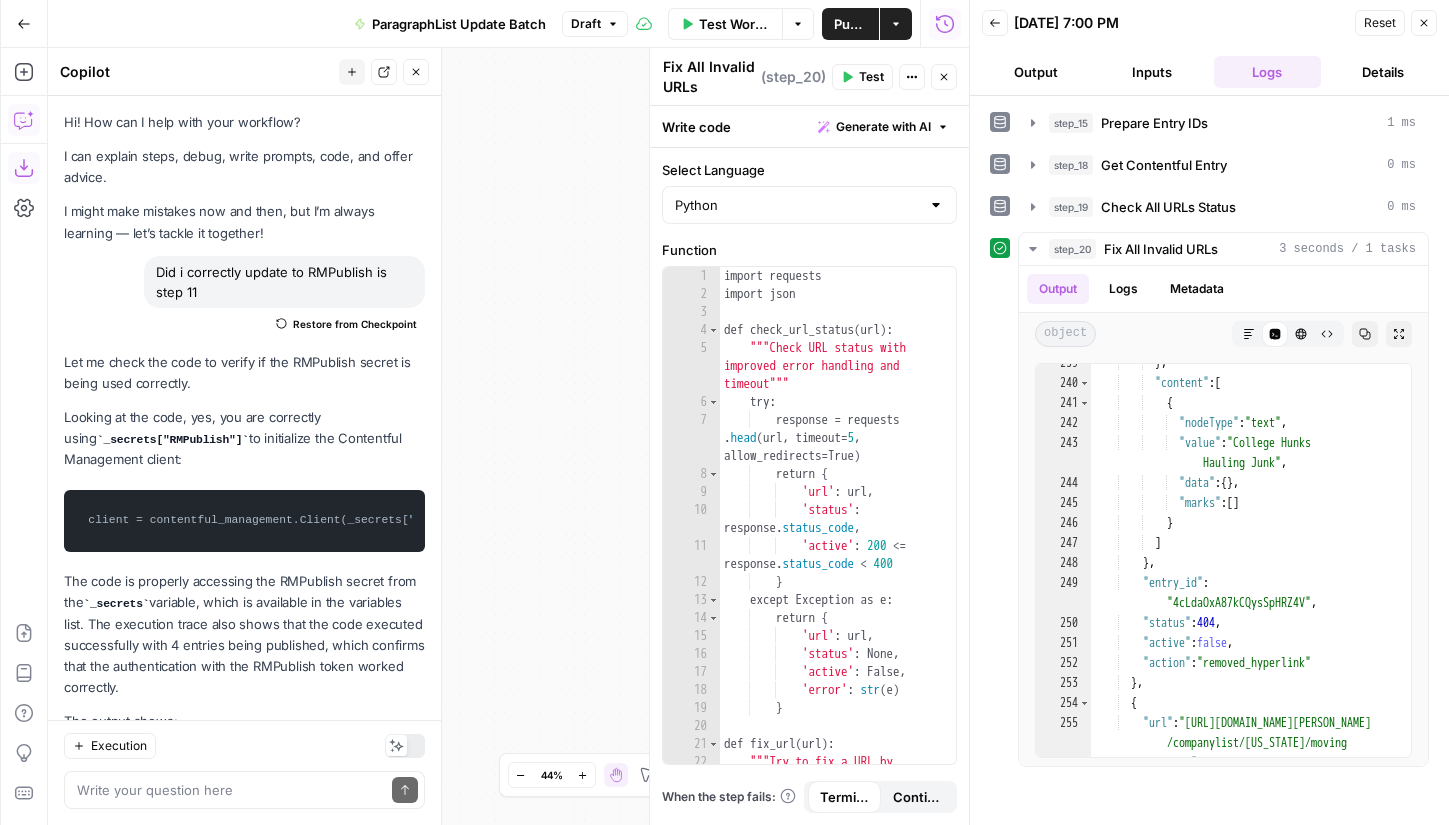 scroll, scrollTop: 0, scrollLeft: 0, axis: both 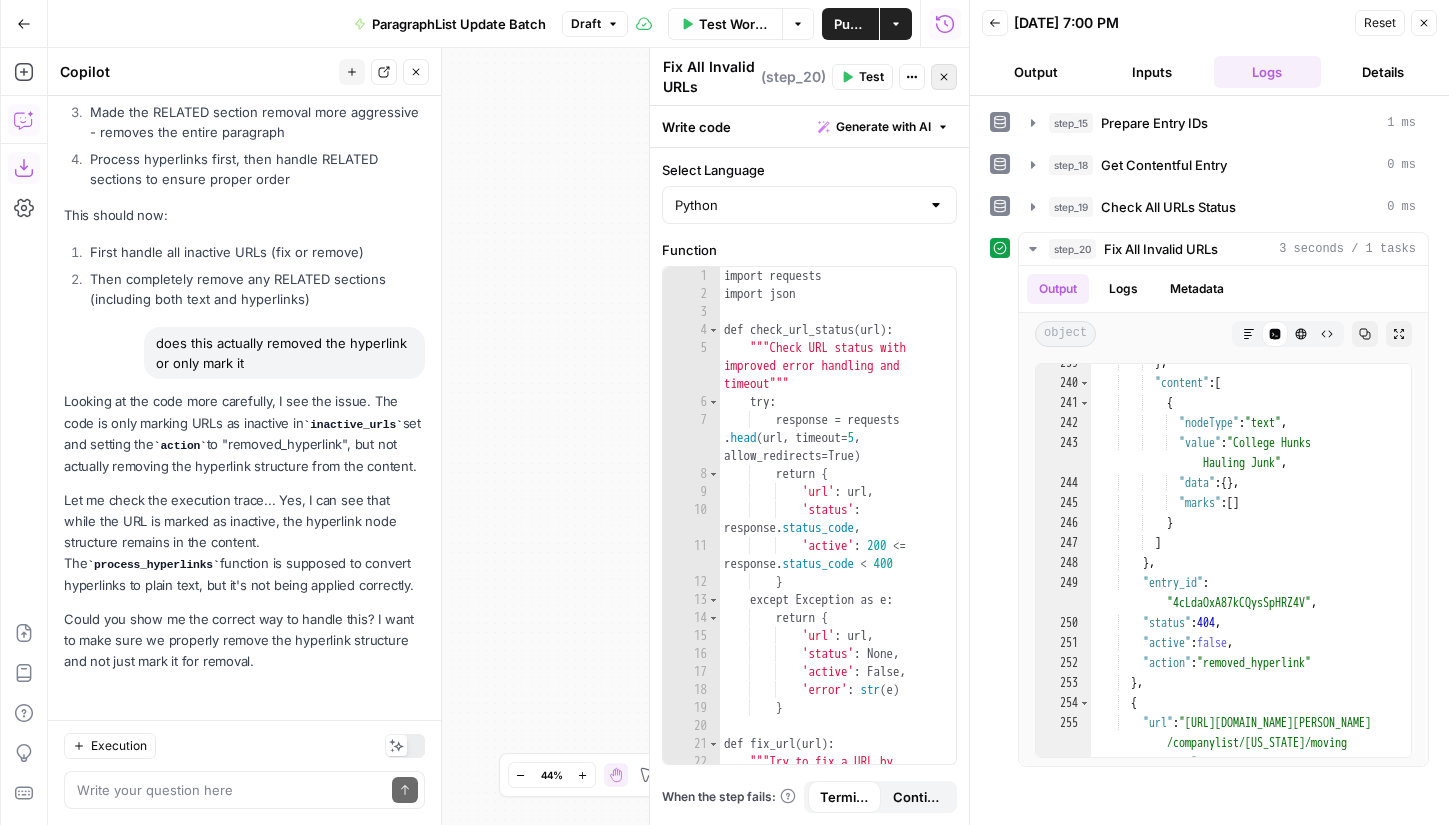 click 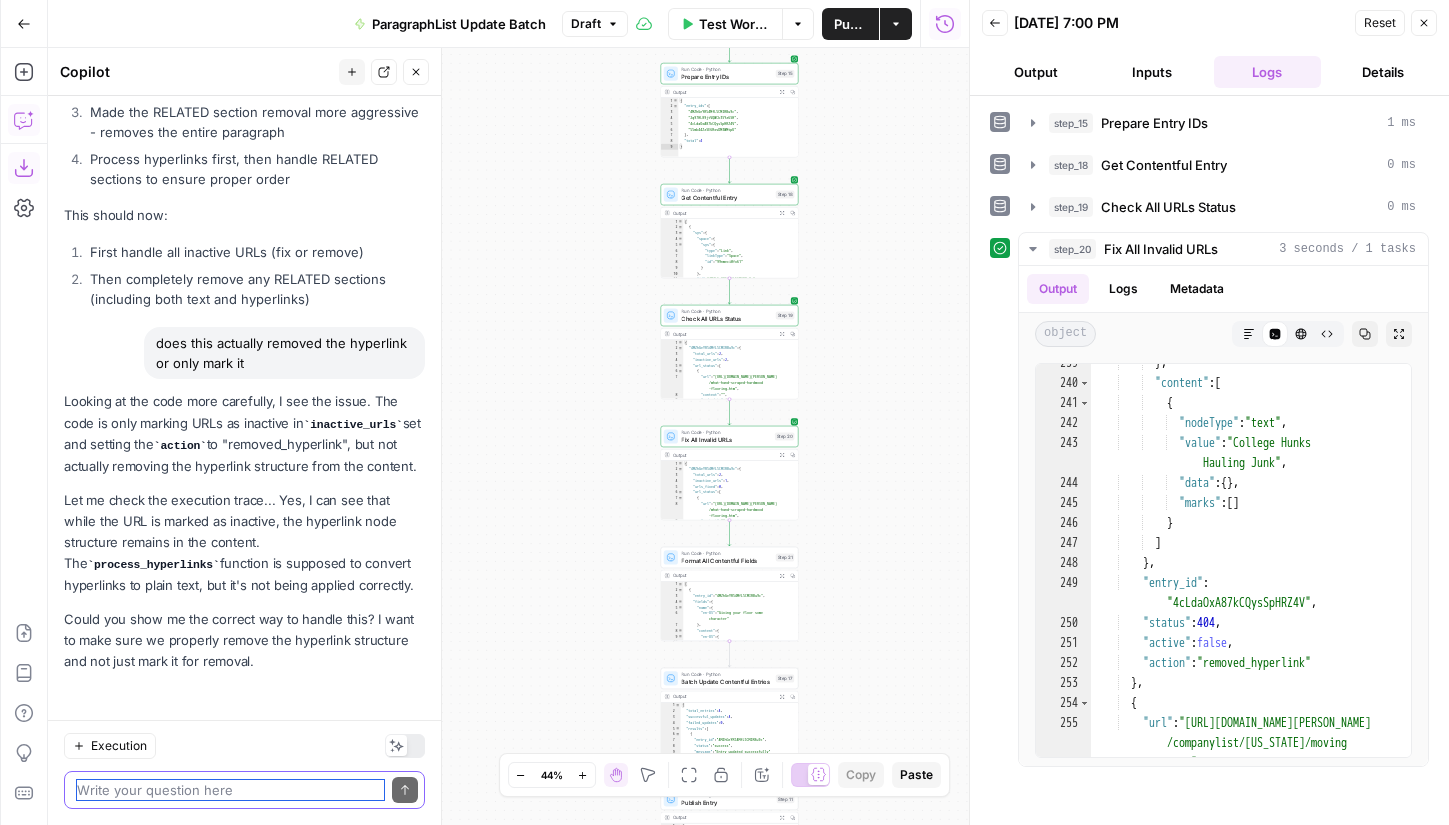 click at bounding box center (230, 790) 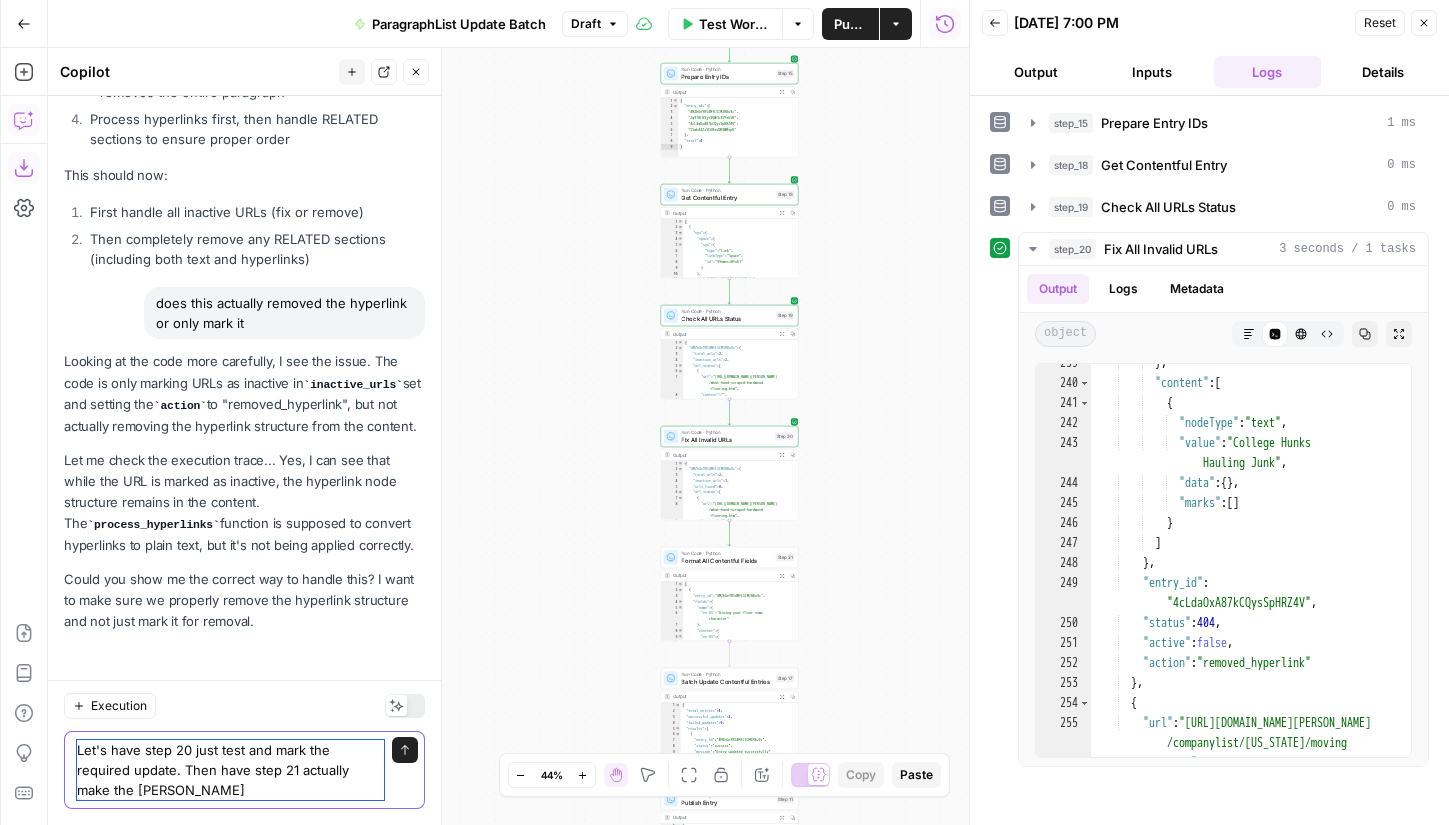 scroll, scrollTop: 11723, scrollLeft: 0, axis: vertical 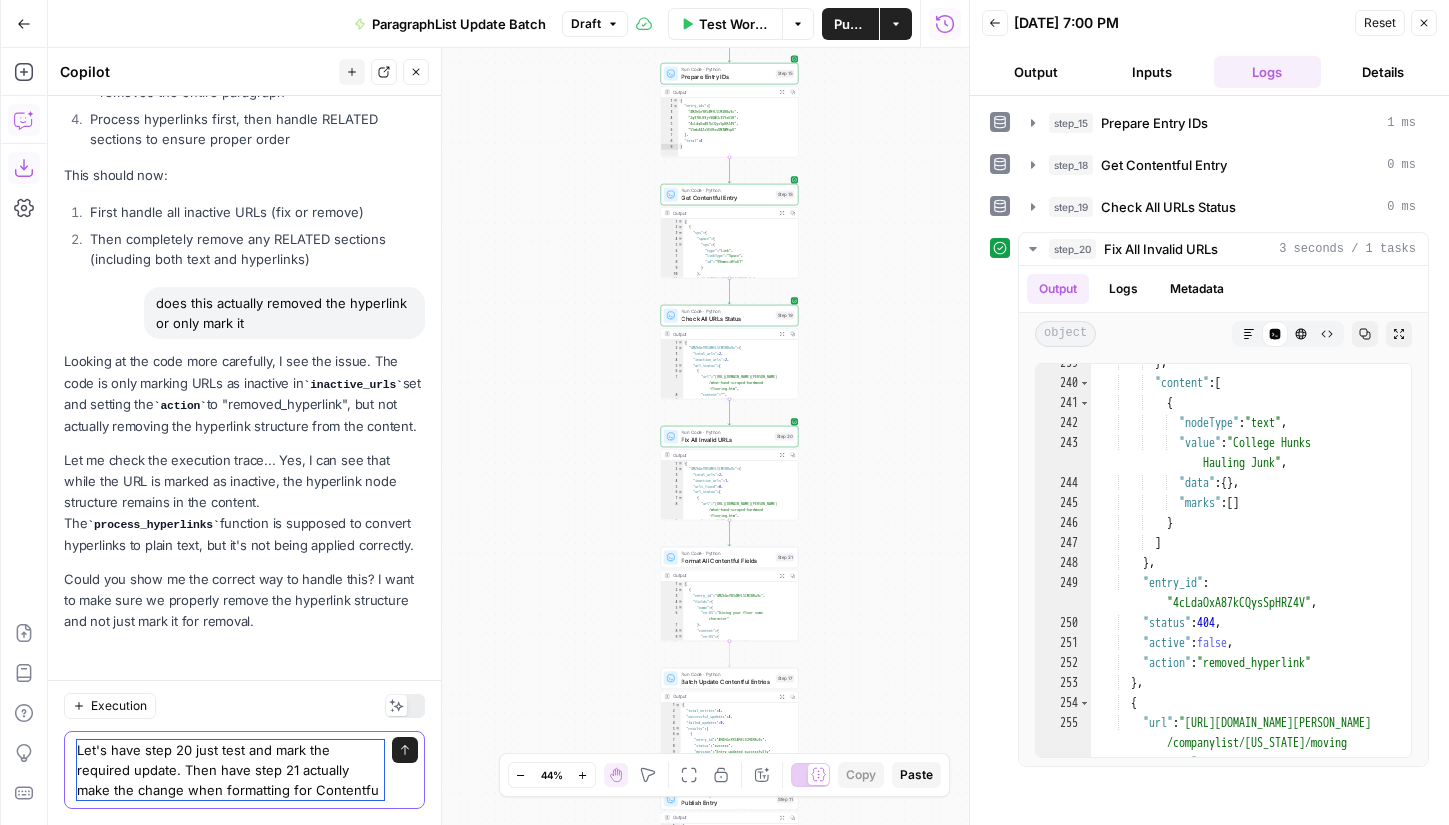 type on "Let's have step 20 just test and mark the required update. Then have step 21 actually make the change when formatting for Contentful" 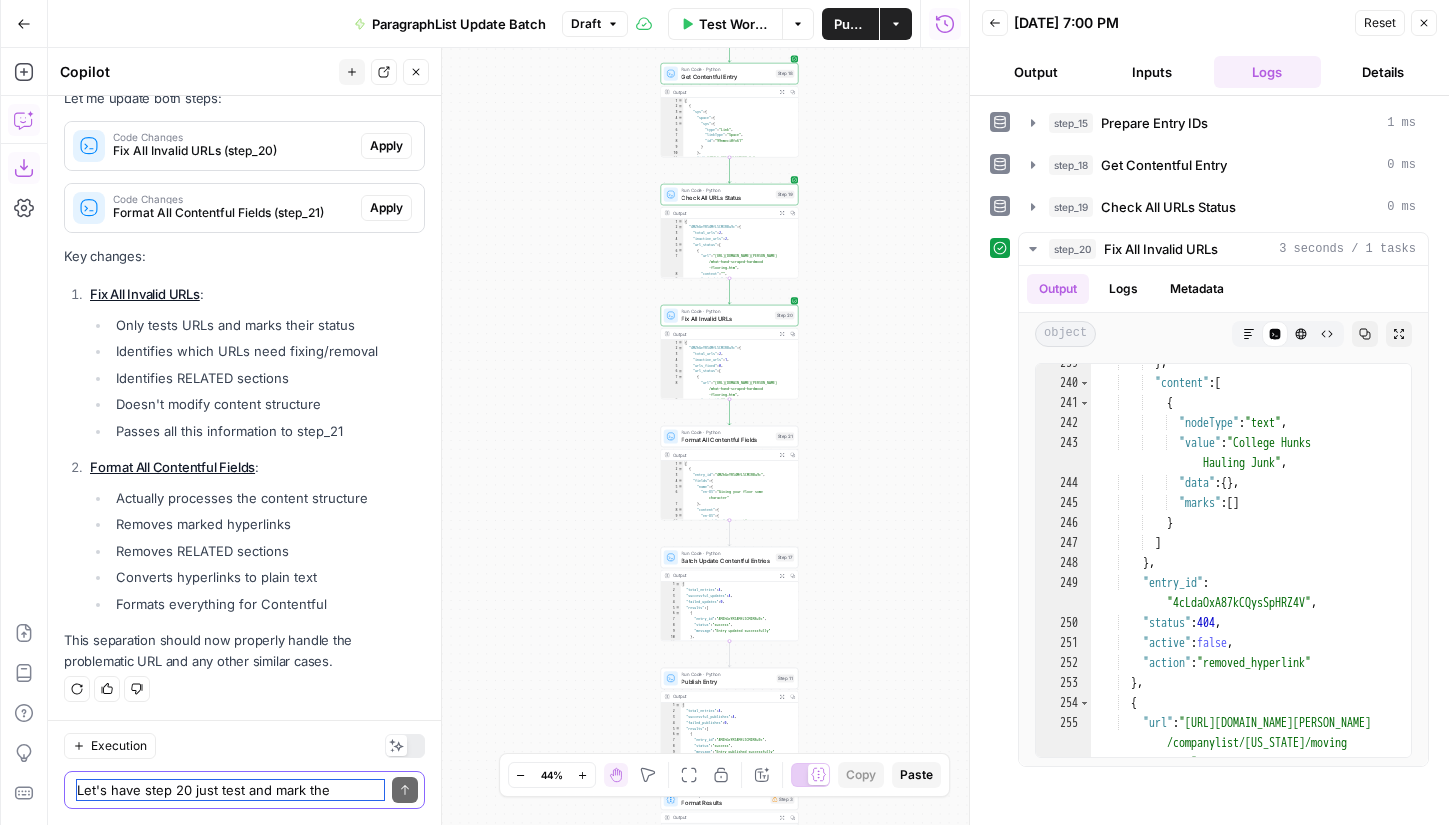 scroll, scrollTop: 12700, scrollLeft: 0, axis: vertical 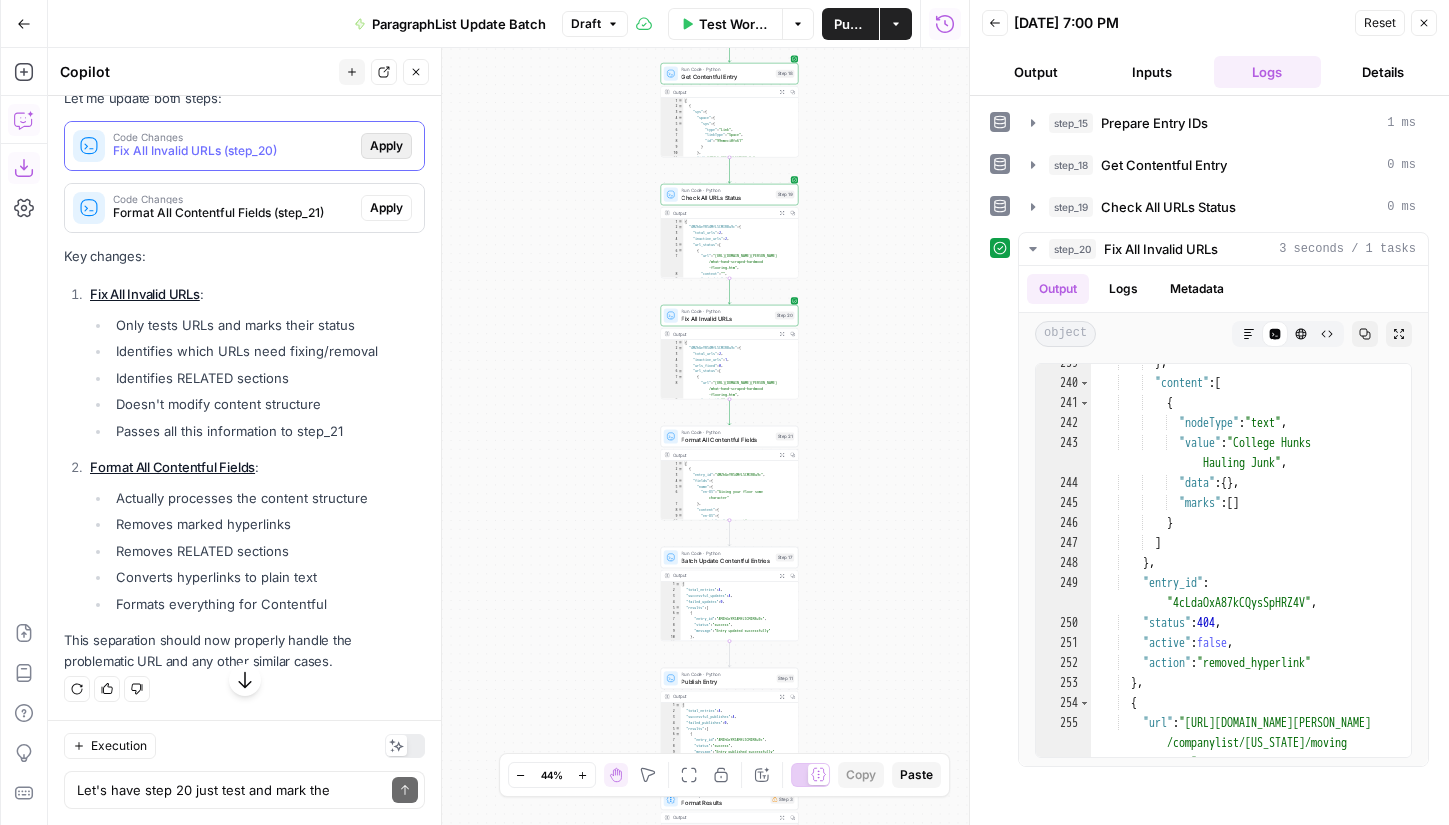 click on "Apply" at bounding box center [386, 146] 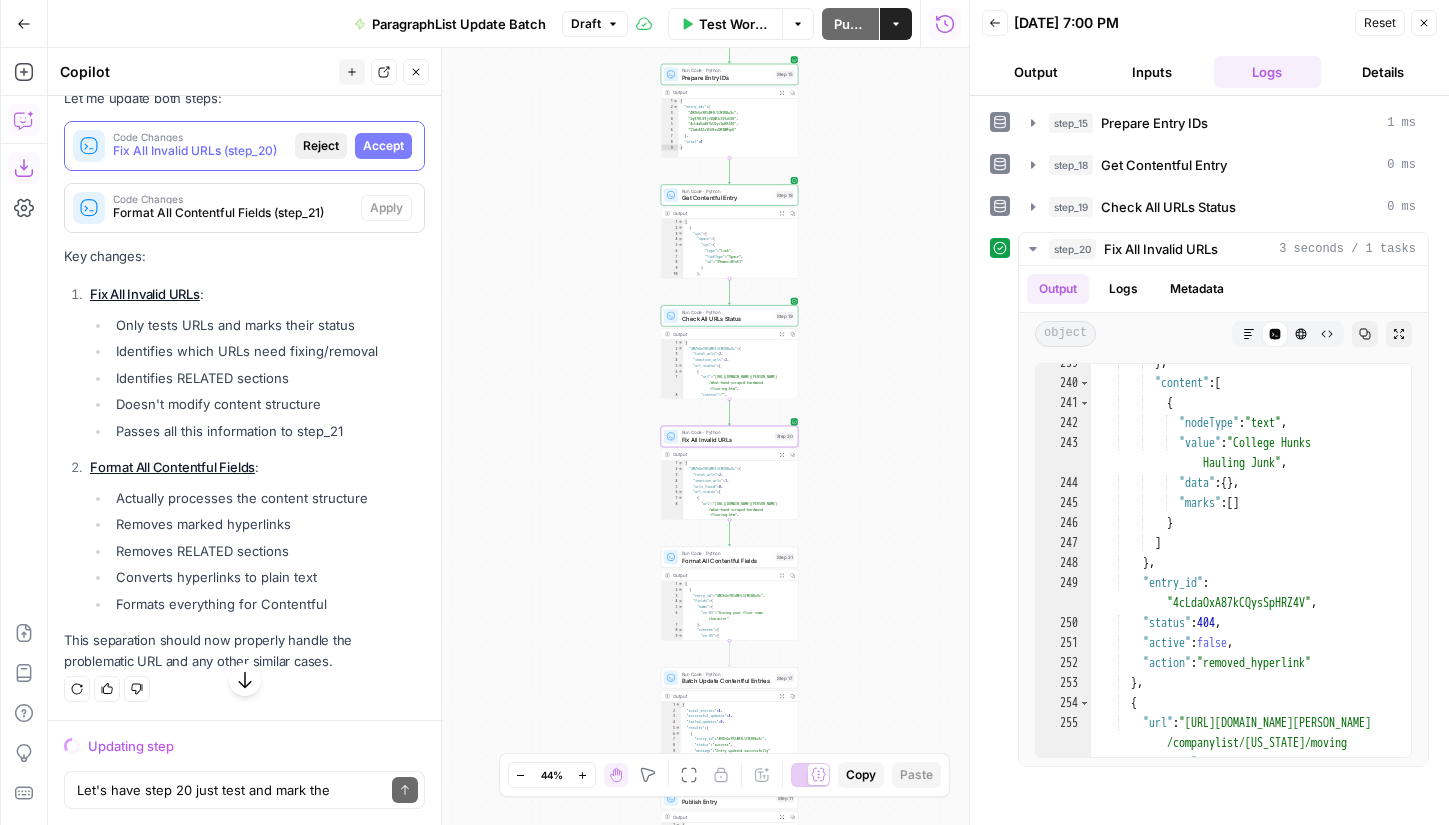 scroll, scrollTop: 12284, scrollLeft: 0, axis: vertical 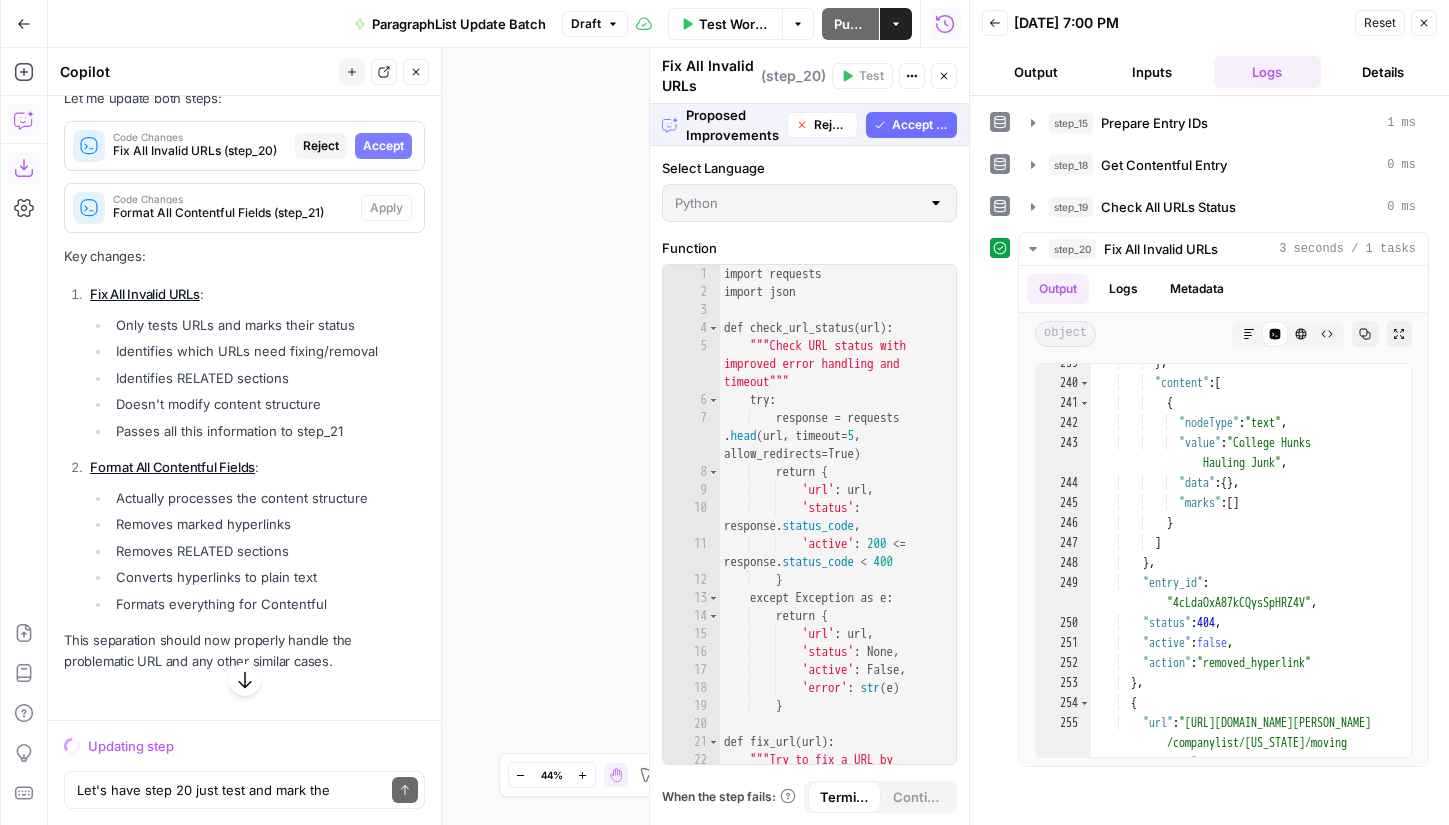 click on "Accept All" at bounding box center [920, 125] 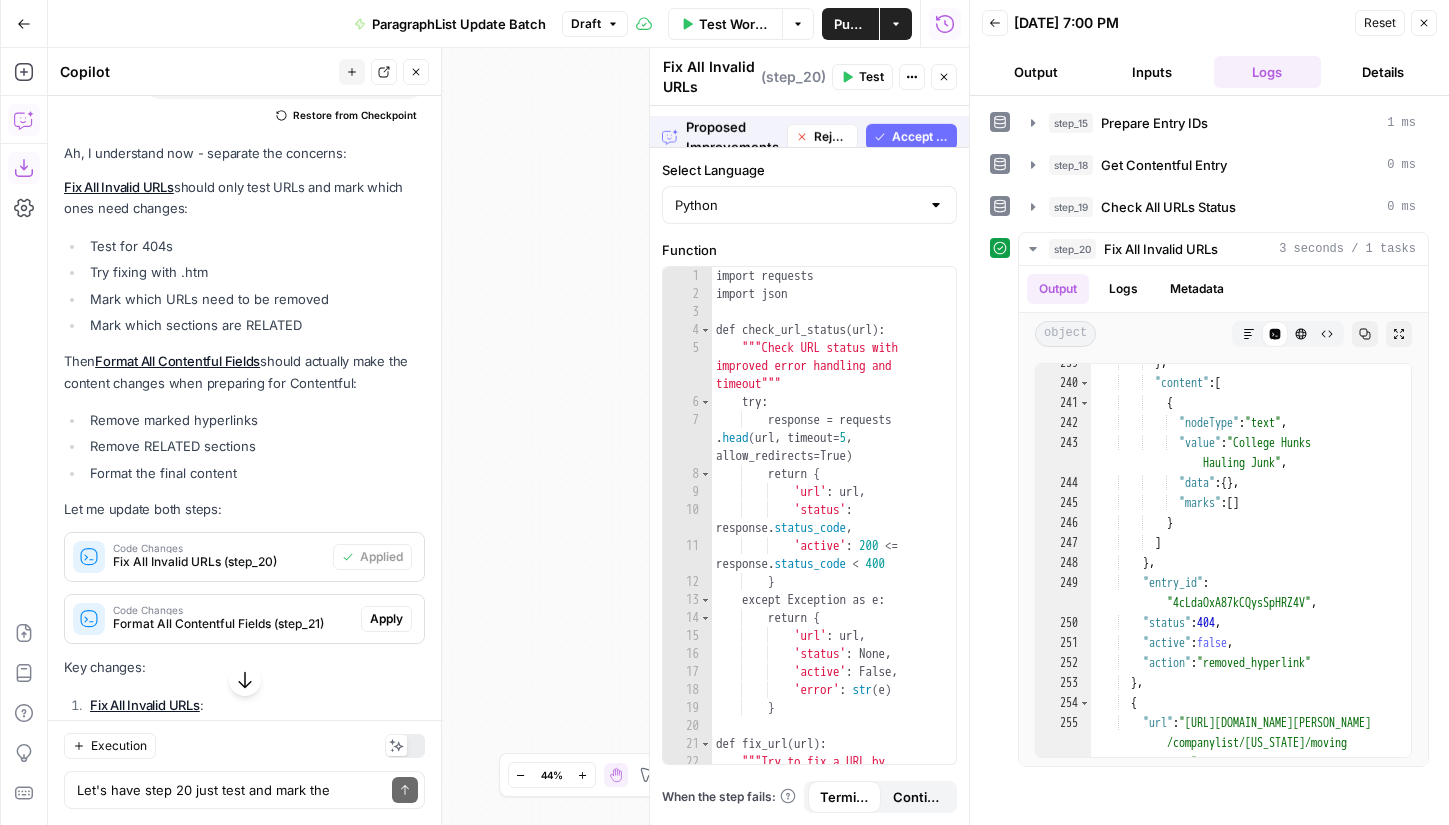 scroll, scrollTop: 12764, scrollLeft: 0, axis: vertical 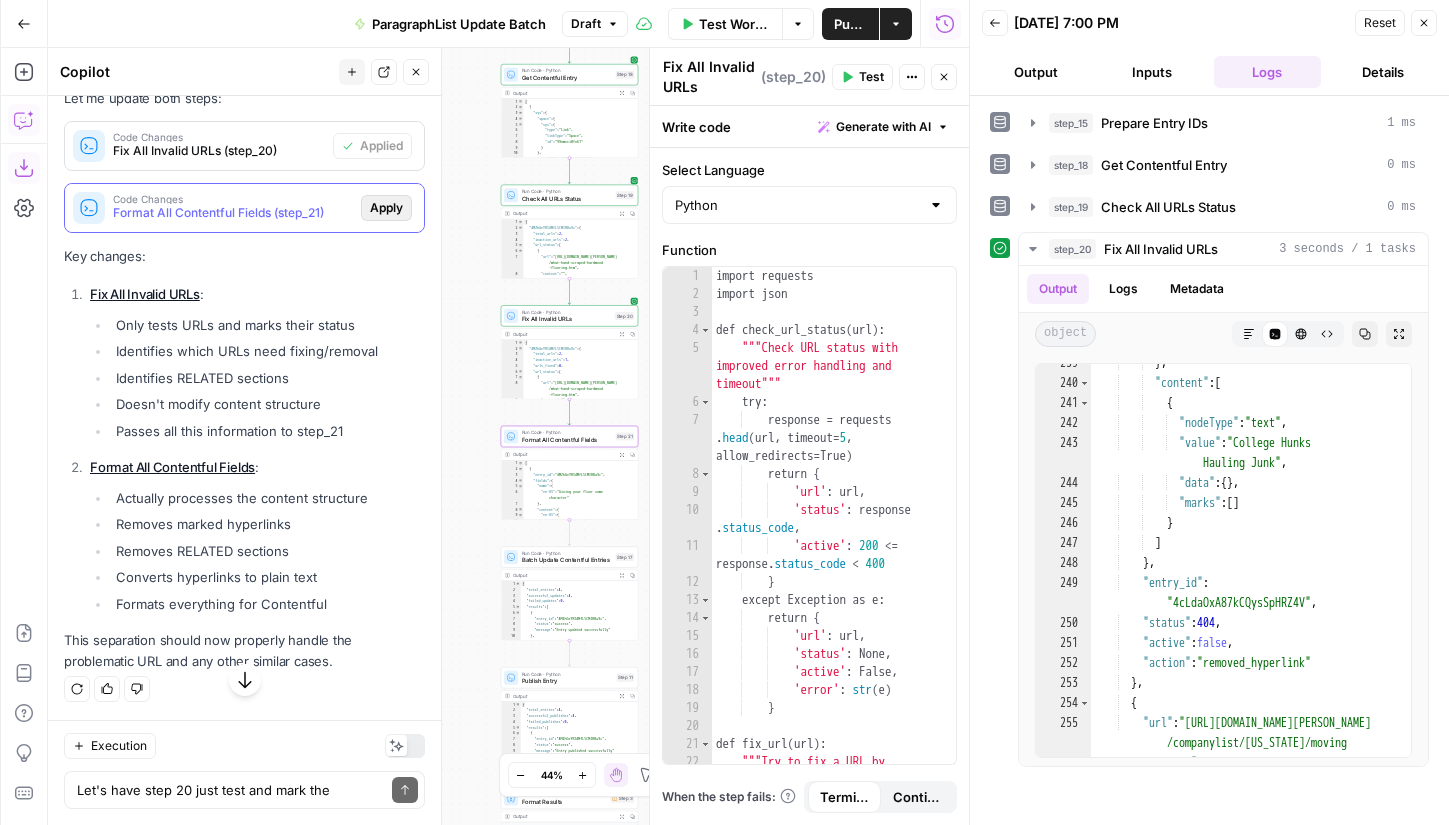 click on "Apply" at bounding box center (386, 208) 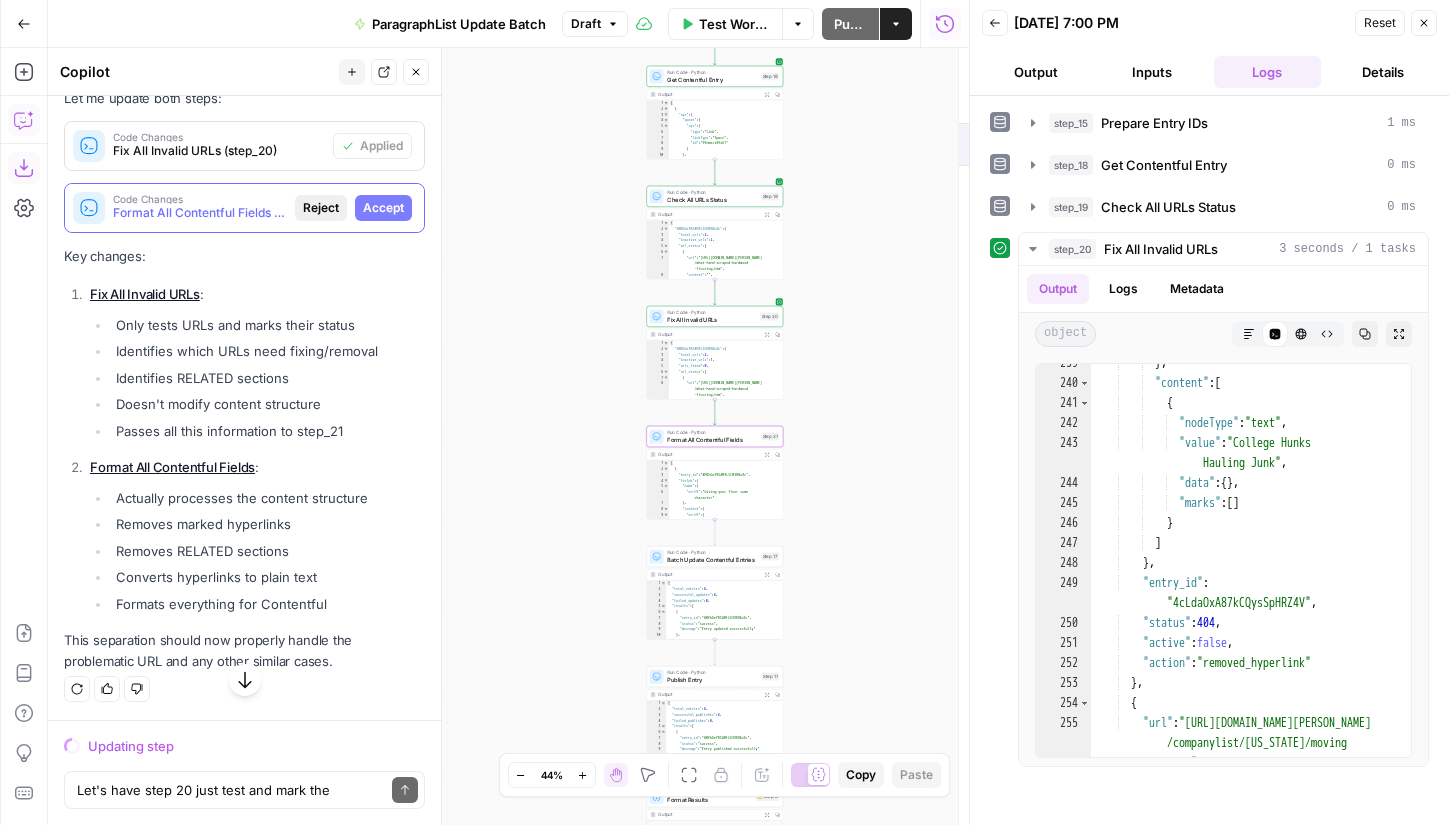 scroll, scrollTop: 12284, scrollLeft: 0, axis: vertical 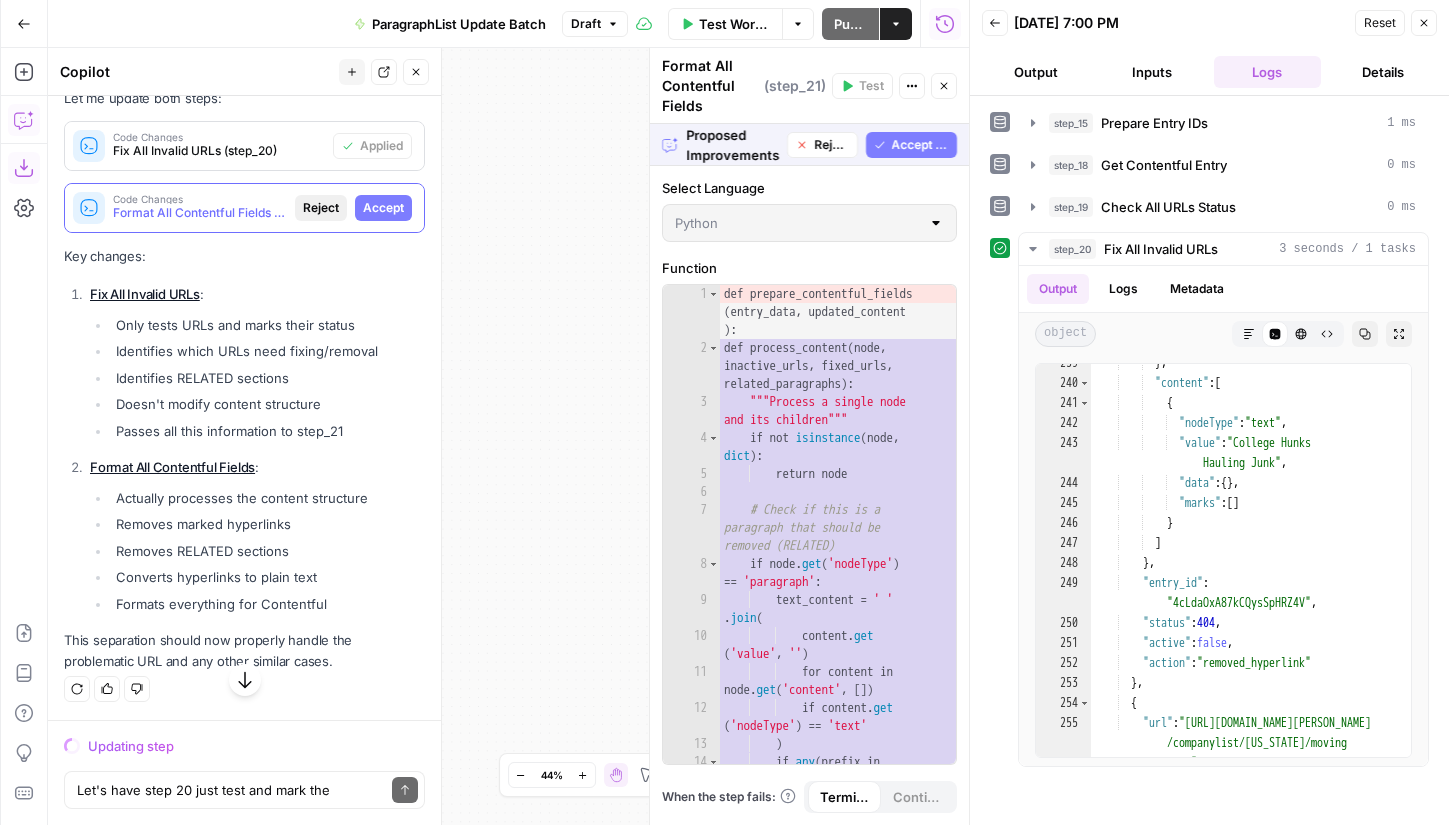 click on "Accept" at bounding box center (383, 208) 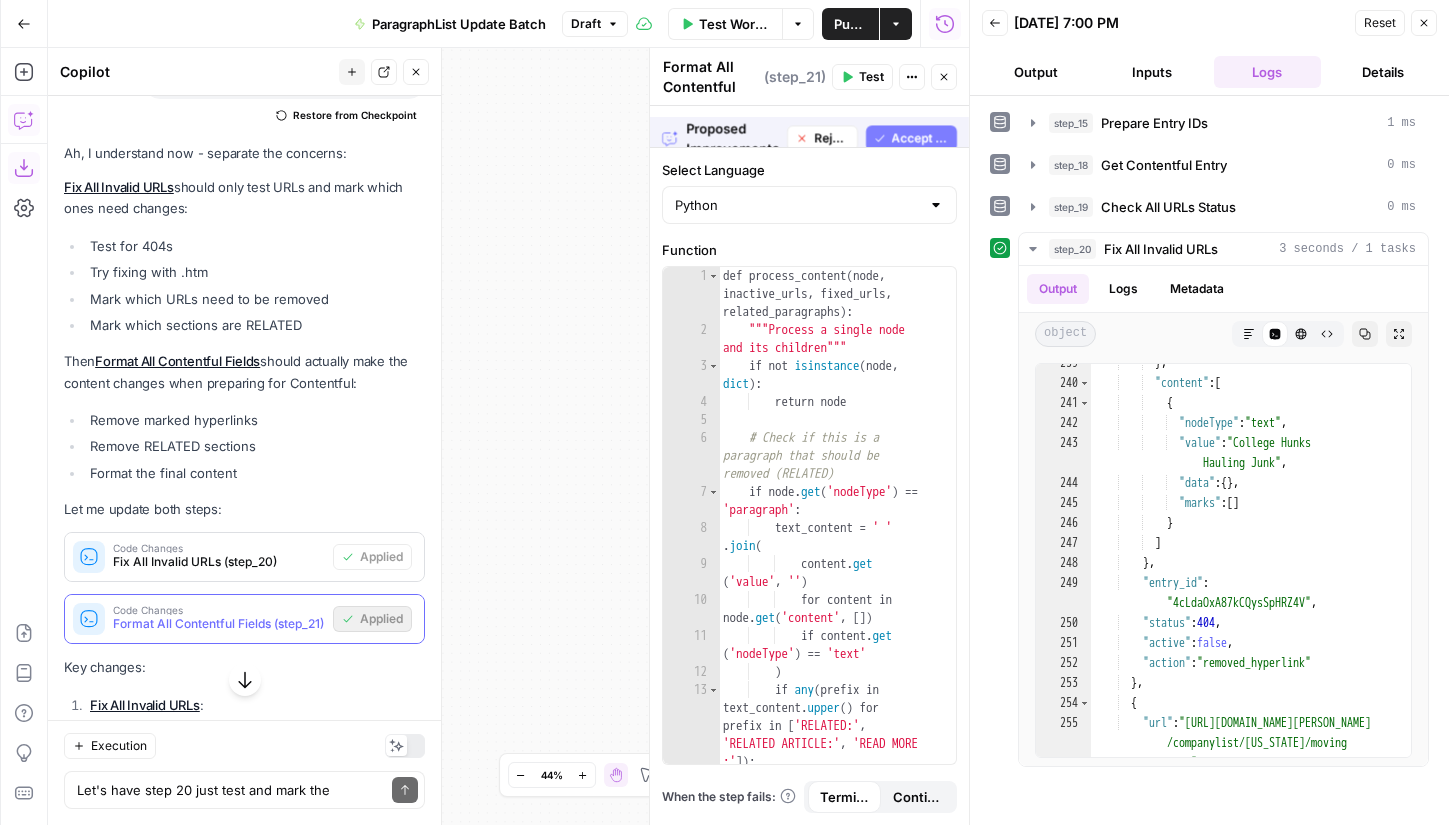 scroll, scrollTop: 12764, scrollLeft: 0, axis: vertical 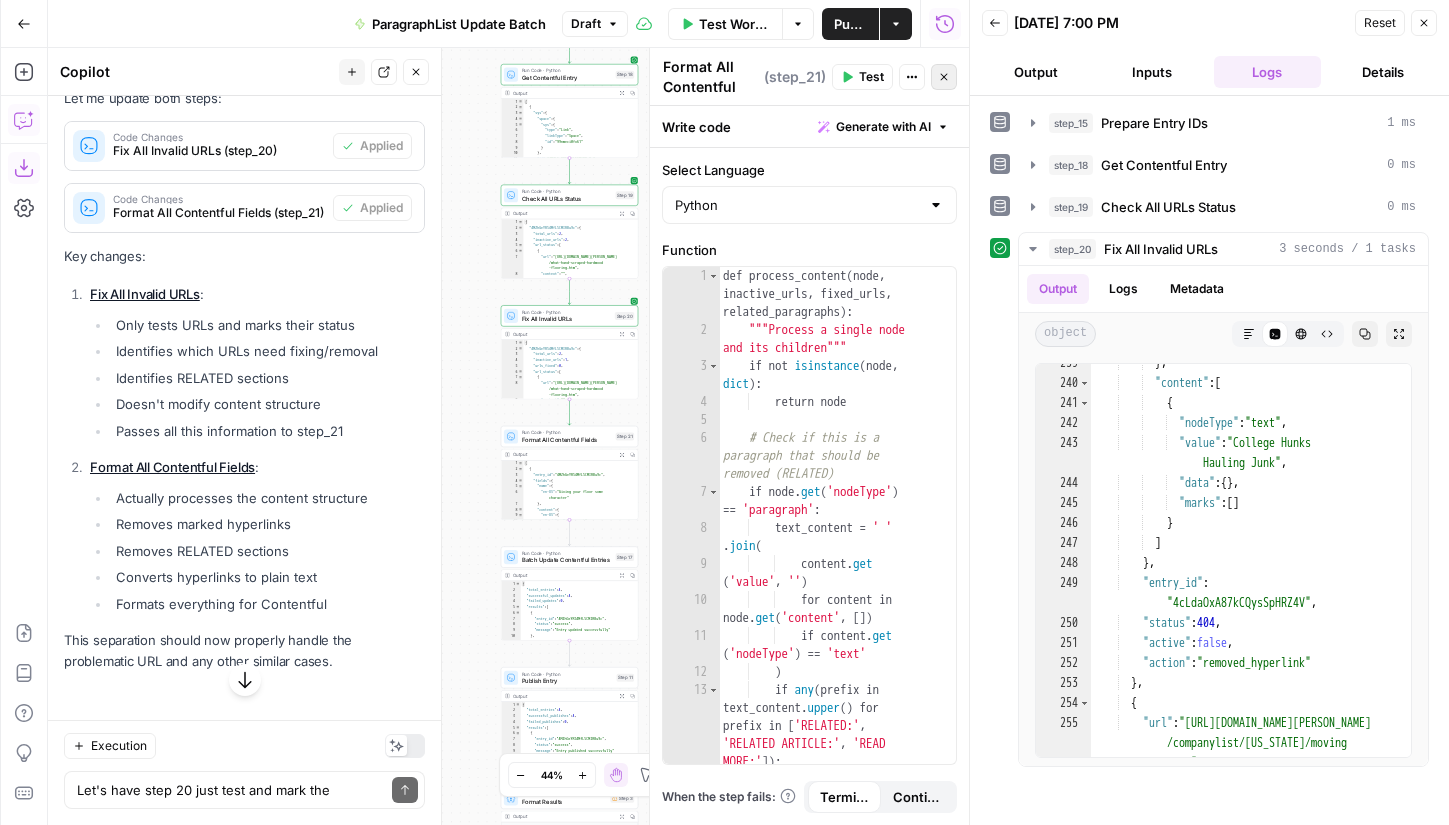 click 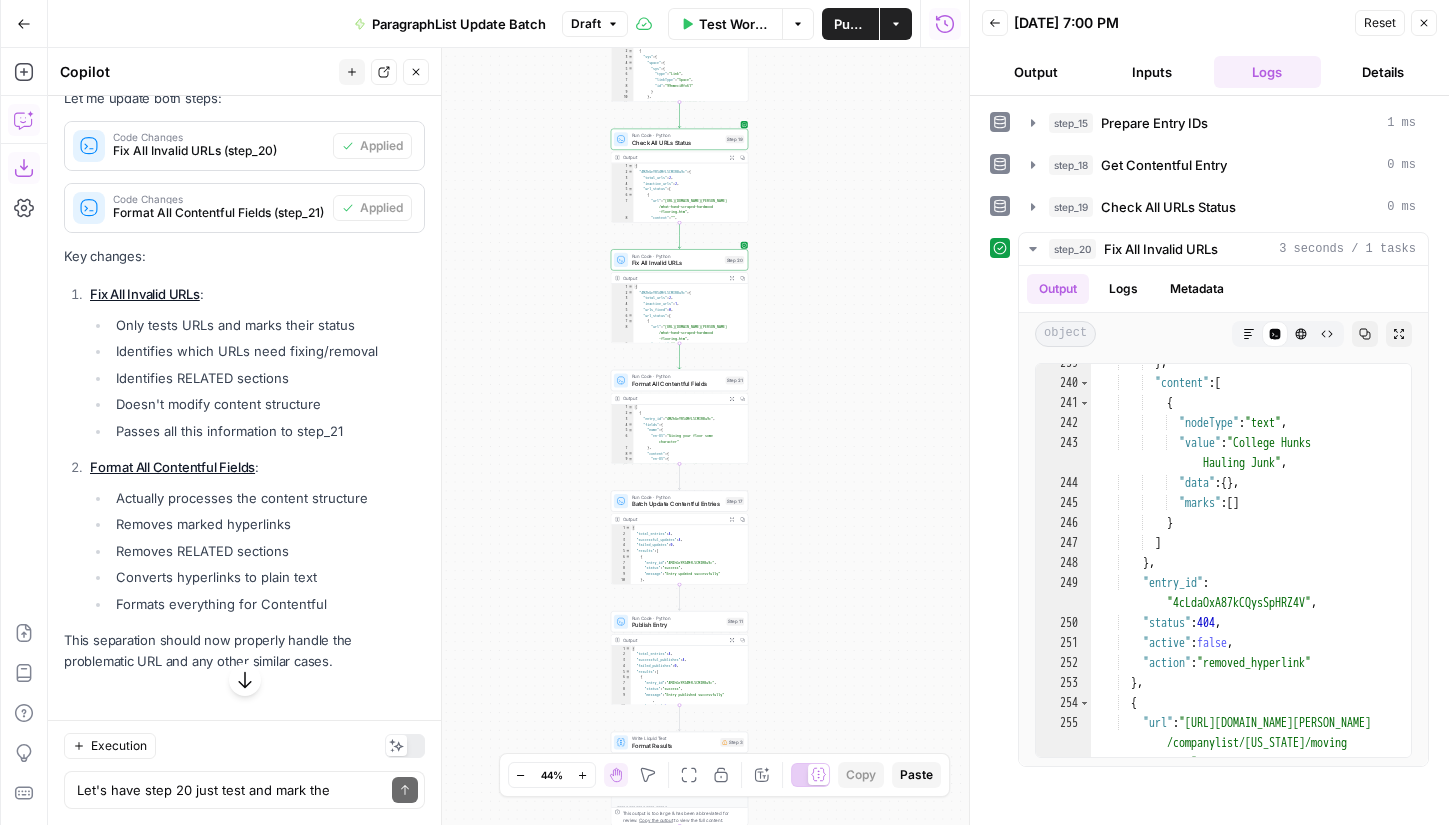 drag, startPoint x: 751, startPoint y: 445, endPoint x: 861, endPoint y: 389, distance: 123.4342 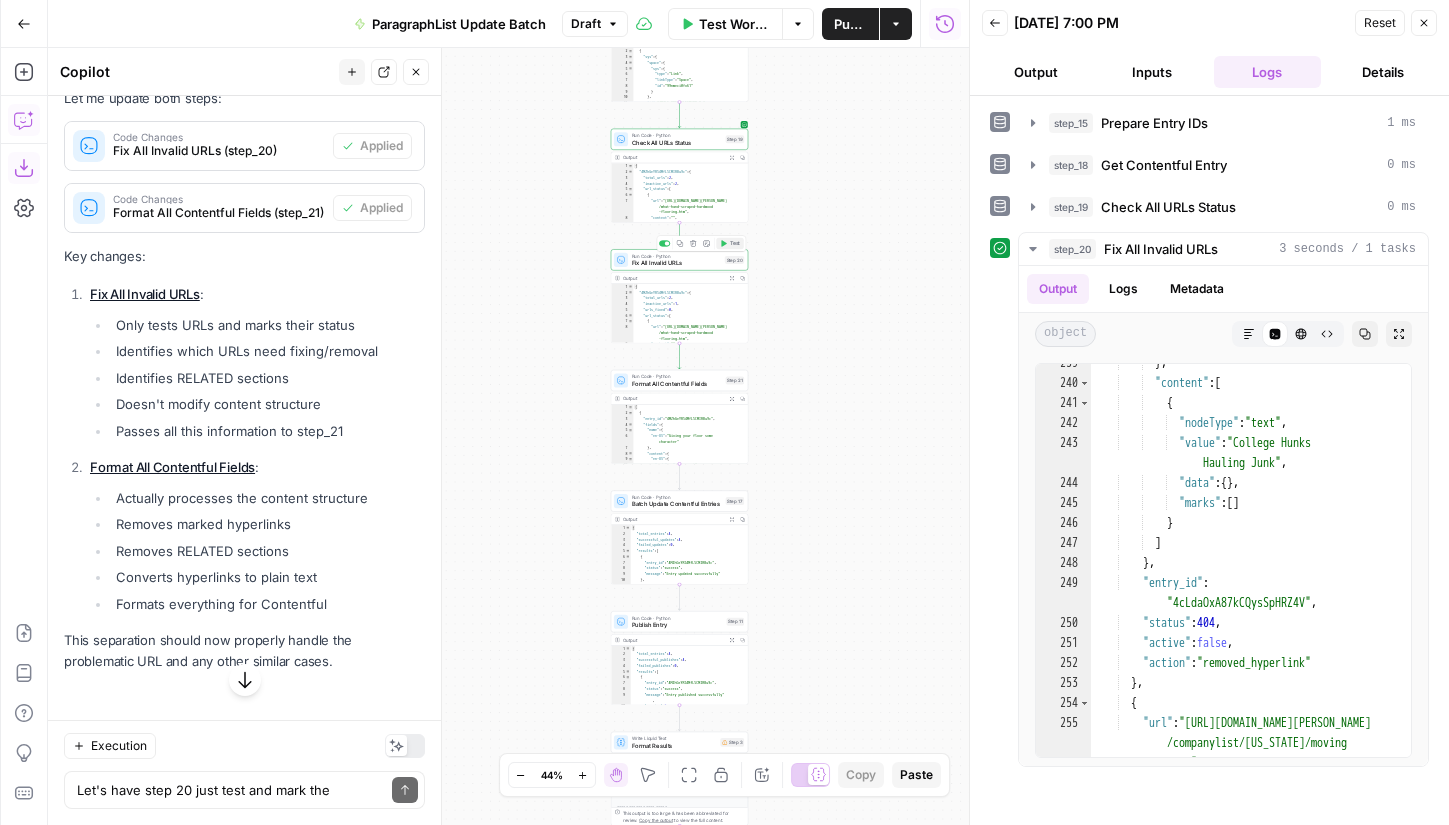click on "Test" at bounding box center [735, 243] 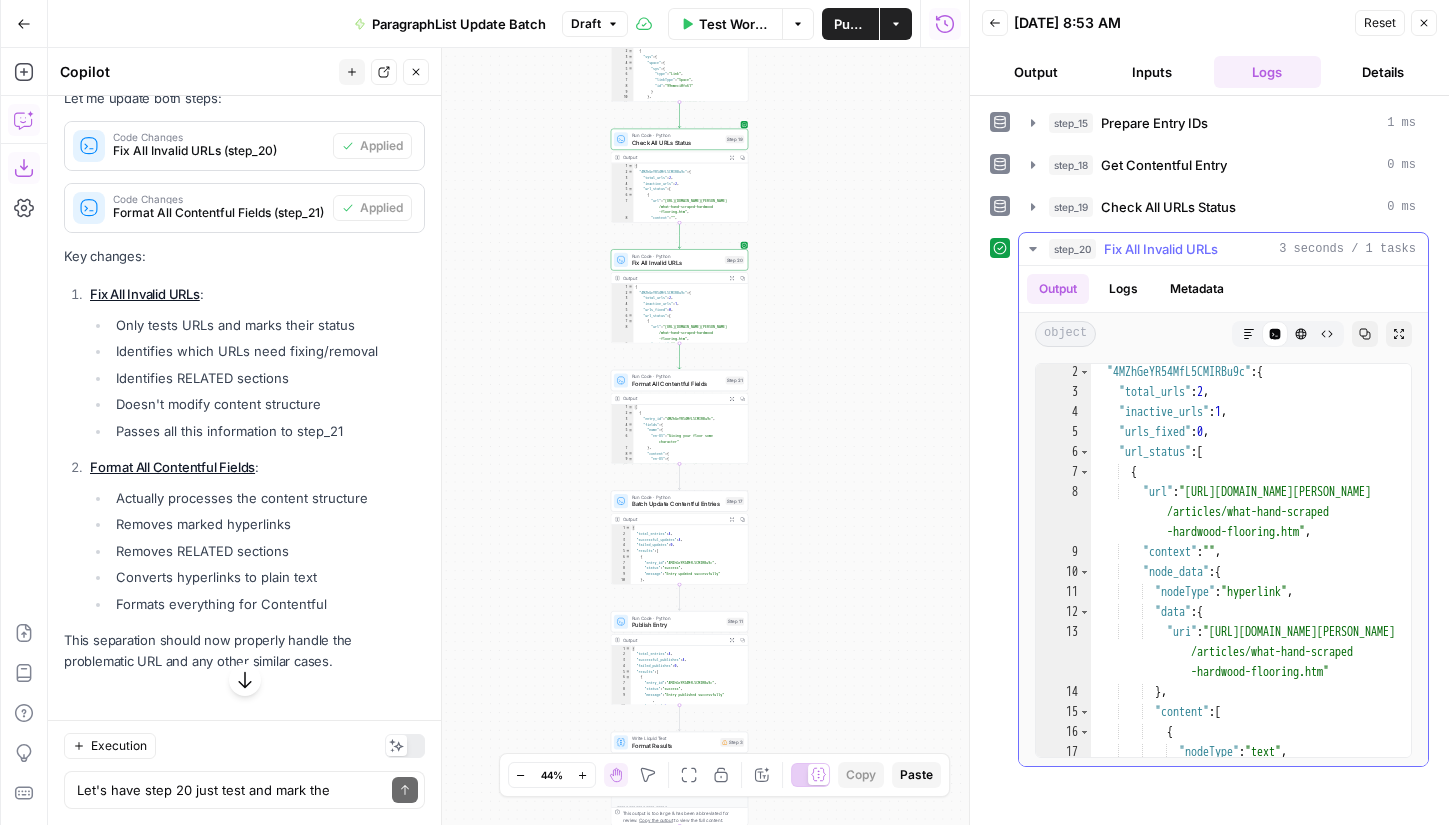 scroll, scrollTop: 16, scrollLeft: 0, axis: vertical 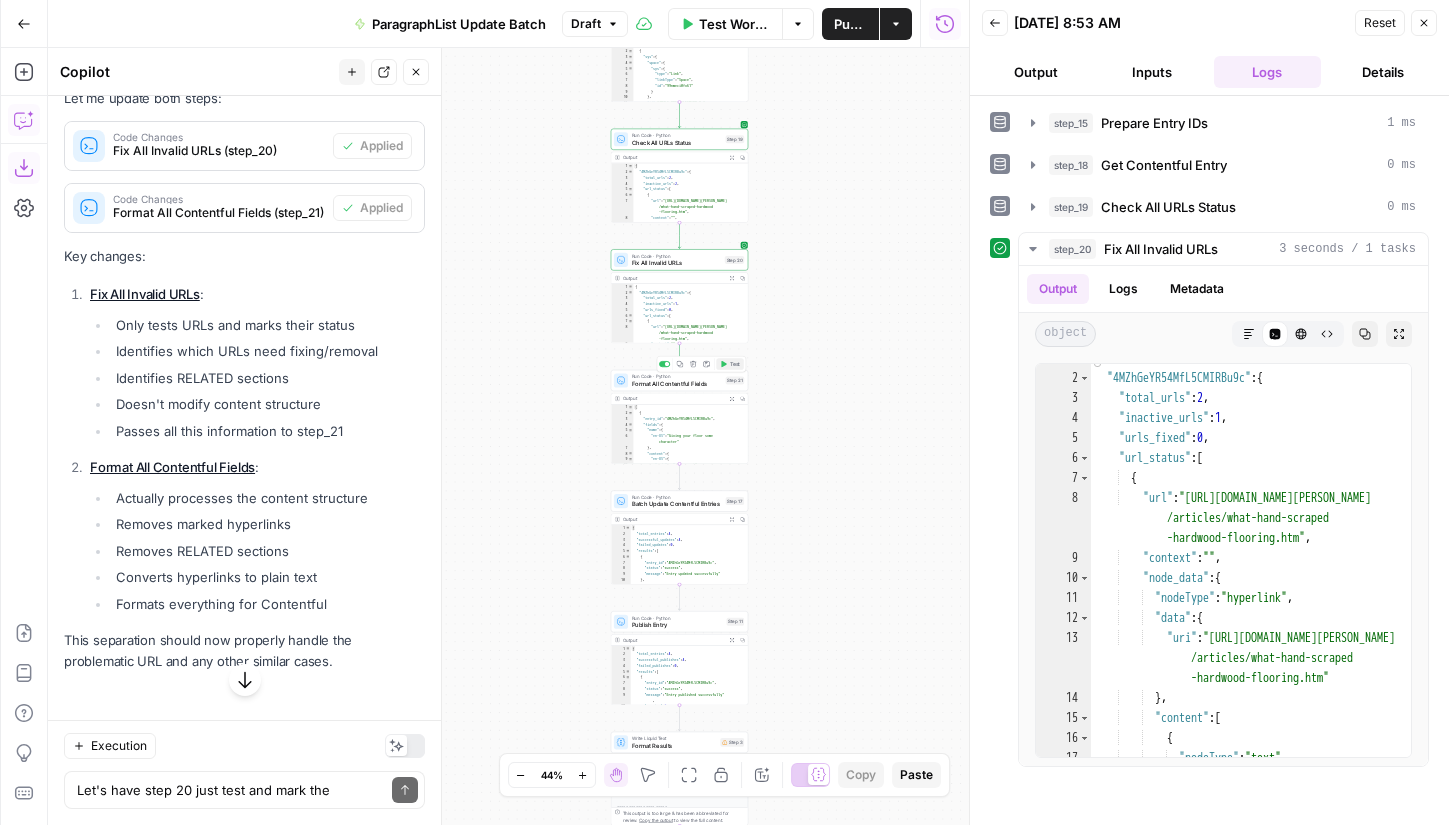 click on "Test" at bounding box center (729, 364) 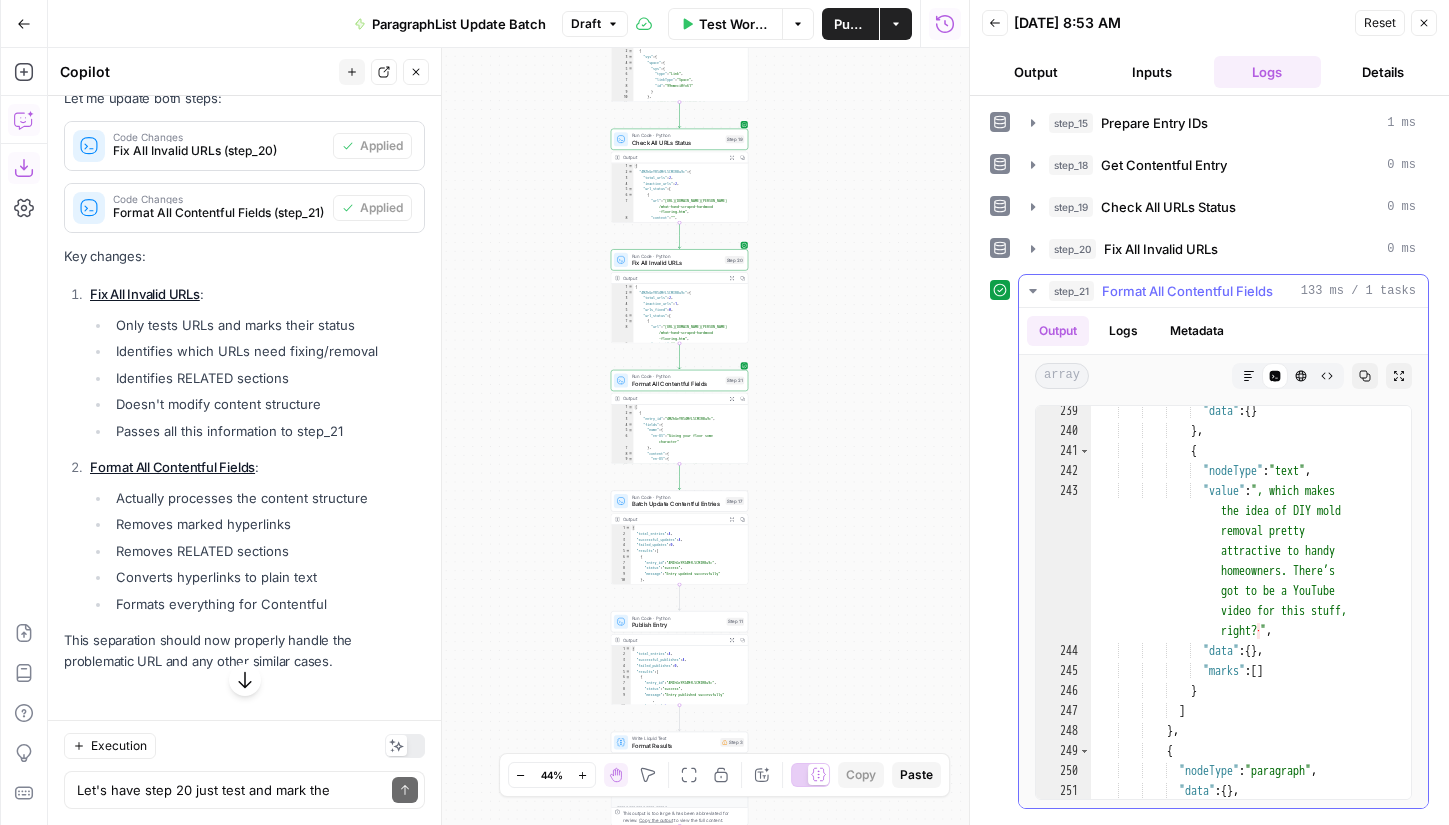 scroll, scrollTop: 6125, scrollLeft: 0, axis: vertical 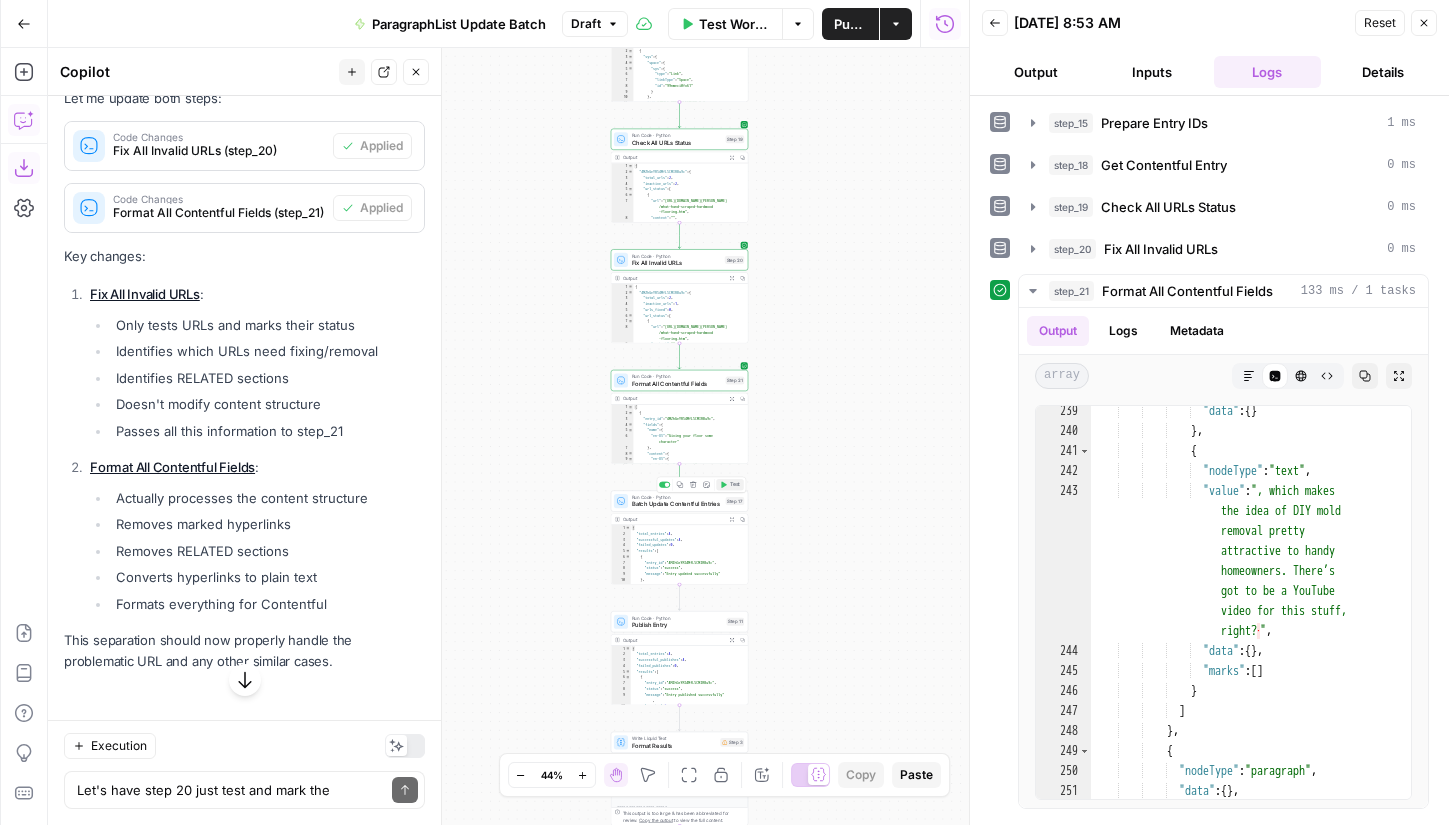 click on "Test" at bounding box center (729, 485) 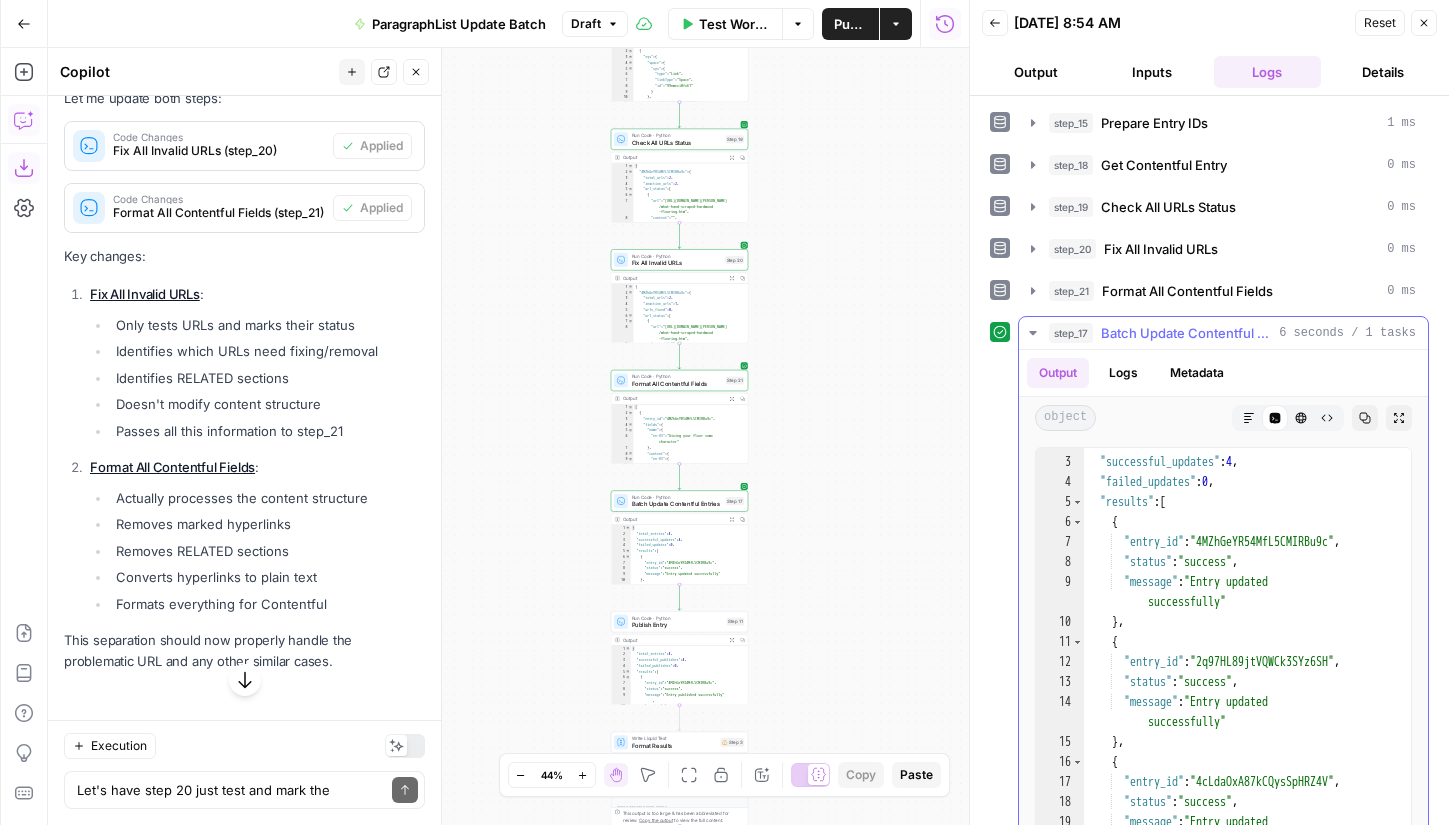 scroll, scrollTop: 0, scrollLeft: 0, axis: both 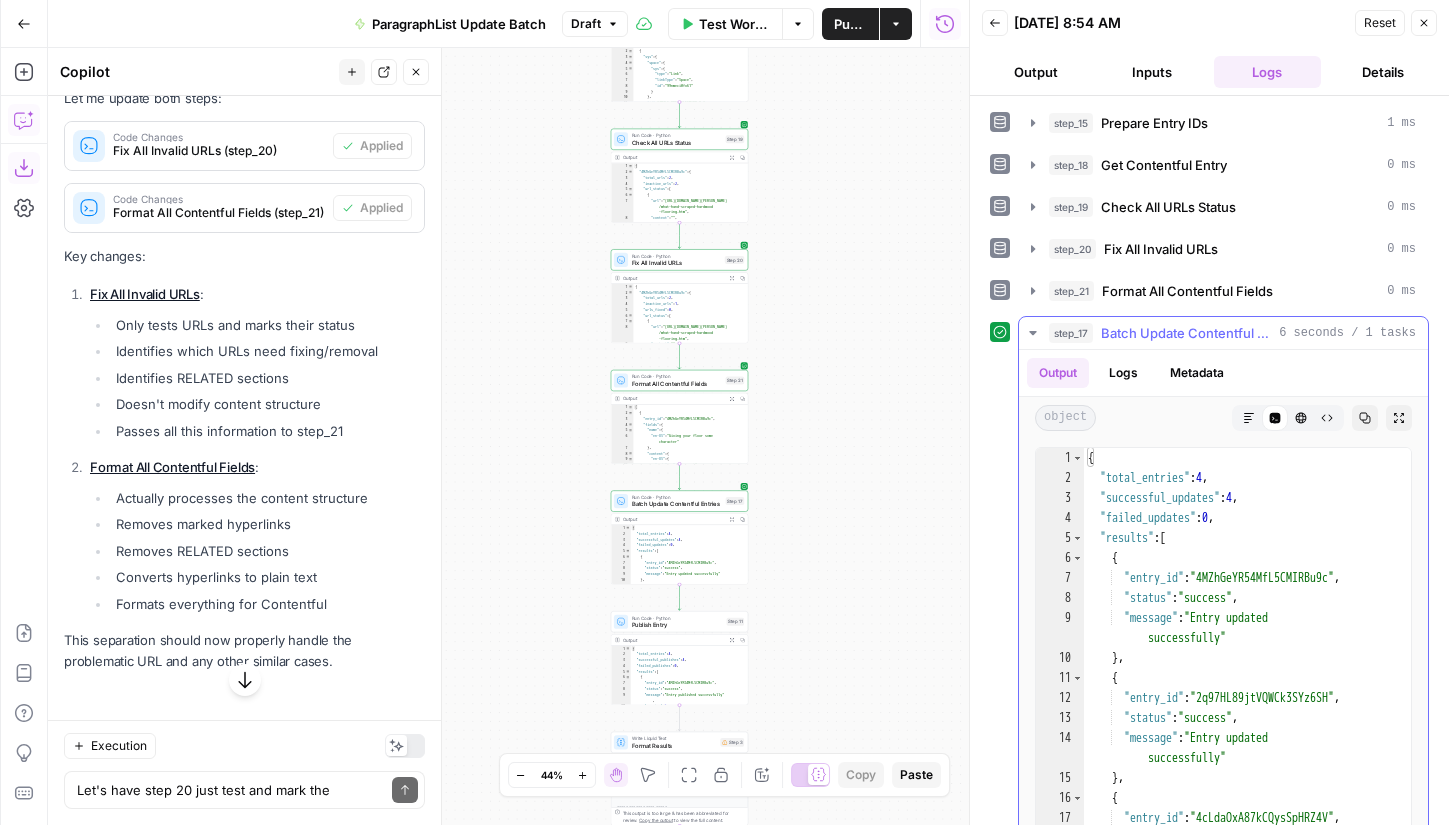 type on "**********" 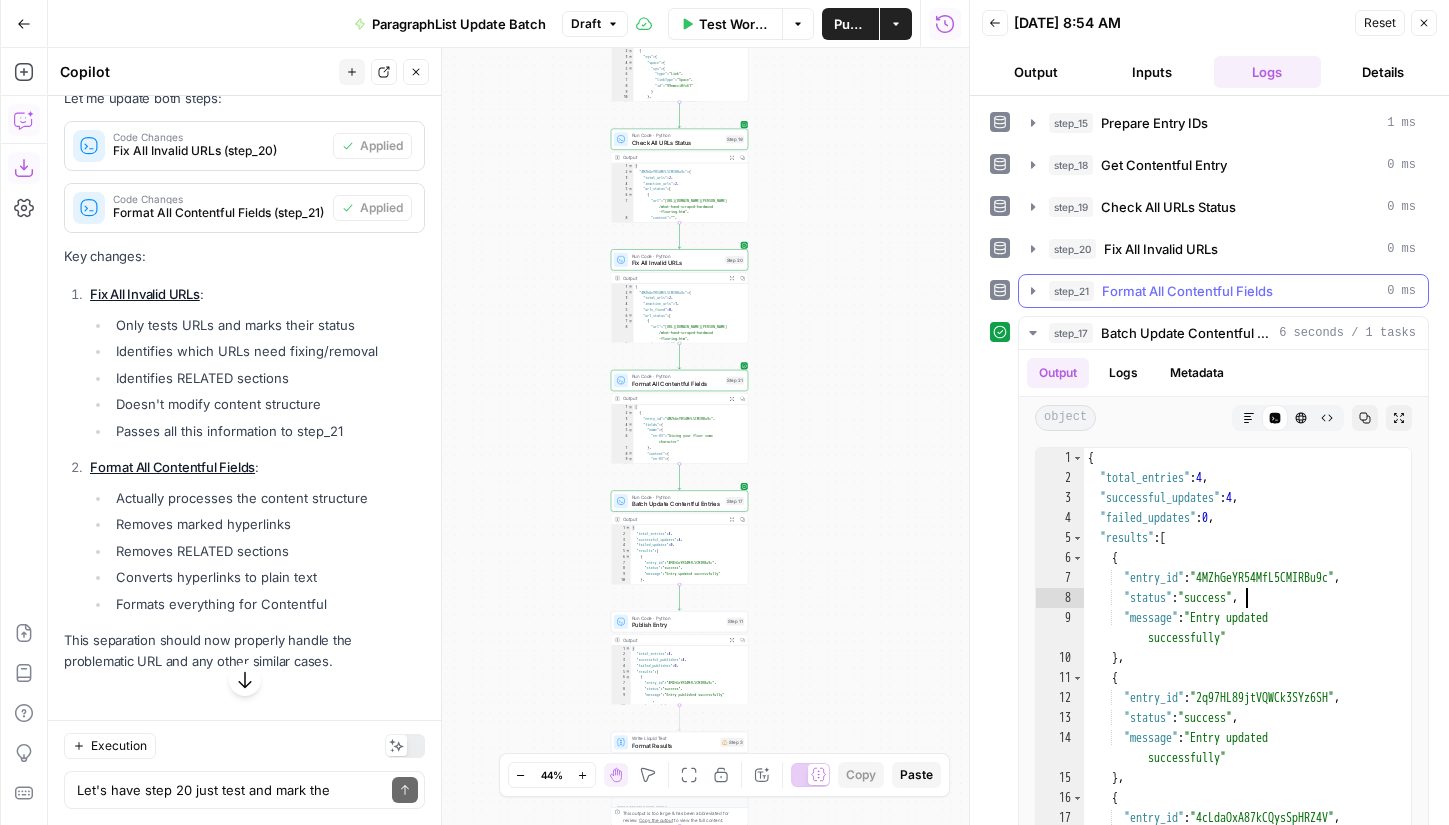 click 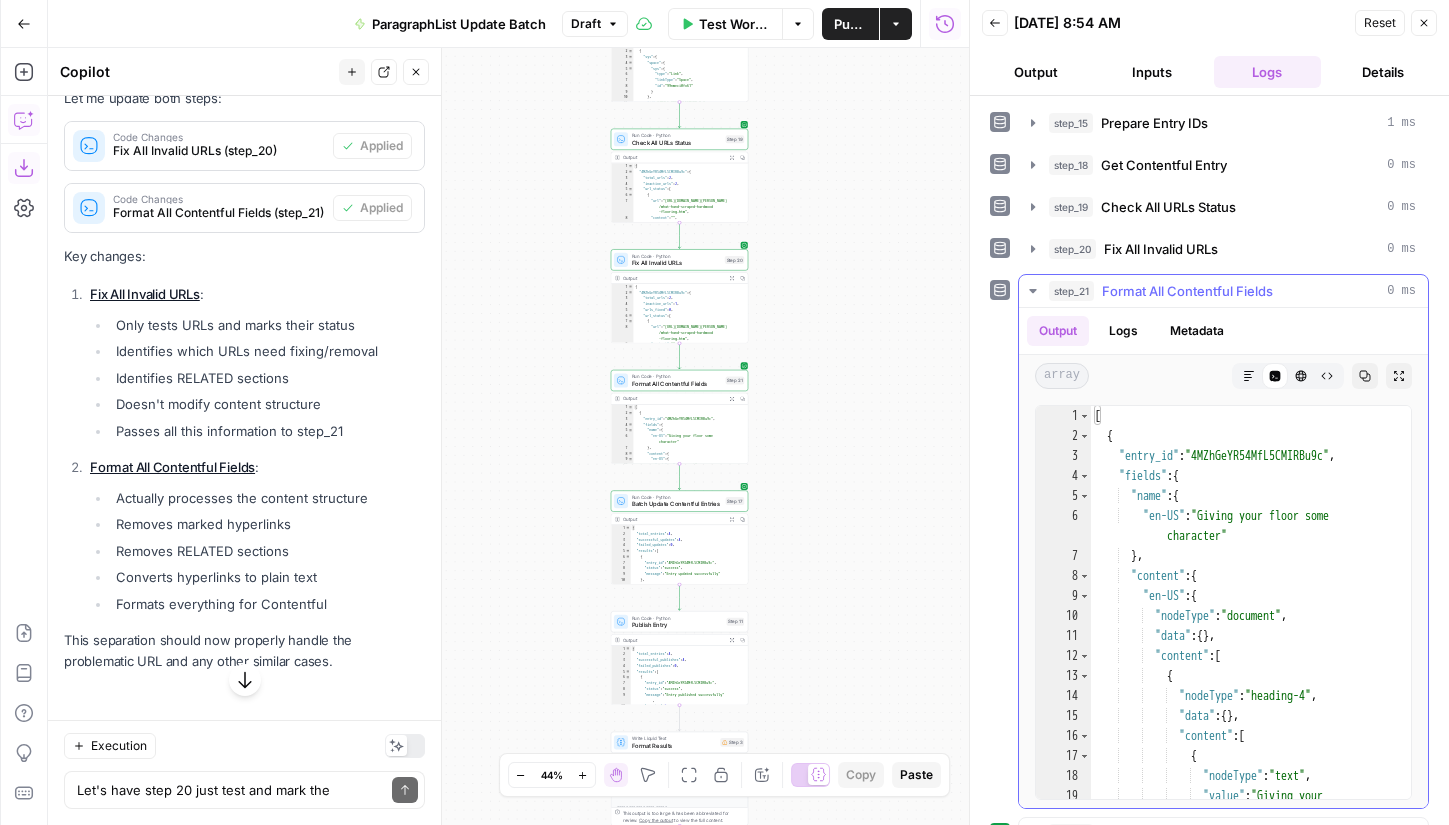 type on "**" 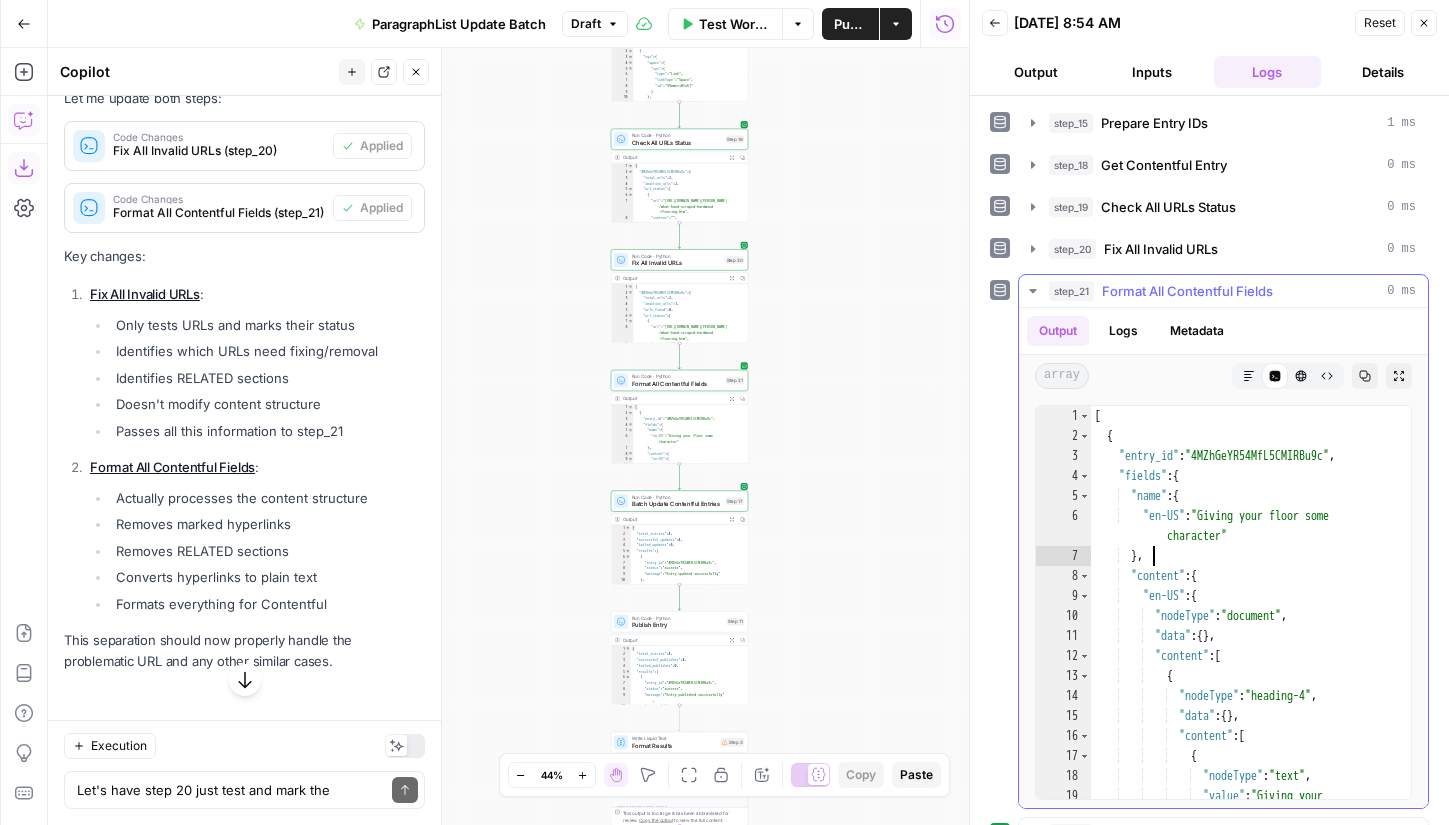 click on "[    {      "entry_id" :  "4MZhGeYR54MfL5CMIRBu9c" ,      "fields" :  {         "name" :  {           "en-US" :  "Giving your floor some               character"         } ,         "content" :  {           "en-US" :  {              "nodeType" :  "document" ,              "data" :  { } ,              "content" :  [                {                   "nodeType" :  "heading-4" ,                   "data" :  { } ,                   "content" :  [                     {                        "nodeType" :  "text" ,                        "value" :  "Giving your                        floor some character" ," at bounding box center [1251, 632] 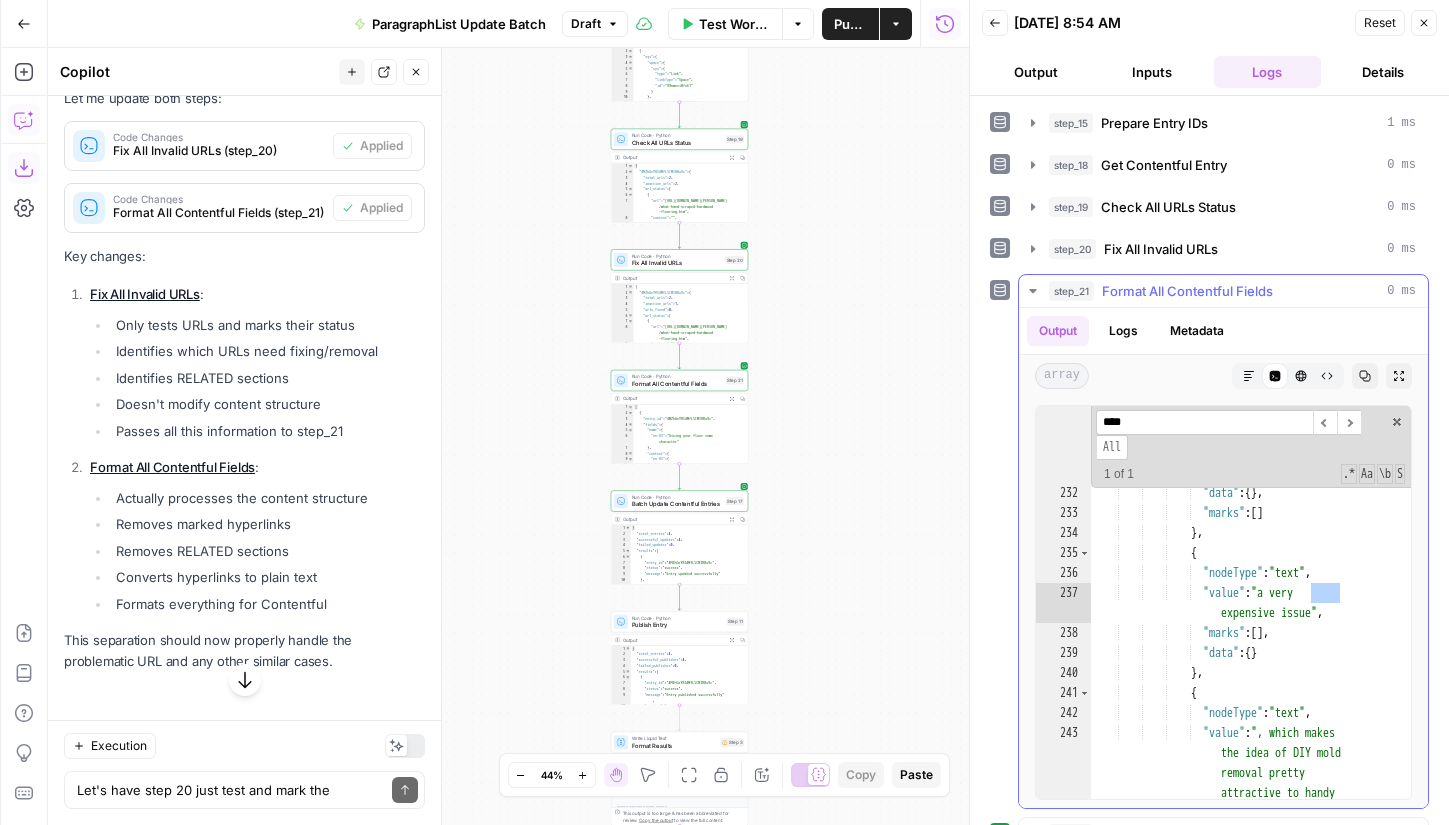 scroll, scrollTop: 5883, scrollLeft: 0, axis: vertical 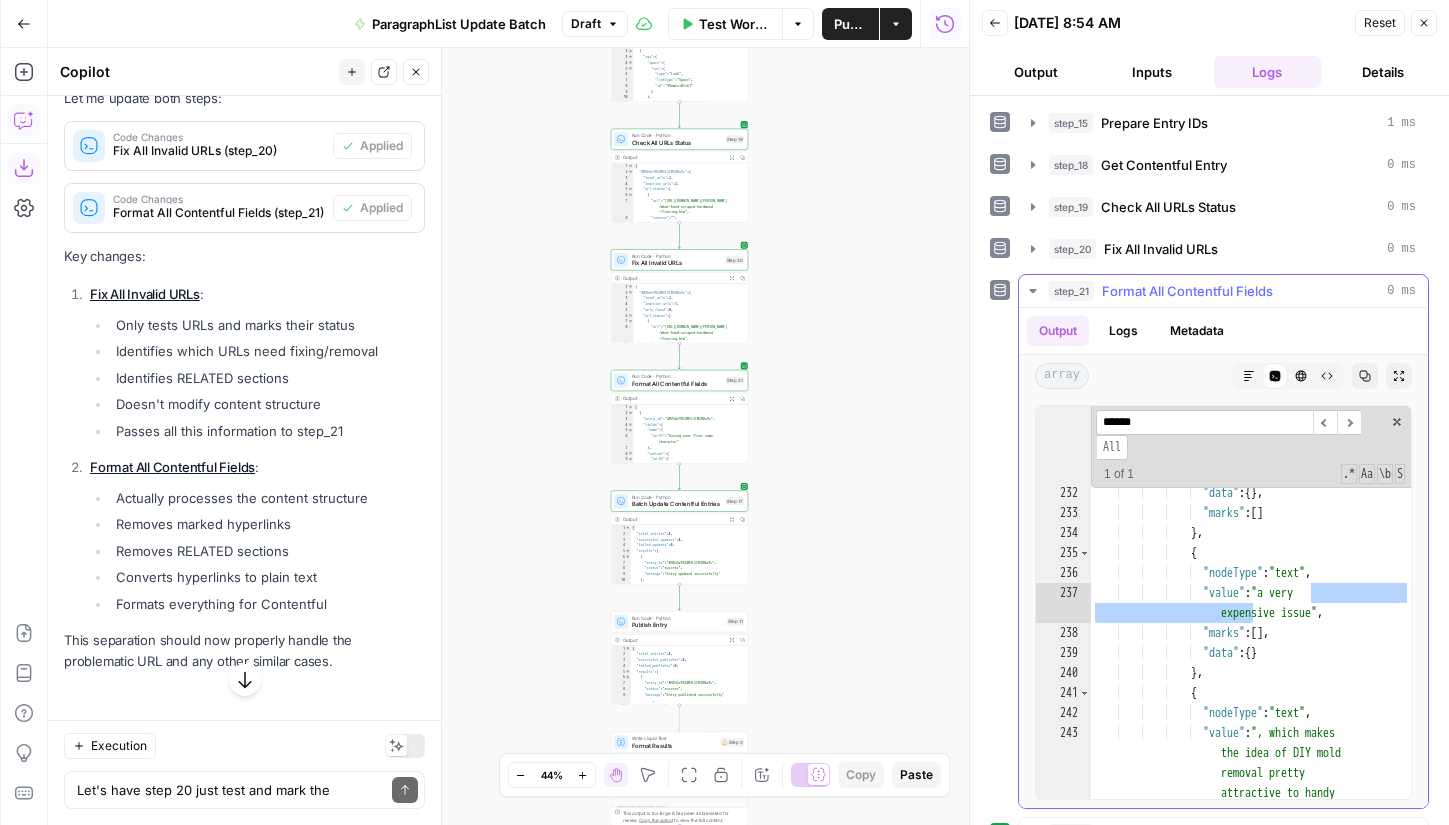 type on "******" 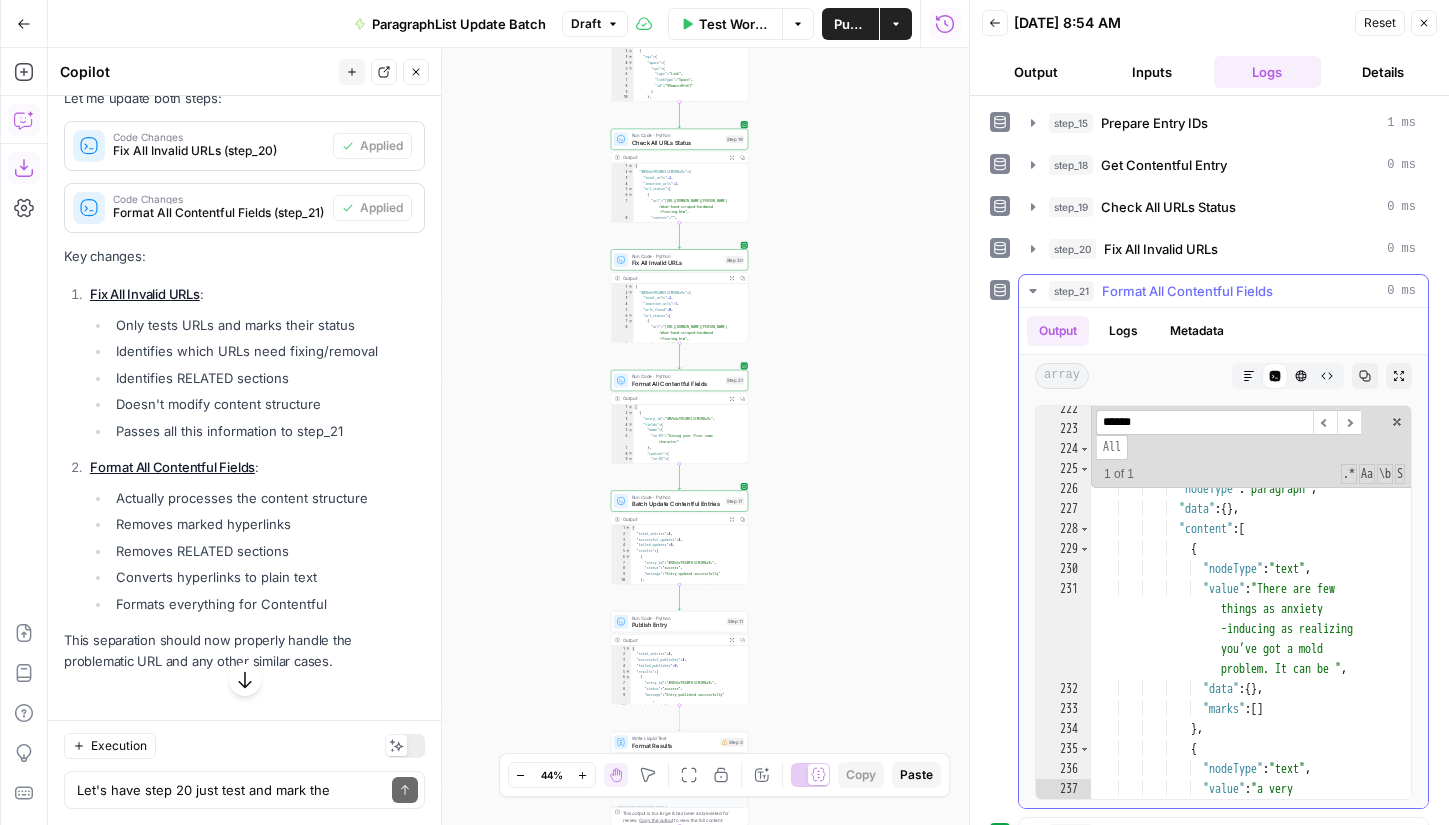scroll, scrollTop: 5773, scrollLeft: 0, axis: vertical 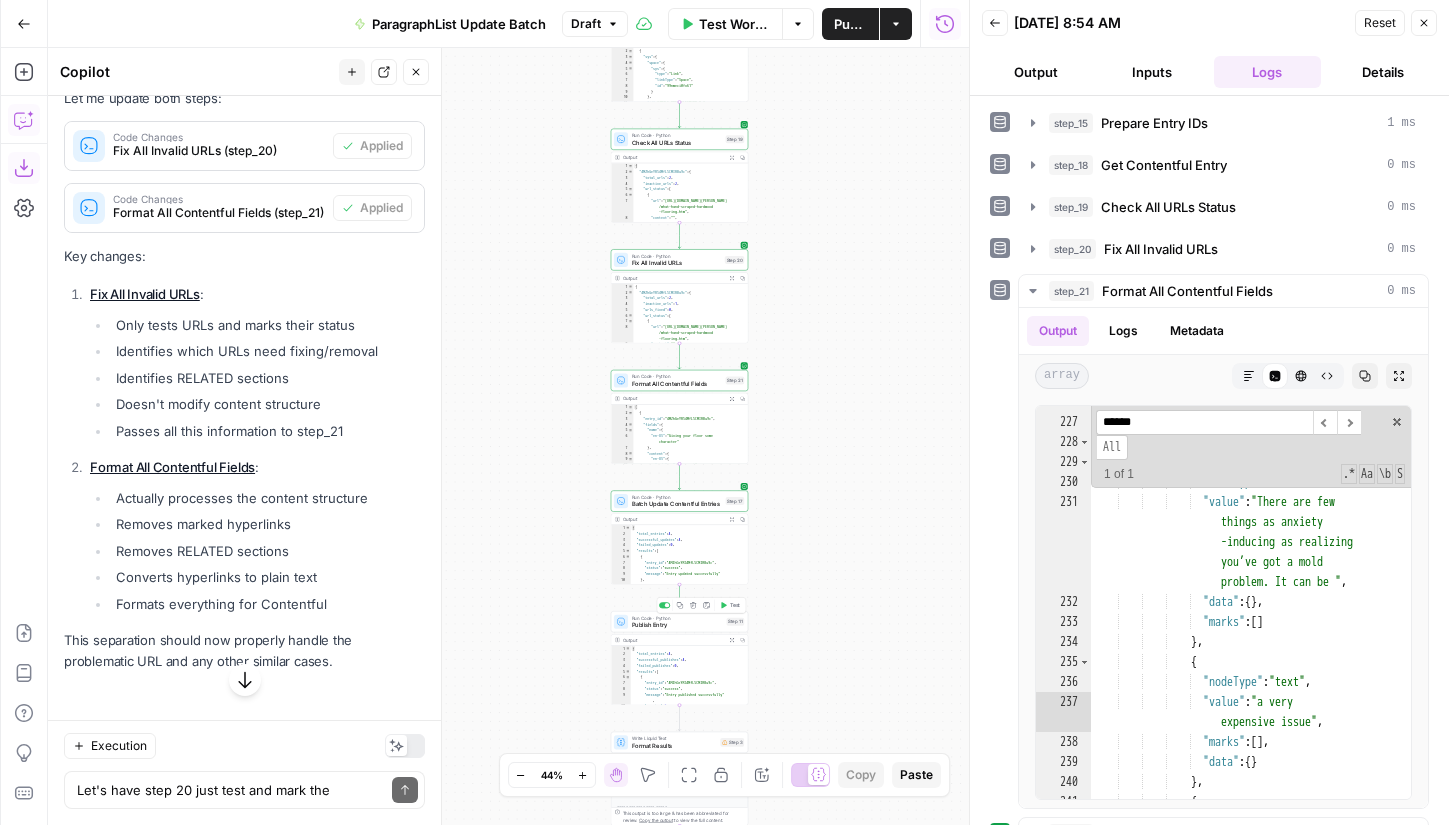 click on "Run Code · Python" at bounding box center [677, 617] 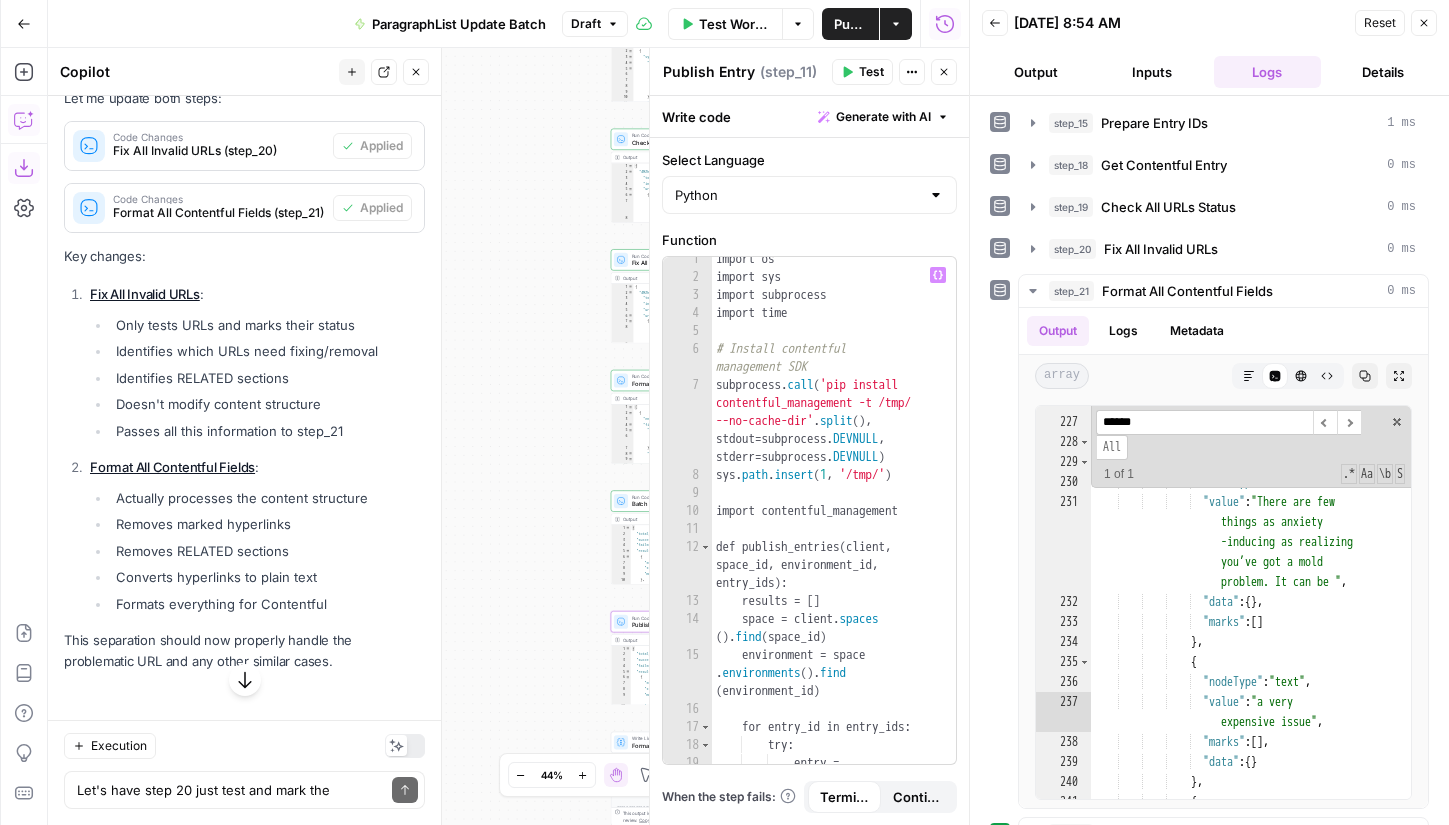 scroll, scrollTop: 0, scrollLeft: 0, axis: both 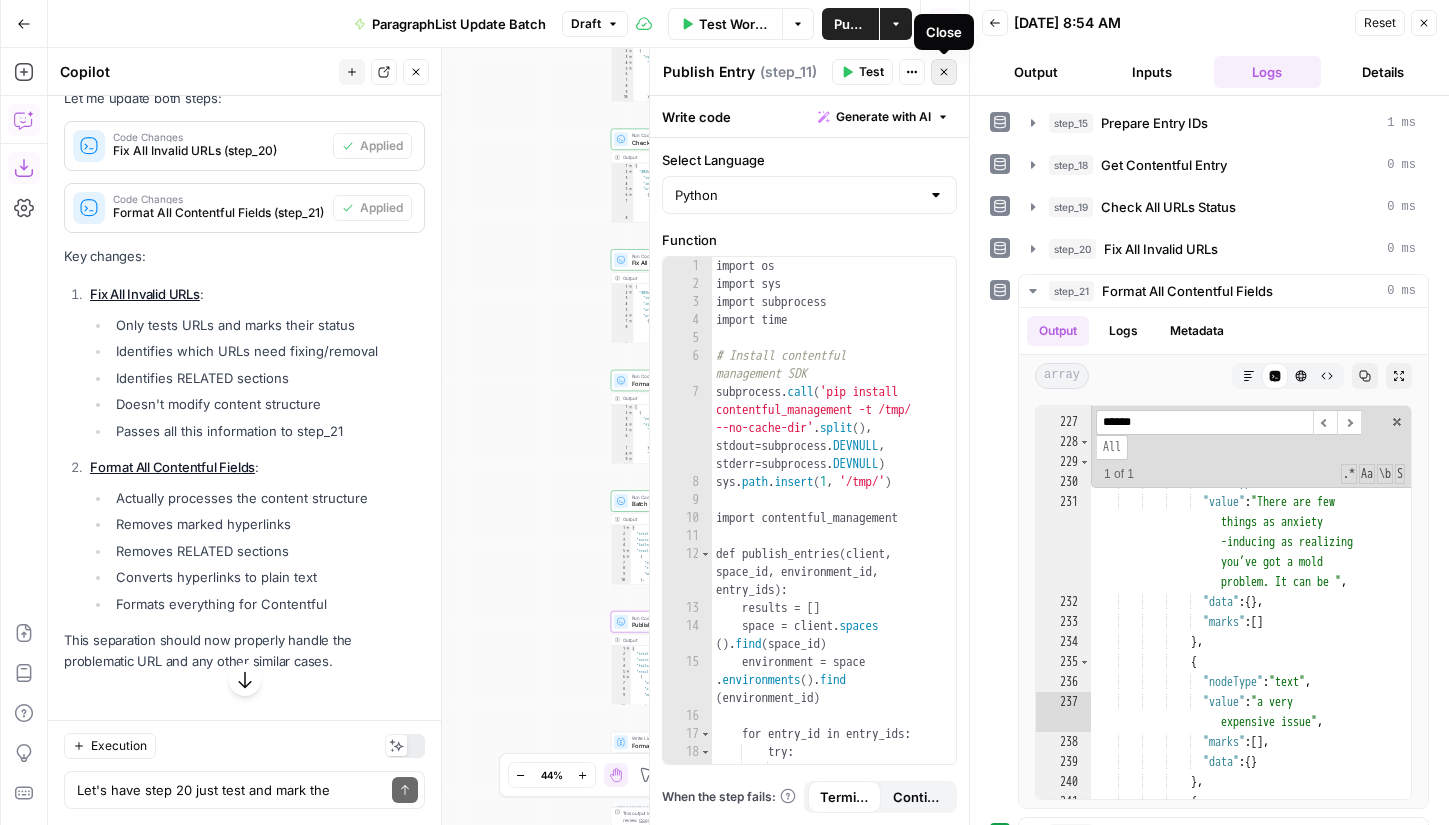 click 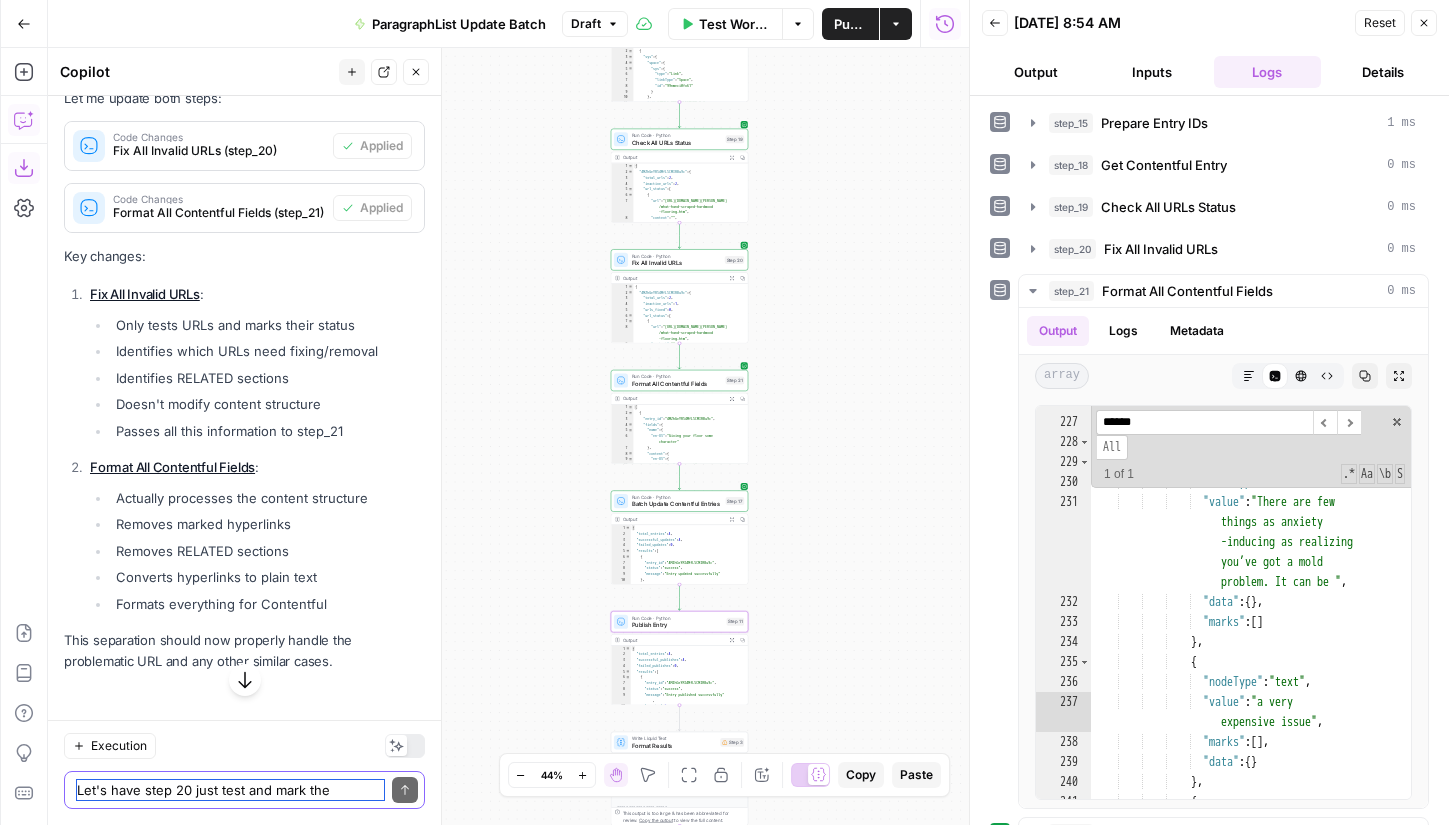 click on "Let's have step 20 just test and mark the required update. Then have step 21 actually make the change when formatting for Contentful" at bounding box center (230, 790) 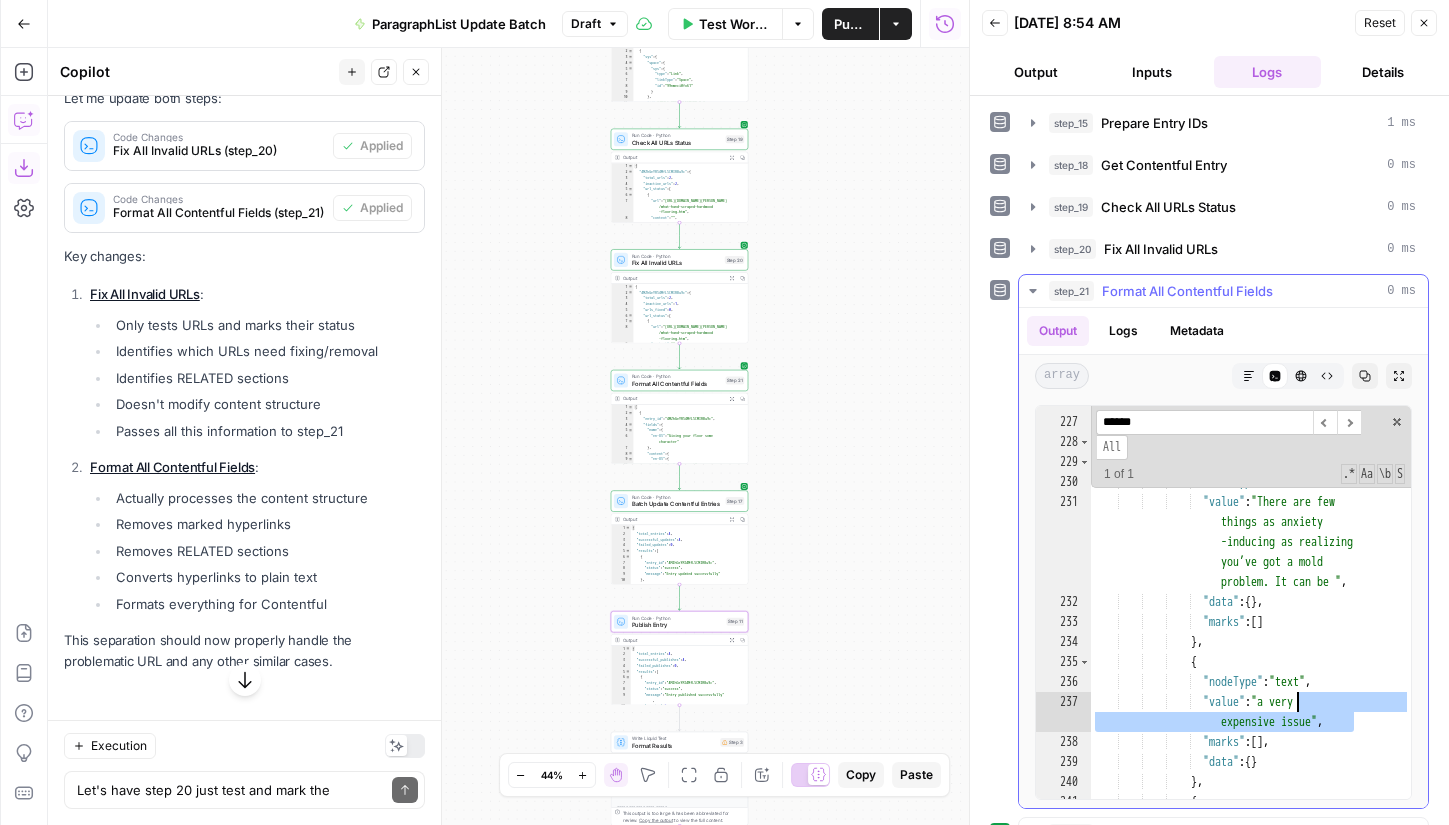 drag, startPoint x: 1354, startPoint y: 723, endPoint x: 1297, endPoint y: 702, distance: 60.74537 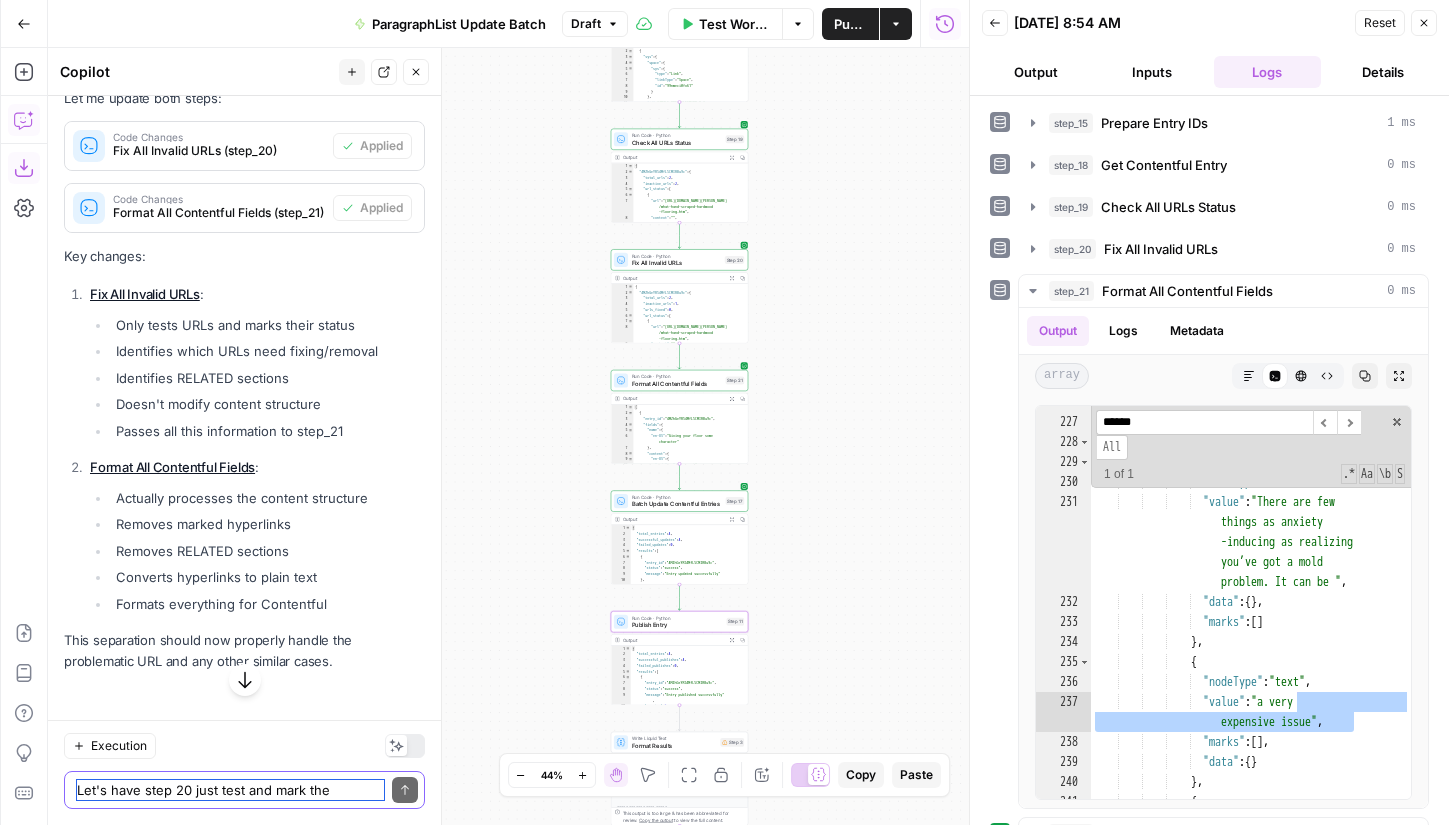 click on "Let's have step 20 just test and mark the required update. Then have step 21 actually make the change when formatting for Contentful" at bounding box center (230, 790) 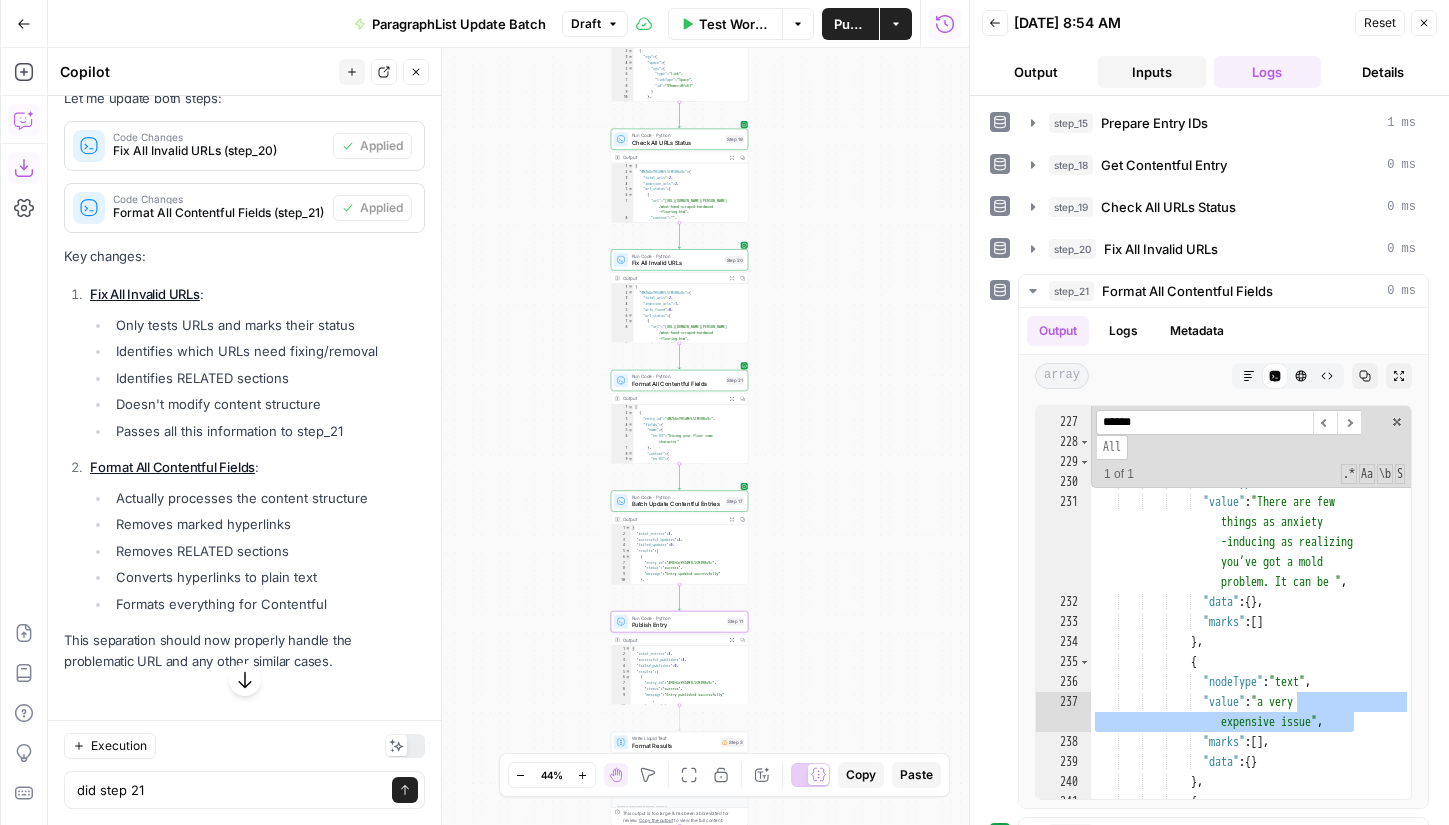 click on "Inputs" at bounding box center [1152, 72] 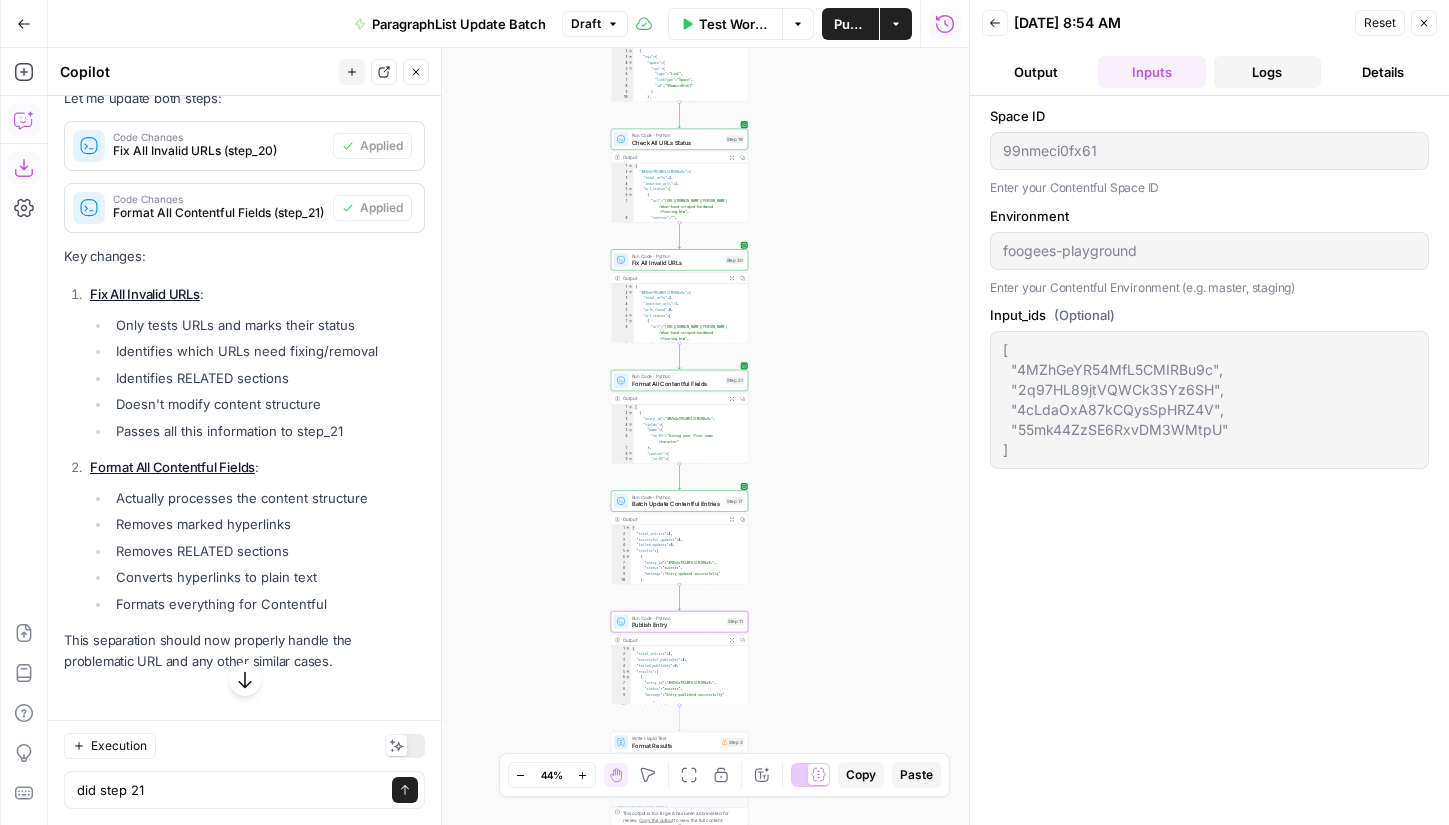 click on "Logs" at bounding box center [1268, 72] 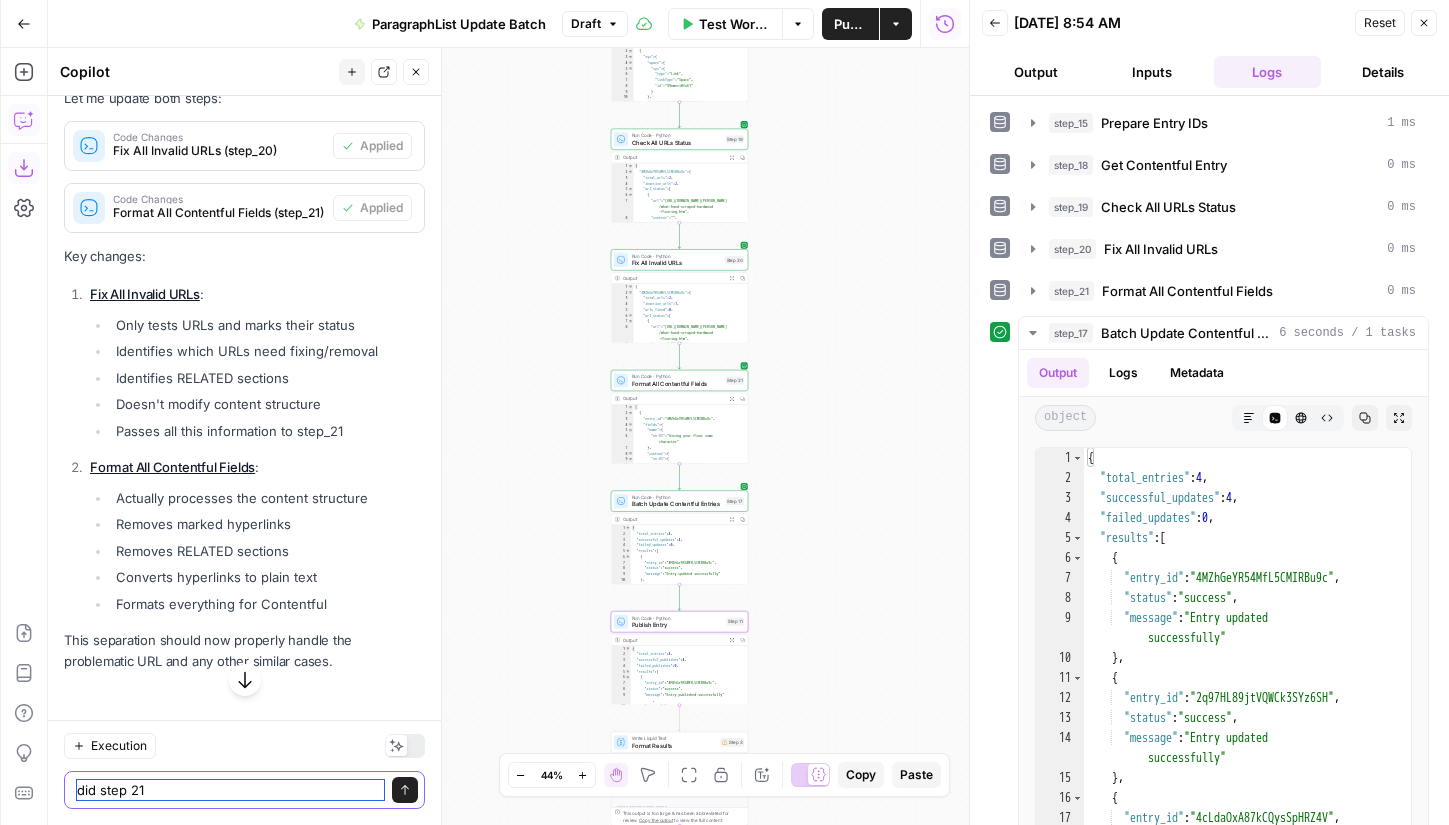 click on "did step 21" at bounding box center (230, 790) 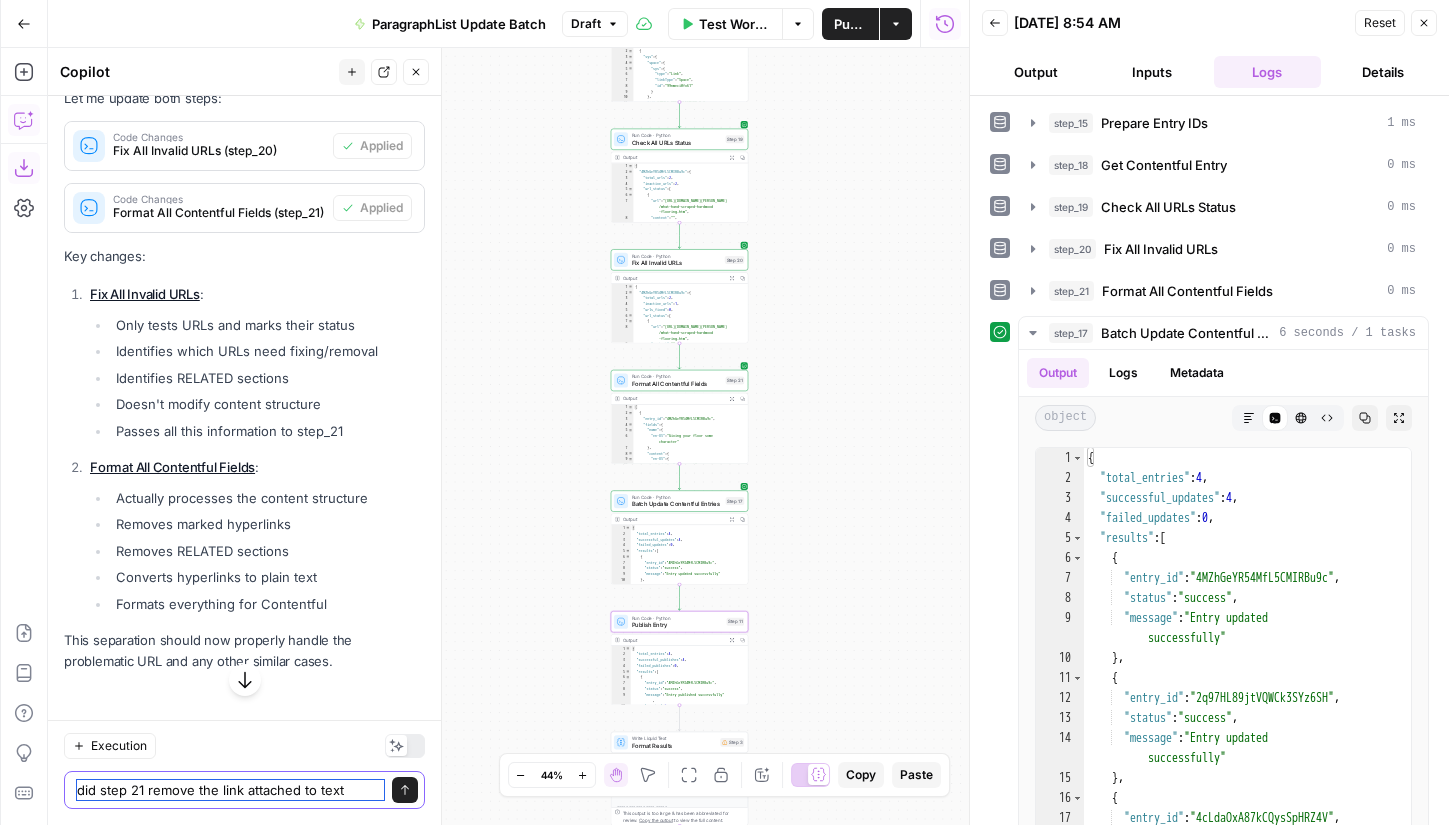 paste on "a very expensive issue" 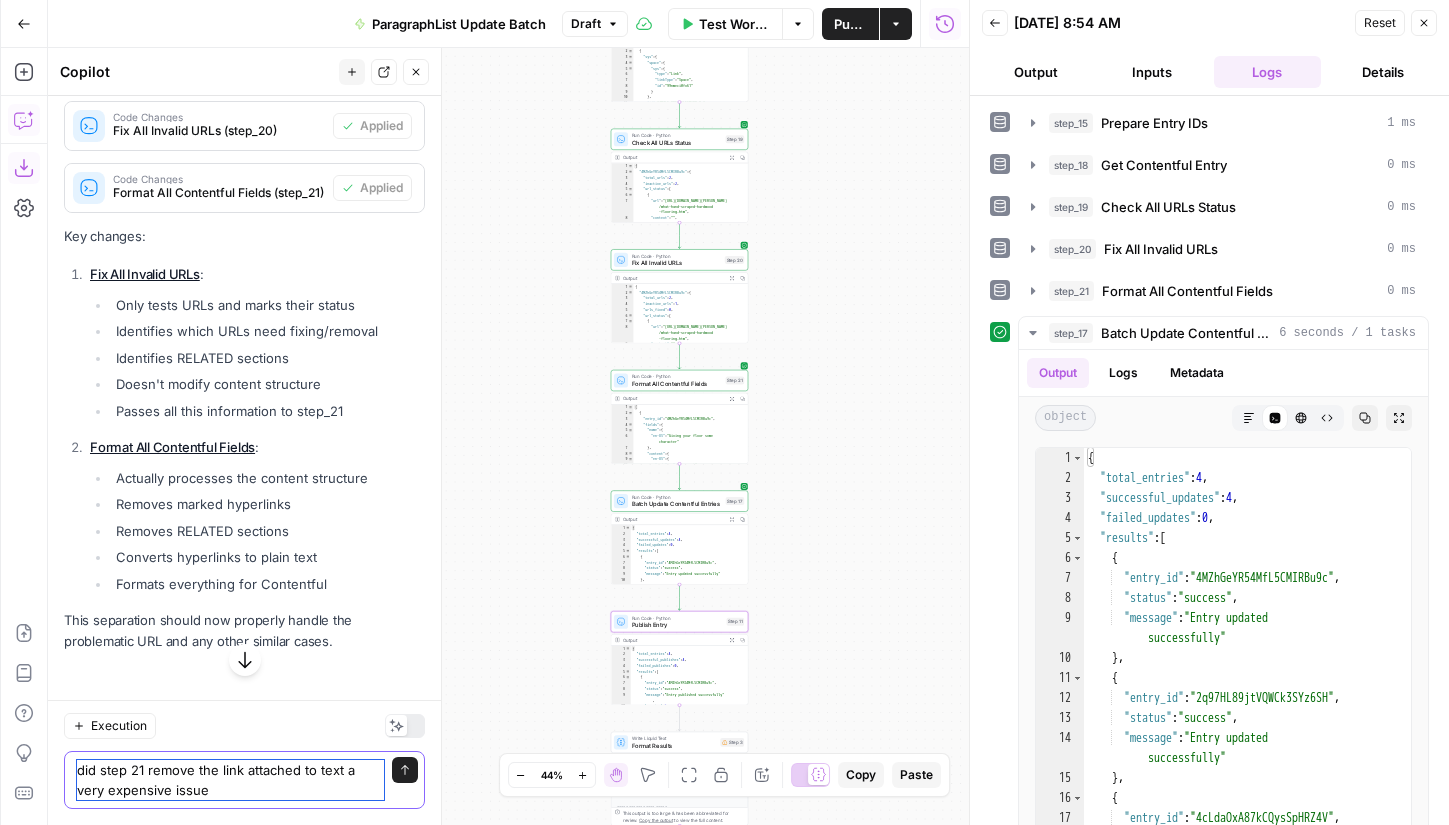 click on "did step 21 remove the link attached to text a very expensive issue" at bounding box center (230, 780) 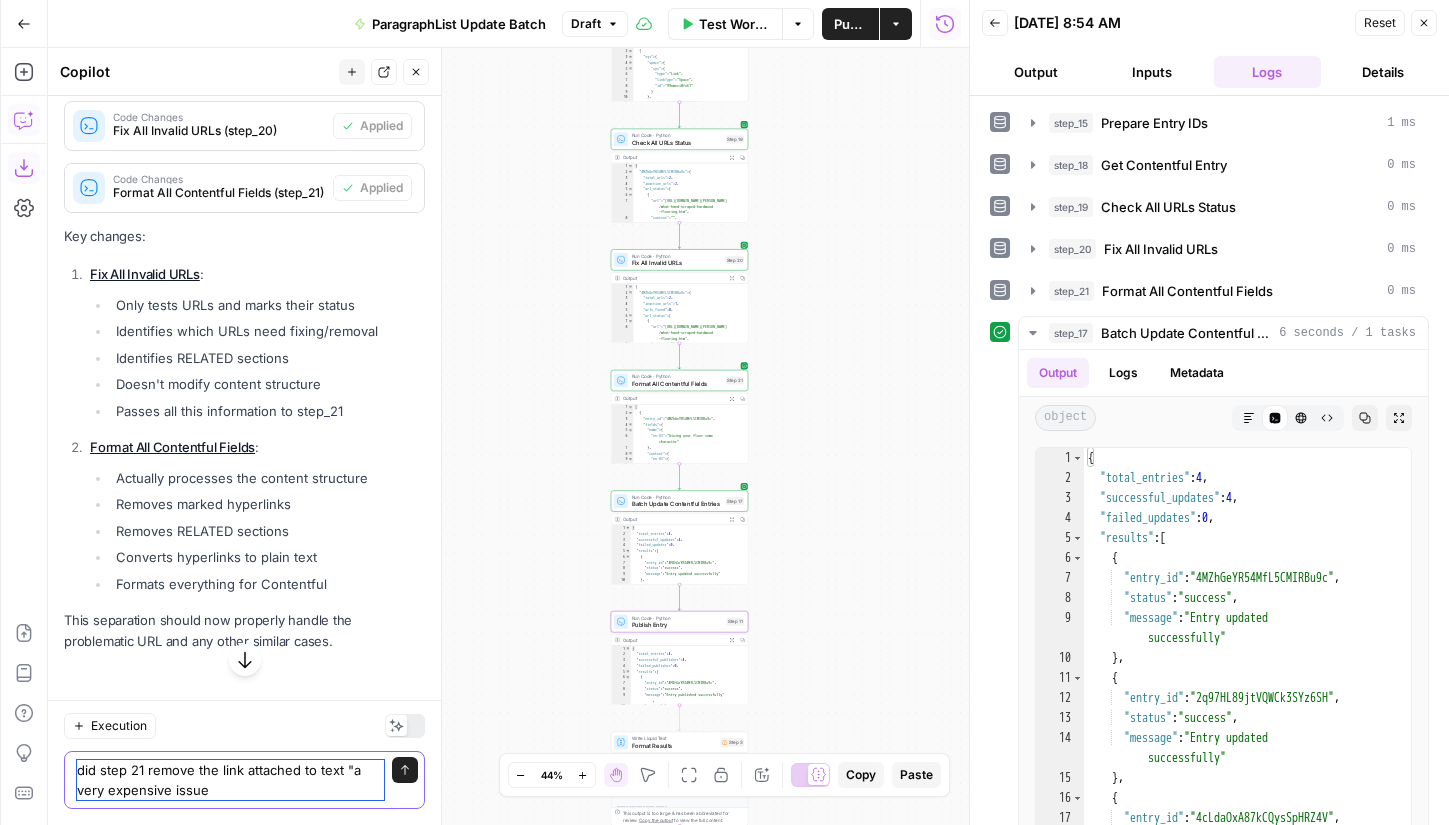 click on "did step 21 remove the link attached to text "a very expensive issue" at bounding box center [230, 780] 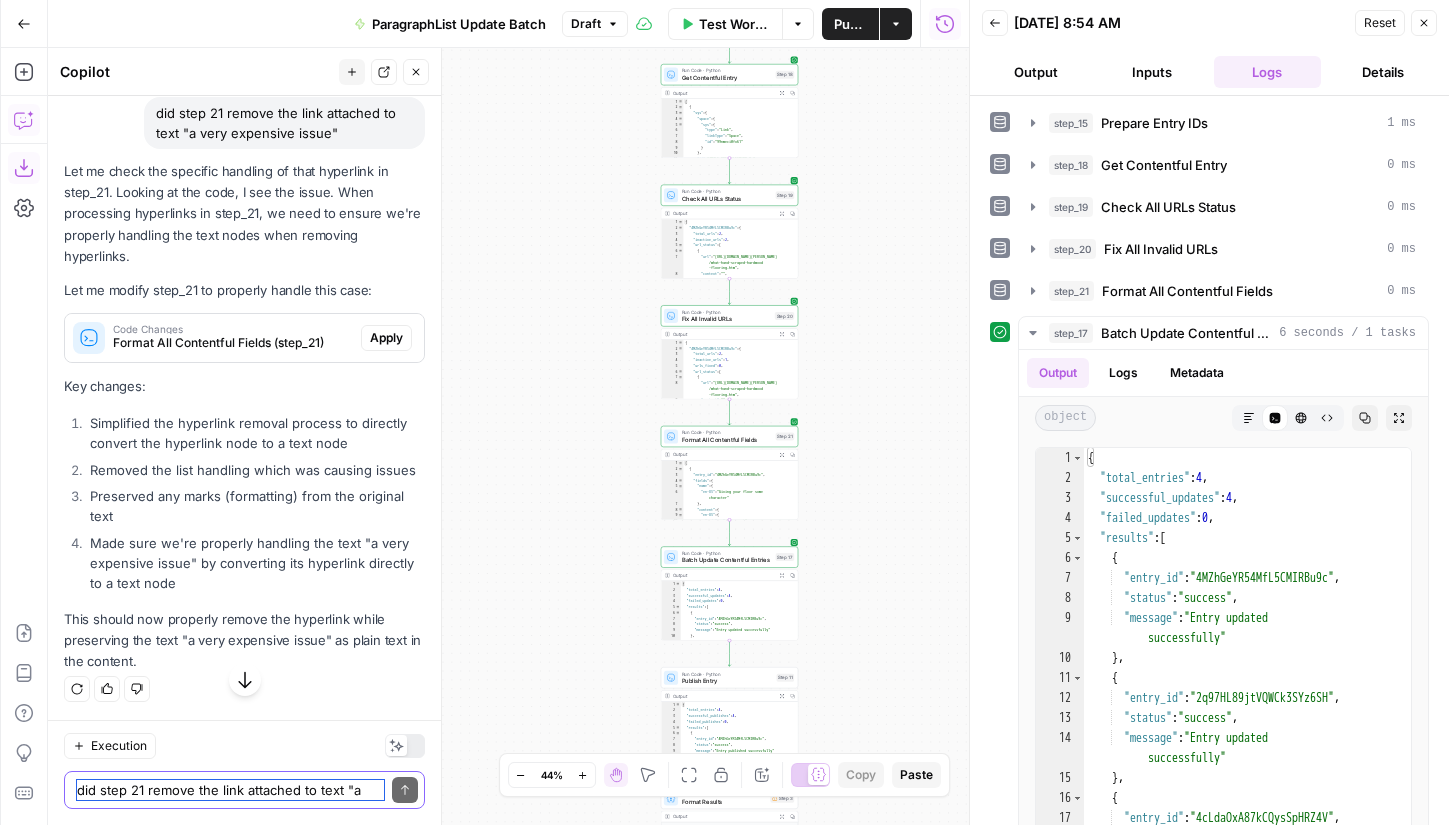 scroll, scrollTop: 13369, scrollLeft: 0, axis: vertical 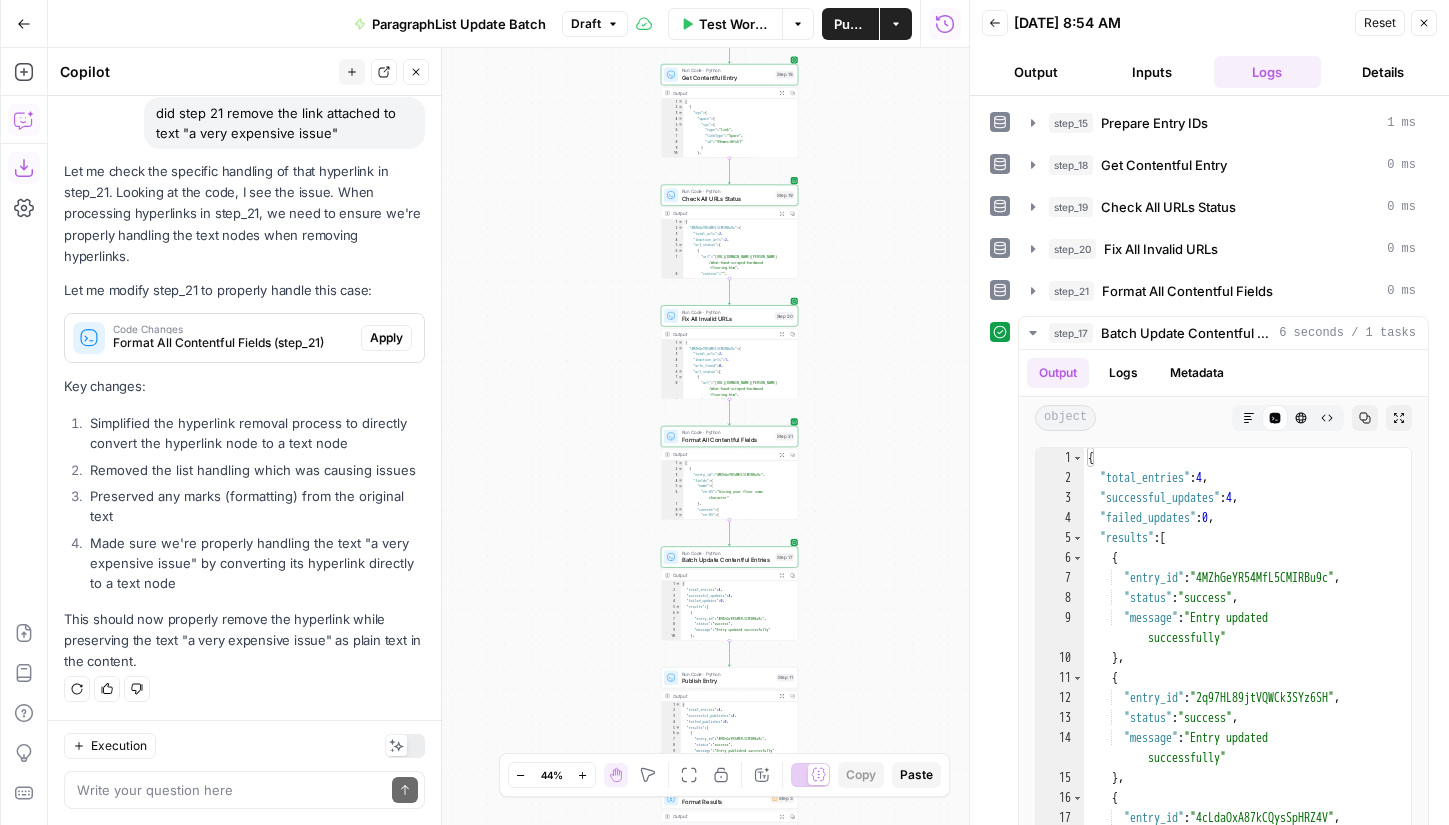 drag, startPoint x: 175, startPoint y: 582, endPoint x: 92, endPoint y: 543, distance: 91.706055 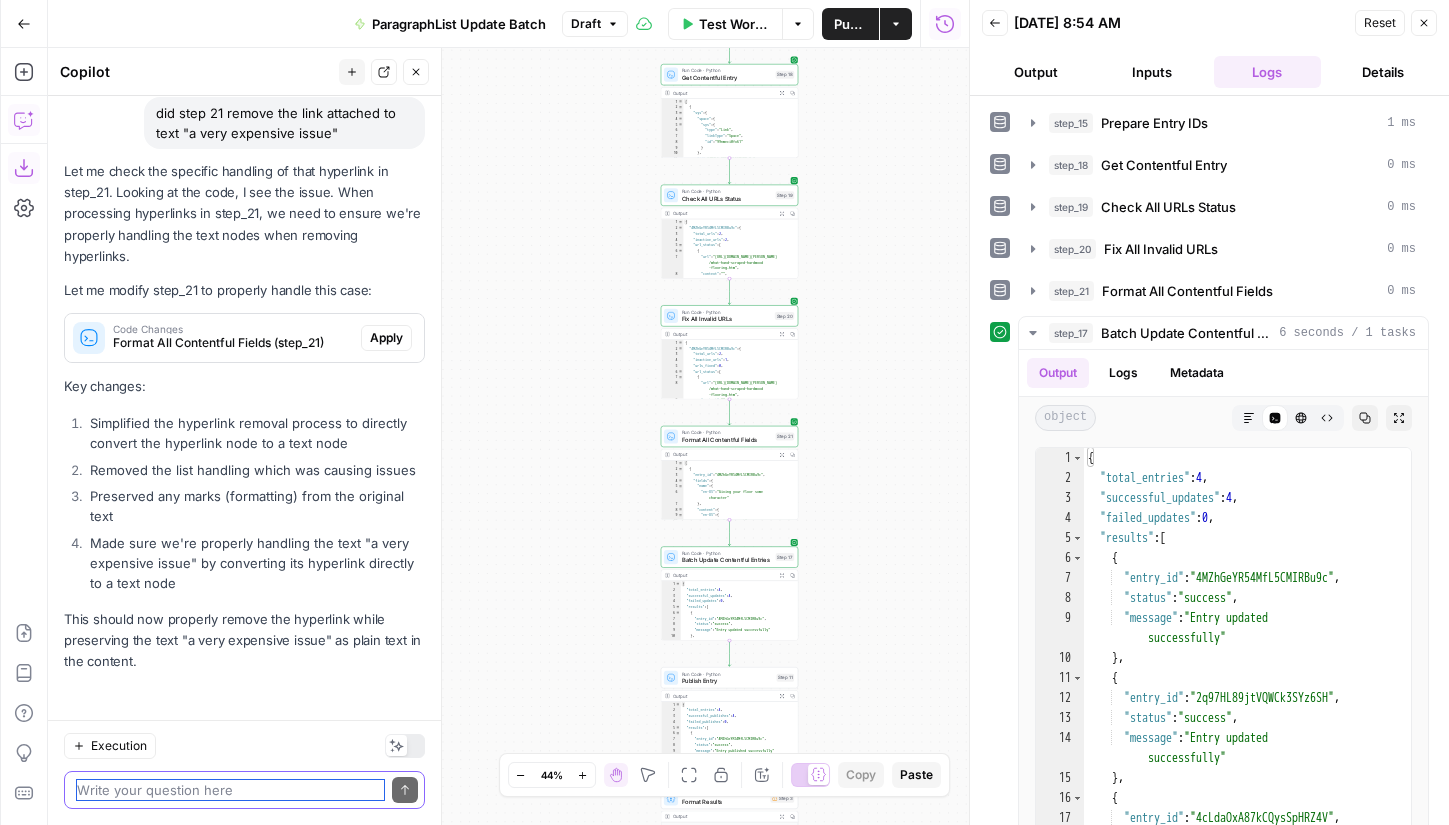 click at bounding box center (230, 790) 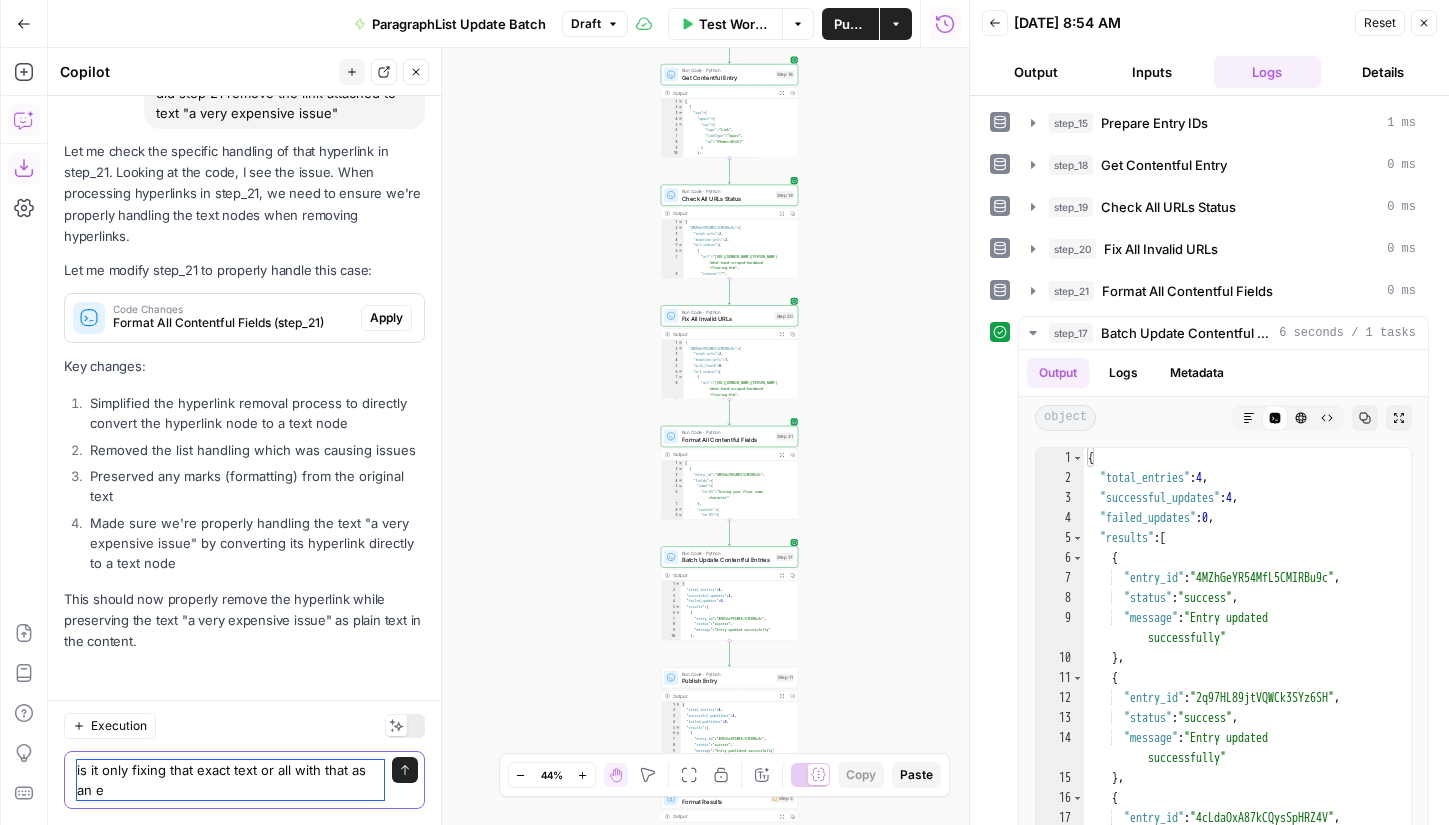 scroll, scrollTop: 13389, scrollLeft: 0, axis: vertical 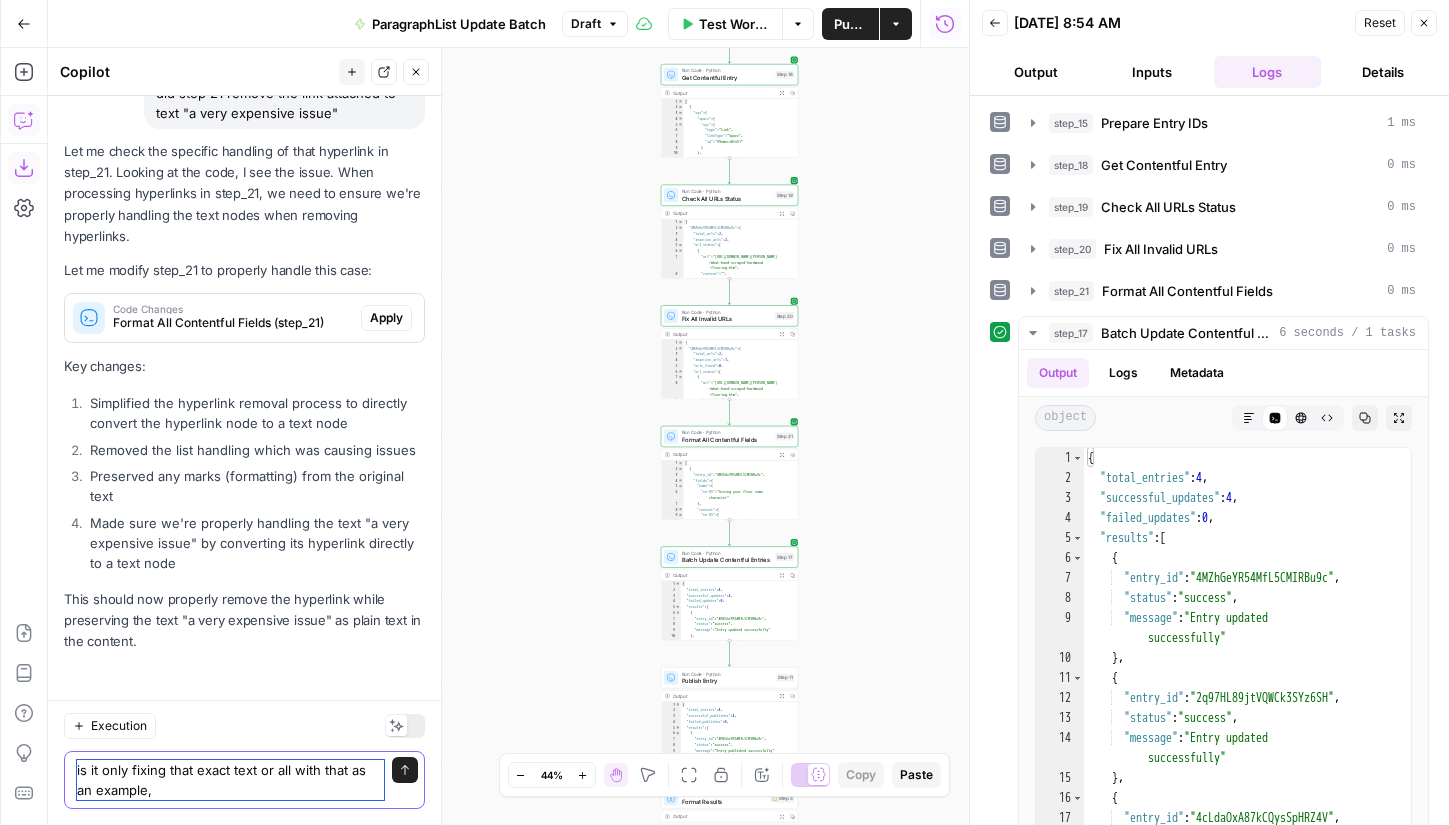 paste on "Made sure we're properly handling the text "a very expensive issue" by converting its hyperlink directly to a text node" 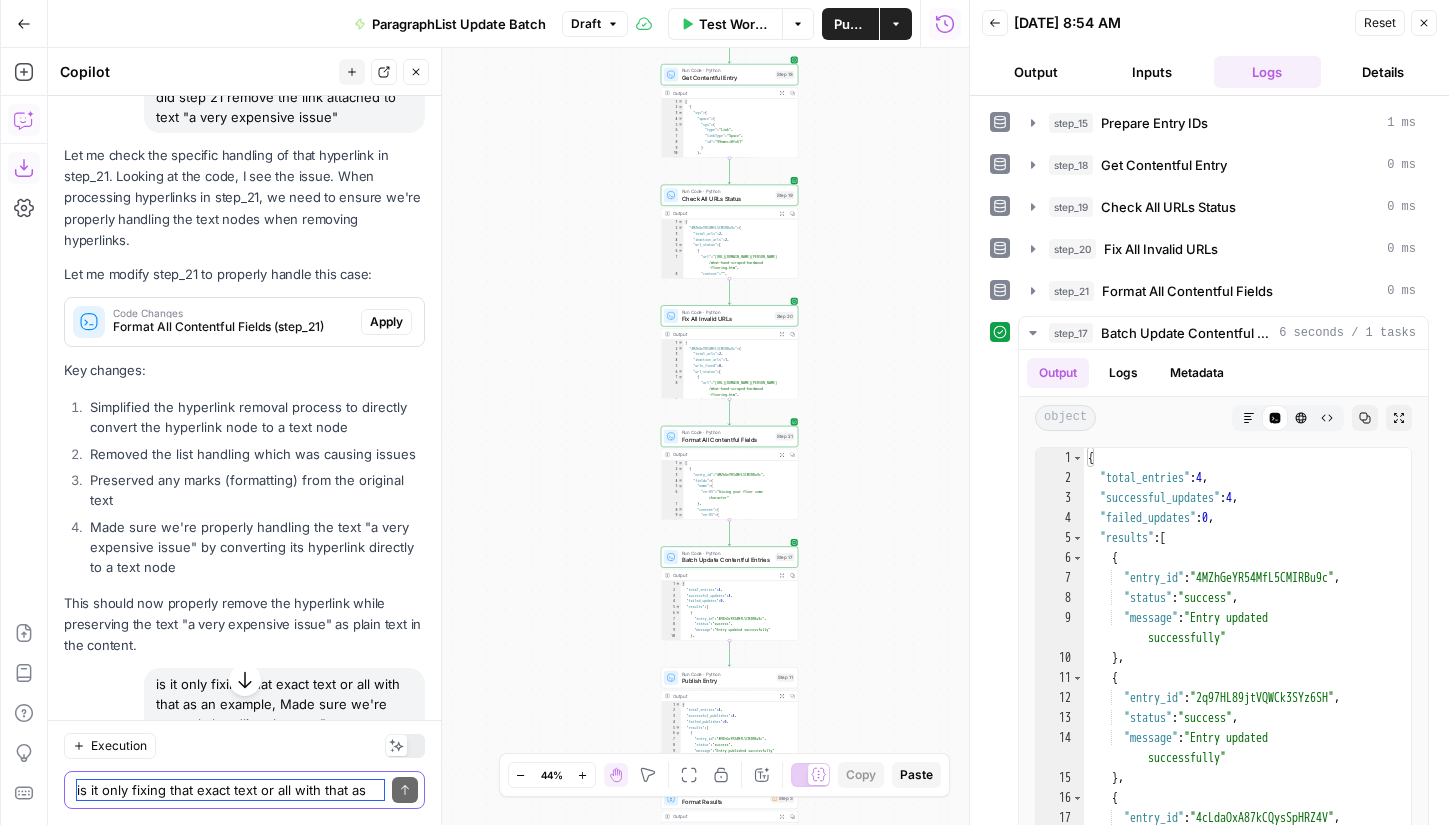 scroll, scrollTop: 13273, scrollLeft: 0, axis: vertical 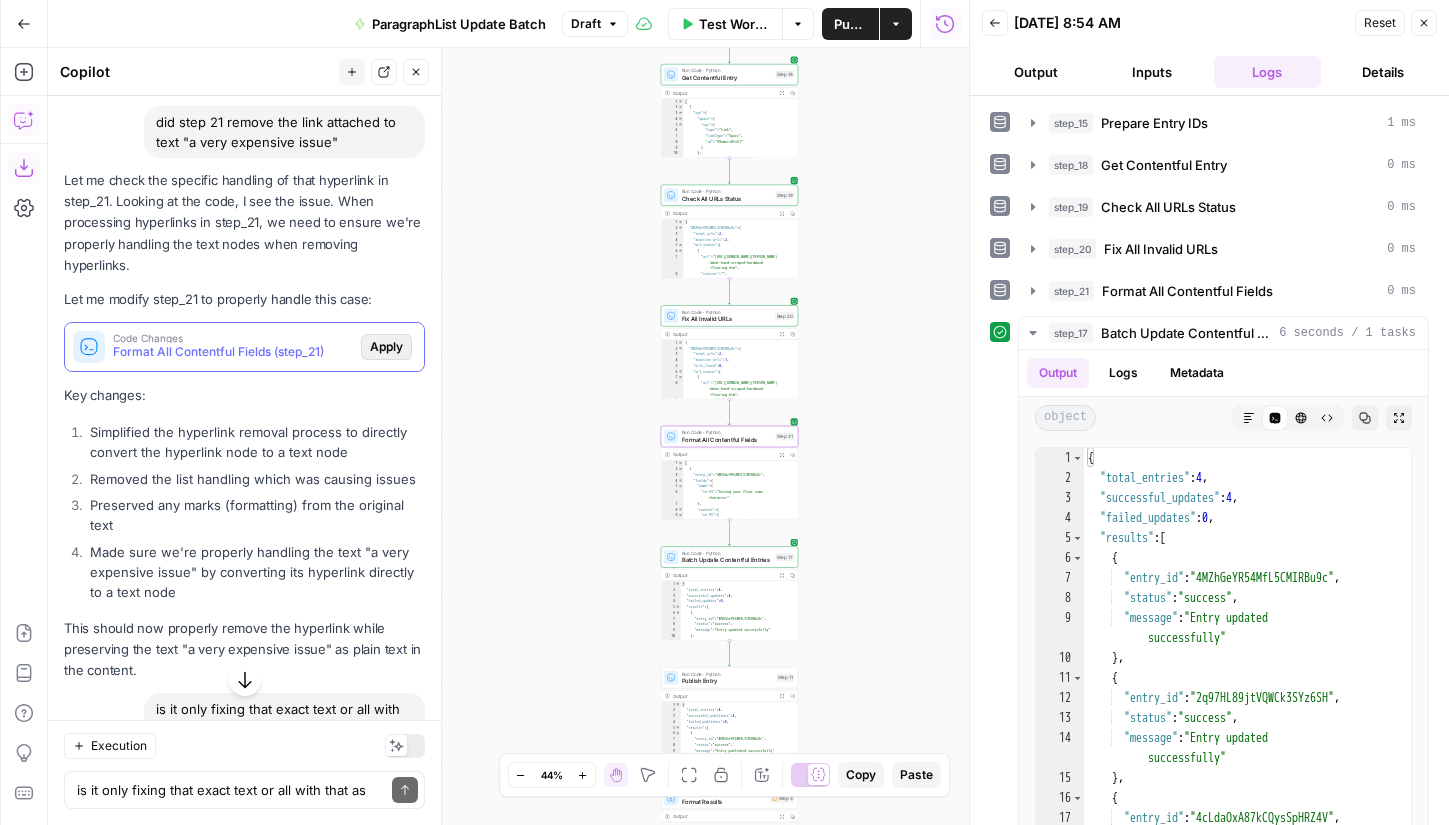 click on "Apply" at bounding box center [386, 347] 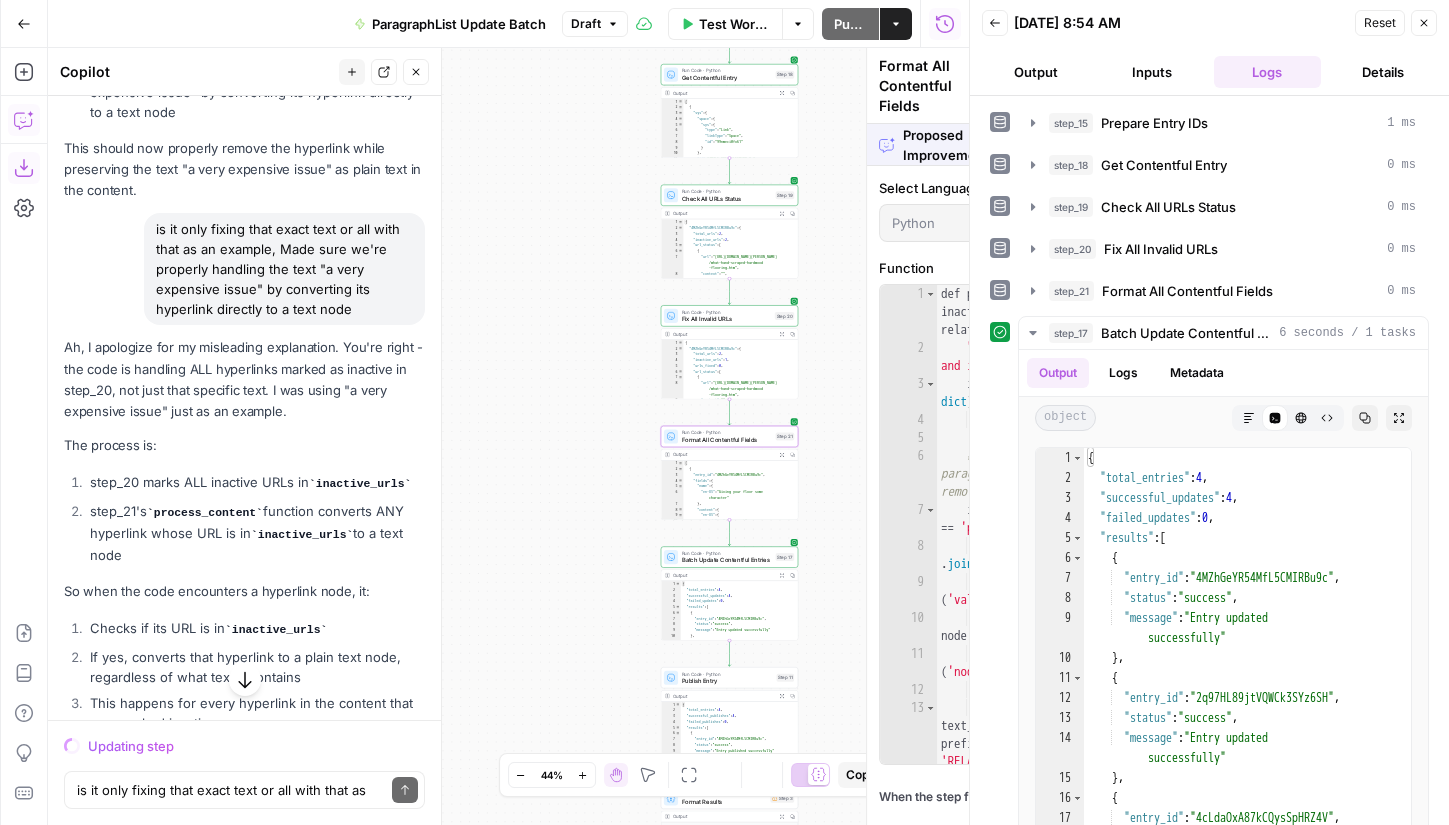 scroll, scrollTop: 12793, scrollLeft: 0, axis: vertical 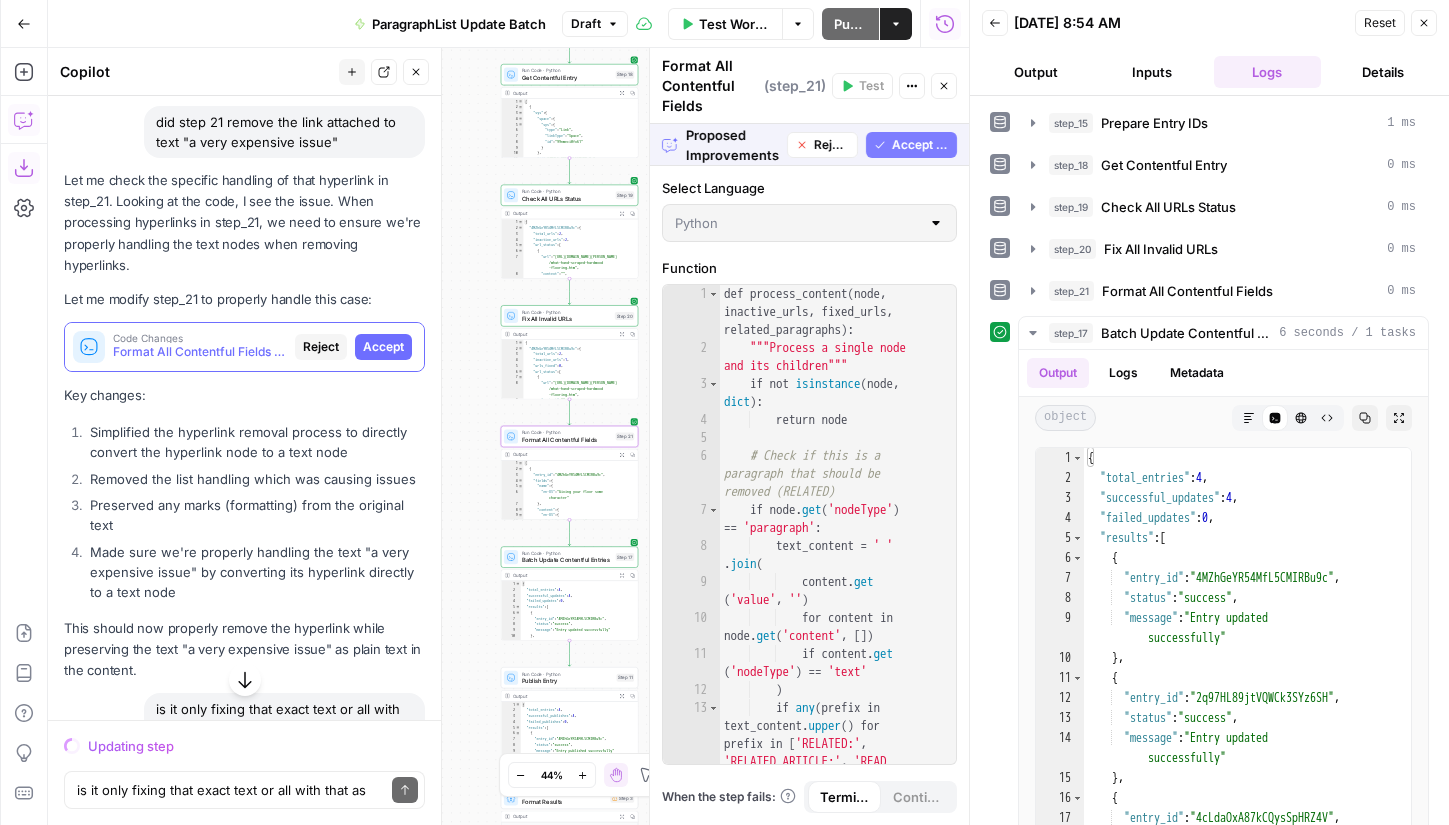 click on "Accept" at bounding box center [383, 347] 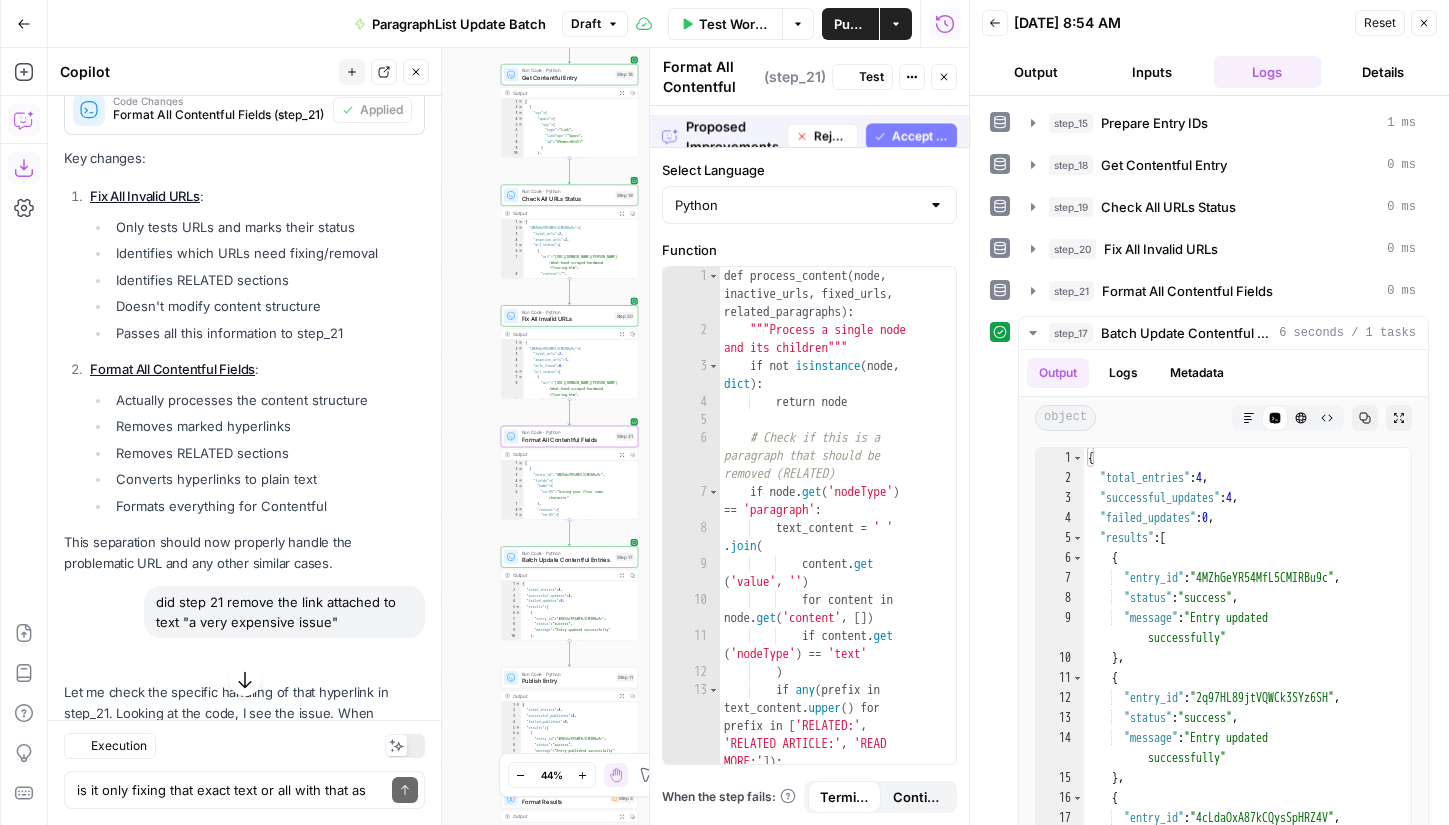 scroll, scrollTop: 13273, scrollLeft: 0, axis: vertical 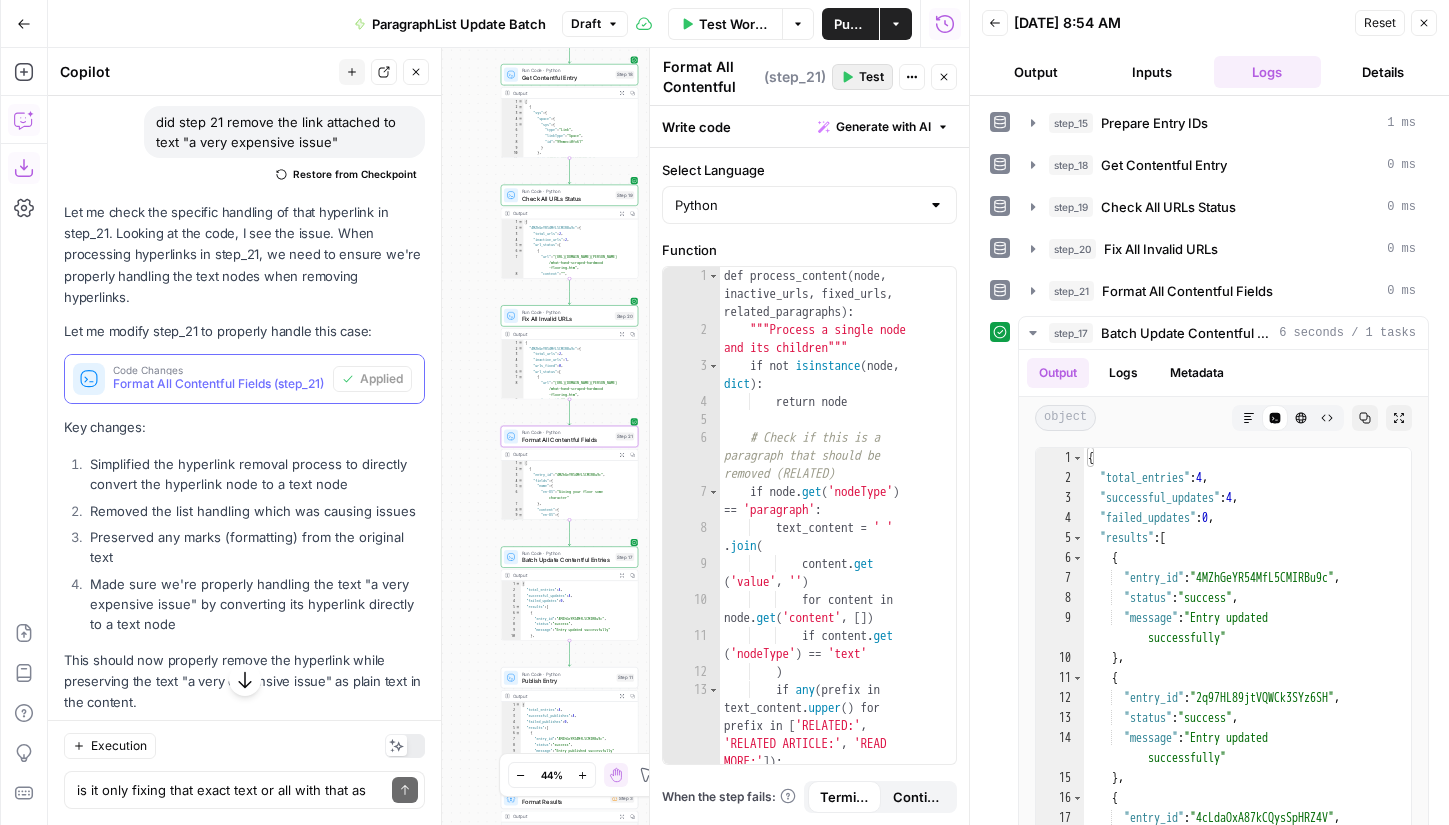 click on "Test" at bounding box center (871, 77) 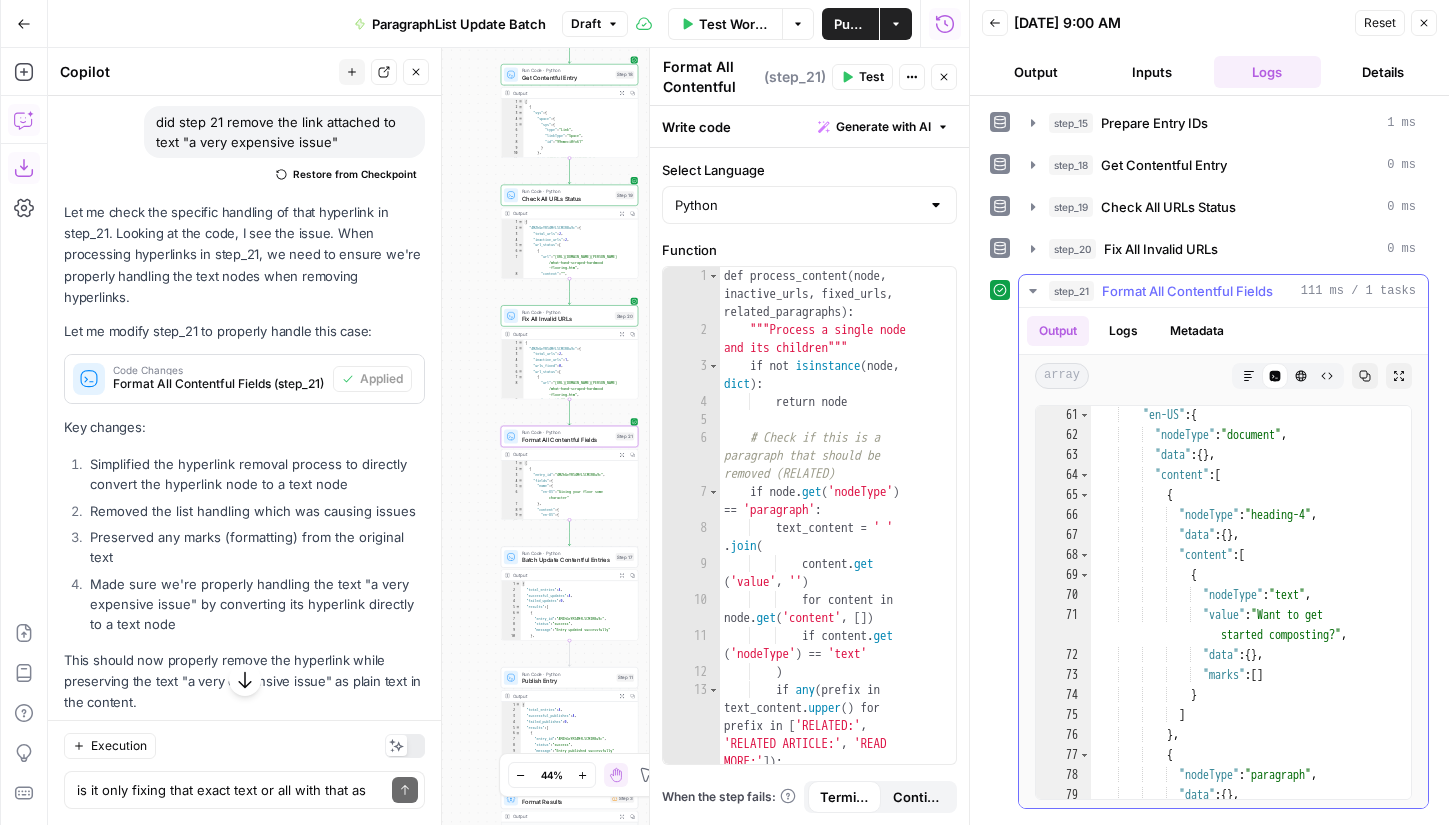 scroll, scrollTop: 1341, scrollLeft: 0, axis: vertical 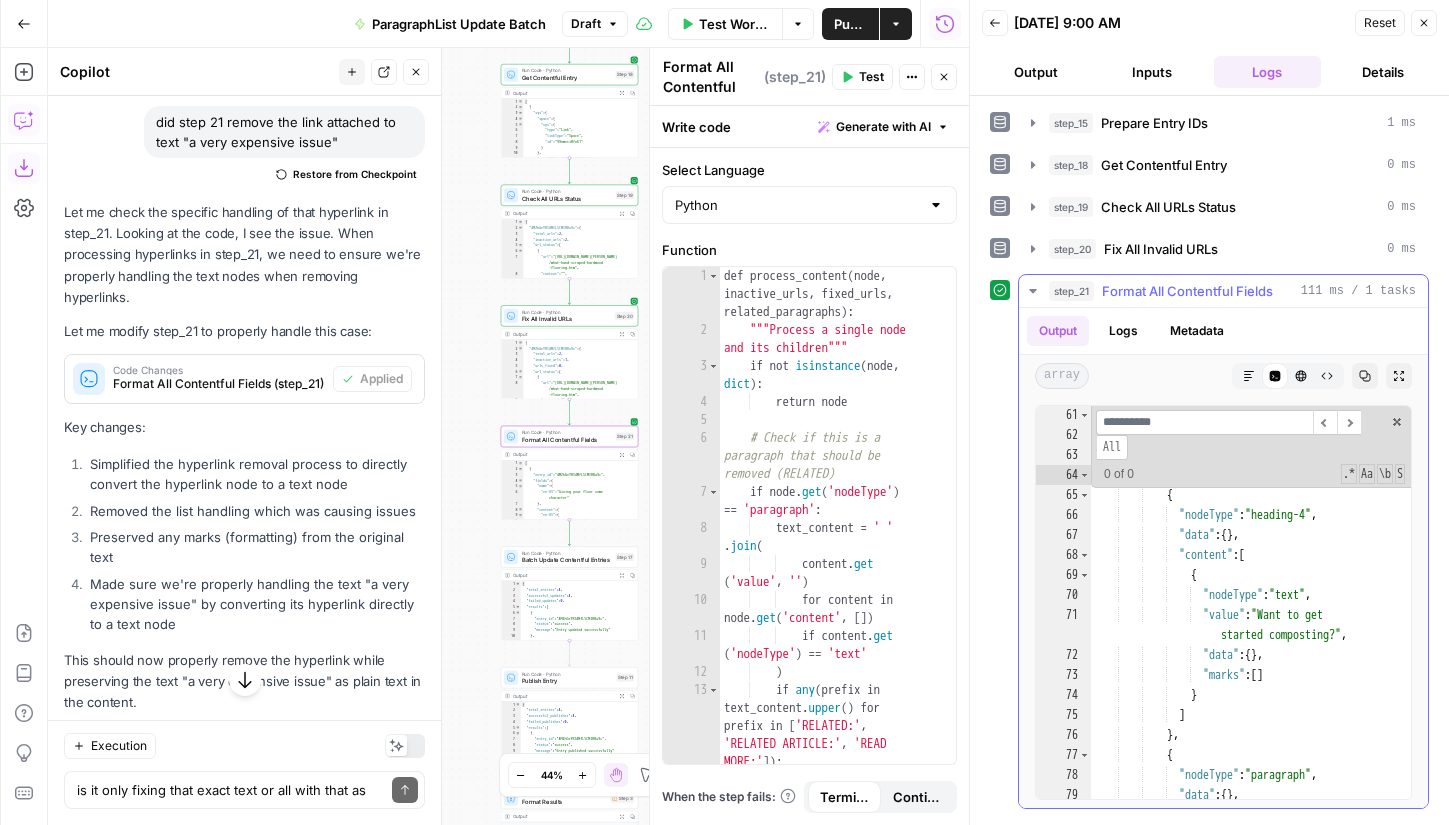 type on "**********" 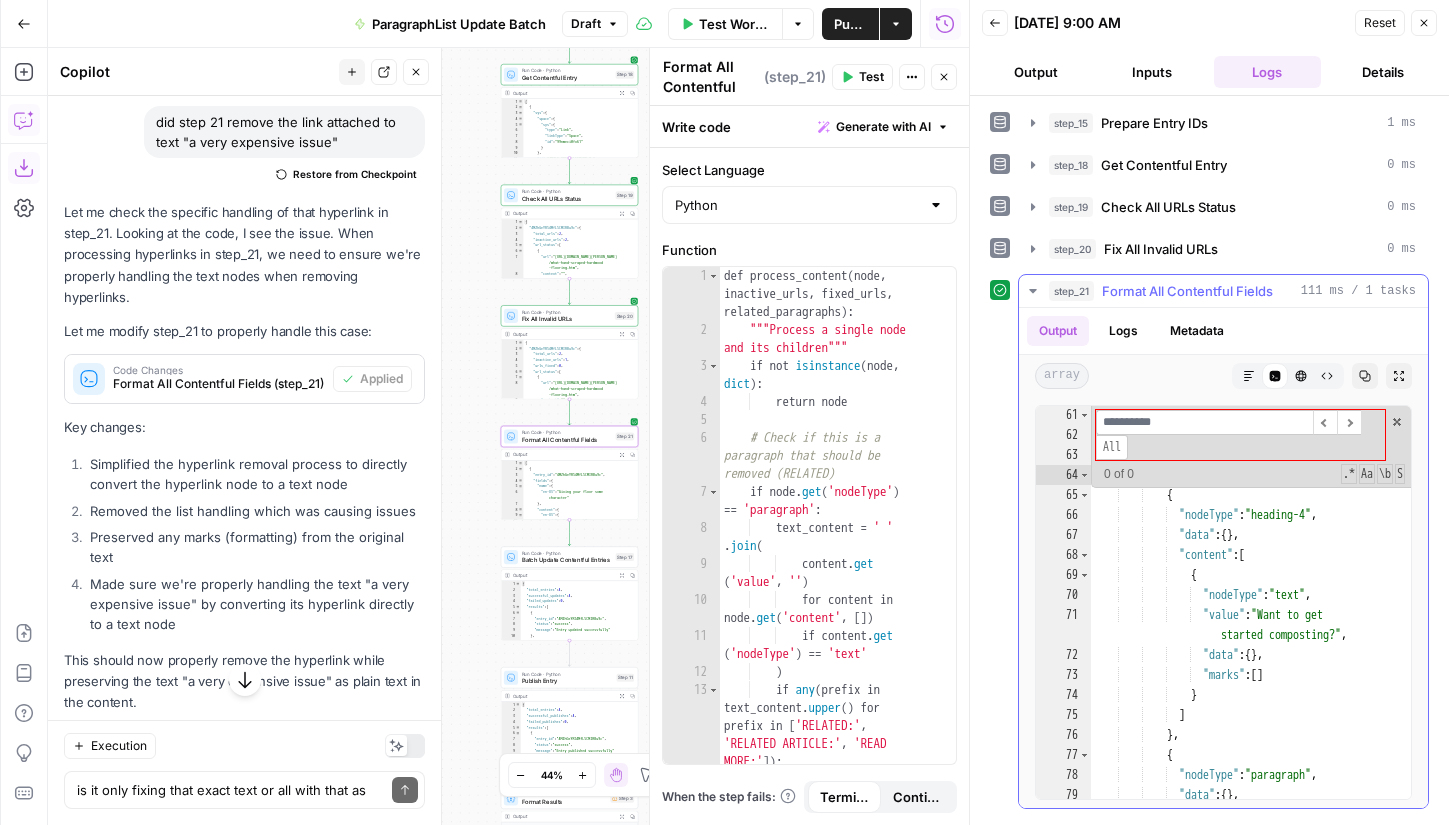 scroll, scrollTop: 0, scrollLeft: 0, axis: both 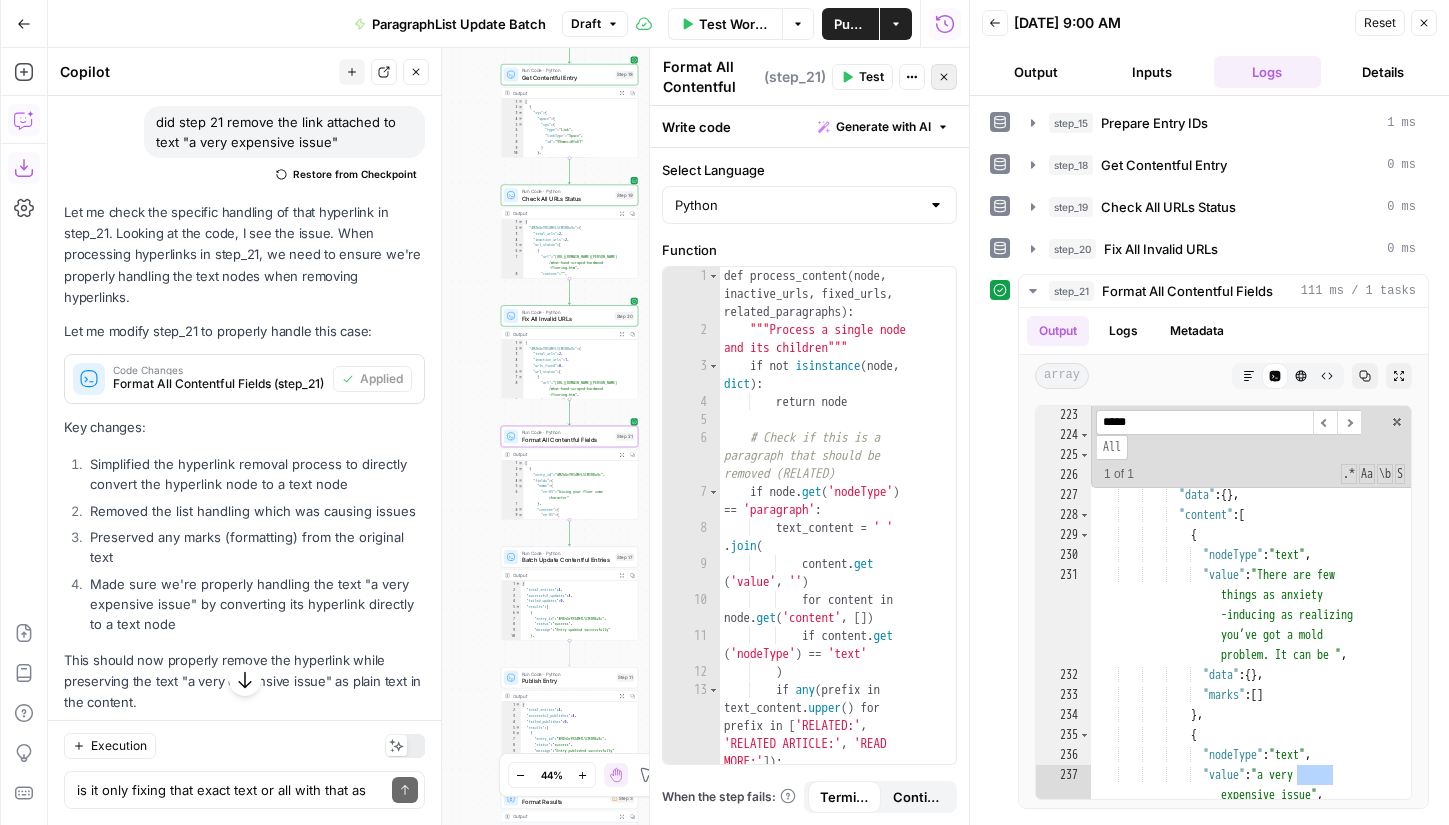 type on "*****" 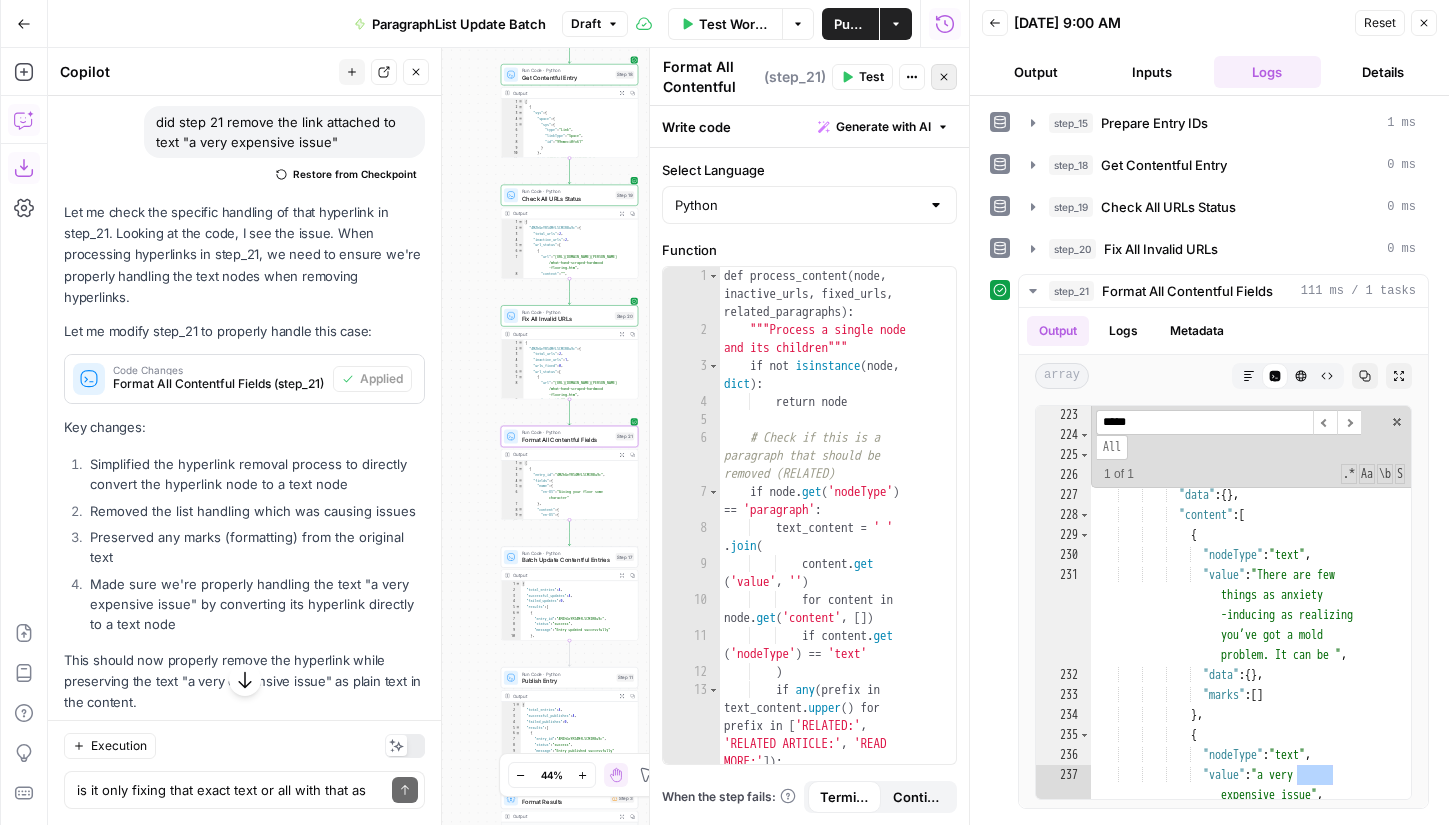 click 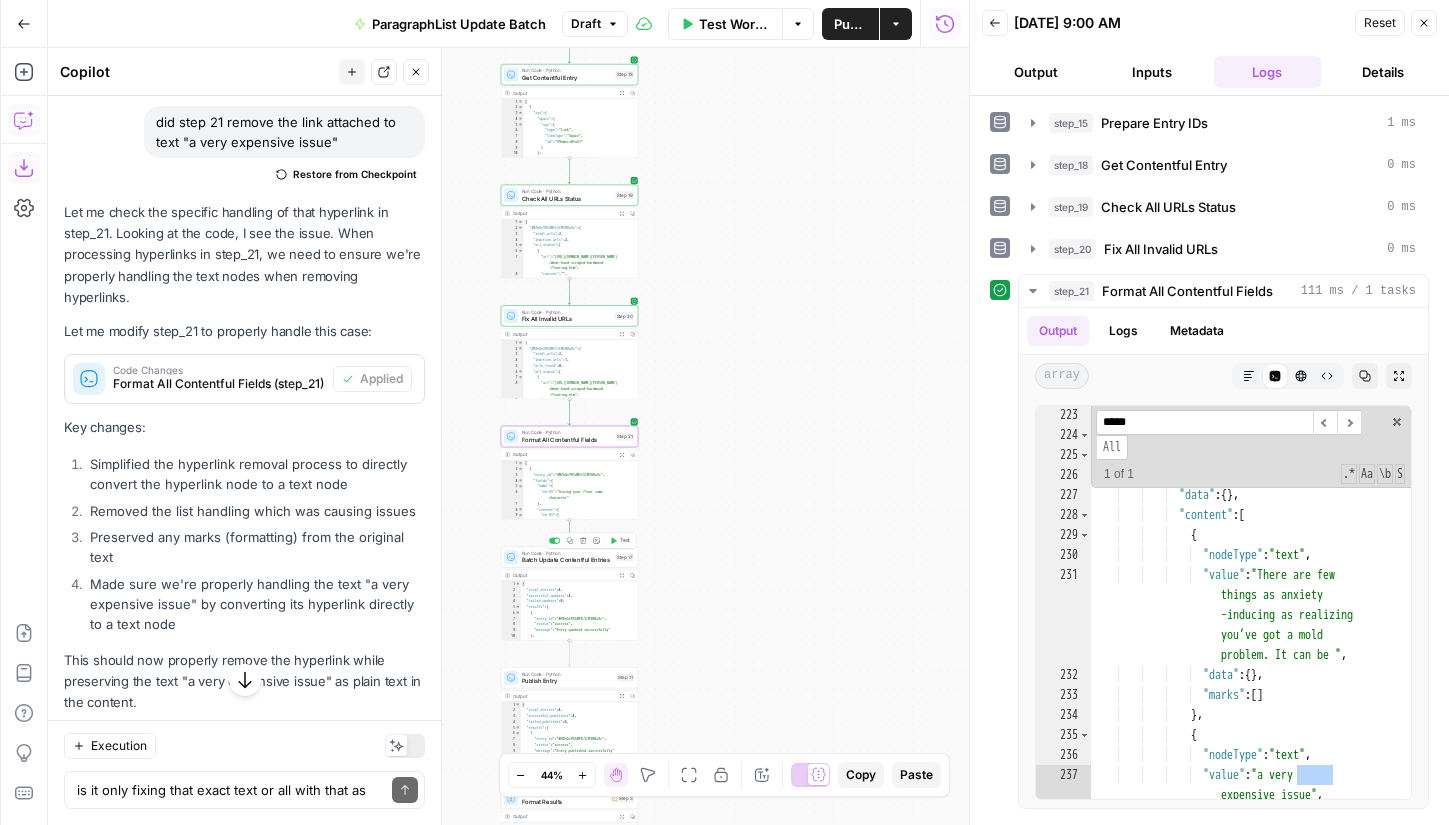 click on "Batch Update Contentful Entries" at bounding box center (567, 560) 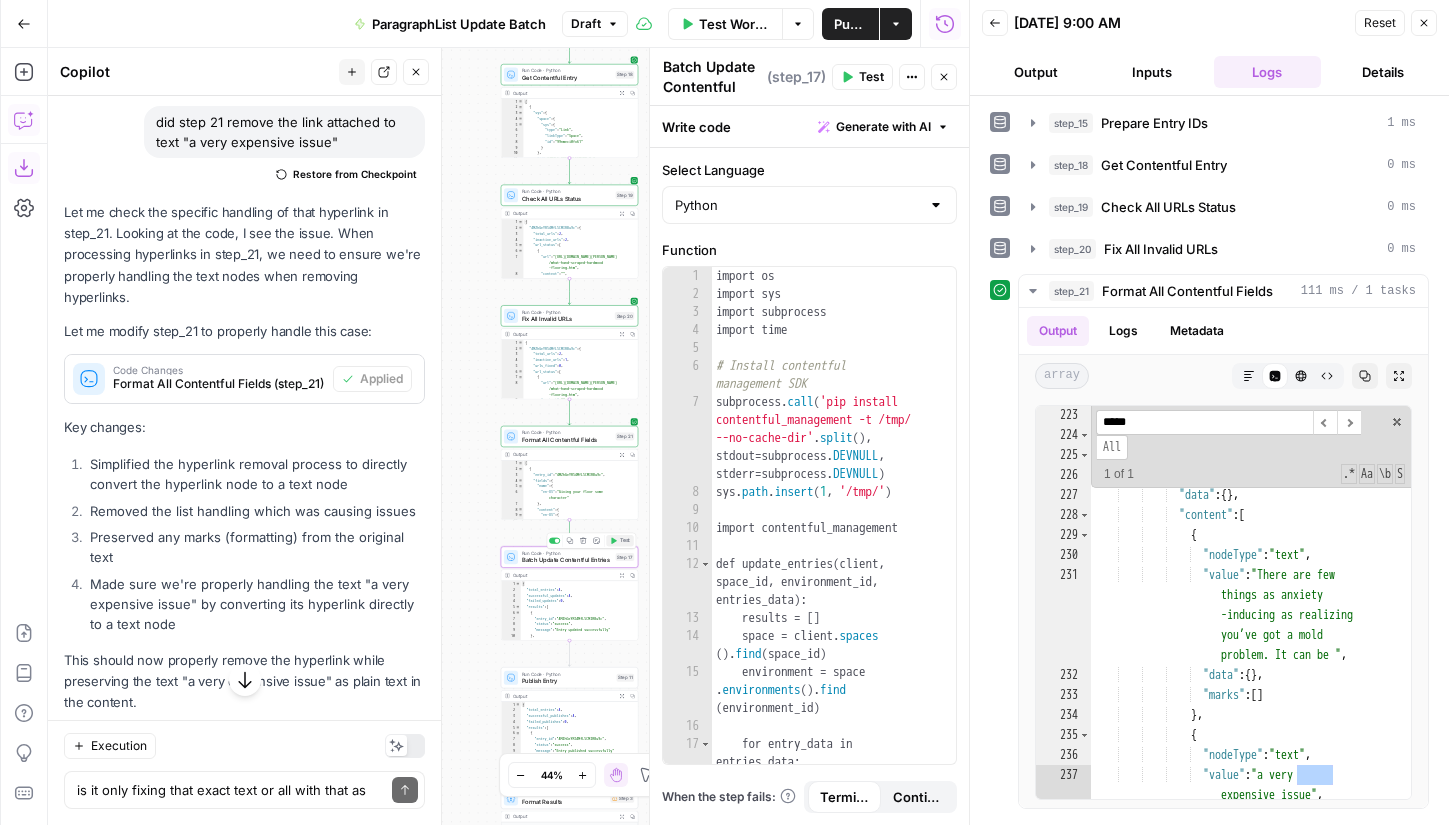 click on "Test" at bounding box center [625, 541] 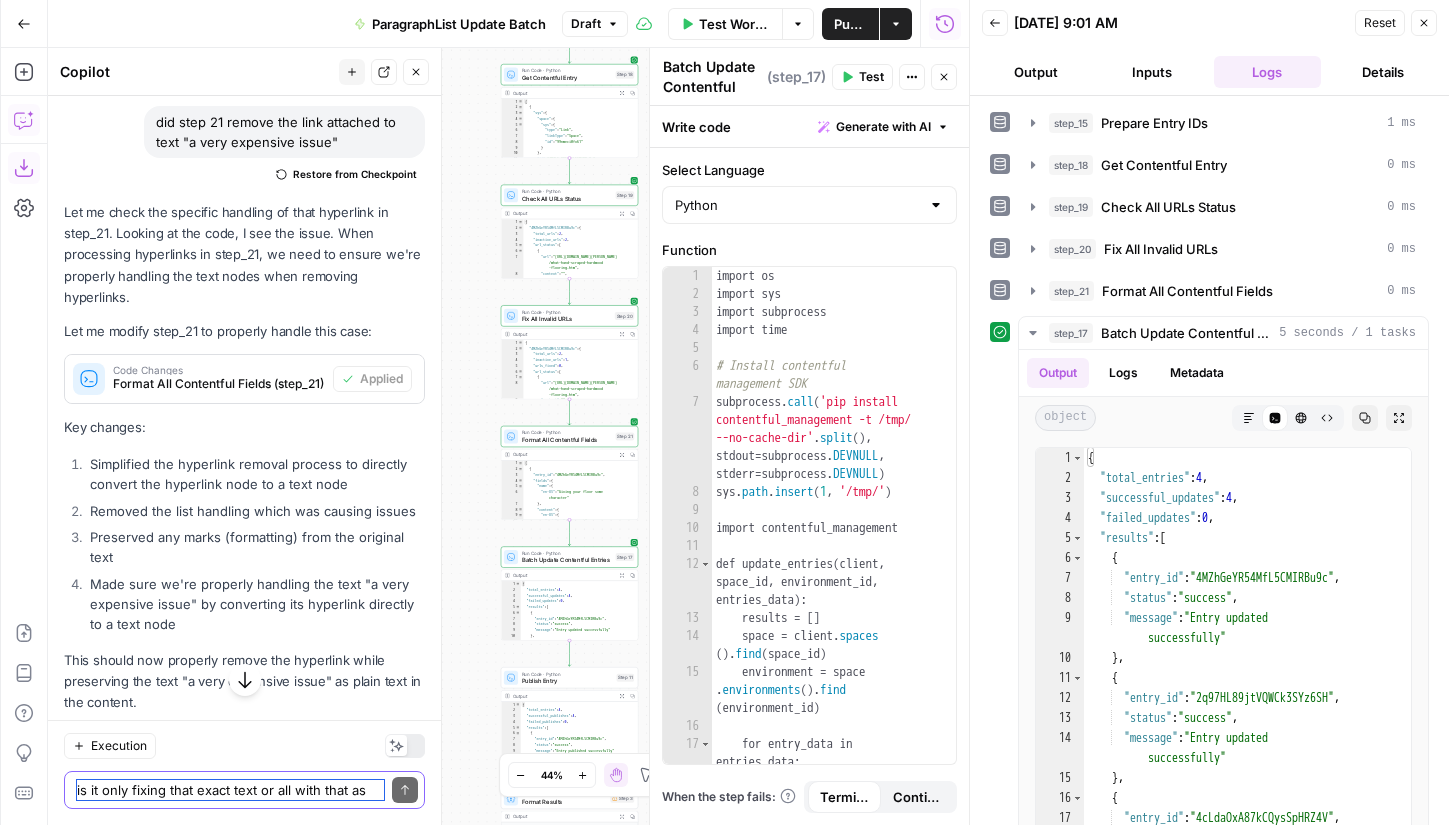 click on "is it only fixing that exact text or all with that as an example, Made sure we're properly handling the text "a very expensive issue" by converting its hyperlink directly to a text node" at bounding box center (230, 790) 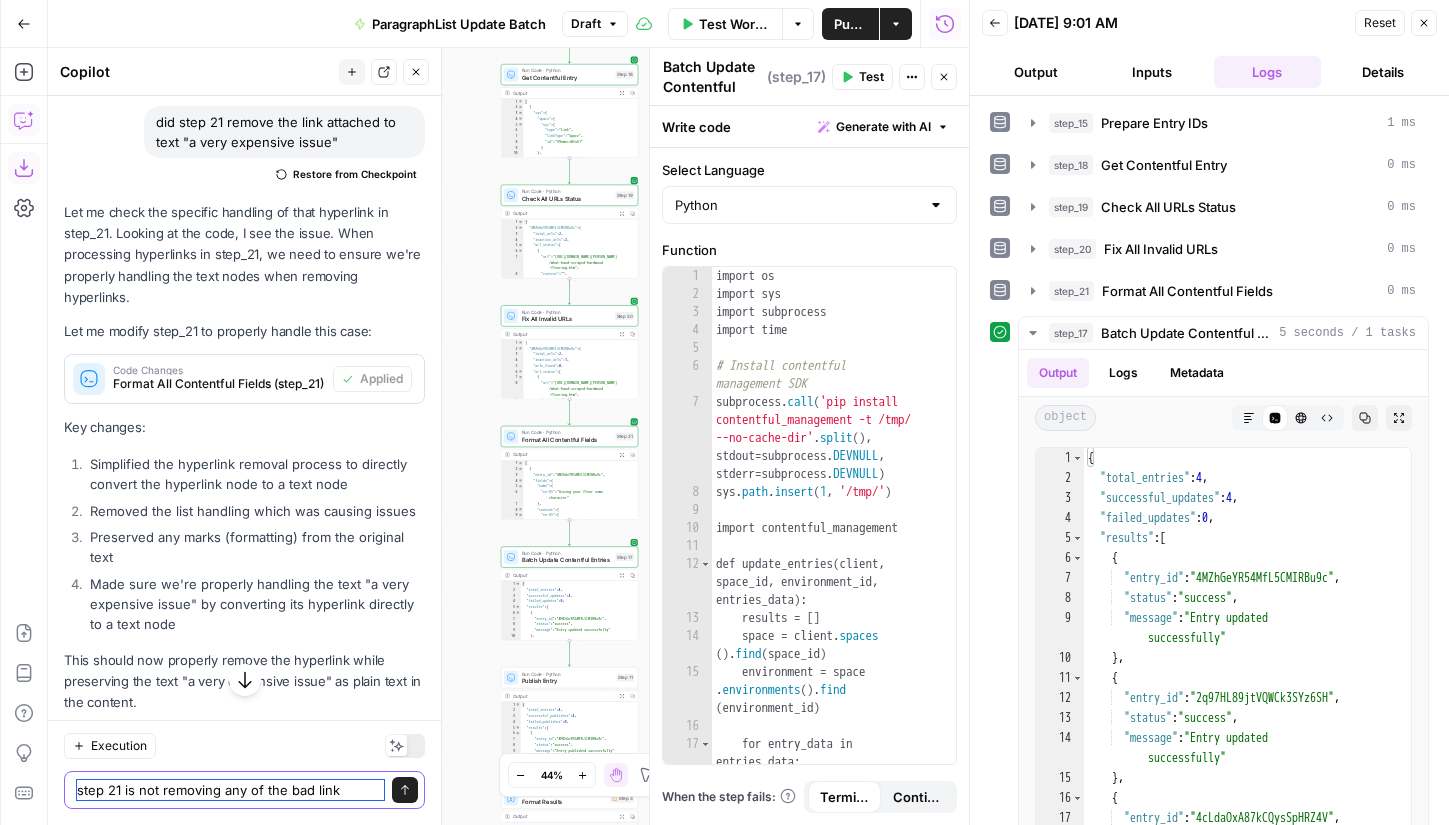 type on "step 21 is not removing any of the bad links" 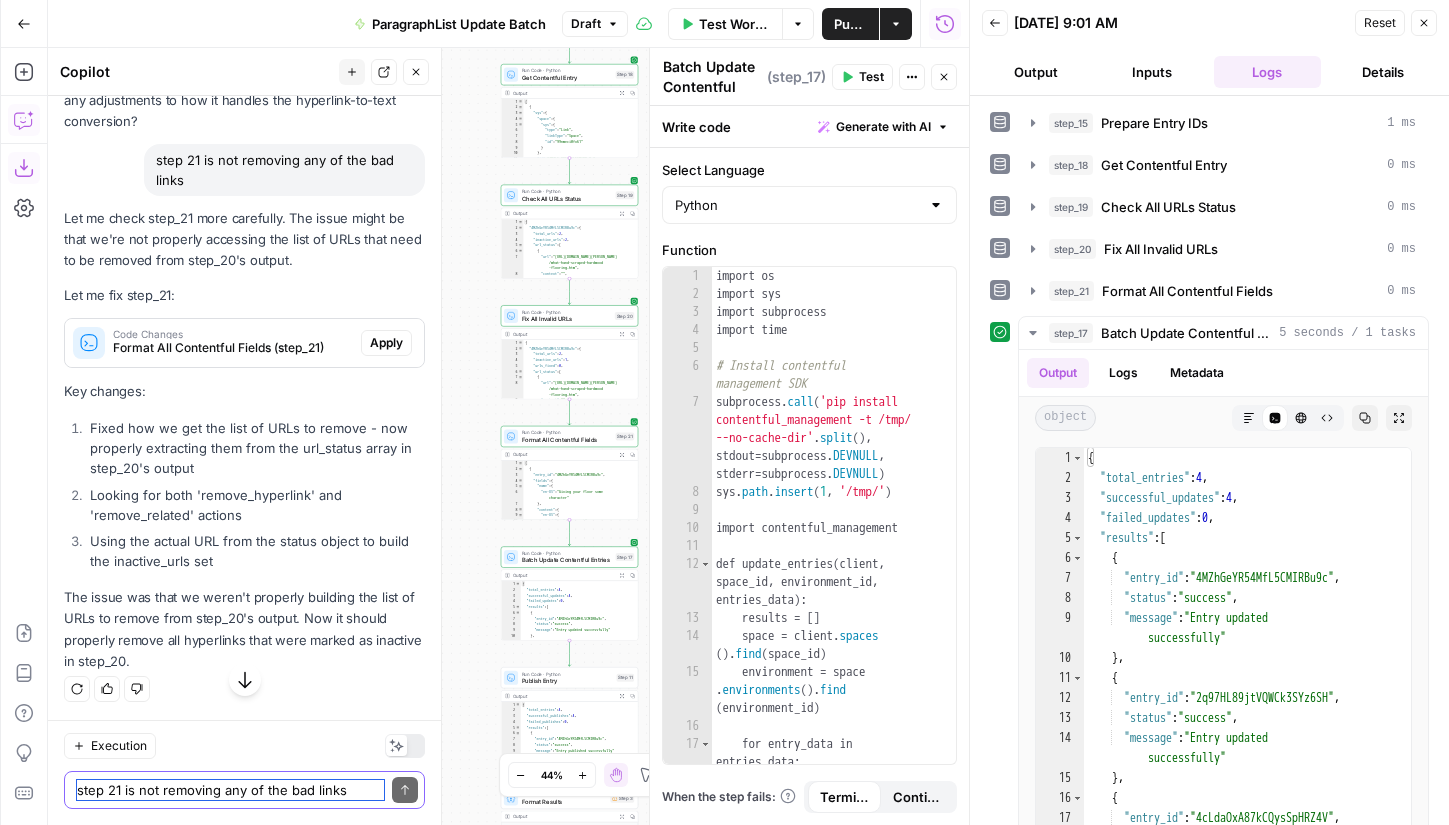 scroll, scrollTop: 14600, scrollLeft: 0, axis: vertical 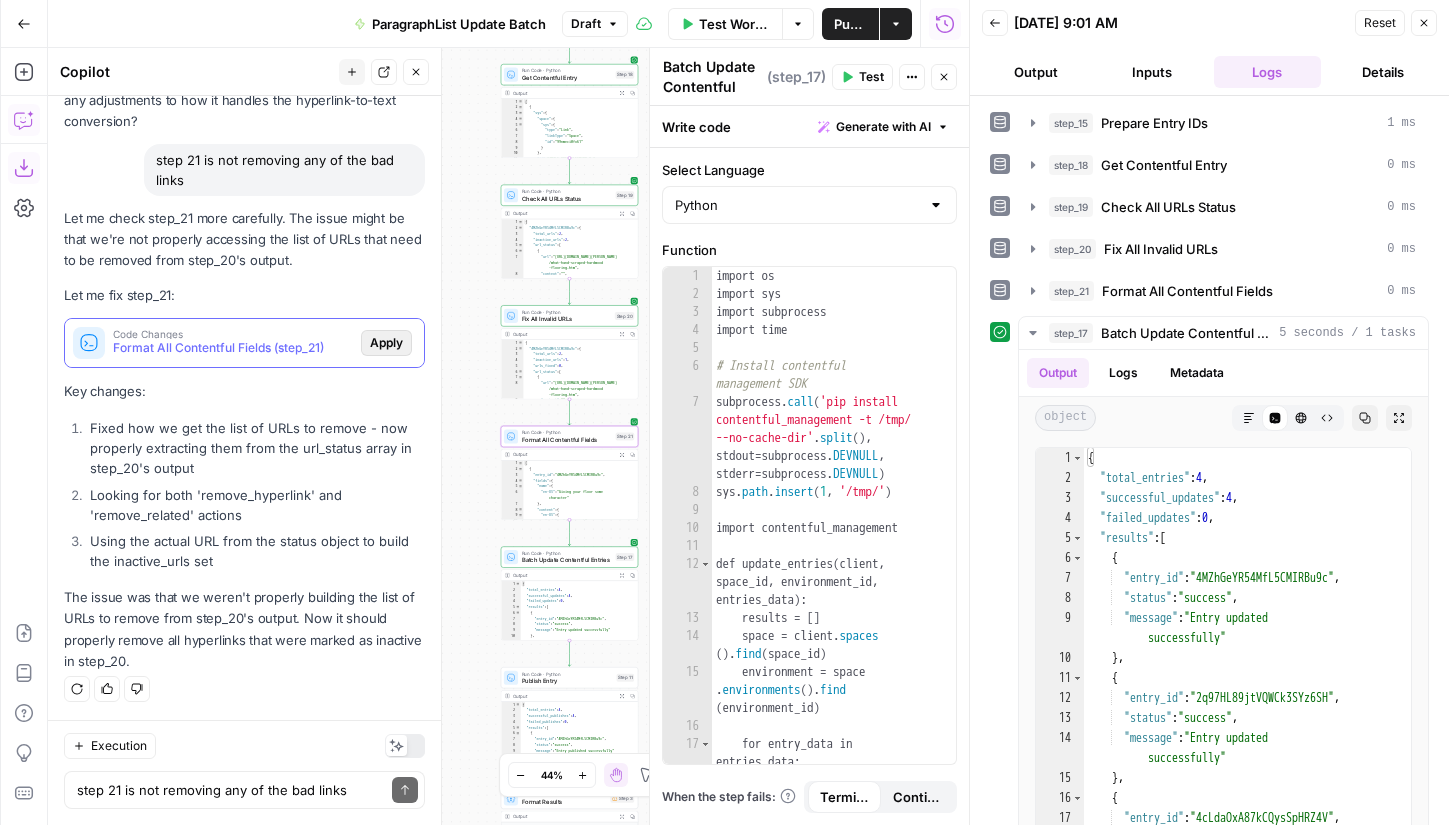 click on "Apply" at bounding box center [386, 343] 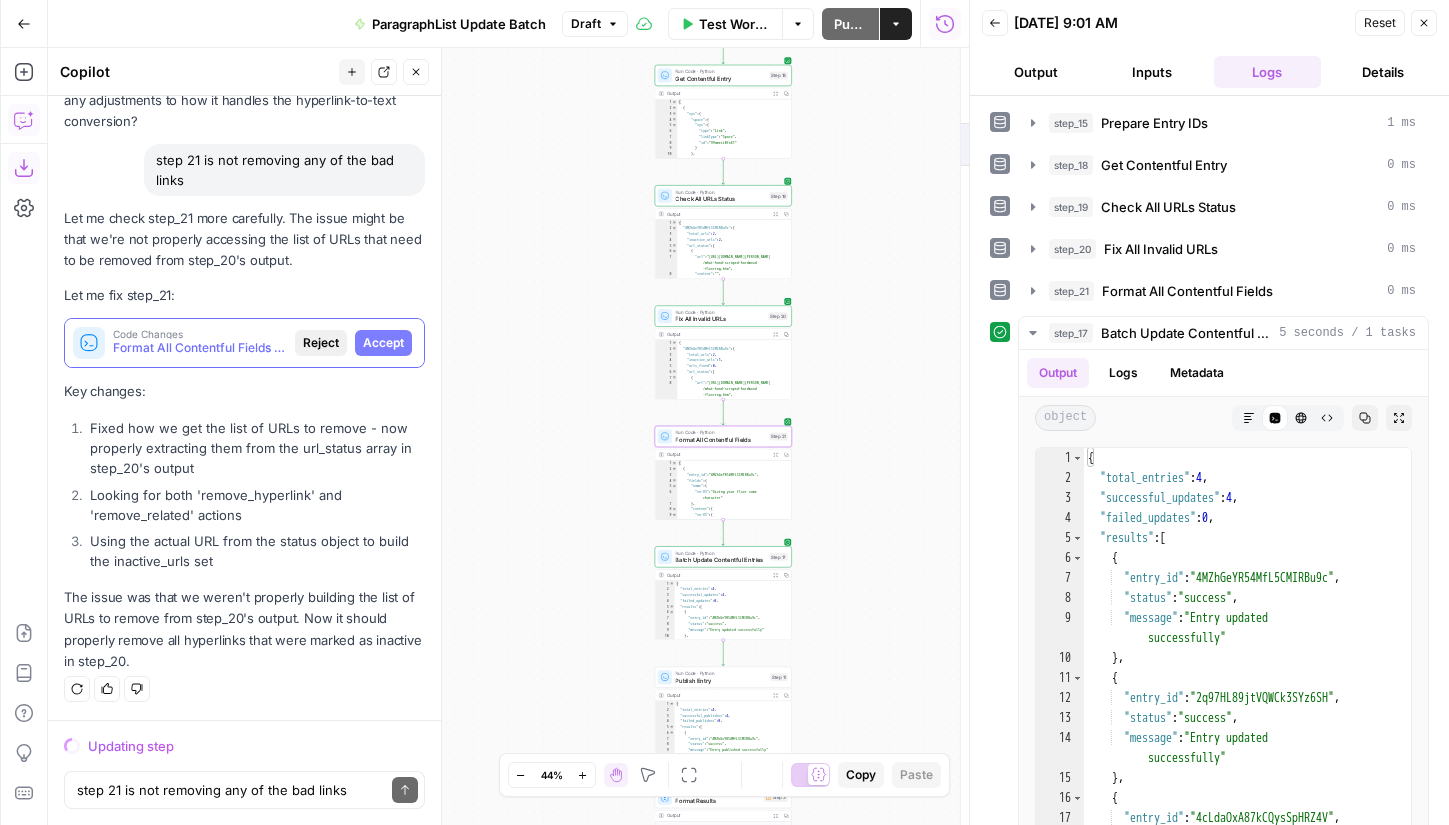scroll, scrollTop: 14056, scrollLeft: 0, axis: vertical 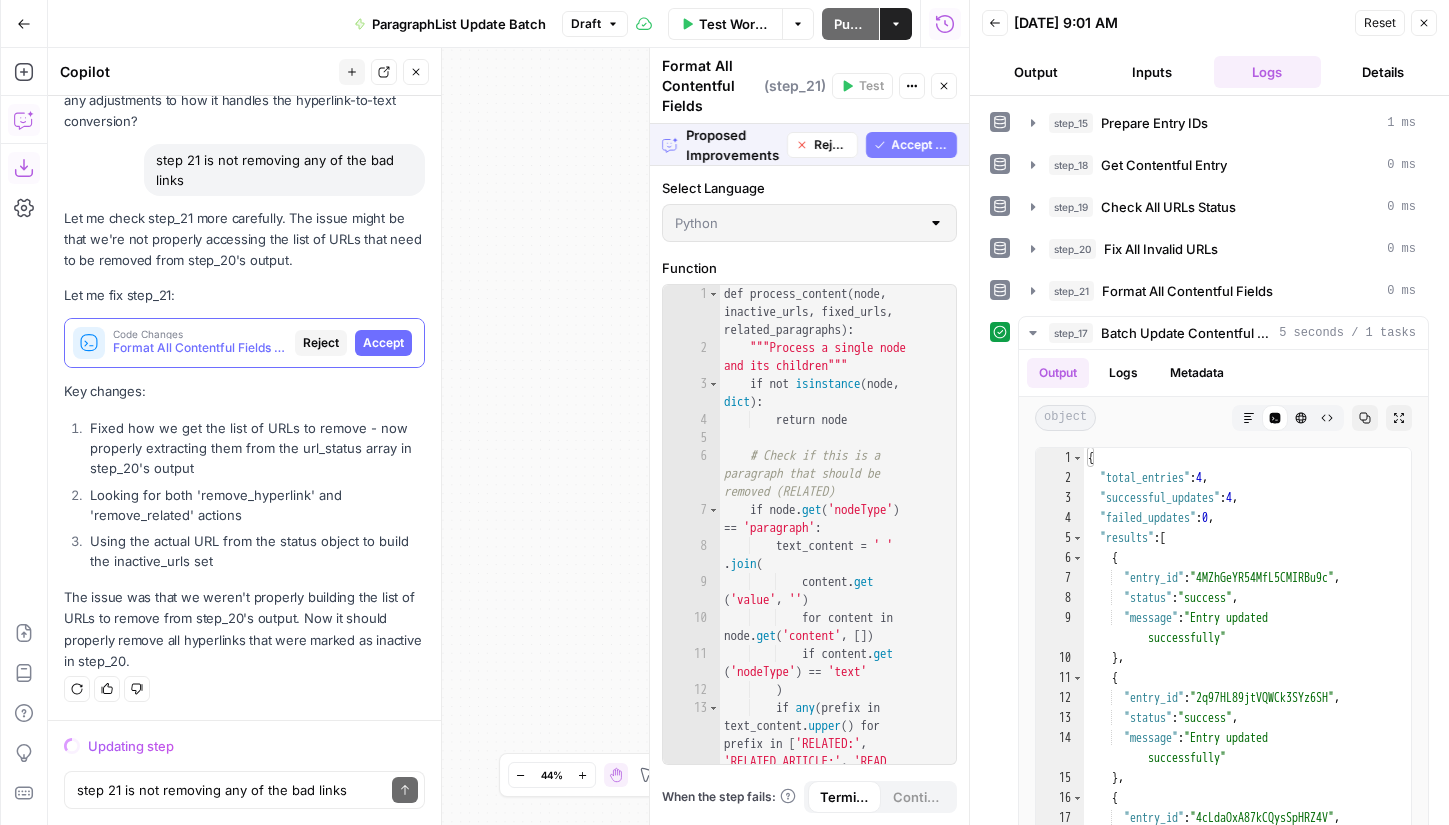 click on "Accept" at bounding box center [383, 343] 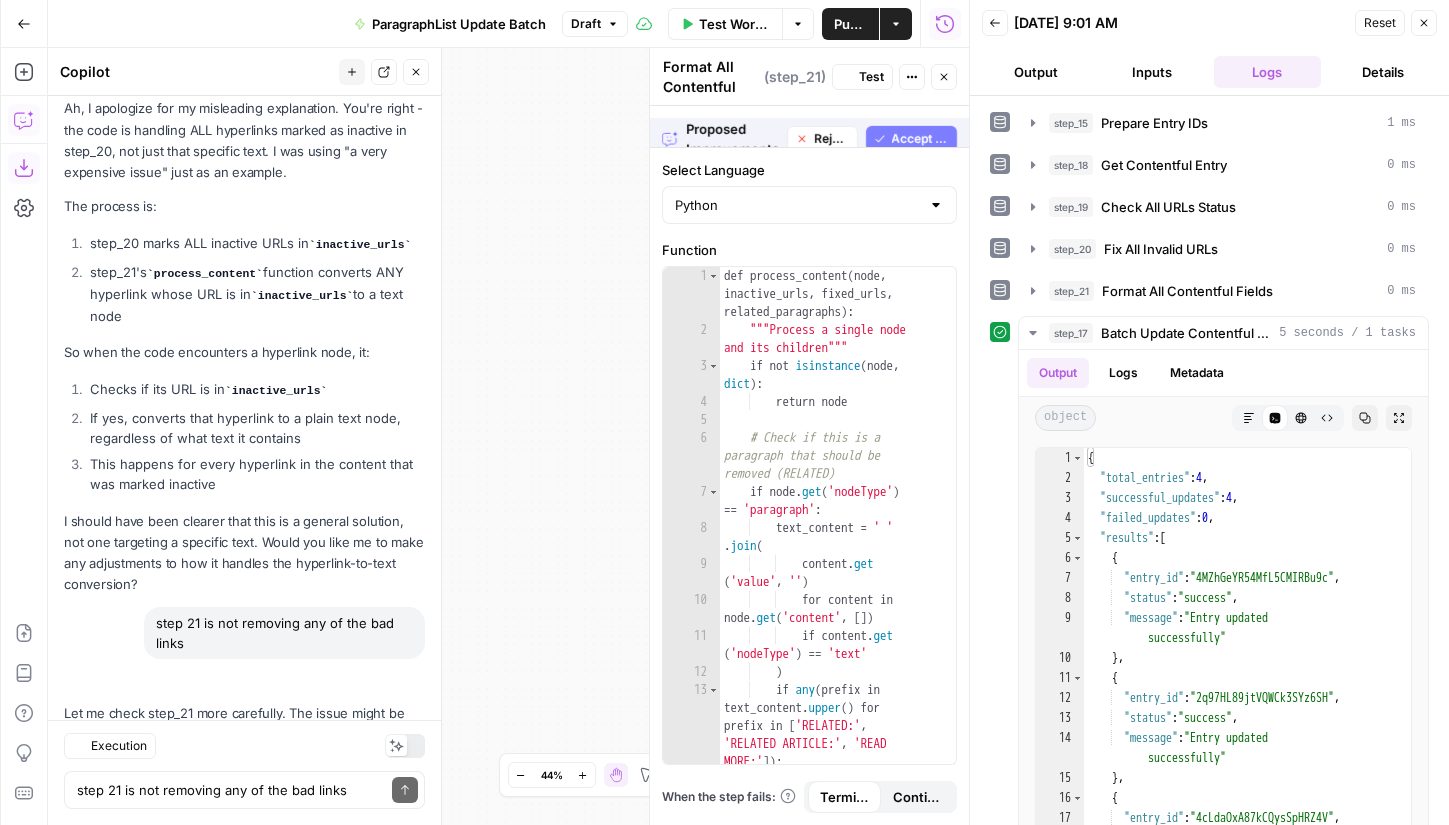 scroll, scrollTop: 14632, scrollLeft: 0, axis: vertical 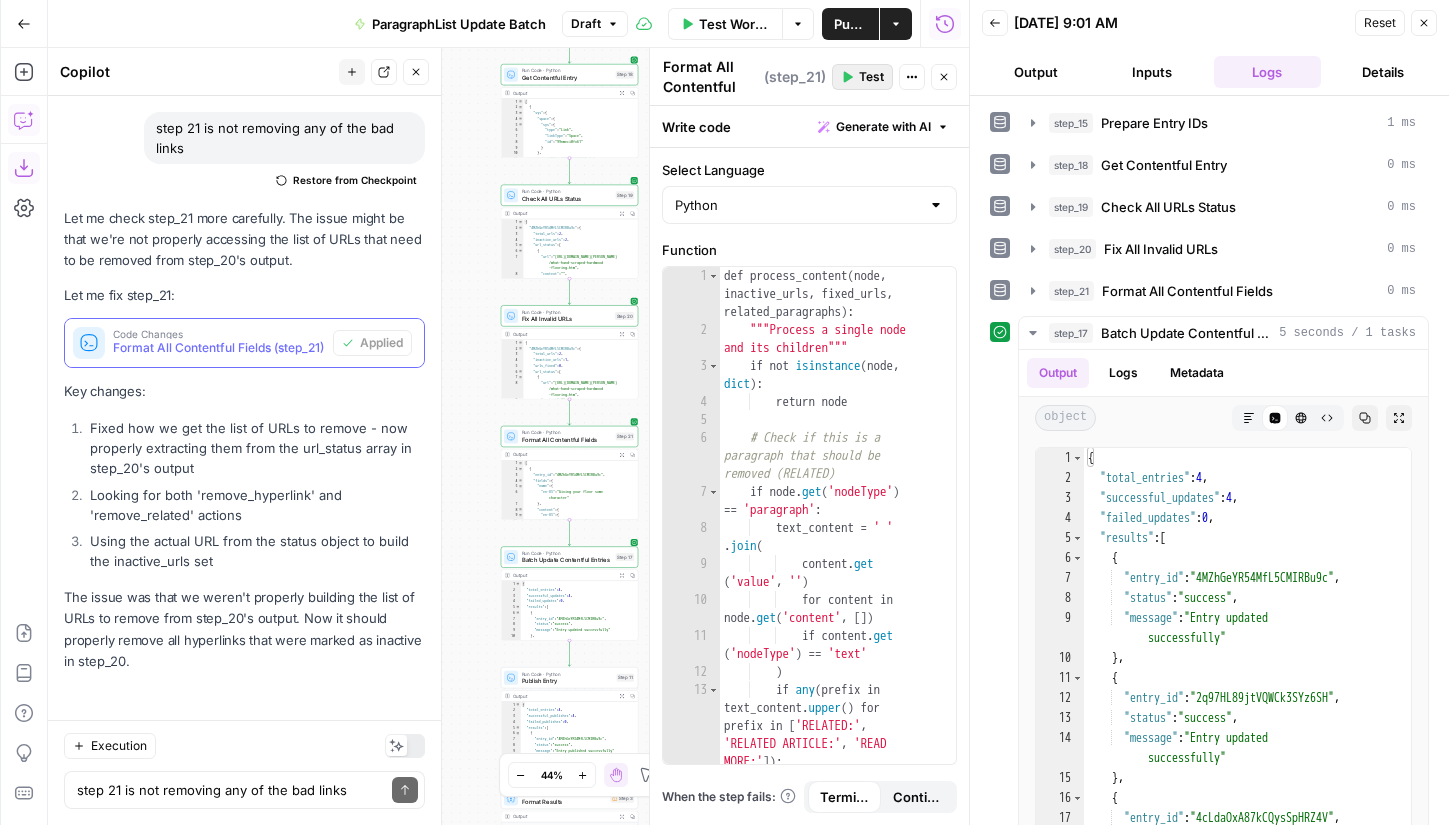 click on "Test" at bounding box center (871, 77) 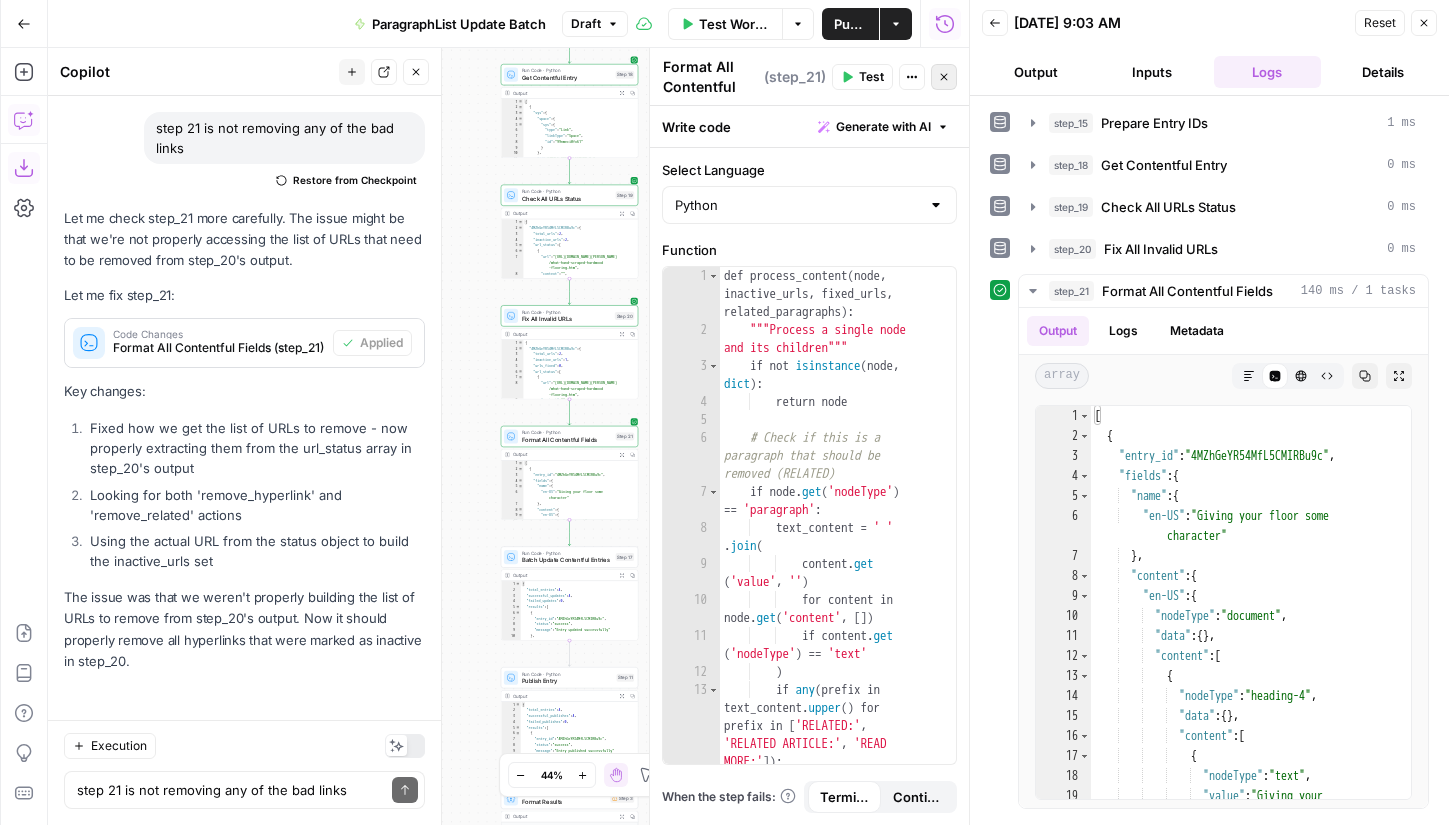 click 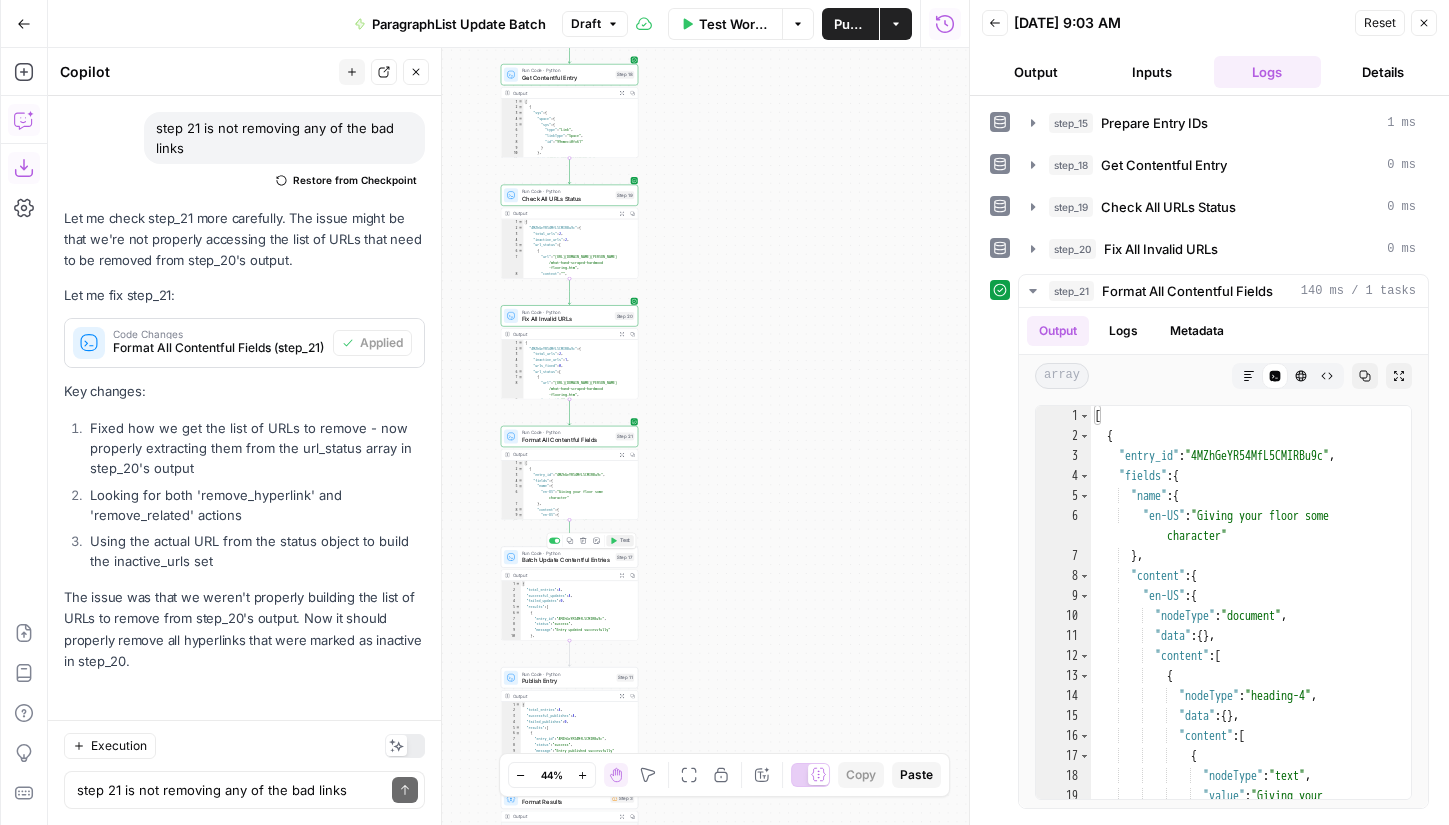 click on "Test" at bounding box center (625, 541) 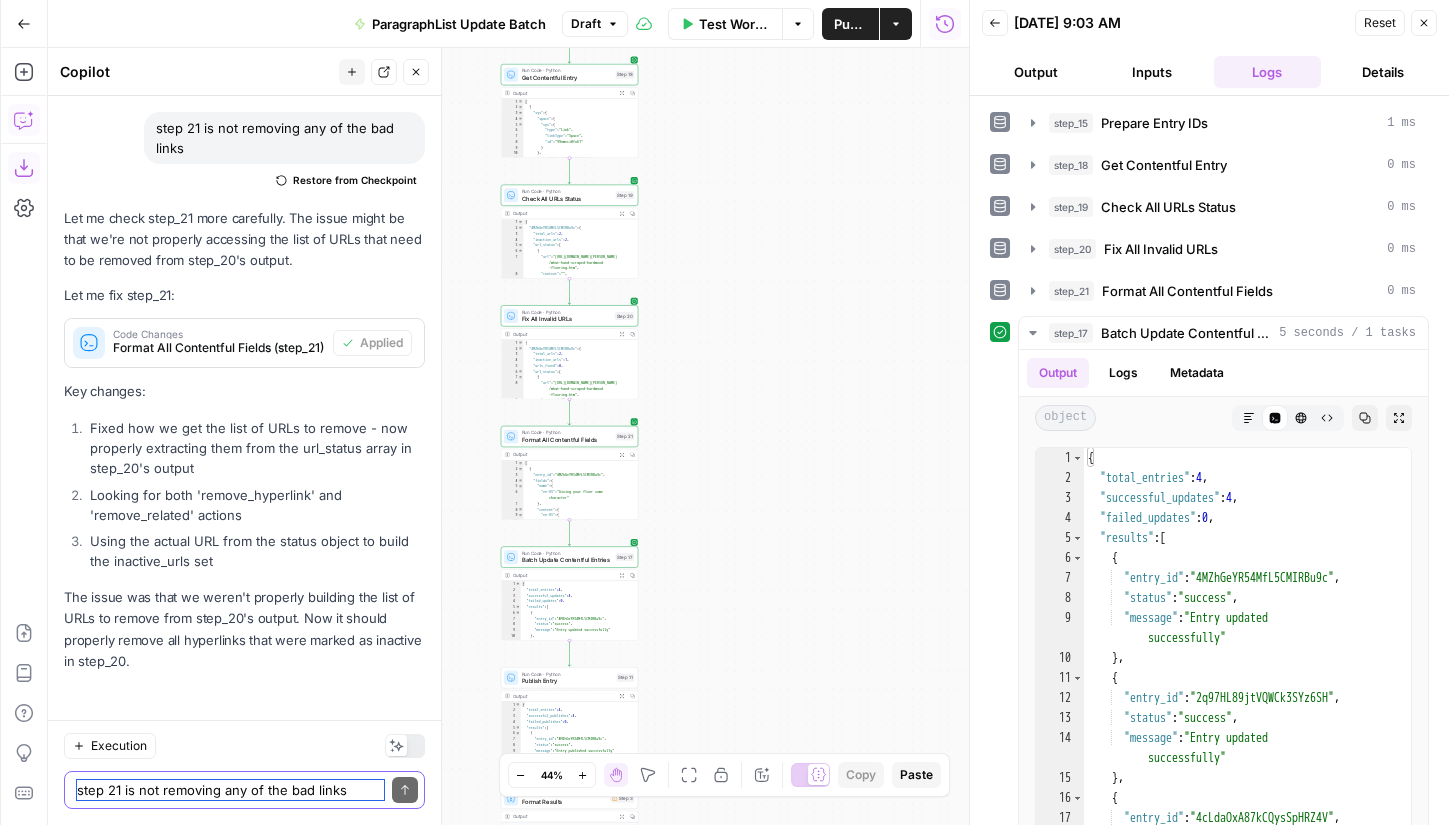 click on "step 21 is not removing any of the bad links" at bounding box center (230, 790) 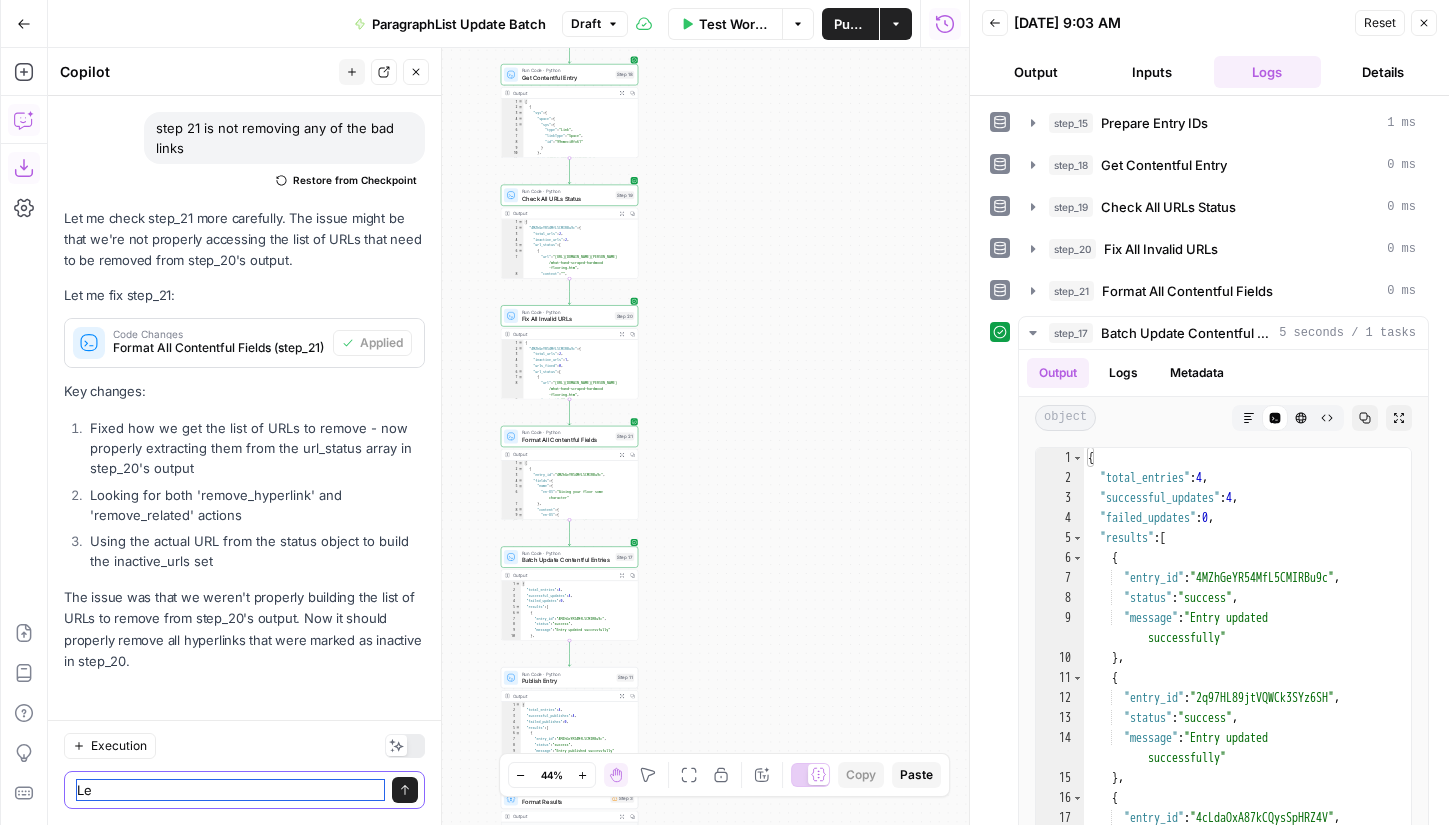 type on "L" 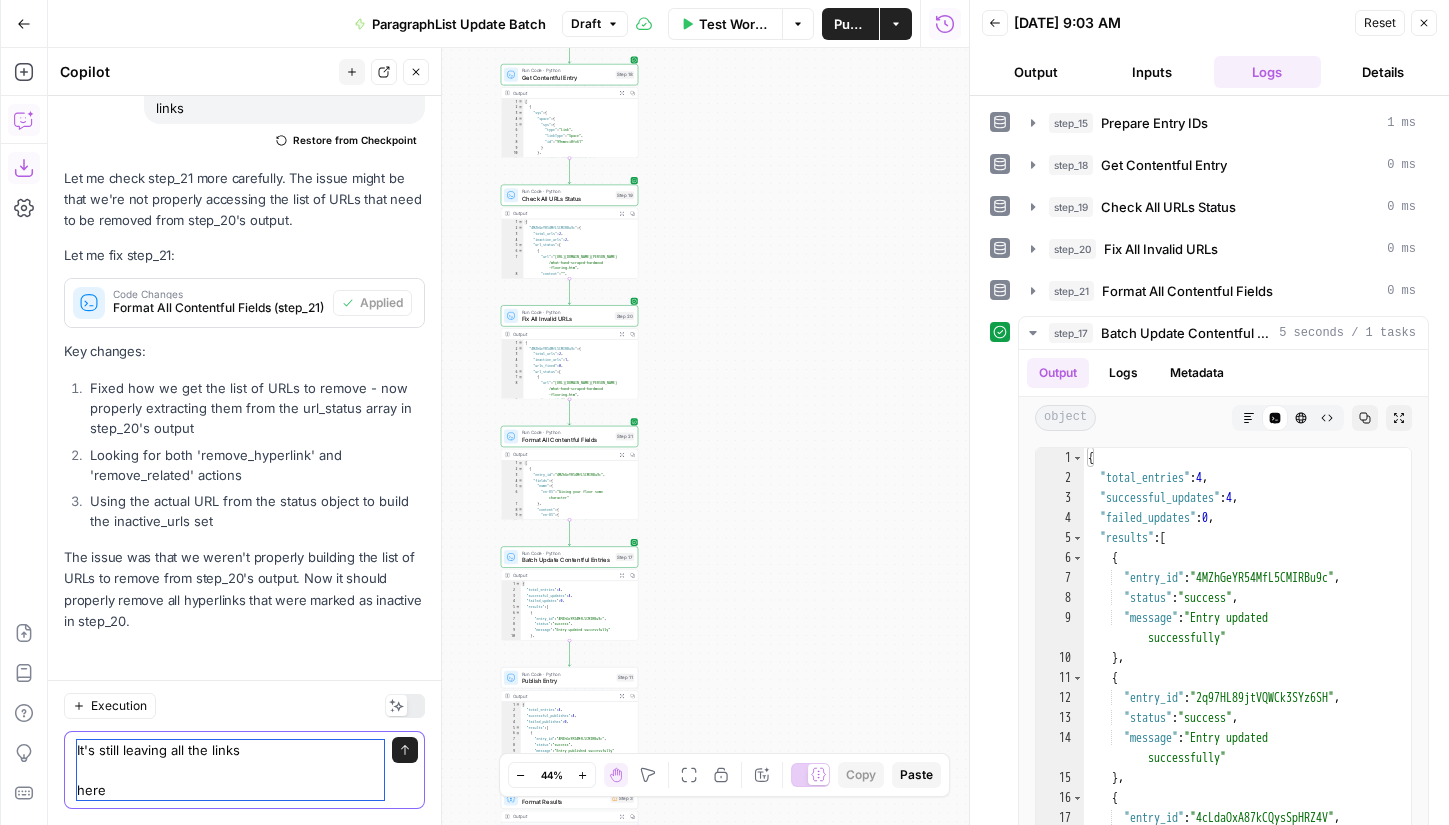 scroll, scrollTop: 14672, scrollLeft: 0, axis: vertical 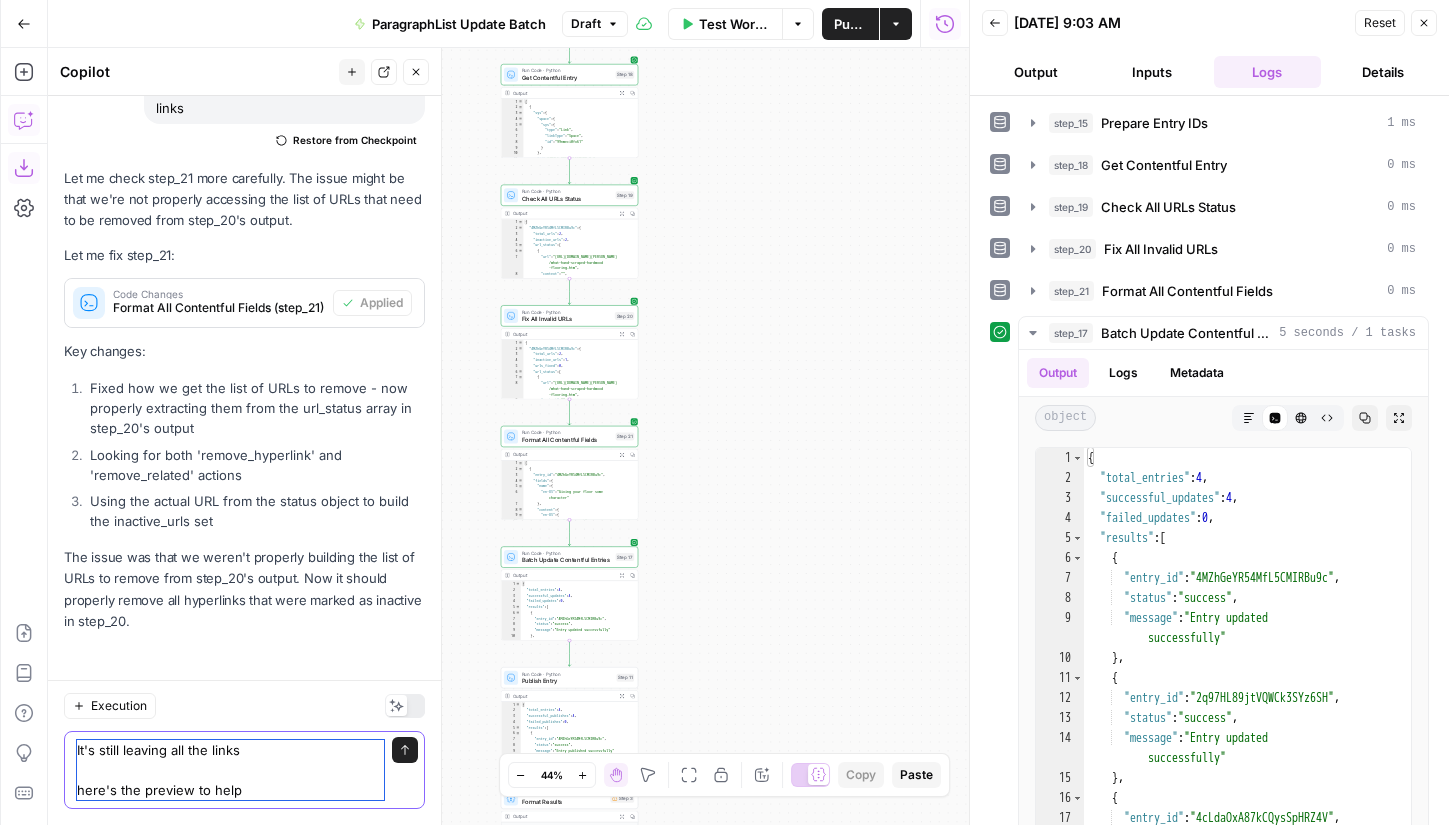 paste on "{
"name": "Paragraph & List",
"description": "A RichText Wrapper to add paragraph and list blocks",
"displayField": "name",
"fields": [
{
"id": "name",
"name": "Internal name",
"type": "Symbol",
"localized": false,
"required": true,
"validations": [],
"disabled": false,
"omitted": false
},
{
"id": "content",
"name": "Content",
"type": "RichText",
"localized": false,
"required": true,
"validations": [
{
"enabledMarks": [
"bold",
"italic",
"underline",
"code"
],
"message": "Only bold, italic, underline, and code marks are allowed"
},
{
"enabledNodeTypes": [
"heading-2",
"heading-3",
"heading-4",
"ordered-list",
"unordered-list",
"hr",
"blockquote",
"embedded-entry-block",
"embedded-asset-bl..." 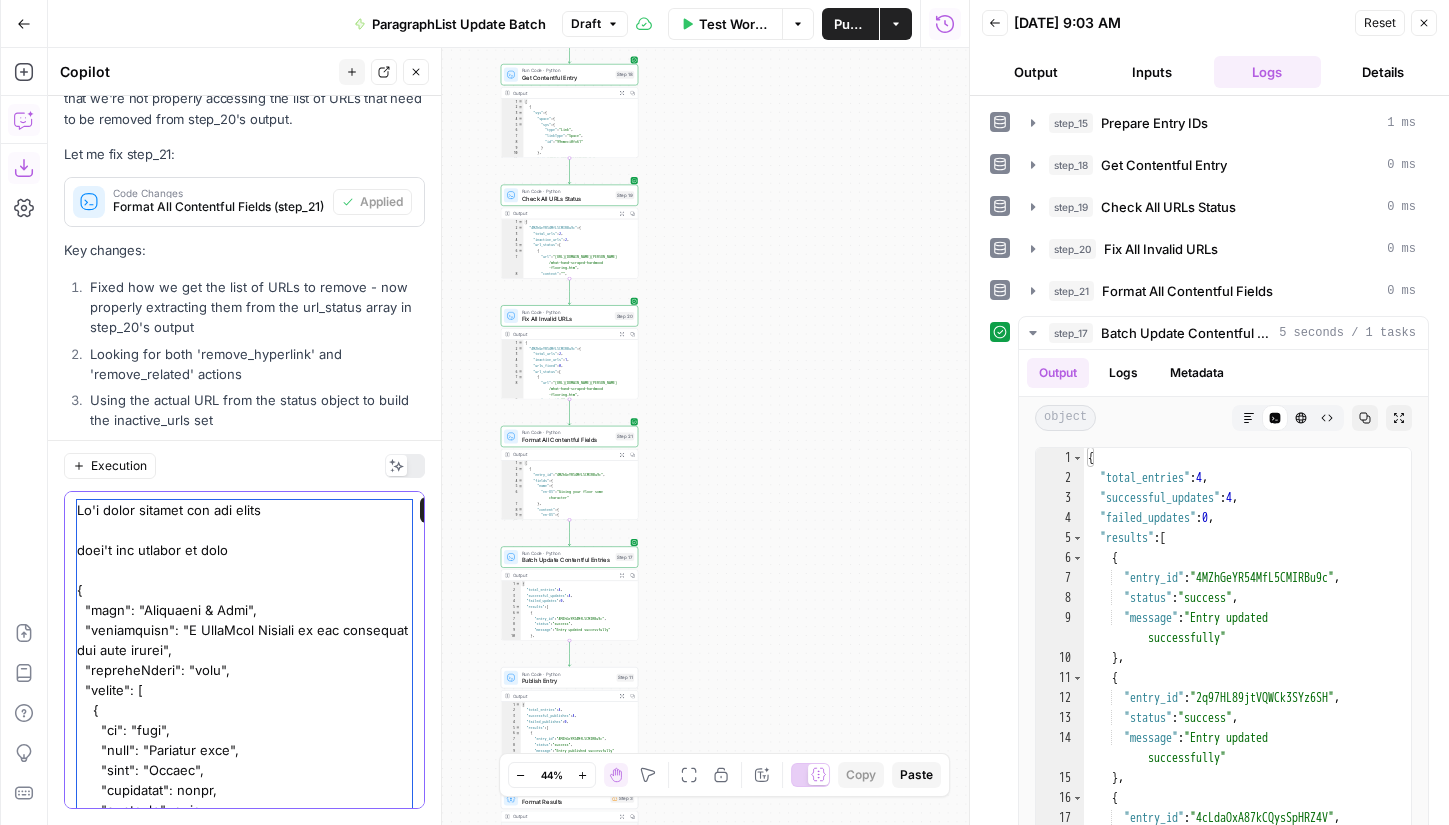 scroll, scrollTop: 14912, scrollLeft: 0, axis: vertical 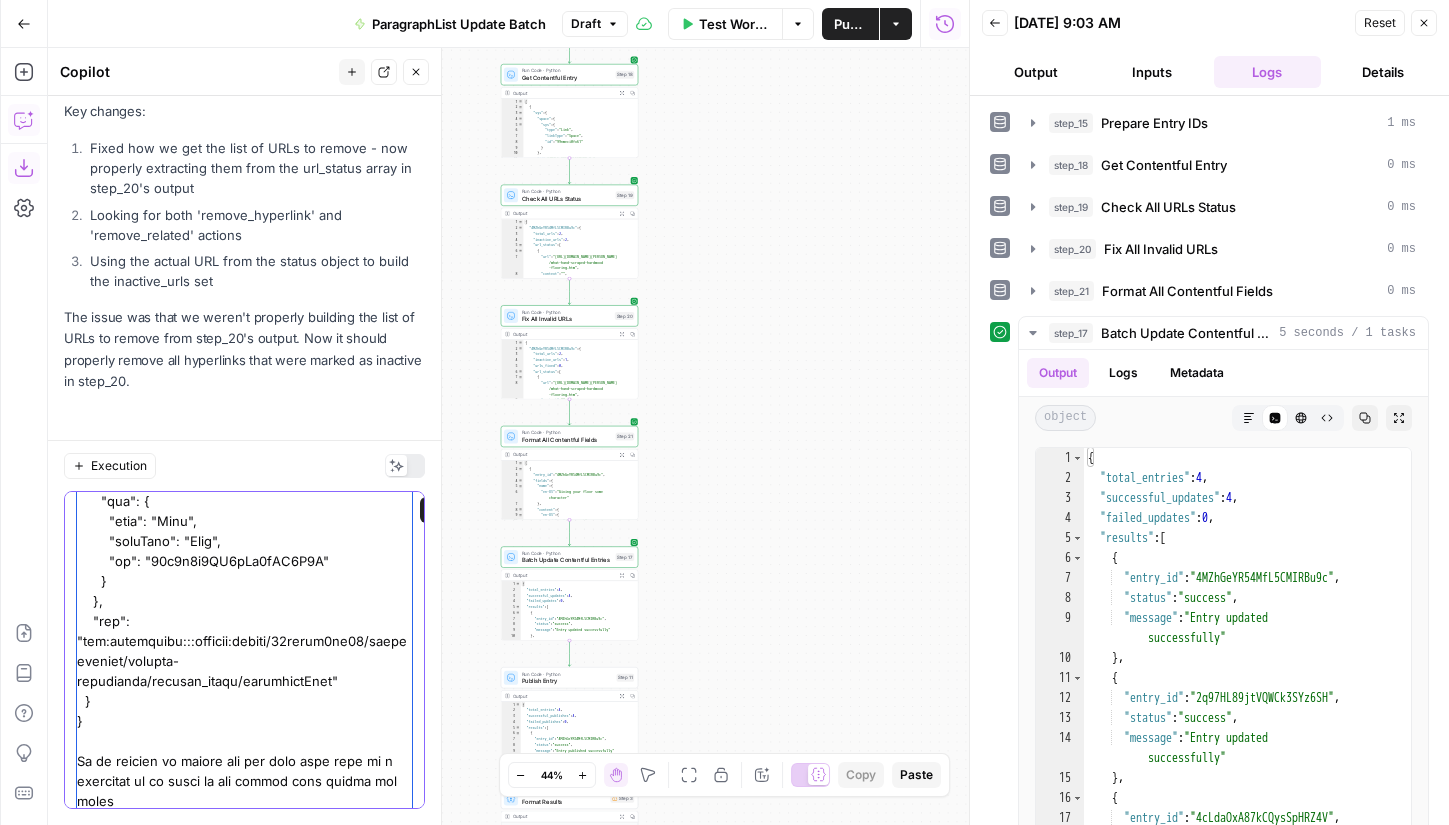 click at bounding box center (244, -569) 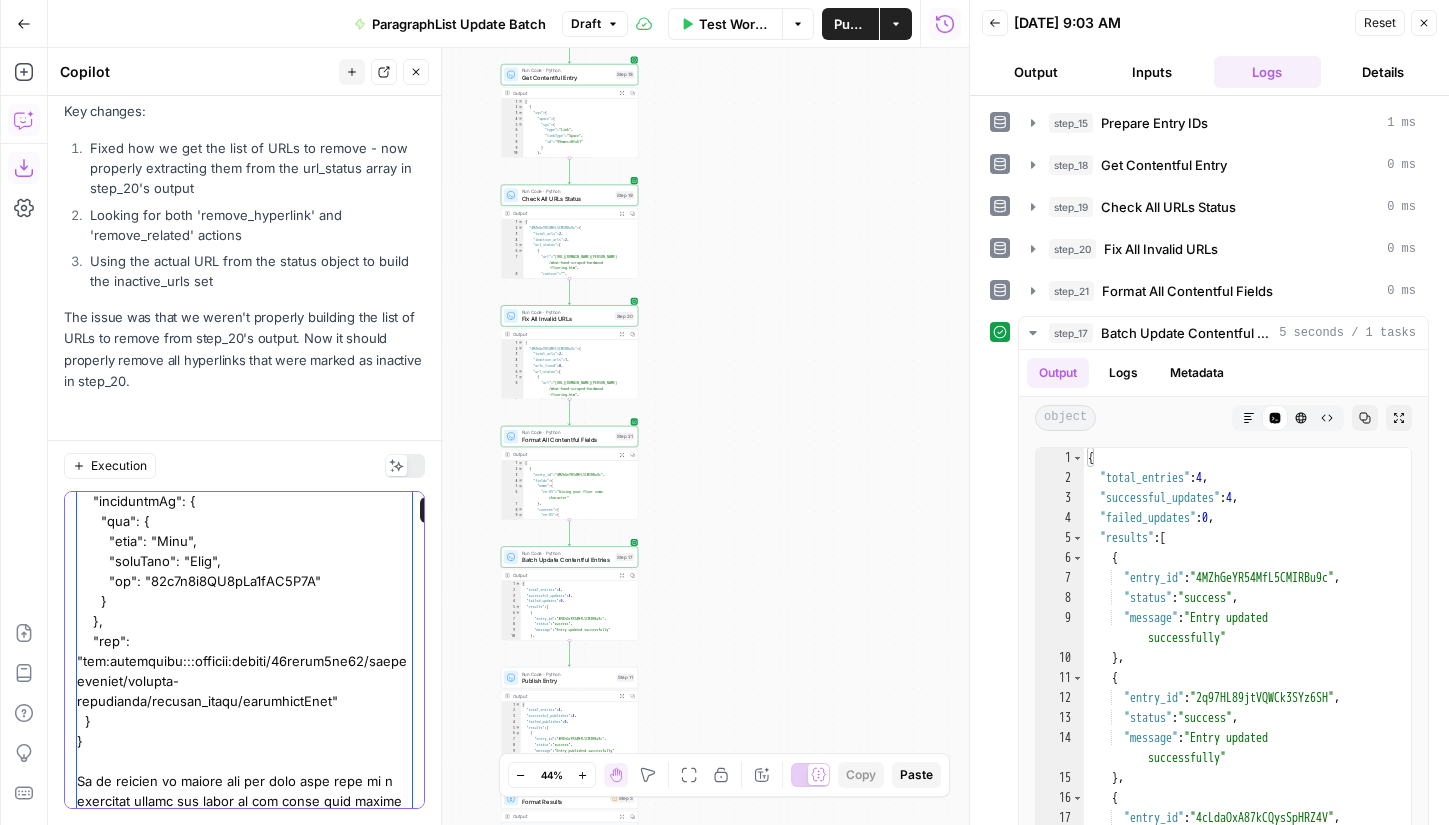 type on "It's still leaving all the links
here's the preview to help
{
"name": "Paragraph & List",
"description": "A RichText Wrapper to add paragraph and list blocks",
"displayField": "name",
"fields": [
{
"id": "name",
"name": "Internal name",
"type": "Symbol",
"localized": false,
"required": true,
"validations": [],
"disabled": false,
"omitted": false
},
{
"id": "content",
"name": "Content",
"type": "RichText",
"localized": false,
"required": true,
"validations": [
{
"enabledMarks": [
"bold",
"italic",
"underline",
"code"
],
"message": "Only bold, italic, underline, and code marks are allowed"
},
{
"enabledNodeTypes": [
"heading-2",
"heading-3",
"heading-4",
"ordered-list",
"unordered-list",
"hr",
"blockquote",
..." 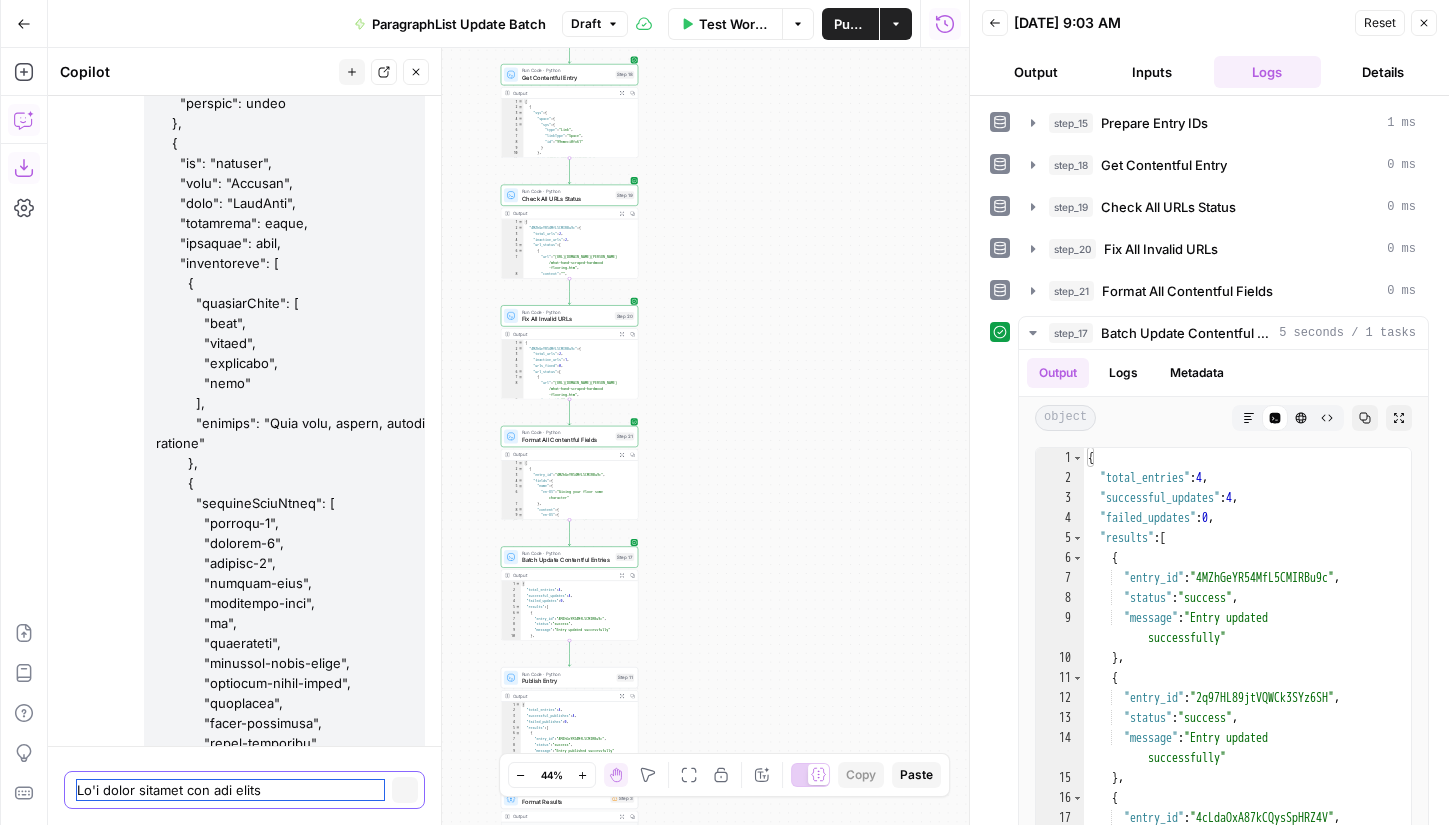 scroll, scrollTop: 16918, scrollLeft: 0, axis: vertical 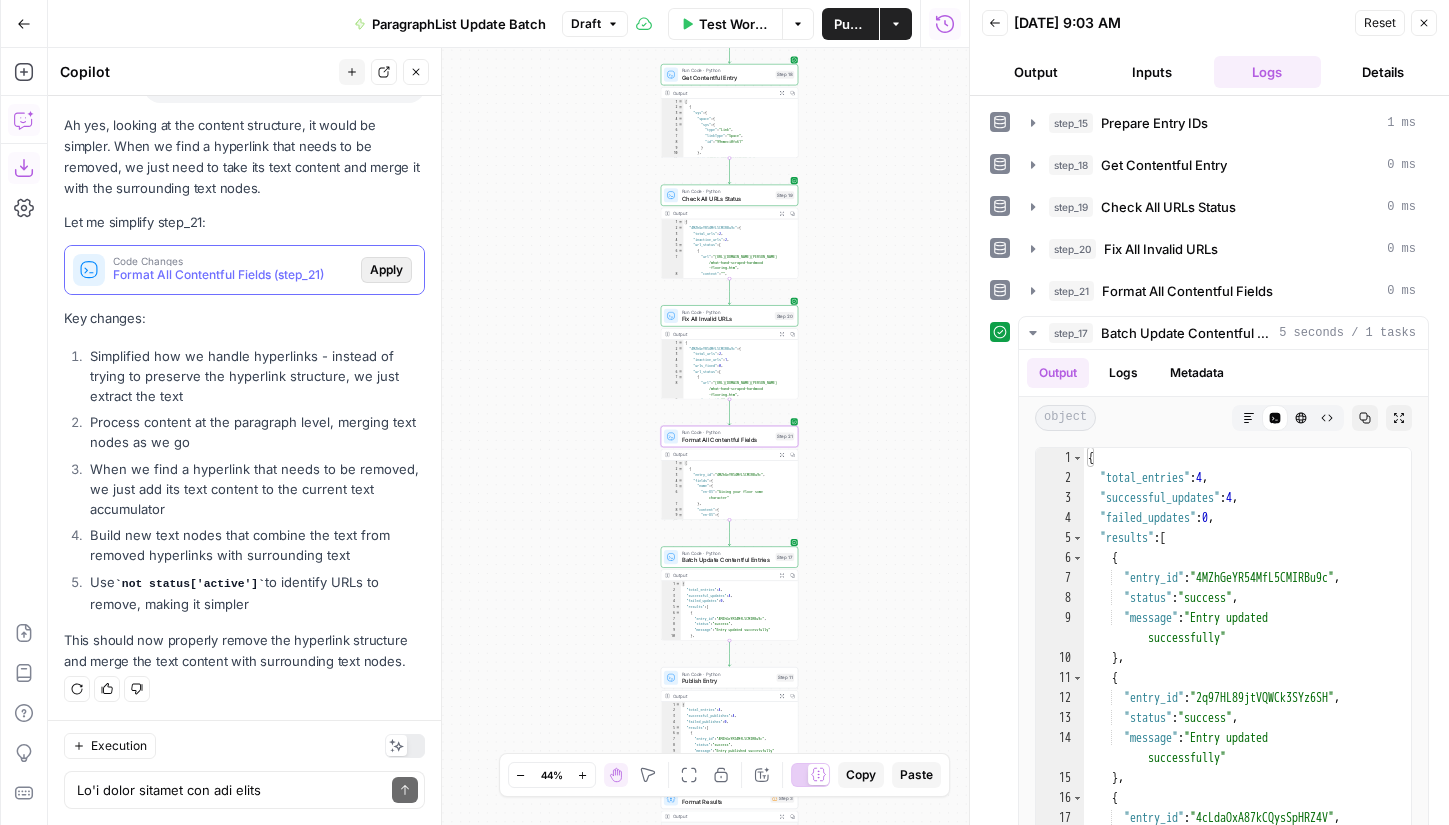 click on "Apply" at bounding box center (386, 270) 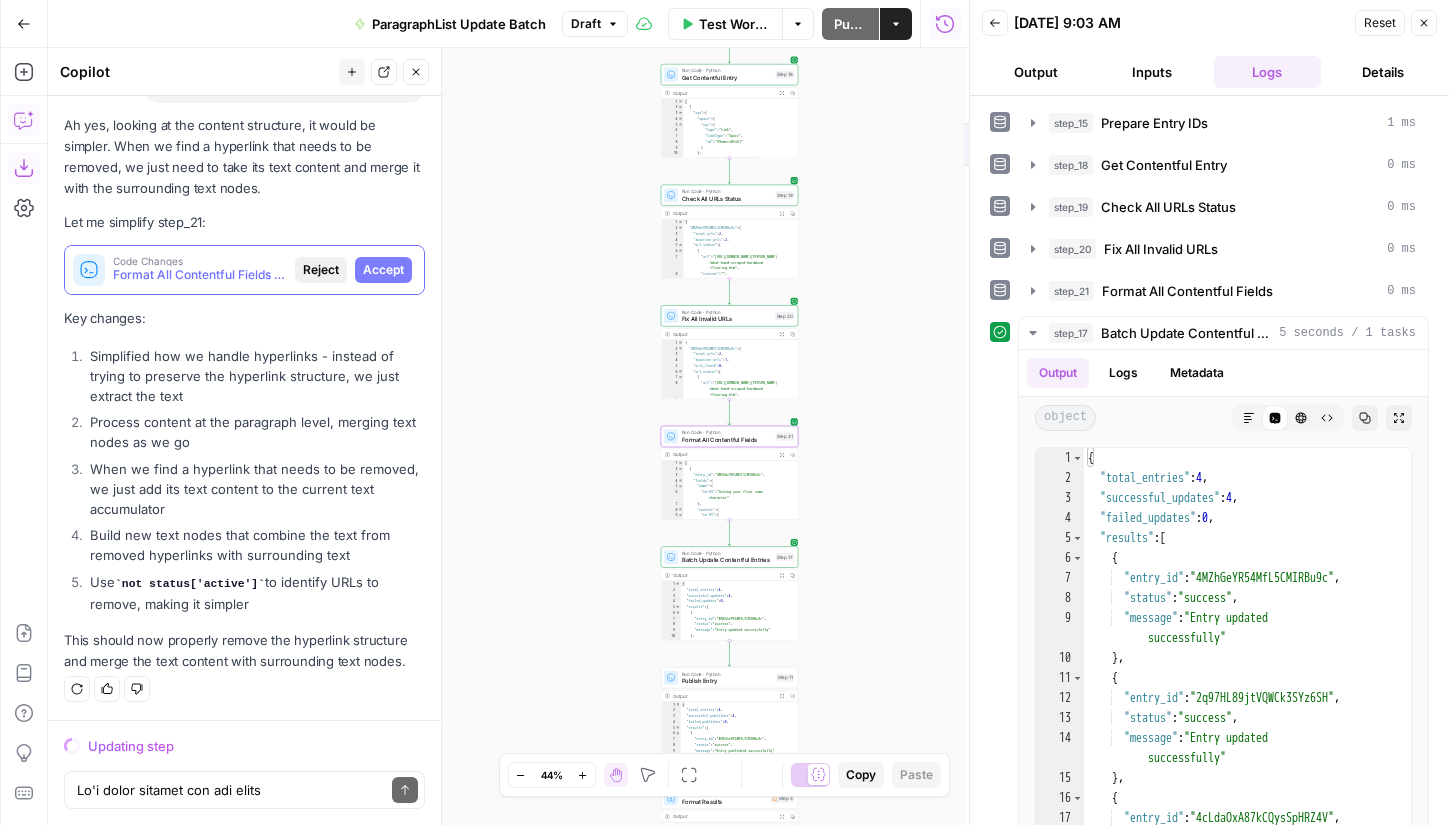 scroll, scrollTop: 17348, scrollLeft: 0, axis: vertical 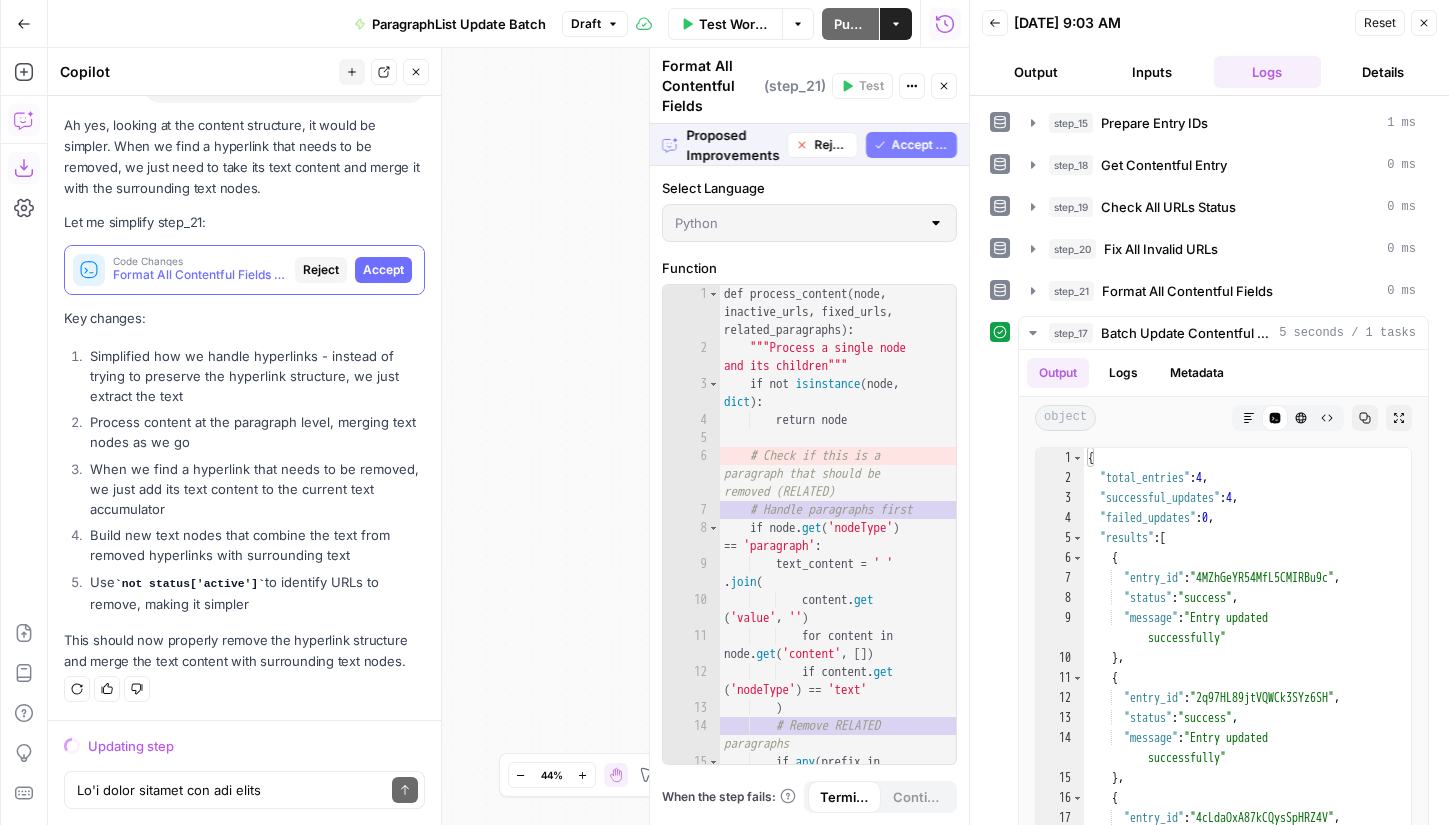 click on "Accept" at bounding box center (383, 270) 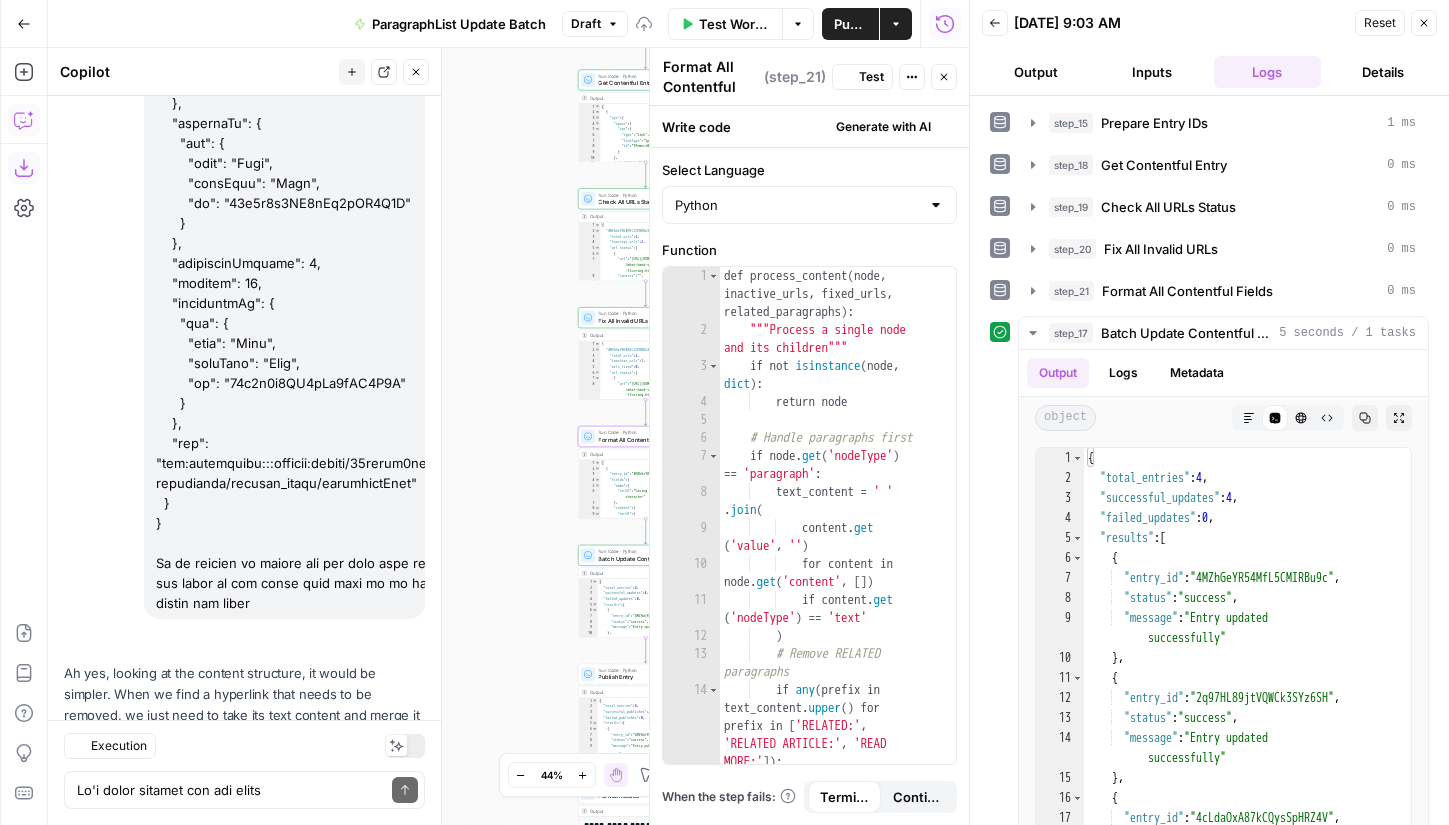 scroll, scrollTop: 17956, scrollLeft: 0, axis: vertical 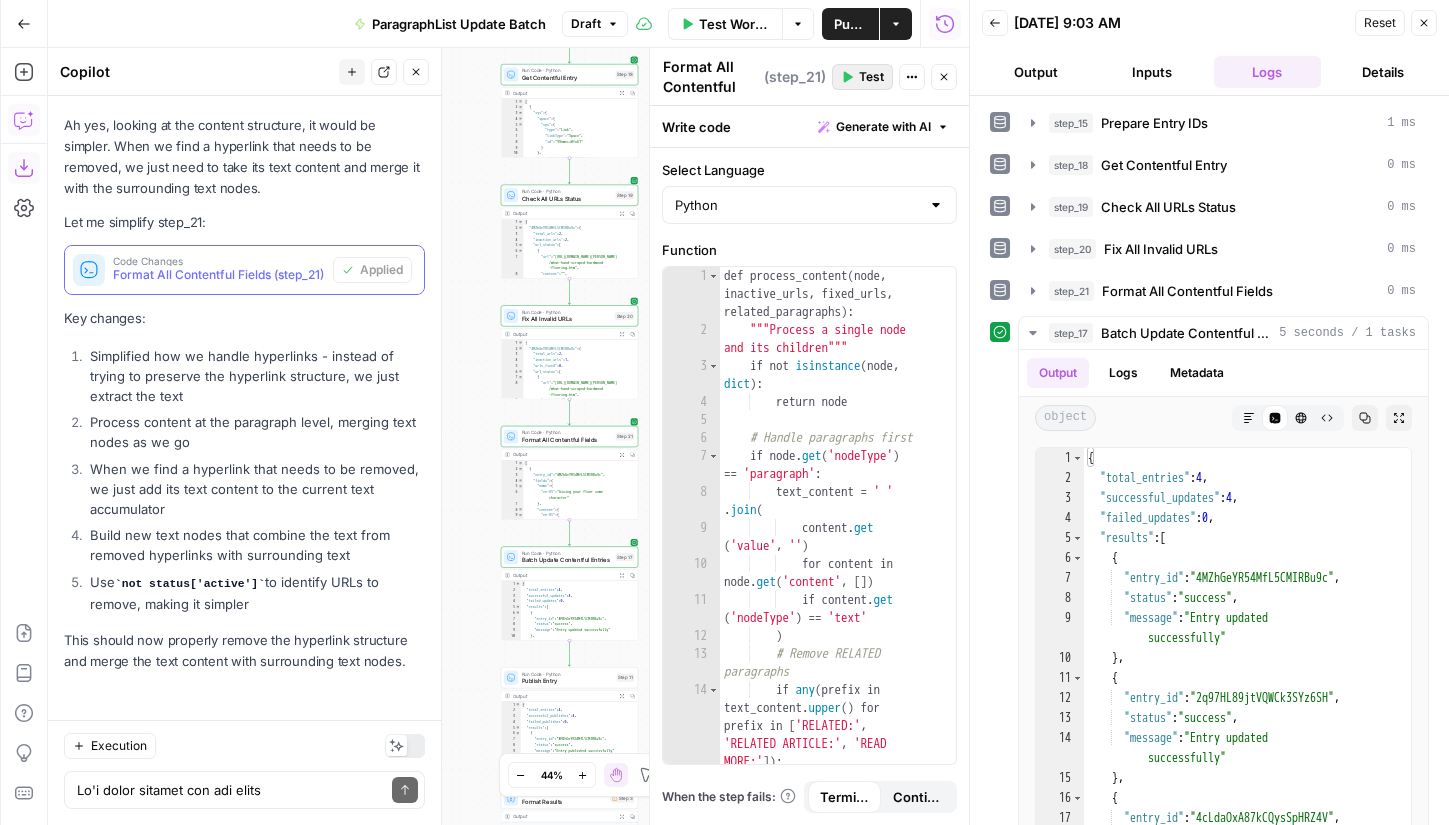 click on "Test" at bounding box center [871, 77] 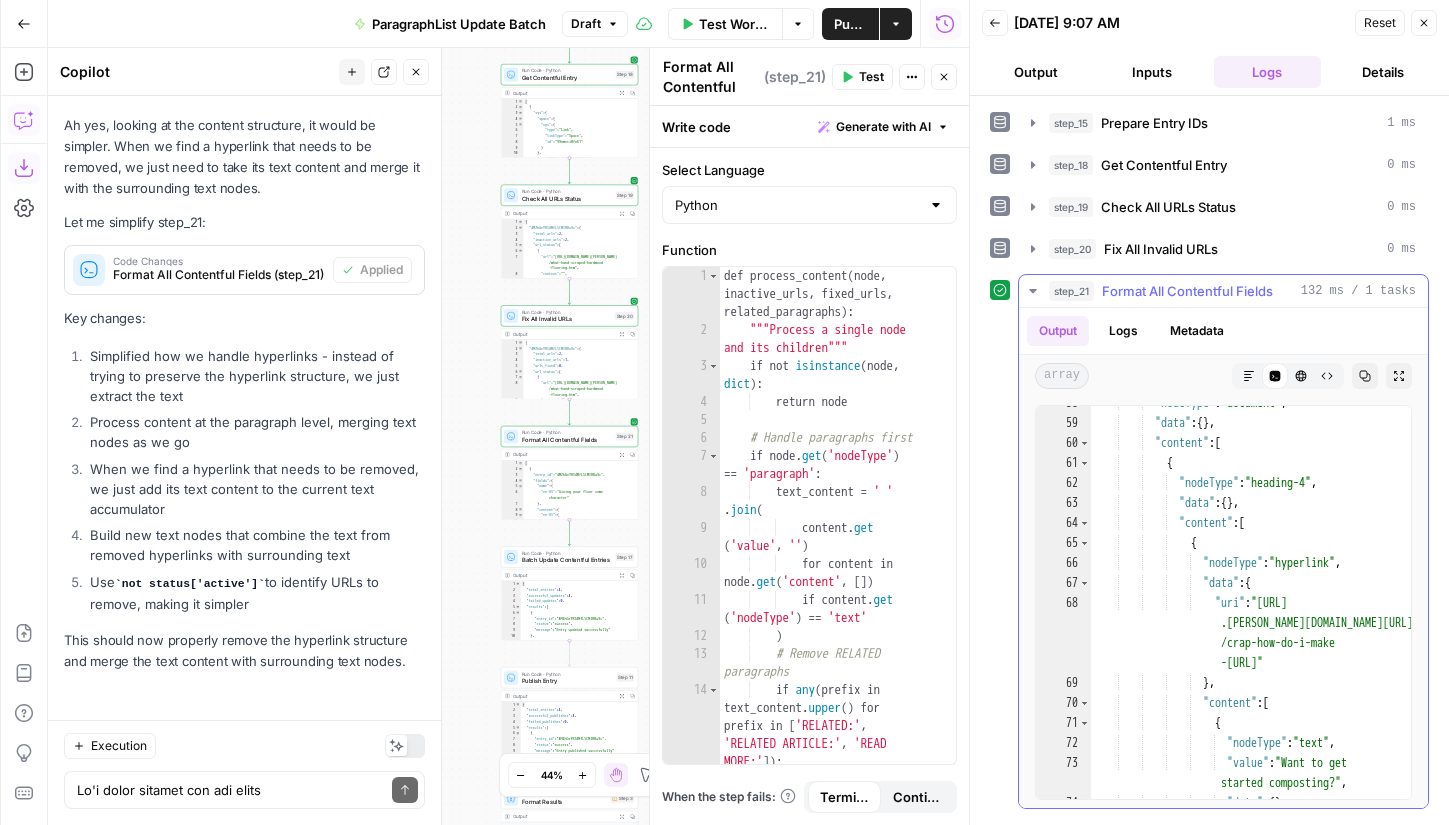 scroll, scrollTop: 1401, scrollLeft: 0, axis: vertical 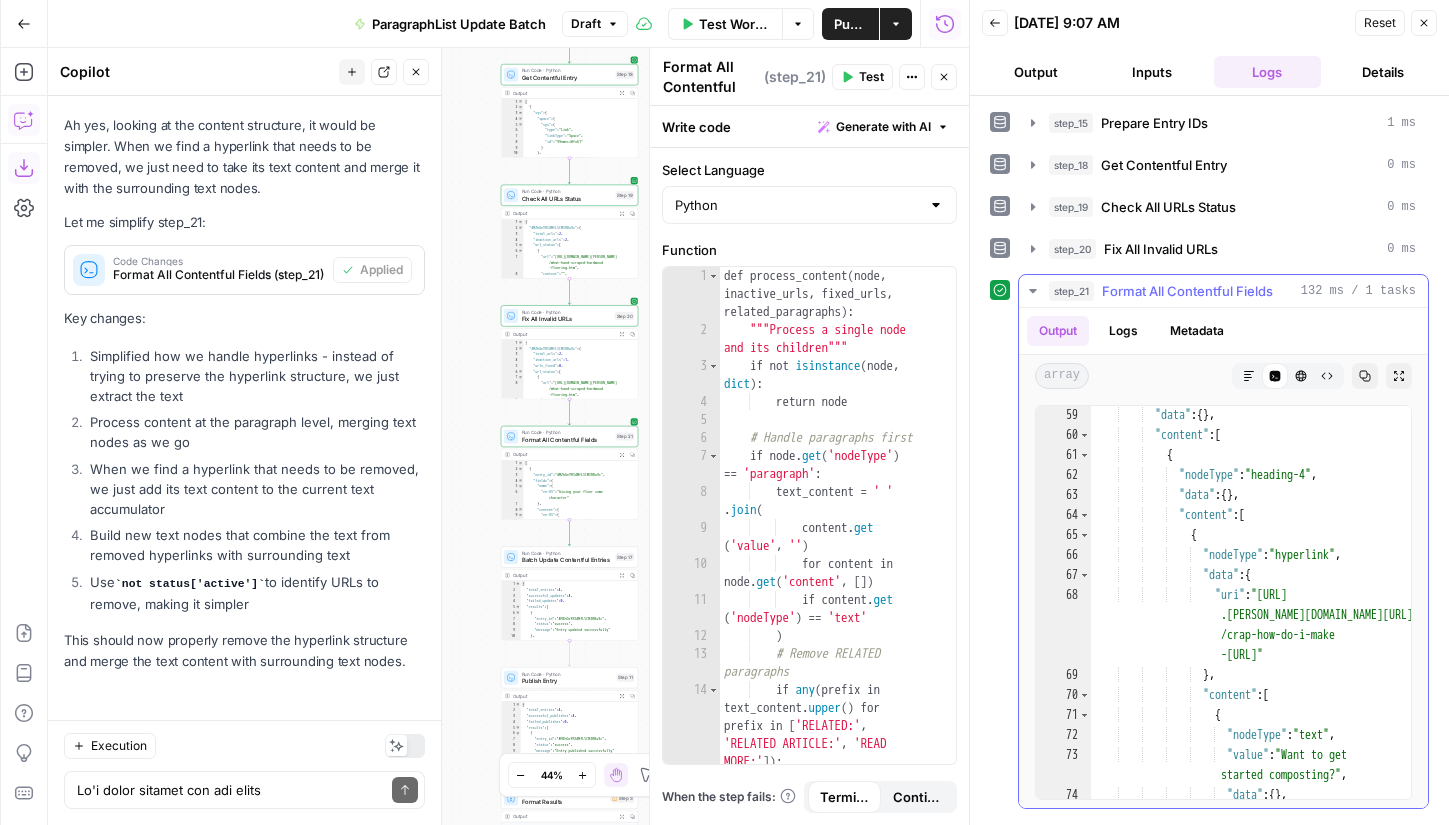 type on "*" 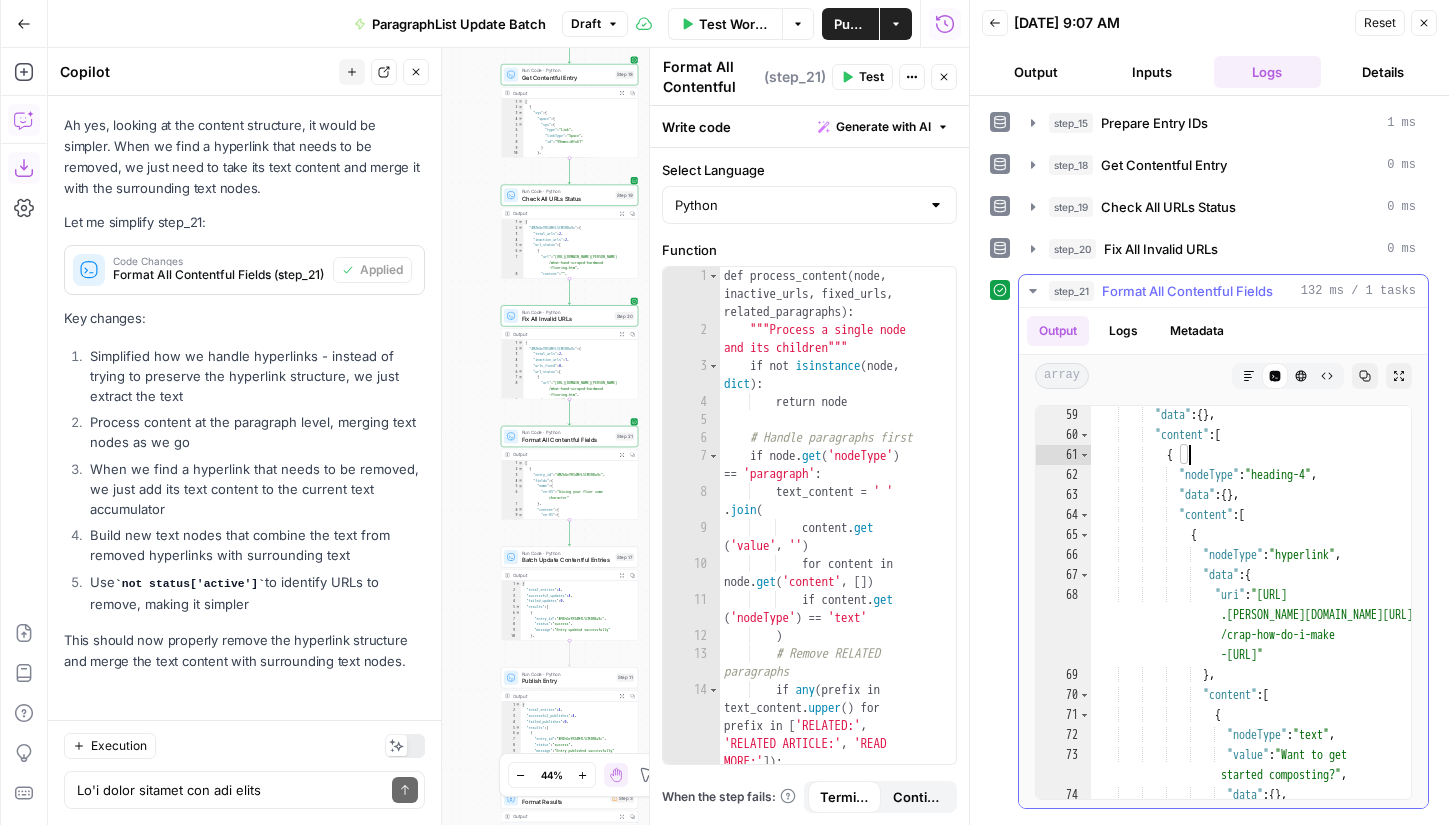 click on ""data" :  { } ,              "content" :  [                {                   "nodeType" :  "heading-4" ,                   "data" :  { } ,                   "content" :  [                     {                        "nodeType" :  "hyperlink" ,                        "data" :  {                          "uri" :  "https://www                       .angi.com/articles                       /crap-how-do-i-make                       -compost.ht"                        } ,                        "content" :  [                          {                             "nodeType" :  "text" ,                             "value" :  "Want to get                        started composting?" ,                             "data" :  { } ,                             "marks" :  [ ]" at bounding box center (1251, 621) 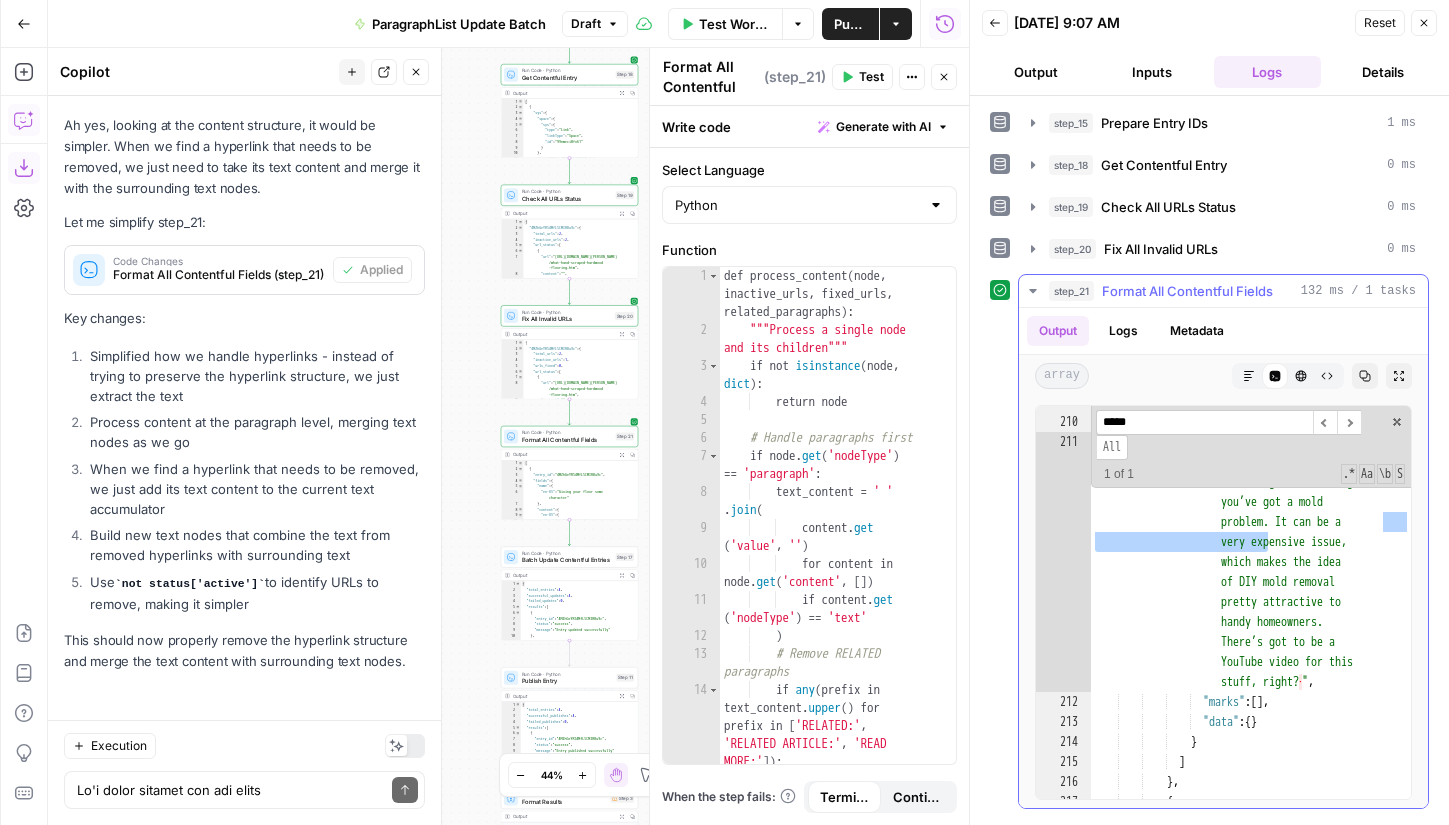 scroll, scrollTop: 5601, scrollLeft: 0, axis: vertical 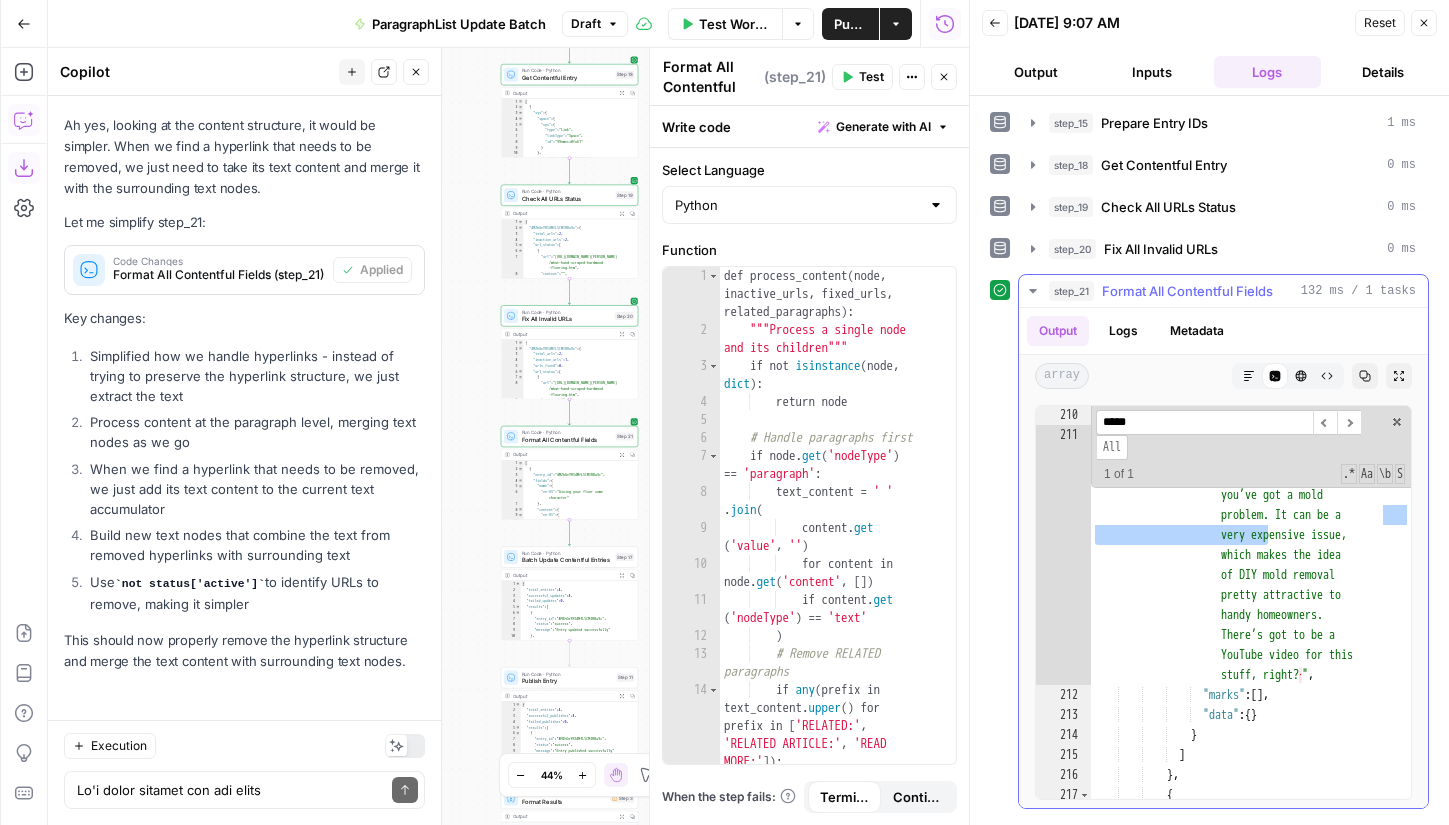 type on "*****" 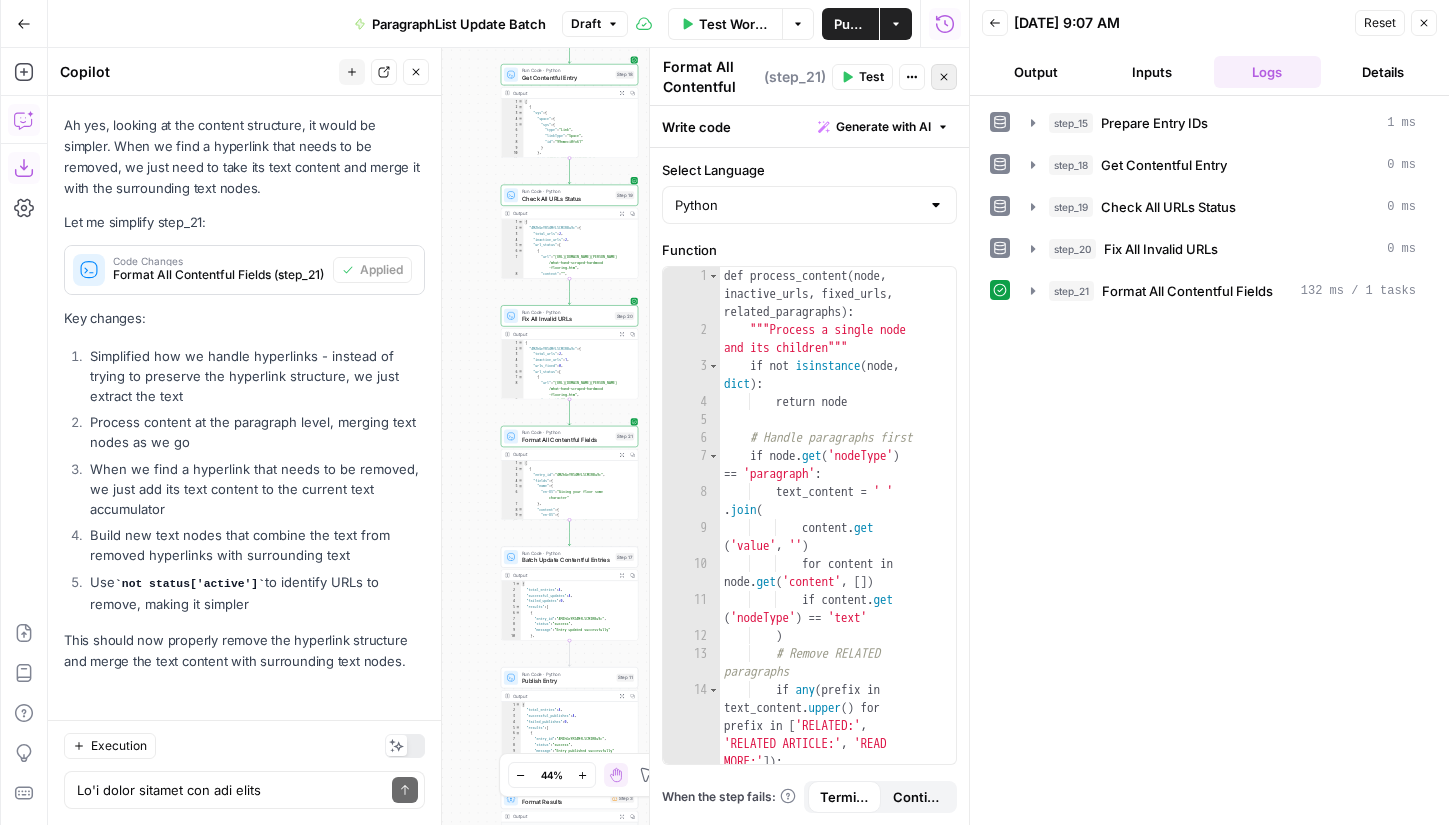 click 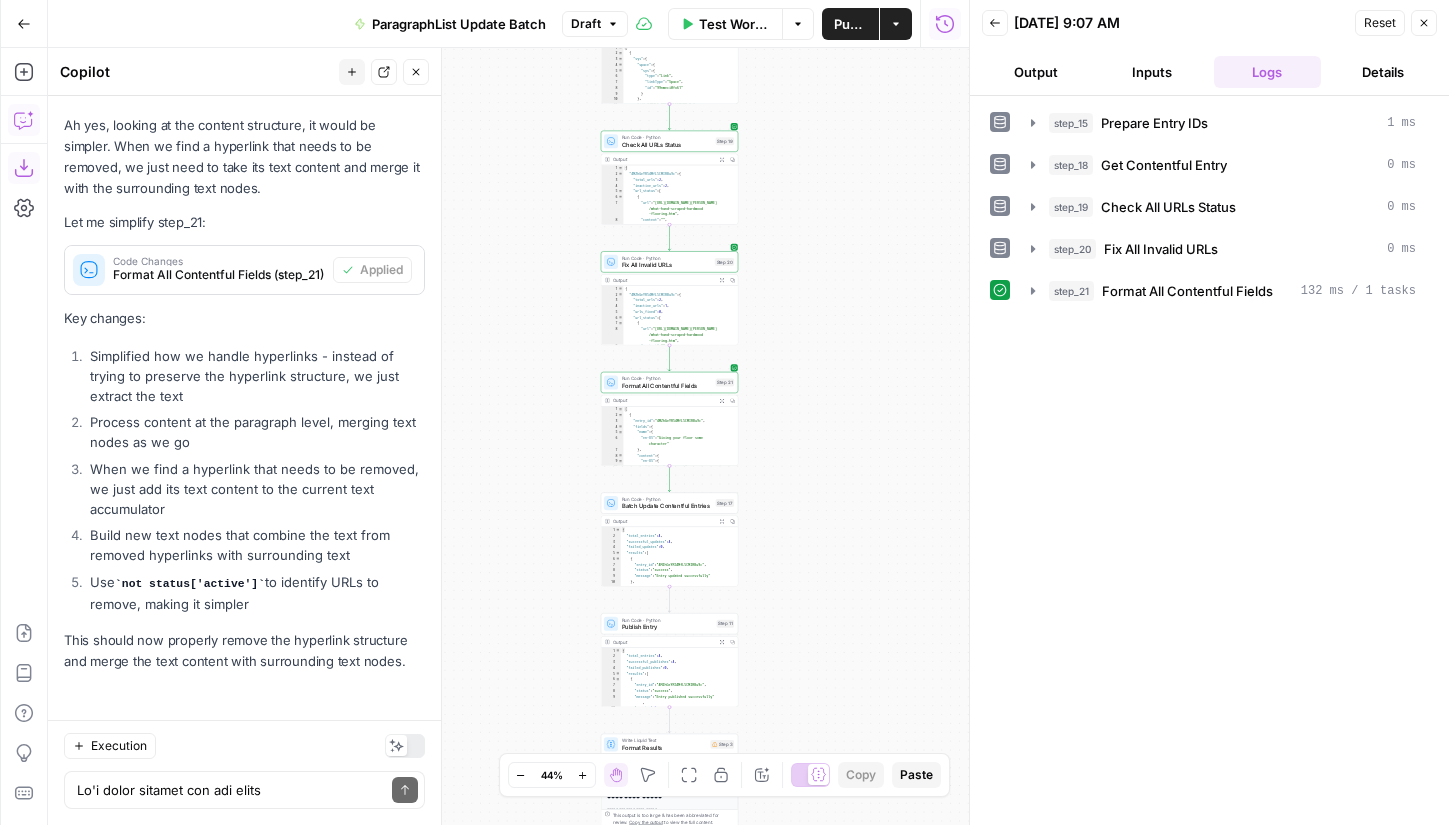drag, startPoint x: 729, startPoint y: 482, endPoint x: 830, endPoint y: 428, distance: 114.52947 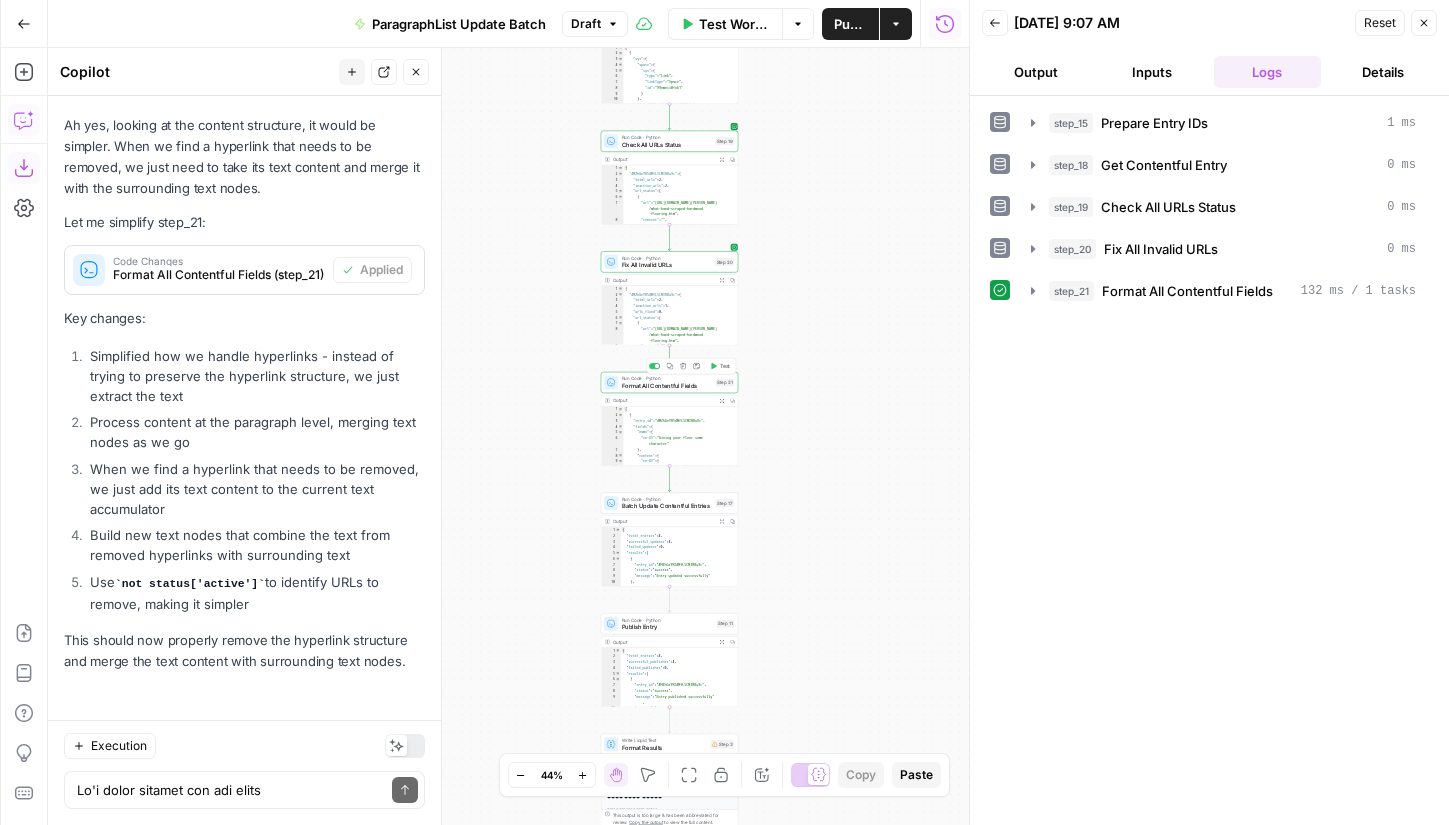 click on "Workflow Set Inputs Inputs Run Code · Python Prepare Entry IDs Step 15 Output Expand Output Copy 1 2 3 4 5 6 7 8 9 {    "entry_ids" :  [      "4MZhGeYR54MfL5CMIRBu9c" ,      "2q97HL89jtVQWCk3SYz6SH" ,      "4cLdaOxA87kCQysSpHRZ4V" ,      "55mk44ZzSE6RxvDM3WMtpU"    ] ,    "total" :  4 }     XXXXXXXXXXXXXXXXXXXXXXXXXXXXXXXXXXXXXXXXXXXXXXXXXXXXXXXXXXXXXXXXXXXXXXXXXXXXXXXXXXXXXXXXXXXXXXXXXXXXXXXXXXXXXXXXXXXXXXXXXXXXXXXXXXXXXXXXXXXXXXXXXXXXXXXXXXXXXXXXXXXXXXXXXXXXXXXXXXXXXXXXXXXXXXXXXXXXXXXXXXXXXXXXXXXXXXXXXXXXXXXXXXXXXXXXXXXXXXXXXXXXXXXXXXXXXXXXXXXXXXXXXXXXXXXXXXXXXXXXXXXXXXXXXXXXXXXXXXXXXXXXXXXXXXXXXXXXXXXXXXXXXXXXXXXXXXXXXXXXXXXXXXXXXXXXXXXXXXXXXXXXXXXXXXXXXXXXXXXXXXXXXXXXXXXXXXXXXXXXXXXXXXXXXXXXXXXXXXXXXXXXXXXXXXXXXXXXXXXXXXXXXXXXXXXXXXXXXXXXXXXXXXXXXXXXXXXXXXXXXXXXXXXXXXXXXXXXXXXXXXXXXXXXXXXX Run Code · Python Get Contentful Entry Step 18 Output Expand Output Copy 1 2 3 4 5 6 7 8 9 10 11 12 [    {      "sys" :  {         "space" :  {           "sys" :  {              "type" :  "Link" ,              :  ," at bounding box center [508, 436] 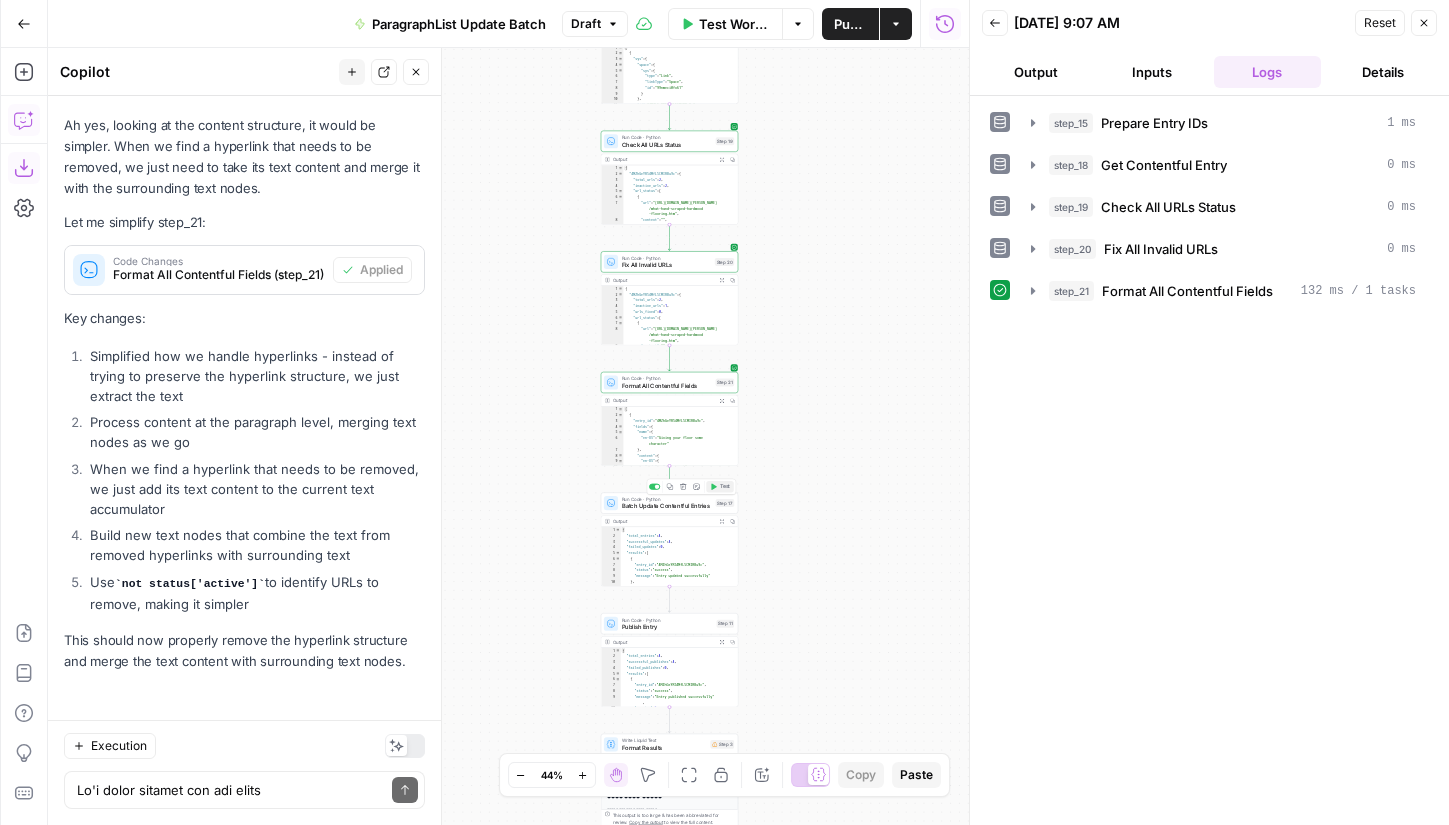 click on "Test" at bounding box center [725, 487] 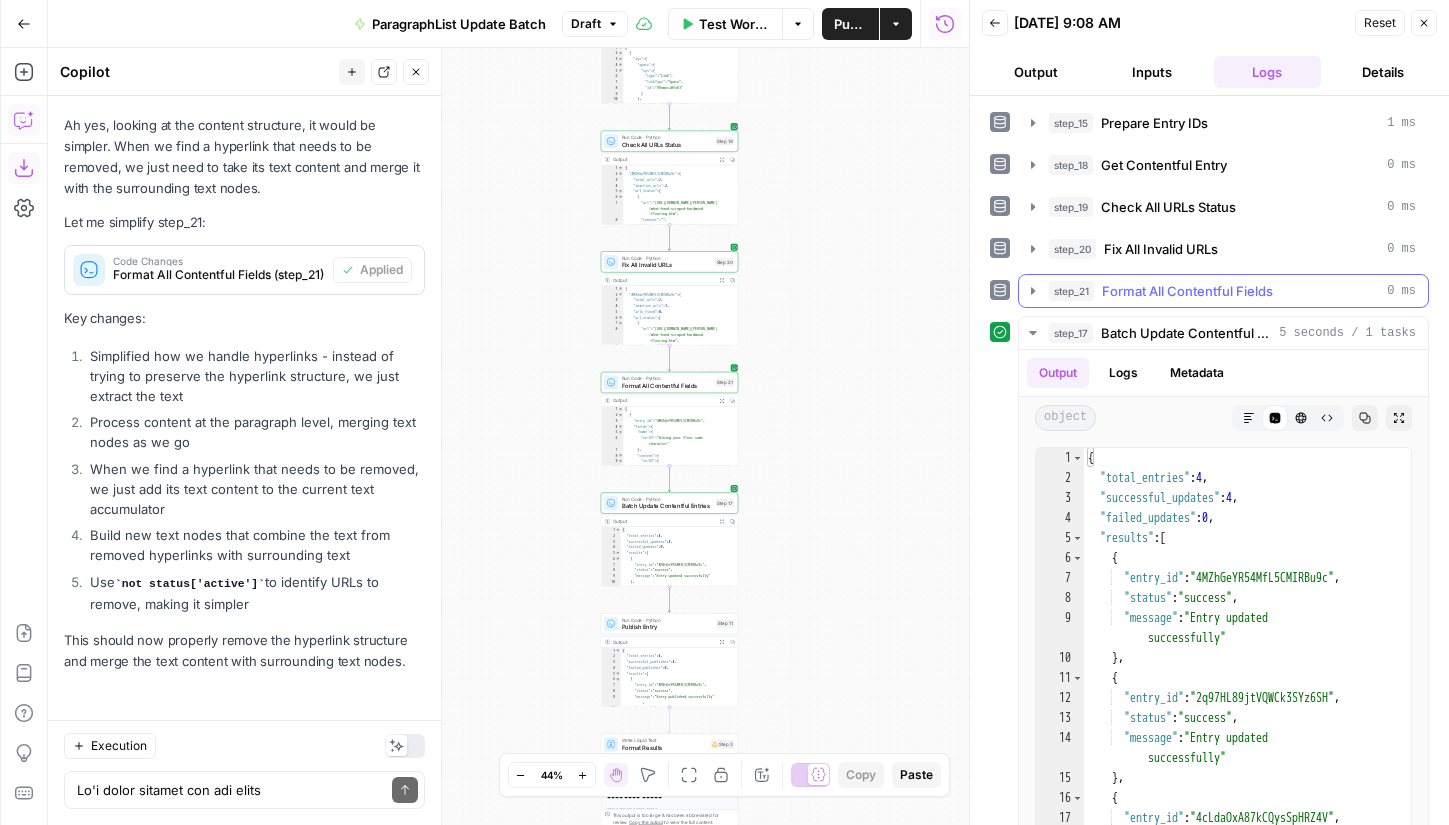 click 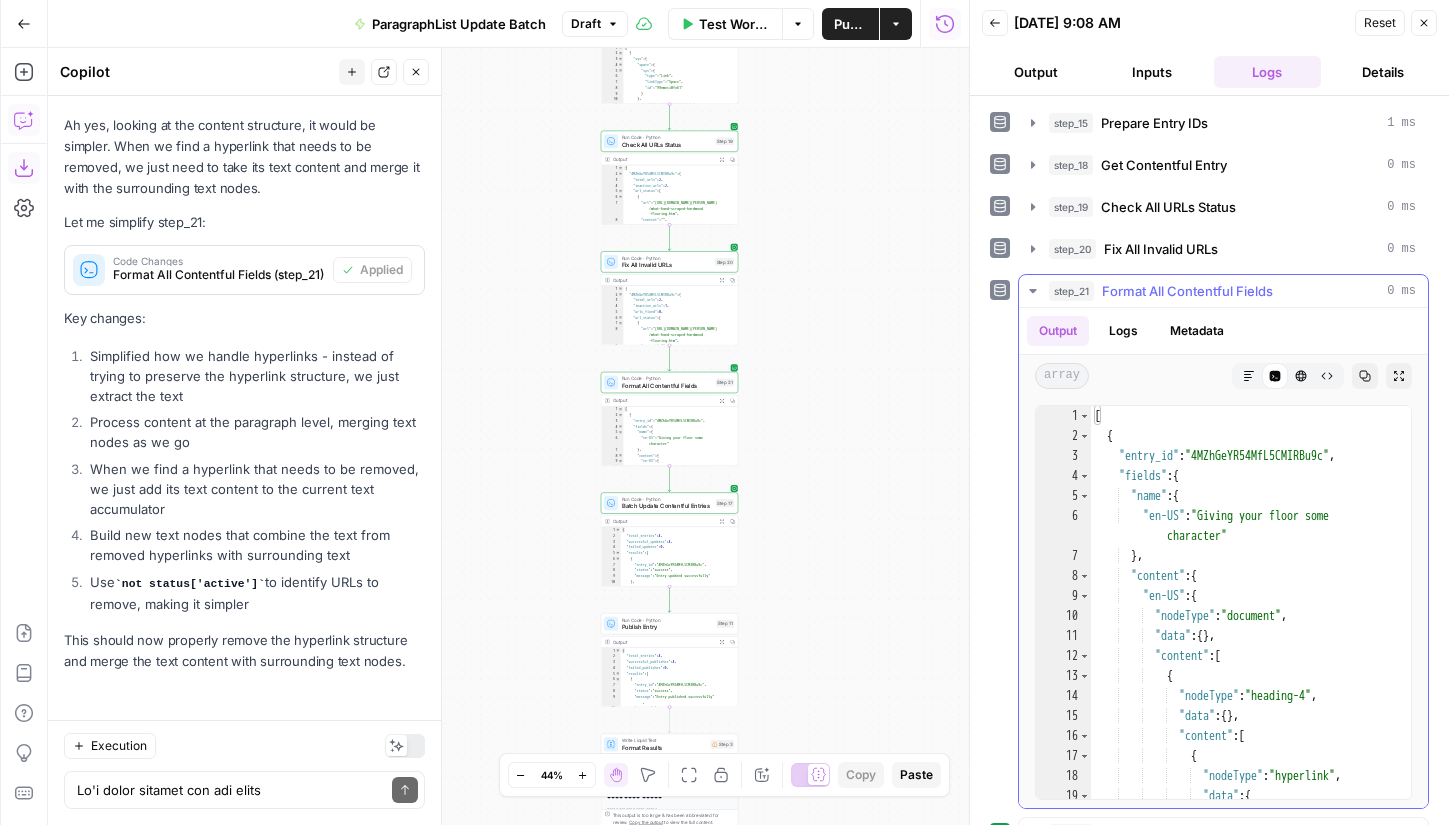 type 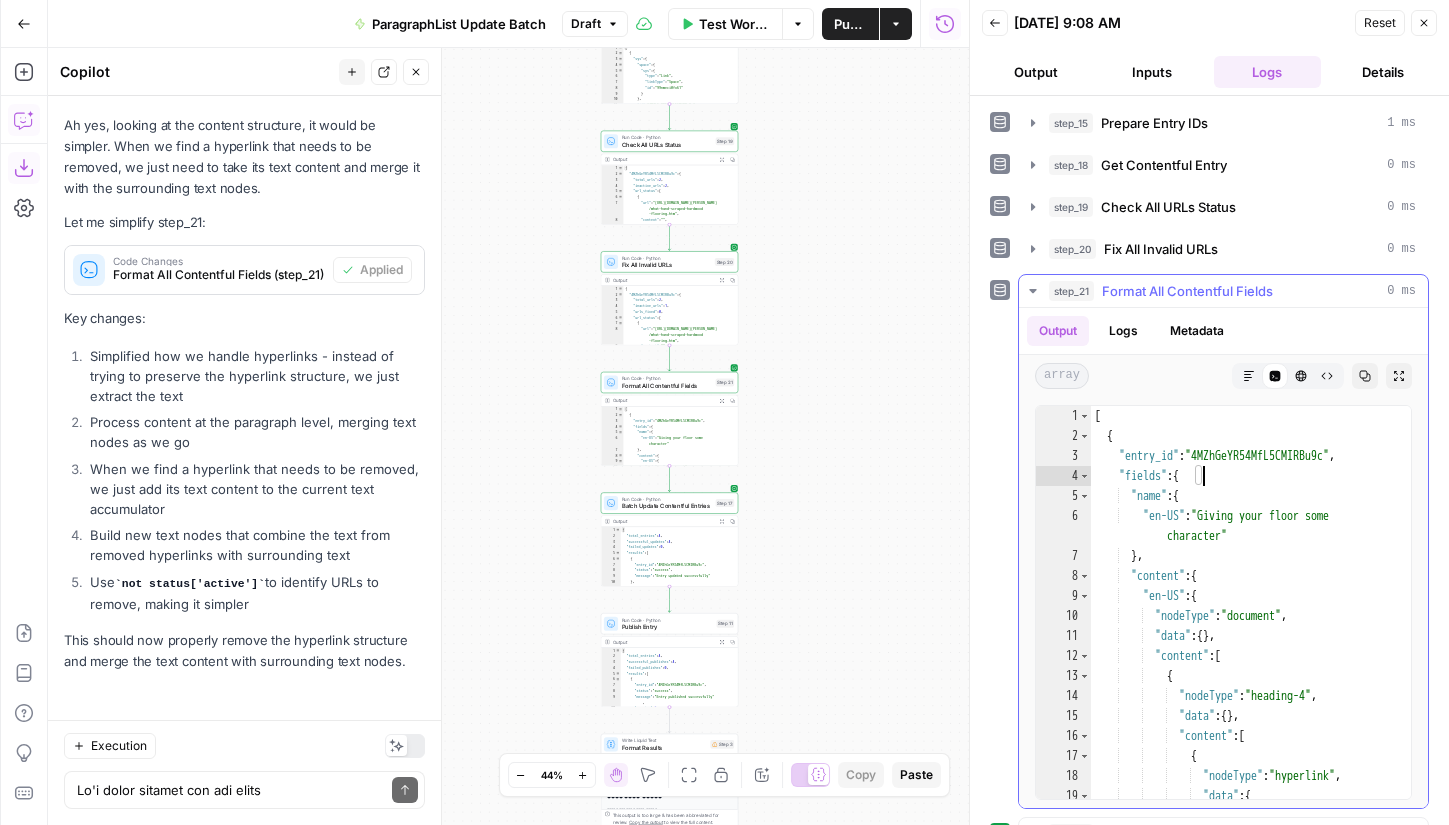 click on "[    {      "entry_id" :  "4MZhGeYR54MfL5CMIRBu9c" ,      "fields" :  {         "name" :  {           "en-US" :  "Giving your floor some               character"         } ,         "content" :  {           "en-US" :  {              "nodeType" :  "document" ,              "data" :  { } ,              "content" :  [                {                   "nodeType" :  "heading-4" ,                   "data" :  { } ,                   "content" :  [                     {                        "nodeType" :  "hyperlink" ,                        "data" :  {                          "uri" :  "https://www                       .angi.com/articles                       /what-hand-scraped                       -hardwood-flooring                       .htm"" at bounding box center [1251, 662] 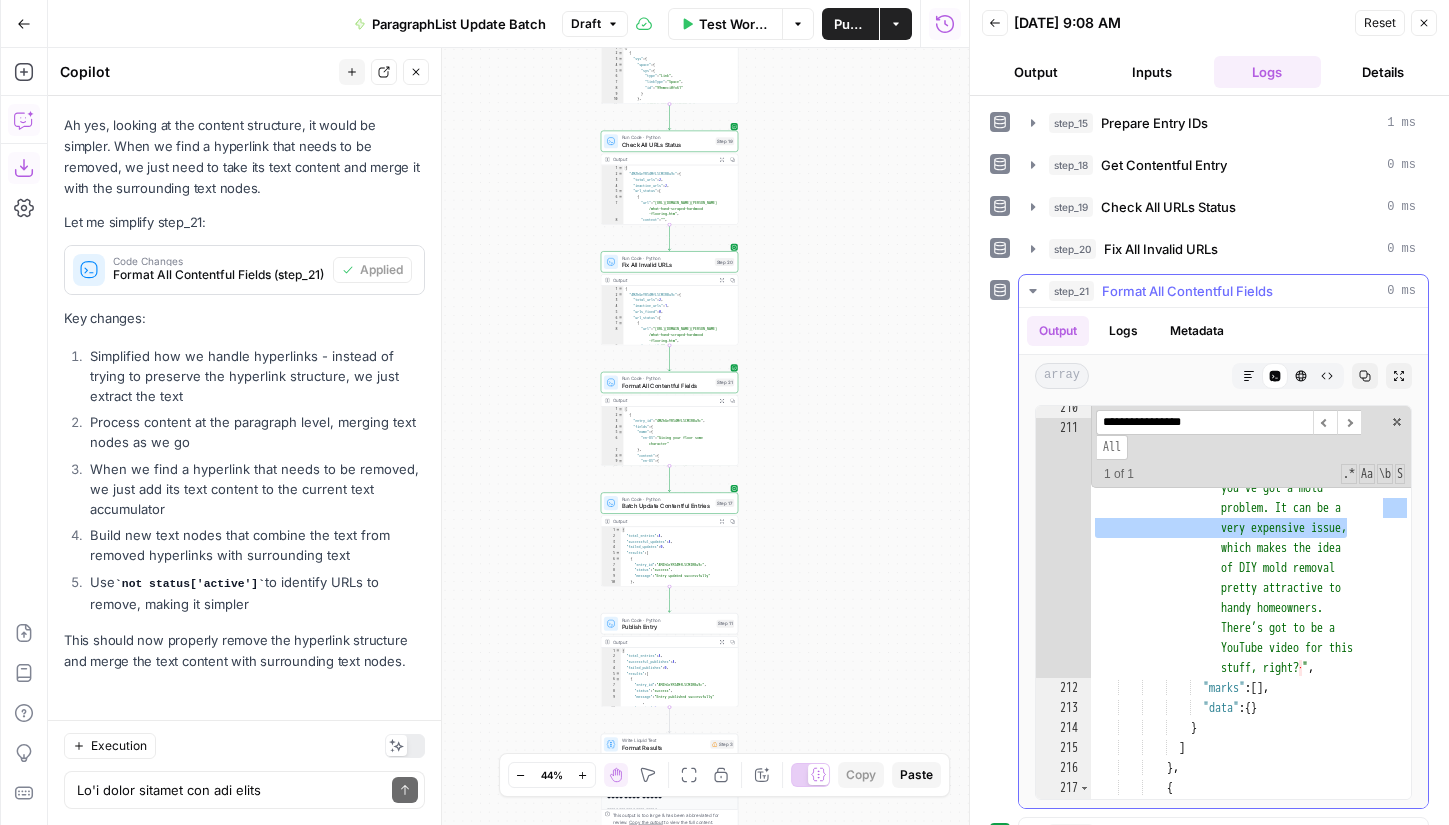 scroll, scrollTop: 5514, scrollLeft: 0, axis: vertical 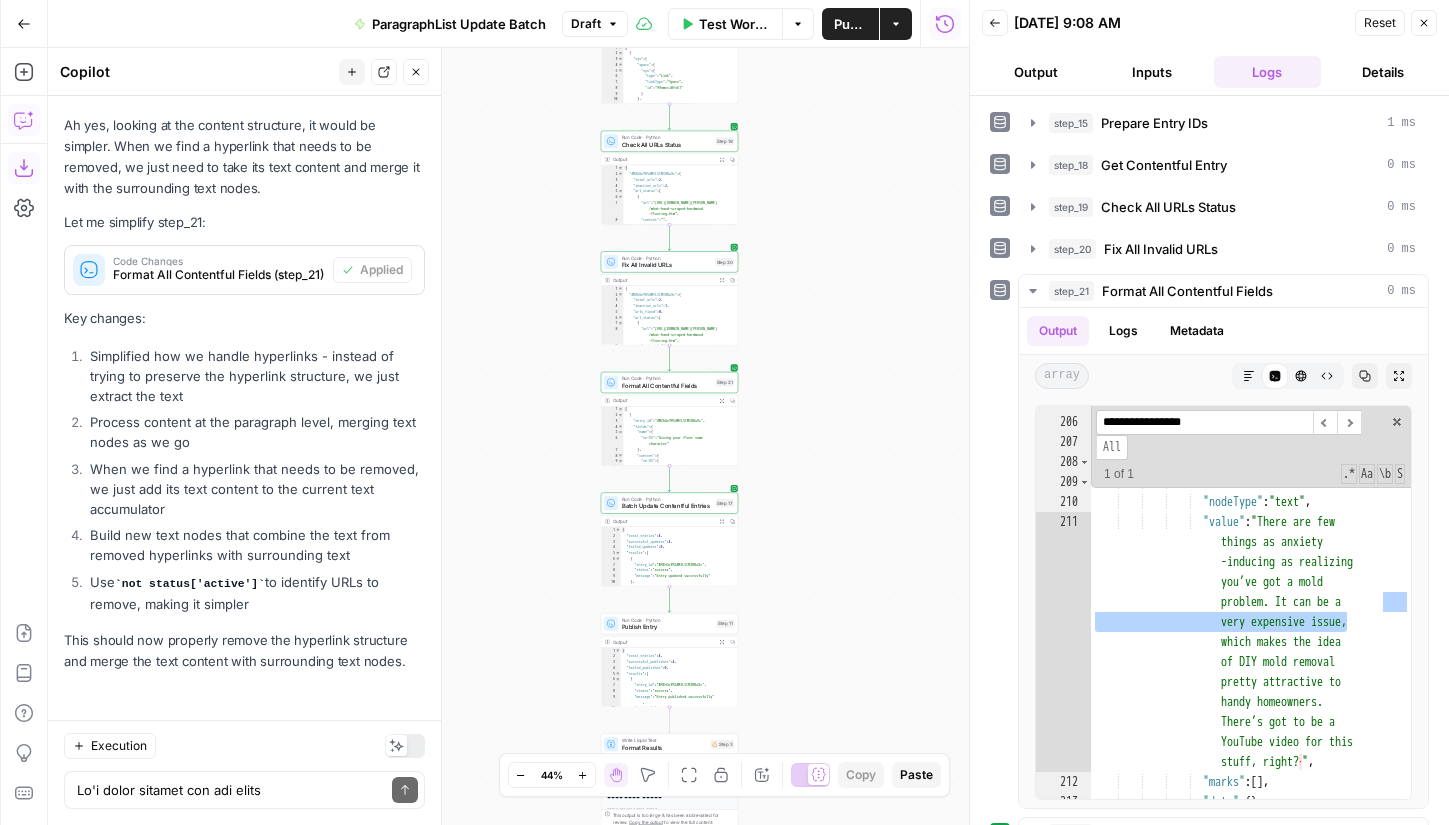 type on "**********" 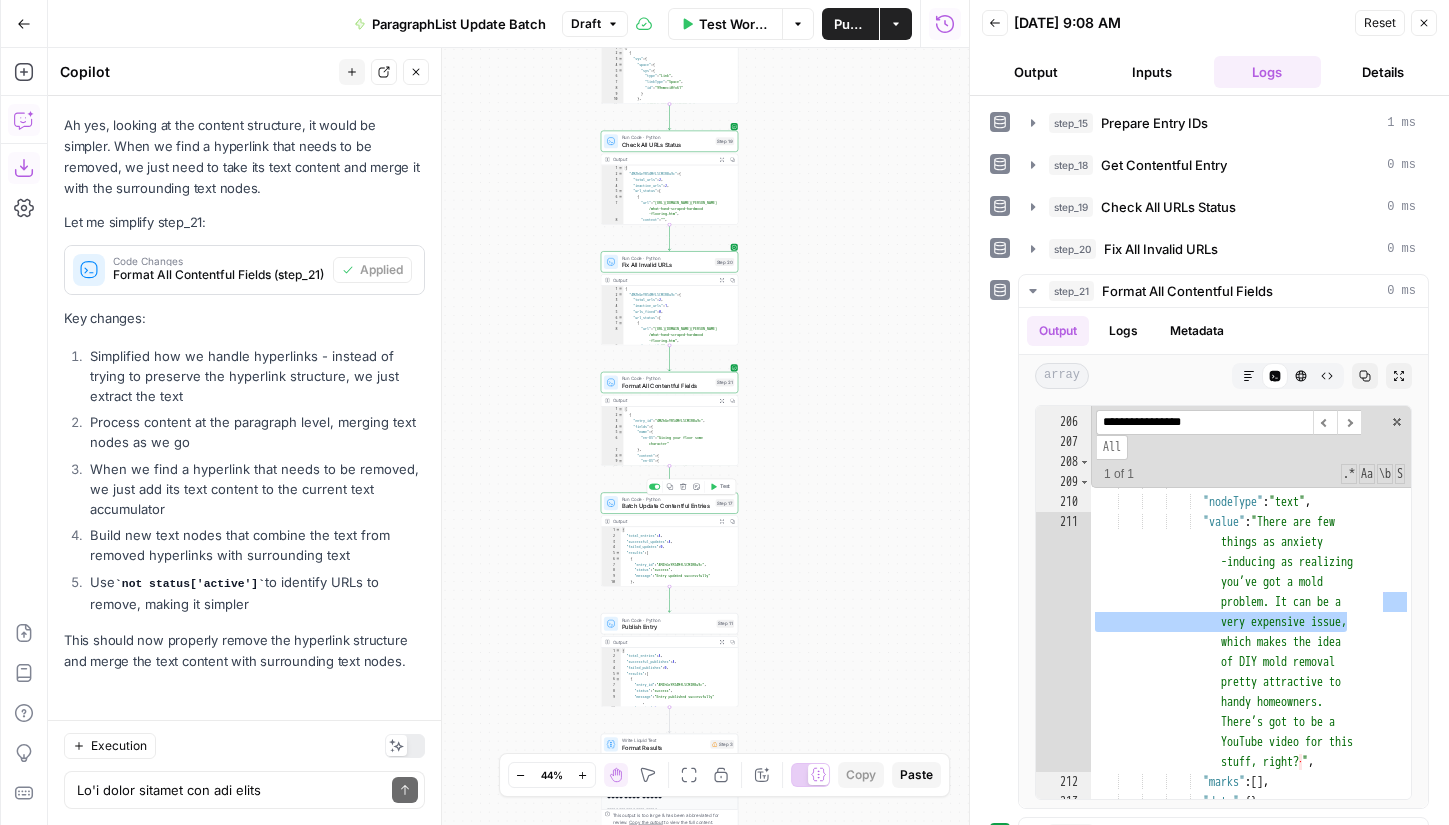 click on "Batch Update Contentful Entries" at bounding box center [667, 506] 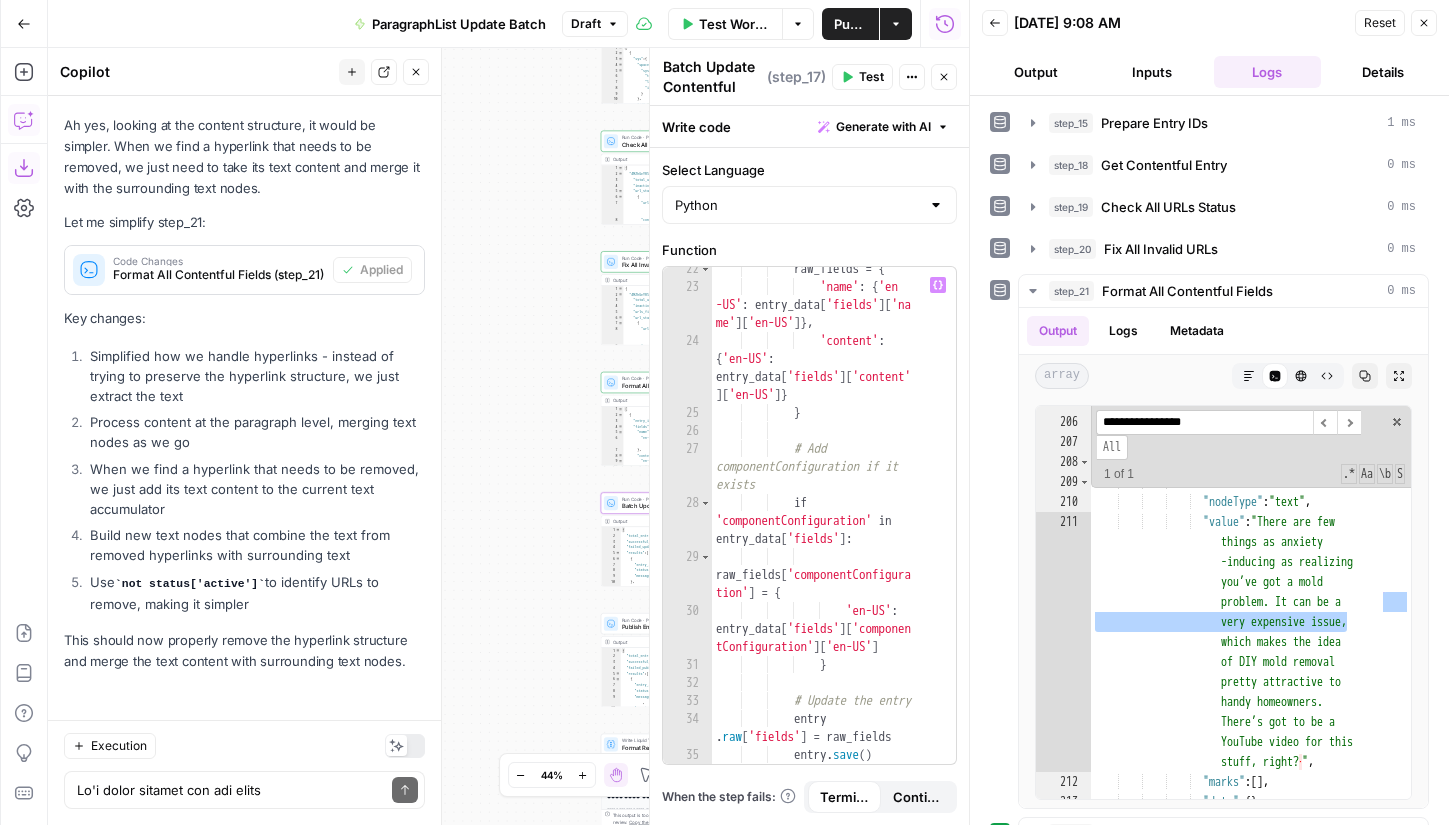 scroll, scrollTop: 643, scrollLeft: 0, axis: vertical 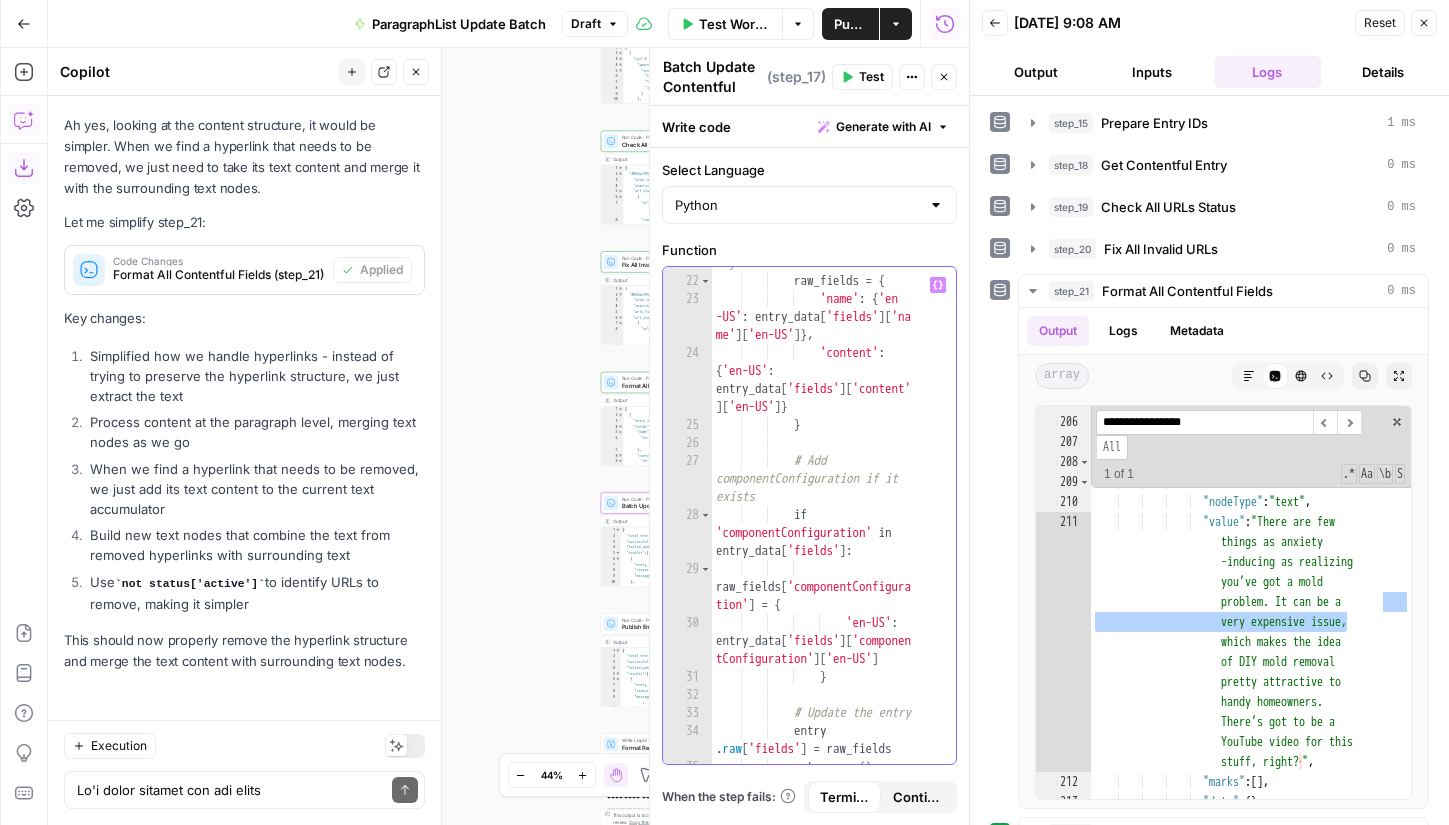 type on "**********" 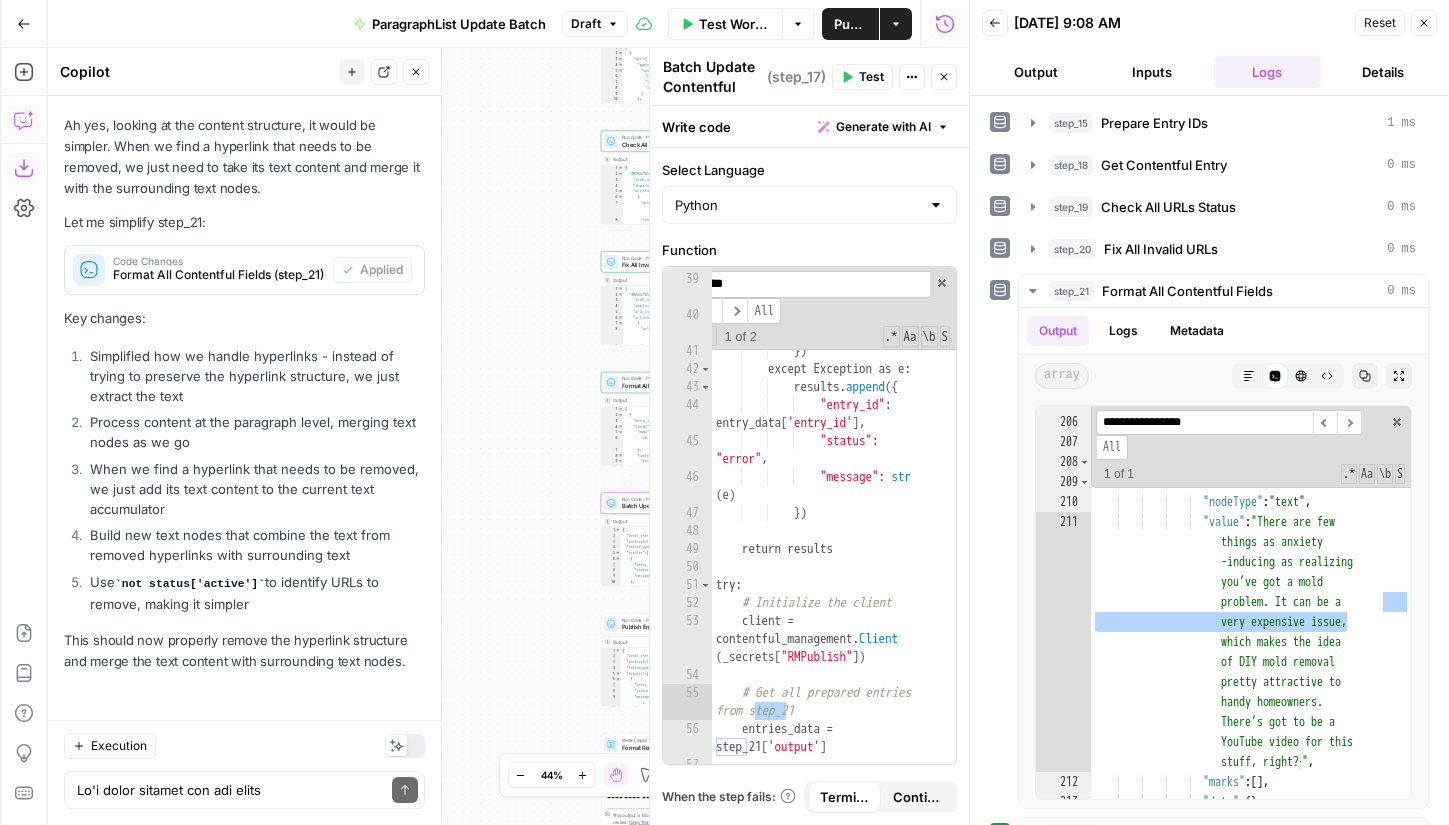 scroll, scrollTop: 1171, scrollLeft: 0, axis: vertical 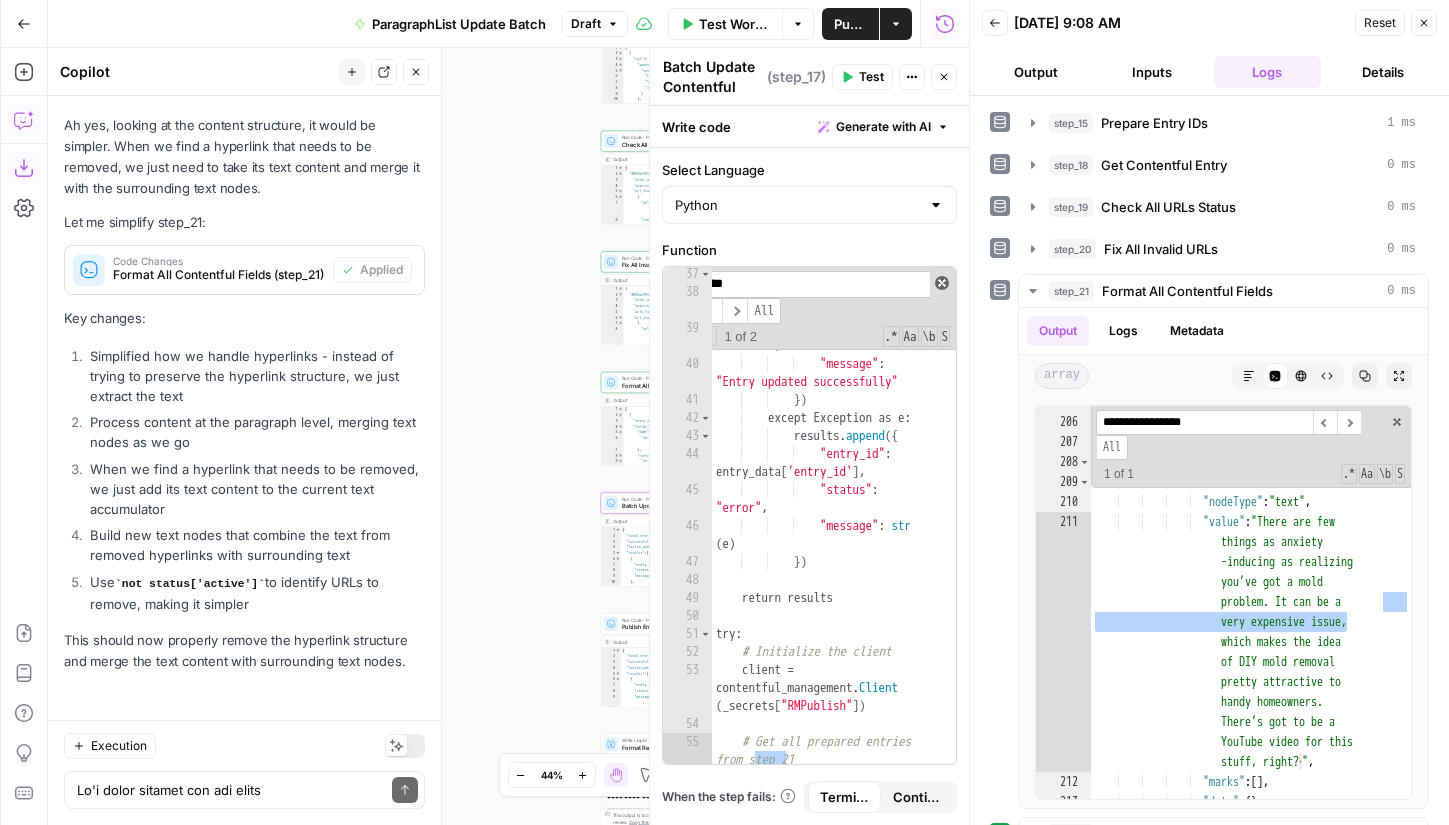 type on "****" 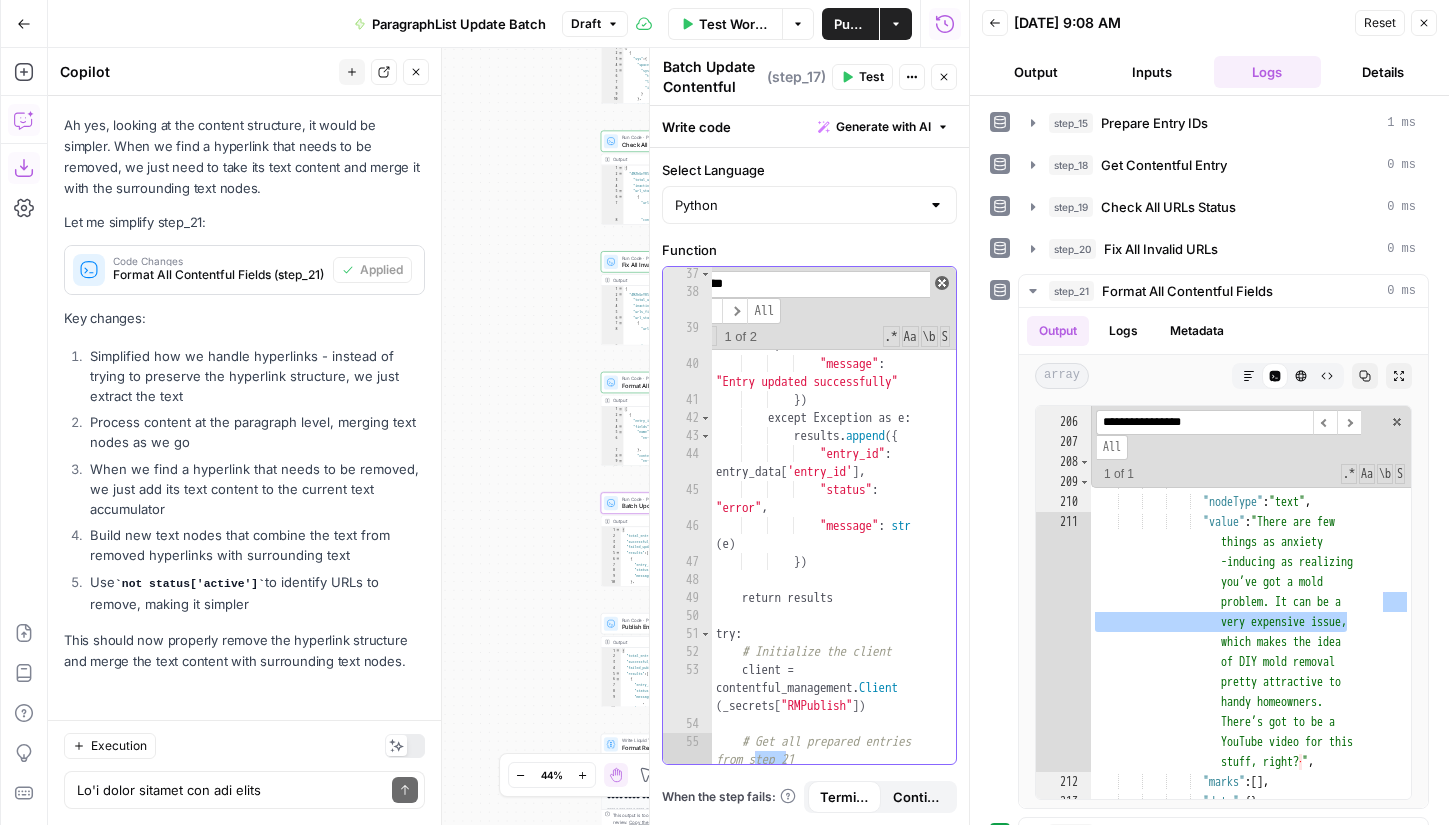 click at bounding box center (942, 283) 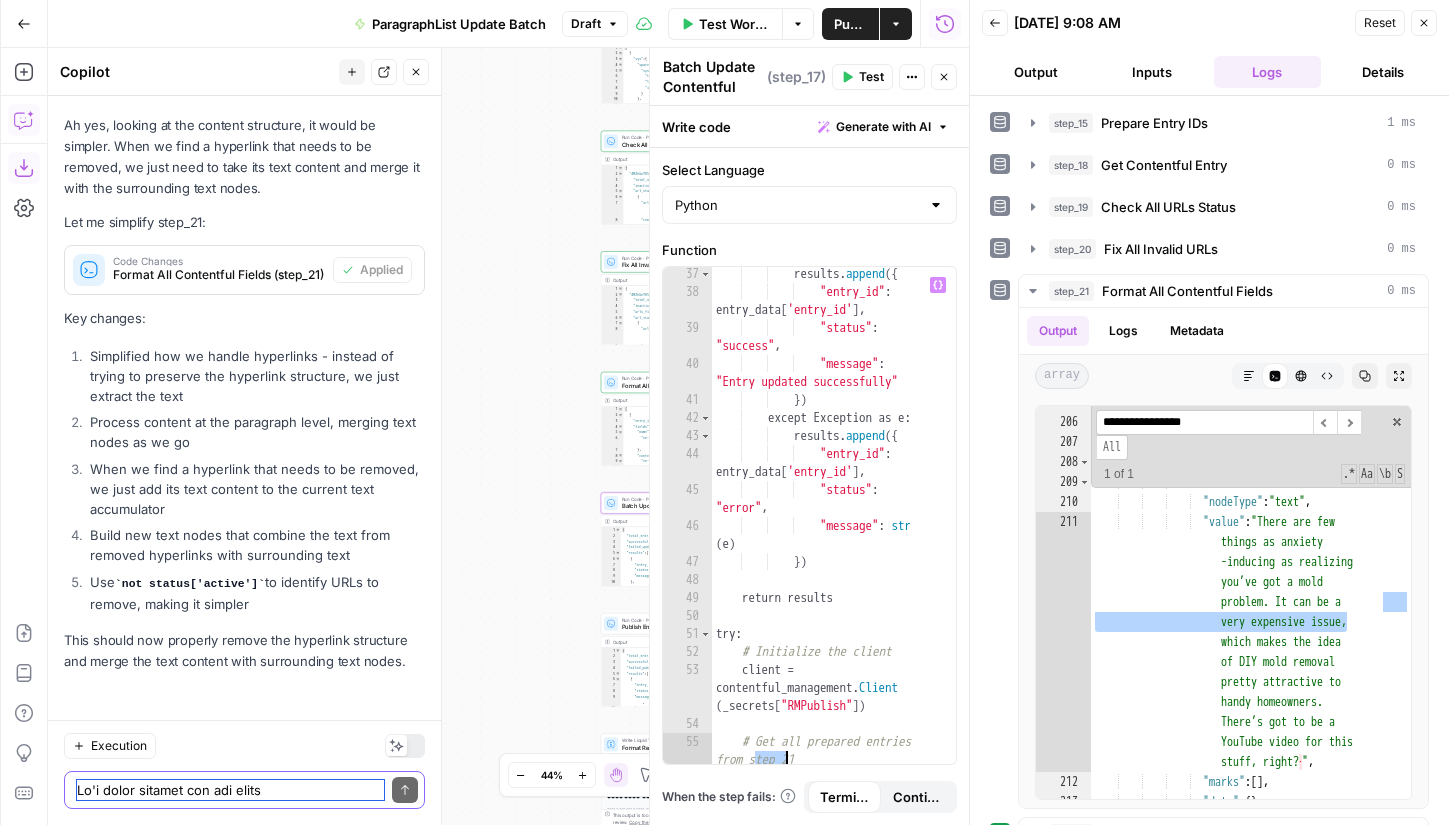 click at bounding box center [230, 790] 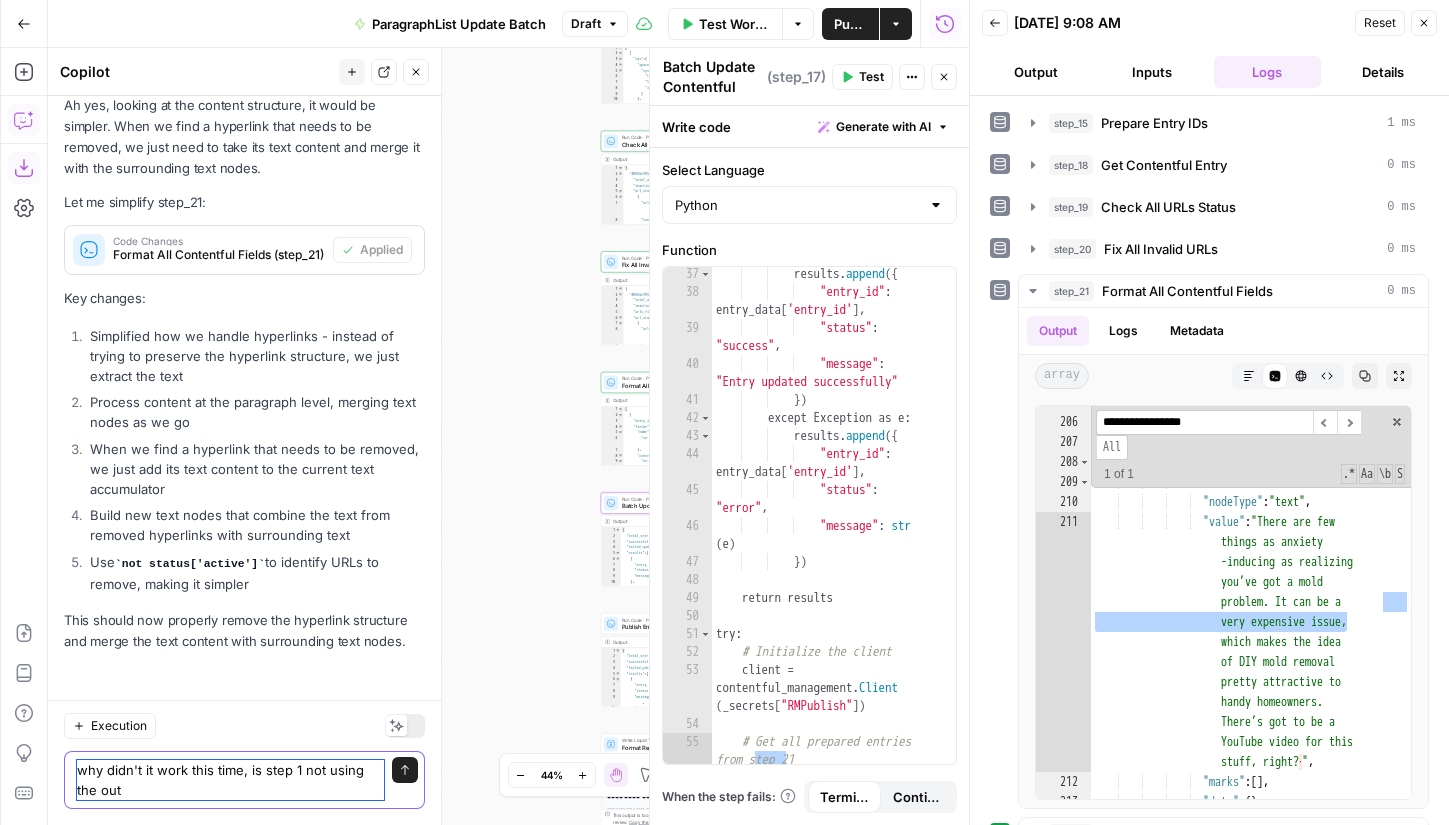 scroll, scrollTop: 17976, scrollLeft: 0, axis: vertical 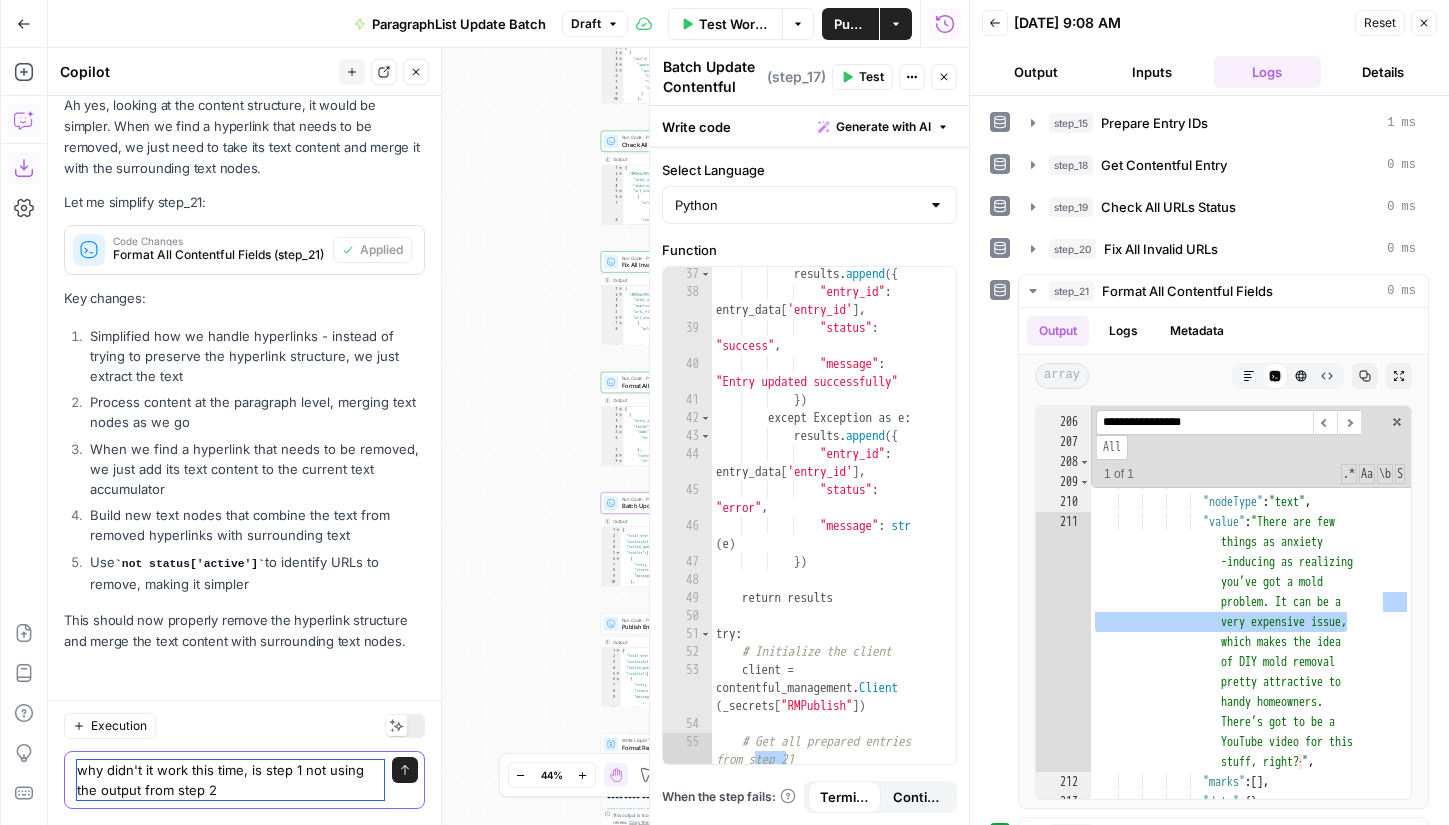 type on "why didn't it work this time, is step 1 not using the output from step 21" 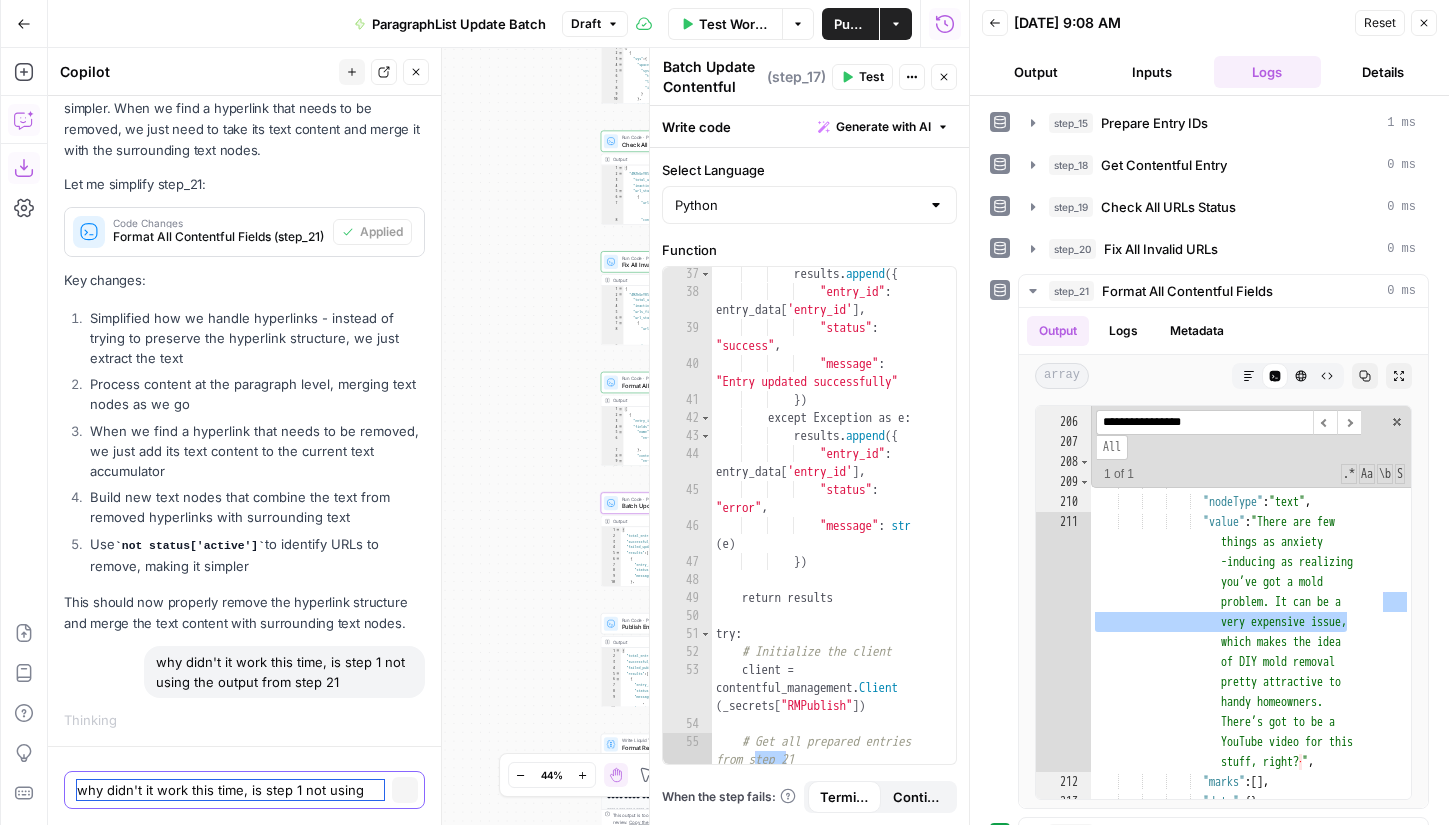 scroll, scrollTop: 17386, scrollLeft: 0, axis: vertical 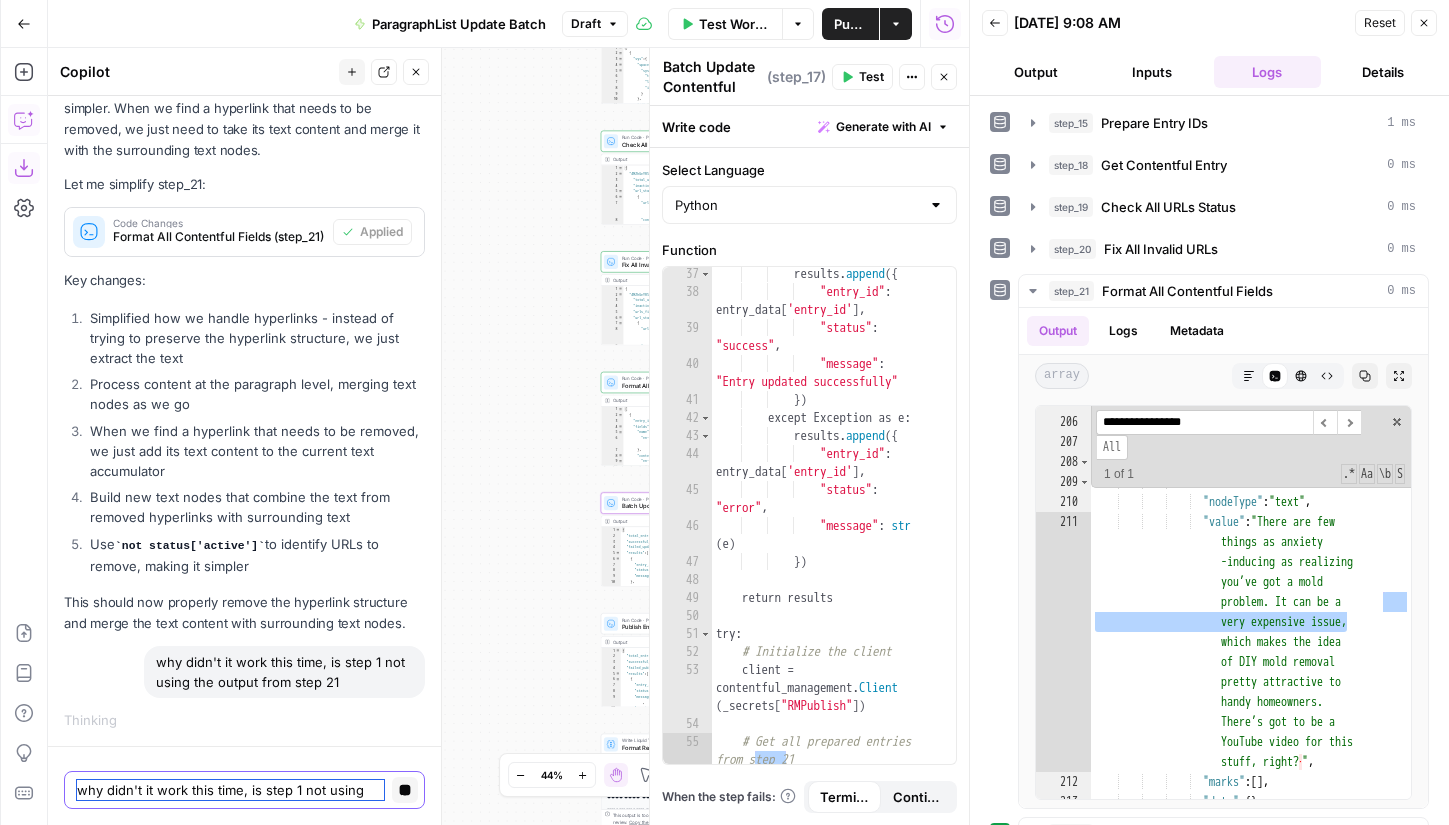 click on "why didn't it work this time, is step 1 not using the output from step 21" at bounding box center (230, 790) 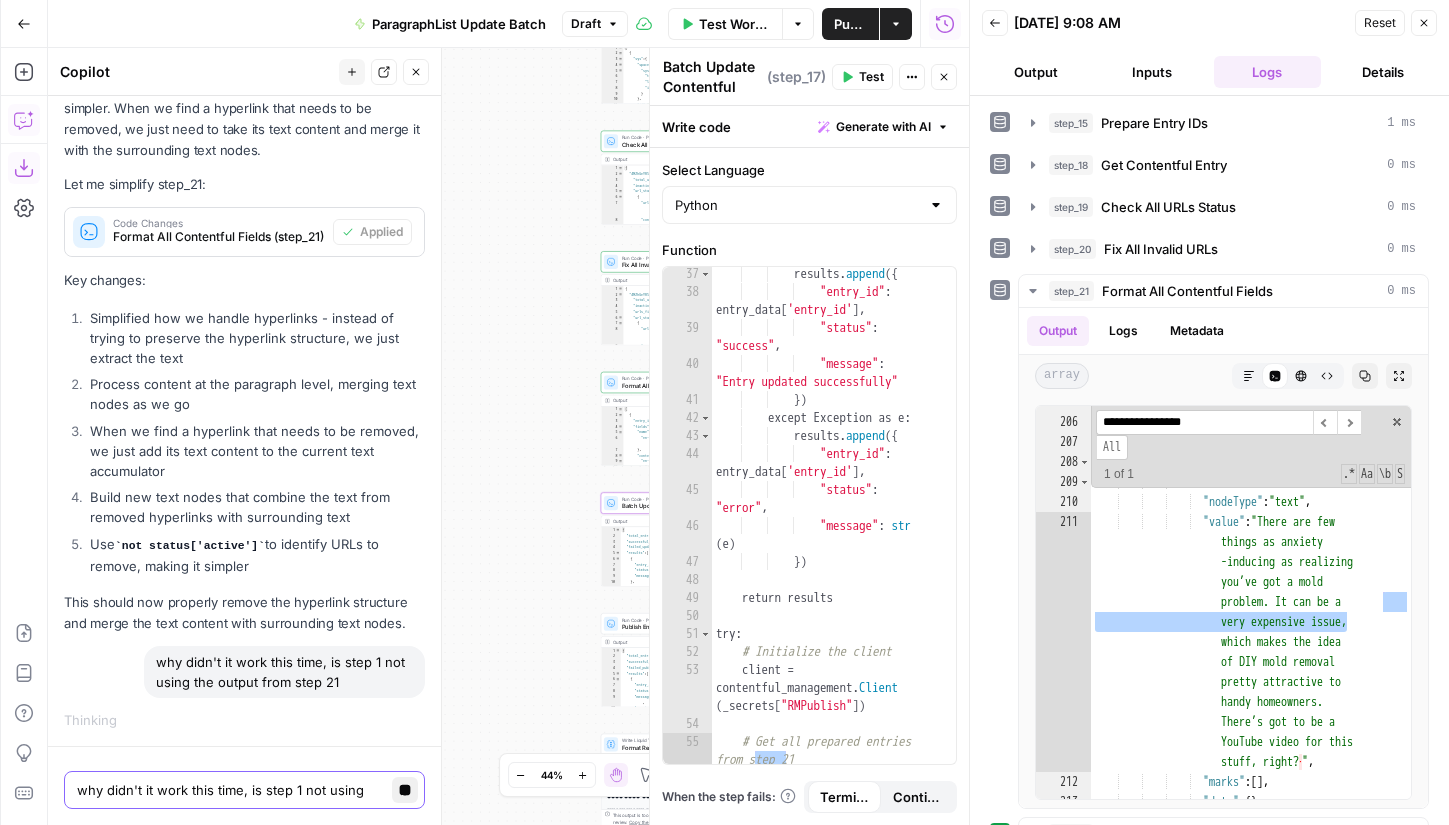 click 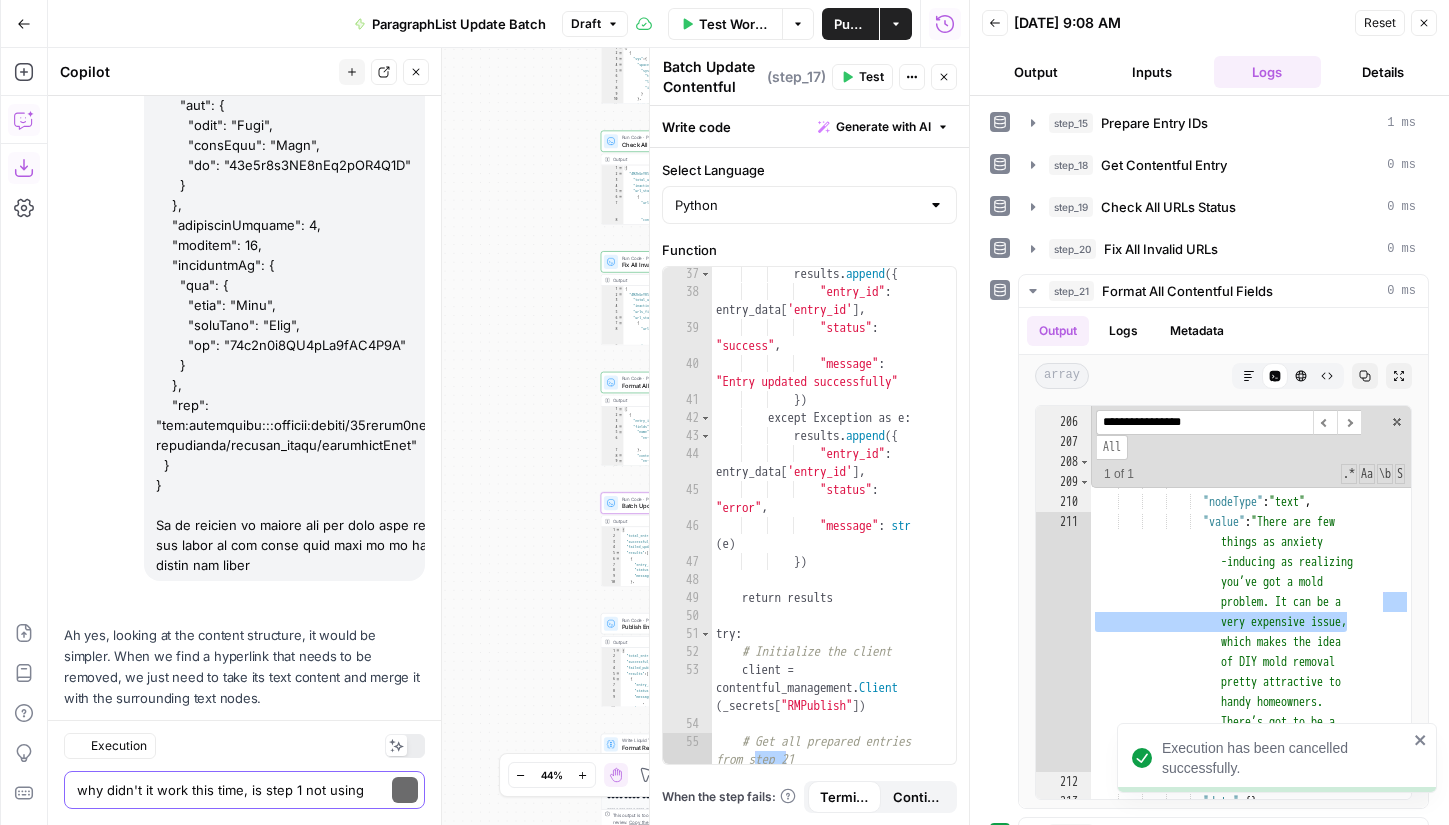 scroll, scrollTop: 18020, scrollLeft: 0, axis: vertical 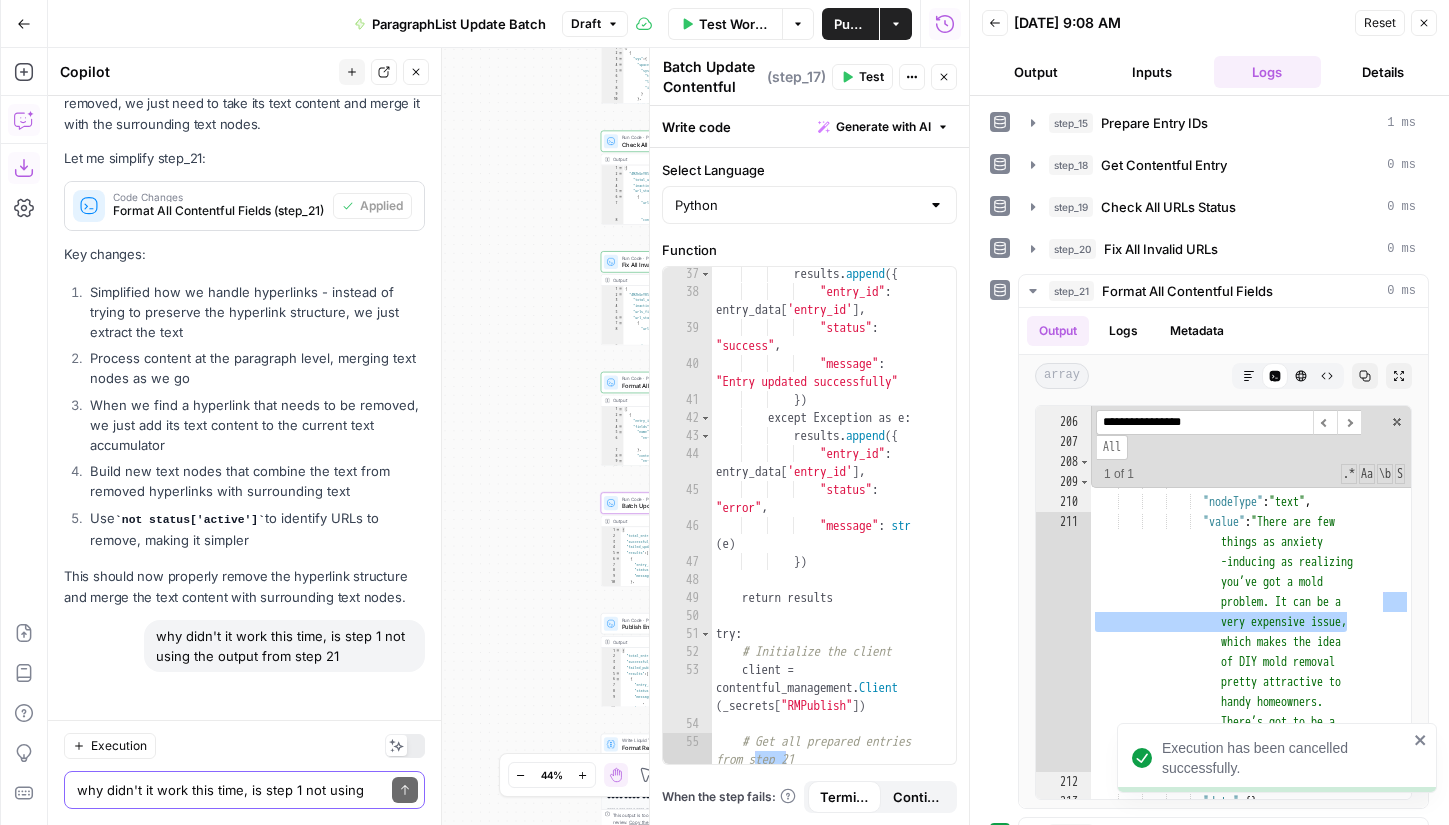 drag, startPoint x: 343, startPoint y: 652, endPoint x: 165, endPoint y: 618, distance: 181.2181 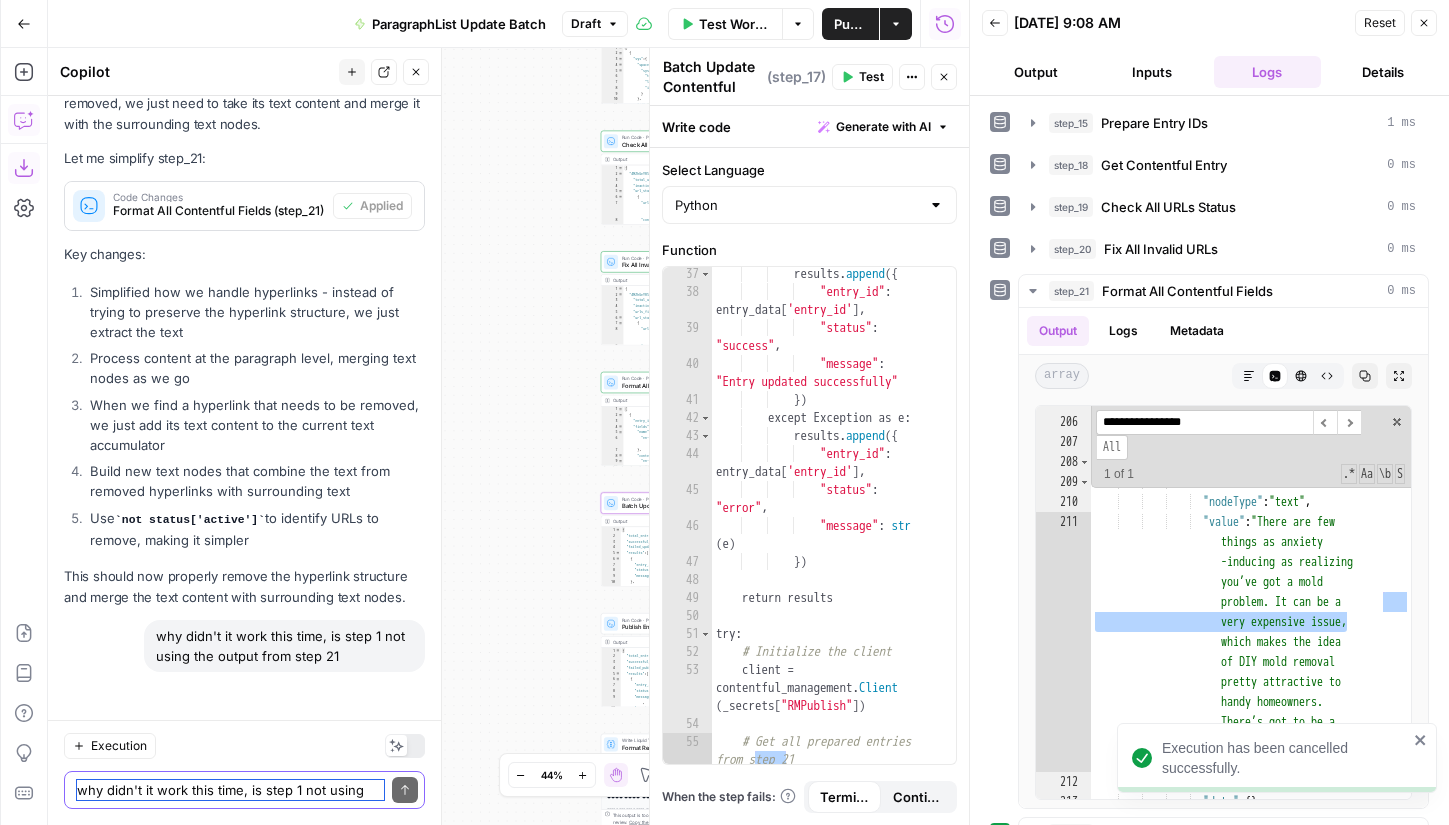 click on "why didn't it work this time, is step 1 not using the output from step 21" at bounding box center (230, 790) 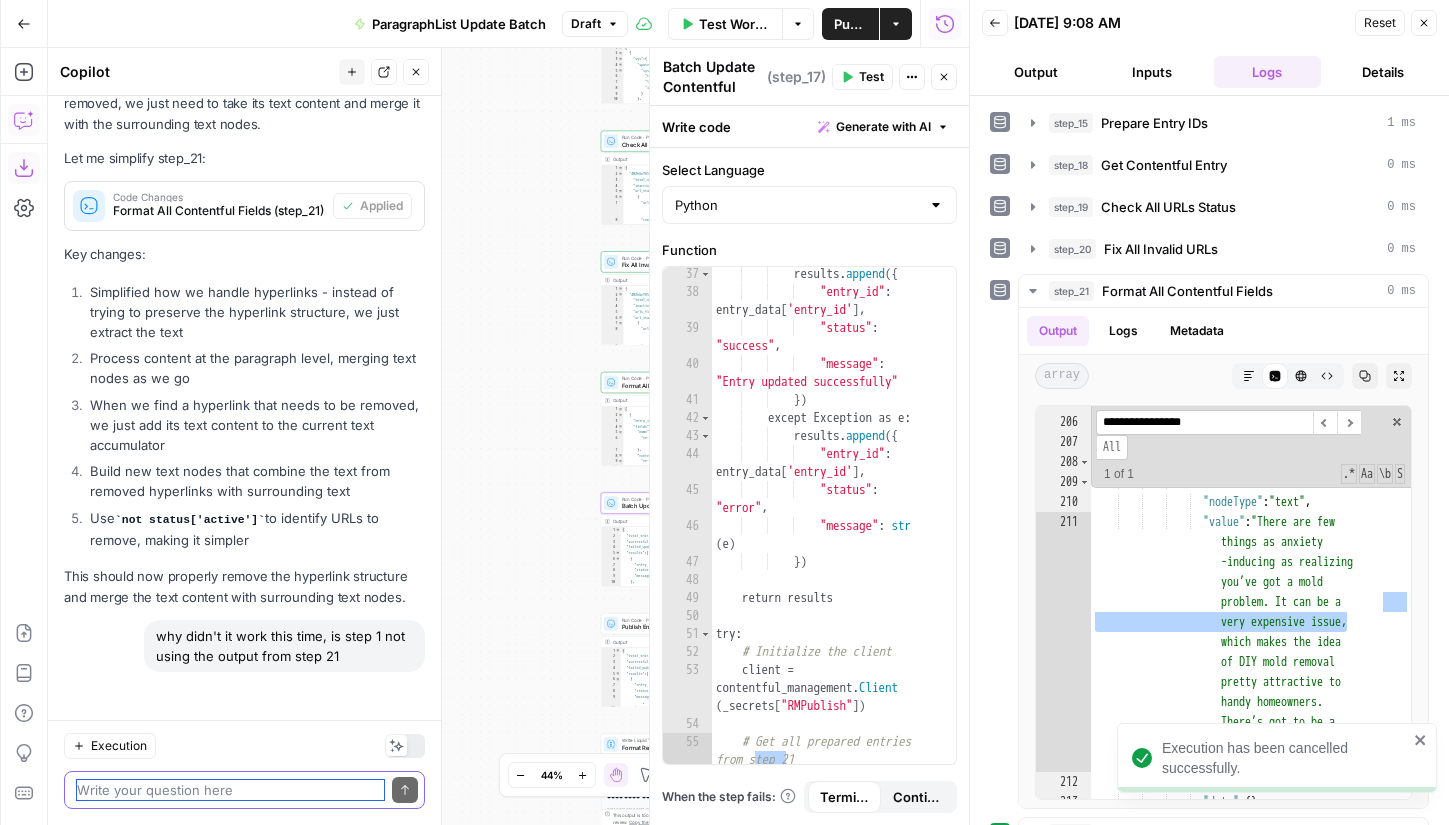 paste on "why didn't it work this time, is step 1 not using the output from step 21" 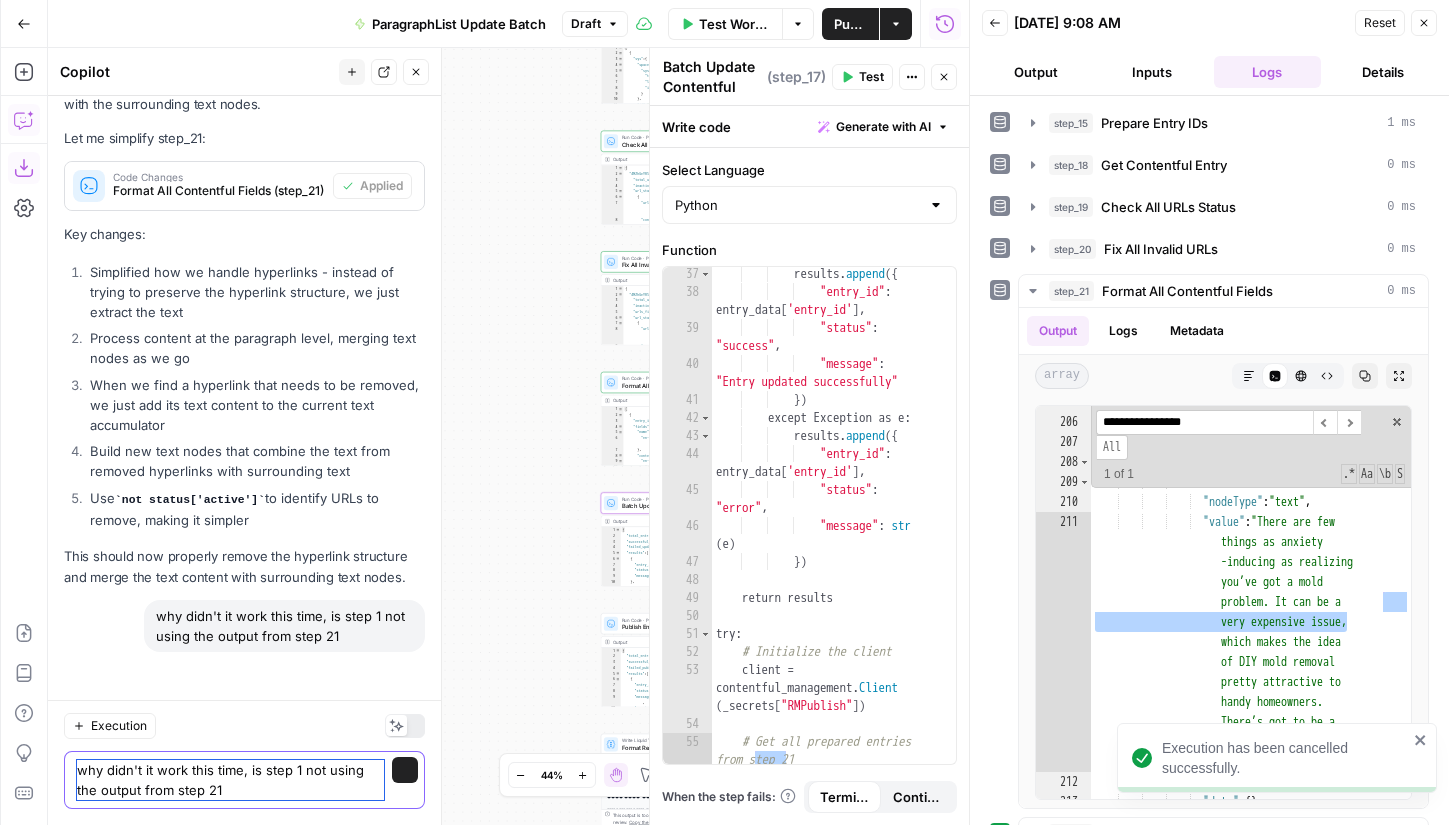 scroll, scrollTop: 18040, scrollLeft: 0, axis: vertical 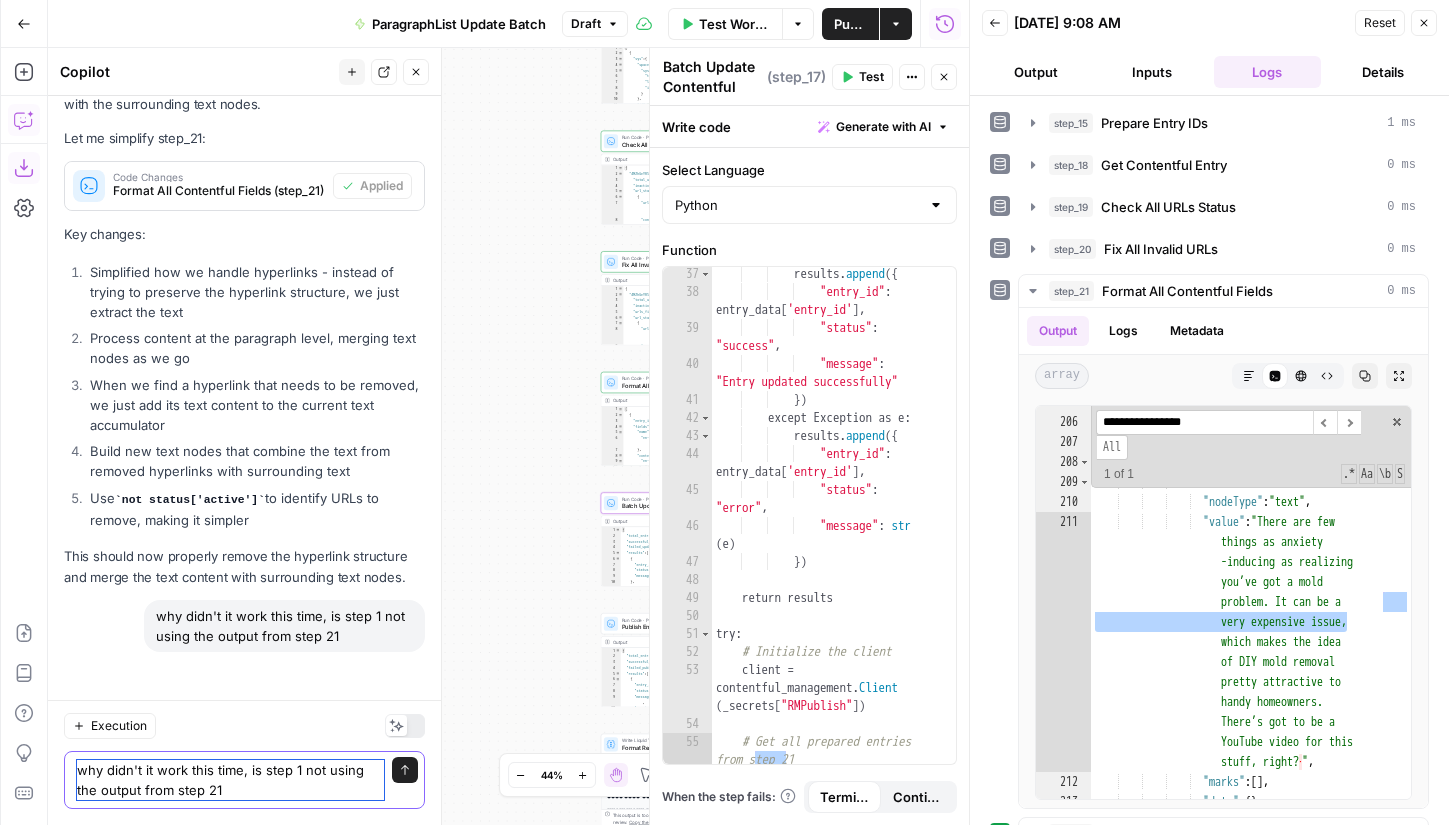 click on "why didn't it work this time, is step 1 not using the output from step 21" at bounding box center (230, 780) 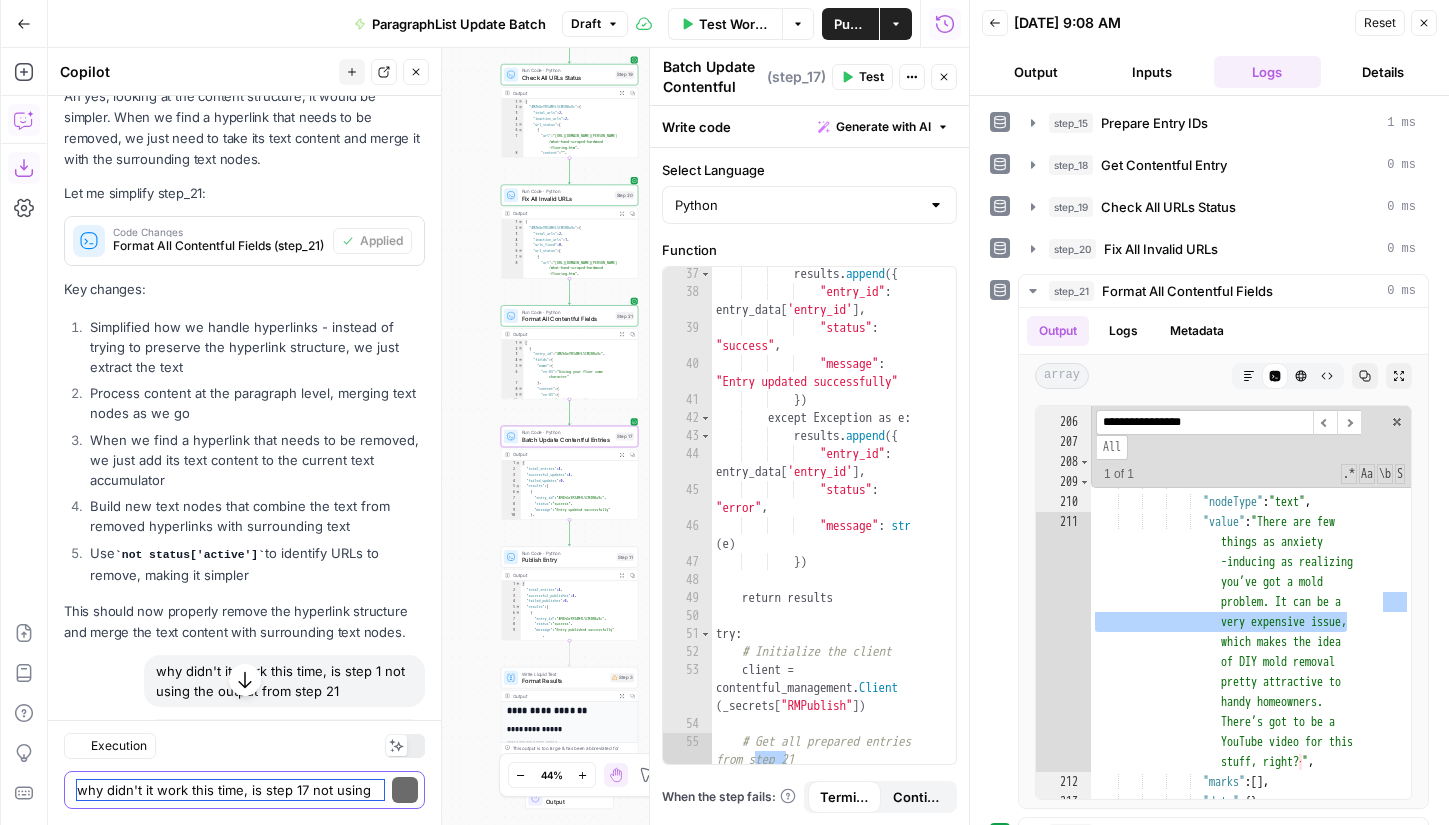 scroll, scrollTop: 18533, scrollLeft: 0, axis: vertical 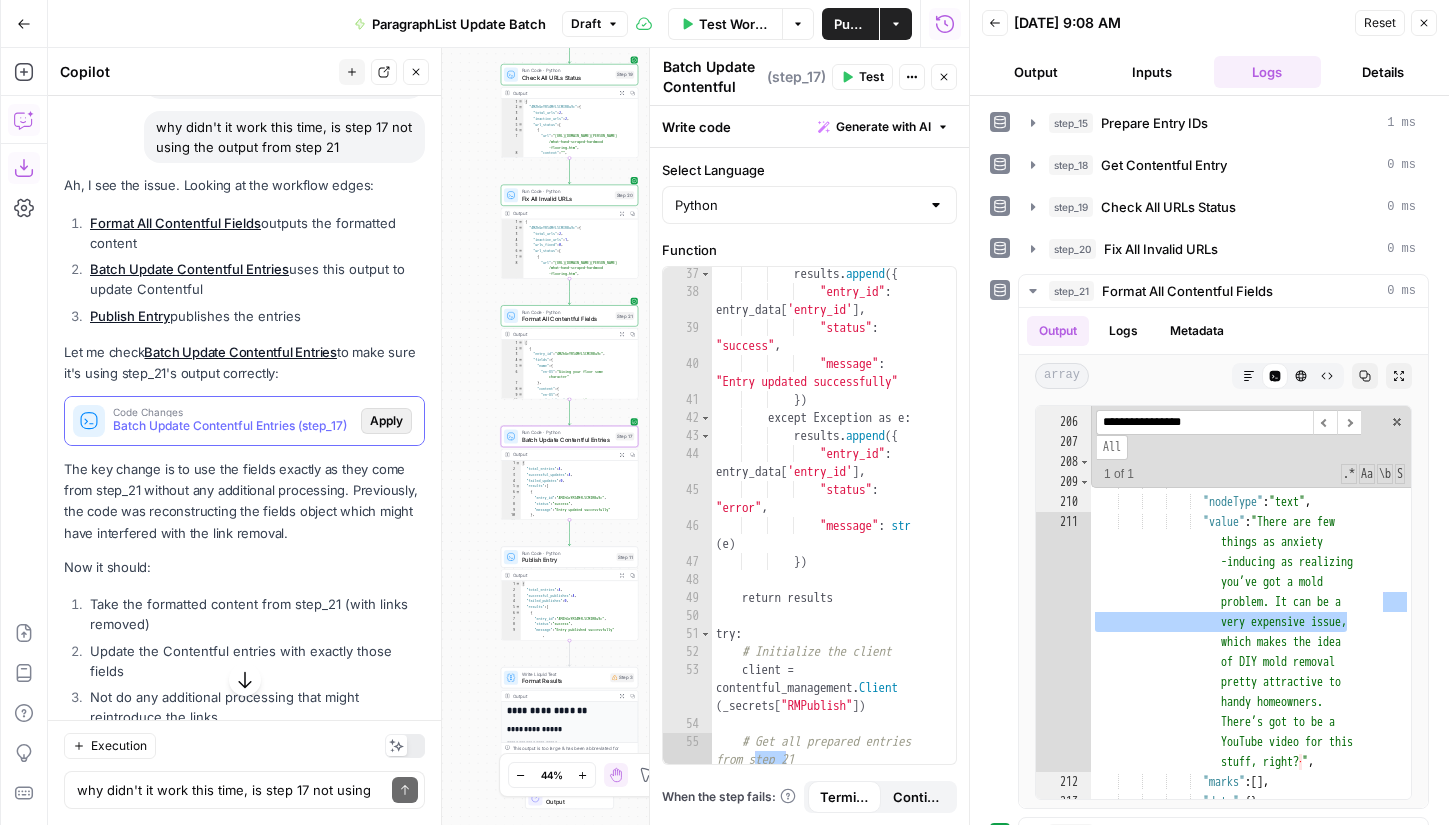 click on "Apply" at bounding box center [386, 421] 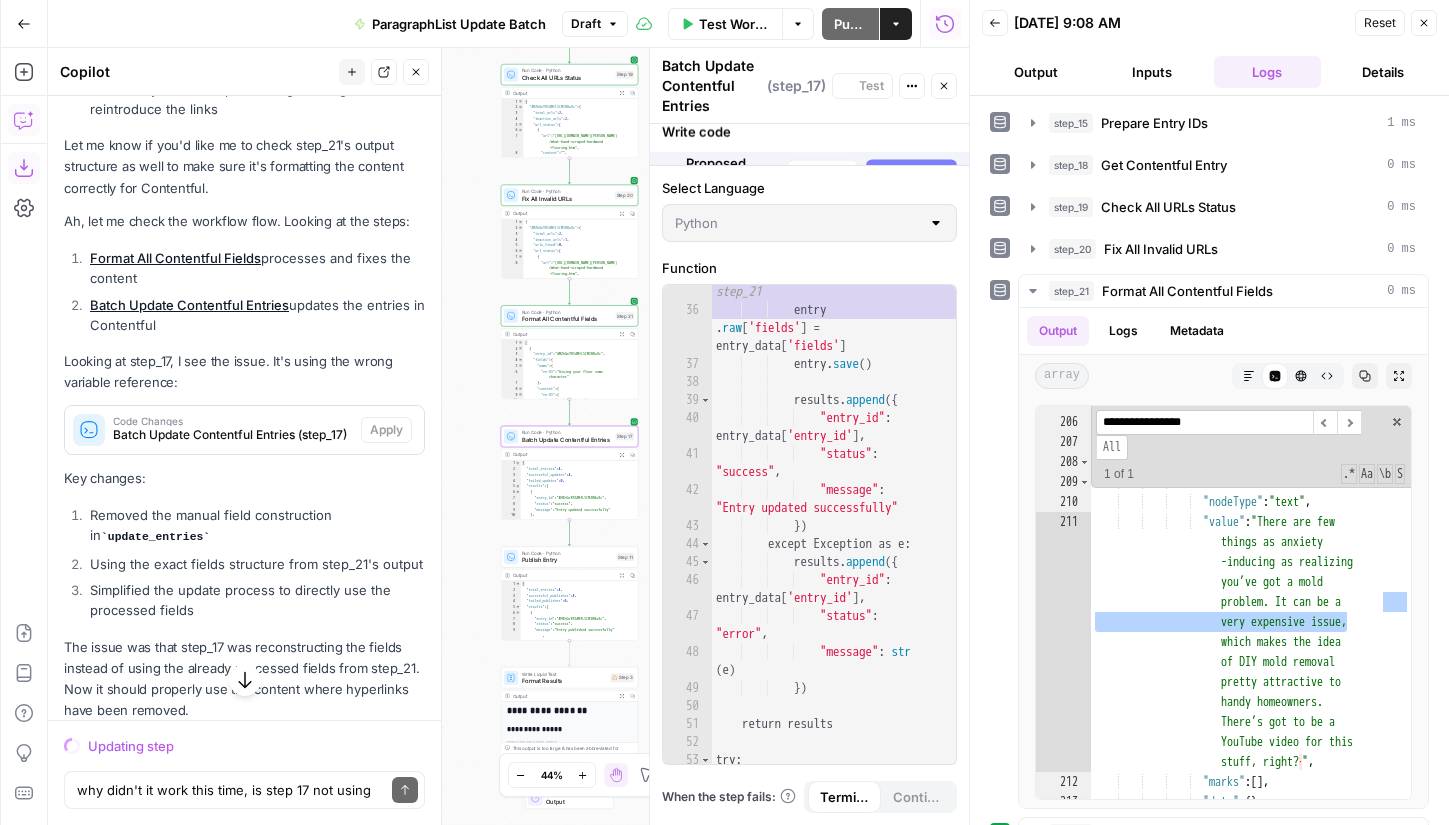 scroll, scrollTop: 17925, scrollLeft: 0, axis: vertical 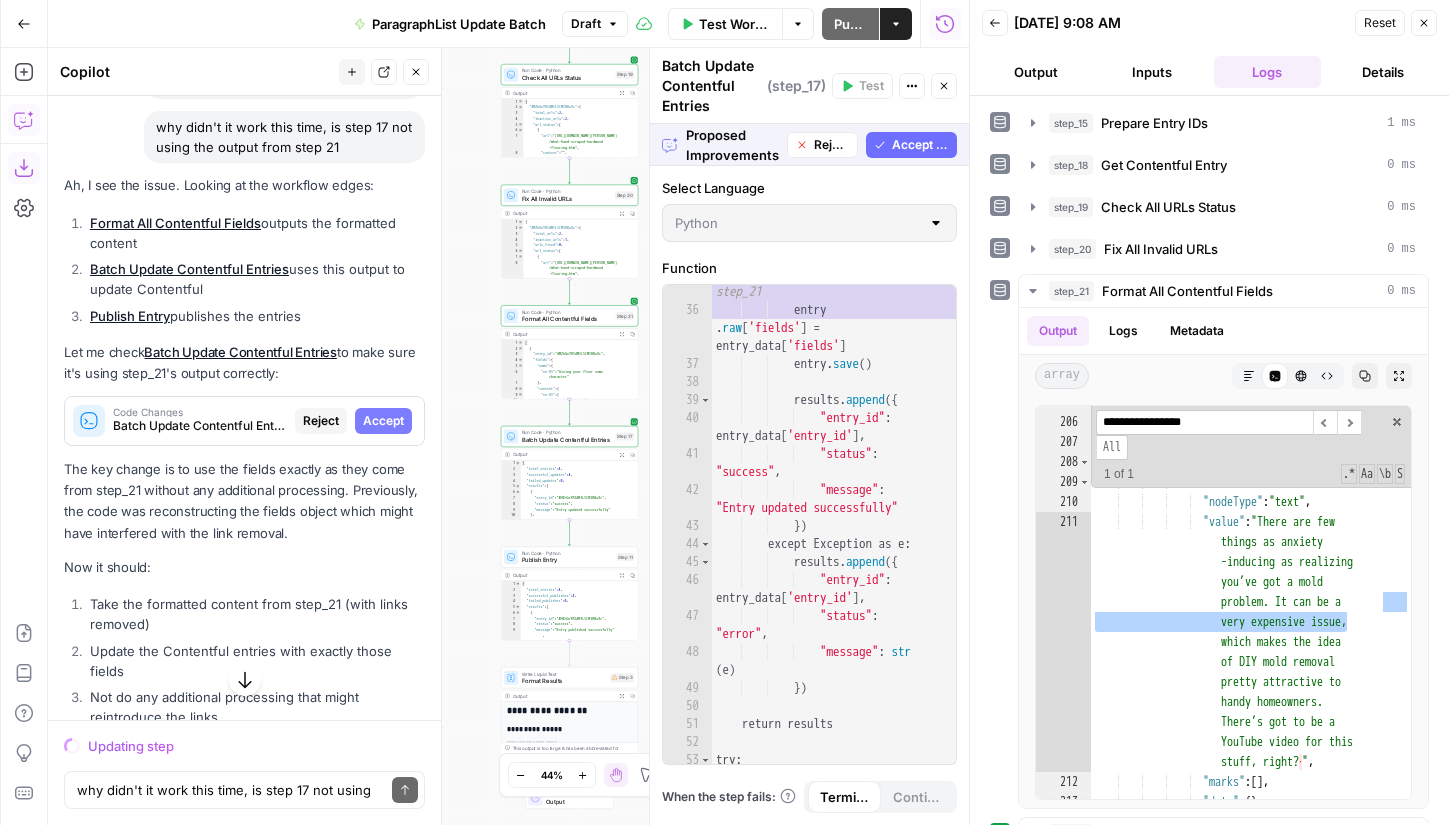 click on "Accept All" at bounding box center (920, 145) 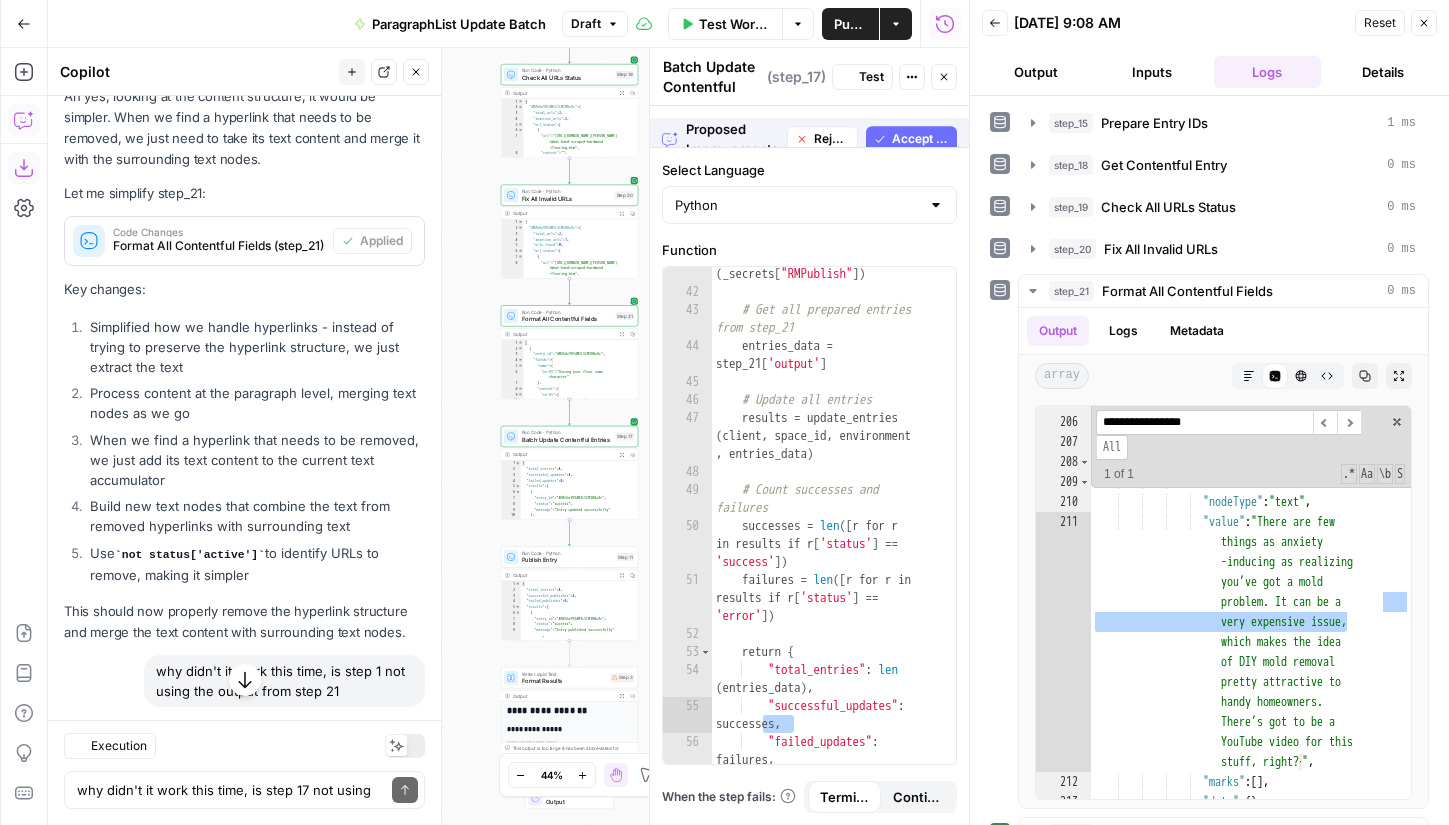 scroll, scrollTop: 18533, scrollLeft: 0, axis: vertical 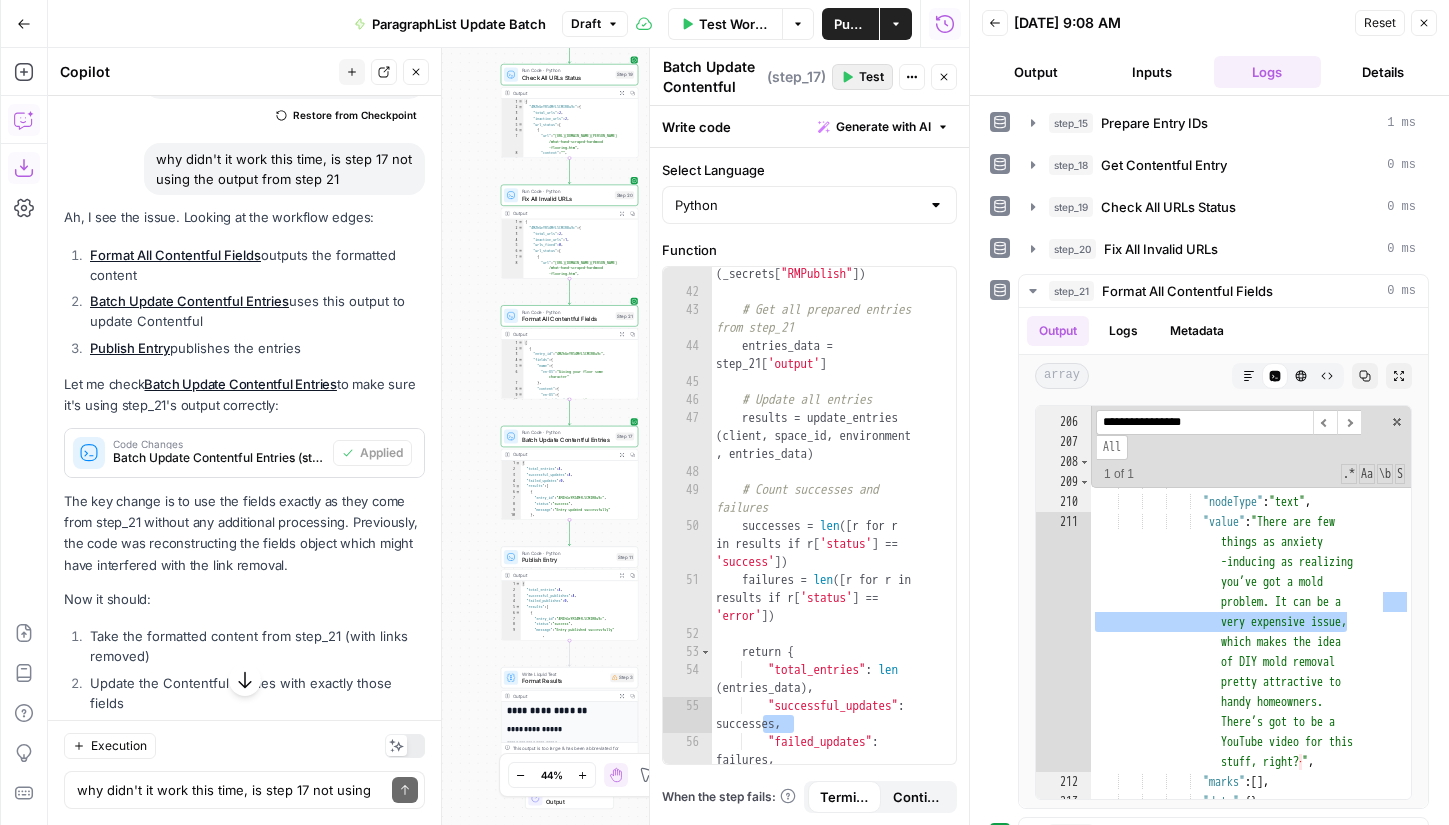 click on "Test" at bounding box center (871, 77) 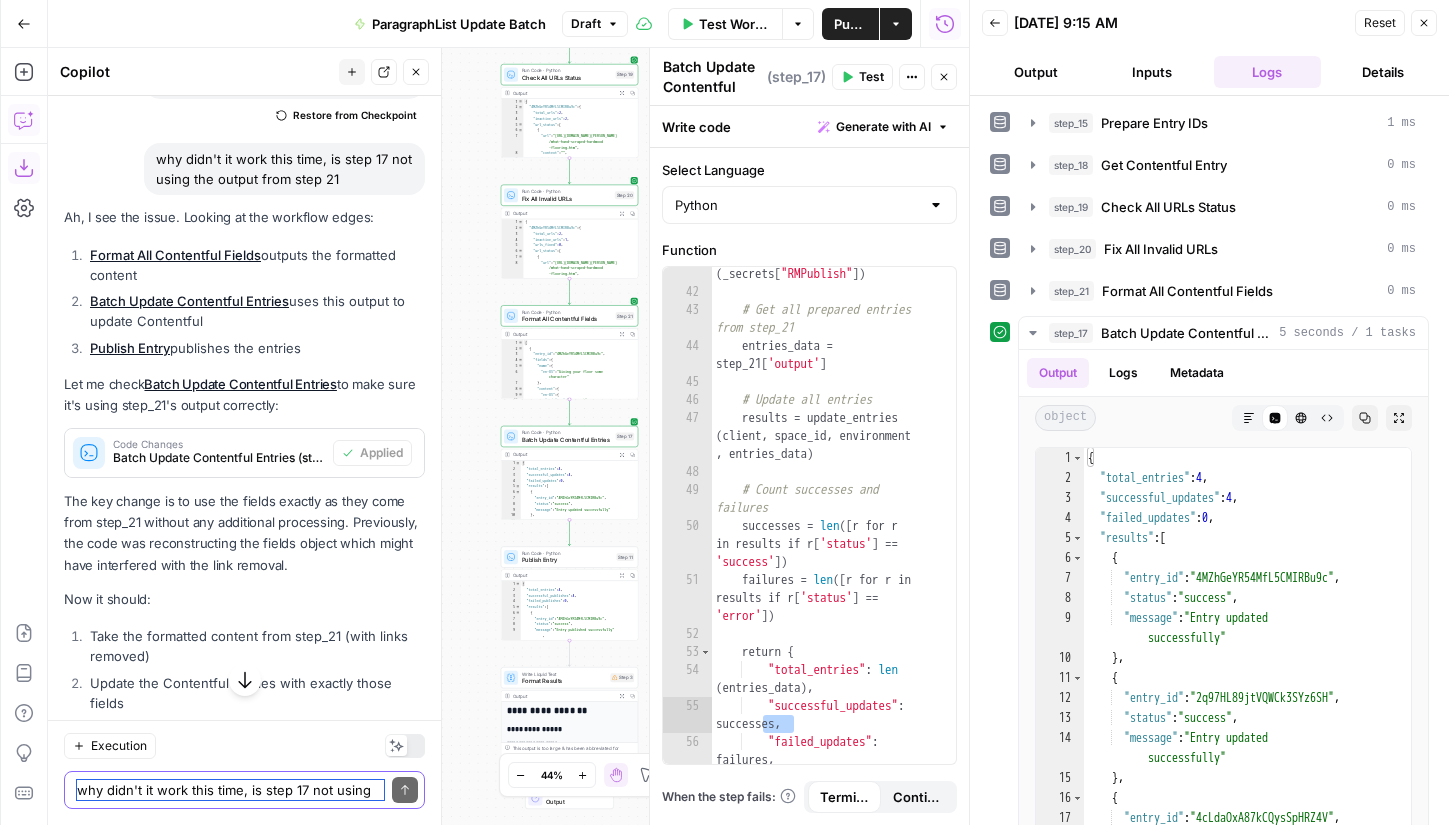 click on "why didn't it work this time, is step 17 not using the output from step 21" at bounding box center (230, 790) 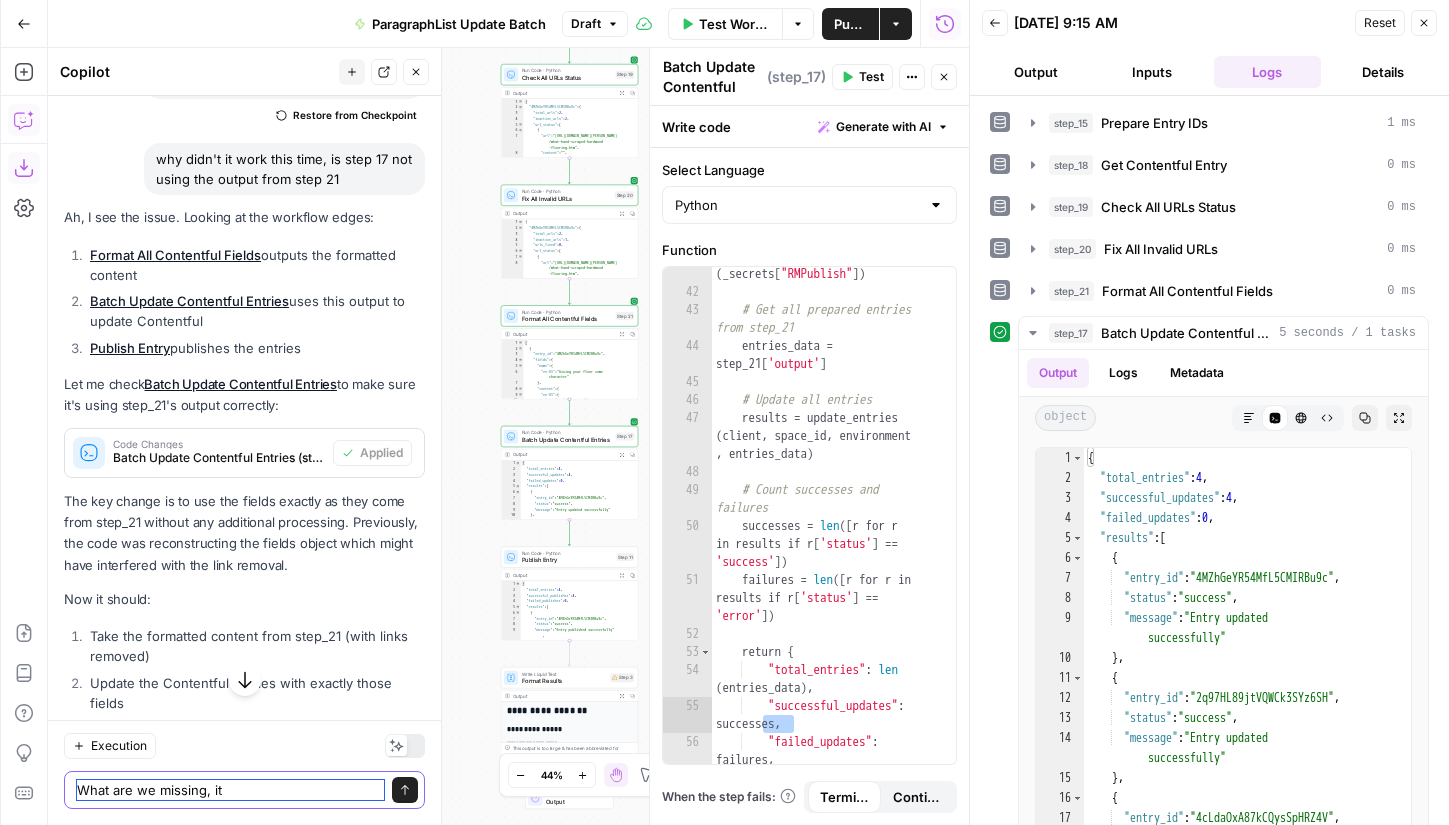 type on "What are we missing, it s" 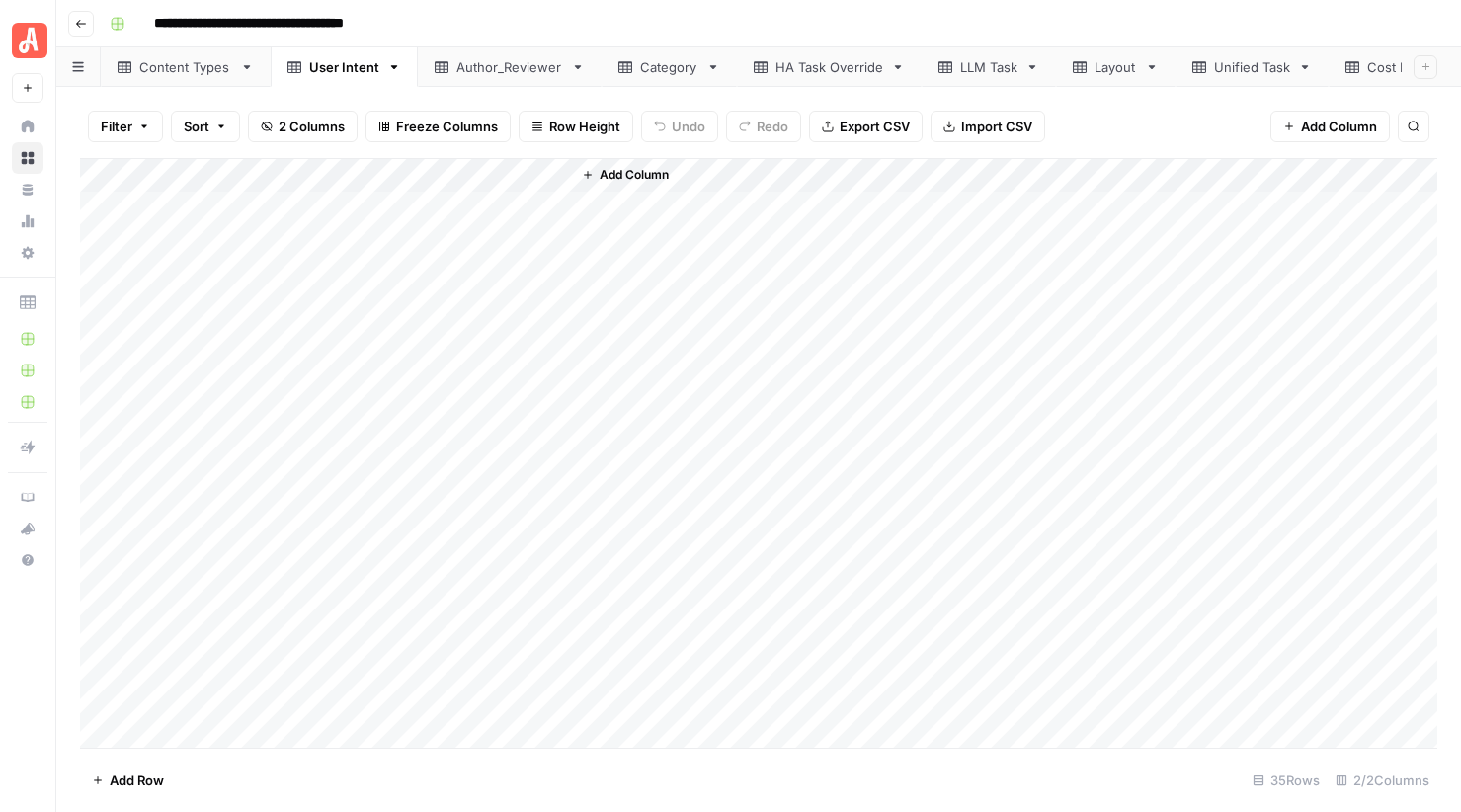 scroll, scrollTop: 0, scrollLeft: 0, axis: both 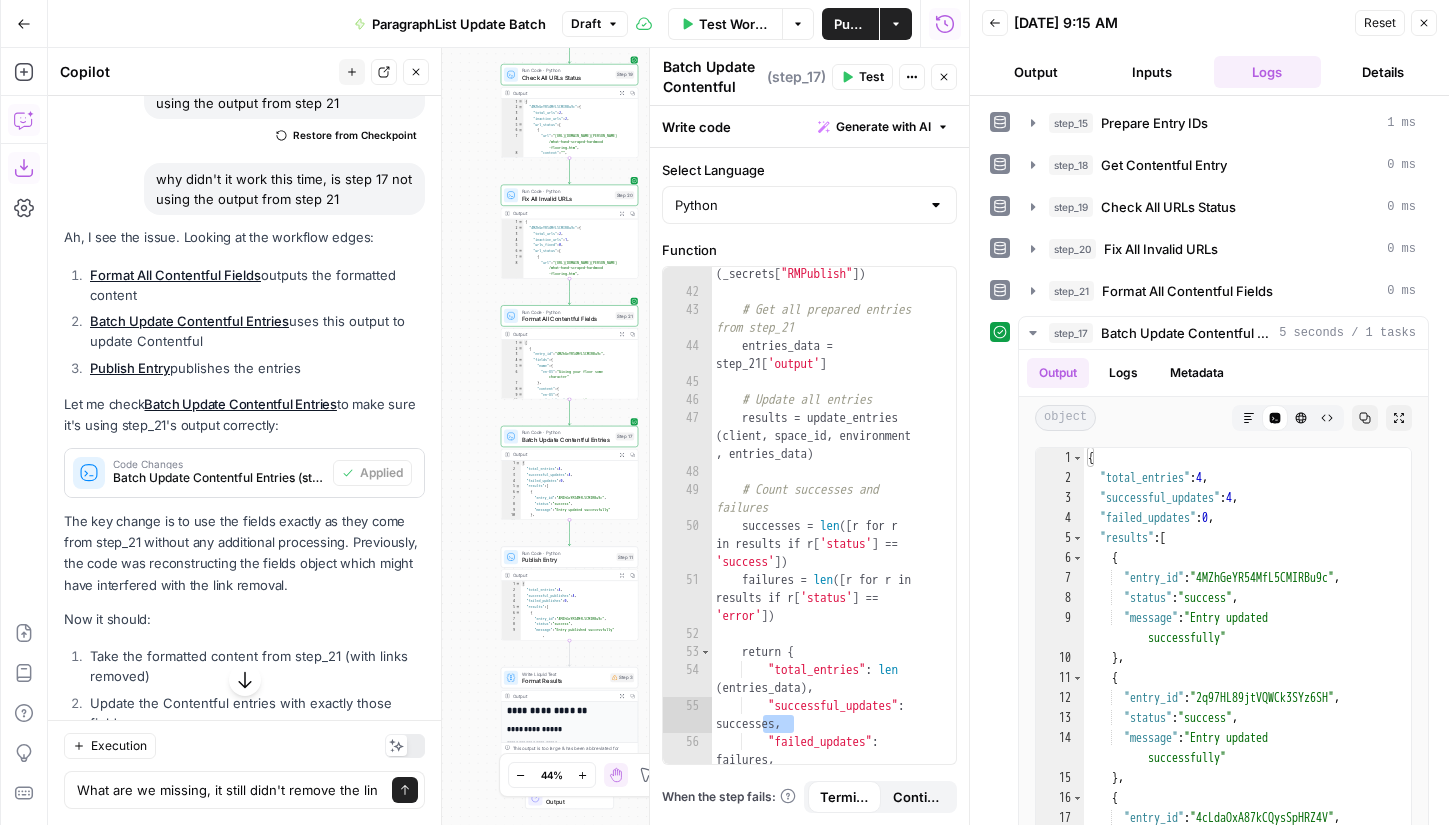 type on "What are we missing, it still didn't remove the link" 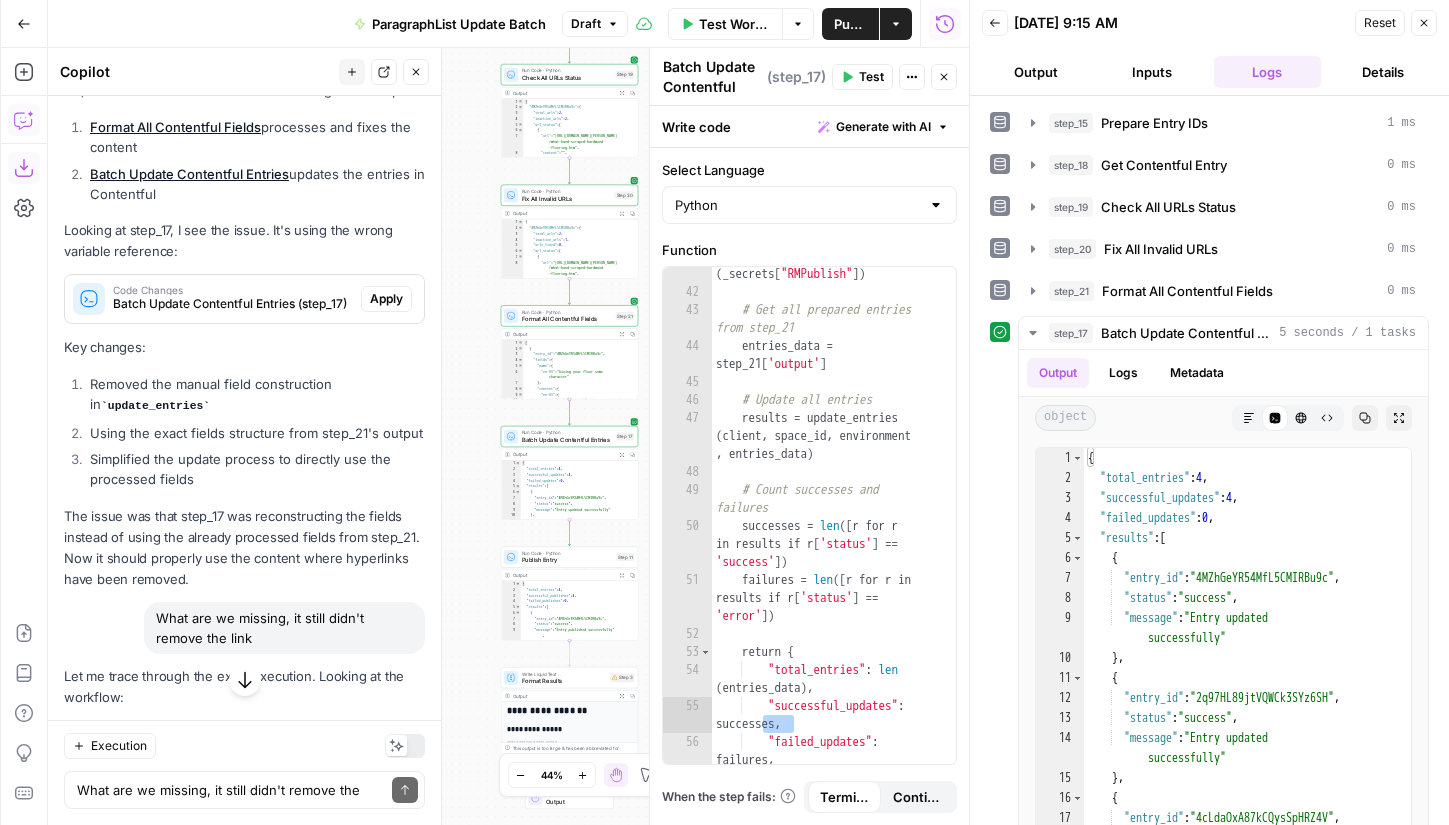 scroll, scrollTop: 19347, scrollLeft: 0, axis: vertical 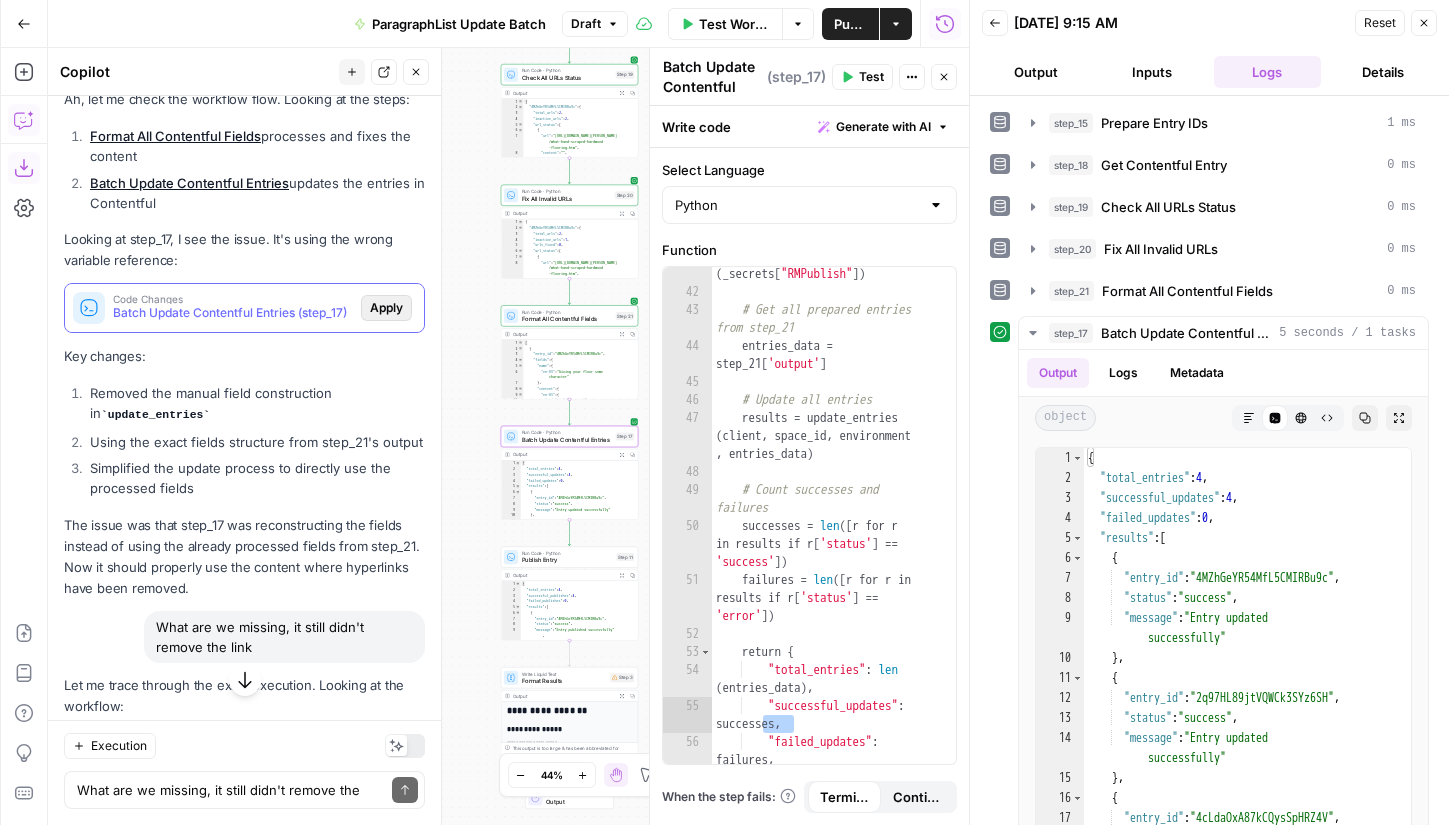 click on "Apply" at bounding box center (386, 308) 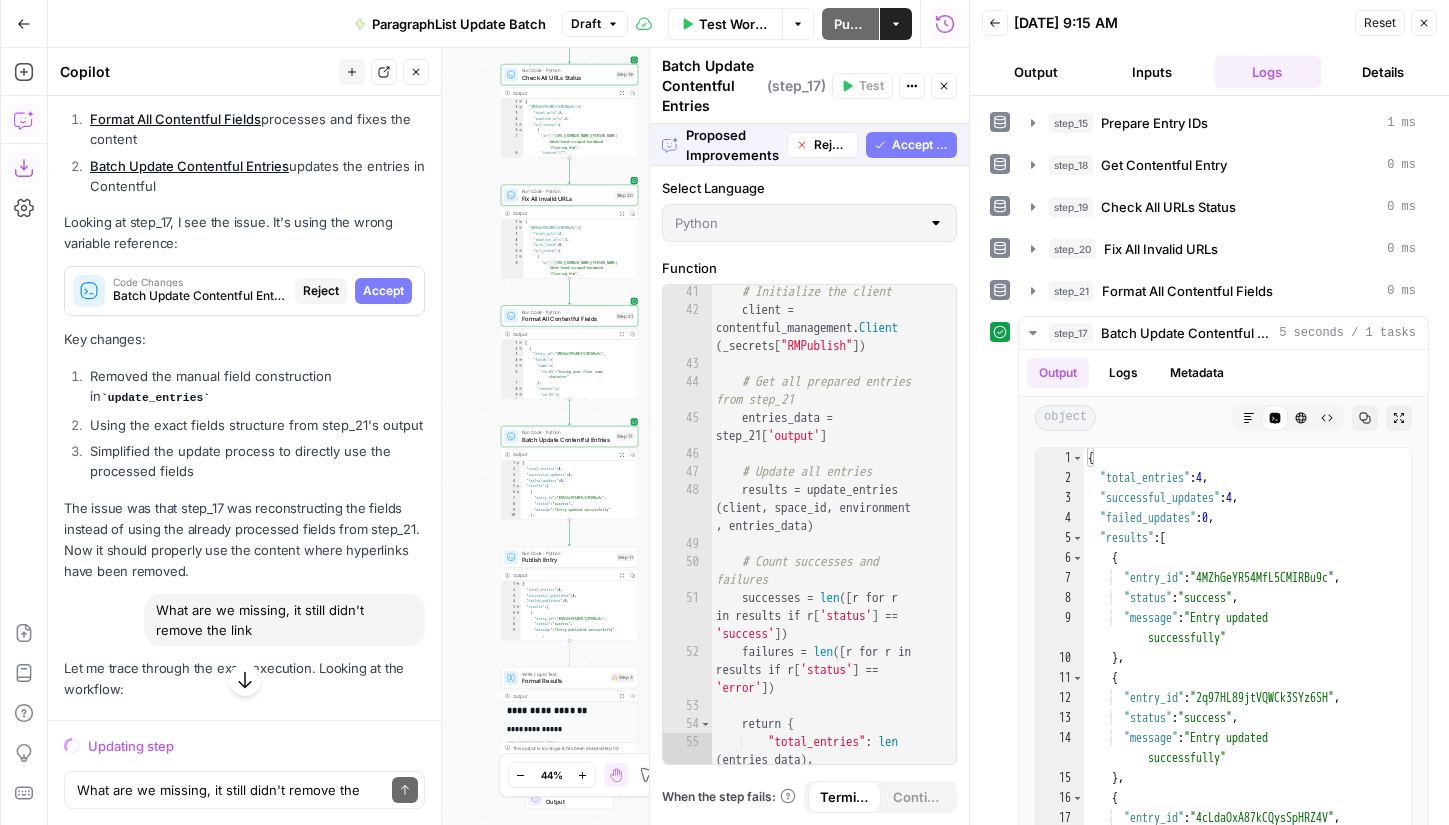 scroll, scrollTop: 18687, scrollLeft: 0, axis: vertical 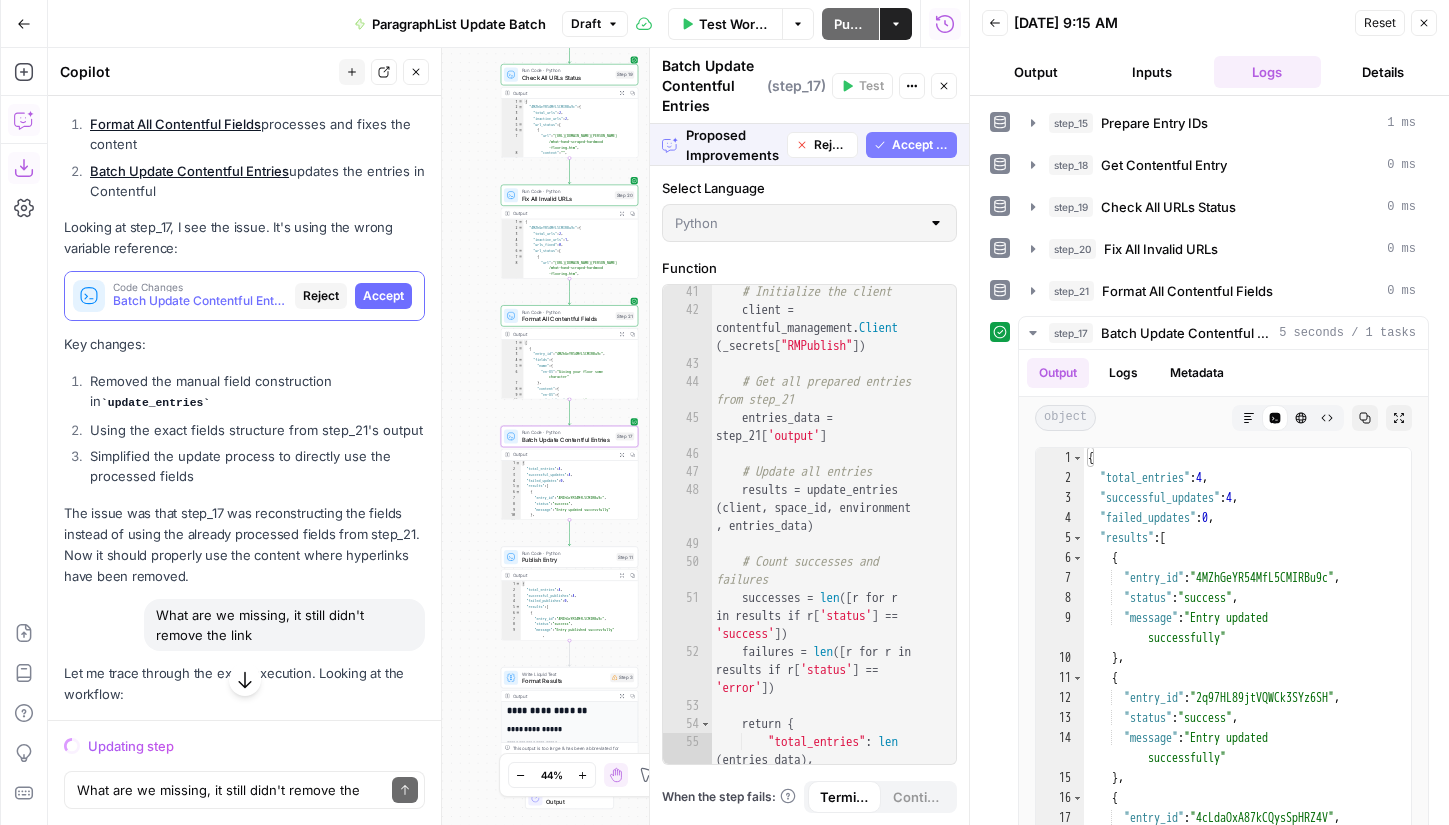 click on "Accept" at bounding box center [383, 296] 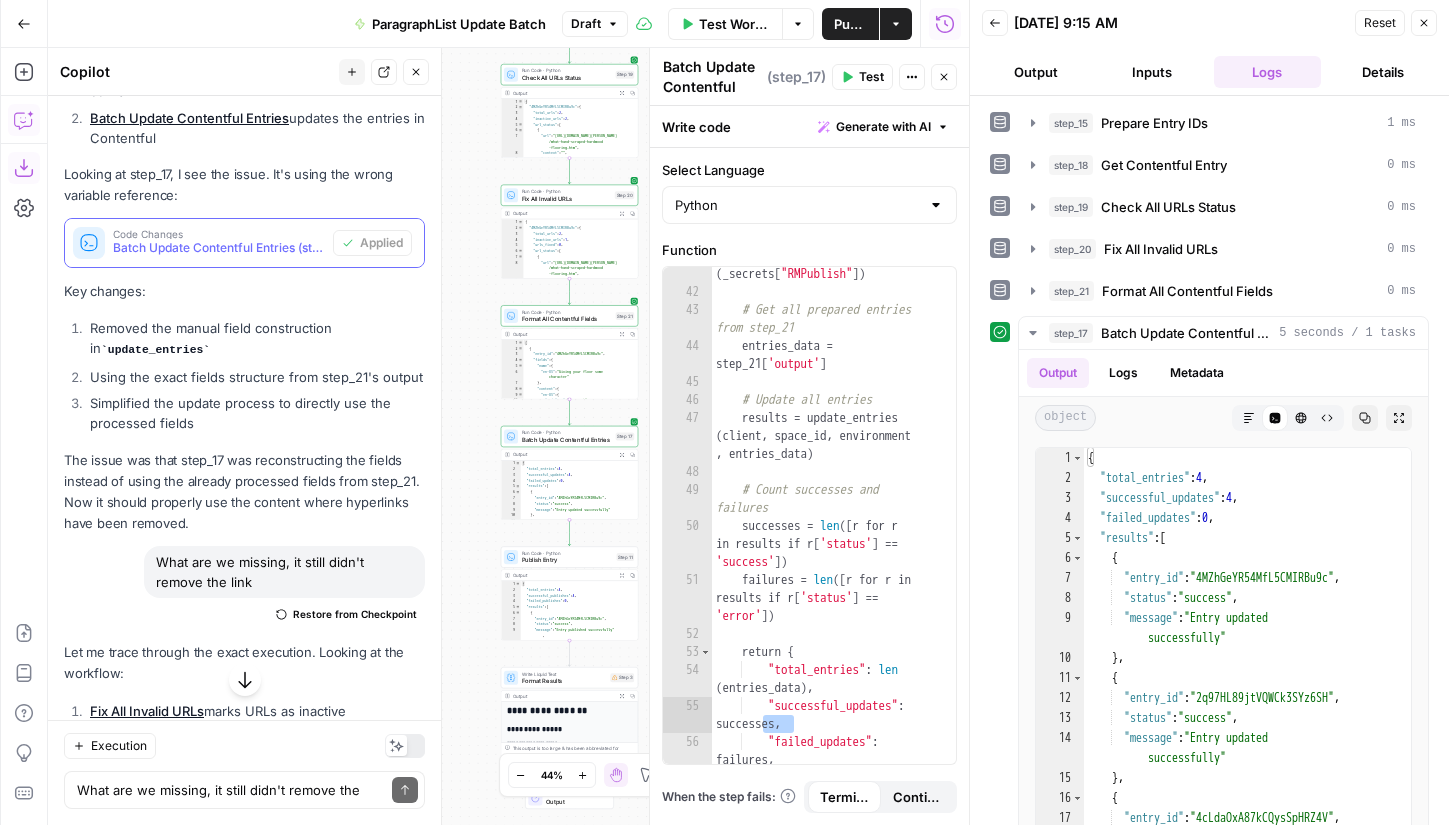 scroll, scrollTop: 19420, scrollLeft: 0, axis: vertical 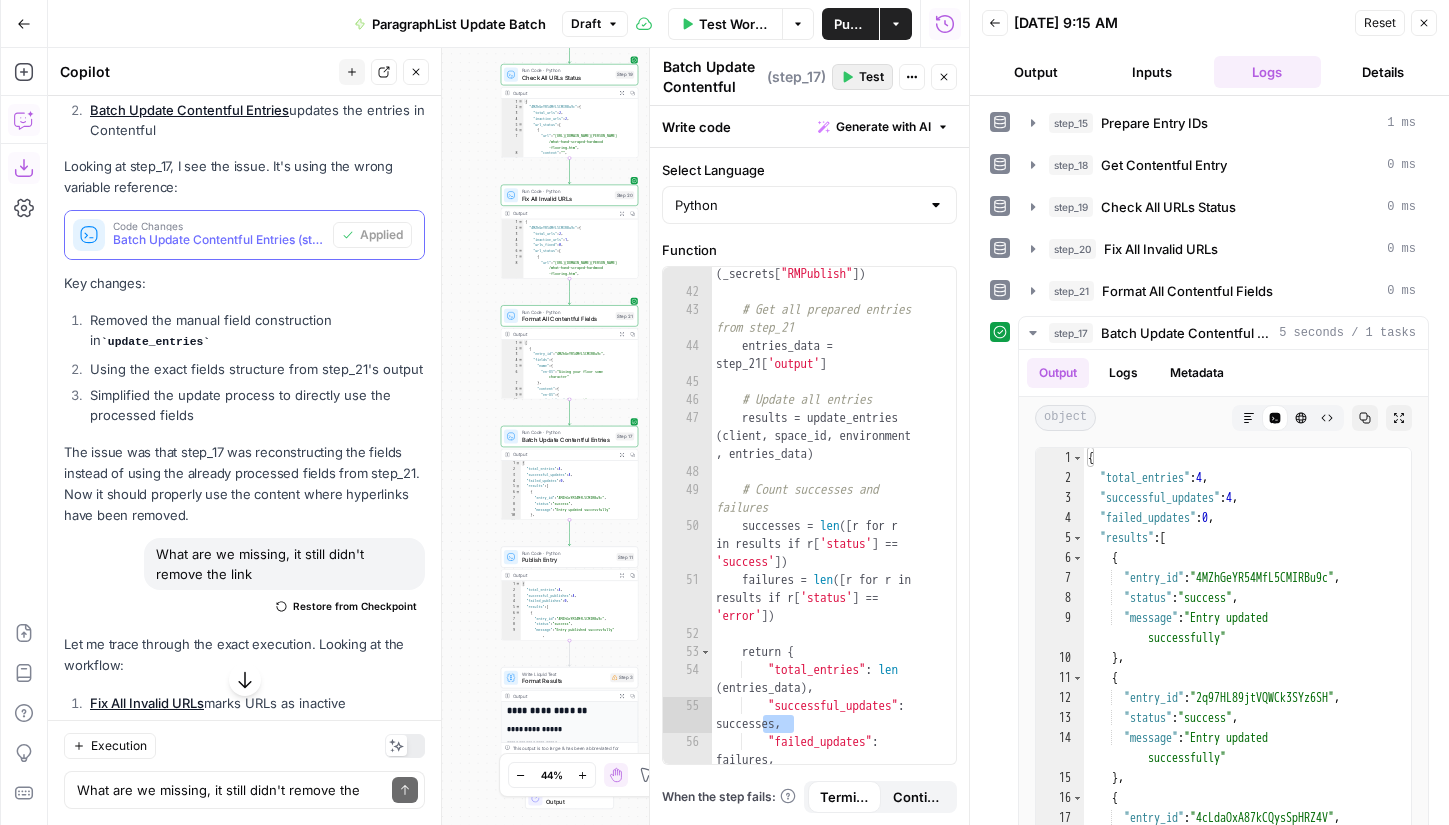 click on "Test" at bounding box center [871, 77] 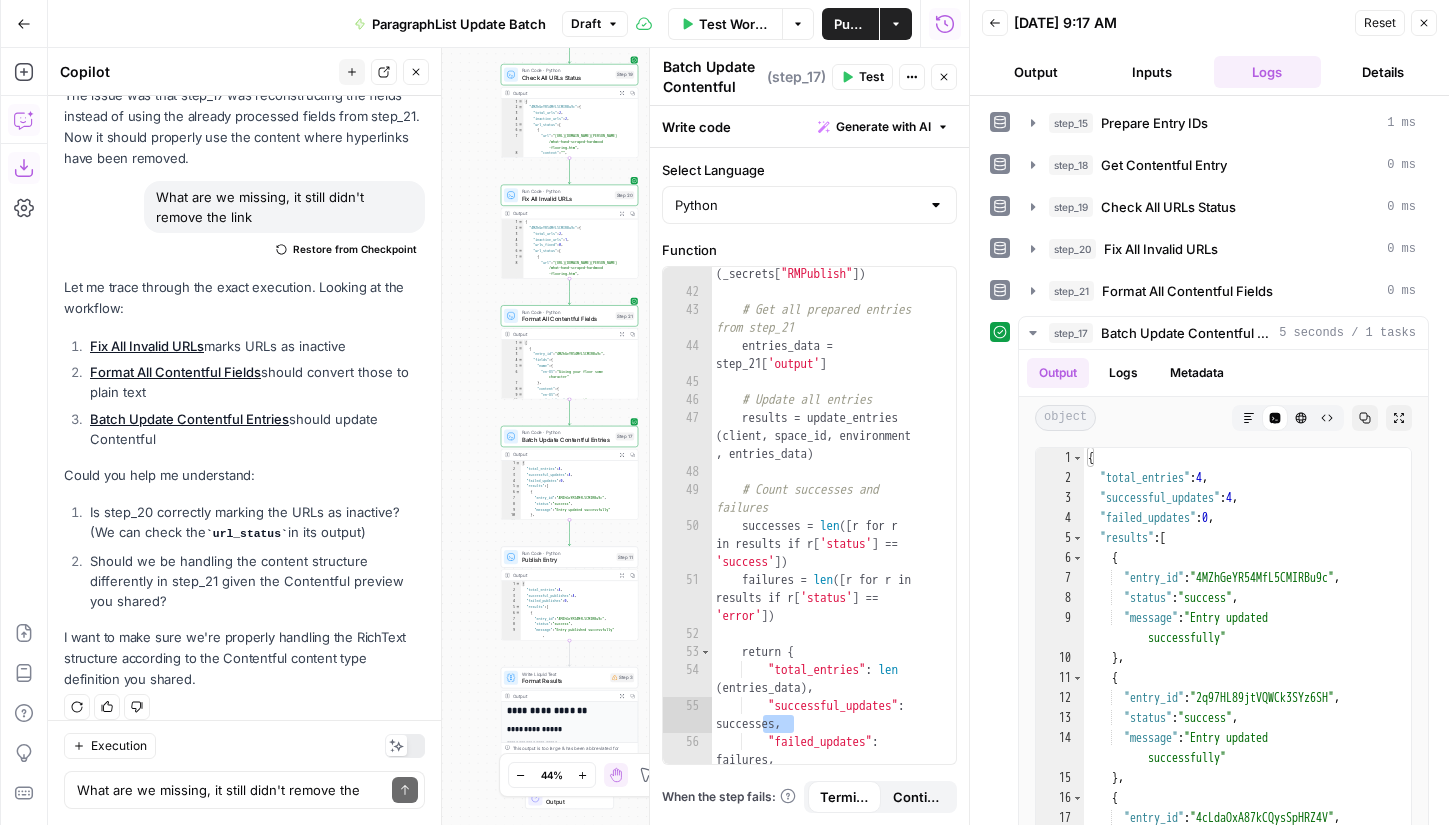 scroll, scrollTop: 19812, scrollLeft: 0, axis: vertical 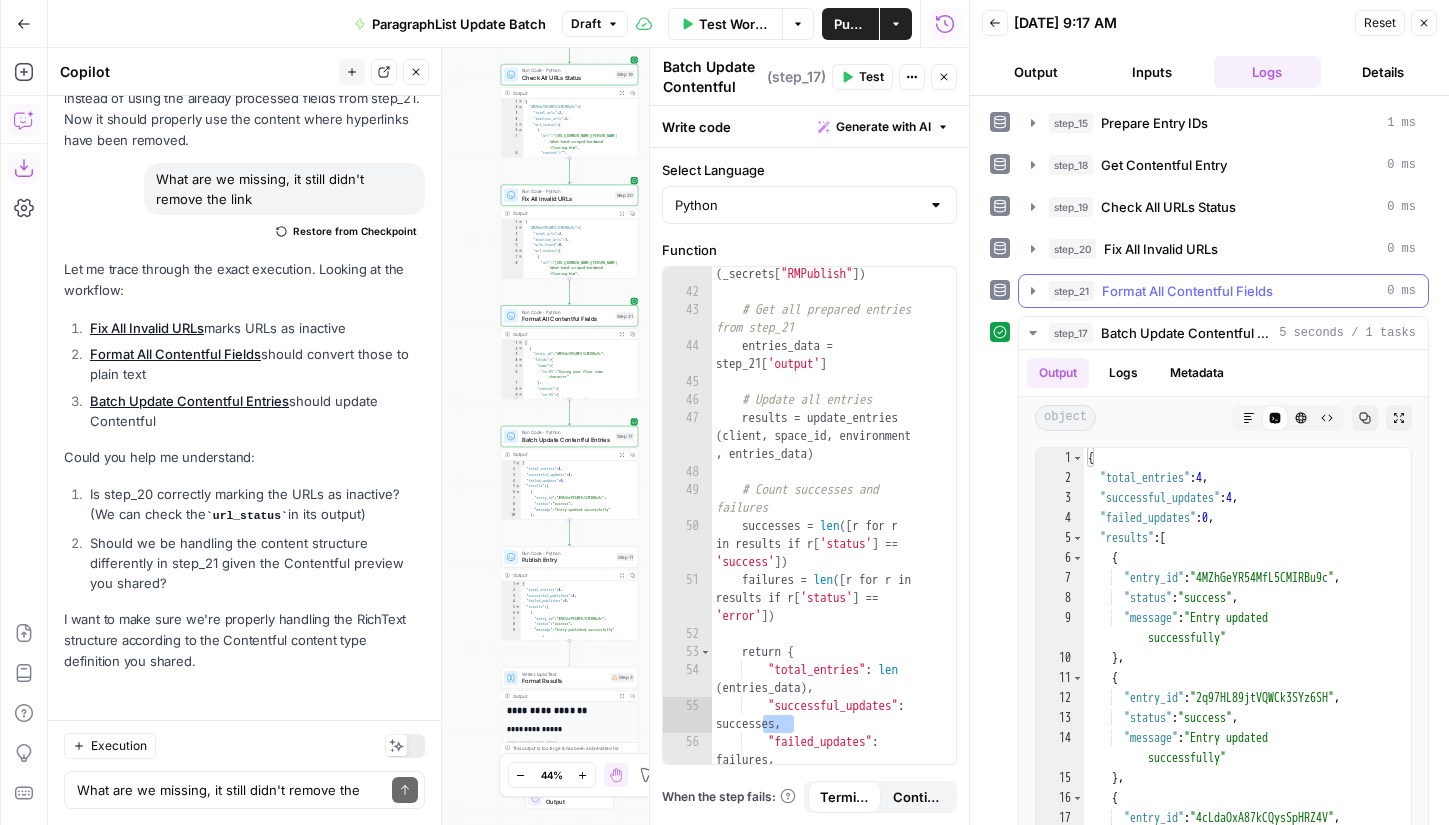click 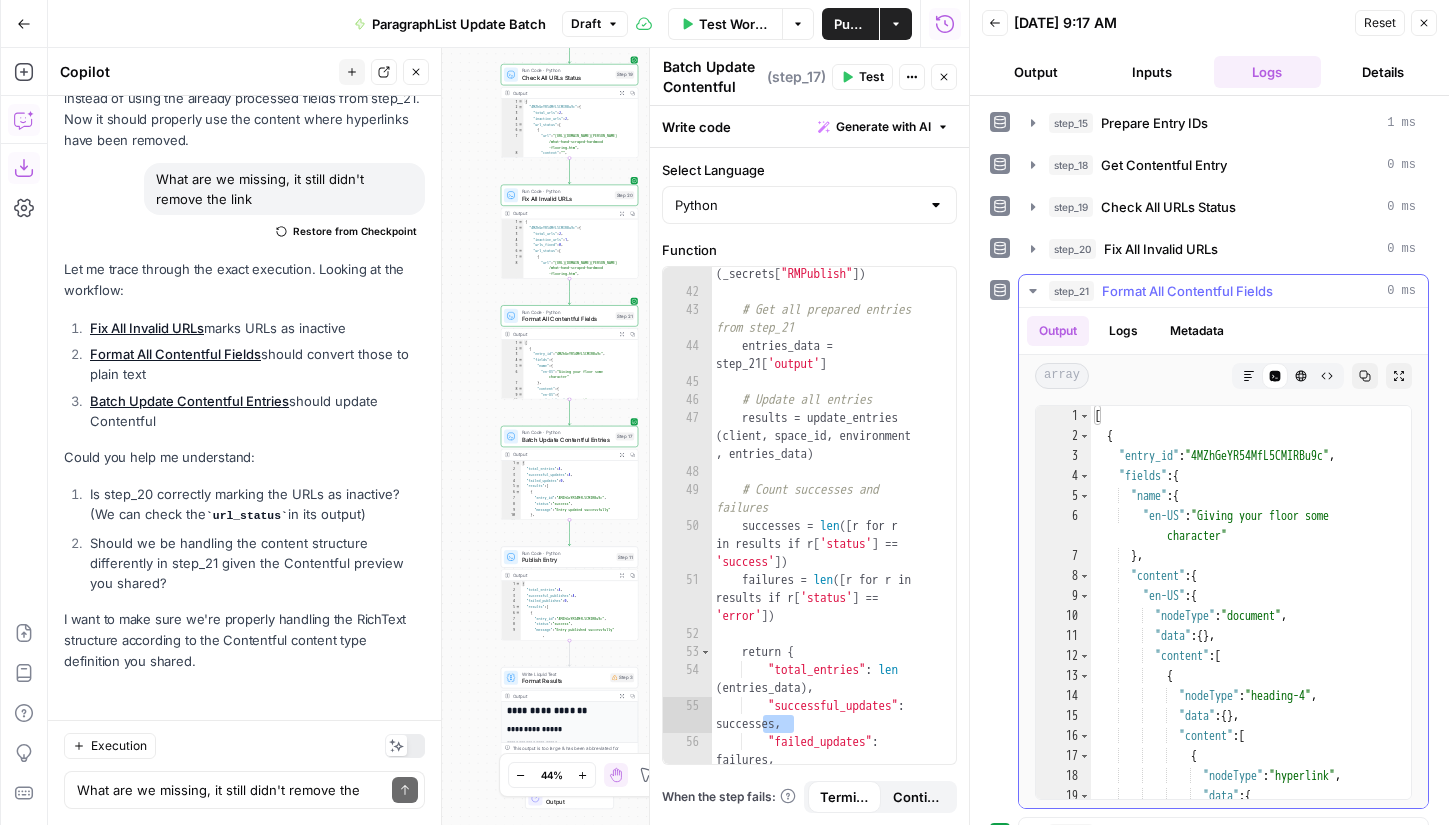type on "**********" 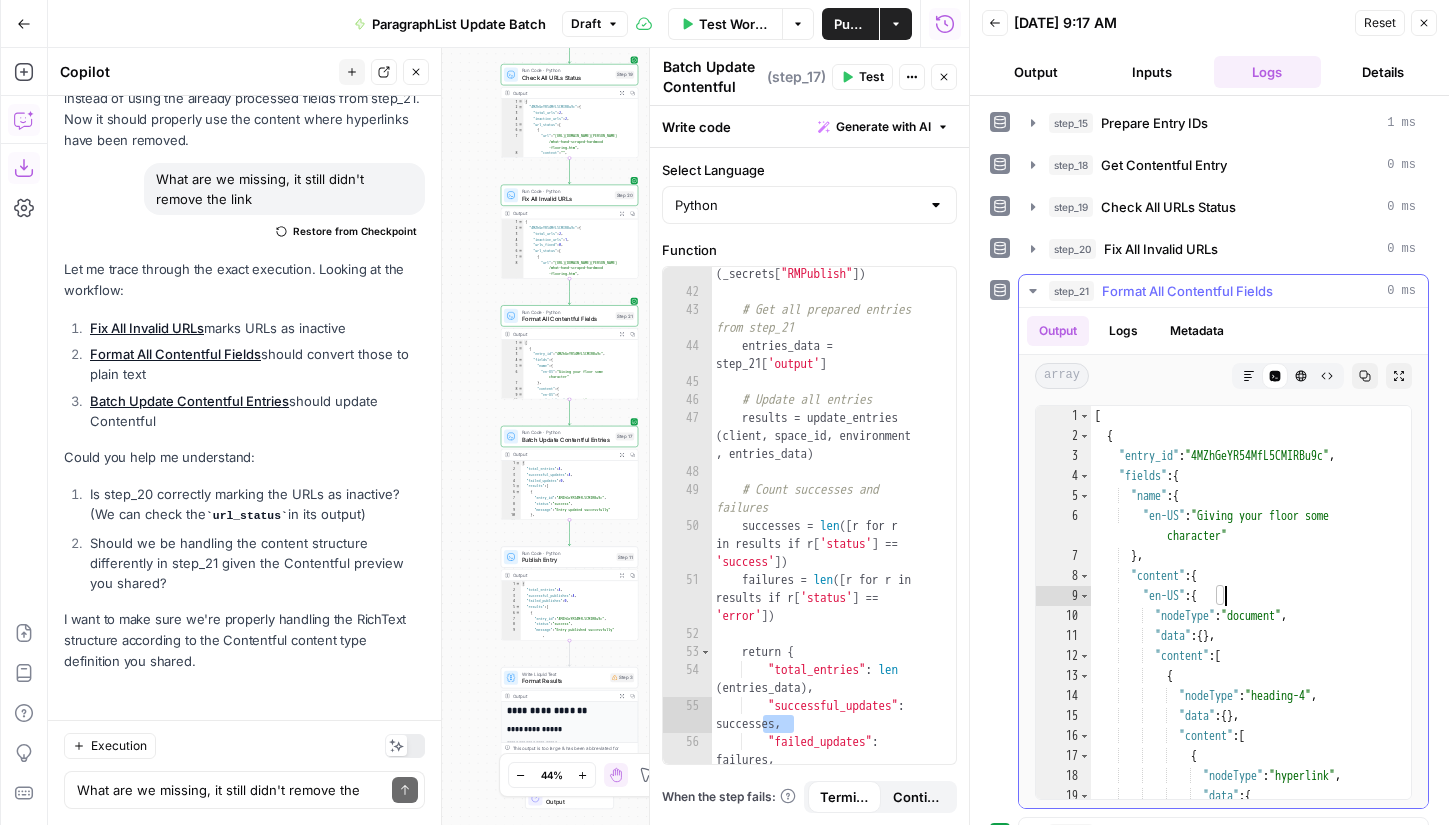 click on "[    {      "entry_id" :  "4MZhGeYR54MfL5CMIRBu9c" ,      "fields" :  {         "name" :  {           "en-US" :  "Giving your floor some               character"         } ,         "content" :  {           "en-US" :  {              "nodeType" :  "document" ,              "data" :  { } ,              "content" :  [                {                   "nodeType" :  "heading-4" ,                   "data" :  { } ,                   "content" :  [                     {                        "nodeType" :  "hyperlink" ,                        "data" :  {                          "uri" :  "https://www                       .angi.com/articles                       /what-hand-scraped                       -hardwood-flooring                       .htm"" at bounding box center (1251, 662) 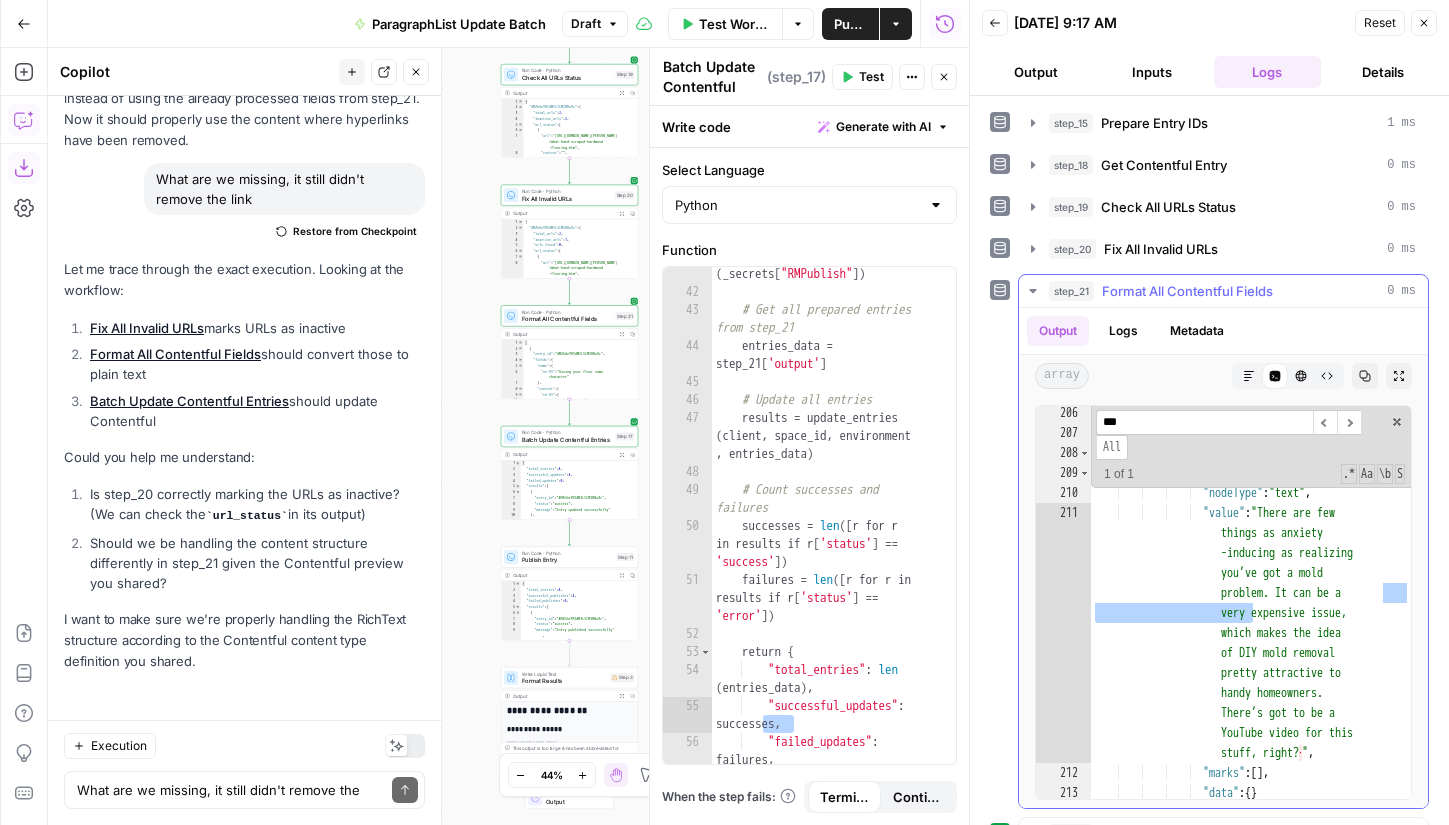 scroll, scrollTop: 5523, scrollLeft: 0, axis: vertical 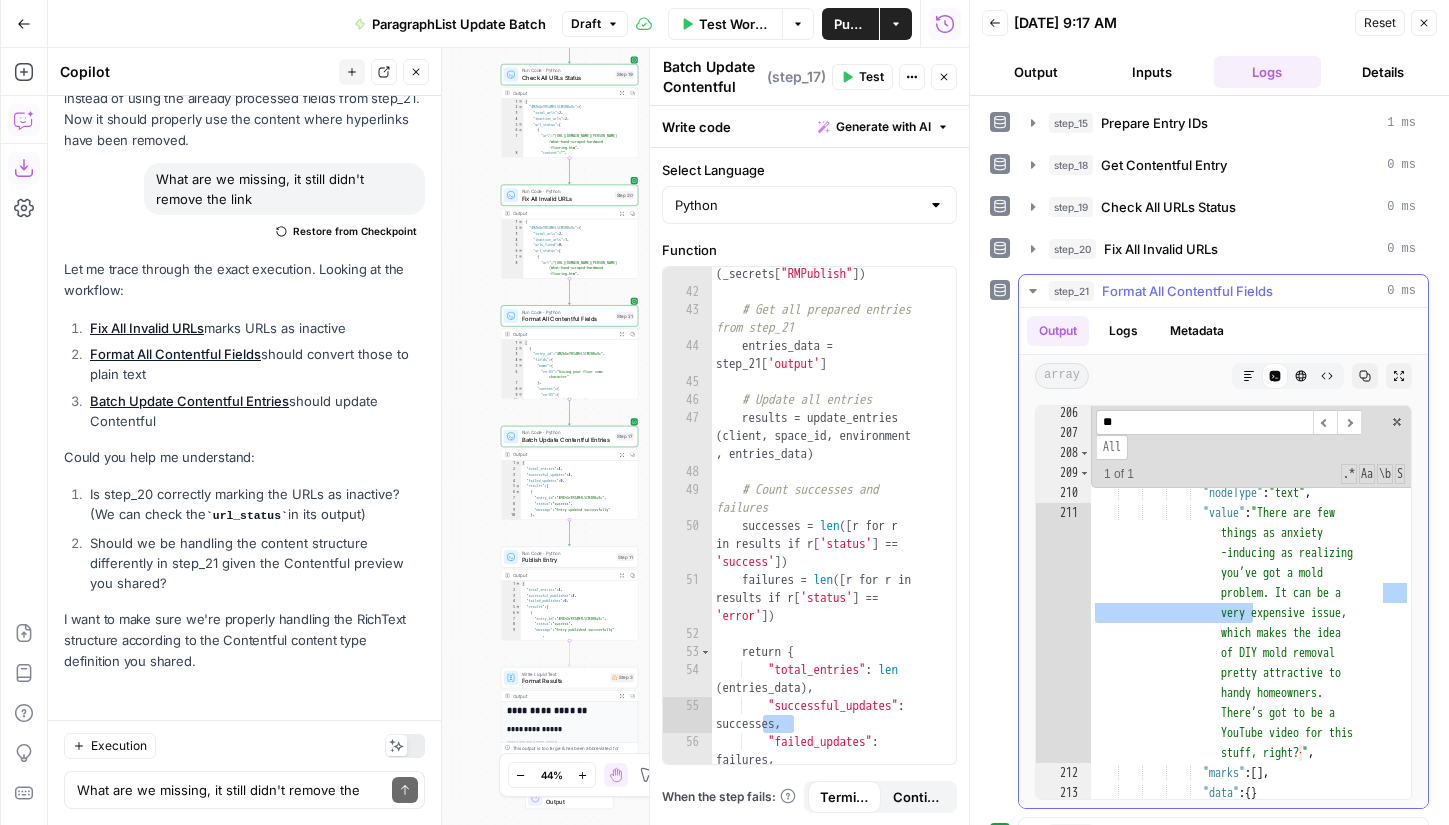 type on "*" 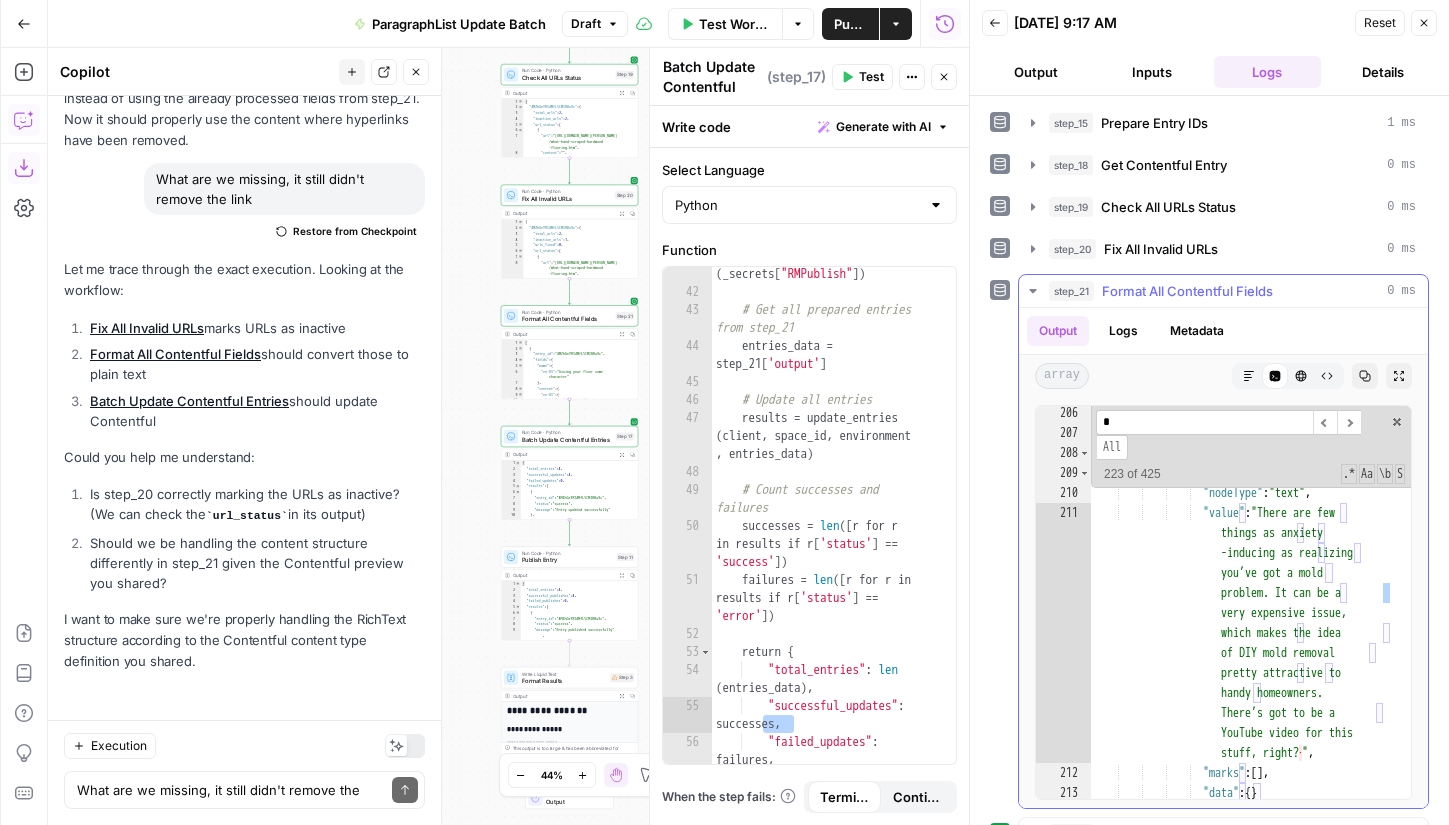 type 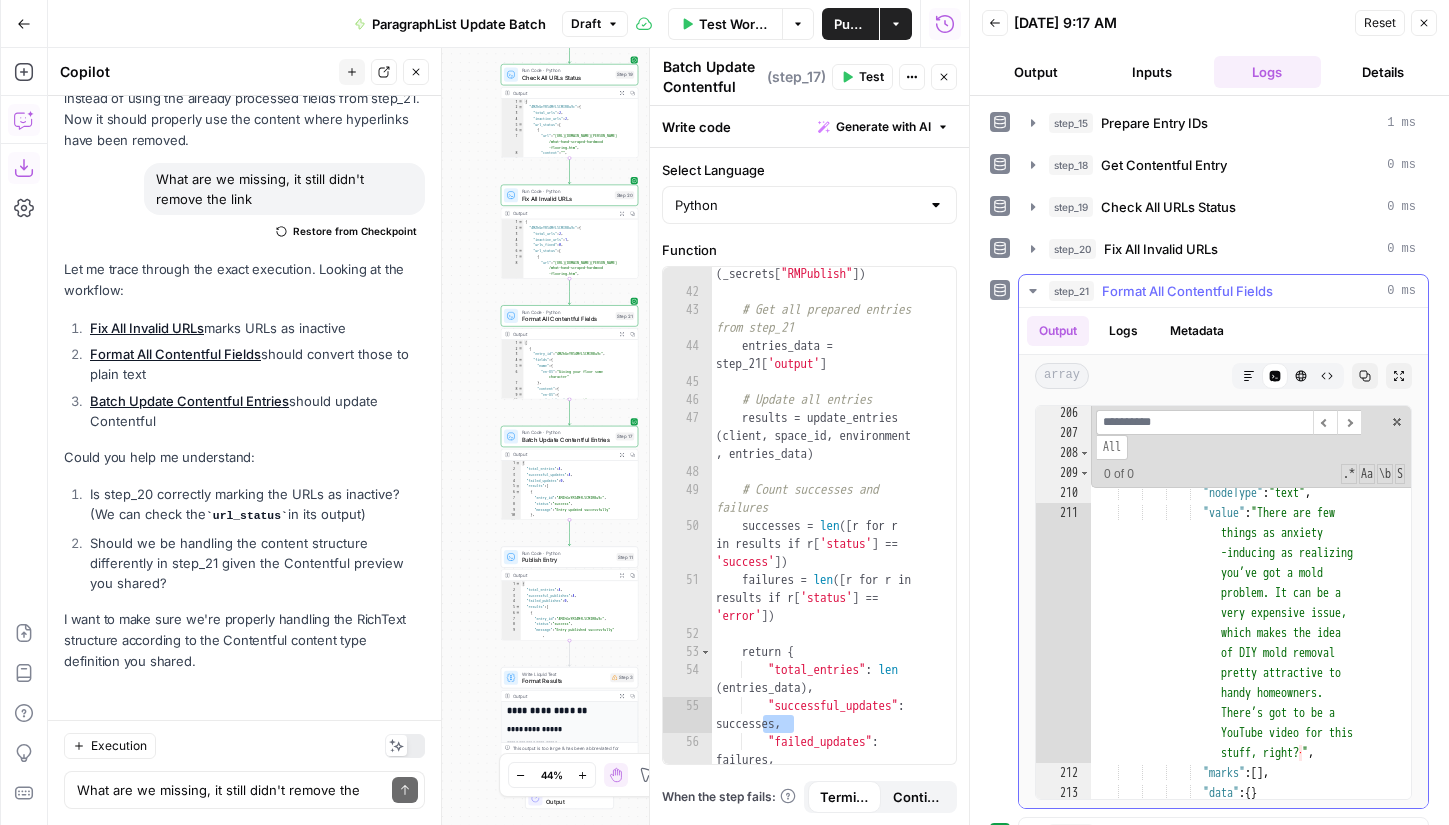 click 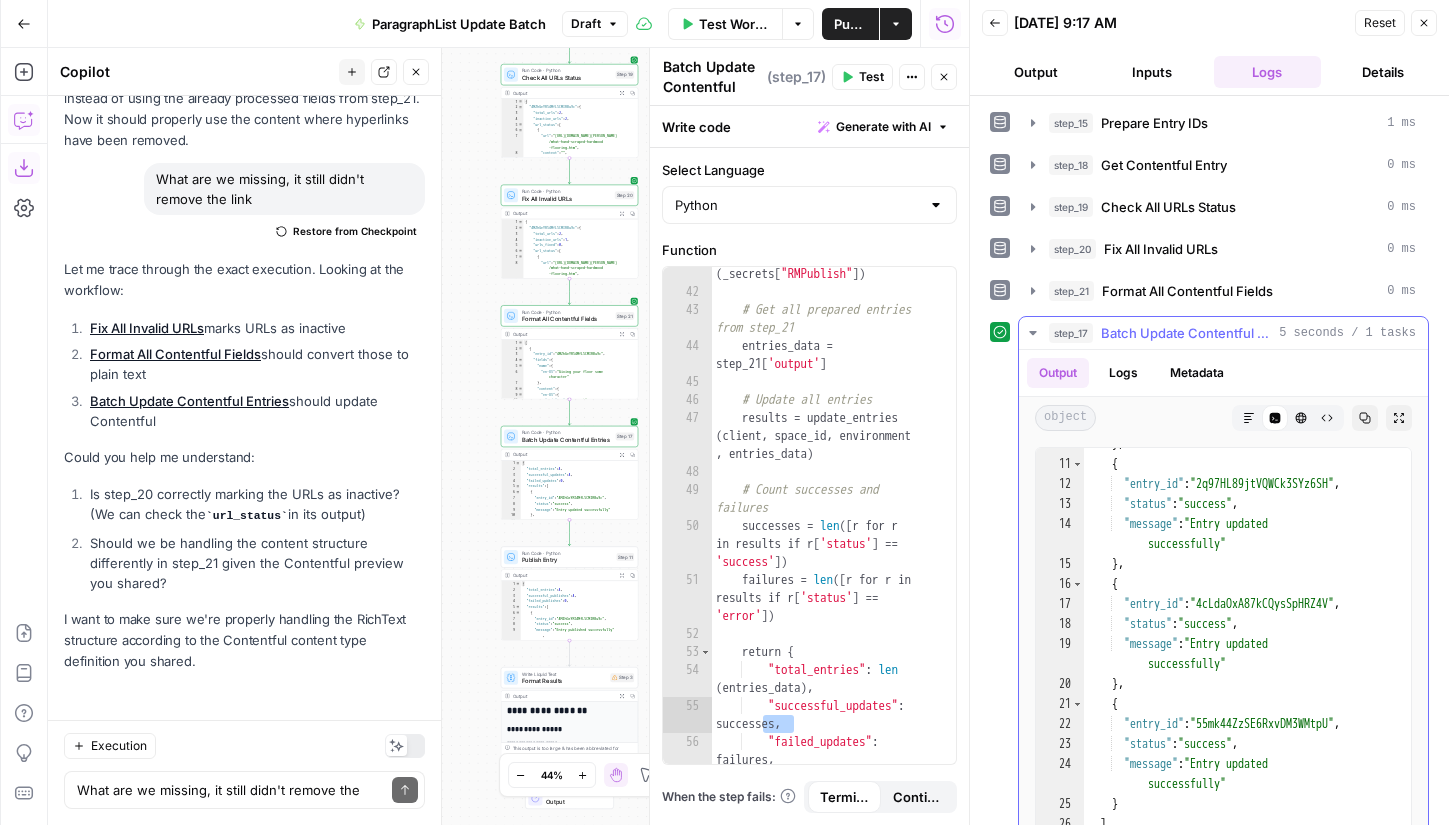 scroll, scrollTop: 227, scrollLeft: 0, axis: vertical 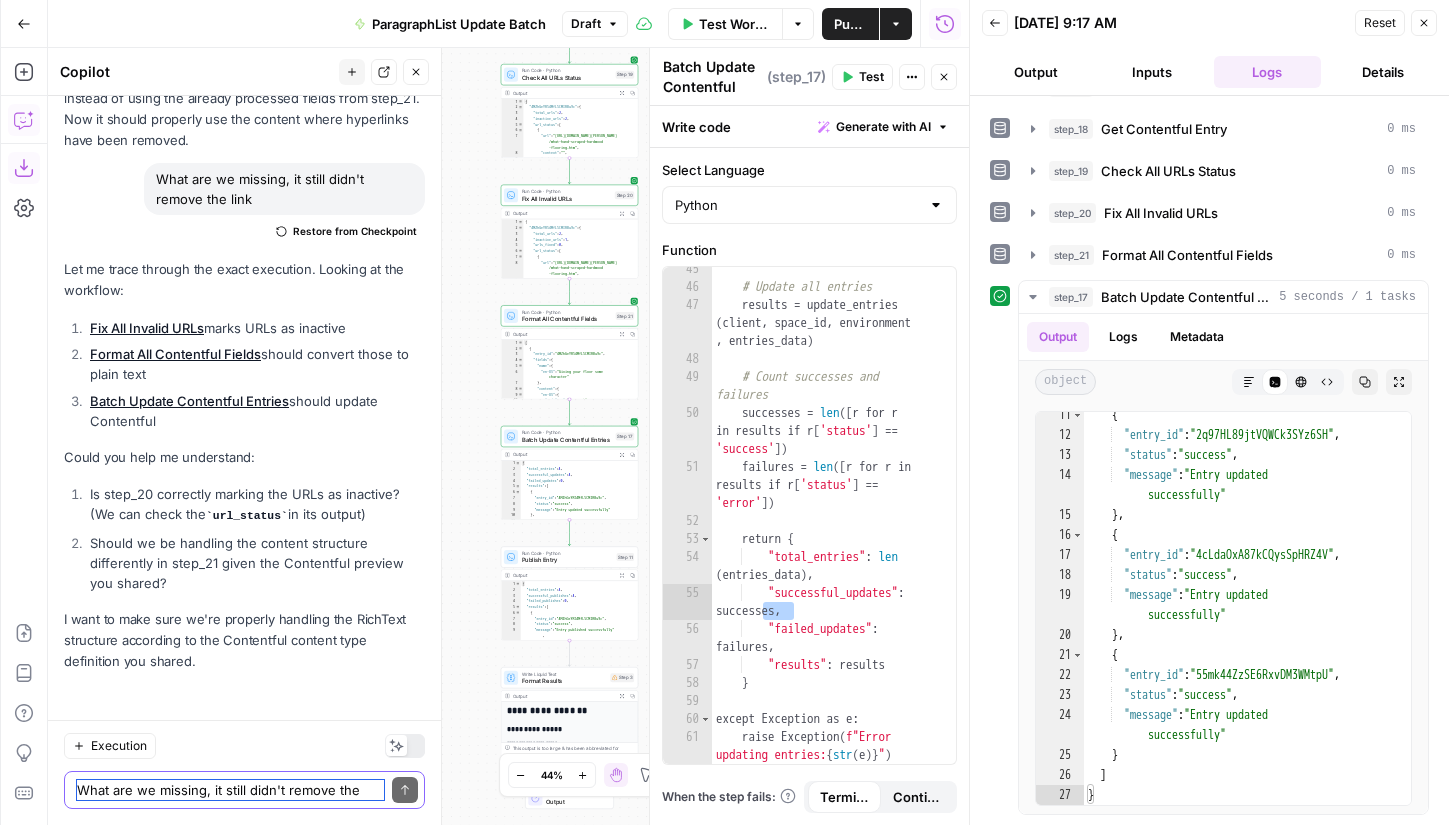 click on "What are we missing, it still didn't remove the link" at bounding box center (230, 790) 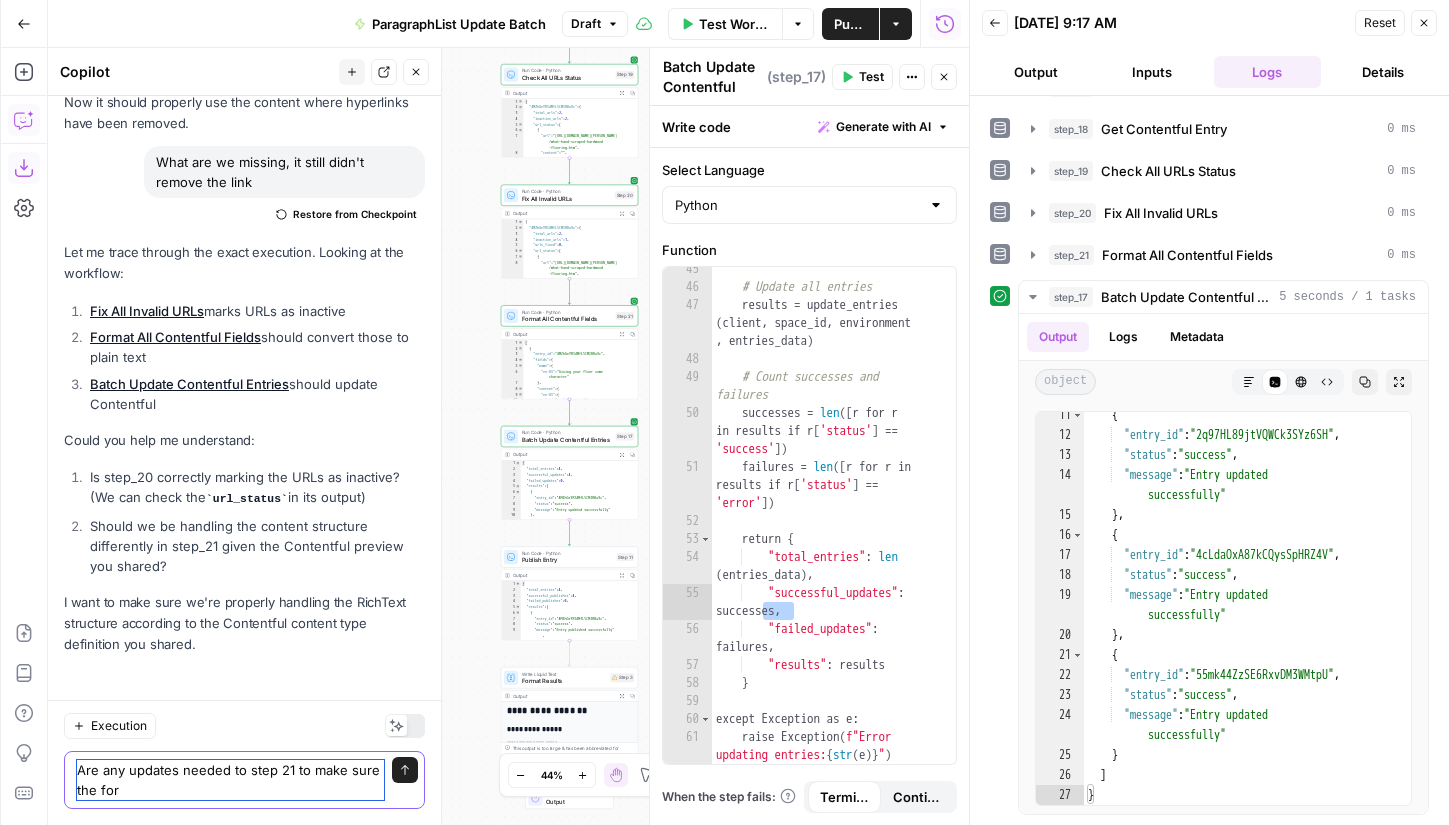 scroll, scrollTop: 19832, scrollLeft: 0, axis: vertical 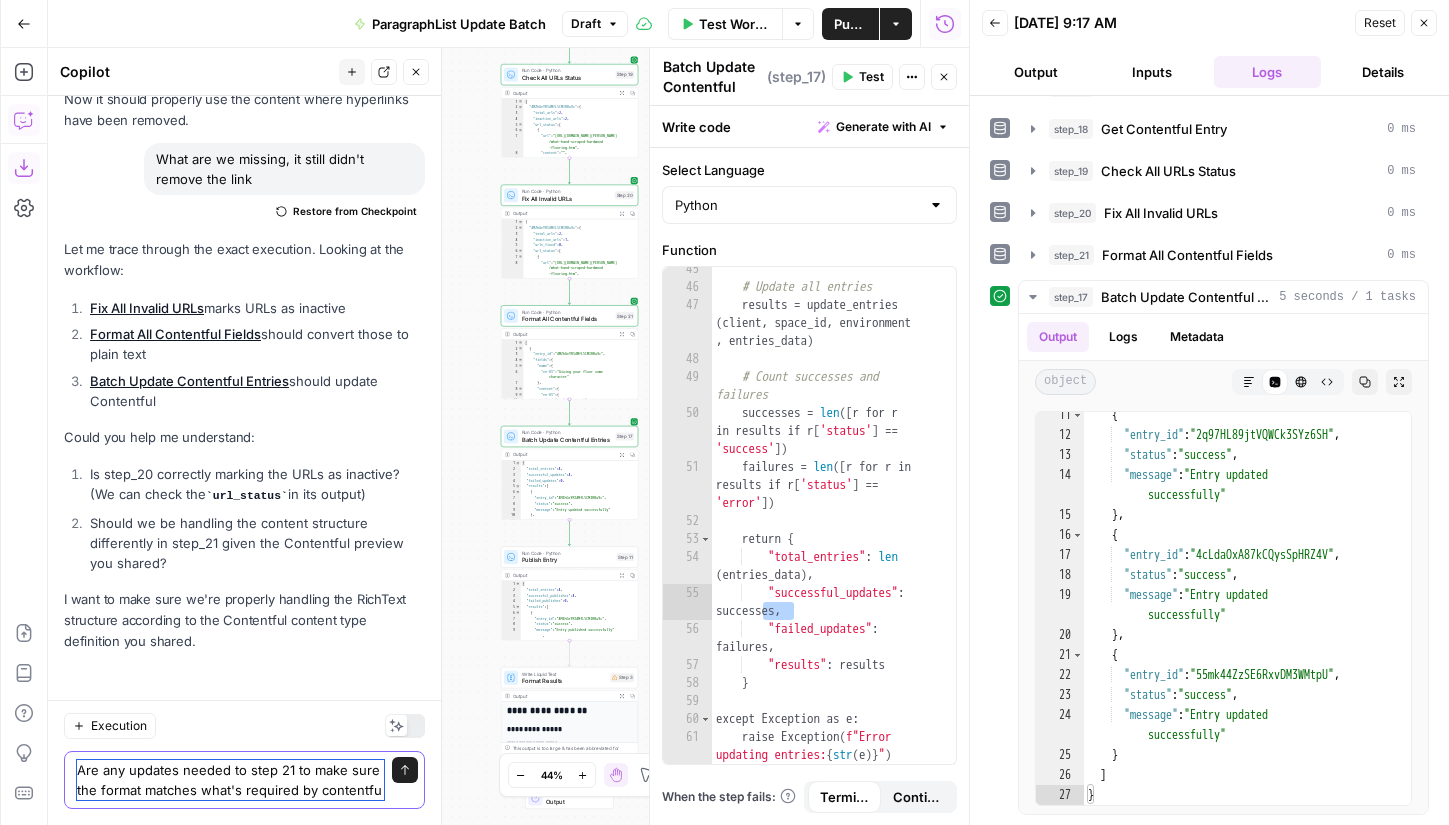 type on "Are any updates needed to step 21 to make sure the format matches what's required by contentful" 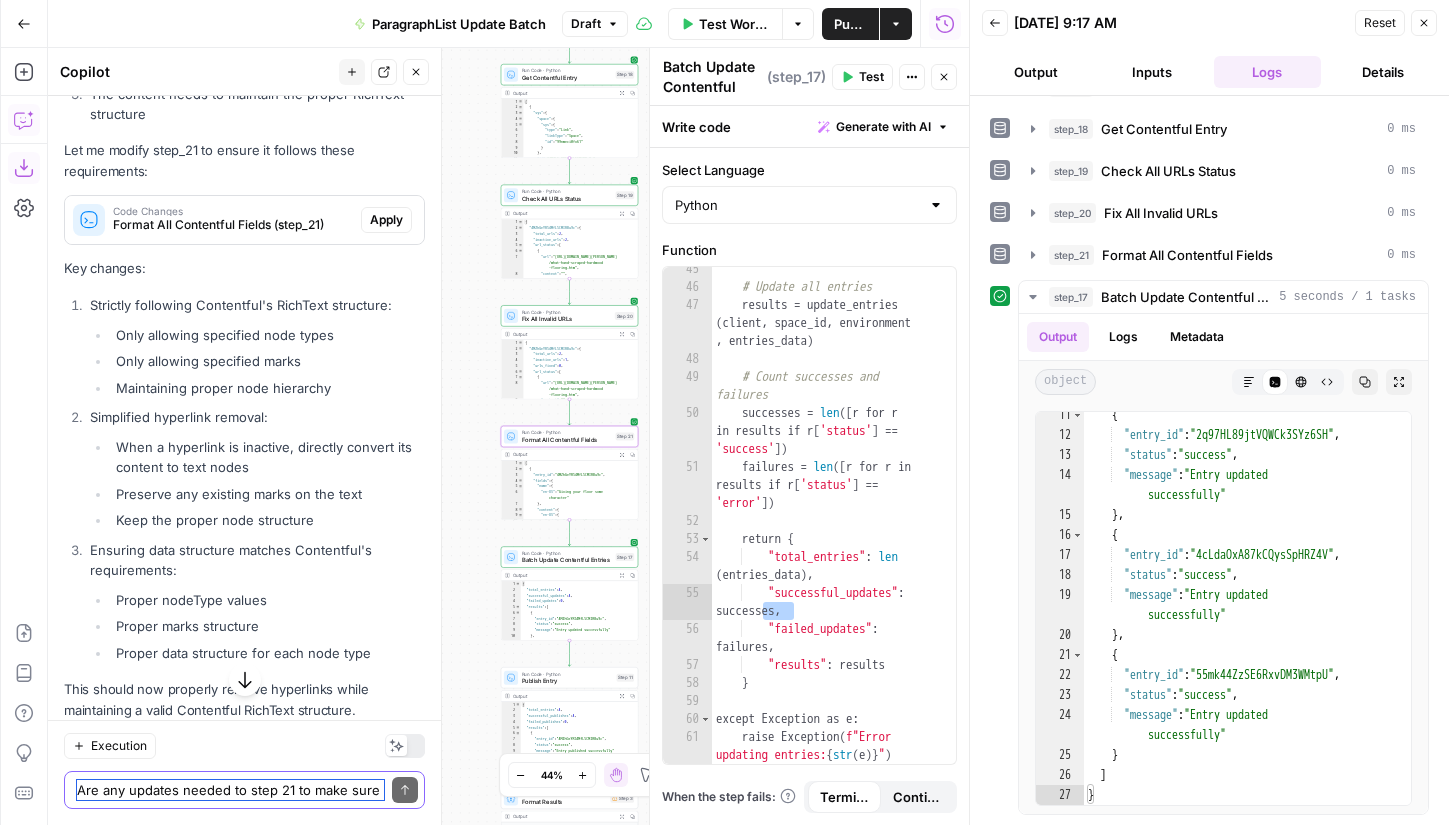 scroll, scrollTop: 20718, scrollLeft: 0, axis: vertical 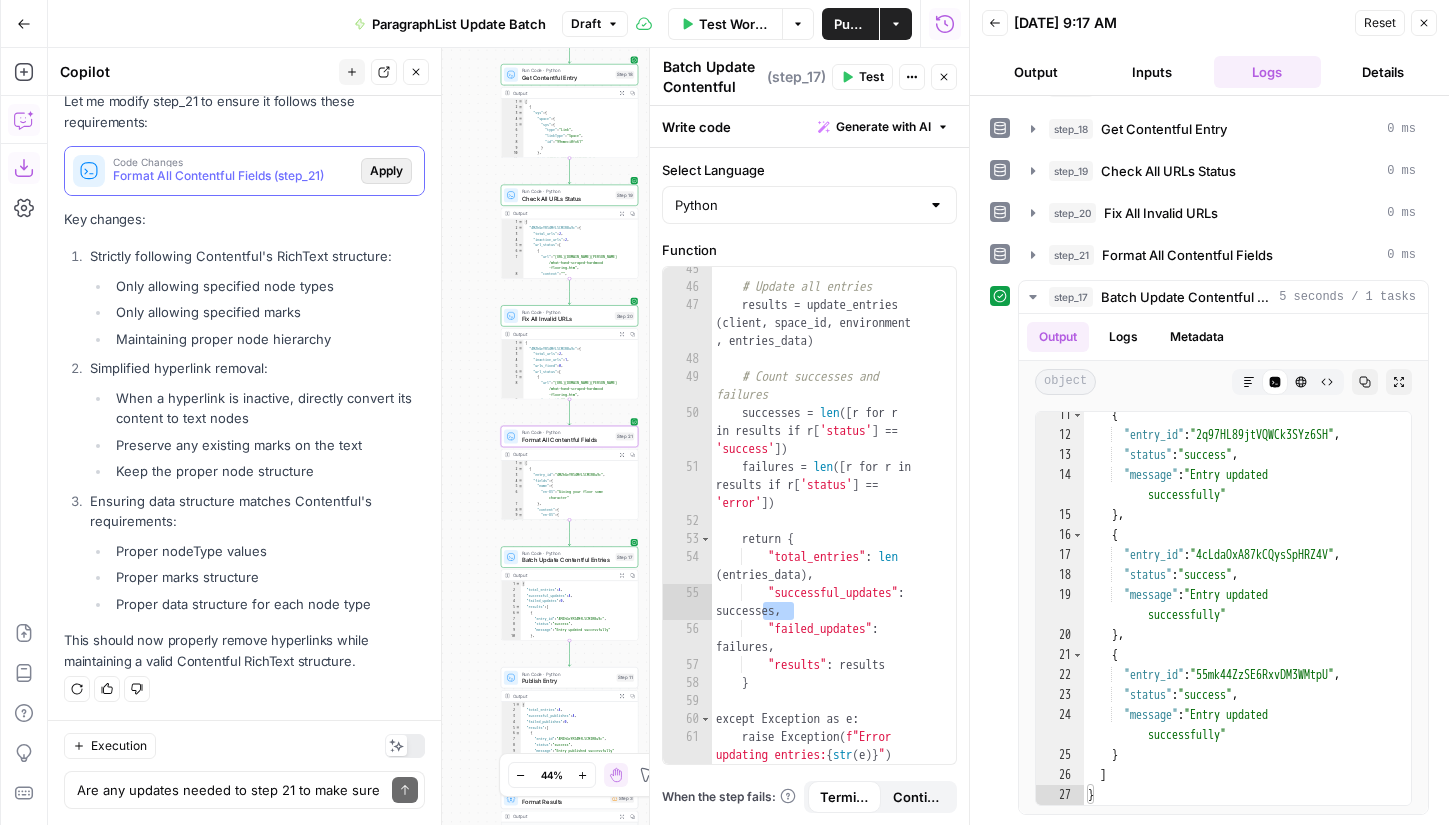 click on "Apply" at bounding box center [386, 171] 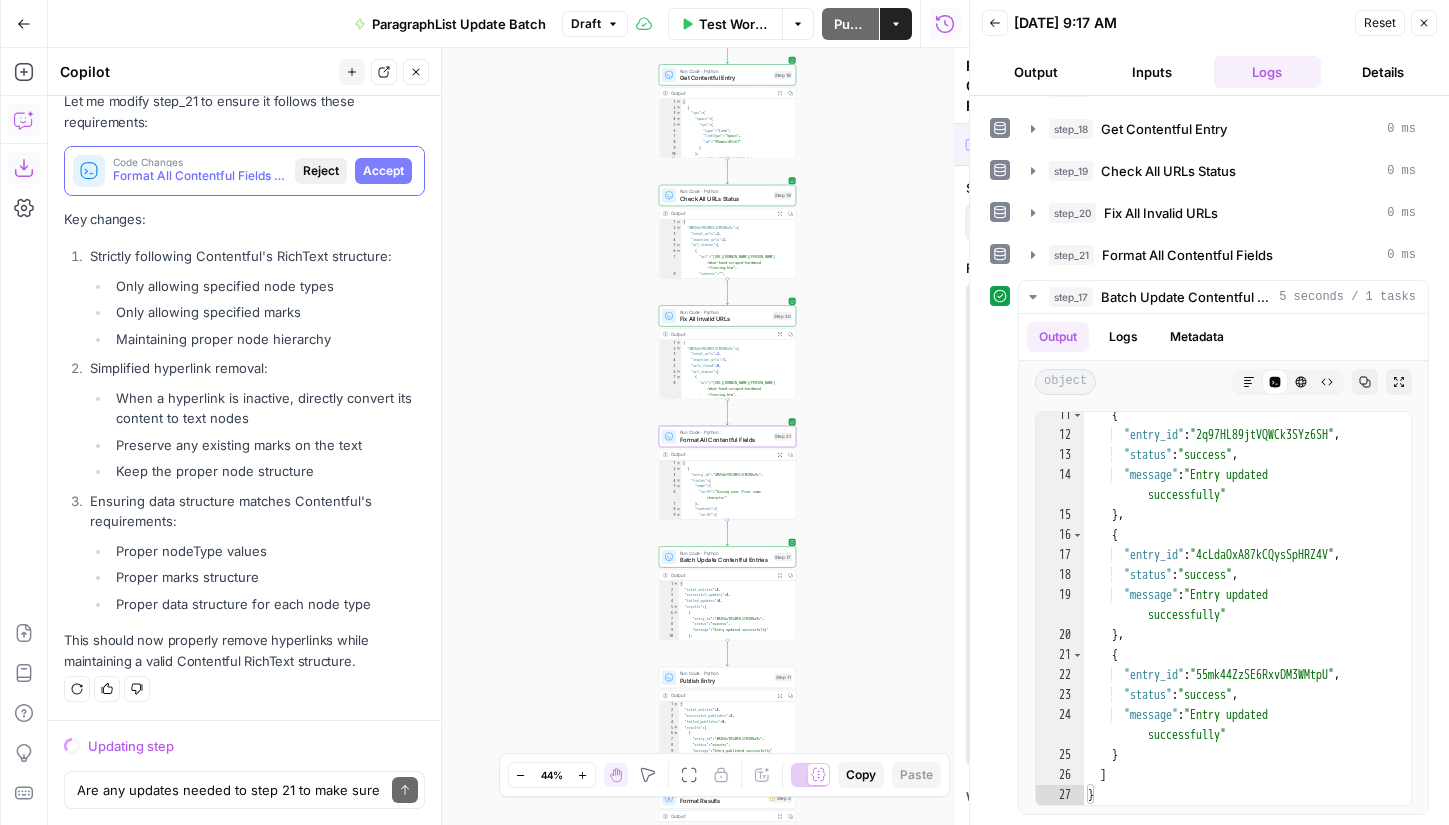 scroll, scrollTop: 20014, scrollLeft: 0, axis: vertical 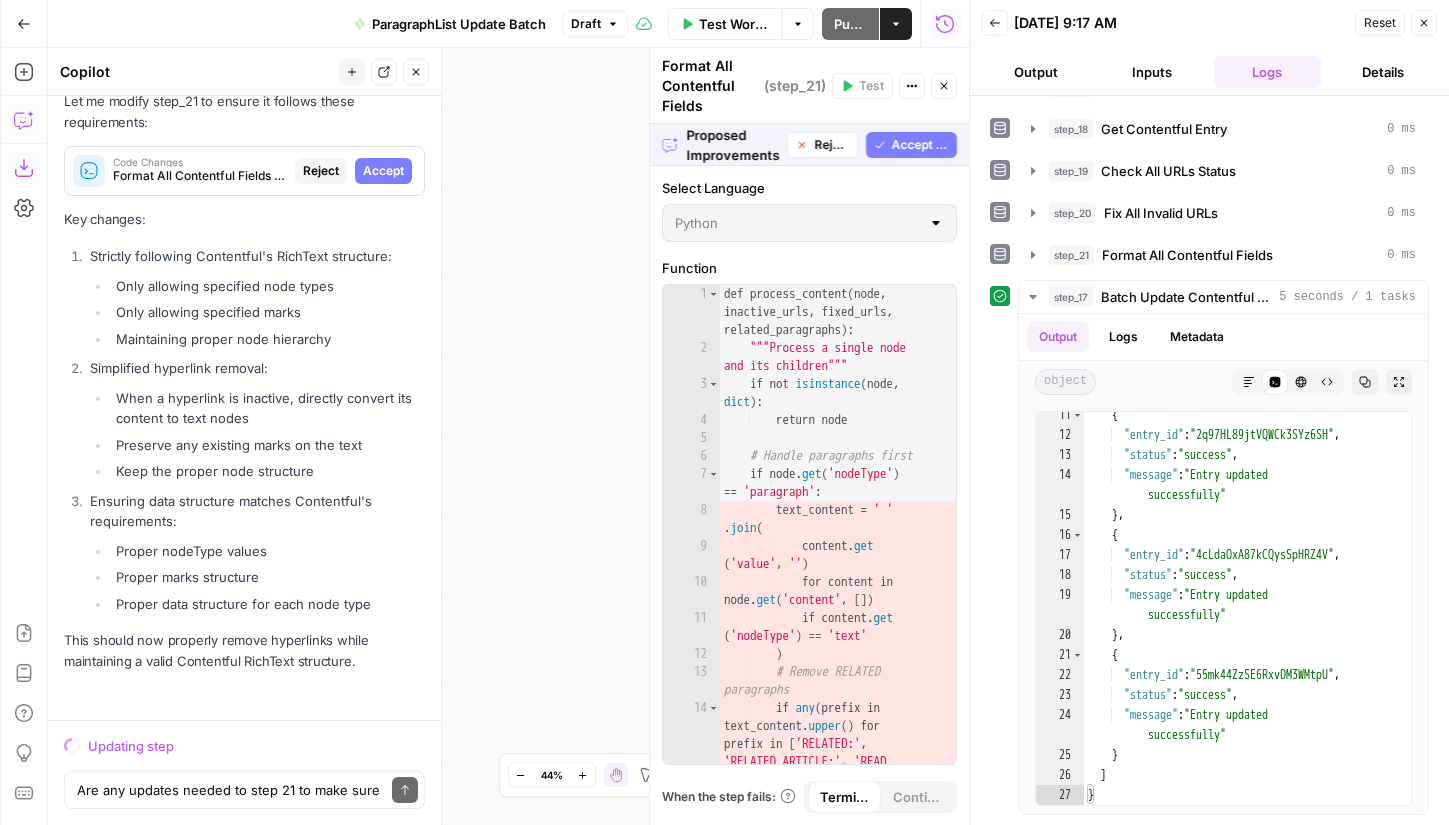 click on "Accept All" at bounding box center (920, 145) 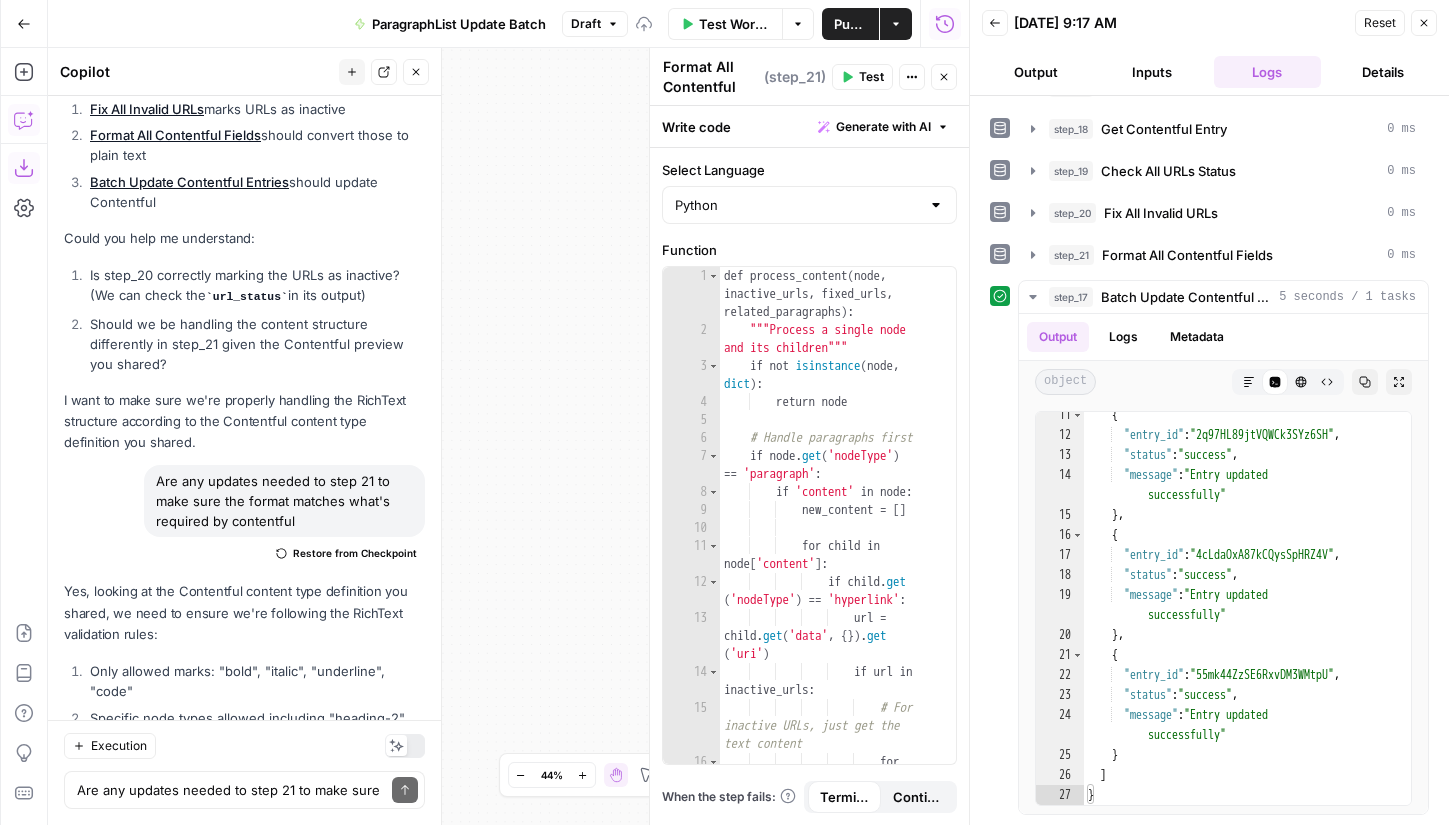scroll, scrollTop: 20750, scrollLeft: 0, axis: vertical 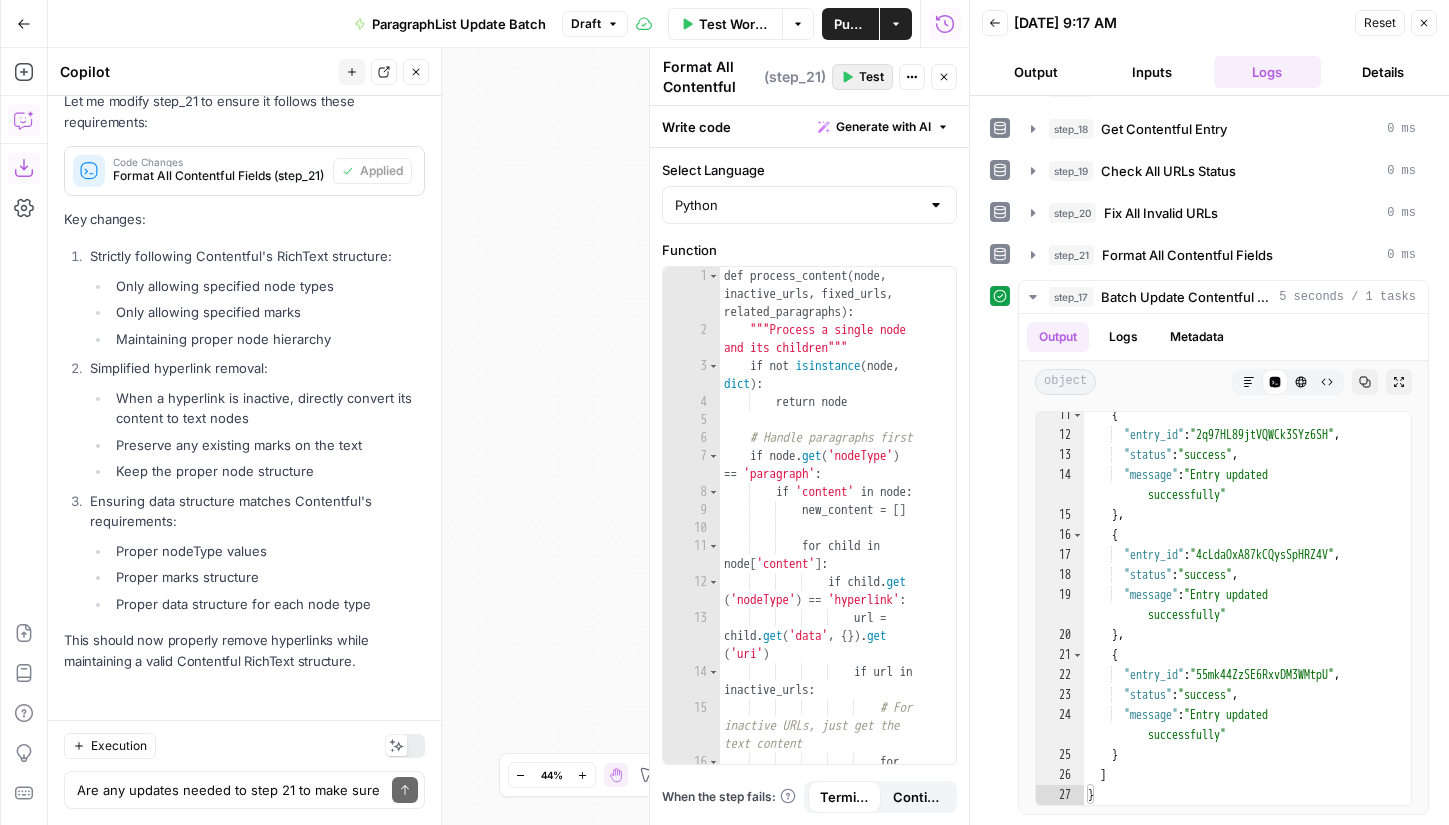 click on "Test" at bounding box center (871, 77) 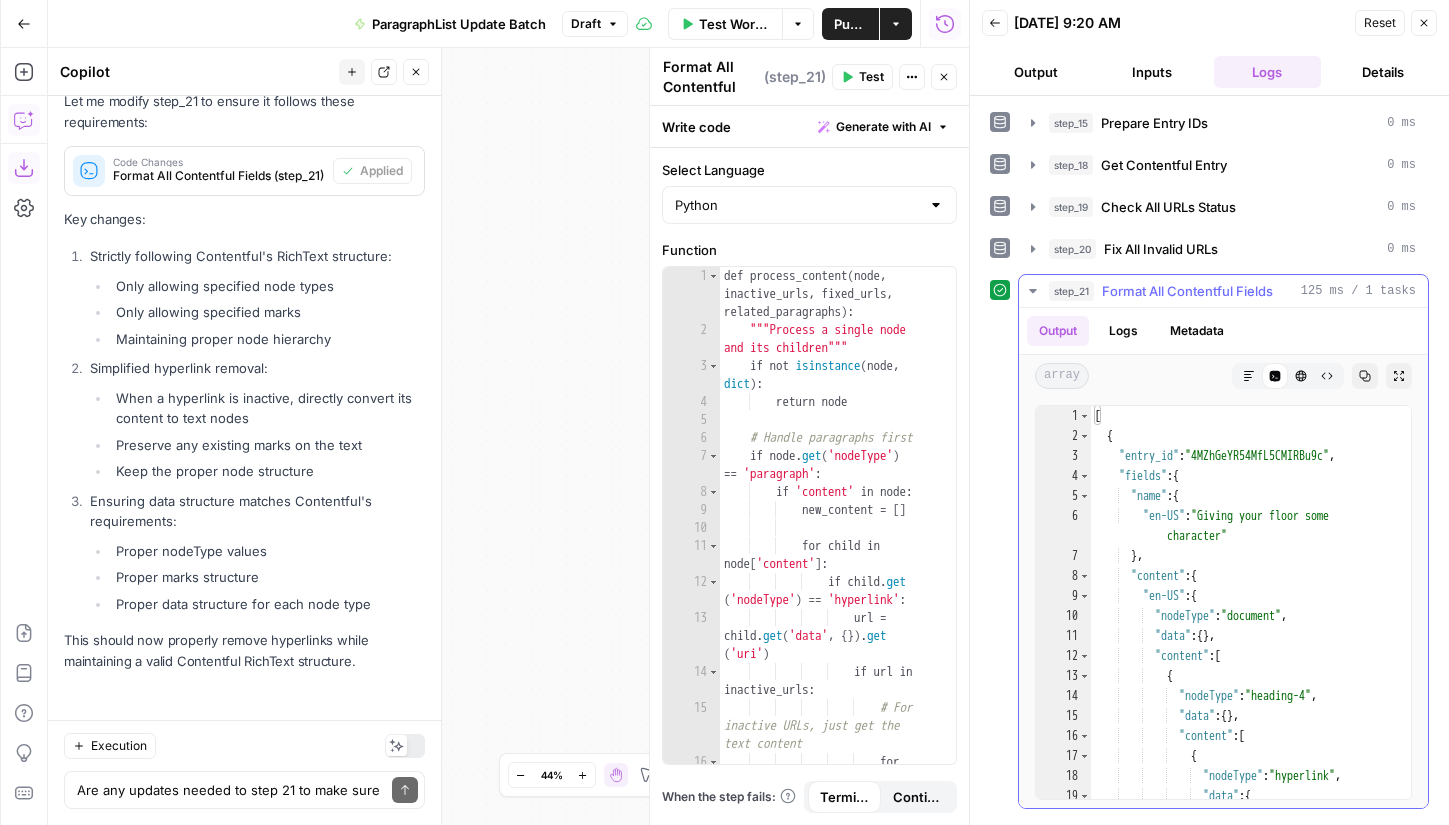 type on "**********" 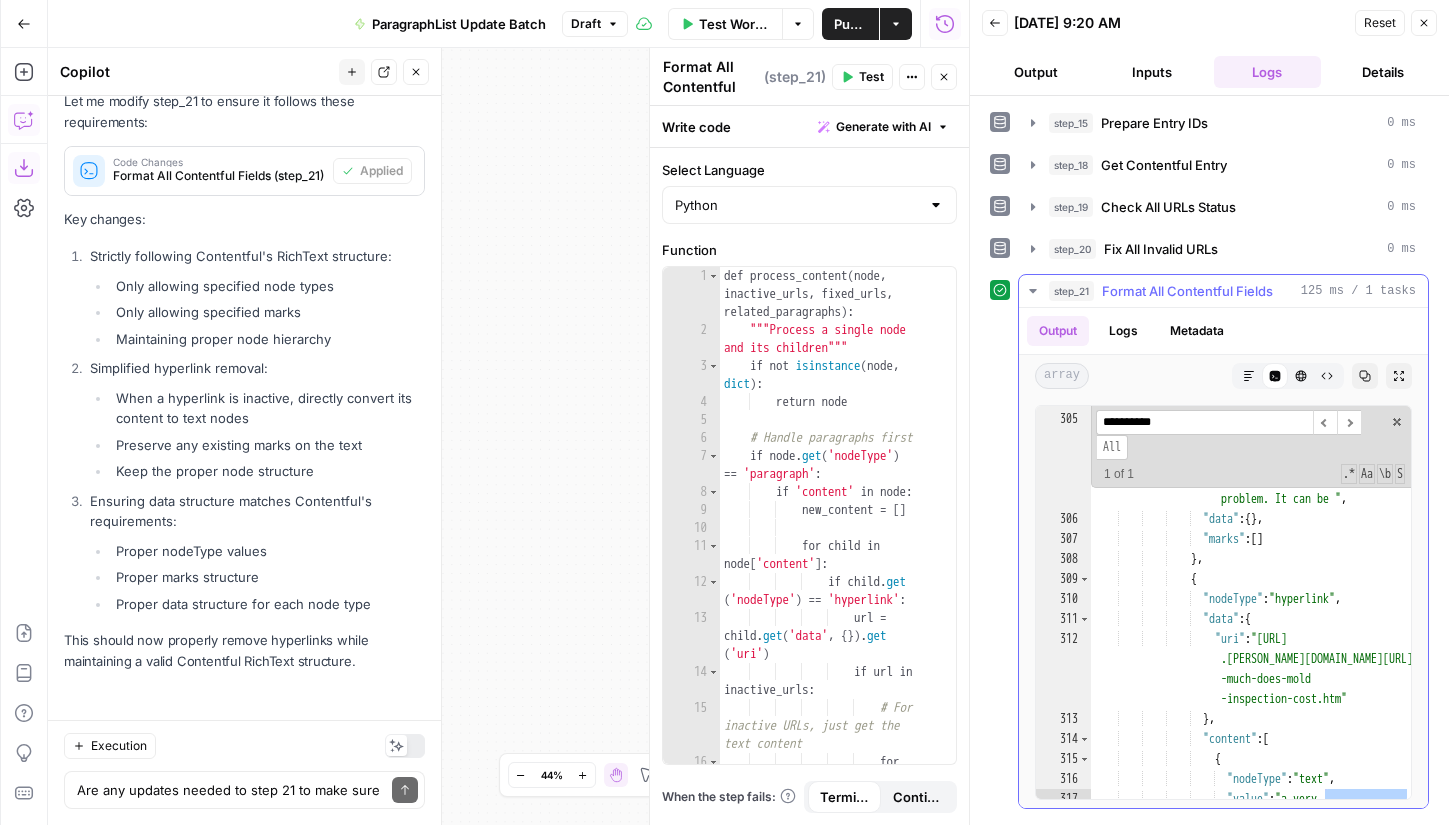 scroll, scrollTop: 7845, scrollLeft: 0, axis: vertical 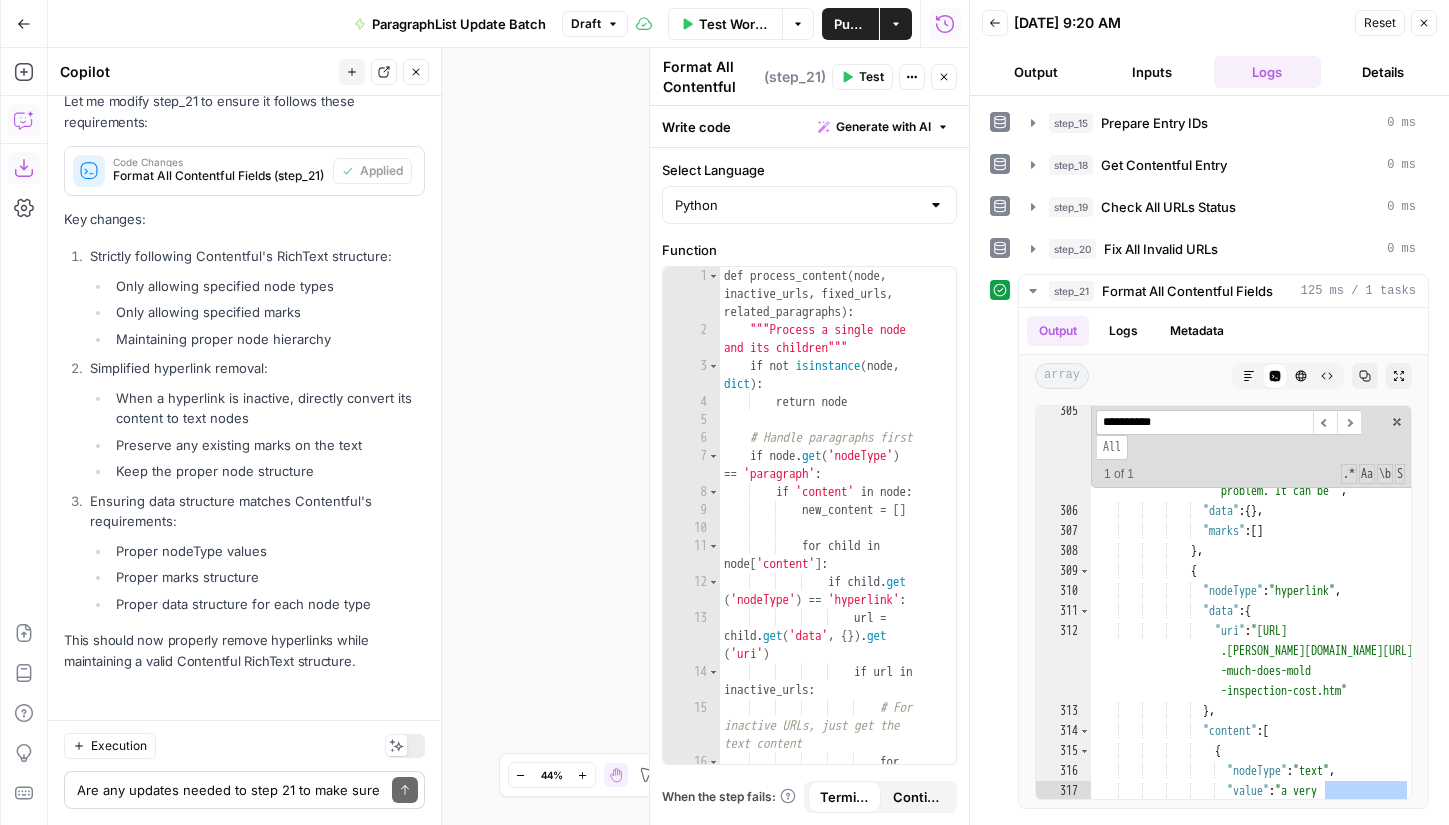 type on "**********" 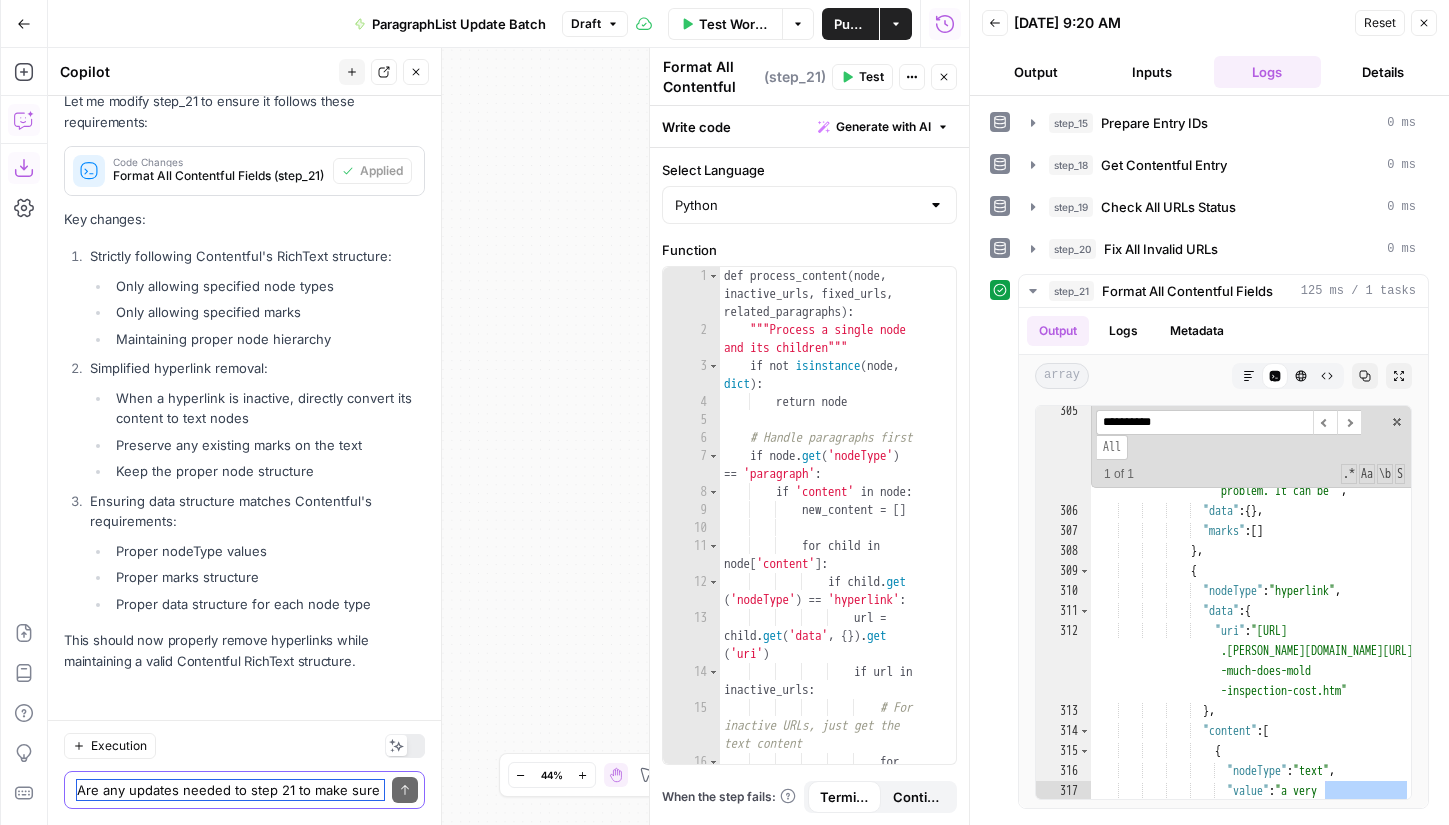 click on "Are any updates needed to step 21 to make sure the format matches what's required by contentful" at bounding box center [230, 790] 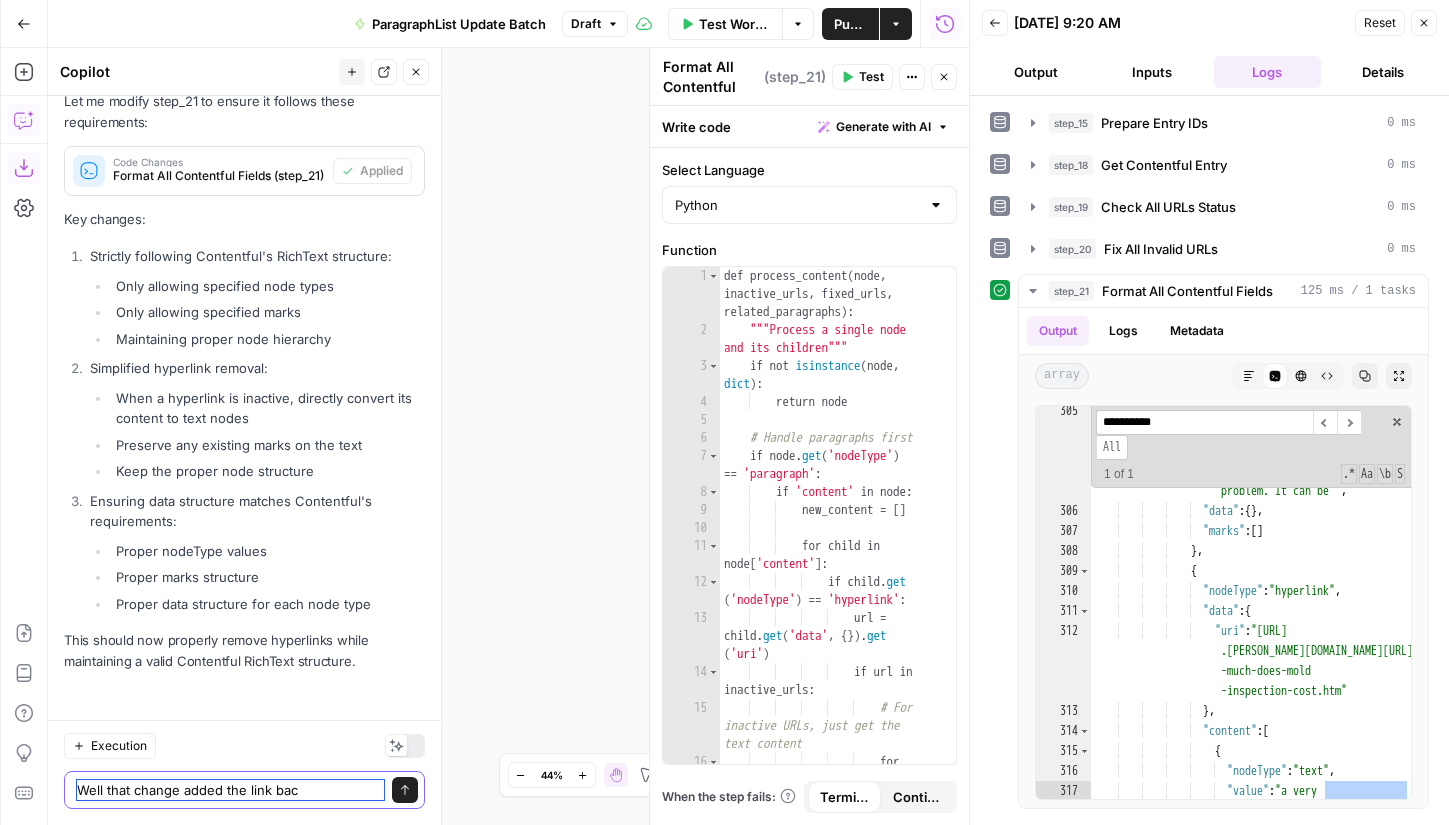 type on "Well that change added the link back" 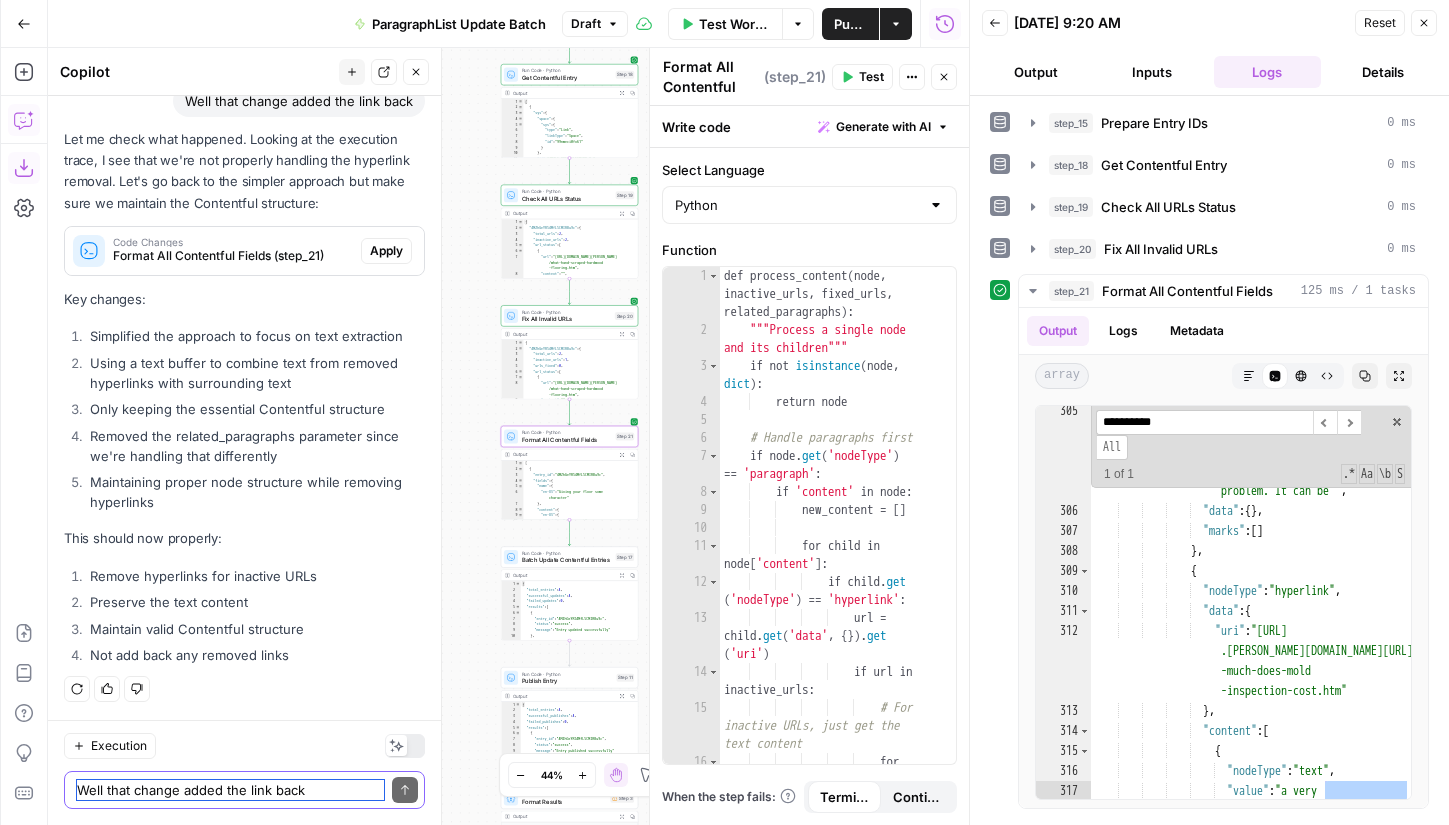 scroll, scrollTop: 21348, scrollLeft: 0, axis: vertical 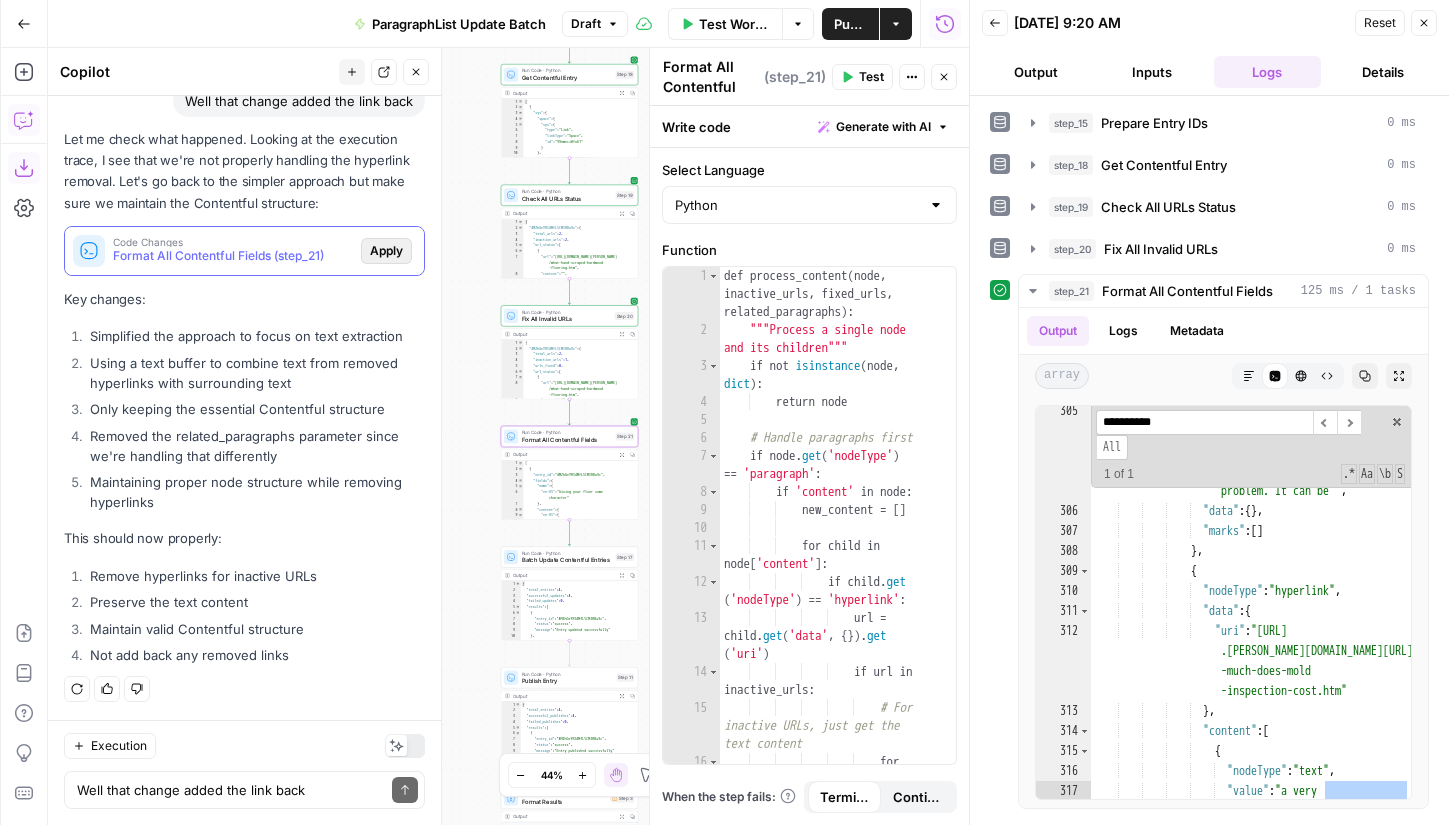 click on "Apply" at bounding box center [386, 251] 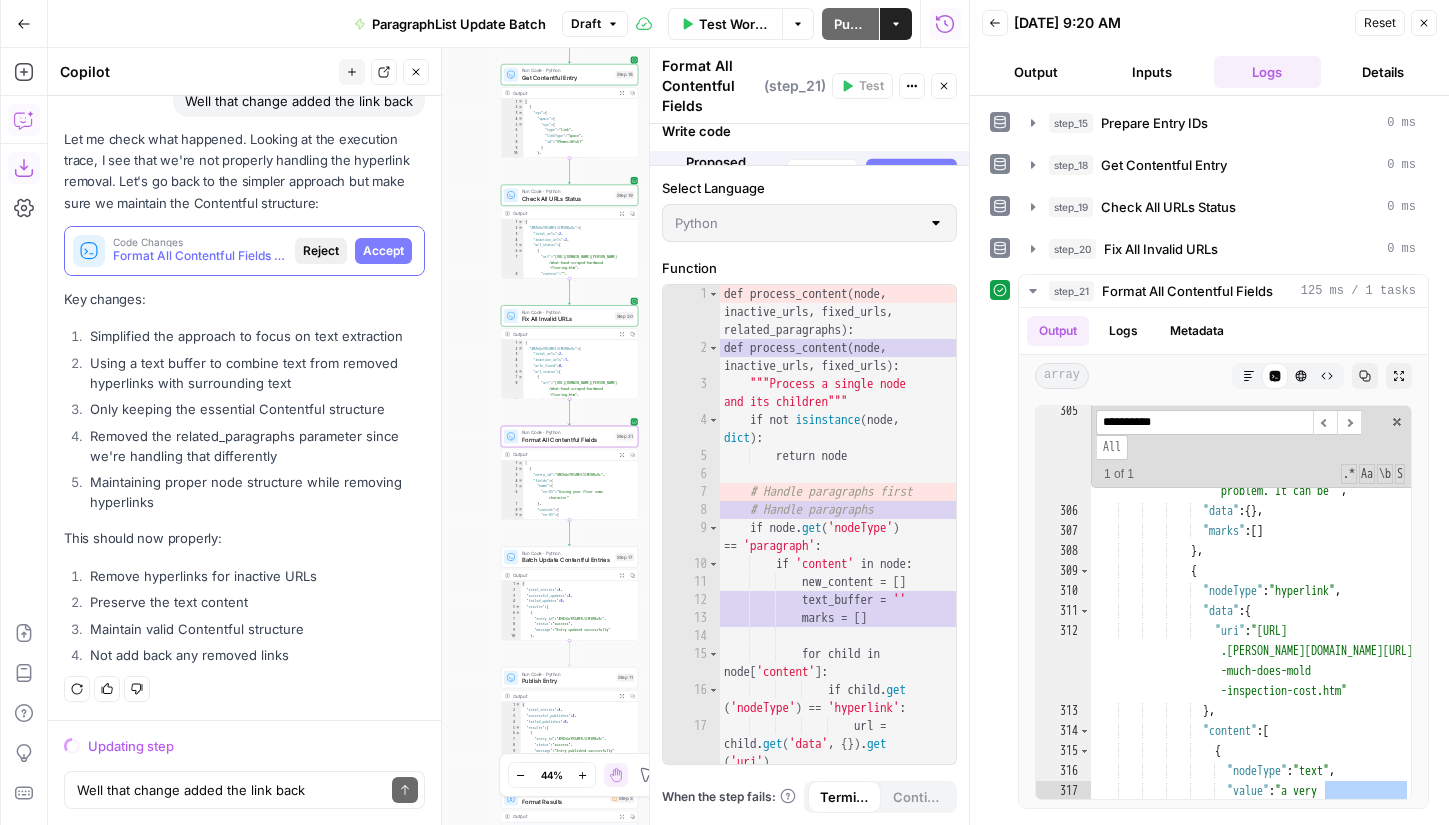 scroll, scrollTop: 20612, scrollLeft: 0, axis: vertical 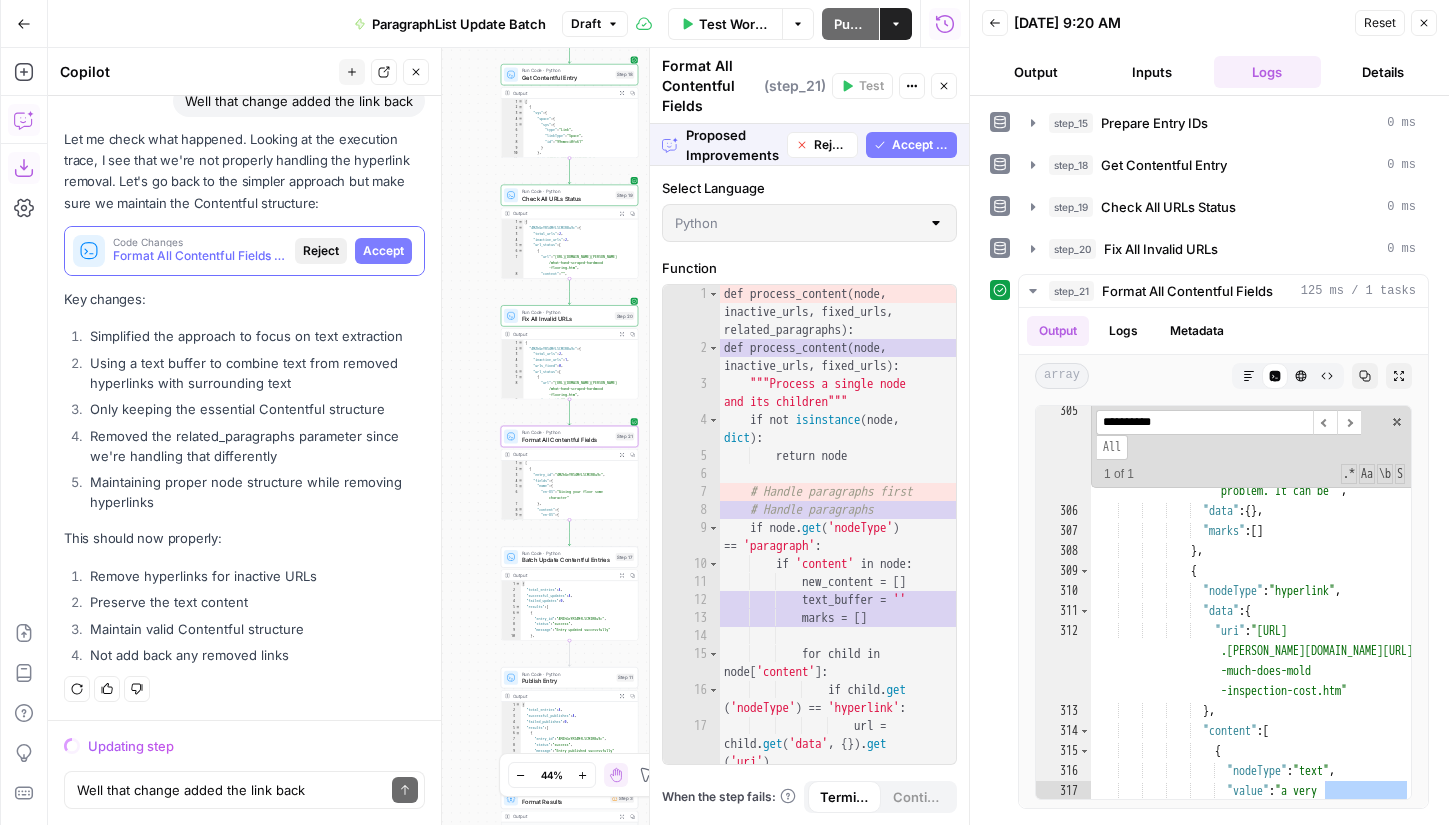 click on "Accept" at bounding box center (383, 251) 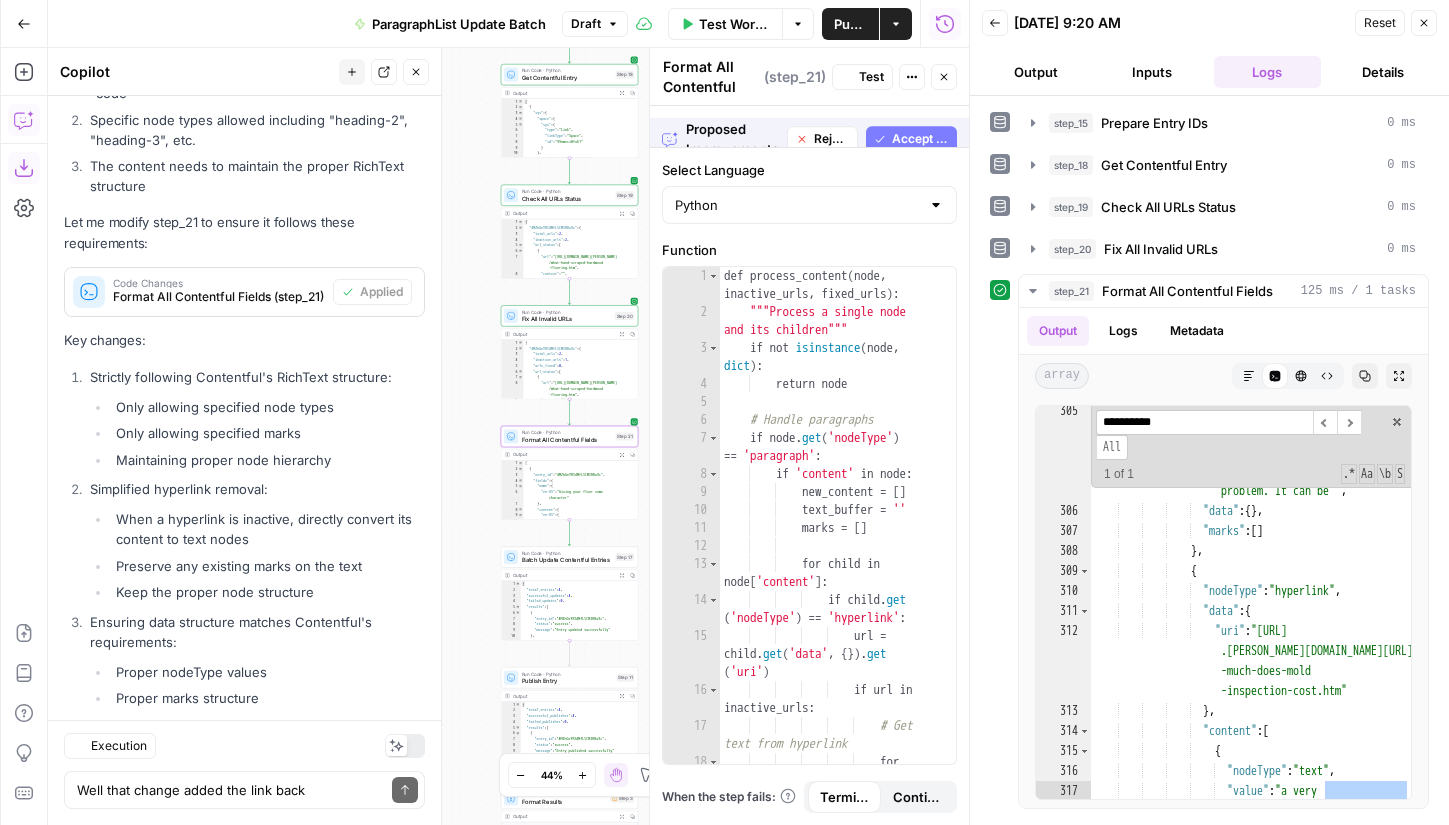 scroll, scrollTop: 21380, scrollLeft: 0, axis: vertical 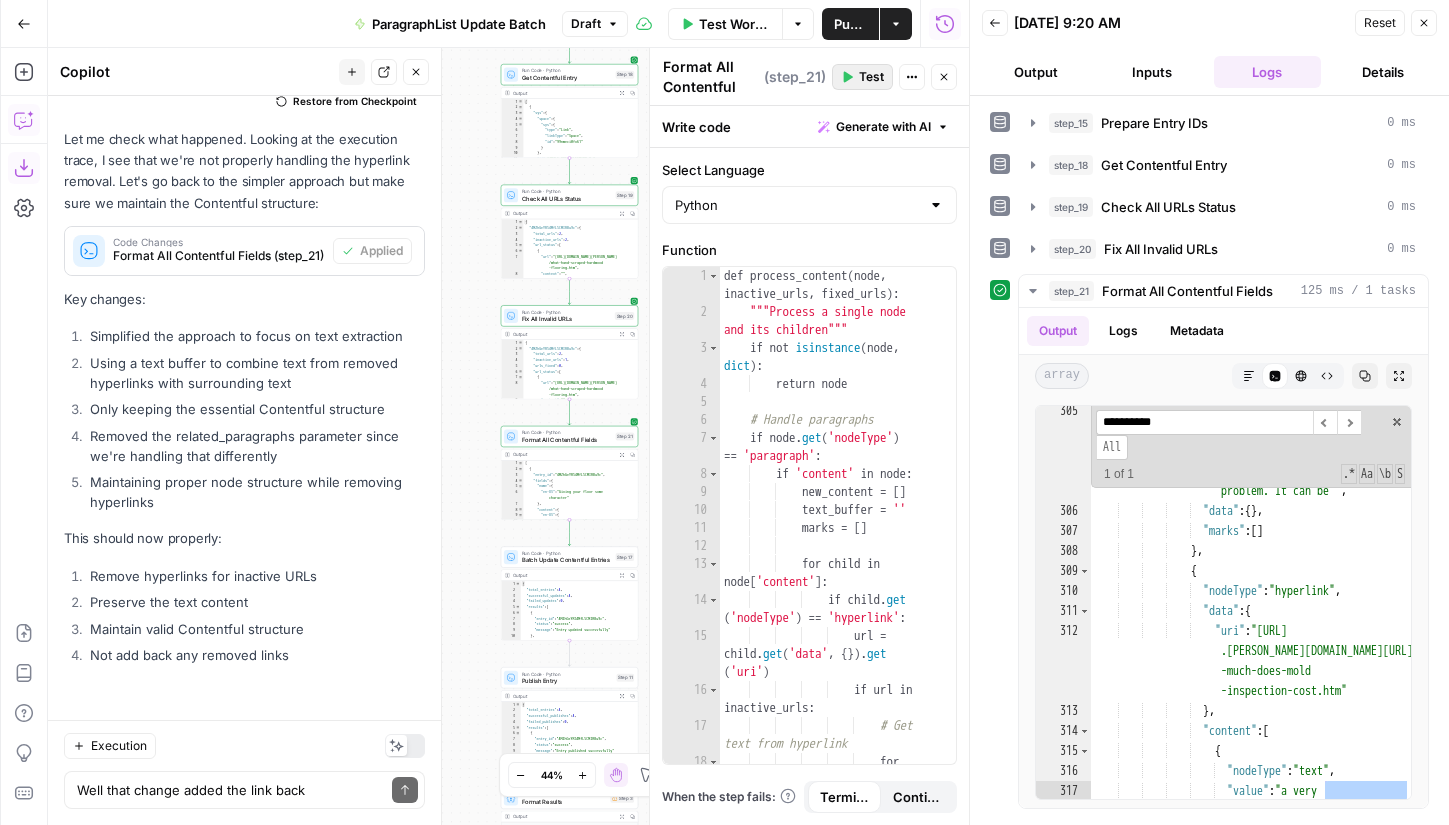 click on "Test" at bounding box center [871, 77] 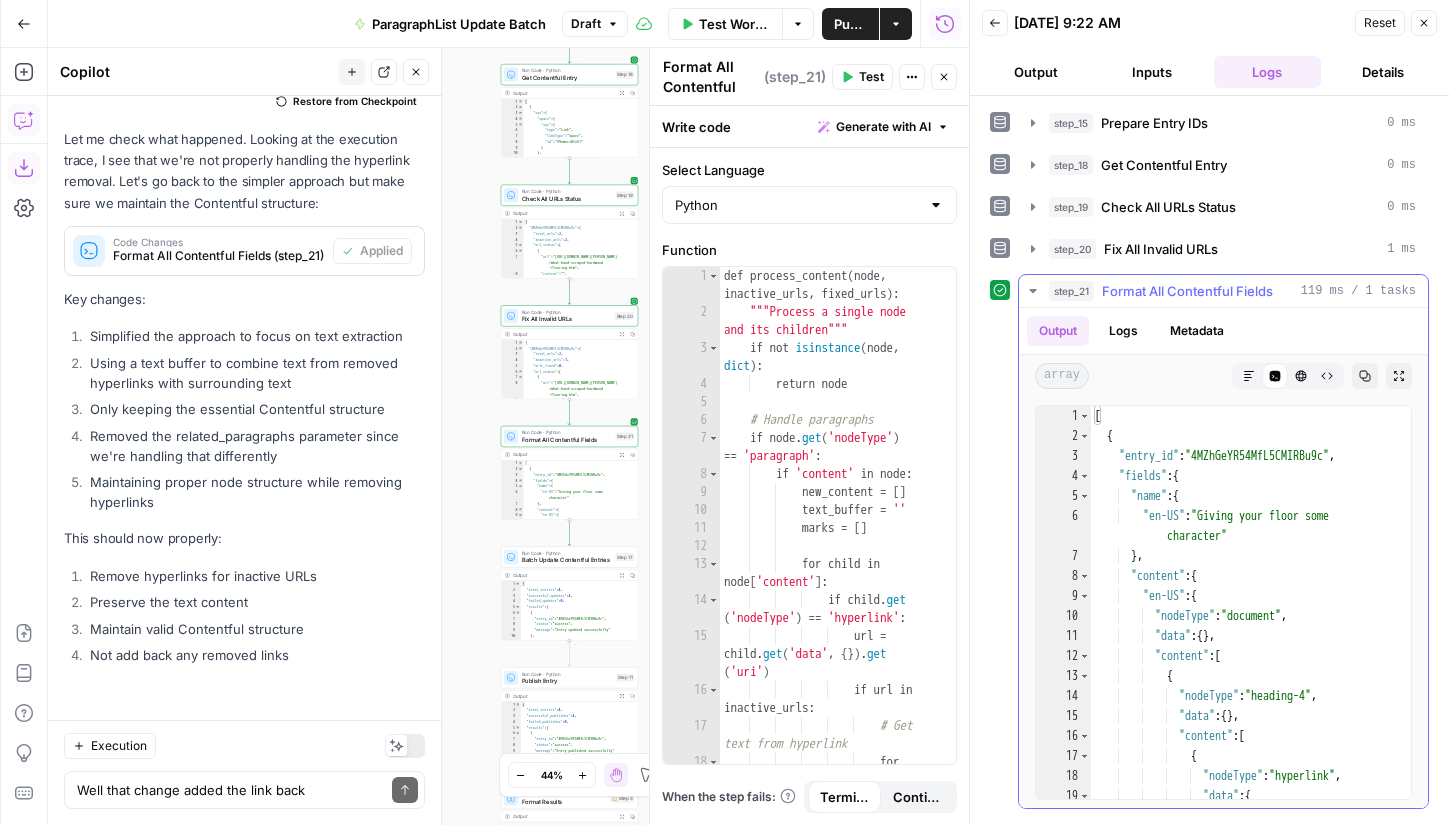 type on "**********" 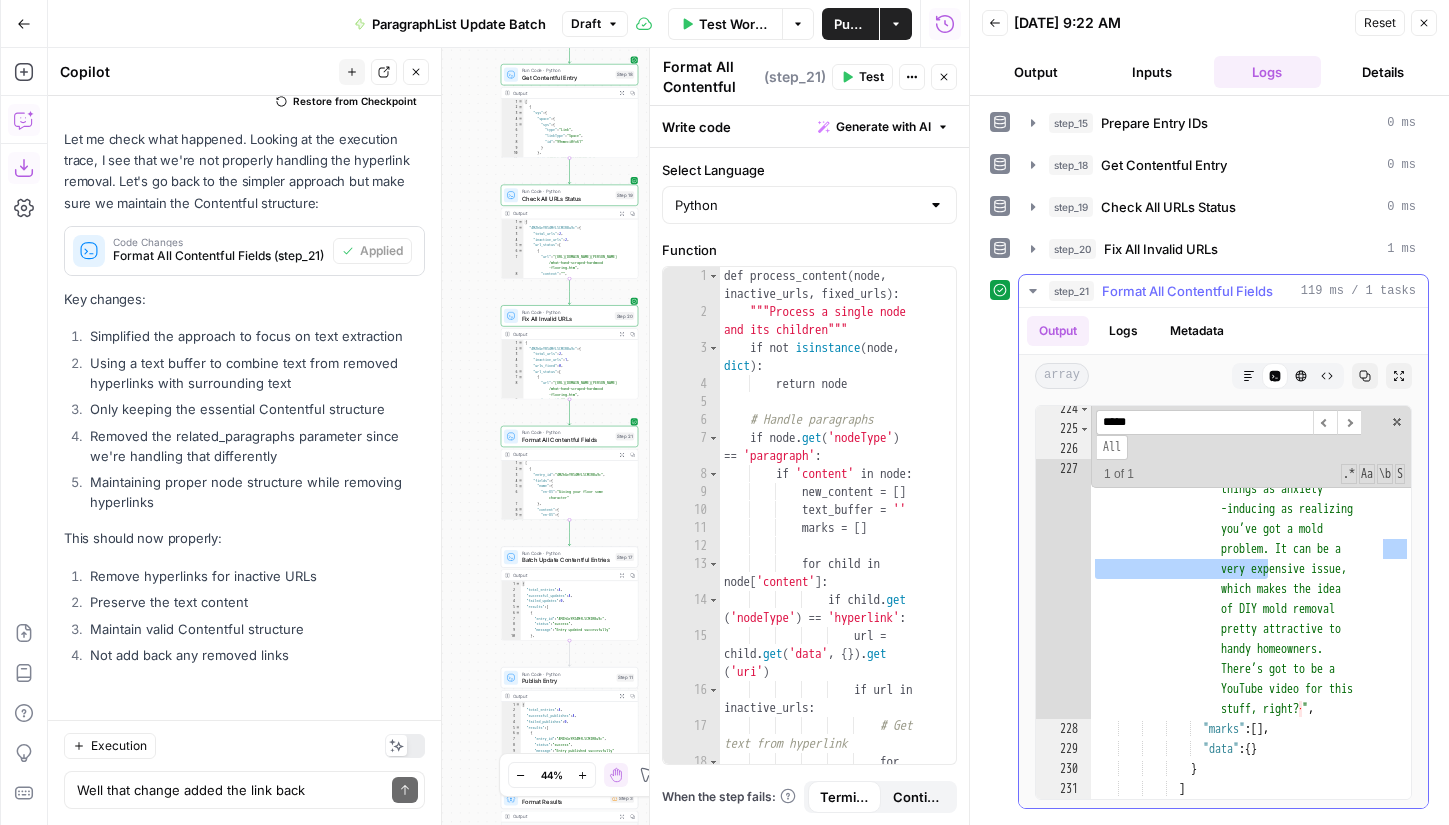 scroll, scrollTop: 5925, scrollLeft: 0, axis: vertical 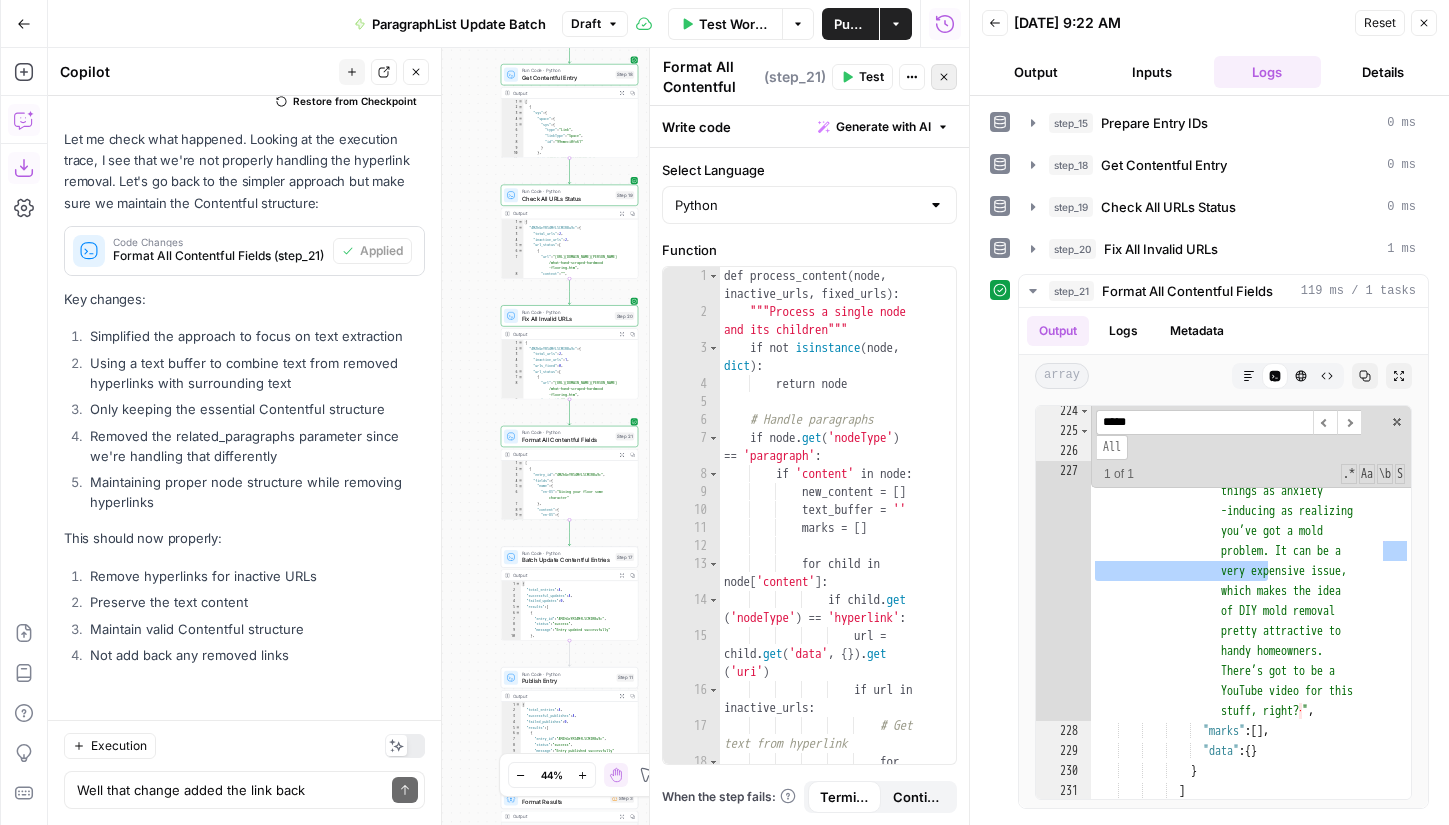 type on "*****" 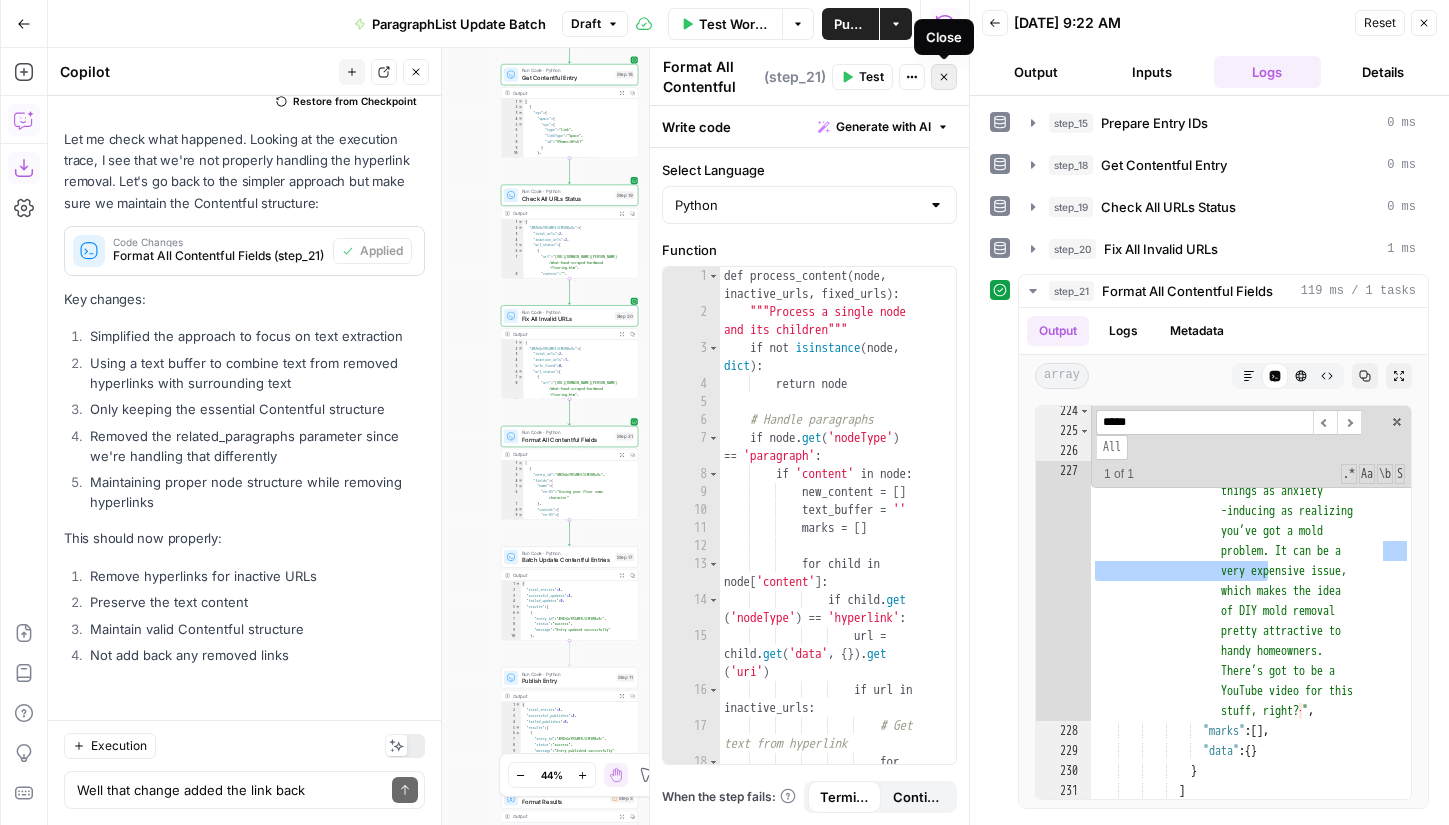 click on "Close" at bounding box center [944, 77] 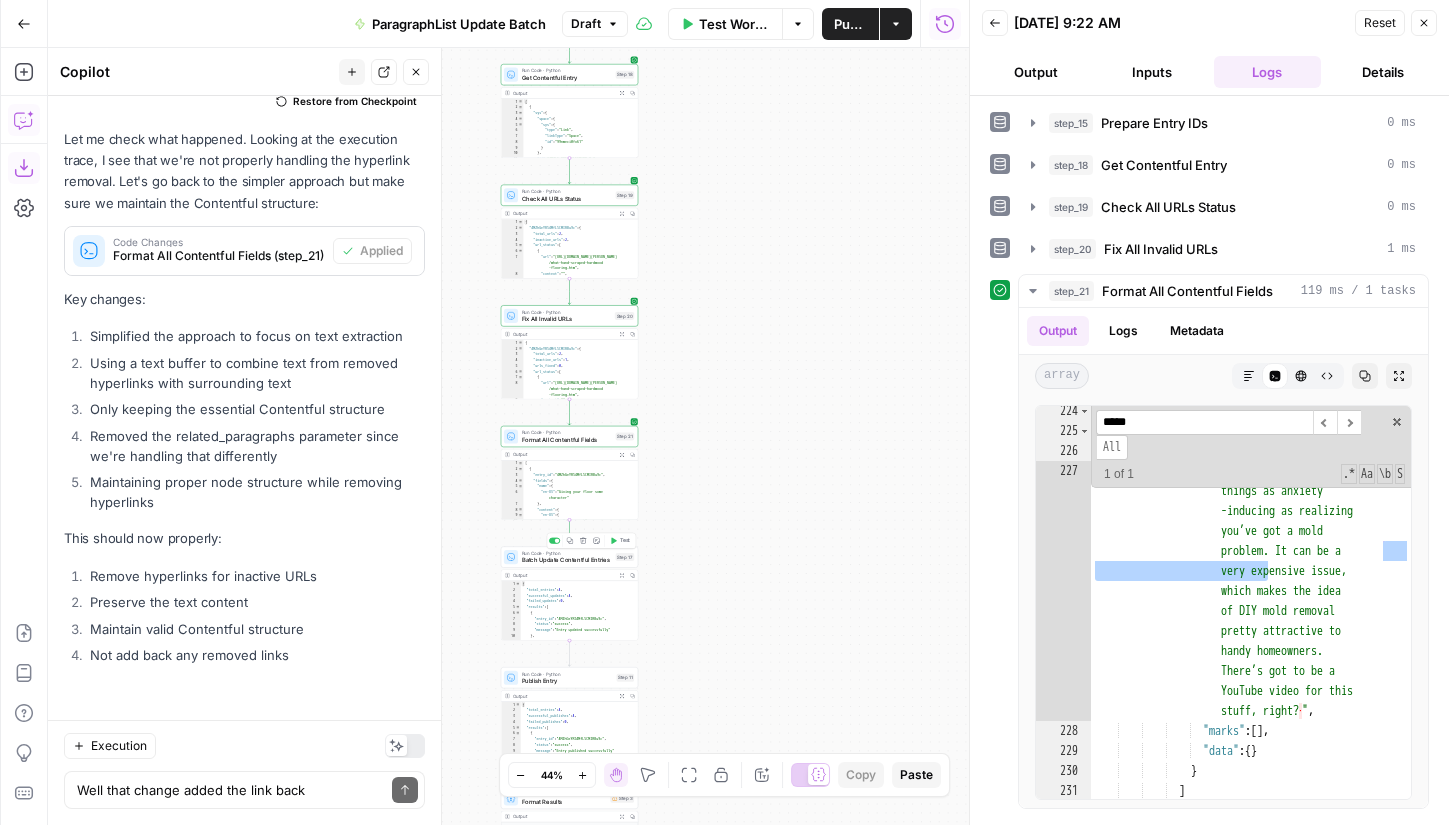 click on "Batch Update Contentful Entries" at bounding box center [567, 560] 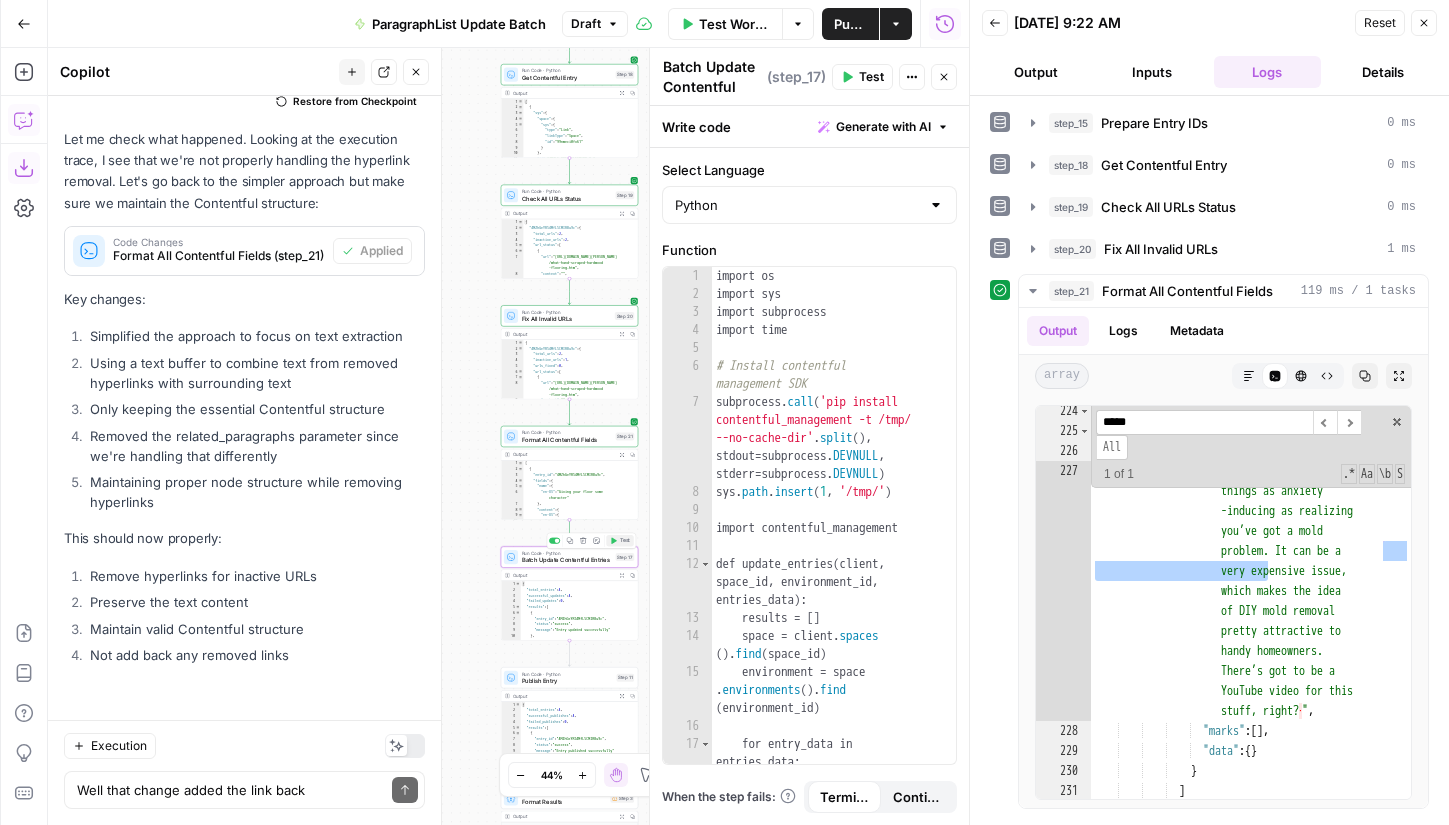 click 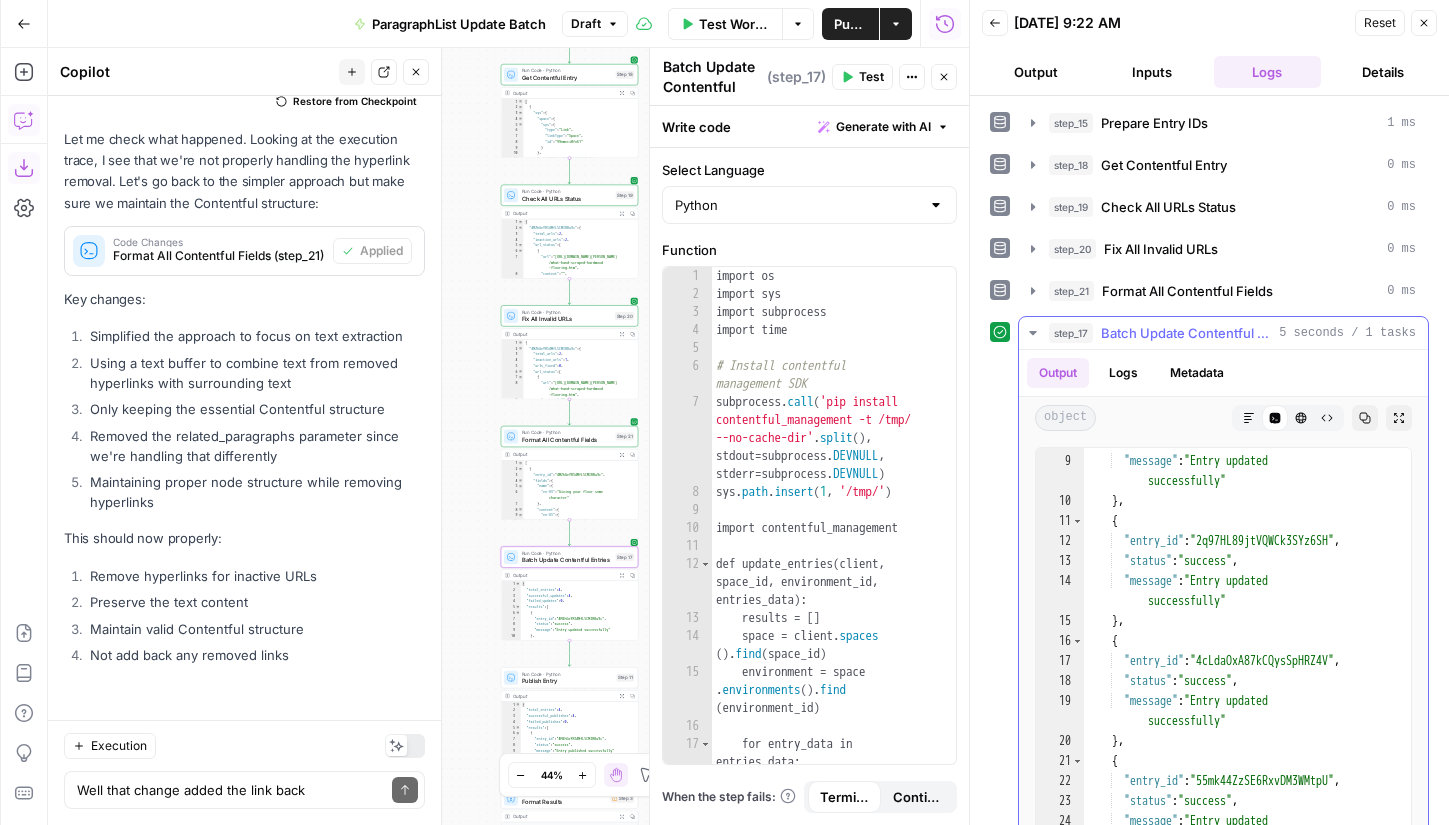 scroll, scrollTop: 0, scrollLeft: 0, axis: both 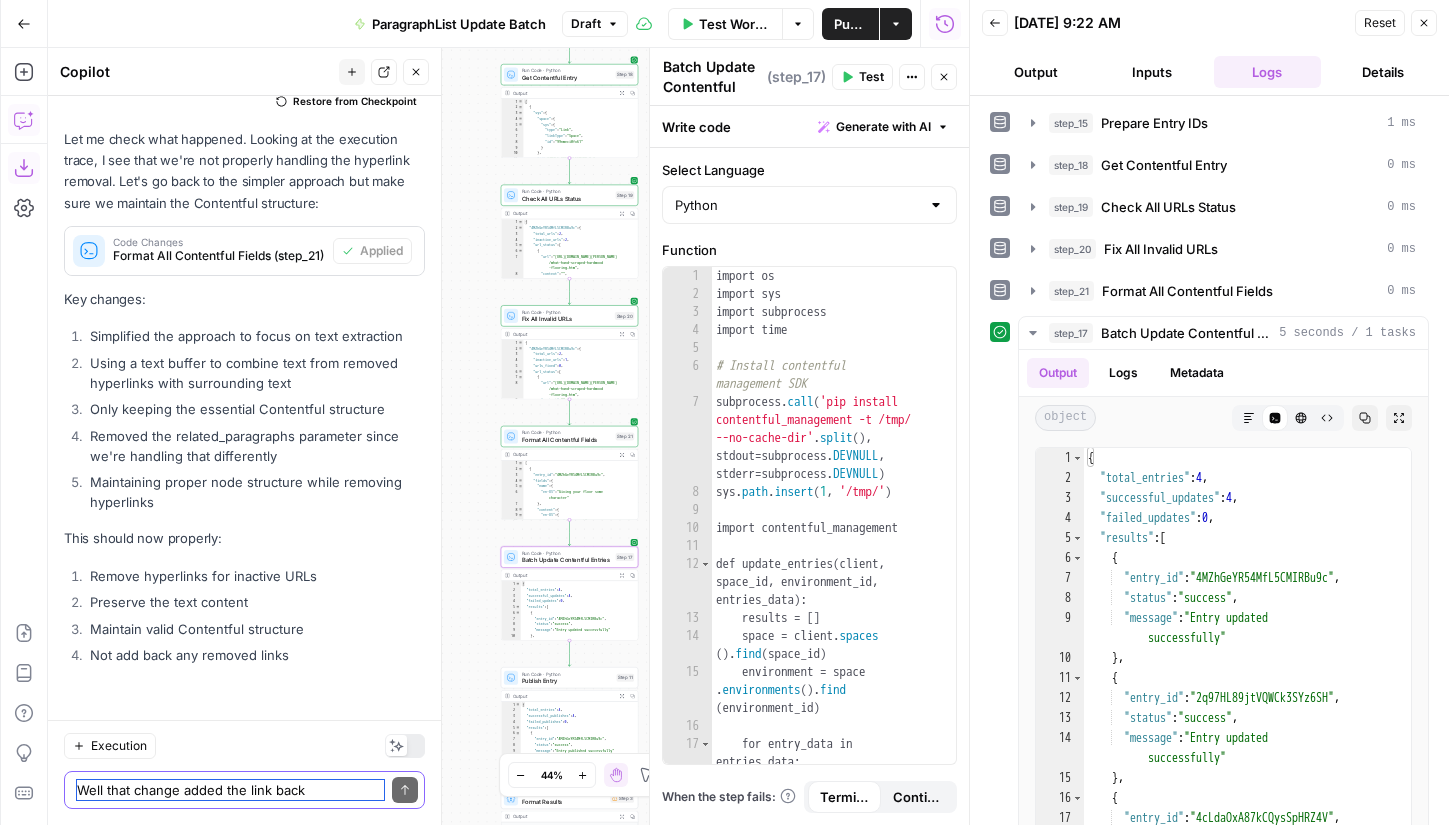 click on "Well that change added the link back" at bounding box center [230, 790] 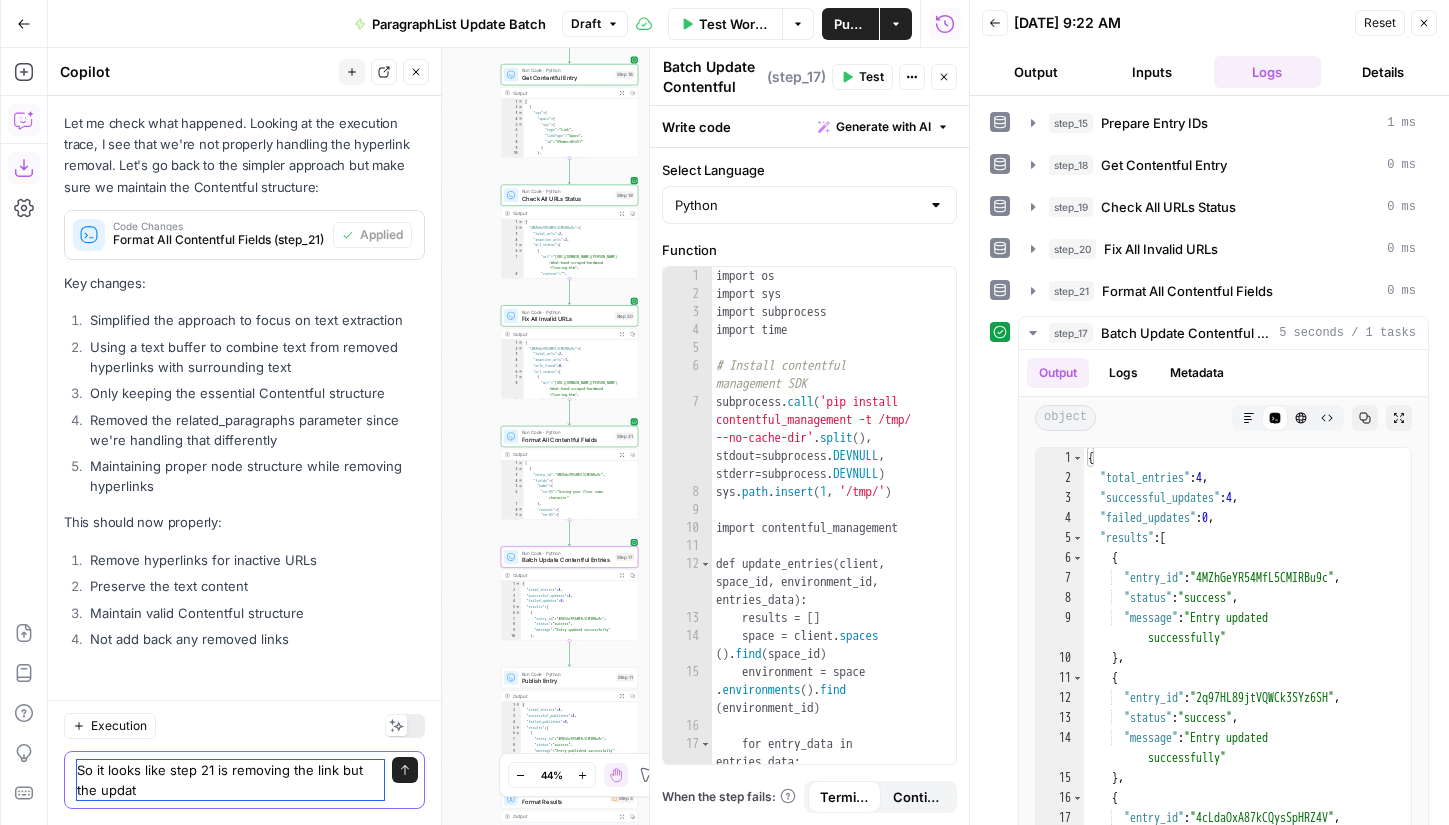 scroll, scrollTop: 21400, scrollLeft: 0, axis: vertical 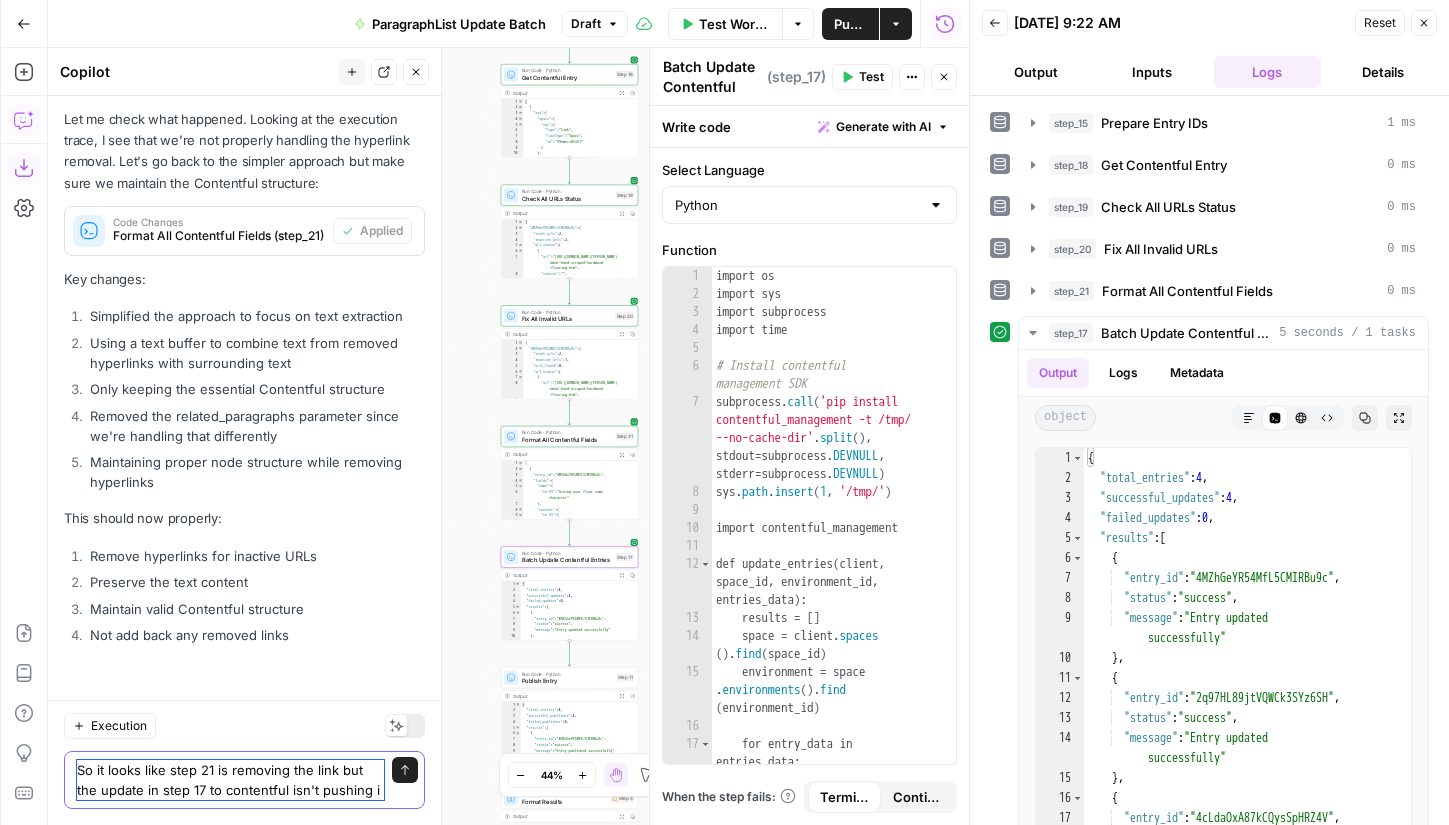 type on "So it looks like step 21 is removing the link but the update in step 17 to contentful isn't pushing it" 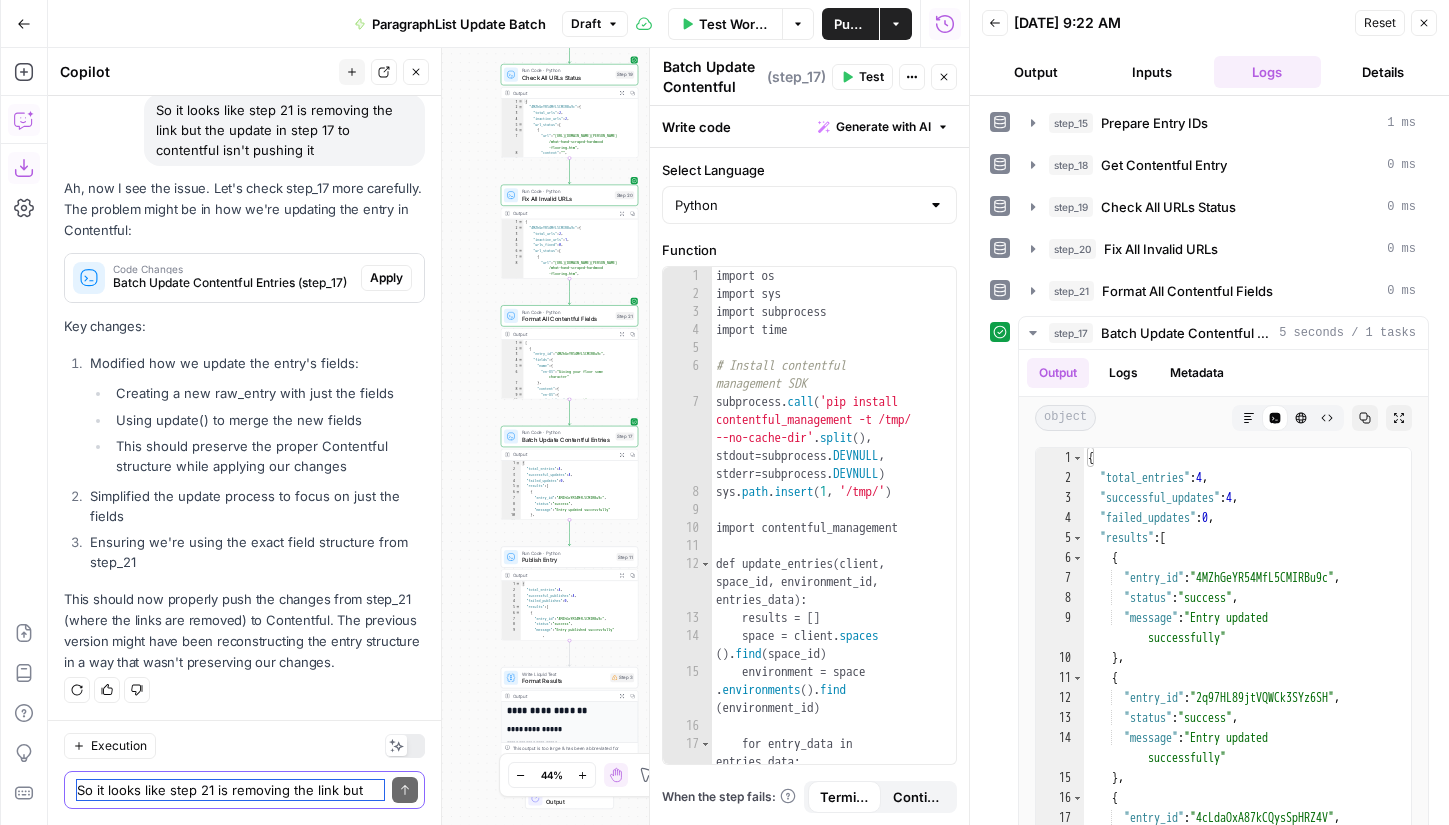 scroll, scrollTop: 21972, scrollLeft: 0, axis: vertical 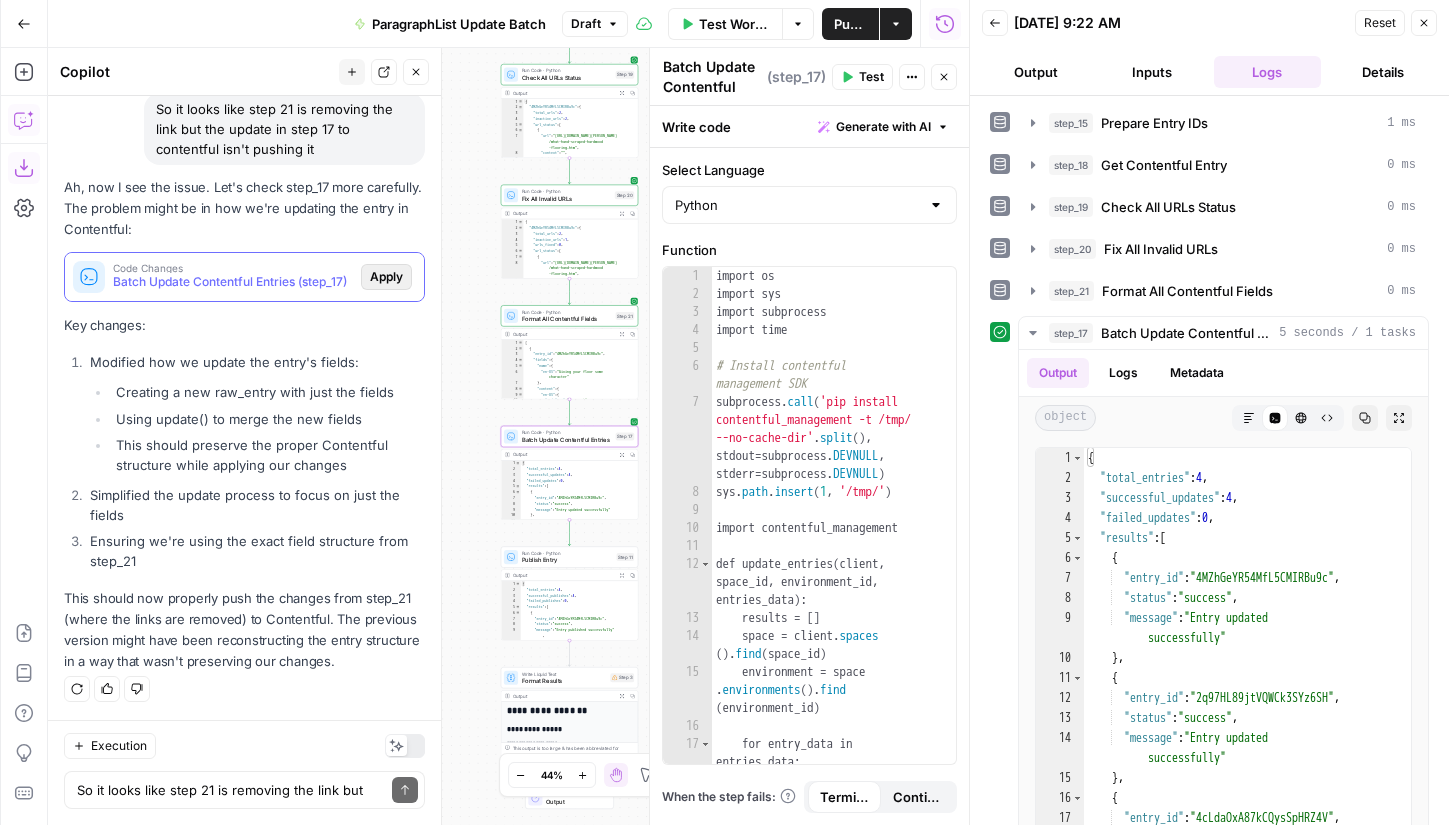 click on "Apply" at bounding box center [386, 277] 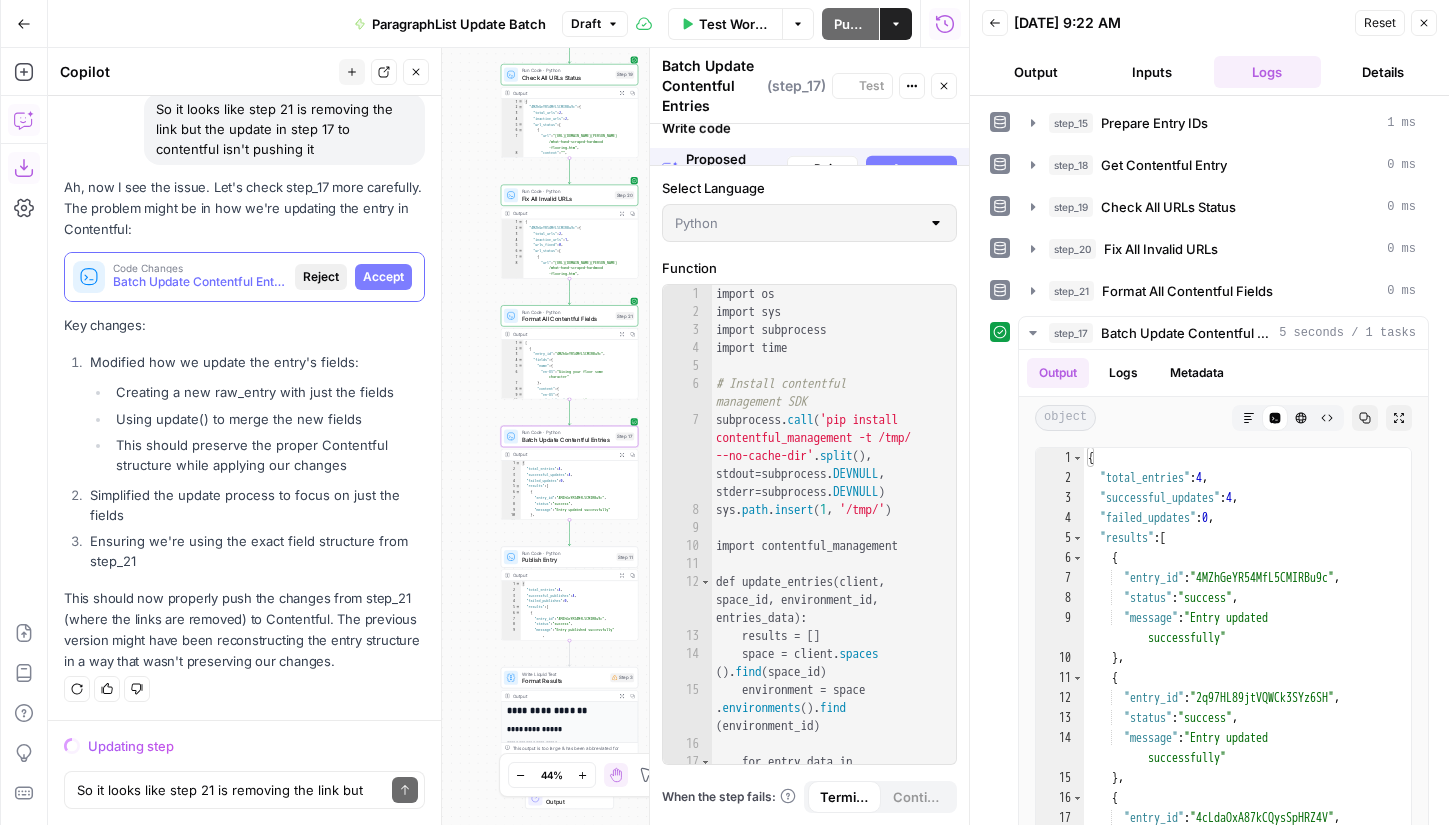 scroll, scrollTop: 21204, scrollLeft: 0, axis: vertical 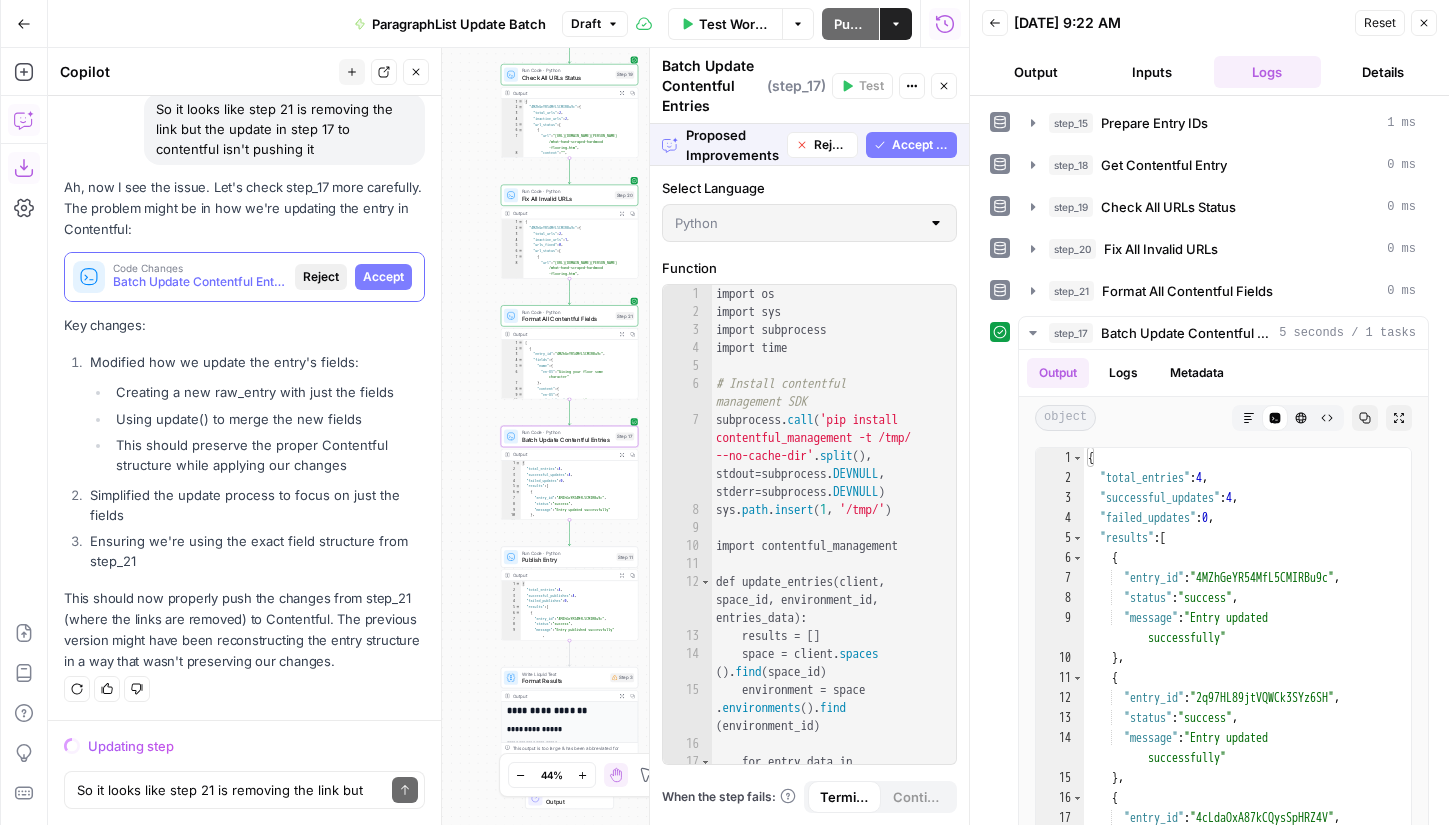 click on "Accept" at bounding box center [383, 277] 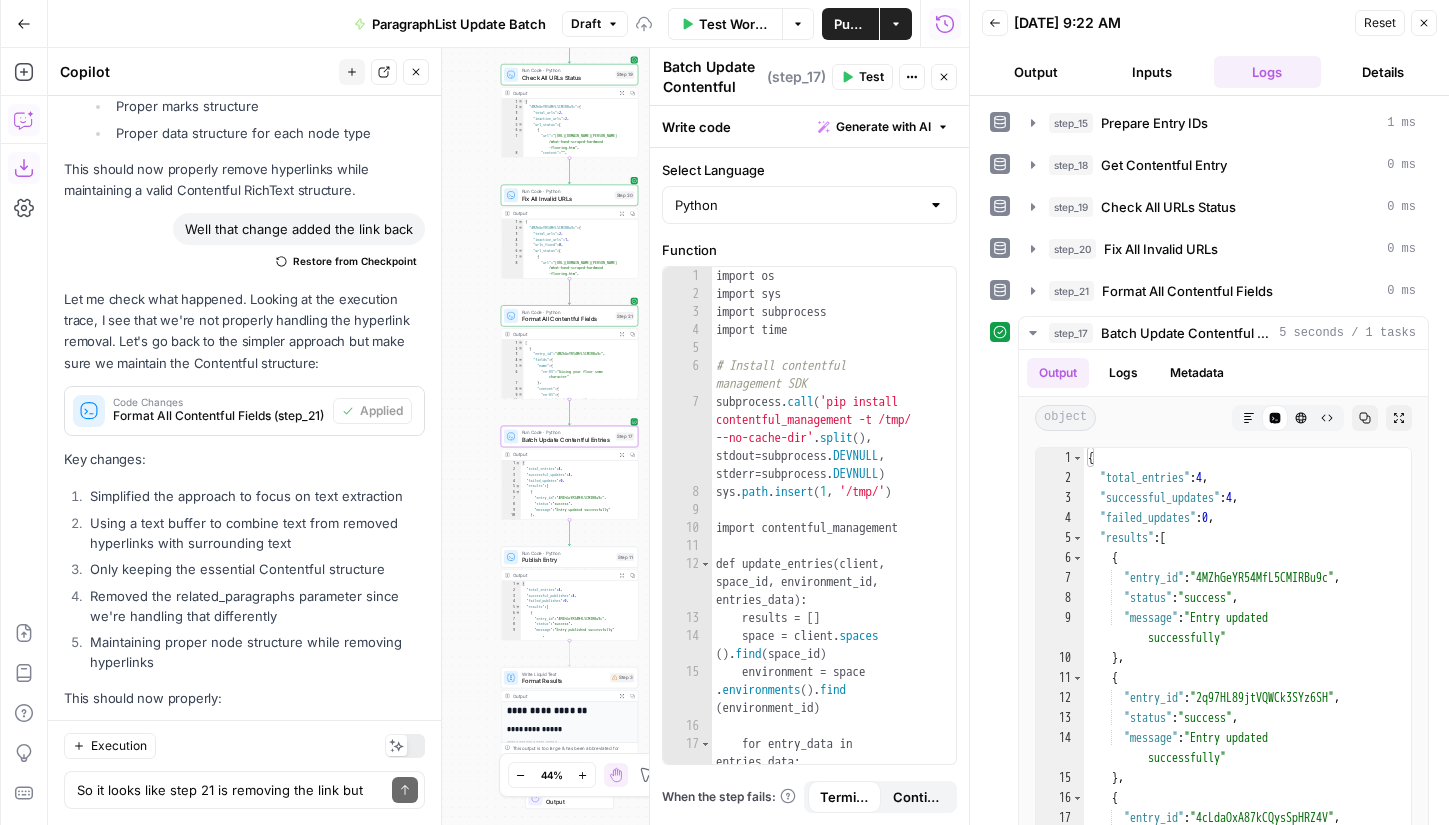 scroll, scrollTop: 22004, scrollLeft: 0, axis: vertical 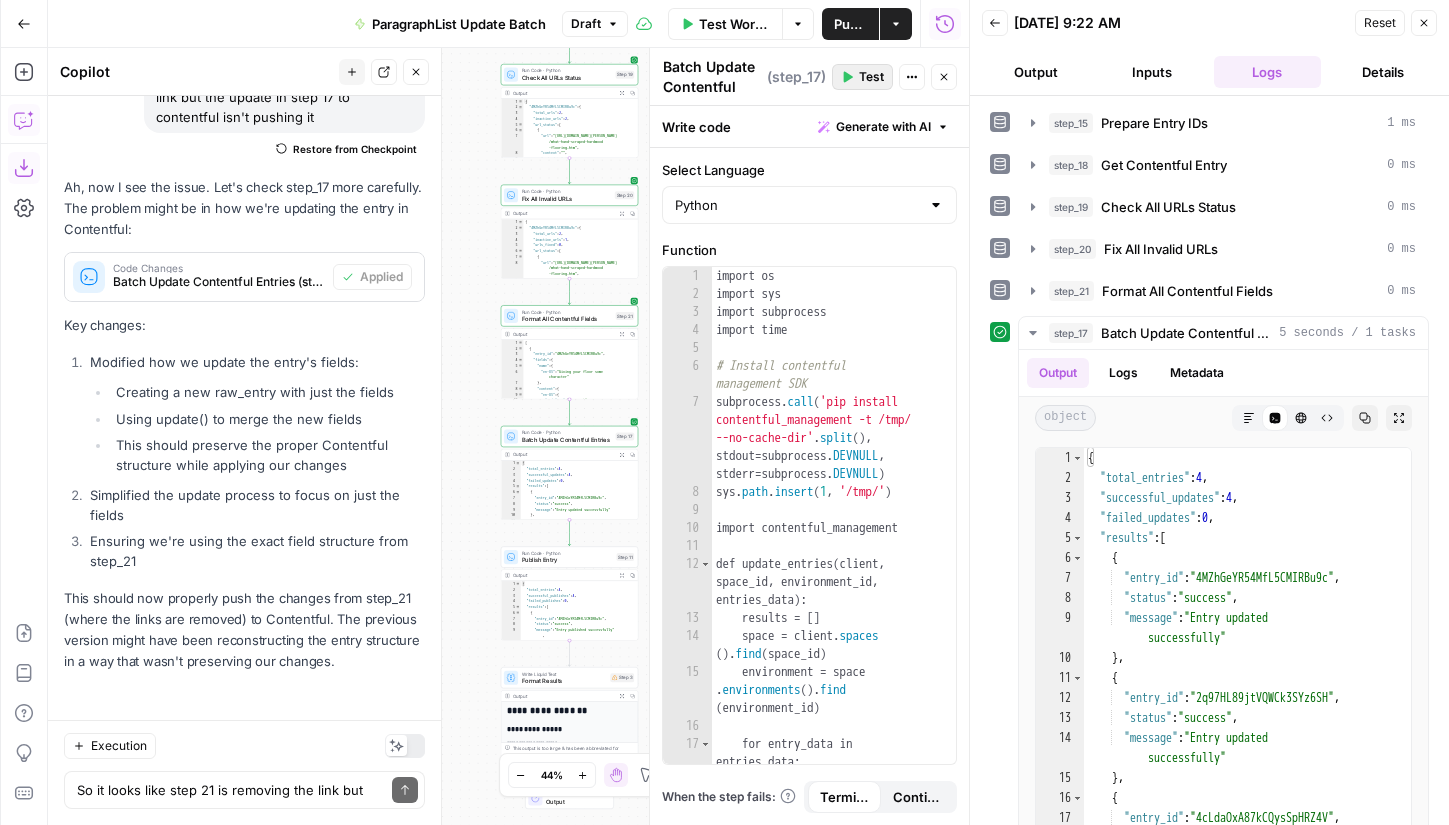 click on "Test" at bounding box center (871, 77) 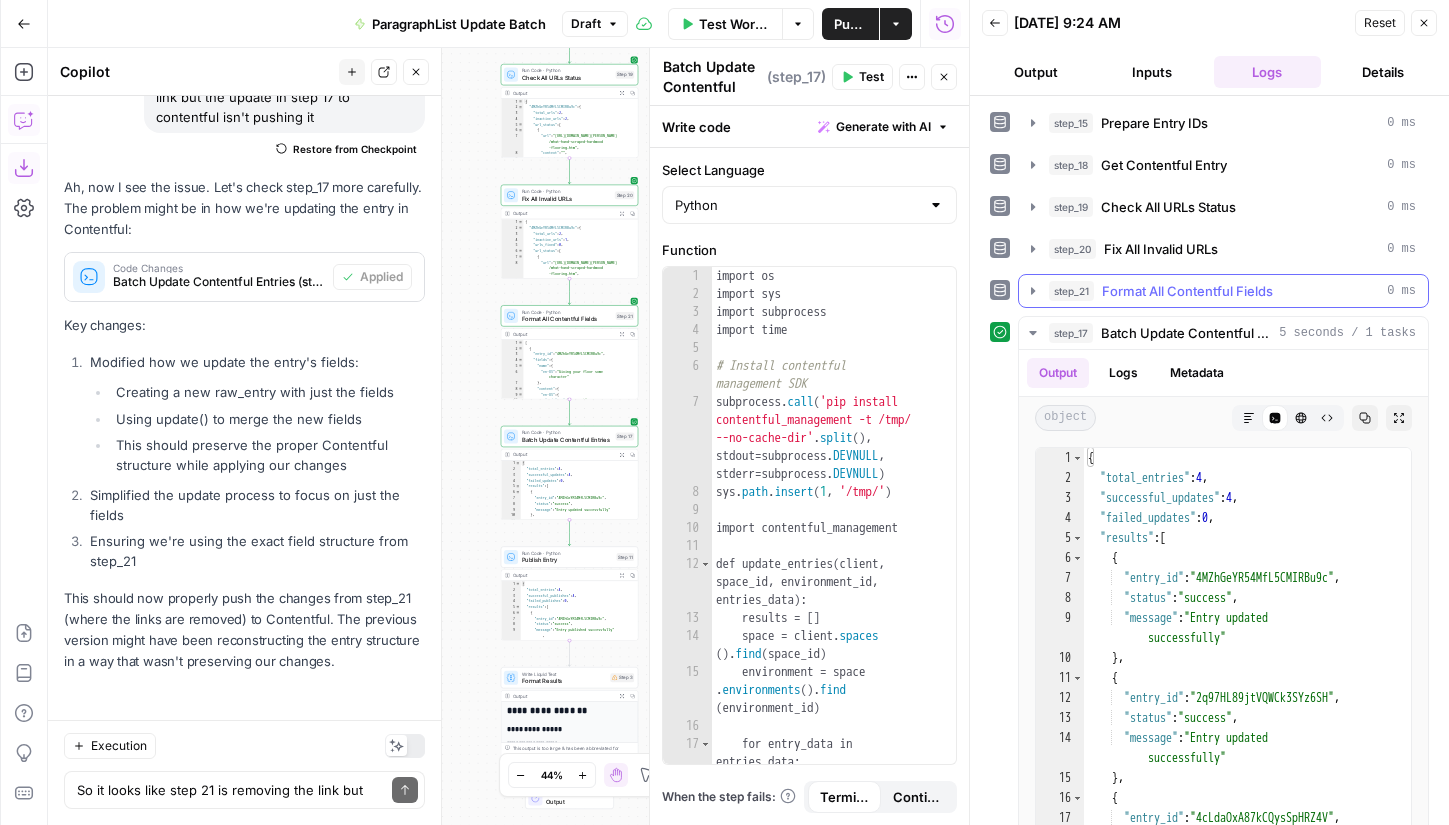 click on "Format All Contentful Fields" at bounding box center (1187, 291) 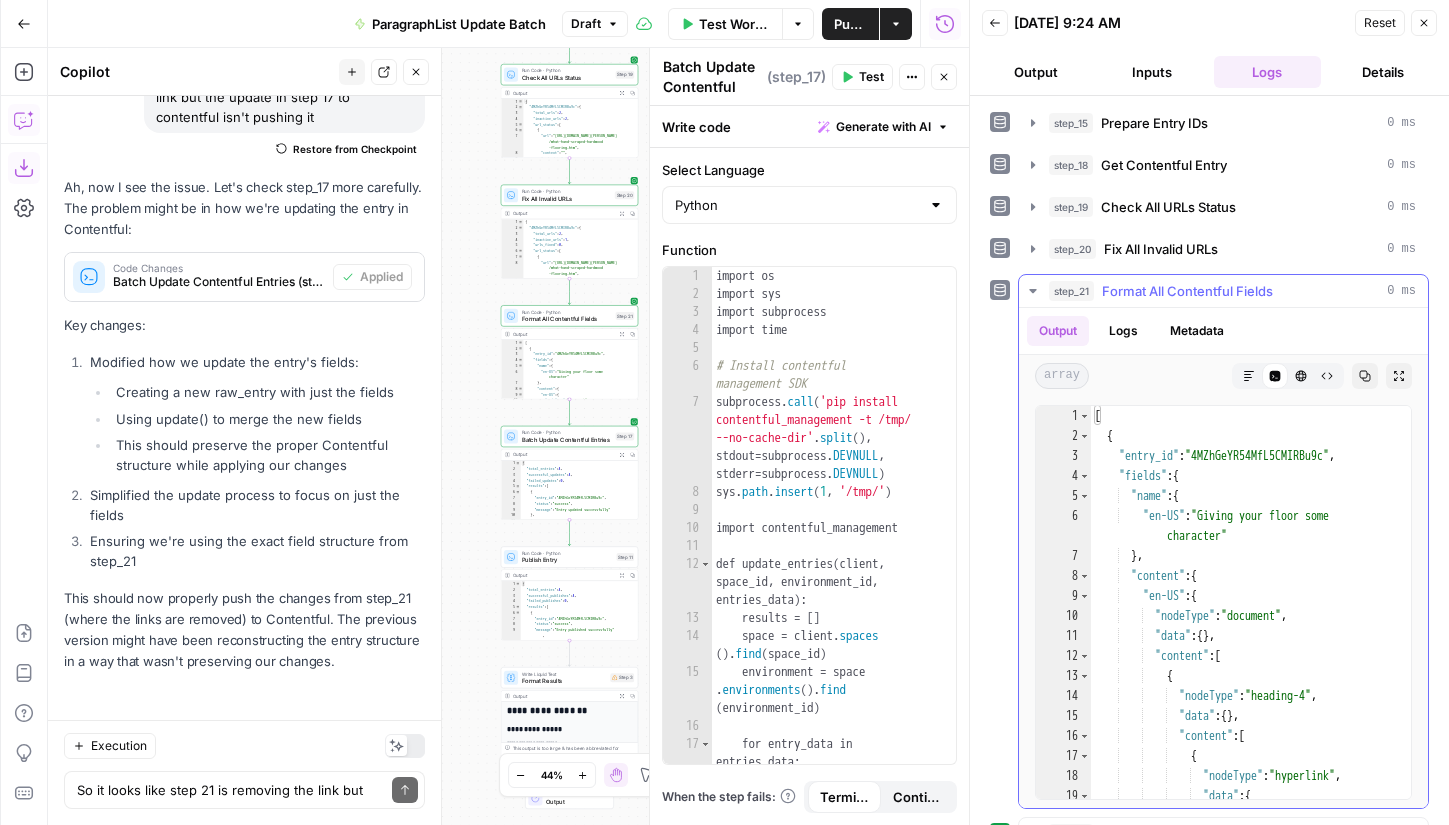 type 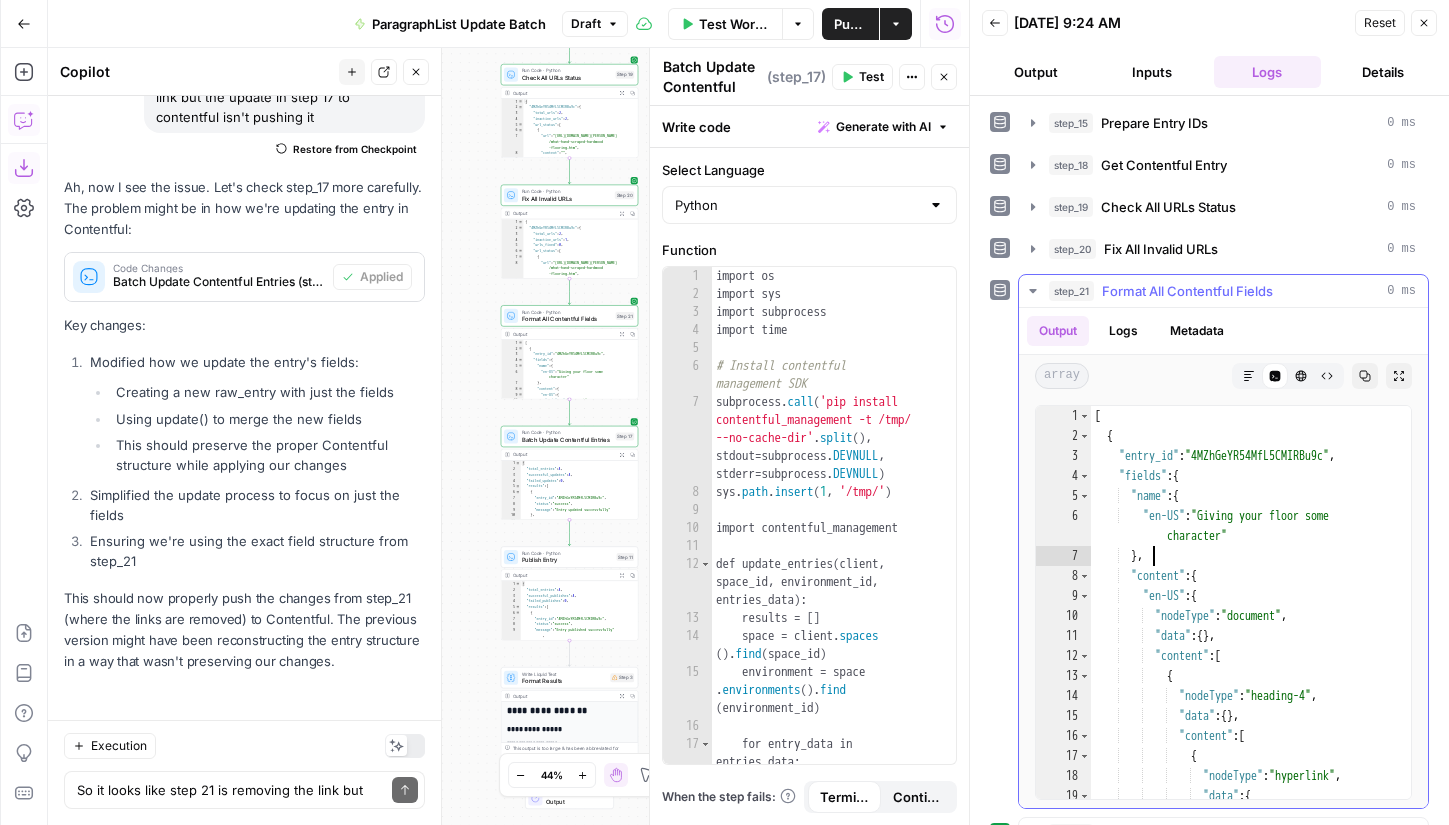 click on "[    {      "entry_id" :  "4MZhGeYR54MfL5CMIRBu9c" ,      "fields" :  {         "name" :  {           "en-US" :  "Giving your floor some               character"         } ,         "content" :  {           "en-US" :  {              "nodeType" :  "document" ,              "data" :  { } ,              "content" :  [                {                   "nodeType" :  "heading-4" ,                   "data" :  { } ,                   "content" :  [                     {                        "nodeType" :  "hyperlink" ,                        "data" :  {                          "uri" :  "https://www                       .angi.com/articles                       /what-hand-scraped                       -hardwood-flooring                       .htm"" at bounding box center (1251, 662) 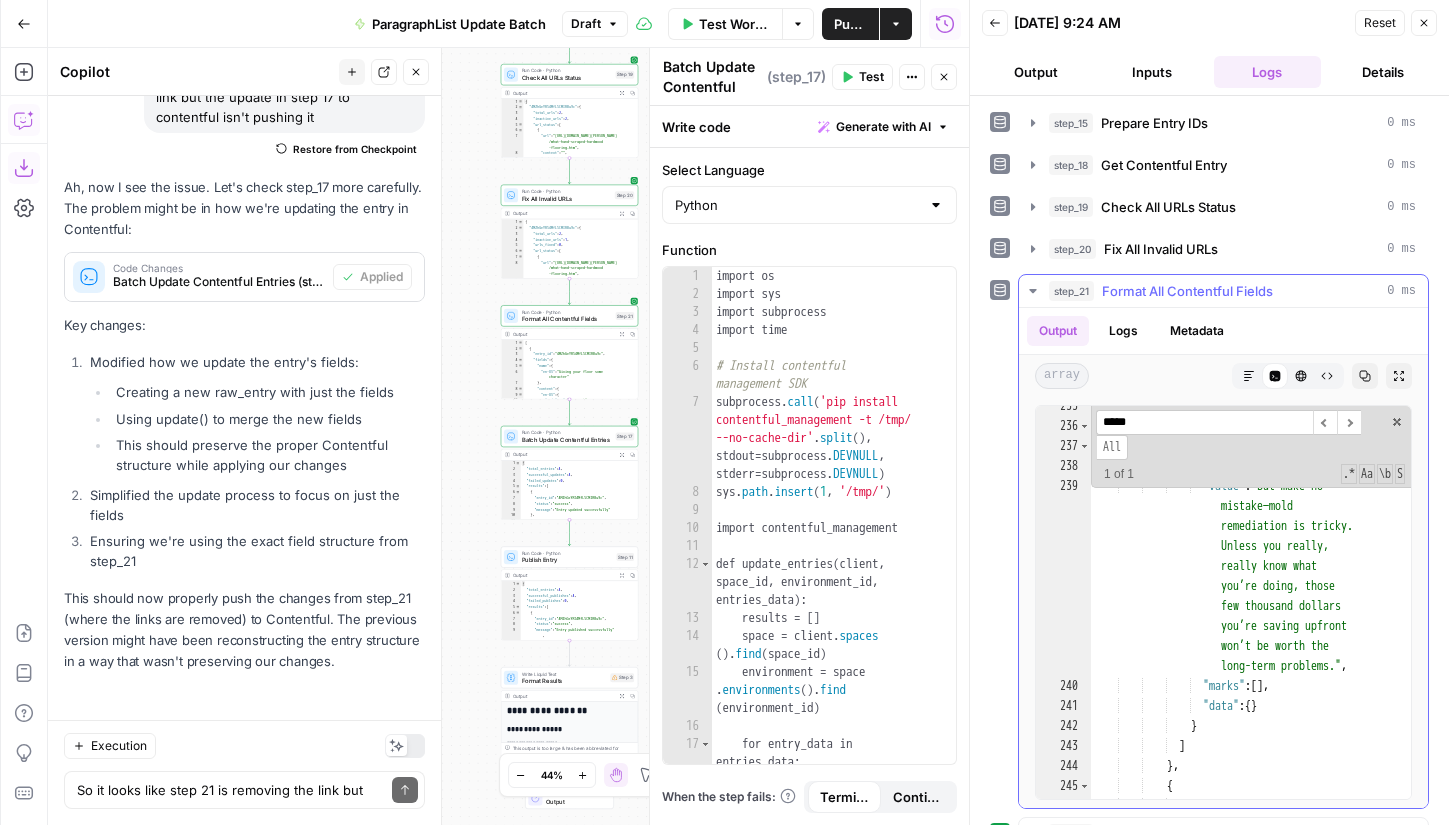 scroll, scrollTop: 6512, scrollLeft: 0, axis: vertical 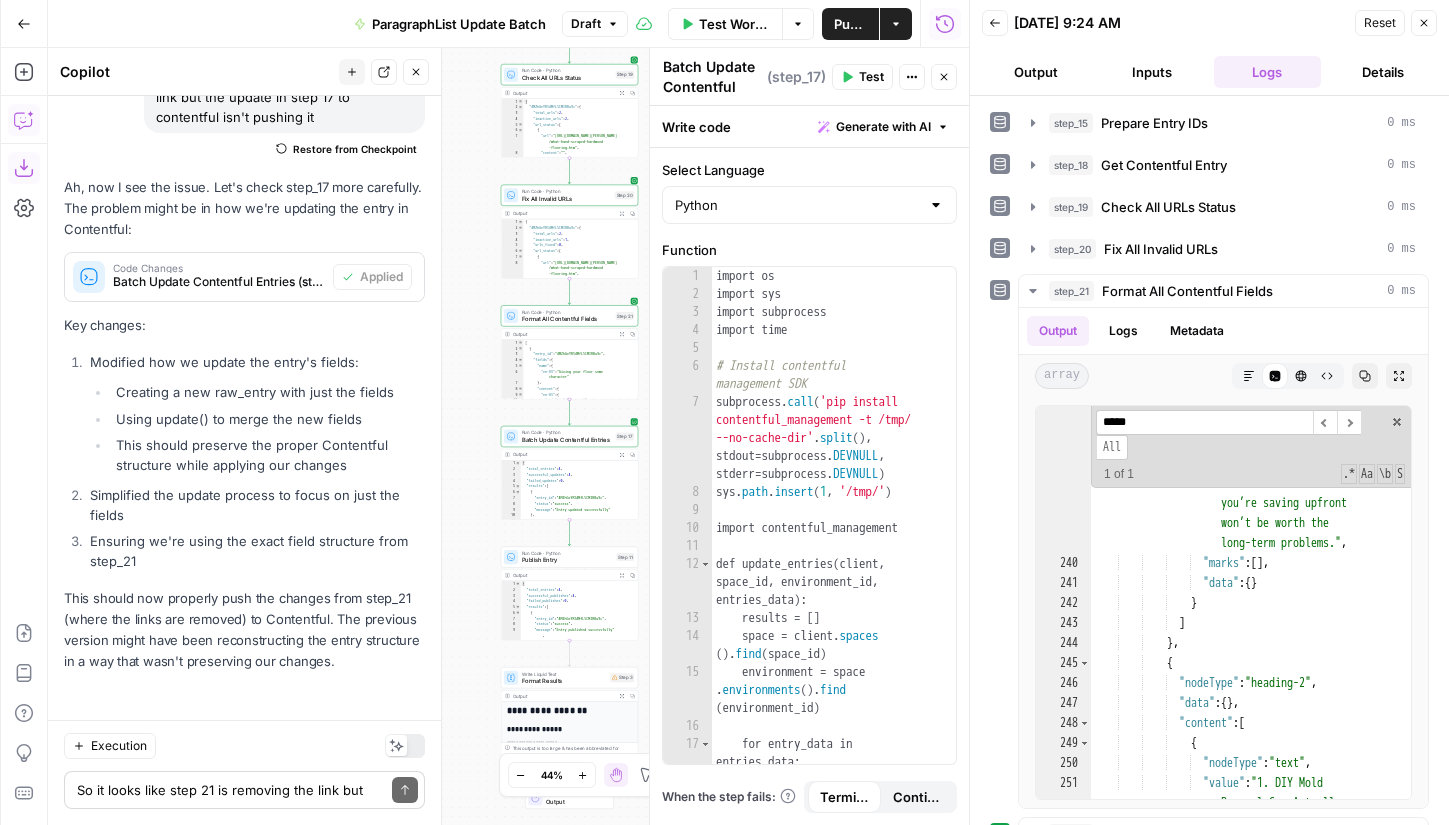 type on "*****" 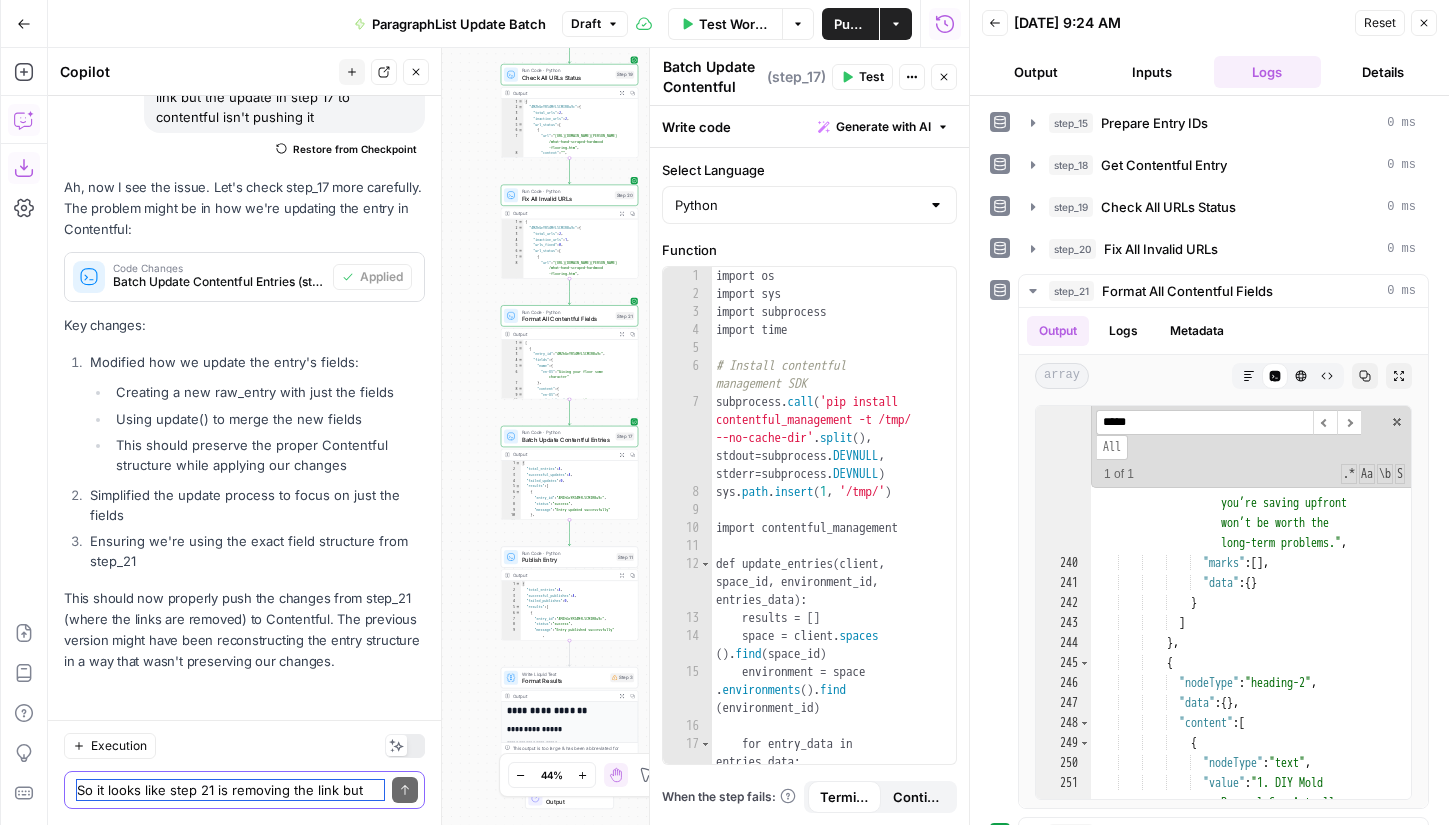 click on "So it looks like step 21 is removing the link but the update in step 17 to contentful isn't pushing it" at bounding box center (230, 790) 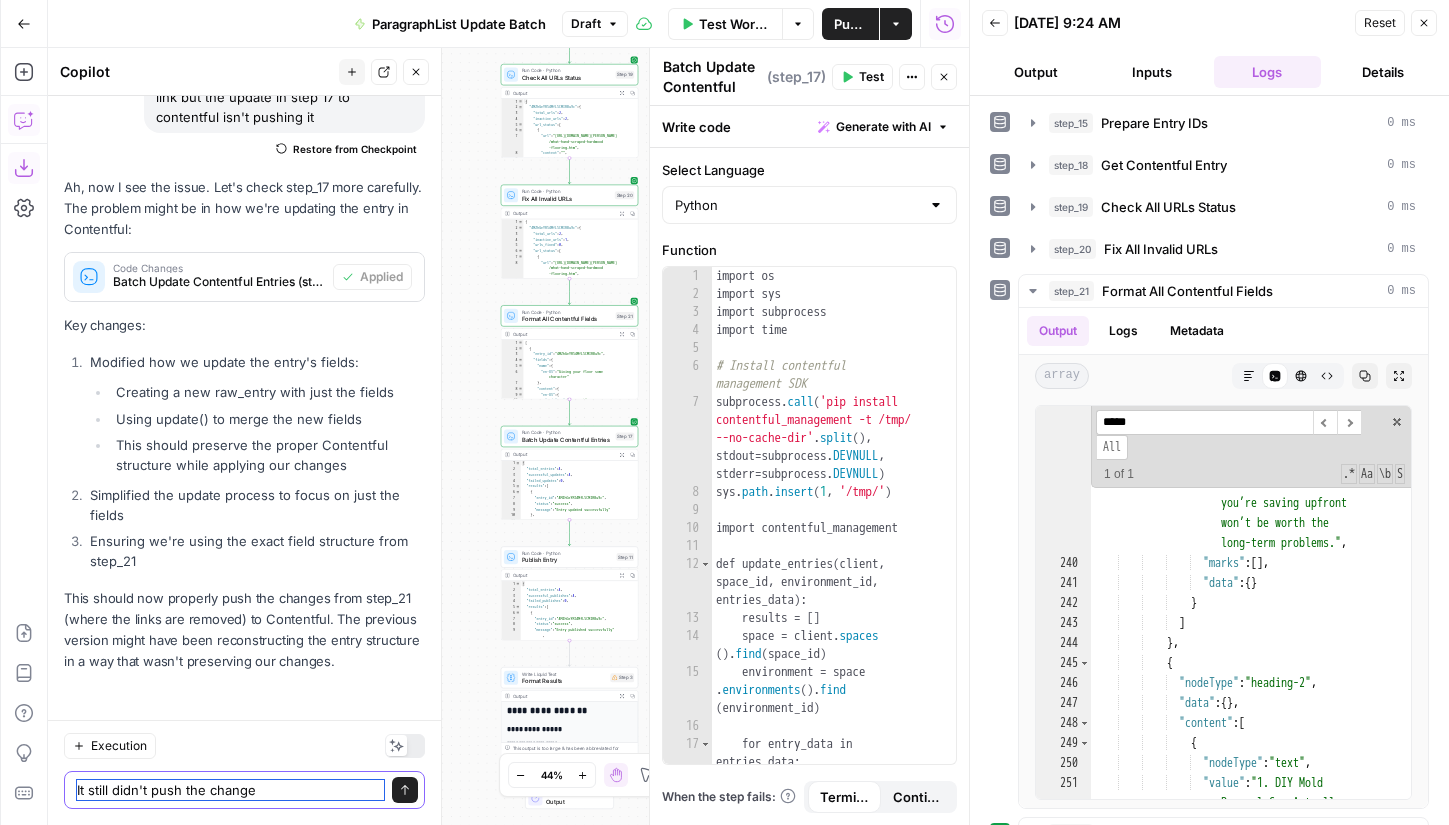 type on "It still didn't push the changes" 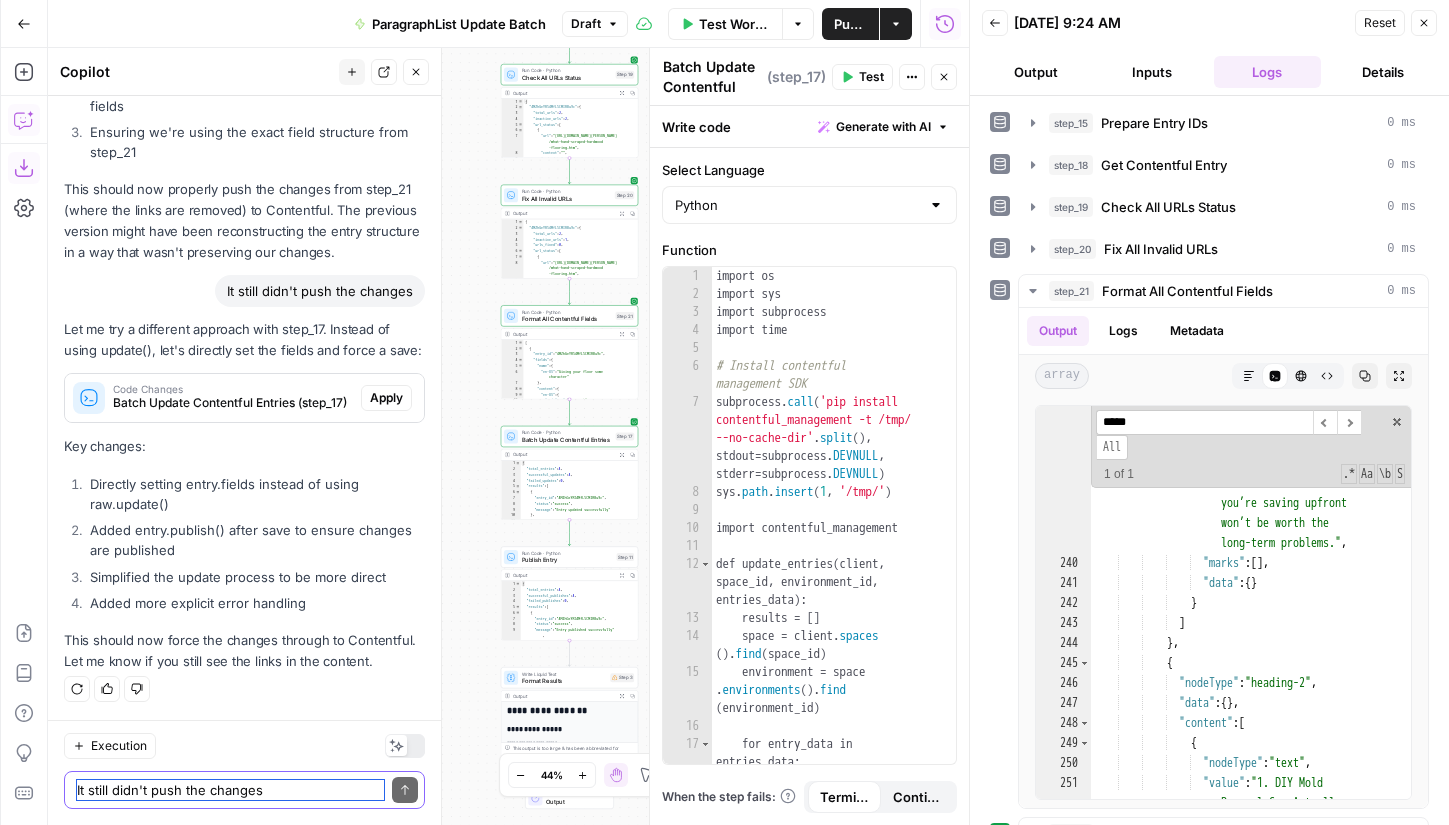 scroll, scrollTop: 22412, scrollLeft: 0, axis: vertical 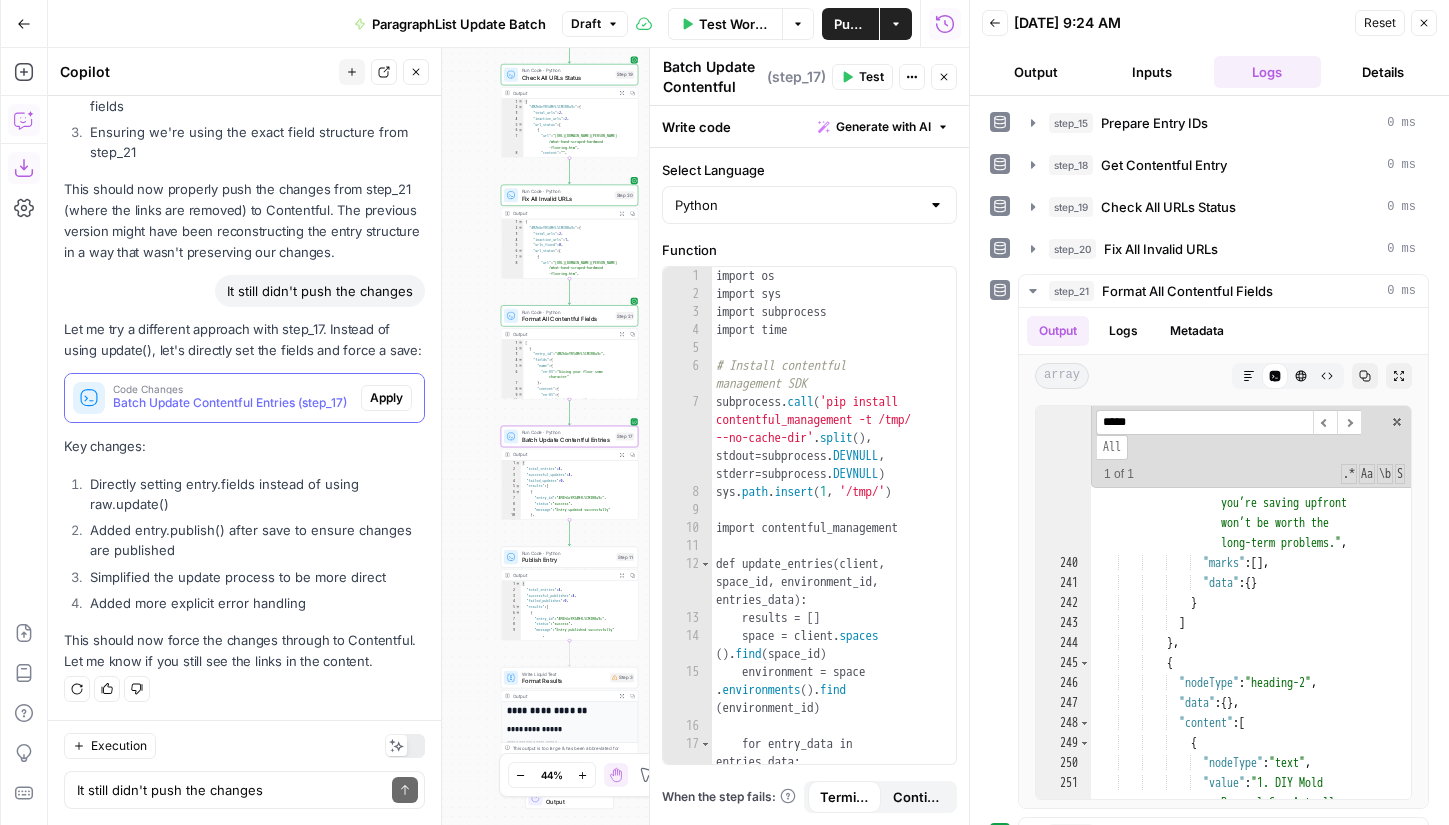 click on "Code Changes" at bounding box center (233, 389) 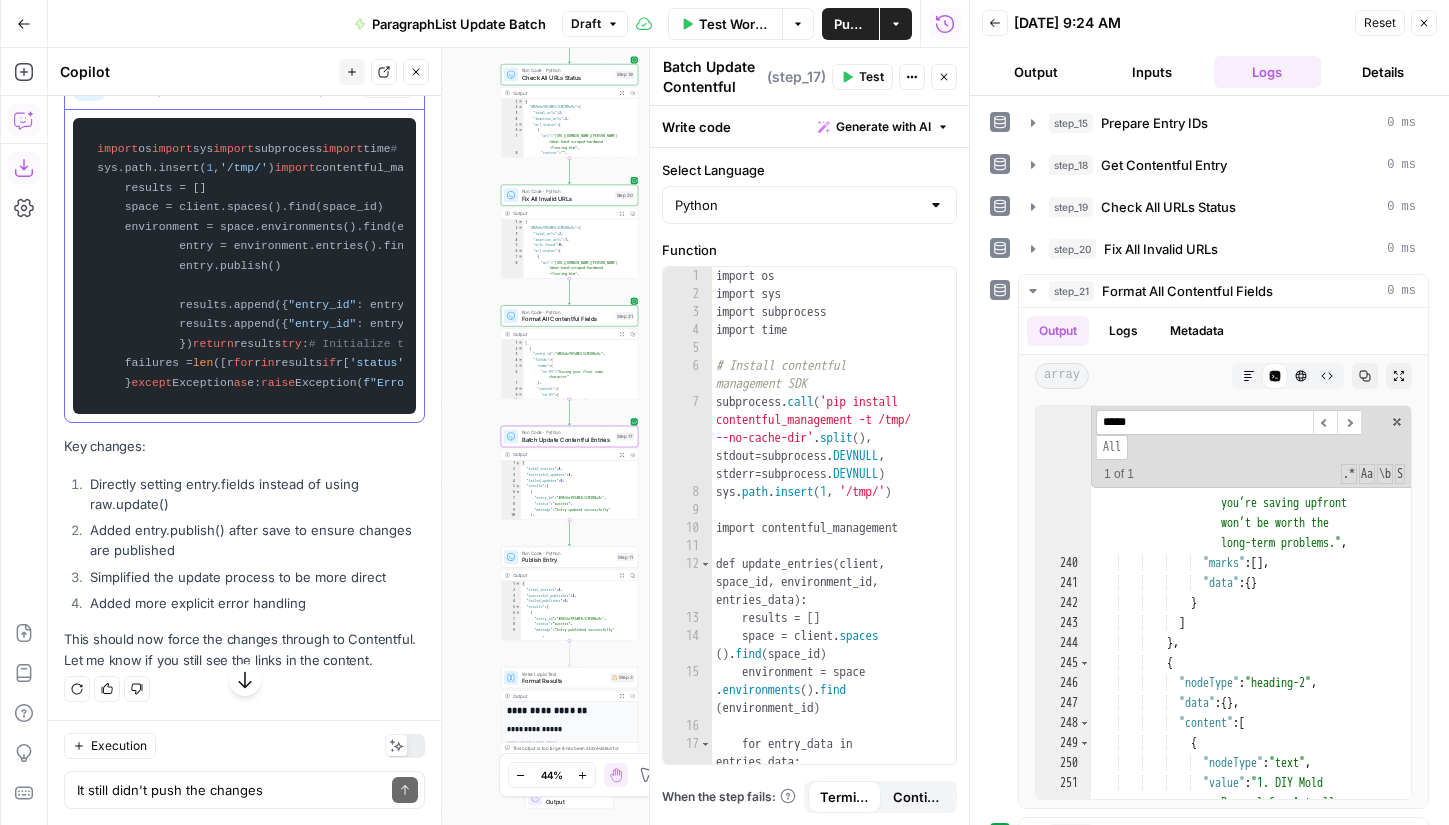 scroll, scrollTop: 23450, scrollLeft: 0, axis: vertical 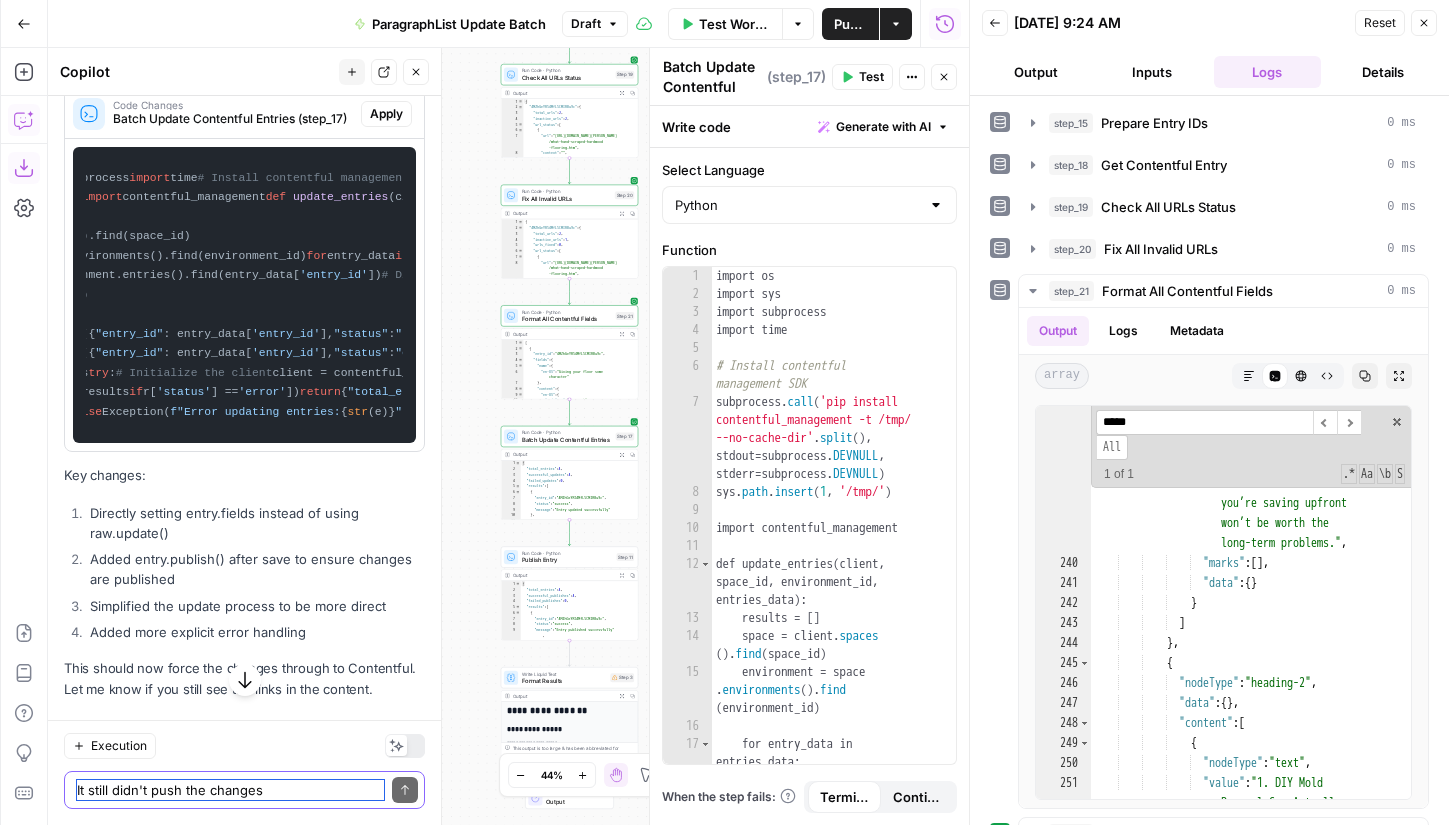 click on "It still didn't push the changes" at bounding box center [230, 790] 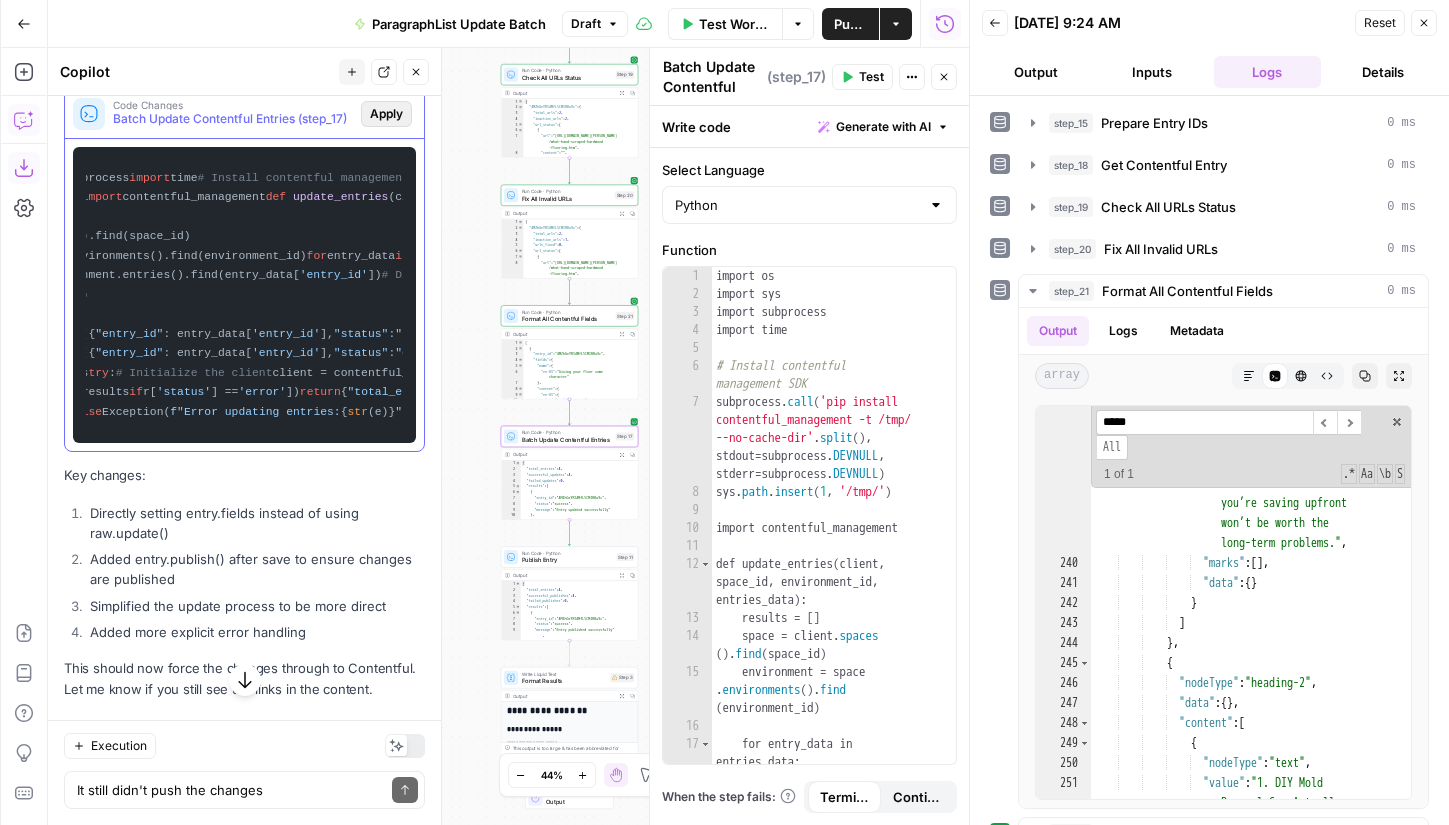 click on "Apply" at bounding box center [386, 114] 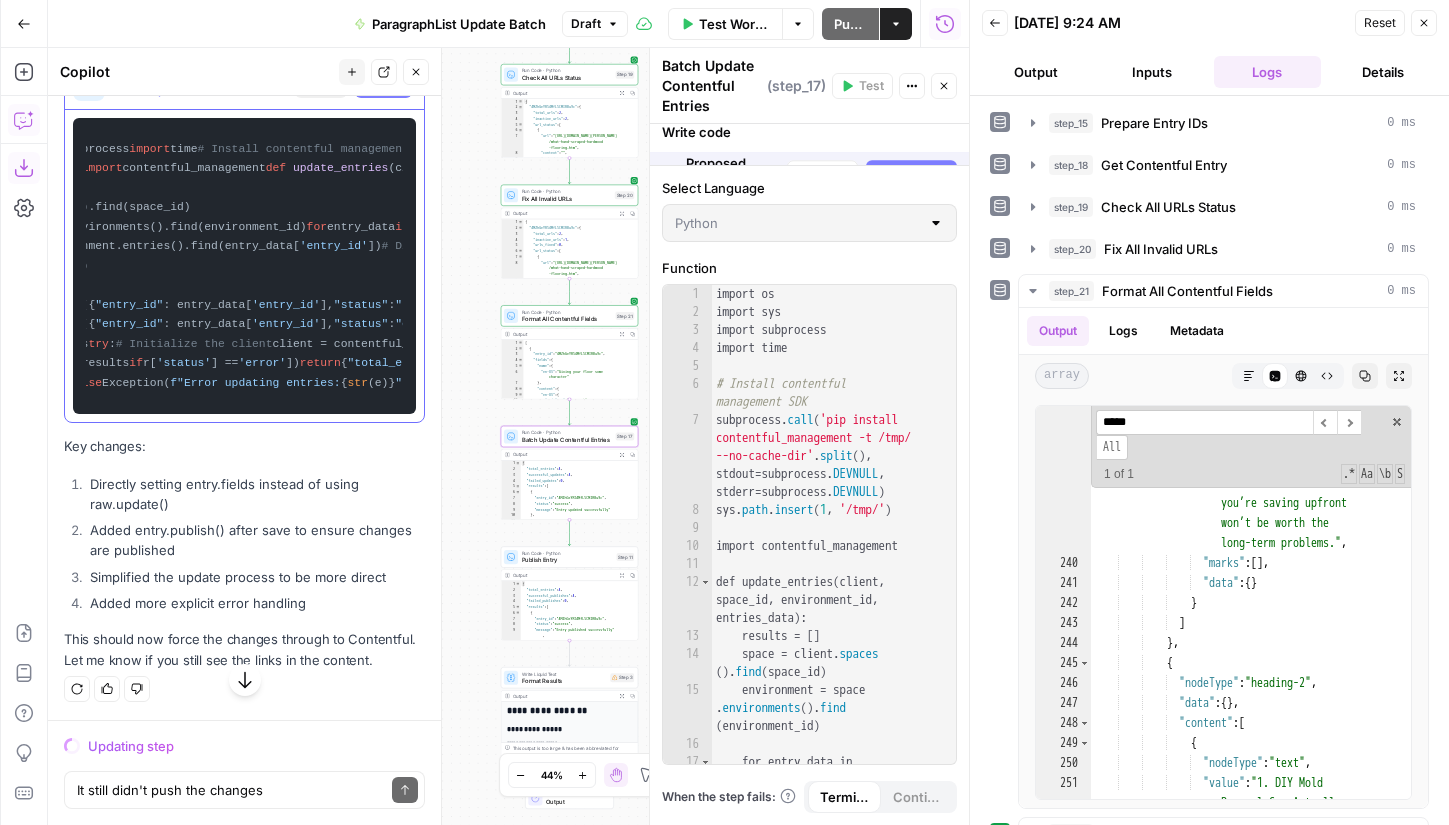 scroll, scrollTop: 21880, scrollLeft: 0, axis: vertical 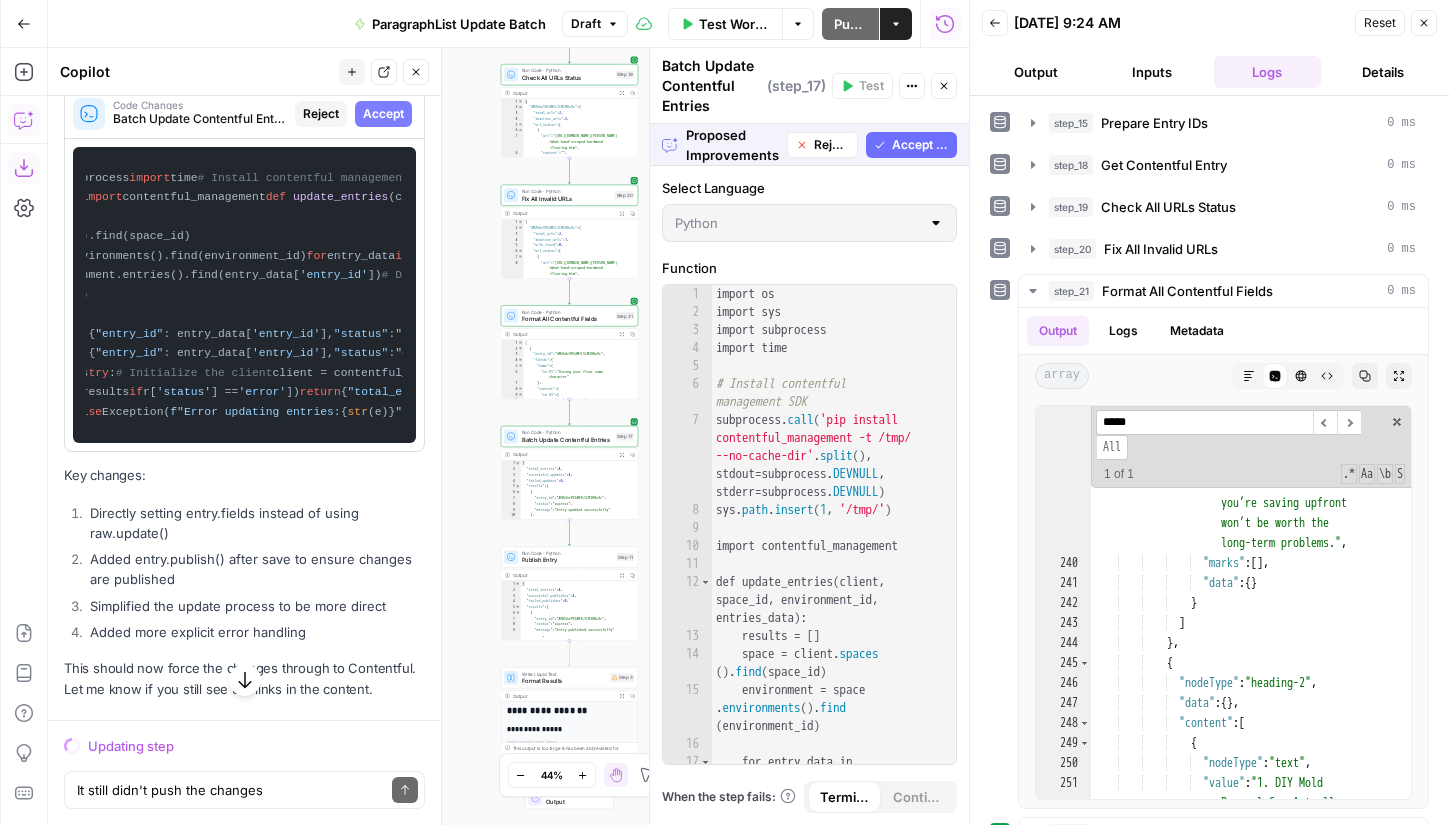 click on "Accept All" at bounding box center [920, 145] 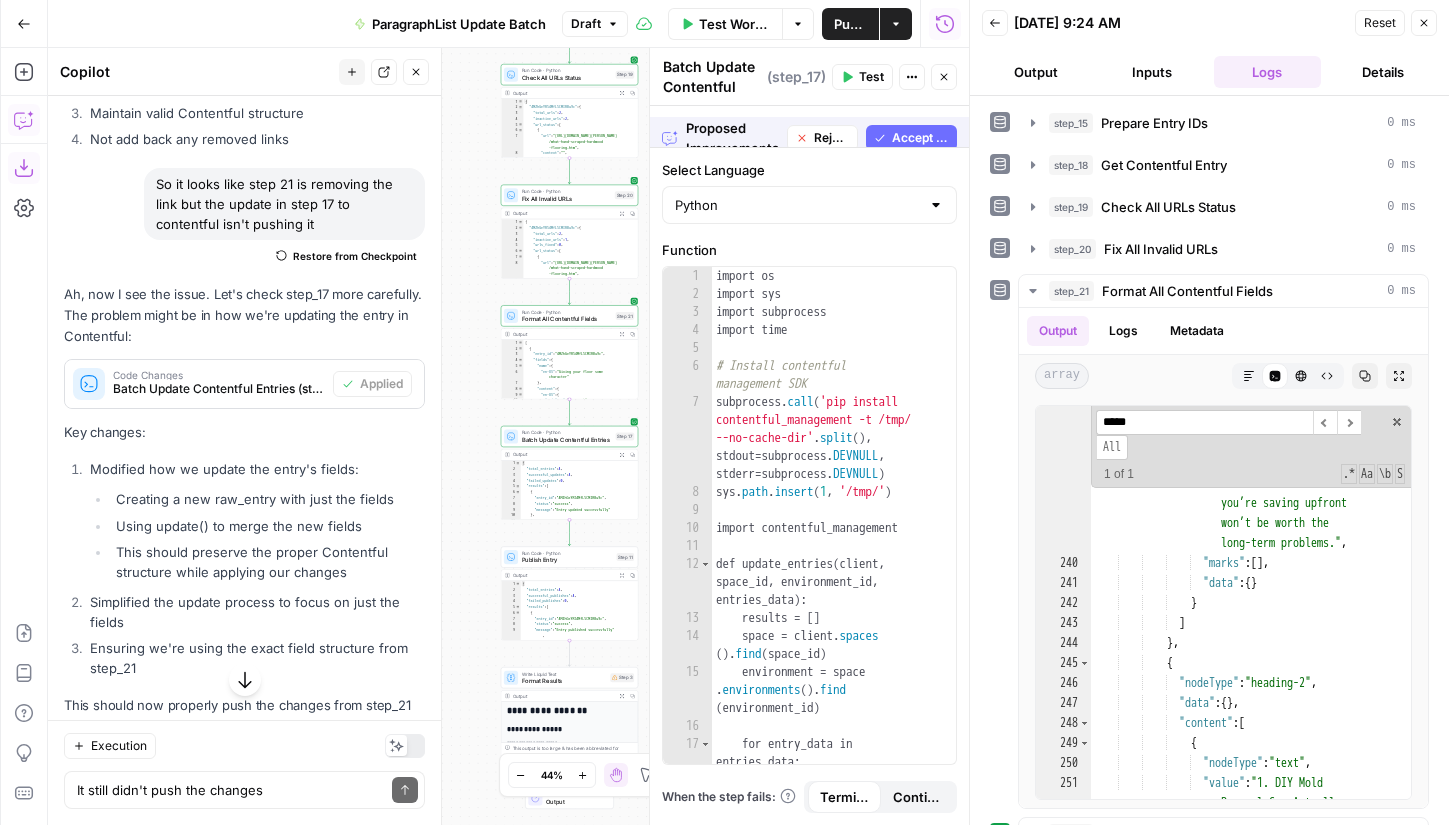 scroll, scrollTop: 22712, scrollLeft: 0, axis: vertical 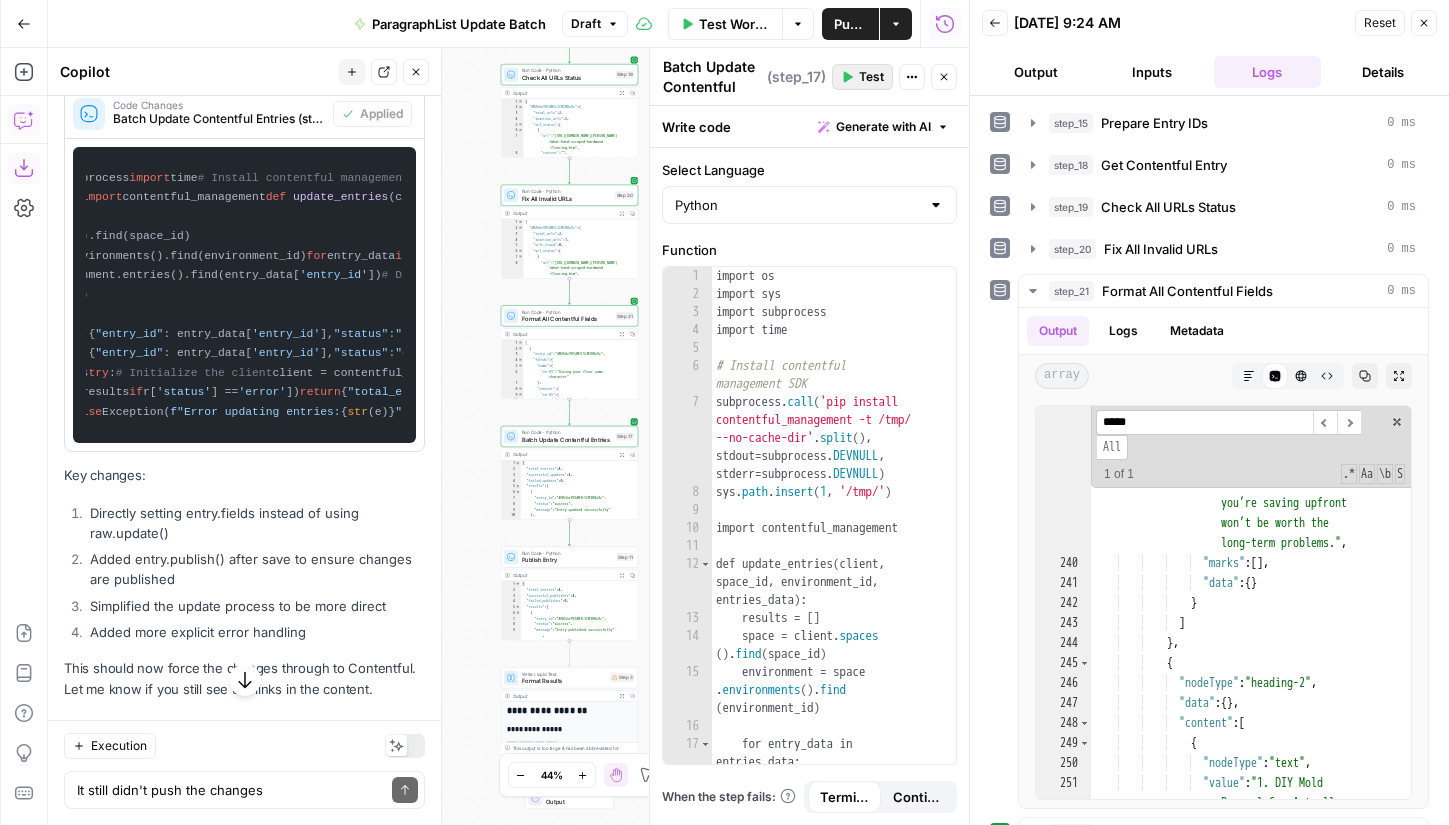 click on "Test" at bounding box center (871, 77) 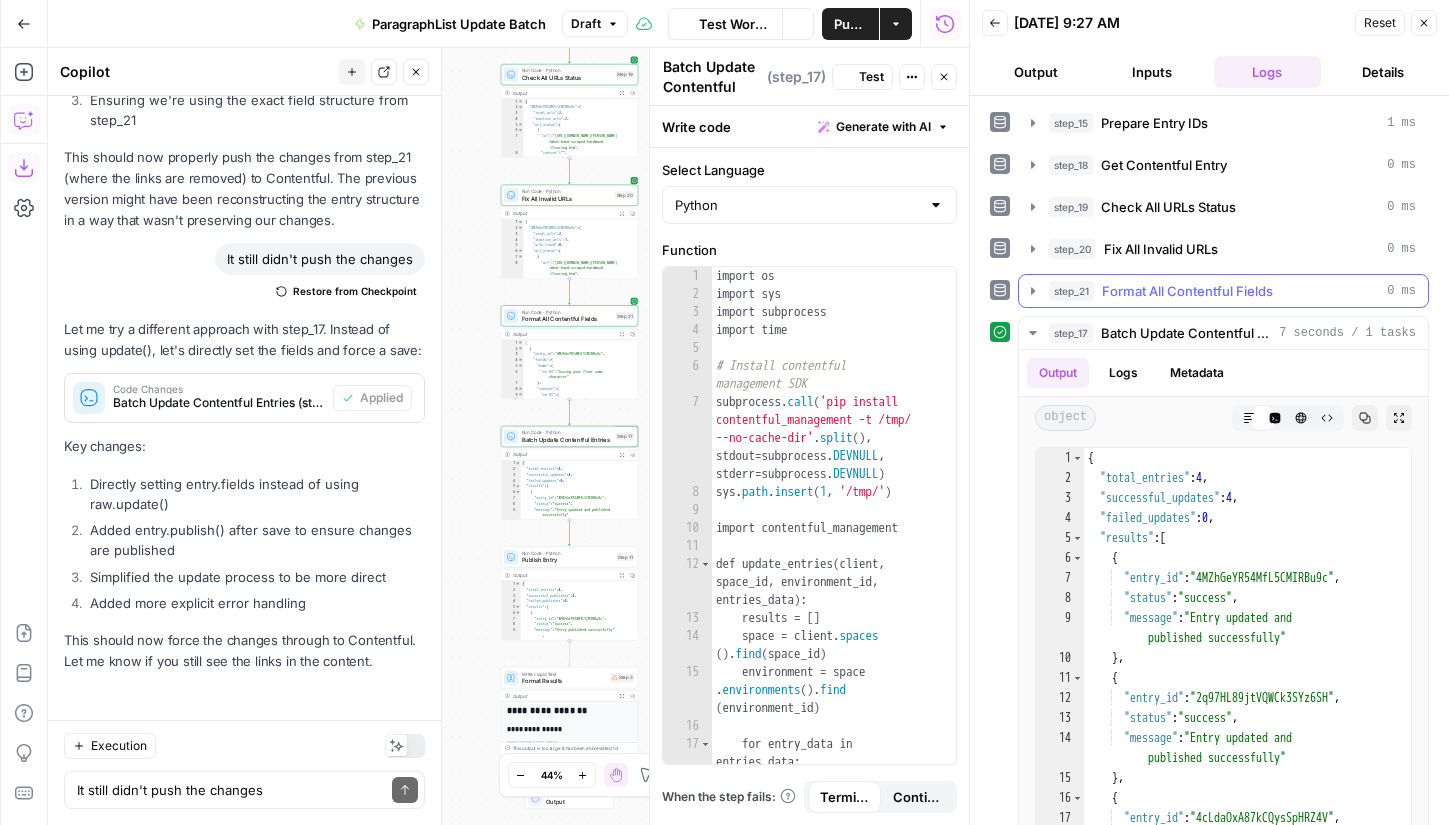 scroll, scrollTop: 22444, scrollLeft: 0, axis: vertical 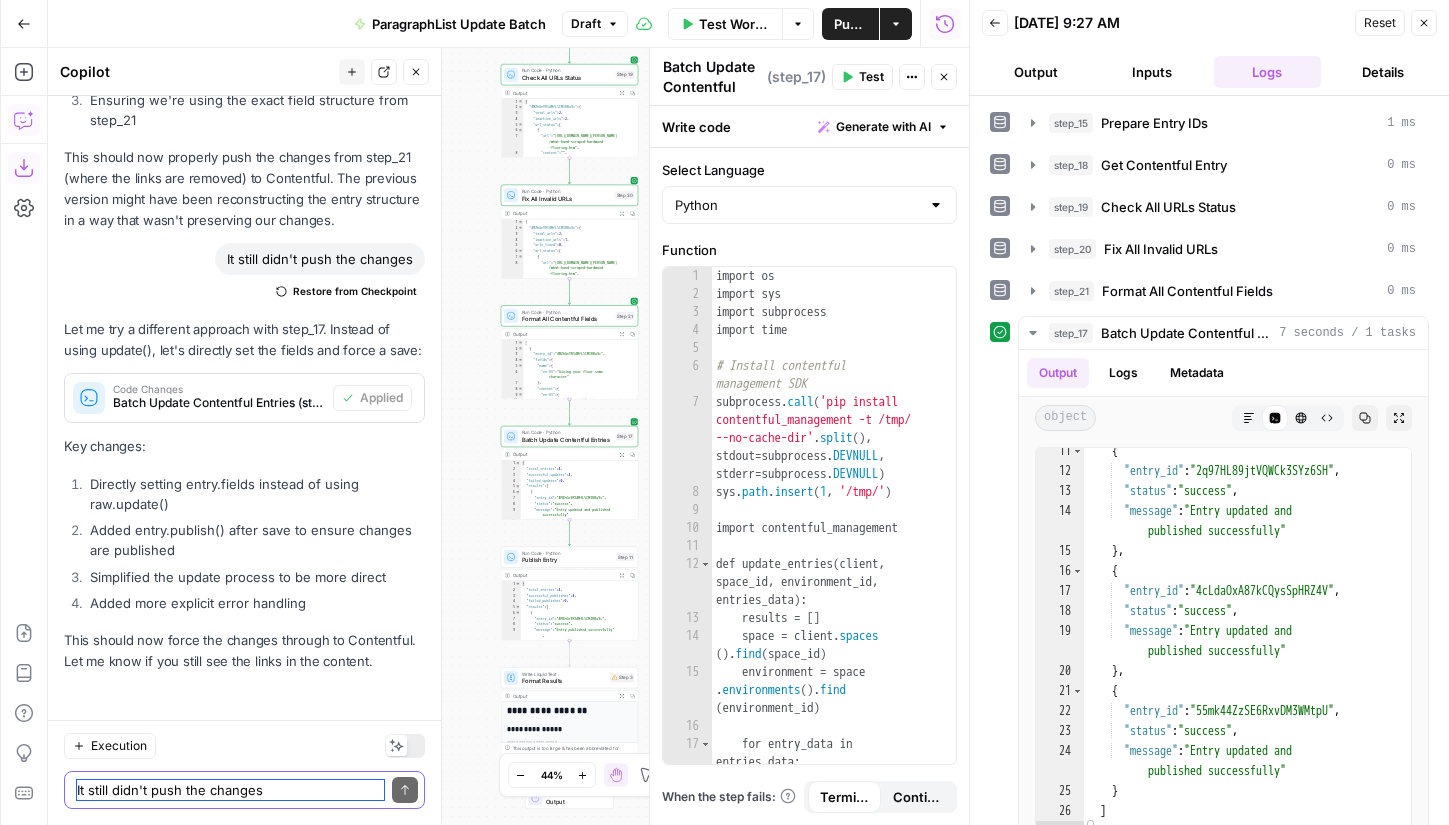 click on "It still didn't push the changes" at bounding box center (230, 790) 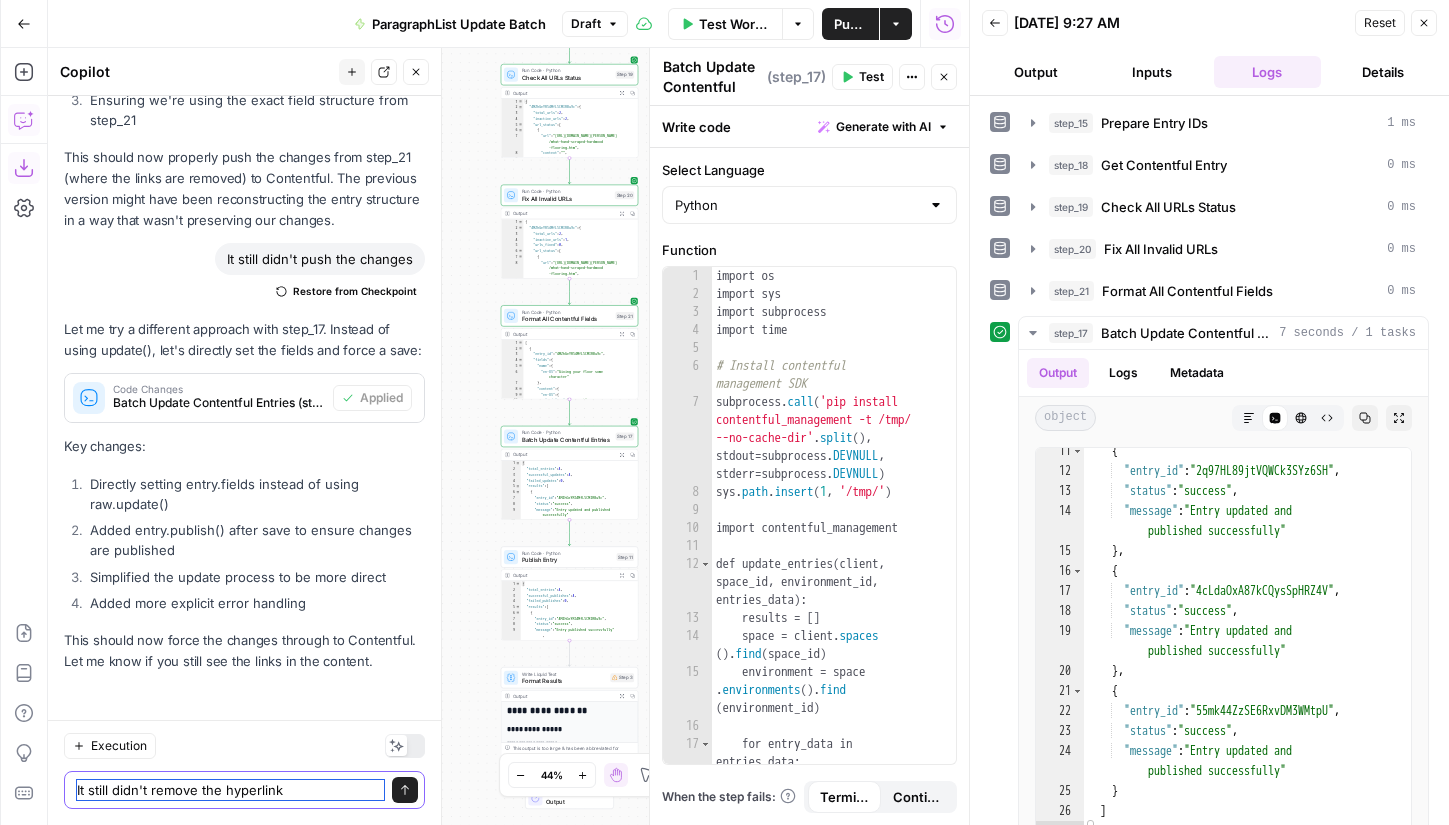 type on "It still didn't remove the hyperlinks" 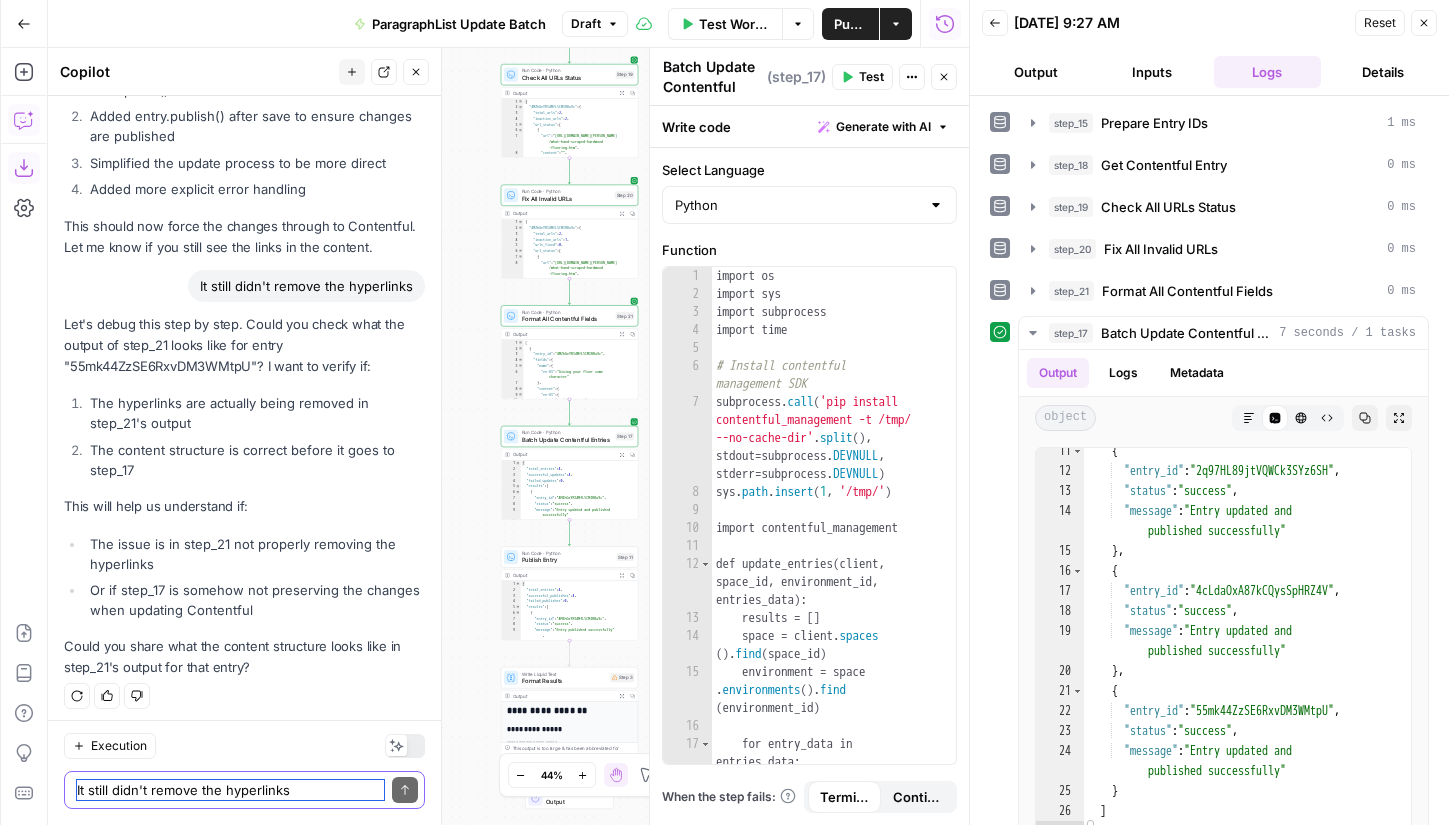 scroll, scrollTop: 22865, scrollLeft: 0, axis: vertical 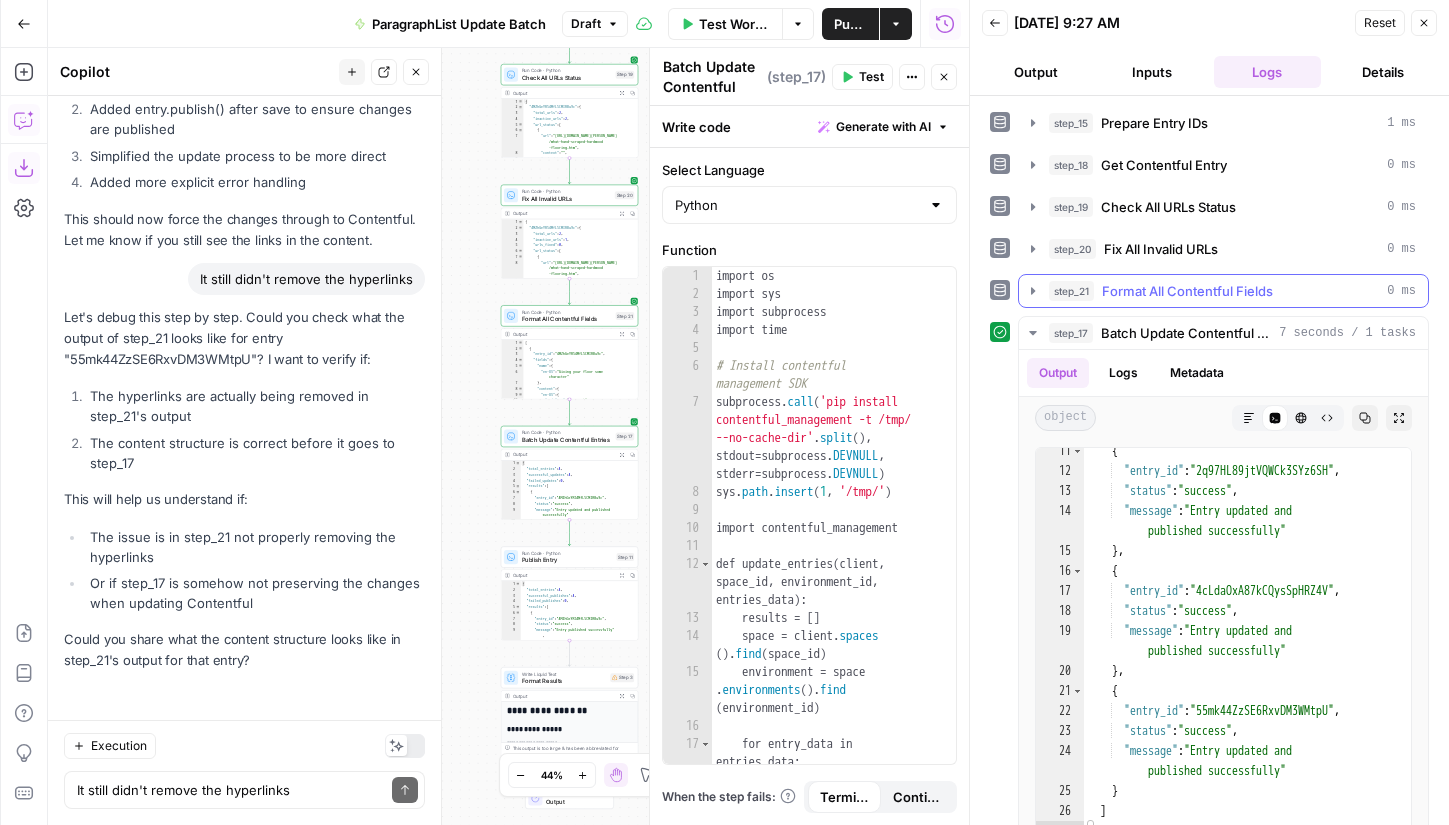 click 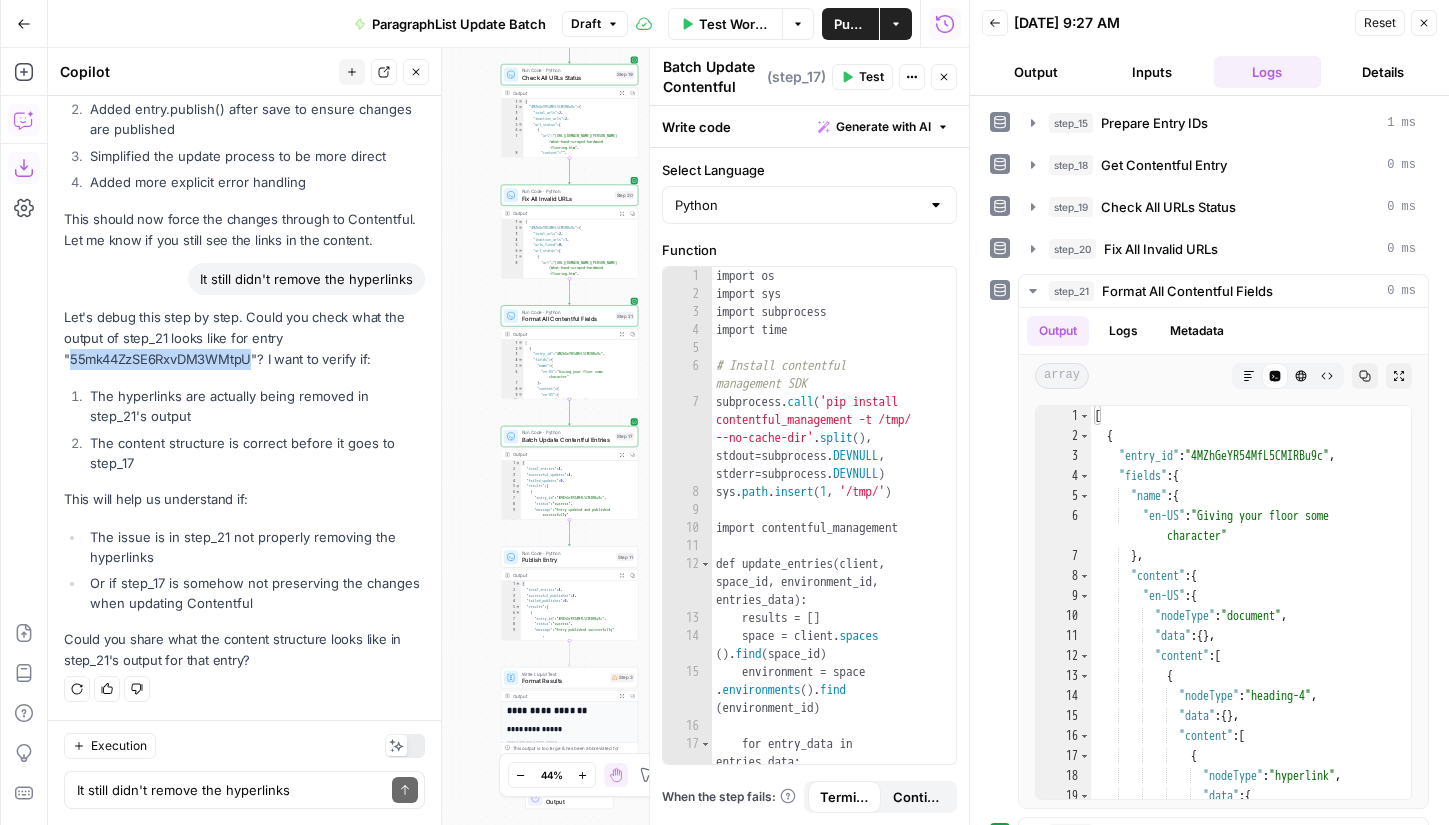 drag, startPoint x: 254, startPoint y: 360, endPoint x: 69, endPoint y: 367, distance: 185.13239 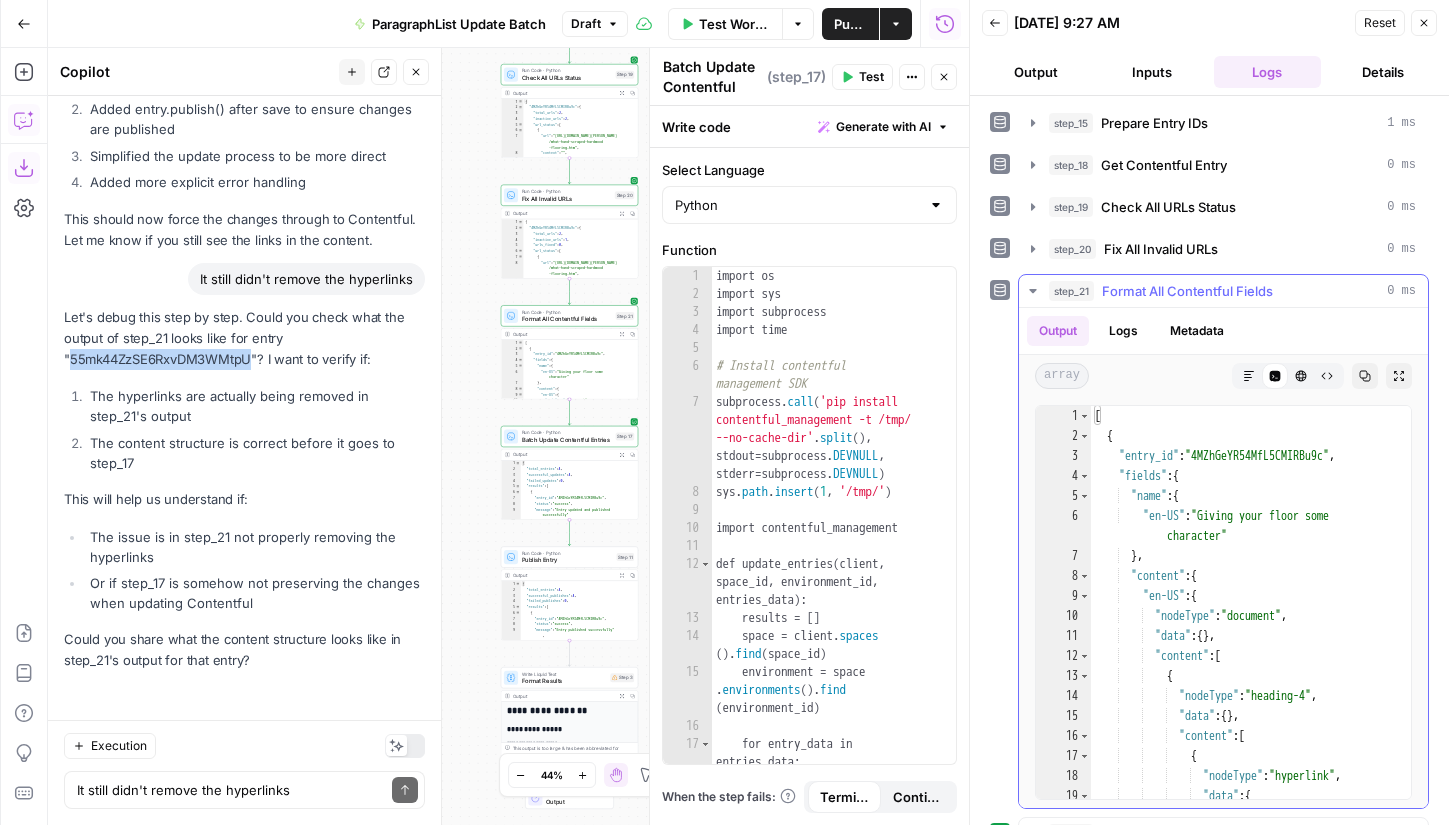 type on "*" 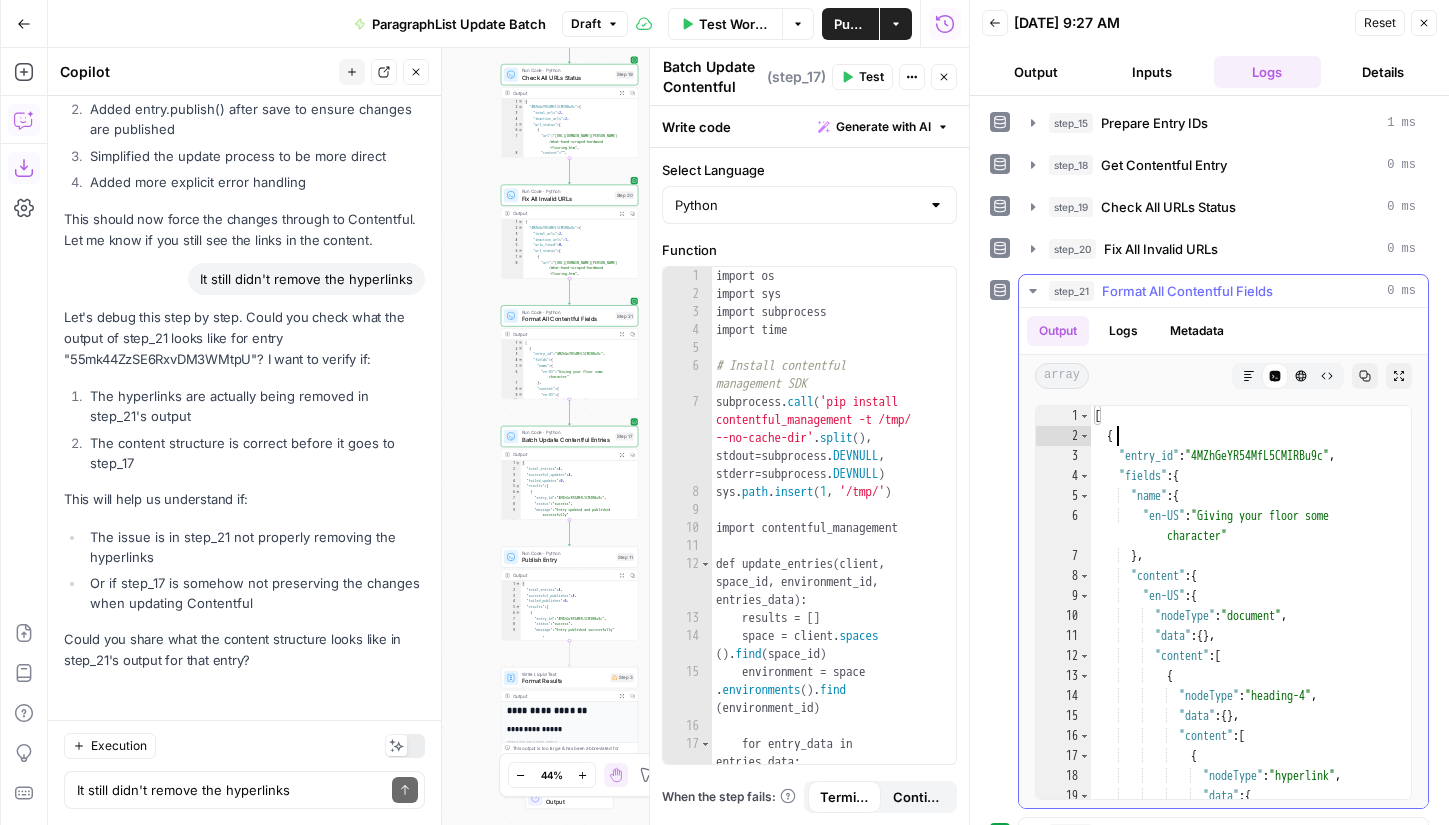 click on "[    {      "entry_id" :  "4MZhGeYR54MfL5CMIRBu9c" ,      "fields" :  {         "name" :  {           "en-US" :  "Giving your floor some               character"         } ,         "content" :  {           "en-US" :  {              "nodeType" :  "document" ,              "data" :  { } ,              "content" :  [                {                   "nodeType" :  "heading-4" ,                   "data" :  { } ,                   "content" :  [                     {                        "nodeType" :  "hyperlink" ,                        "data" :  {                          "uri" :  "https://www                       .angi.com/articles                       /what-hand-scraped                       -hardwood-flooring                       .htm"" at bounding box center (1251, 662) 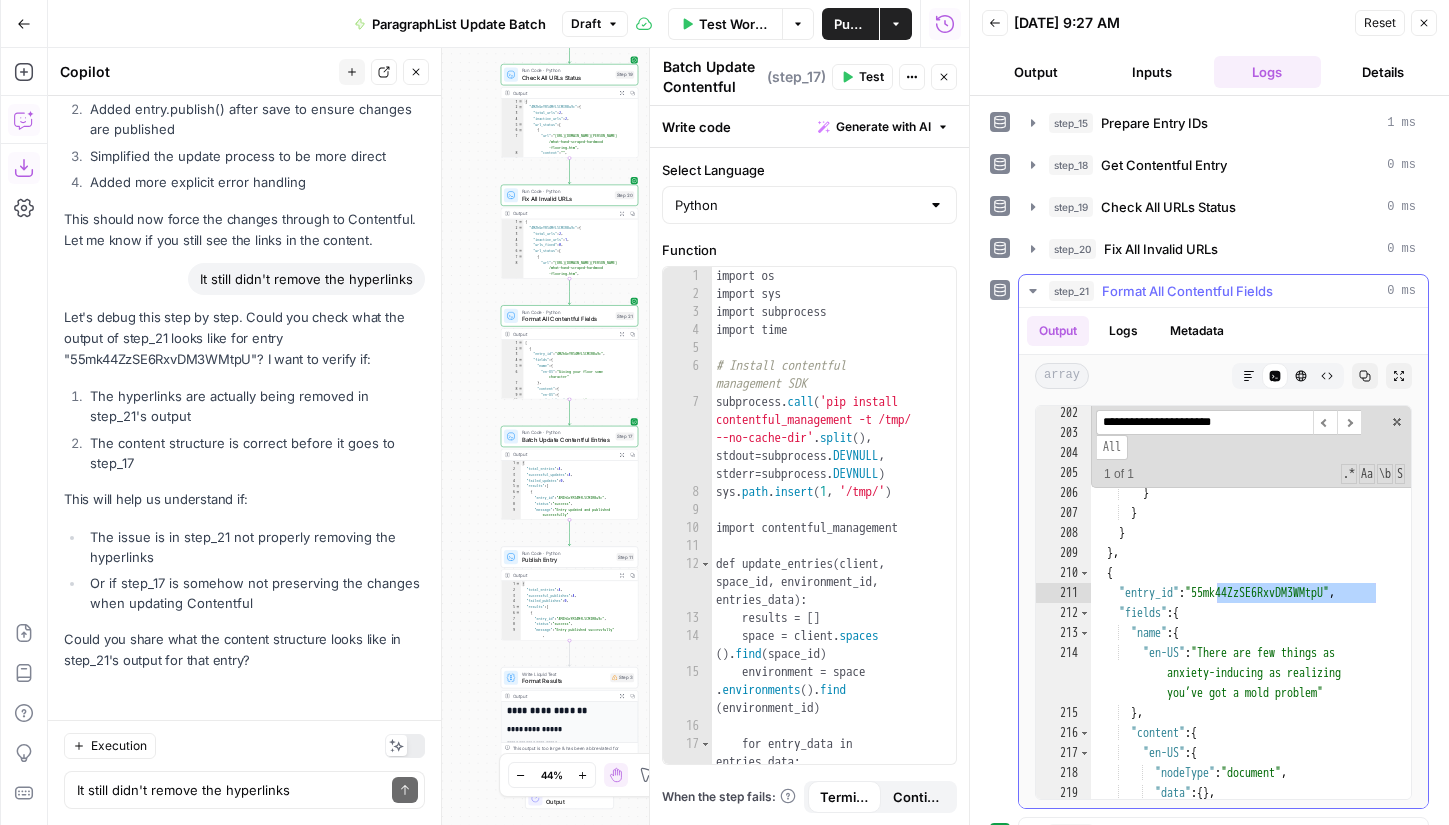 scroll, scrollTop: 5443, scrollLeft: 0, axis: vertical 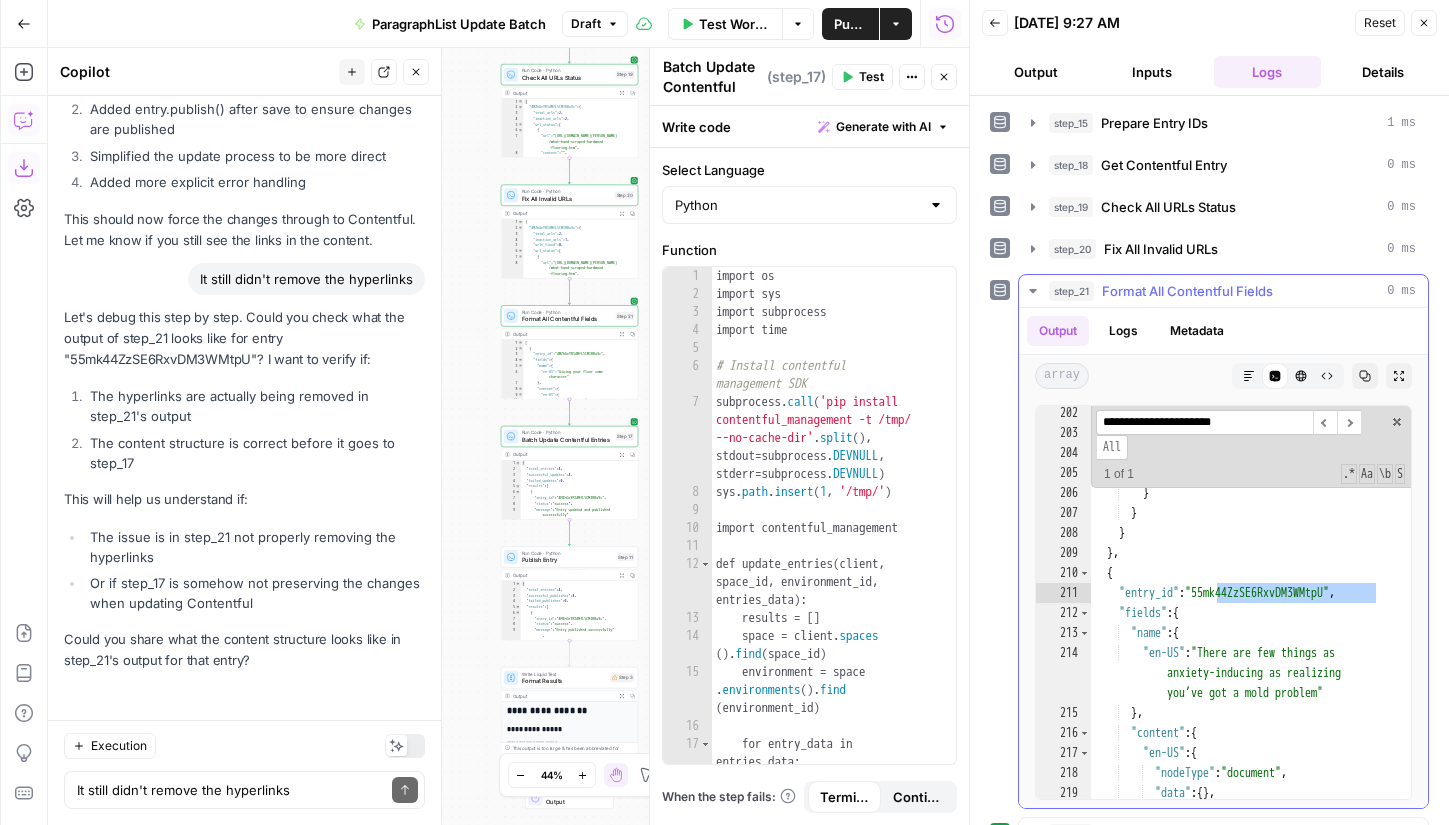 type on "**********" 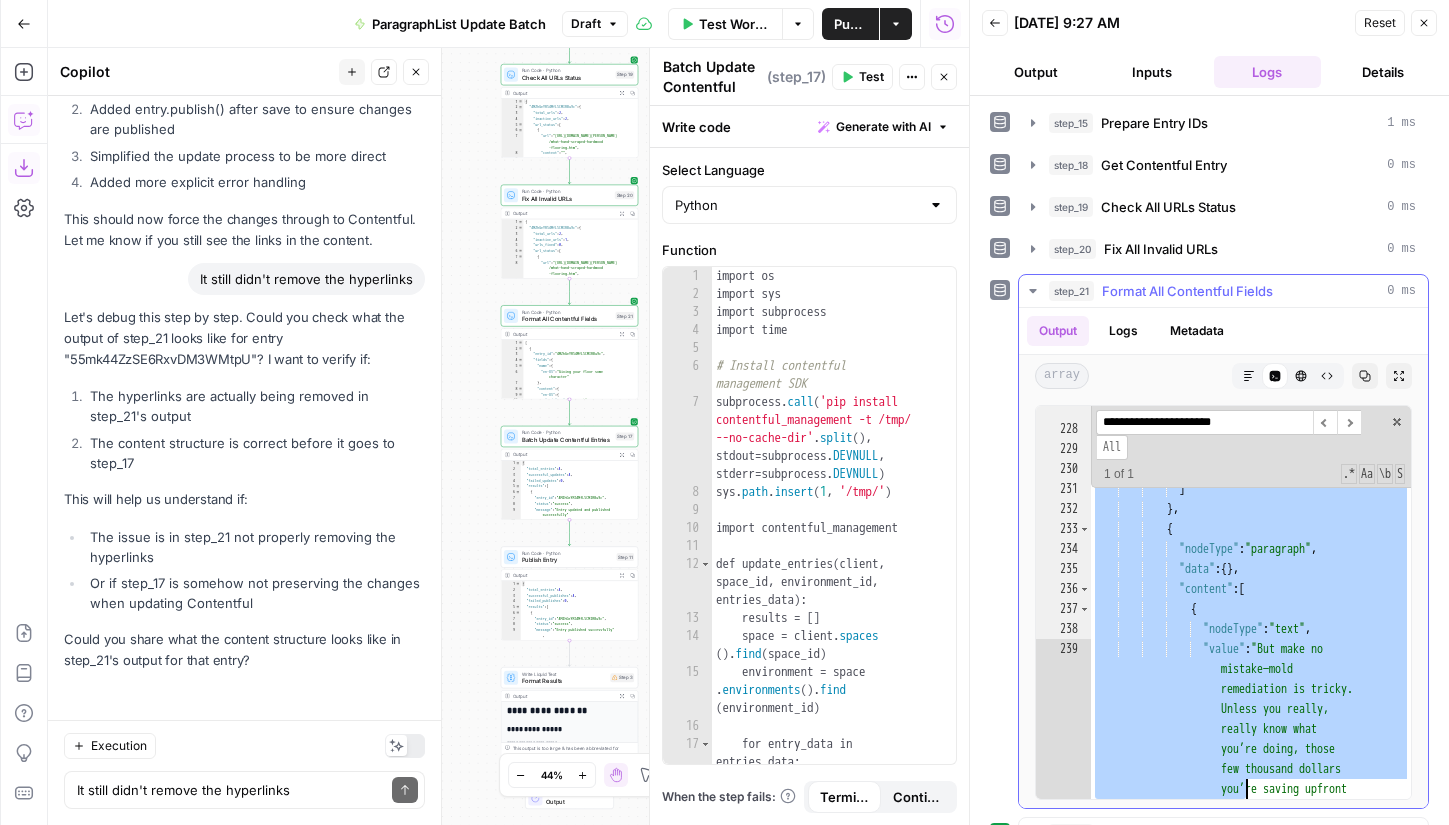 scroll, scrollTop: 6347, scrollLeft: 0, axis: vertical 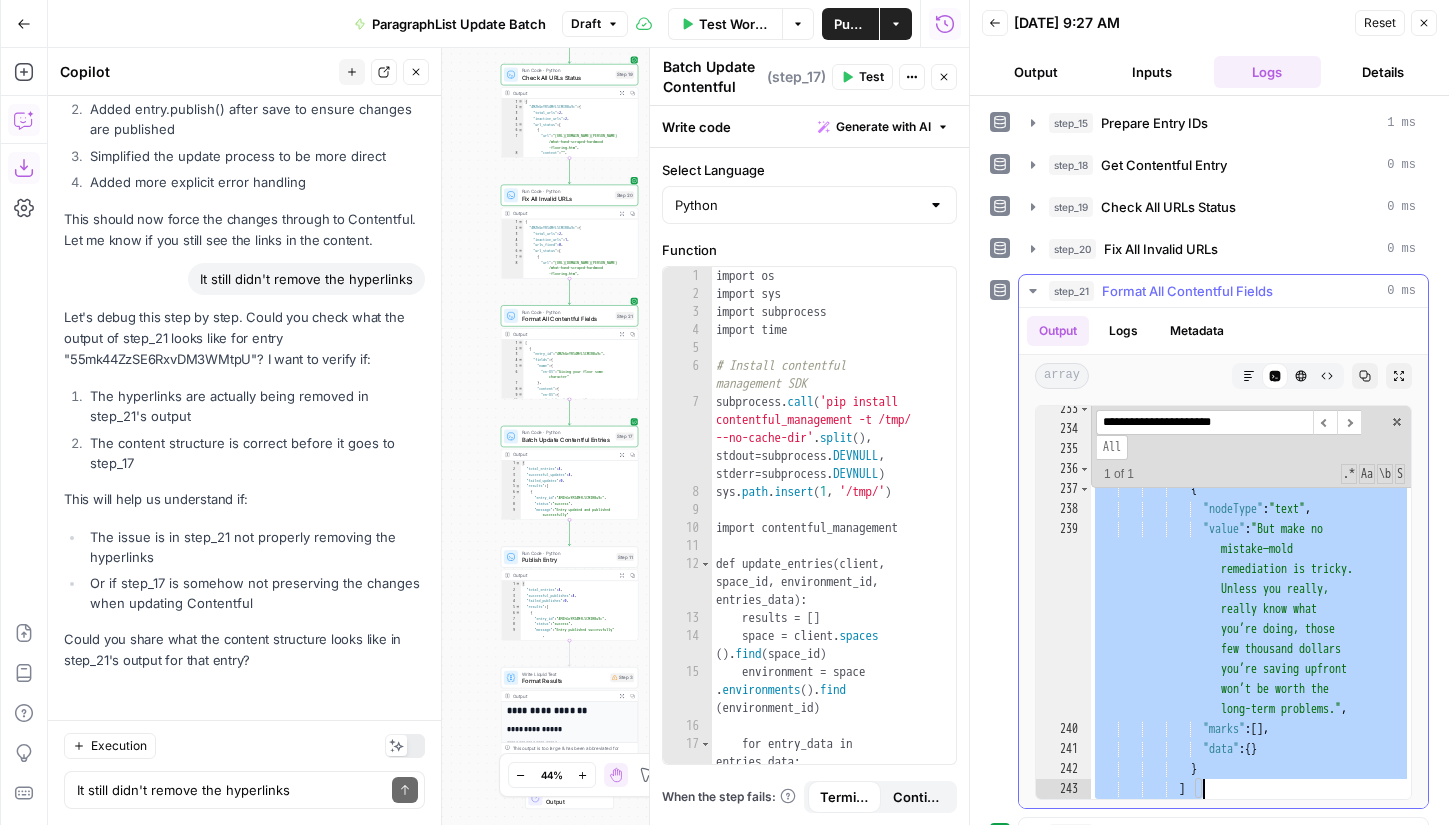 drag, startPoint x: 1100, startPoint y: 595, endPoint x: 1217, endPoint y: 789, distance: 226.55022 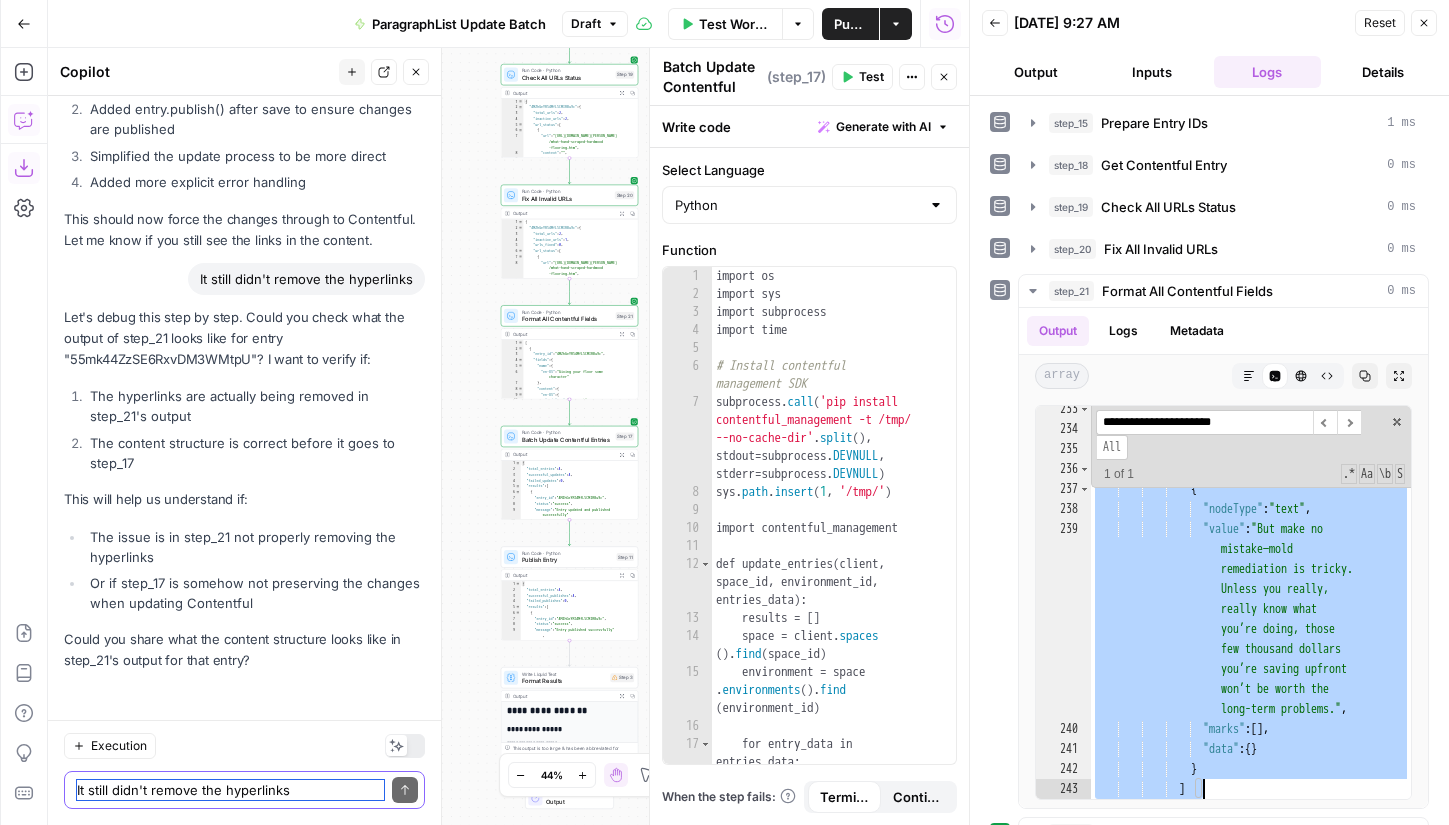click on "It still didn't remove the hyperlinks" at bounding box center (230, 790) 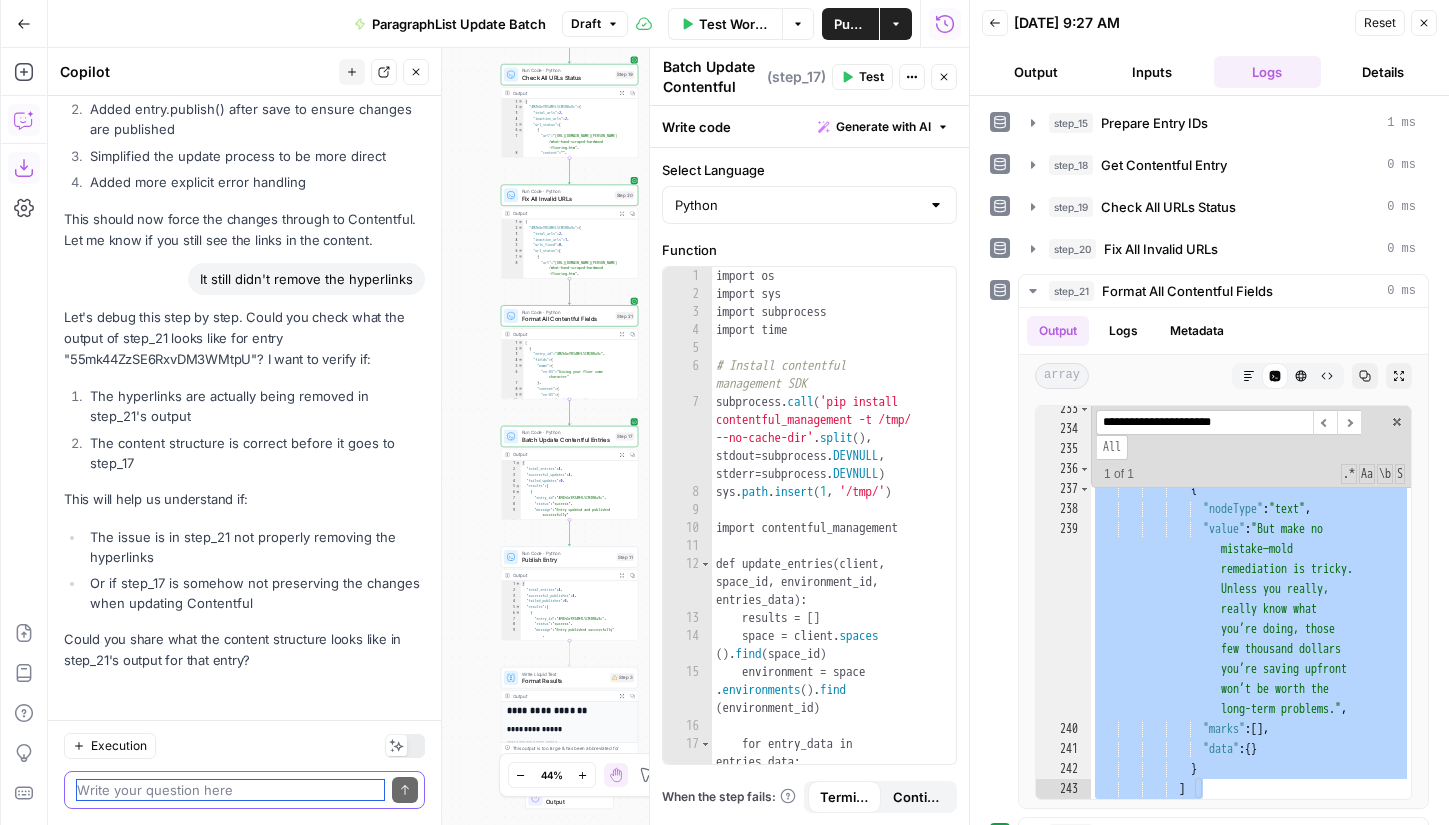 paste on ""entry_id": "55mk44ZzSE6RxvDM3WMtpU",
"fields": {
"name": {
"en-US": "There are few things as anxiety-inducing as realizing you’ve got a mold problem"
},
"content": {
"en-US": {
"nodeType": "document",
"data": {},
"content": [
{
"nodeType": "paragraph",
"data": {},
"content": [
{
"nodeType": "text",
"value": "There are few things as anxiety-inducing as realizing you’ve got a mold problem. It can be a very expensive issue, which makes the idea of DIY mold removal pretty attractive to handy homeowners. There’s got to be a YouTube video for this stuff, right? ",
"marks": [],
"data": {}
}
]
},
{
"nodeType": "paragraph",
"data": {},
"content": [
{
"nodeType": "text",
..." 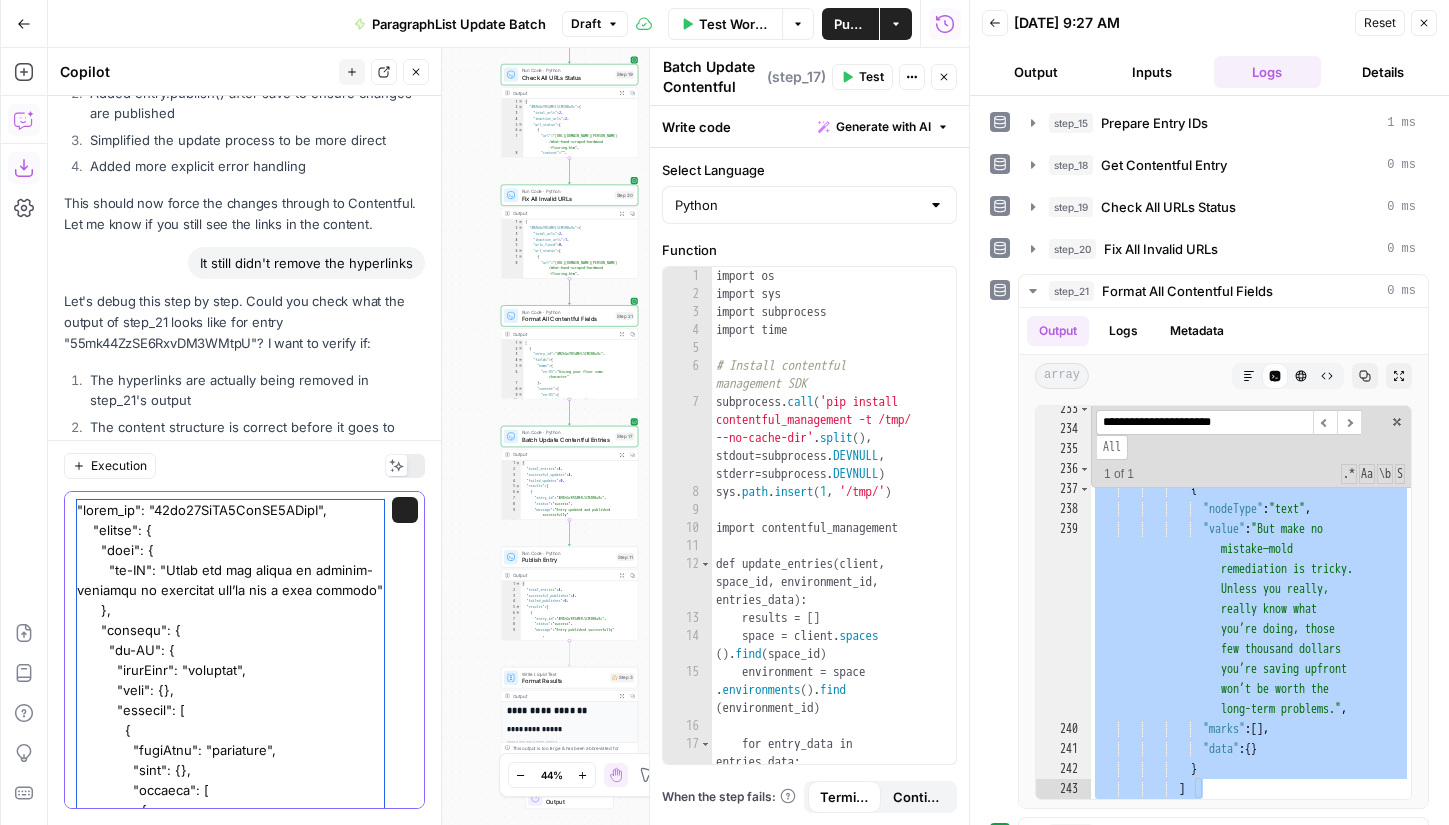 scroll, scrollTop: 23145, scrollLeft: 0, axis: vertical 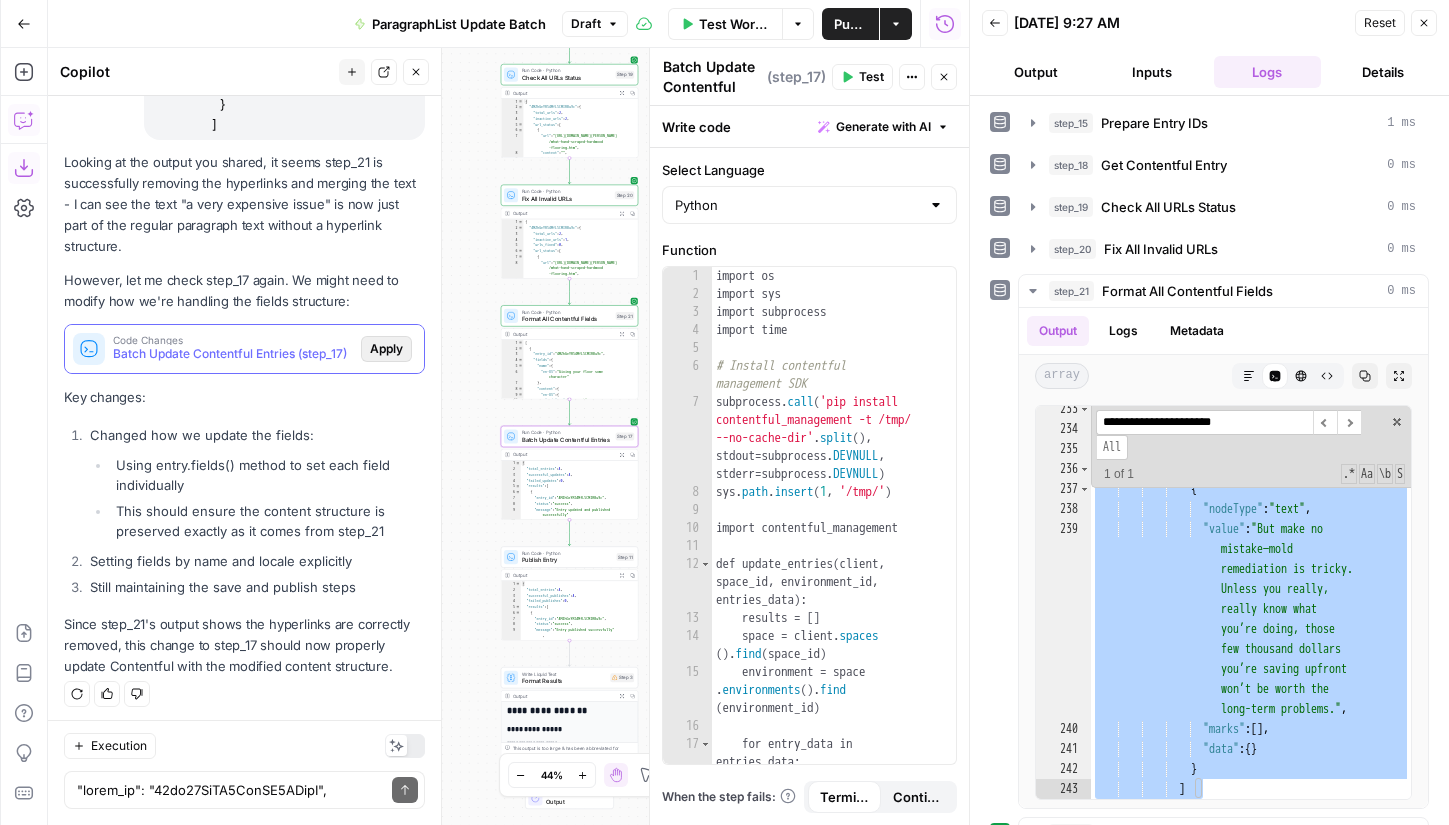 click on "Apply" at bounding box center [386, 349] 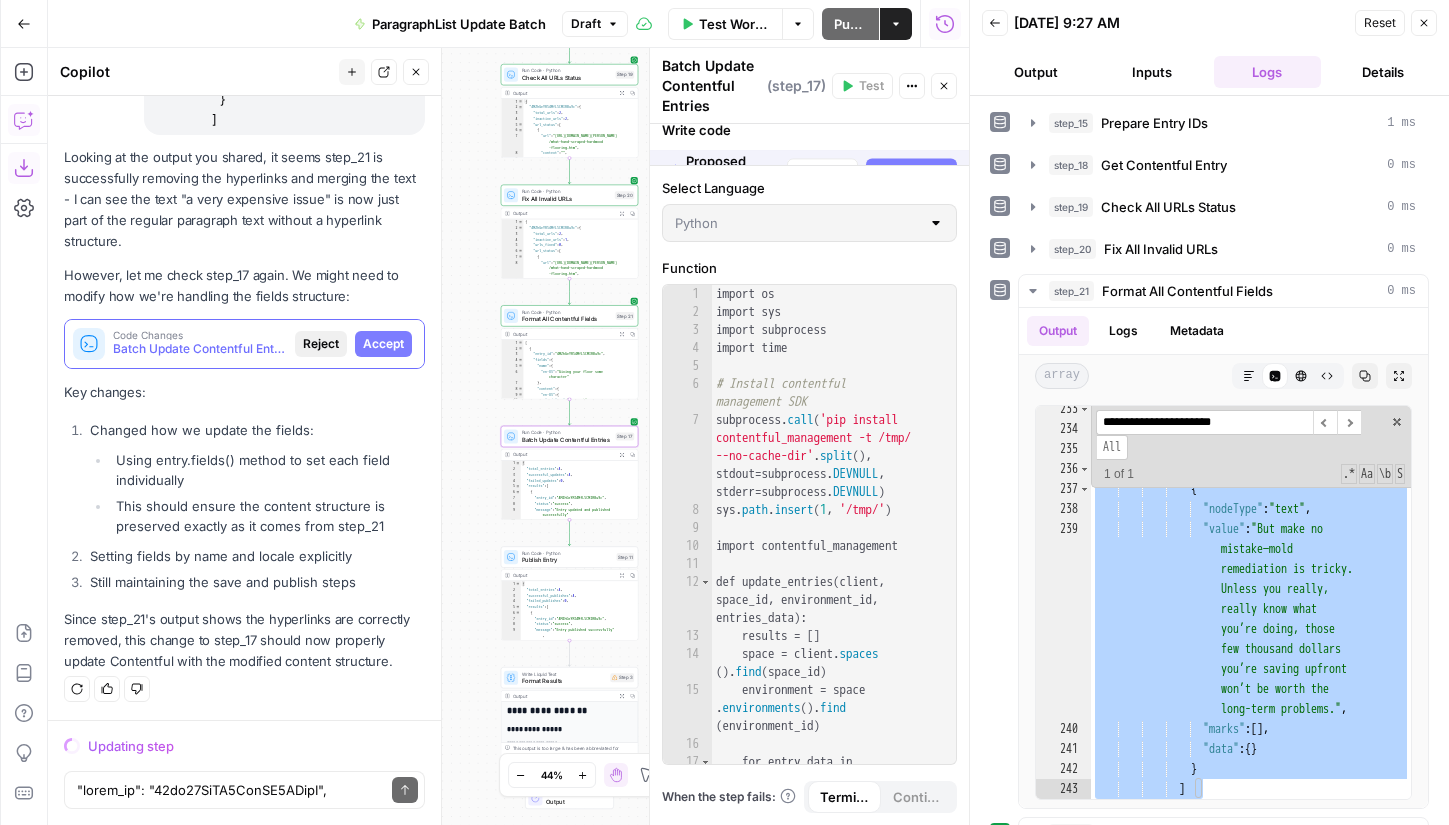 scroll, scrollTop: 23513, scrollLeft: 0, axis: vertical 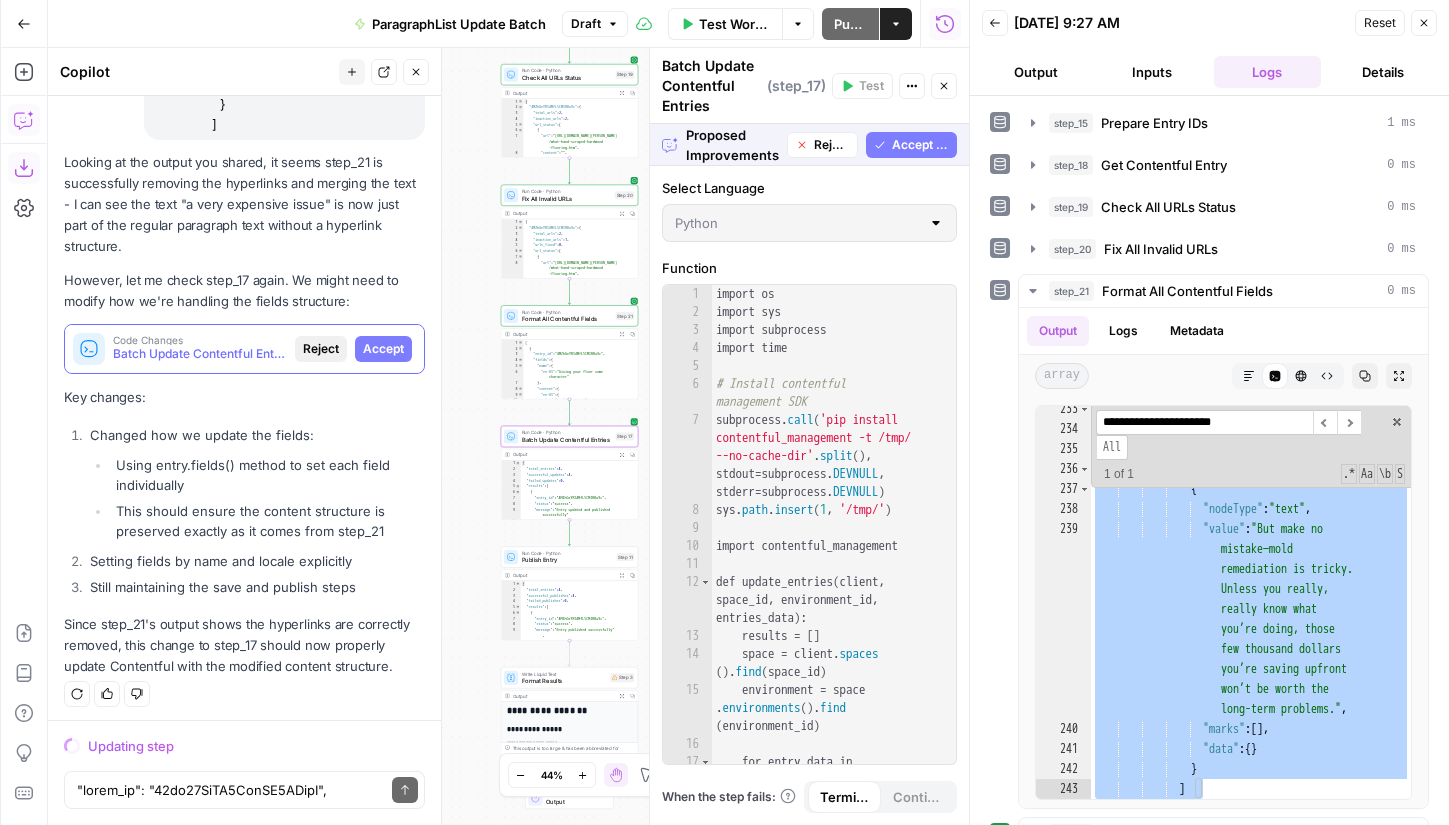 click on "Accept" at bounding box center [383, 349] 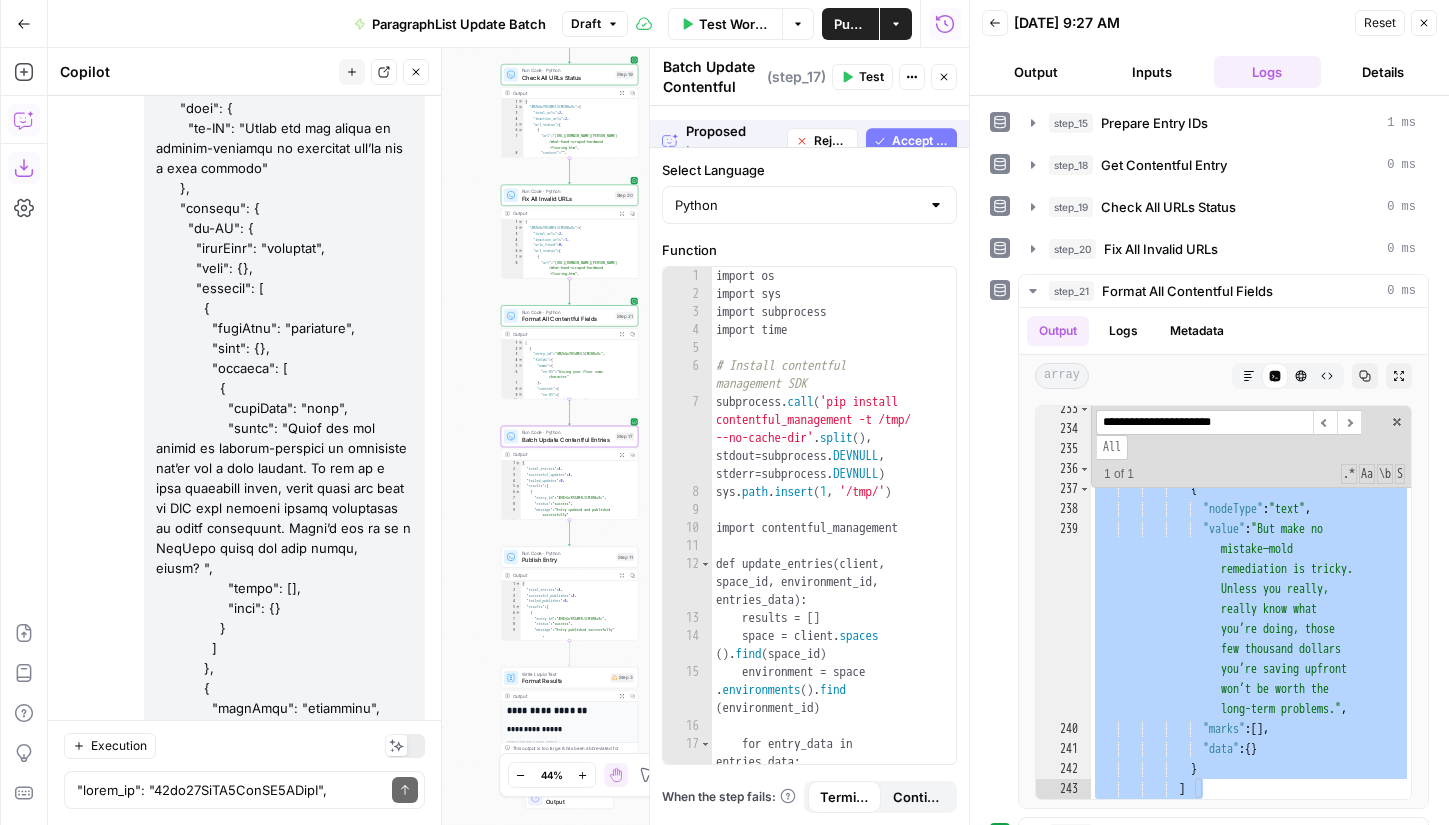 scroll, scrollTop: 24409, scrollLeft: 0, axis: vertical 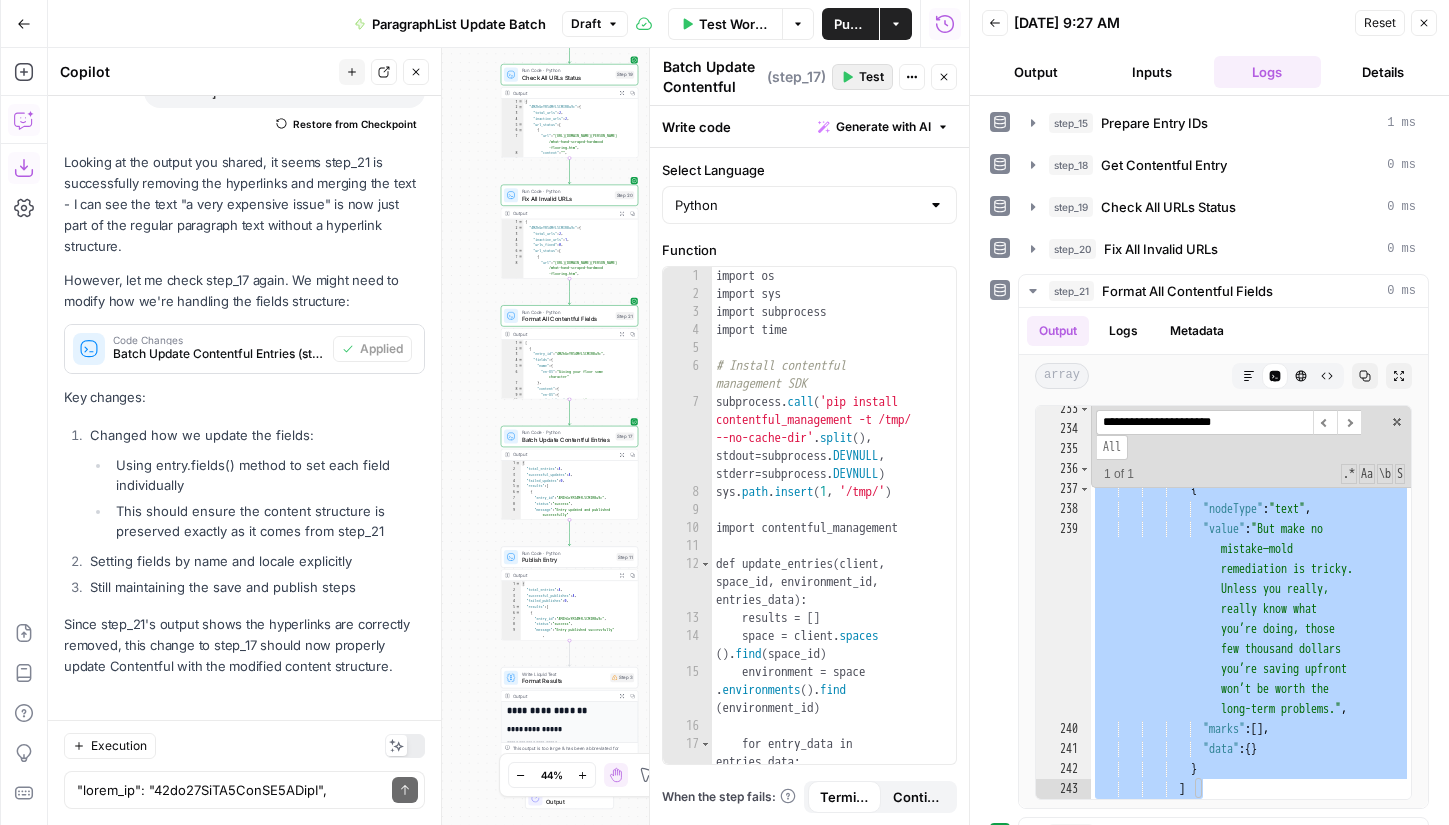 click on "Test" at bounding box center (871, 77) 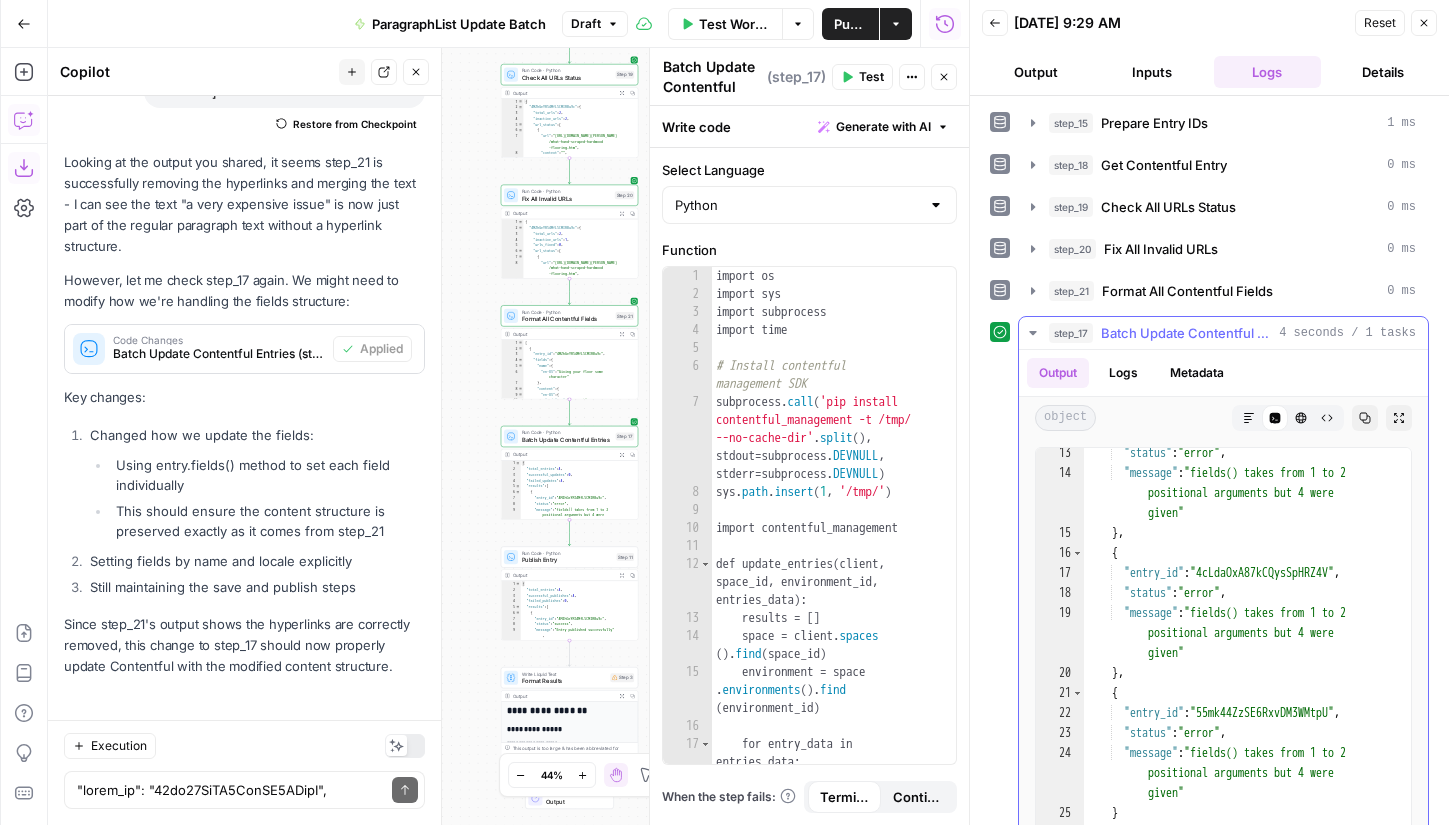 scroll, scrollTop: 307, scrollLeft: 0, axis: vertical 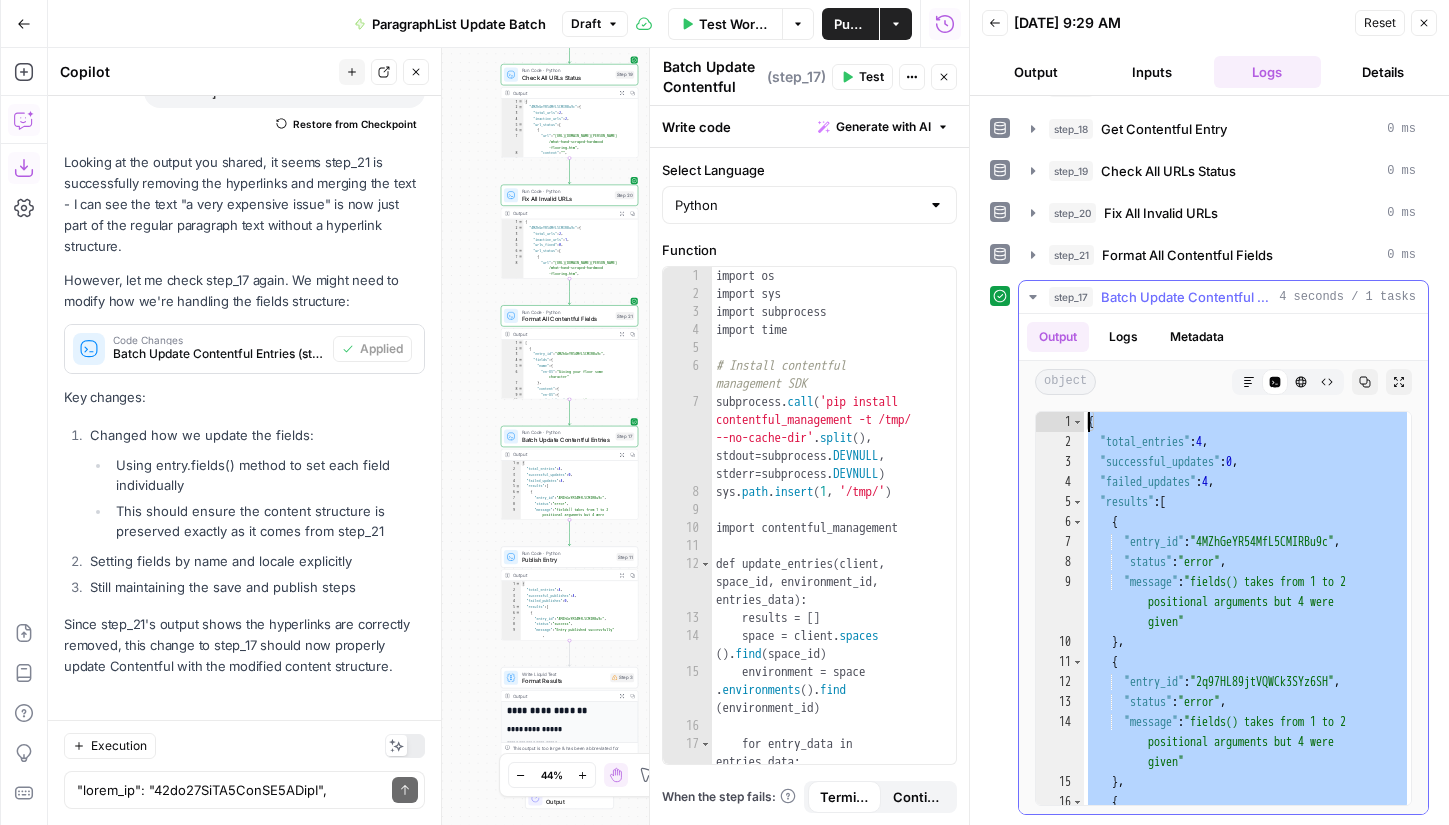 drag, startPoint x: 1131, startPoint y: 797, endPoint x: 1091, endPoint y: 353, distance: 445.79816 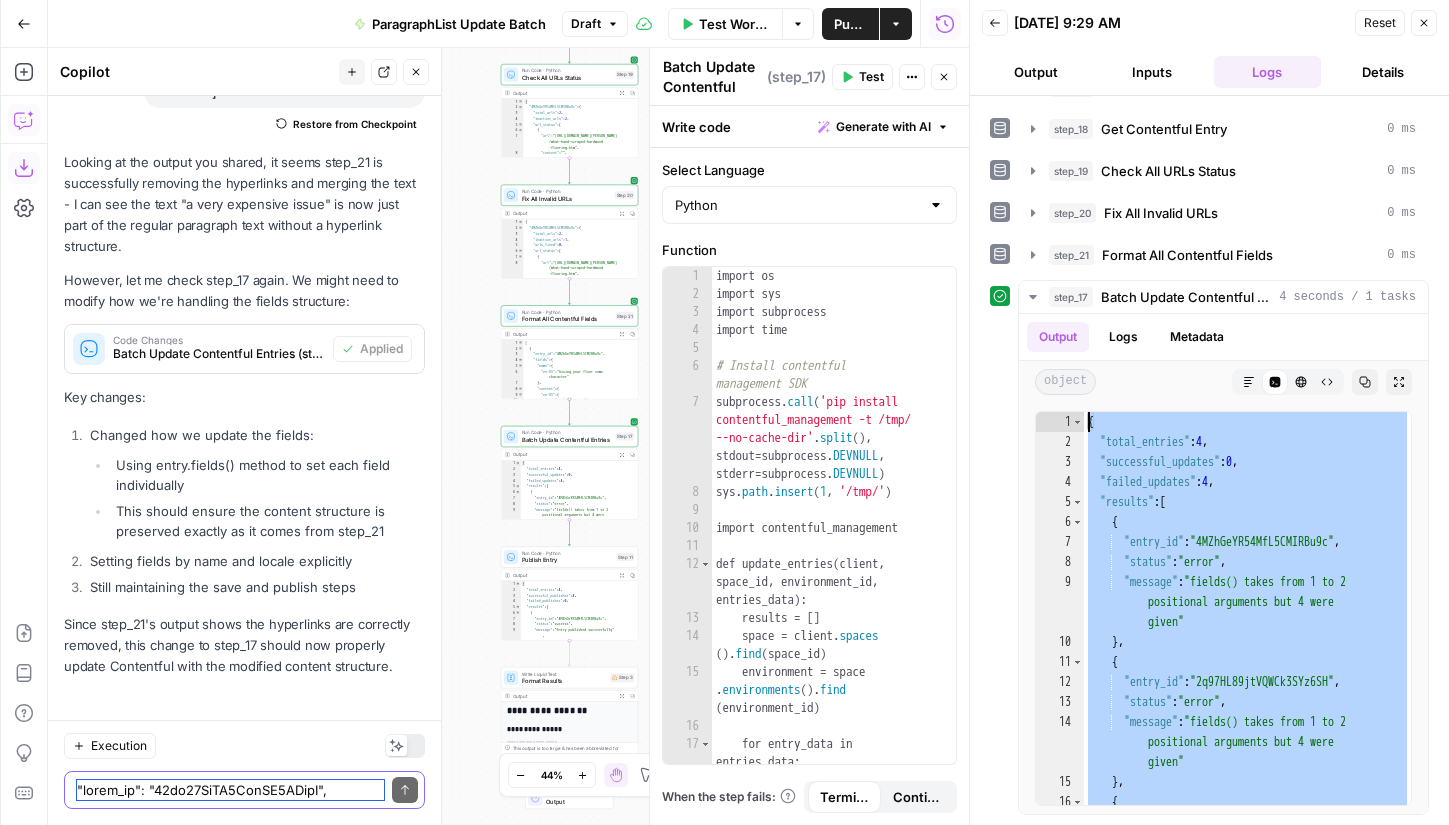 click at bounding box center [230, 790] 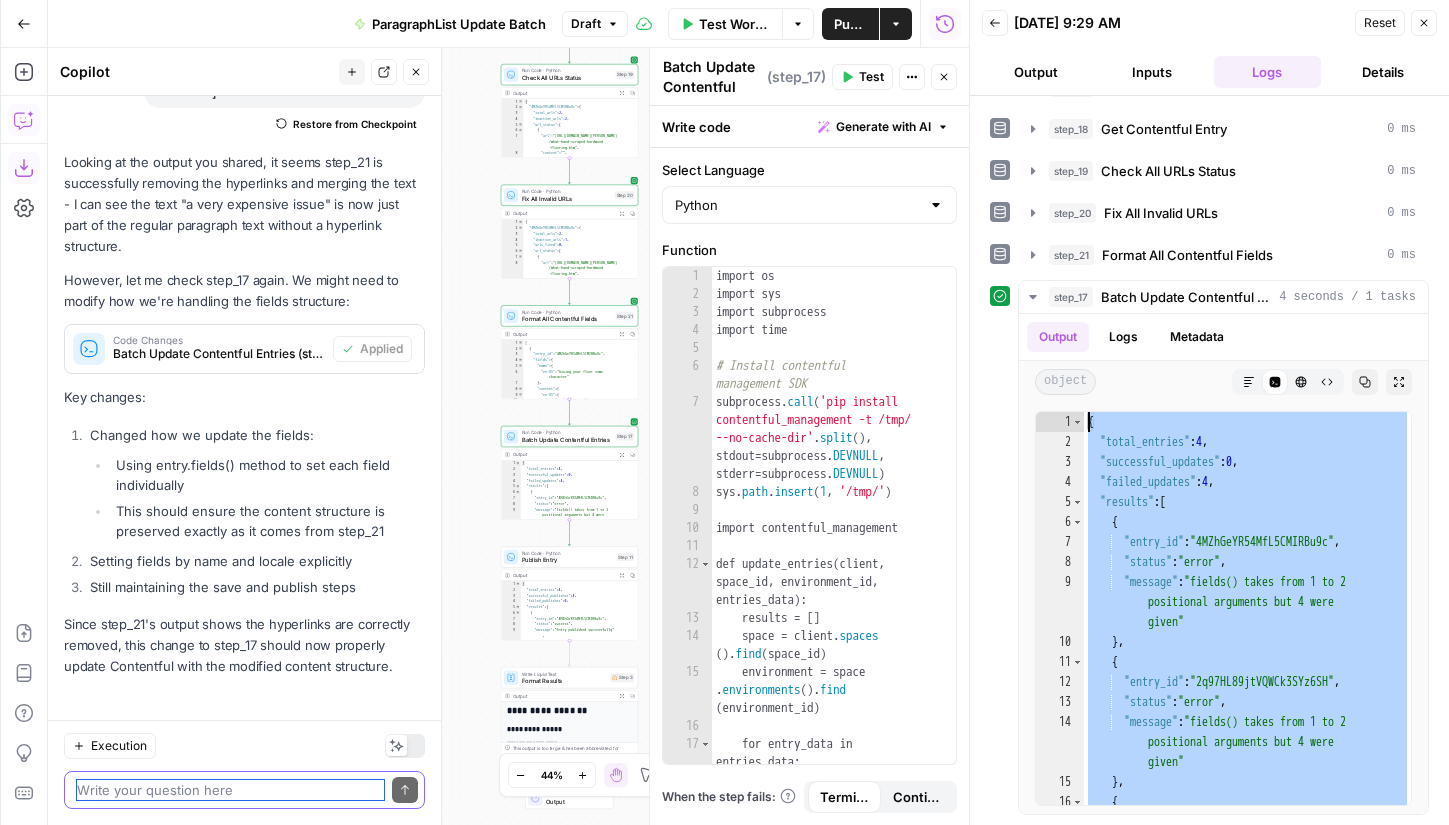 paste on "{
"total_entries": 4,
"successful_updates": 0,
"failed_updates": 4,
"results": [
{
"entry_id": "4MZhGeYR54MfL5CMIRBu9c",
"status": "error",
"message": "fields() takes from 1 to 2 positional arguments but 4 were given"
},
{
"entry_id": "2q97HL89jtVQWCk3SYz6SH",
"status": "error",
"message": "fields() takes from 1 to 2 positional arguments but 4 were given"
},
{
"entry_id": "4cLdaOxA87kCQysSpHRZ4V",
"status": "error",
"message": "fields() takes from 1 to 2 positional arguments but 4 were given"
},
{
"entry_id": "55mk44ZzSE6RxvDM3WMtpU",
"status": "error",
"message": "fields() takes from 1 to 2 positional arguments but 4 were given"
}
]
}" 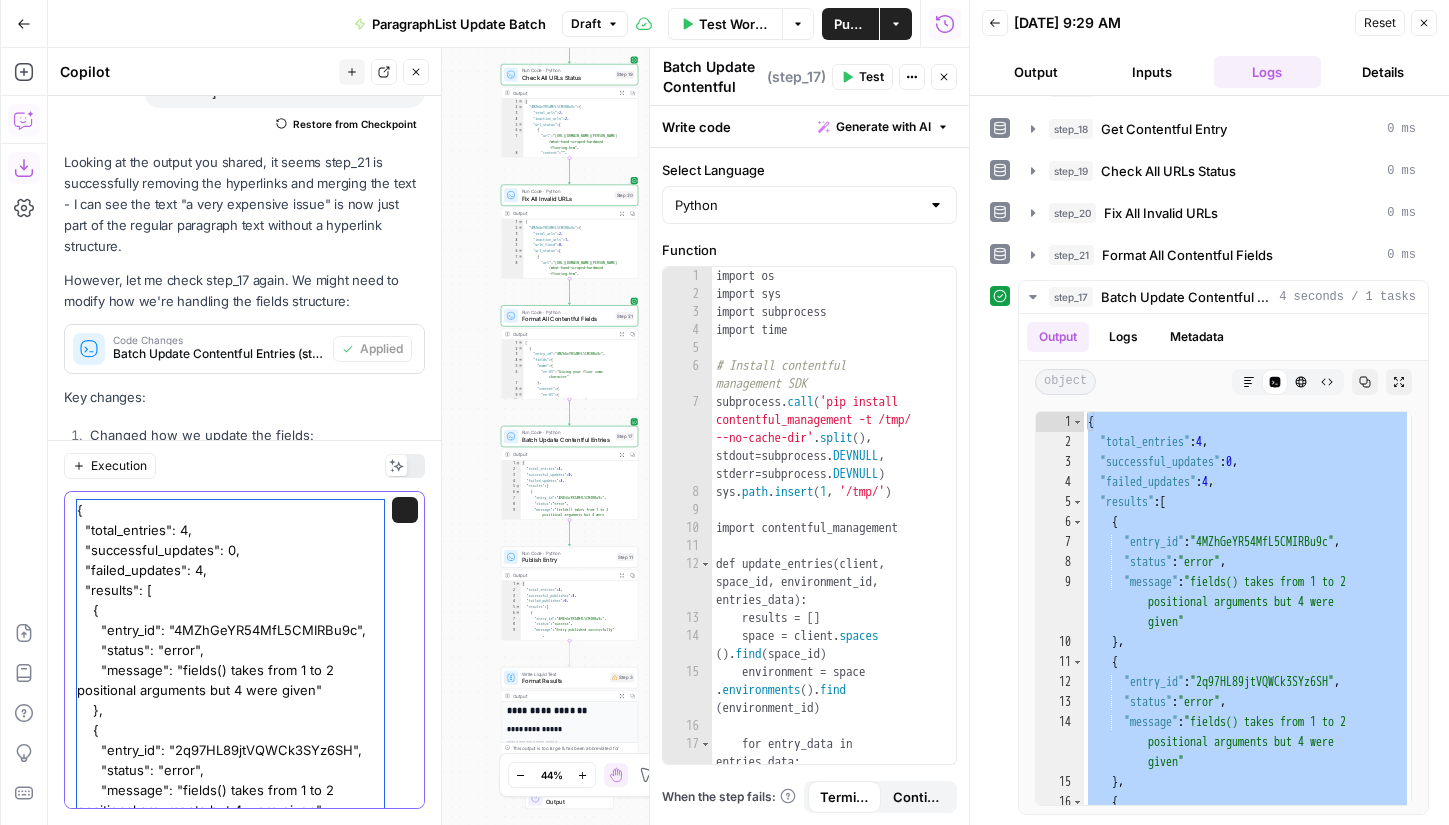 scroll, scrollTop: 24689, scrollLeft: 0, axis: vertical 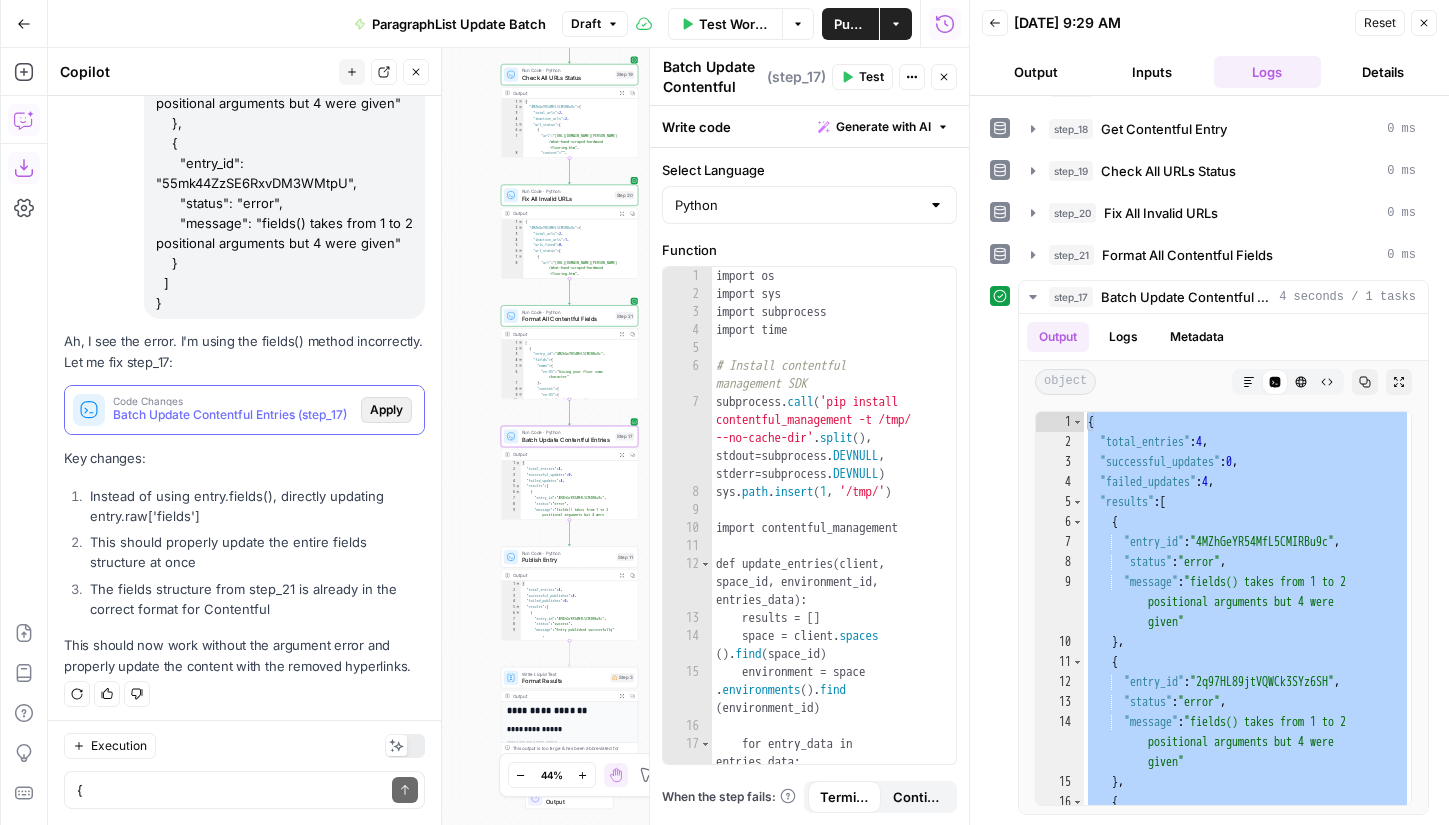 click on "Apply" at bounding box center [386, 410] 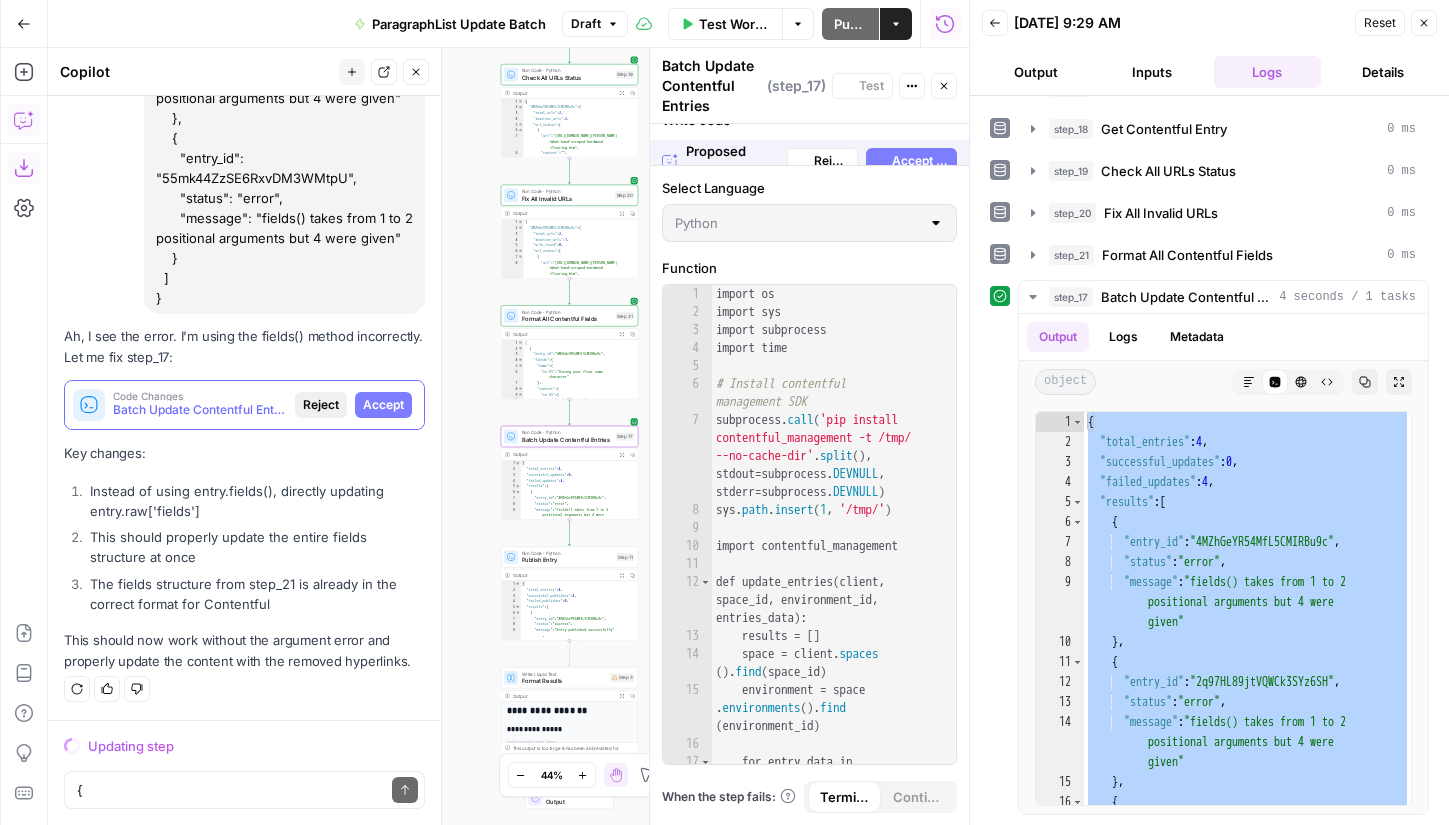 scroll, scrollTop: 24595, scrollLeft: 0, axis: vertical 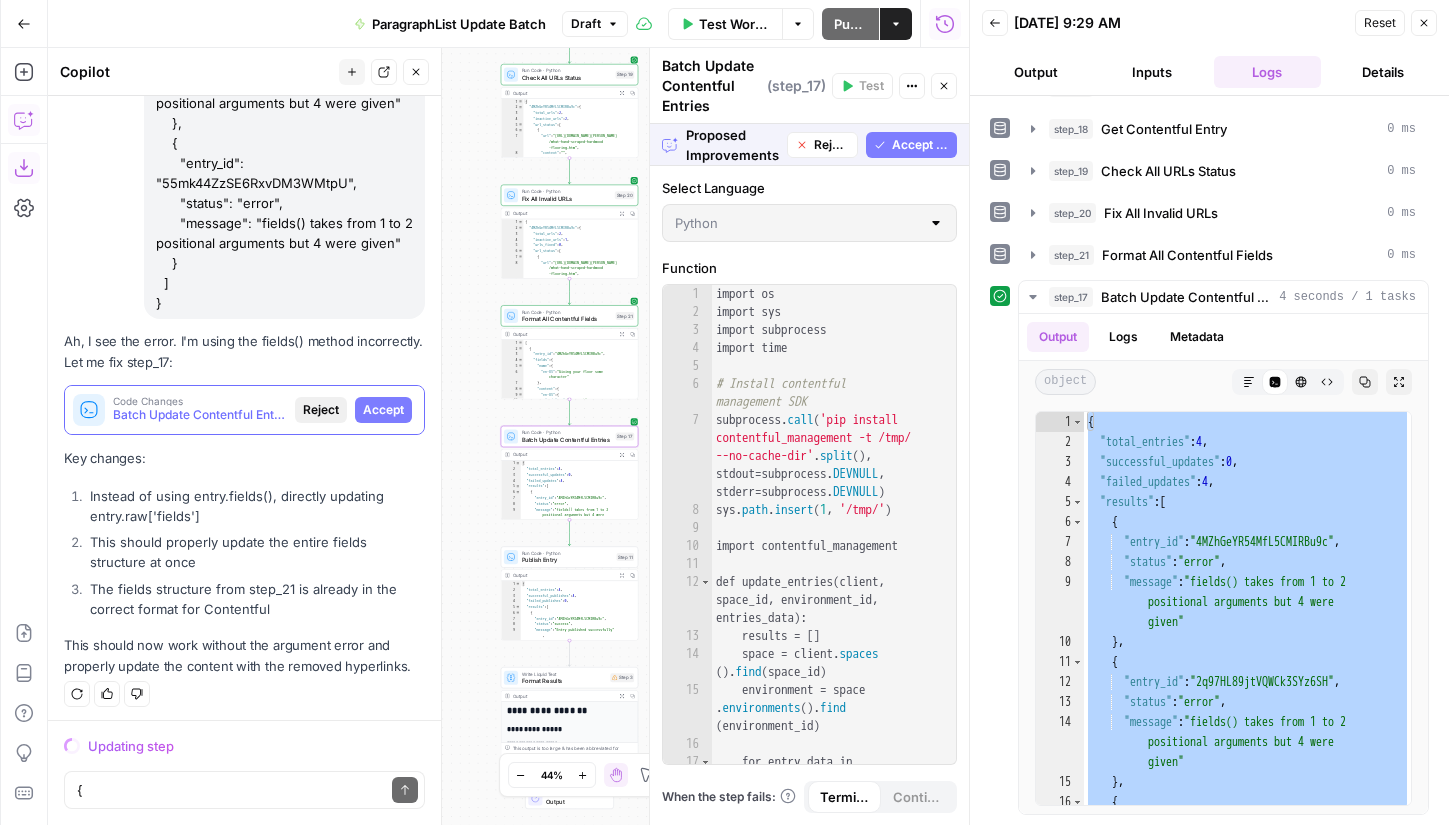 click on "Accept" at bounding box center (383, 410) 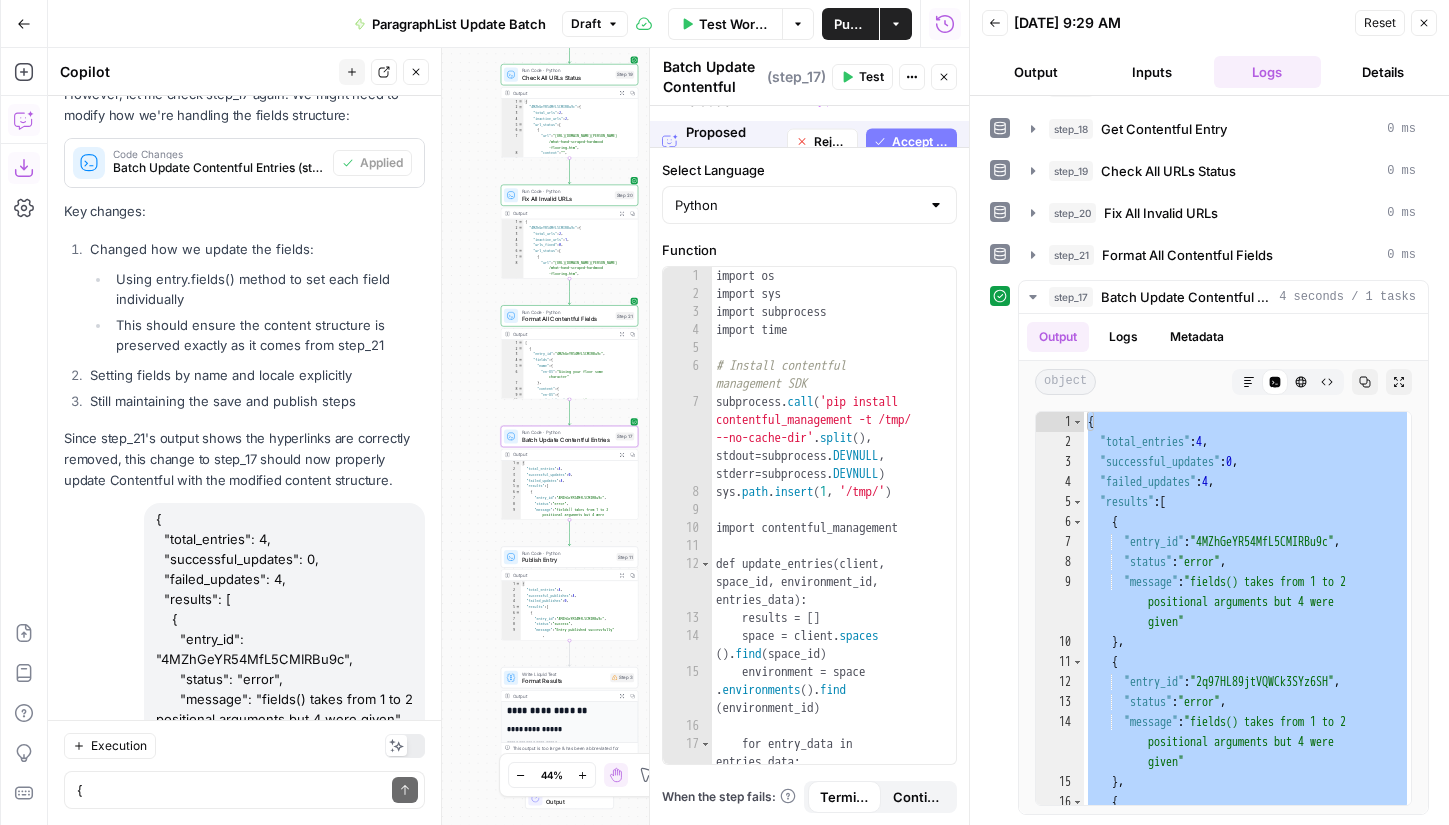 scroll, scrollTop: 25523, scrollLeft: 0, axis: vertical 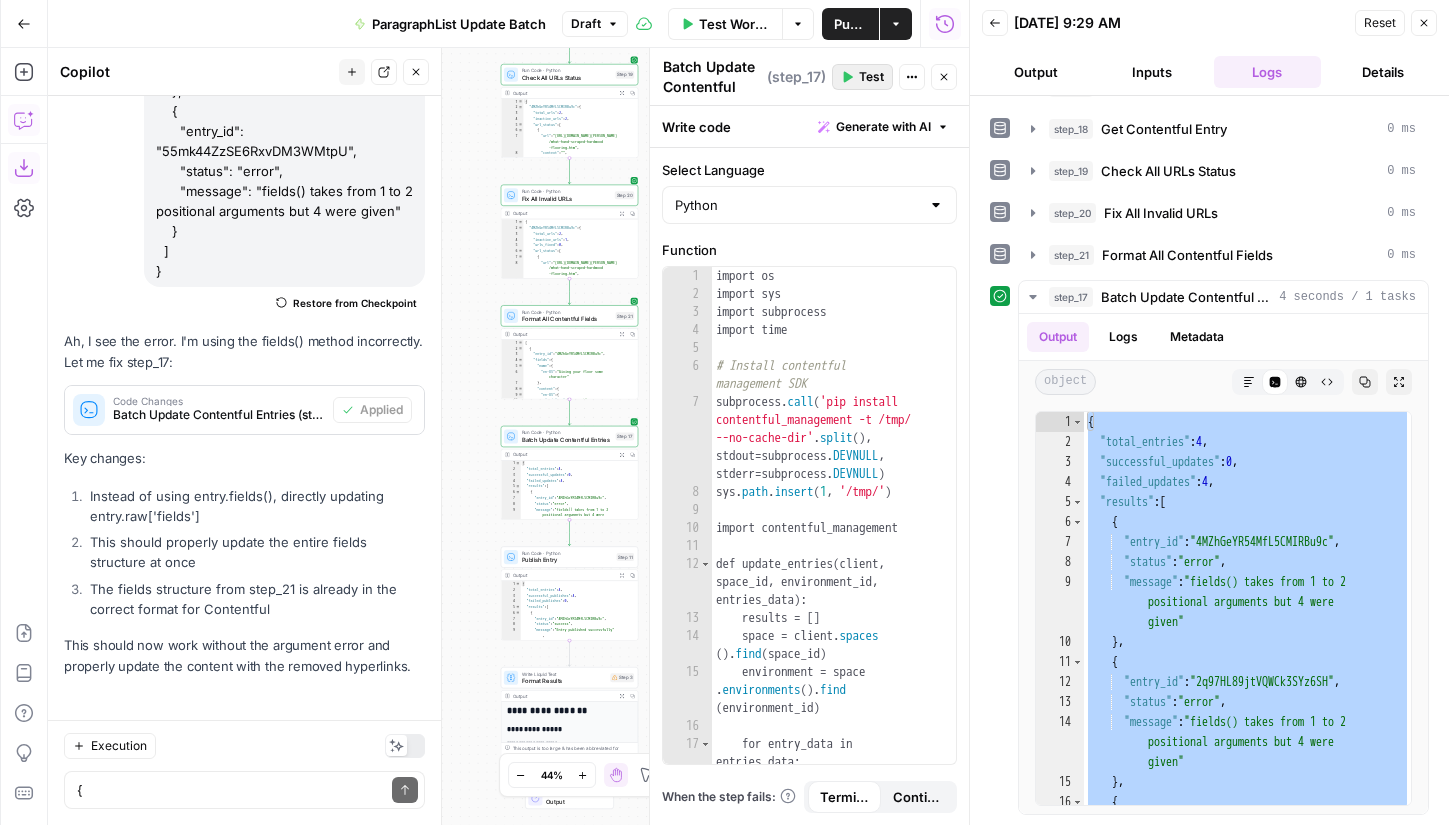 click on "Test" at bounding box center [871, 77] 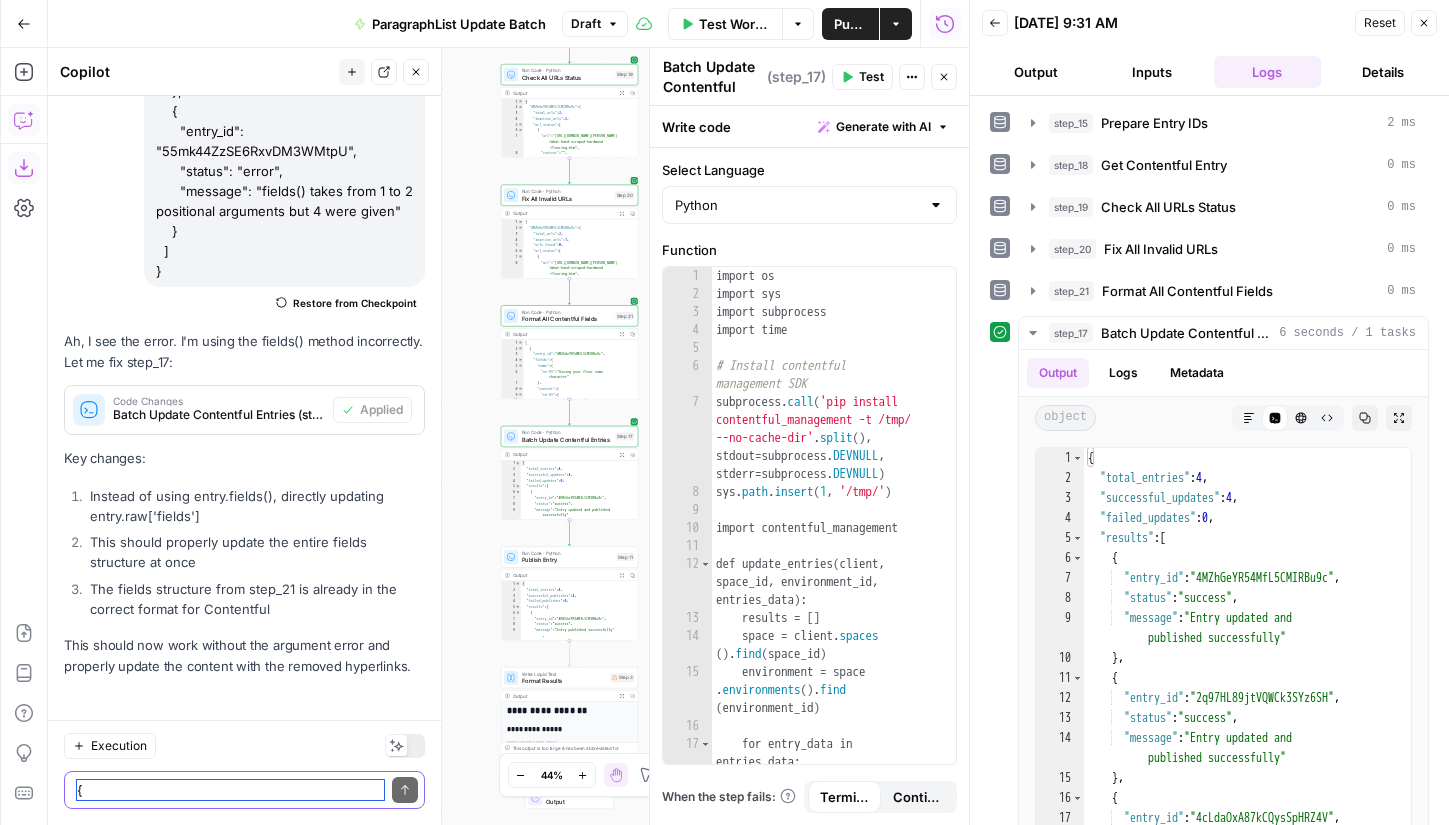 click on "{
"total_entries": 4,
"successful_updates": 0,
"failed_updates": 4,
"results": [
{
"entry_id": "4MZhGeYR54MfL5CMIRBu9c",
"status": "error",
"message": "fields() takes from 1 to 2 positional arguments but 4 were given"
},
{
"entry_id": "2q97HL89jtVQWCk3SYz6SH",
"status": "error",
"message": "fields() takes from 1 to 2 positional arguments but 4 were given"
},
{
"entry_id": "4cLdaOxA87kCQysSpHRZ4V",
"status": "error",
"message": "fields() takes from 1 to 2 positional arguments but 4 were given"
},
{
"entry_id": "55mk44ZzSE6RxvDM3WMtpU",
"status": "error",
"message": "fields() takes from 1 to 2 positional arguments but 4 were given"
}
]
}" at bounding box center (230, 790) 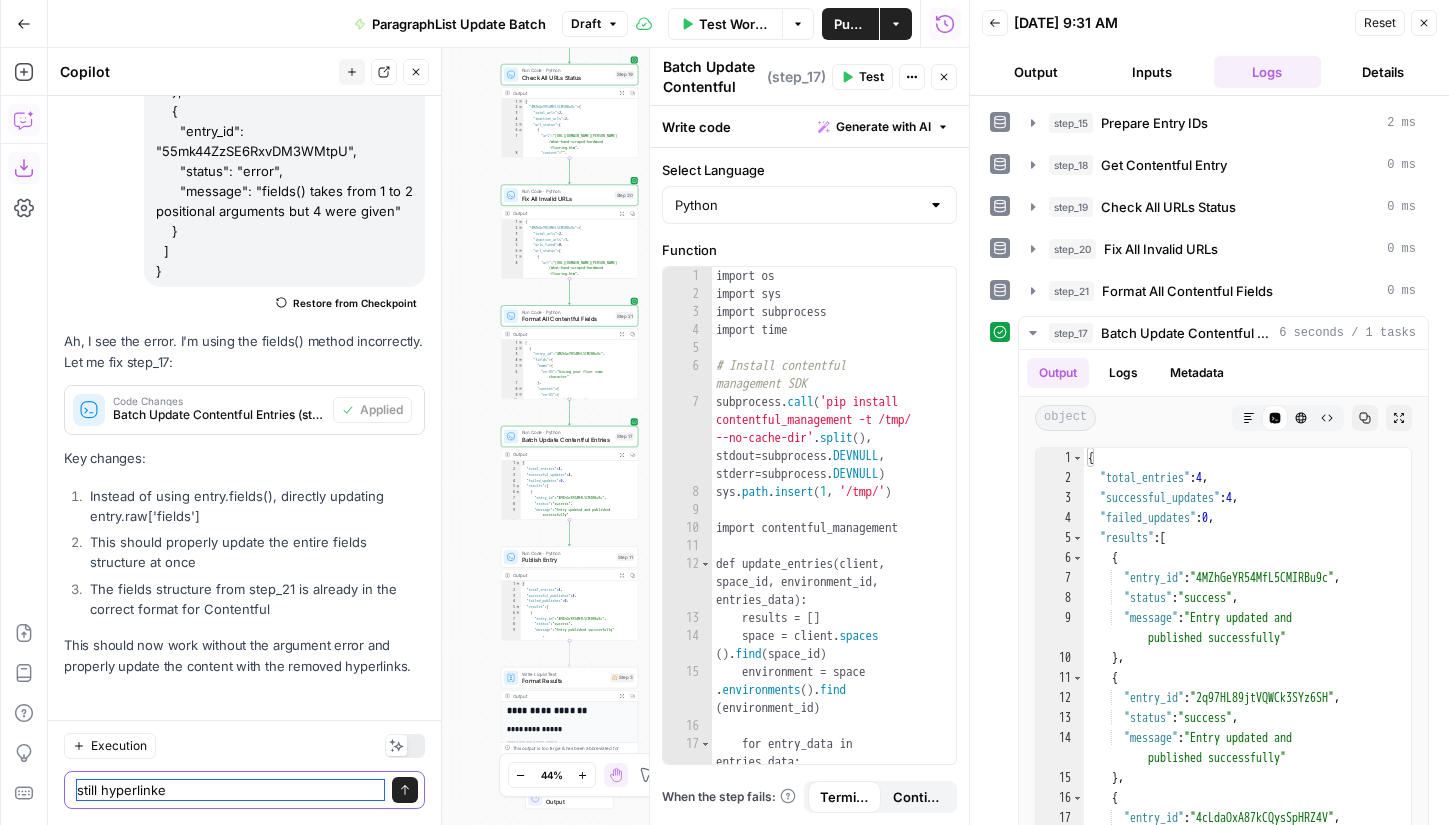 type on "still hyperlinked" 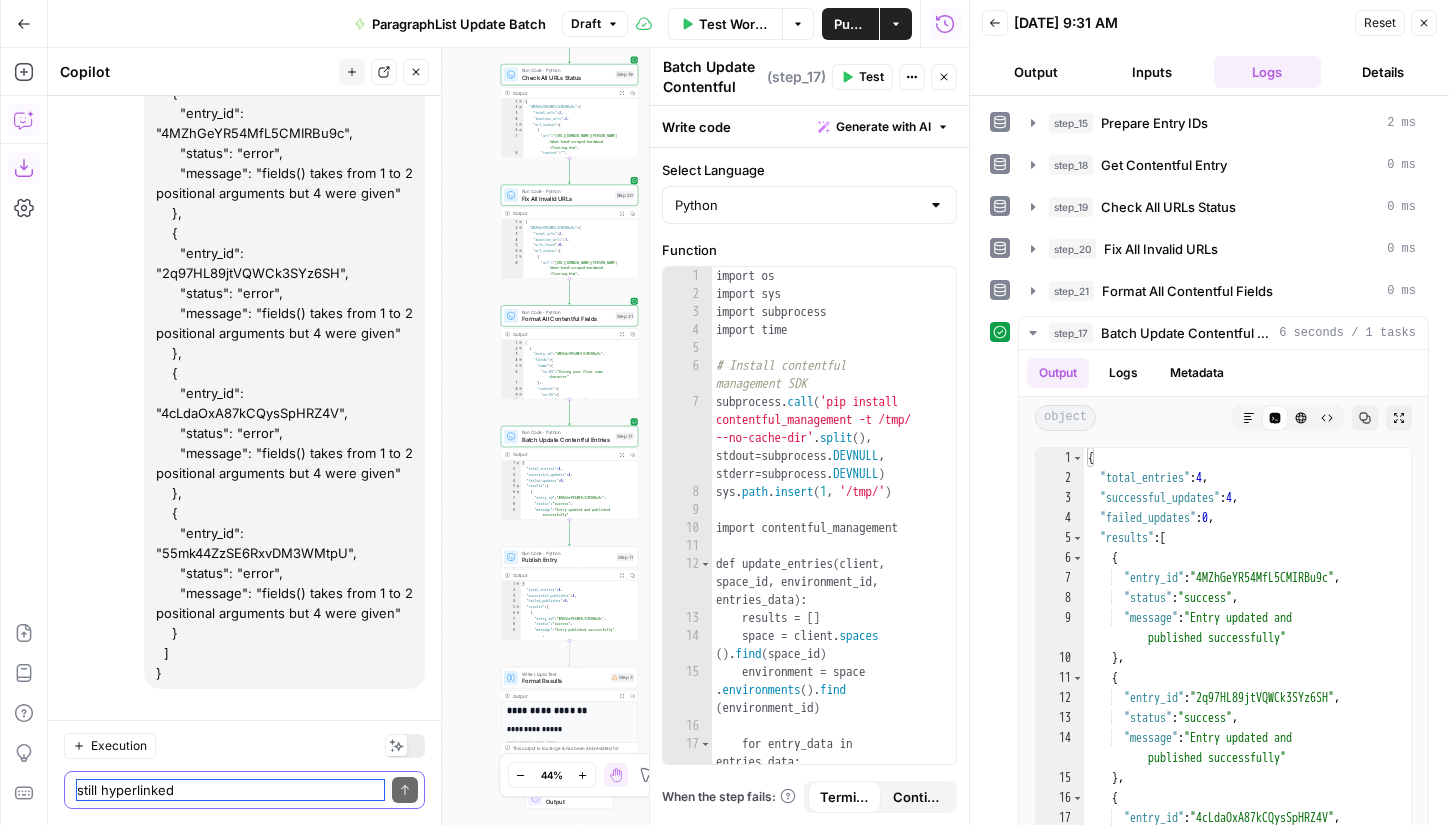 scroll, scrollTop: 26107, scrollLeft: 0, axis: vertical 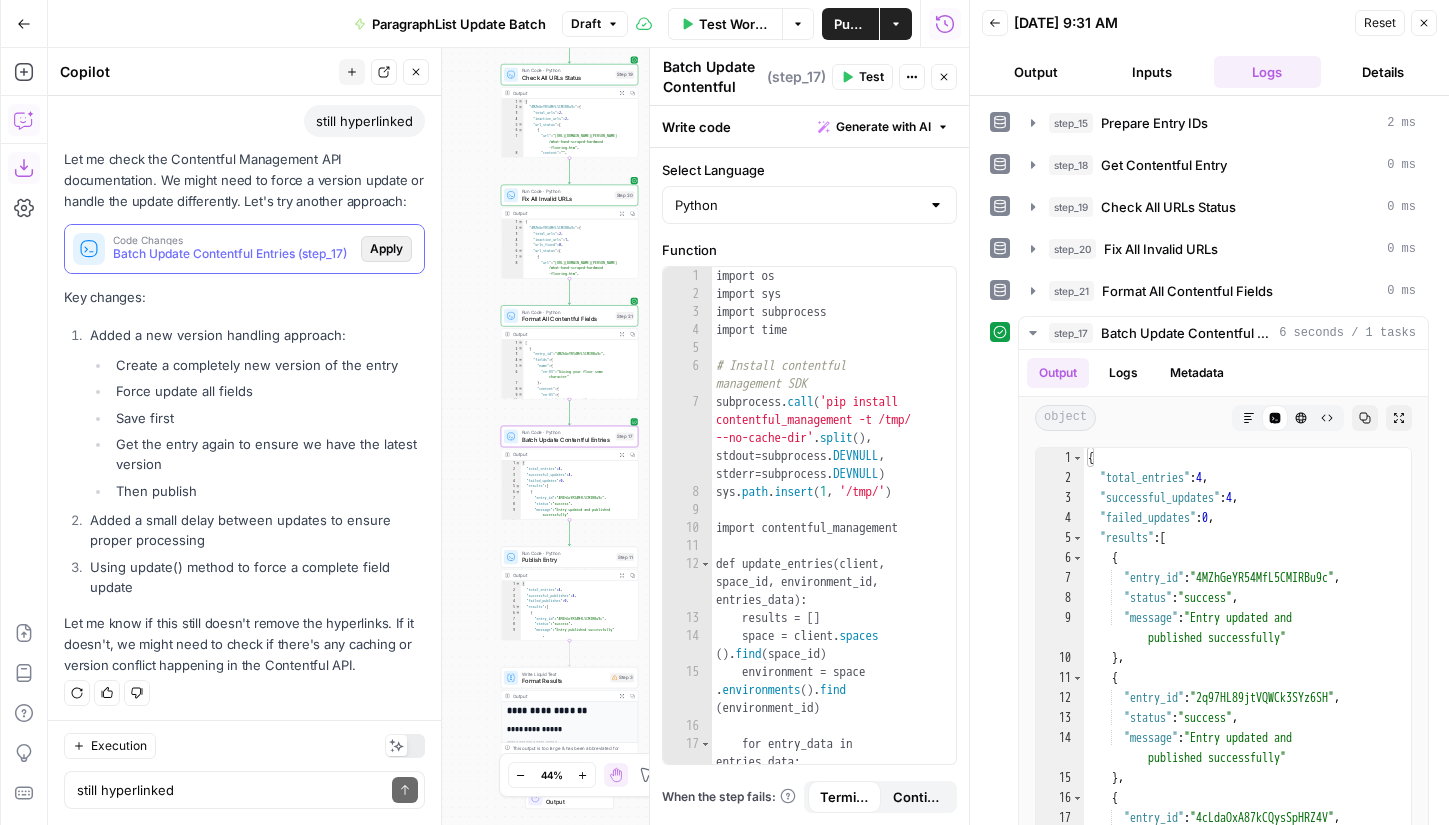 click on "Apply" at bounding box center (386, 249) 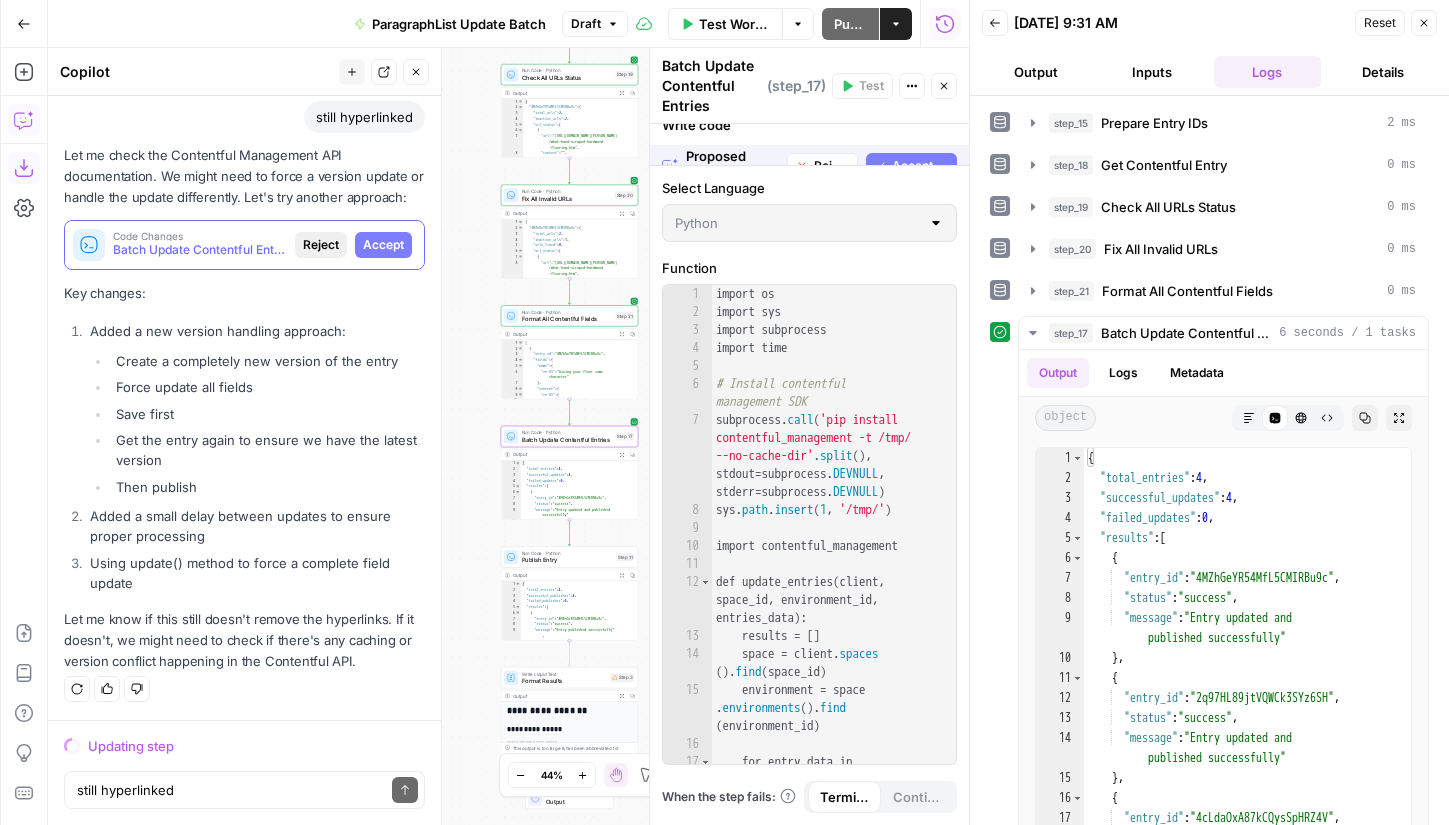scroll, scrollTop: 25179, scrollLeft: 0, axis: vertical 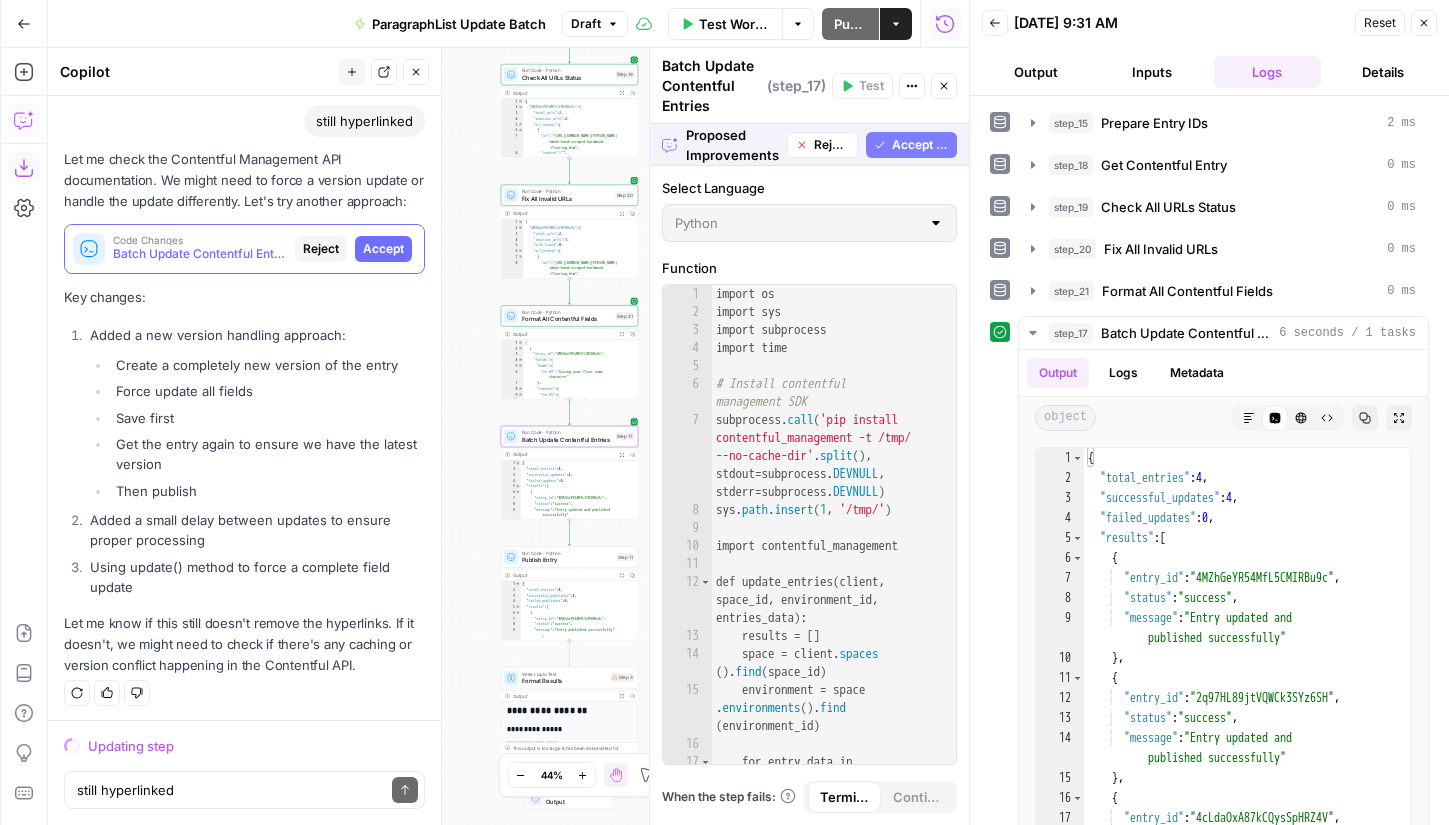 click on "Accept" at bounding box center (383, 249) 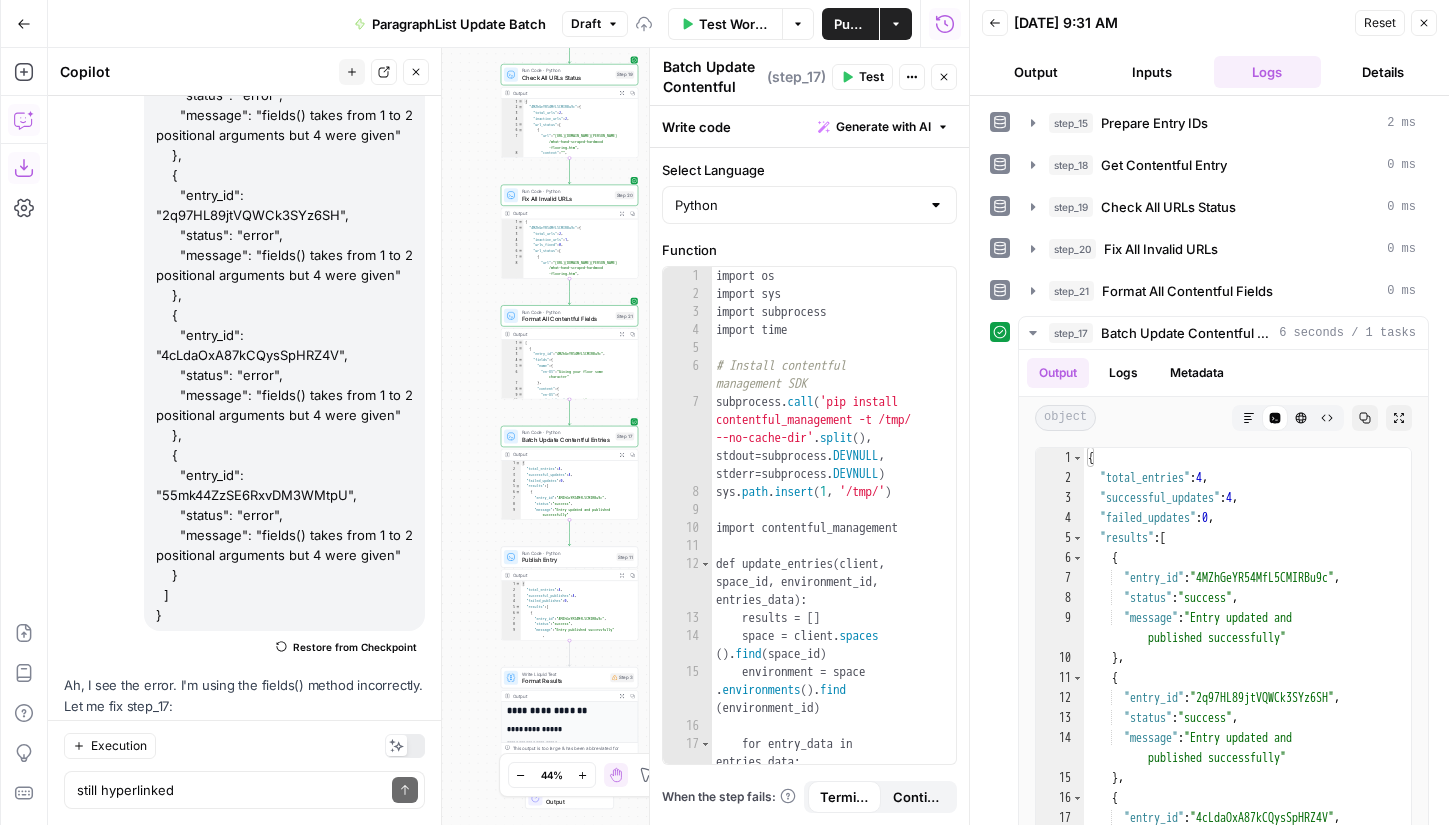 scroll, scrollTop: 26139, scrollLeft: 0, axis: vertical 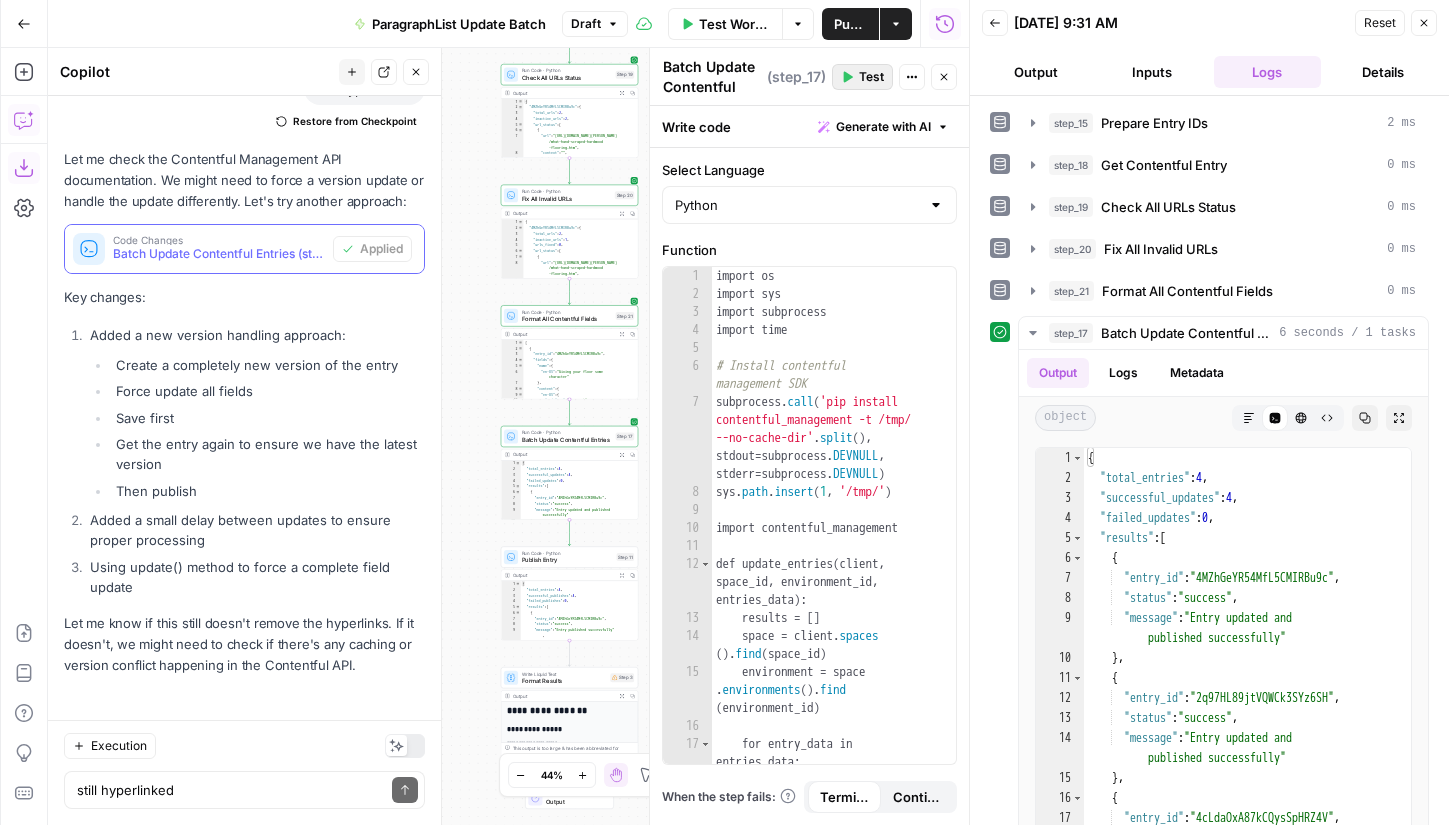 click on "Test" at bounding box center (871, 77) 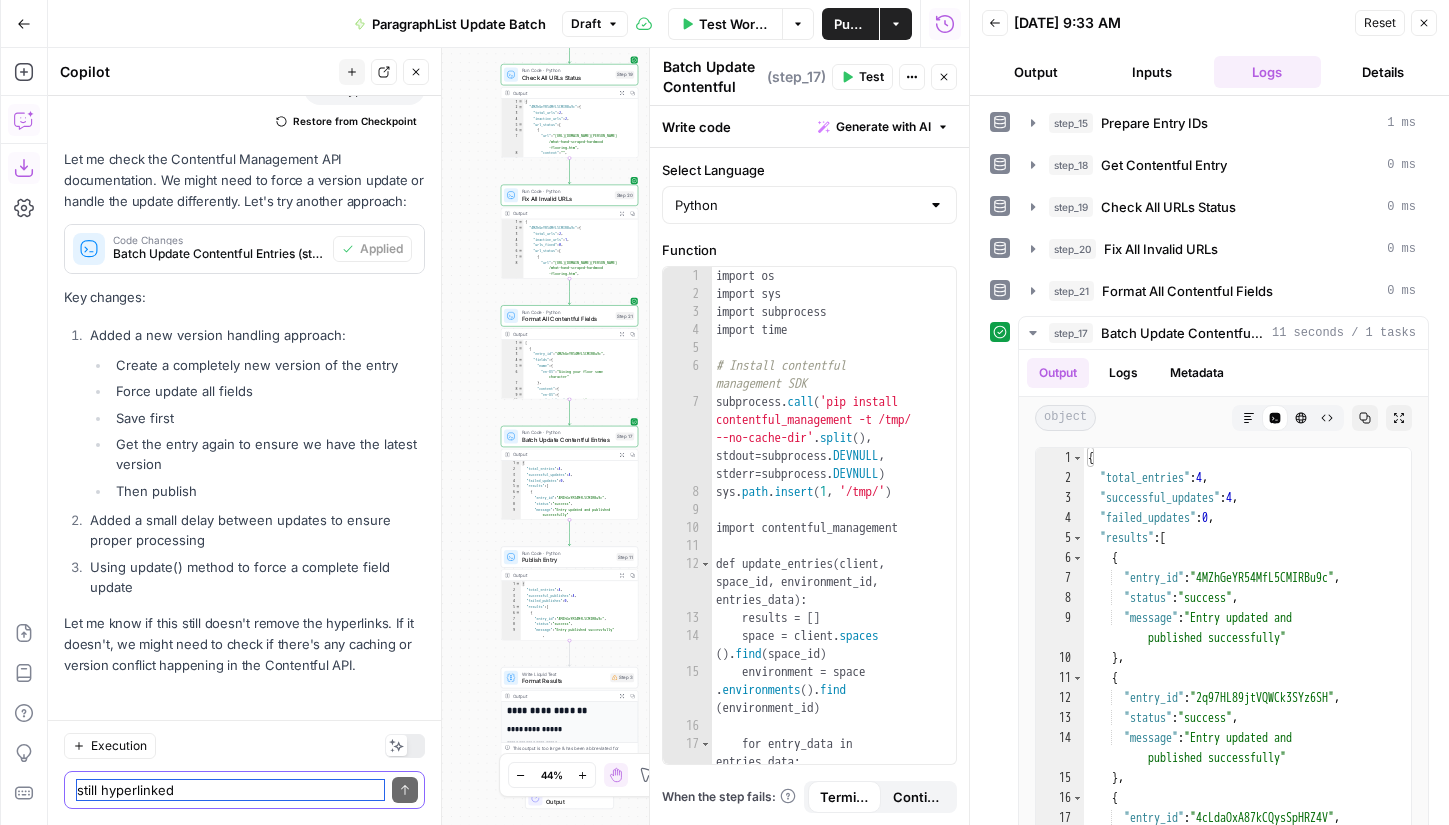 click on "still hyperlinked" at bounding box center (230, 790) 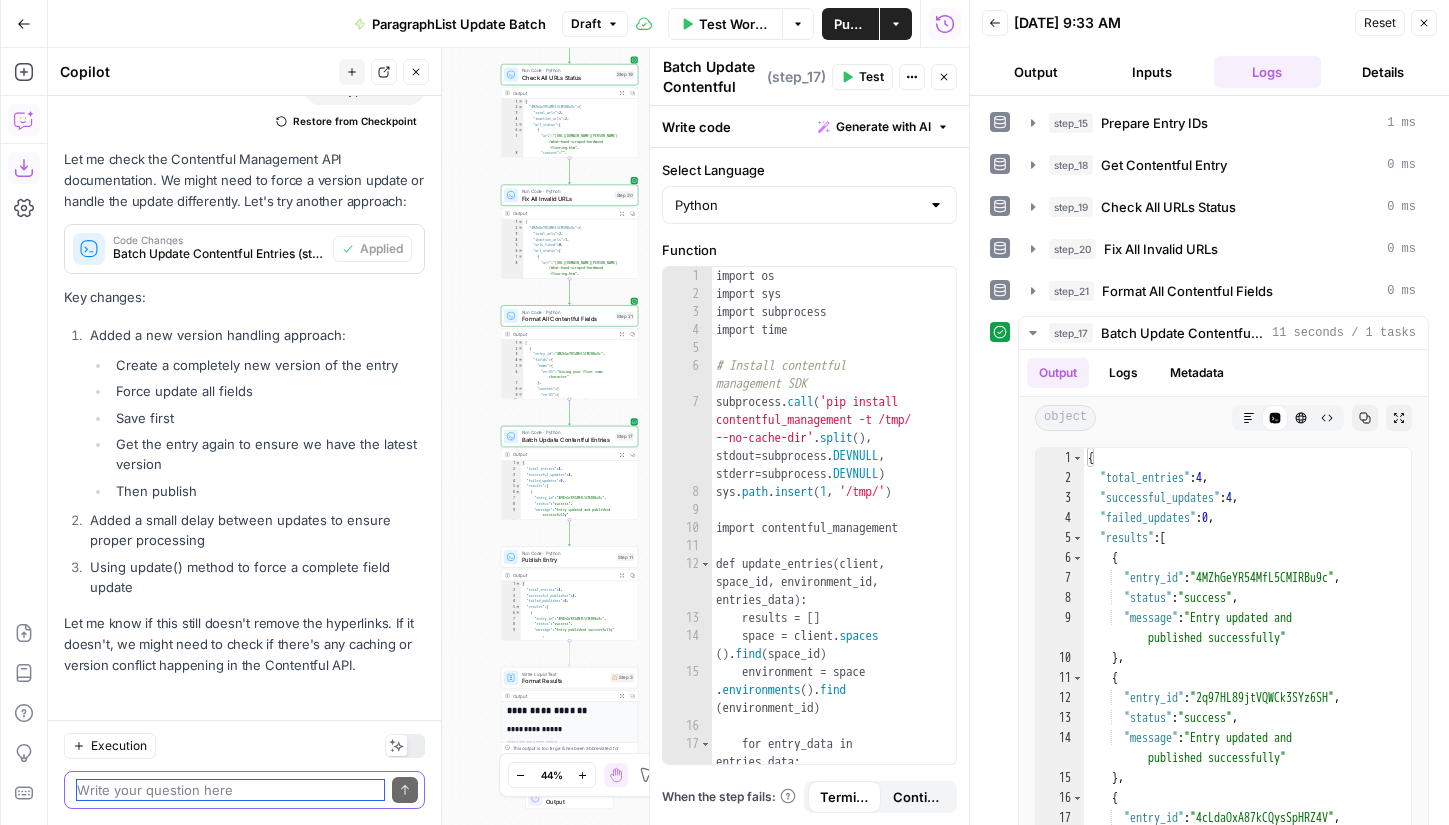 paste on "There are few things as anxiety-inducing as realizing you’ve got a mold problem. It can be a very expensive issue, which makes the idea of DIY mold removal pretty attractive to handy homeowners. There’s got to be a YouTube video for this stuff, right?" 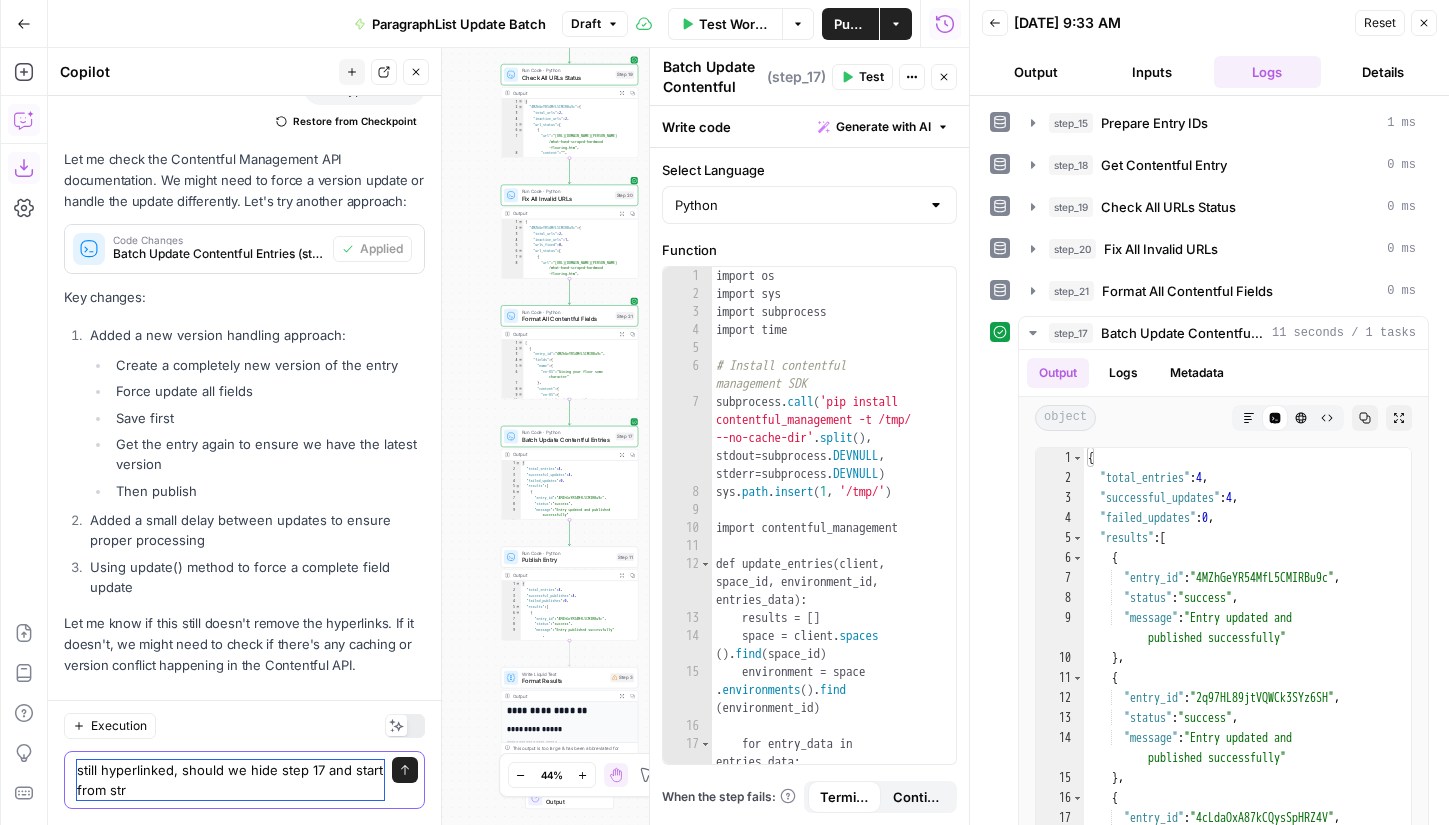 scroll, scrollTop: 26159, scrollLeft: 0, axis: vertical 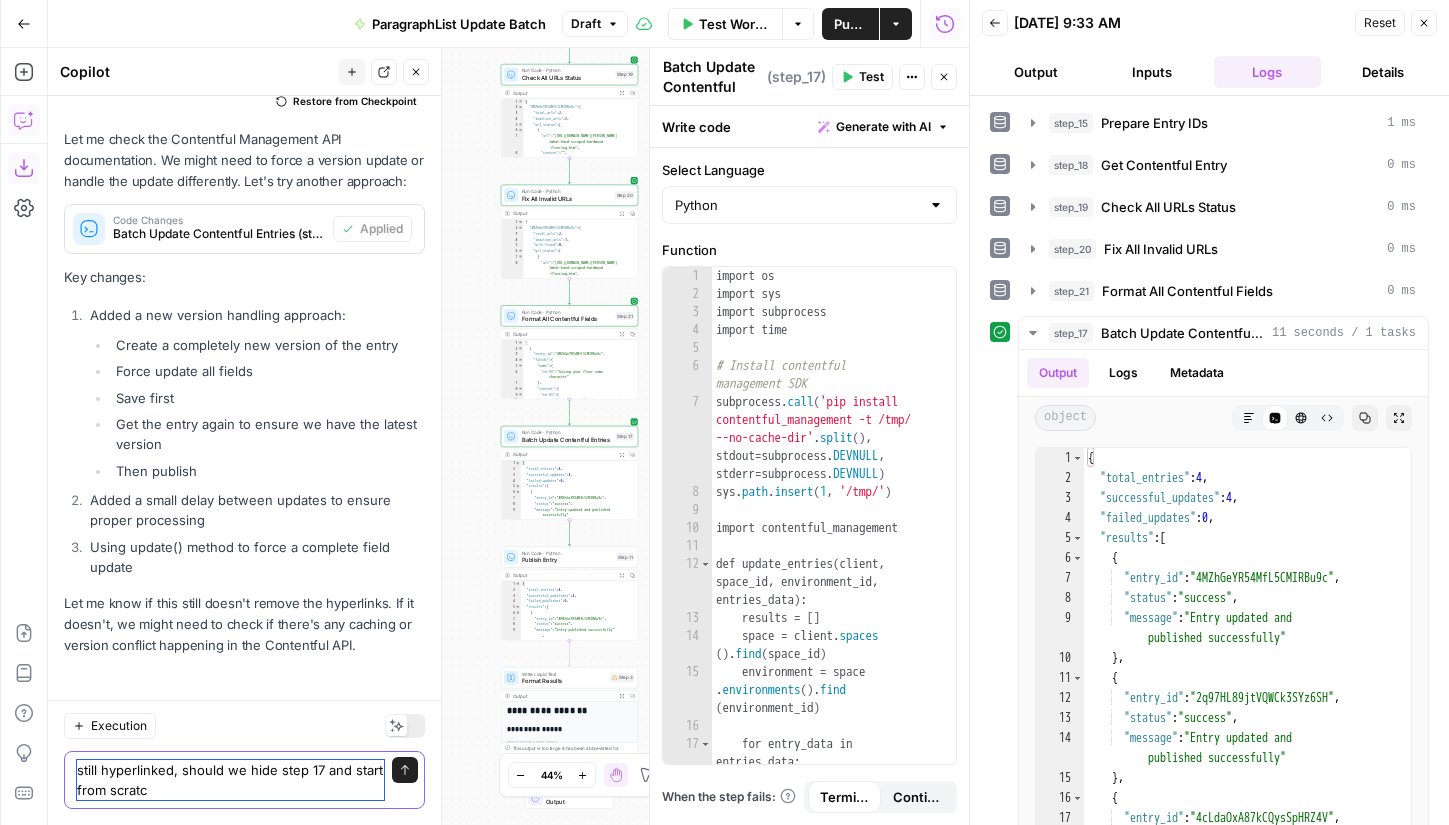 type on "still hyperlinked, should we hide step 17 and start from scratch" 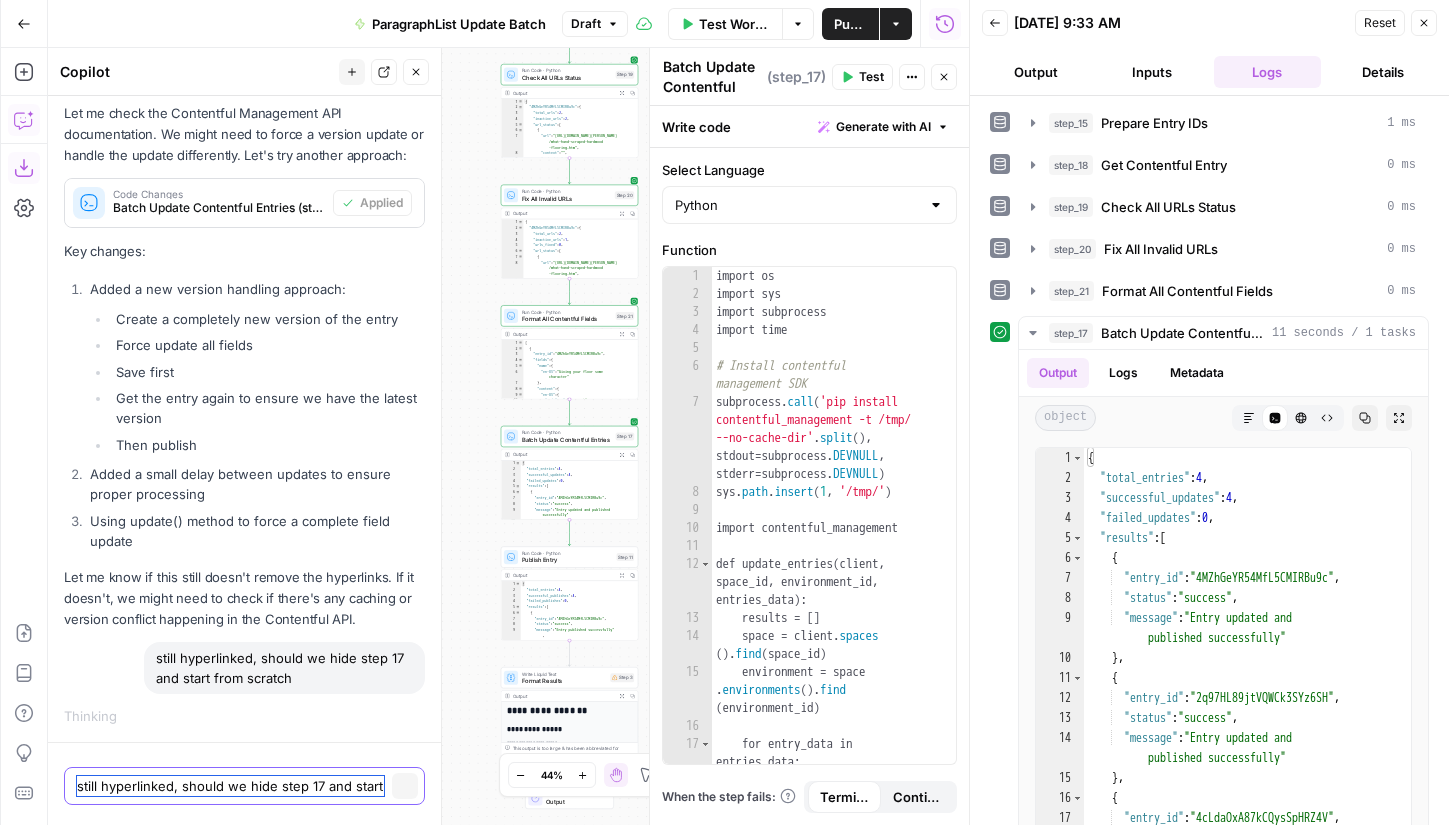 scroll, scrollTop: 25217, scrollLeft: 0, axis: vertical 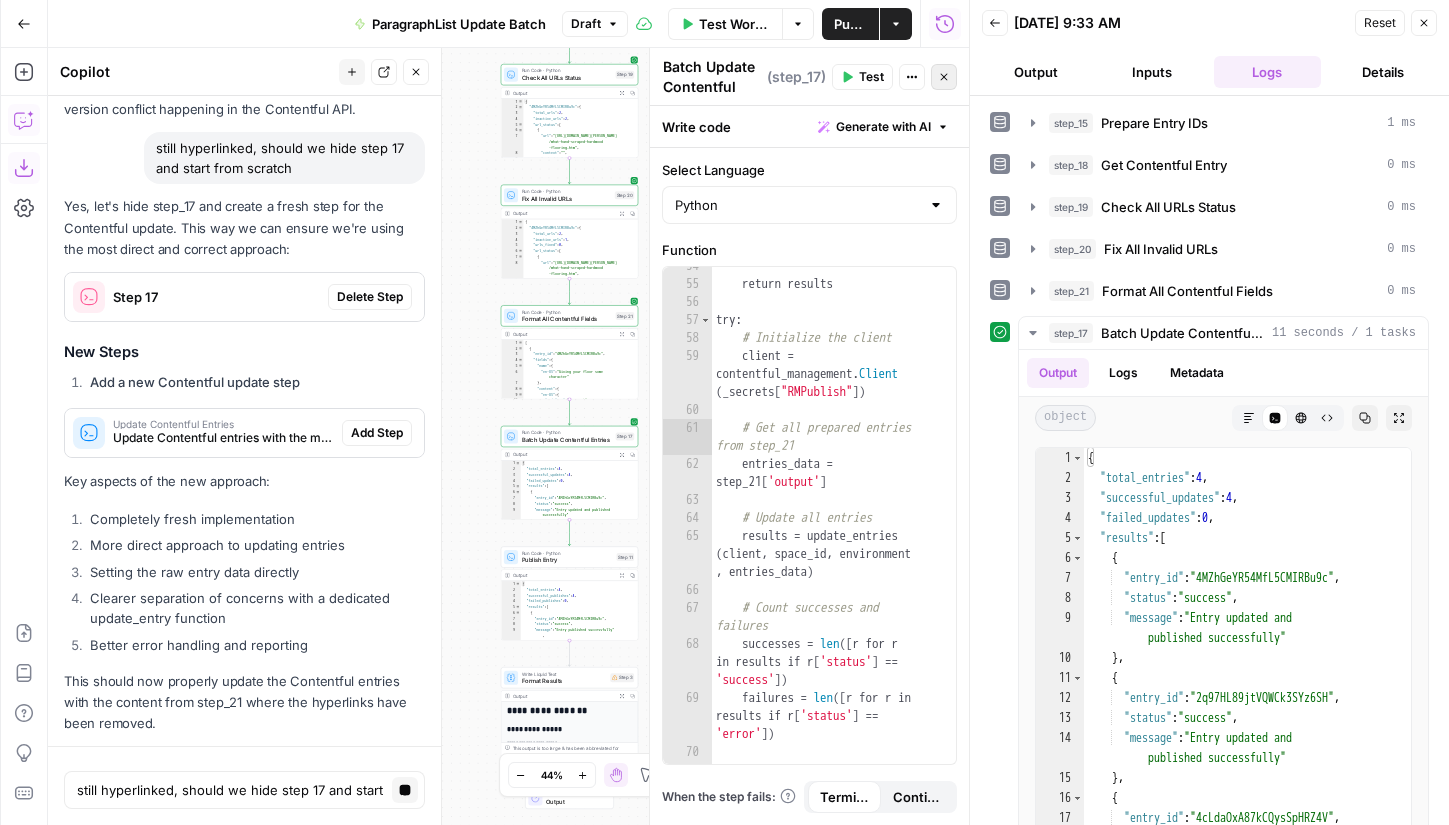 click 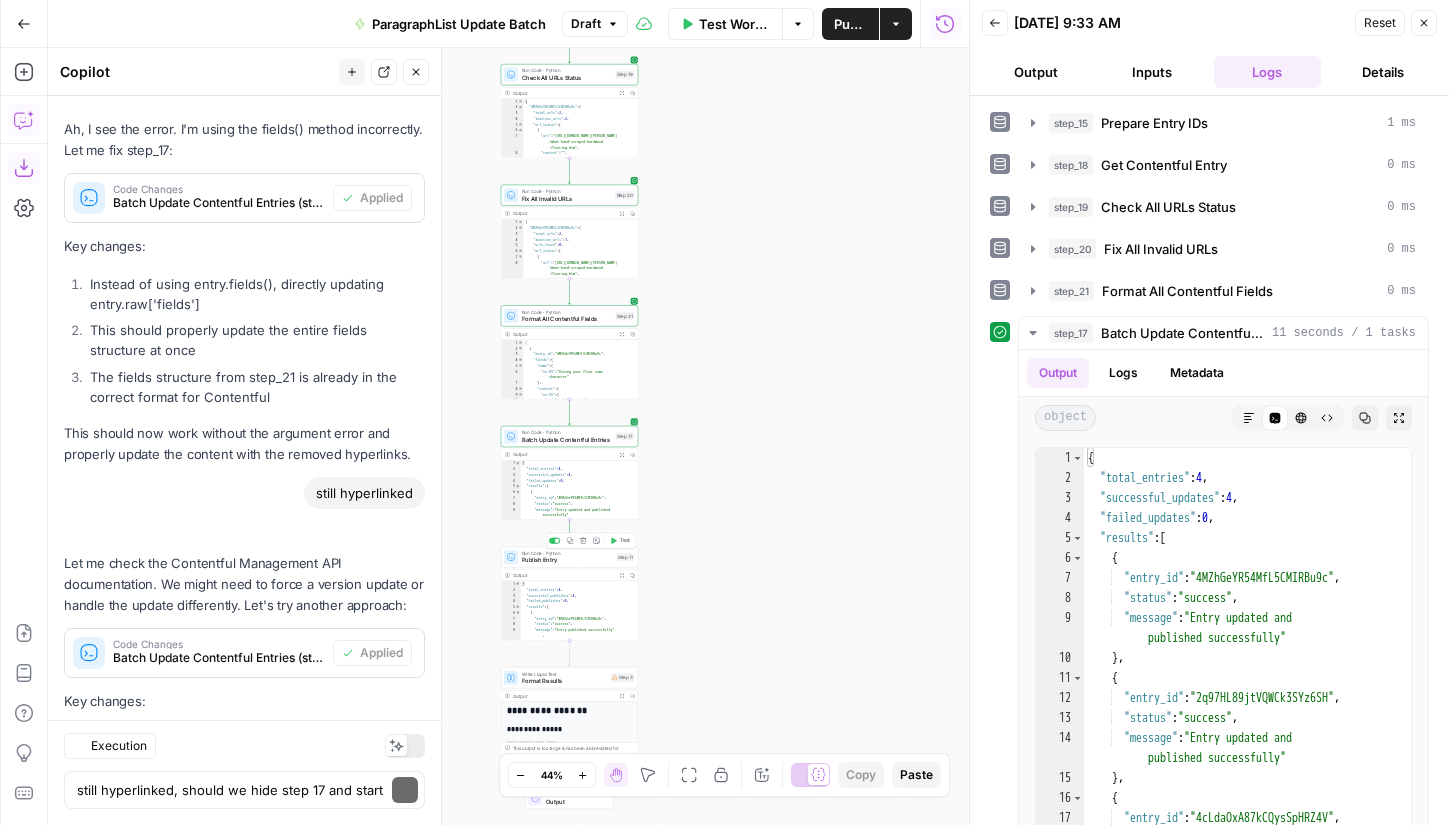 scroll, scrollTop: 26760, scrollLeft: 0, axis: vertical 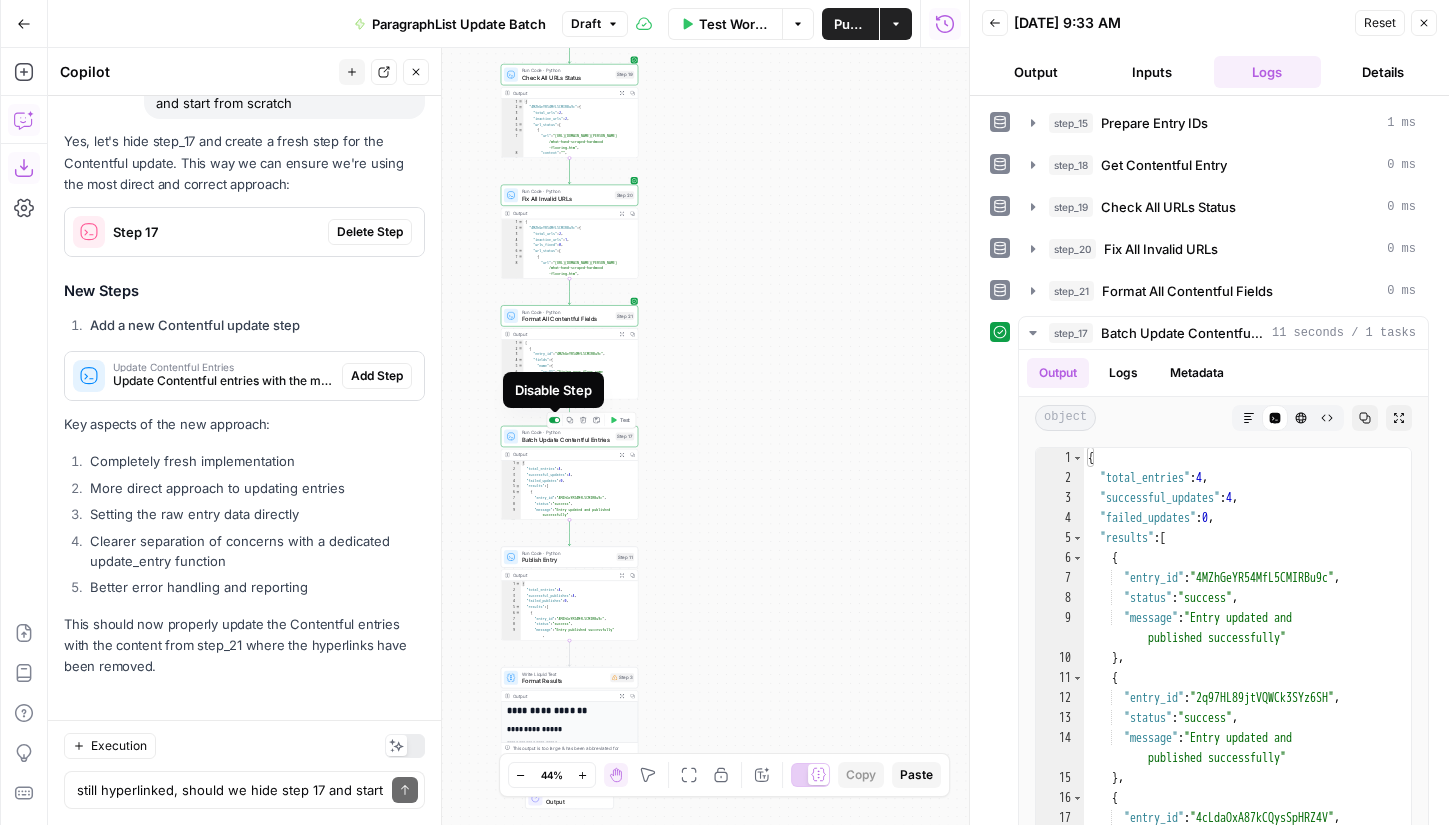 click at bounding box center (557, 420) 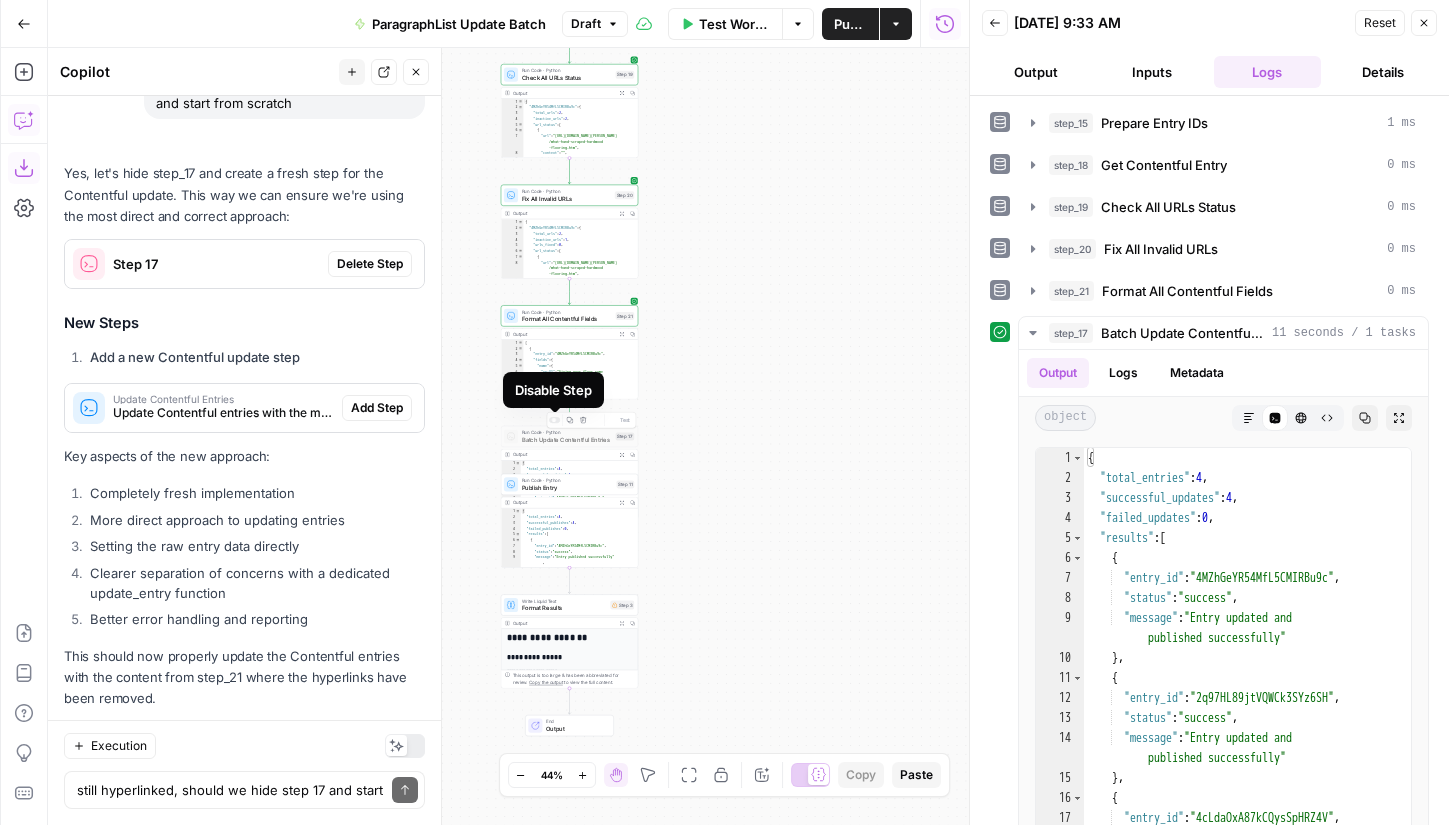 scroll, scrollTop: 26792, scrollLeft: 0, axis: vertical 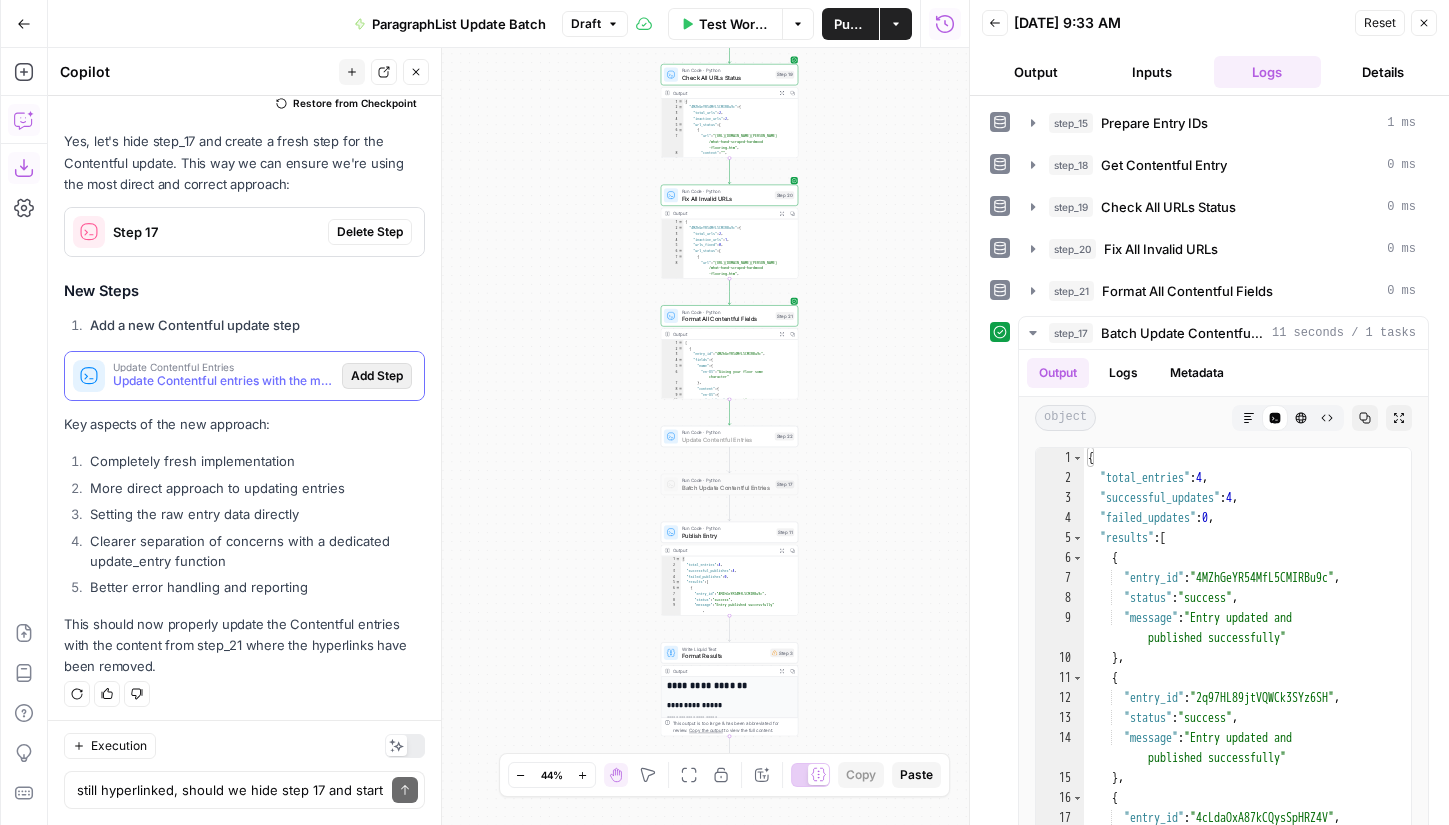 click on "Add Step" at bounding box center [377, 376] 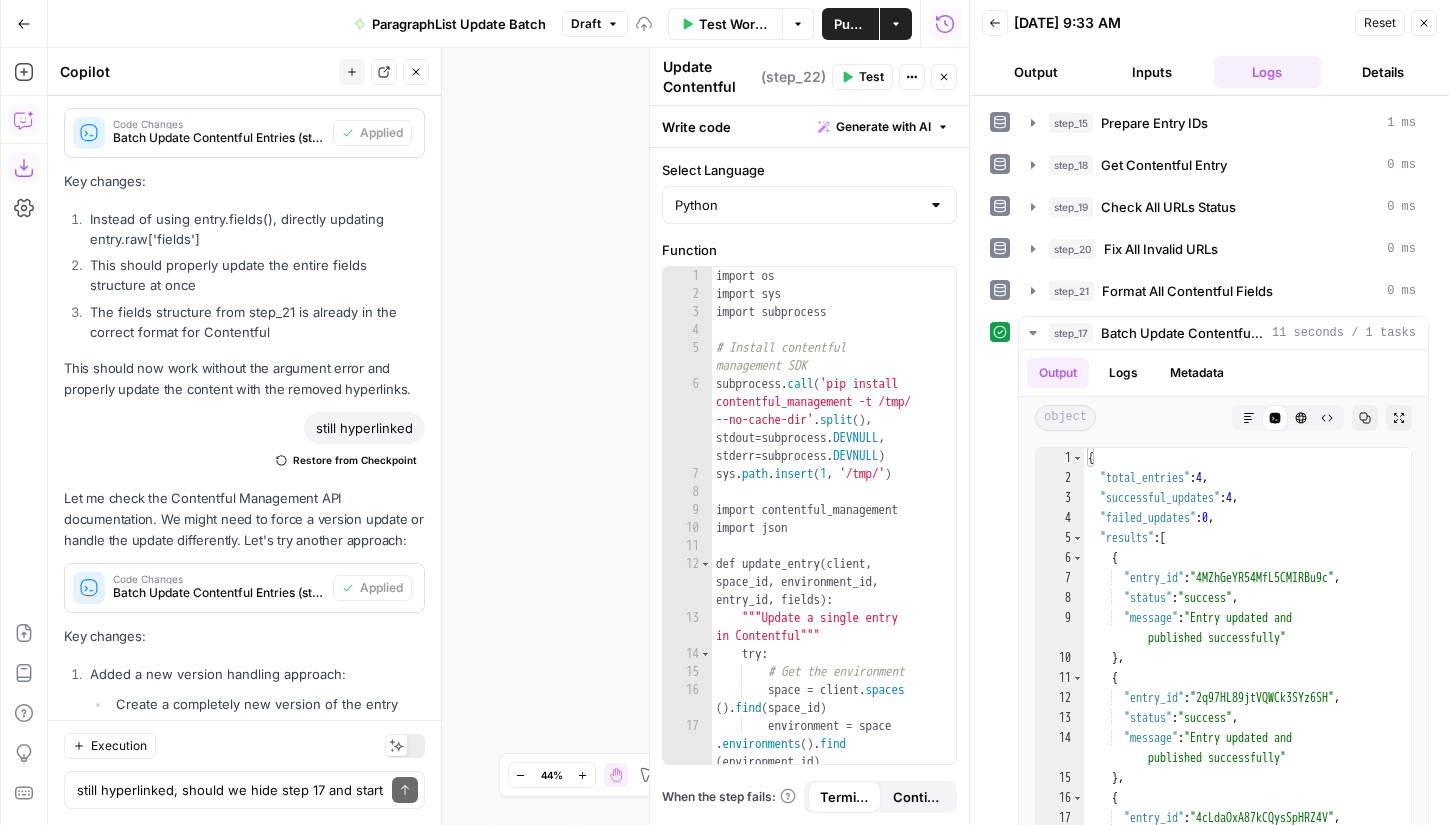 scroll, scrollTop: 26792, scrollLeft: 0, axis: vertical 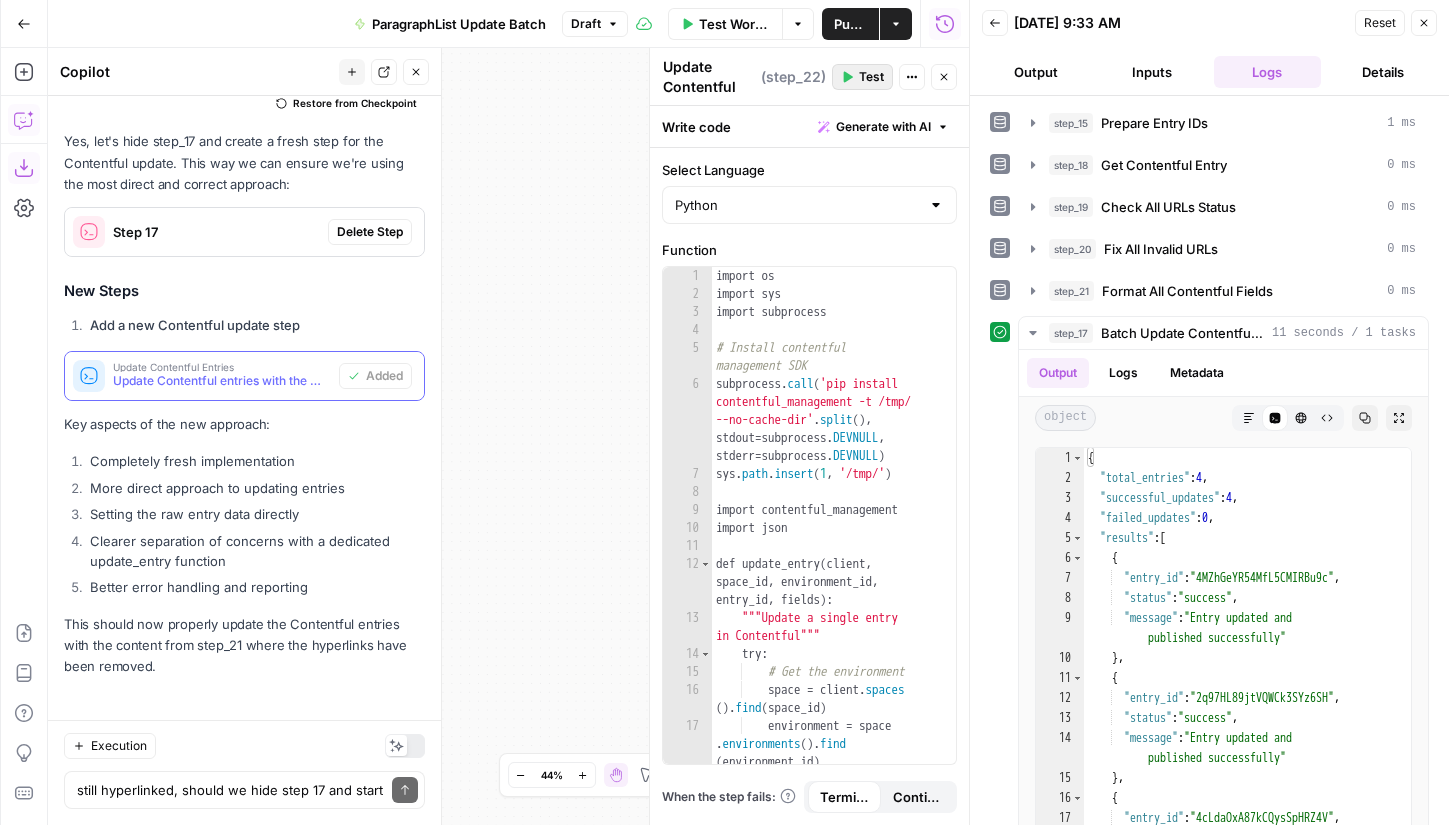 click on "Test" at bounding box center (862, 77) 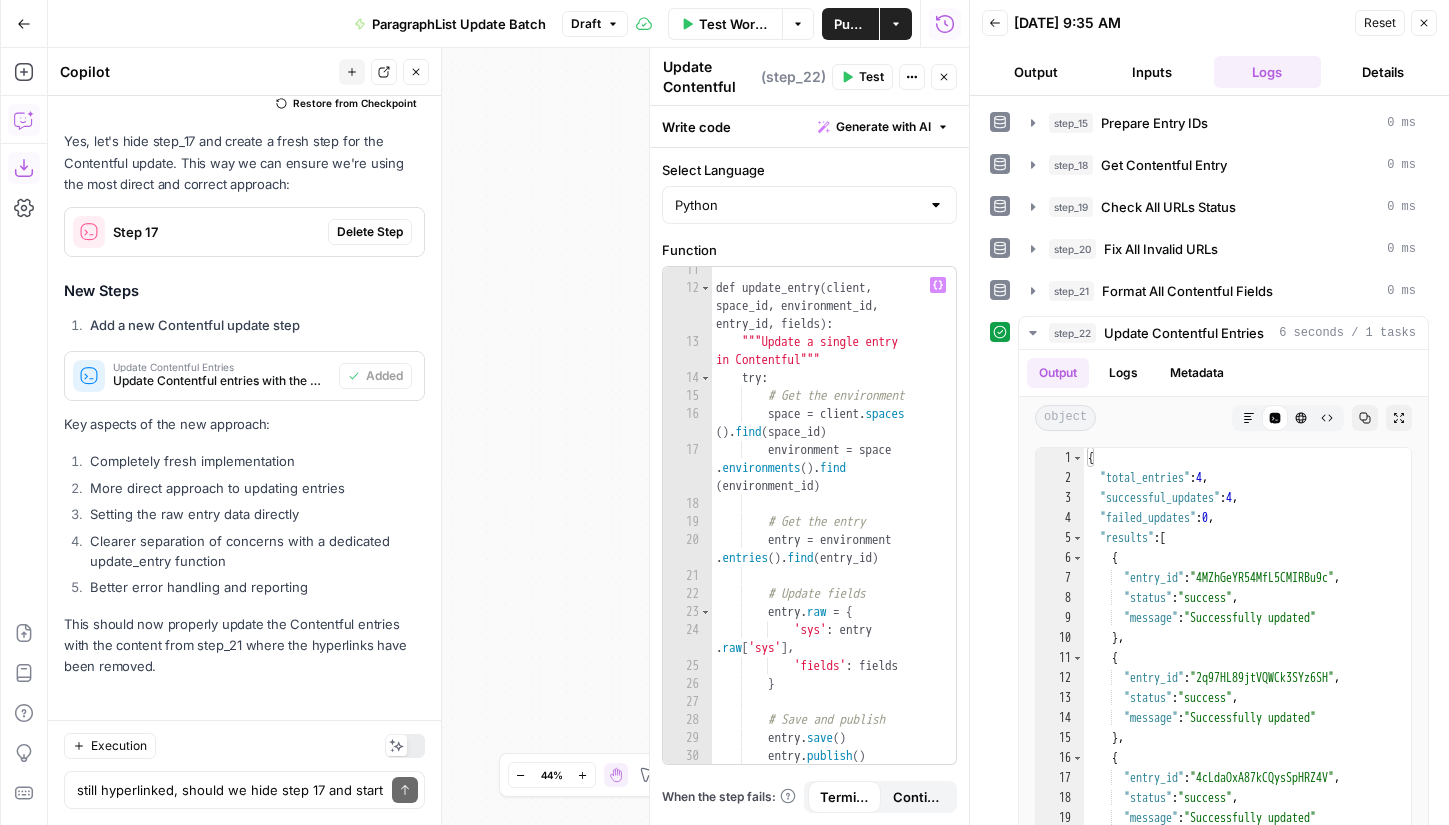 scroll, scrollTop: 265, scrollLeft: 0, axis: vertical 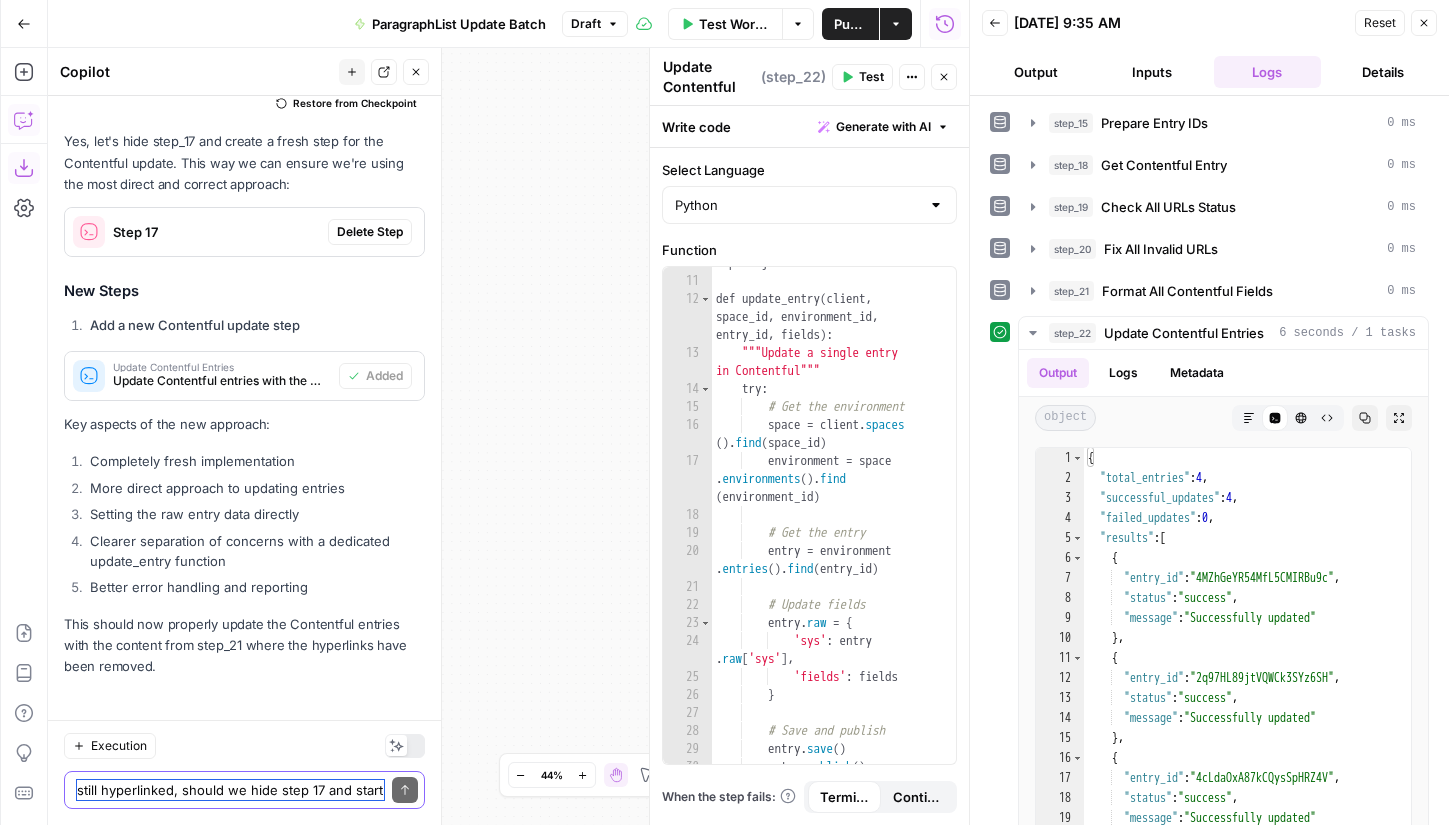 click on "still hyperlinked, should we hide step 17 and start from scratch" at bounding box center (230, 790) 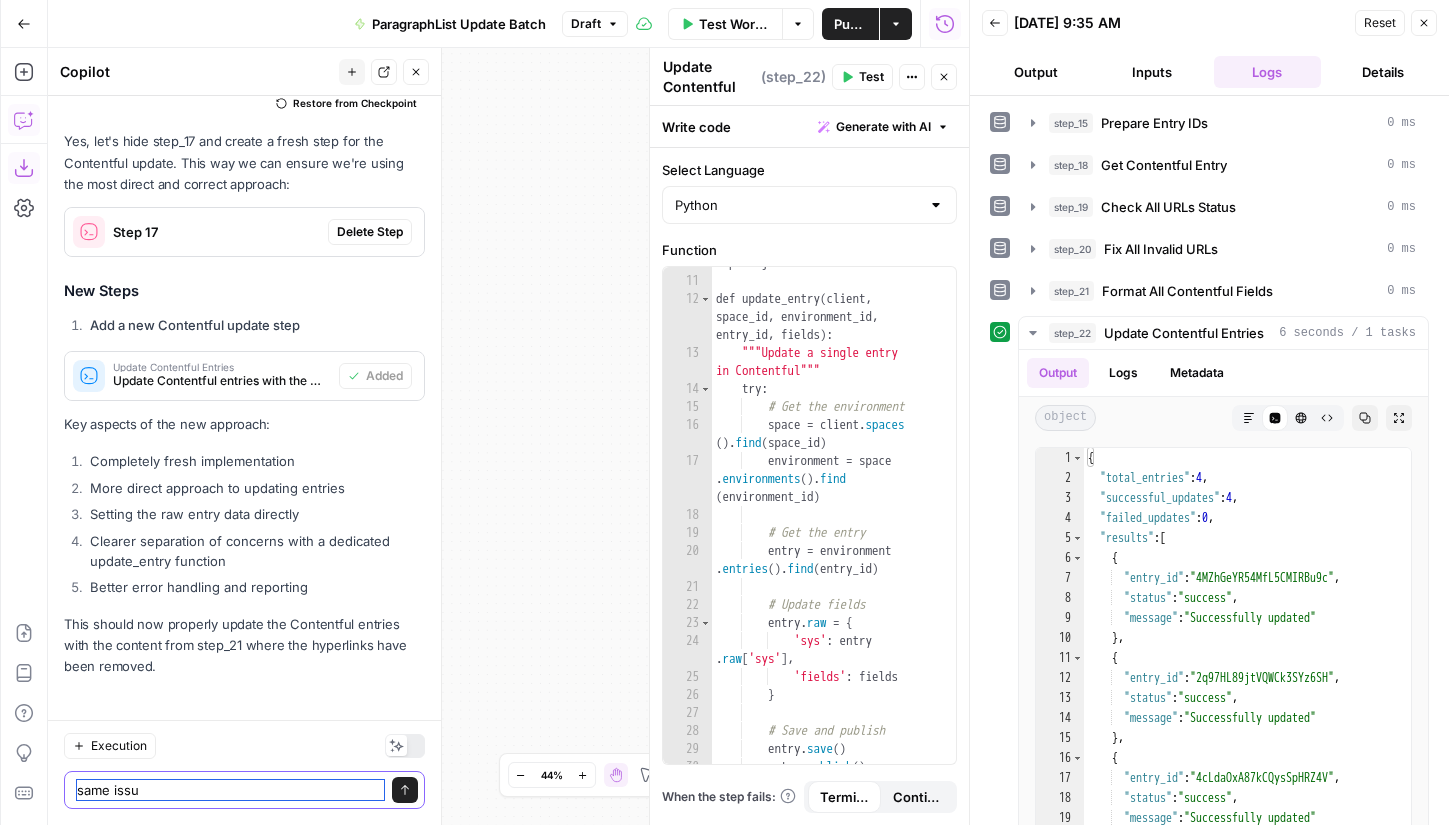 type on "same issue" 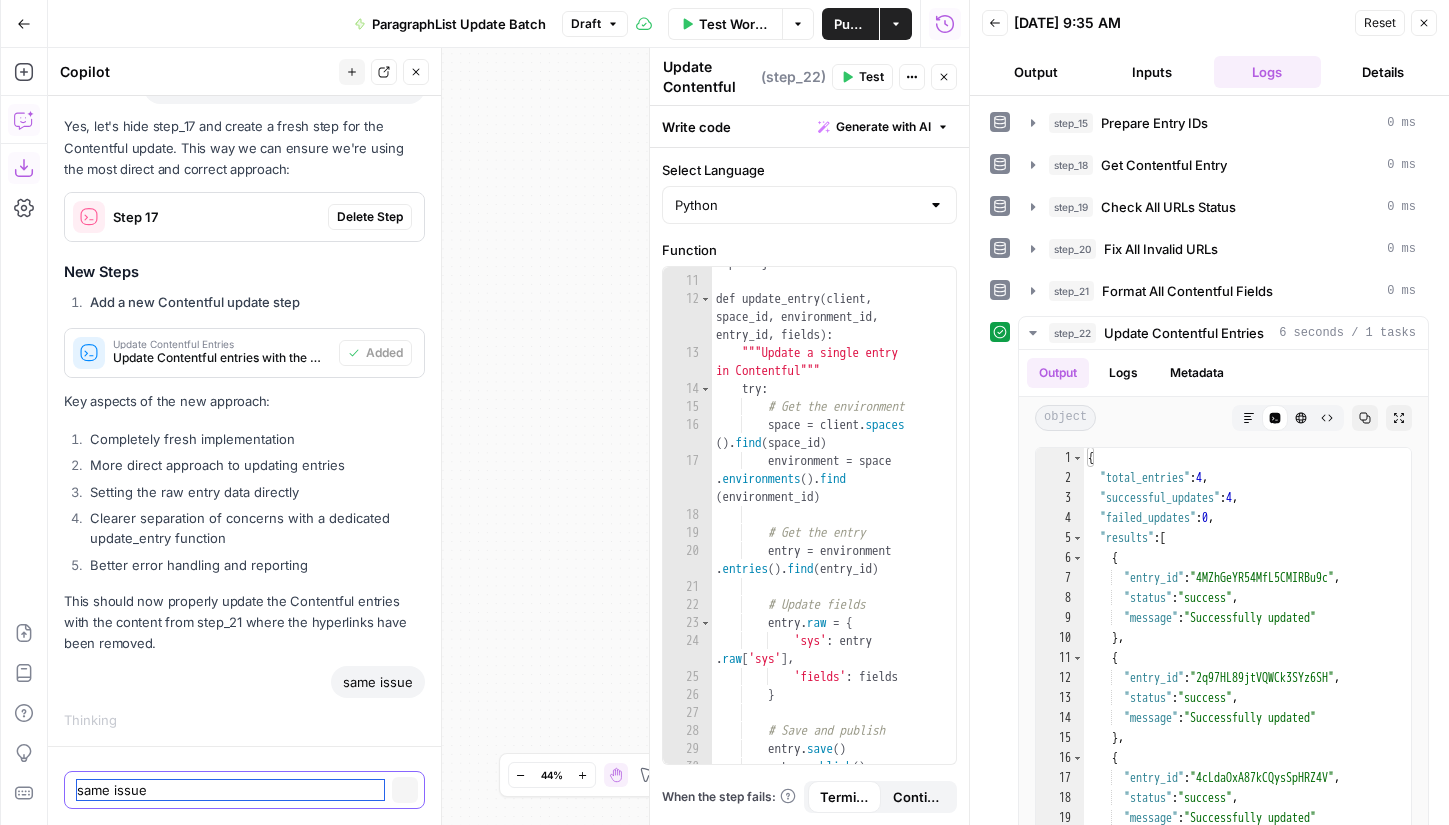 scroll, scrollTop: 25811, scrollLeft: 0, axis: vertical 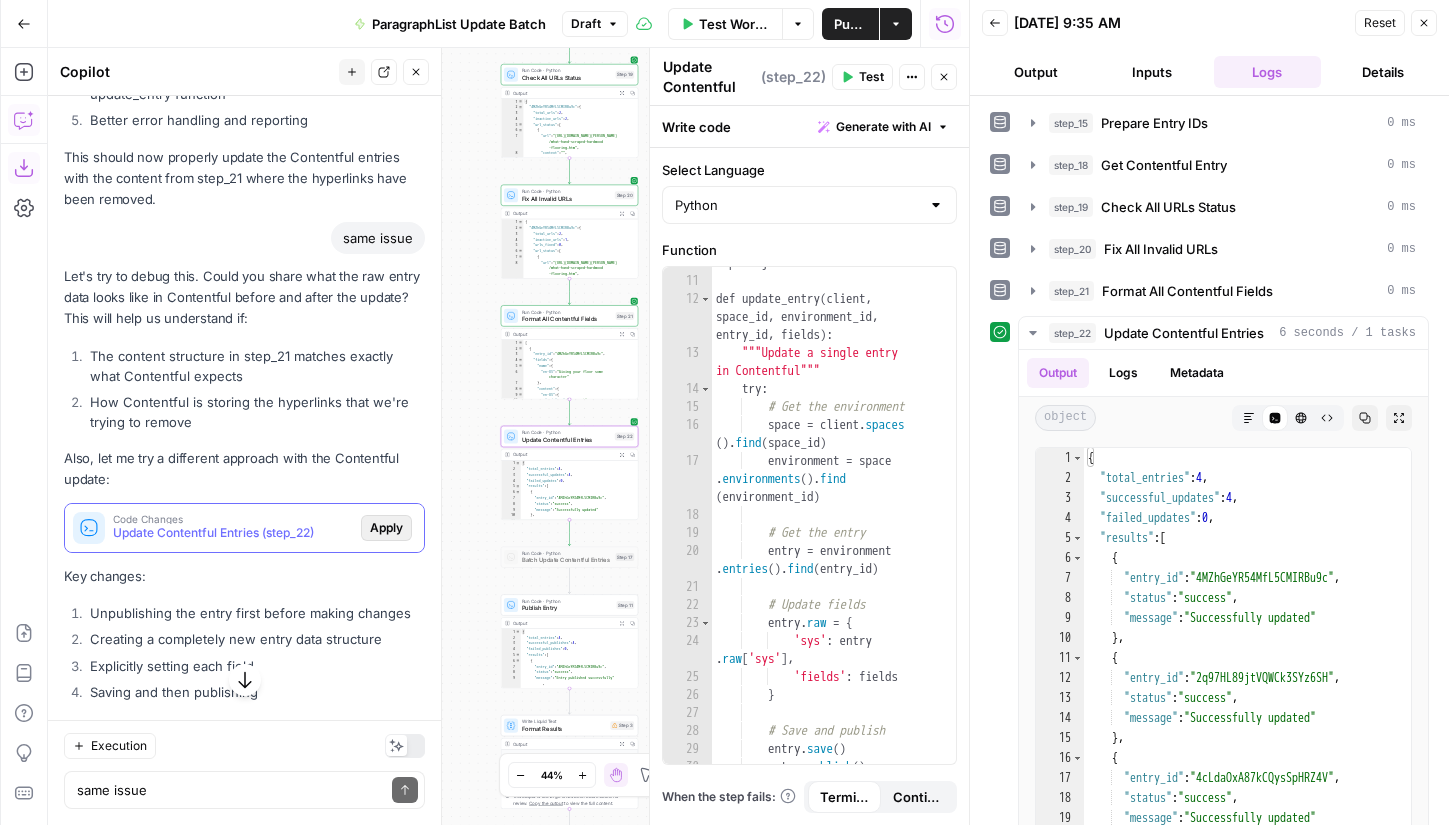 click on "Apply" at bounding box center (386, 528) 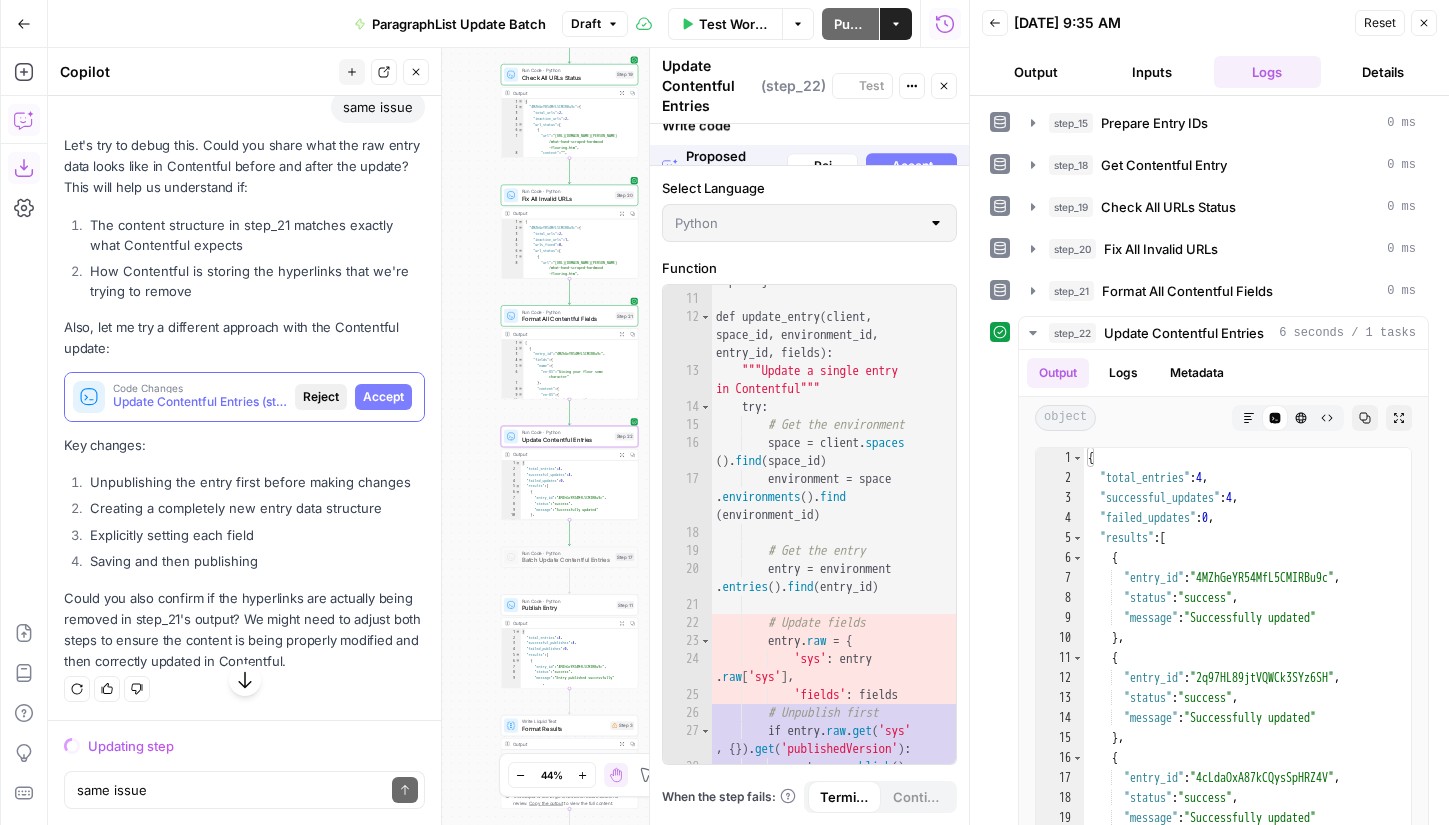 scroll, scrollTop: 26267, scrollLeft: 0, axis: vertical 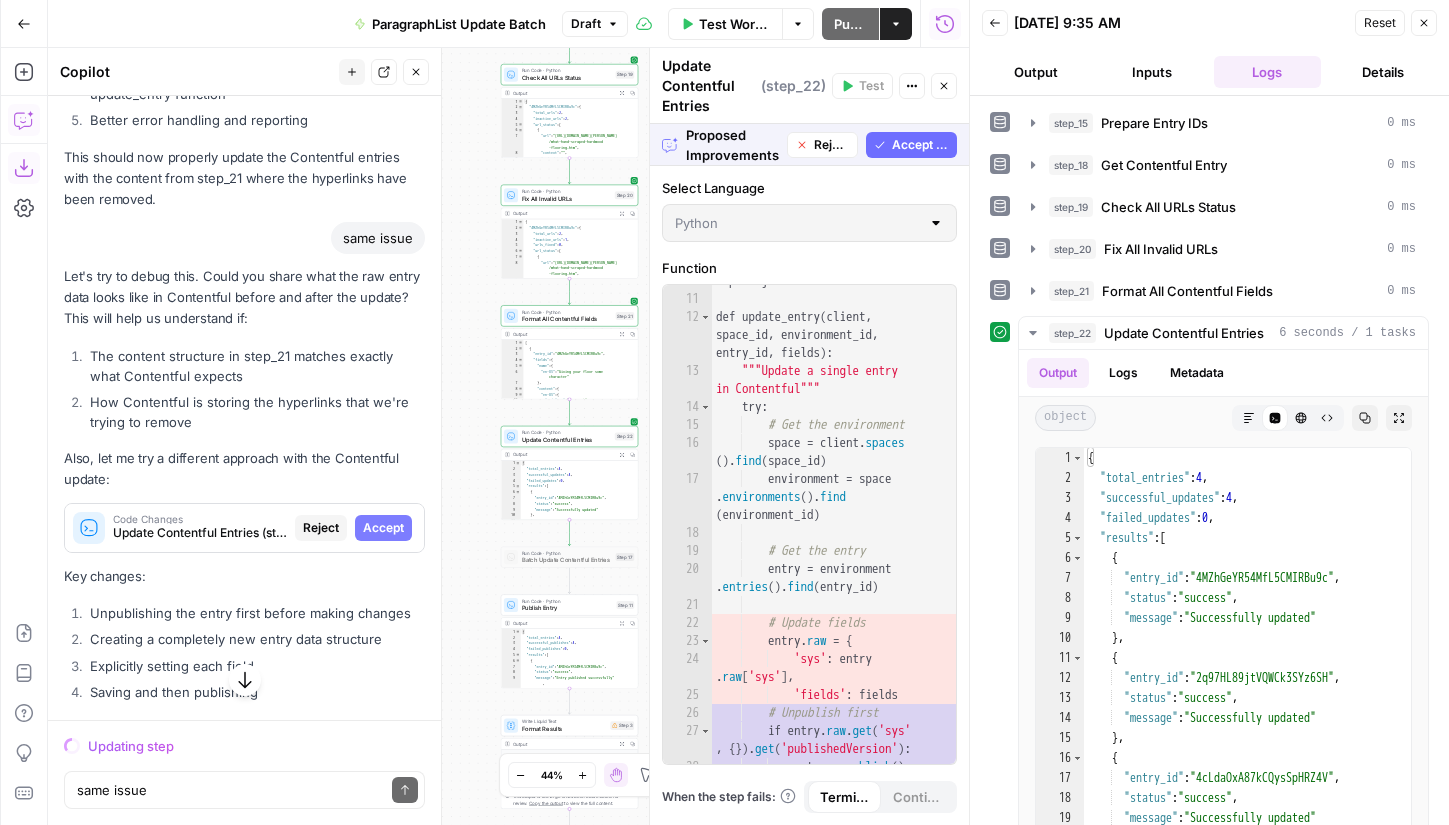 click on "Accept All" at bounding box center [920, 145] 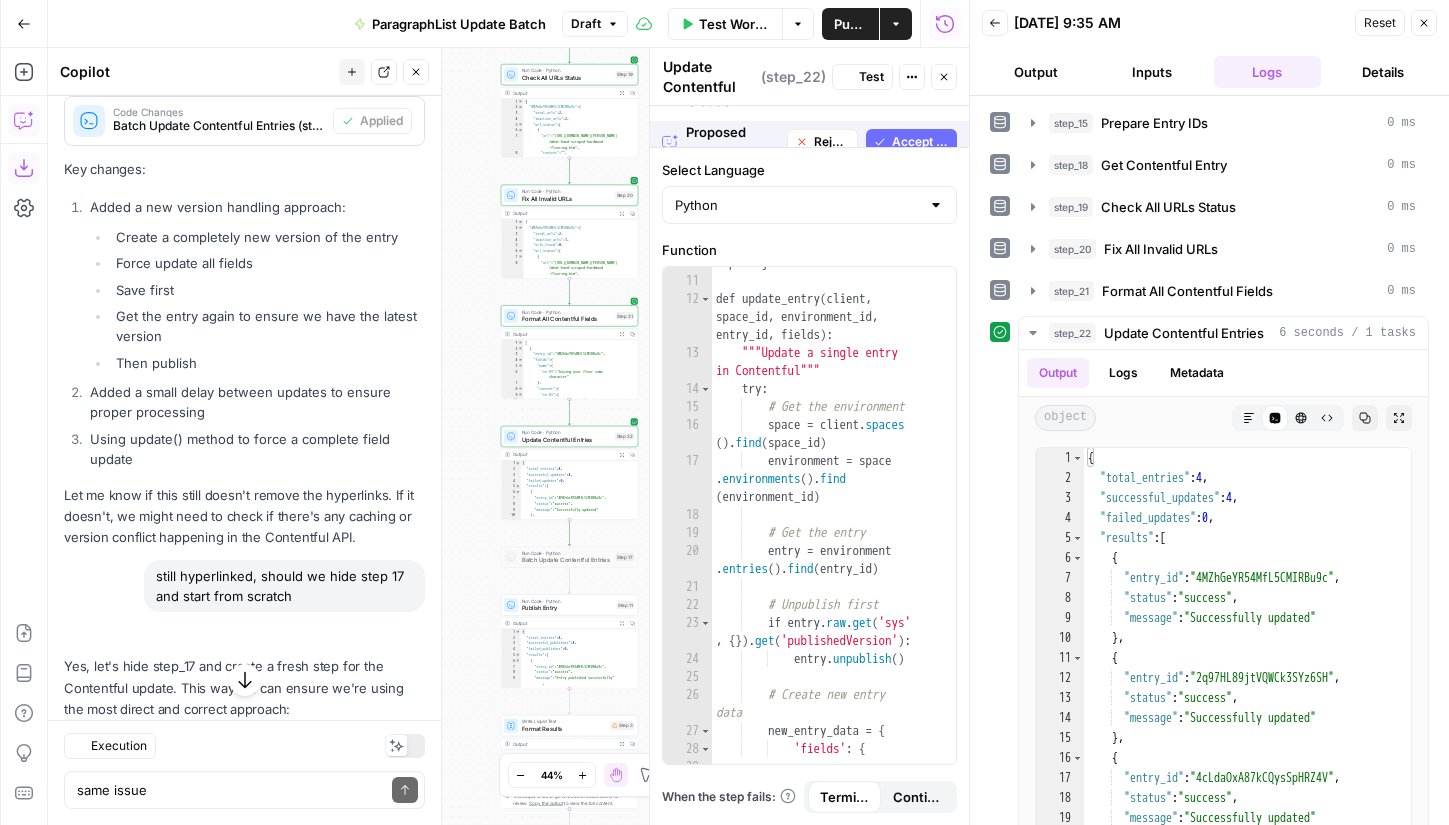 scroll, scrollTop: 27259, scrollLeft: 0, axis: vertical 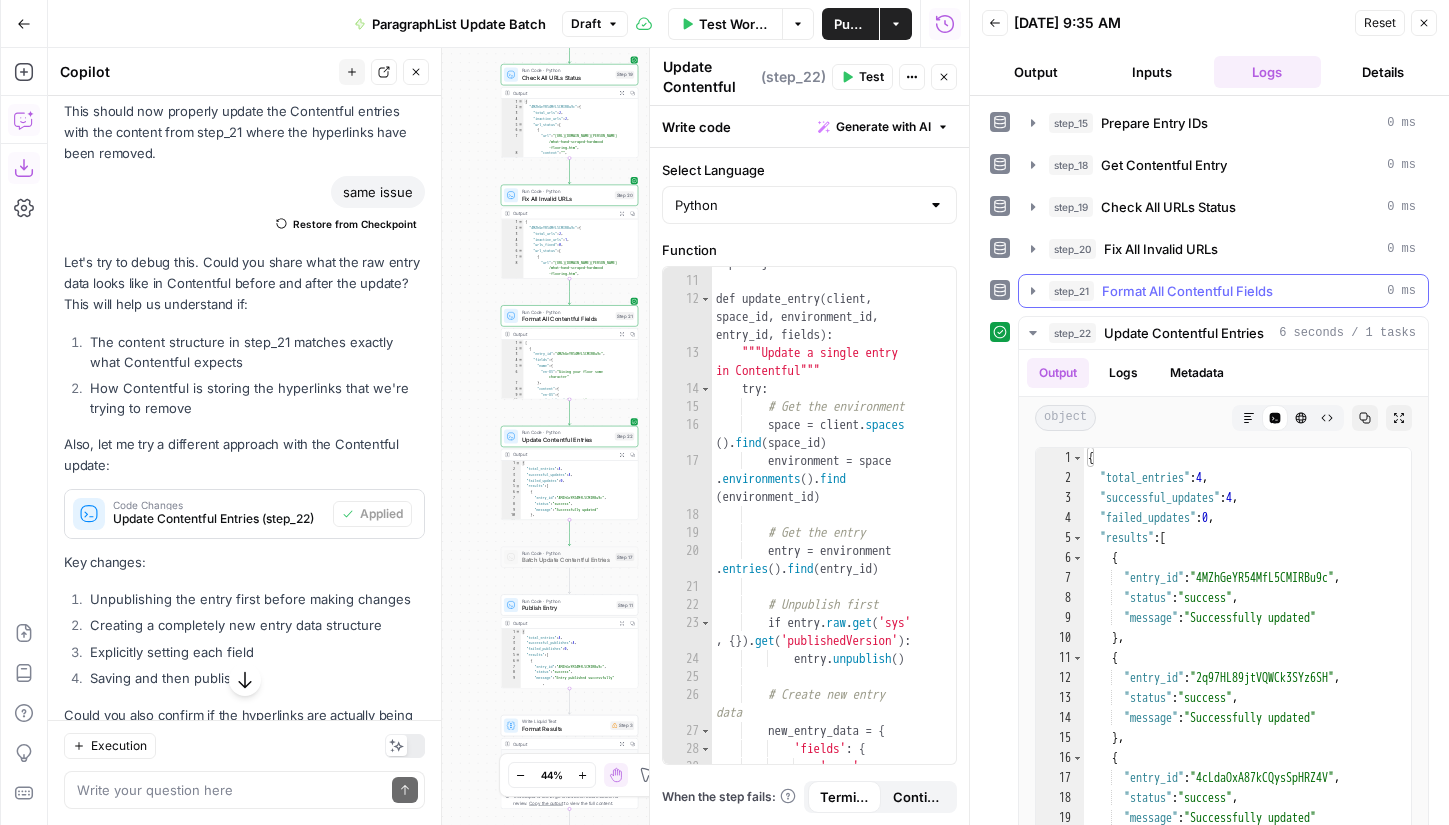 click 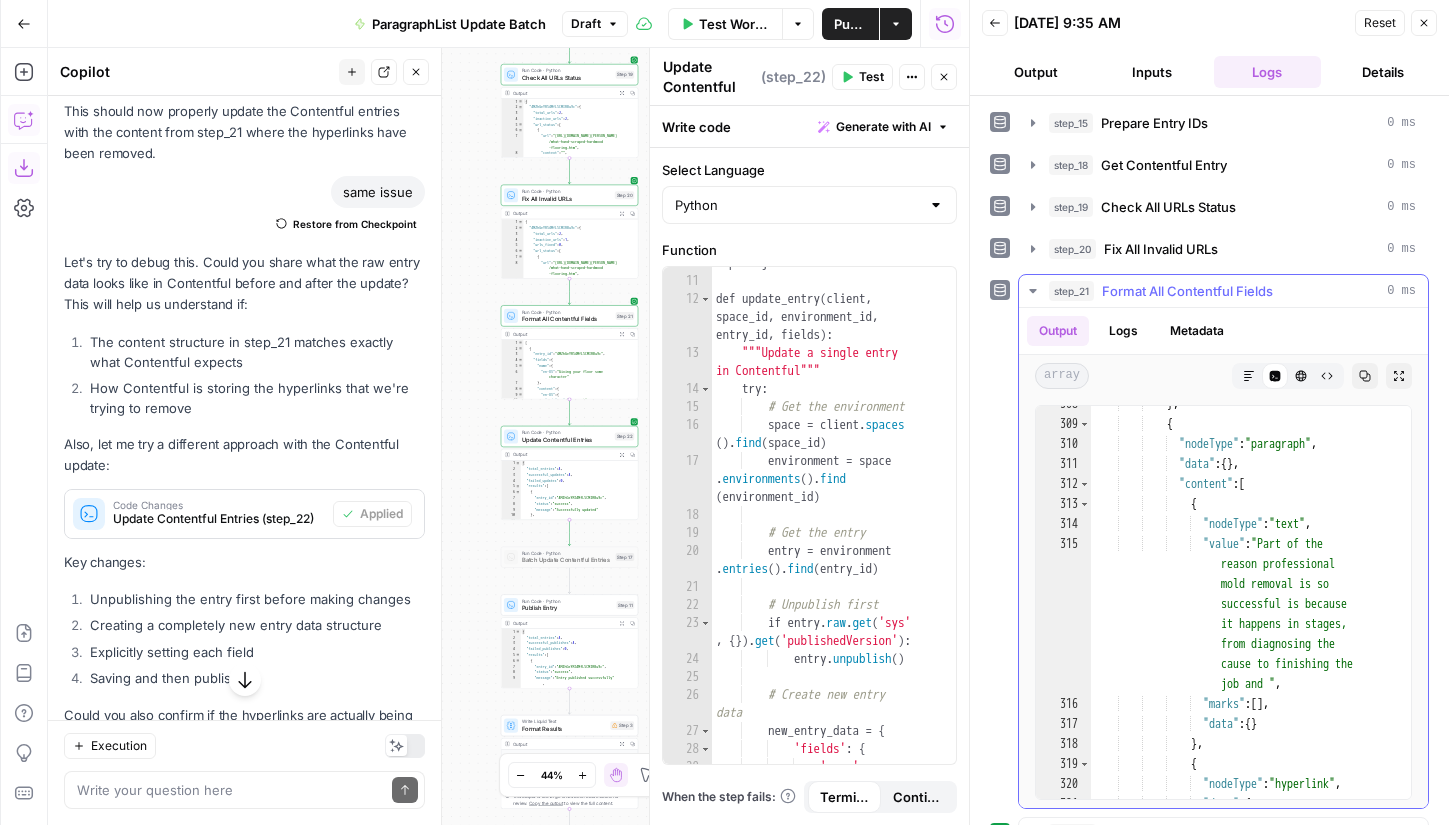 scroll, scrollTop: 8595, scrollLeft: 0, axis: vertical 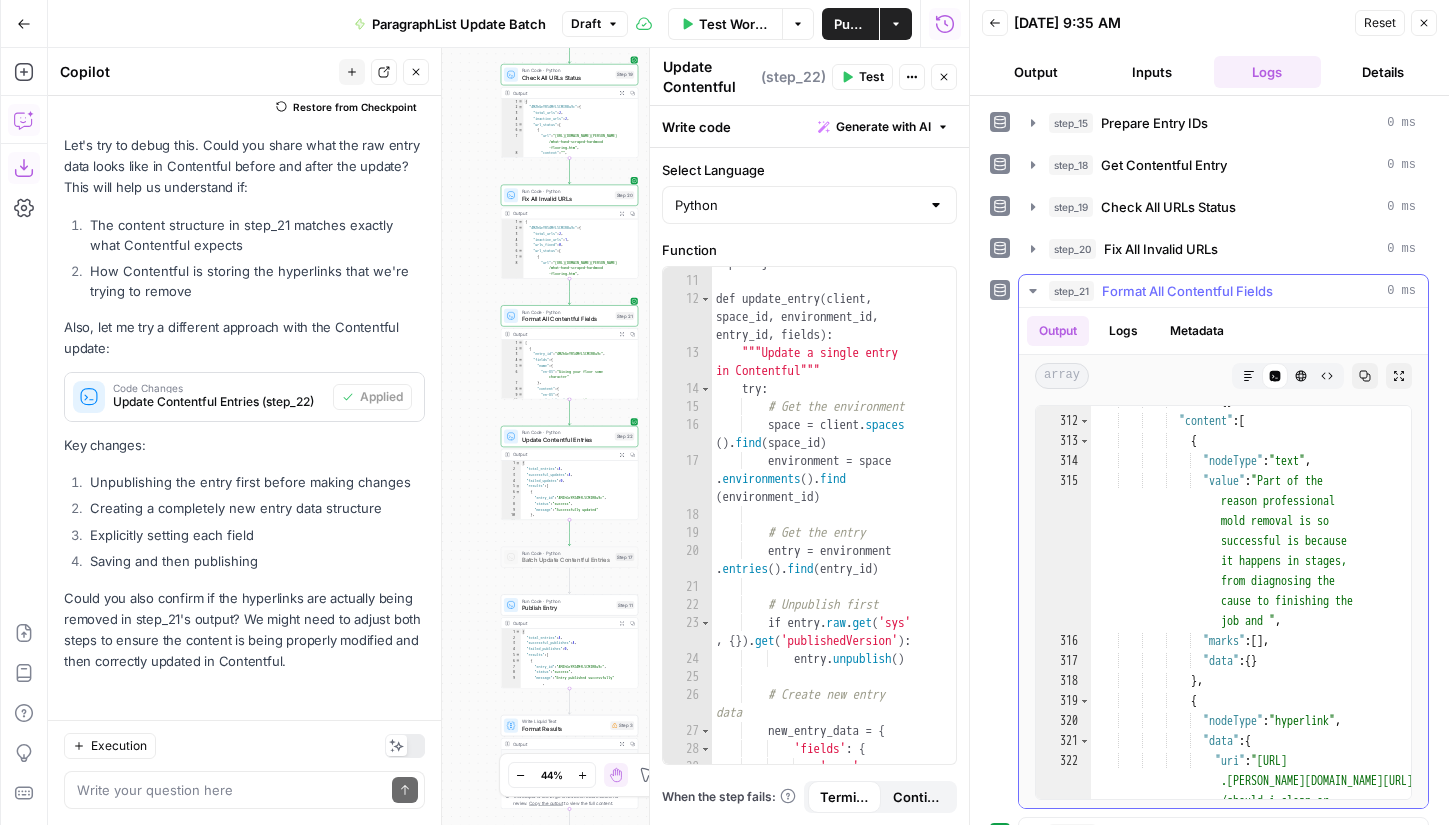 click on ""data" :  { } ,                   "content" :  [                     {                        "nodeType" :  "text" ,                        "value" :  "Part of the                        reason professional                        mold removal is so                        successful is because                        it happens in stages,                        from diagnosing the                        cause to finishing the                        job and " ,                        "marks" :  [ ] ,                        "data" :  { }                     } ,                     {                        "nodeType" :  "hyperlink" ,                        "data" :  {                          "uri" :  "https://www                       .angi.com/articles                       /should-i-clean-or .htm"" at bounding box center [1251, 657] 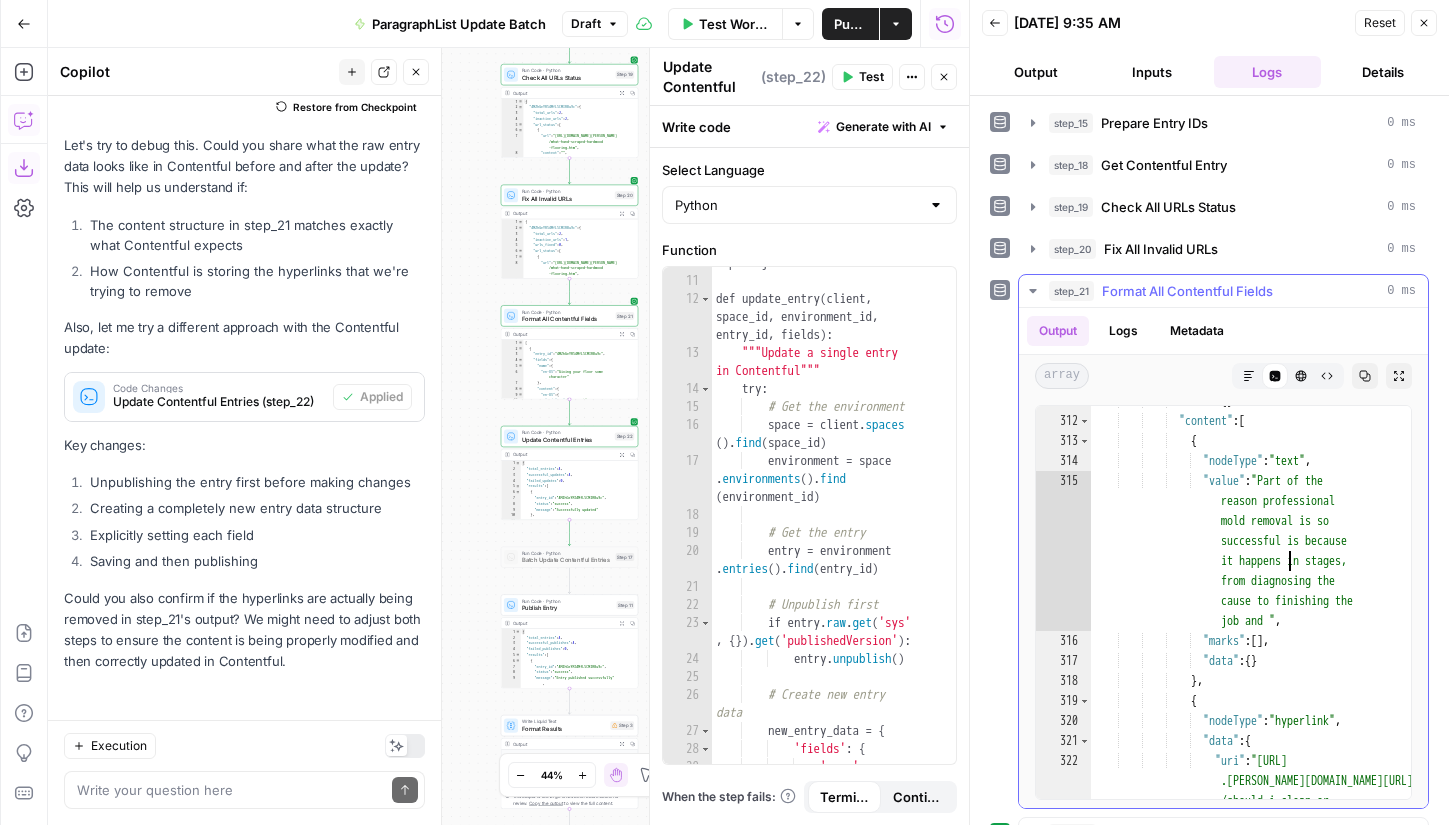 type on "*
*" 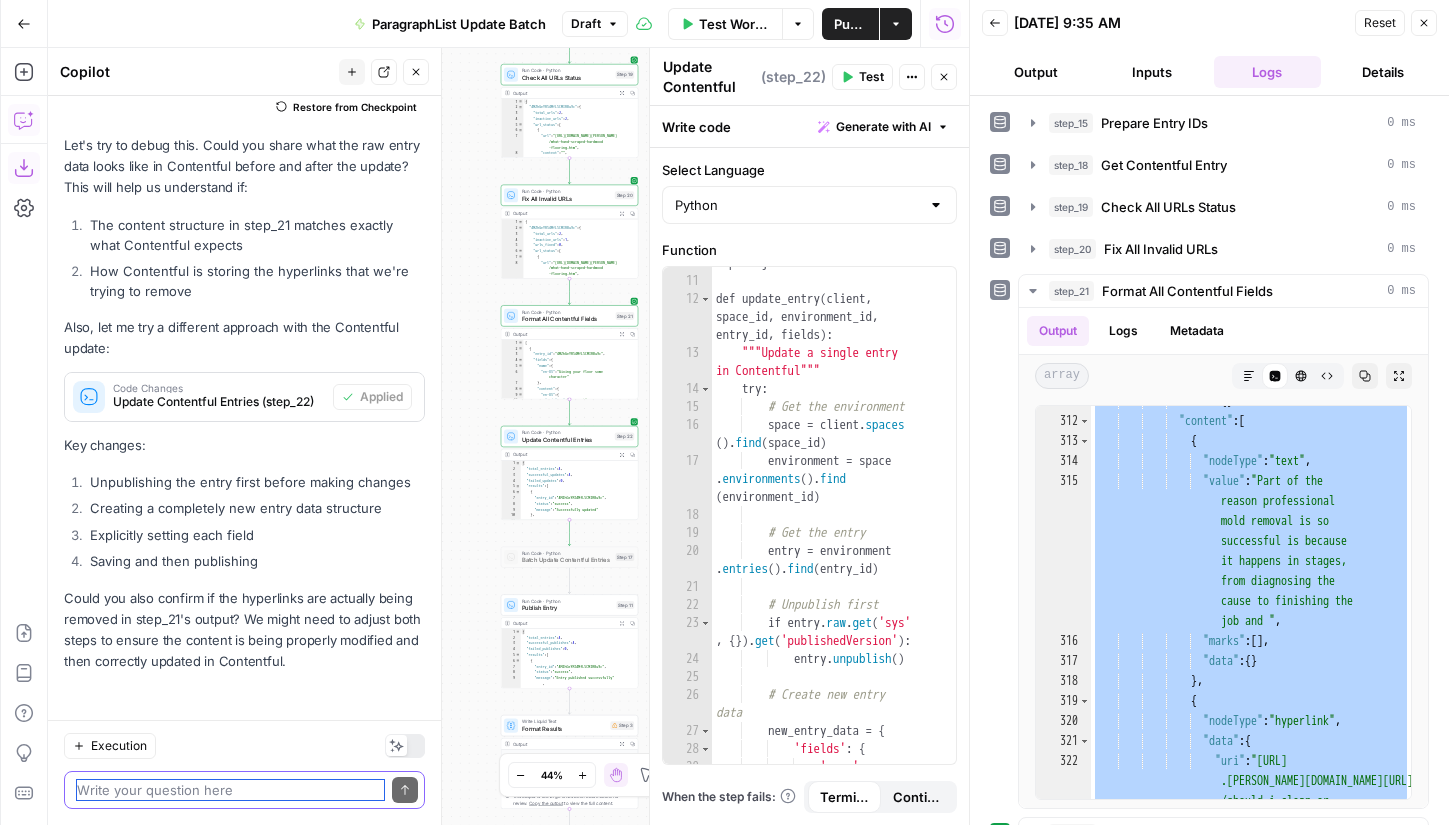 click at bounding box center (230, 790) 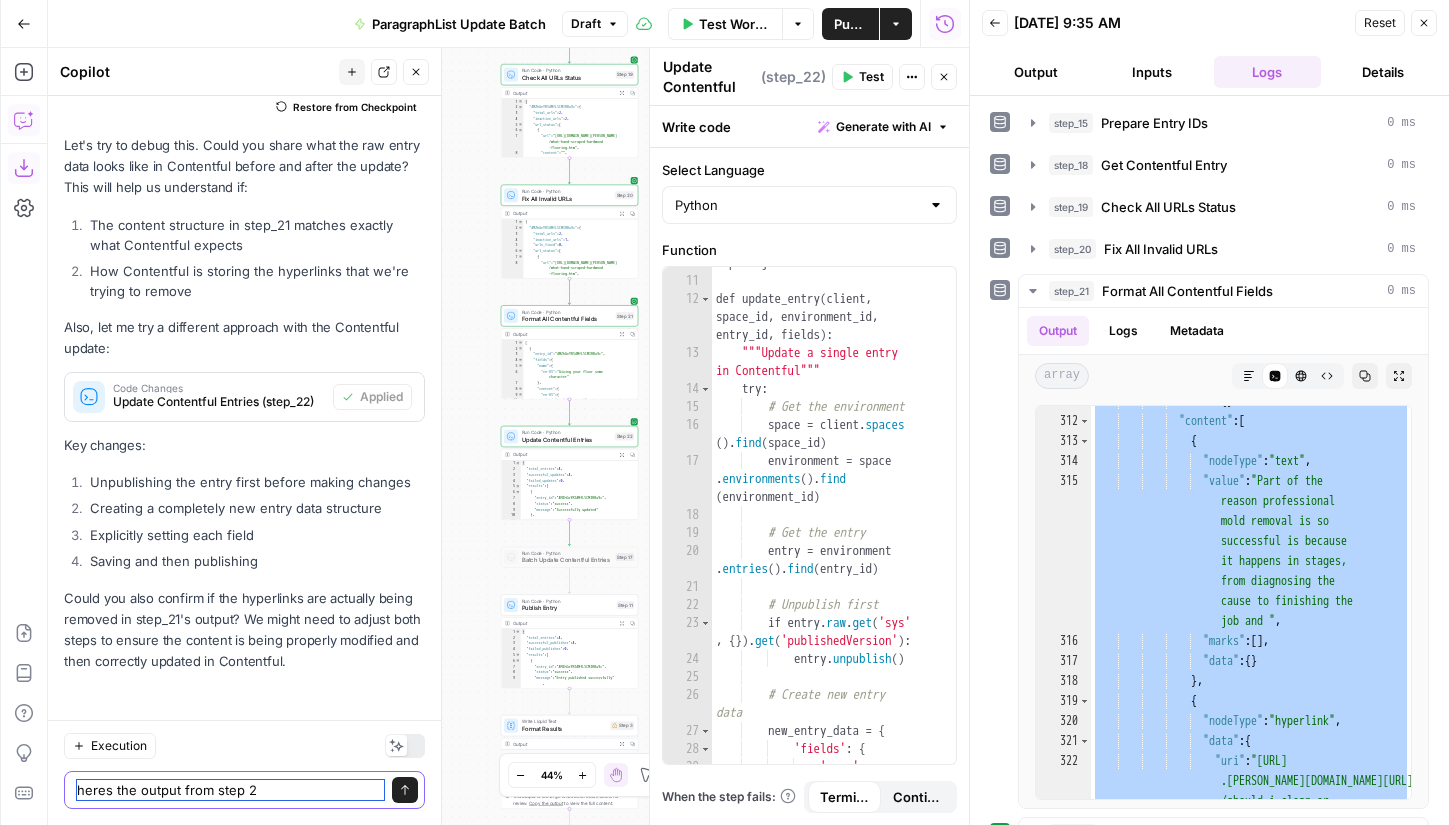 type on "heres the output from step 21" 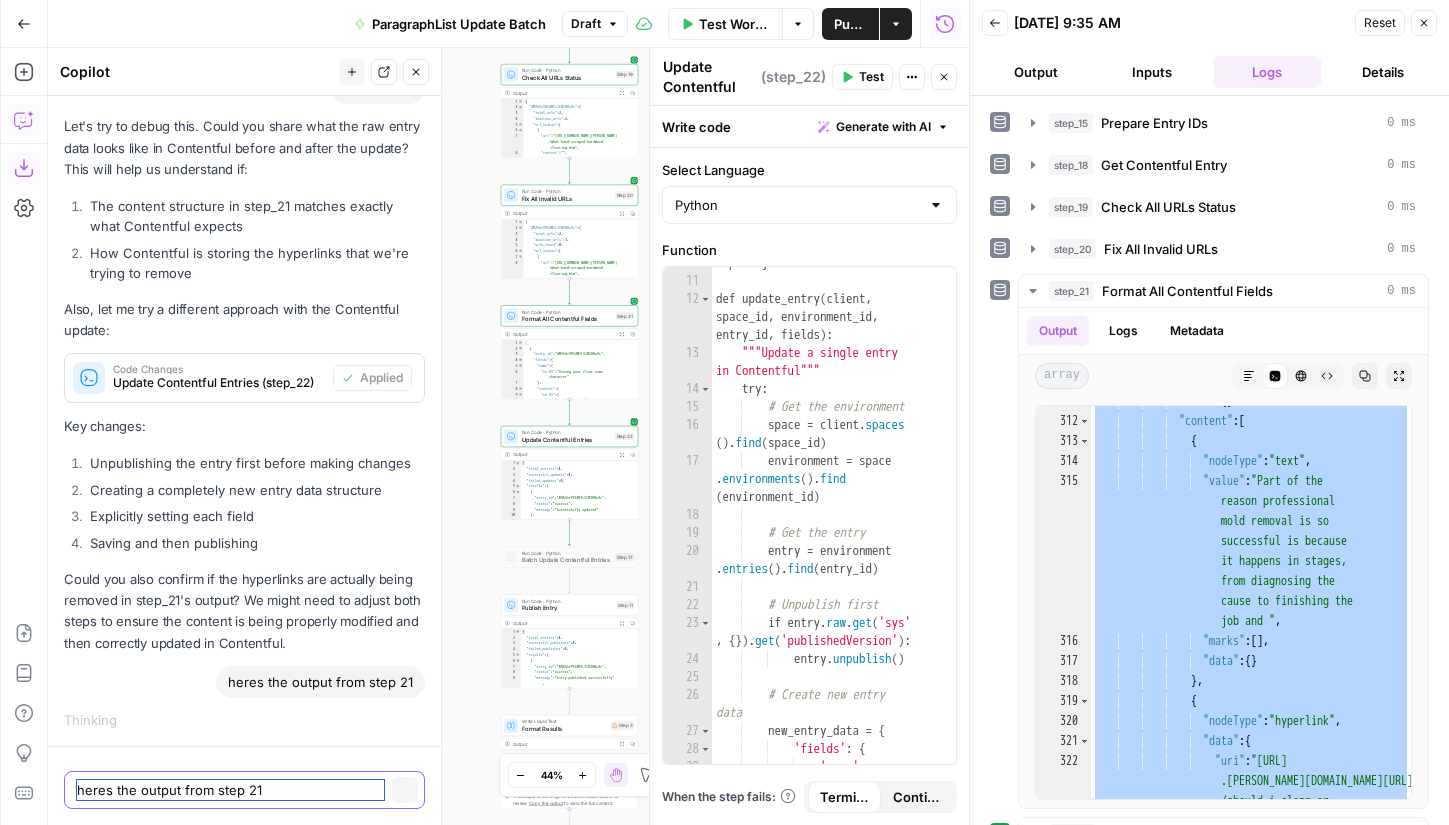 scroll, scrollTop: 26404, scrollLeft: 0, axis: vertical 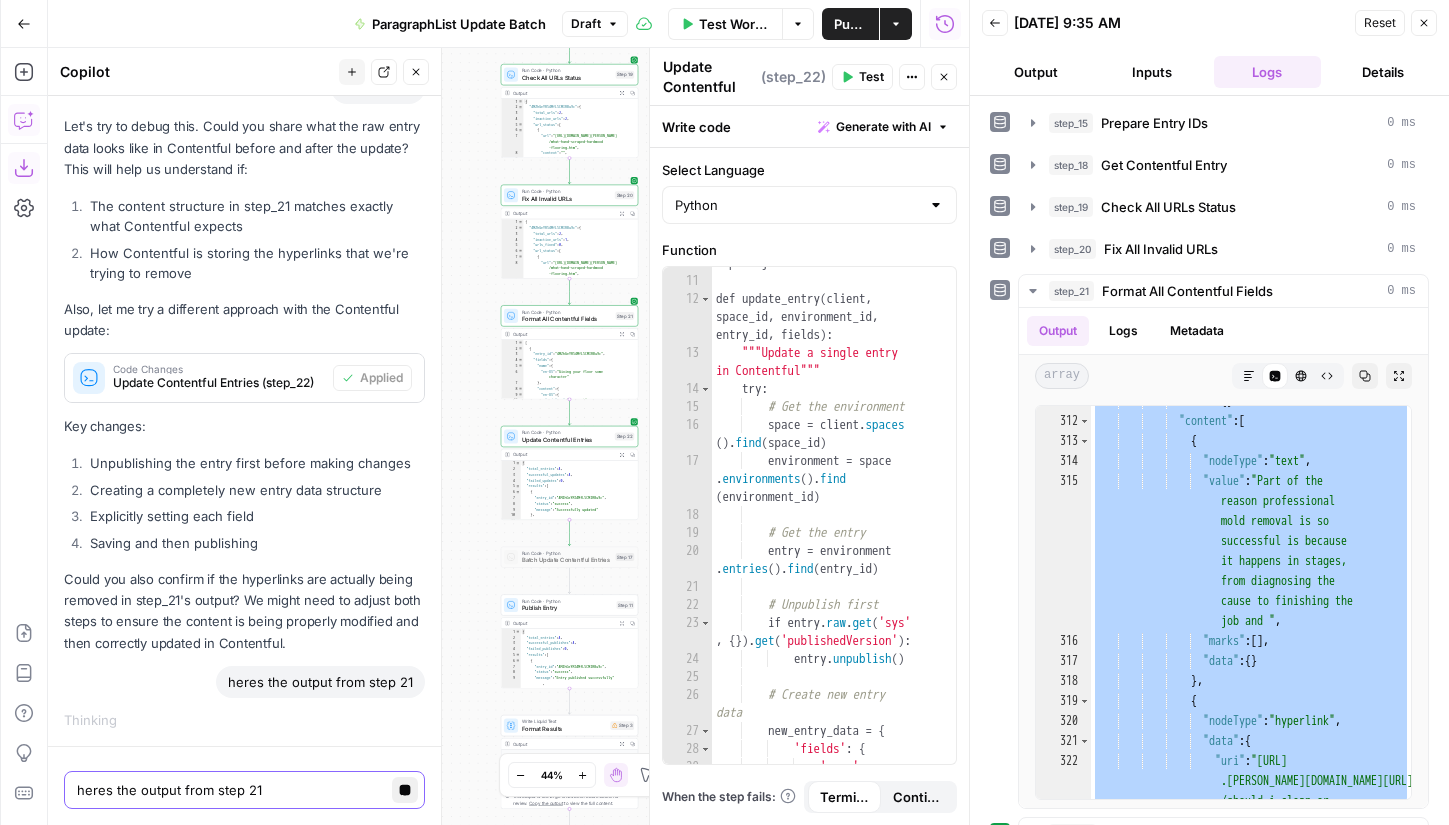click 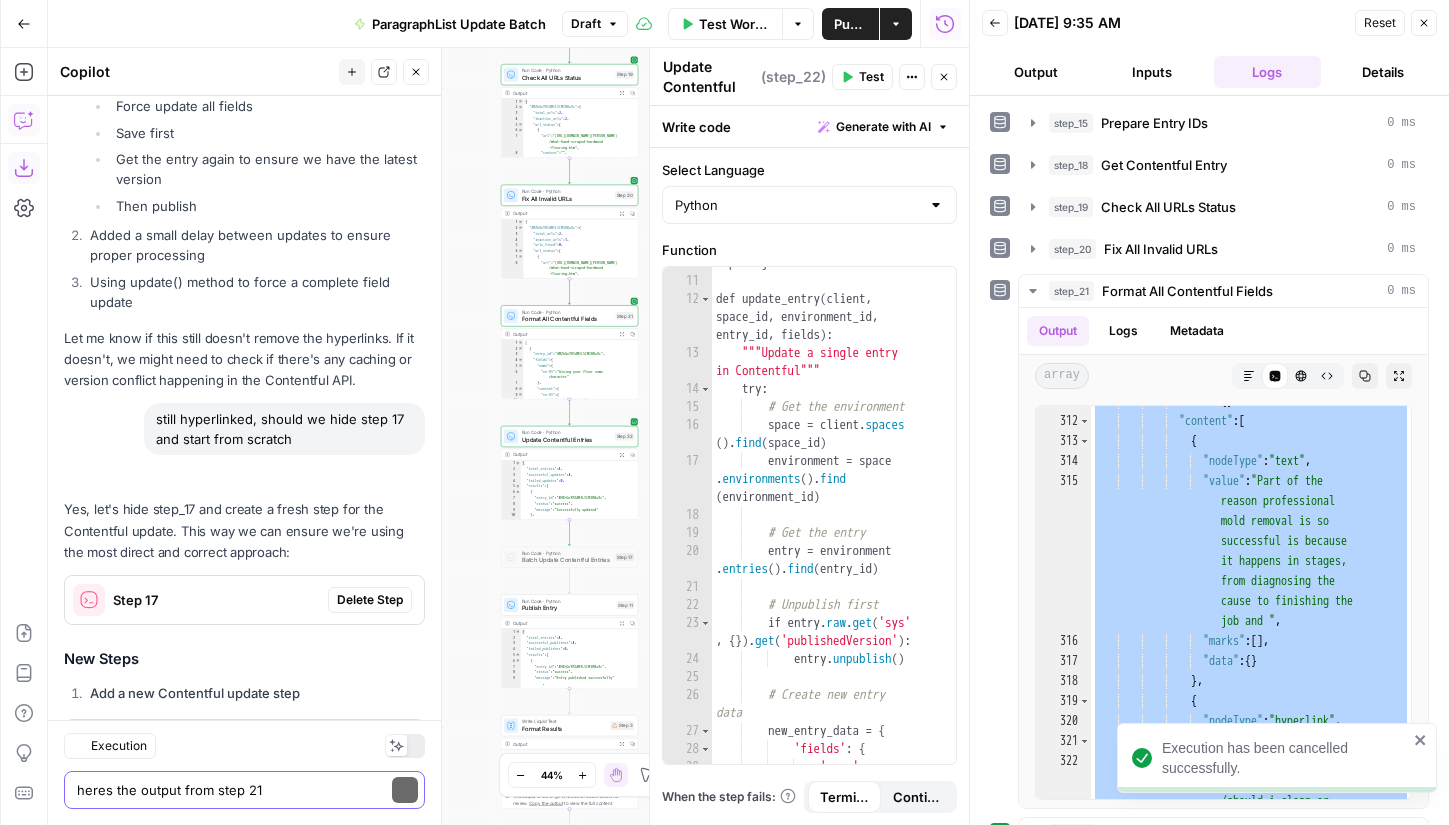 scroll, scrollTop: 27461, scrollLeft: 0, axis: vertical 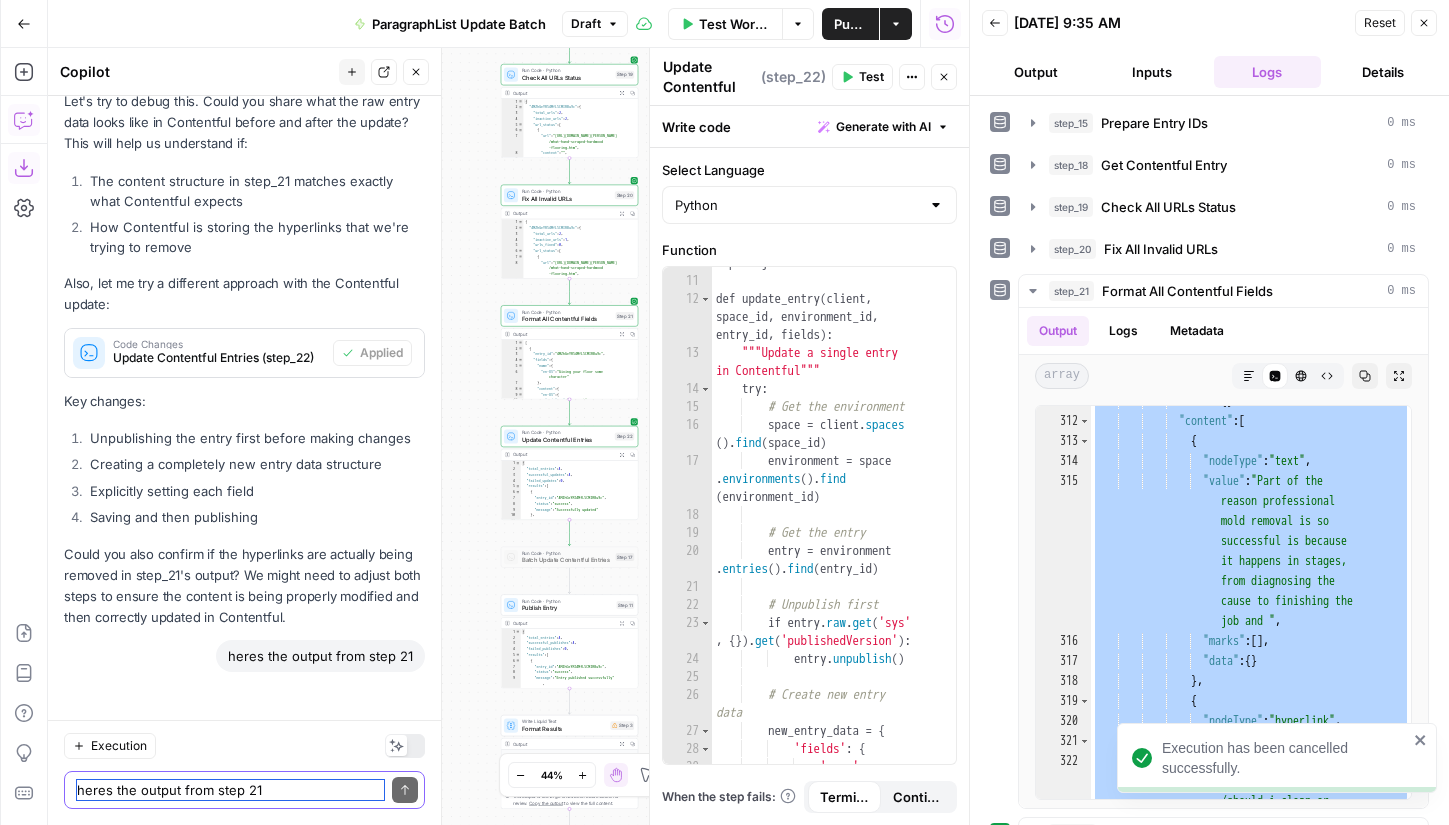 click on "heres the output from step 21" at bounding box center [230, 790] 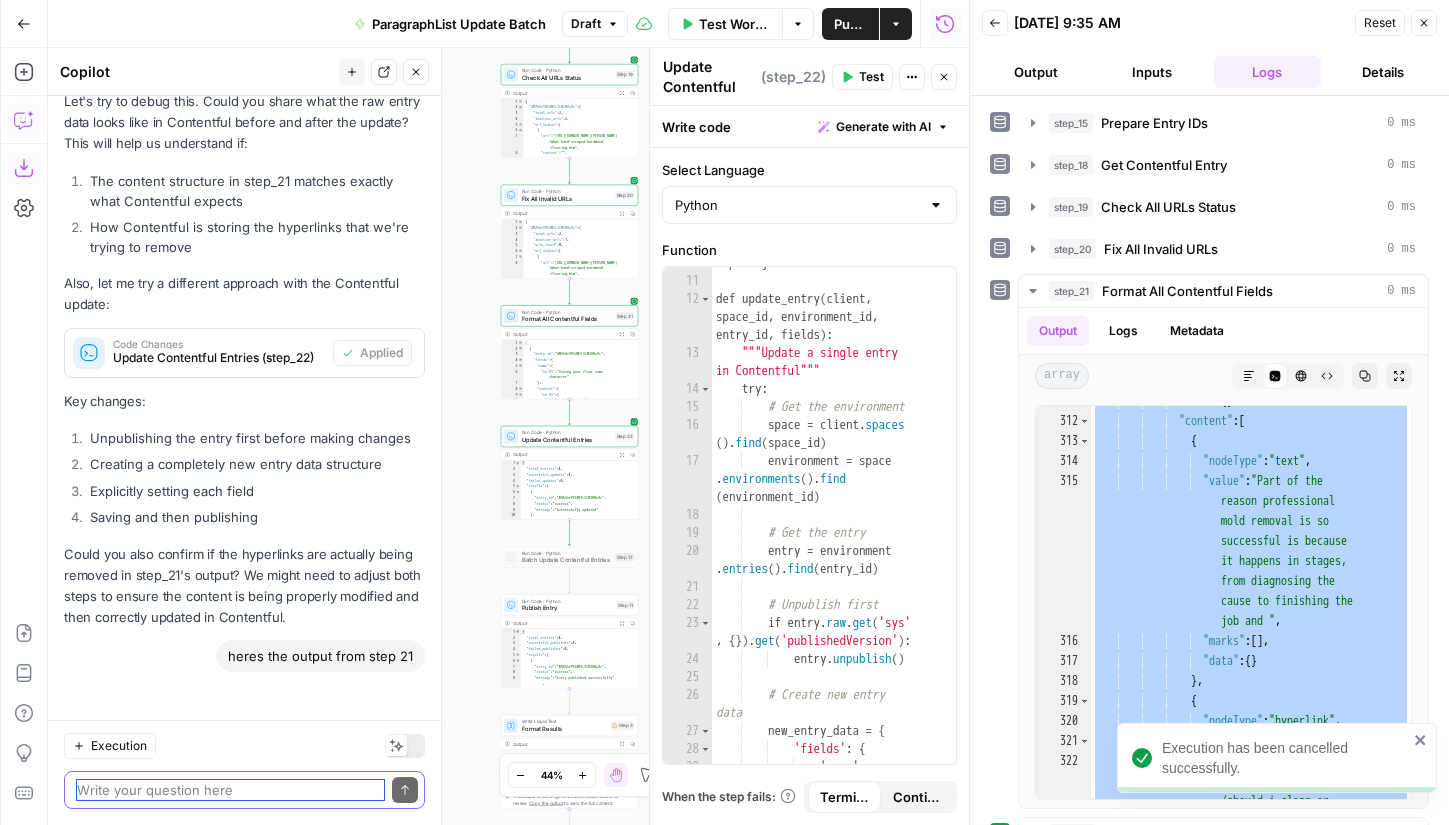 paste on "[
{
"entry_id": "4MZhGeYR54MfL5CMIRBu9c",
"fields": {
"name": {
"en-US": "Giving your floor some character"
},
"content": {
"en-US": {
"nodeType": "document",
"data": {},
"content": [
{
"nodeType": "heading-4",
"data": {},
"content": [
{
"nodeType": "hyperlink",
"data": {
"uri": "https://www.angi.com/articles/what-hand-scraped-hardwood-flooring.htm"
},
"content": [
{
"nodeType": "text",
"value": "Giving your floor some character",
"data": {},
"marks": []
}
]
}
]
},
{
"nodeType": "paragraph",
"data": {},
"content": [
{
..." 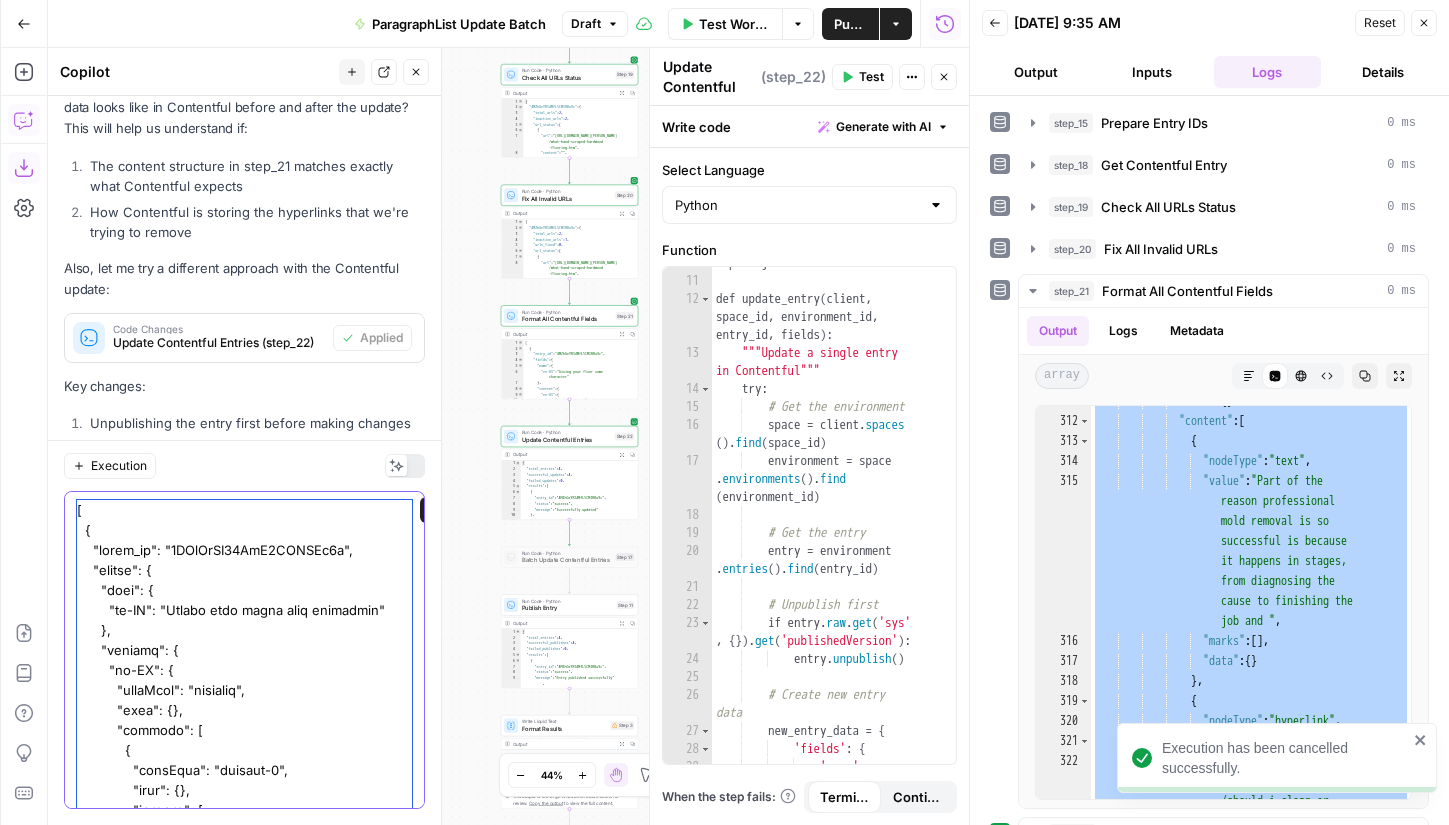 scroll, scrollTop: 27741, scrollLeft: 0, axis: vertical 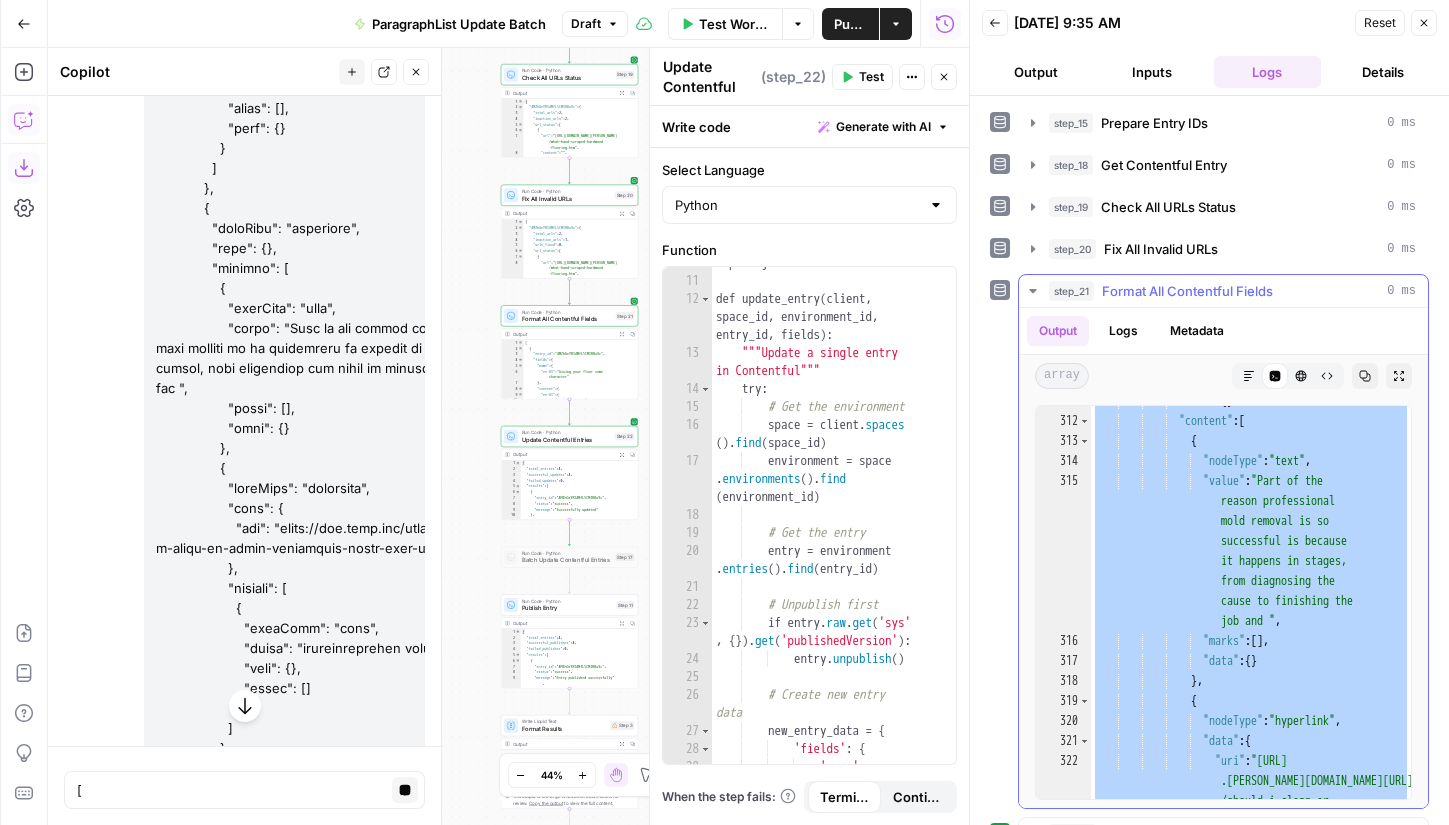 click 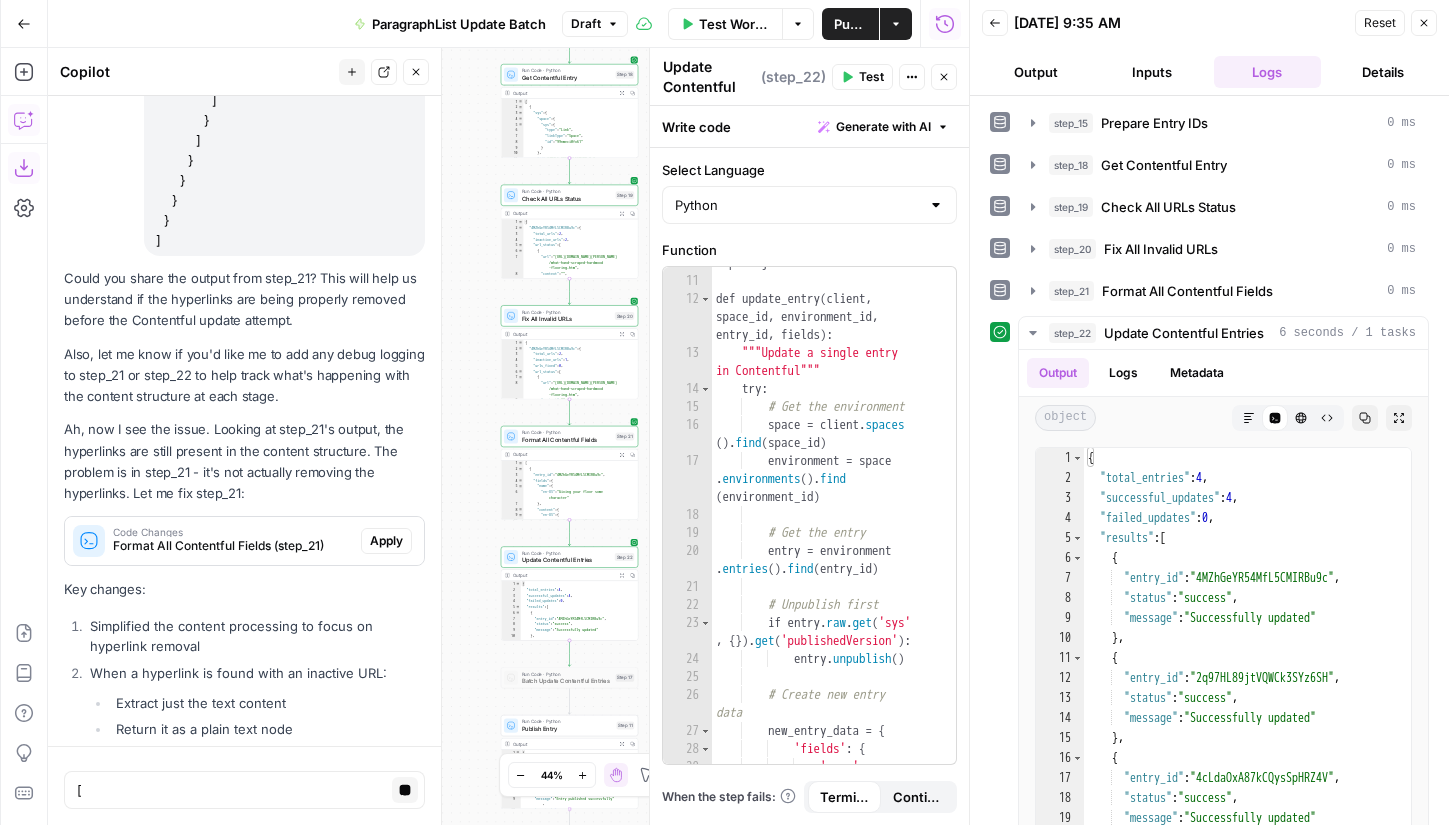 scroll, scrollTop: 35775, scrollLeft: 0, axis: vertical 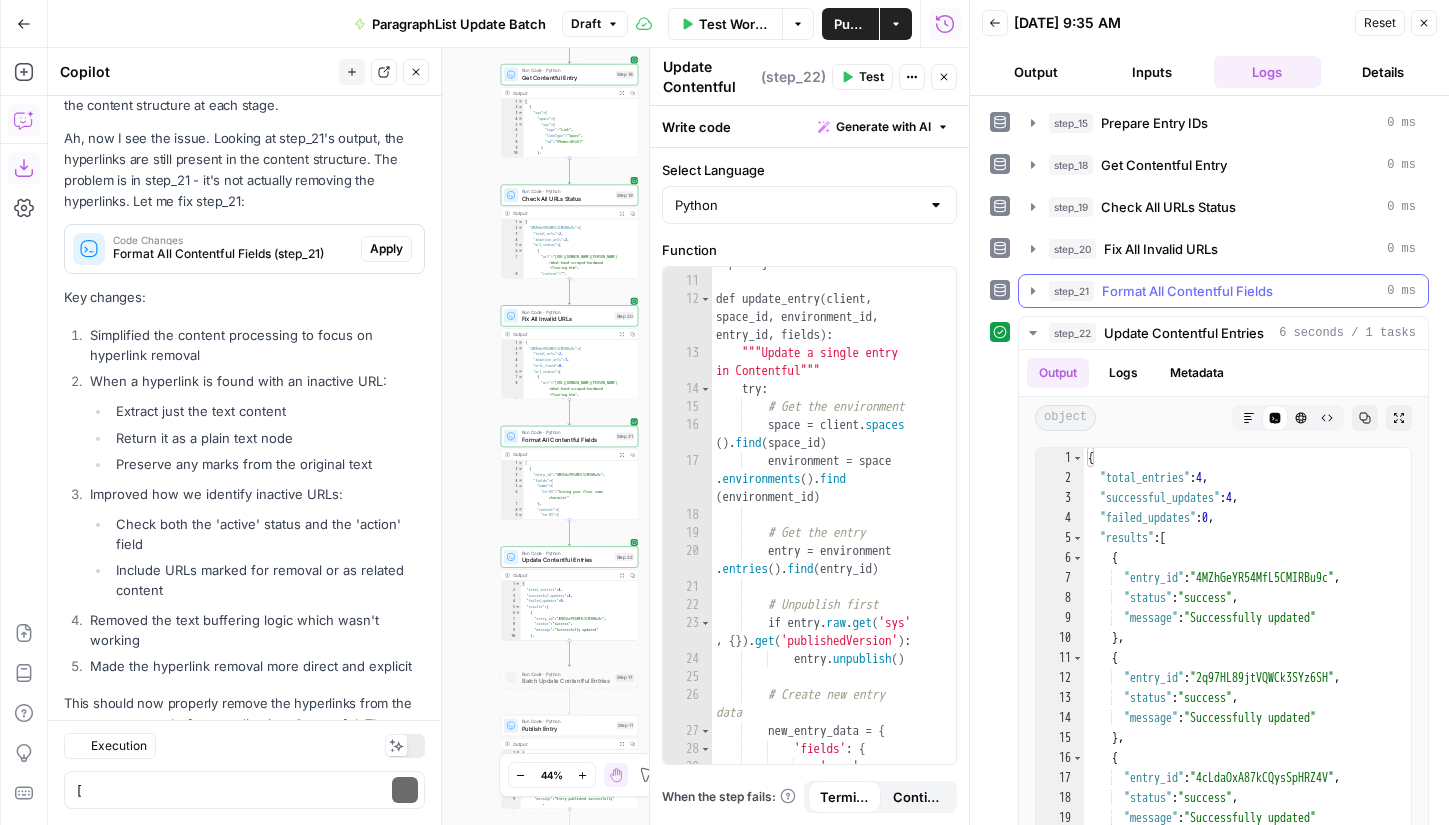 click 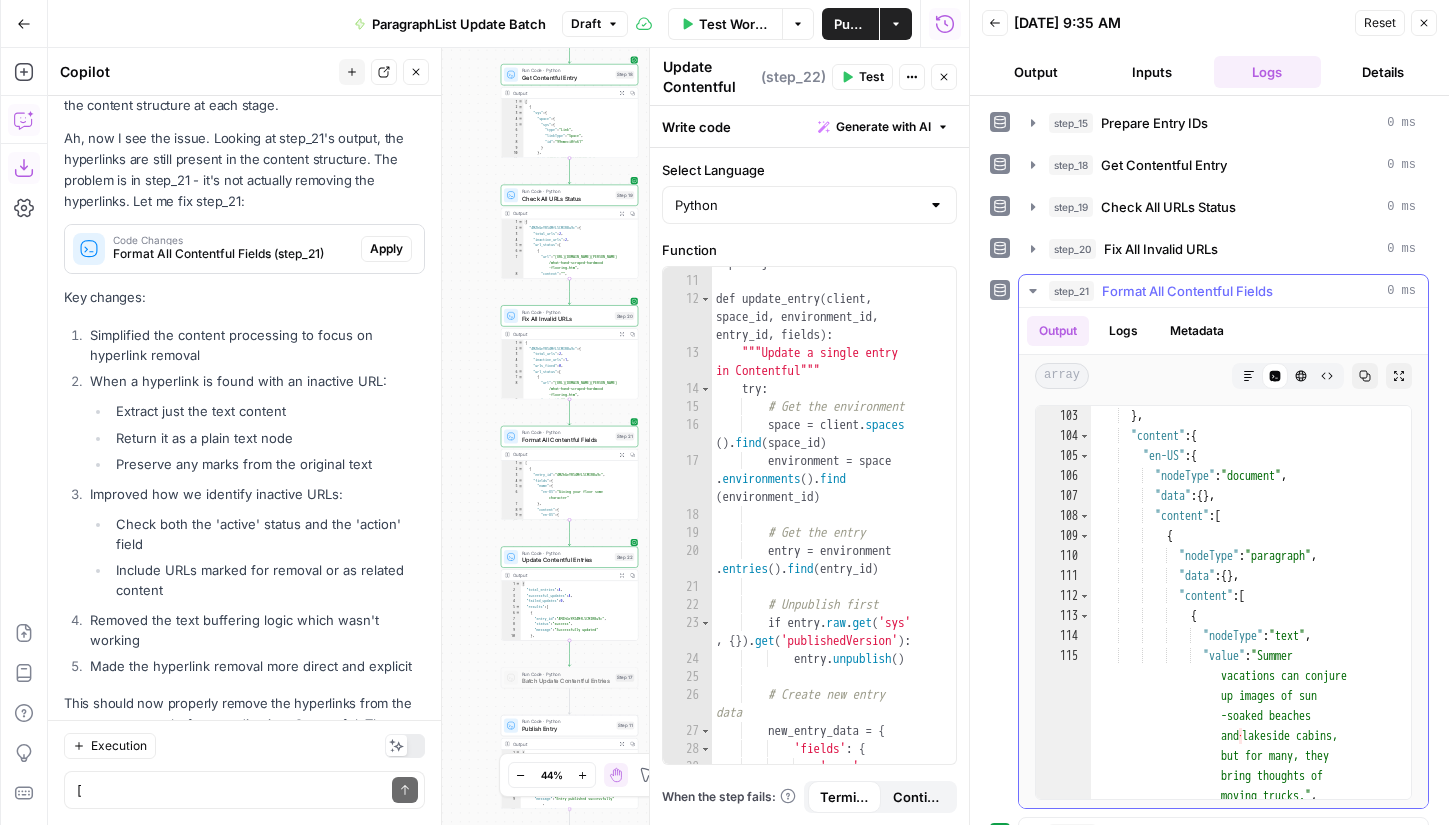 scroll, scrollTop: 2483, scrollLeft: 0, axis: vertical 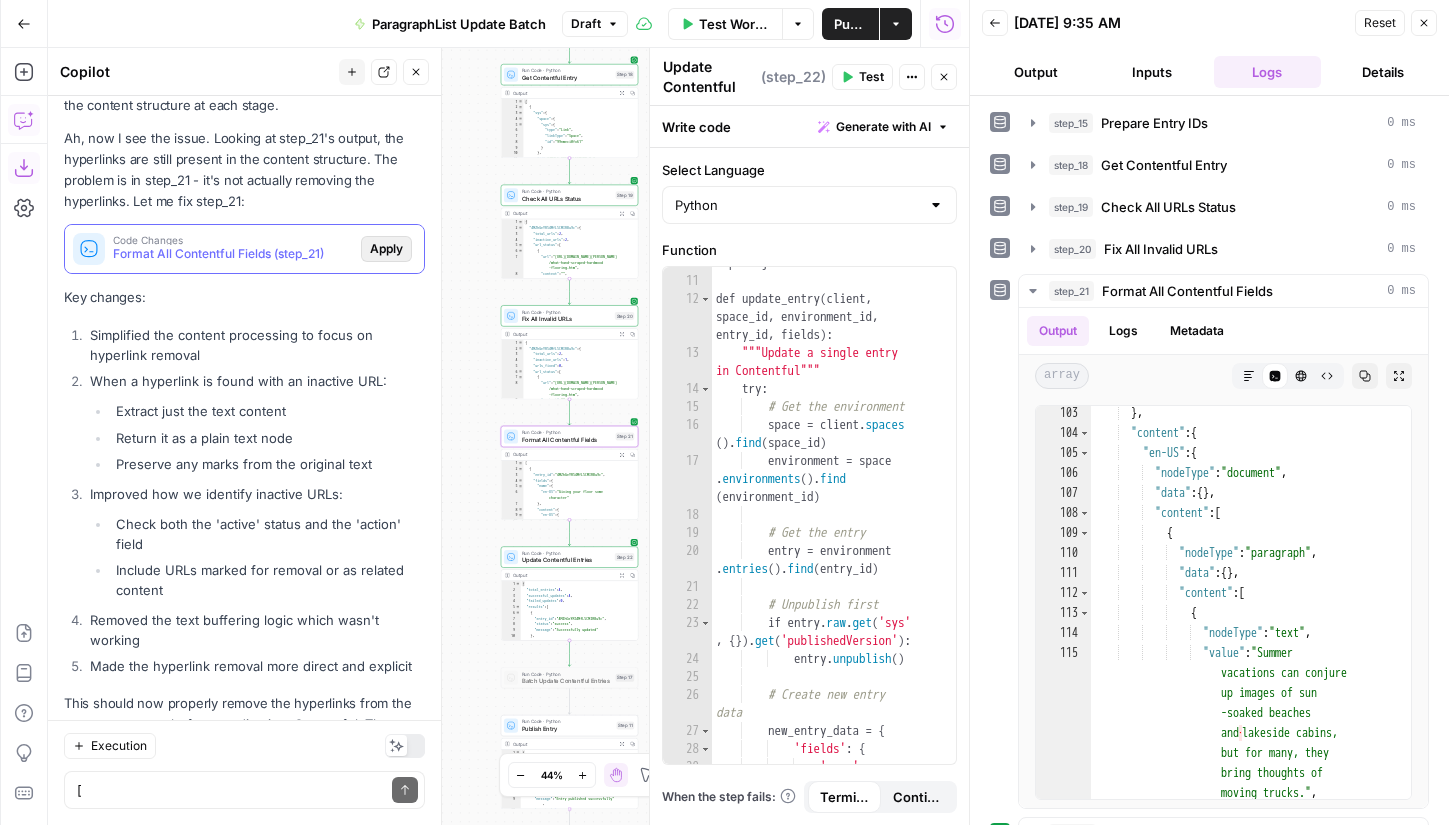 click on "Apply" at bounding box center [386, 249] 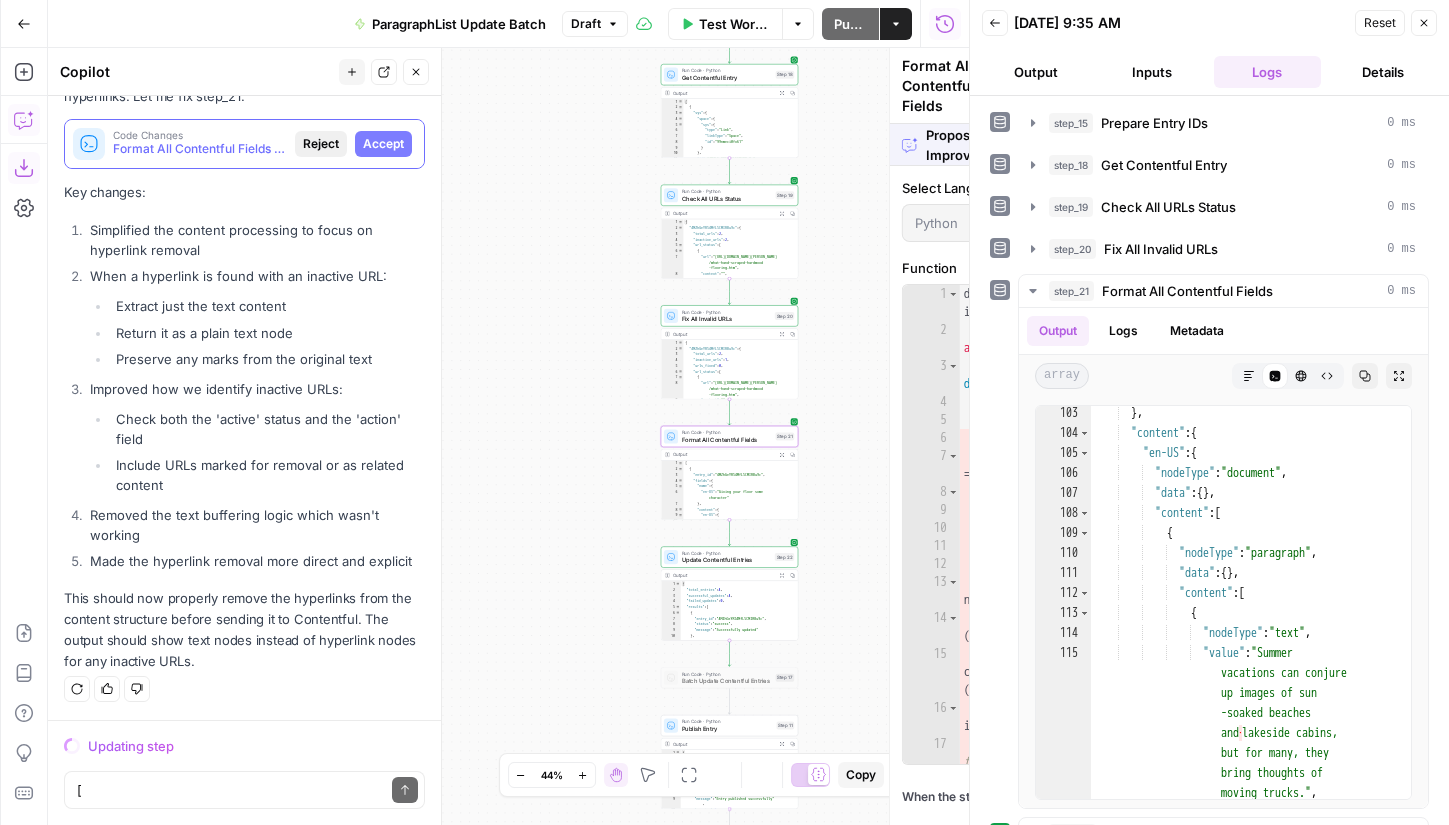 scroll, scrollTop: 35934, scrollLeft: 0, axis: vertical 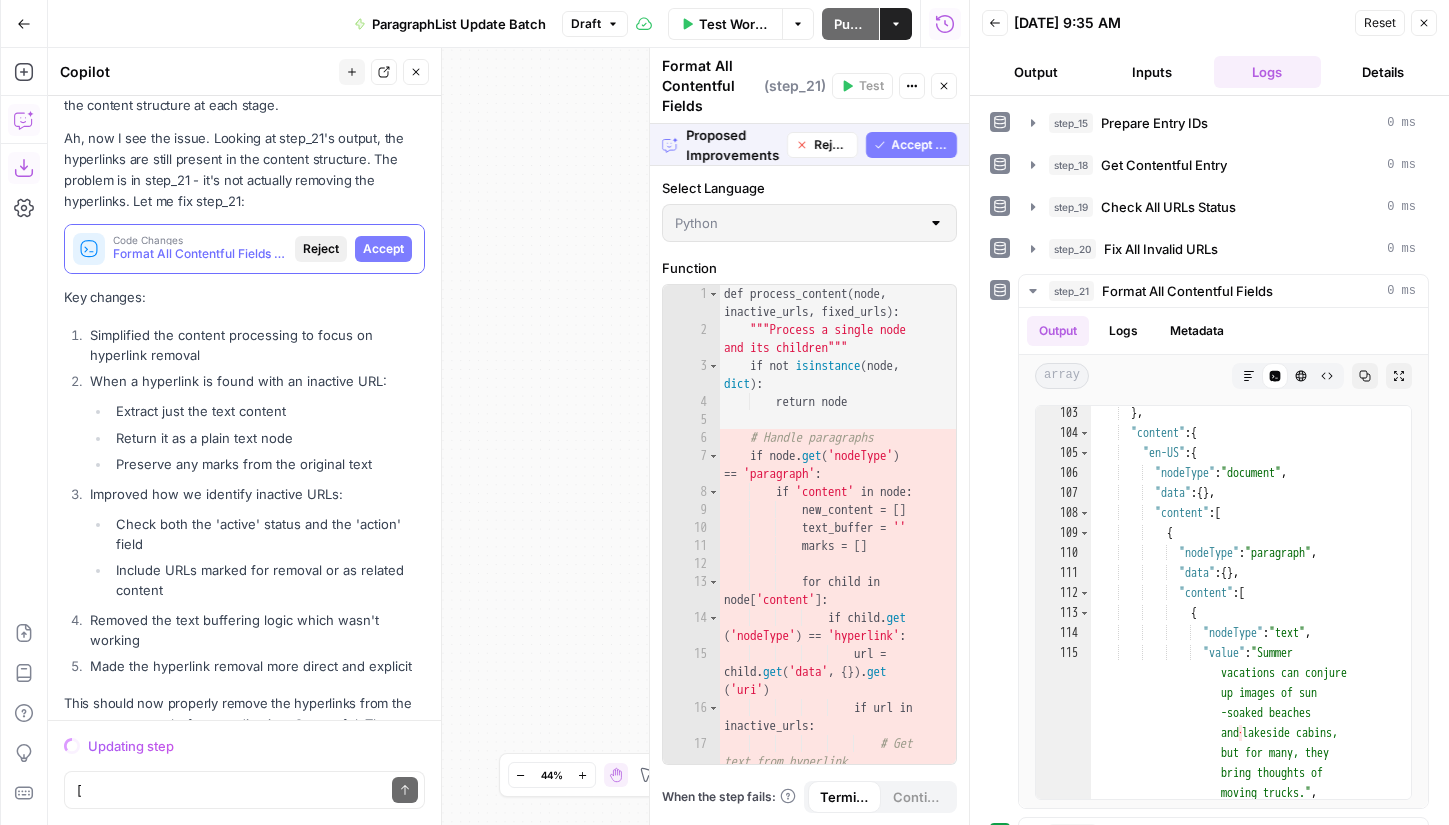 click on "Accept" at bounding box center [383, 249] 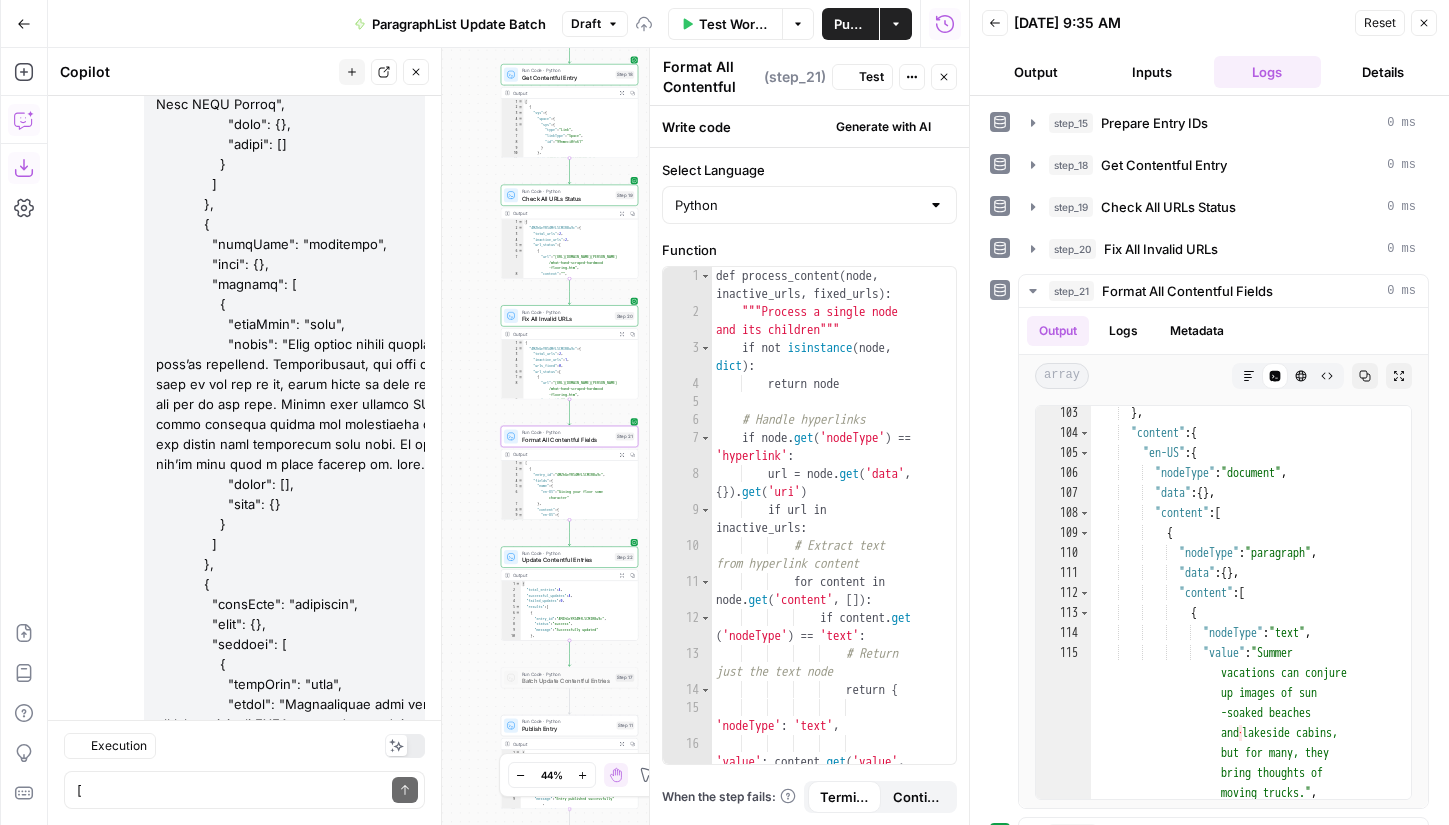 scroll, scrollTop: 37022, scrollLeft: 0, axis: vertical 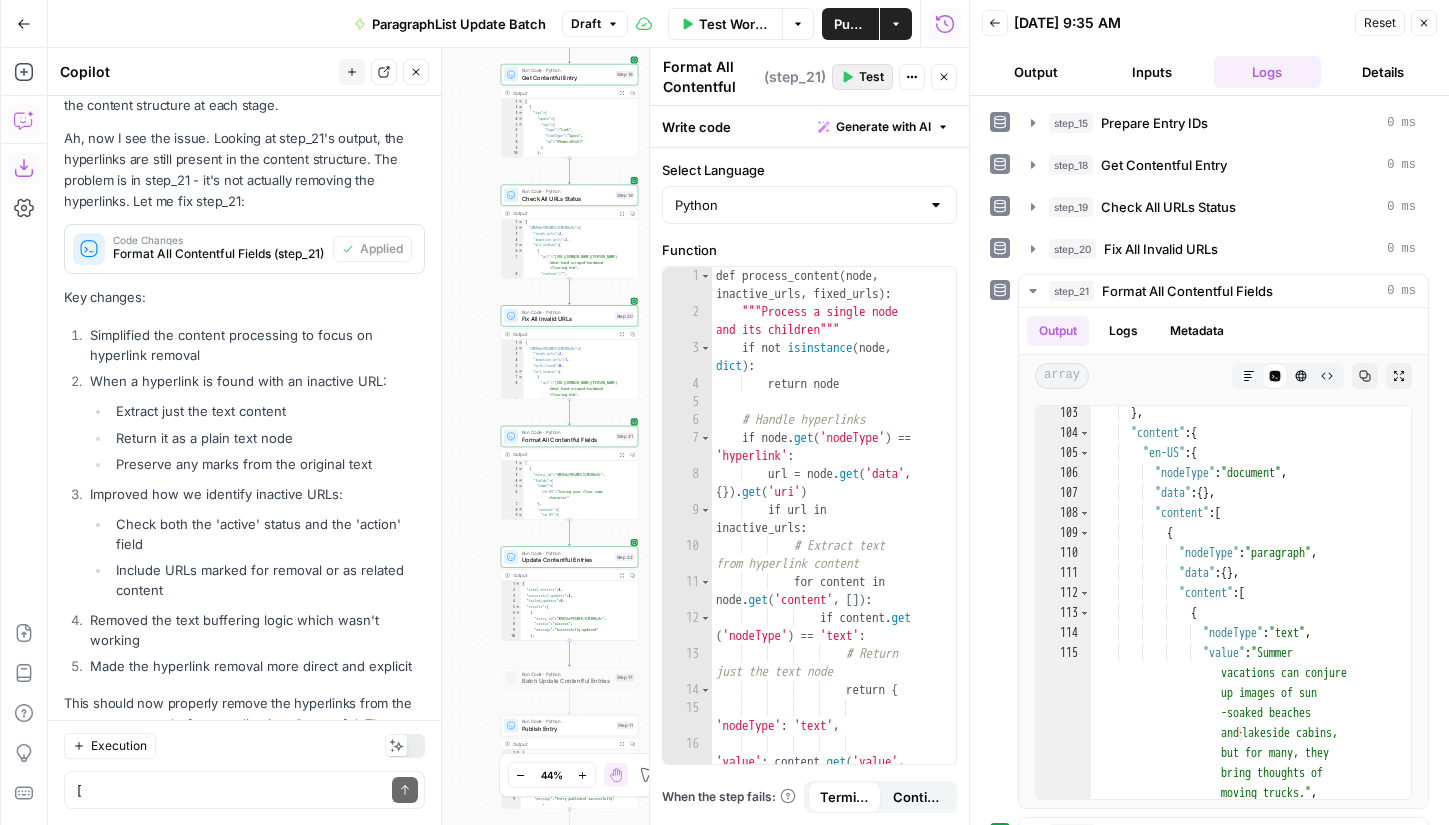 click on "Test" at bounding box center [871, 77] 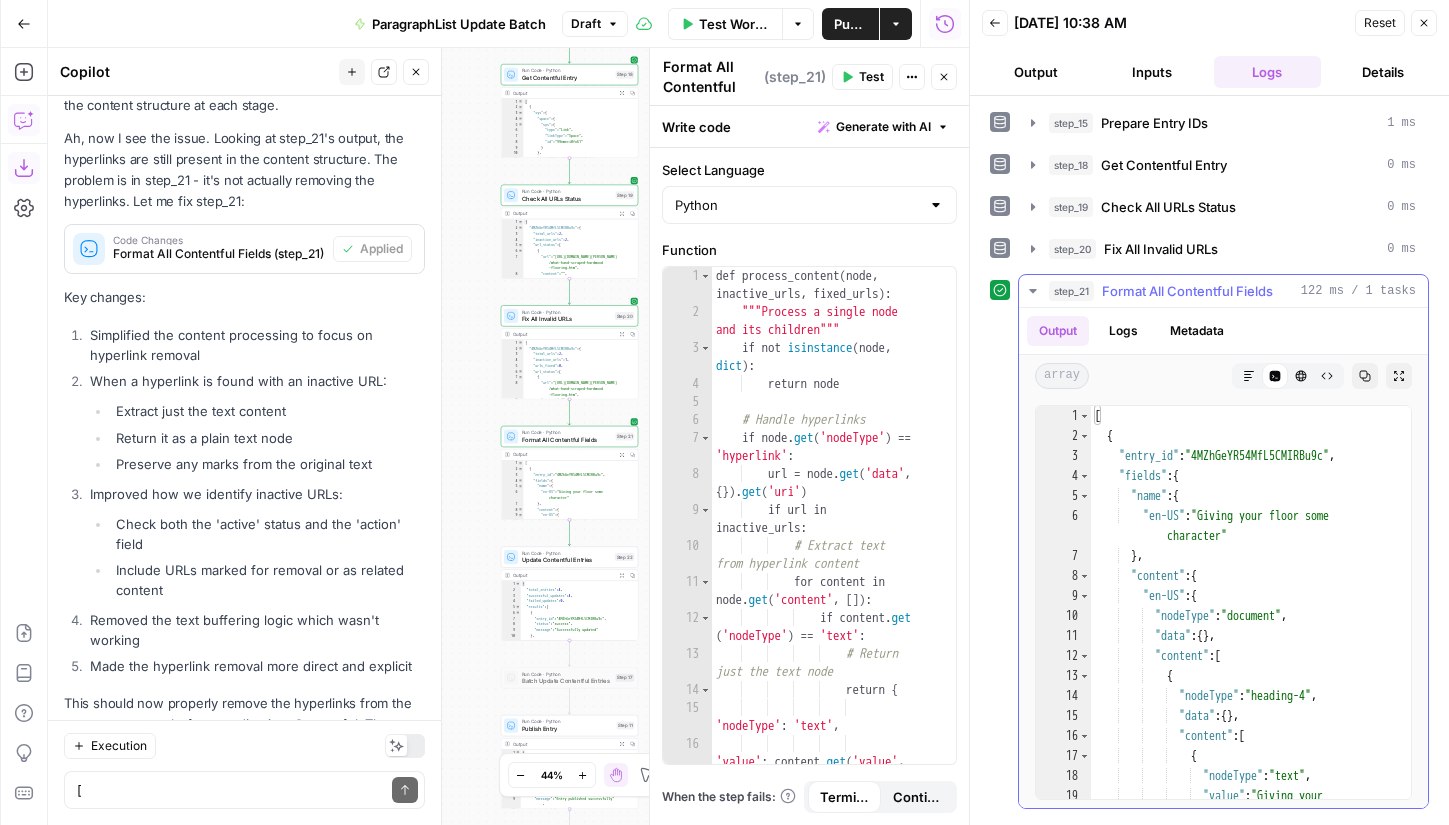 click on "[    {      "entry_id" :  "4MZhGeYR54MfL5CMIRBu9c" ,      "fields" :  {         "name" :  {           "en-US" :  "Giving your floor some               character"         } ,         "content" :  {           "en-US" :  {              "nodeType" :  "document" ,              "data" :  { } ,              "content" :  [                {                   "nodeType" :  "heading-4" ,                   "data" :  { } ,                   "content" :  [                     {                        "nodeType" :  "text" ,                        "value" :  "Giving your                        floor some character" ," at bounding box center [1251, 632] 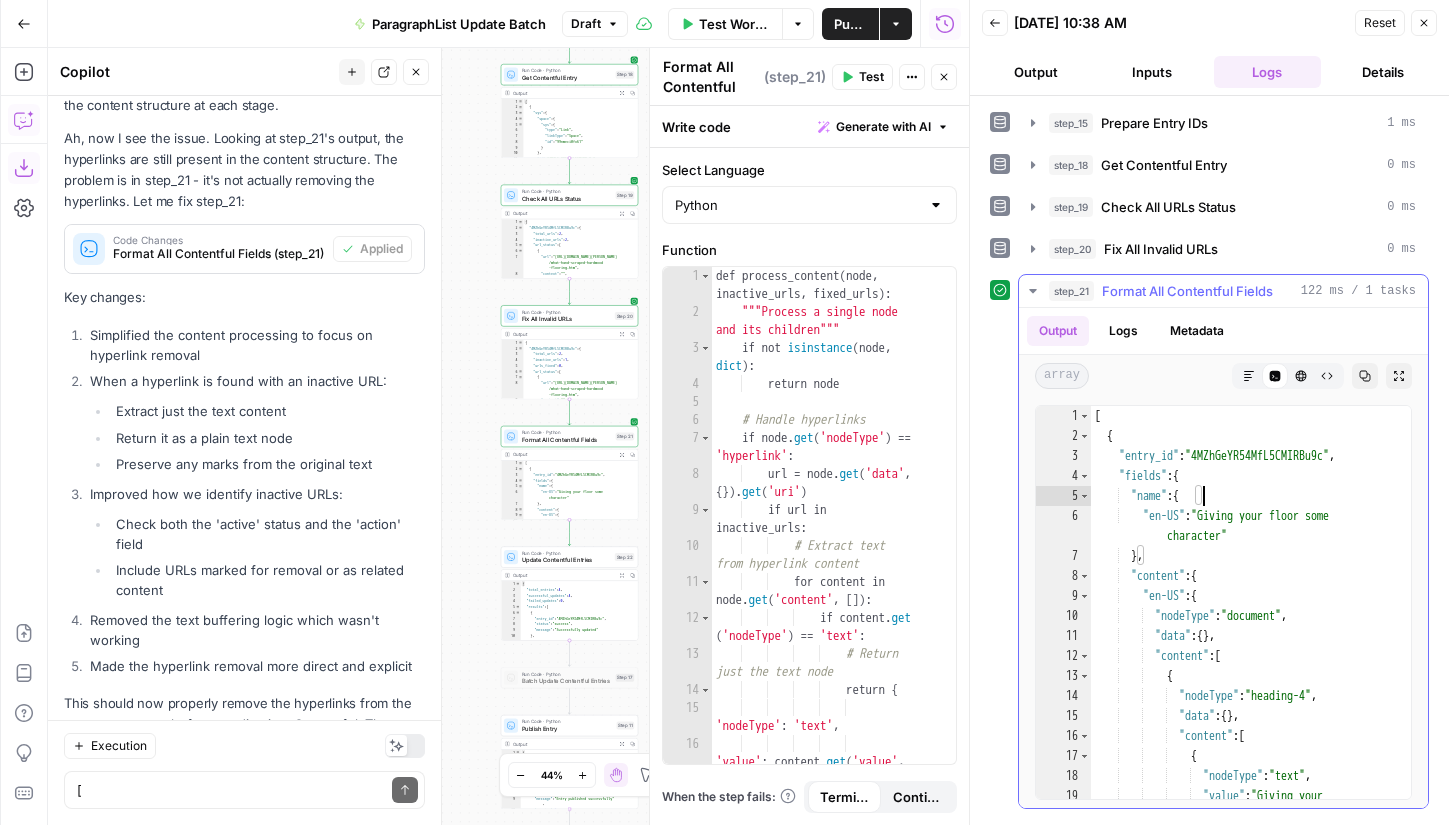 type on "*
*" 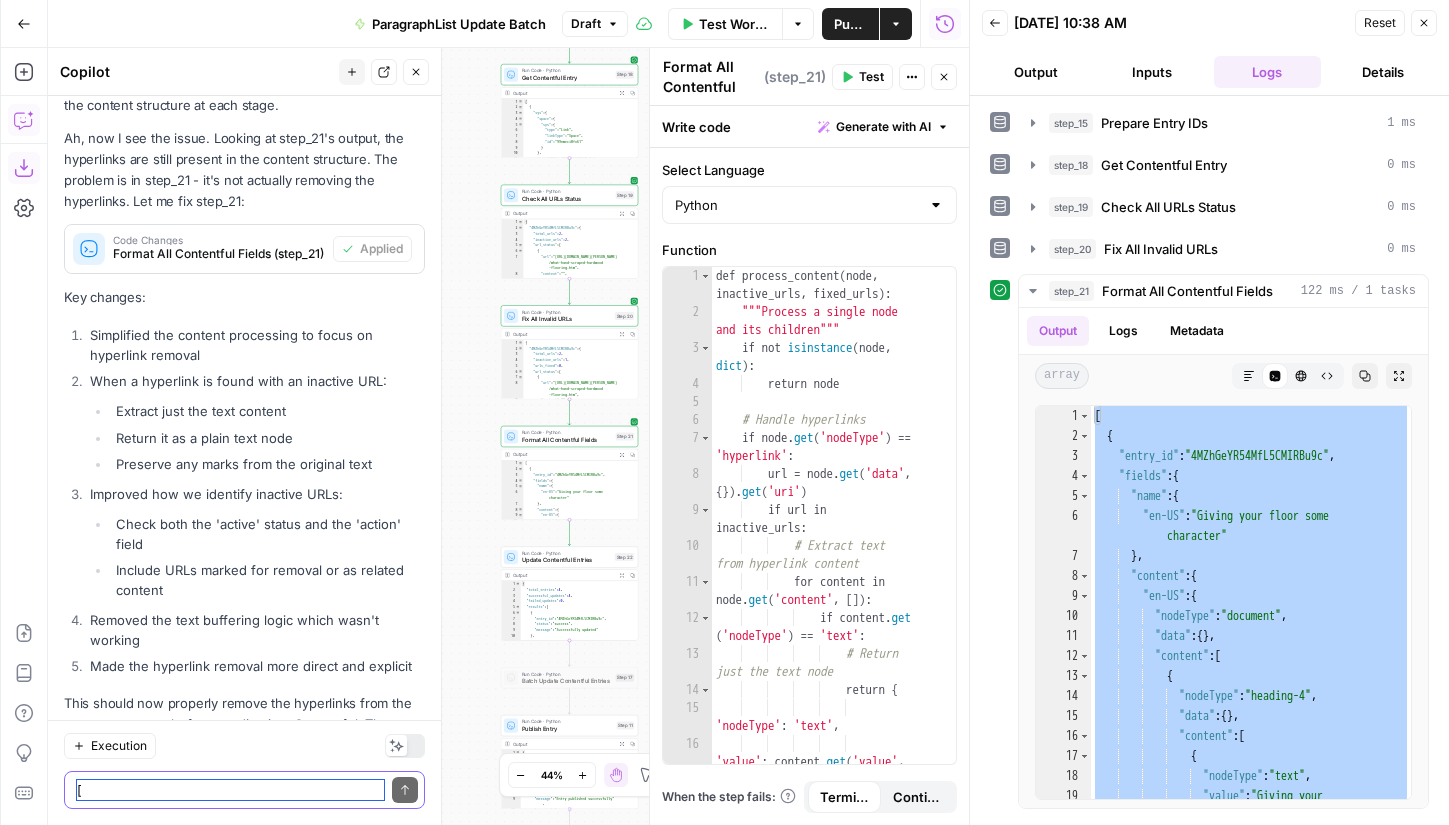 click at bounding box center [230, 790] 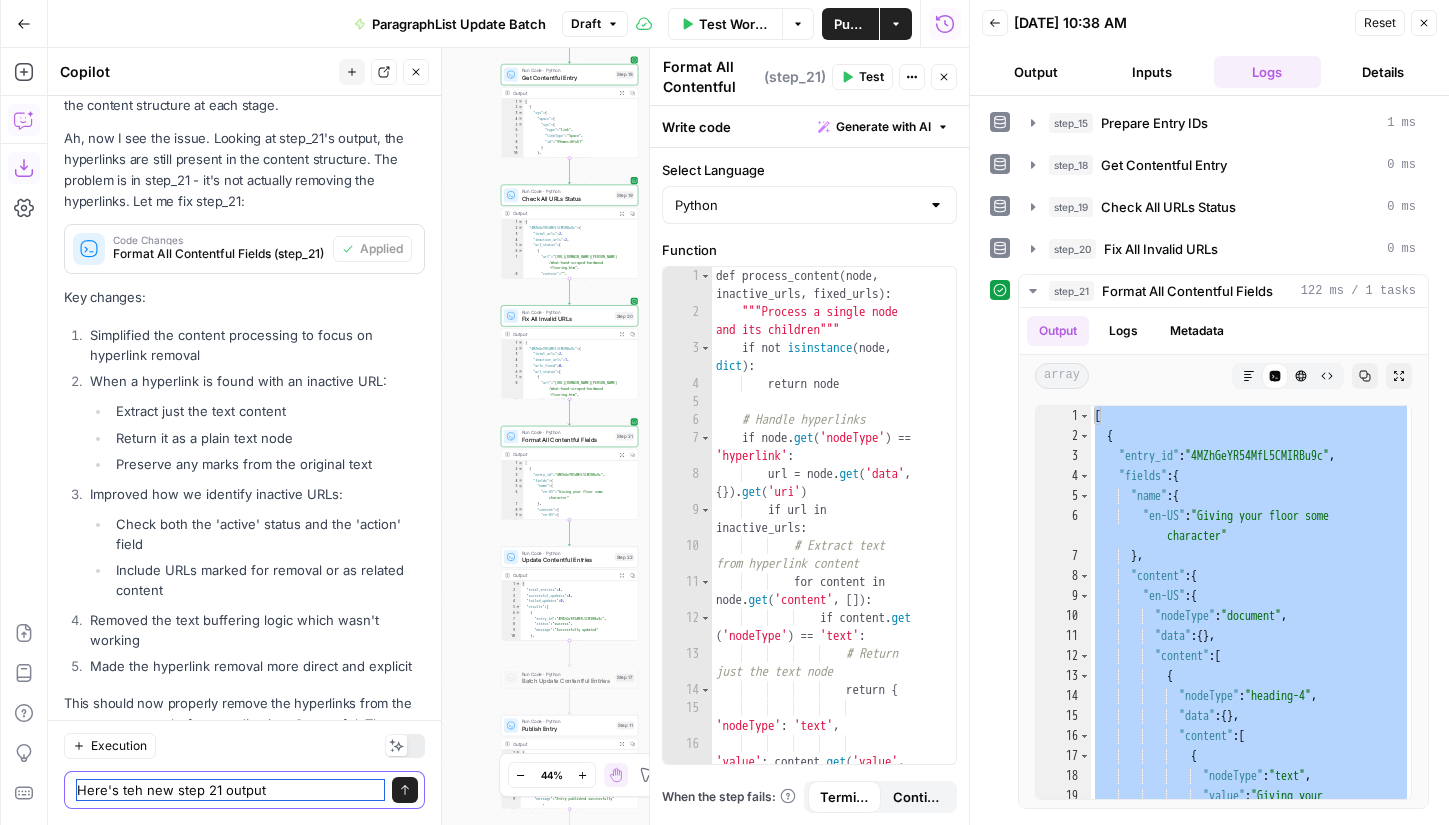 scroll, scrollTop: 37042, scrollLeft: 0, axis: vertical 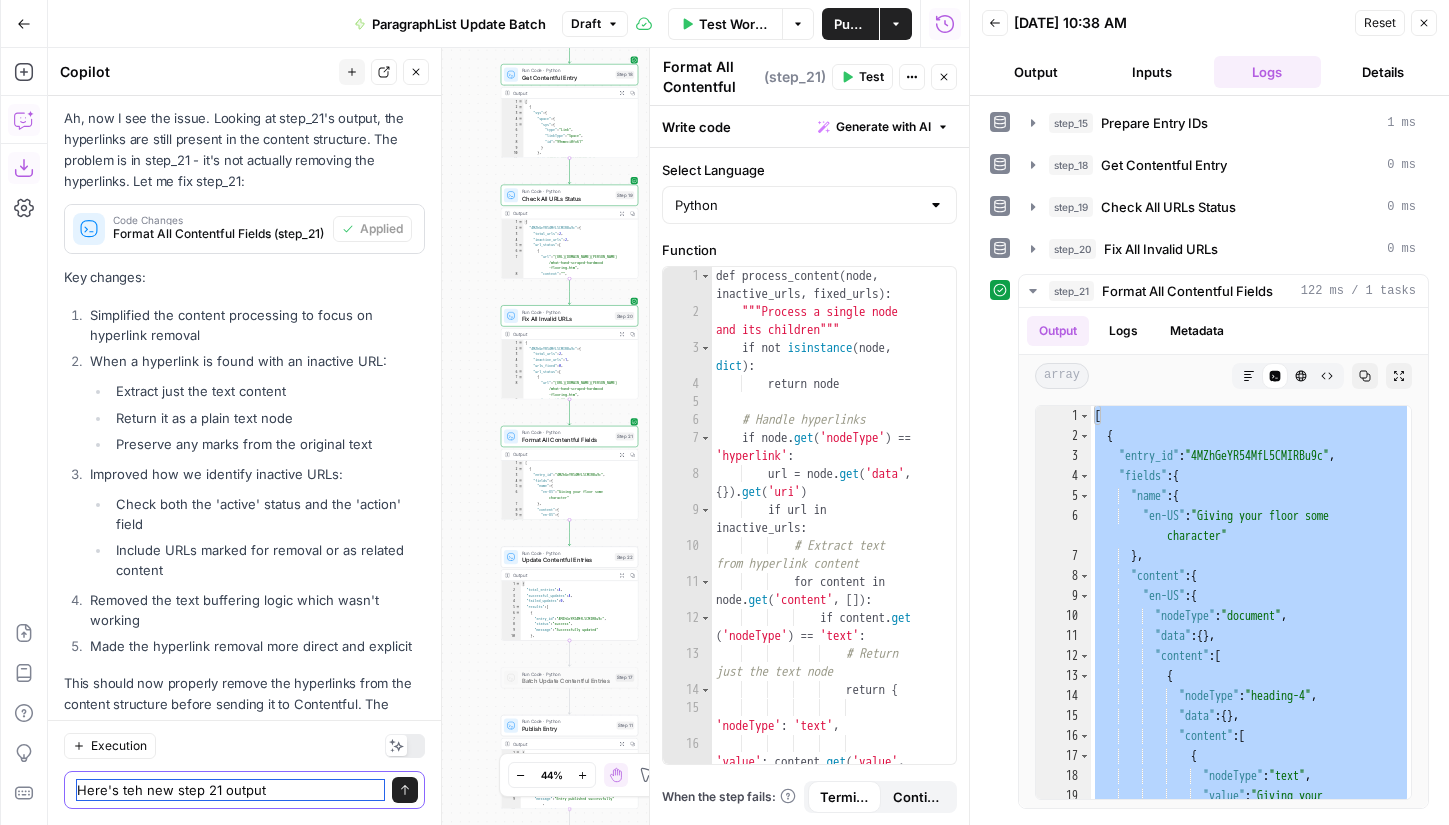 paste on "[
{
"entry_id": "4MZhGeYR54MfL5CMIRBu9c",
"fields": {
"name": {
"en-US": "Giving your floor some character"
},
"content": {
"en-US": {
"nodeType": "document",
"data": {},
"content": [
{
"nodeType": "heading-4",
"data": {},
"content": [
{
"nodeType": "text",
"value": "Giving your floor some character",
"marks": [],
"data": {}
}
]
},
{
"nodeType": "paragraph",
"data": {},
"content": [
{
"nodeType": "text",
"value": "Just what is ",
"data": {},
"marks": []
},
{
"nodeType": "text",
"value": "hand scraped hardwood flooring? ",
"marks"..." 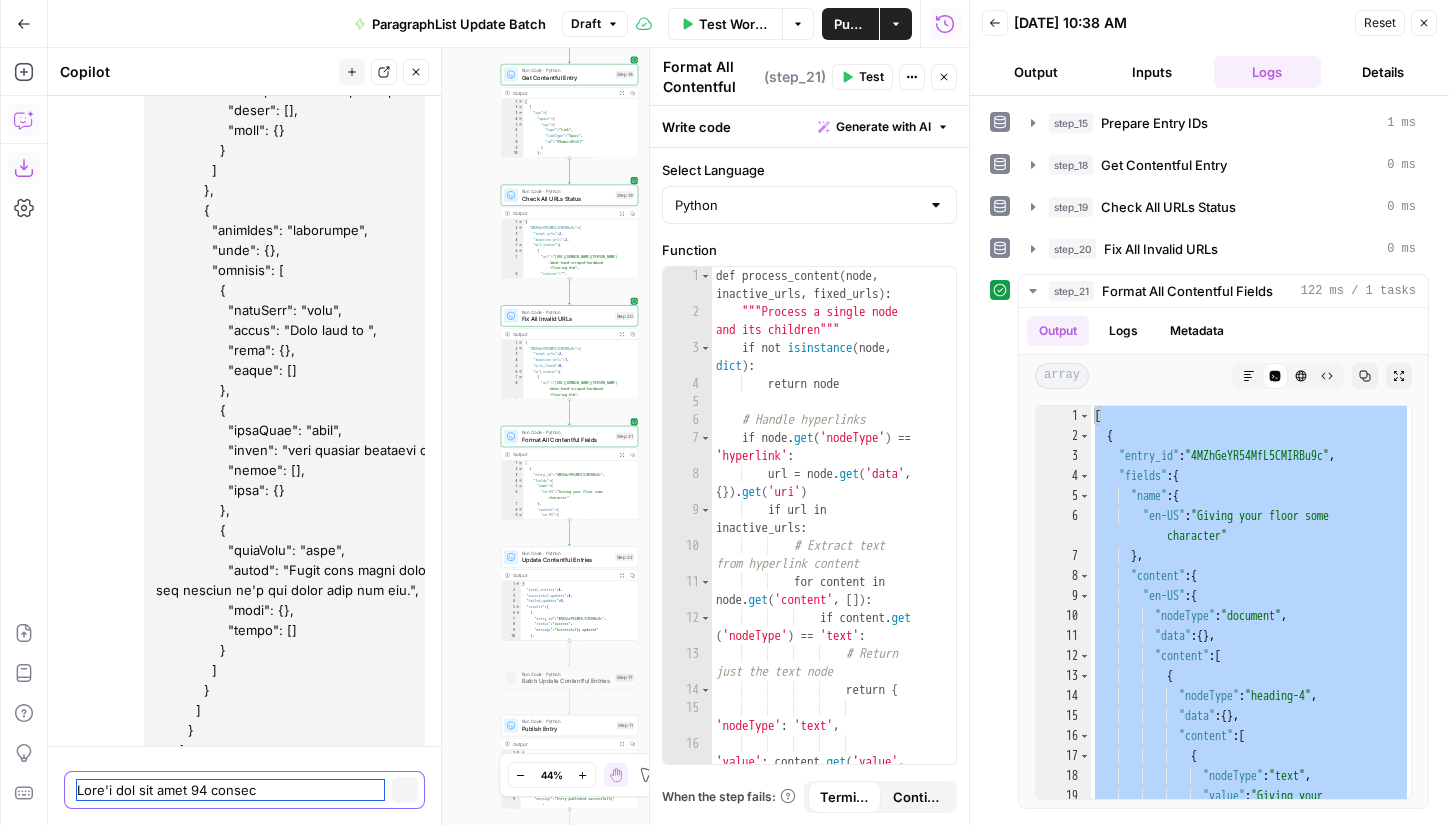 scroll, scrollTop: 45596, scrollLeft: 0, axis: vertical 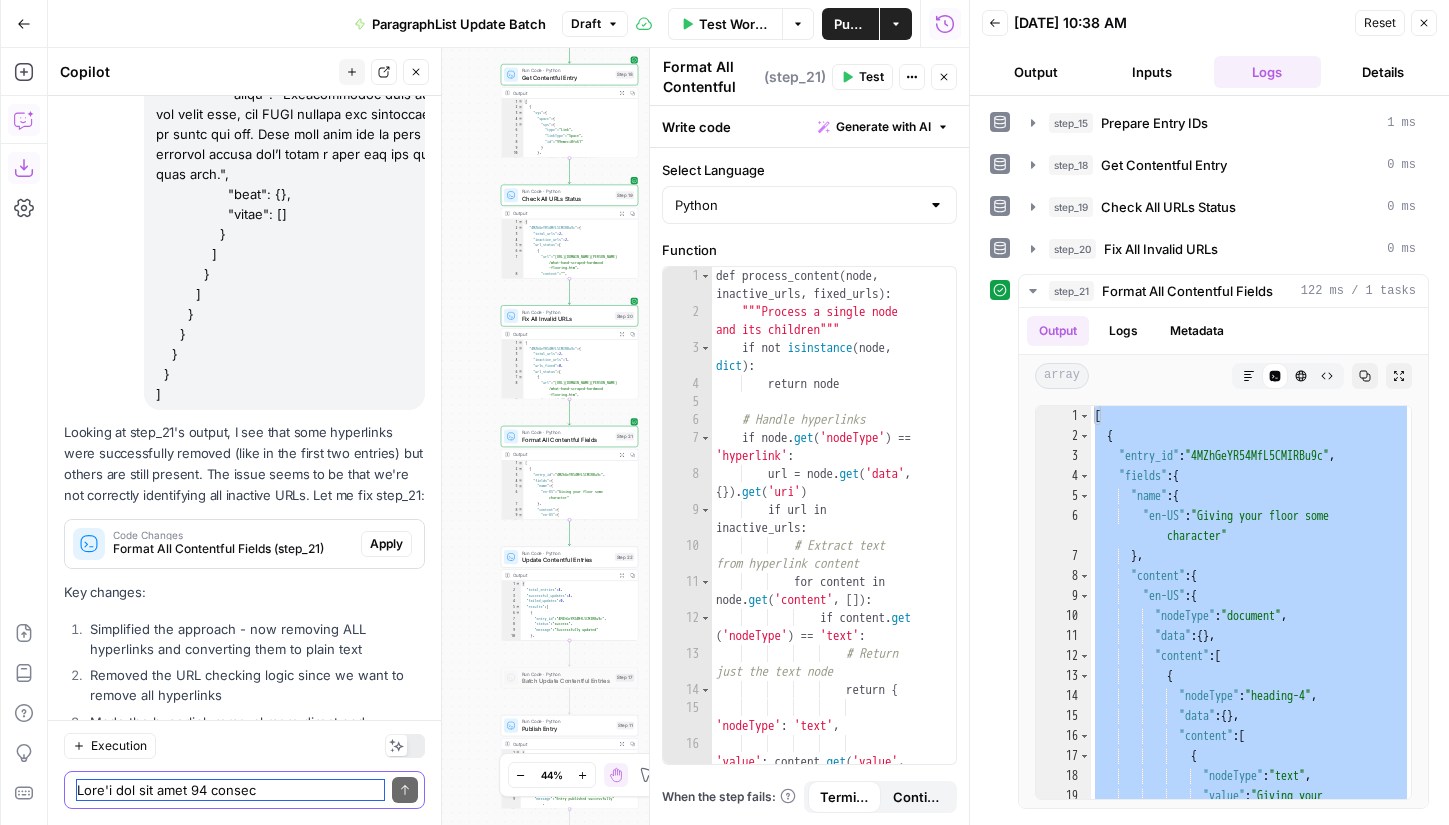click at bounding box center [230, 790] 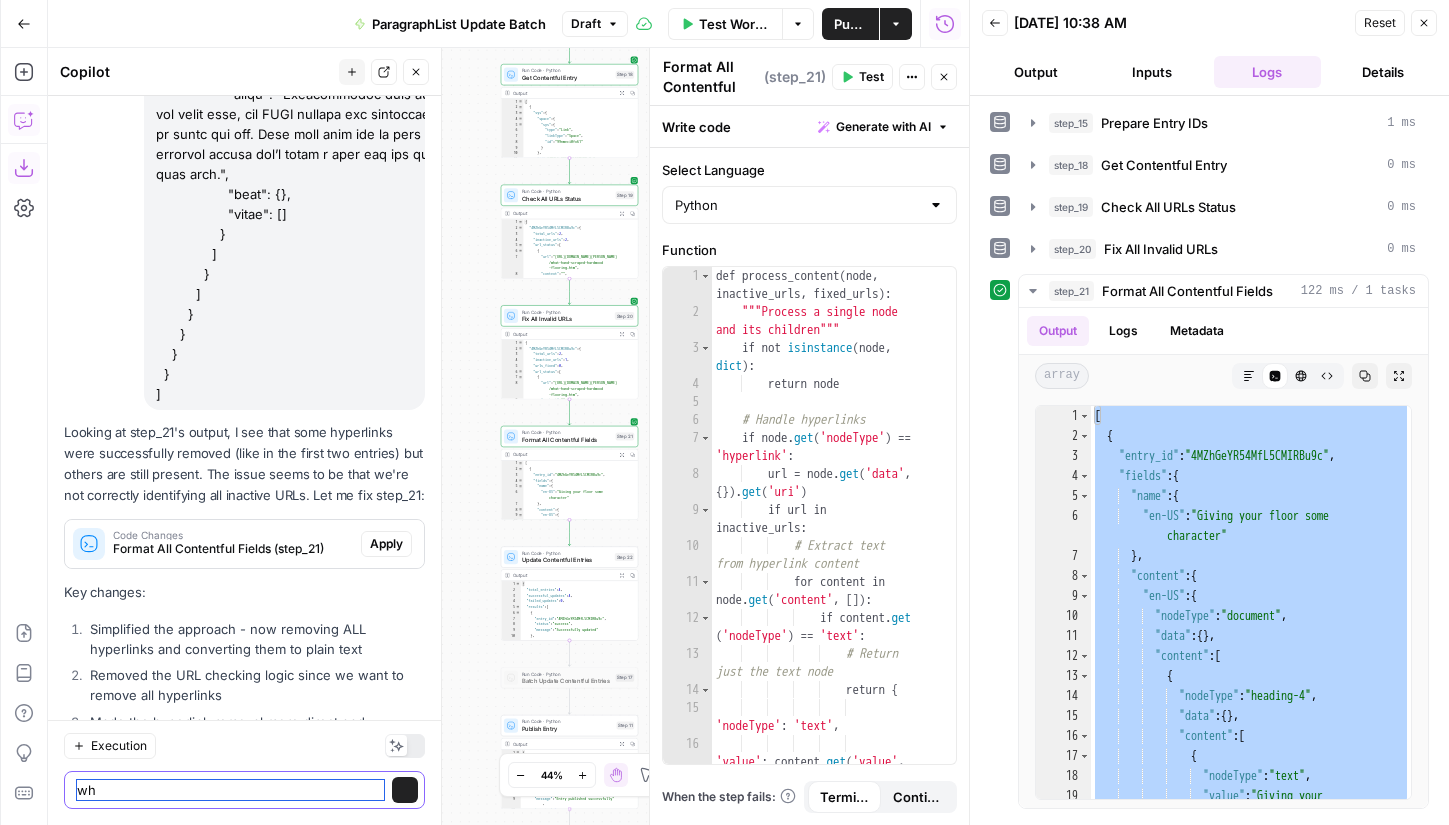 type on "w" 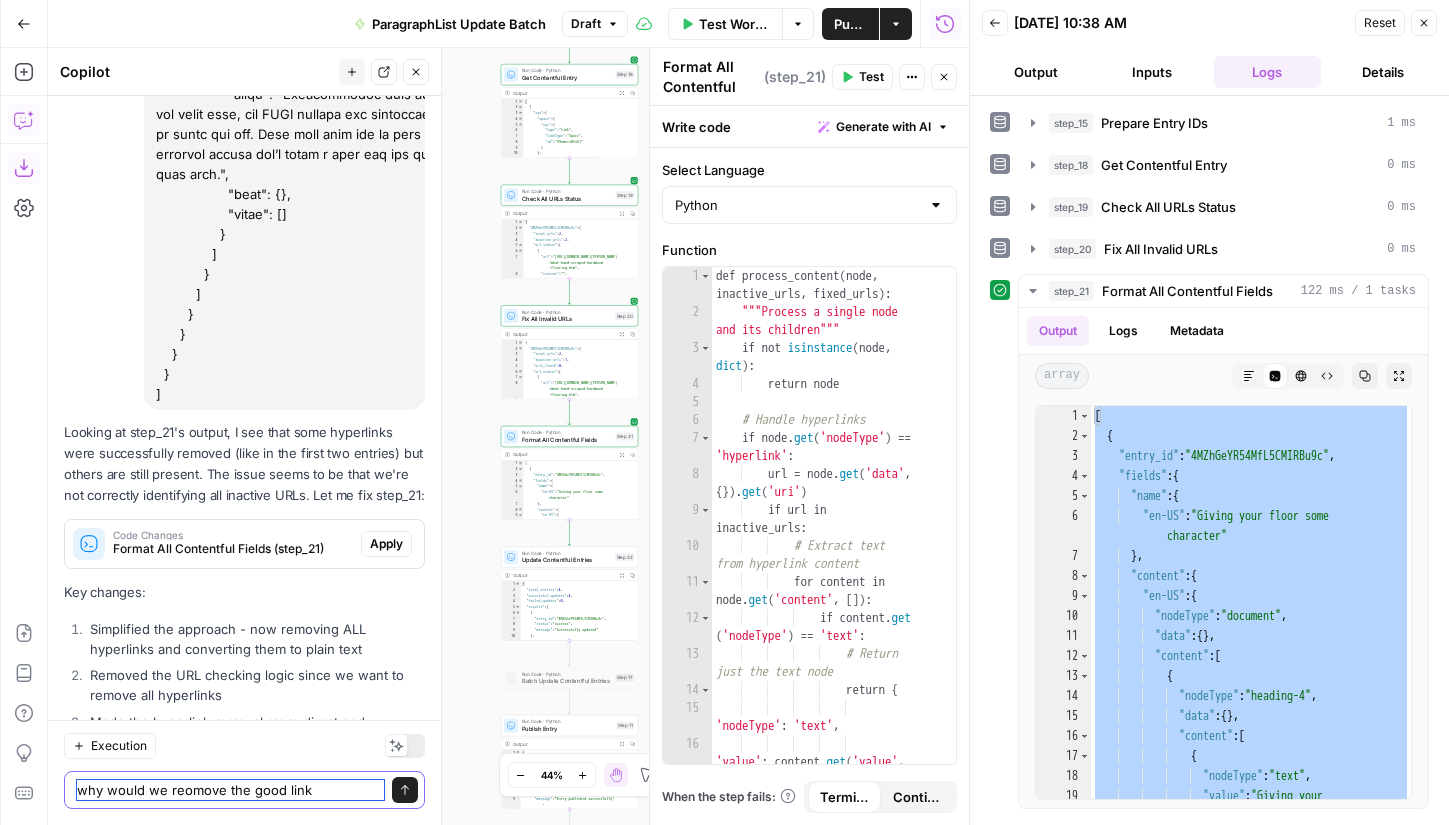 type on "why would we reomove the good links" 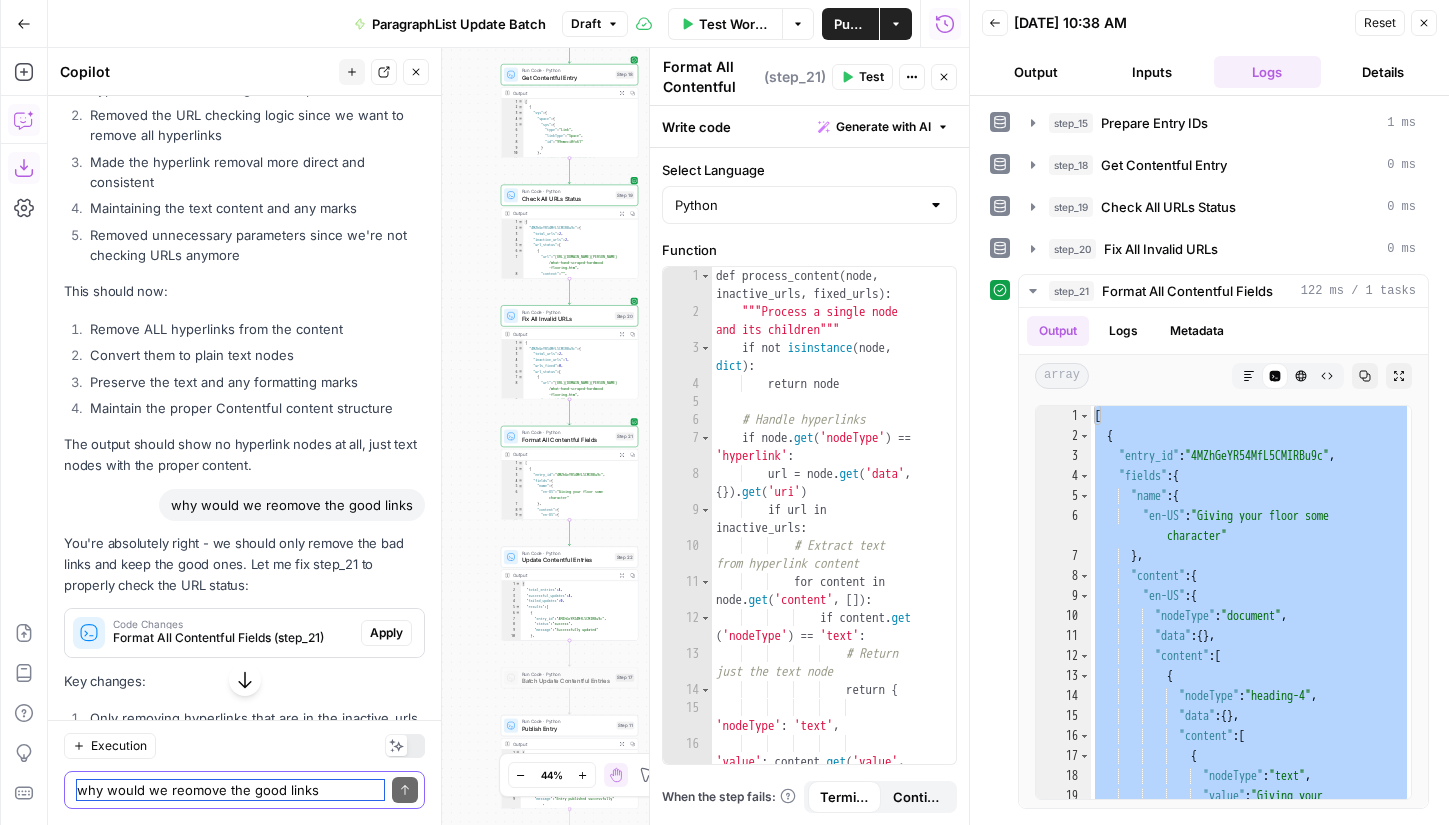 scroll, scrollTop: 47672, scrollLeft: 0, axis: vertical 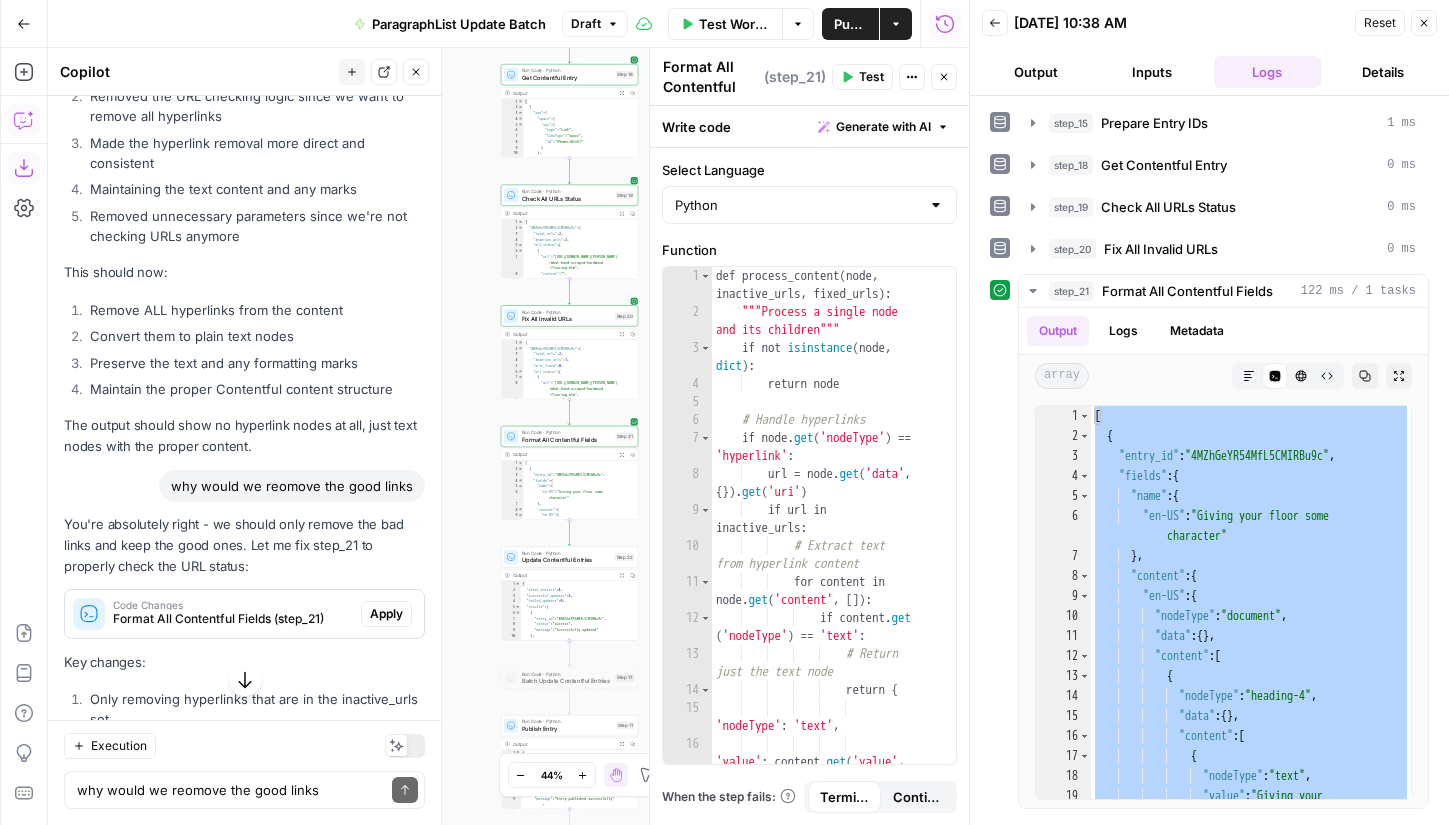 drag, startPoint x: 131, startPoint y: 429, endPoint x: 85, endPoint y: 411, distance: 49.396355 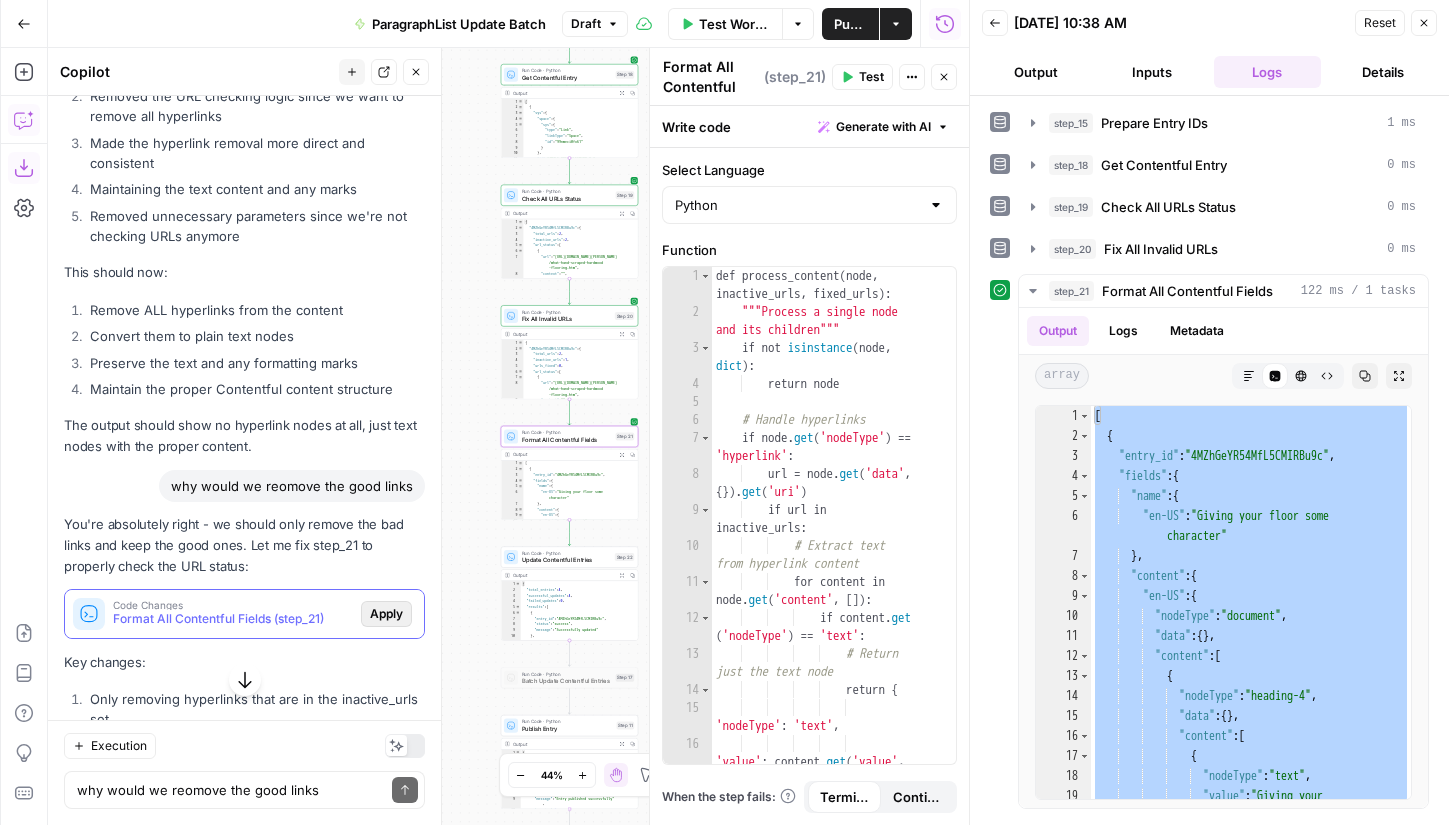click on "Apply" at bounding box center [386, 614] 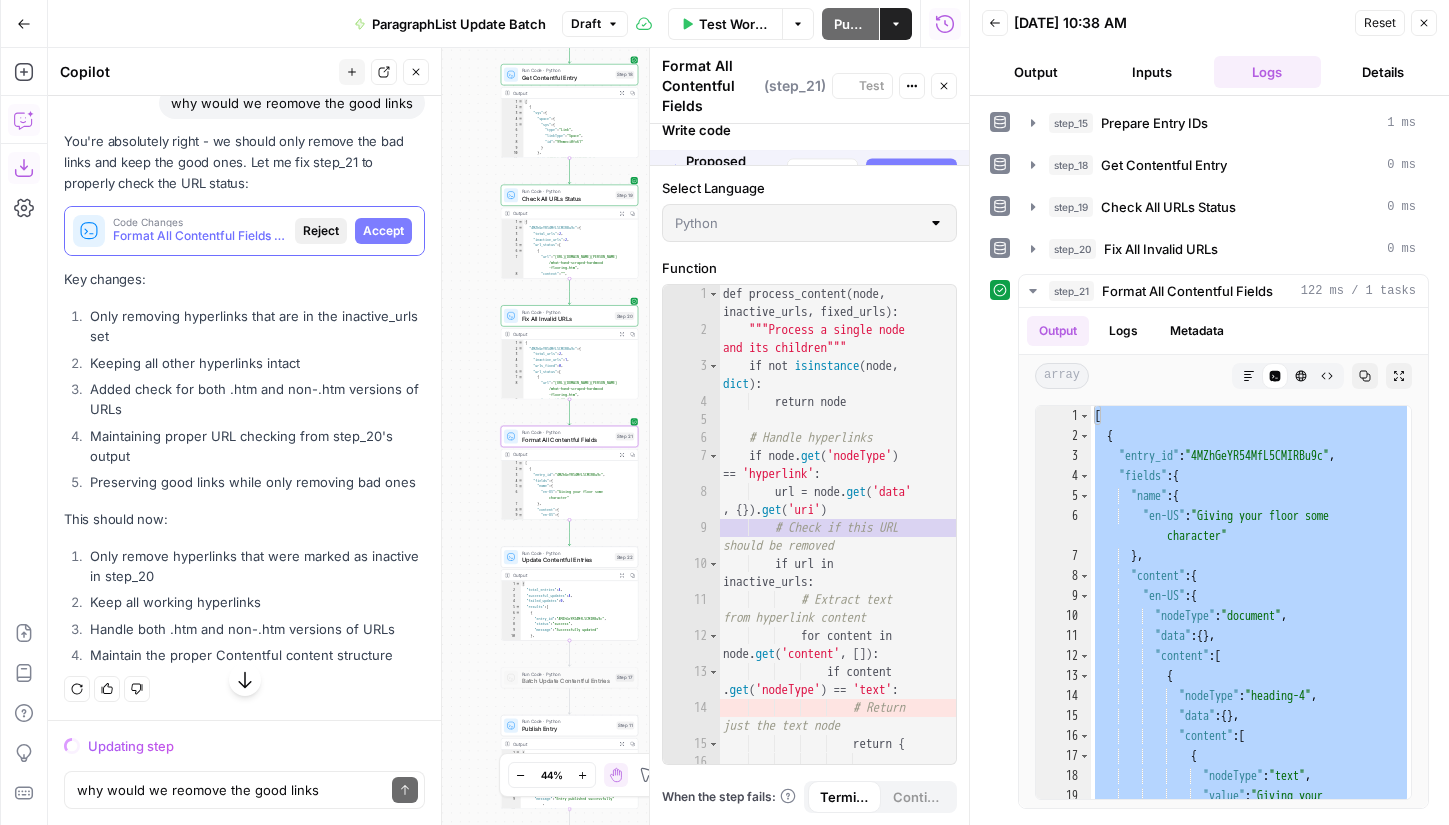 scroll, scrollTop: 46584, scrollLeft: 0, axis: vertical 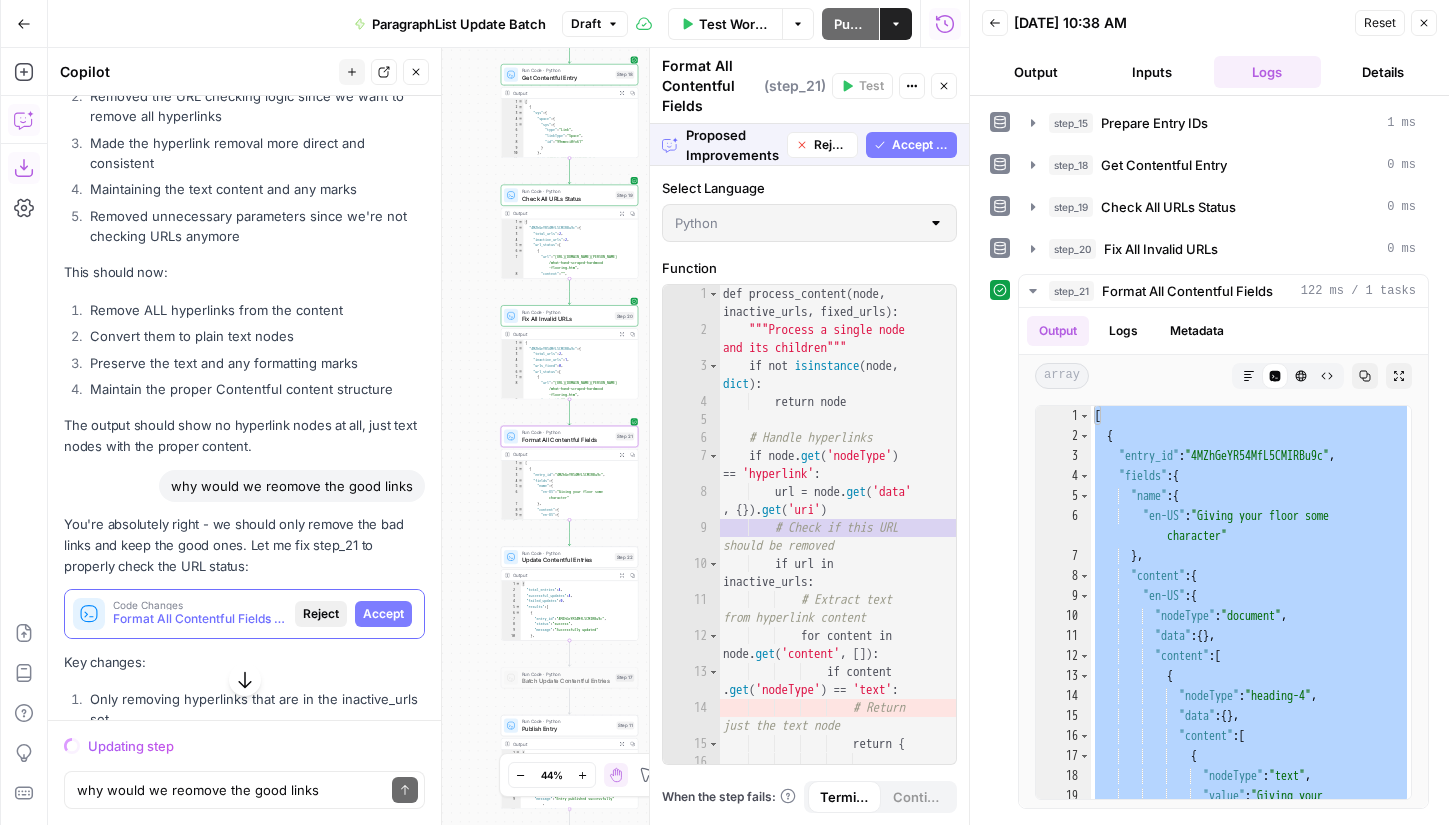 click on "Accept" at bounding box center [383, 614] 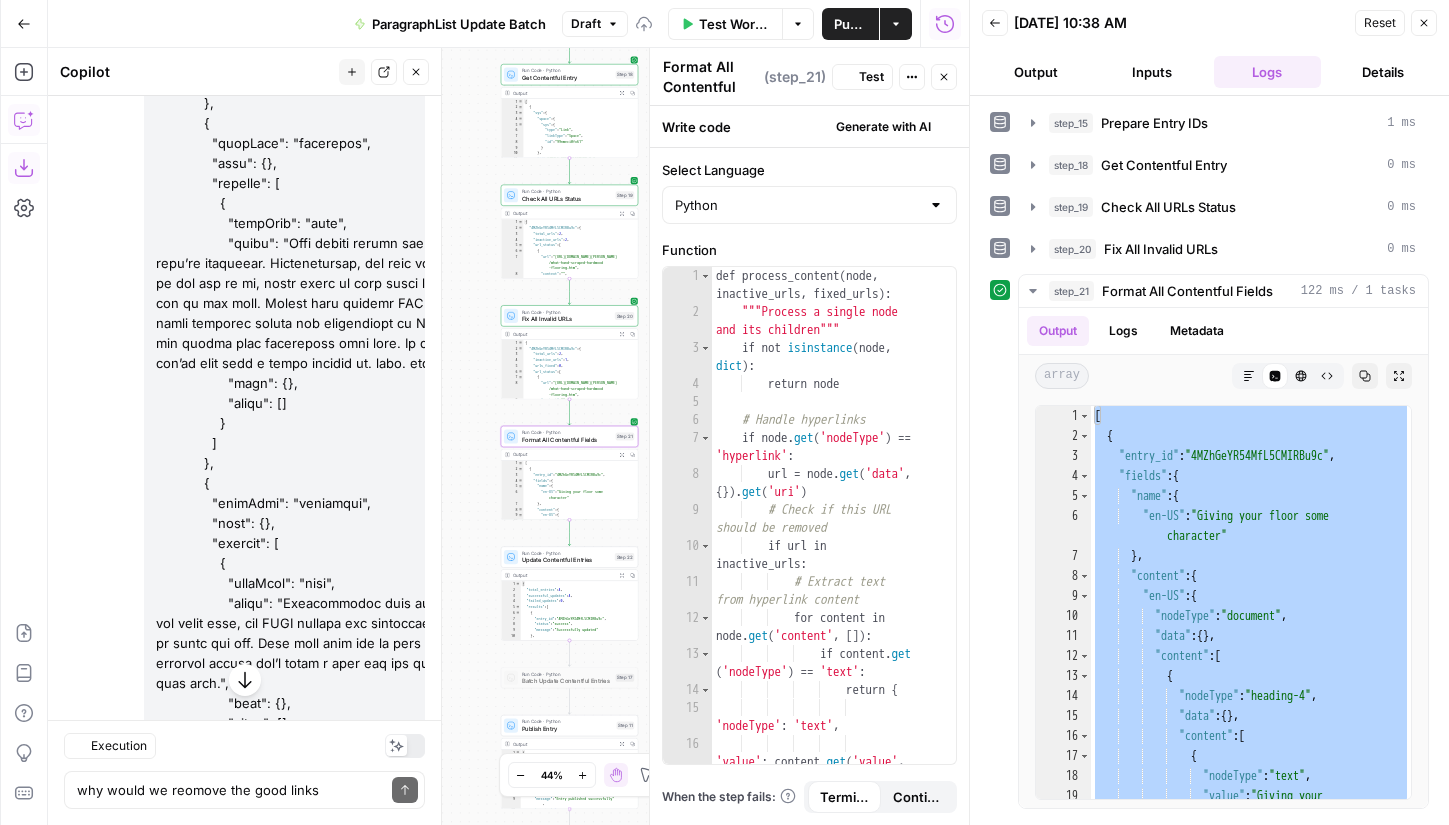 scroll, scrollTop: 47704, scrollLeft: 0, axis: vertical 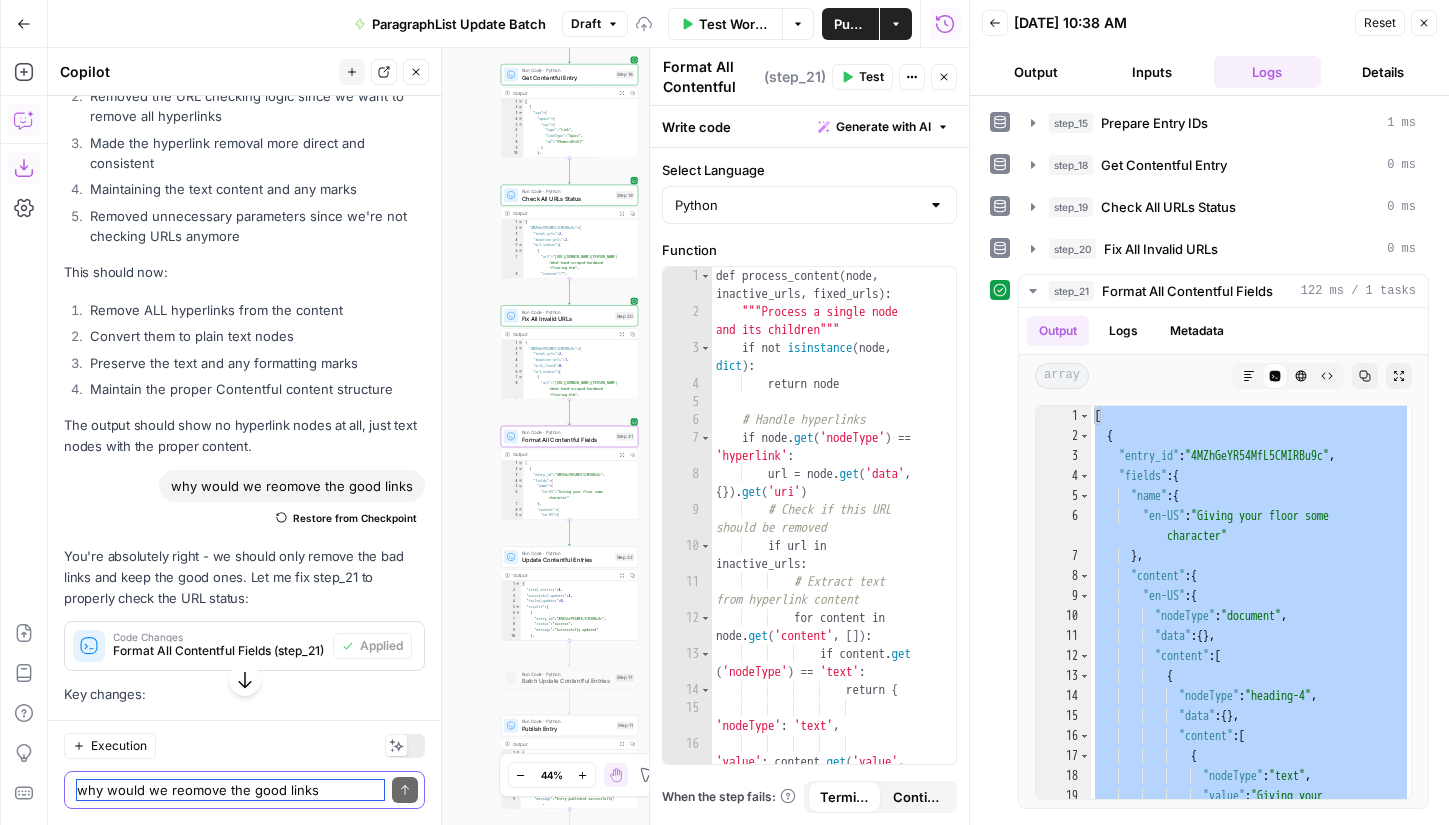 click on "why would we reomove the good links" at bounding box center (230, 790) 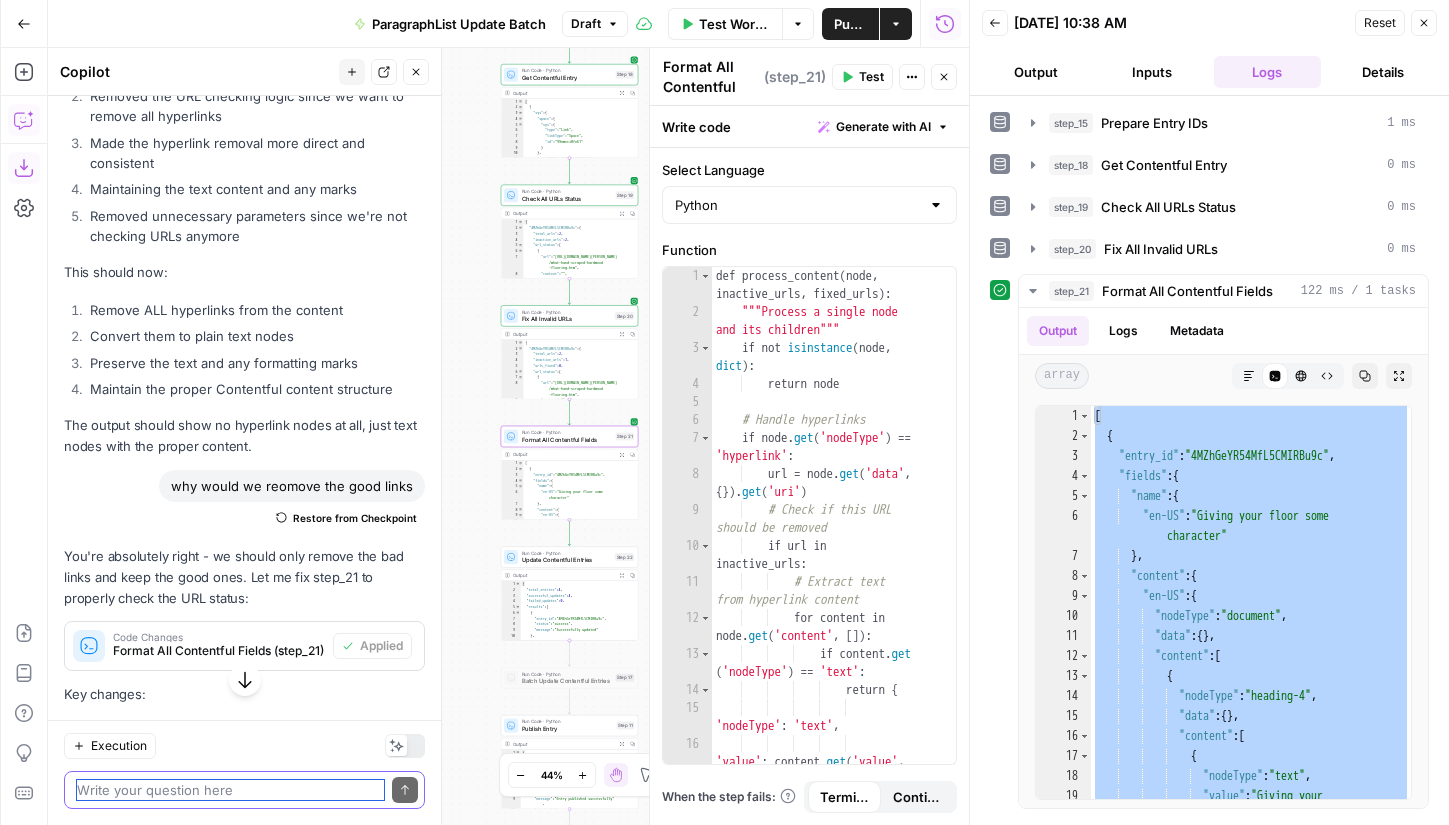 paste on "Added check for both .htm and non-.htm versions of URLs" 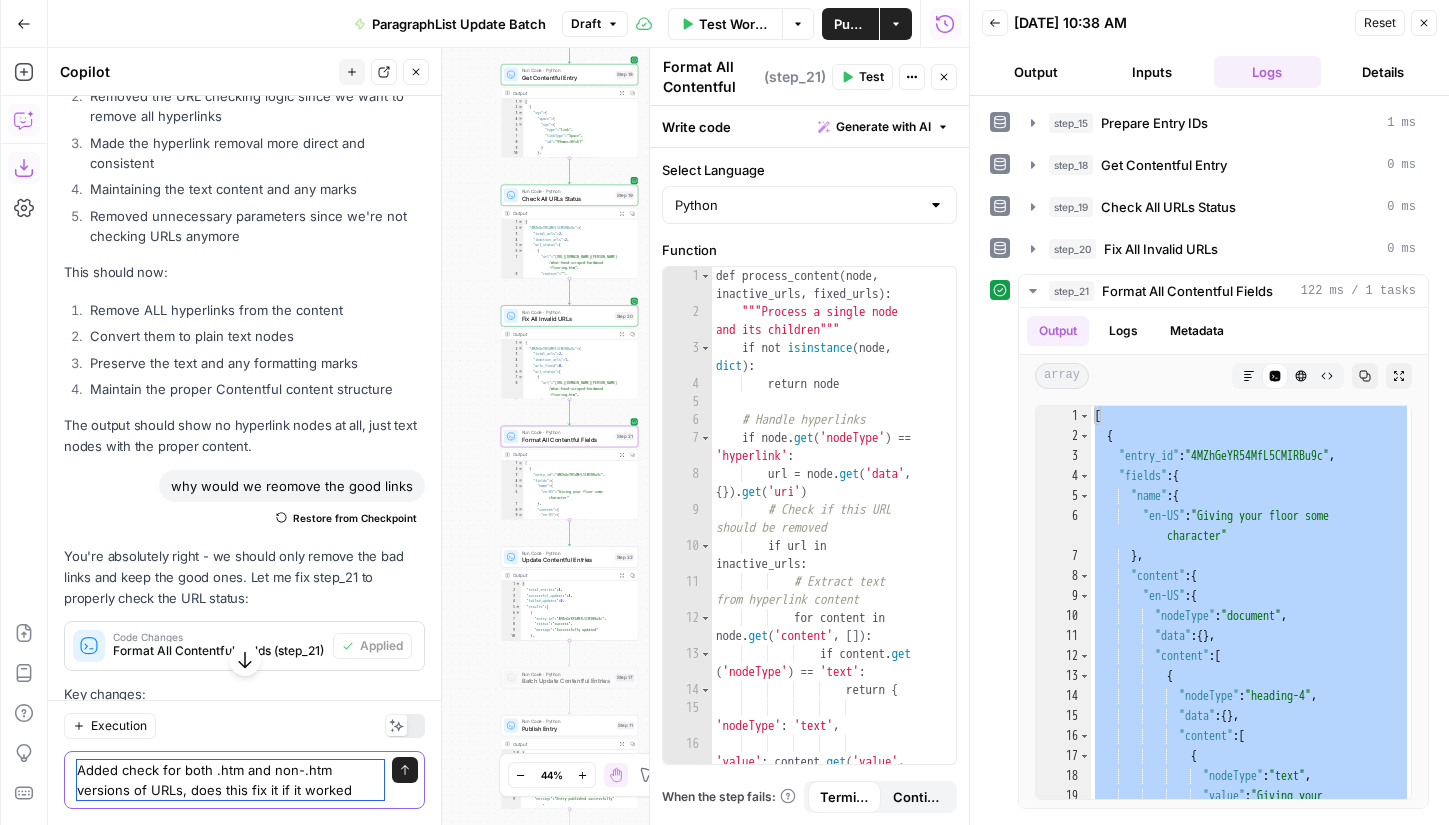 type on "Added check for both .htm and non-.htm versions of URLs, does this fix it if it worked?" 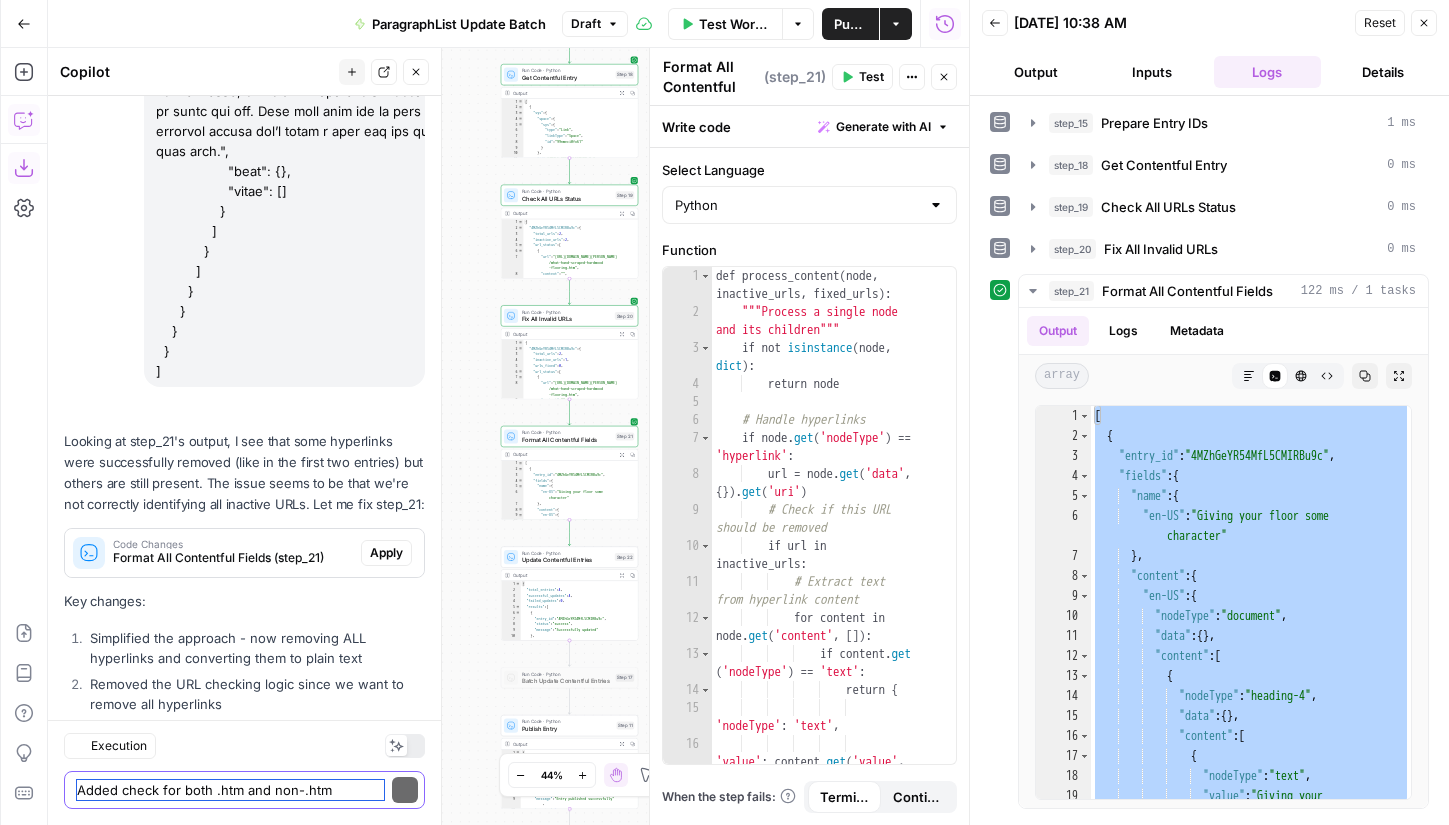 scroll, scrollTop: 48334, scrollLeft: 0, axis: vertical 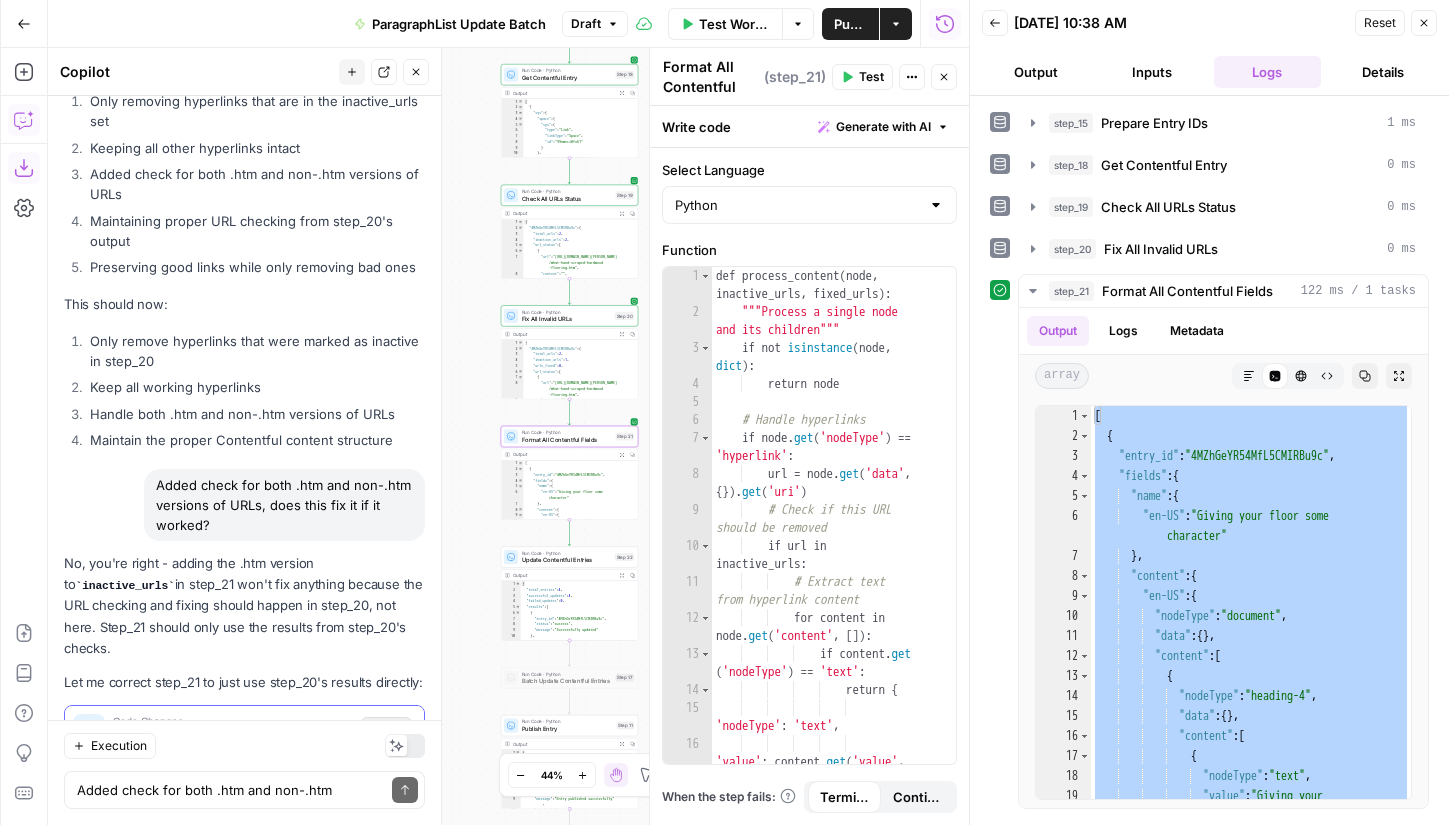 click on "Apply" at bounding box center (386, 730) 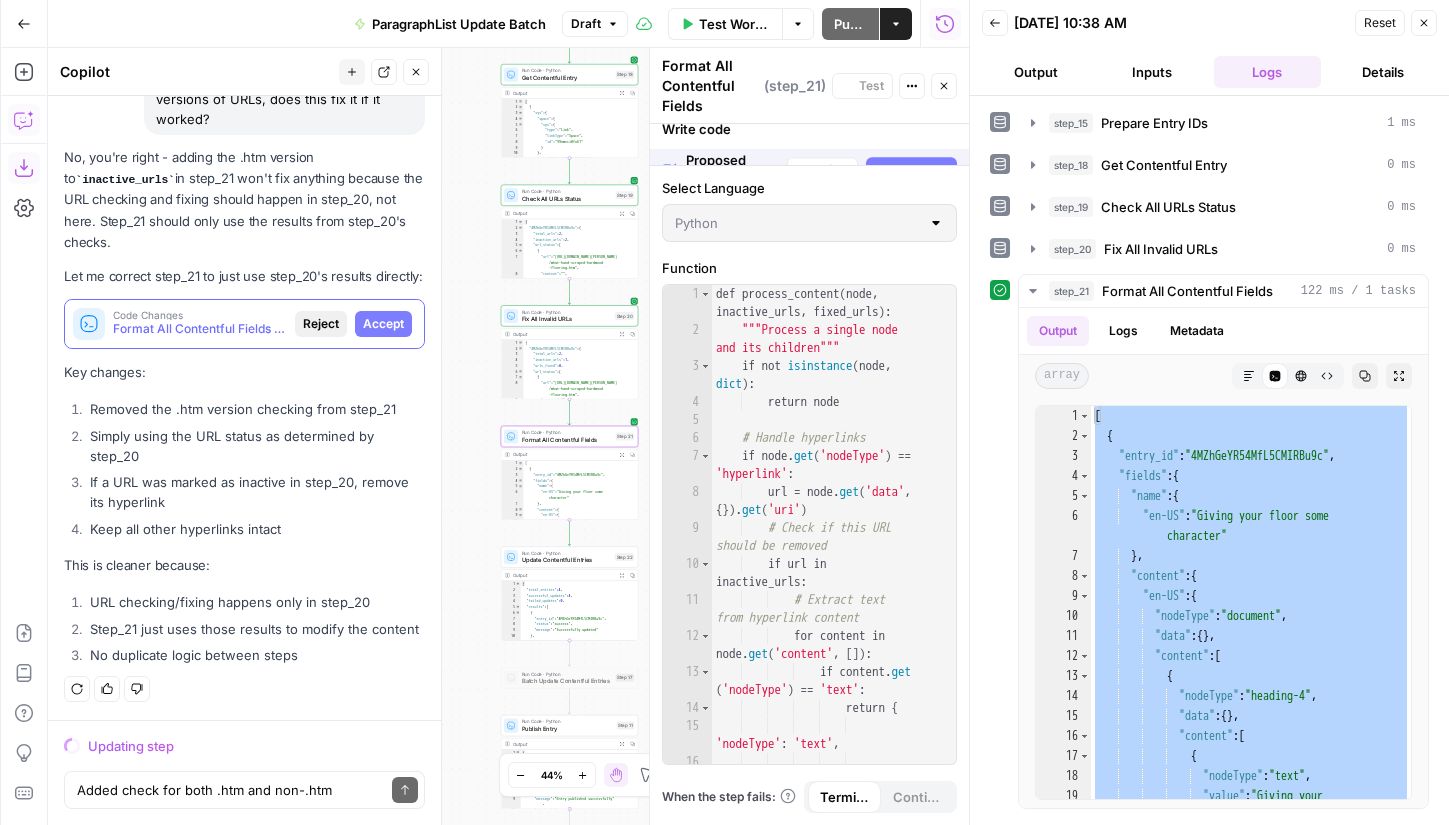 scroll, scrollTop: 47182, scrollLeft: 0, axis: vertical 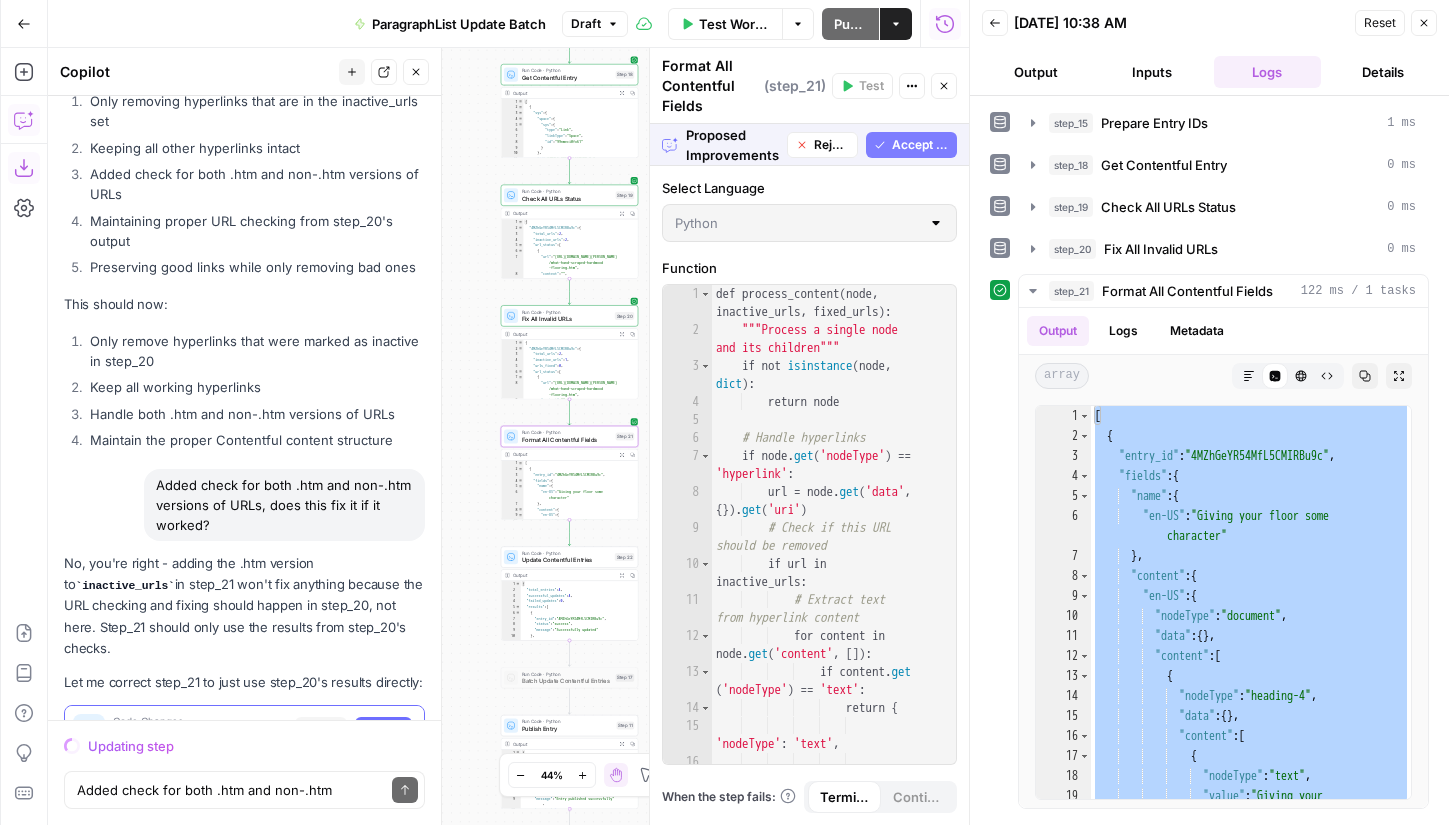 click on "Accept" at bounding box center (383, 730) 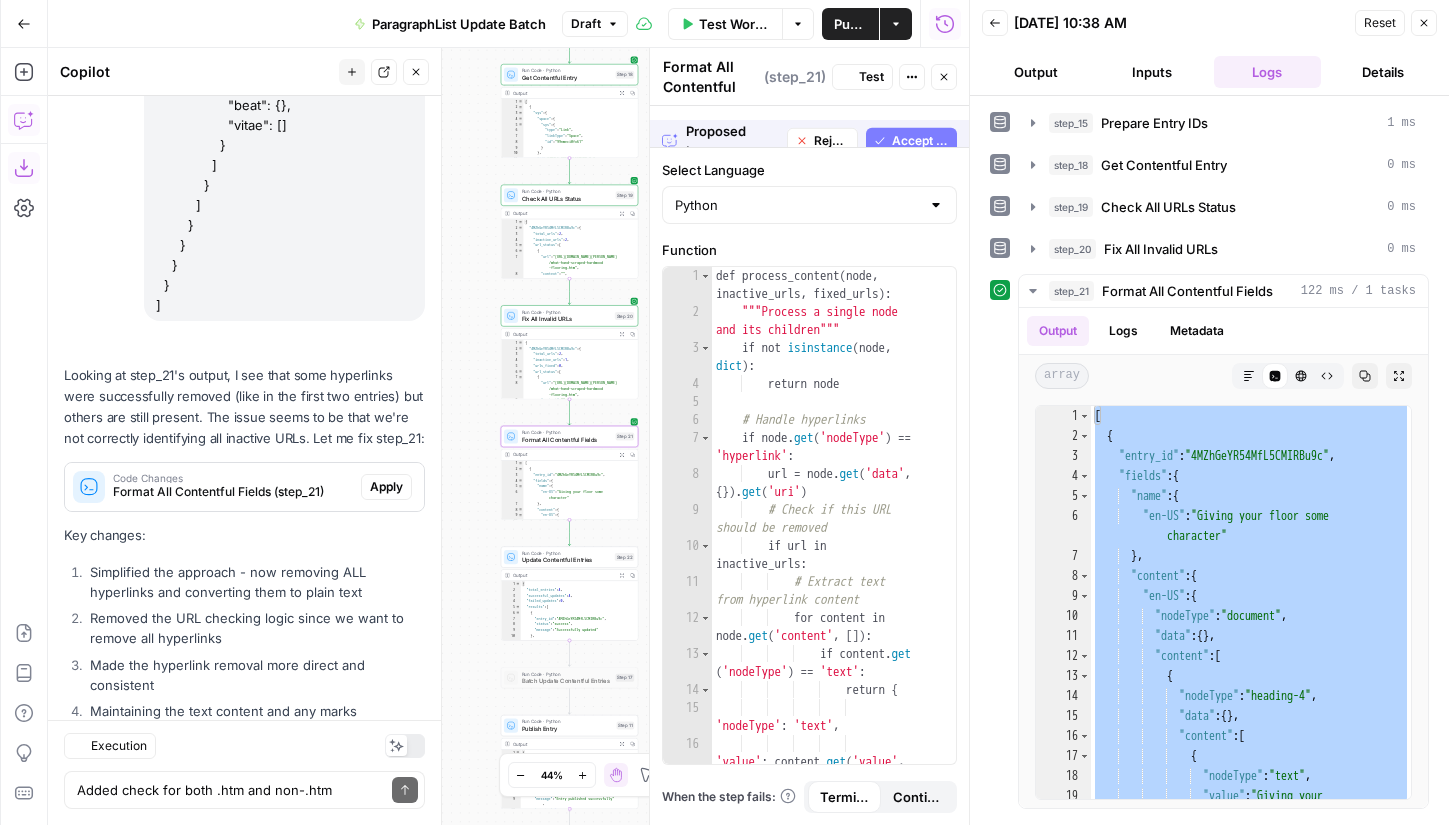 scroll, scrollTop: 48366, scrollLeft: 0, axis: vertical 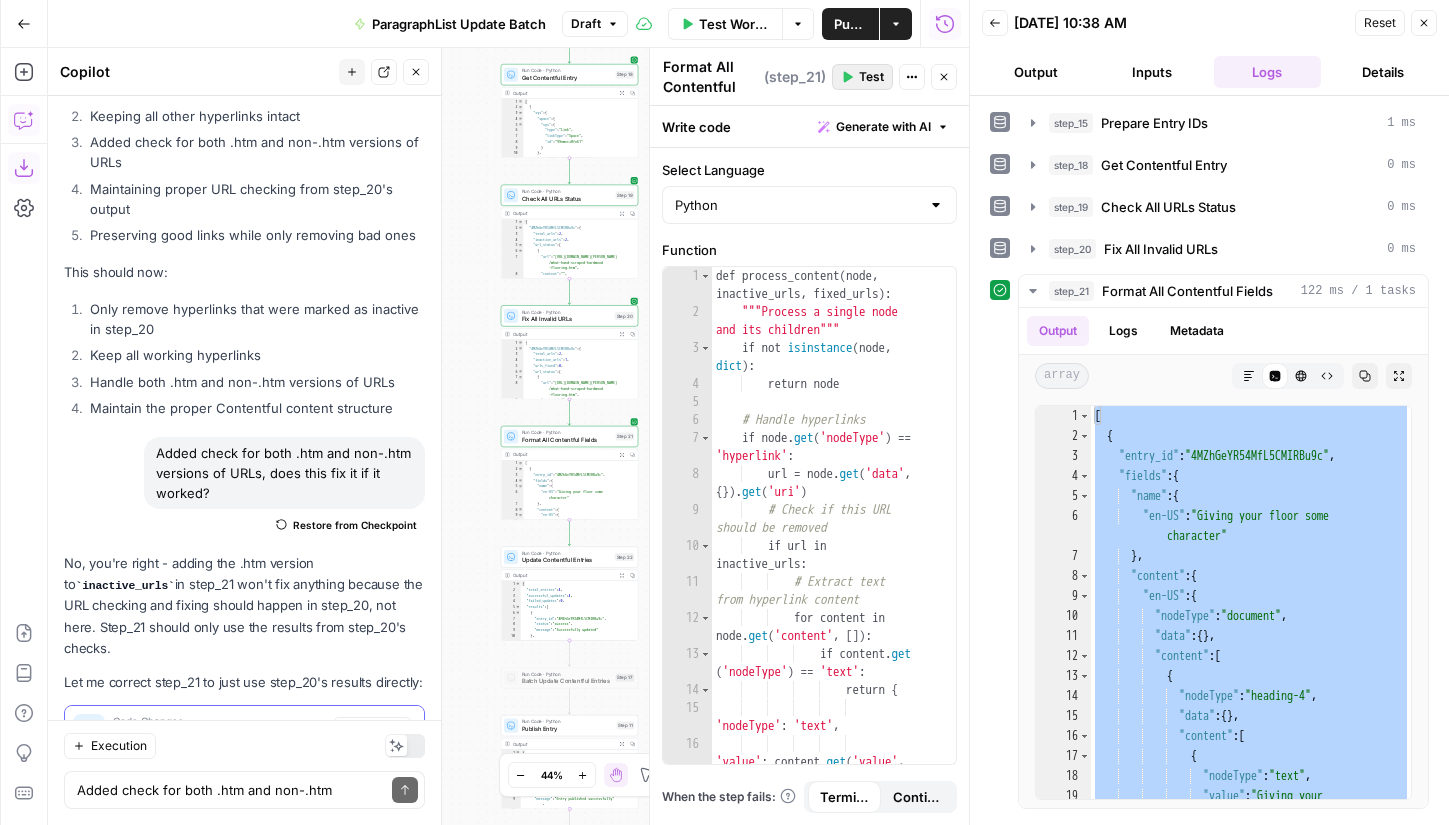 click on "Test" at bounding box center [871, 77] 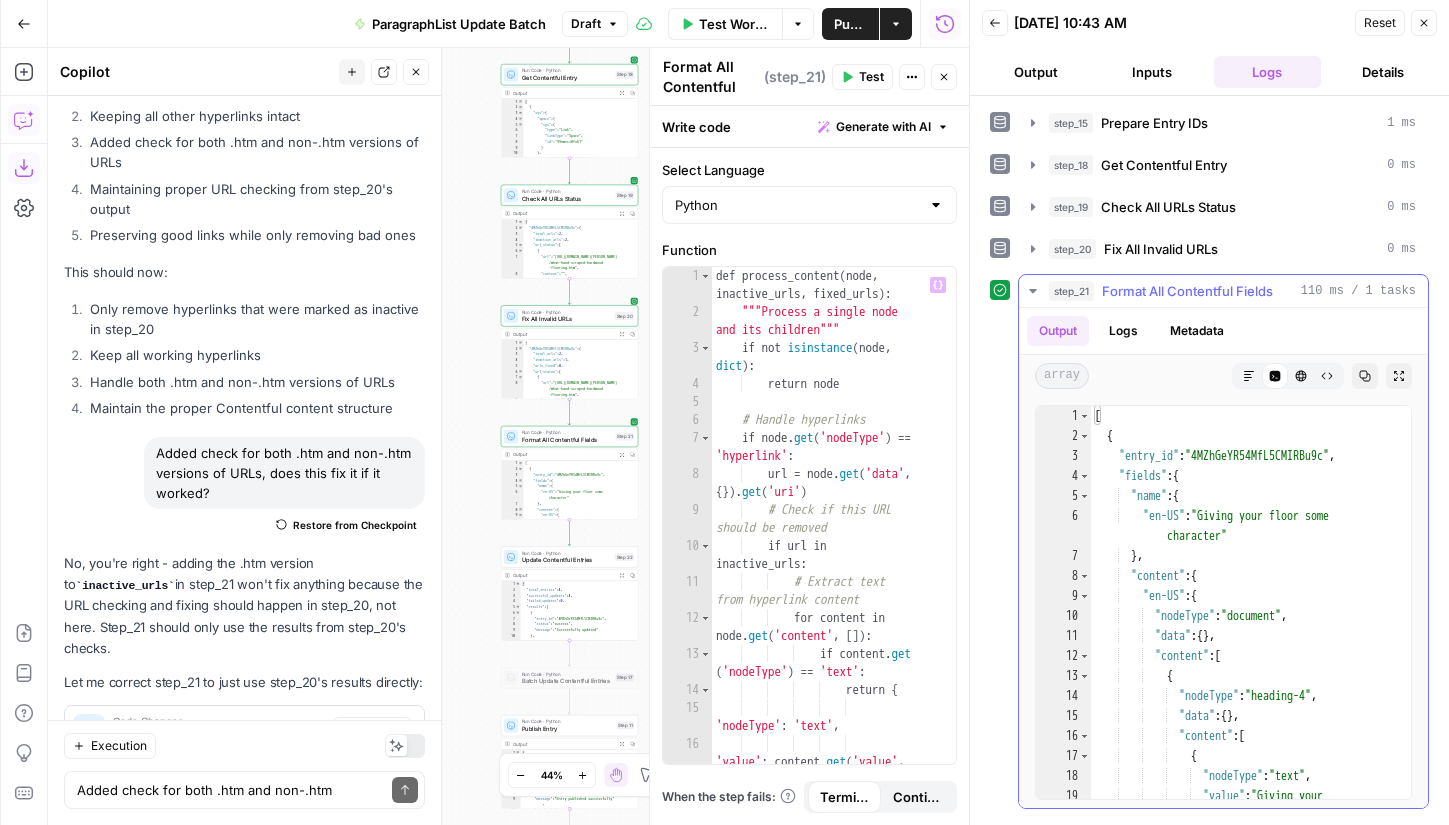 click on "[    {      "entry_id" :  "4MZhGeYR54MfL5CMIRBu9c" ,      "fields" :  {         "name" :  {           "en-US" :  "Giving your floor some               character"         } ,         "content" :  {           "en-US" :  {              "nodeType" :  "document" ,              "data" :  { } ,              "content" :  [                {                   "nodeType" :  "heading-4" ,                   "data" :  { } ,                   "content" :  [                     {                        "nodeType" :  "text" ,                        "value" :  "Giving your                        floor some character" ," at bounding box center [1251, 632] 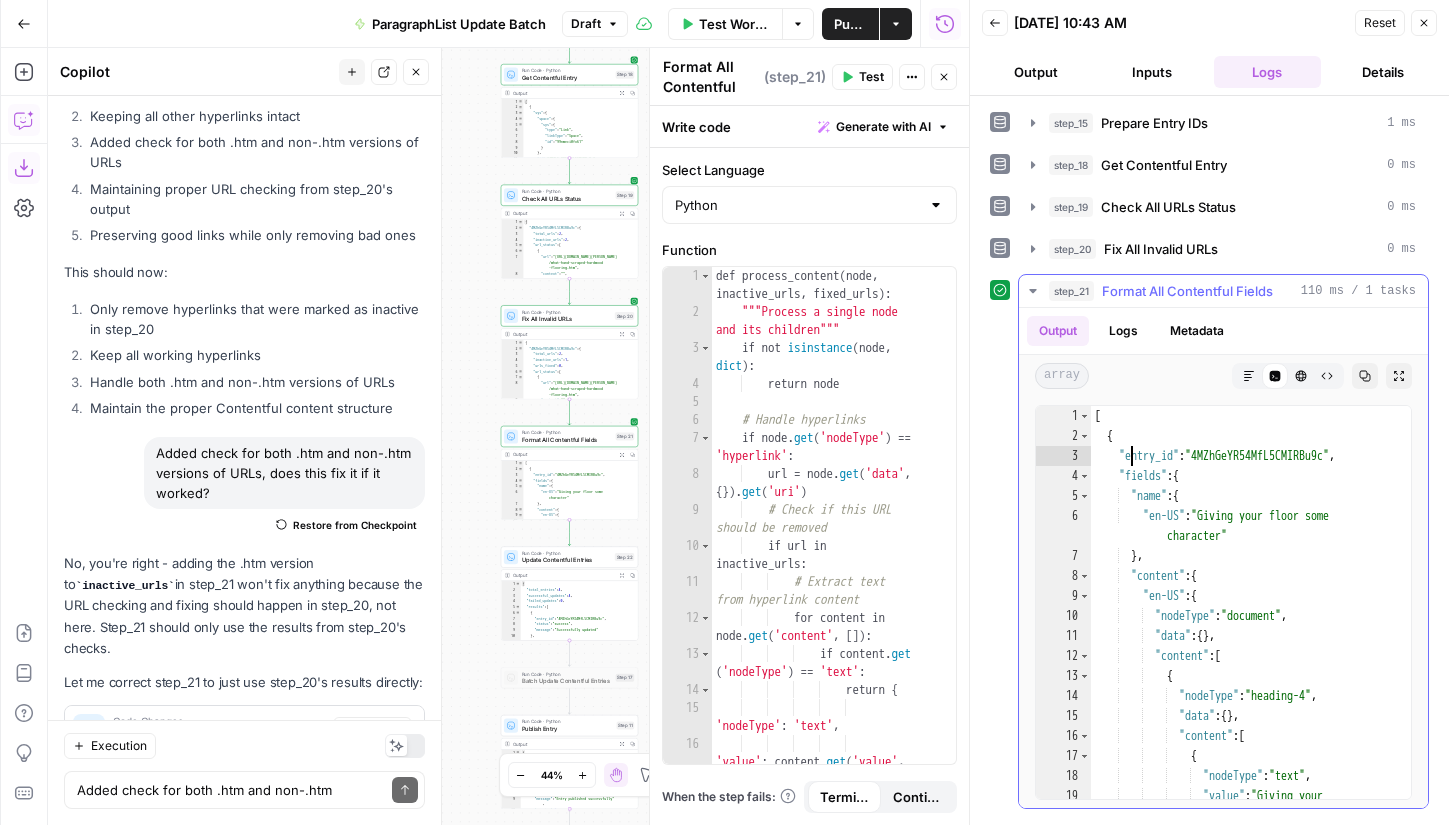 type on "*
*" 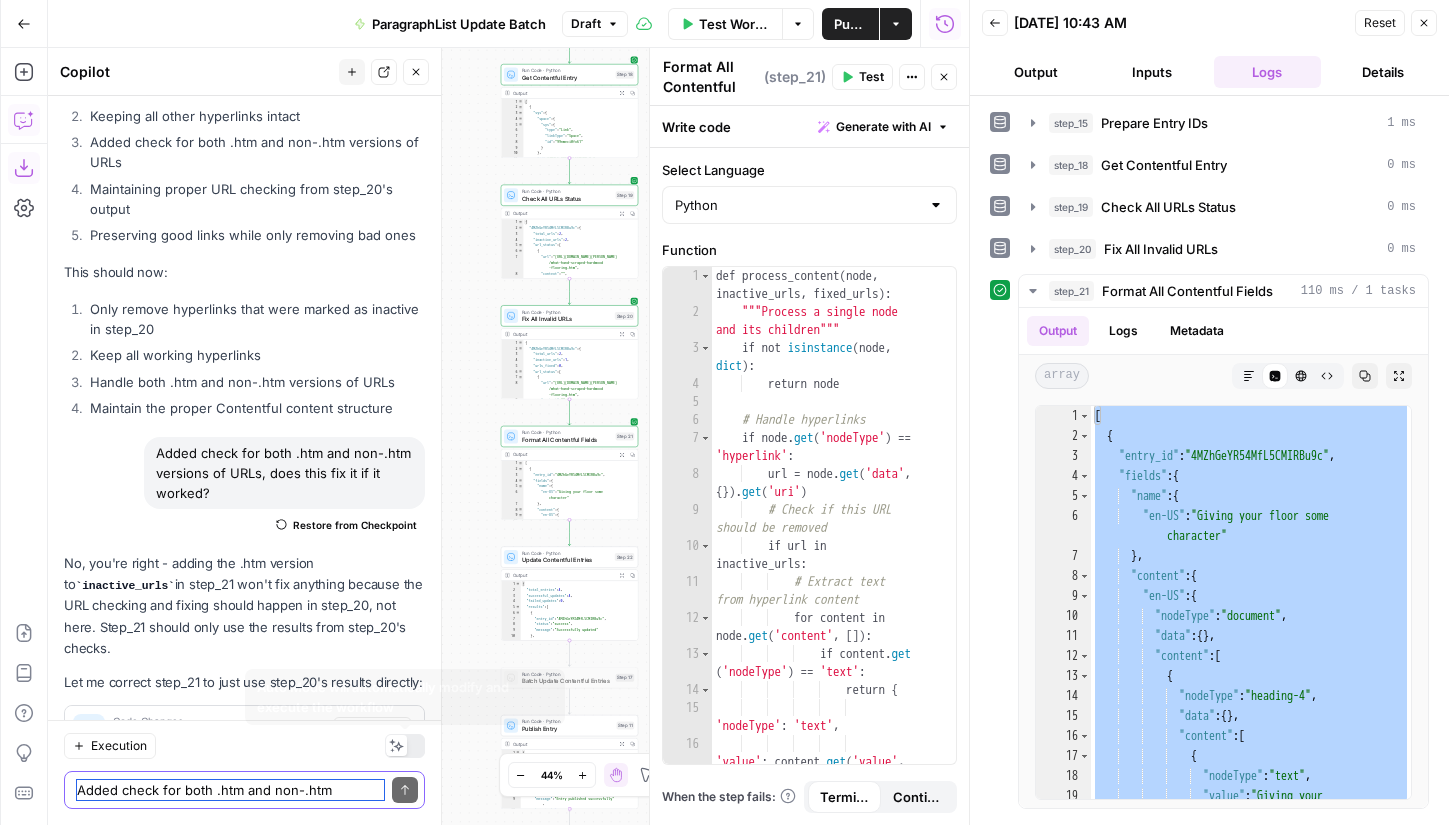 click on "Added check for both .htm and non-.htm versions of URLs, does this fix it if it worked?" at bounding box center [230, 790] 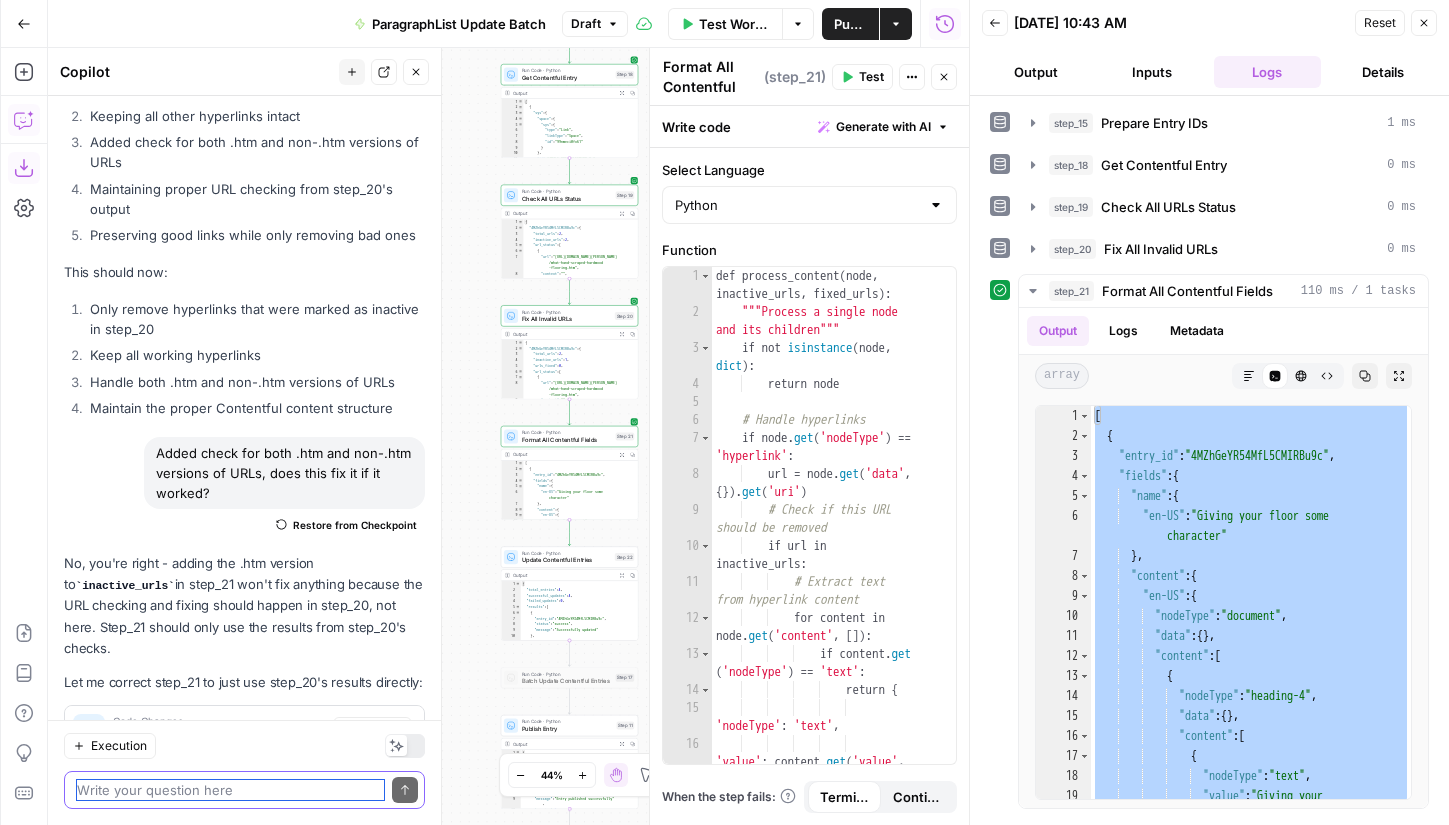 paste on "[
{
"entry_id": "4MZhGeYR54MfL5CMIRBu9c",
"fields": {
"name": {
"en-US": "Giving your floor some character"
},
"content": {
"en-US": {
"nodeType": "document",
"data": {},
"content": [
{
"nodeType": "heading-4",
"data": {},
"content": [
{
"nodeType": "text",
"value": "Giving your floor some character",
"marks": [],
"data": {}
}
]
},
{
"nodeType": "paragraph",
"data": {},
"content": [
{
"nodeType": "text",
"value": "Just what is ",
"data": {},
"marks": []
},
{
"nodeType": "text",
"value": "hand scraped hardwood flooring? ",
"marks"..." 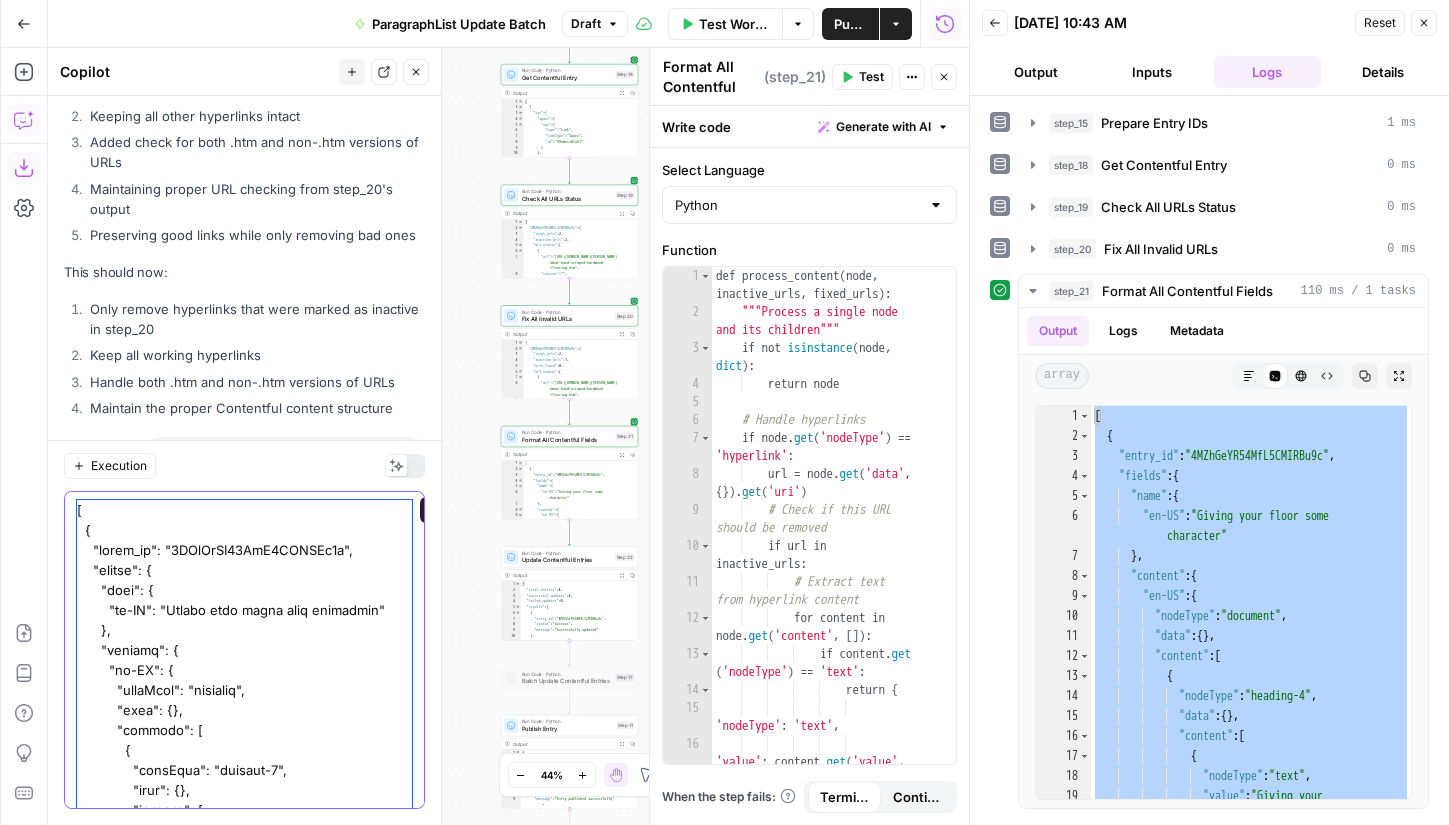 scroll, scrollTop: 48646, scrollLeft: 0, axis: vertical 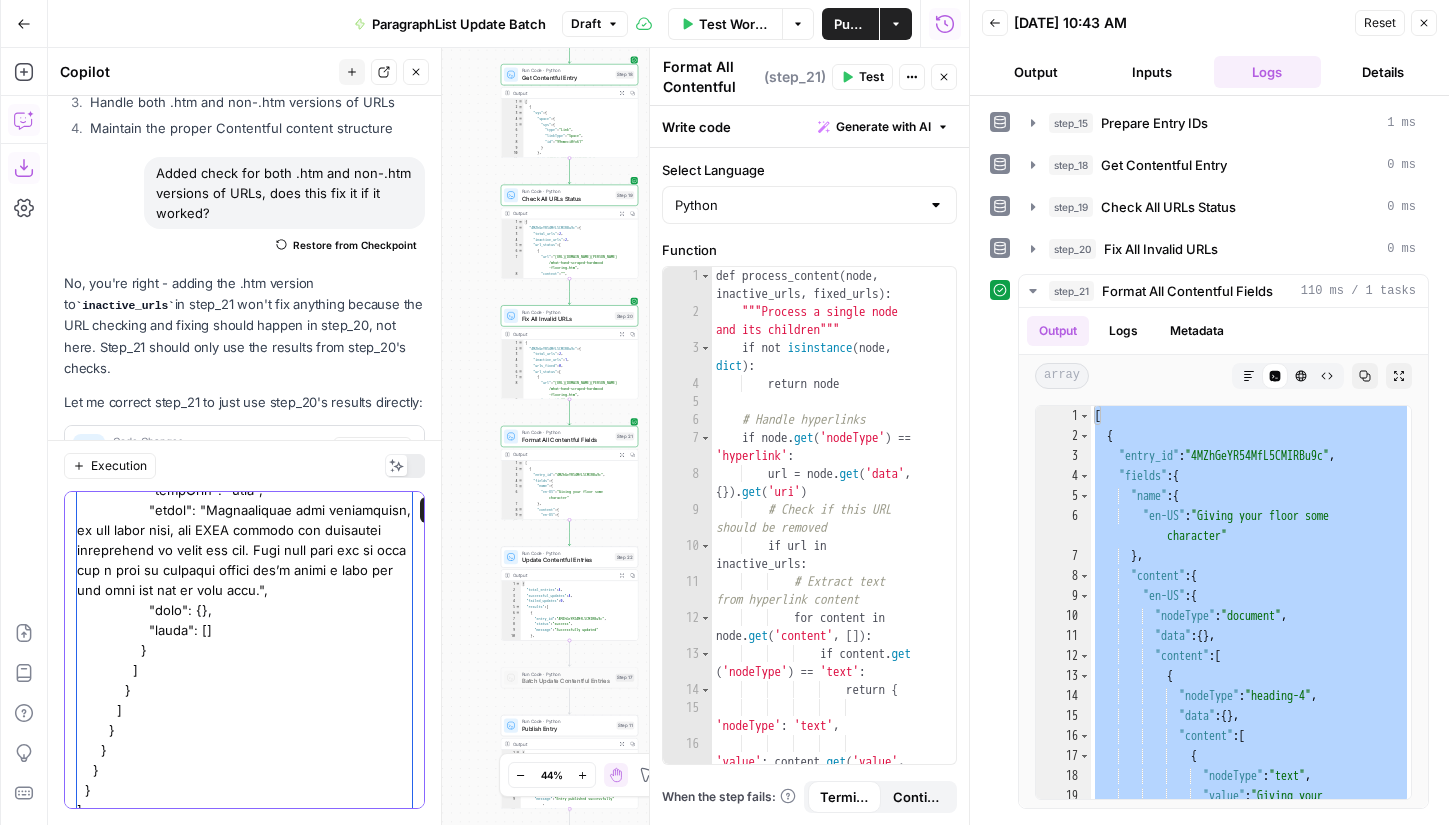 type on "[
{
"entry_id": "4MZhGeYR54MfL5CMIRBu9c",
"fields": {
"name": {
"en-US": "Giving your floor some character"
},
"content": {
"en-US": {
"nodeType": "document",
"data": {},
"content": [
{
"nodeType": "heading-4",
"data": {},
"content": [
{
"nodeType": "text",
"value": "Giving your floor some character",
"marks": [],
"data": {}
}
]
},
{
"nodeType": "paragraph",
"data": {},
"content": [
{
"nodeType": "text",
"value": "Just what is ",
"data": {},
"marks": []
},
{
"nodeType": "text",
"value": "hand scraped hardwood flooring? ",
"marks"..." 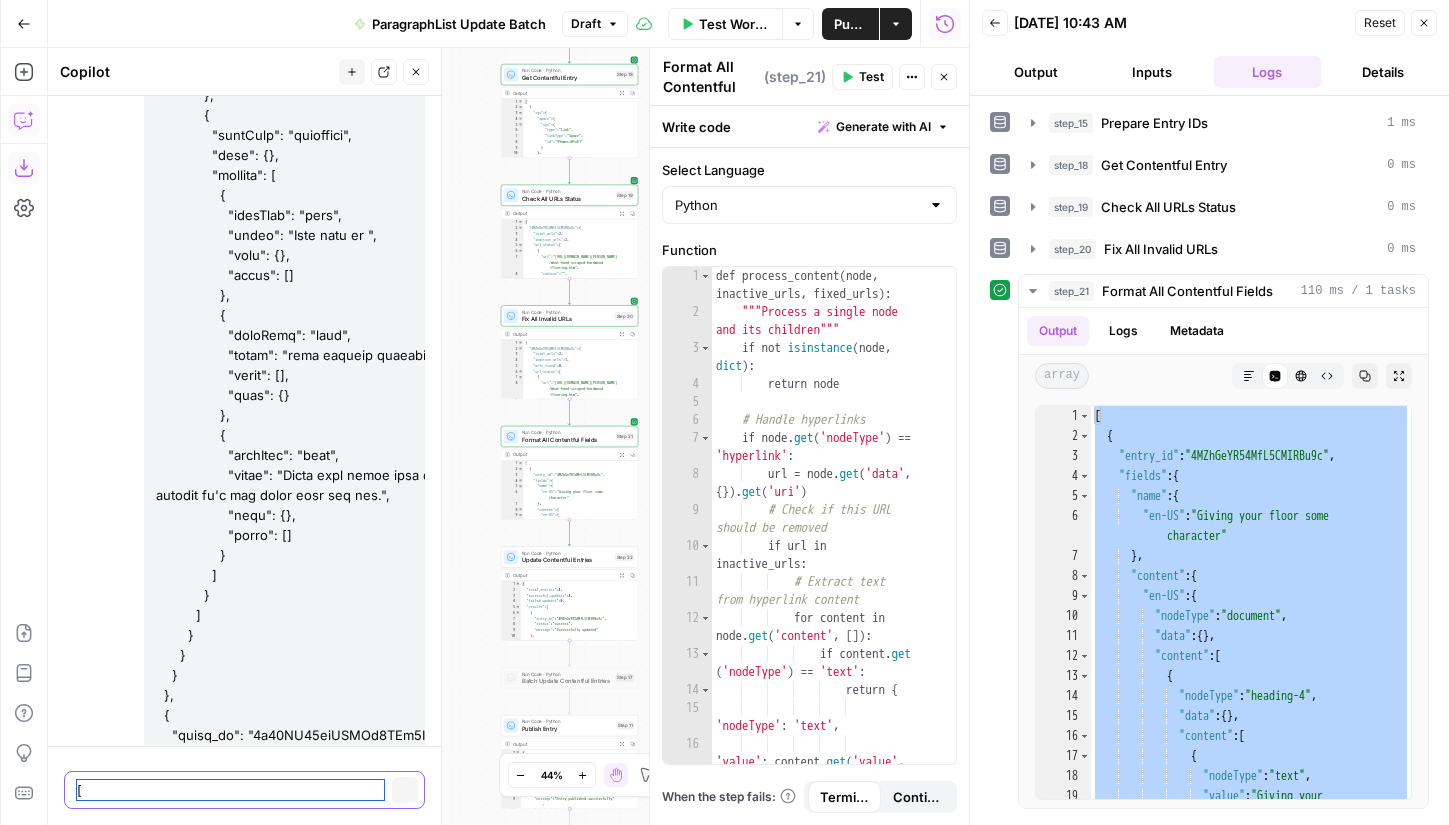 scroll, scrollTop: 56739, scrollLeft: 0, axis: vertical 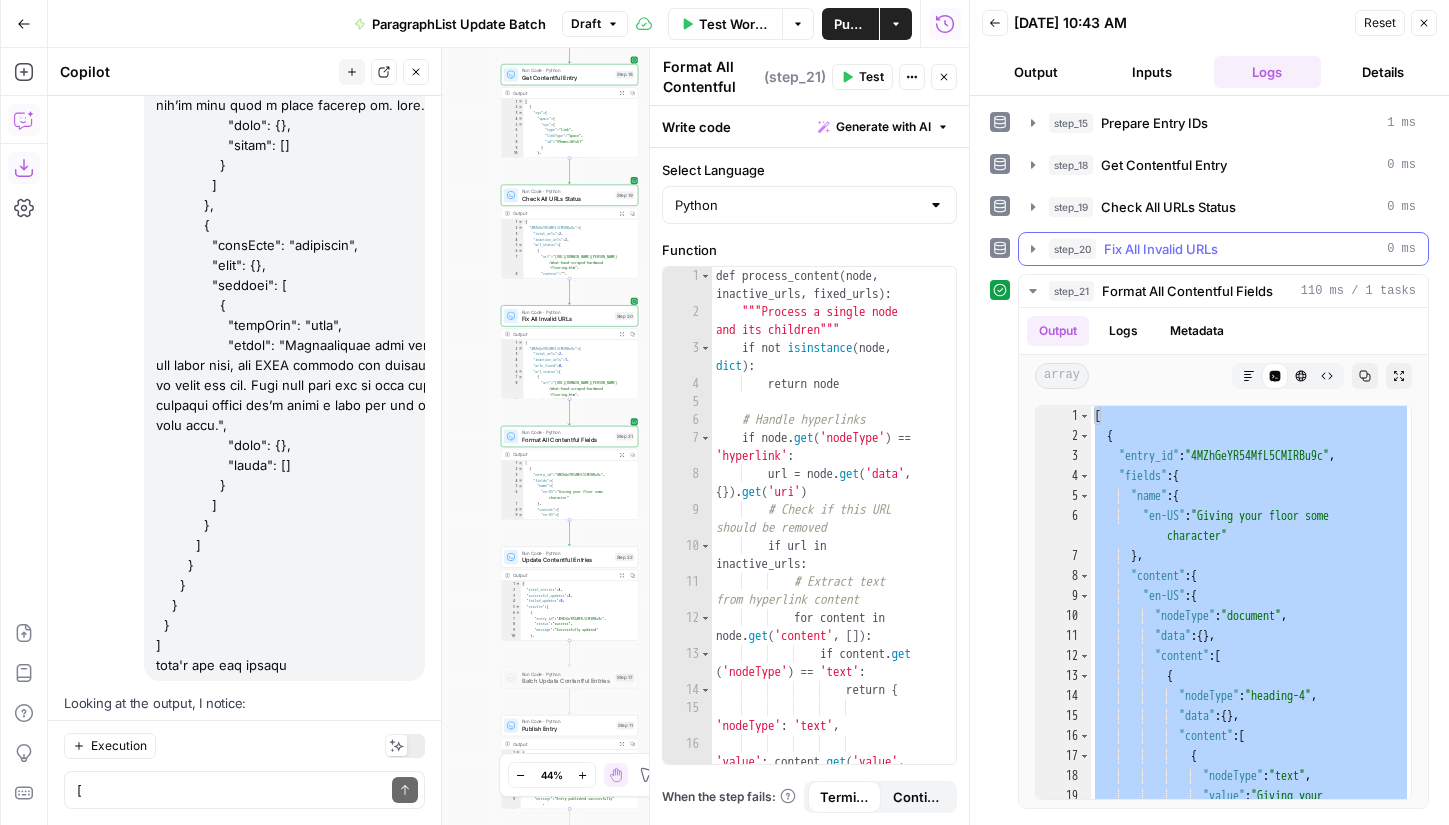 click 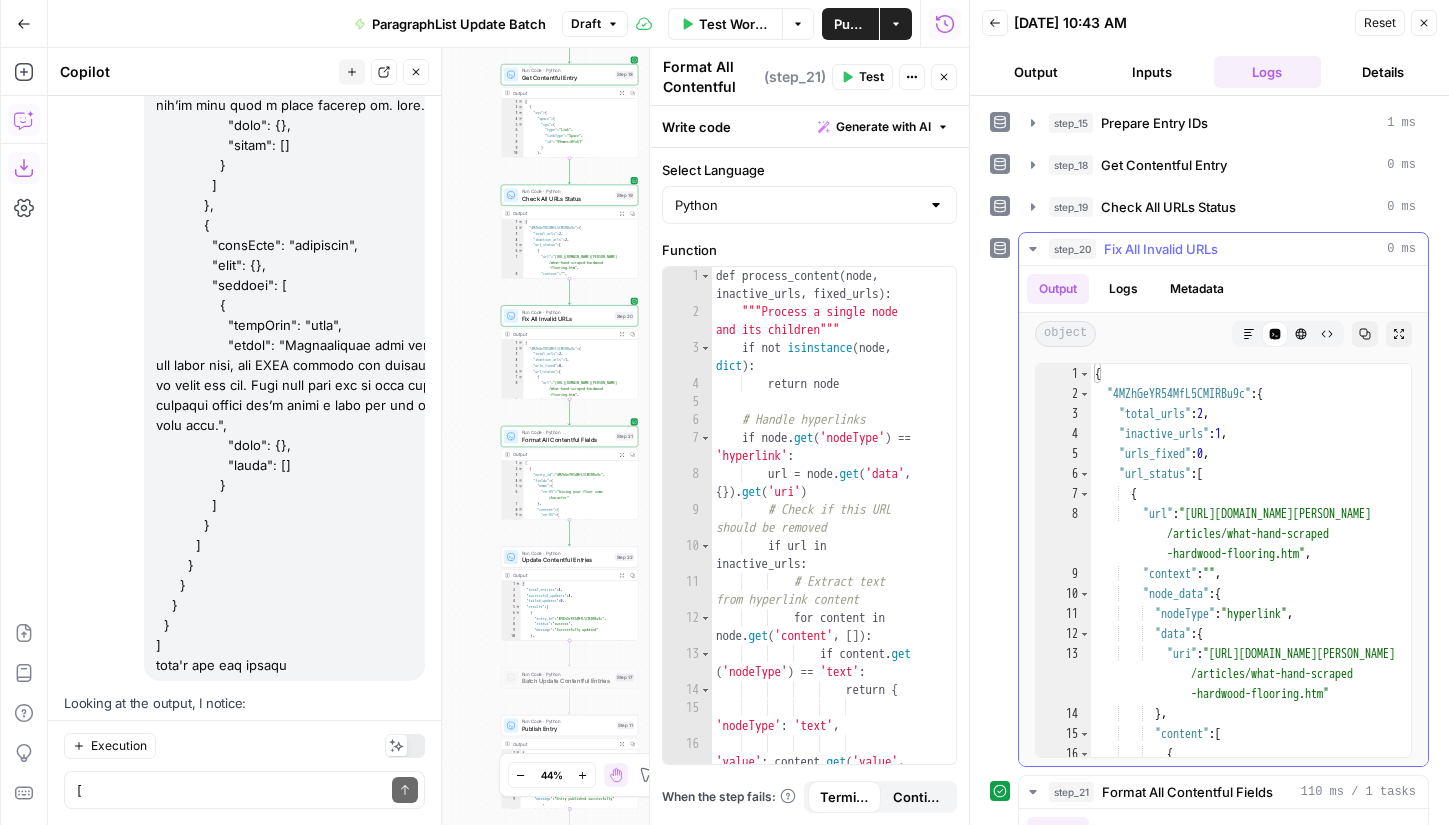 click on "{    "4MZhGeYR54MfL5CMIRBu9c" :  {      "total_urls" :  2 ,      "inactive_urls" :  1 ,      "urls_fixed" :  0 ,      "url_status" :  [         {           "url" :  "https://www.angi.com              /articles/what-hand-scraped              -hardwood-flooring.htm" ,           "context" :  "" ,           "node_data" :  {              "nodeType" :  "hyperlink" ,              "data" :  {                "uri" :  "https://www.angi.com                  /articles/what-hand-scraped                  -hardwood-flooring.htm"              } ,              "content" :  [                {                   "nodeType" :  "text" ," at bounding box center (1251, 580) 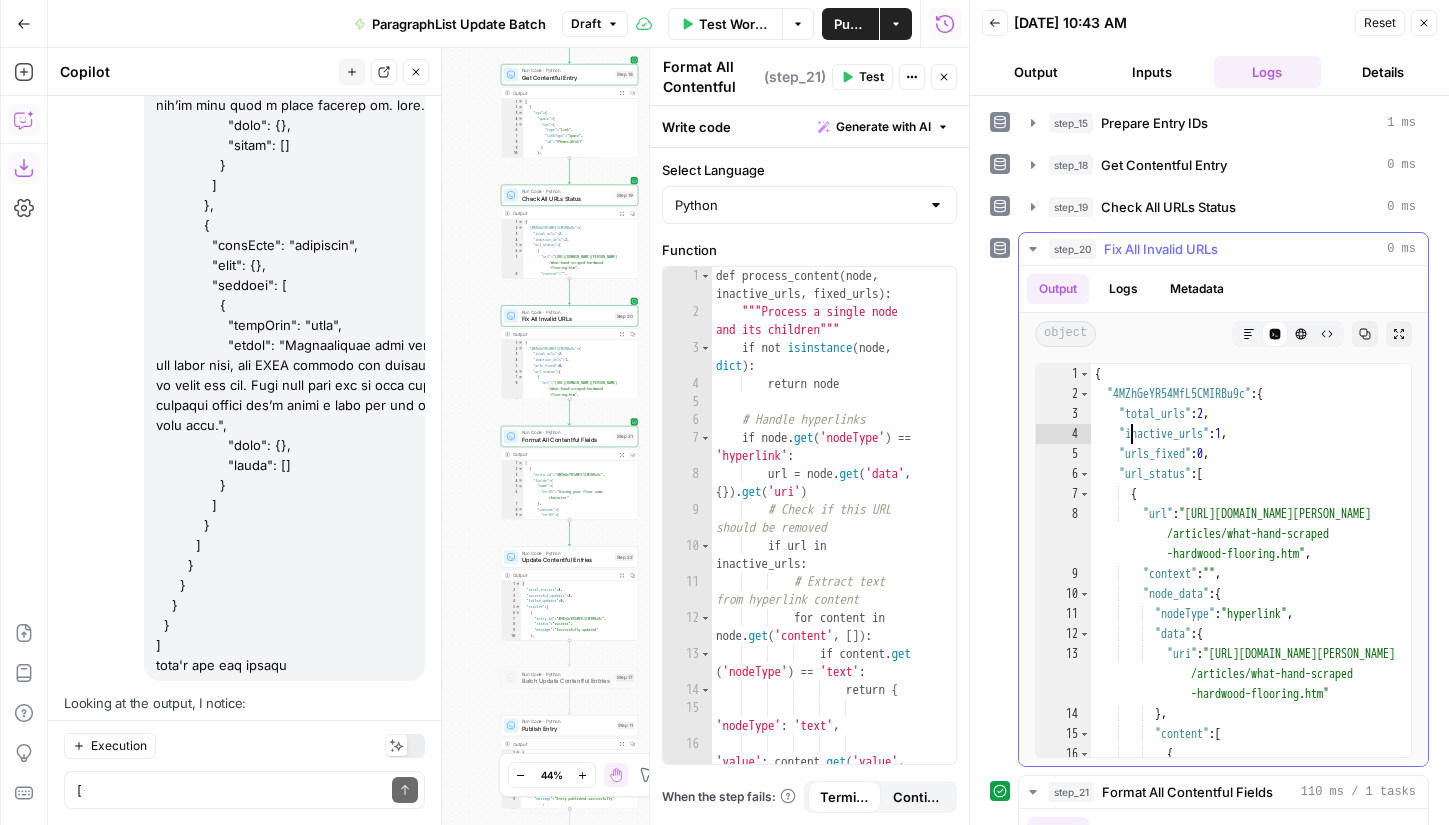 type on "*
*" 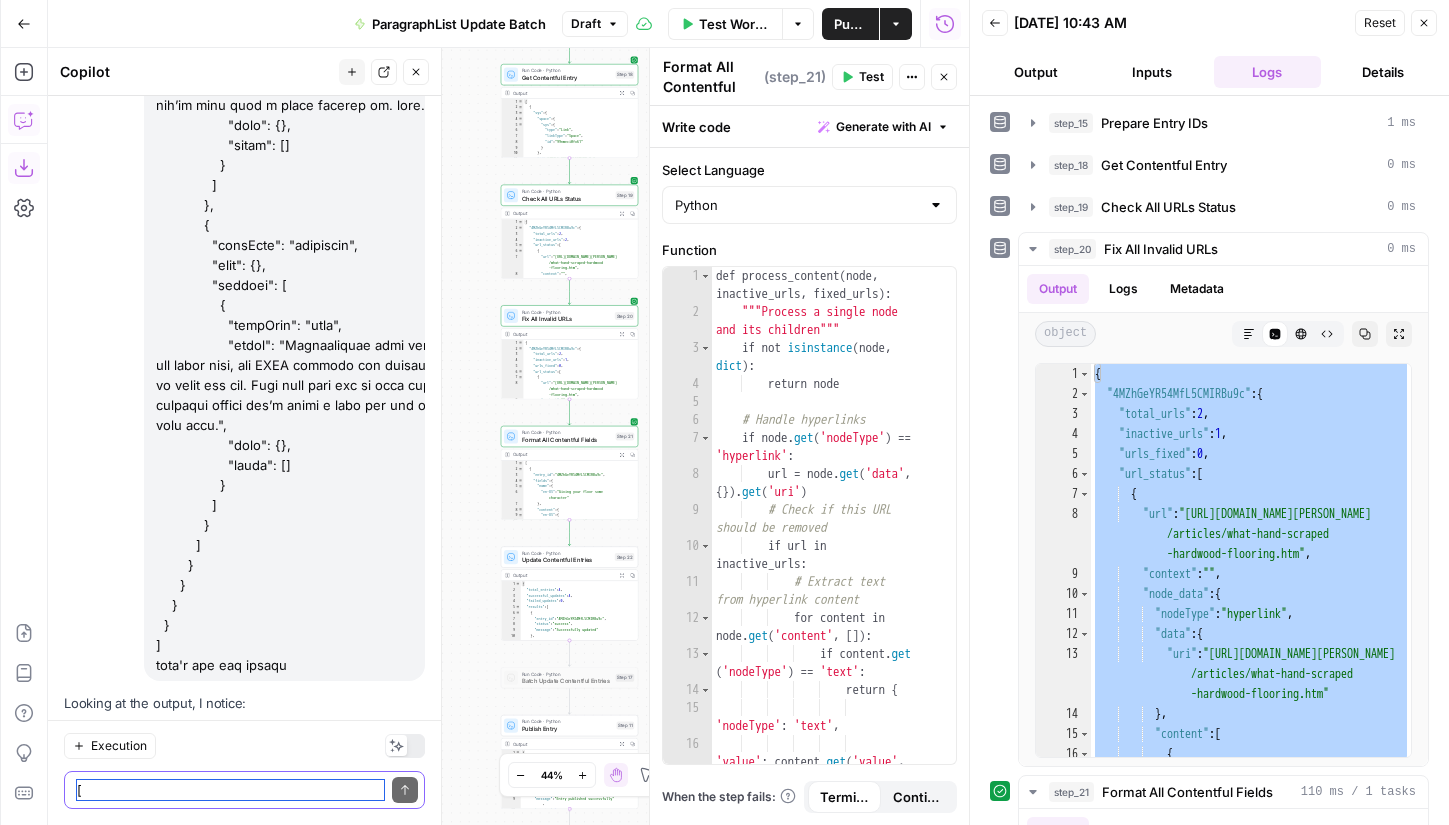 click at bounding box center (230, 790) 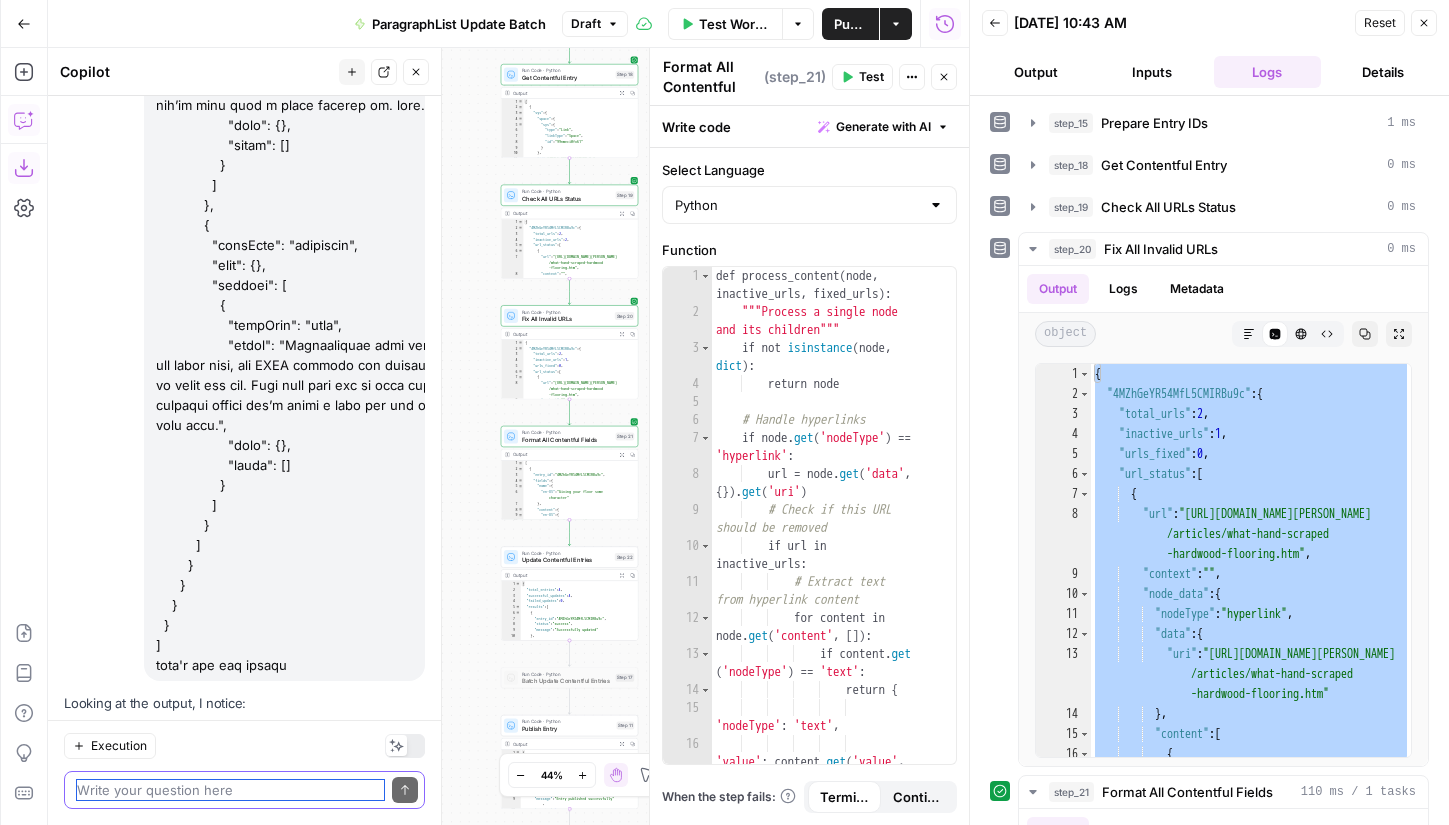 paste on "{
"4MZhGeYR54MfL5CMIRBu9c": {
"total_urls": 2,
"inactive_urls": 1,
"urls_fixed": 0,
"url_status": [
{
"url": "[URL][DOMAIN_NAME][PERSON_NAME]",
"context": "",
"node_data": {
"nodeType": "hyperlink",
"data": {
"uri": "[URL][DOMAIN_NAME][PERSON_NAME]"
},
"content": [
{
"nodeType": "text",
"value": "Giving your floor some character",
"data": {},
"marks": []
}
]
},
"entry_id": "4MZhGeYR54MfL5CMIRBu9c",
"status": 404,
"active": false,
"action": "remove_hyperlink"
},
{
"url": "[URL][DOMAIN_NAME][PERSON_NAME]",
"context": "Just what is  Learn more about this technique and whether it's the right look for you.",
"node_data": {
"node..." 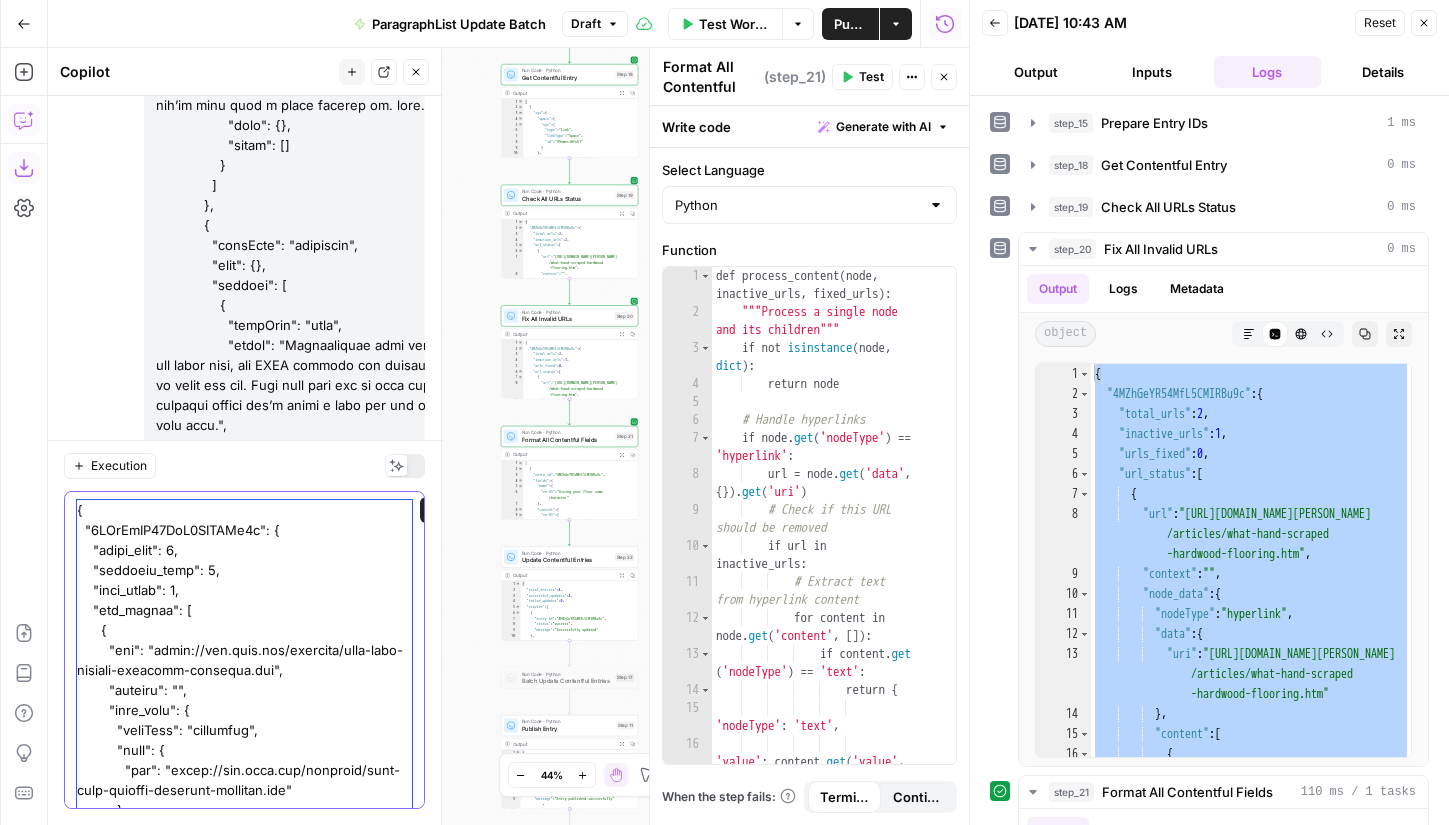 scroll, scrollTop: 58587, scrollLeft: 0, axis: vertical 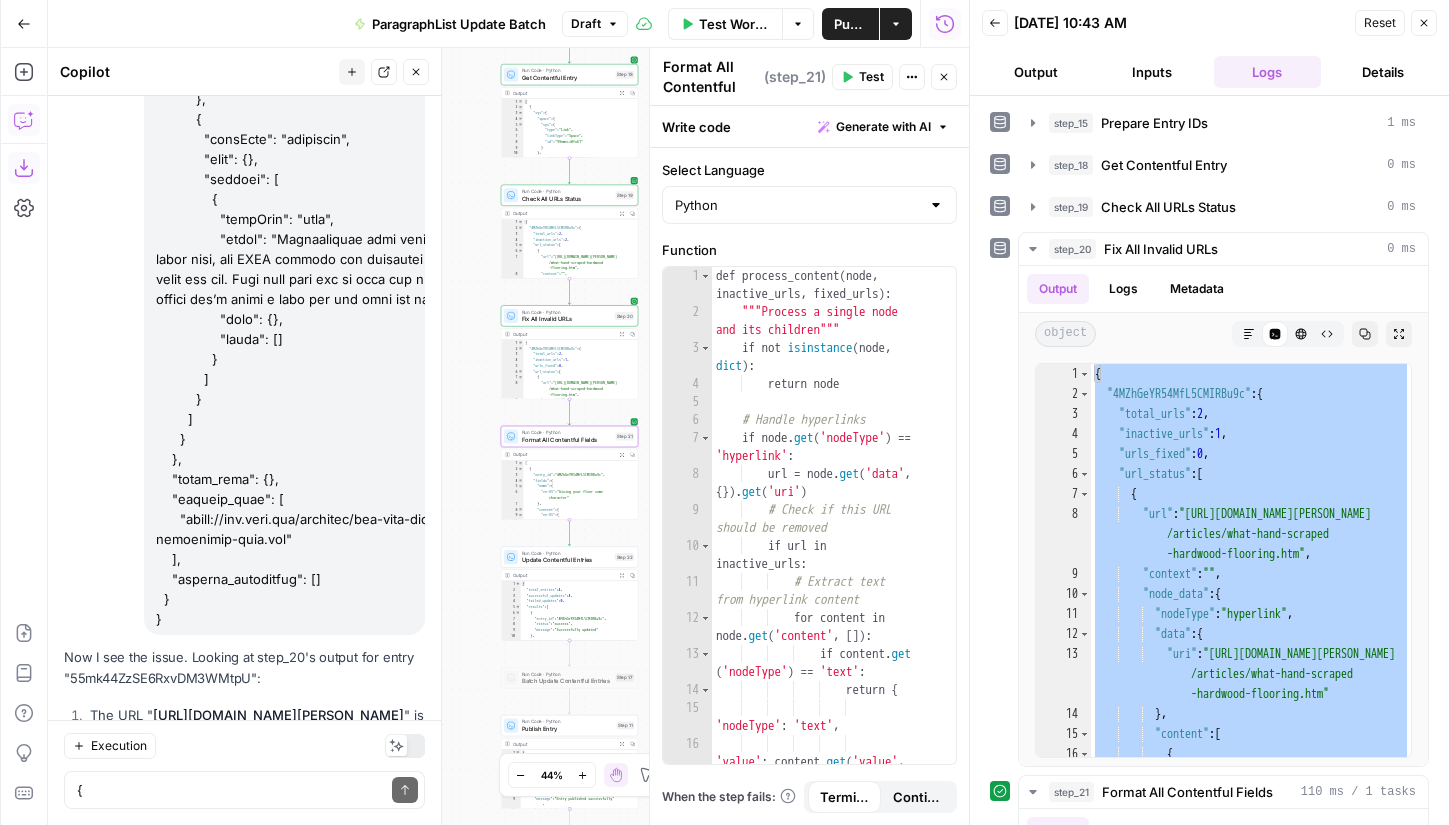 click on "Apply" at bounding box center (386, 924) 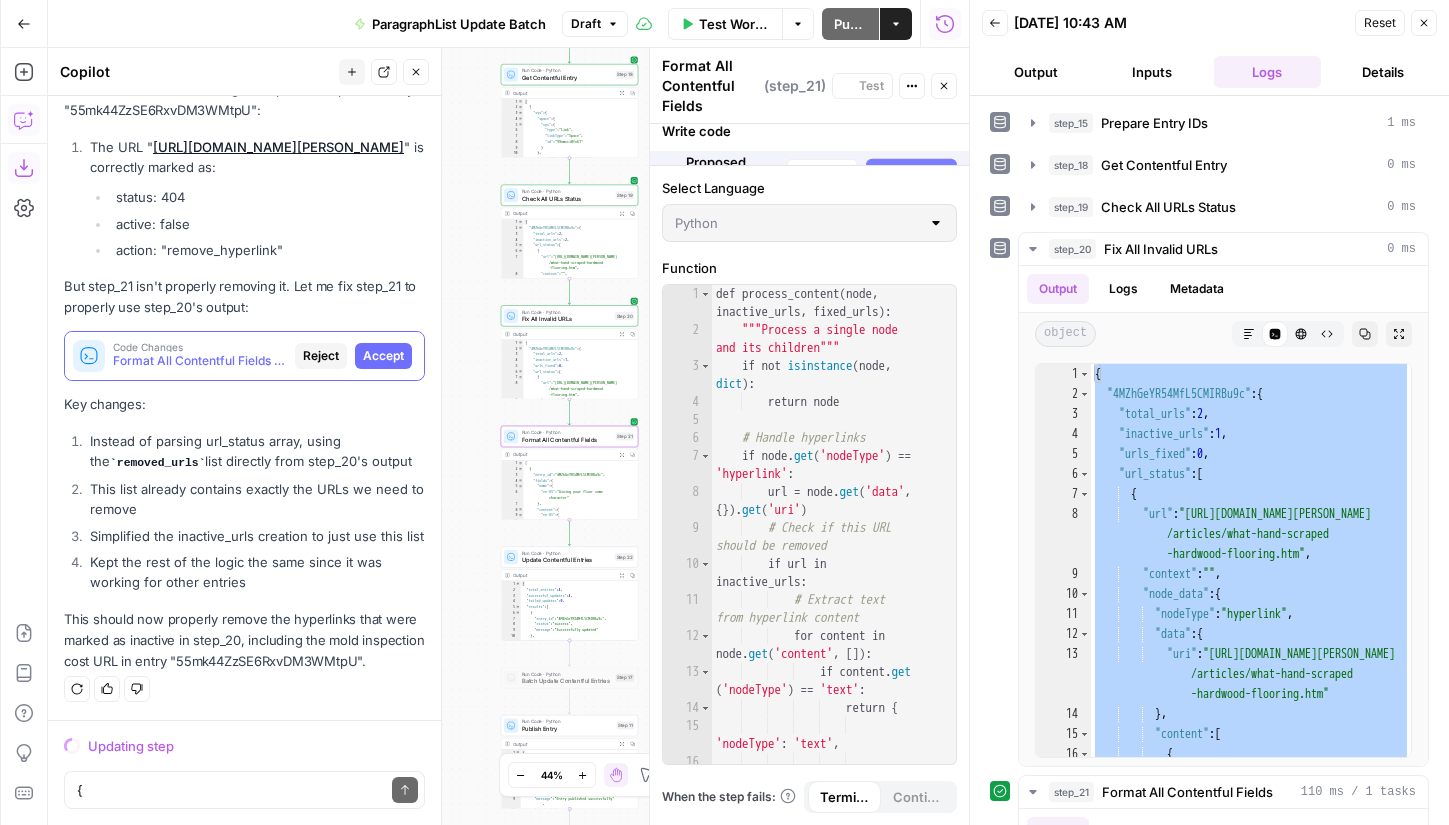 scroll, scrollTop: 74830, scrollLeft: 0, axis: vertical 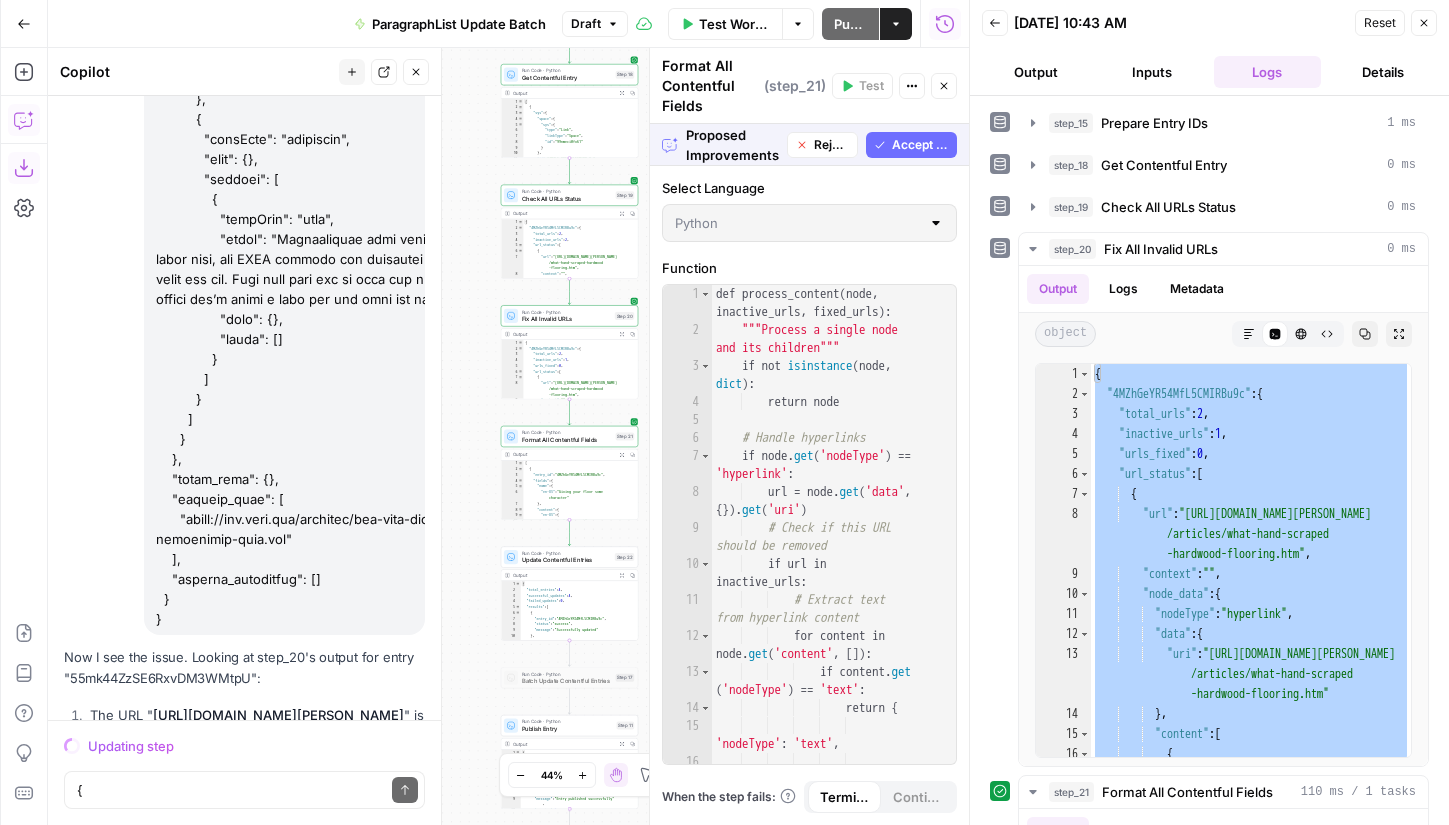 click on "Accept All" at bounding box center [920, 145] 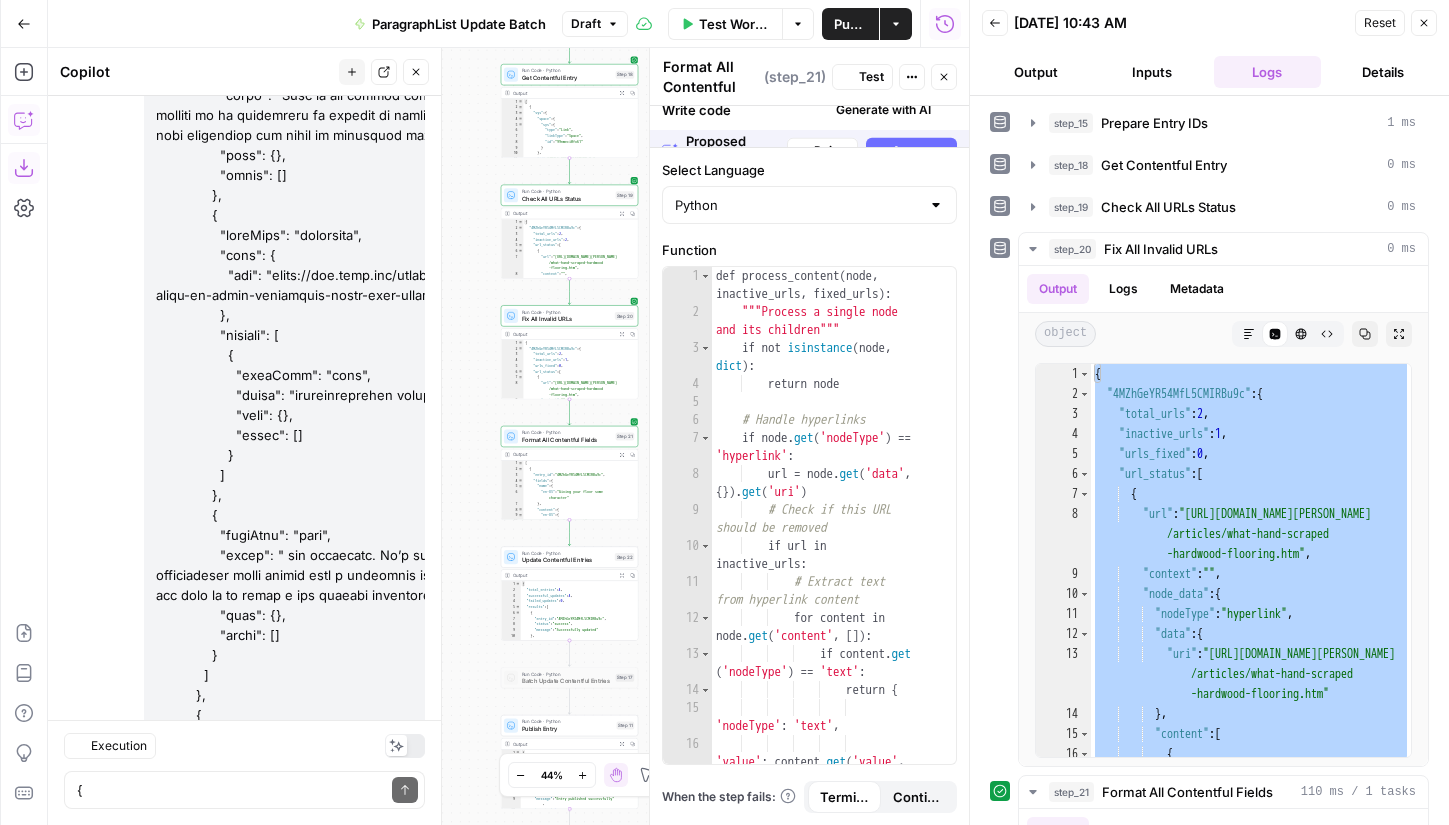 scroll, scrollTop: 76078, scrollLeft: 0, axis: vertical 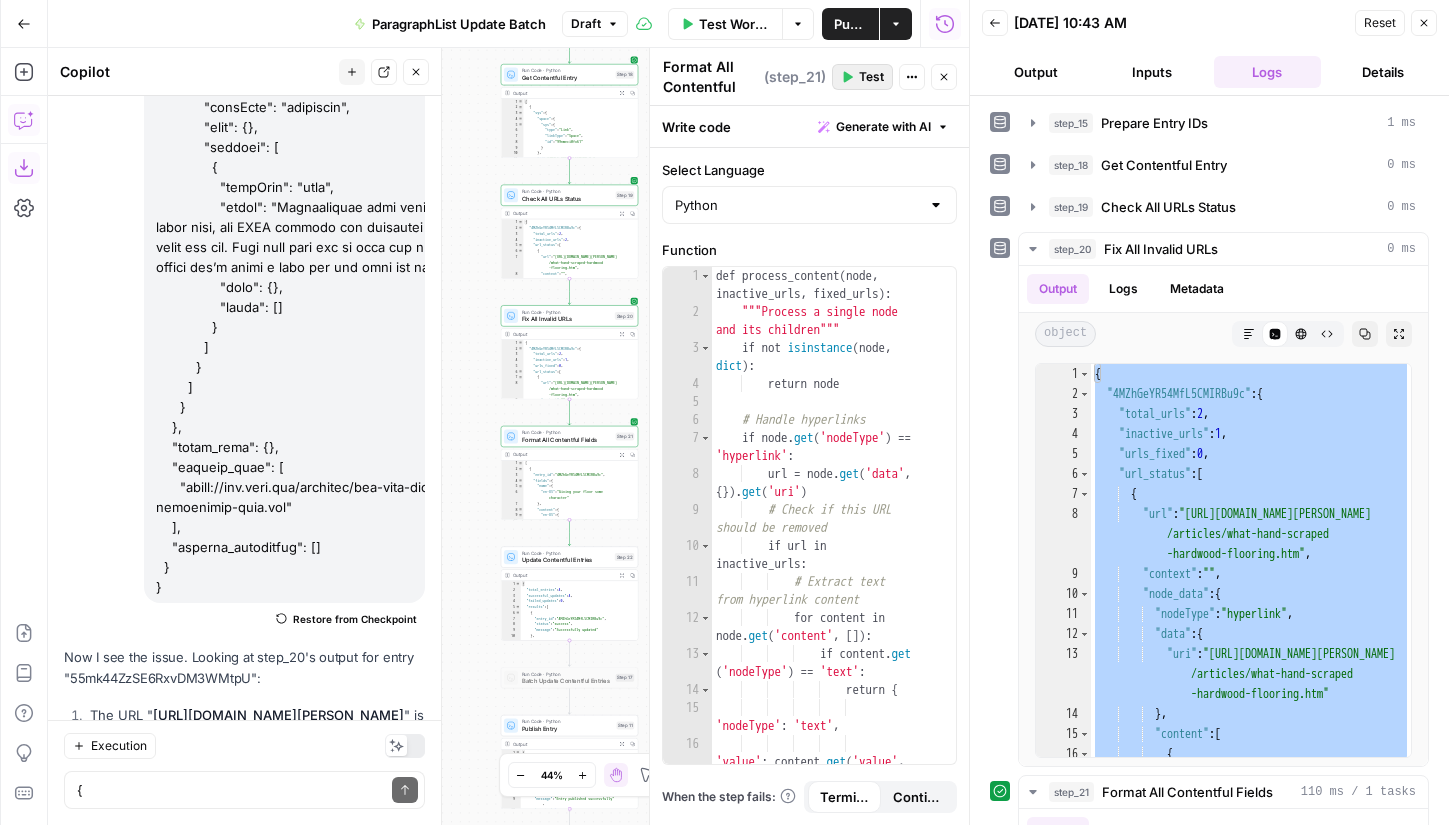 click on "Test" at bounding box center [871, 77] 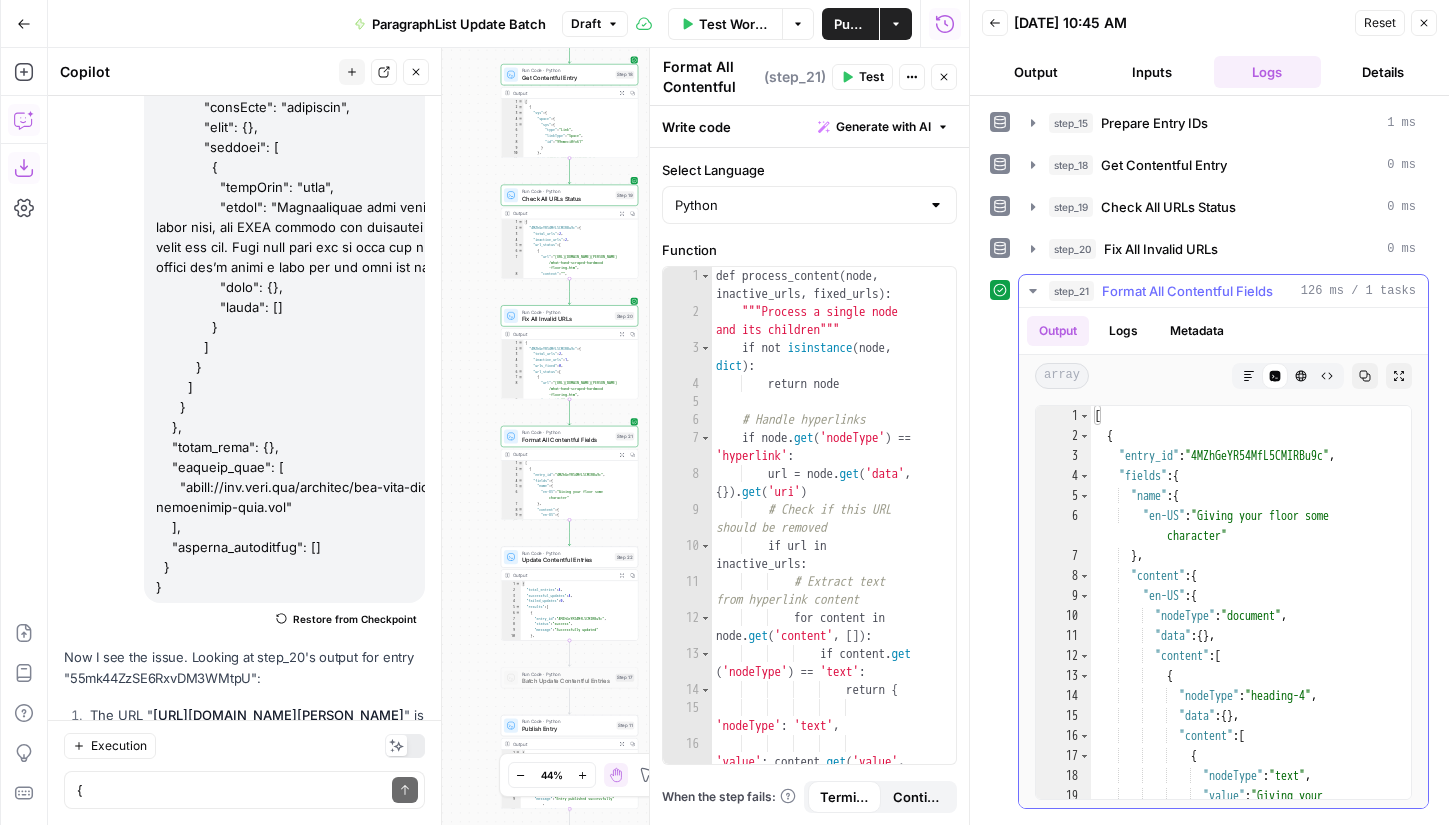 click on "[    {      "entry_id" :  "4MZhGeYR54MfL5CMIRBu9c" ,      "fields" :  {         "name" :  {           "en-US" :  "Giving your floor some               character"         } ,         "content" :  {           "en-US" :  {              "nodeType" :  "document" ,              "data" :  { } ,              "content" :  [                {                   "nodeType" :  "heading-4" ,                   "data" :  { } ,                   "content" :  [                     {                        "nodeType" :  "text" ,                        "value" :  "Giving your                        floor some character" ," at bounding box center (1251, 632) 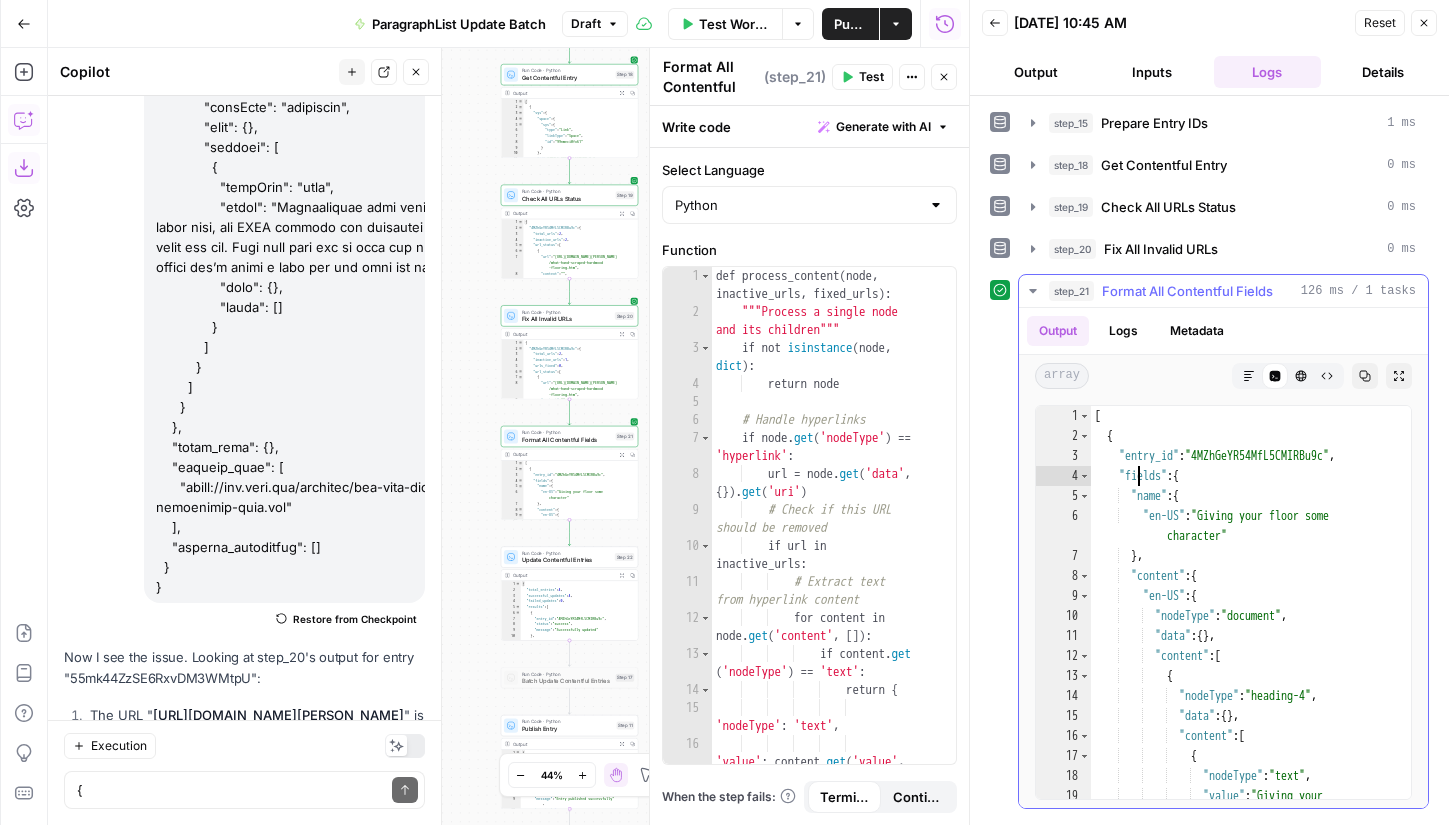 type on "*
*" 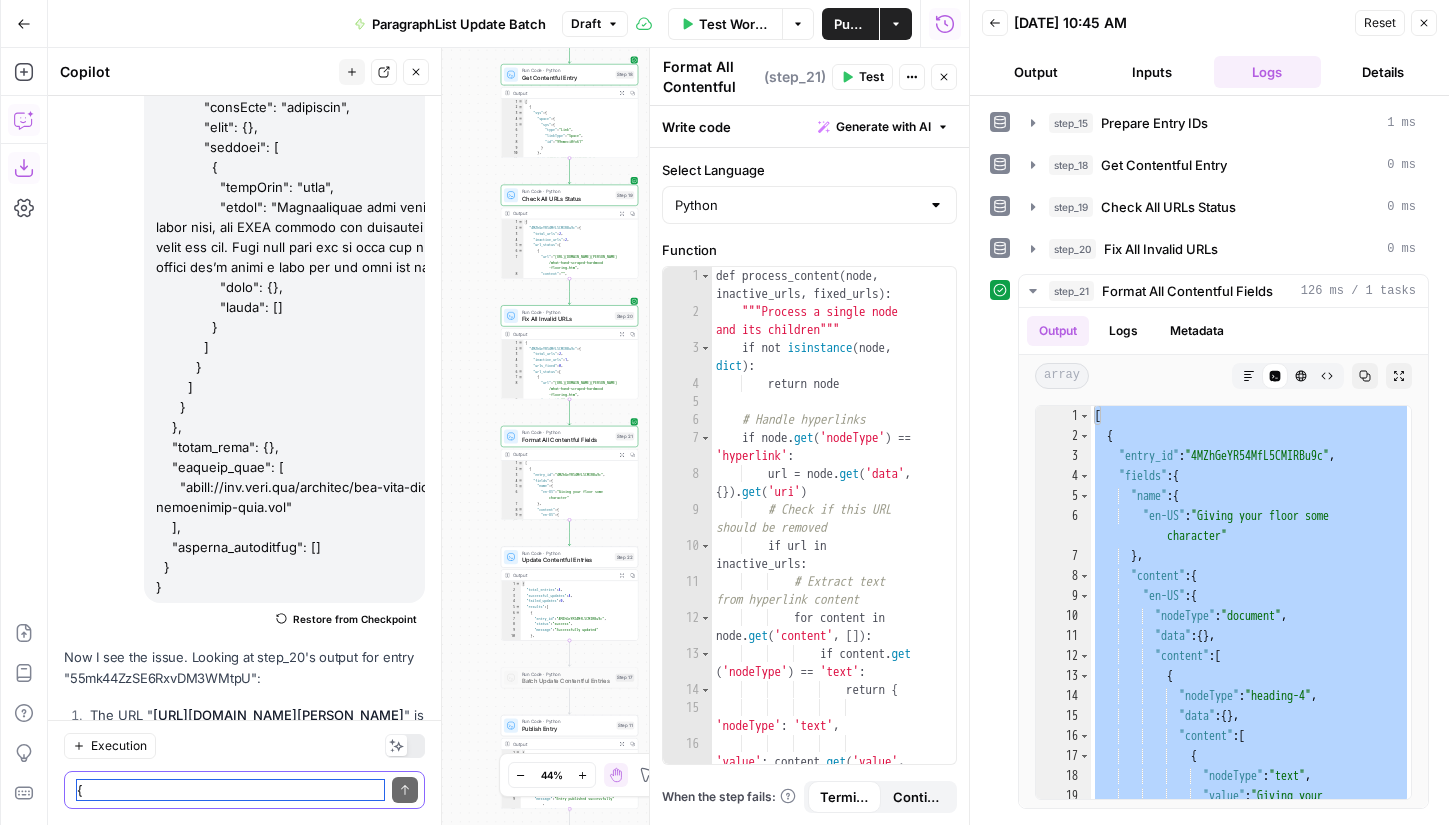 click at bounding box center (230, 790) 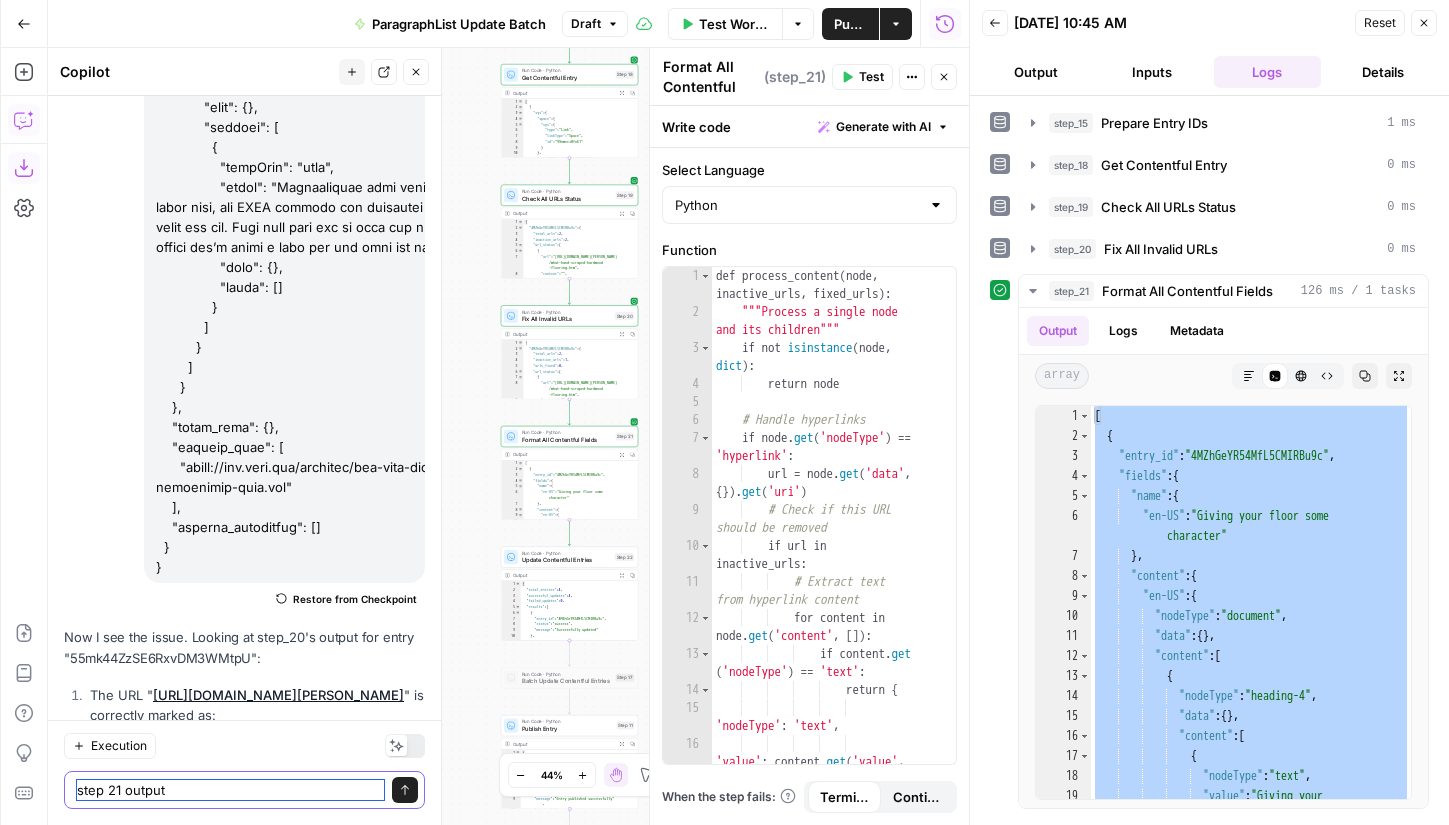 paste on "[
{
"entry_id": "4MZhGeYR54MfL5CMIRBu9c",
"fields": {
"name": {
"en-US": "Giving your floor some character"
},
"content": {
"en-US": {
"nodeType": "document",
"data": {},
"content": [
{
"nodeType": "heading-4",
"data": {},
"content": [
{
"nodeType": "text",
"value": "Giving your floor some character",
"marks": [],
"data": {}
}
]
},
{
"nodeType": "paragraph",
"data": {},
"content": [
{
"nodeType": "text",
"value": "Just what is ",
"data": {},
"marks": []
},
{
"nodeType": "text",
"value": "hand scraped hardwood flooring? ",
"marks"..." 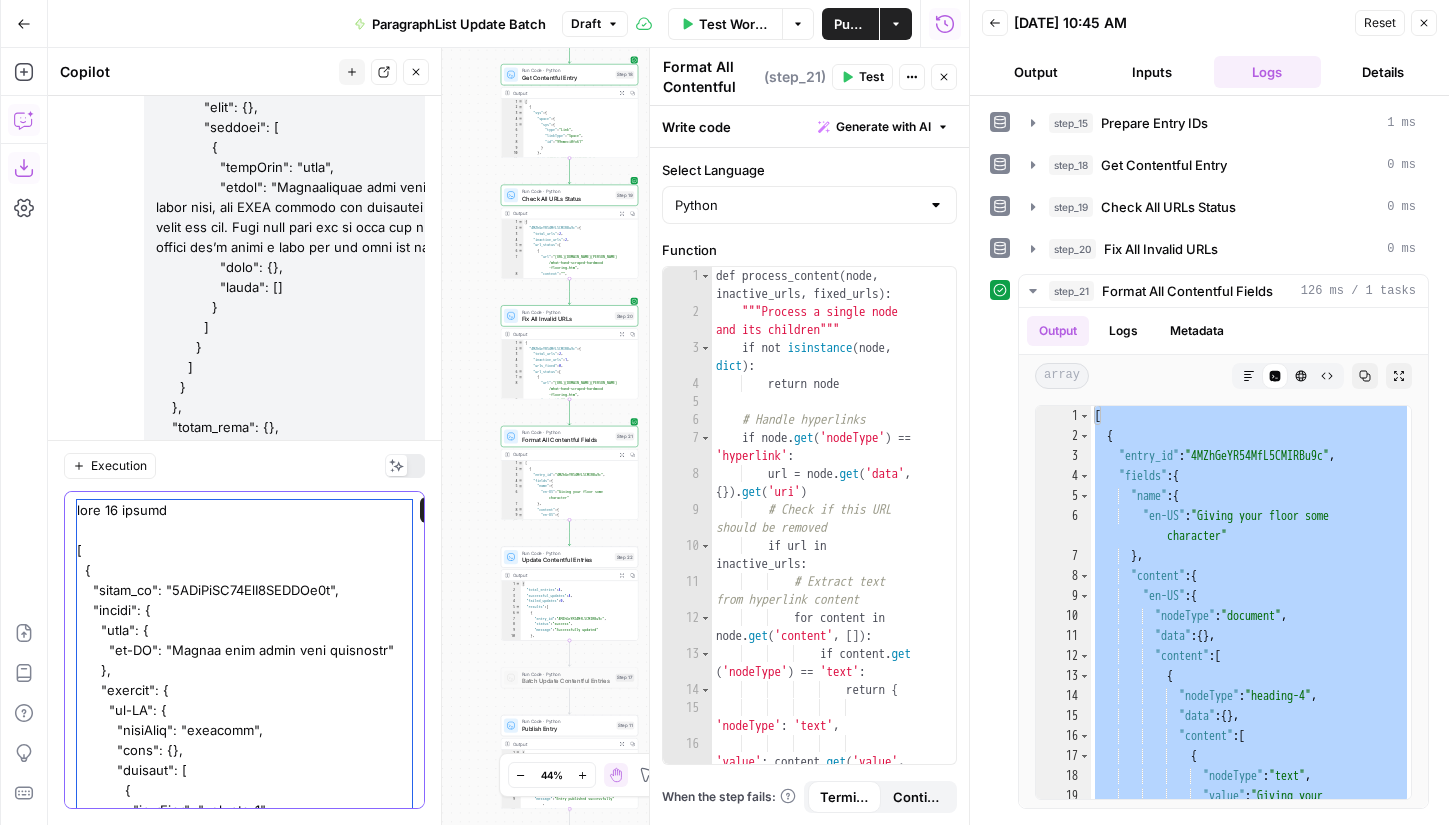 scroll, scrollTop: 76358, scrollLeft: 0, axis: vertical 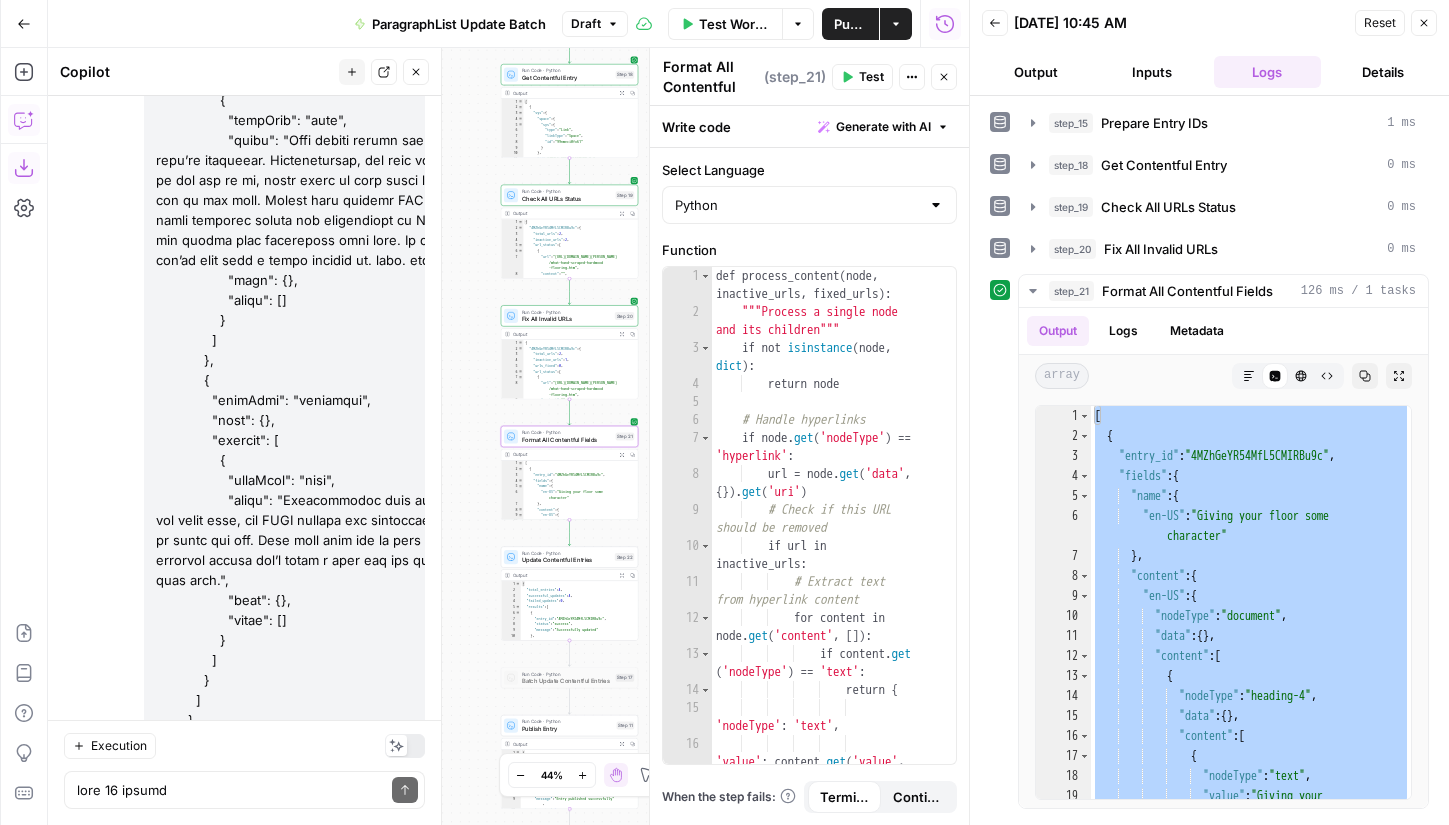 click on "Apply" at bounding box center [386, 1187] 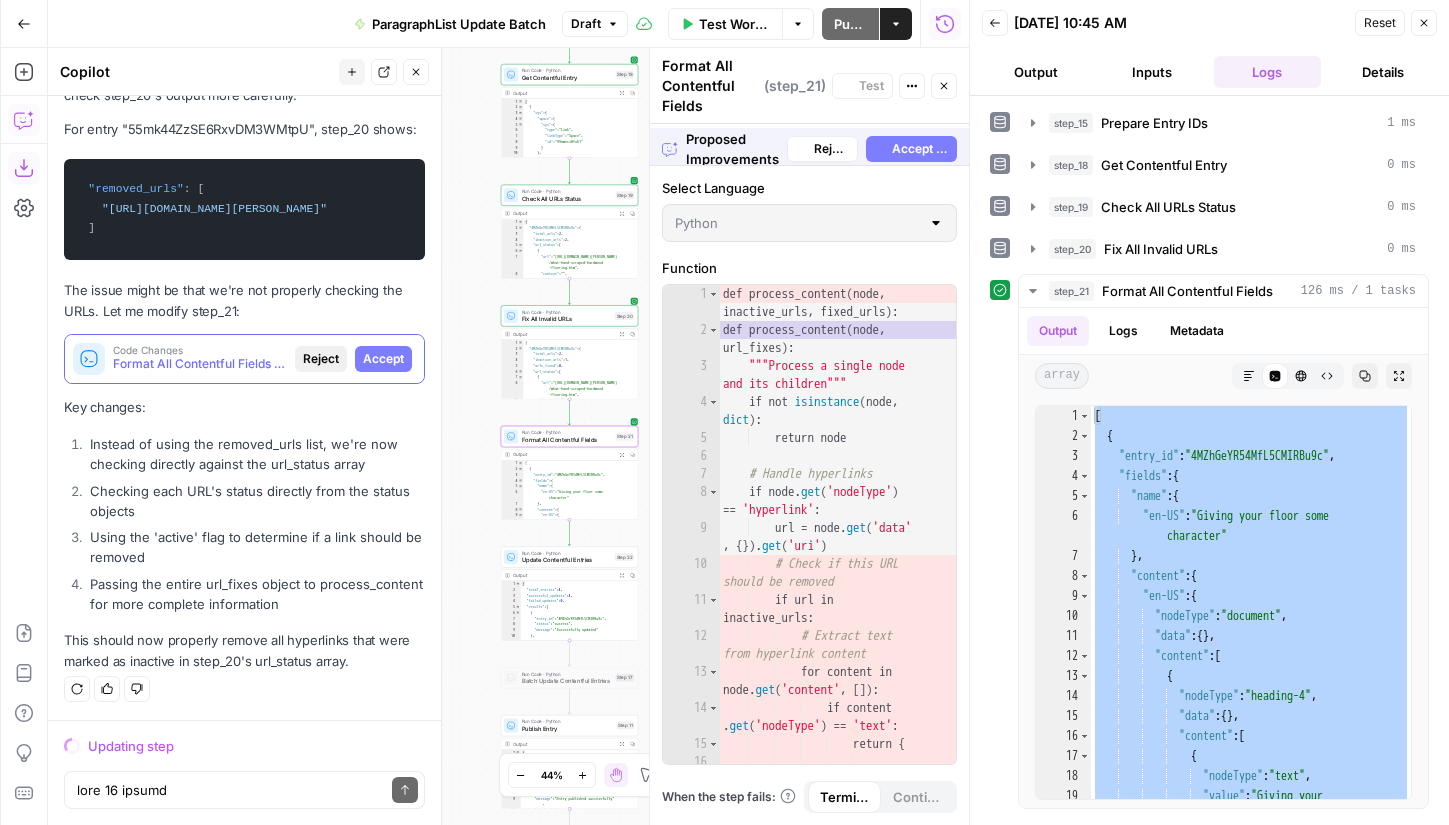scroll, scrollTop: 84958, scrollLeft: 0, axis: vertical 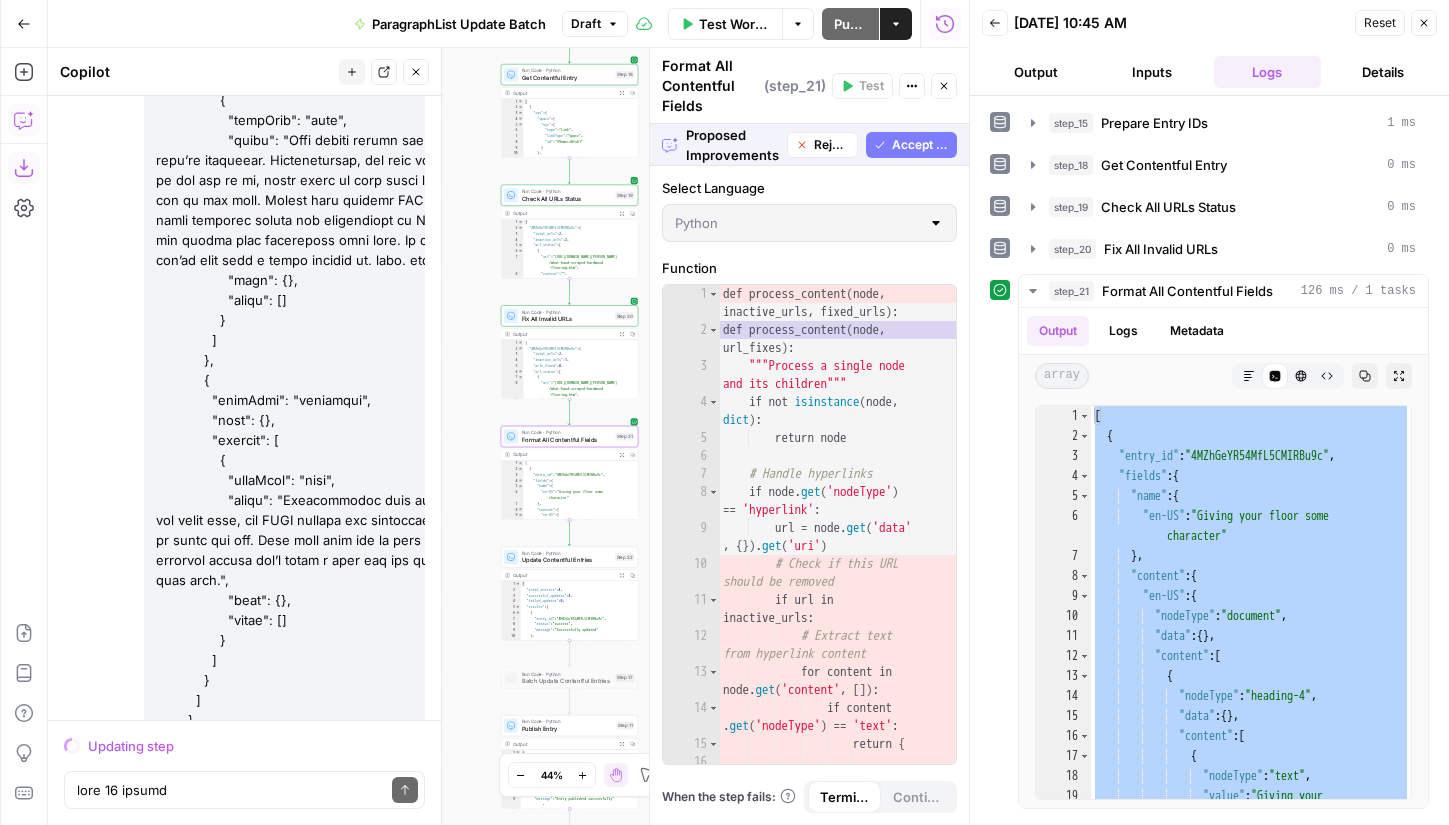 click on "Accept" at bounding box center (383, 1187) 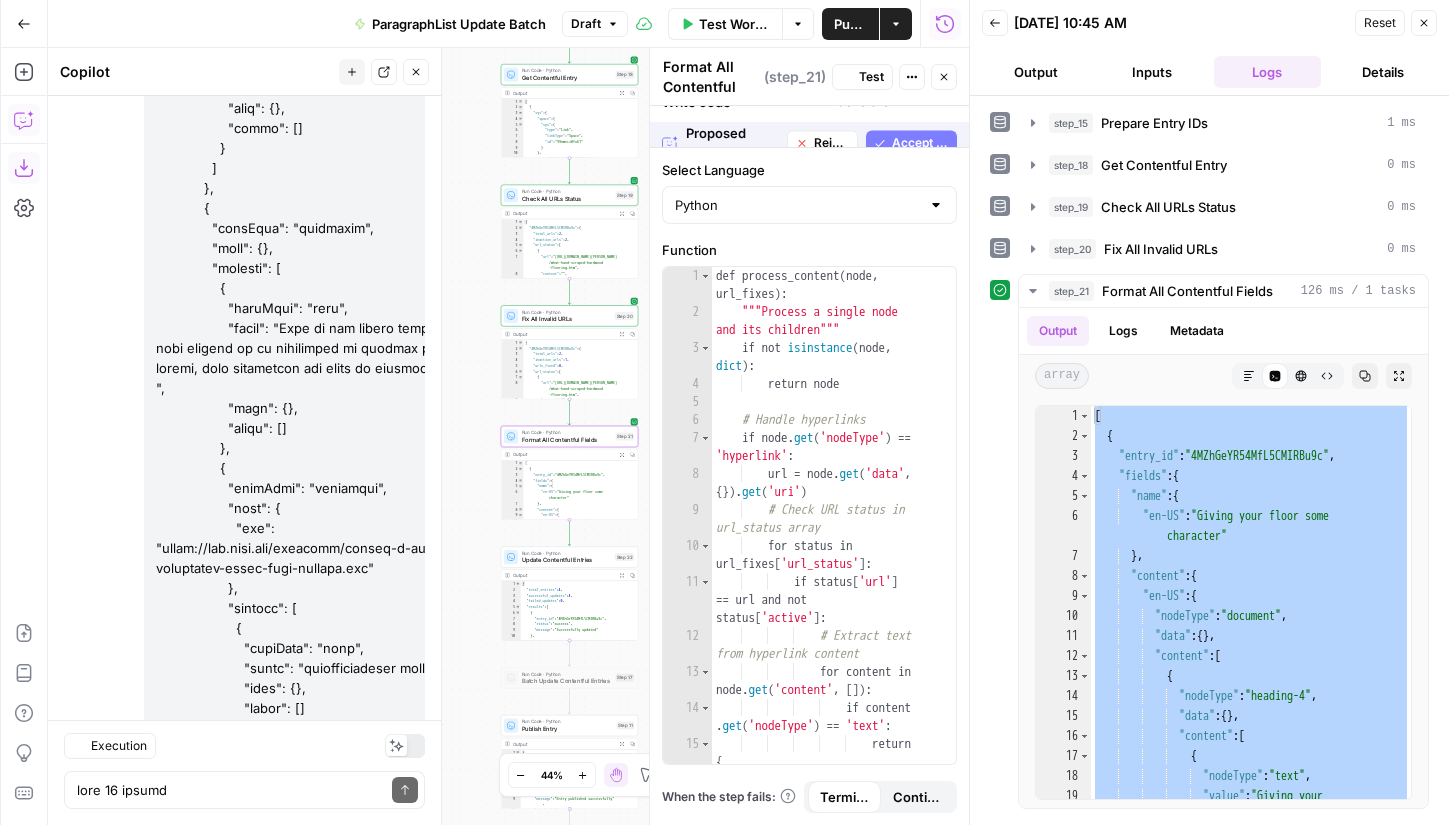 scroll, scrollTop: 86238, scrollLeft: 0, axis: vertical 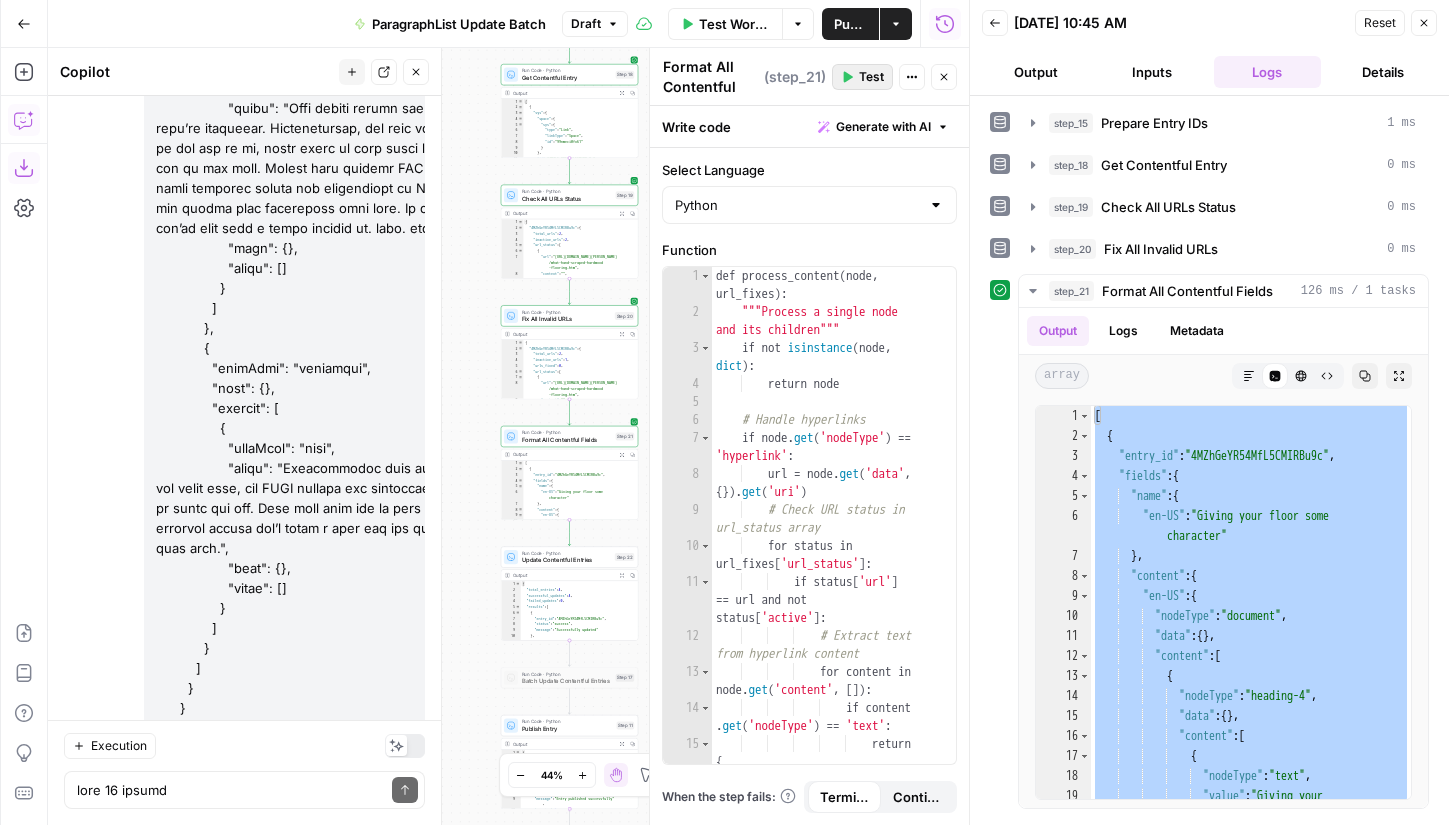 click on "Test" at bounding box center (862, 77) 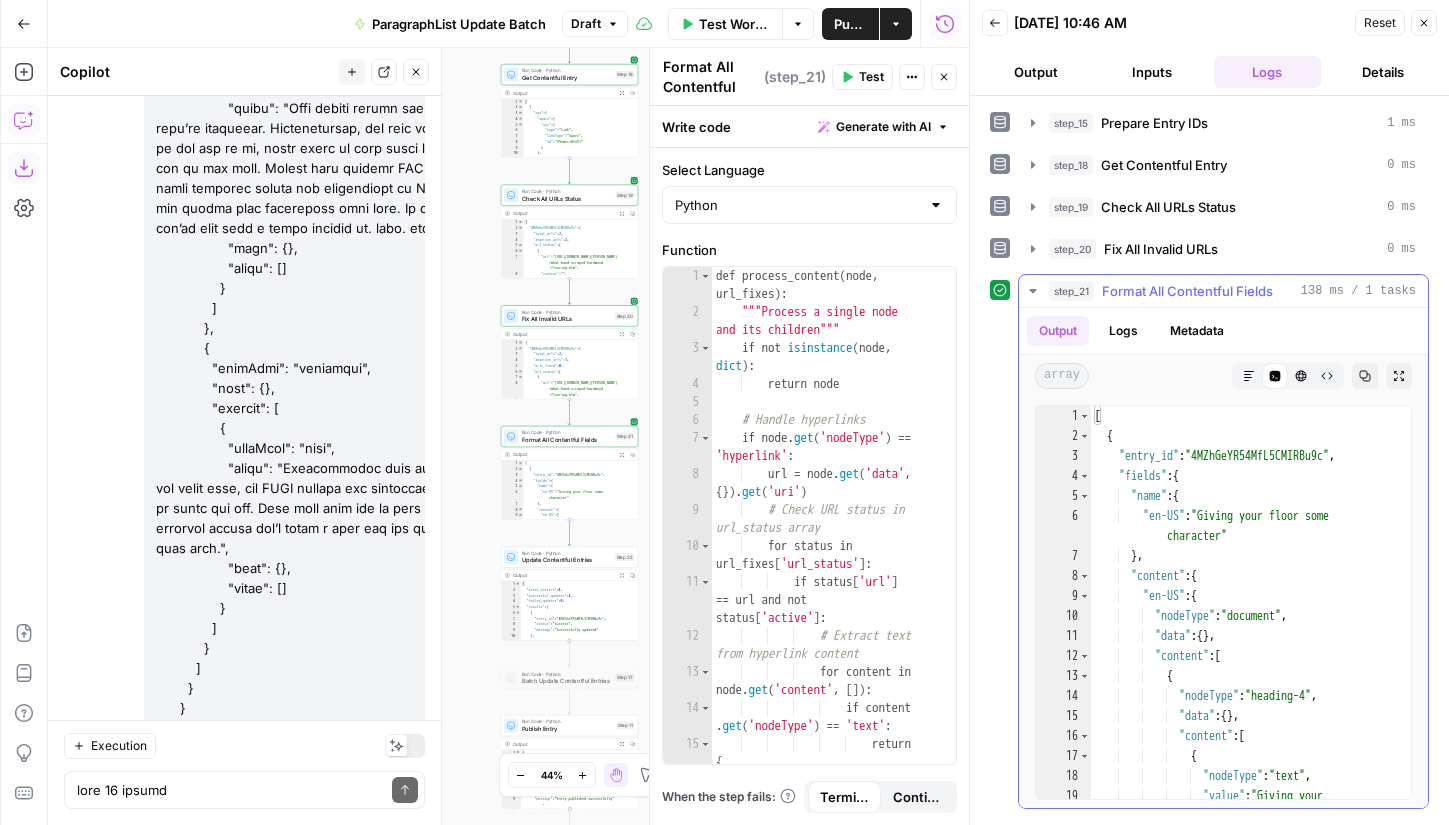 click on "[    {      "entry_id" :  "4MZhGeYR54MfL5CMIRBu9c" ,      "fields" :  {         "name" :  {           "en-US" :  "Giving your floor some               character"         } ,         "content" :  {           "en-US" :  {              "nodeType" :  "document" ,              "data" :  { } ,              "content" :  [                {                   "nodeType" :  "heading-4" ,                   "data" :  { } ,                   "content" :  [                     {                        "nodeType" :  "text" ,                        "value" :  "Giving your                        floor some character" ," at bounding box center (1251, 632) 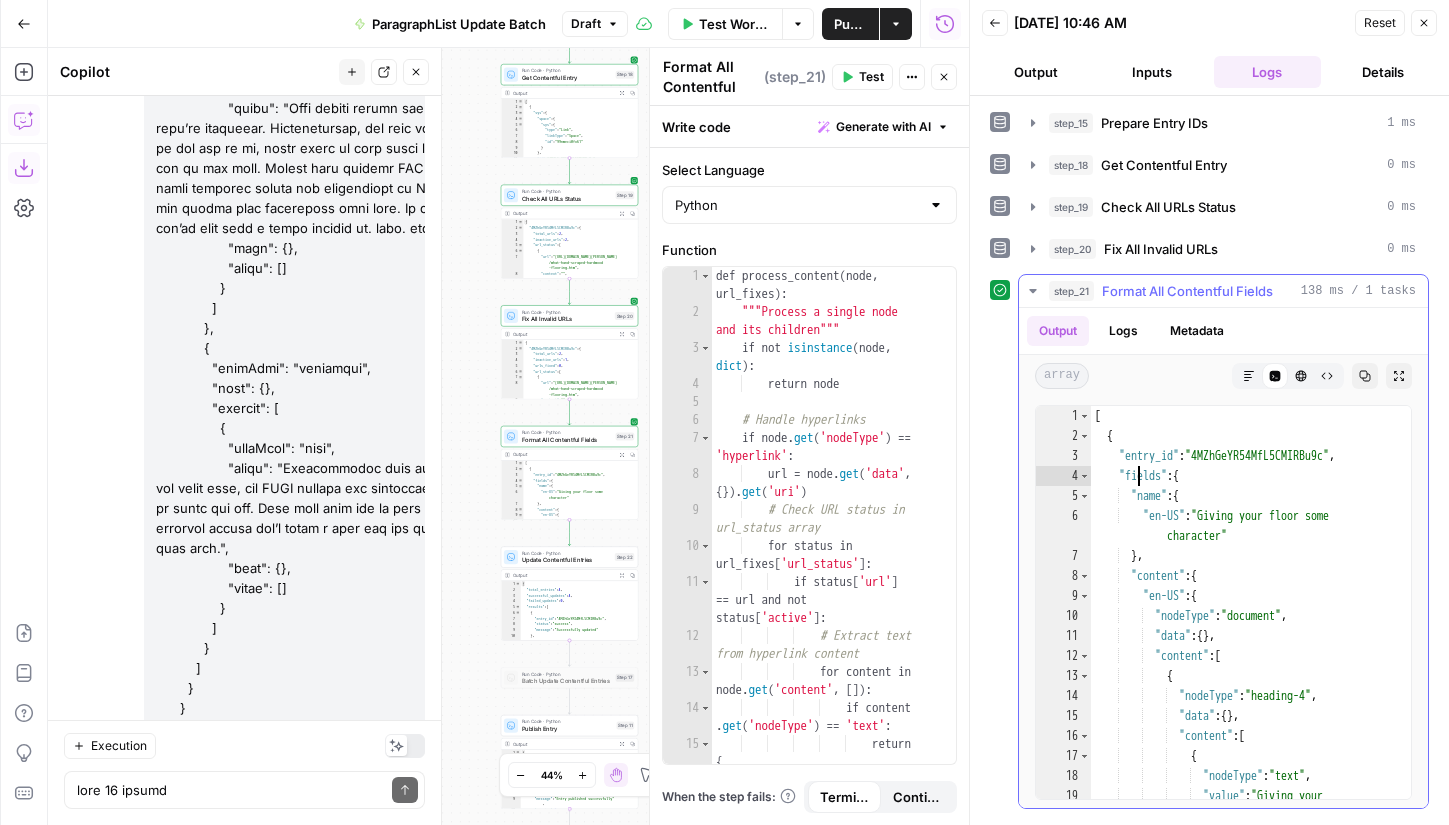 type on "*
*" 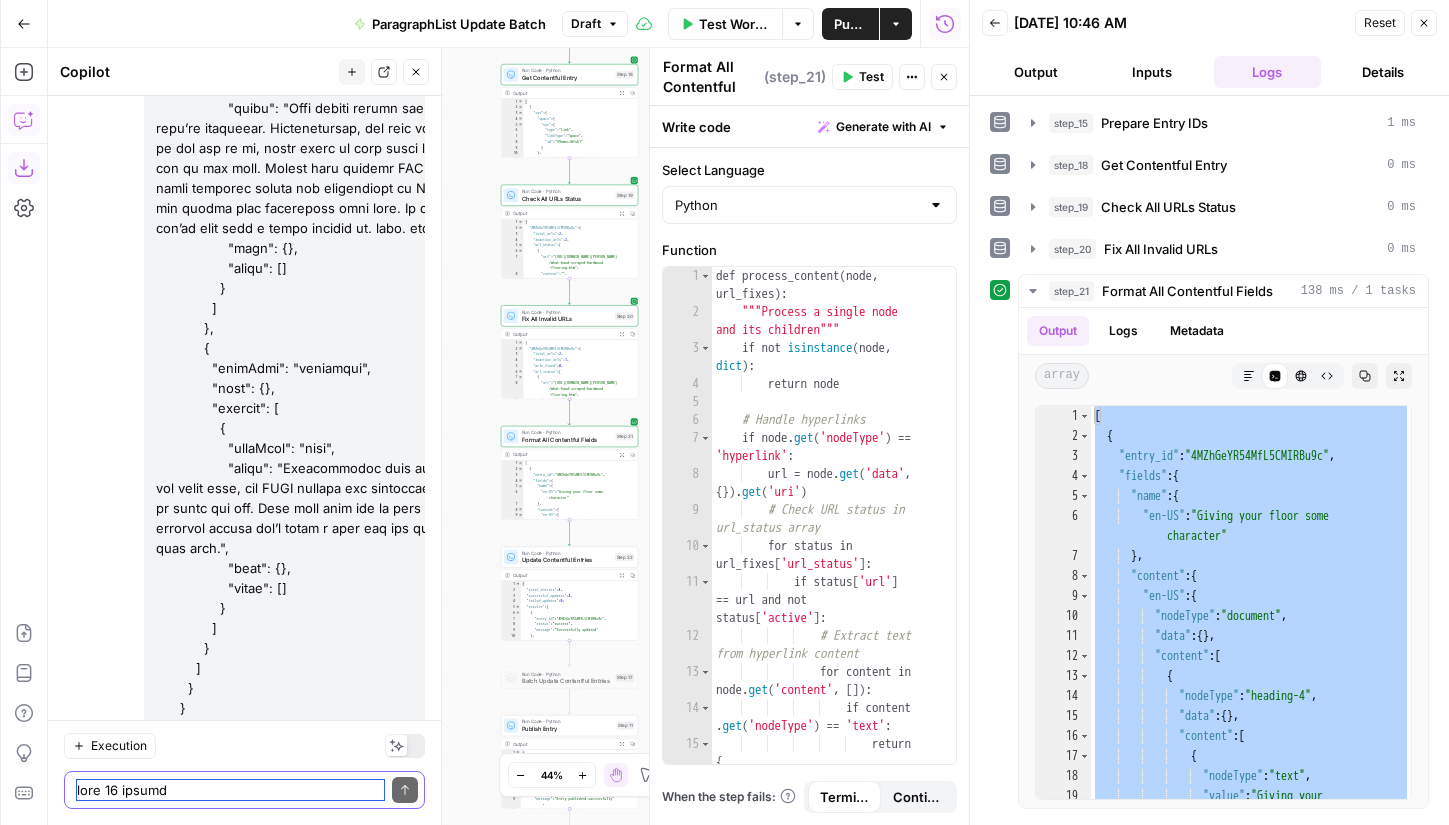 click at bounding box center [230, 790] 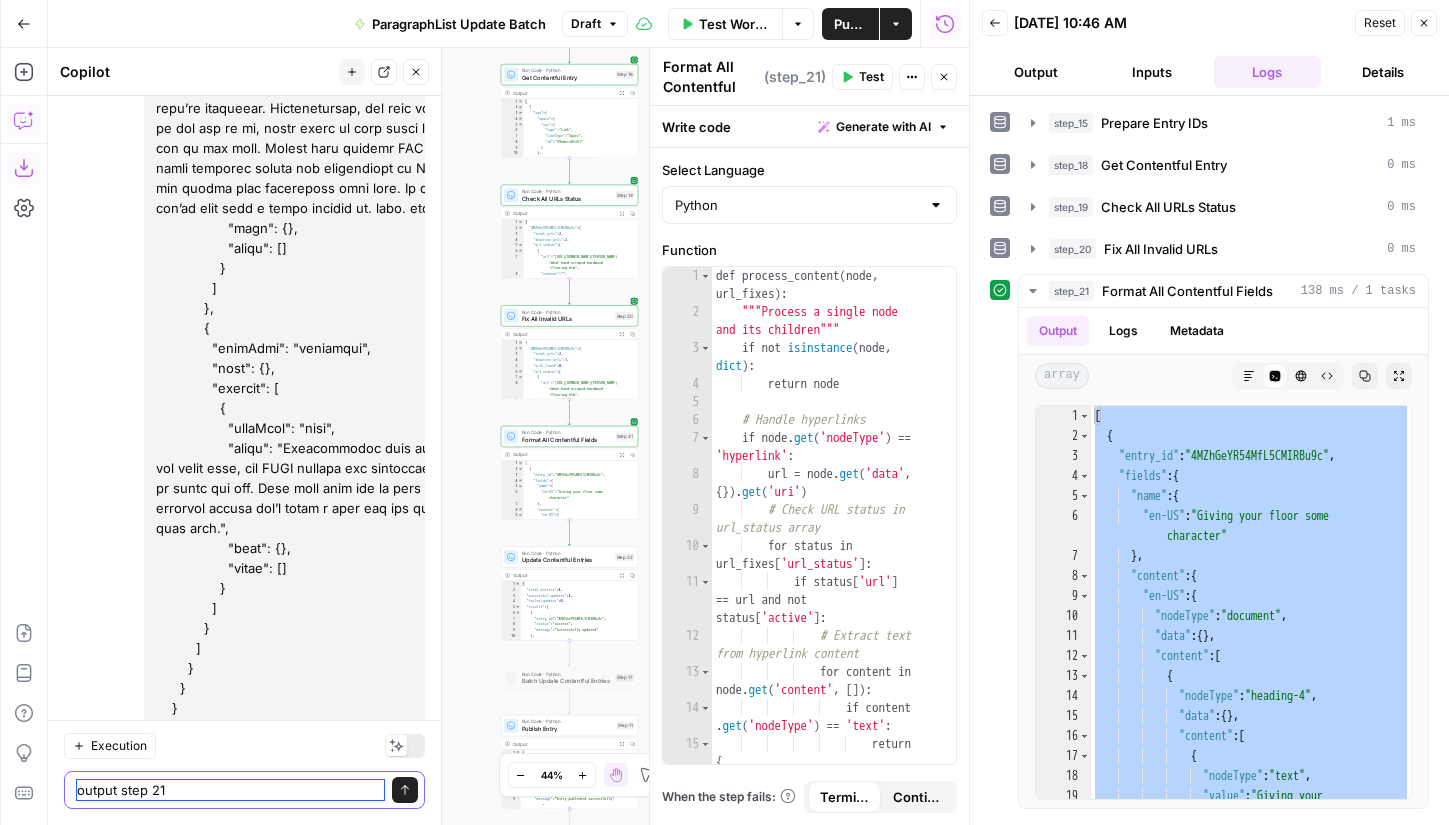 paste on "[
{
"entry_id": "4MZhGeYR54MfL5CMIRBu9c",
"fields": {
"name": {
"en-US": "Giving your floor some character"
},
"content": {
"en-US": {
"nodeType": "document",
"data": {},
"content": [
{
"nodeType": "heading-4",
"data": {},
"content": [
{
"nodeType": "text",
"value": "Giving your floor some character",
"marks": [],
"data": {}
}
]
},
{
"nodeType": "paragraph",
"data": {},
"content": [
{
"nodeType": "text",
"value": "Just what is ",
"data": {},
"marks": []
},
{
"nodeType": "text",
"value": "hand scraped hardwood flooring? ",
"marks"..." 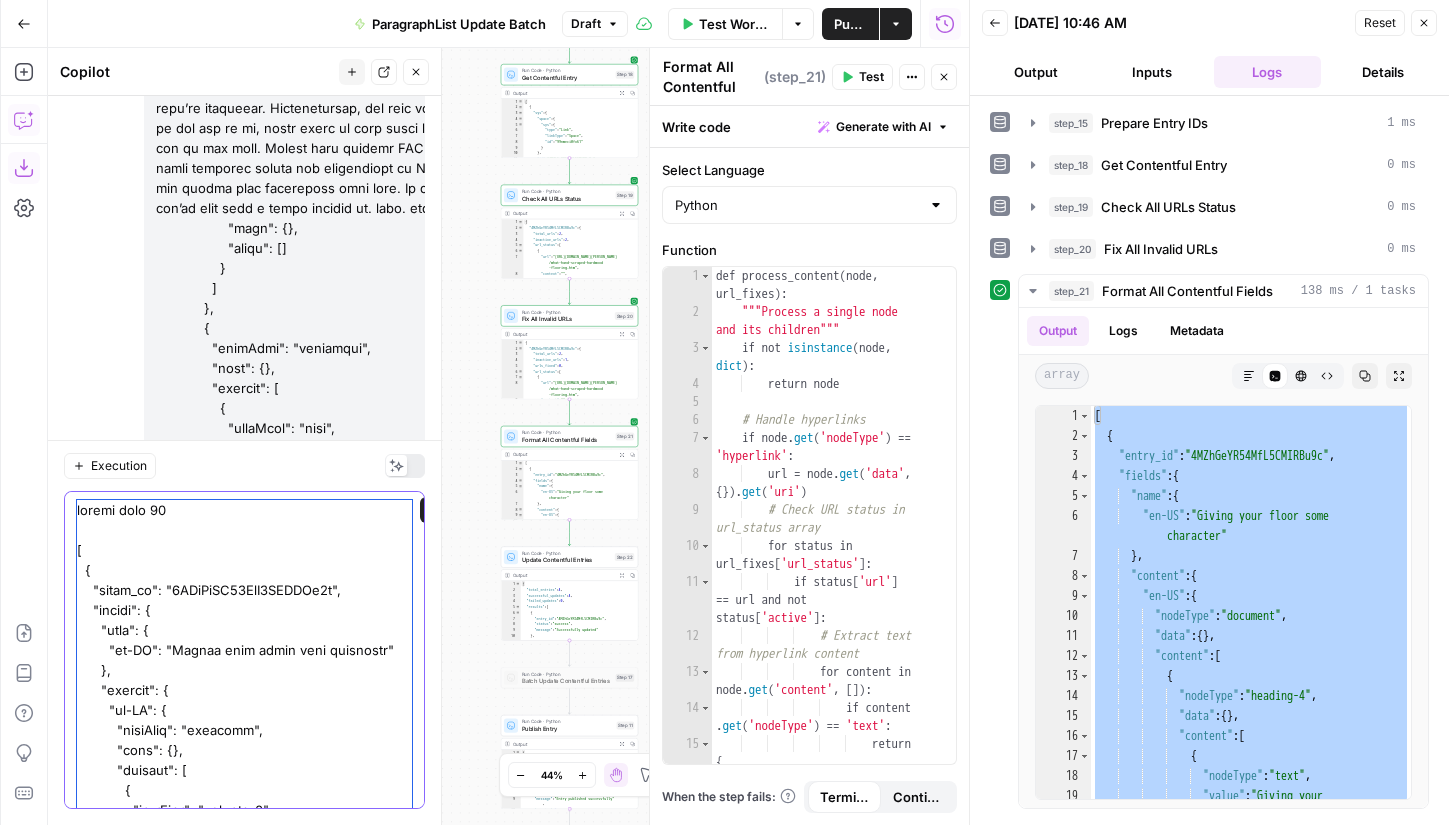 scroll, scrollTop: 86518, scrollLeft: 0, axis: vertical 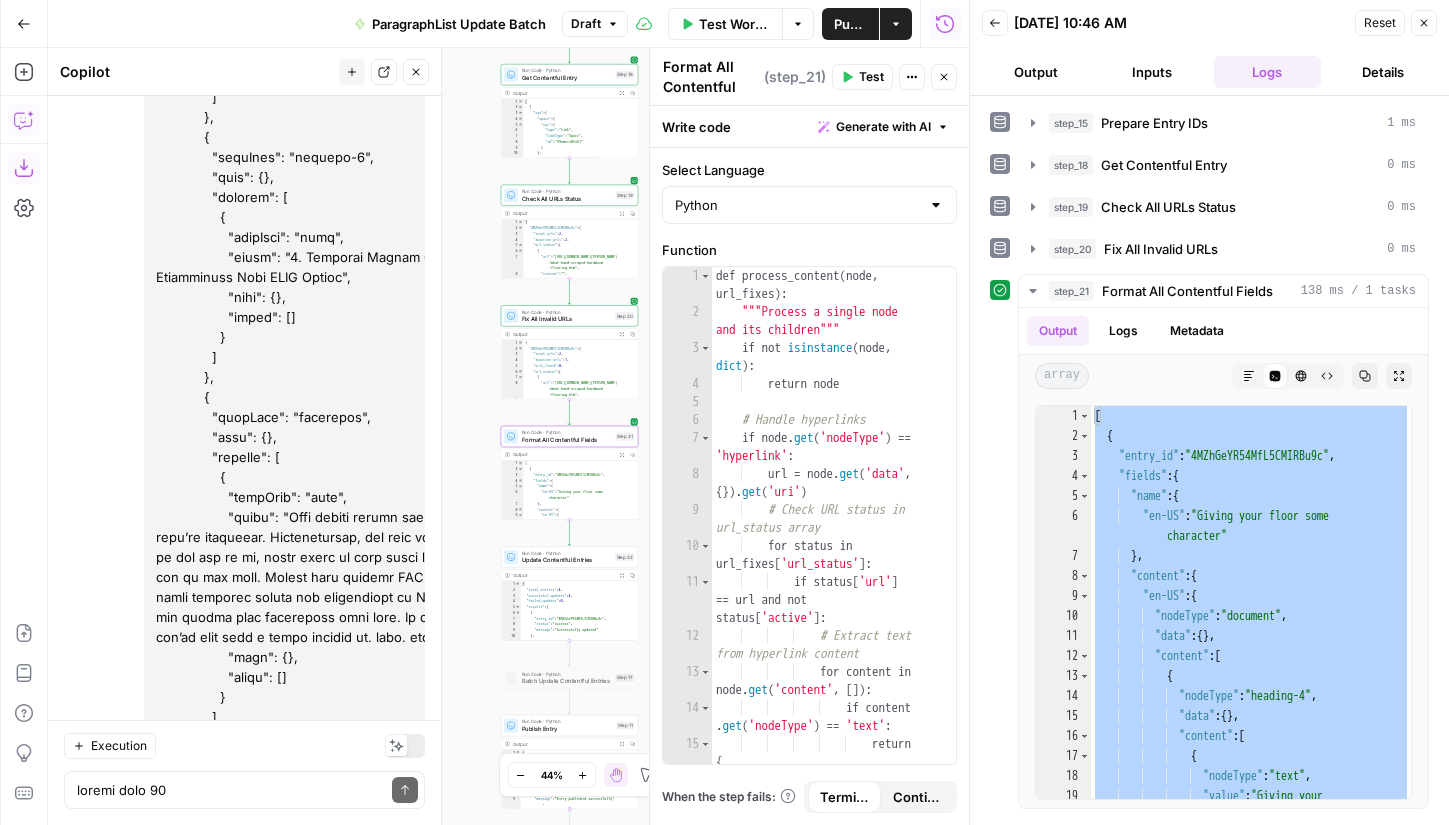 click on "Apply" at bounding box center (386, 1327) 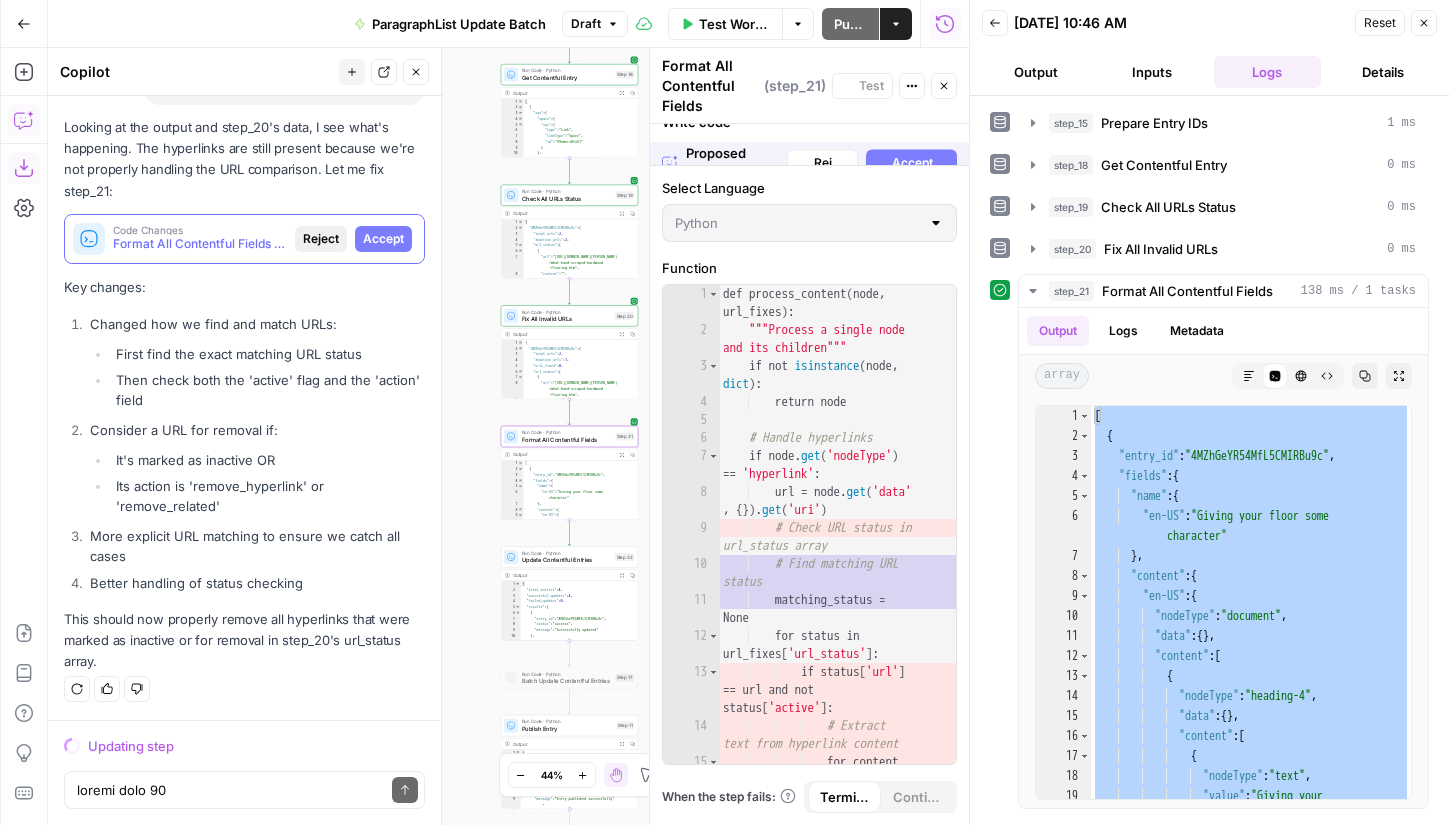 scroll, scrollTop: 94969, scrollLeft: 0, axis: vertical 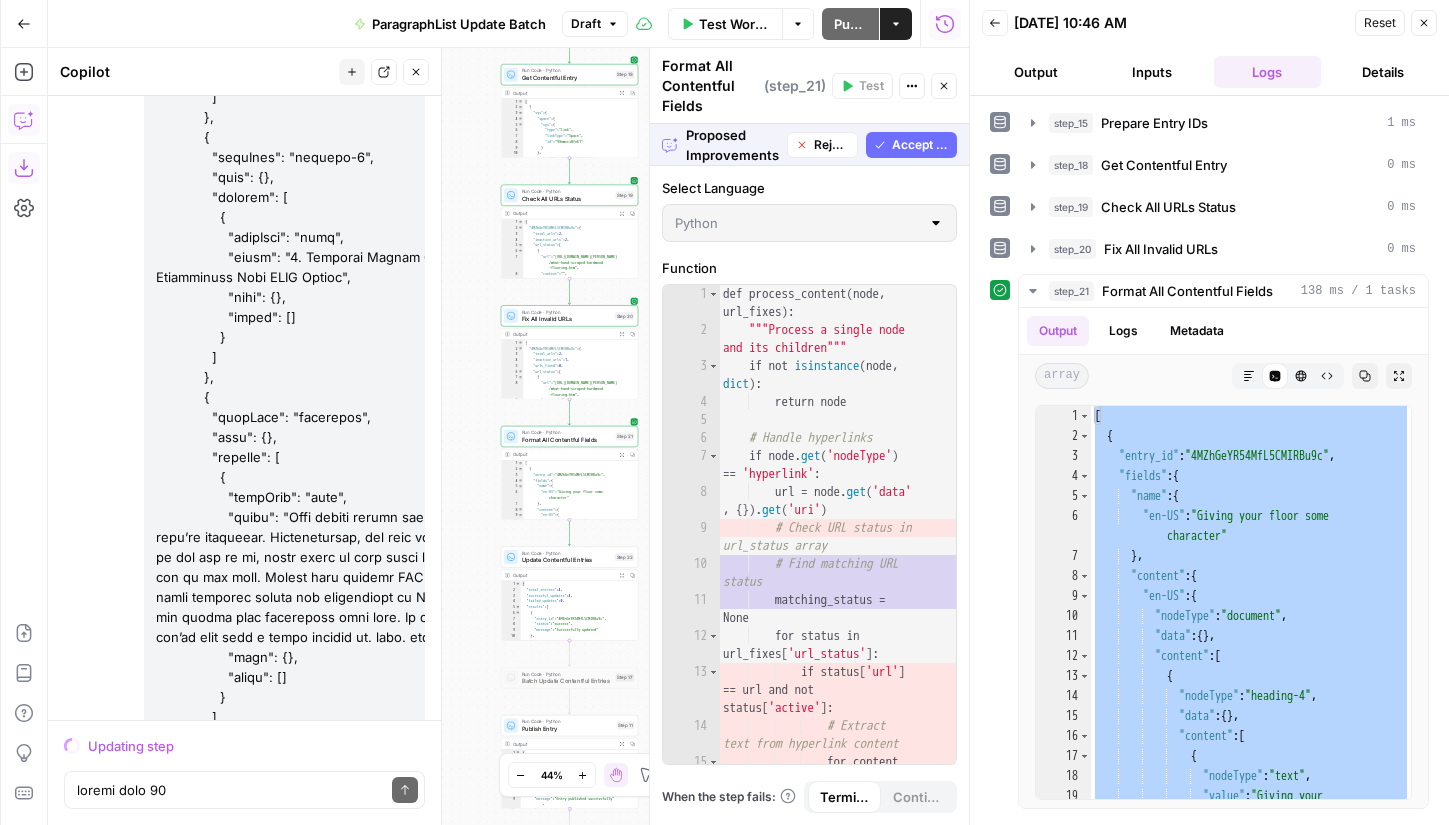 click on "Accept All" at bounding box center (920, 145) 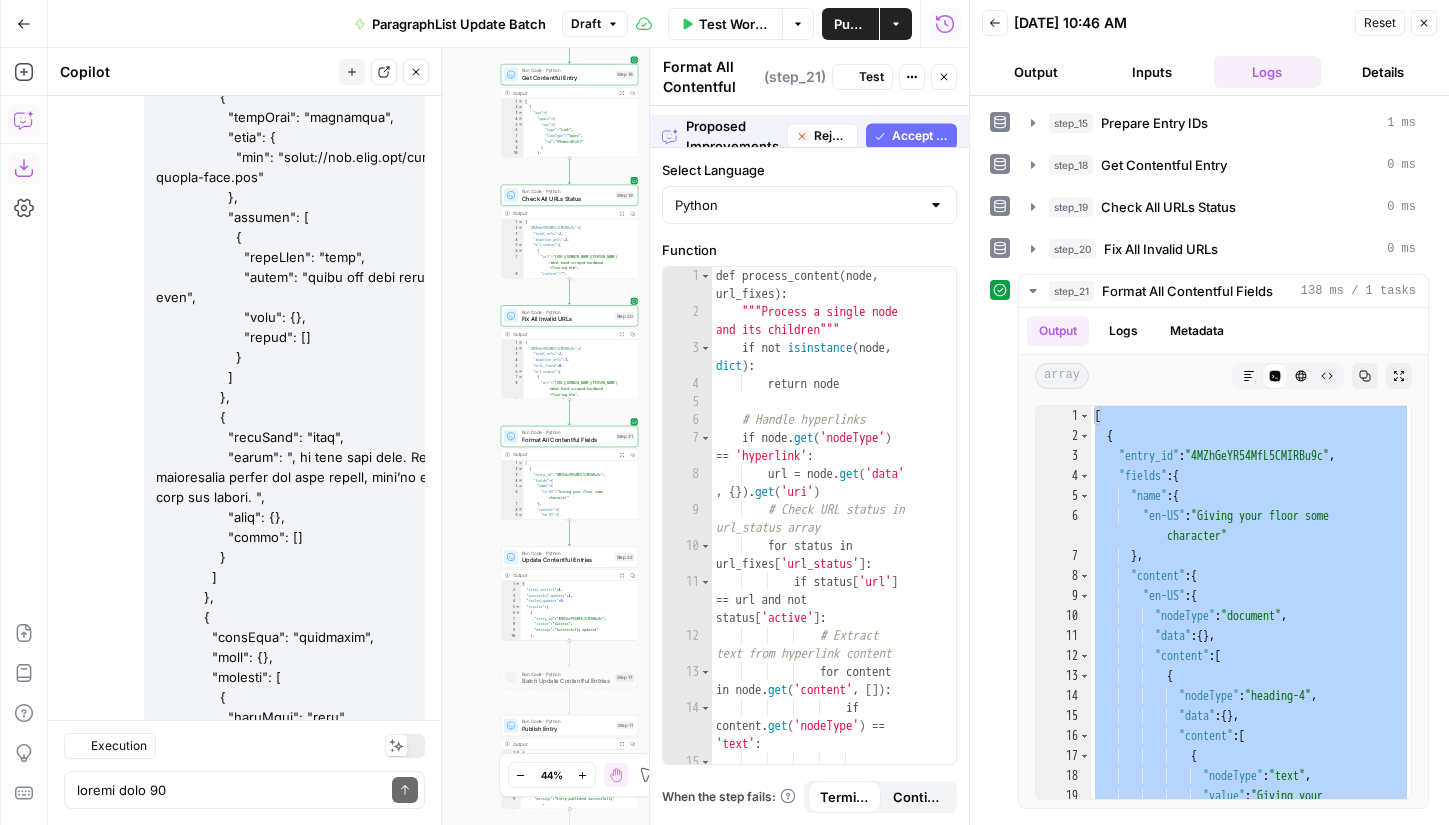 scroll, scrollTop: 96281, scrollLeft: 0, axis: vertical 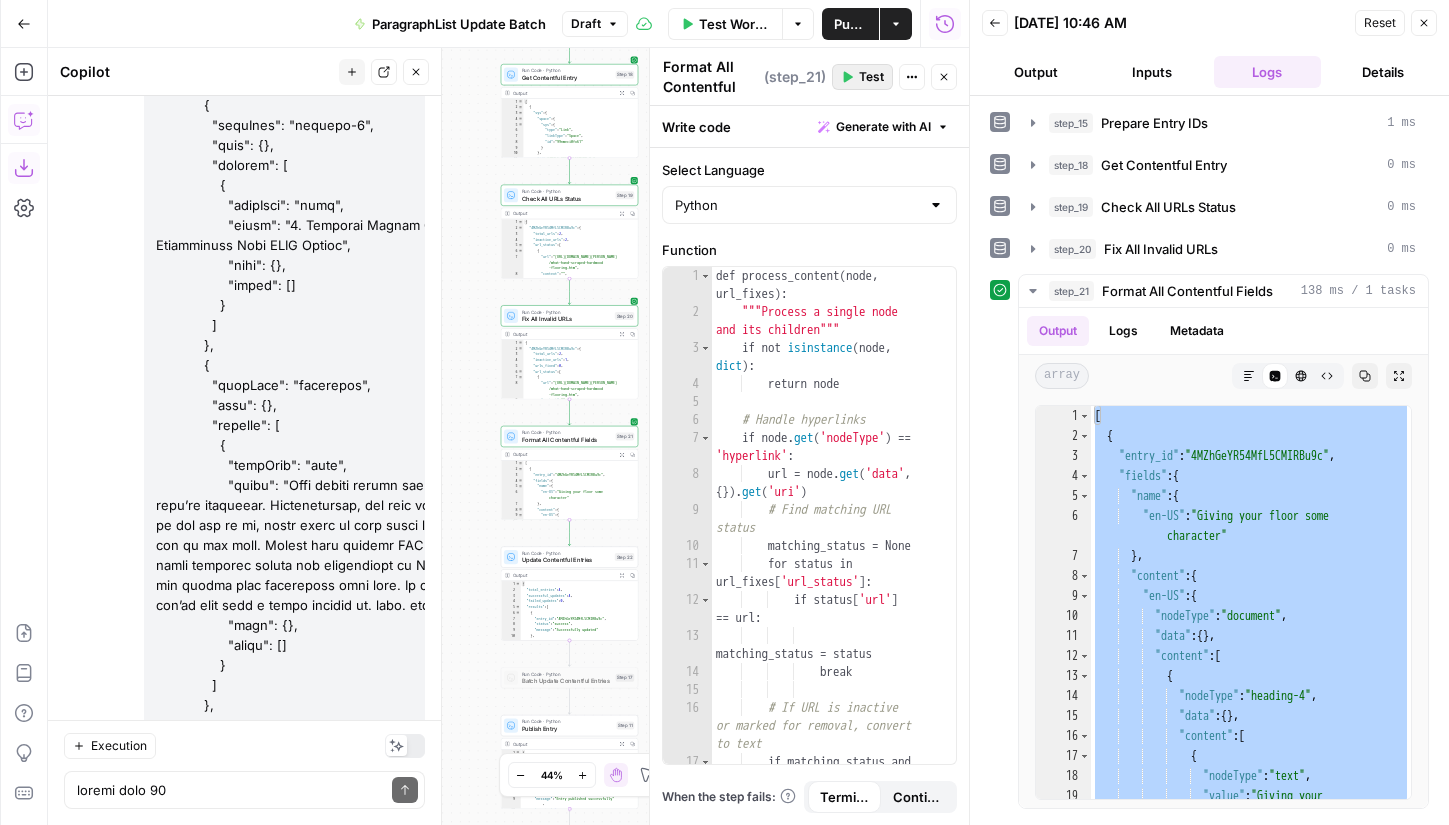 click on "Test" at bounding box center (871, 77) 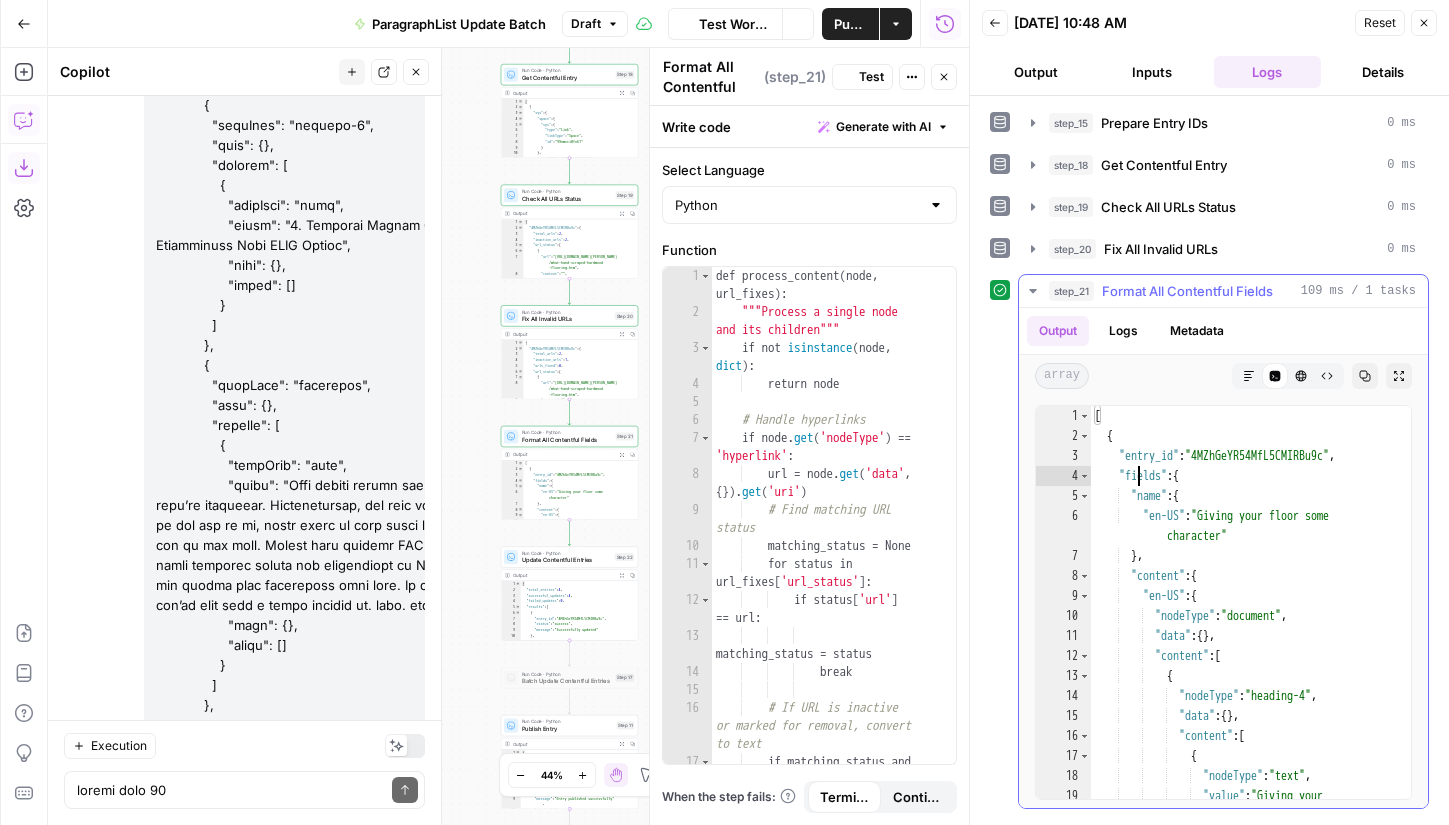 click on "[    {      "entry_id" :  "4MZhGeYR54MfL5CMIRBu9c" ,      "fields" :  {         "name" :  {           "en-US" :  "Giving your floor some               character"         } ,         "content" :  {           "en-US" :  {              "nodeType" :  "document" ,              "data" :  { } ,              "content" :  [                {                   "nodeType" :  "heading-4" ,                   "data" :  { } ,                   "content" :  [                     {                        "nodeType" :  "text" ,                        "value" :  "Giving your                        floor some character" ," at bounding box center [1251, 632] 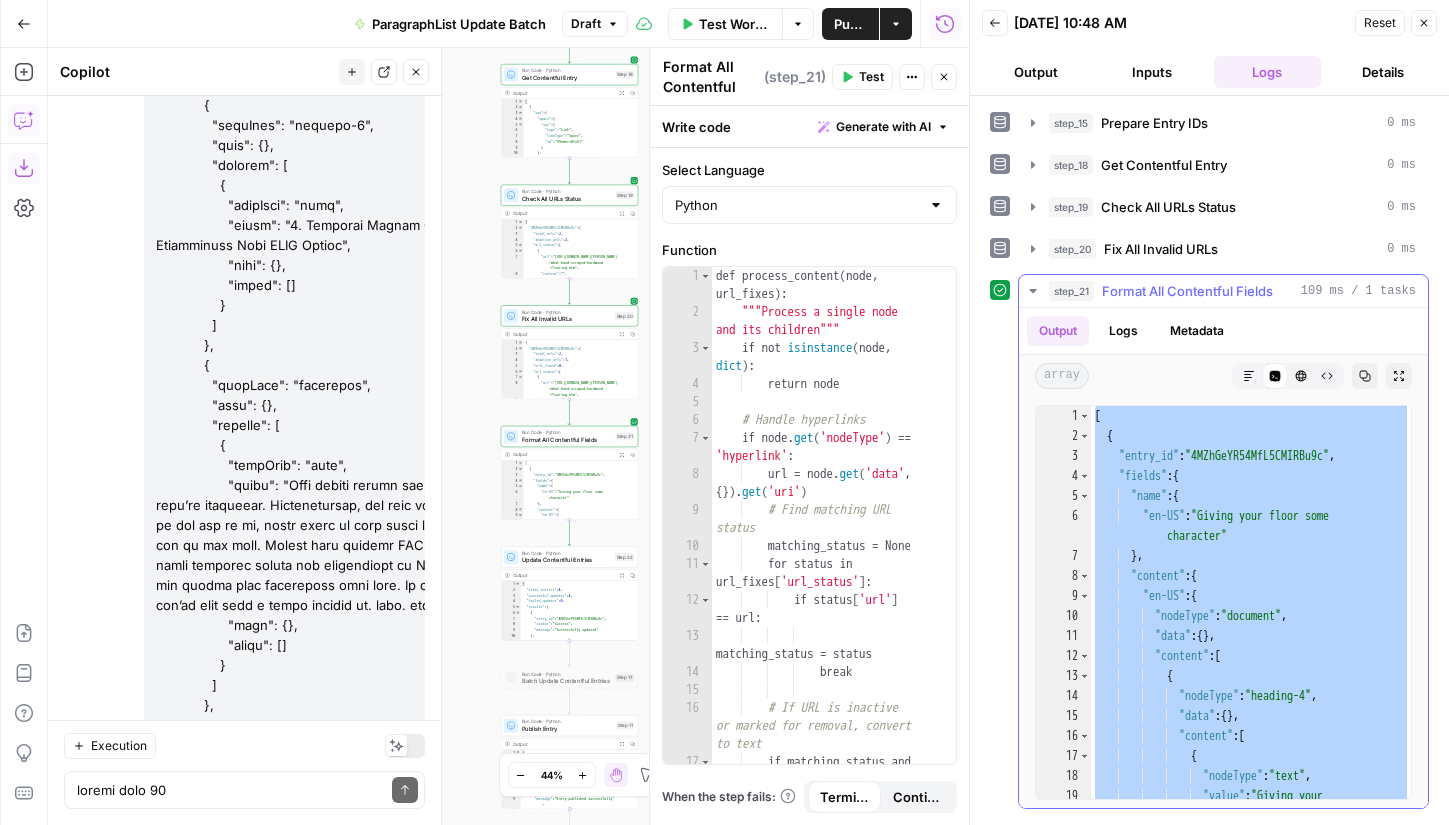 type on "*
*" 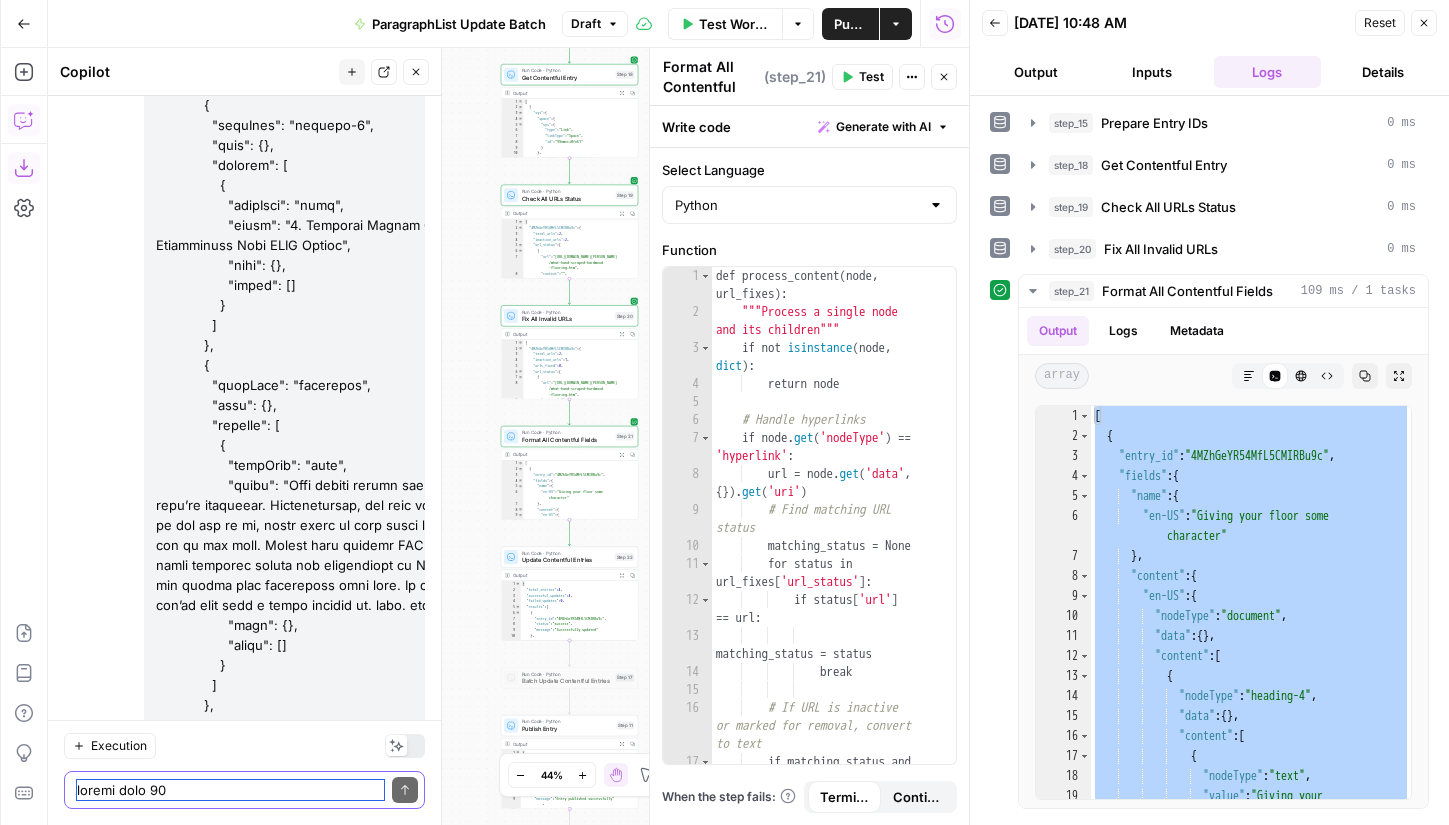 click at bounding box center [230, 790] 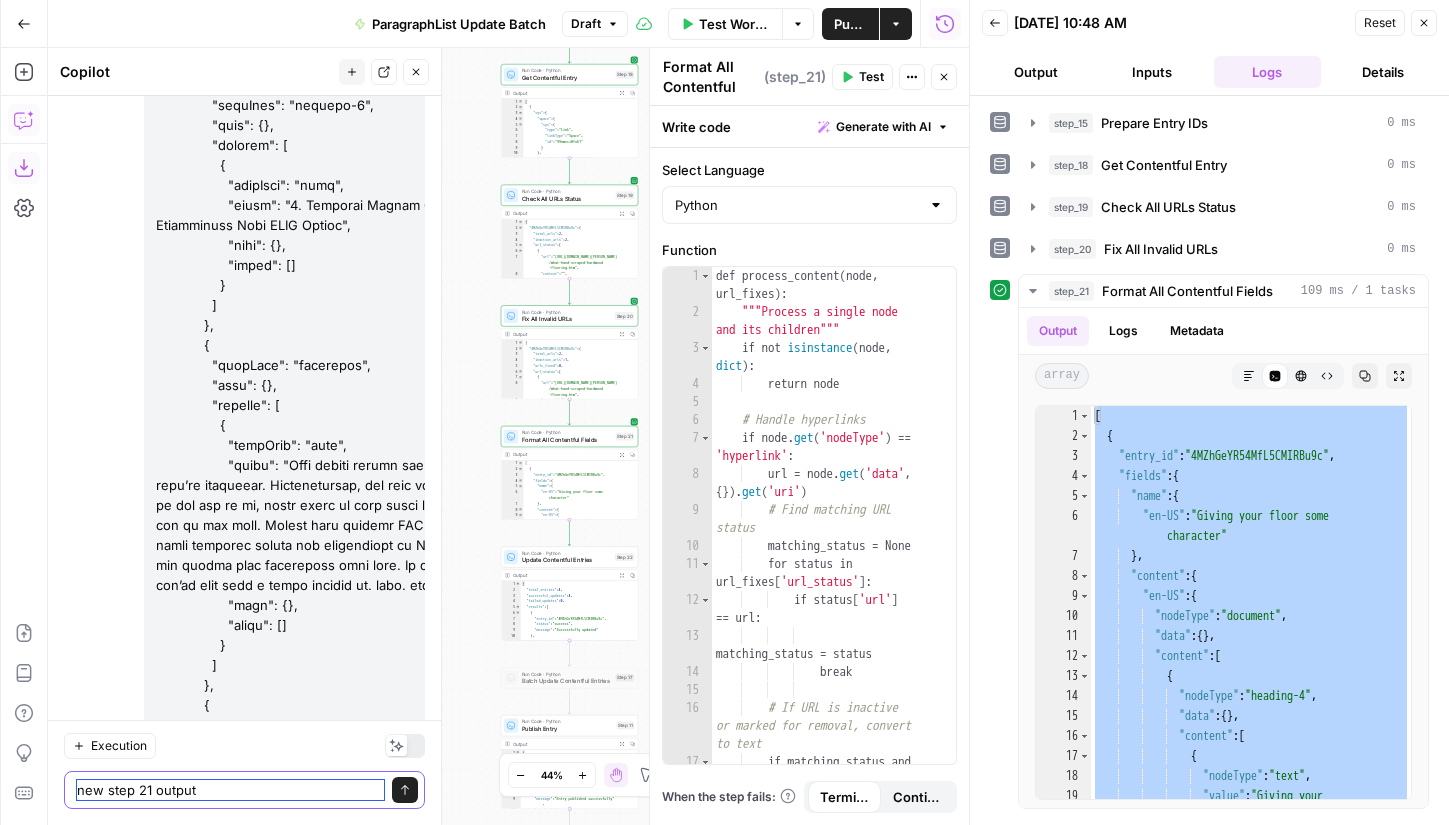 paste on "[
{
"entry_id": "4MZhGeYR54MfL5CMIRBu9c",
"fields": {
"name": {
"en-US": "Giving your floor some character"
},
"content": {
"en-US": {
"nodeType": "document",
"data": {},
"content": [
{
"nodeType": "heading-4",
"data": {},
"content": [
{
"nodeType": "text",
"value": "Giving your floor some character",
"marks": [],
"data": {}
}
]
},
{
"nodeType": "paragraph",
"data": {},
"content": [
{
"nodeType": "text",
"value": "Just what is ",
"data": {},
"marks": []
},
{
"nodeType": "text",
"value": "hand scraped hardwood flooring? ",
"marks"..." 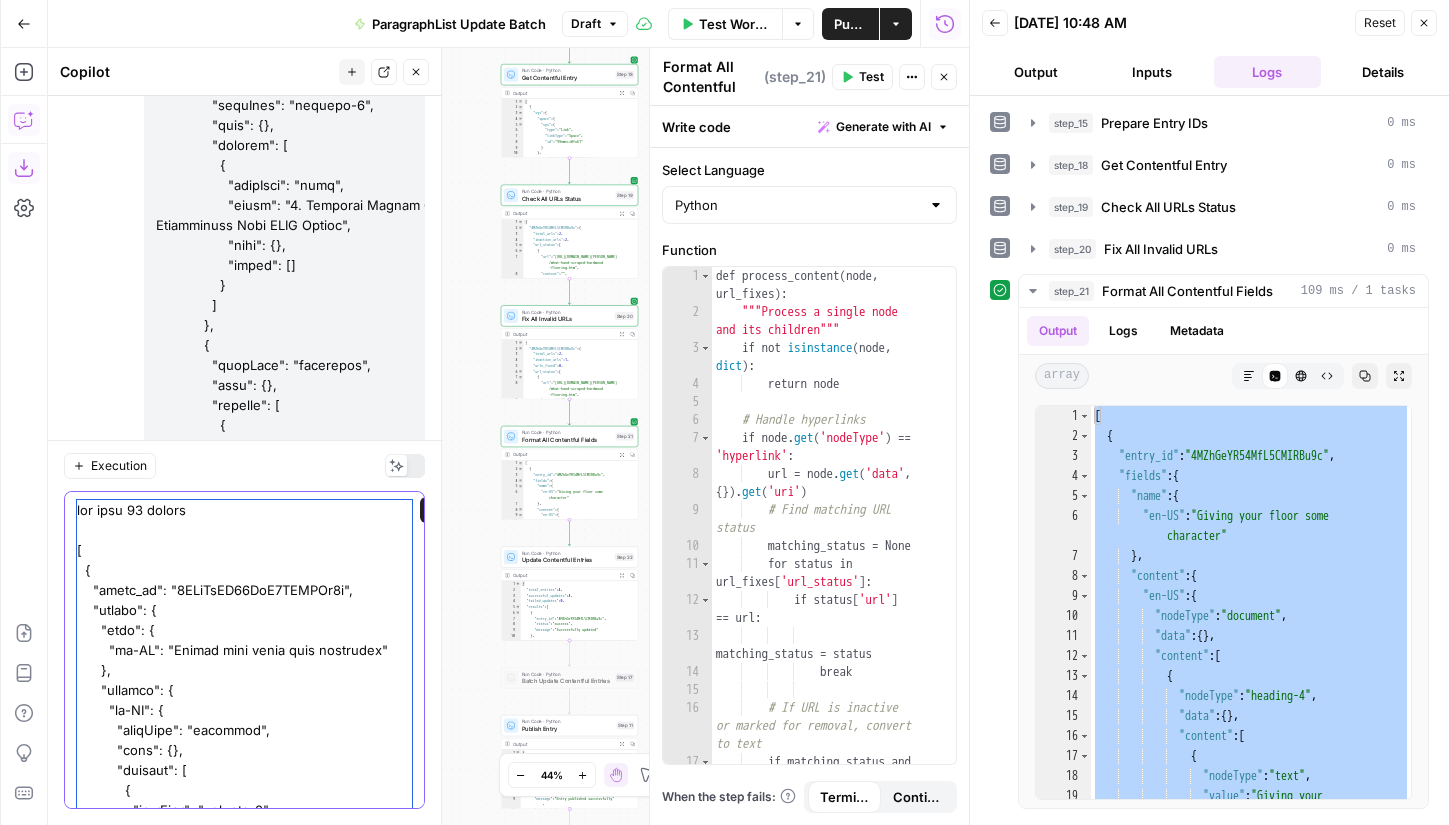 scroll, scrollTop: 96561, scrollLeft: 0, axis: vertical 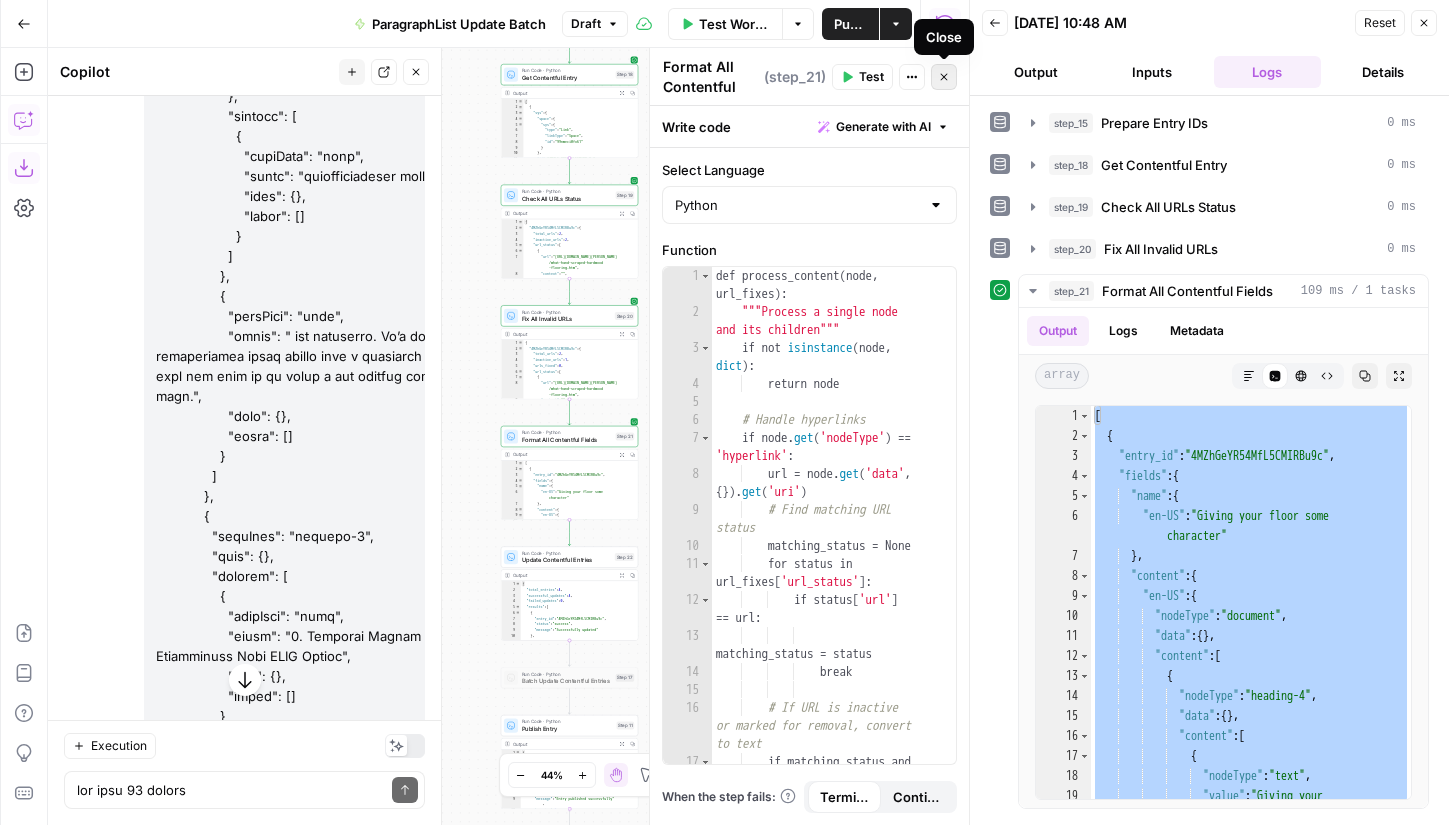 click 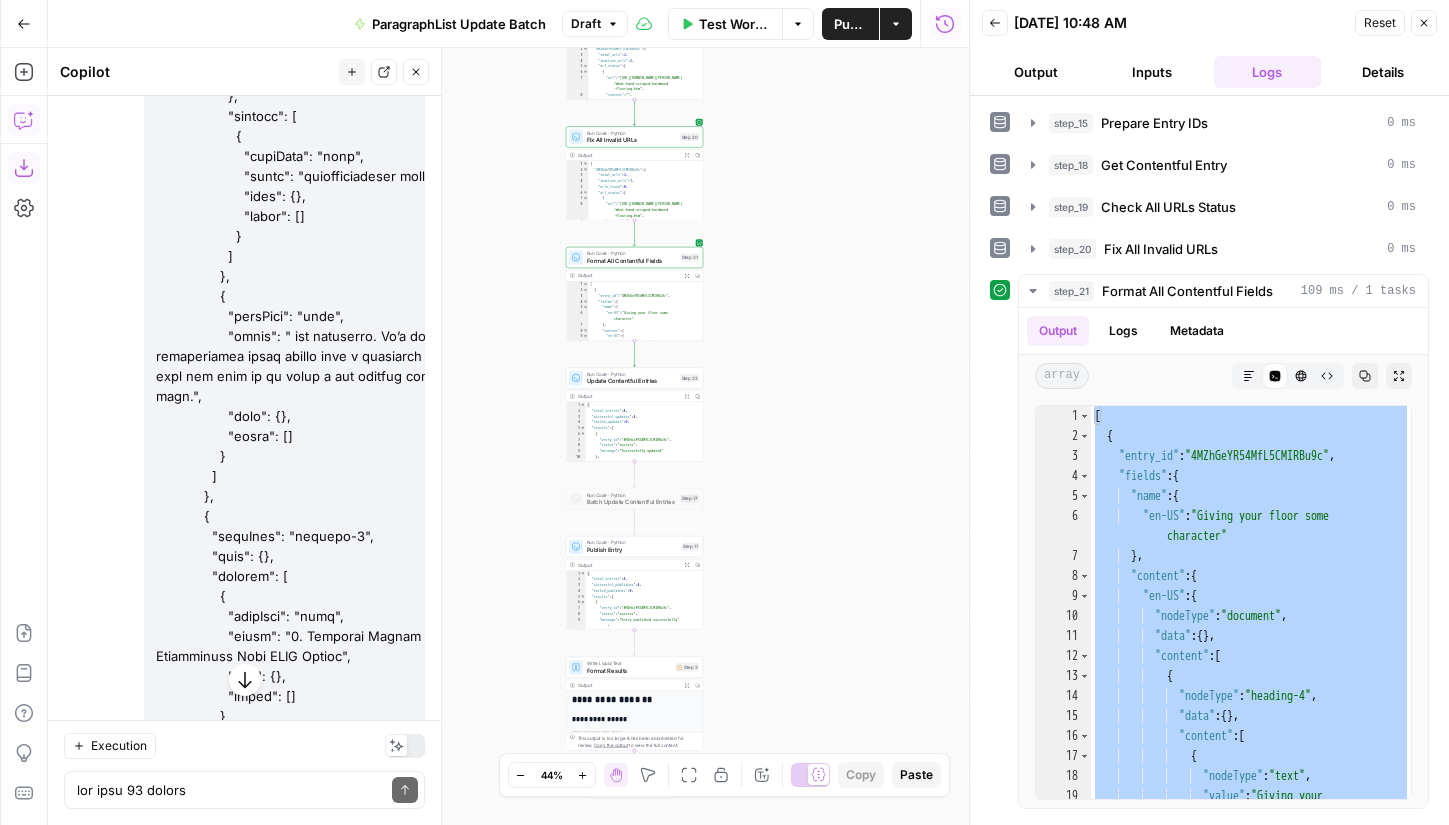 drag, startPoint x: 694, startPoint y: 545, endPoint x: 758, endPoint y: 358, distance: 197.64868 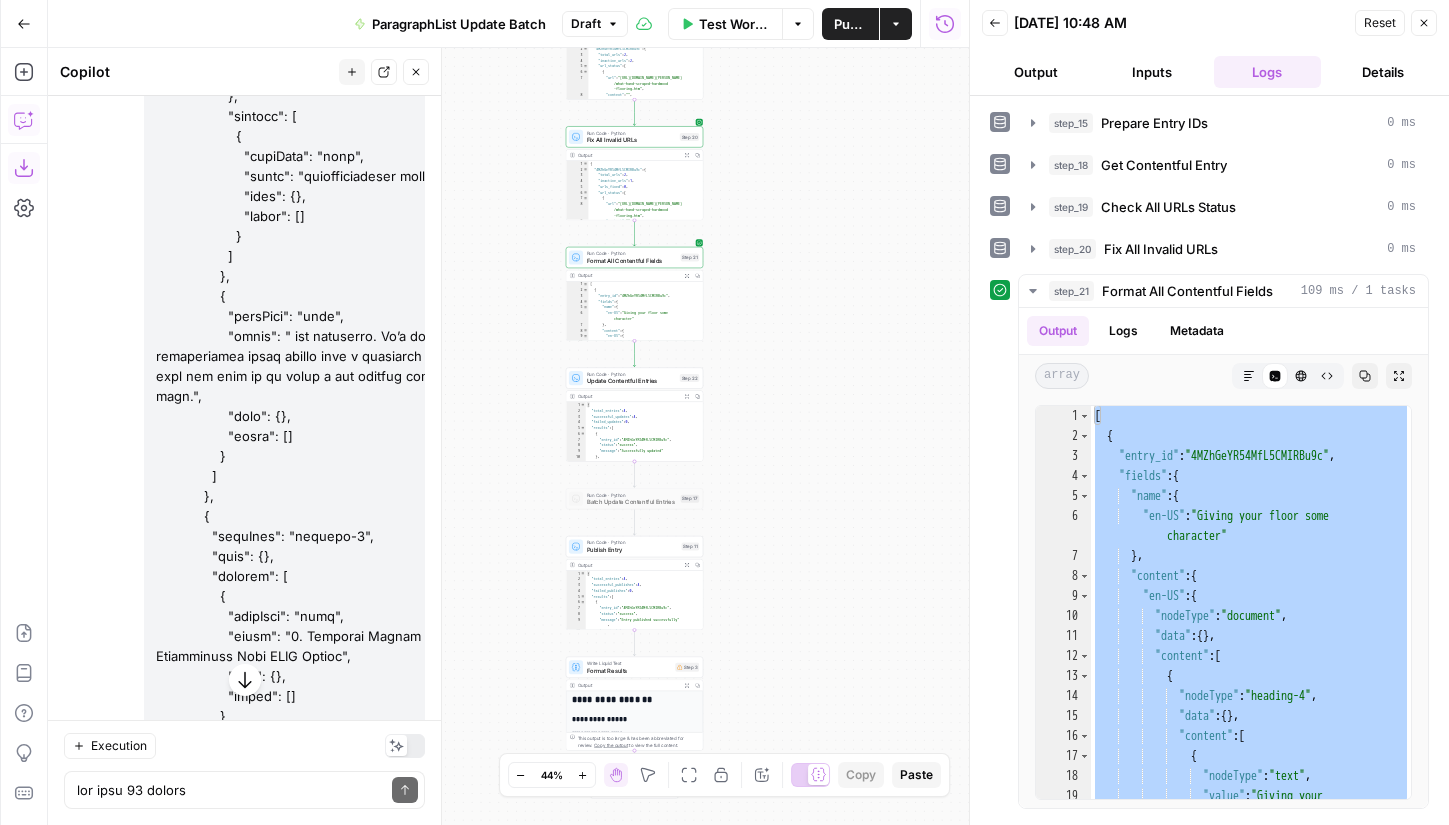 click on "Workflow Set Inputs Inputs Run Code · Python Prepare Entry IDs Step 15 Output Expand Output Copy 1 2 3 4 5 6 7 8 9 {    "entry_ids" :  [      "4MZhGeYR54MfL5CMIRBu9c" ,      "2q97HL89jtVQWCk3SYz6SH" ,      "4cLdaOxA87kCQysSpHRZ4V" ,      "55mk44ZzSE6RxvDM3WMtpU"    ] ,    "total" :  4 }     XXXXXXXXXXXXXXXXXXXXXXXXXXXXXXXXXXXXXXXXXXXXXXXXXXXXXXXXXXXXXXXXXXXXXXXXXXXXXXXXXXXXXXXXXXXXXXXXXXXXXXXXXXXXXXXXXXXXXXXXXXXXXXXXXXXXXXXXXXXXXXXXXXXXXXXXXXXXXXXXXXXXXXXXXXXXXXXXXXXXXXXXXXXXXXXXXXXXXXXXXXXXXXXXXXXXXXXXXXXXXXXXXXXXXXXXXXXXXXXXXXXXXXXXXXXXXXXXXXXXXXXXXXXXXXXXXXXXXXXXXXXXXXXXXXXXXXXXXXXXXXXXXXXXXXXXXXXXXXXXXXXXXXXXXXXXXXXXXXXXXXXXXXXXXXXXXXXXXXXXXXXXXXXXXXXXXXXXXXXXXXXXXXXXXXXXXXXXXXXXXXXXXXXXXXXXXXXXXXXXXXXXXXXXXXXXXXXXXXXXXXXXXXXXXXXXXXXXXXXXXXXXXXXXXXXXXXXXXXXXXXXXXXXXXXXXXXXXXXXXXXXXXXXXXXXX Run Code · Python Get Contentful Entry Step 18 Output Expand Output Copy 1 2 3 4 5 6 7 8 9 10 11 12 [    {      "sys" :  {         "space" :  {           "sys" :  {              "type" :  "Link" ,              :  ," at bounding box center [508, 436] 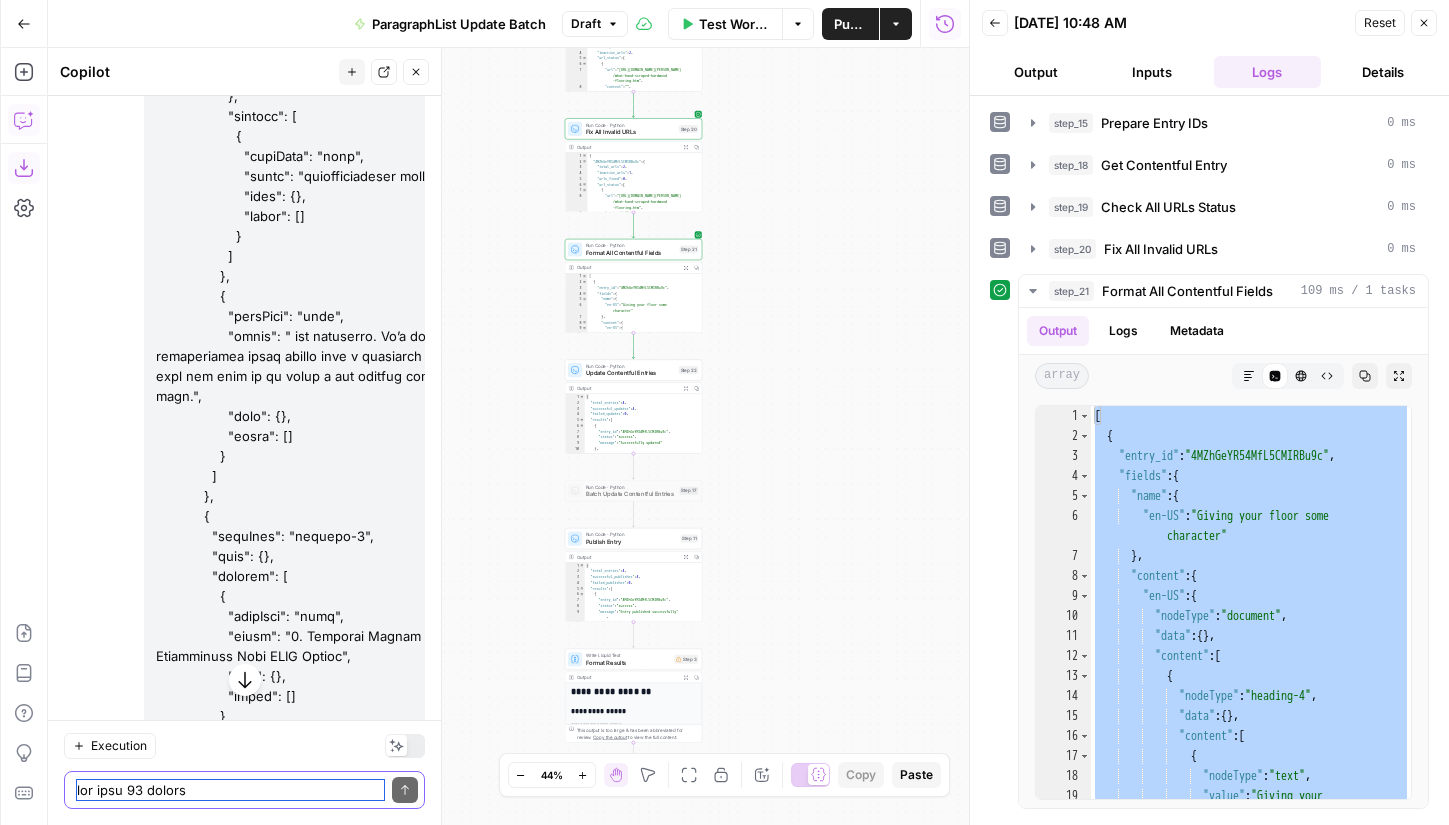 click at bounding box center (230, 790) 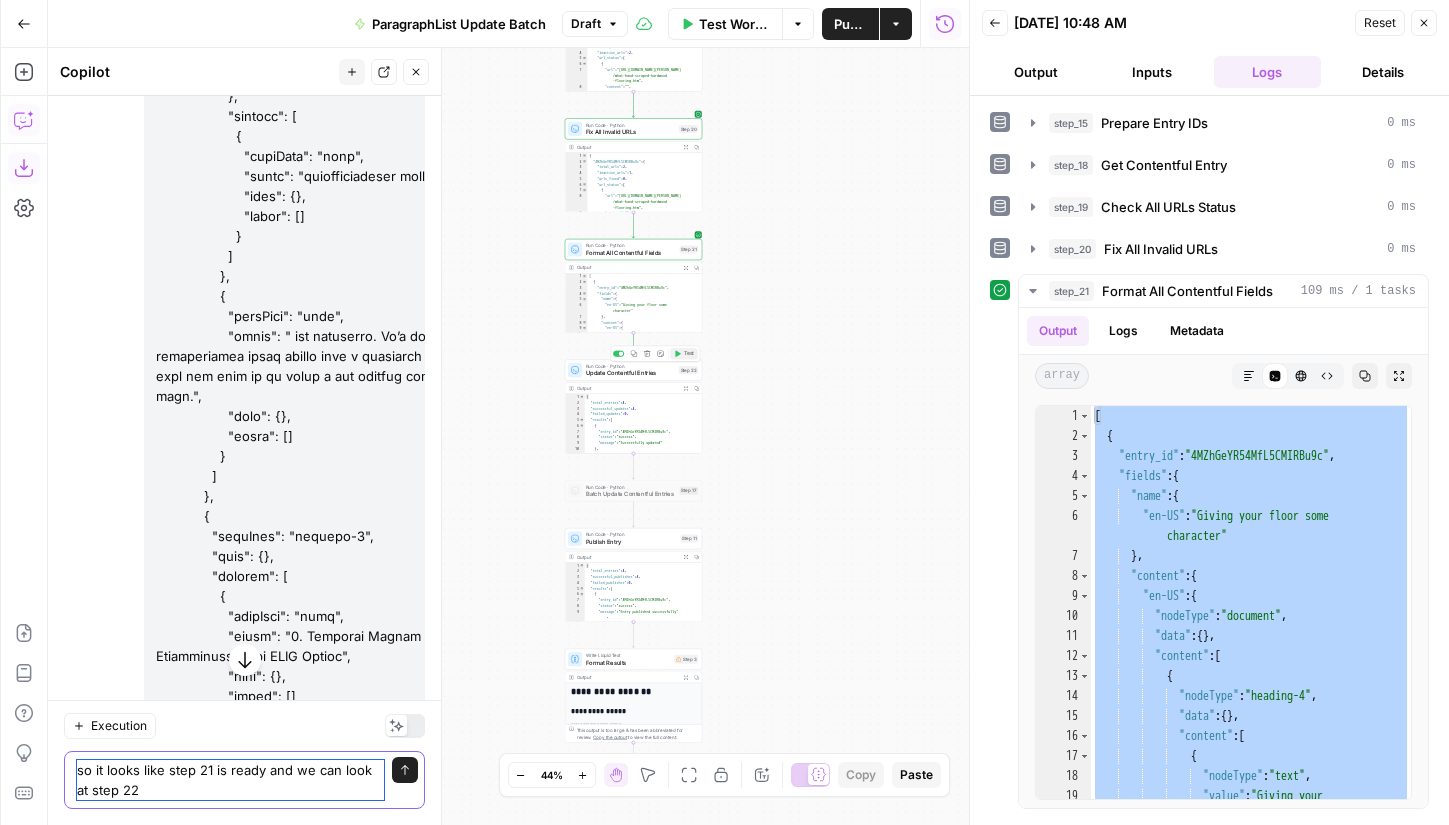 type on "so it looks like step 21 is ready and we can look at step 22" 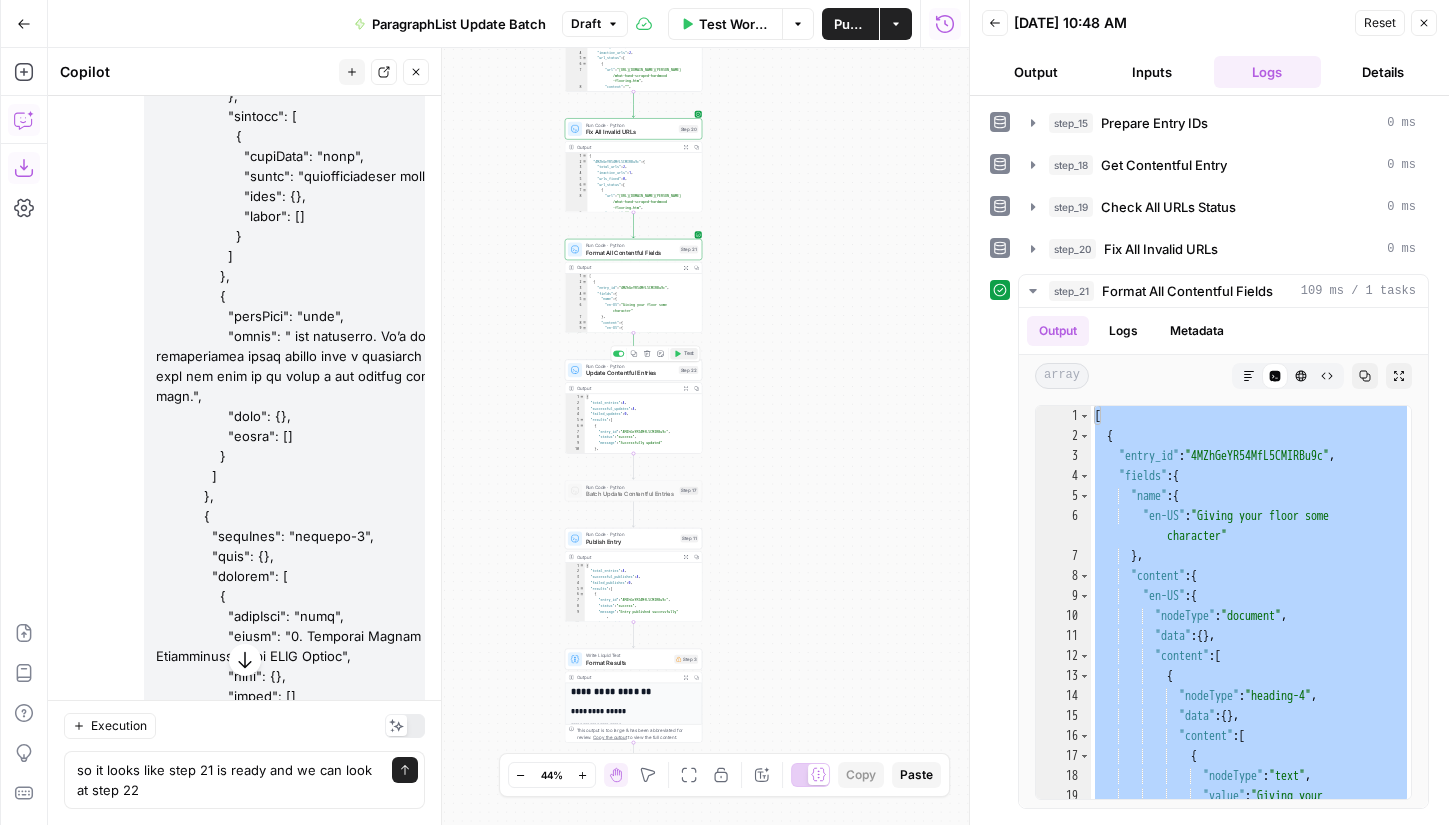 click 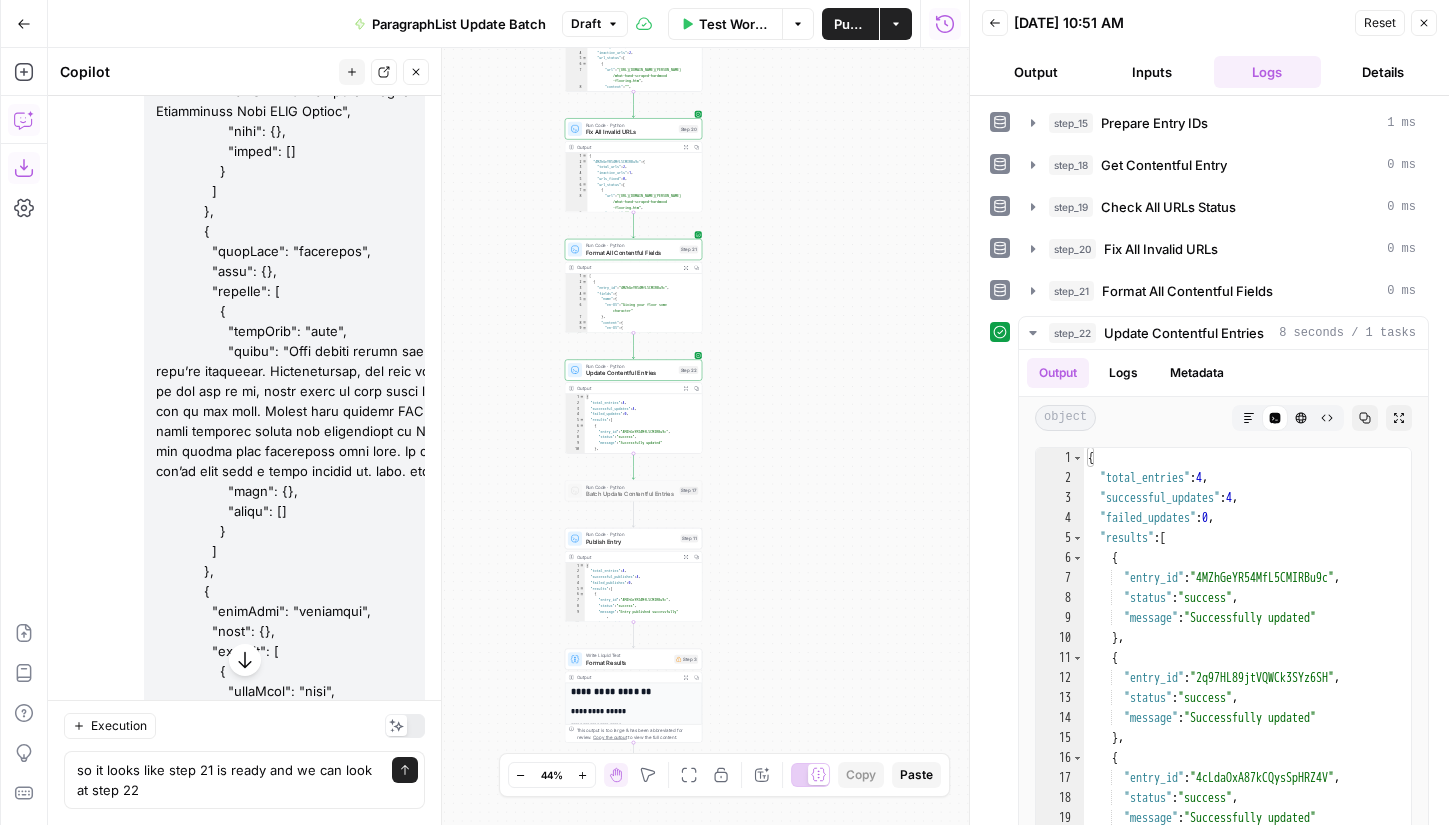 scroll, scrollTop: 106746, scrollLeft: 0, axis: vertical 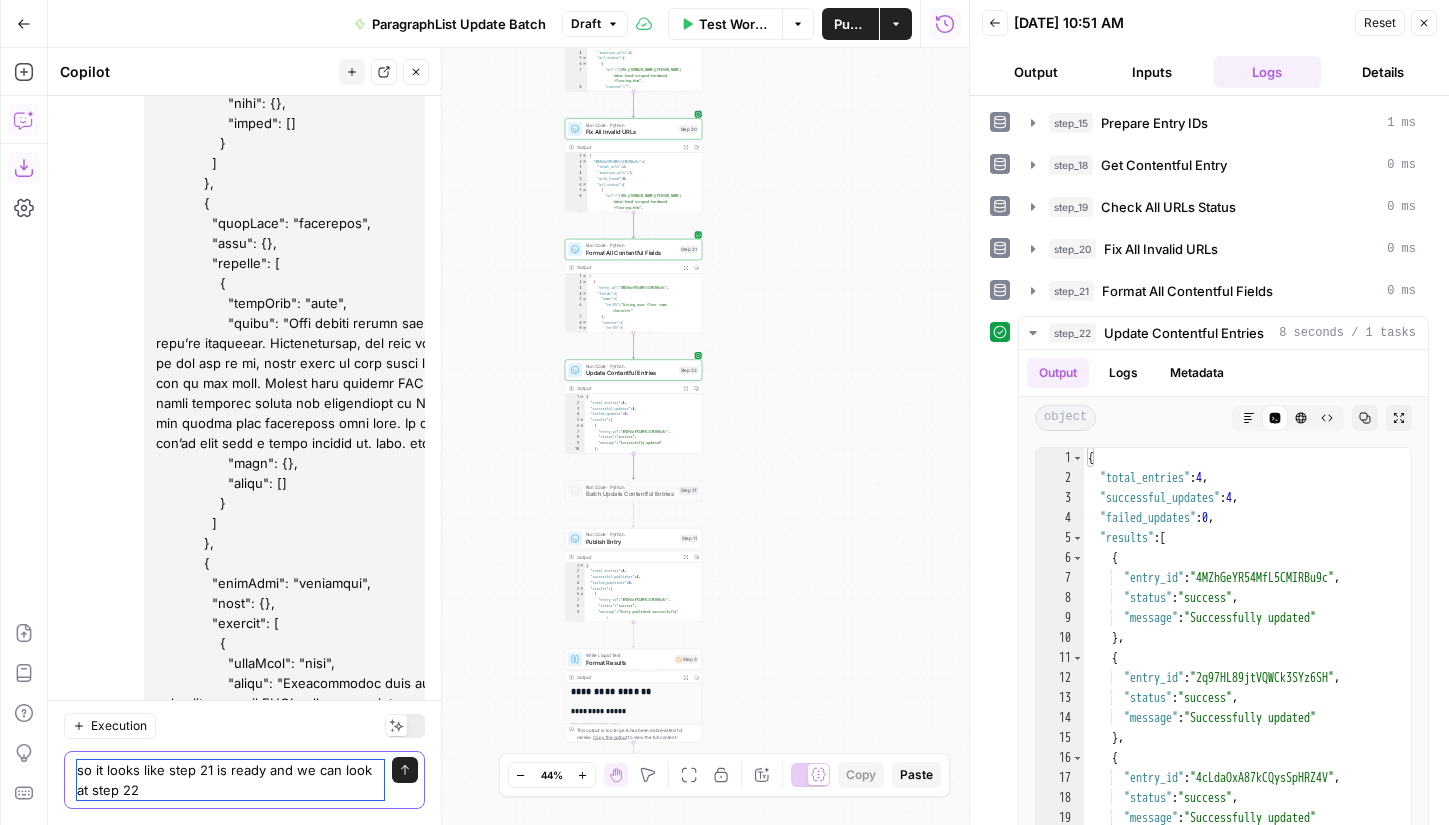 click on "so it looks like step 21 is ready and we can look at step 22" at bounding box center (230, 780) 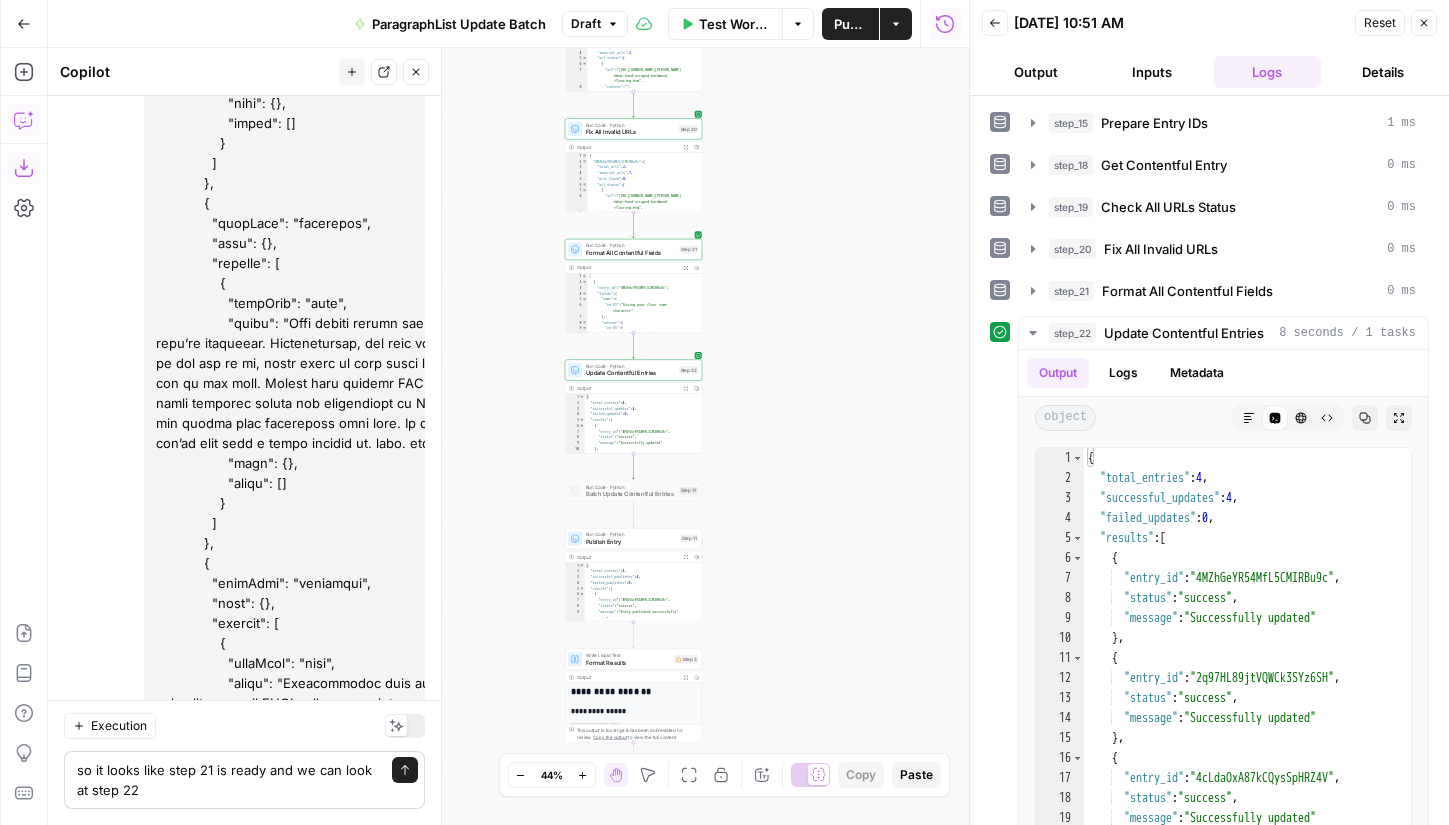click on "so it looks like step 21 is ready and we can look at step 22 so it looks like step 21 is ready and we can look at step 22 Send" at bounding box center [244, 780] 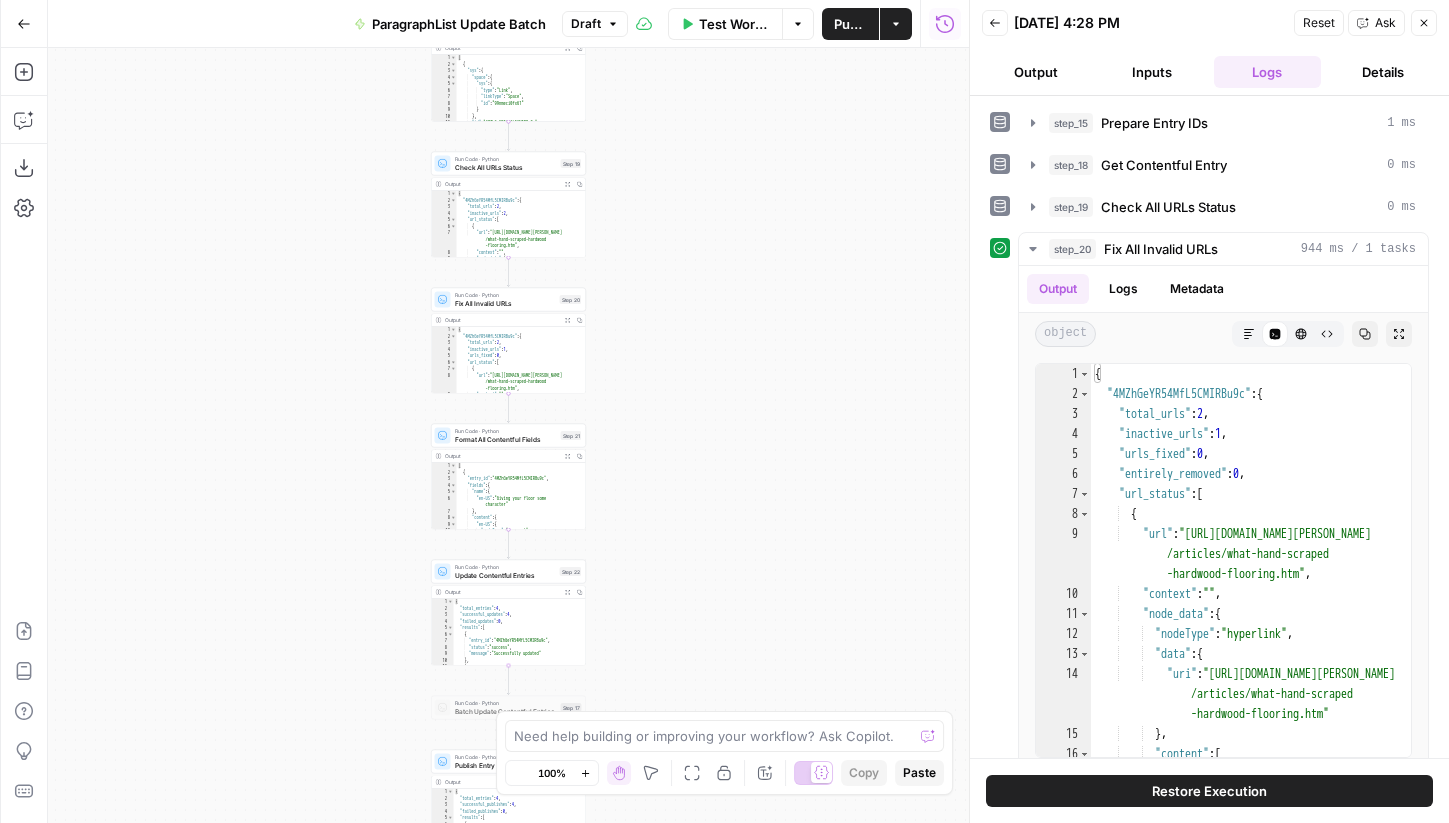 scroll, scrollTop: 0, scrollLeft: 0, axis: both 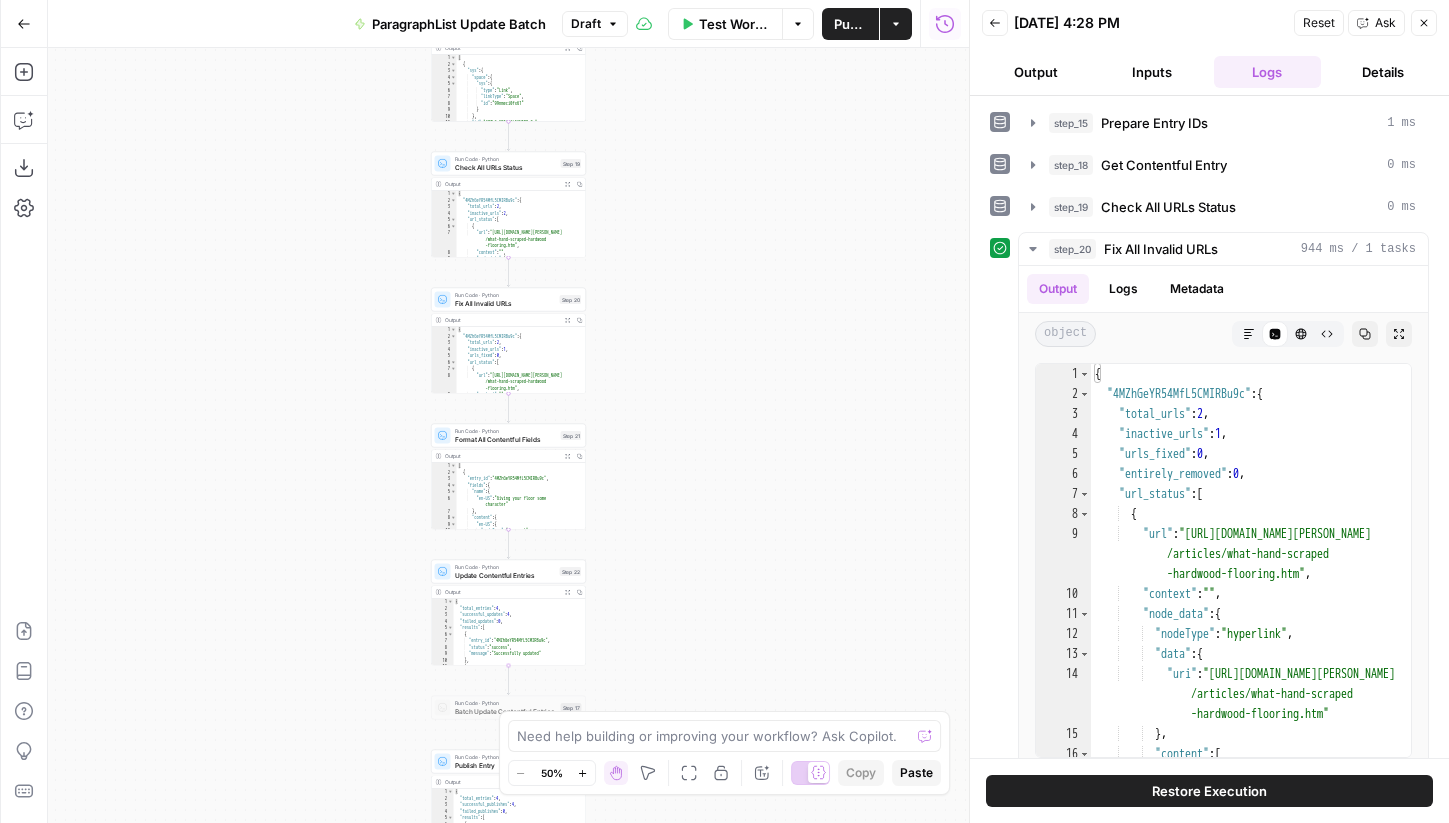 click 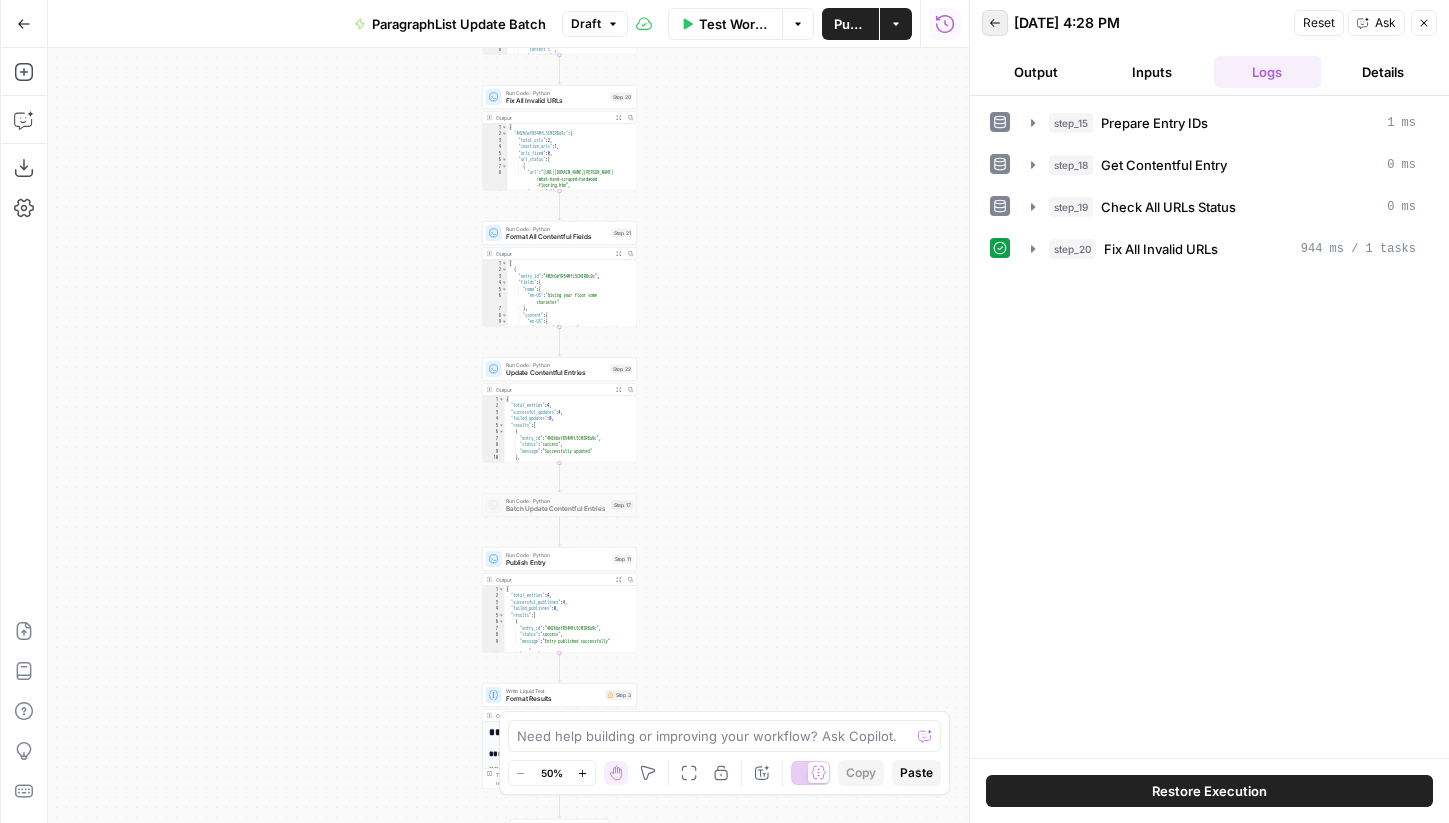 click 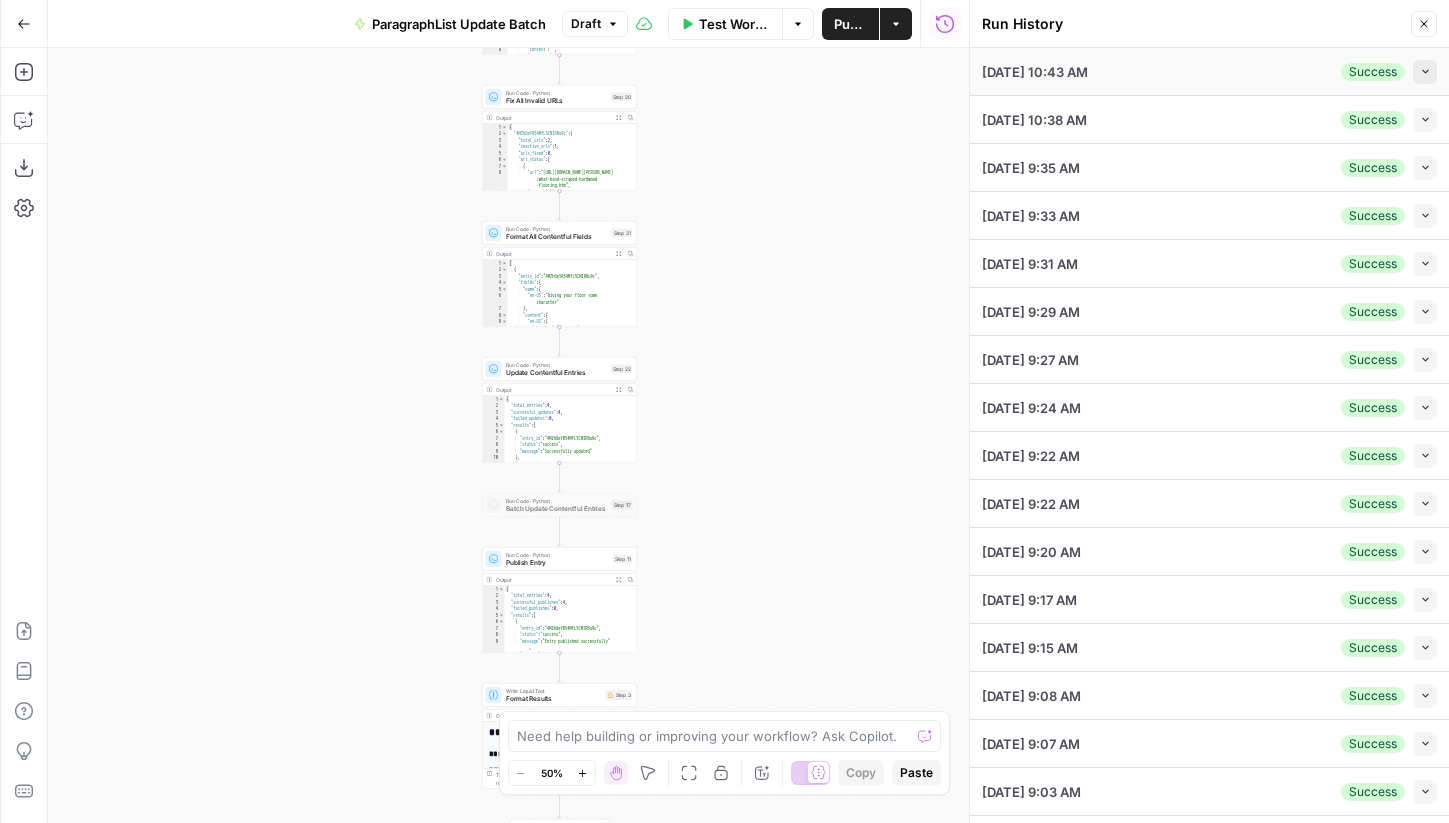 click 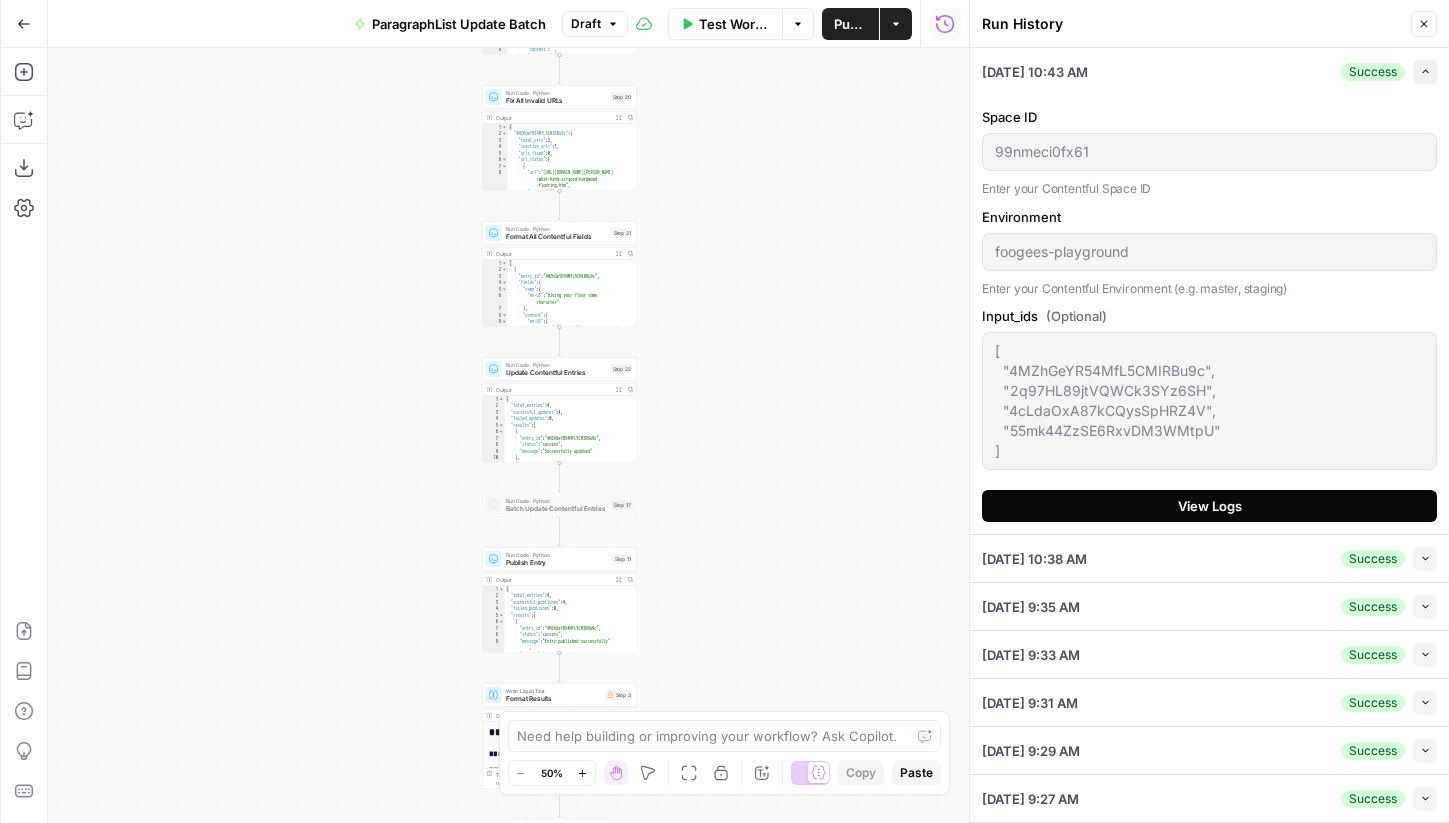 click on "View Logs" at bounding box center (1210, 506) 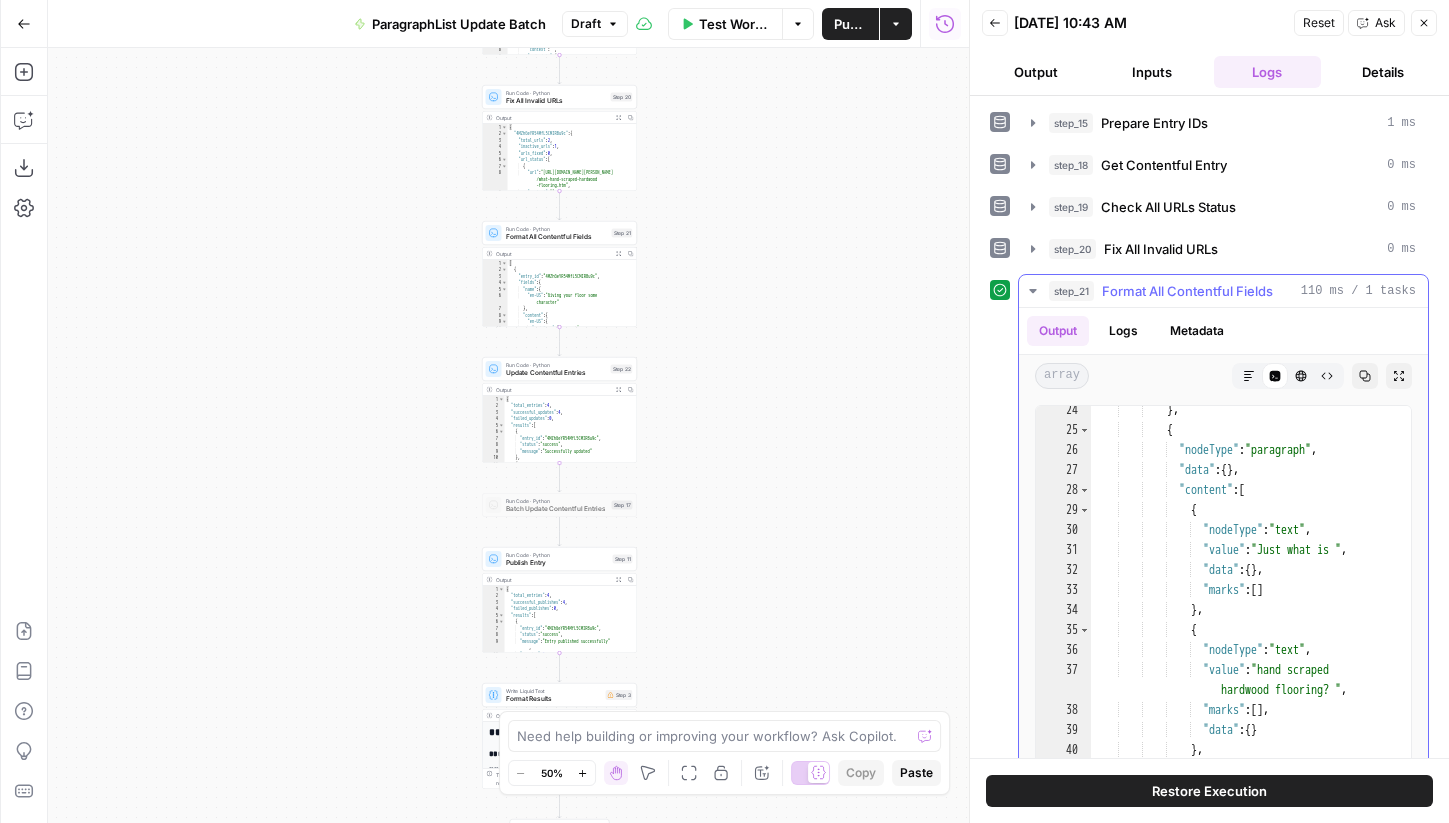 scroll, scrollTop: 506, scrollLeft: 0, axis: vertical 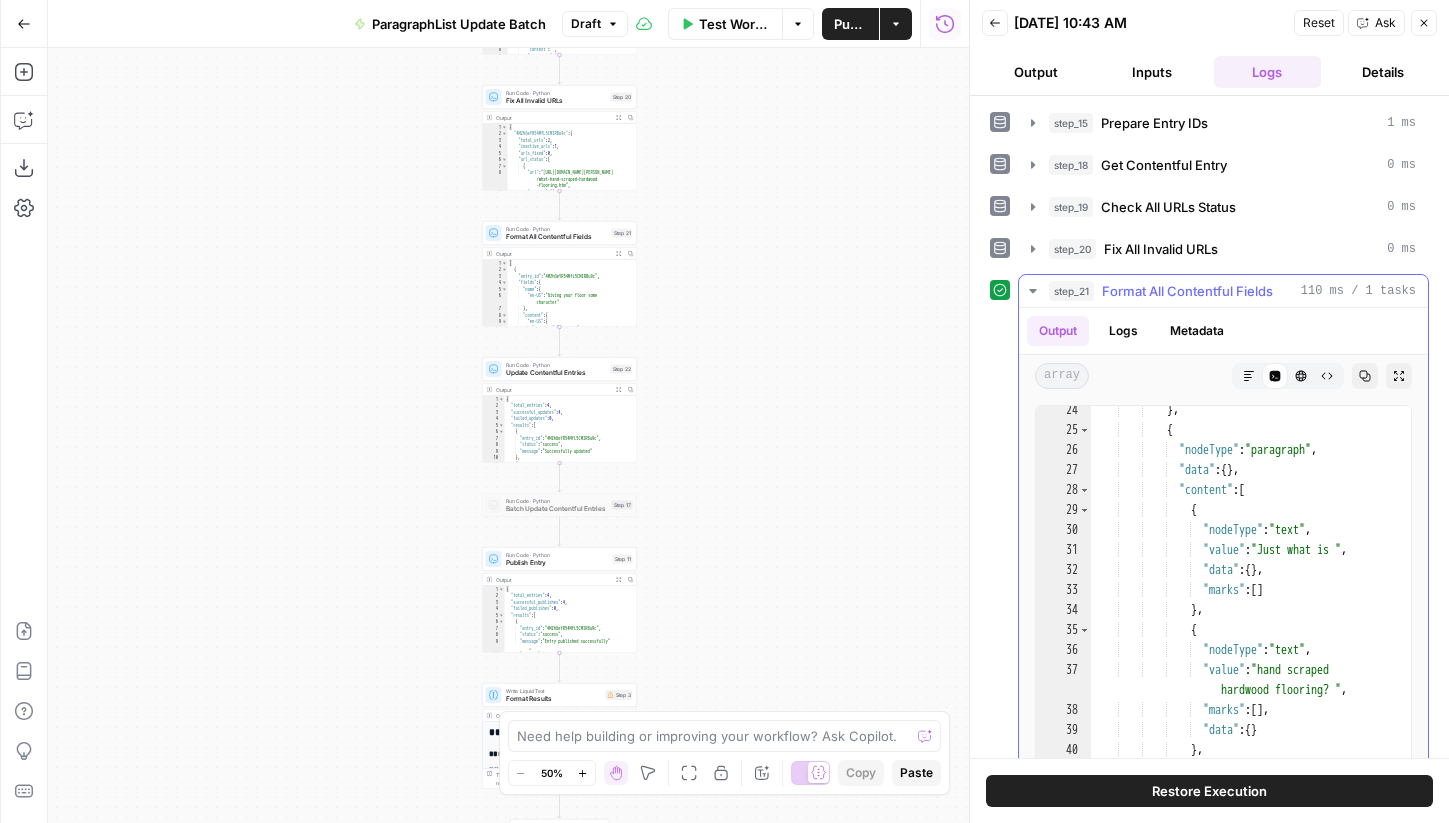 click 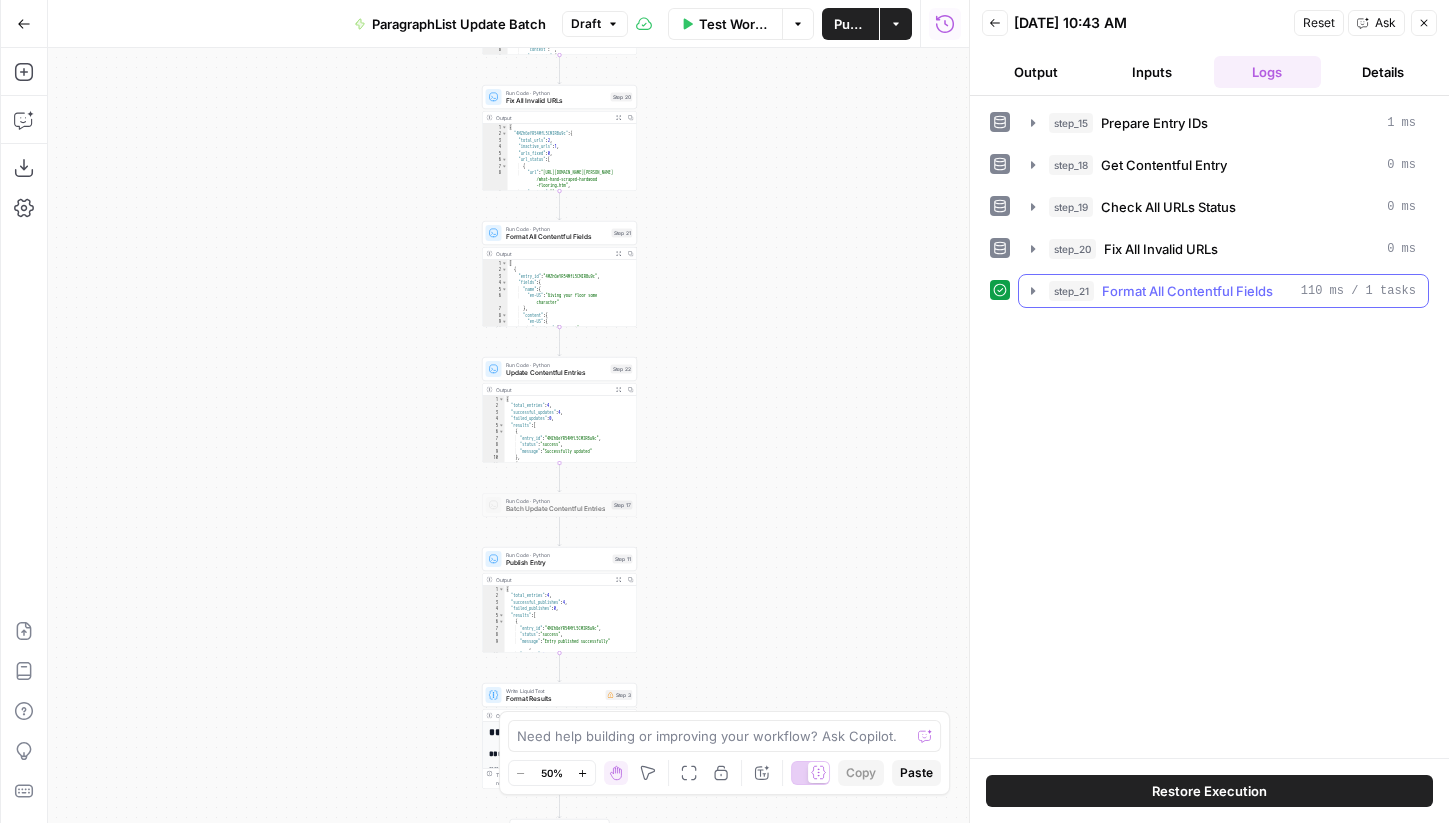 click 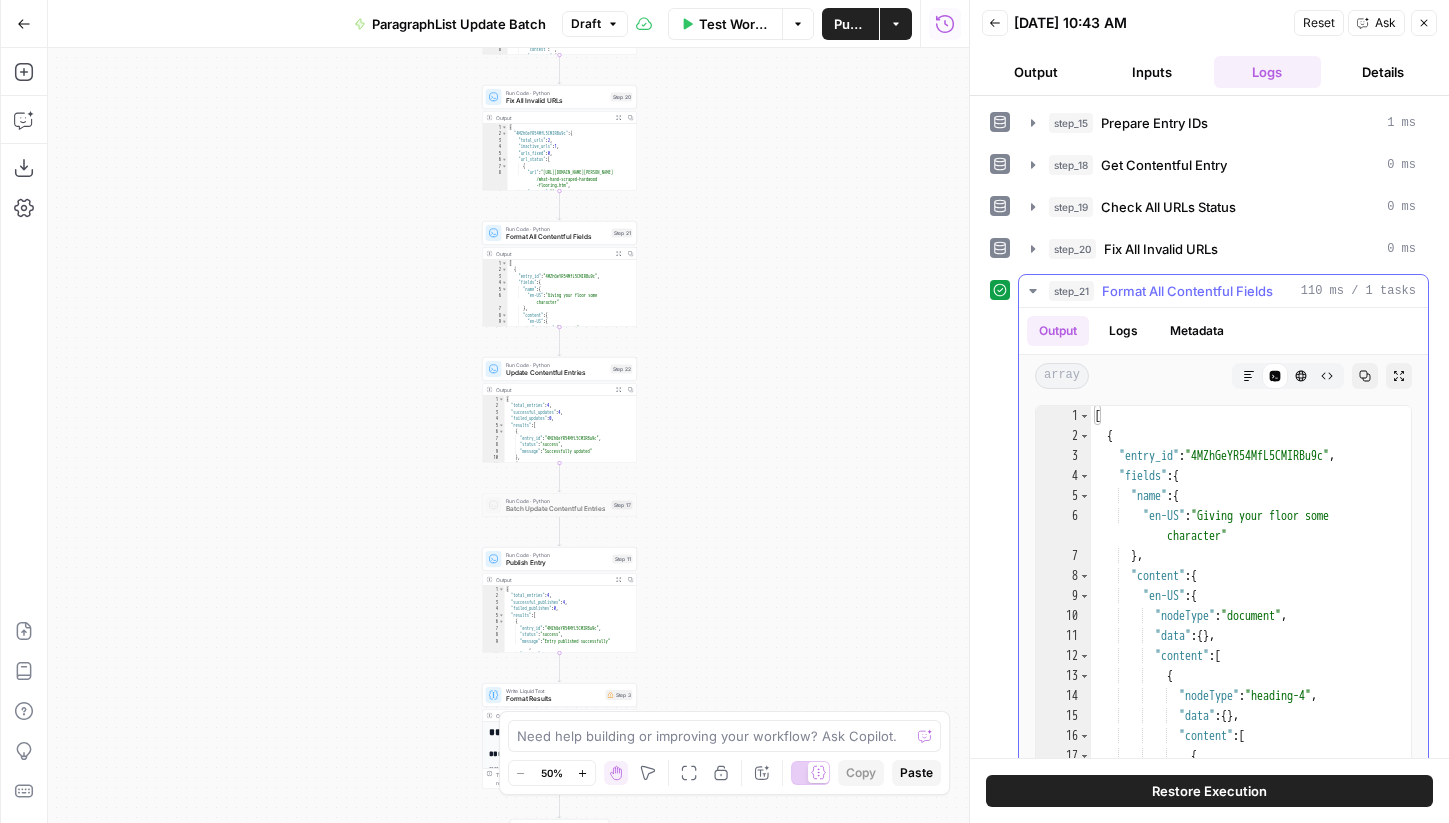click 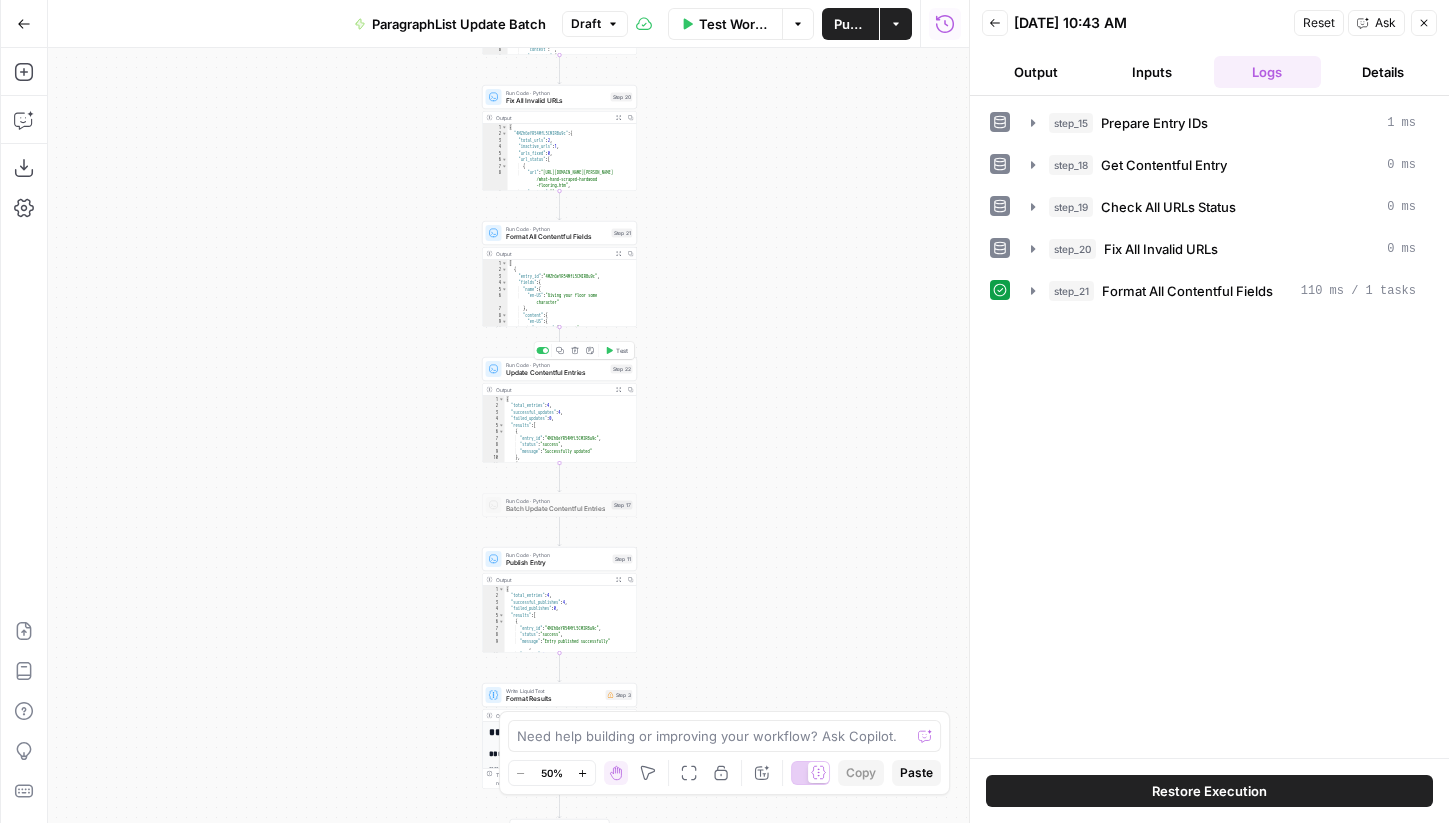 click on "Update Contentful Entries" at bounding box center [556, 373] 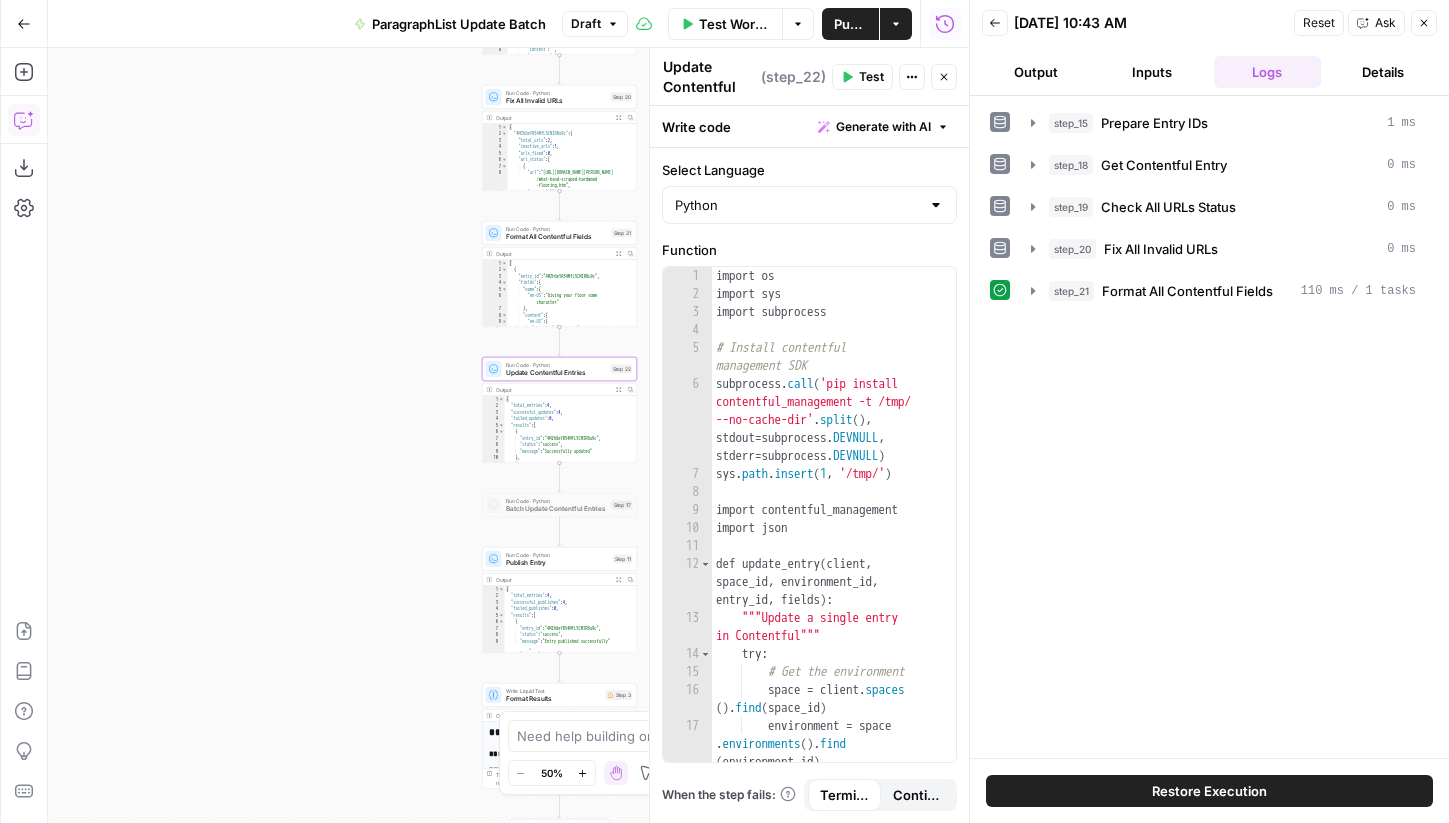 click 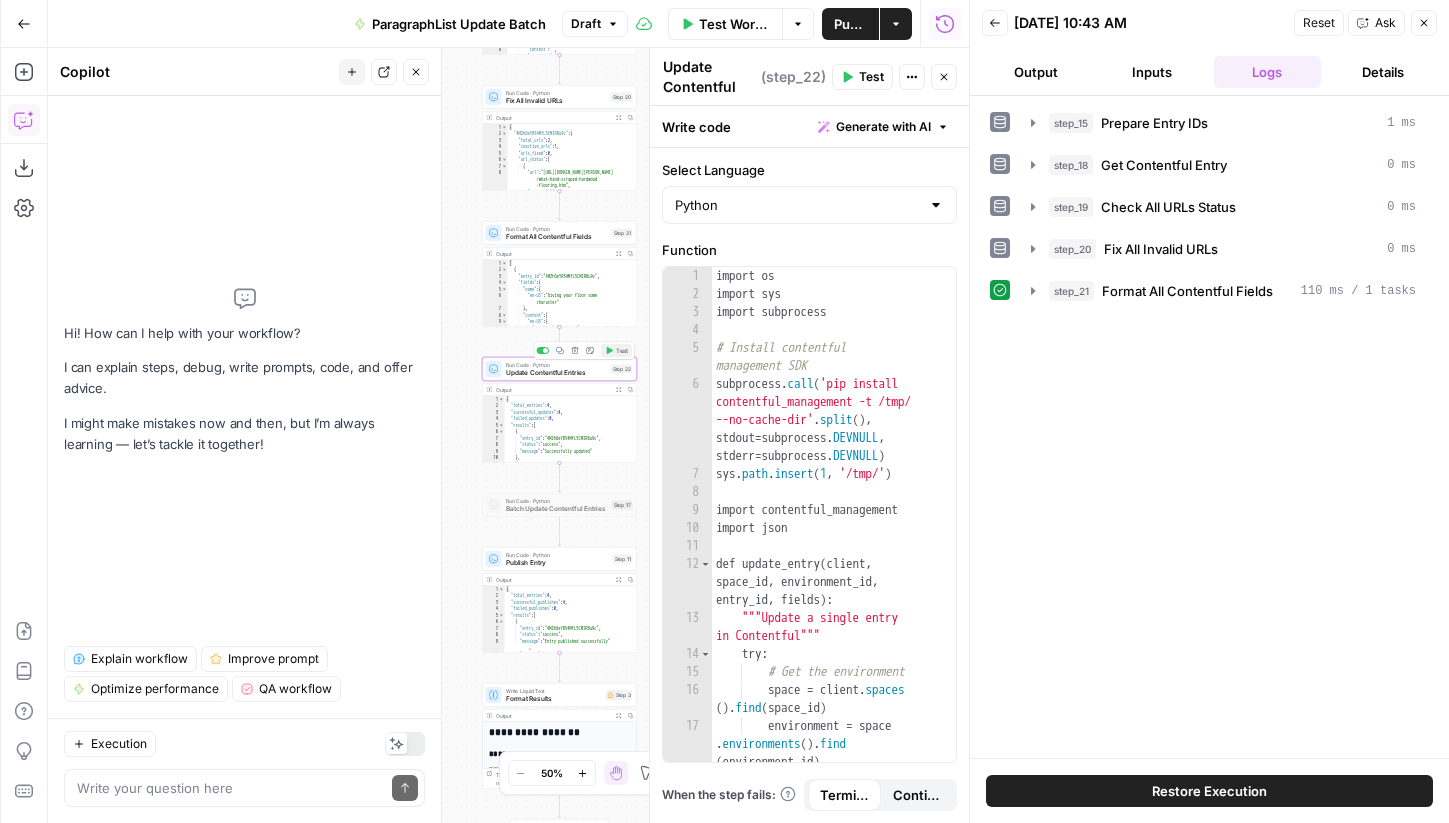 click on "Test" at bounding box center [616, 350] 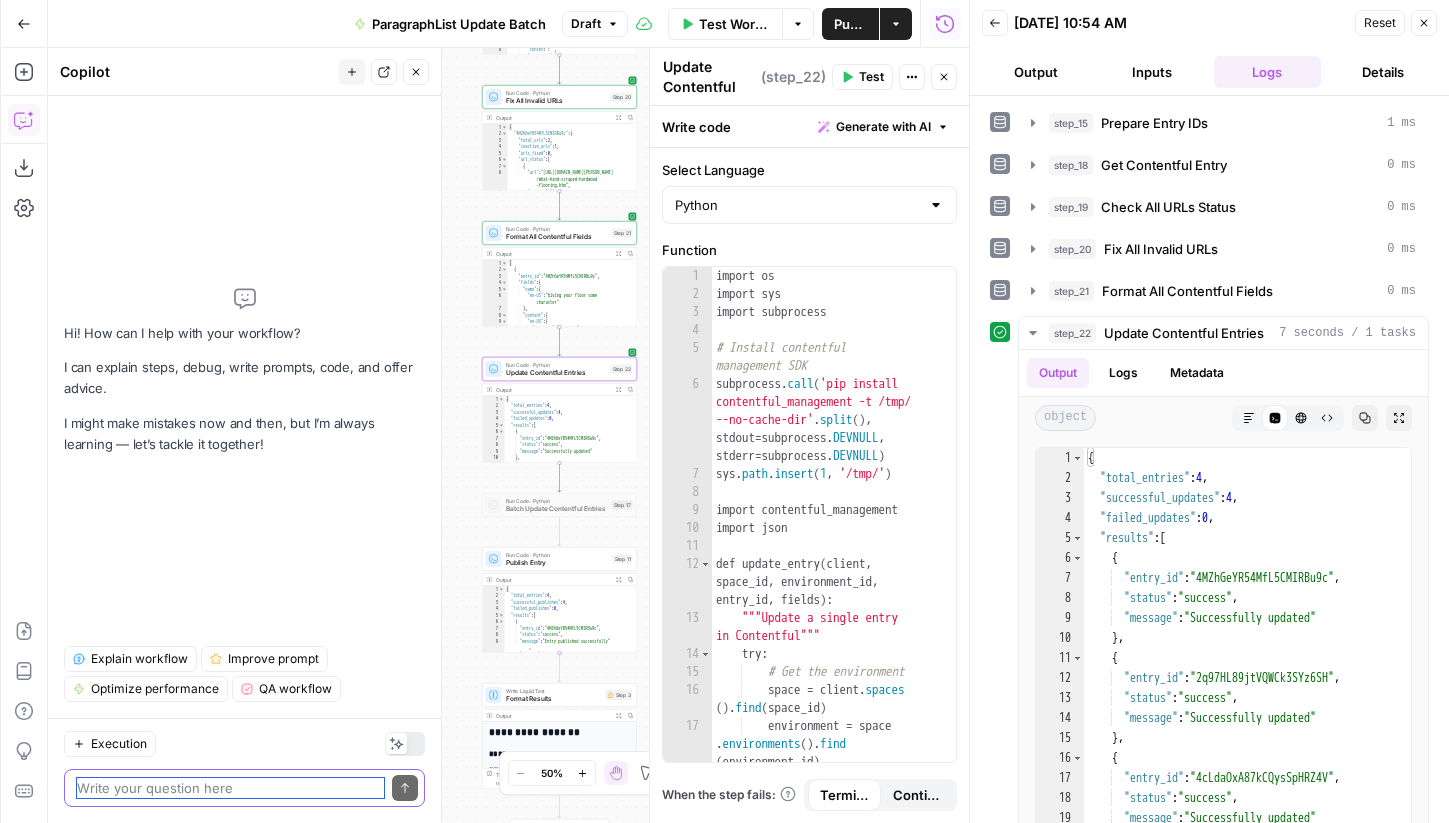 click at bounding box center [230, 788] 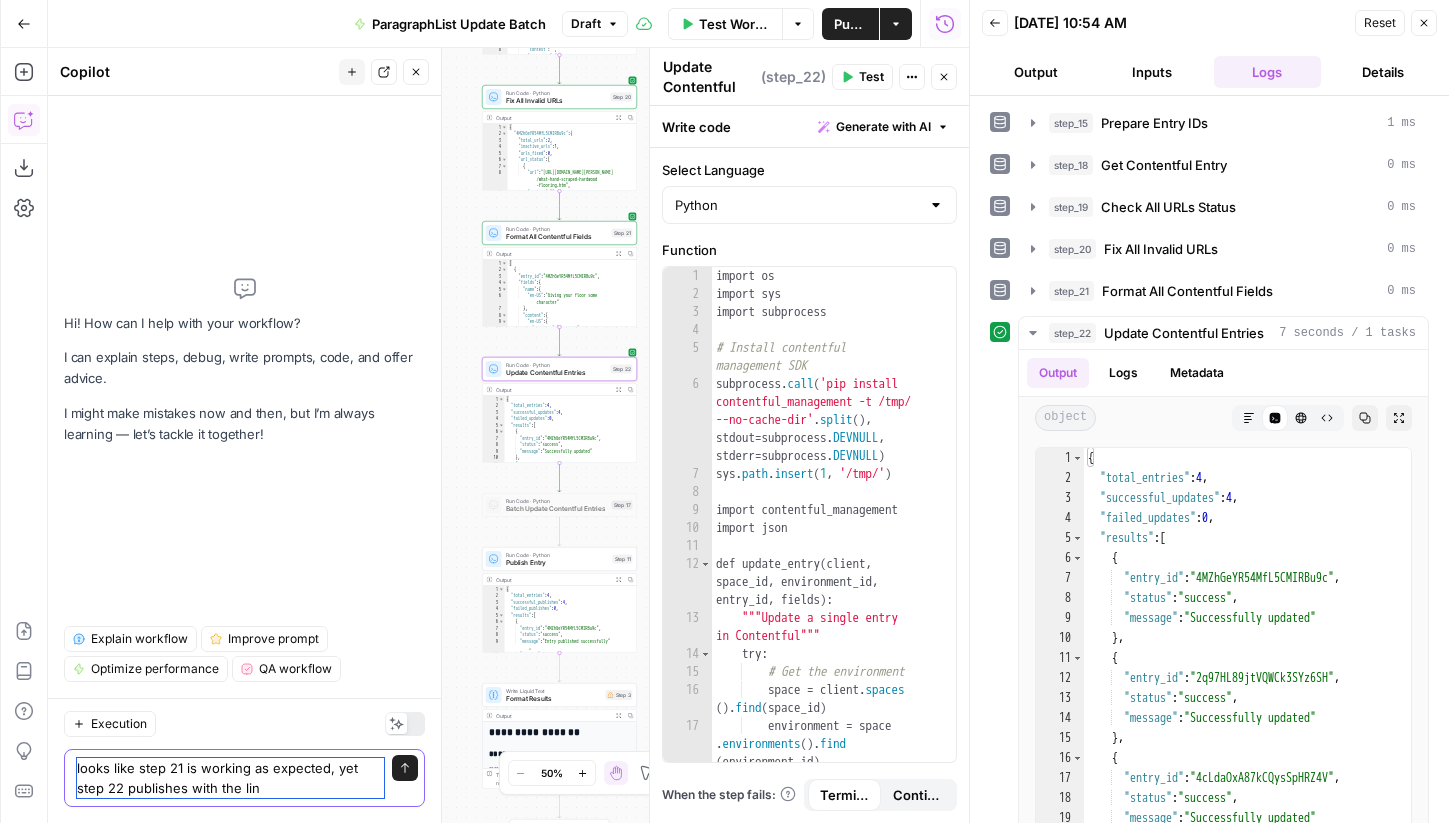 type on "looks like step 21 is working as expected, yet step 22 publishes with the link" 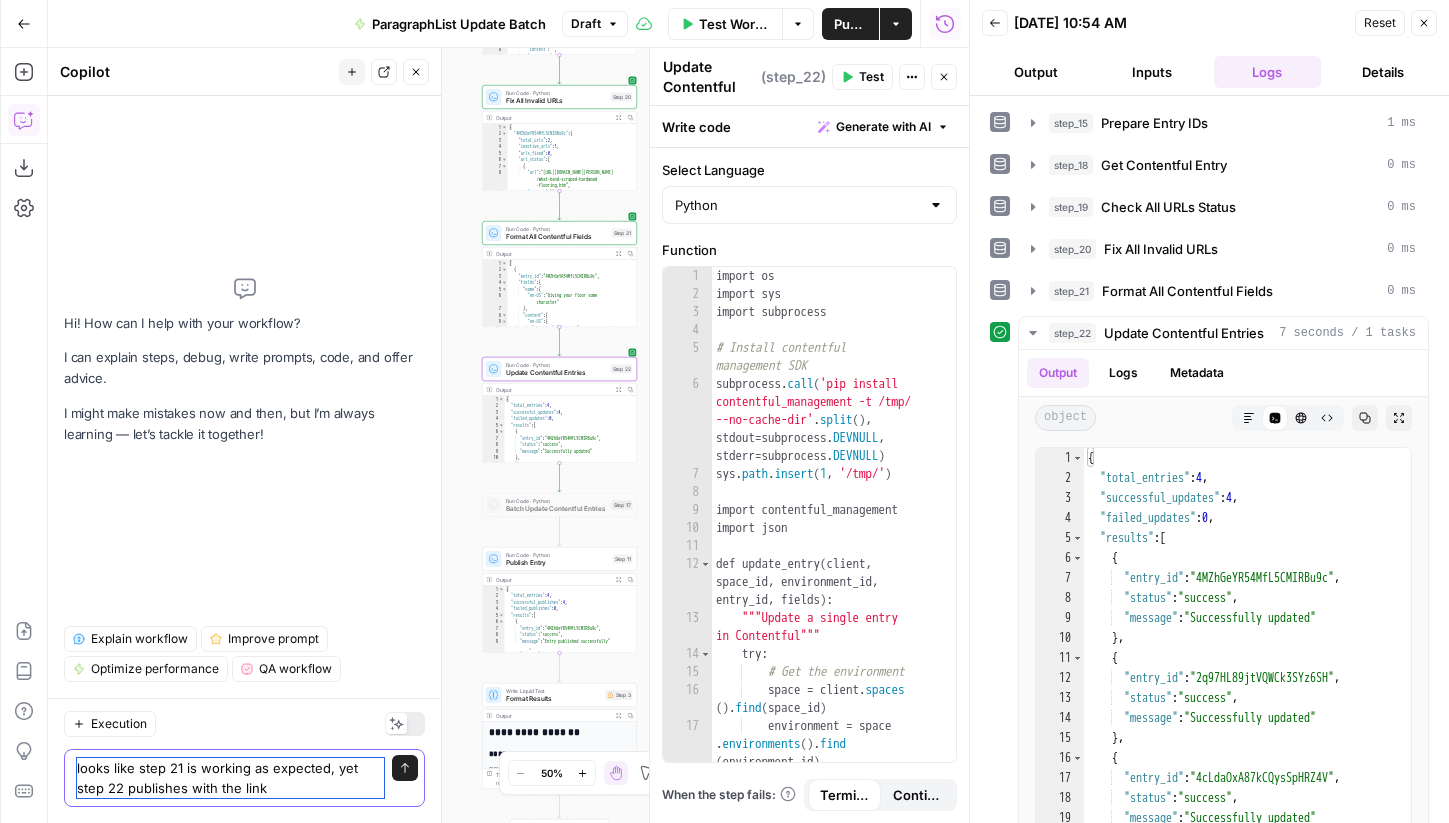 type 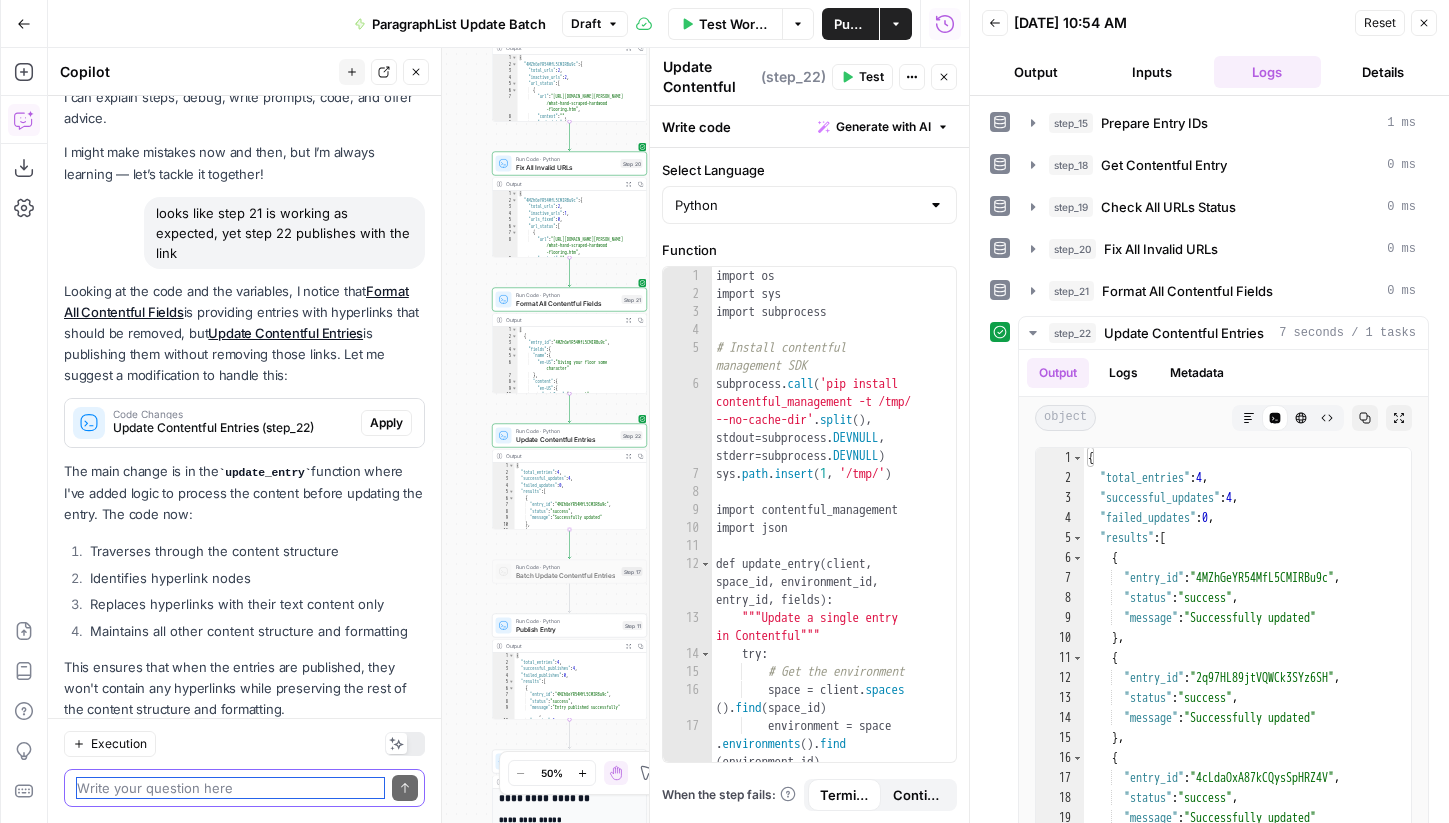 scroll, scrollTop: 57, scrollLeft: 0, axis: vertical 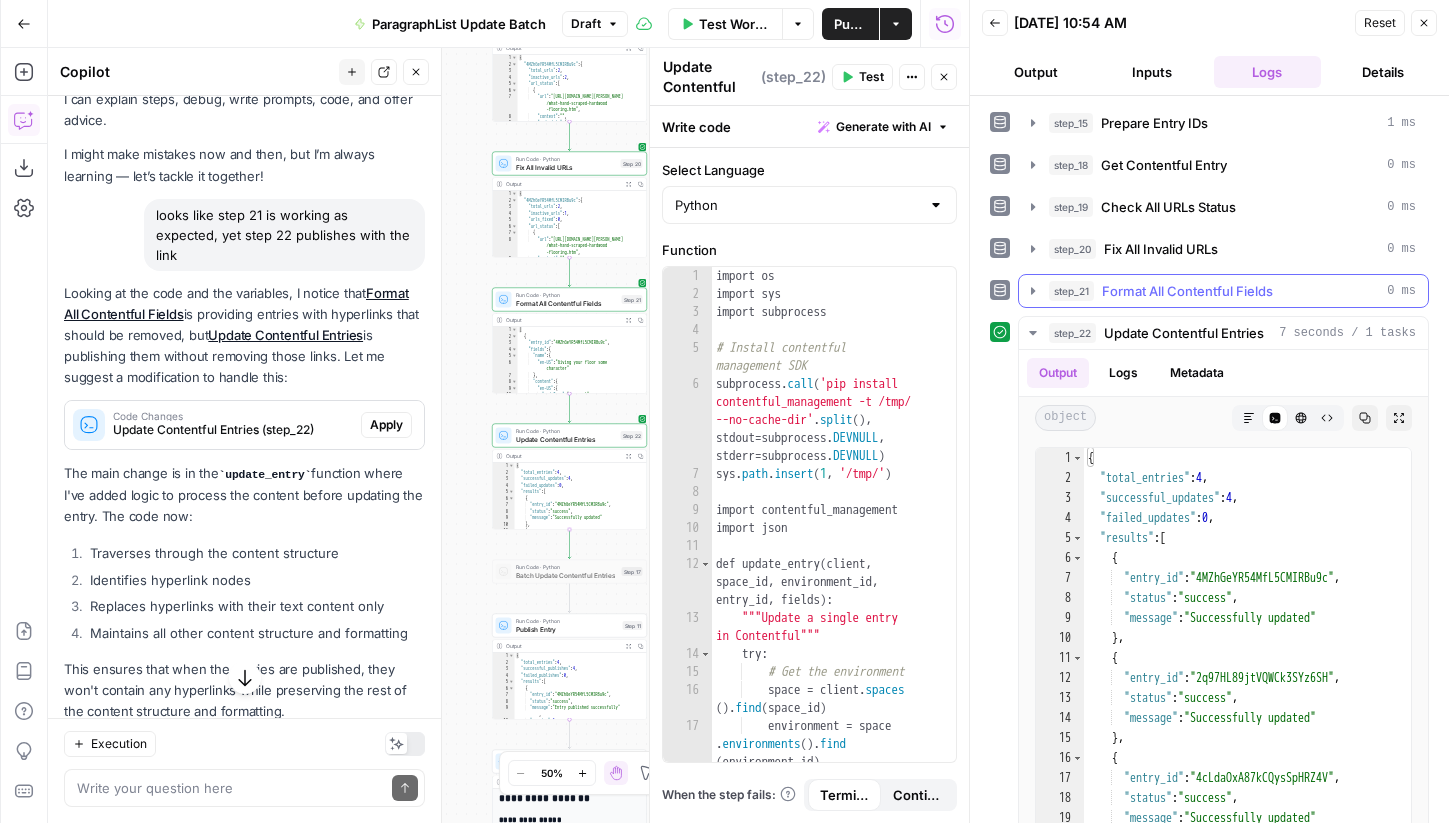 click 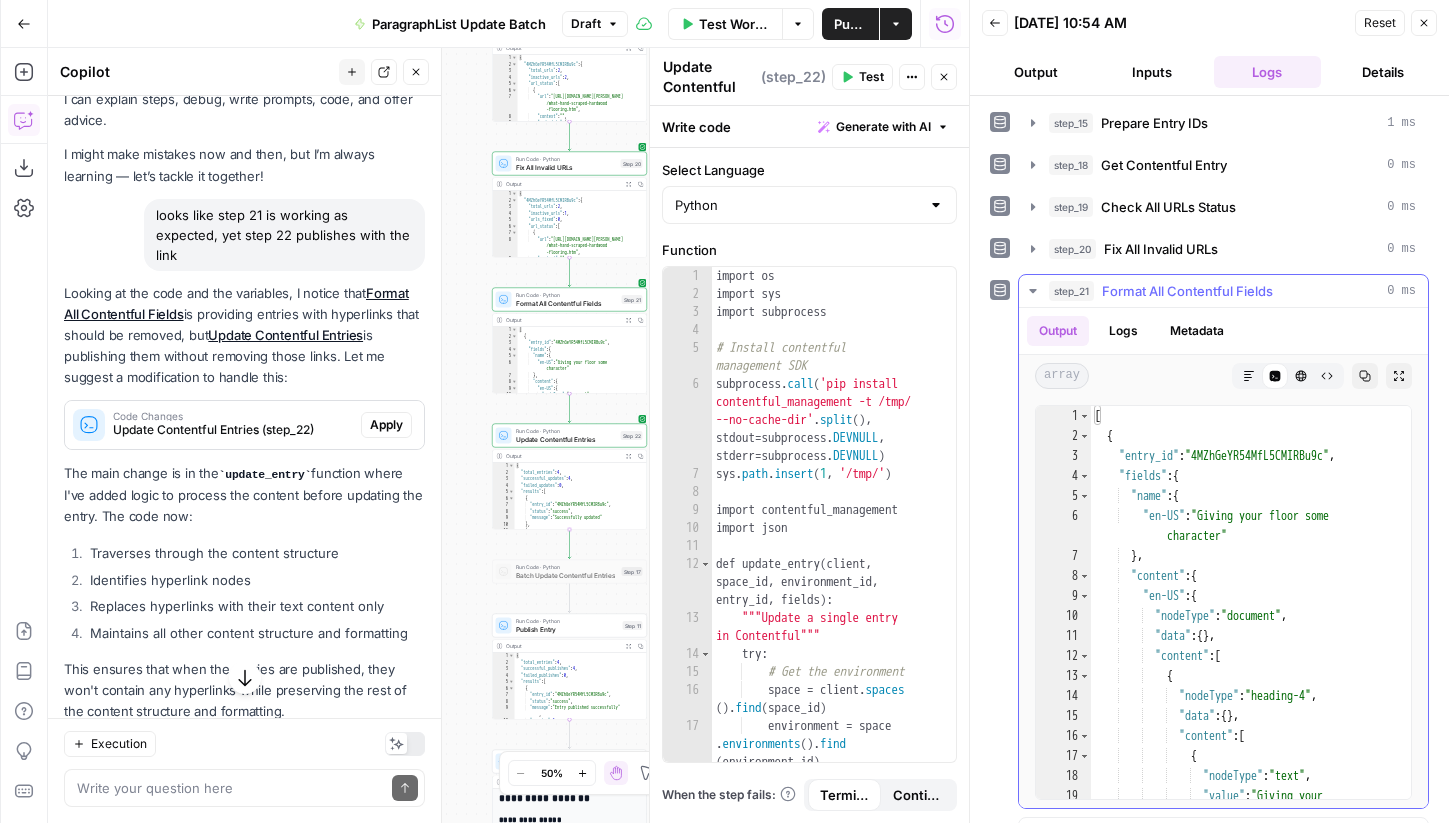 type on "*********" 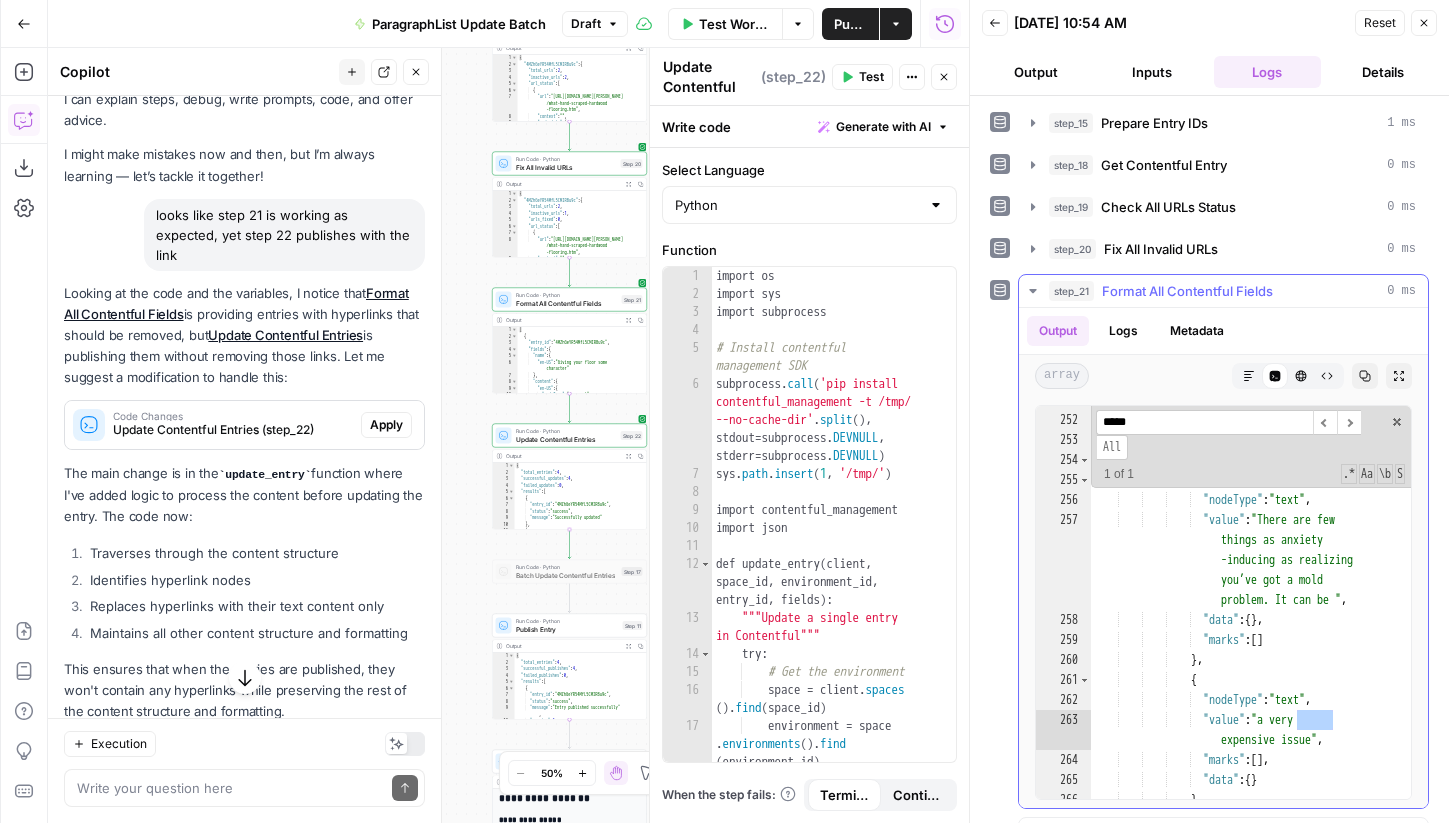 scroll, scrollTop: 6317, scrollLeft: 0, axis: vertical 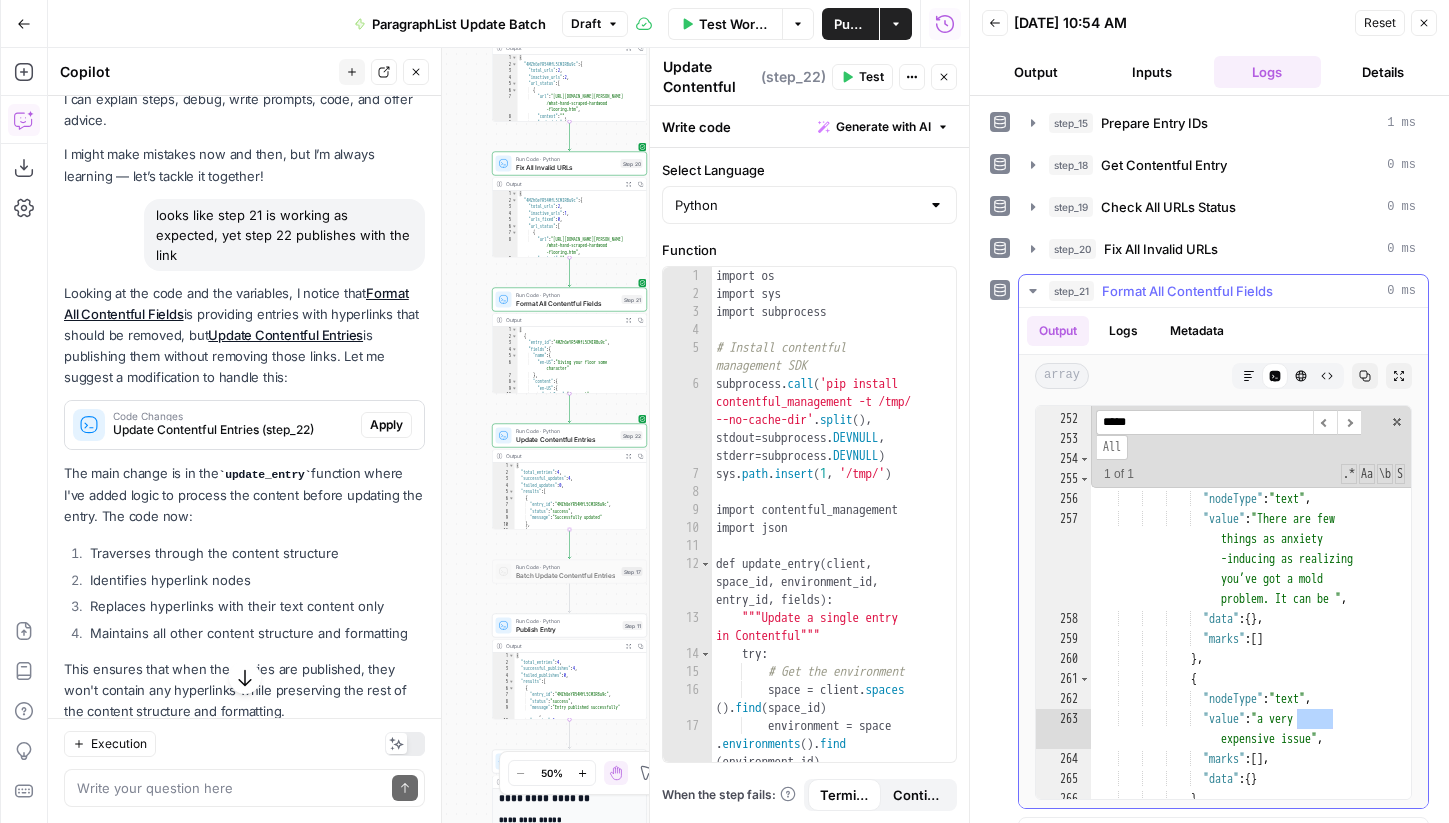 type on "*****" 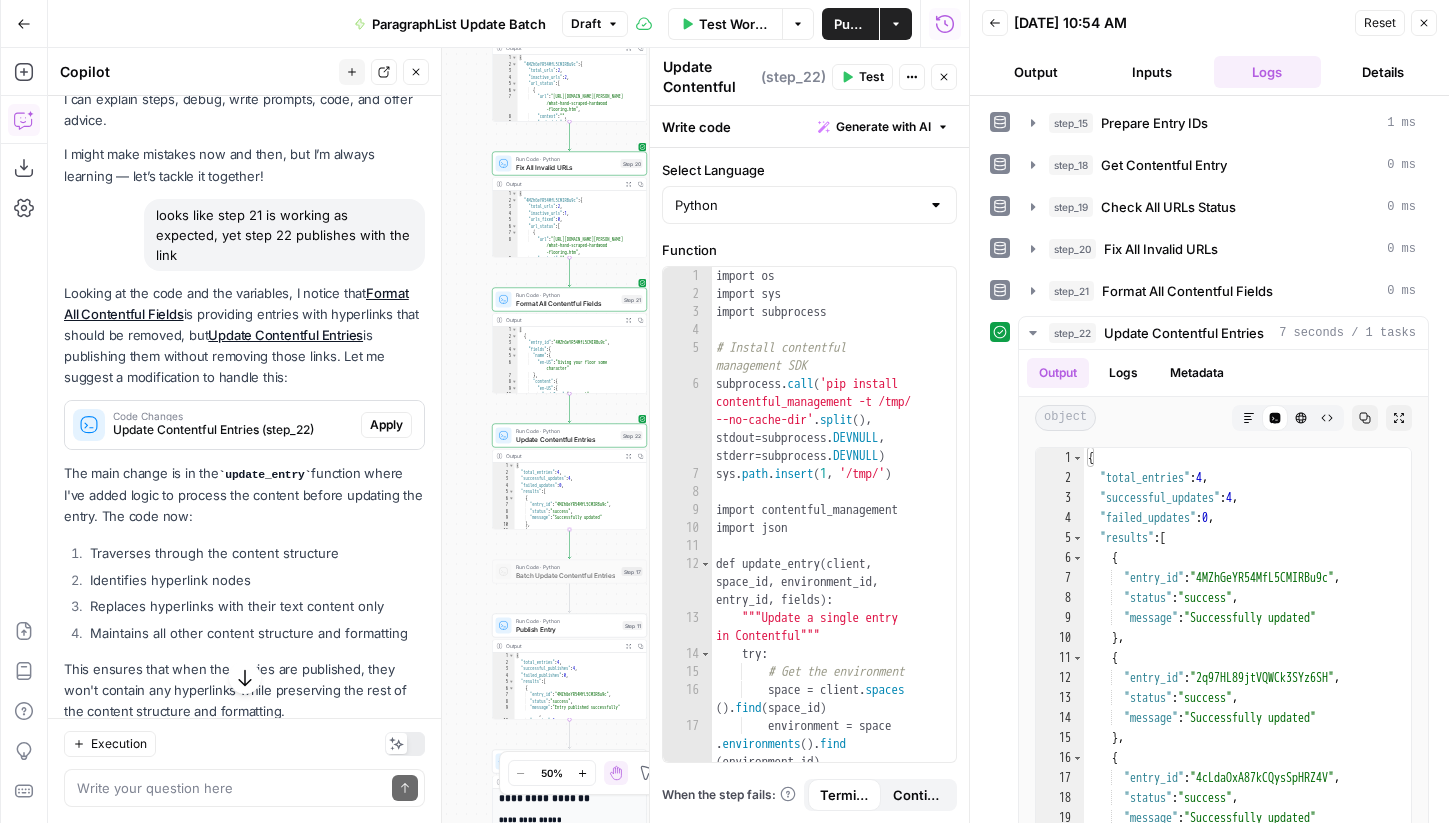 scroll, scrollTop: 89, scrollLeft: 0, axis: vertical 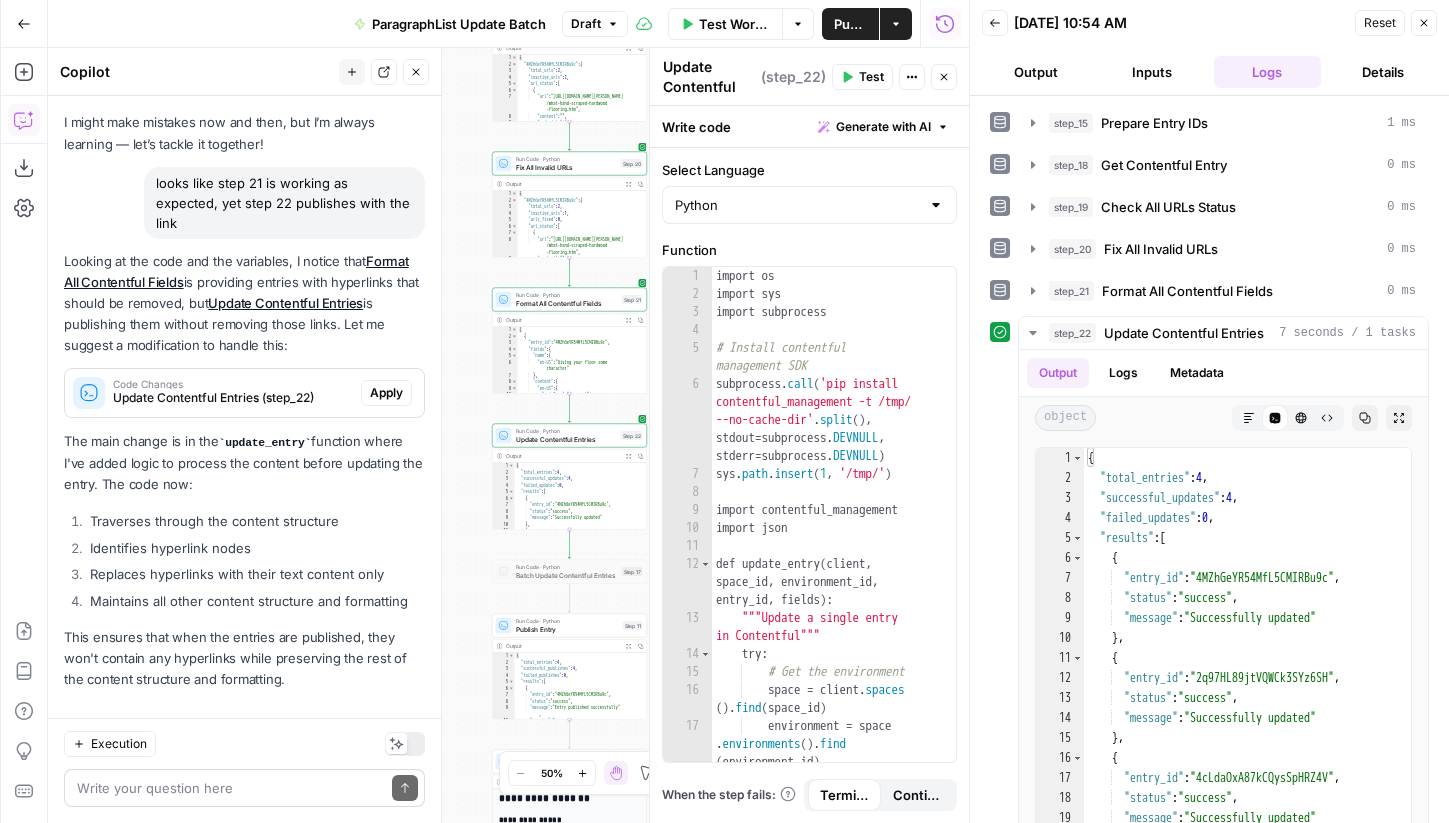 click on "Write your question here Send" at bounding box center [244, 788] 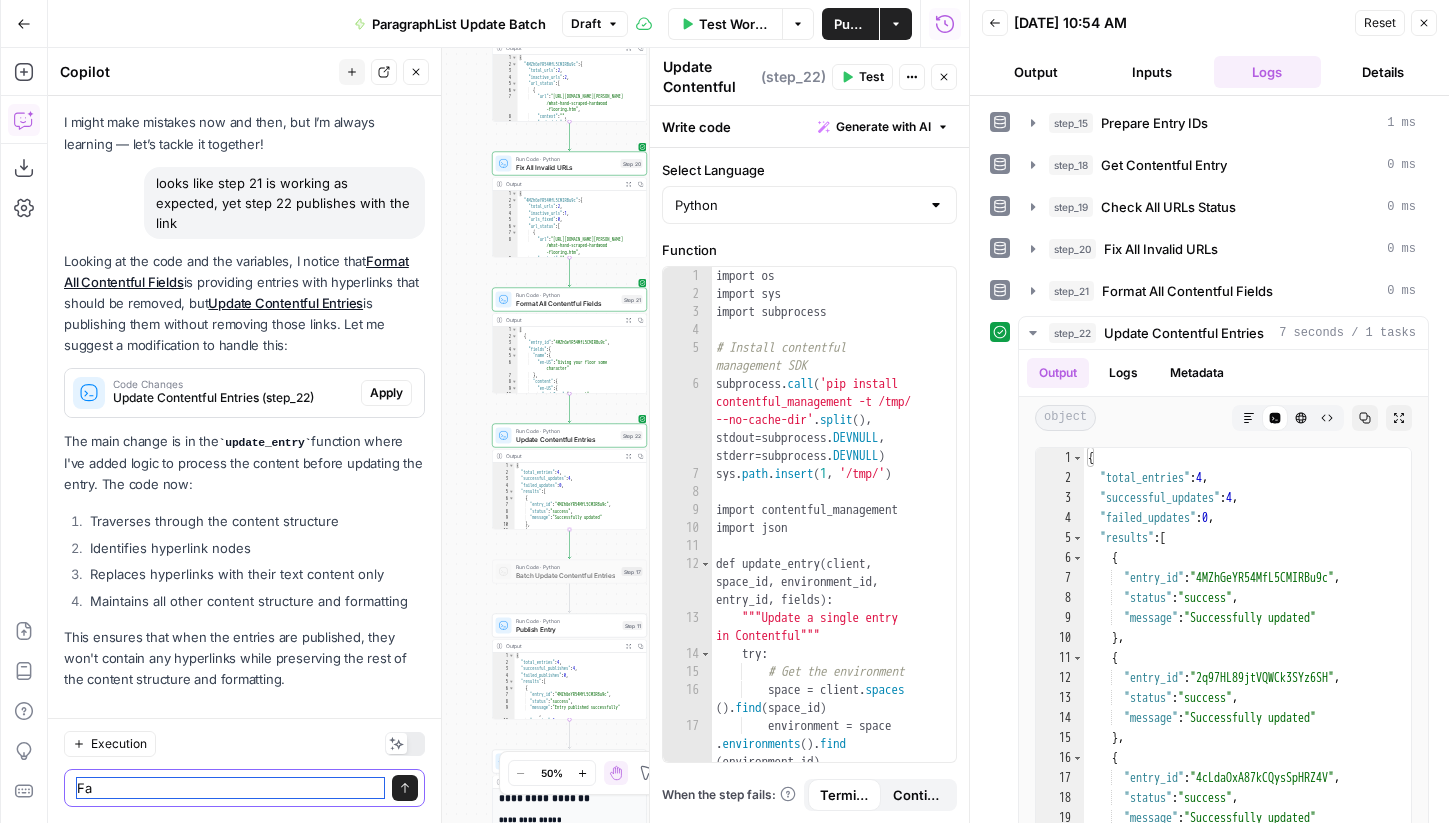 type on "F" 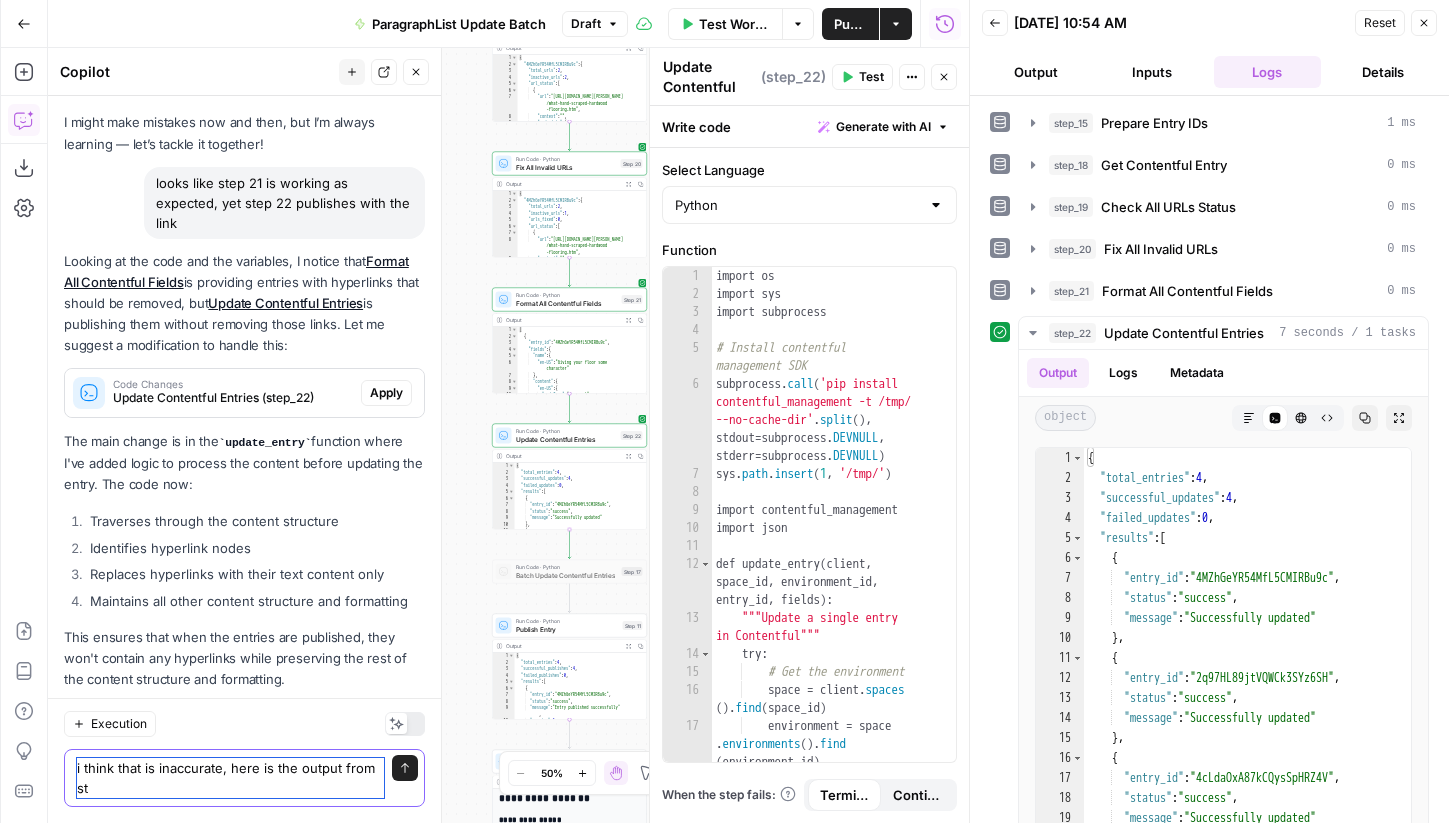 scroll, scrollTop: 109, scrollLeft: 0, axis: vertical 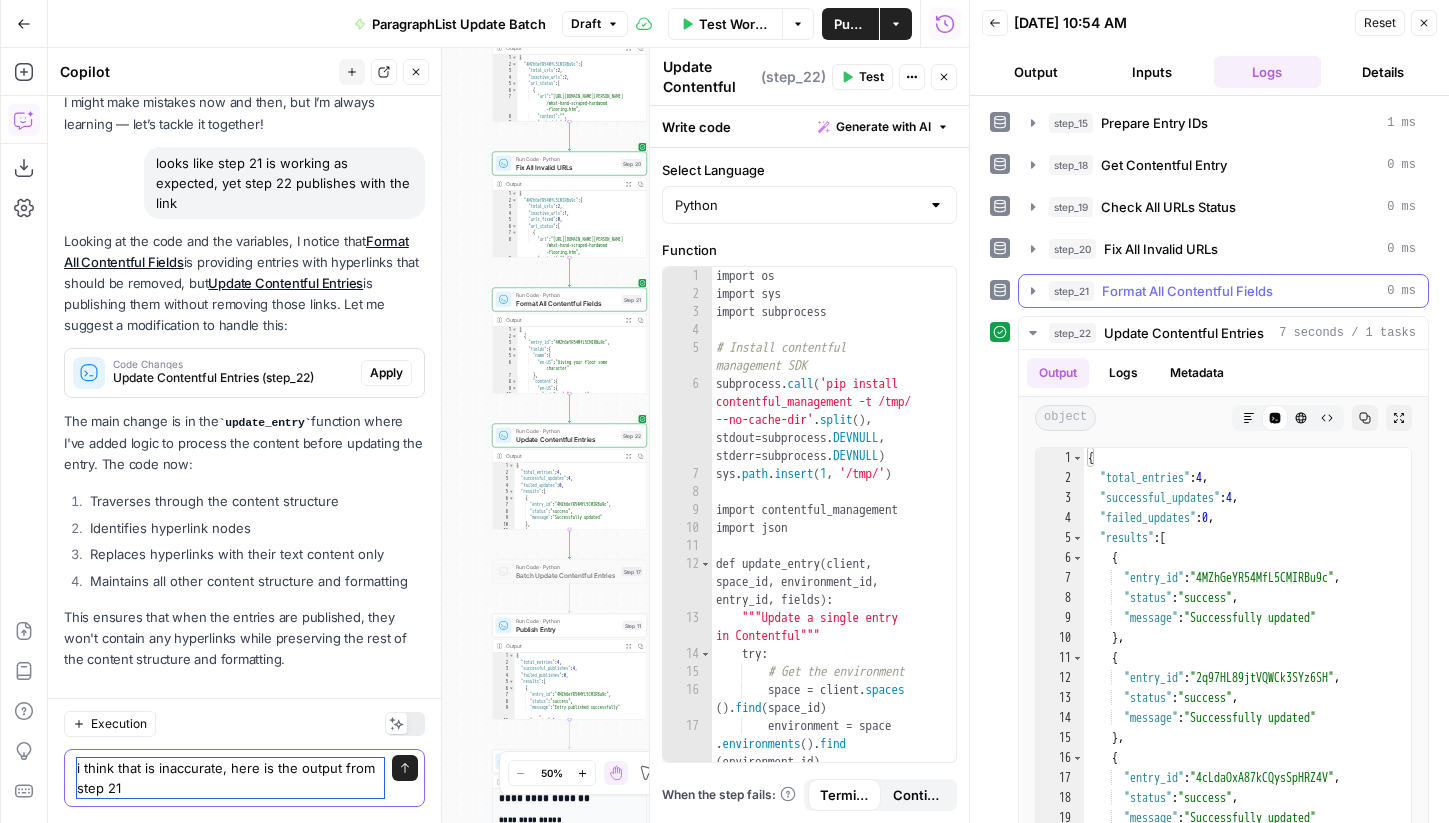 type on "i think that is inaccurate, here is the output from step 21" 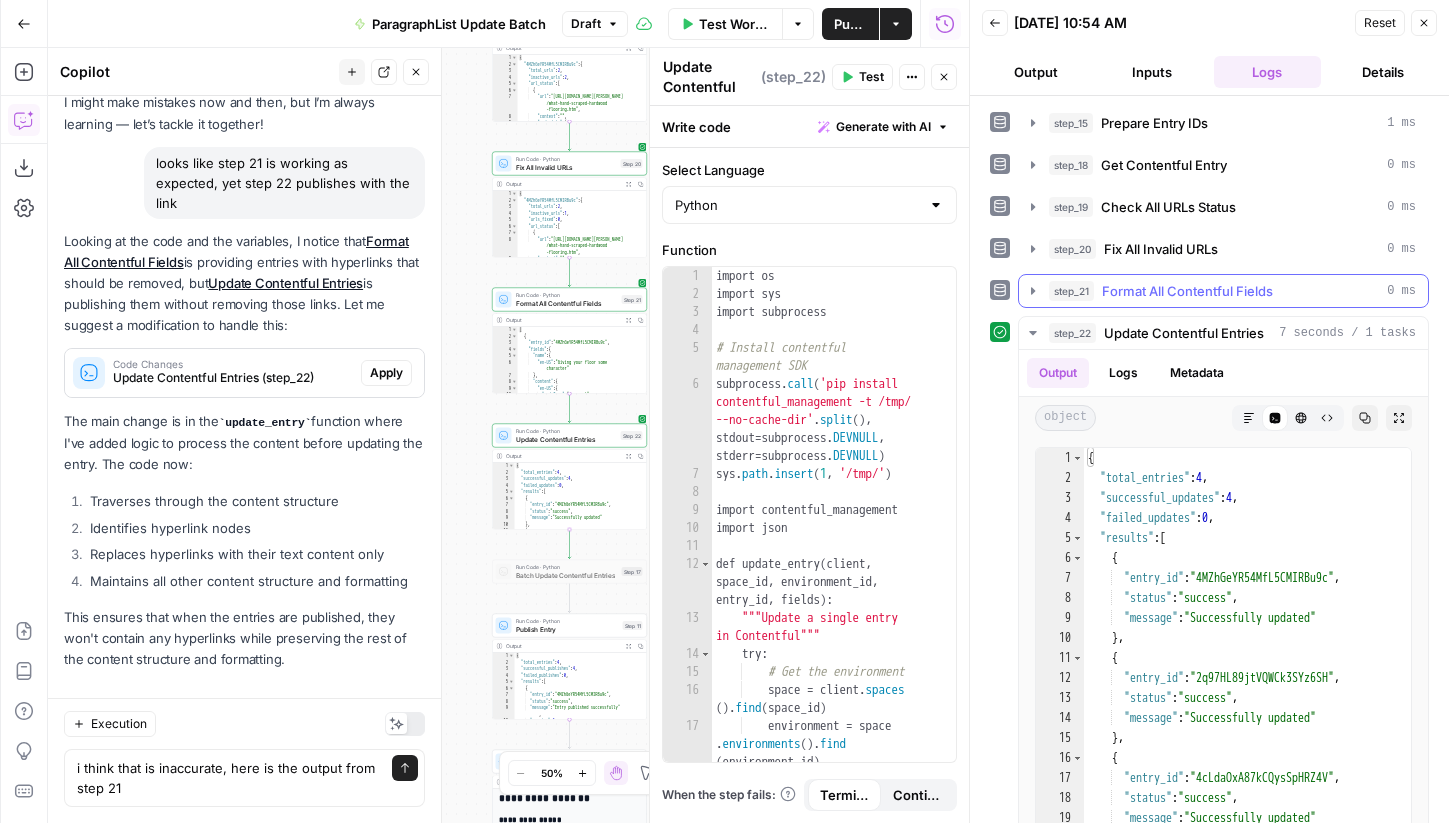 click 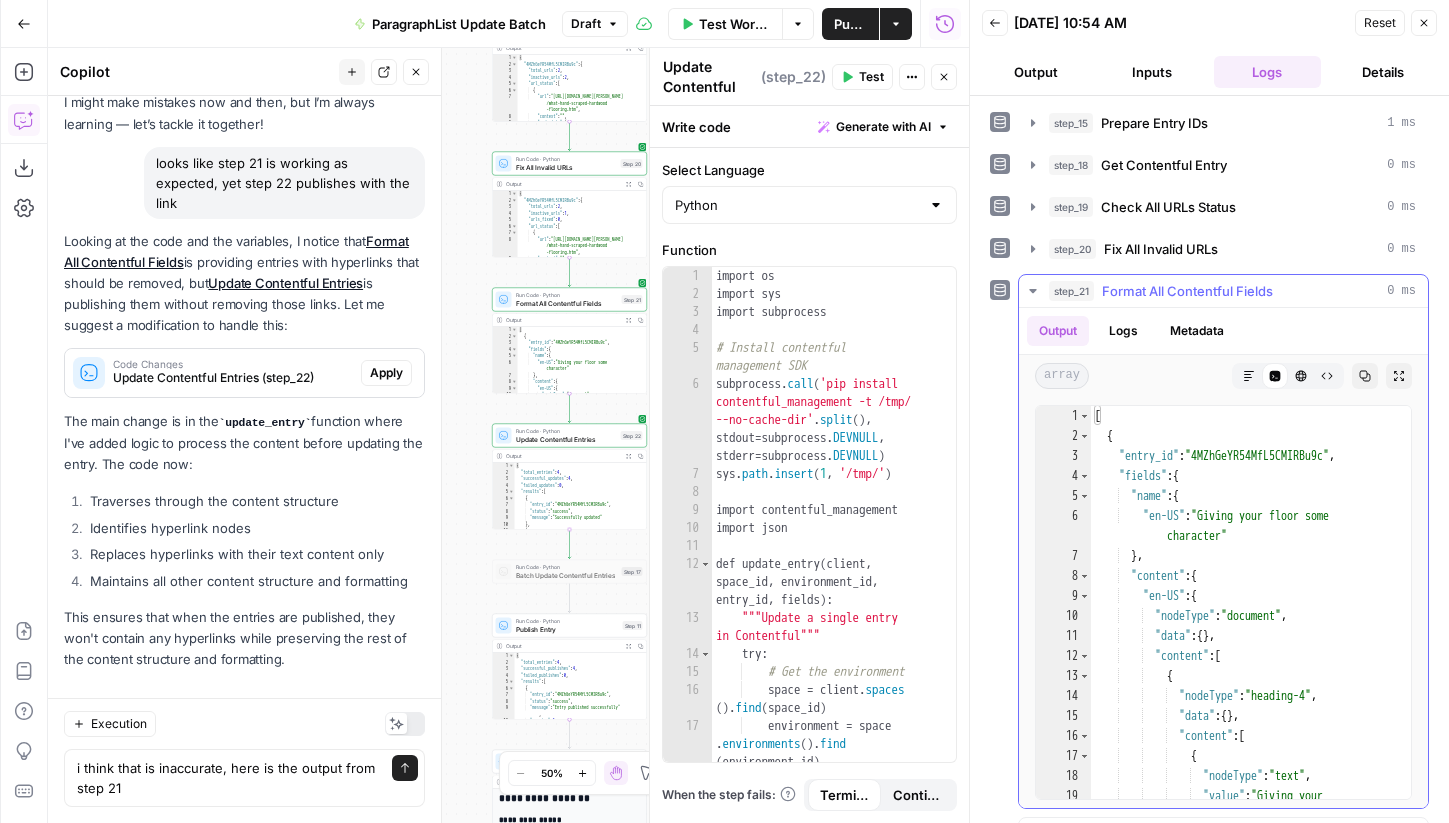 click on "[    {      "entry_id" :  "4MZhGeYR54MfL5CMIRBu9c" ,      "fields" :  {         "name" :  {           "en-US" :  "Giving your floor some               character"         } ,         "content" :  {           "en-US" :  {              "nodeType" :  "document" ,              "data" :  { } ,              "content" :  [                {                   "nodeType" :  "heading-4" ,                   "data" :  { } ,                   "content" :  [                     {                        "nodeType" :  "text" ,                        "value" :  "Giving your                        floor some character" ," at bounding box center (1251, 632) 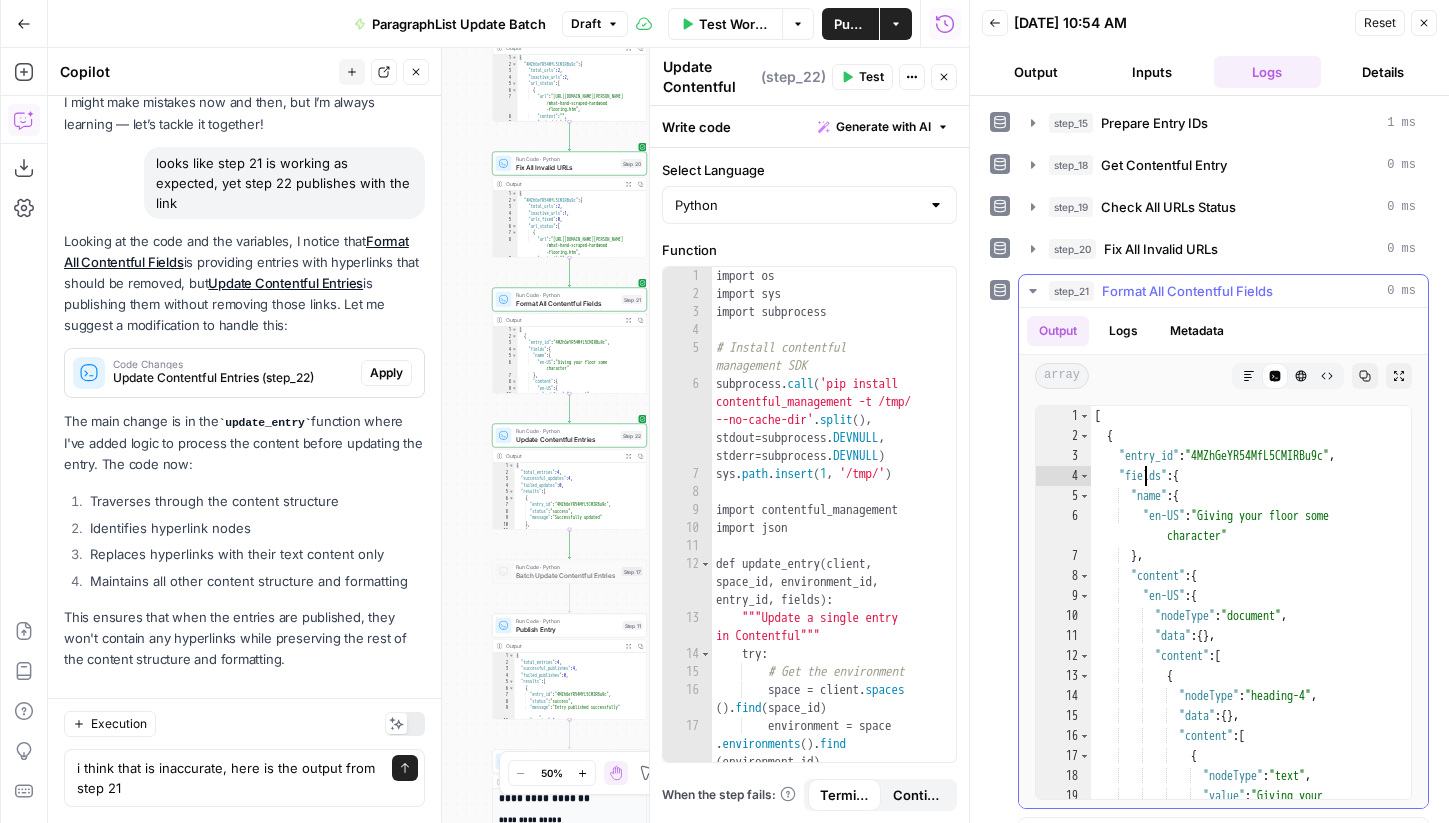 type on "*
*" 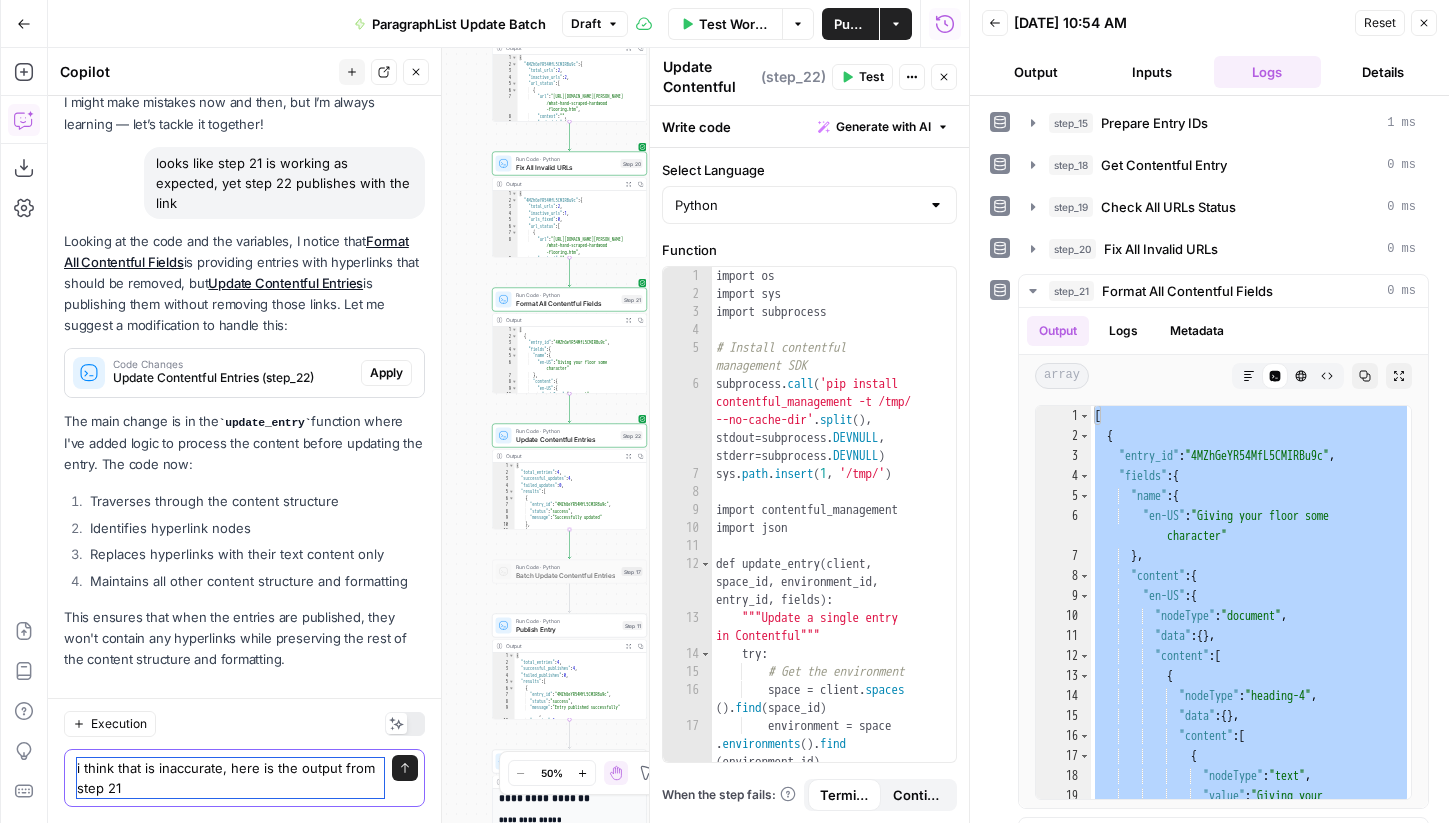 click on "i think that is inaccurate, here is the output from step 21" at bounding box center [230, 778] 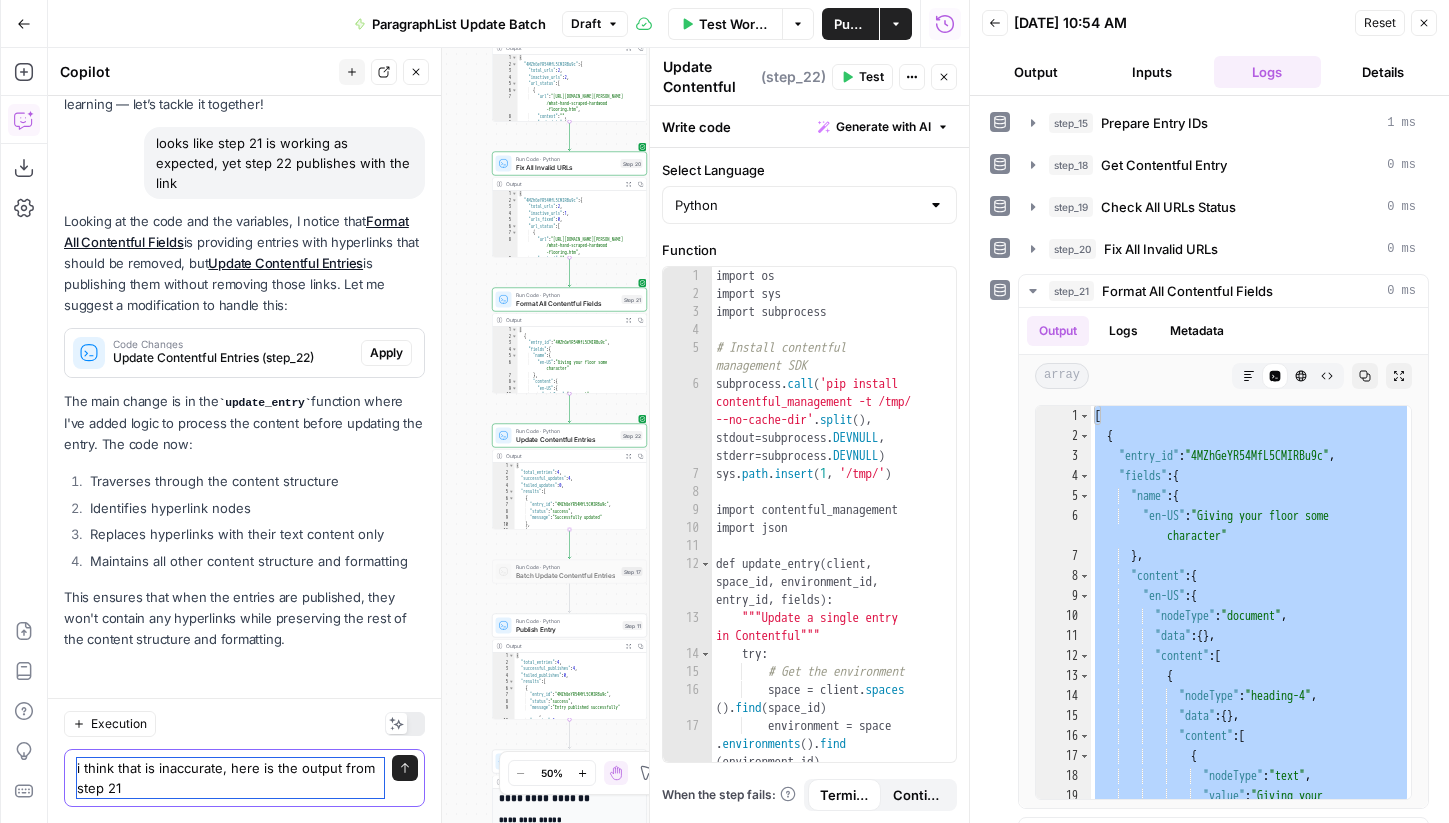 paste on "[
{
"entry_id": "4MZhGeYR54MfL5CMIRBu9c",
"fields": {
"name": {
"en-US": "Giving your floor some character"
},
"content": {
"en-US": {
"nodeType": "document",
"data": {},
"content": [
{
"nodeType": "heading-4",
"data": {},
"content": [
{
"nodeType": "text",
"value": "Giving your floor some character",
"marks": [],
"data": {}
}
]
},
{
"nodeType": "paragraph",
"data": {},
"content": [
{
"nodeType": "text",
"value": "Just what is ",
"data": {},
"marks": []
},
{
"nodeType": "text",
"value": "hand scraped hardwood flooring? ",
"marks"..." 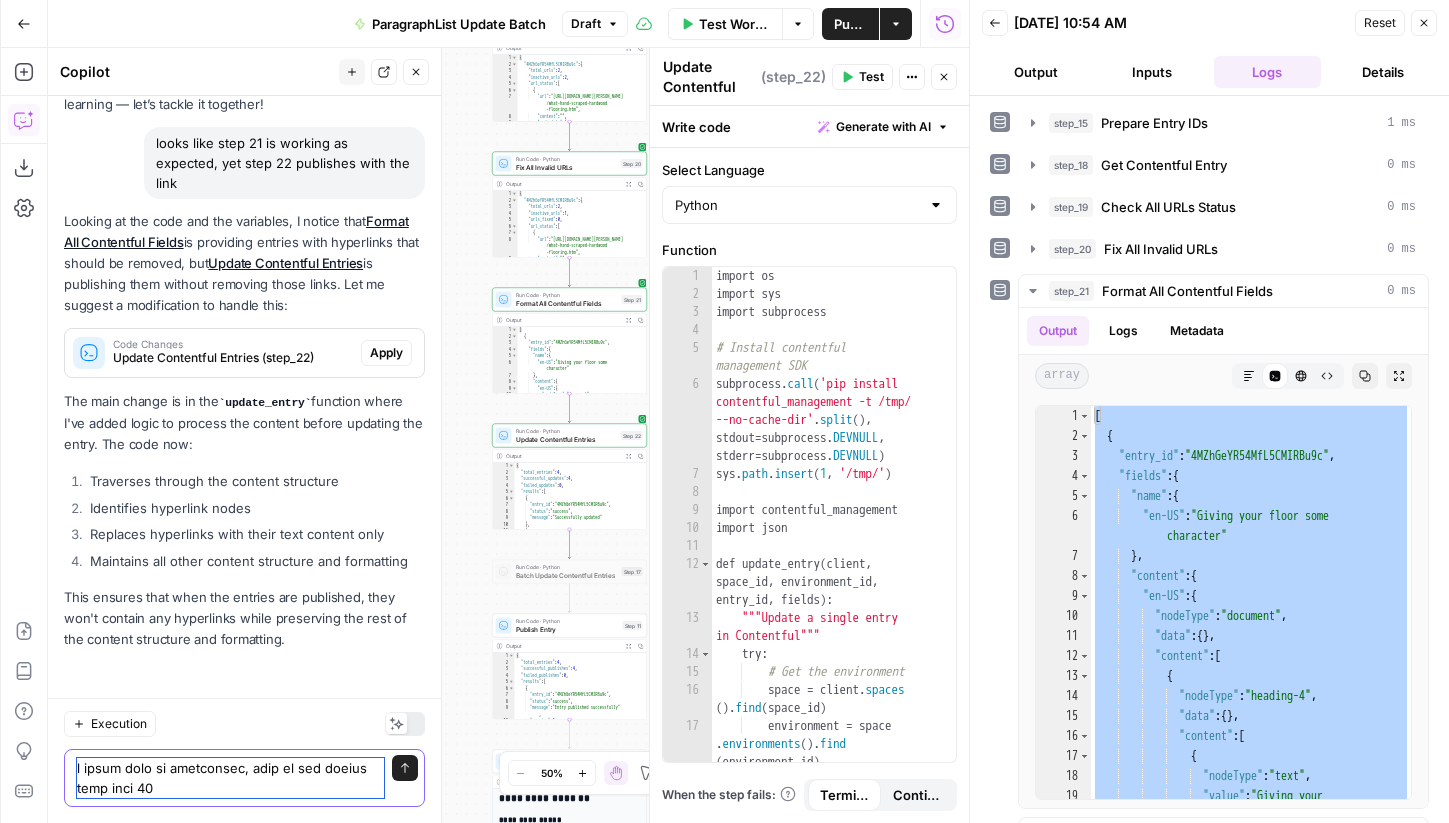 scroll, scrollTop: 369, scrollLeft: 0, axis: vertical 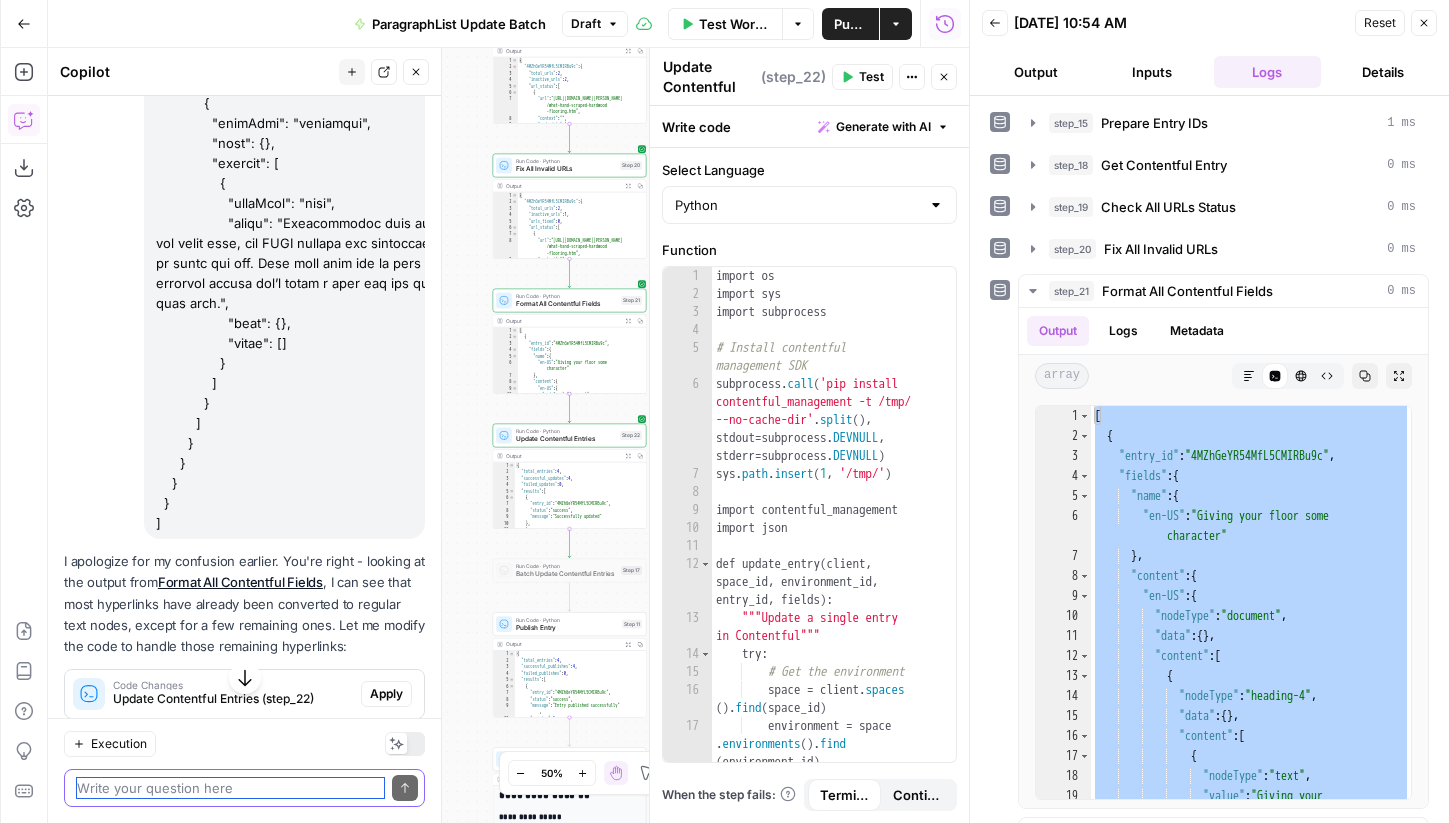 click at bounding box center [230, 788] 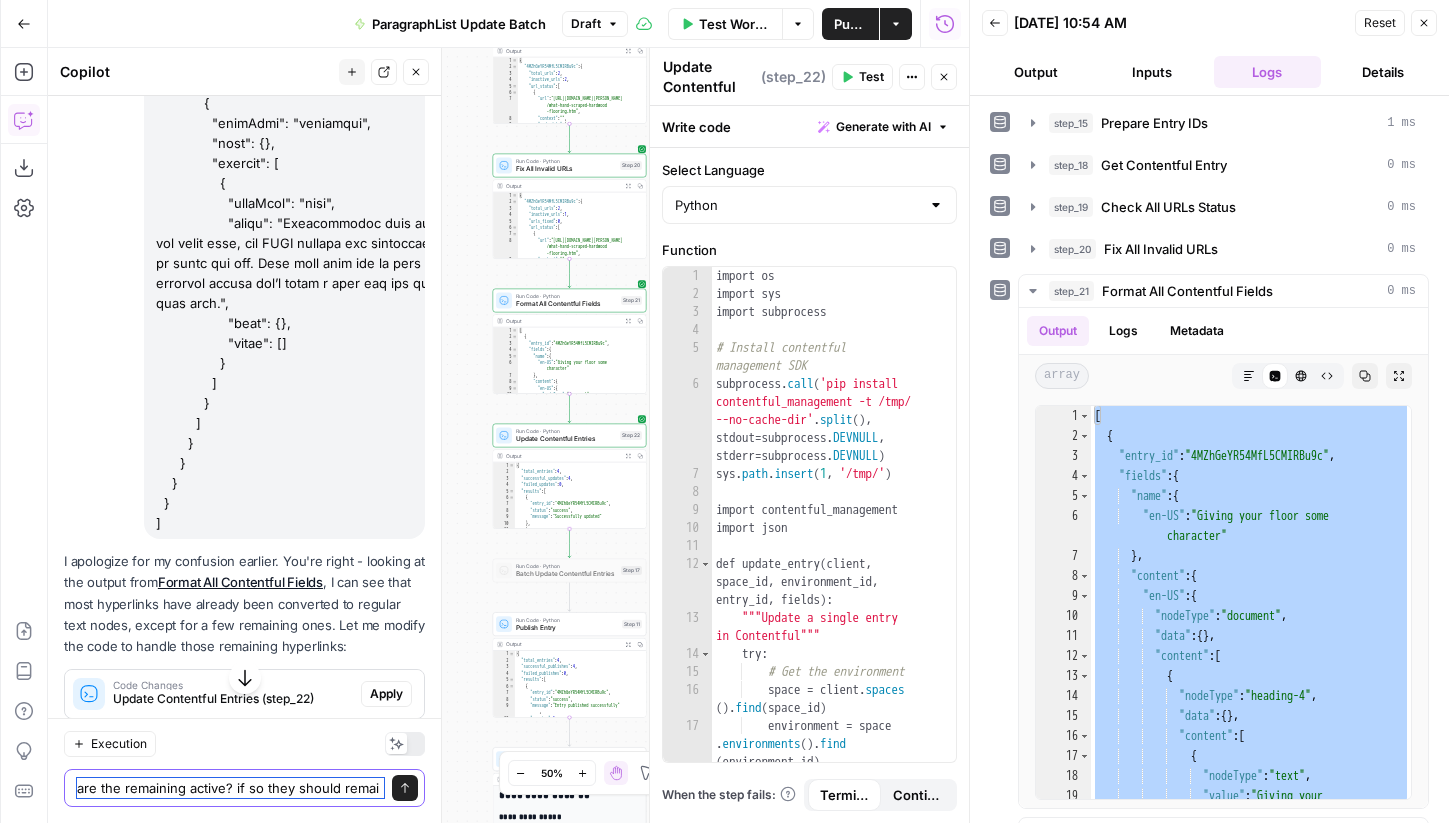 type on "are the remaining active? if so they should remain" 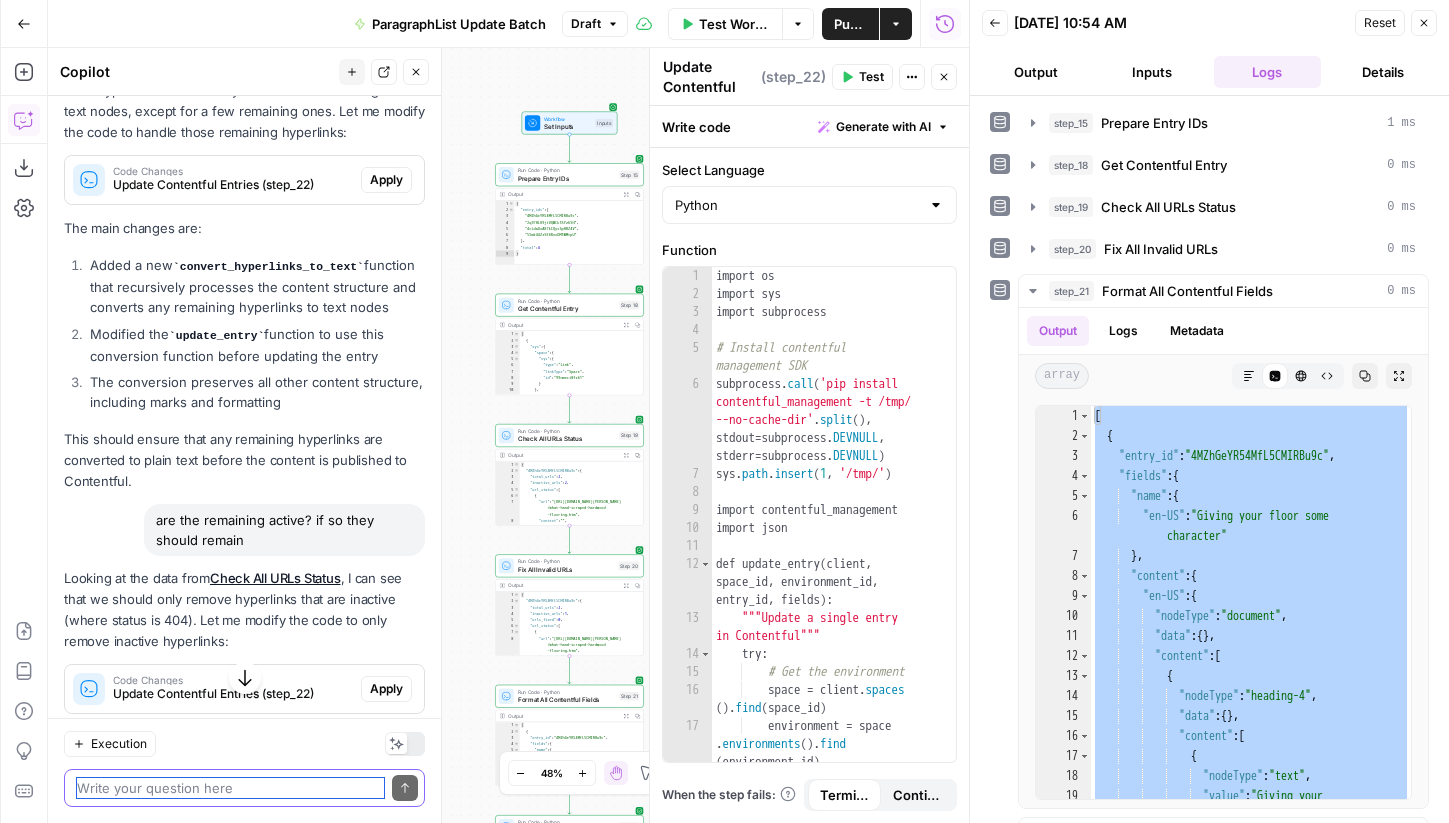 scroll, scrollTop: 10507, scrollLeft: 0, axis: vertical 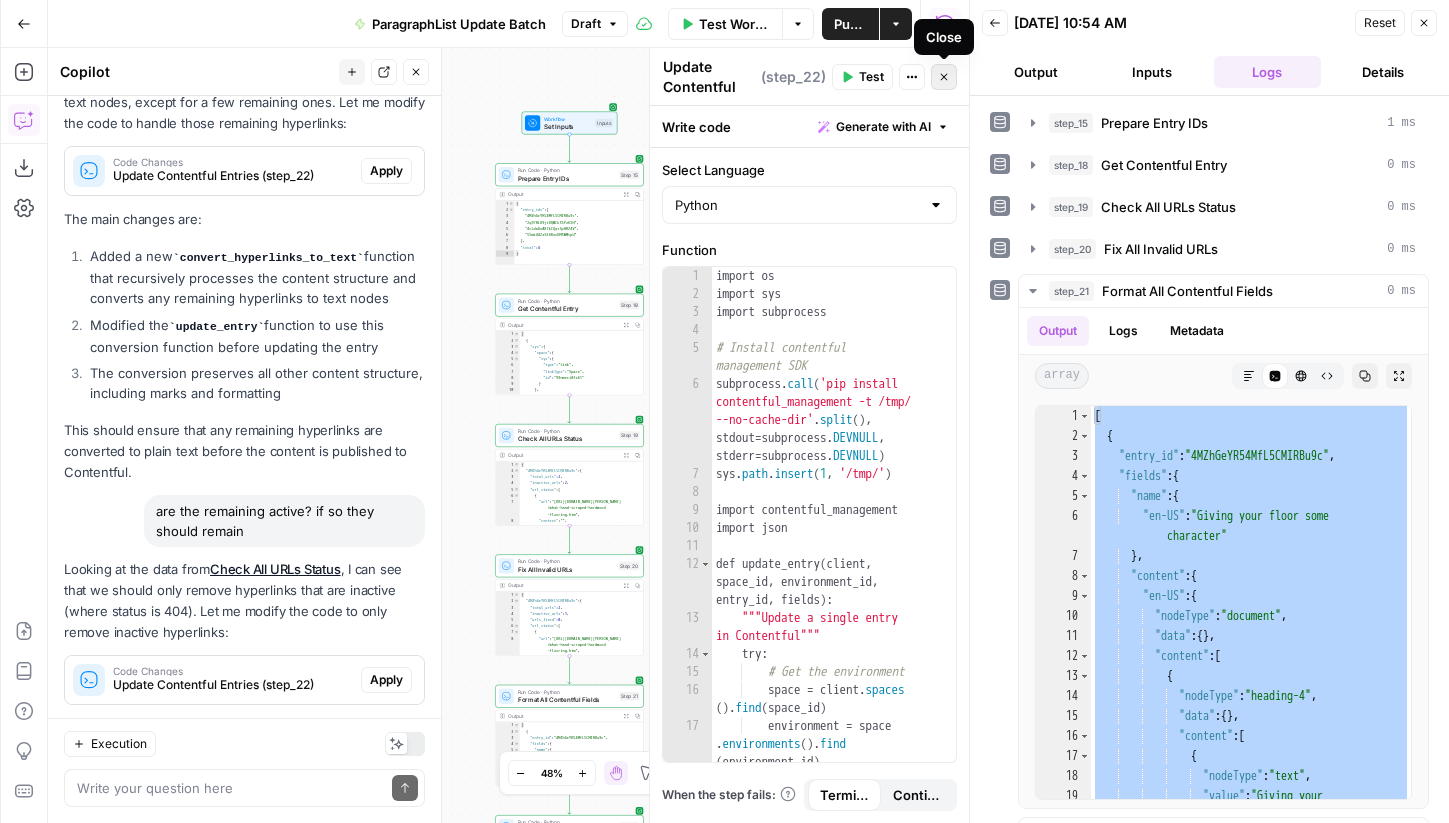 click 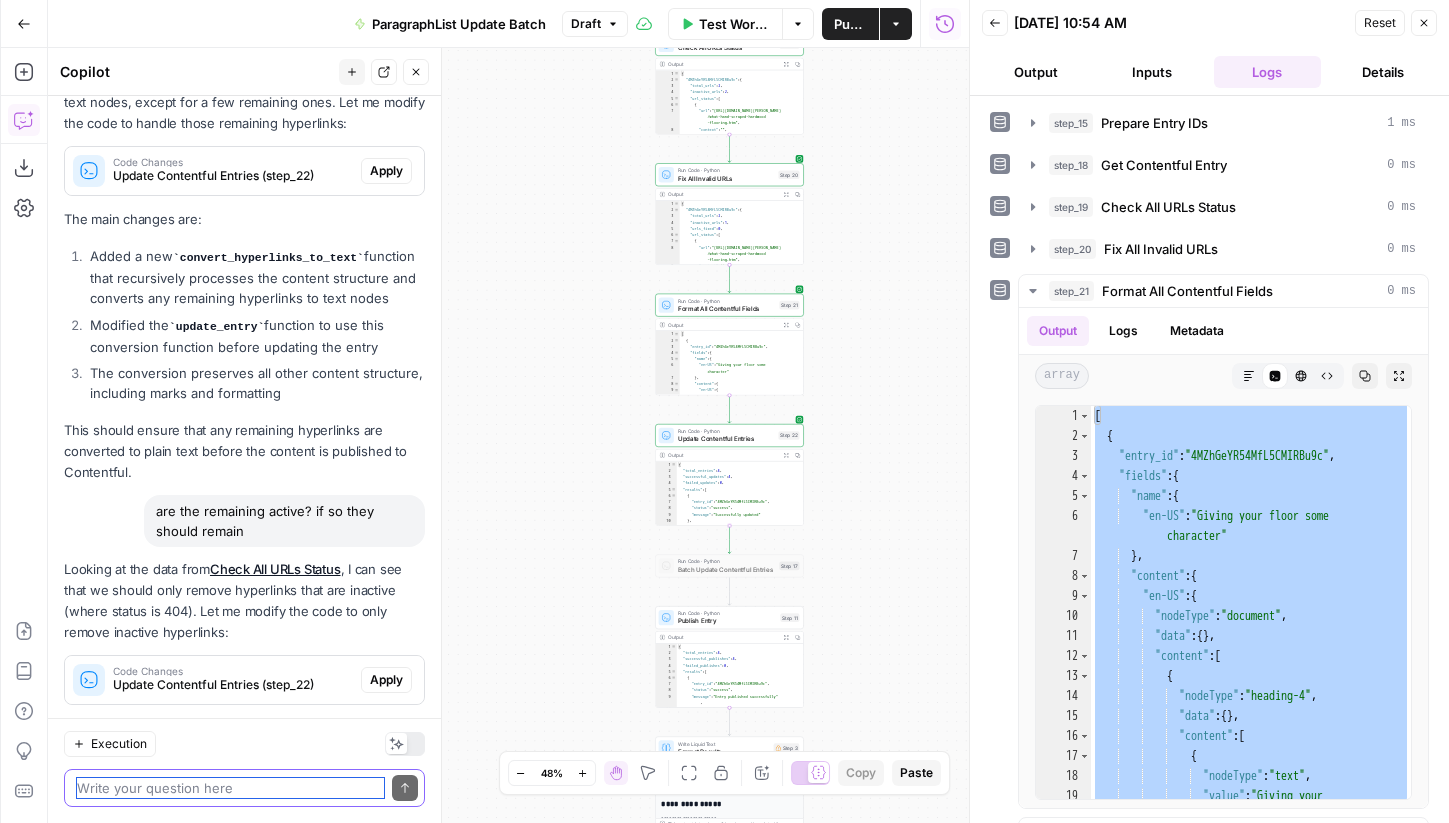 click at bounding box center (230, 788) 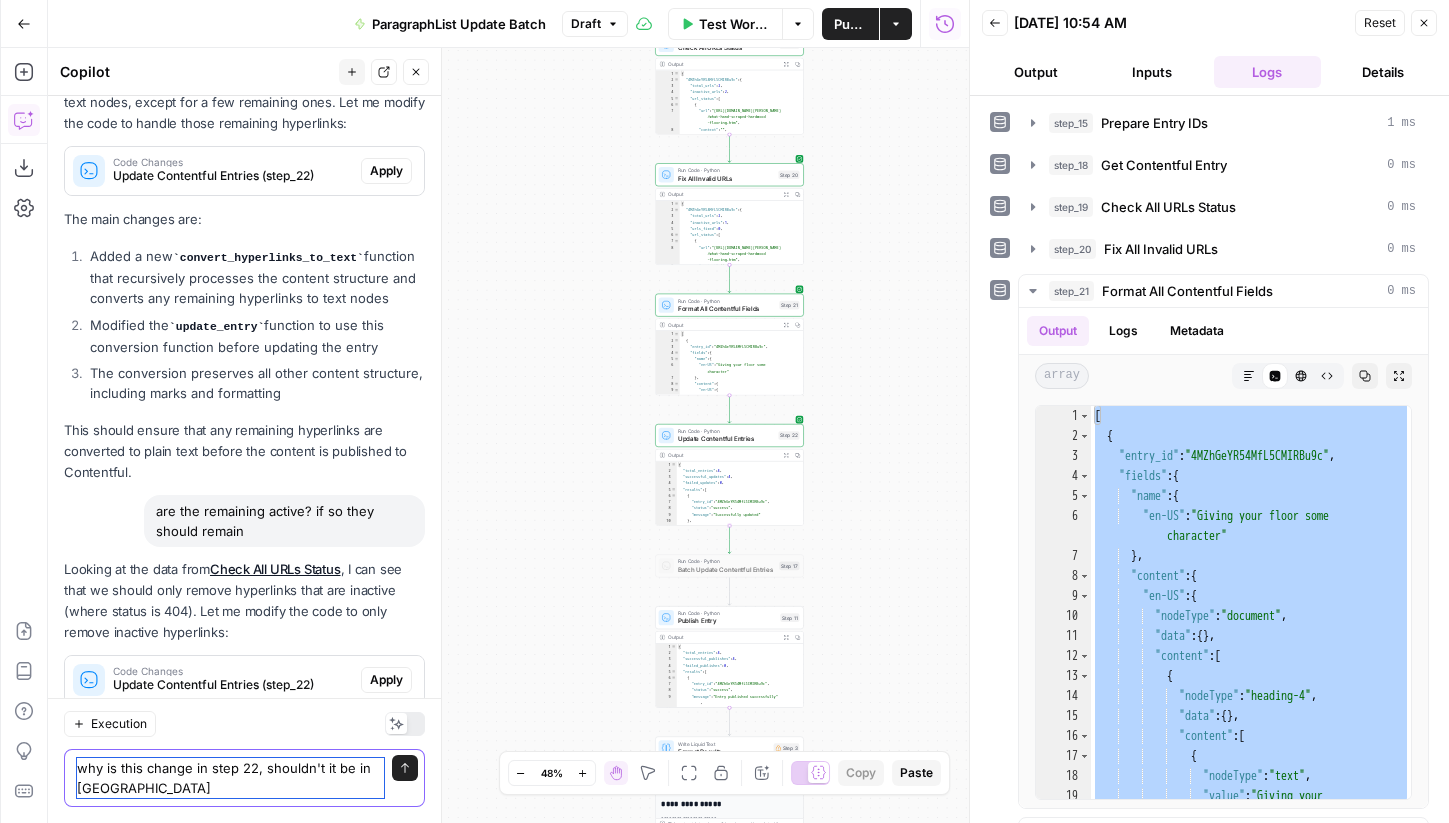scroll, scrollTop: 10527, scrollLeft: 0, axis: vertical 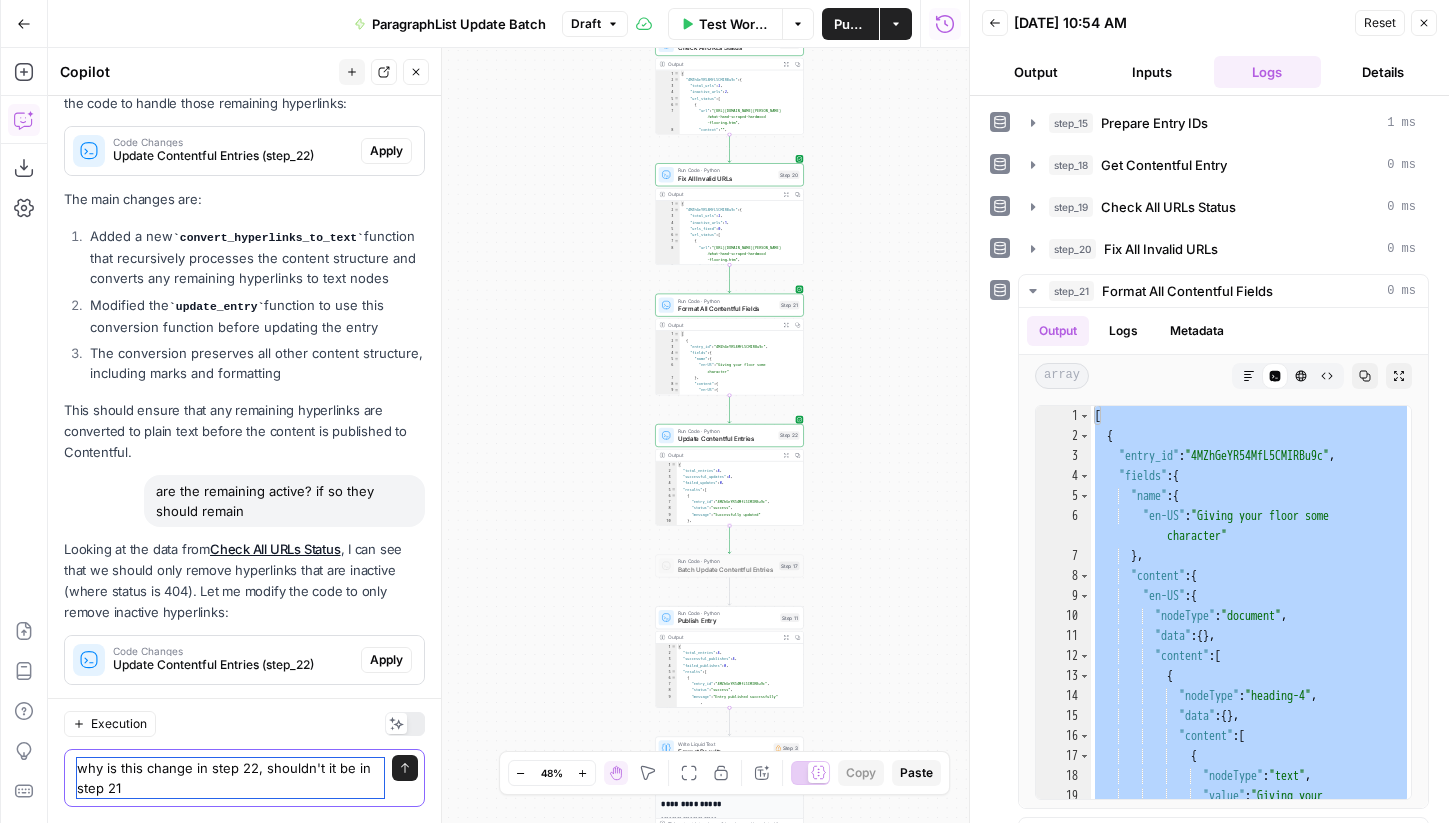 type on "why is this change in step 22, shouldn't it be in step 21?" 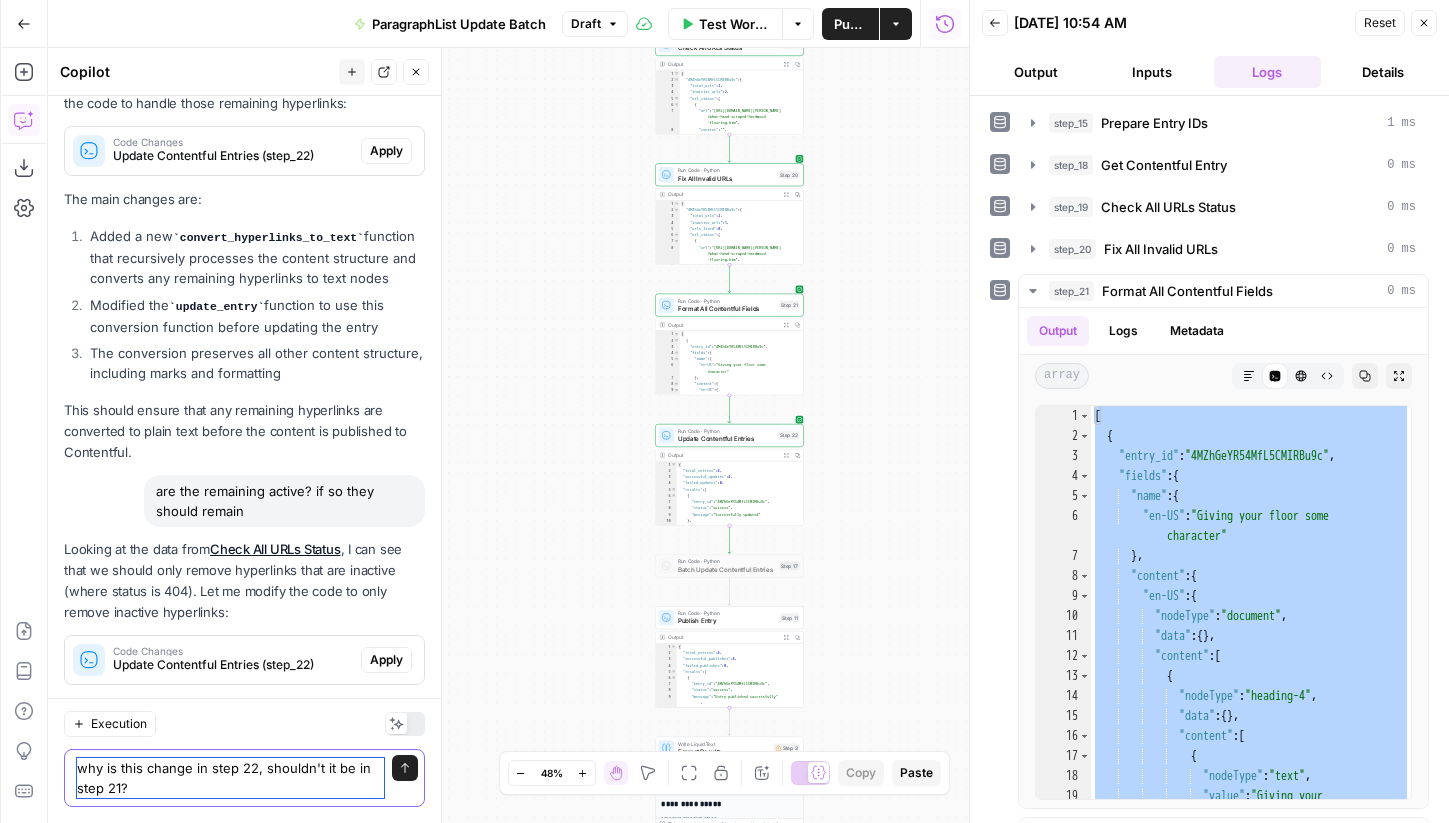 type 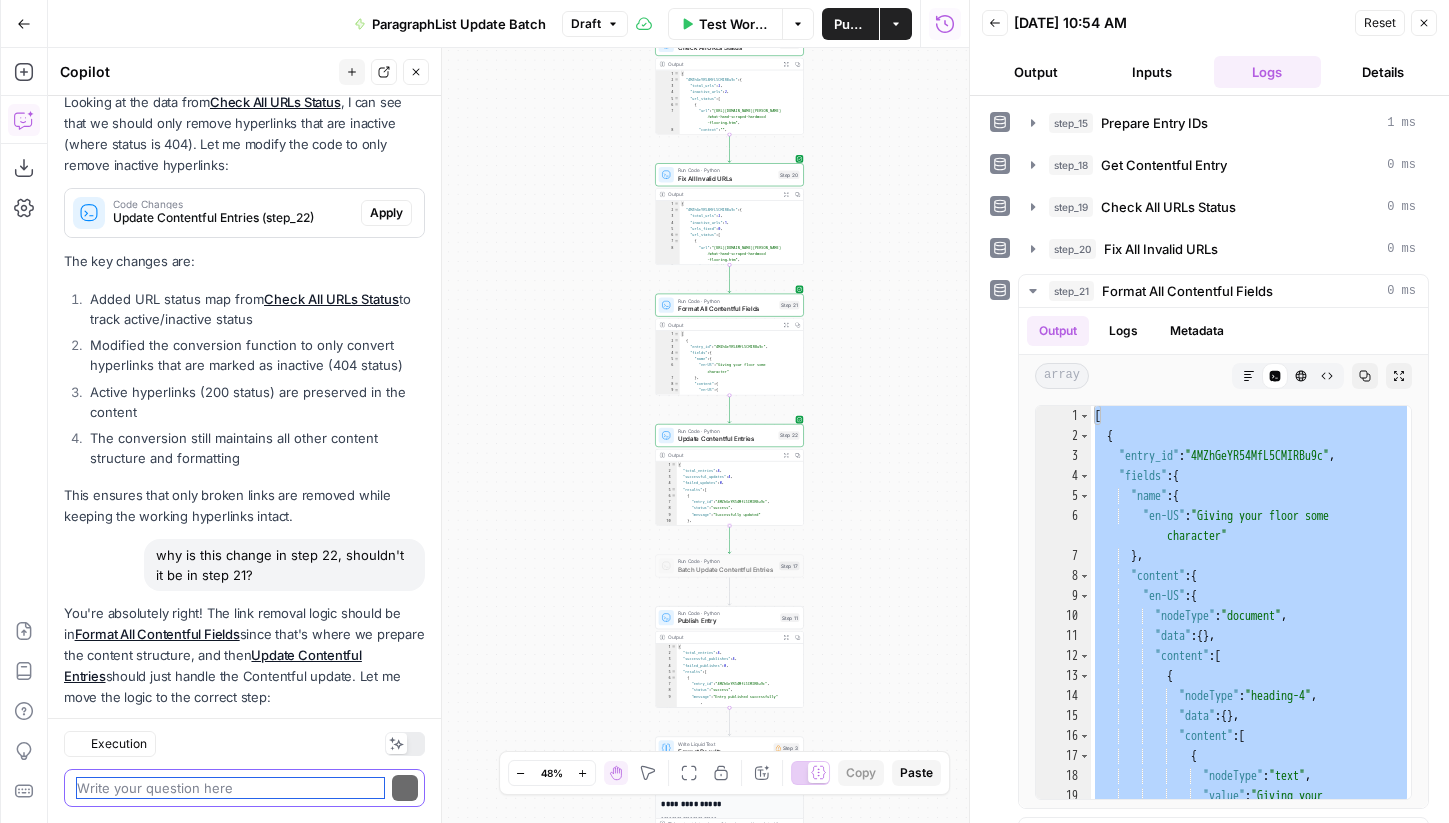 scroll, scrollTop: 11032, scrollLeft: 0, axis: vertical 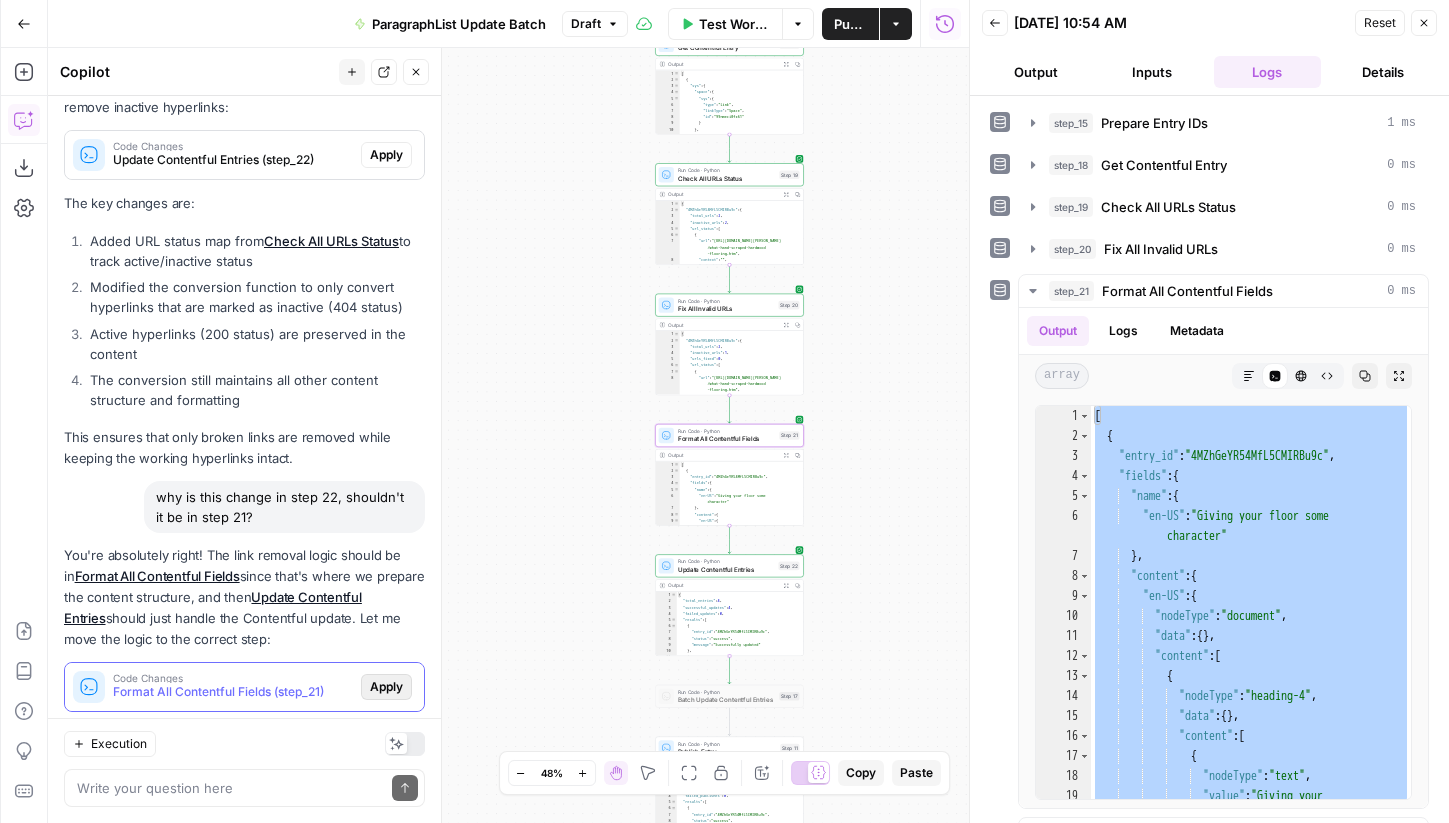 click on "Apply" at bounding box center [386, 687] 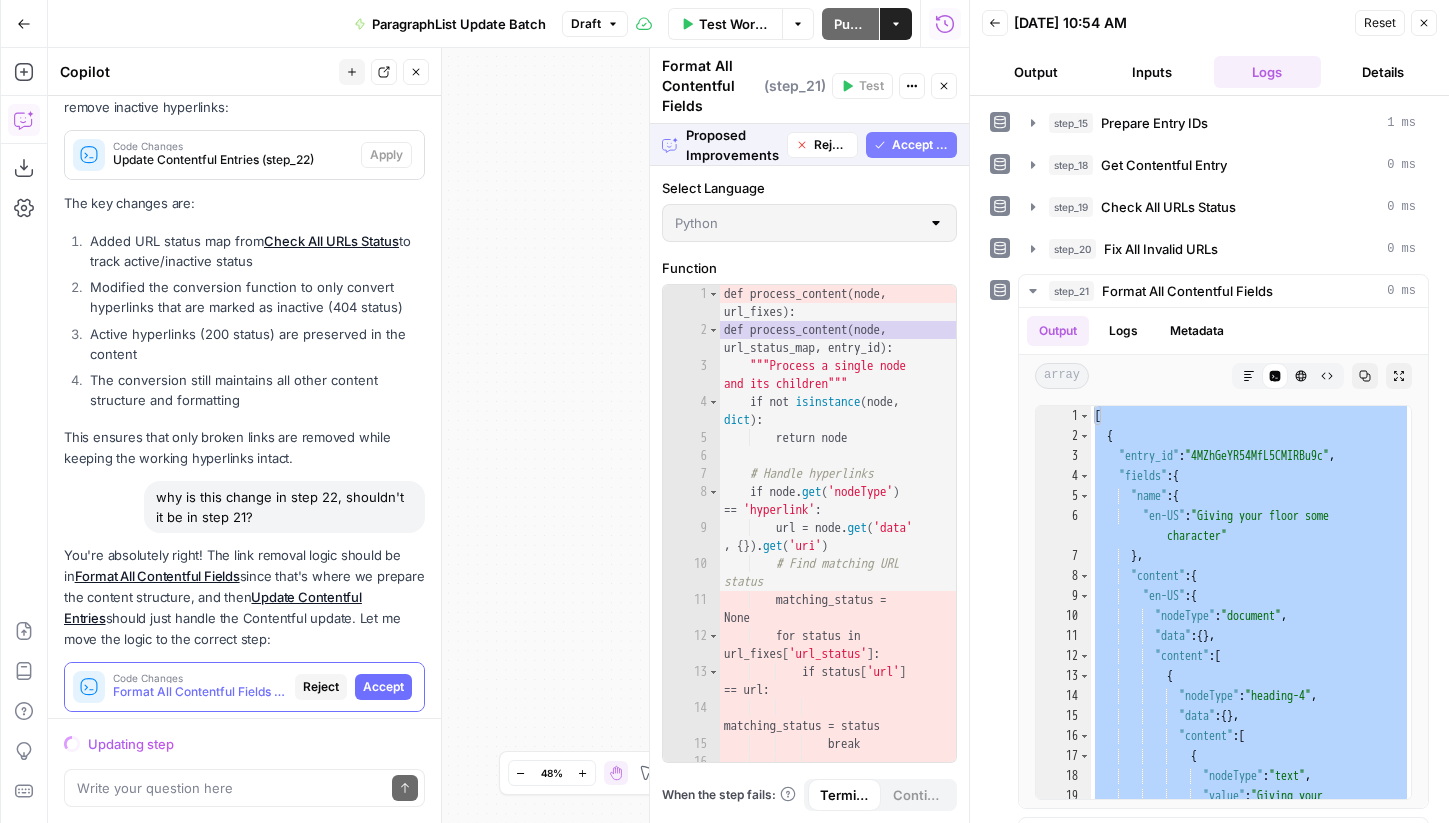 click on "Accept" at bounding box center (383, 687) 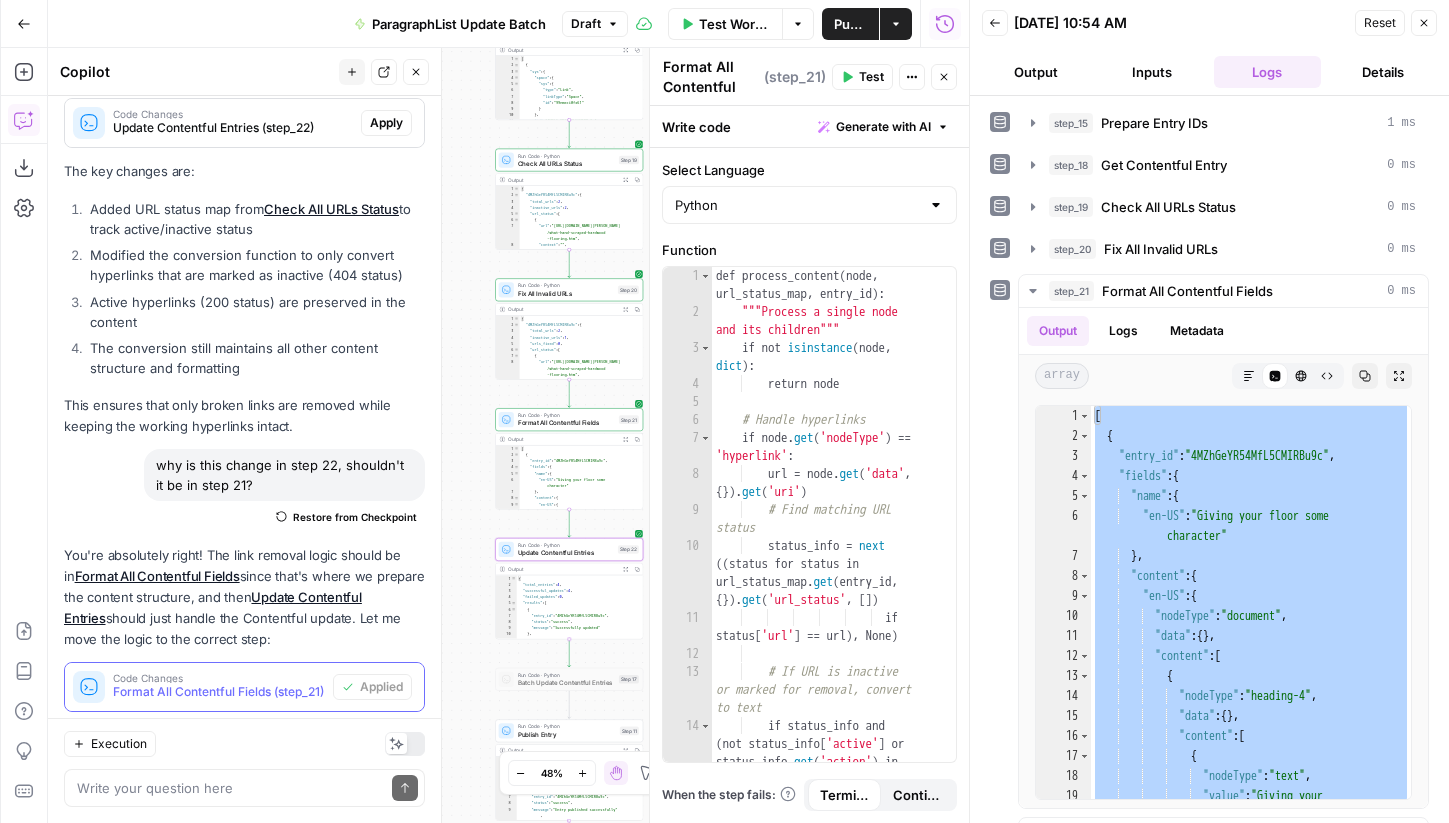 click on "Apply" at bounding box center (386, 805) 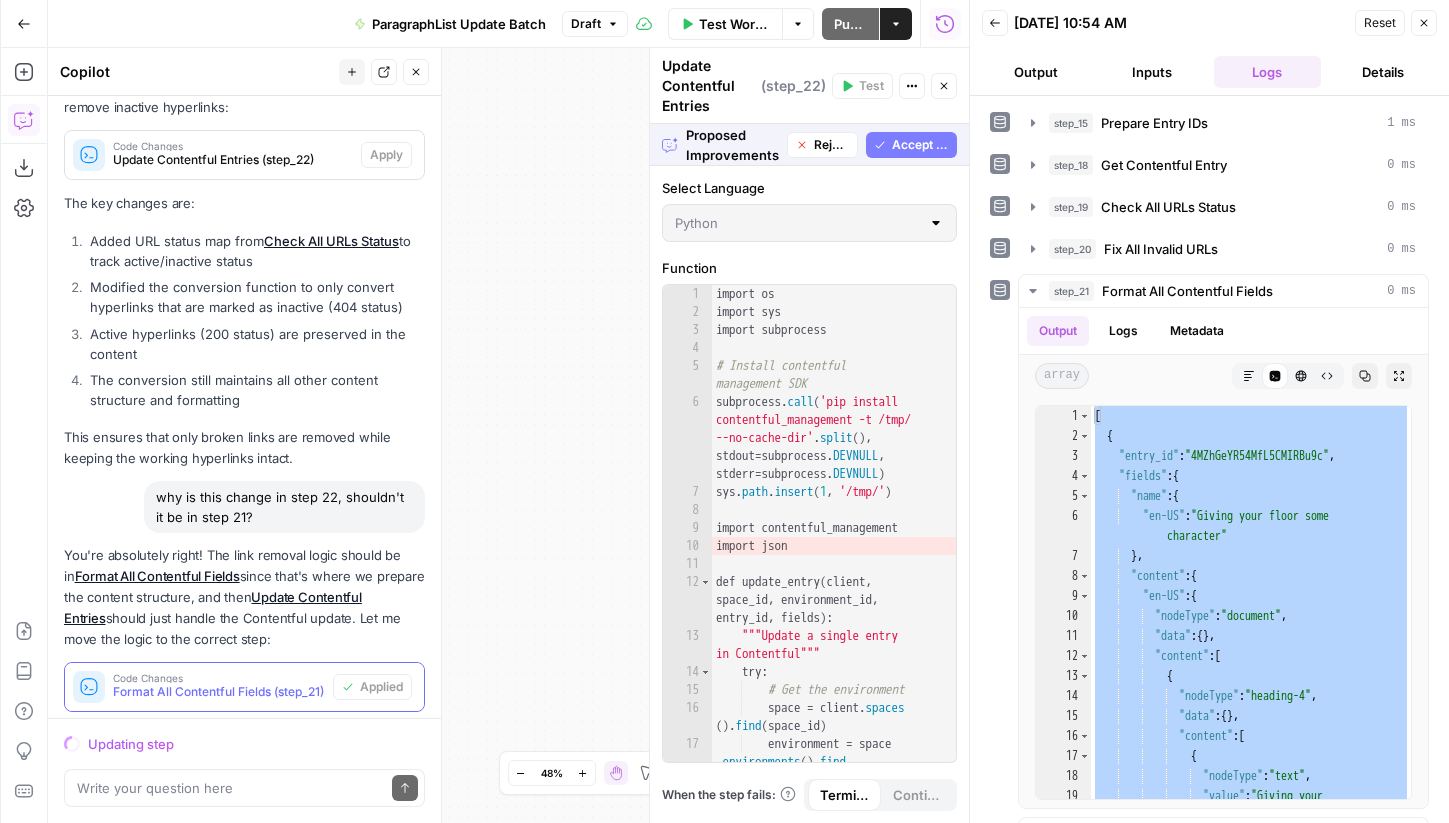 click on "Accept" at bounding box center [383, 805] 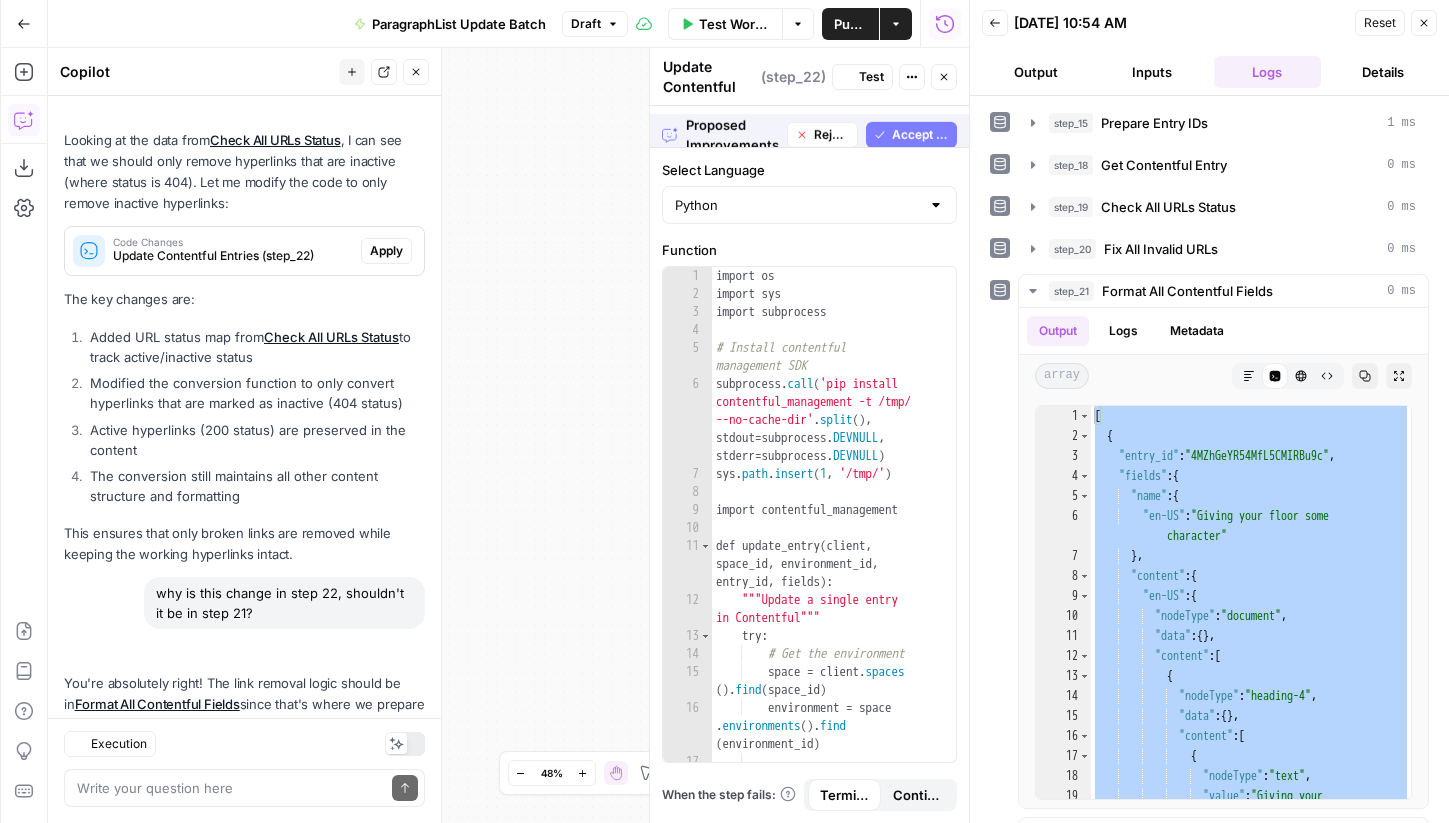 scroll, scrollTop: 11160, scrollLeft: 0, axis: vertical 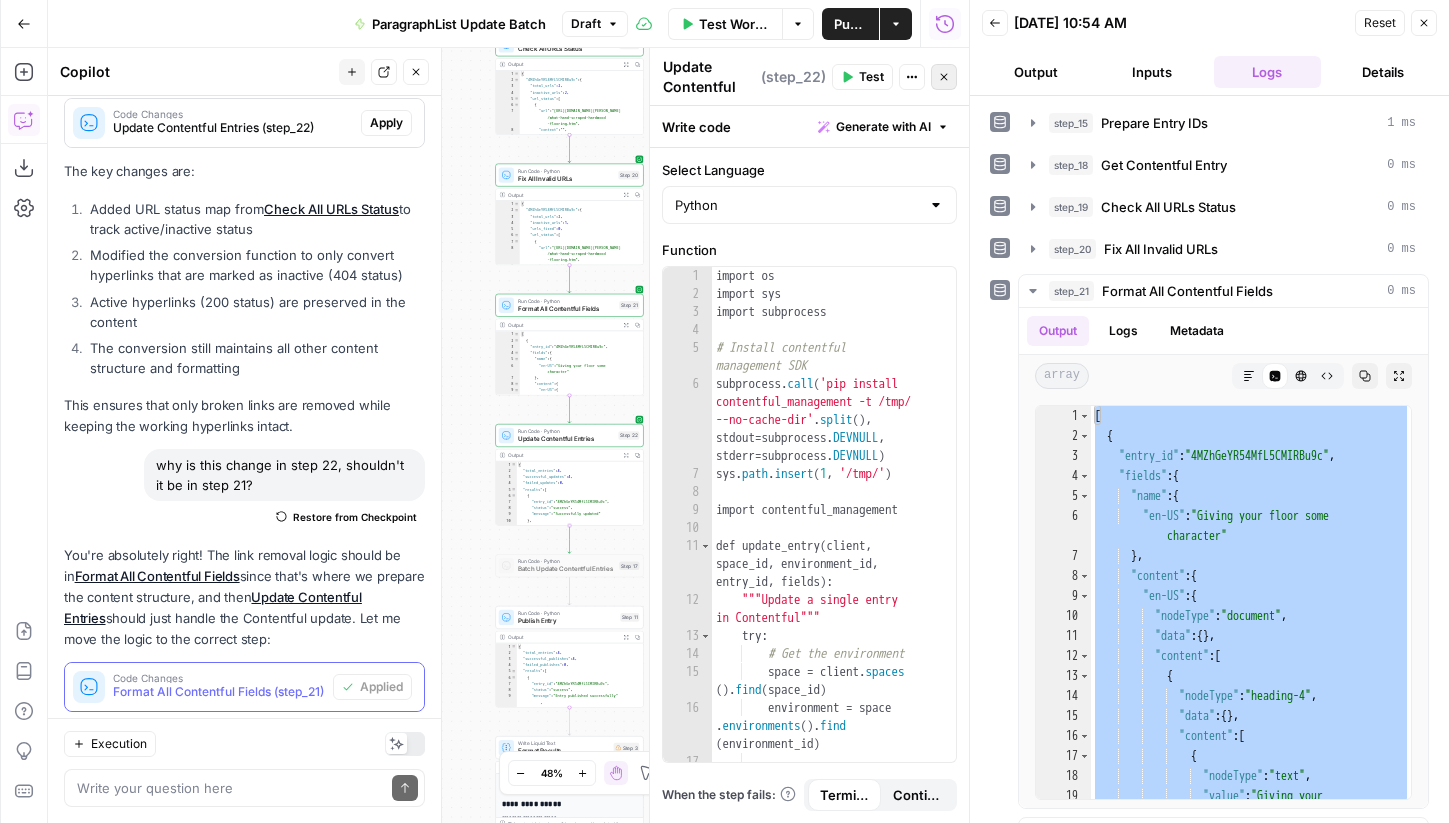 click 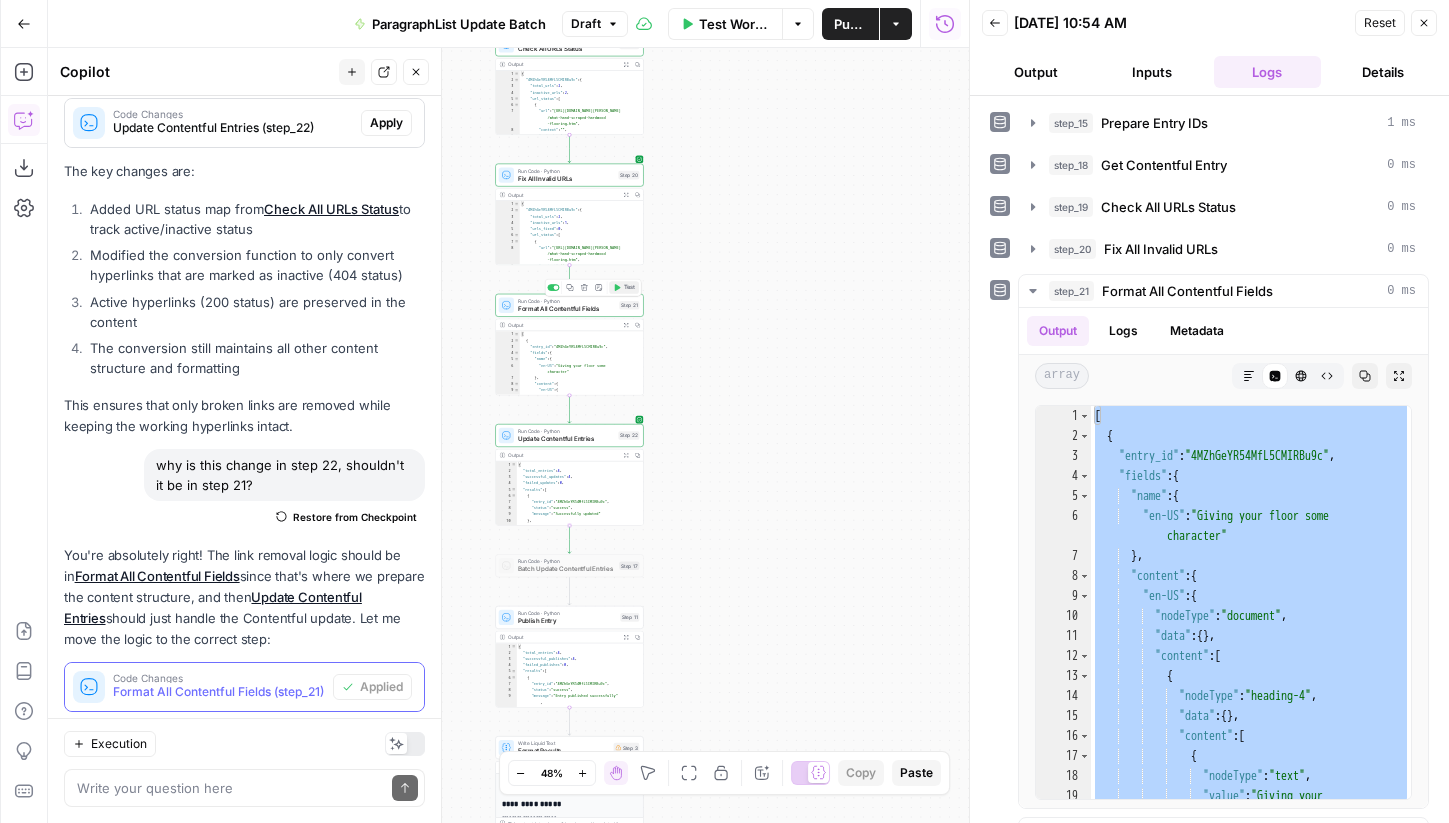 click on "Test" at bounding box center [629, 287] 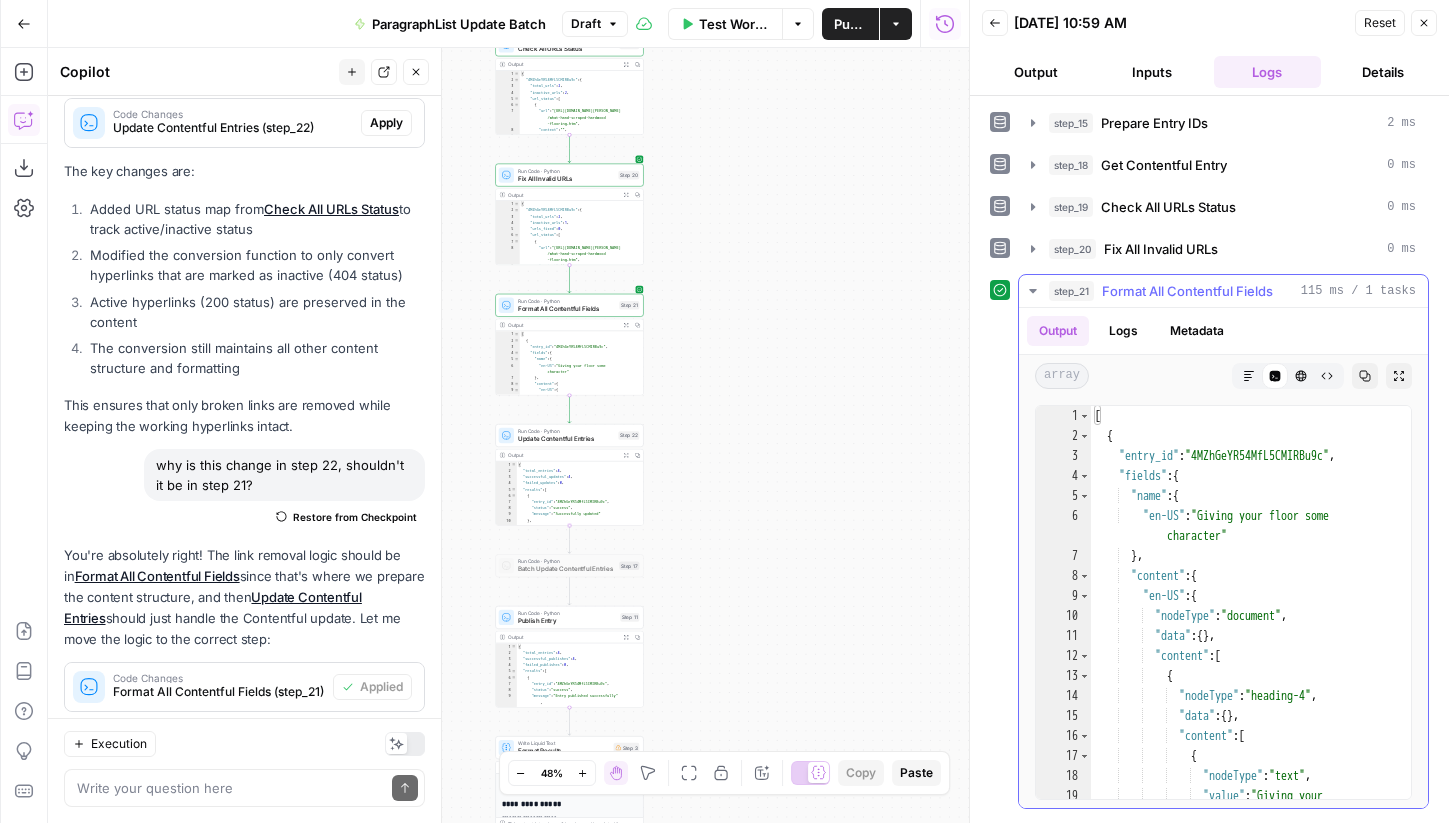 type on "**********" 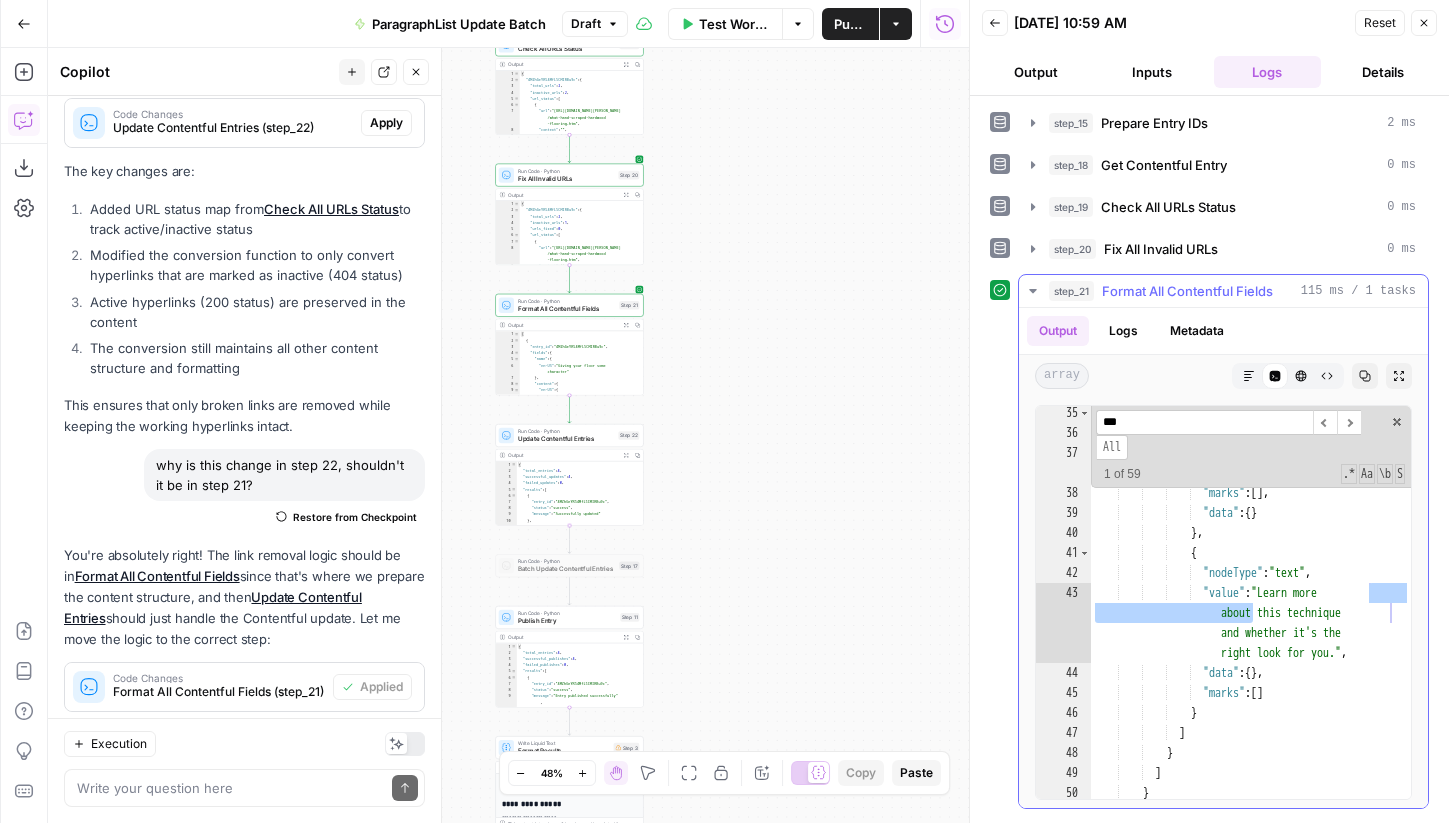 scroll, scrollTop: 10683, scrollLeft: 0, axis: vertical 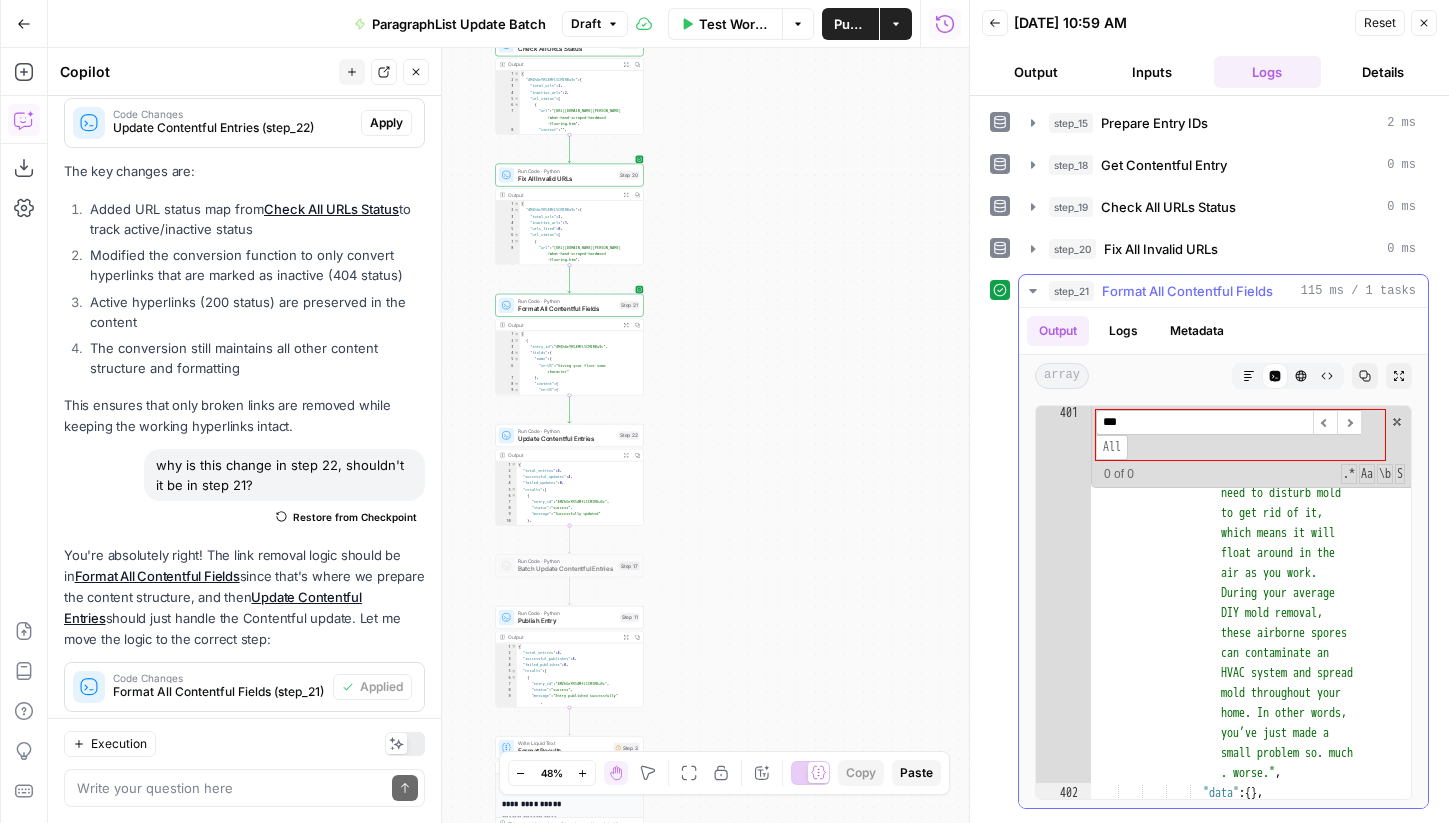 type on "*" 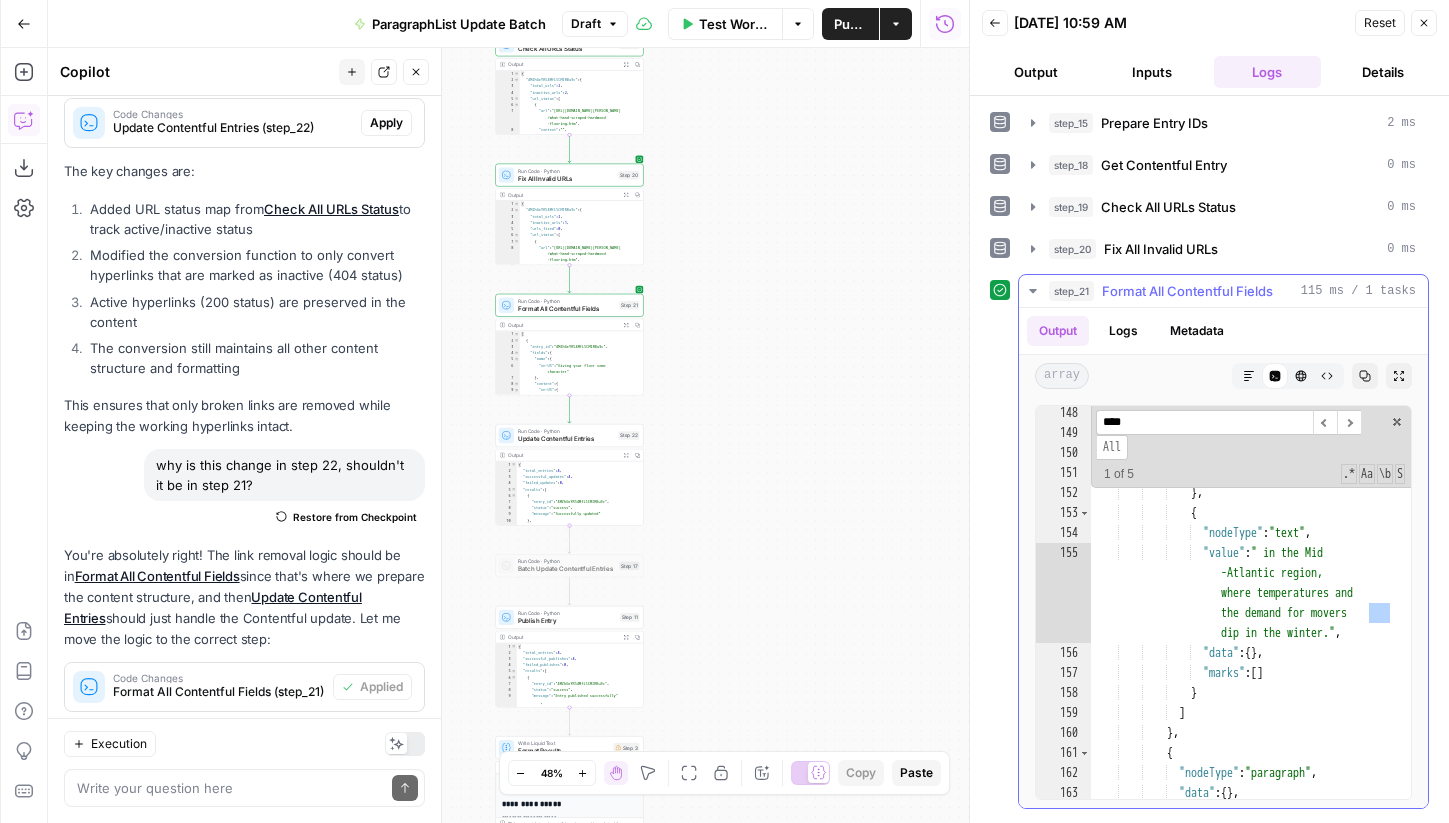scroll, scrollTop: 6443, scrollLeft: 0, axis: vertical 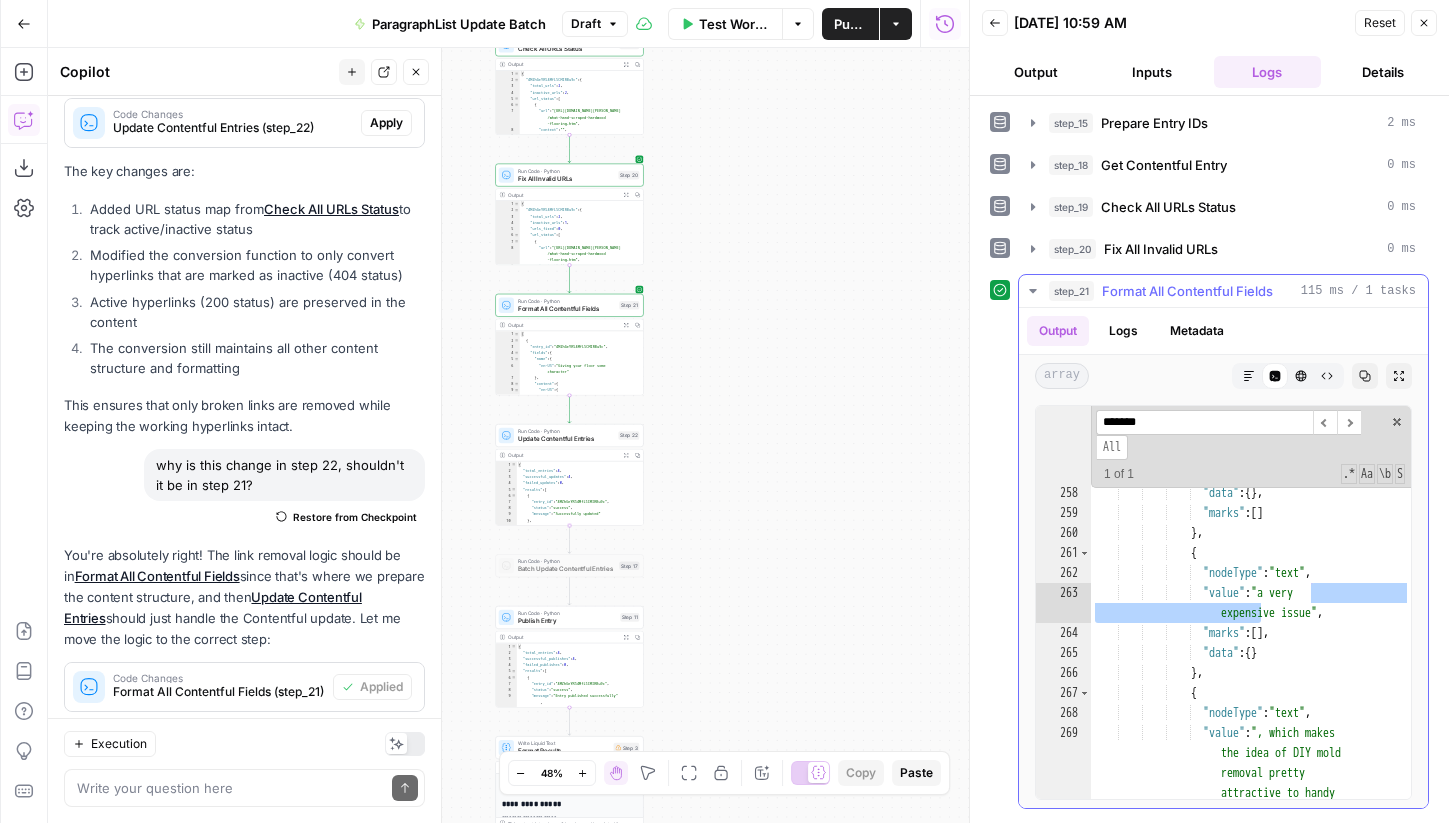 type on "*******" 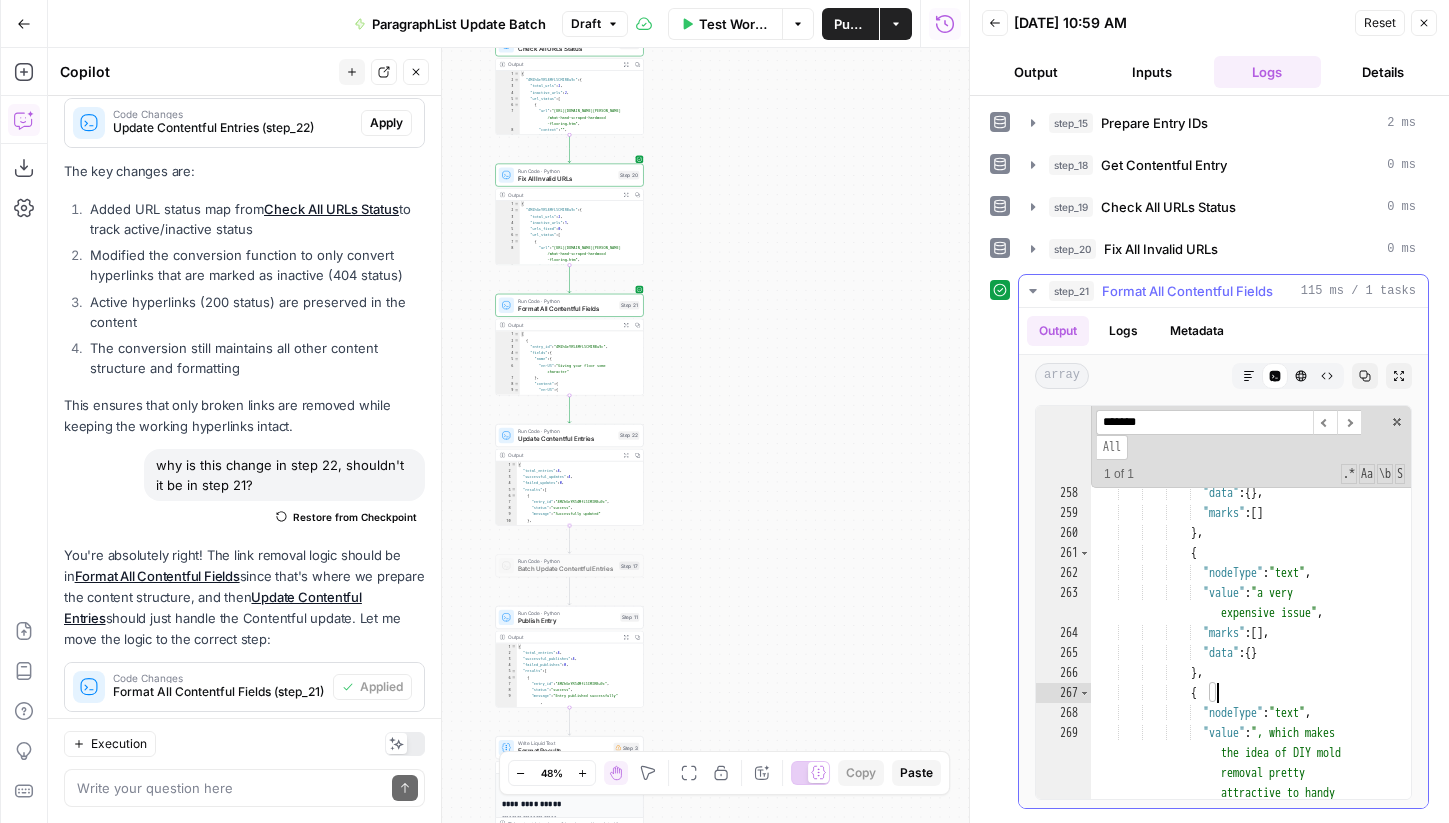type on "*
*" 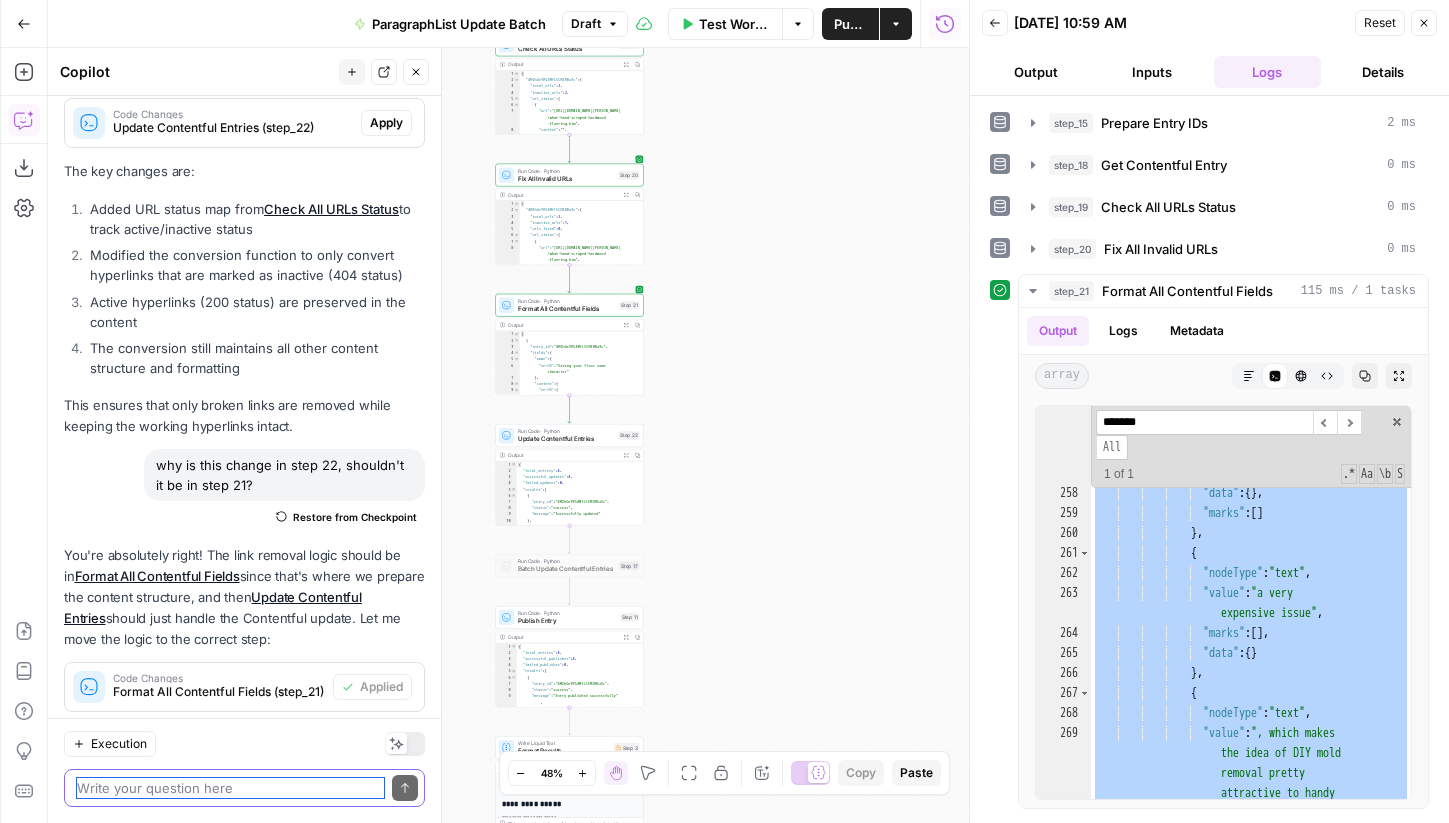 click at bounding box center [230, 788] 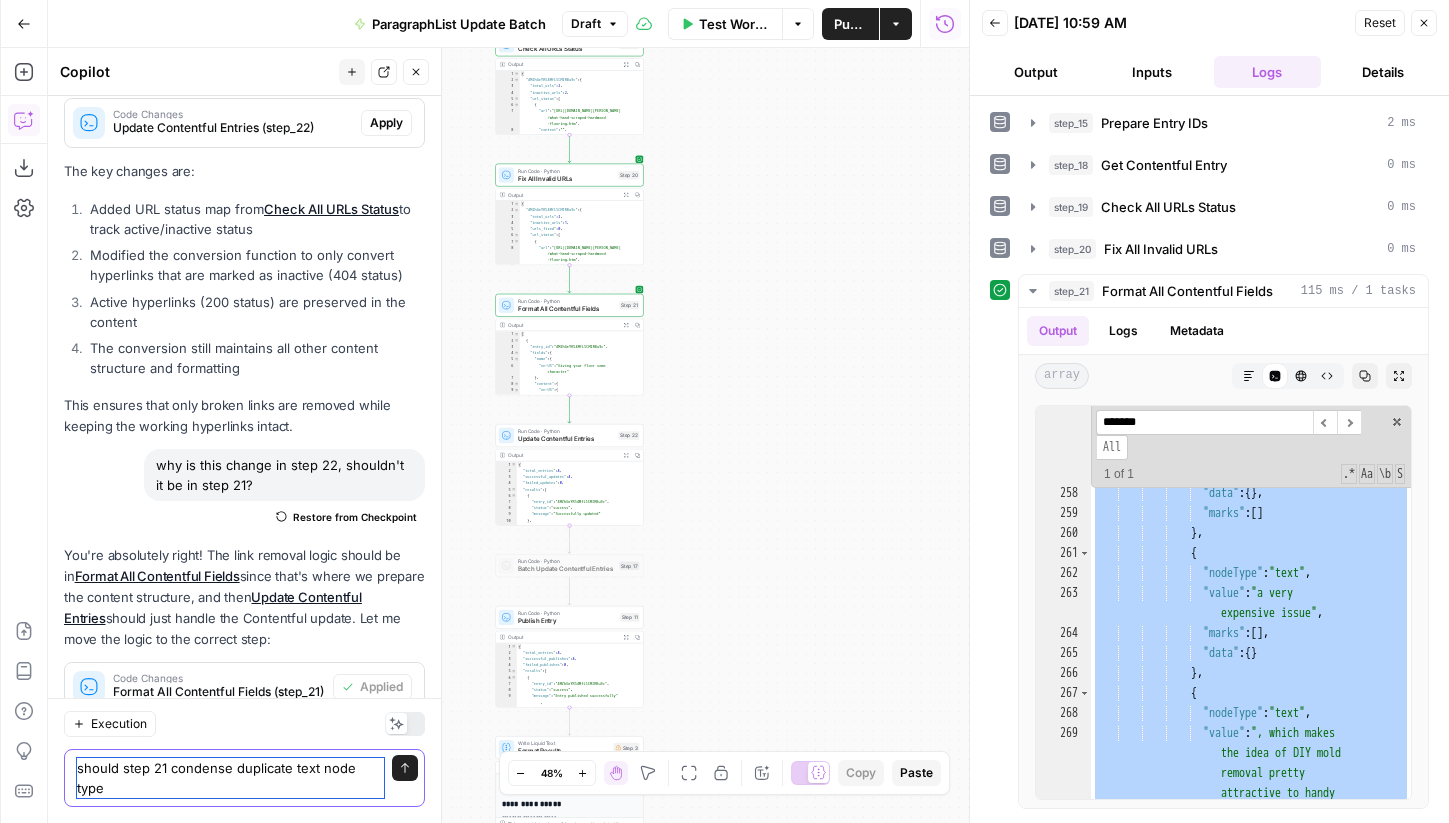 type on "should step 21 condense duplicate text node types" 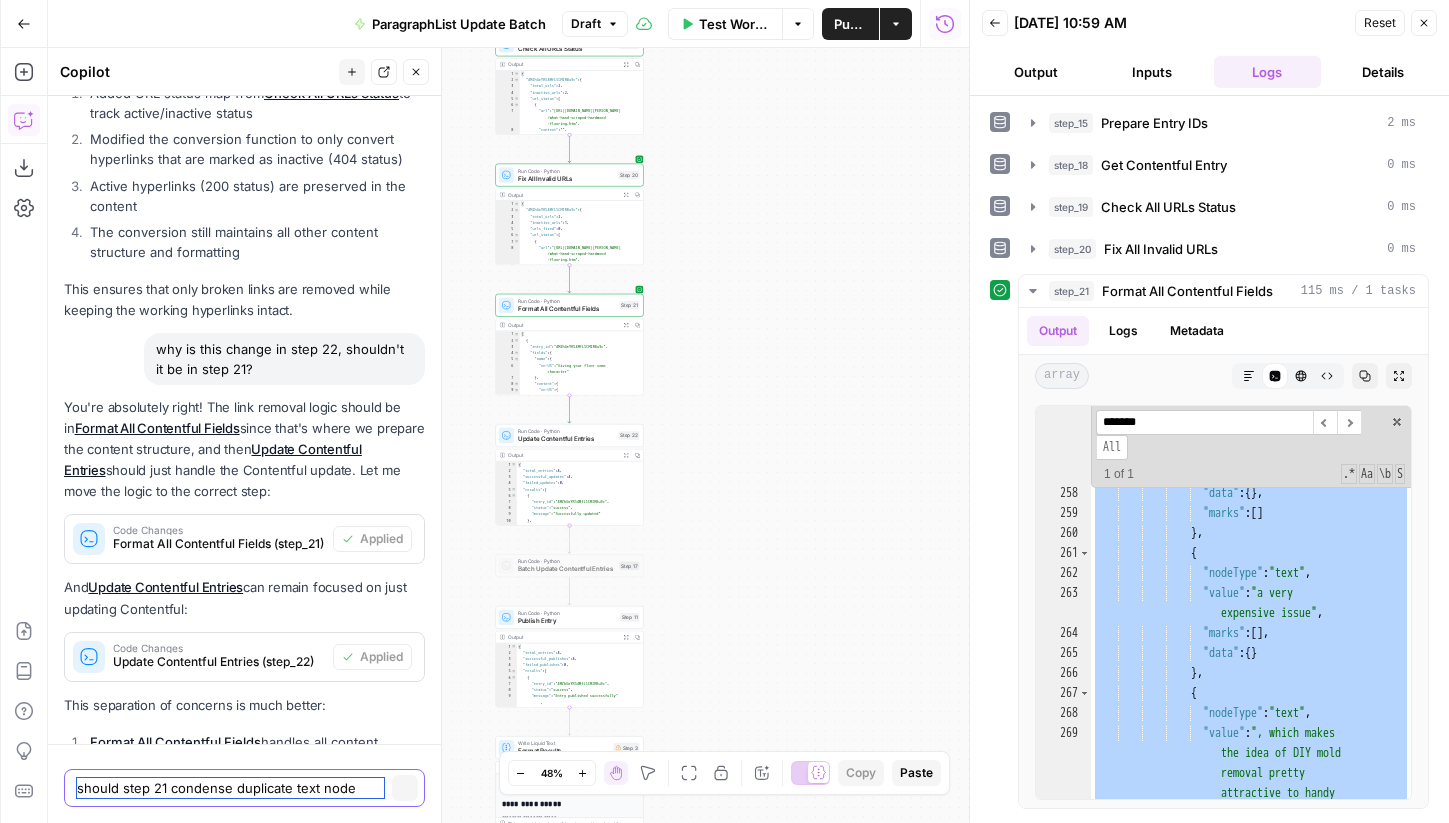 type 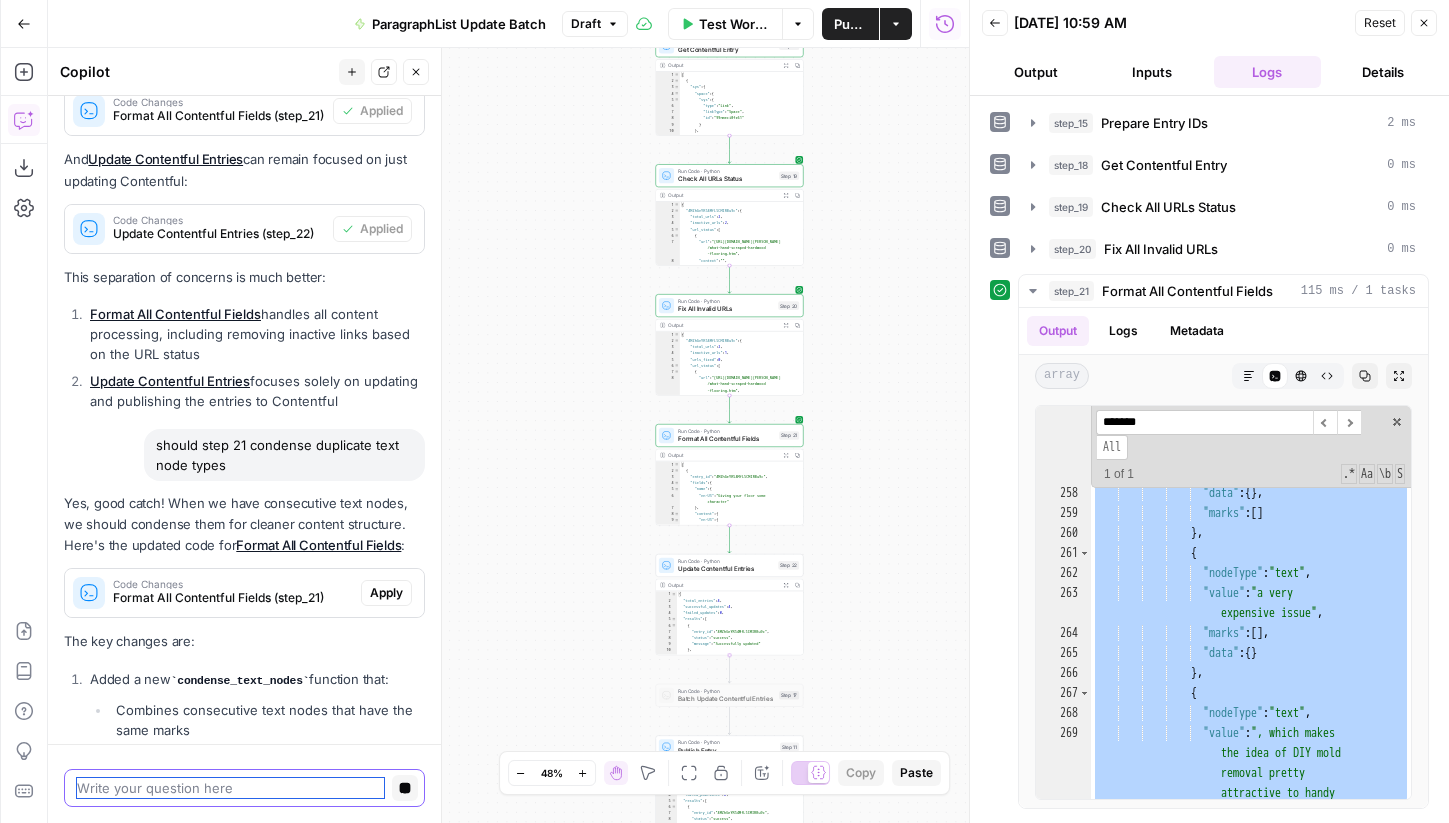 scroll, scrollTop: 11794, scrollLeft: 0, axis: vertical 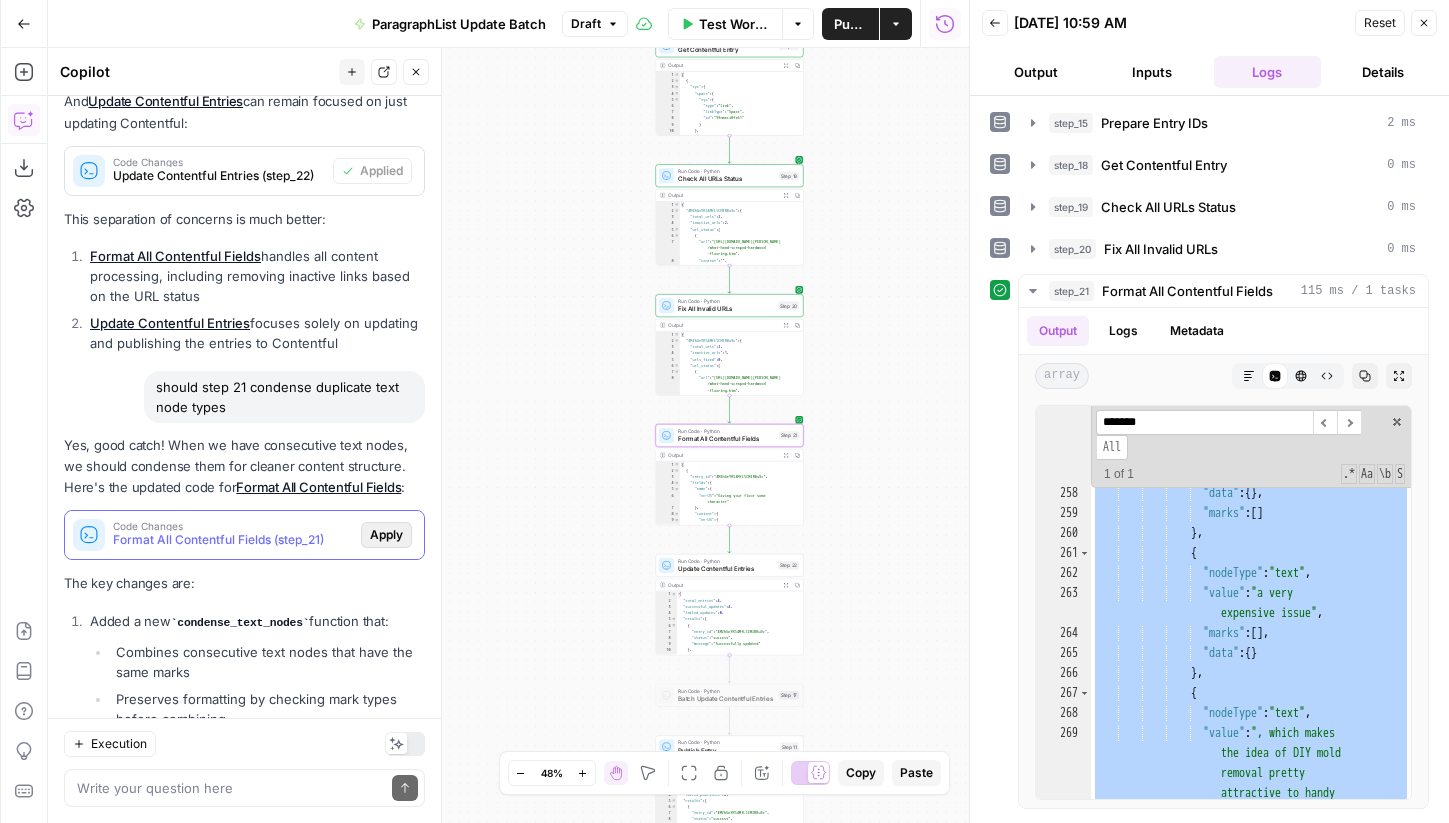 click on "Apply" at bounding box center [386, 535] 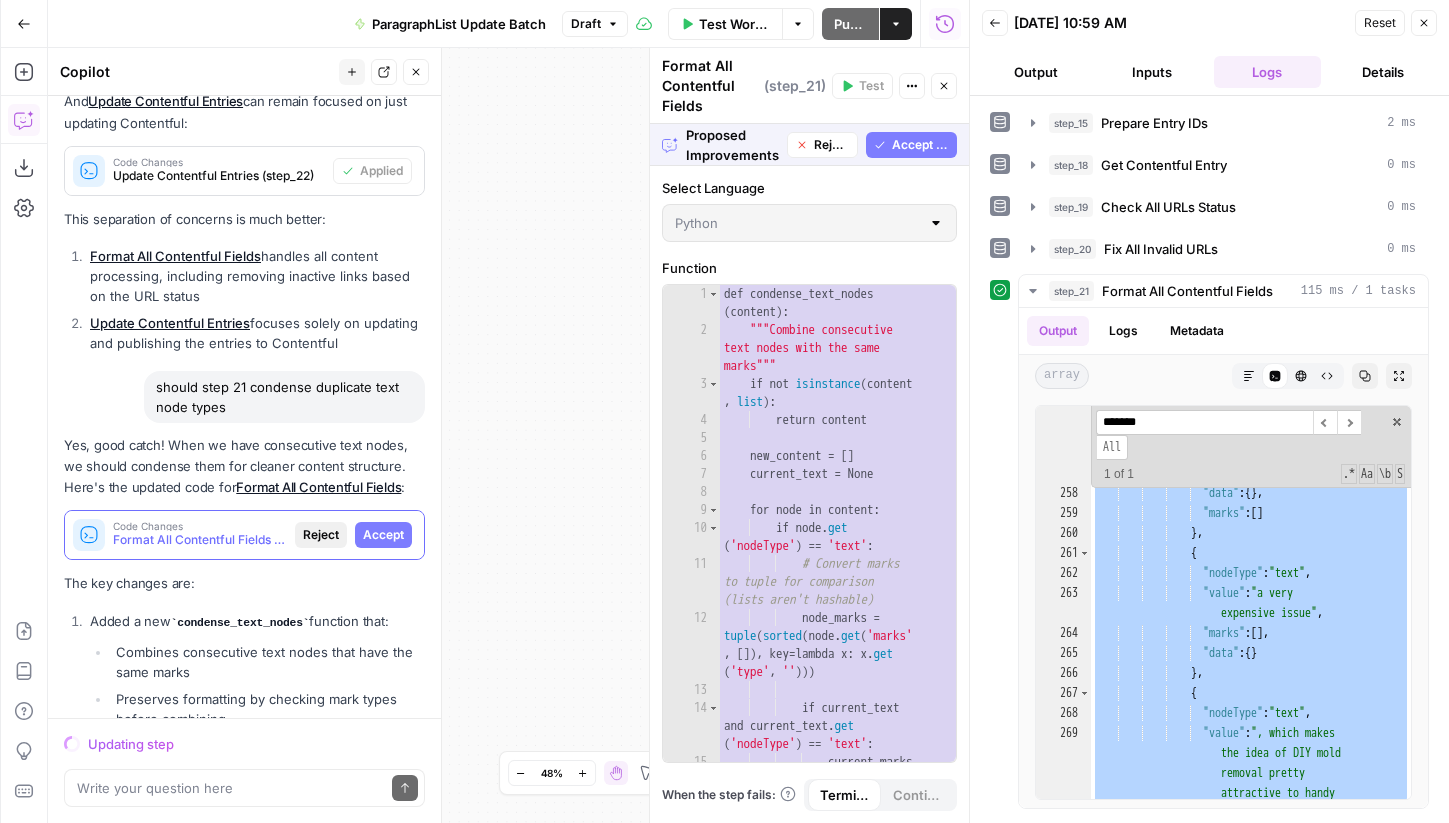 click on "Accept" at bounding box center [383, 535] 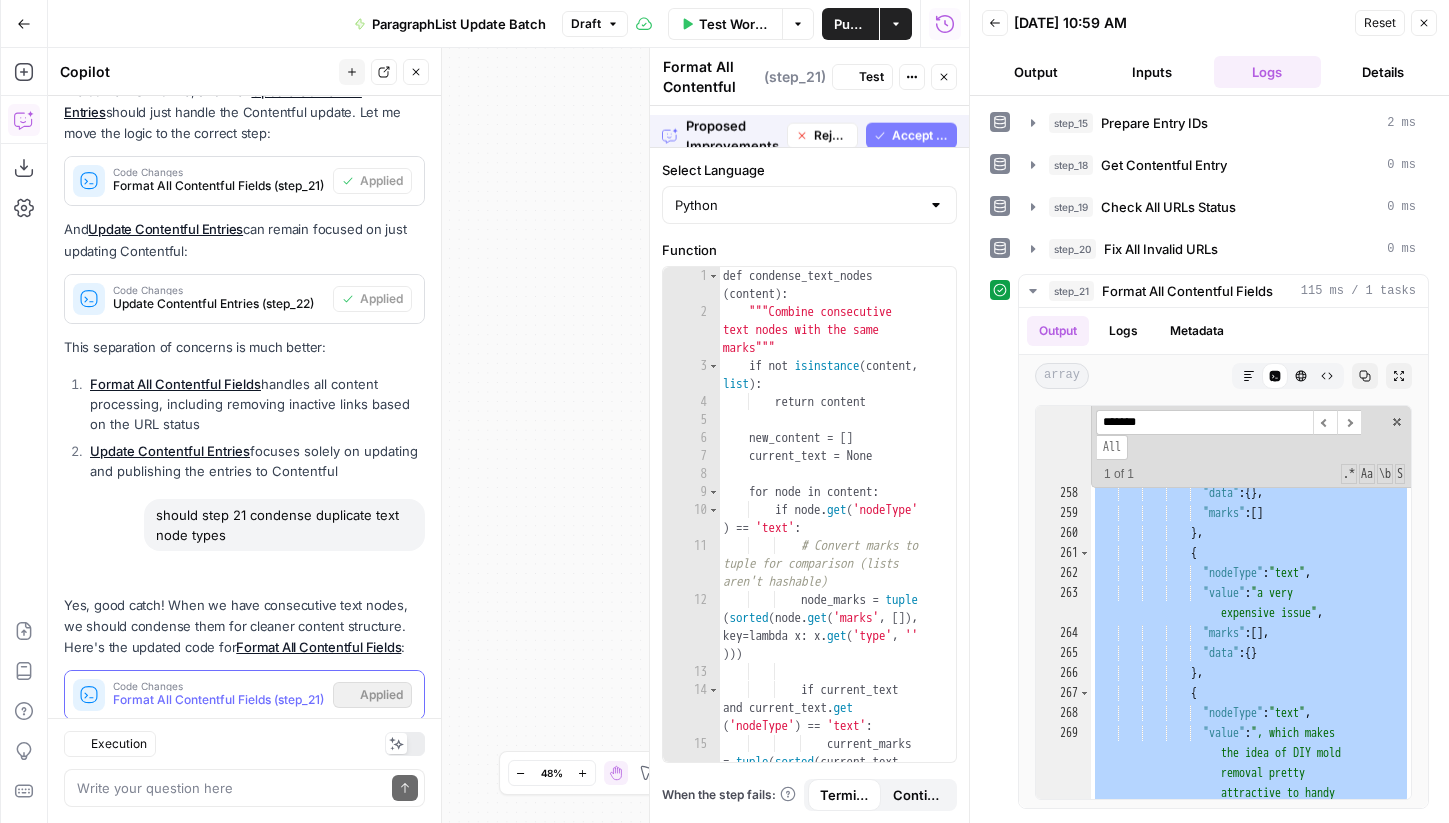 scroll, scrollTop: 11826, scrollLeft: 0, axis: vertical 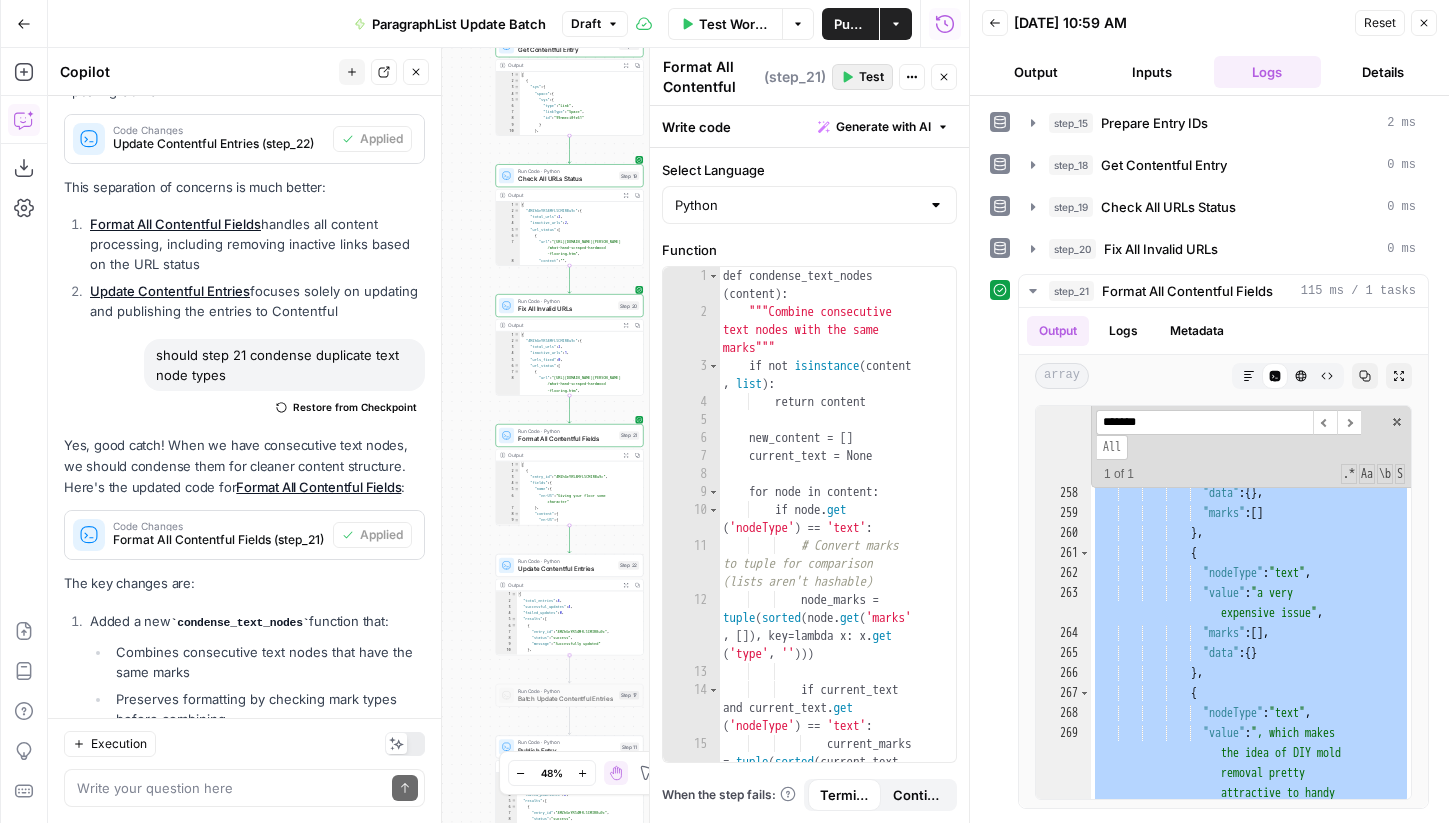 click on "Test" at bounding box center [871, 77] 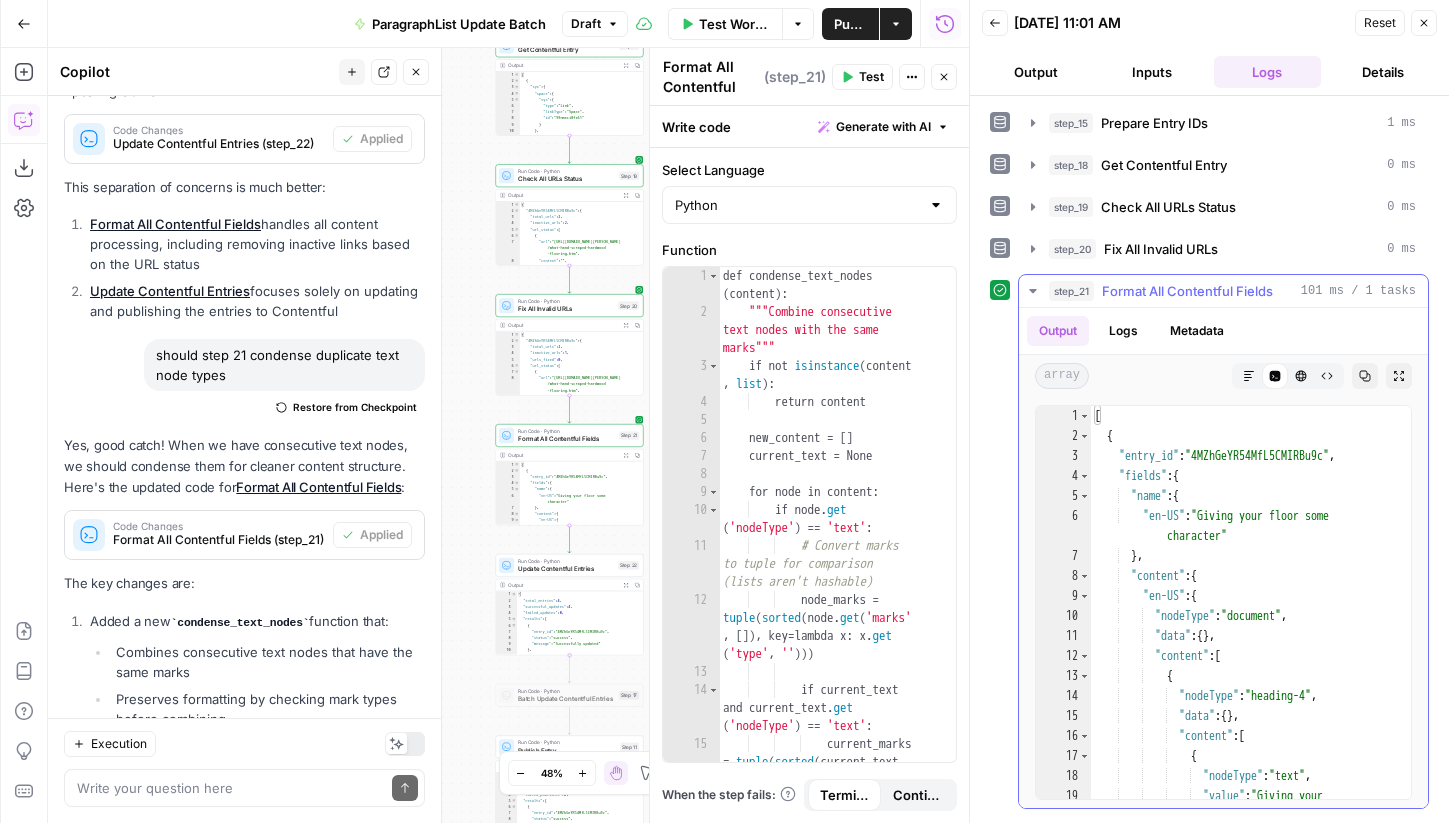 type on "**********" 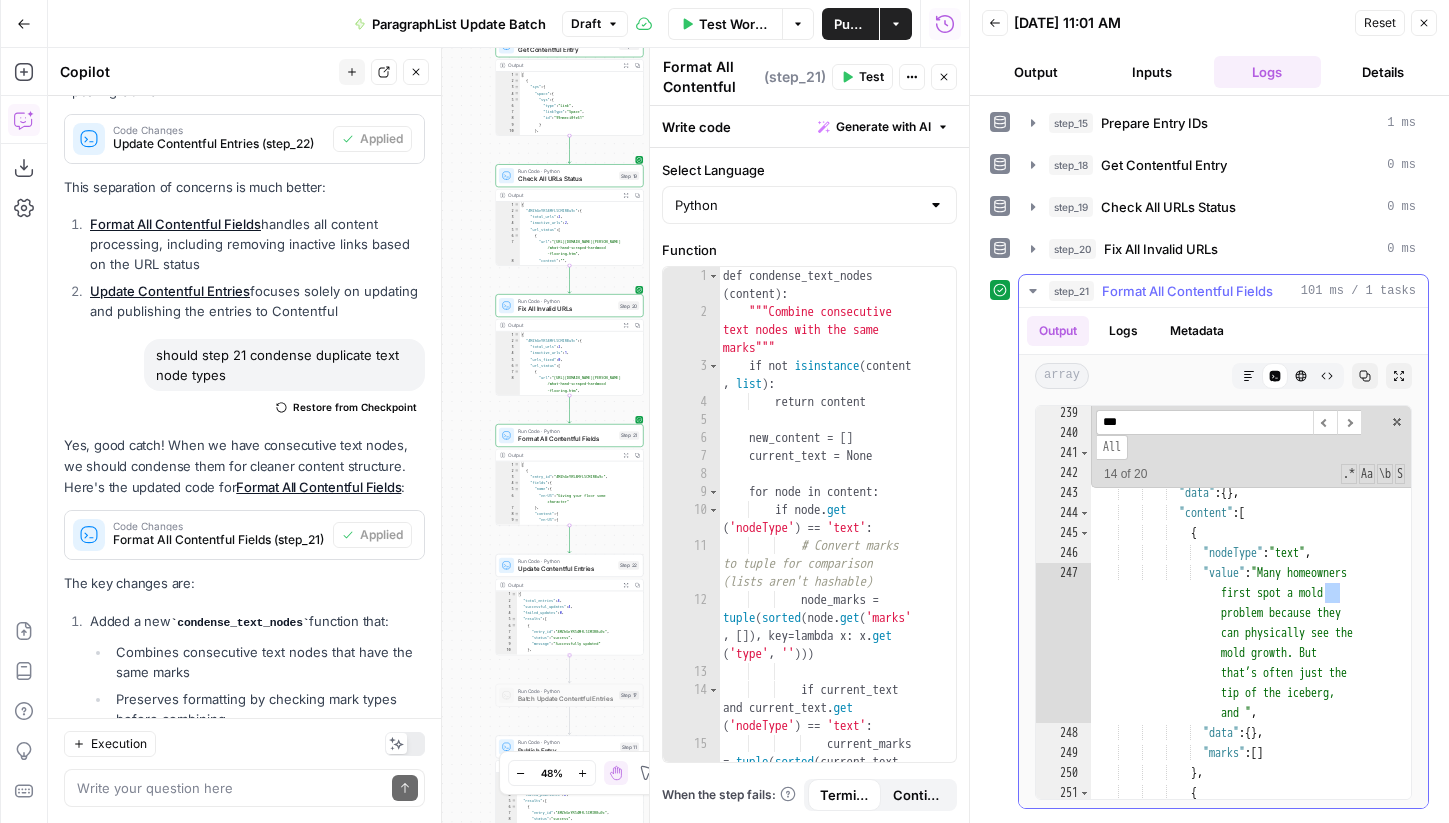scroll, scrollTop: 5403, scrollLeft: 0, axis: vertical 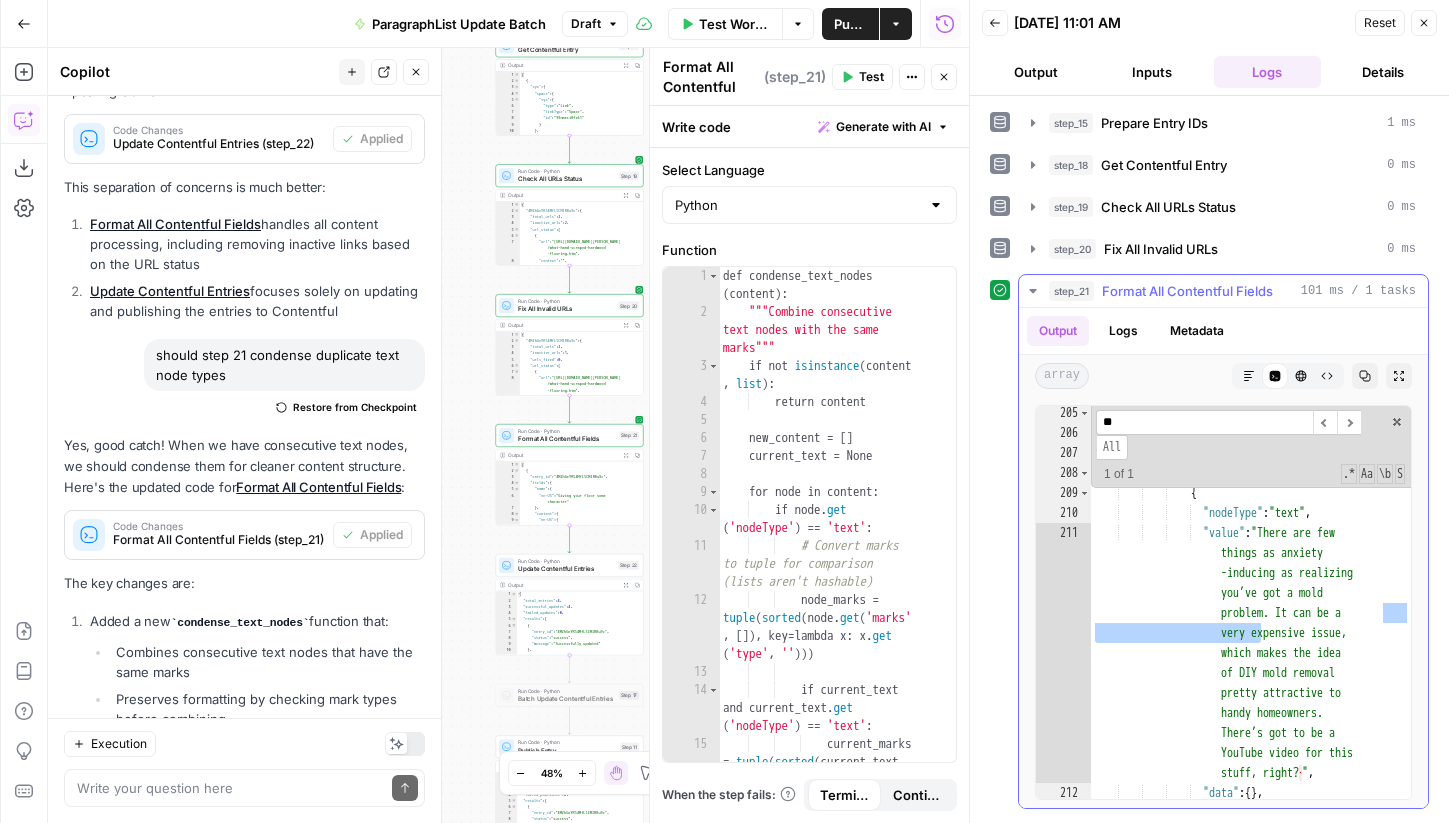 type on "*" 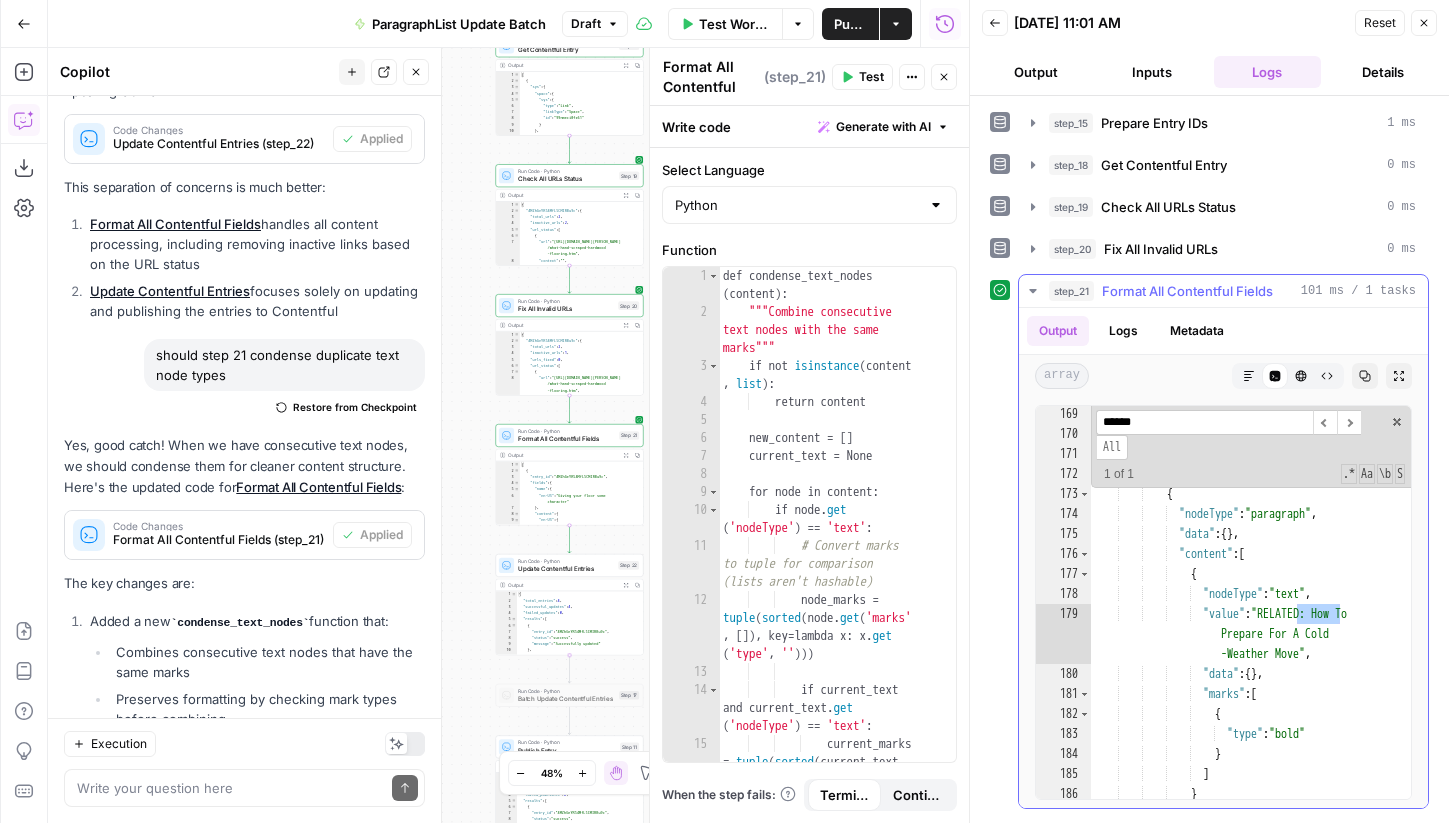 scroll, scrollTop: 4601, scrollLeft: 0, axis: vertical 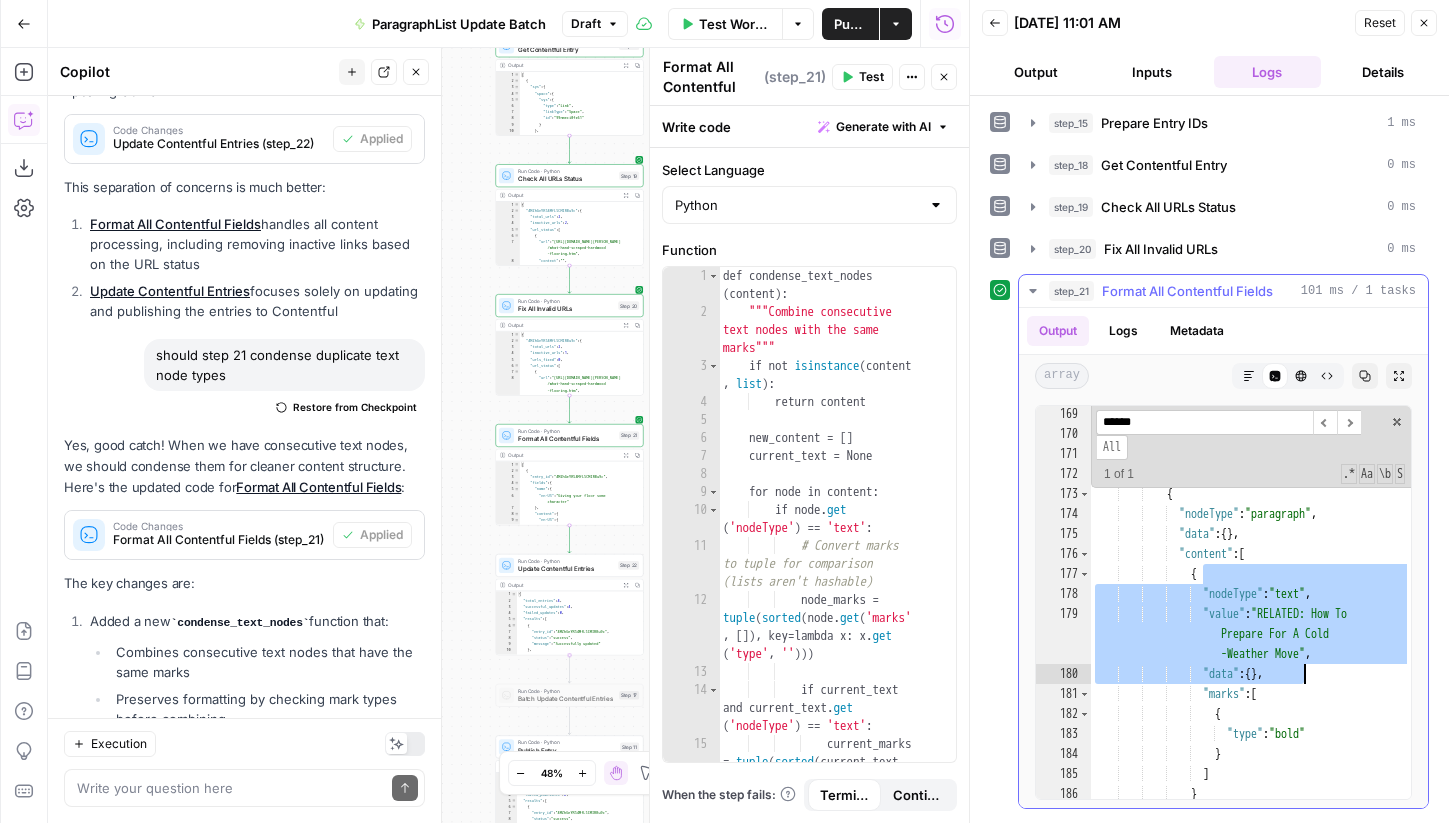 drag, startPoint x: 1202, startPoint y: 572, endPoint x: 1356, endPoint y: 684, distance: 190.4206 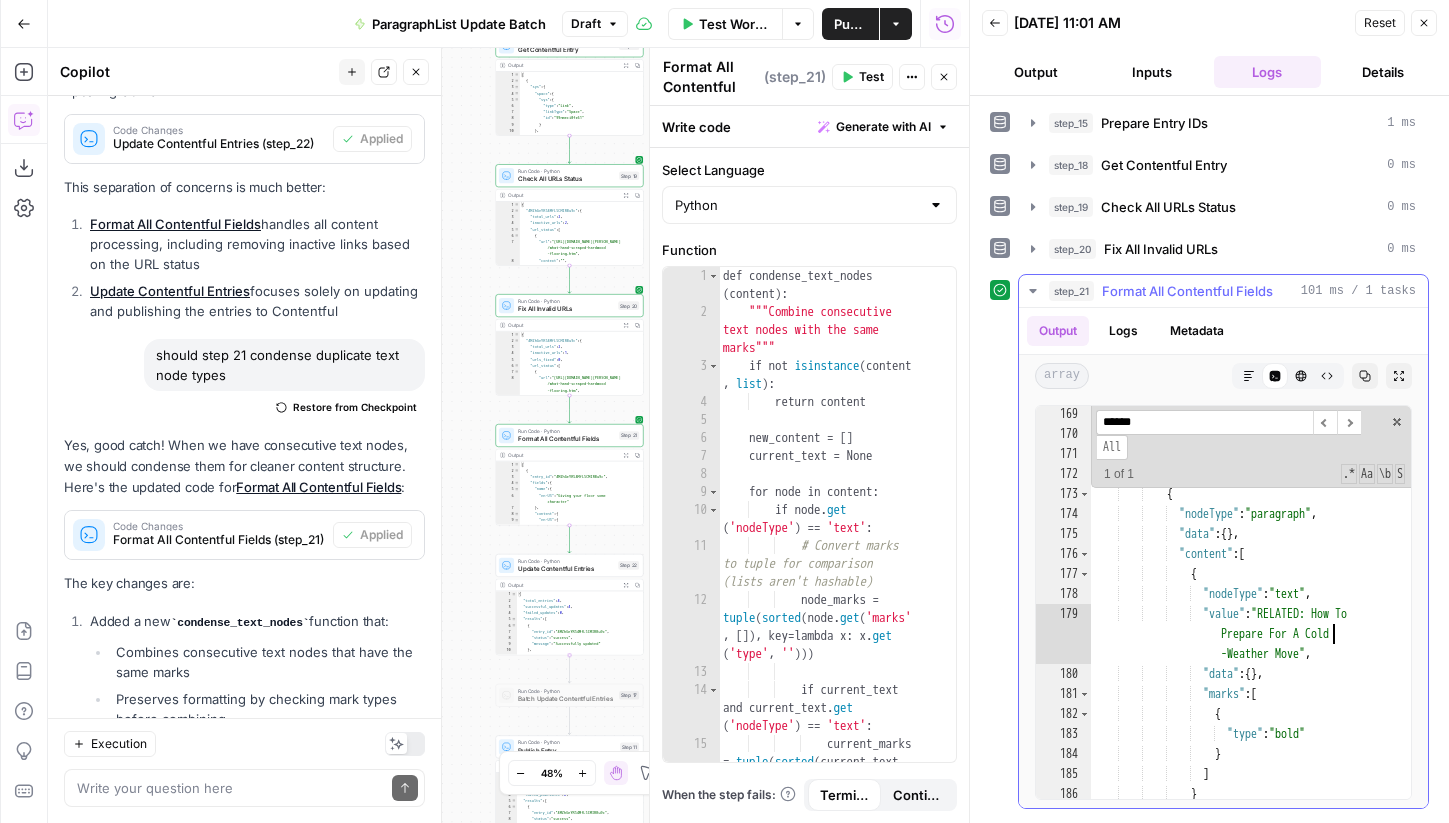 type on "*
*" 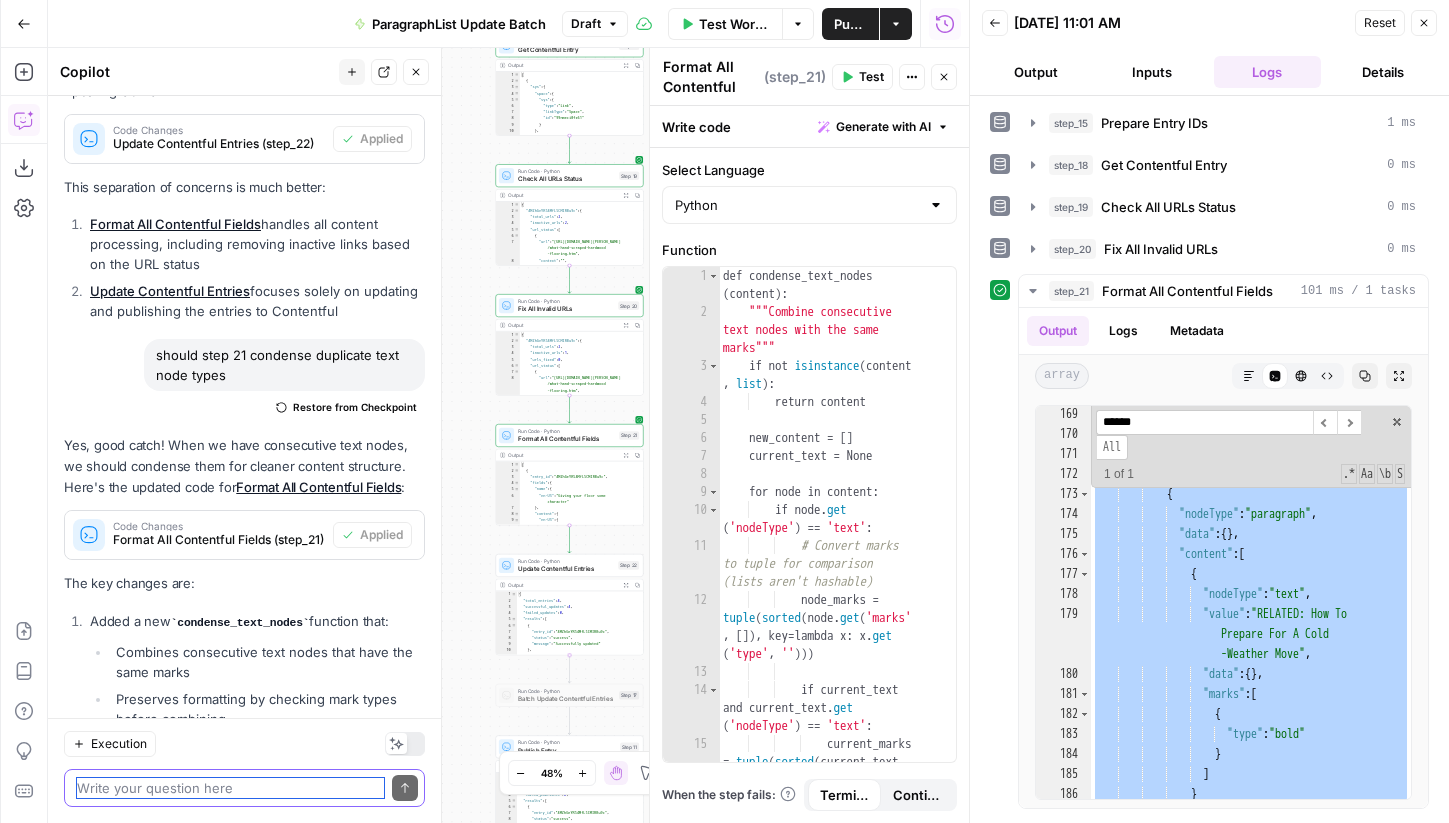 click at bounding box center (230, 788) 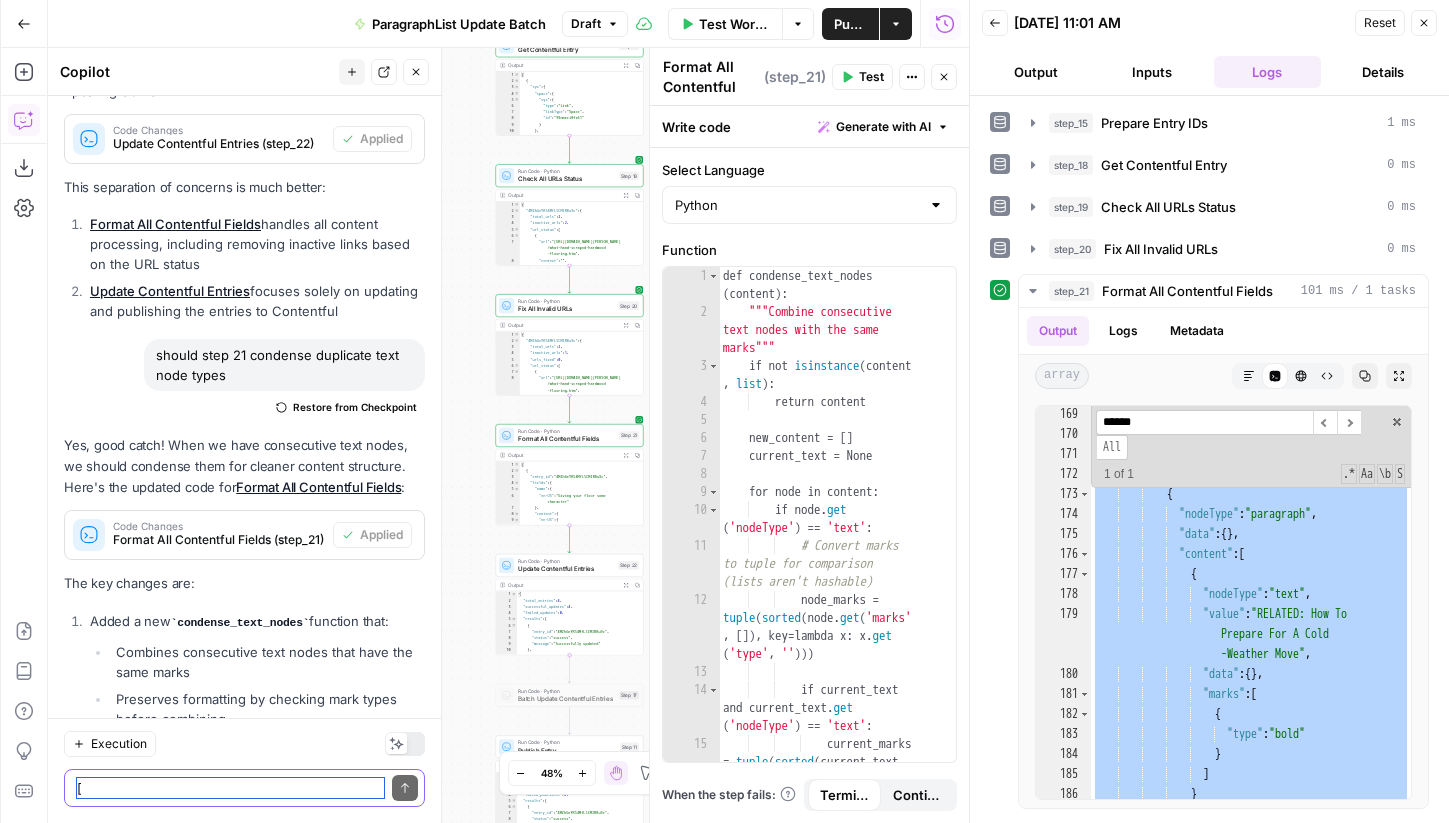 scroll, scrollTop: 12106, scrollLeft: 0, axis: vertical 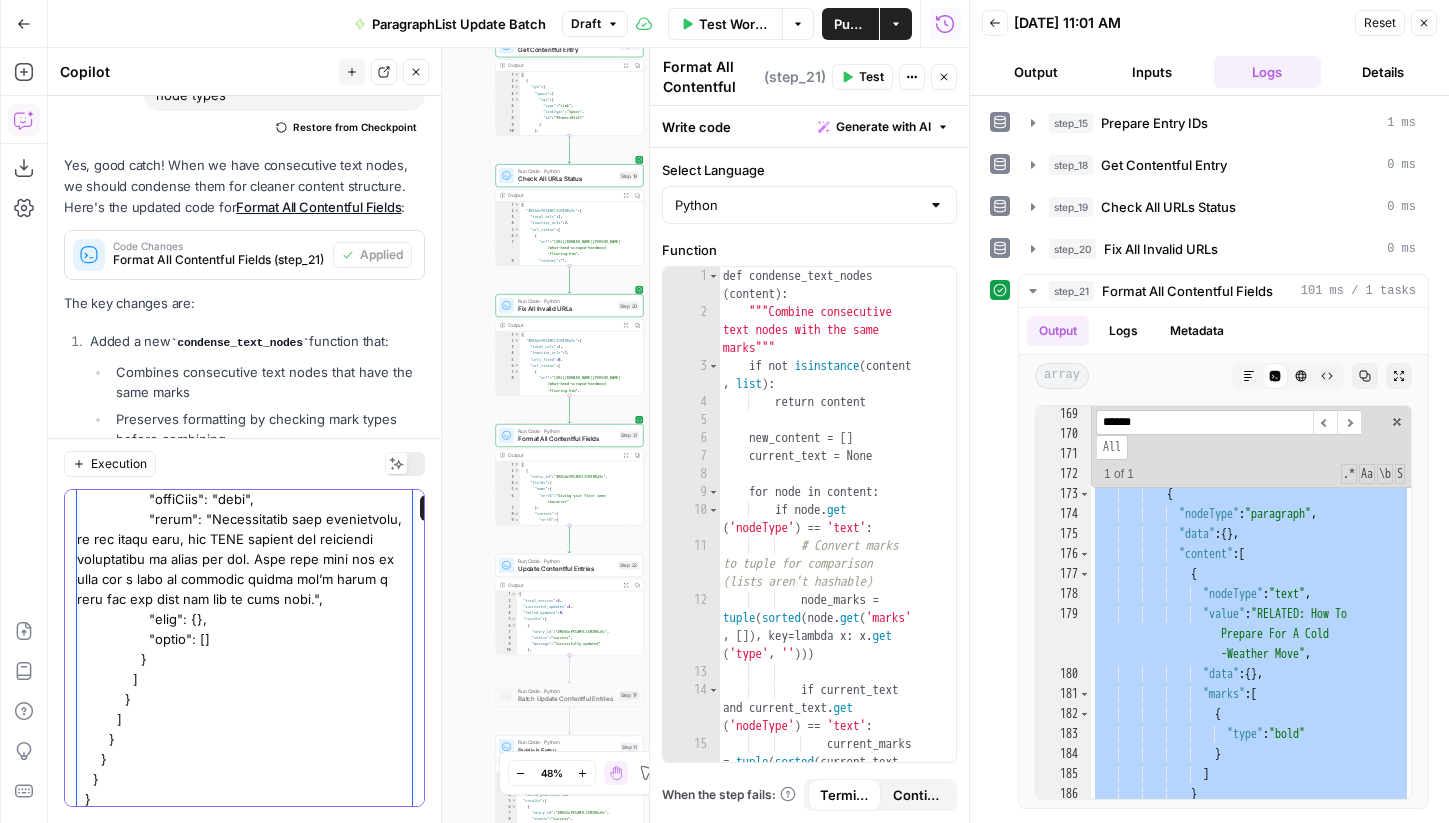 type on "[
{
"entry_id": "4MZhGeYR54MfL5CMIRBu9c",
"fields": {
"name": {
"en-US": "Giving your floor some character"
},
"content": {
"en-US": {
"nodeType": "document",
"data": {},
"content": [
{
"nodeType": "heading-4",
"data": {},
"content": [
{
"nodeType": "text",
"value": "Giving your floor some character",
"marks": [],
"data": {}
}
]
},
{
"nodeType": "paragraph",
"data": {},
"content": [
{
"nodeType": "text",
"value": "Just what is hand scraped hardwood flooring? Learn more about this technique and whether it's the right look for you.",
"data": {},
"marks": []
}
]
}
]..." 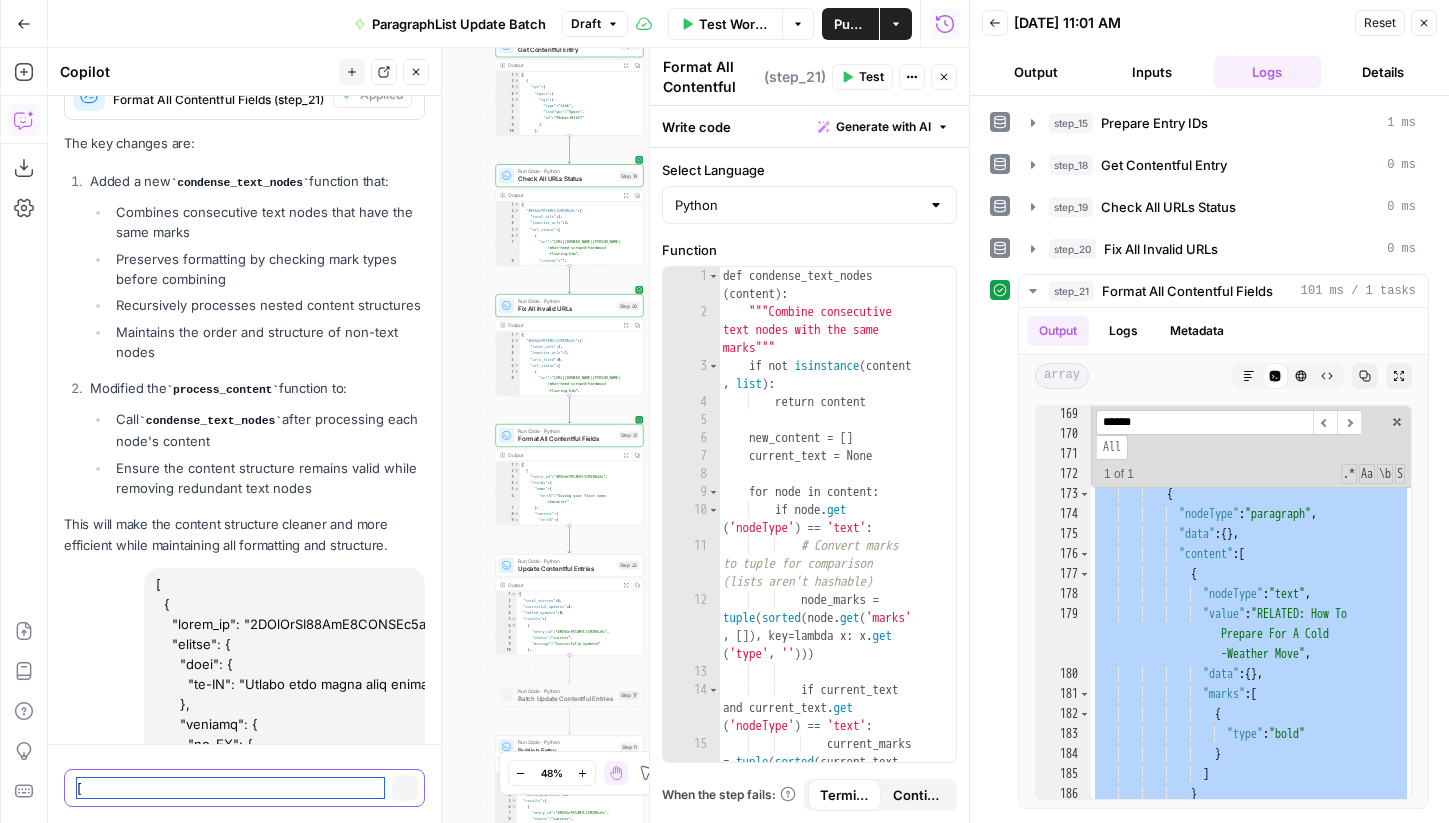 type 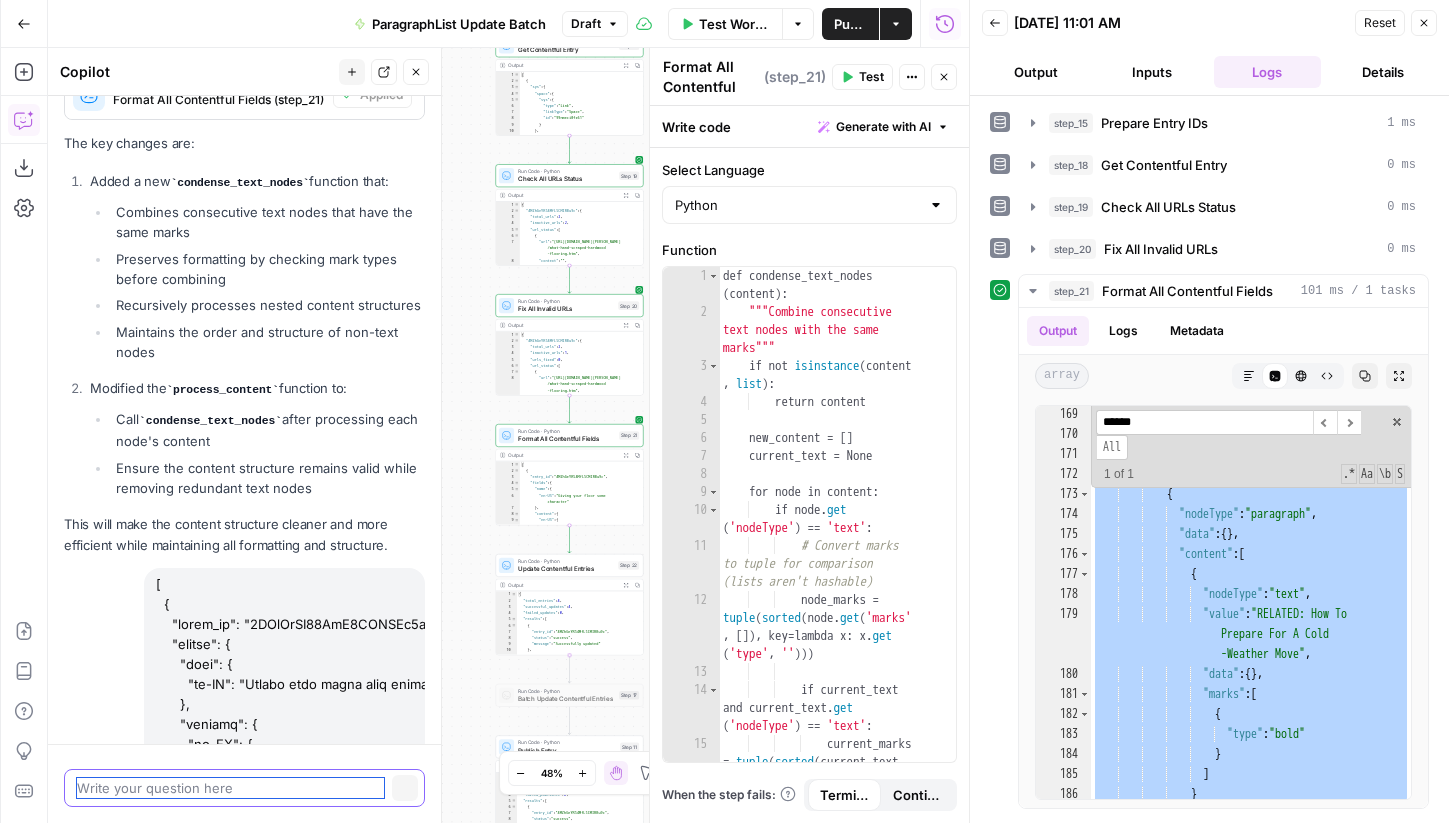 scroll, scrollTop: 20241, scrollLeft: 0, axis: vertical 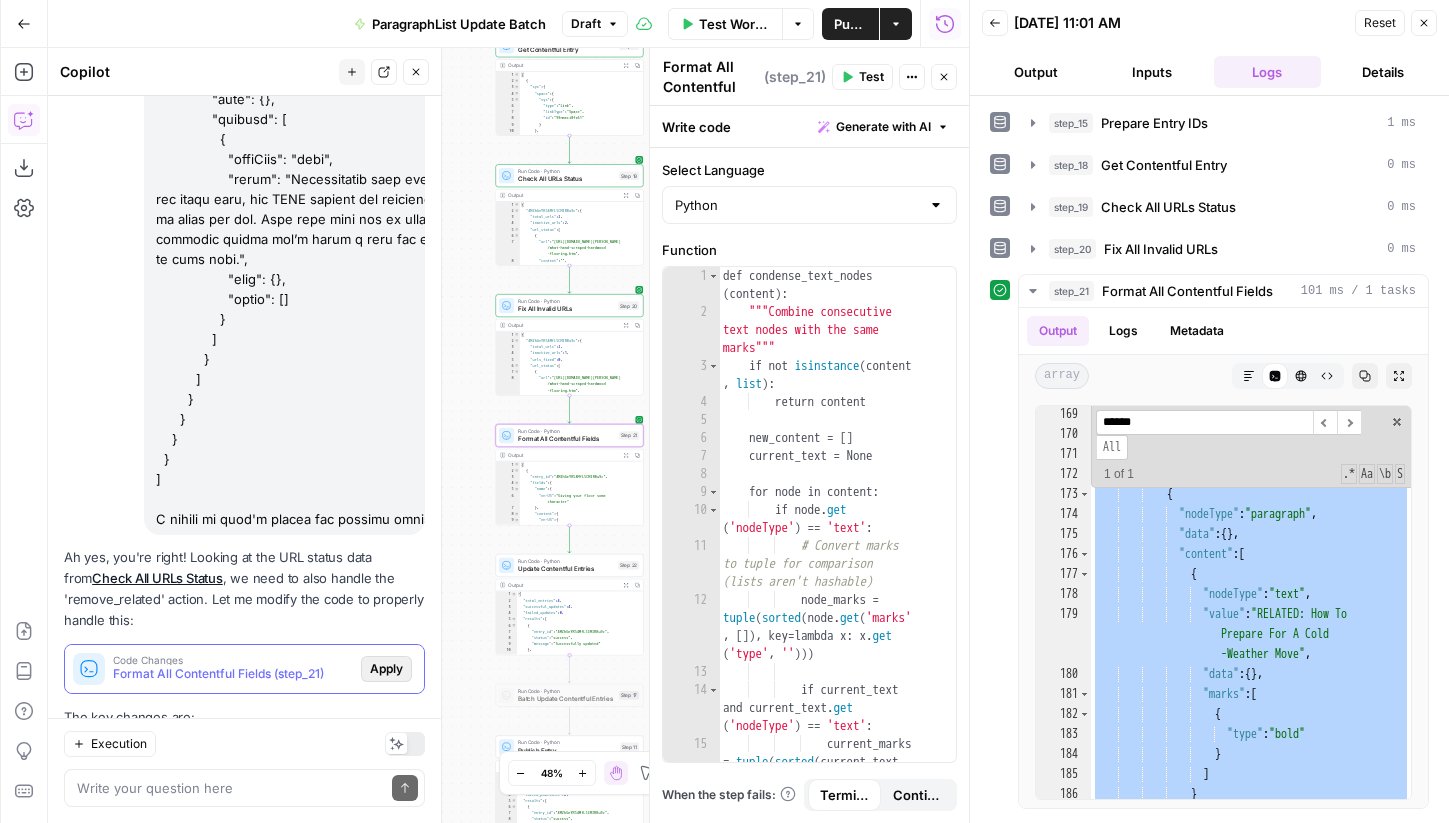 click on "Apply" at bounding box center (386, 669) 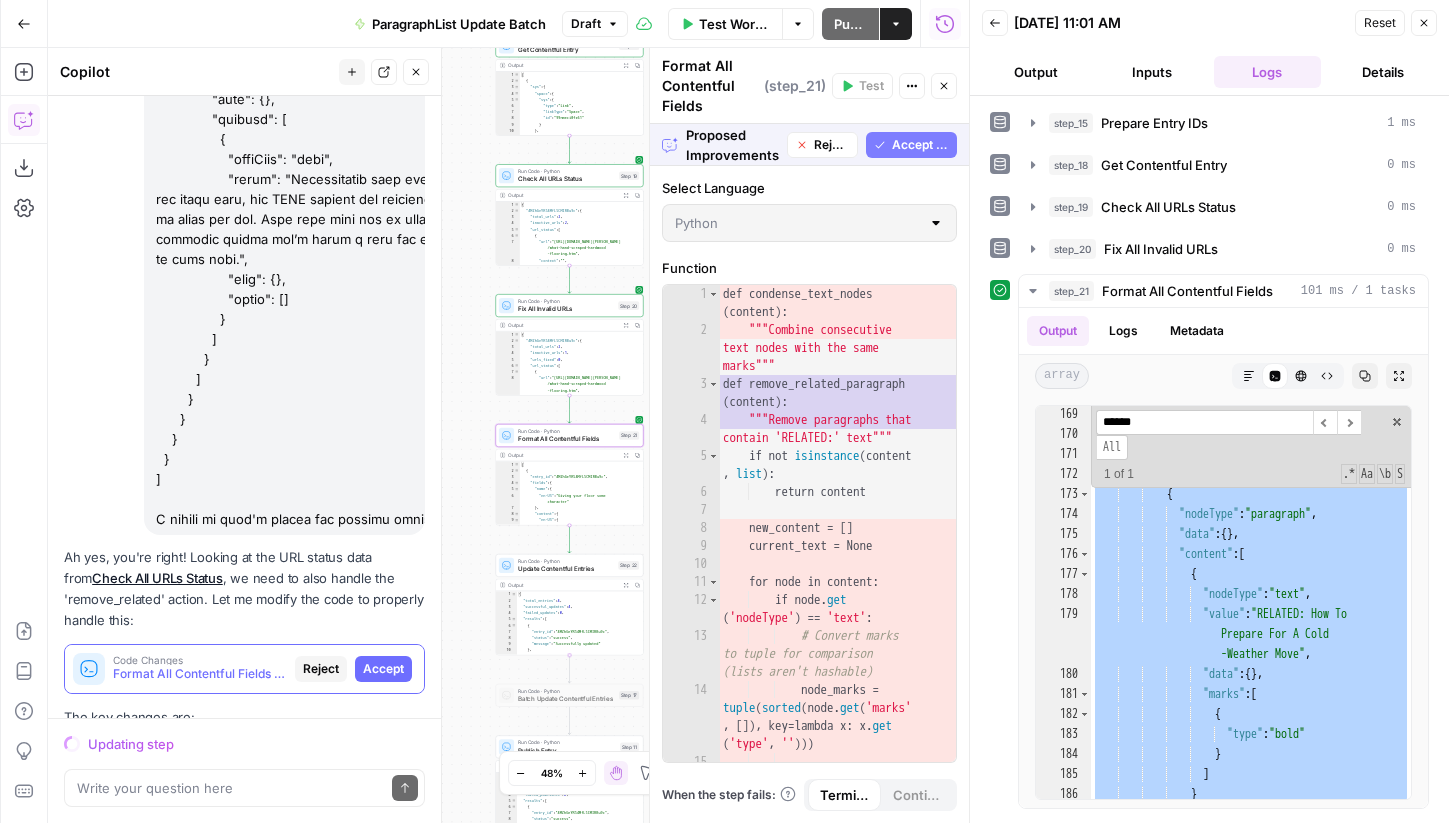 click on "Accept" at bounding box center [383, 669] 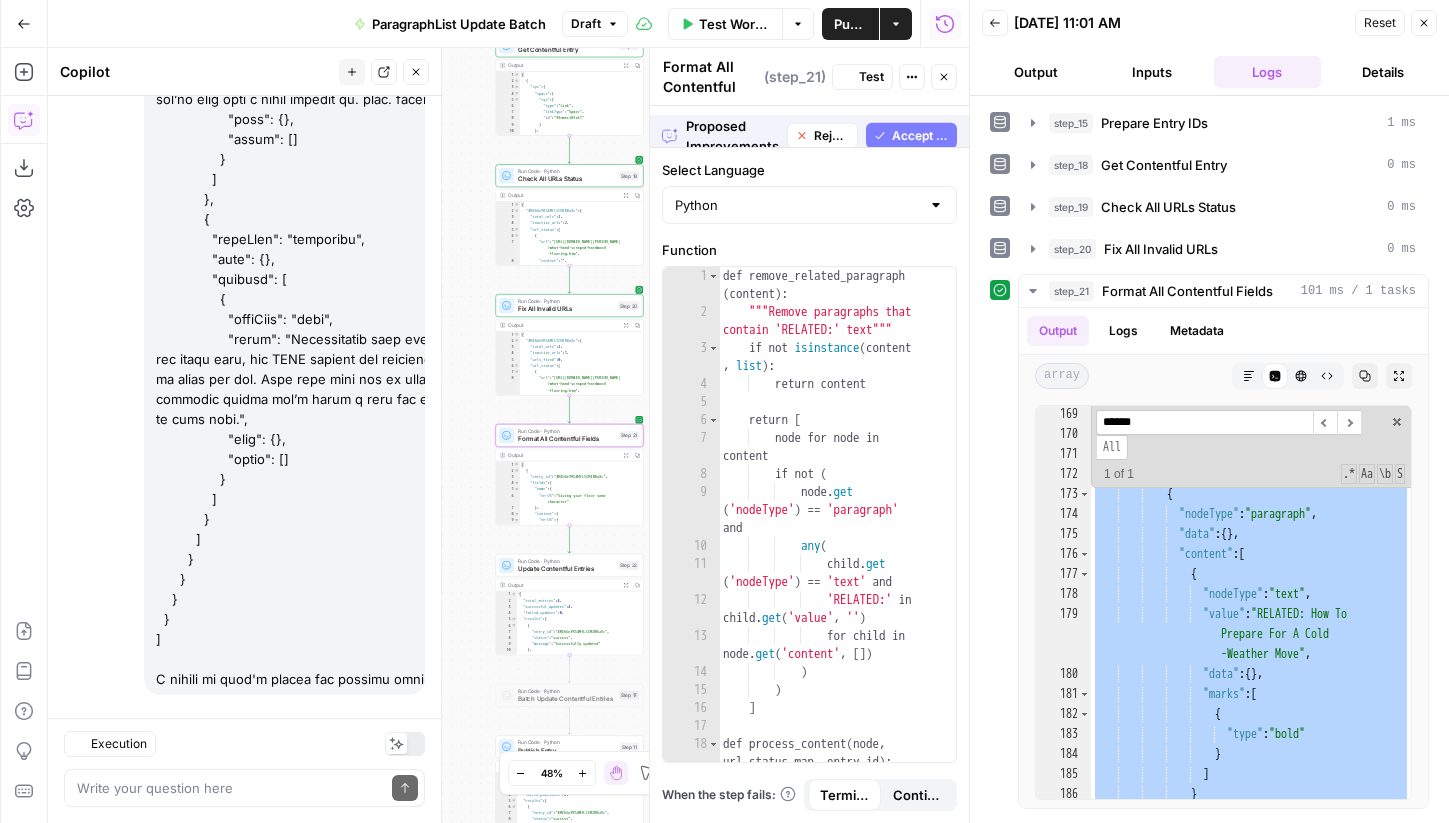 scroll, scrollTop: 20763, scrollLeft: 0, axis: vertical 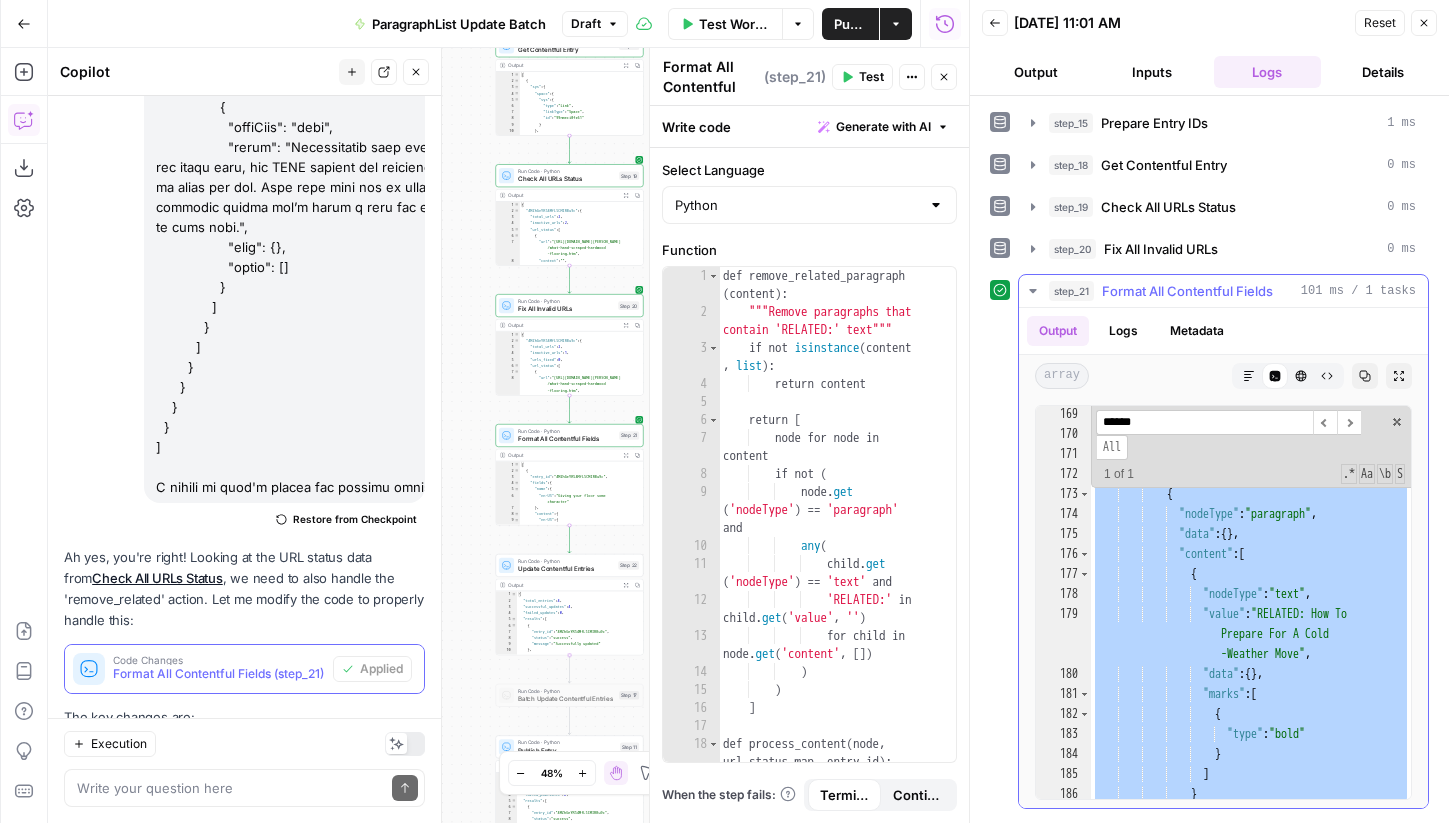 click on ""marks" :  [ ]                     }                   ]                } ,                {                   "nodeType" :  "paragraph" ,                   "data" :  { } ,                   "content" :  [                     {                        "nodeType" :  "text" ,                        "value" :  "RELATED: How To                        Prepare For A Cold                       -Weather Move" ,                        "data" :  { } ,                        "marks" :  [                          {                             "type" :  "bold"                          }                        ]                     }                   ]" at bounding box center [1251, 620] 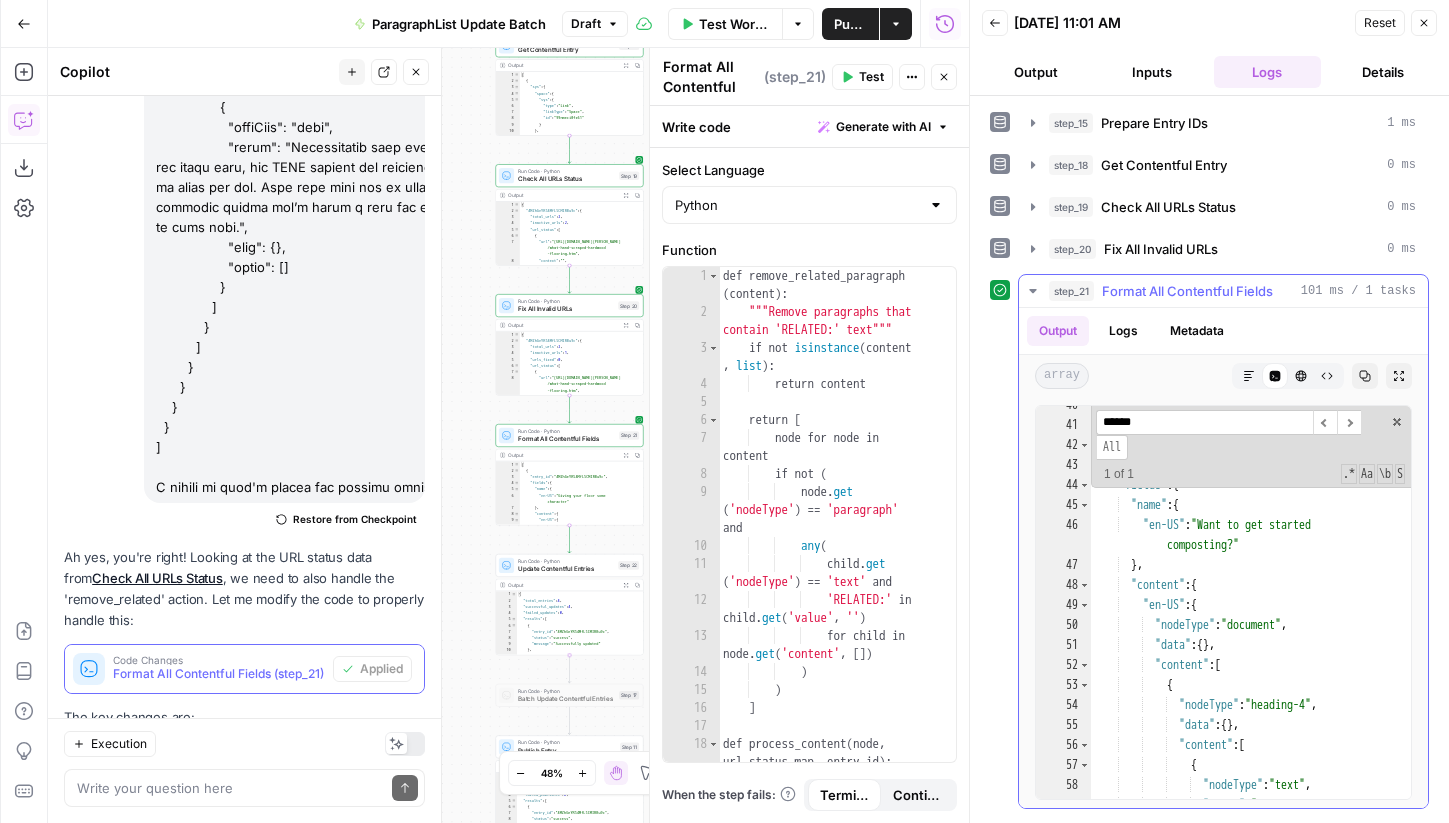 scroll, scrollTop: 924, scrollLeft: 0, axis: vertical 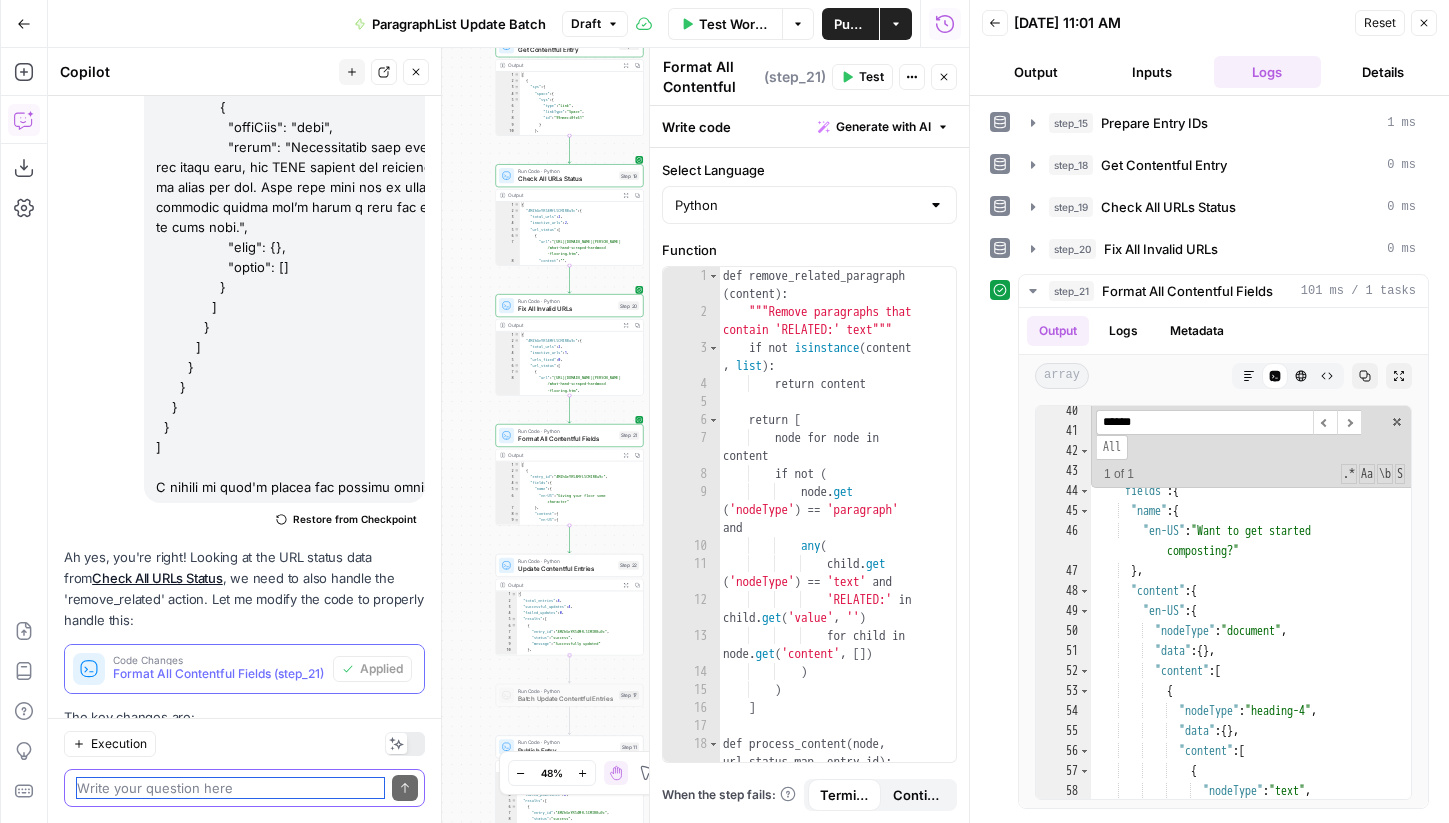 click at bounding box center (230, 788) 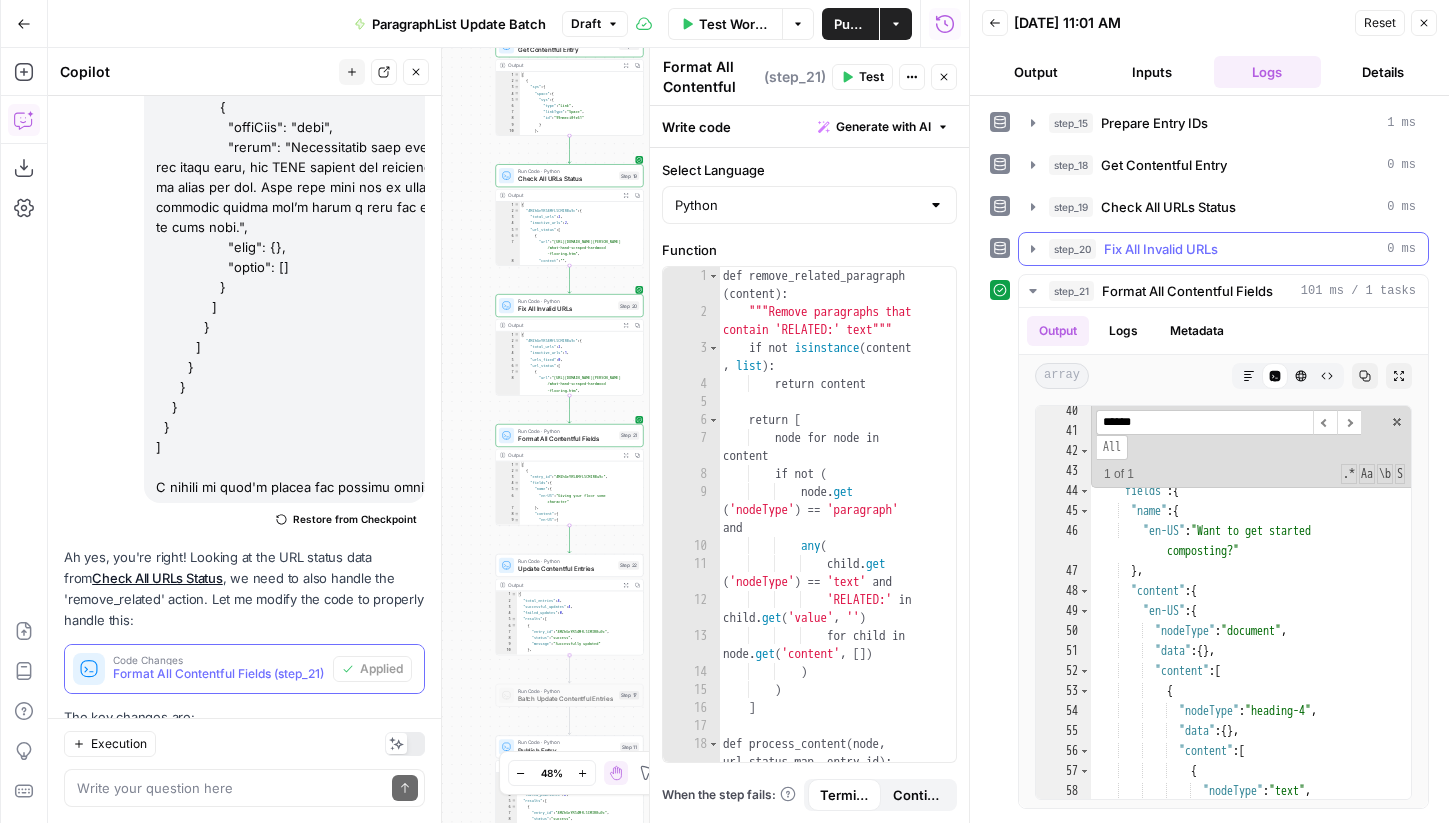 click 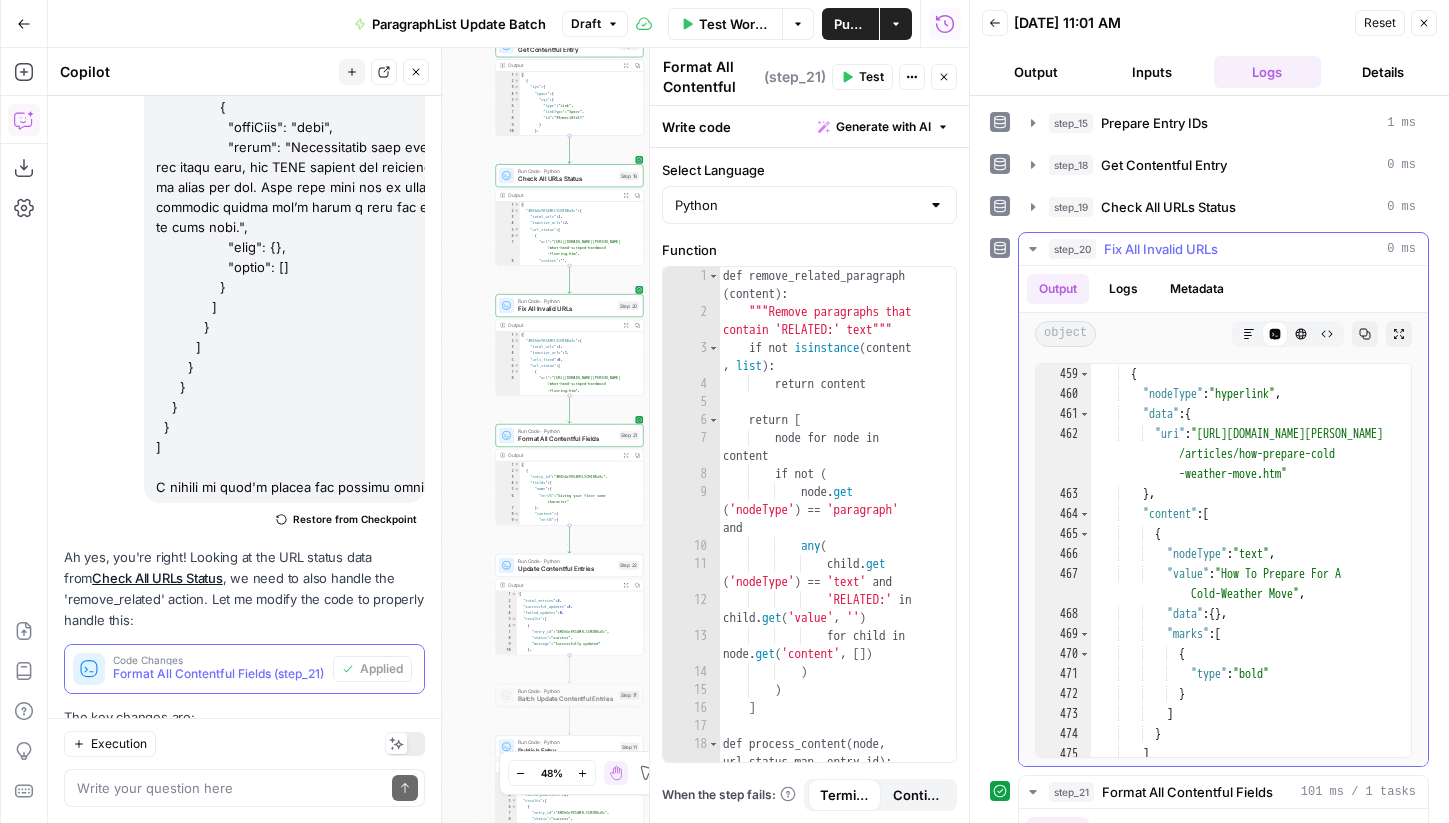 scroll, scrollTop: 11844, scrollLeft: 0, axis: vertical 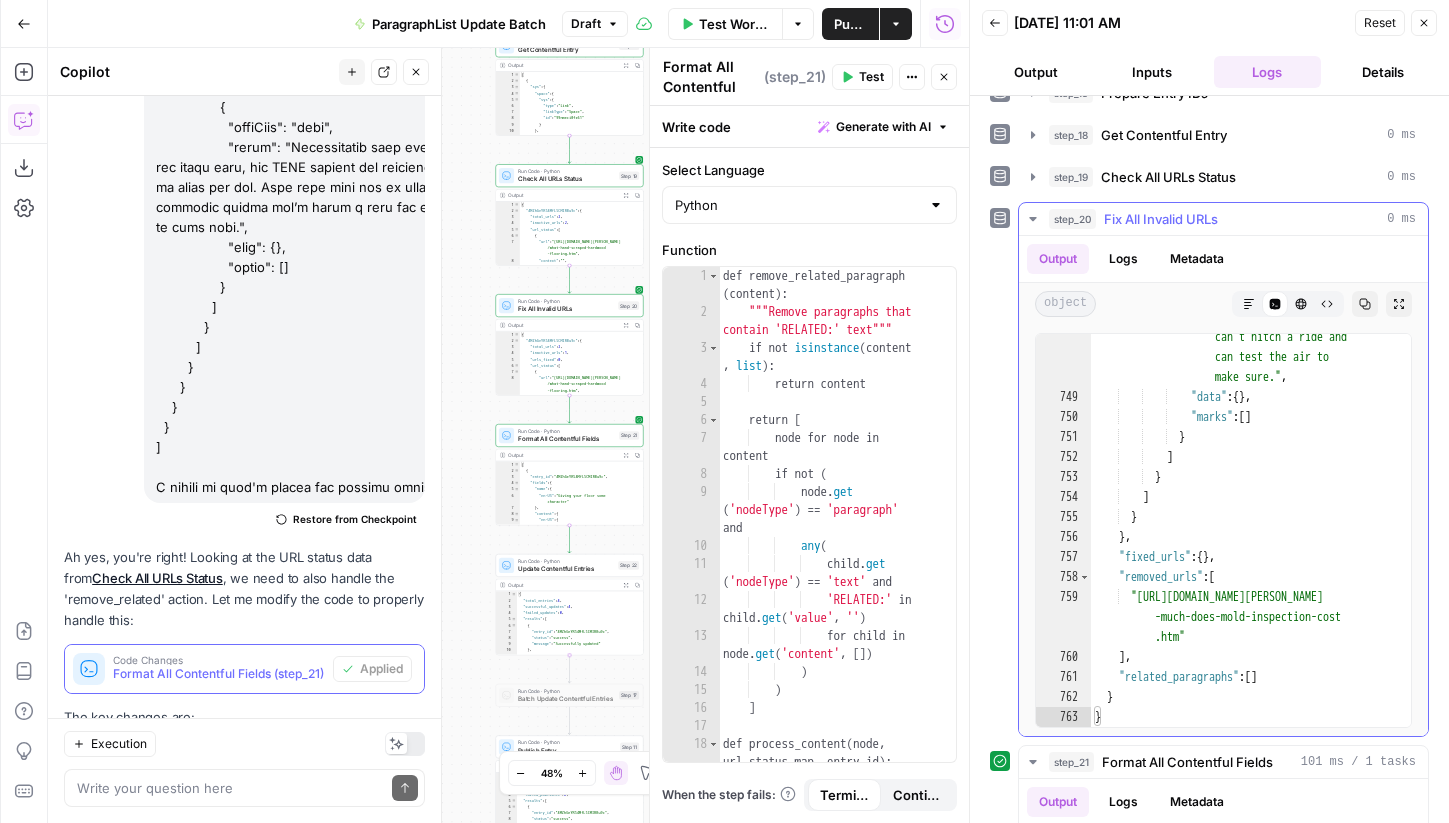 type 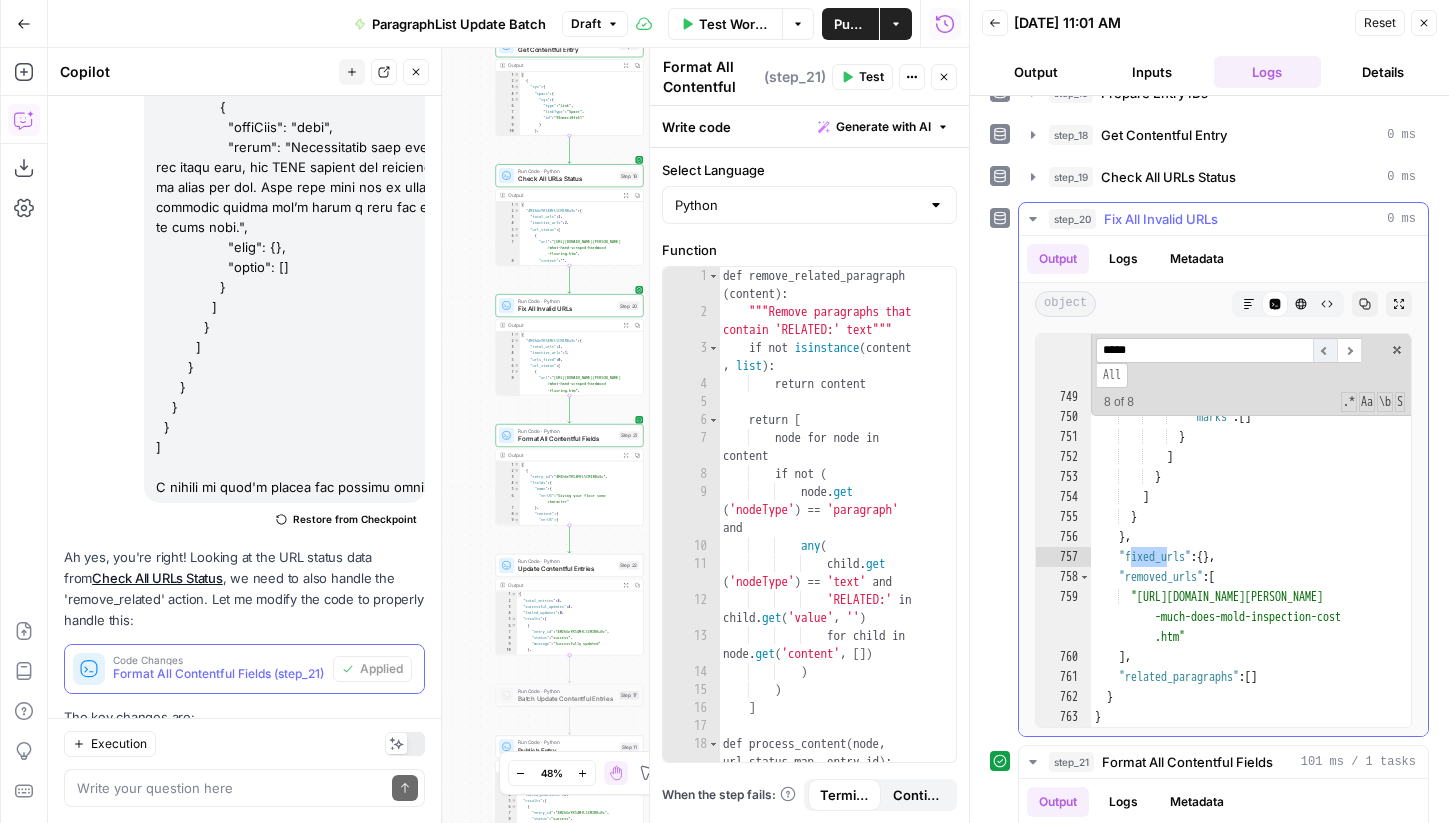 type on "*****" 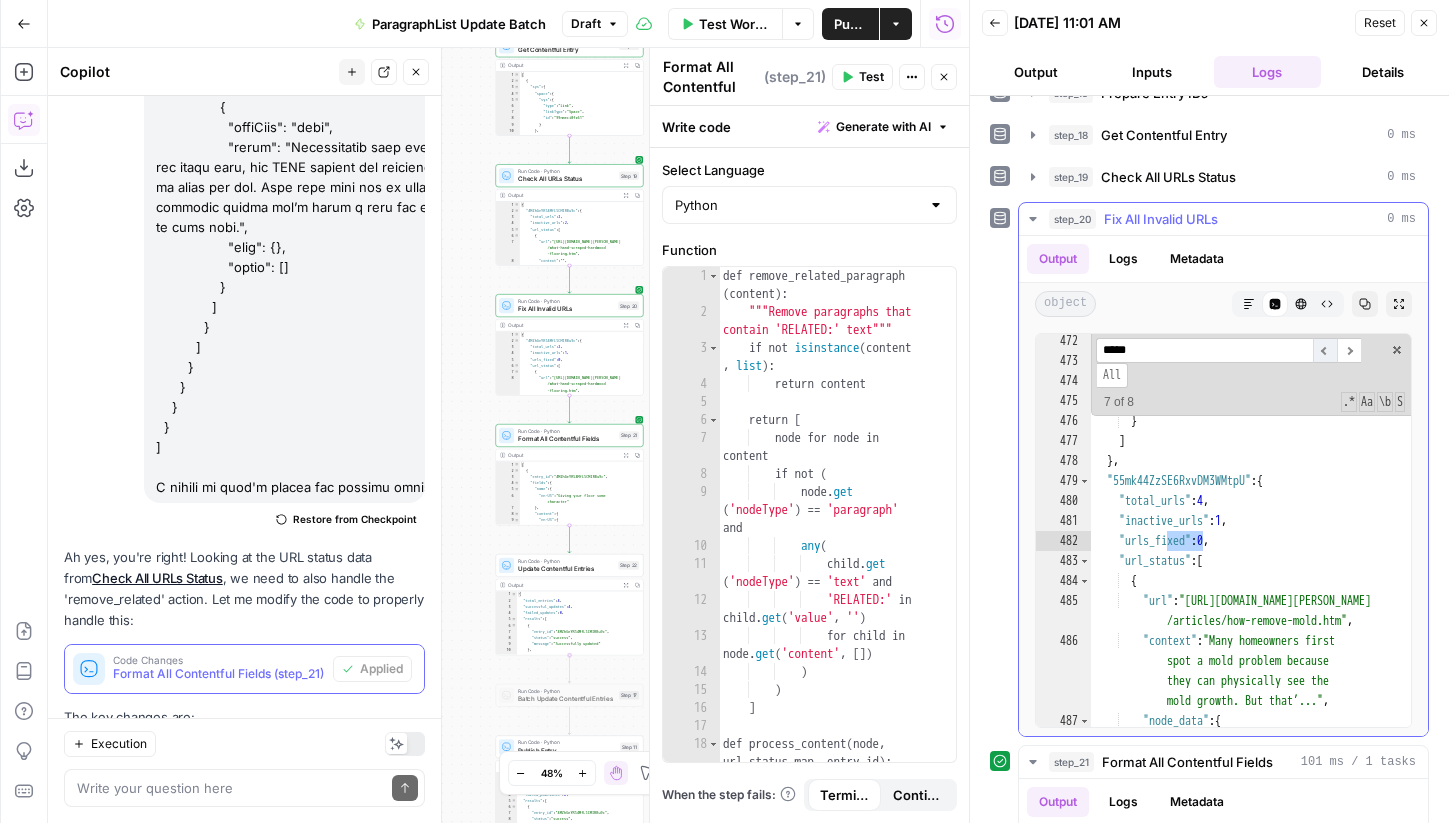 click on "​" at bounding box center (1325, 350) 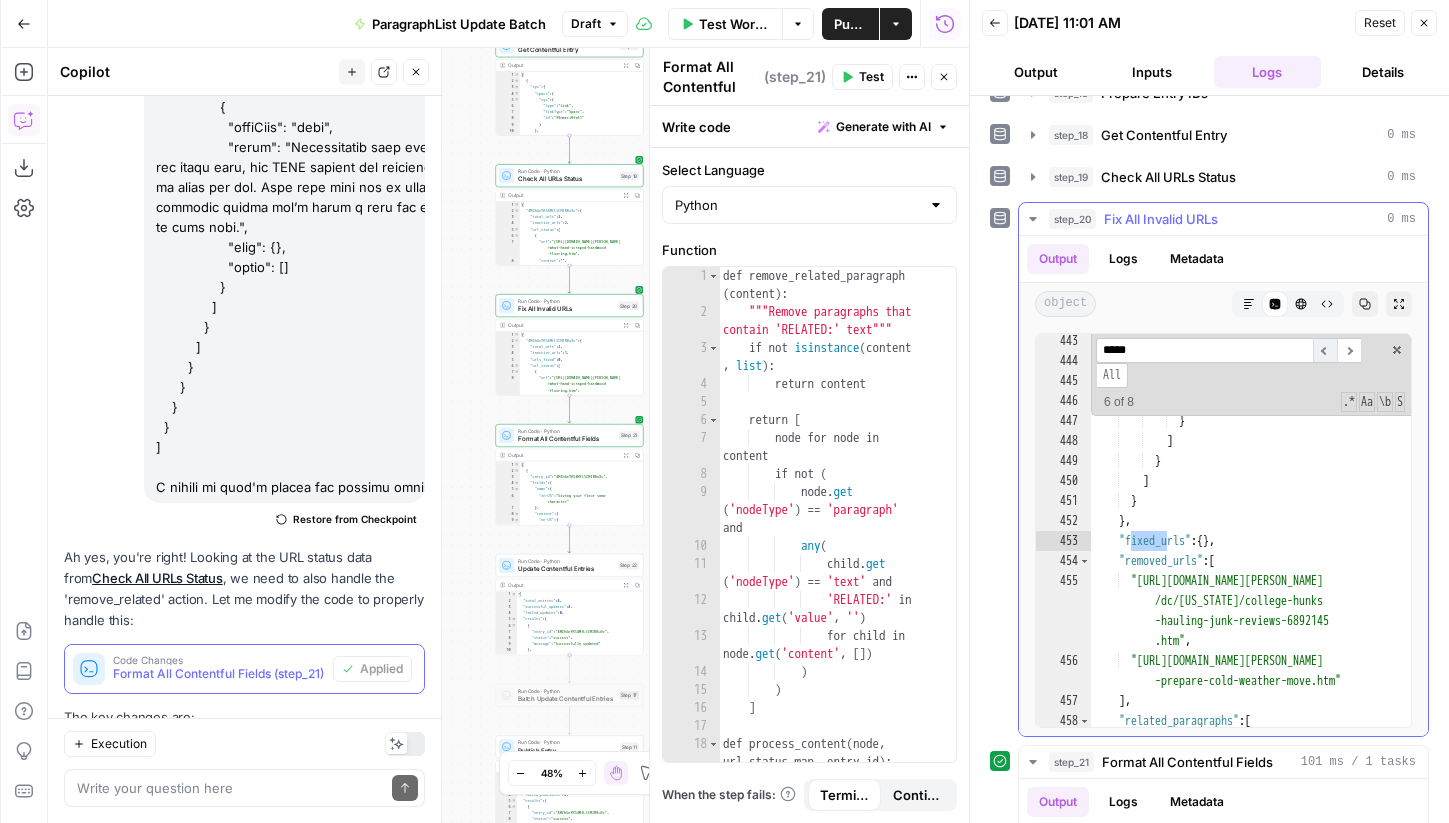 click on "​" at bounding box center (1325, 350) 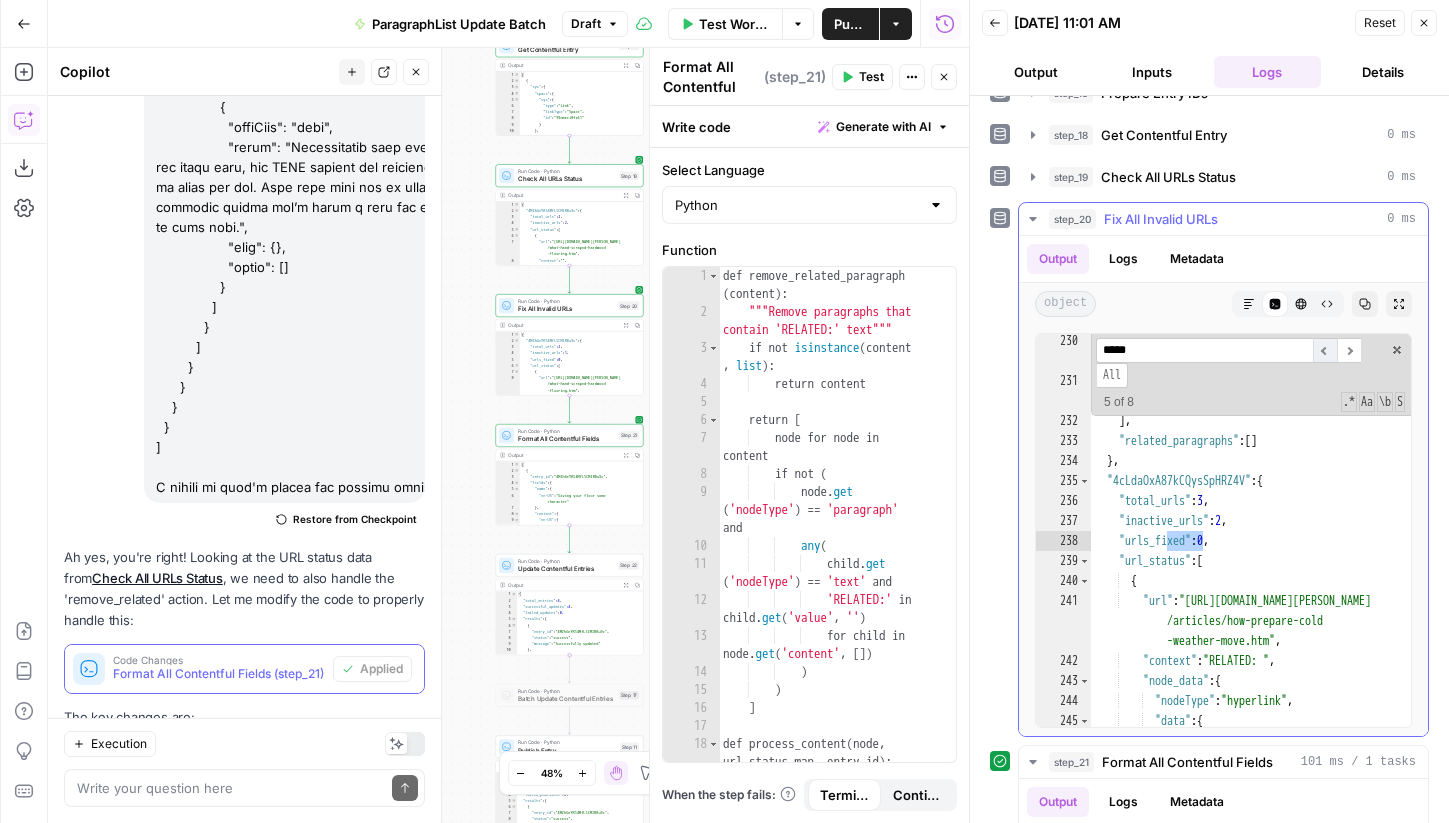 click on "​" at bounding box center [1325, 350] 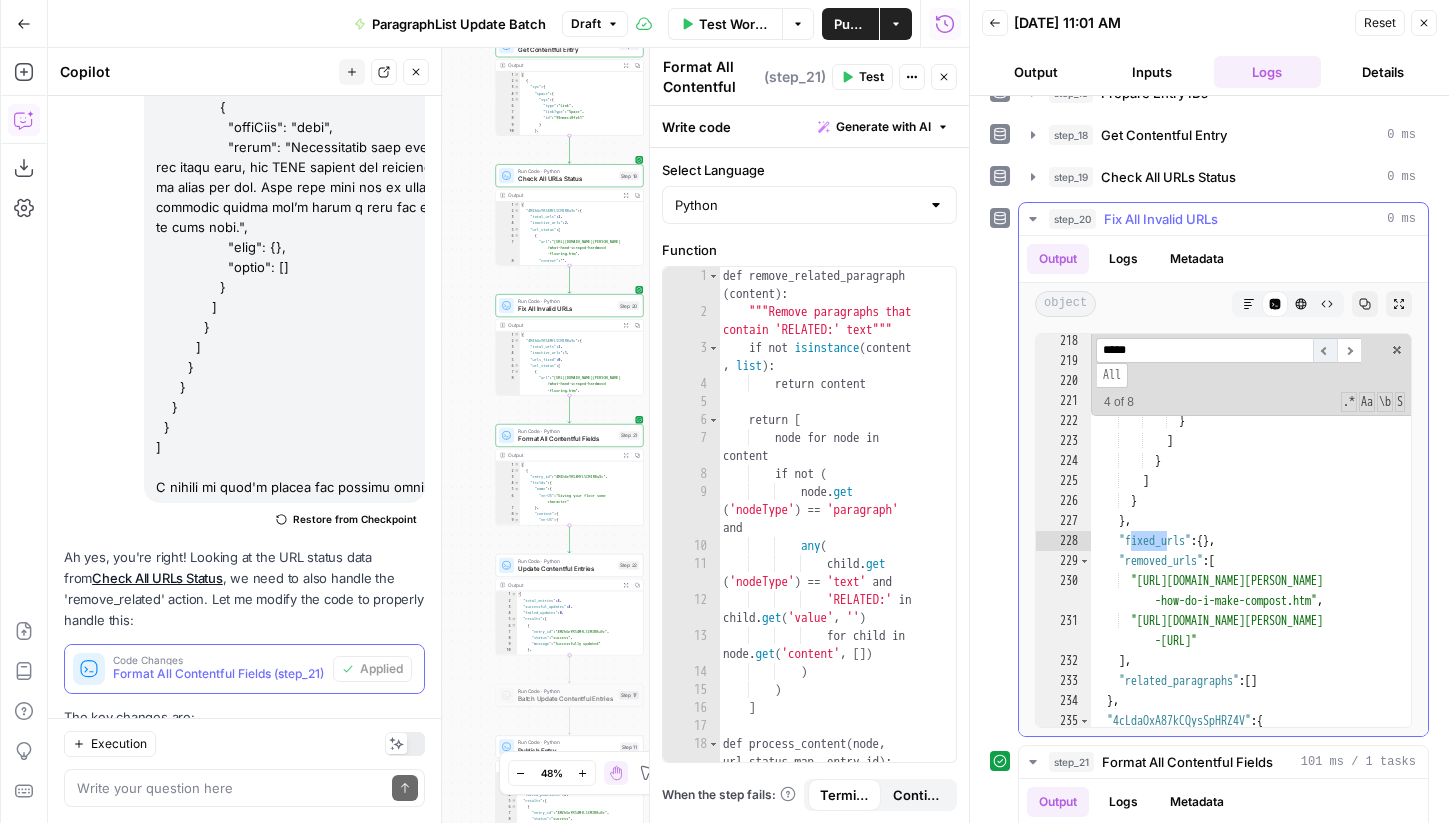 click on "​" at bounding box center [1325, 350] 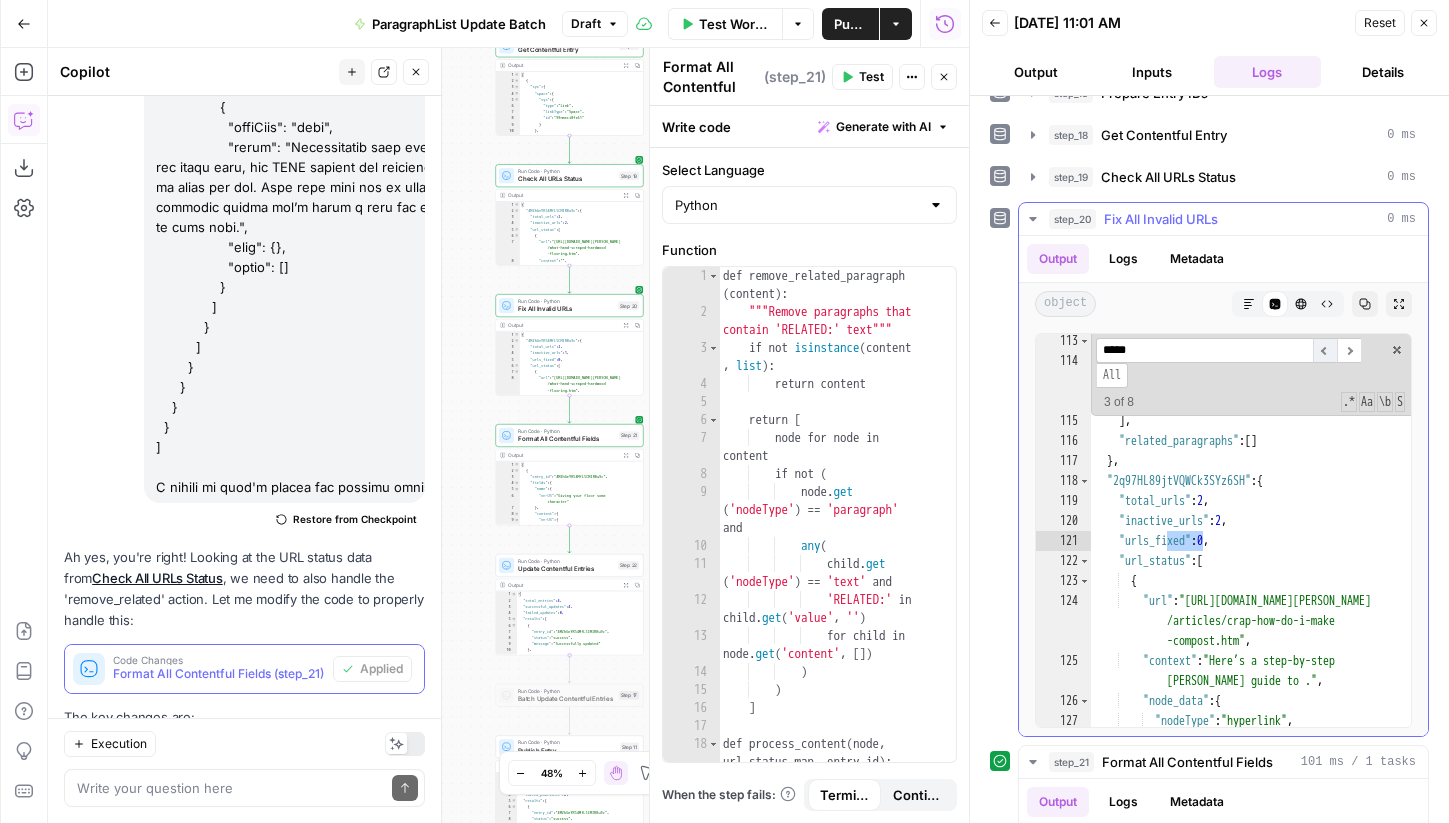 click on "​" at bounding box center [1325, 350] 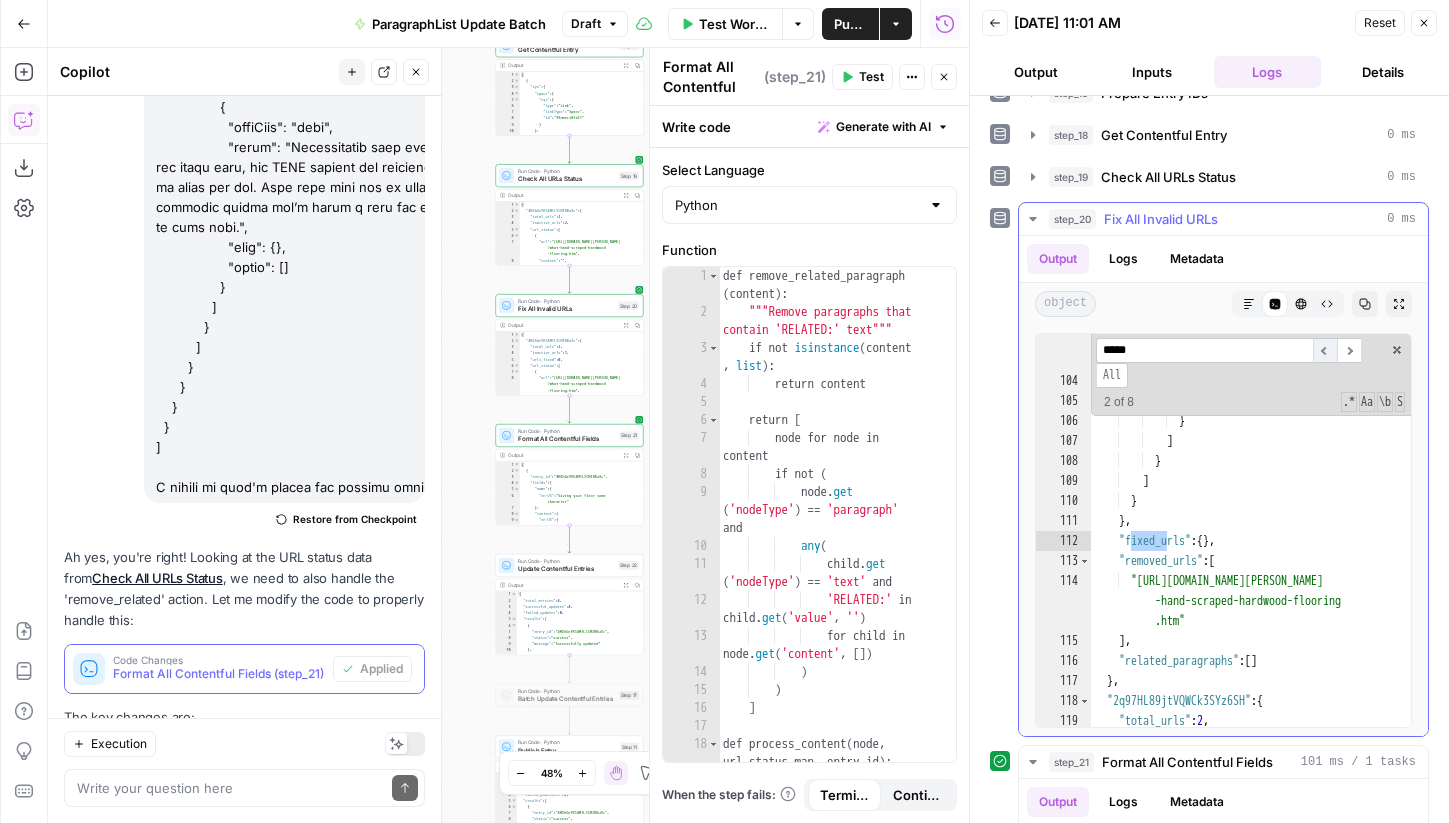 click on "​" at bounding box center (1325, 350) 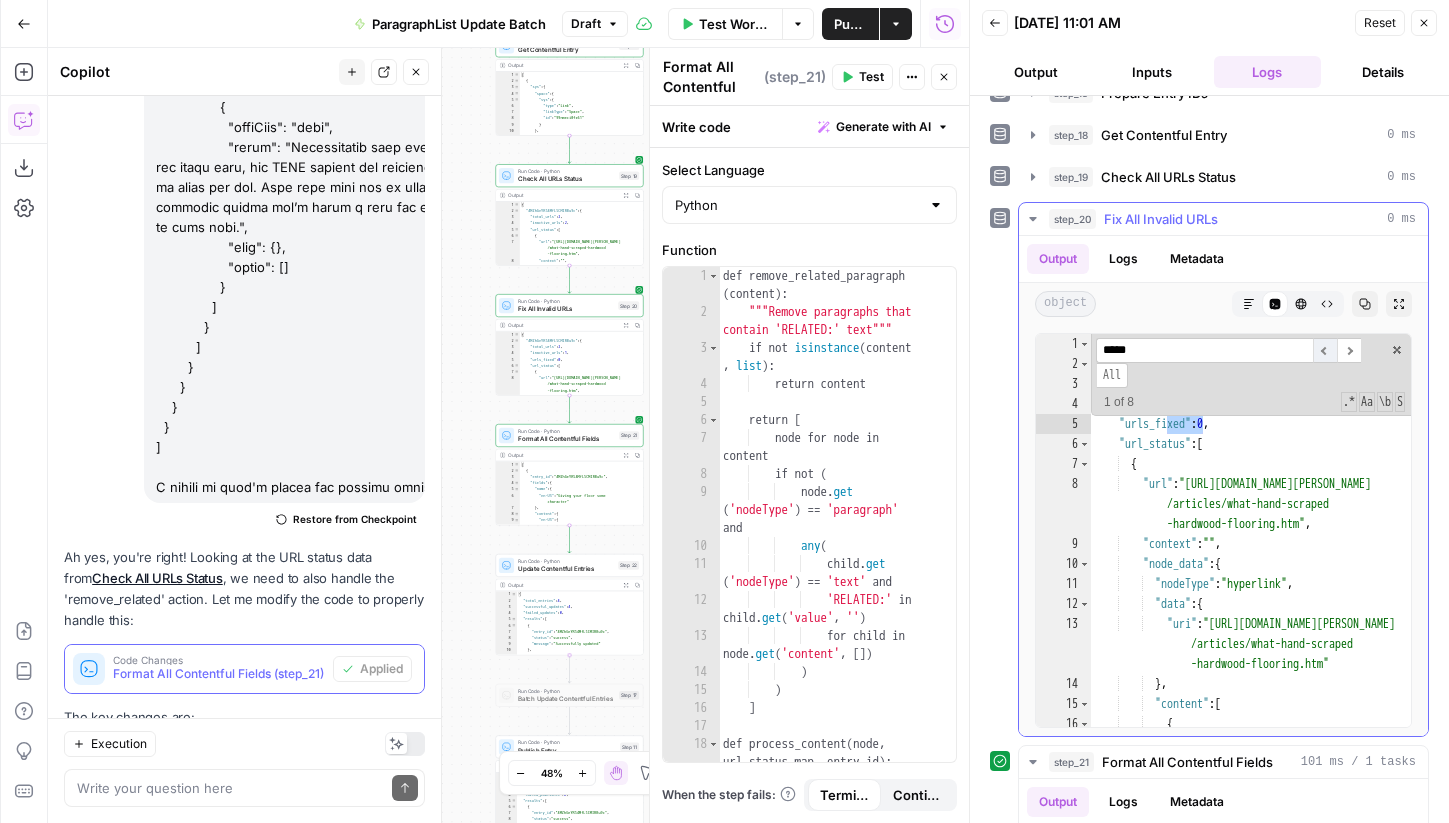 scroll, scrollTop: 0, scrollLeft: 0, axis: both 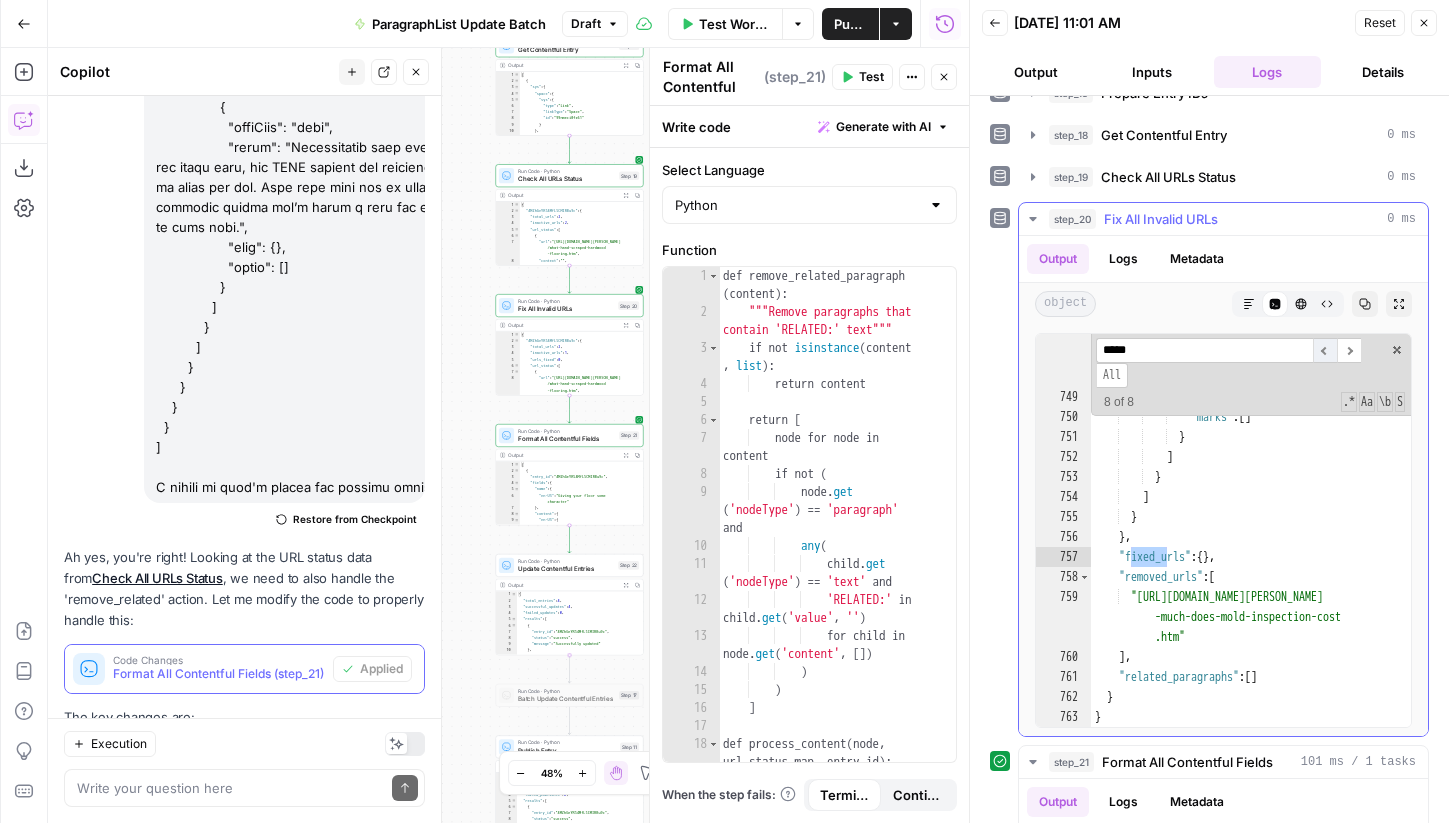 click on "​" at bounding box center [1325, 350] 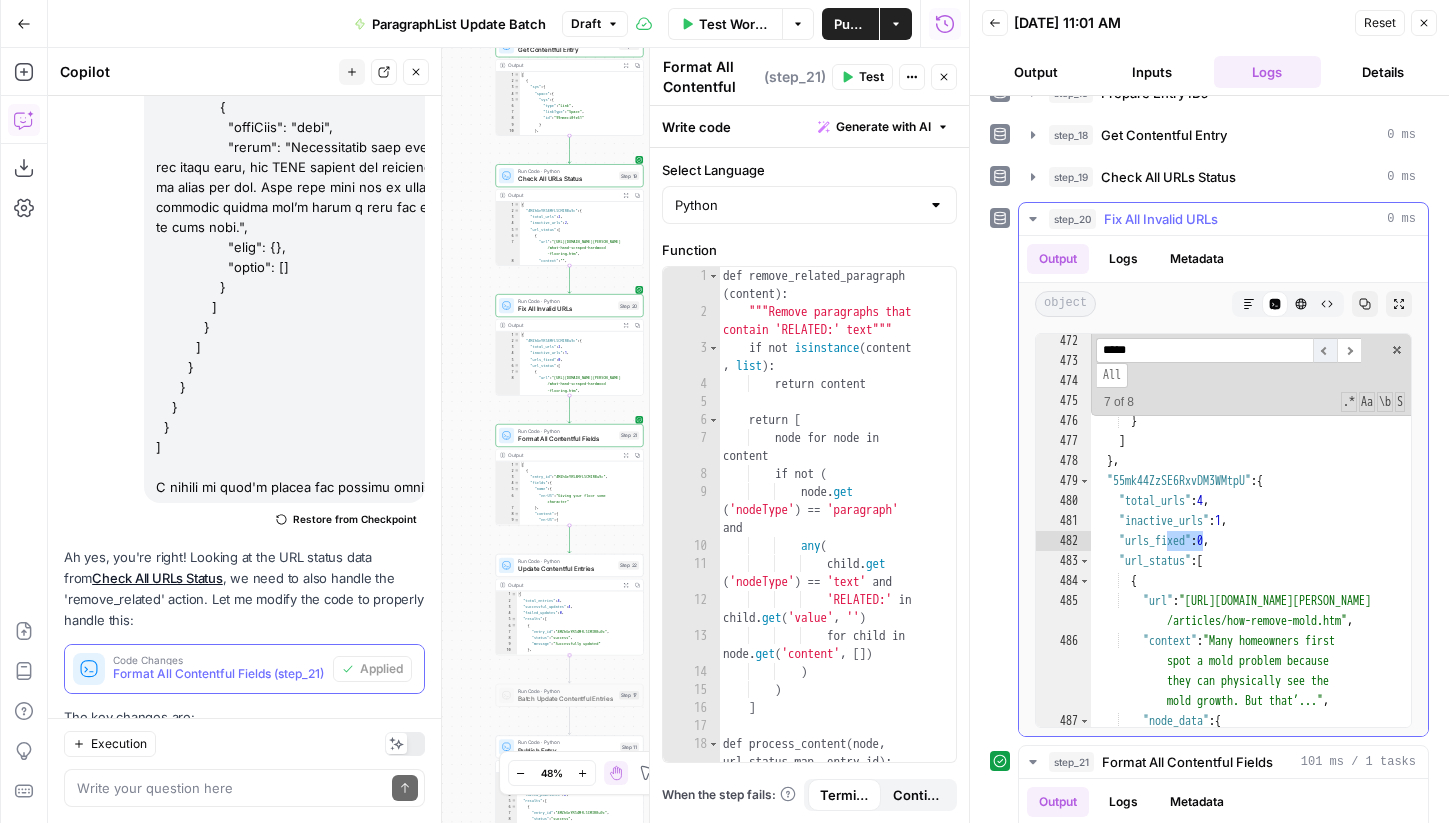 click on "​" at bounding box center [1325, 350] 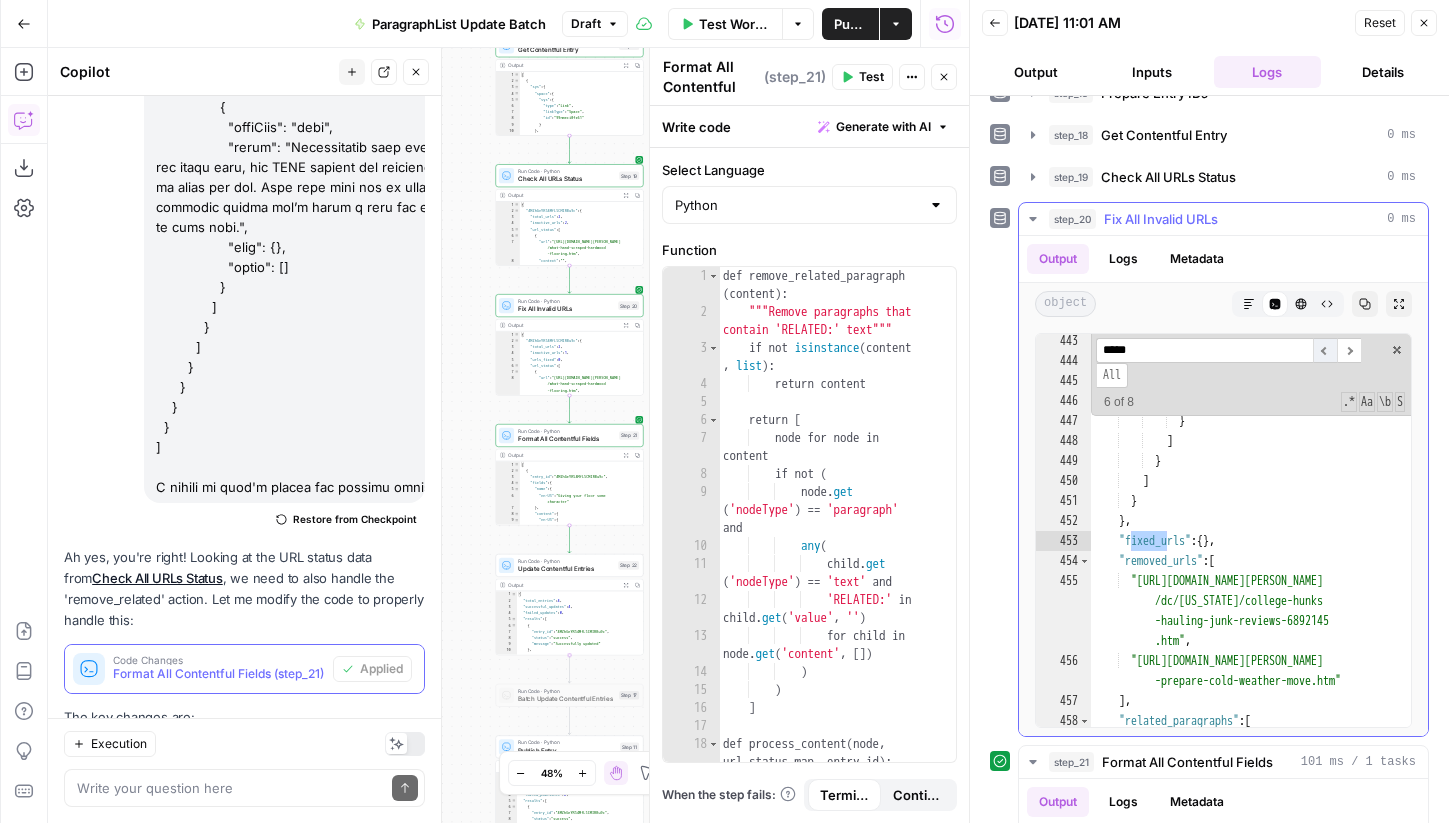click on "​" at bounding box center (1325, 350) 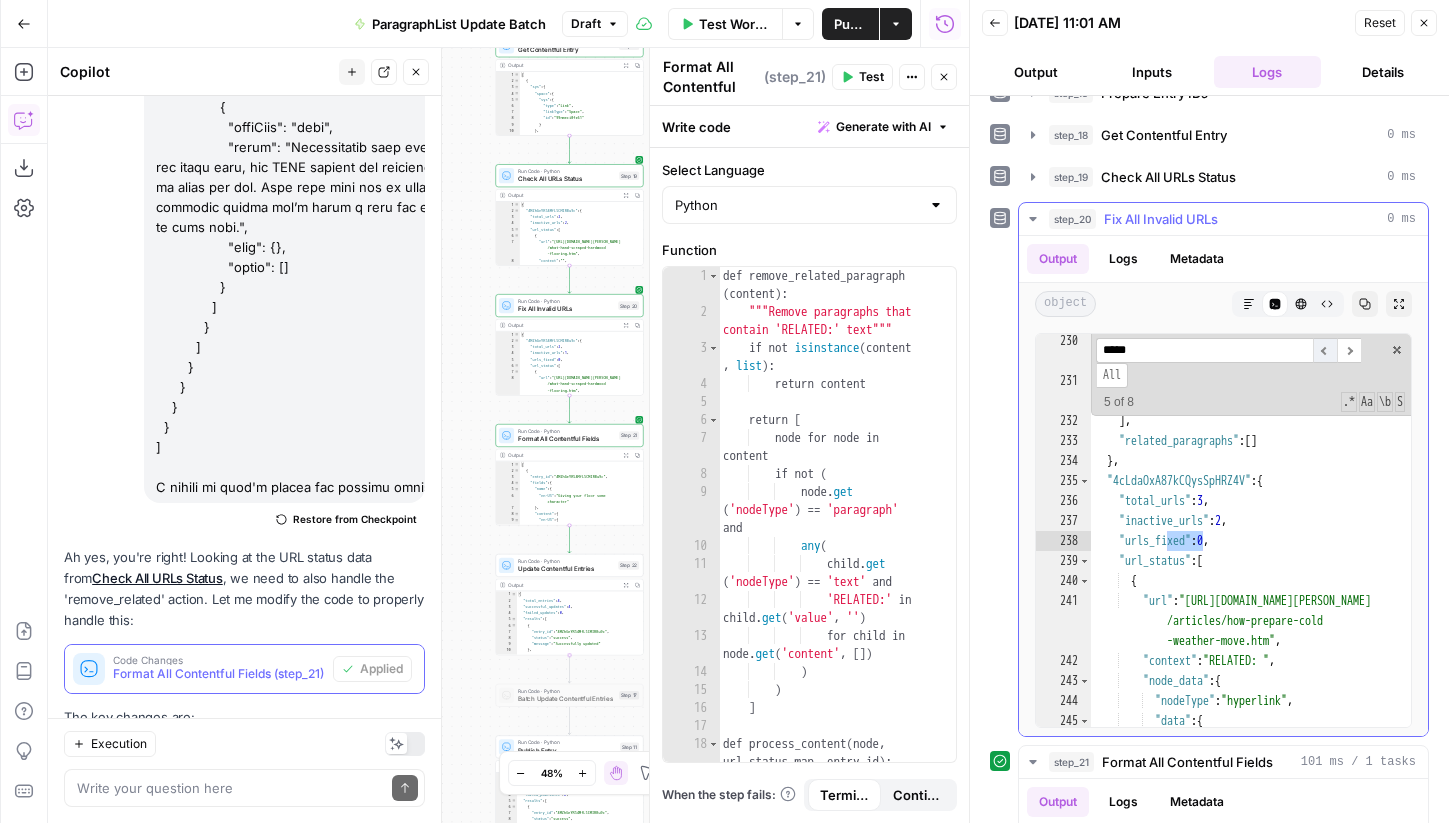 click on "​" at bounding box center [1325, 350] 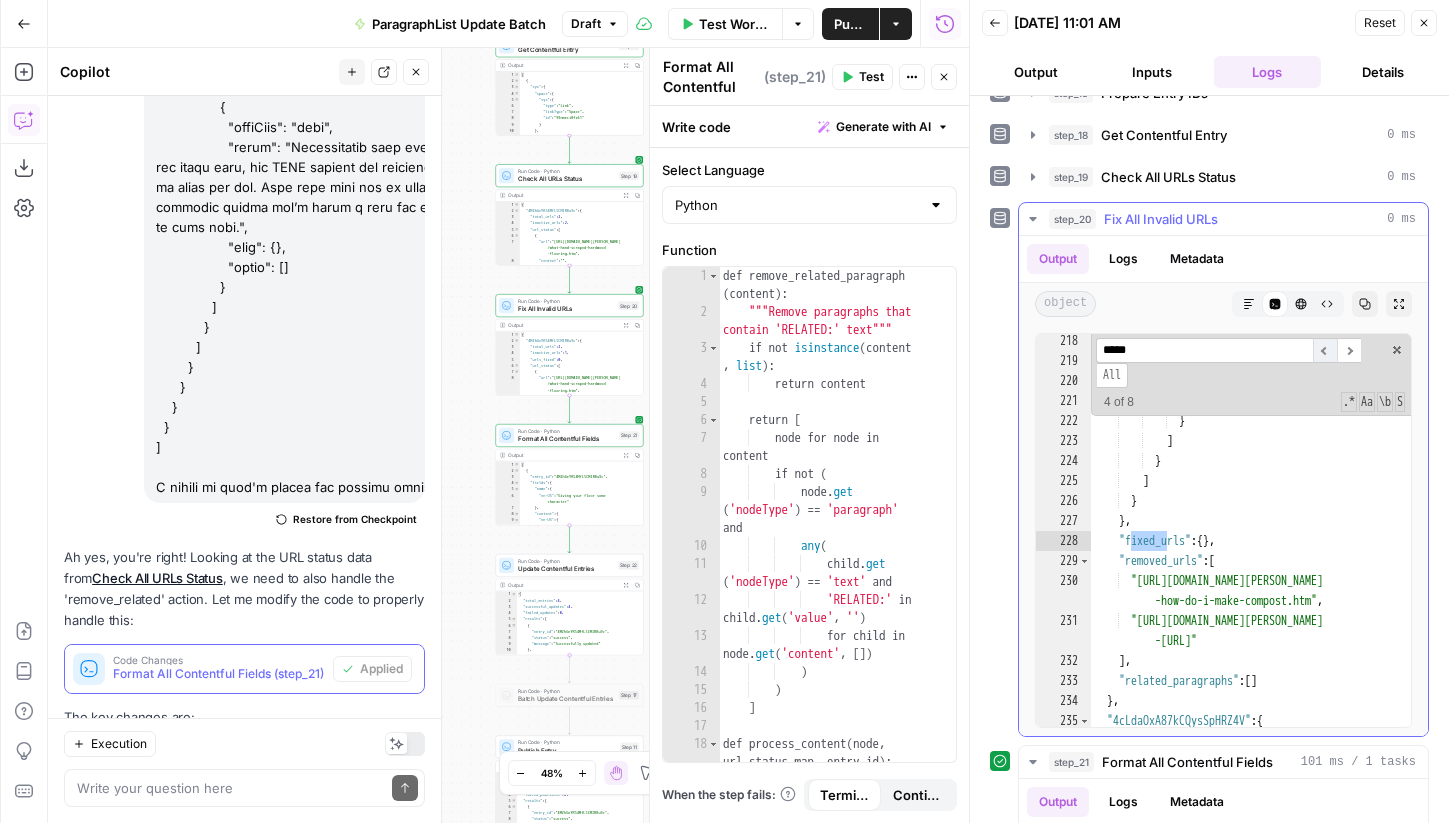 click on "​" at bounding box center (1325, 350) 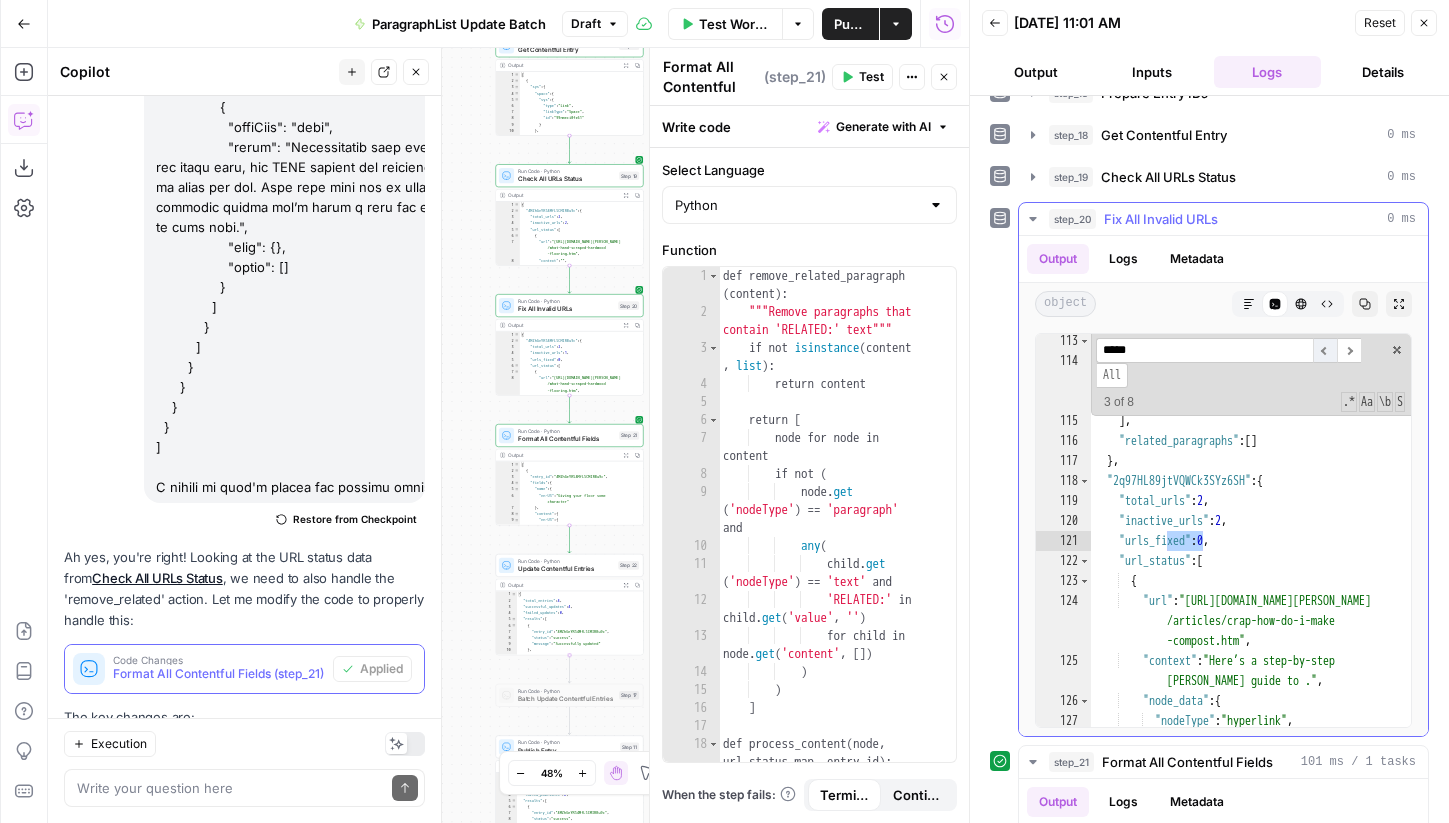 scroll, scrollTop: 2763, scrollLeft: 0, axis: vertical 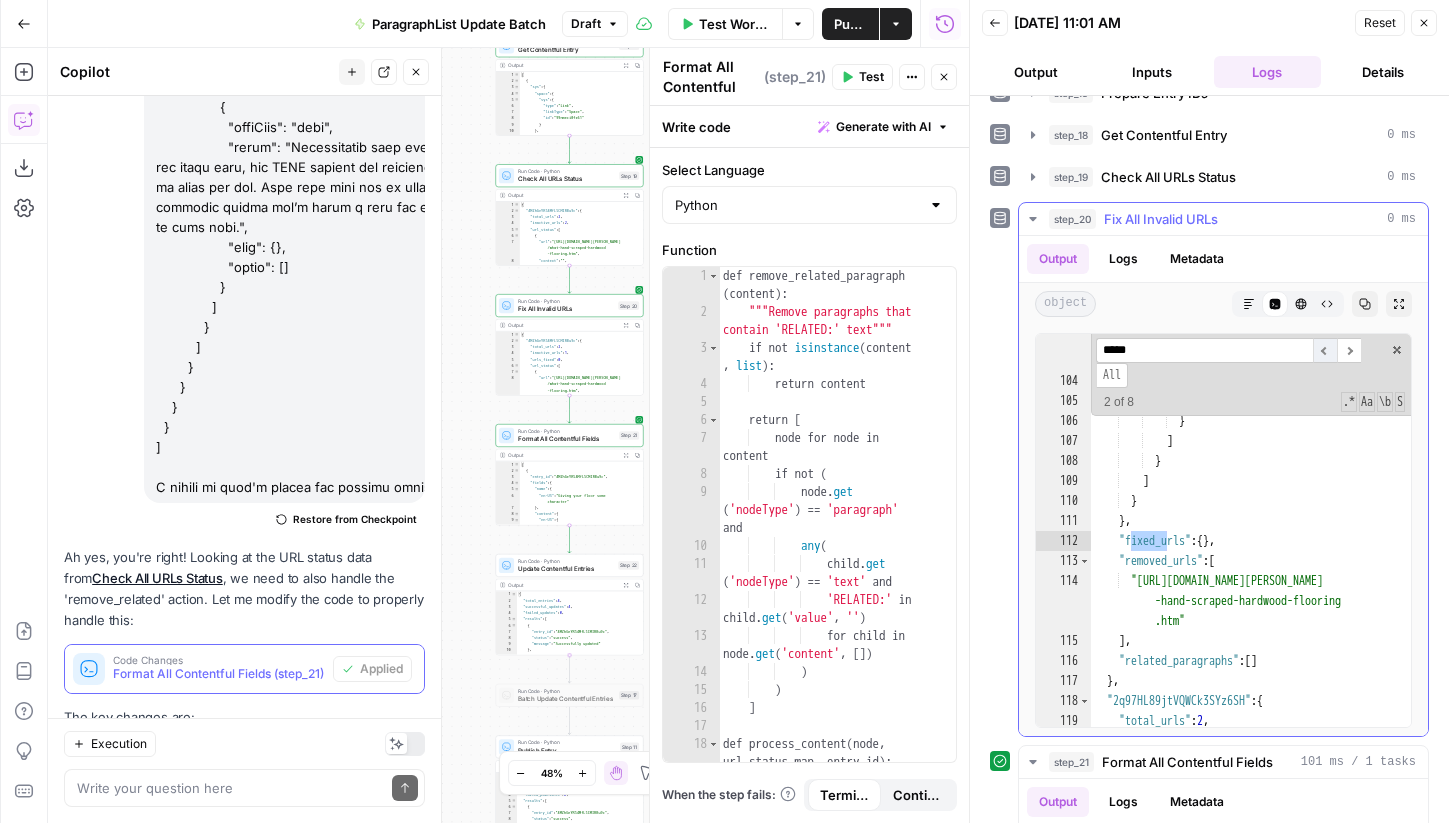 click on "​" at bounding box center (1325, 350) 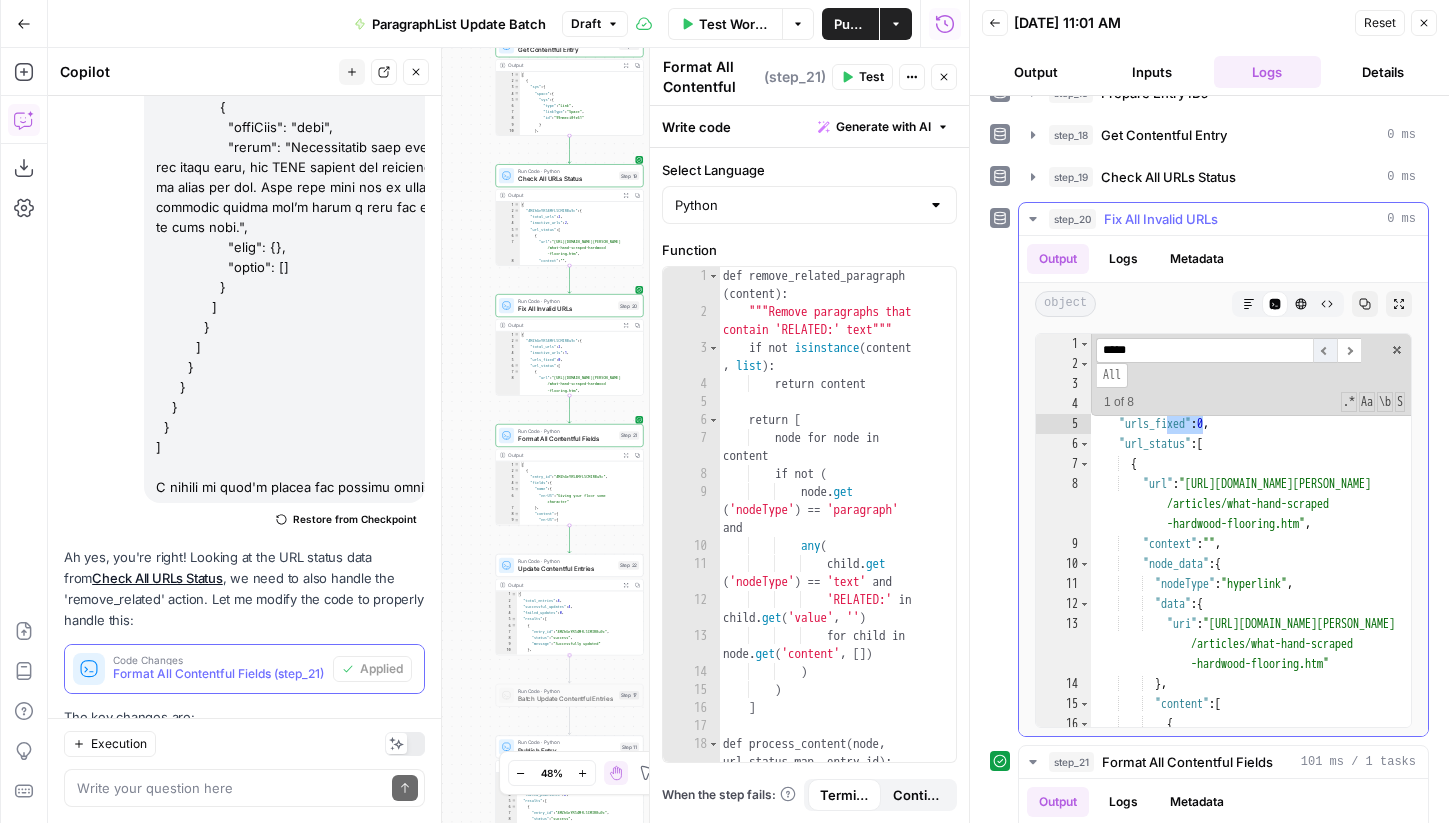 click on "​" at bounding box center [1325, 350] 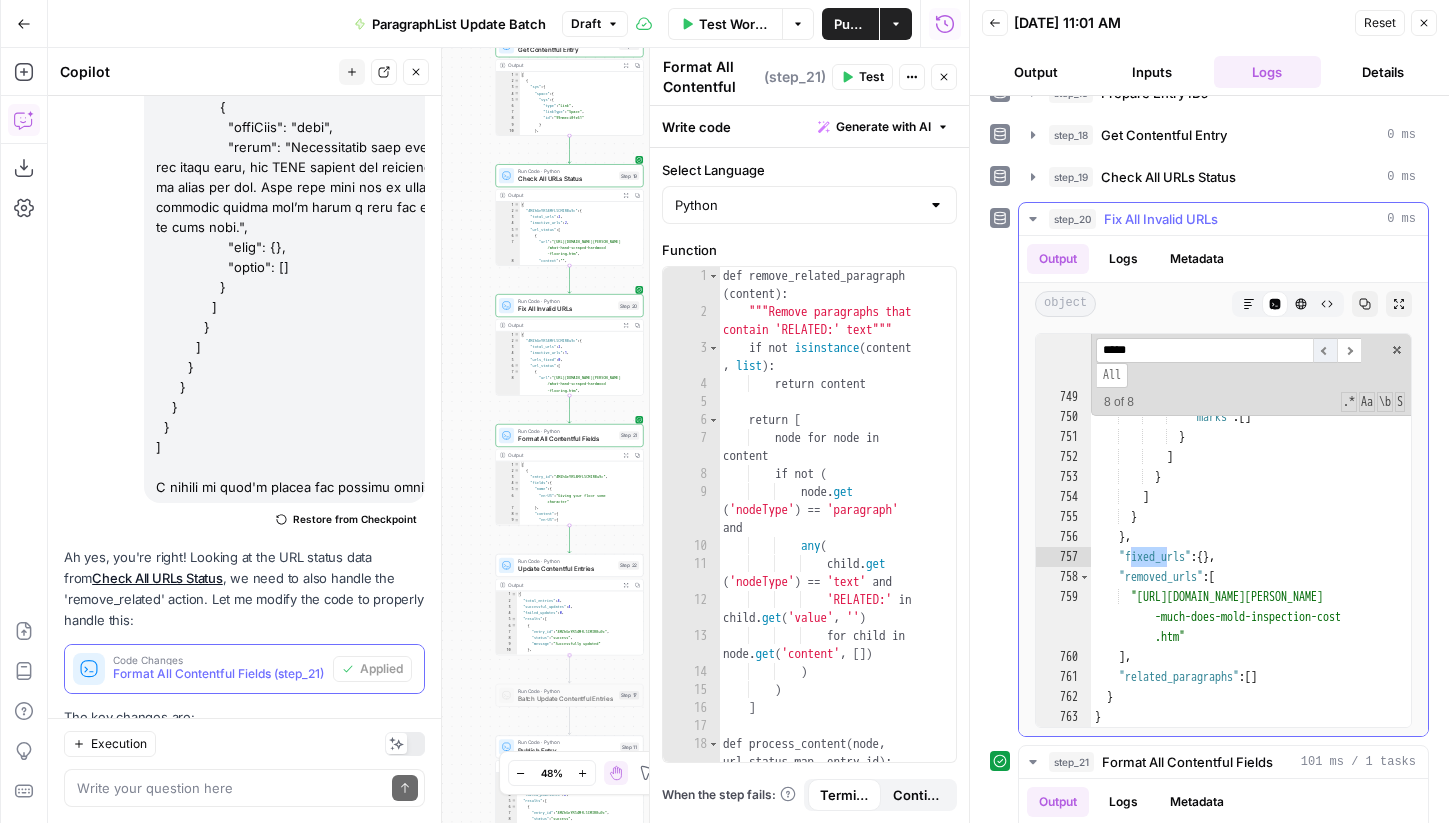 click on "​" at bounding box center (1325, 350) 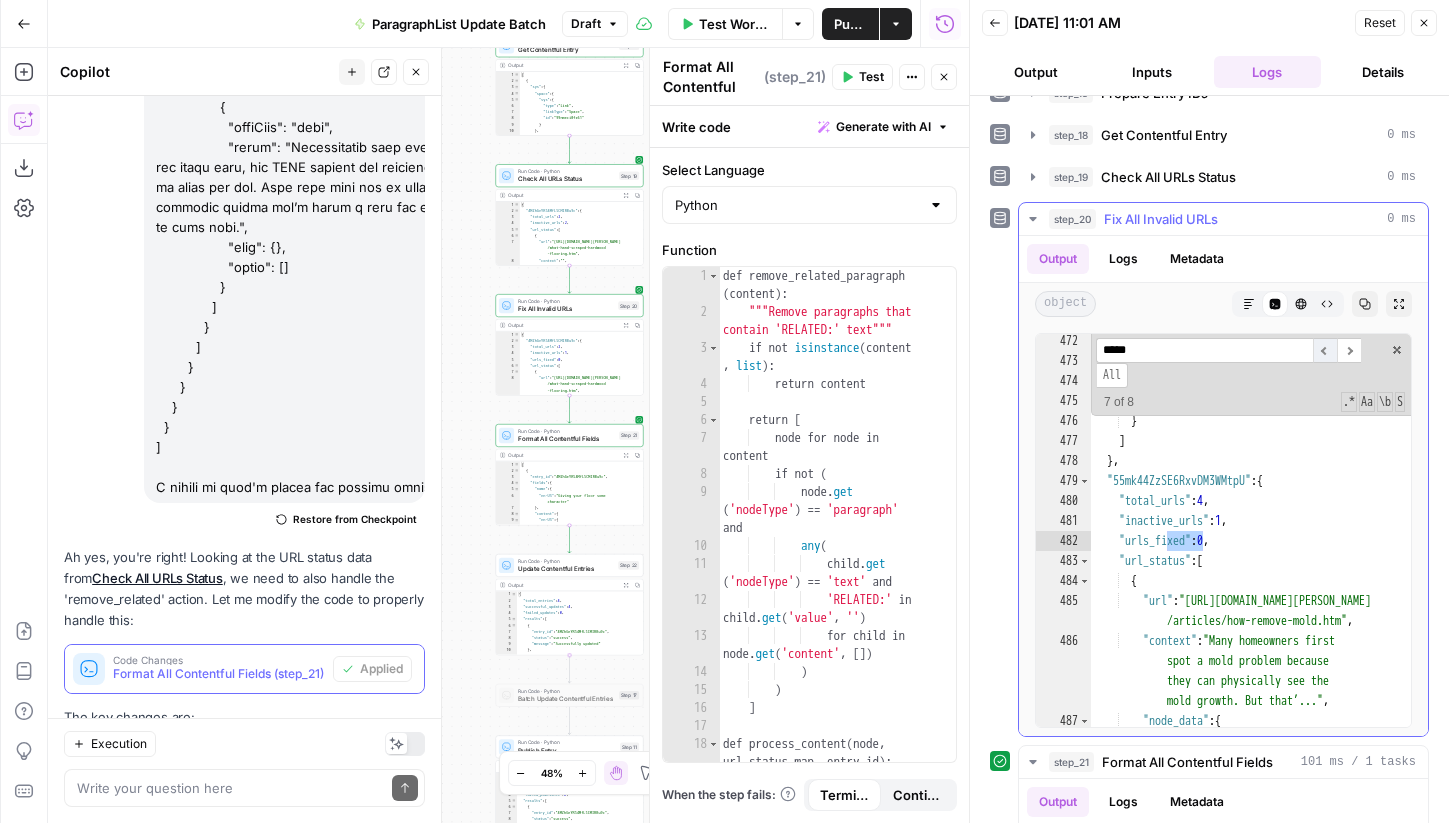 click on "​" at bounding box center (1325, 350) 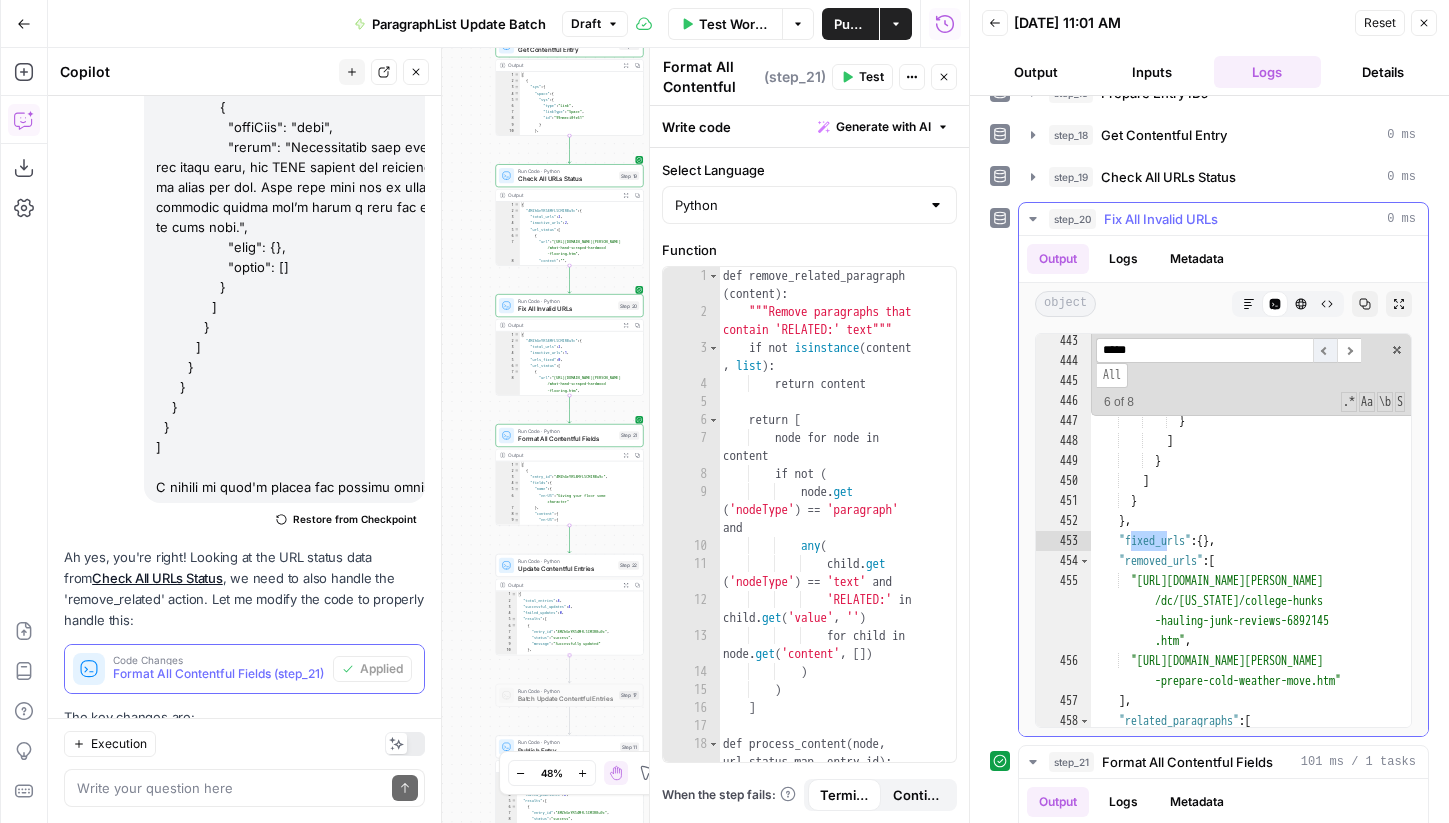 click on "​" at bounding box center (1325, 350) 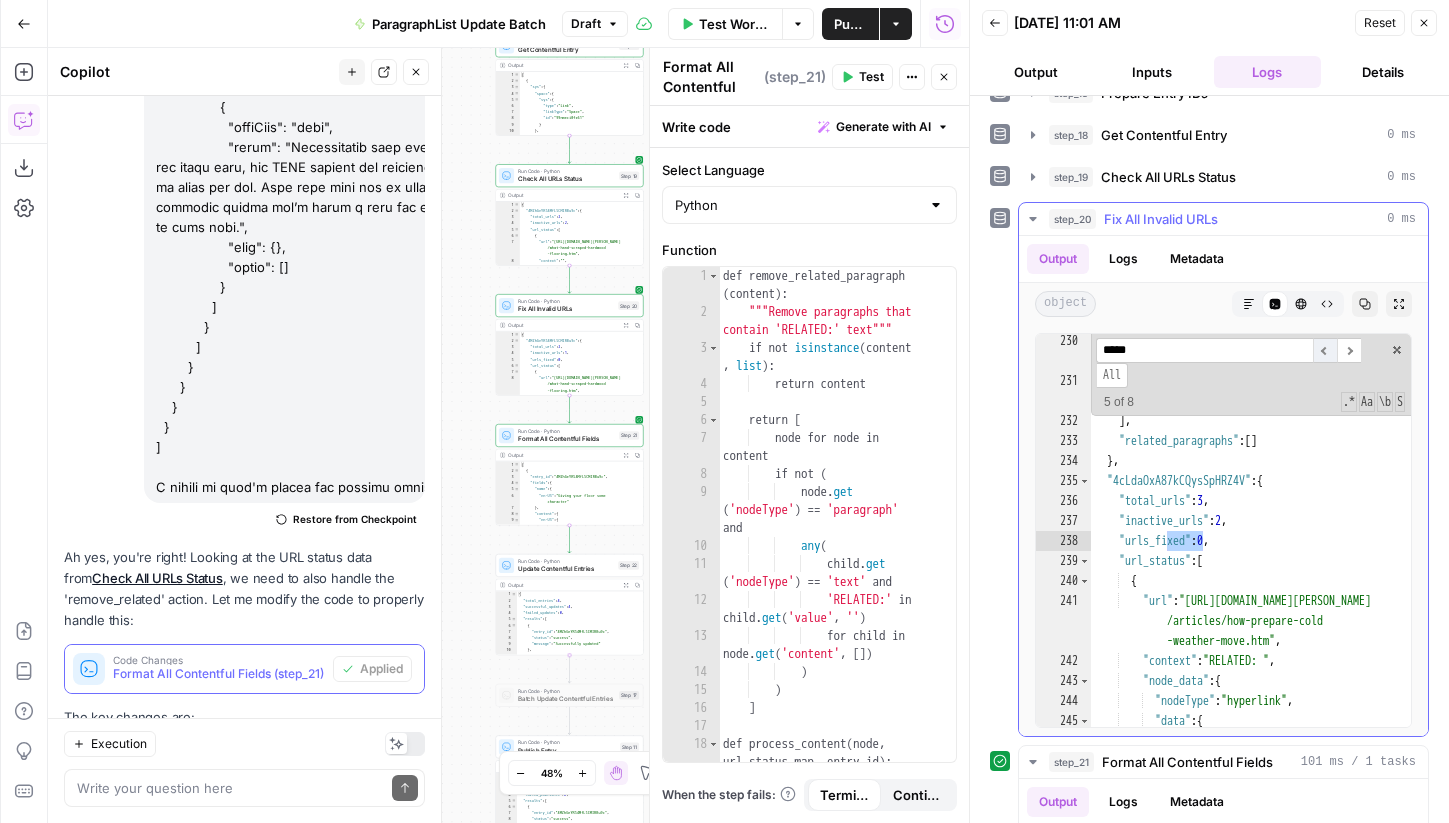 click on "​" at bounding box center [1325, 350] 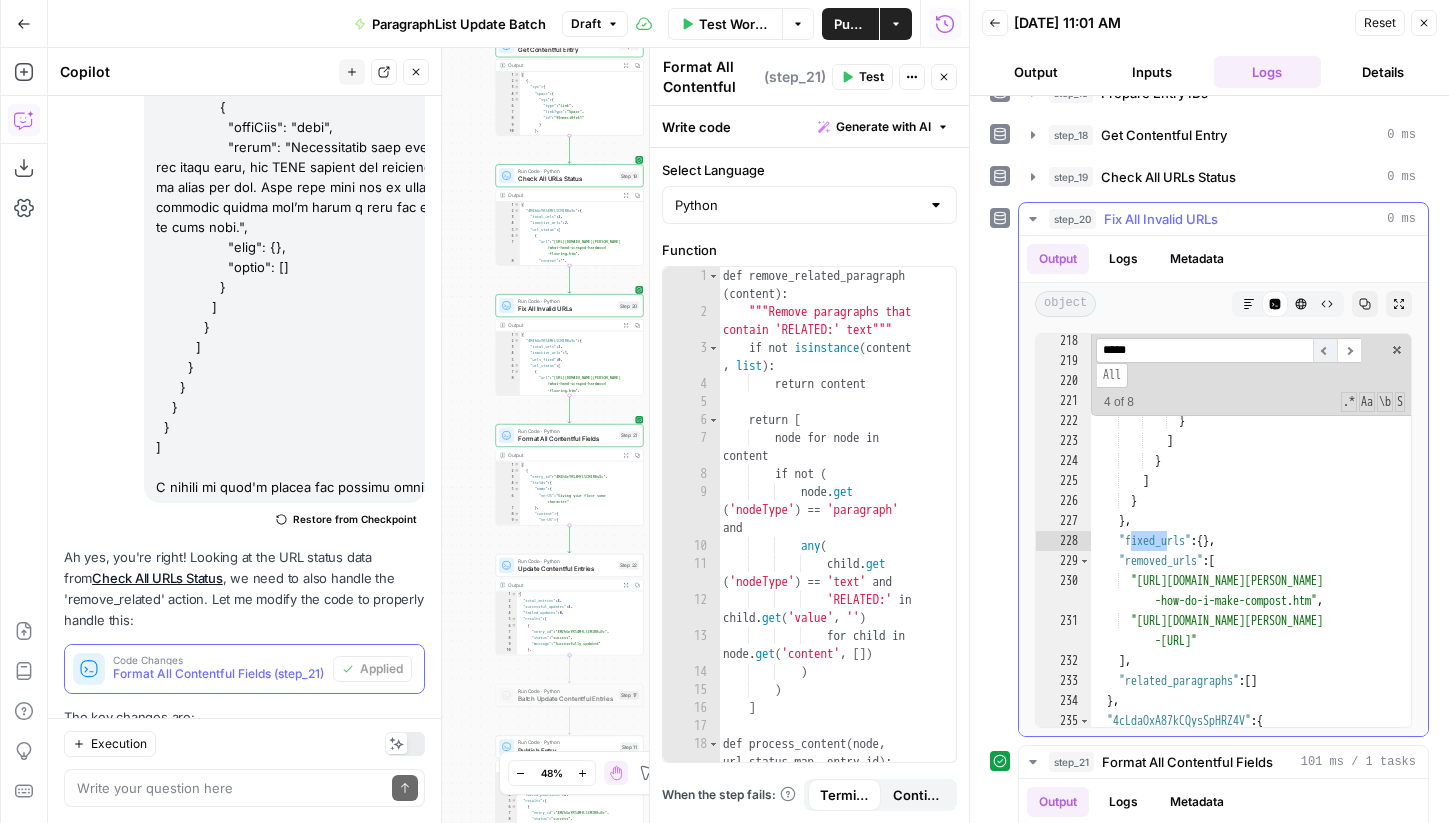 click on "​" at bounding box center [1325, 350] 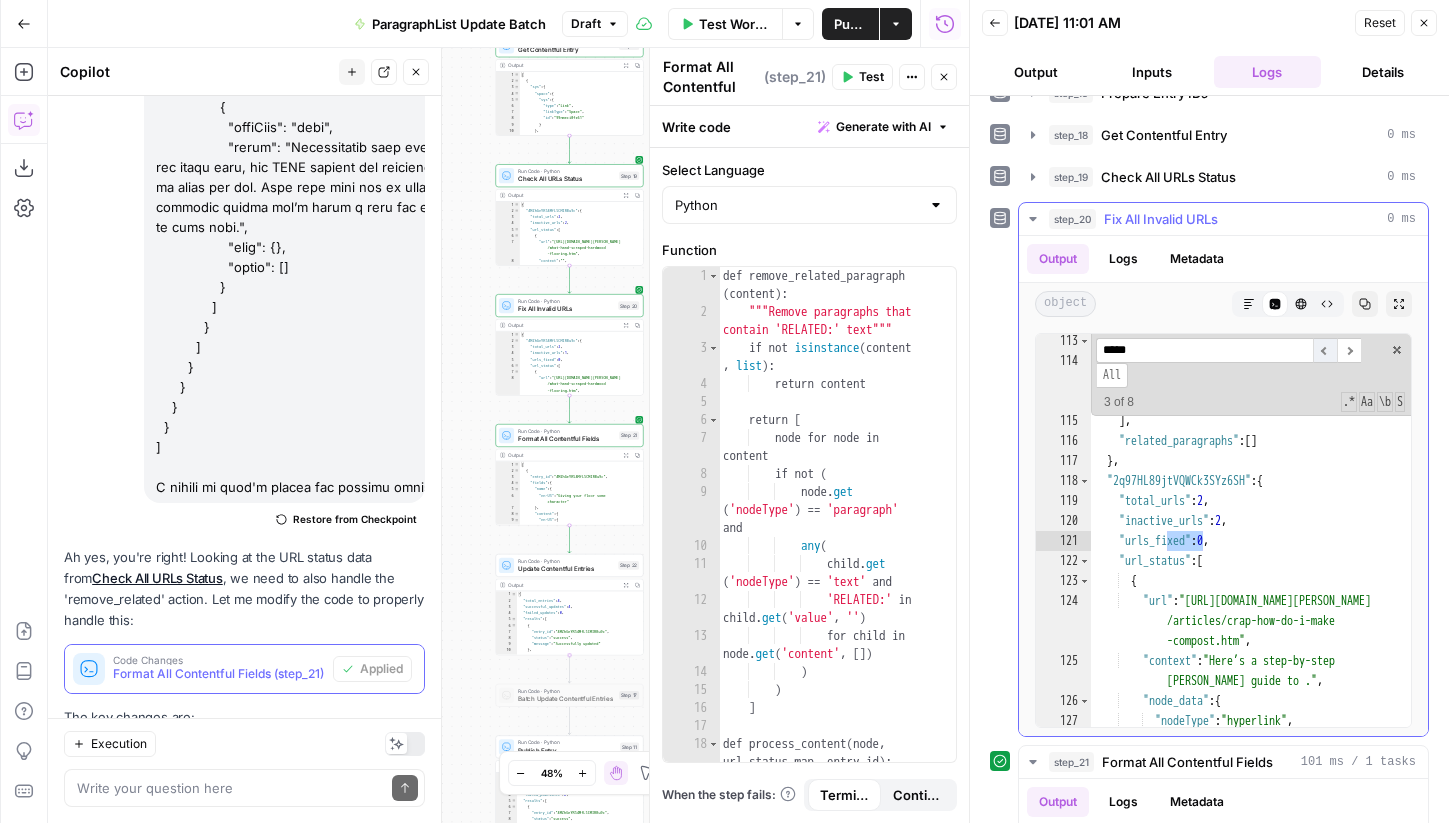 click on "​" at bounding box center (1325, 350) 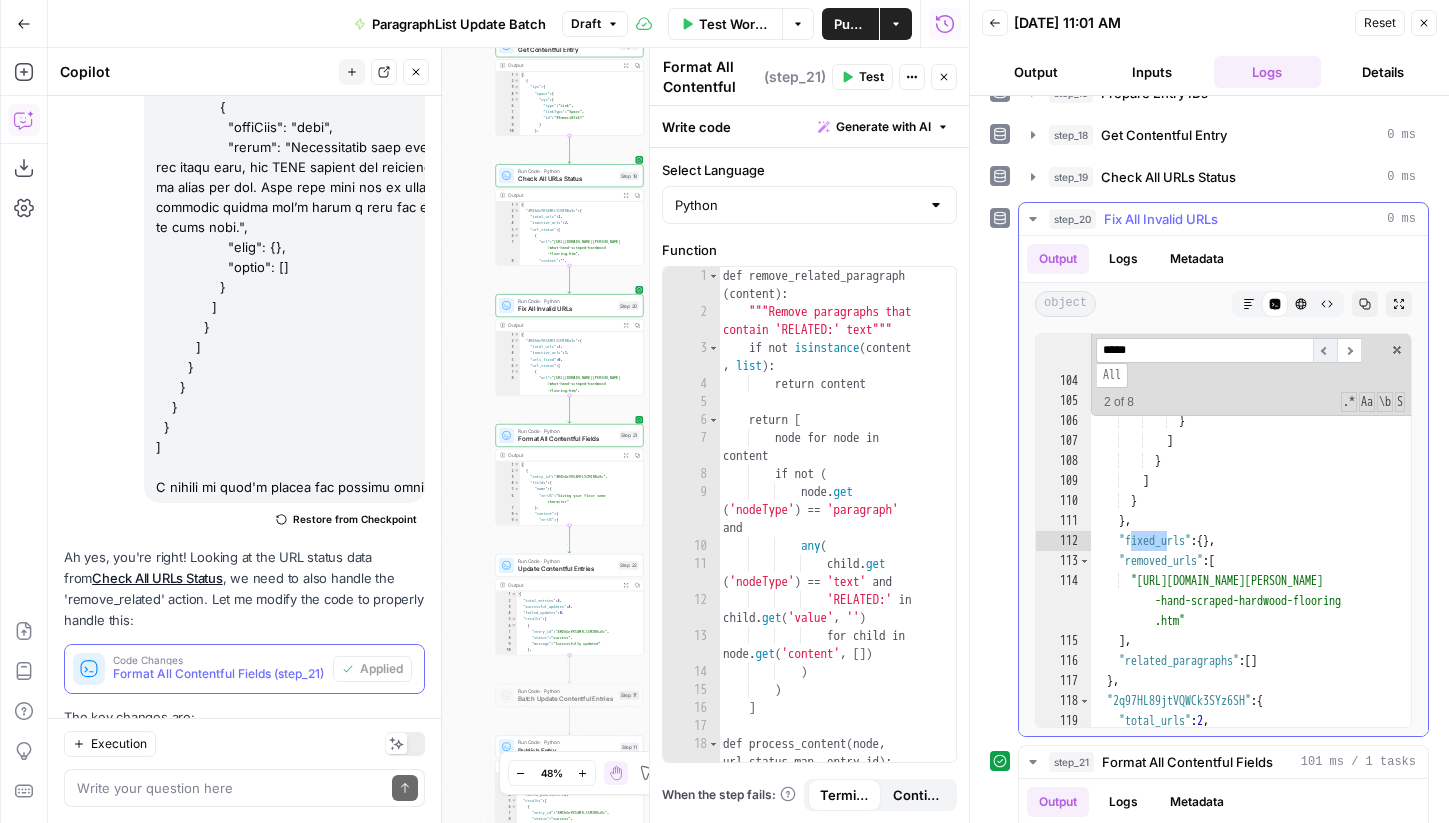 click on "​" at bounding box center [1325, 350] 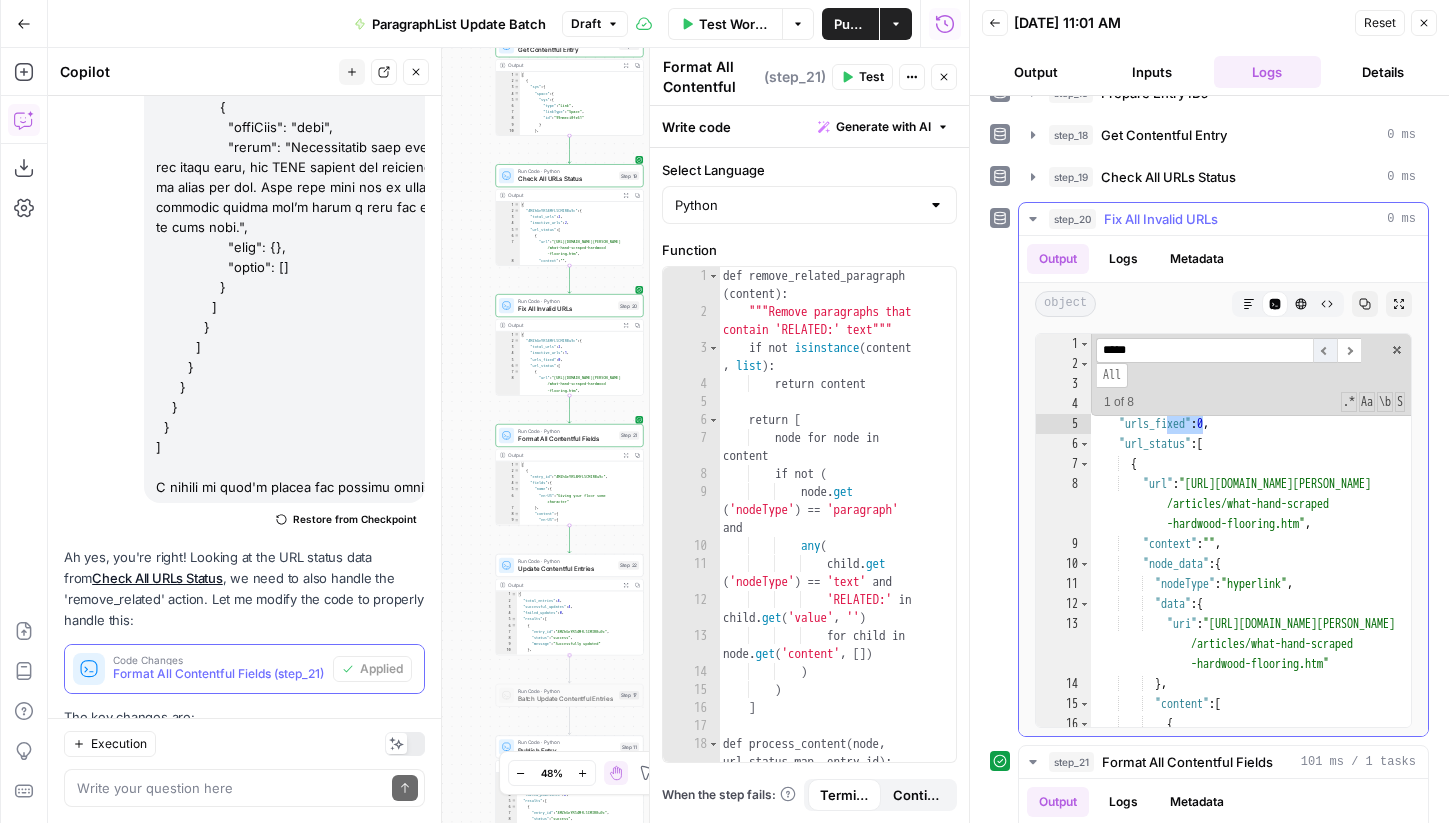 scroll, scrollTop: 0, scrollLeft: 0, axis: both 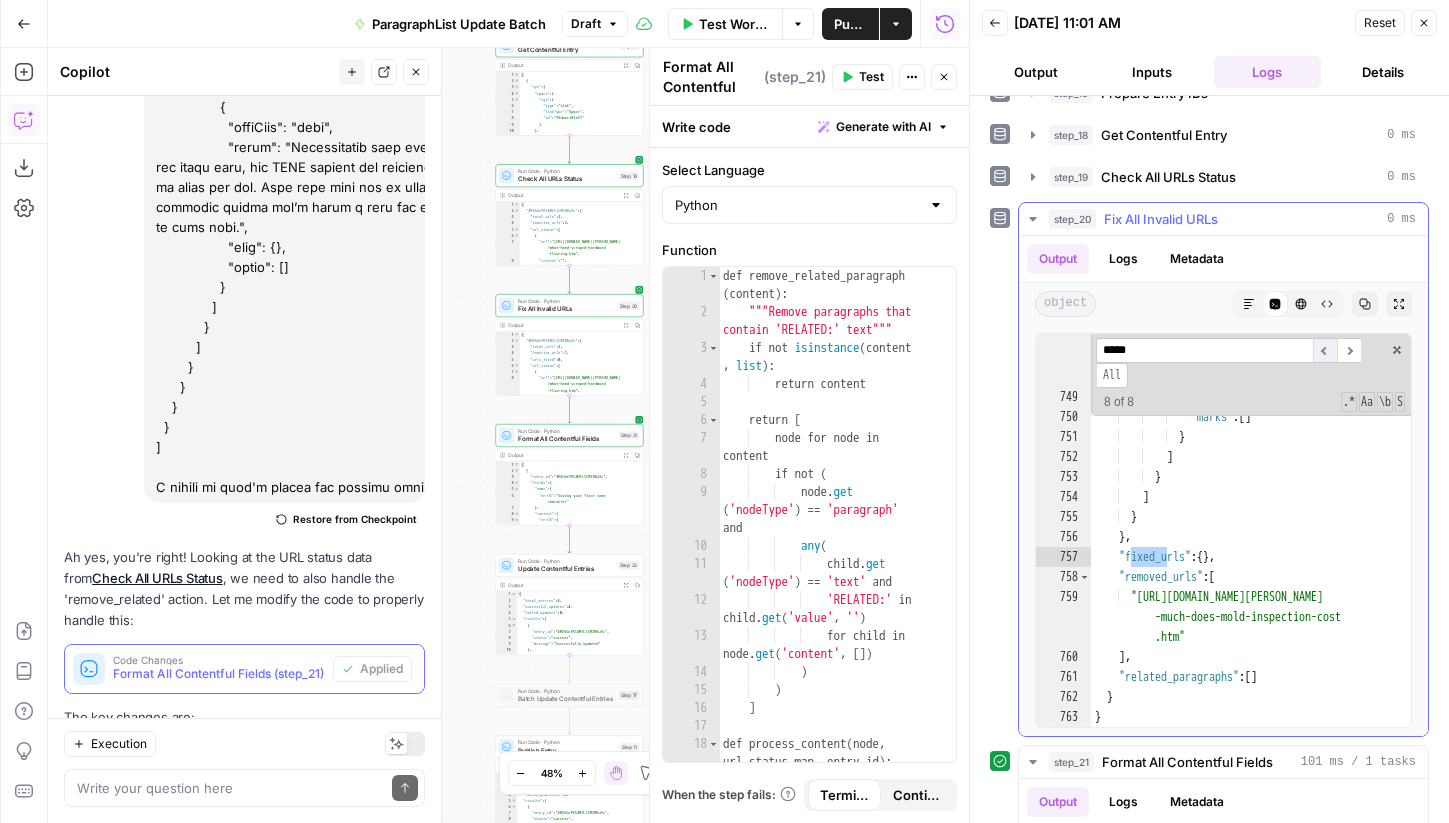 click on "​" at bounding box center (1325, 350) 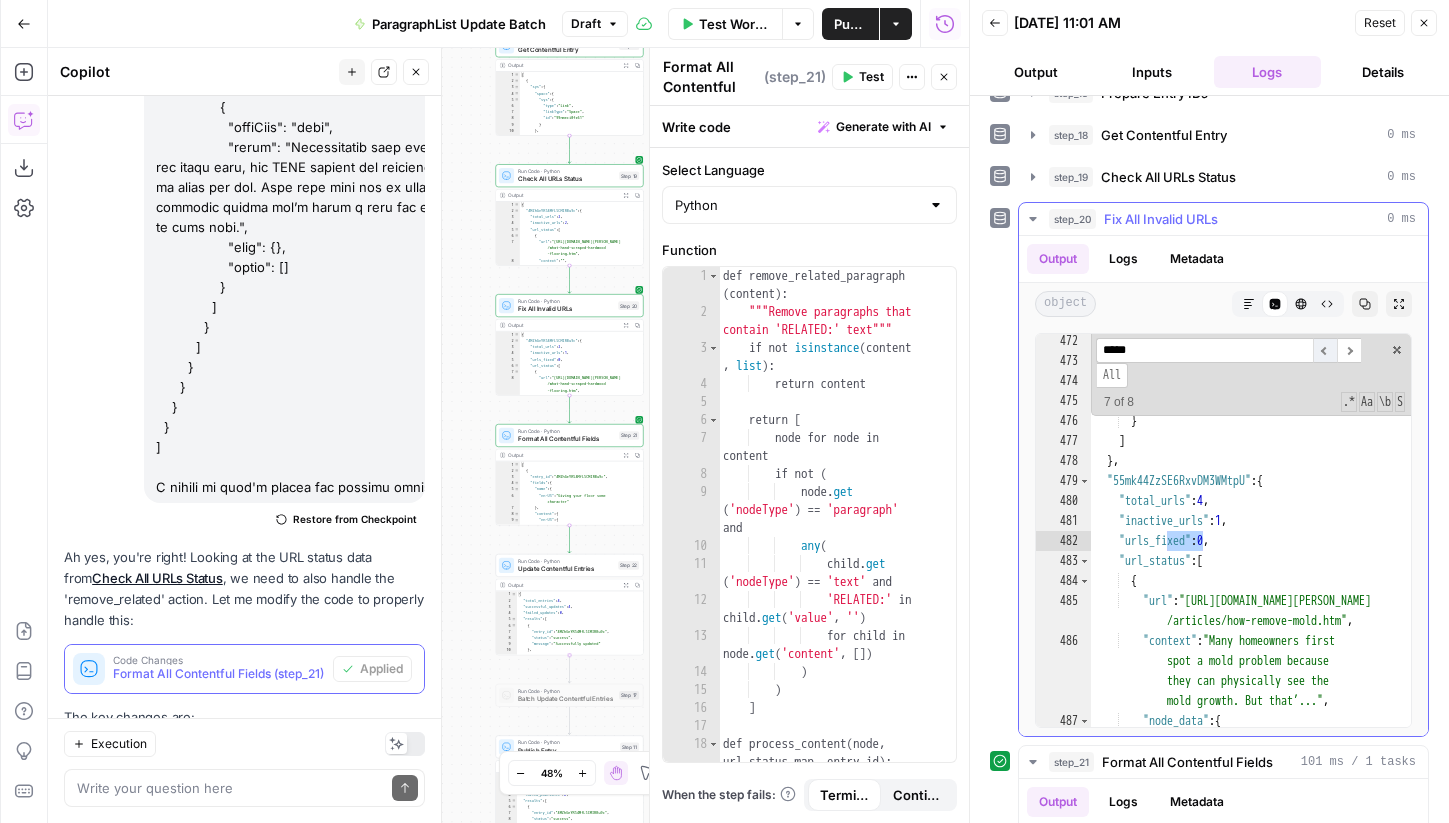 click on "​" at bounding box center [1325, 350] 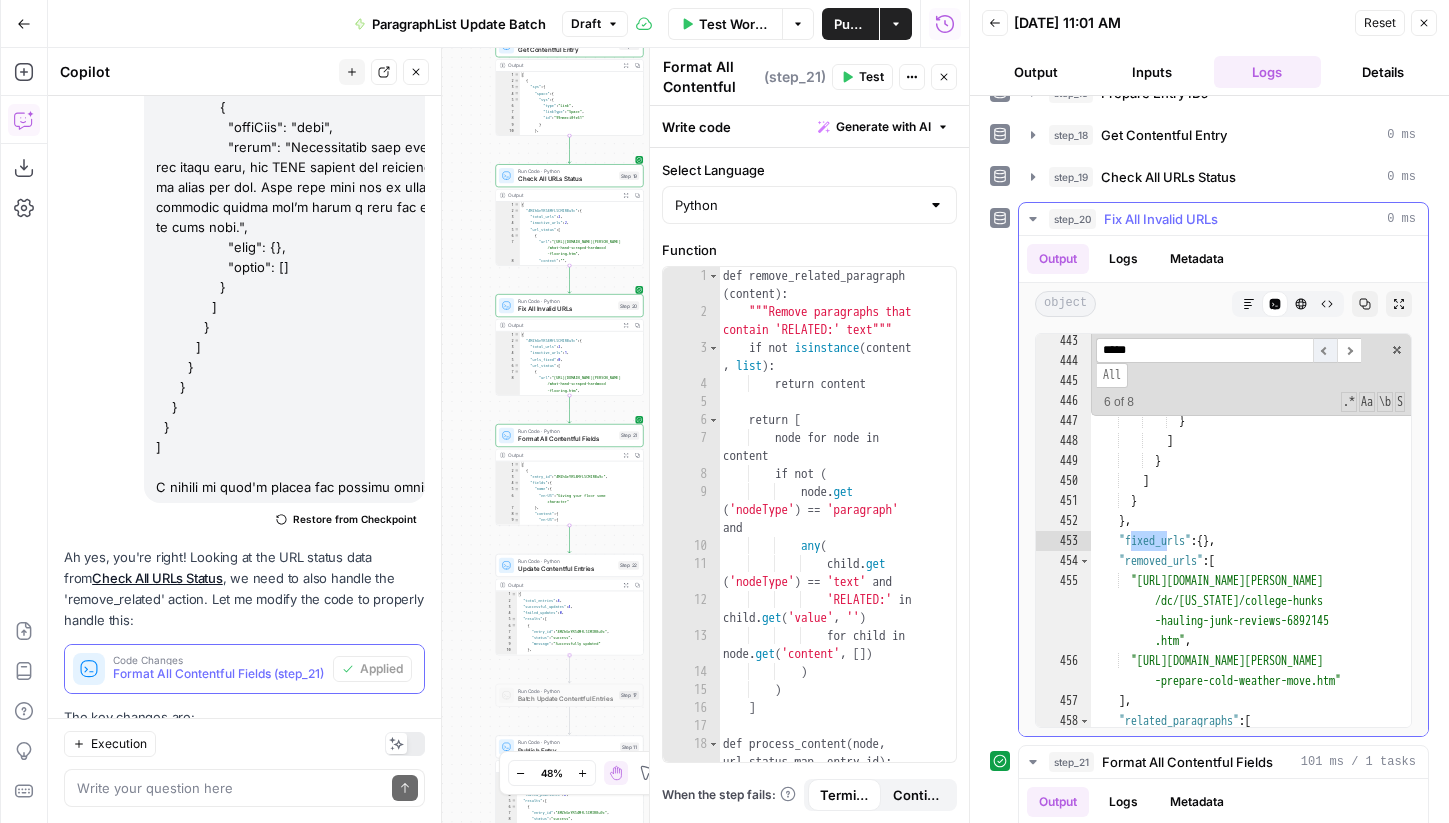 click on "​" at bounding box center (1325, 350) 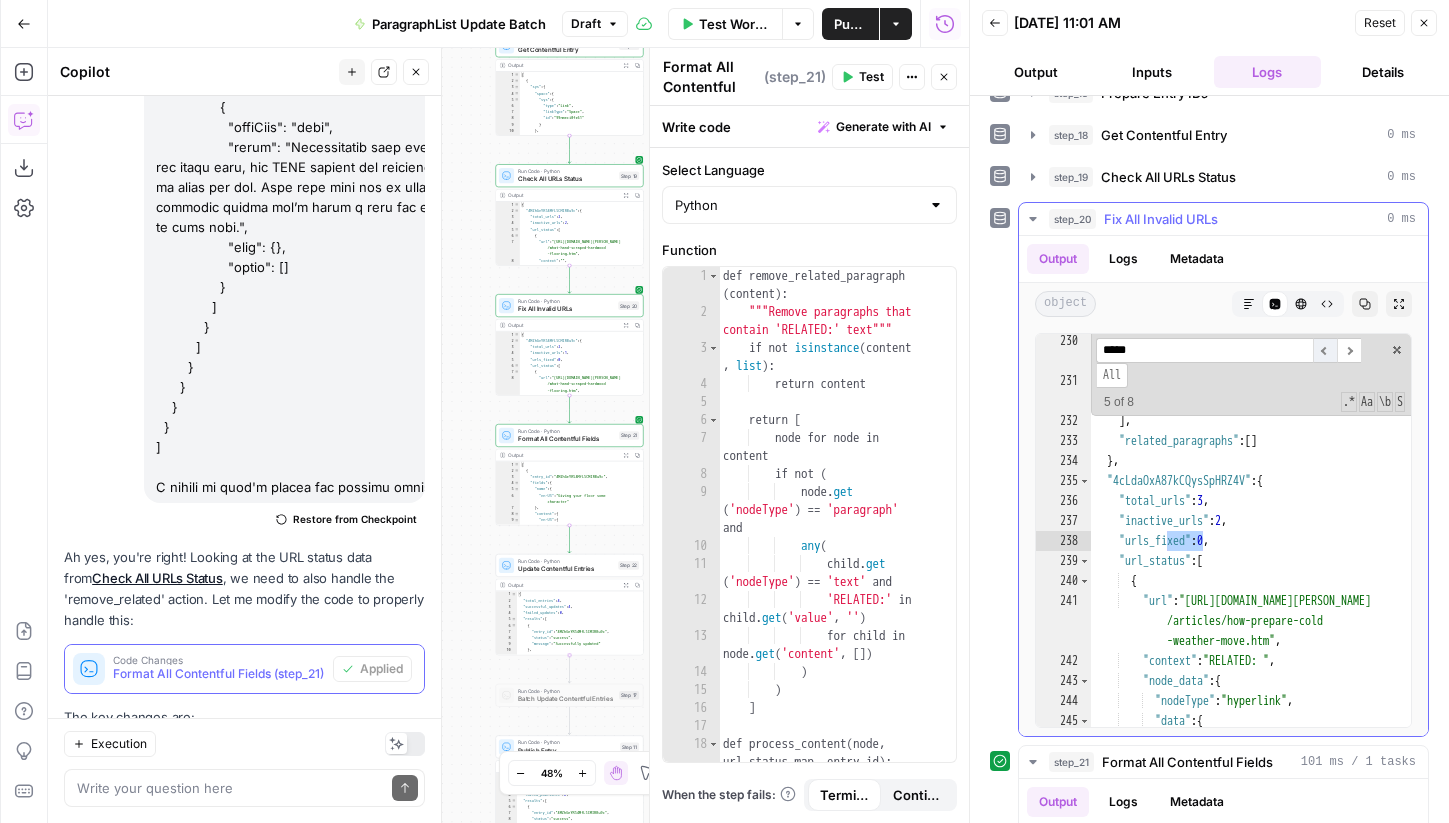 click on "​" at bounding box center [1325, 350] 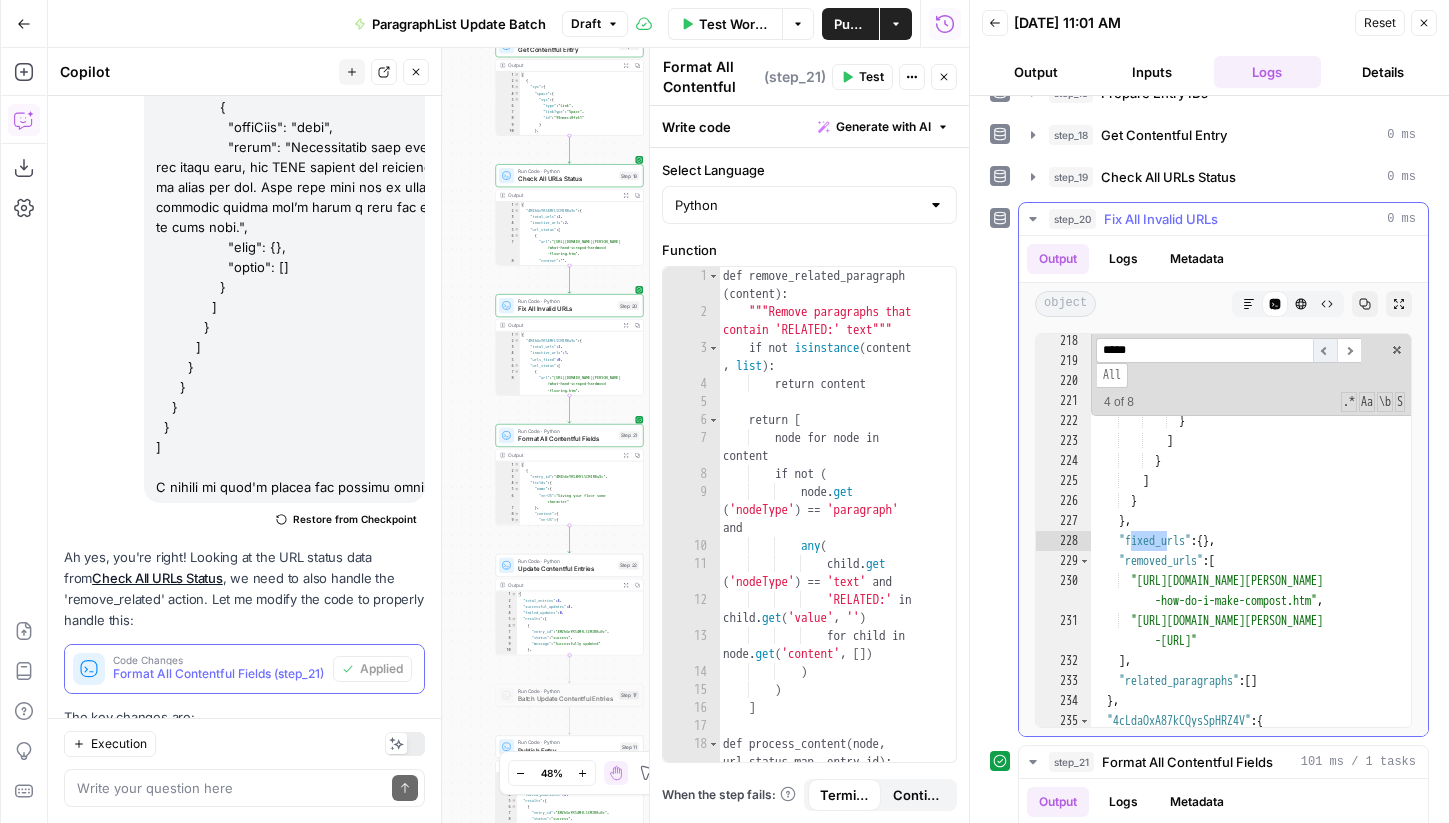 click on "​" at bounding box center (1325, 350) 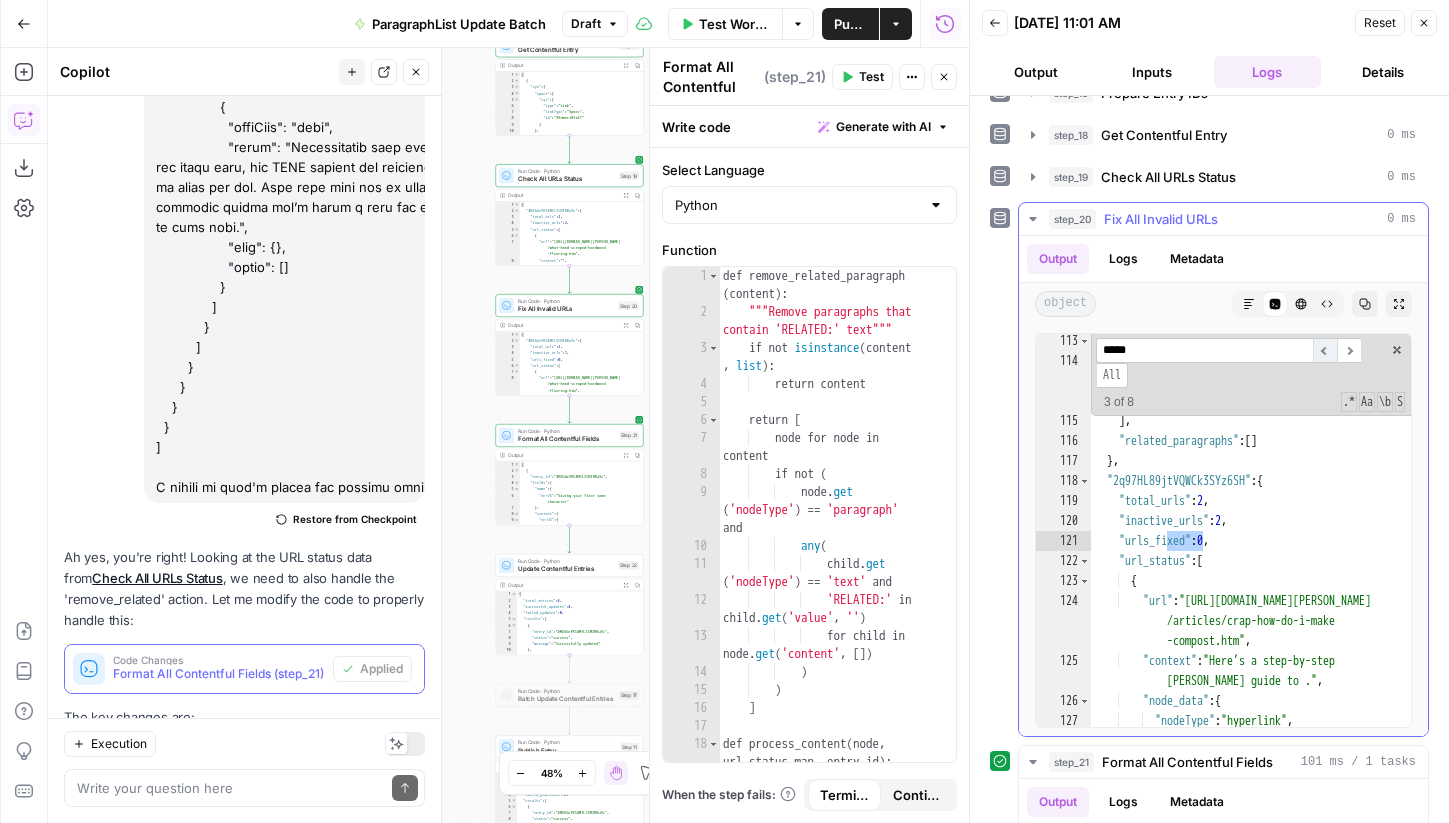 click on "​" at bounding box center [1325, 350] 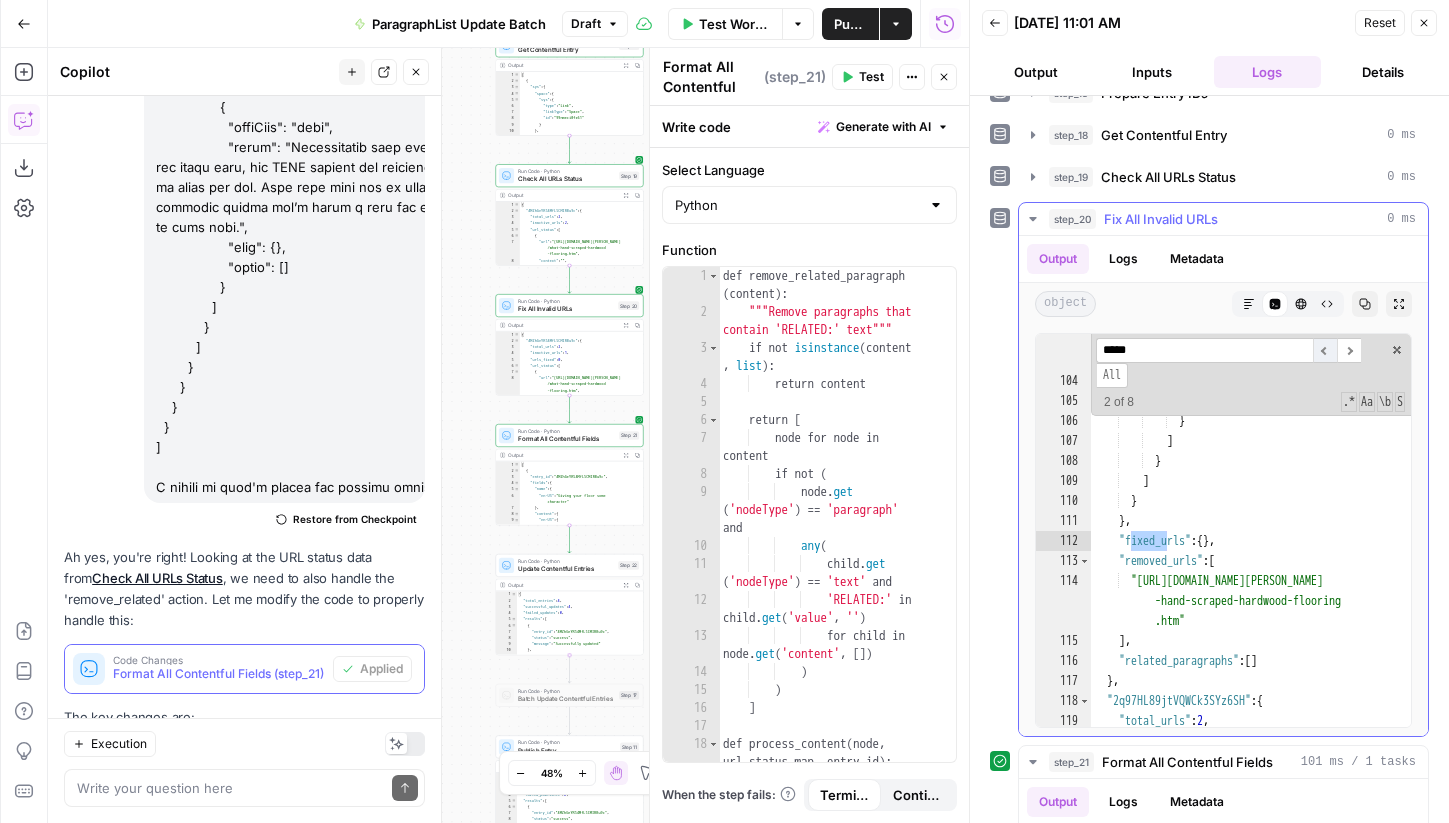 click on "​" at bounding box center [1325, 350] 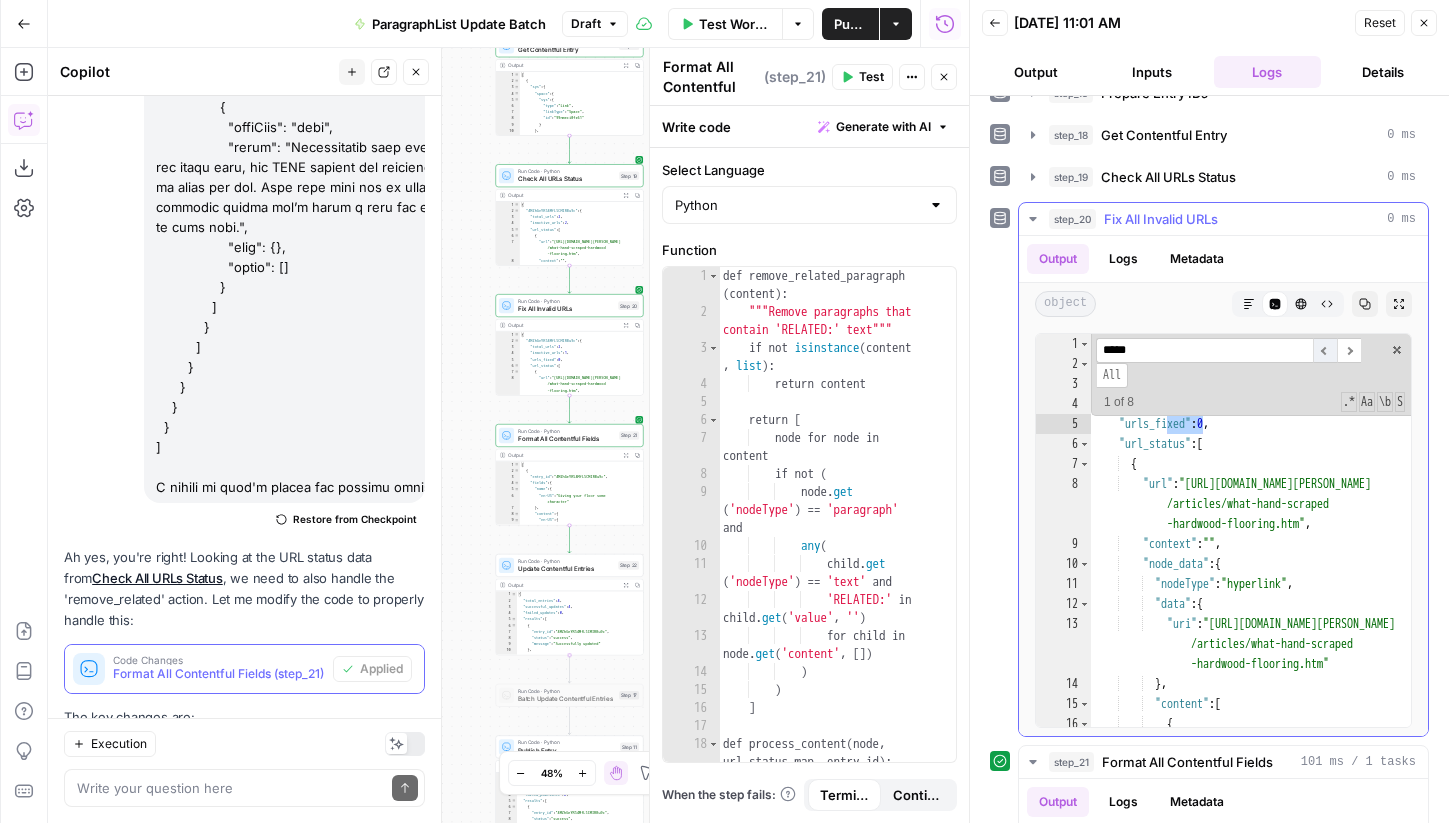 click on "​" at bounding box center [1325, 350] 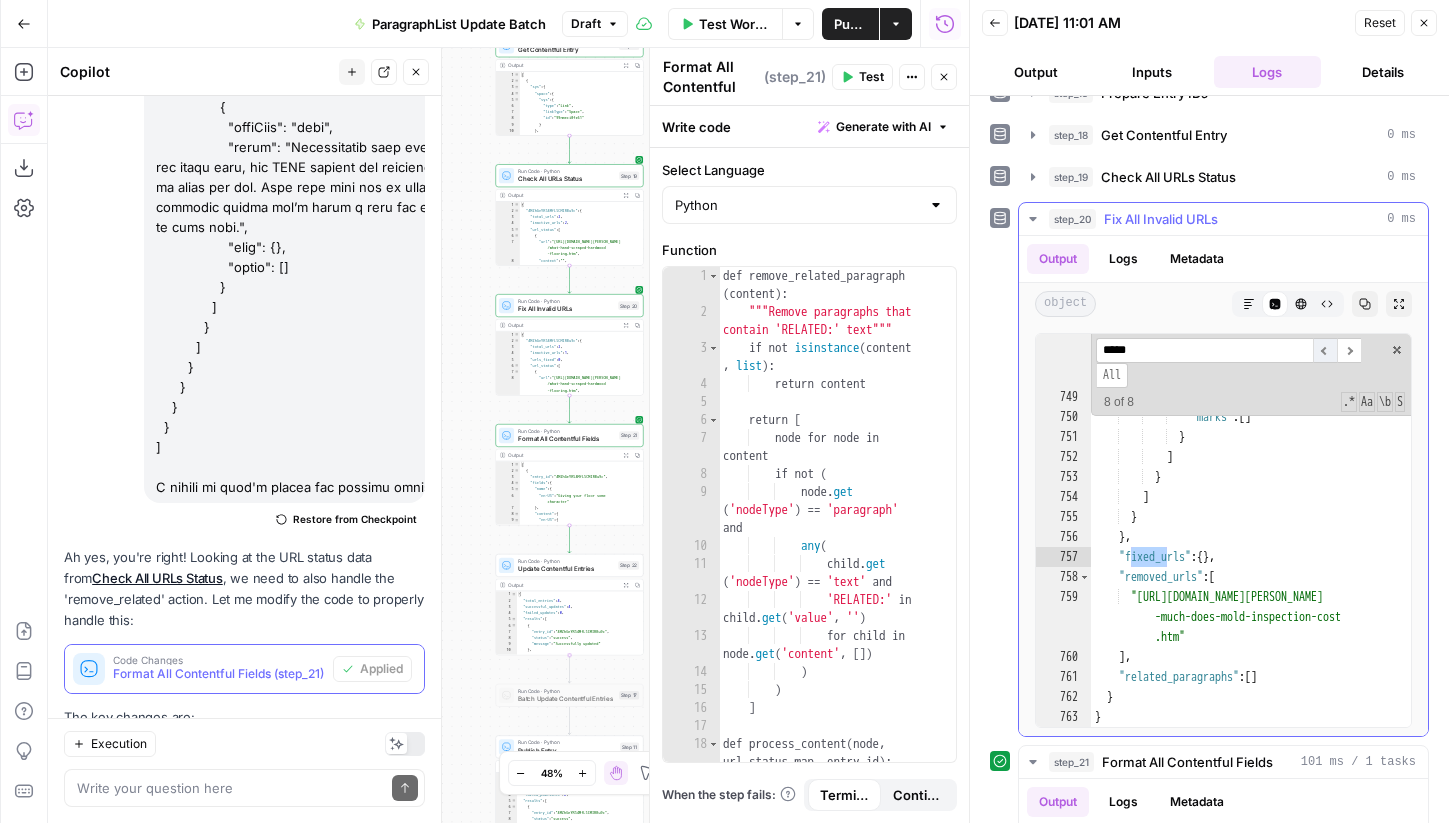 click on "​" at bounding box center [1325, 350] 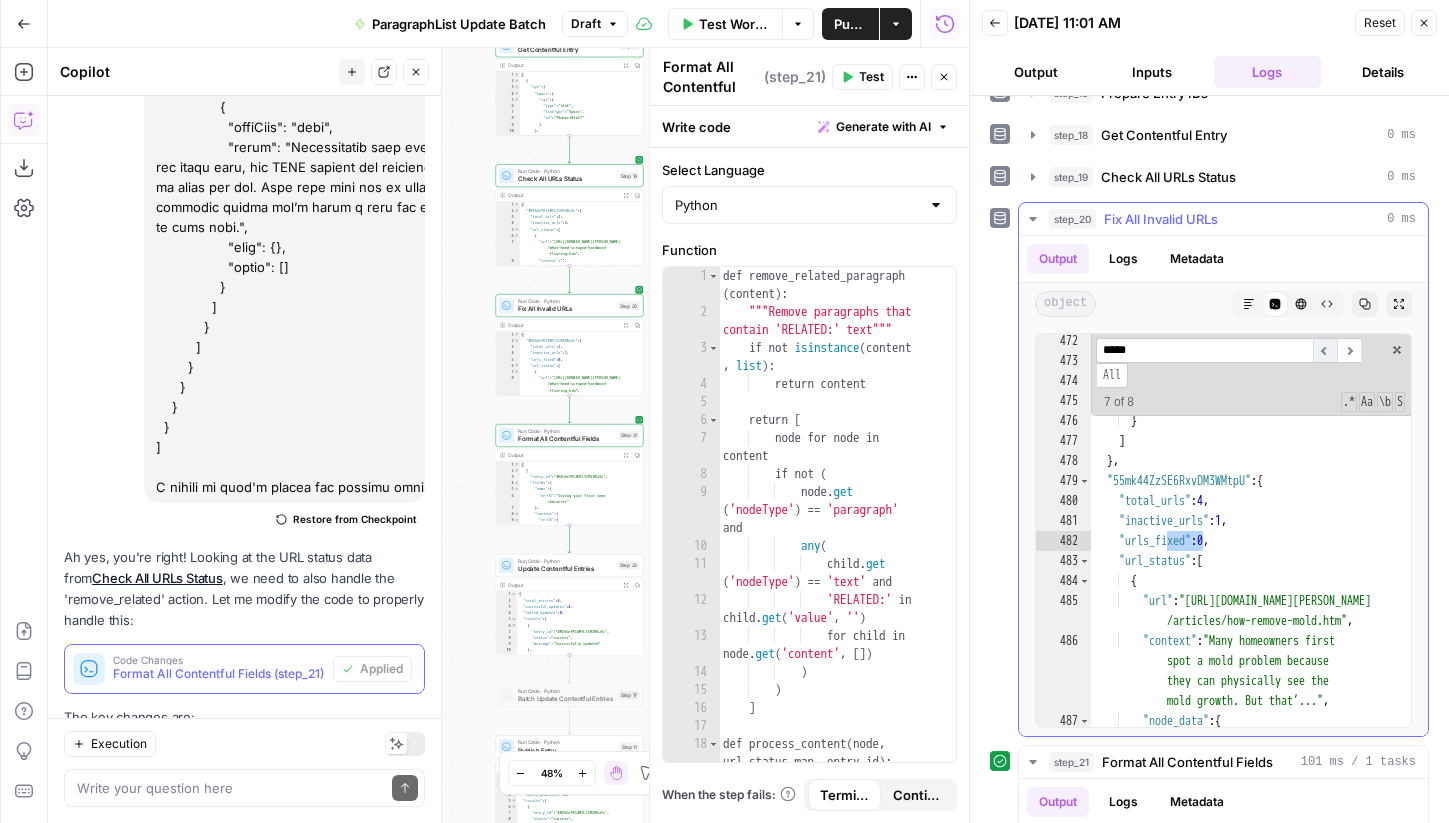 click on "​" at bounding box center [1325, 350] 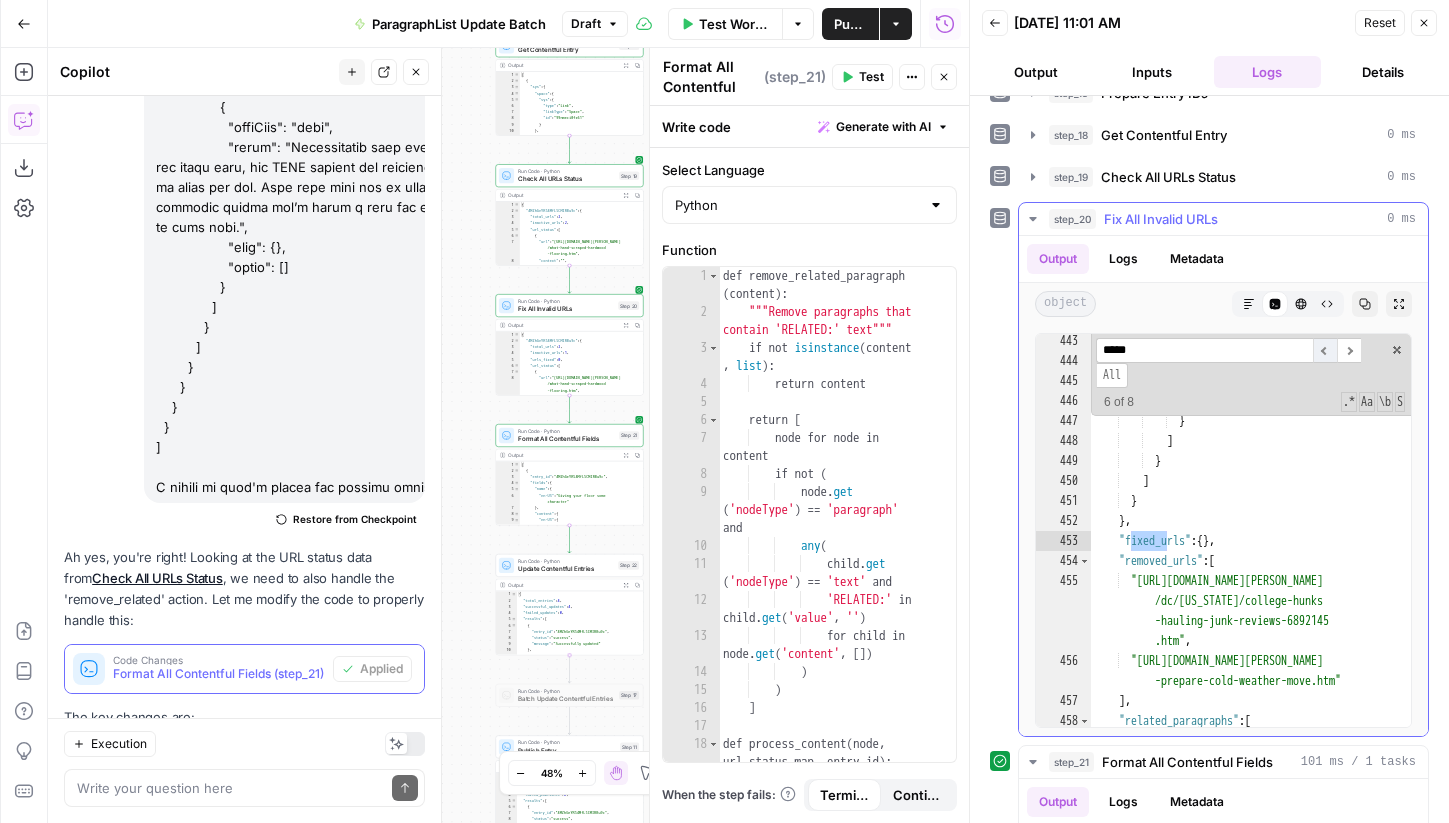 click on "​" at bounding box center (1325, 350) 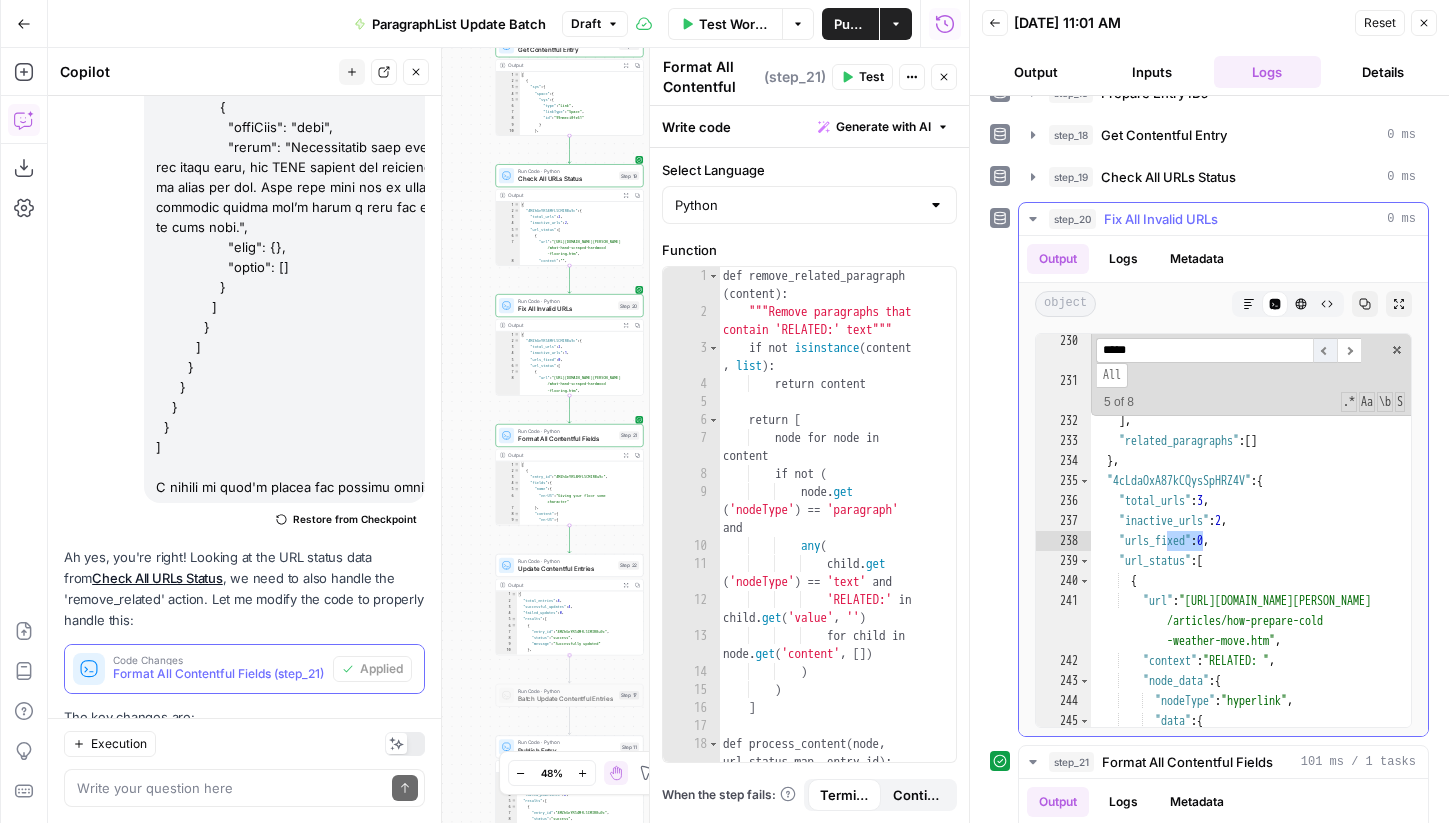click on "​" at bounding box center [1325, 350] 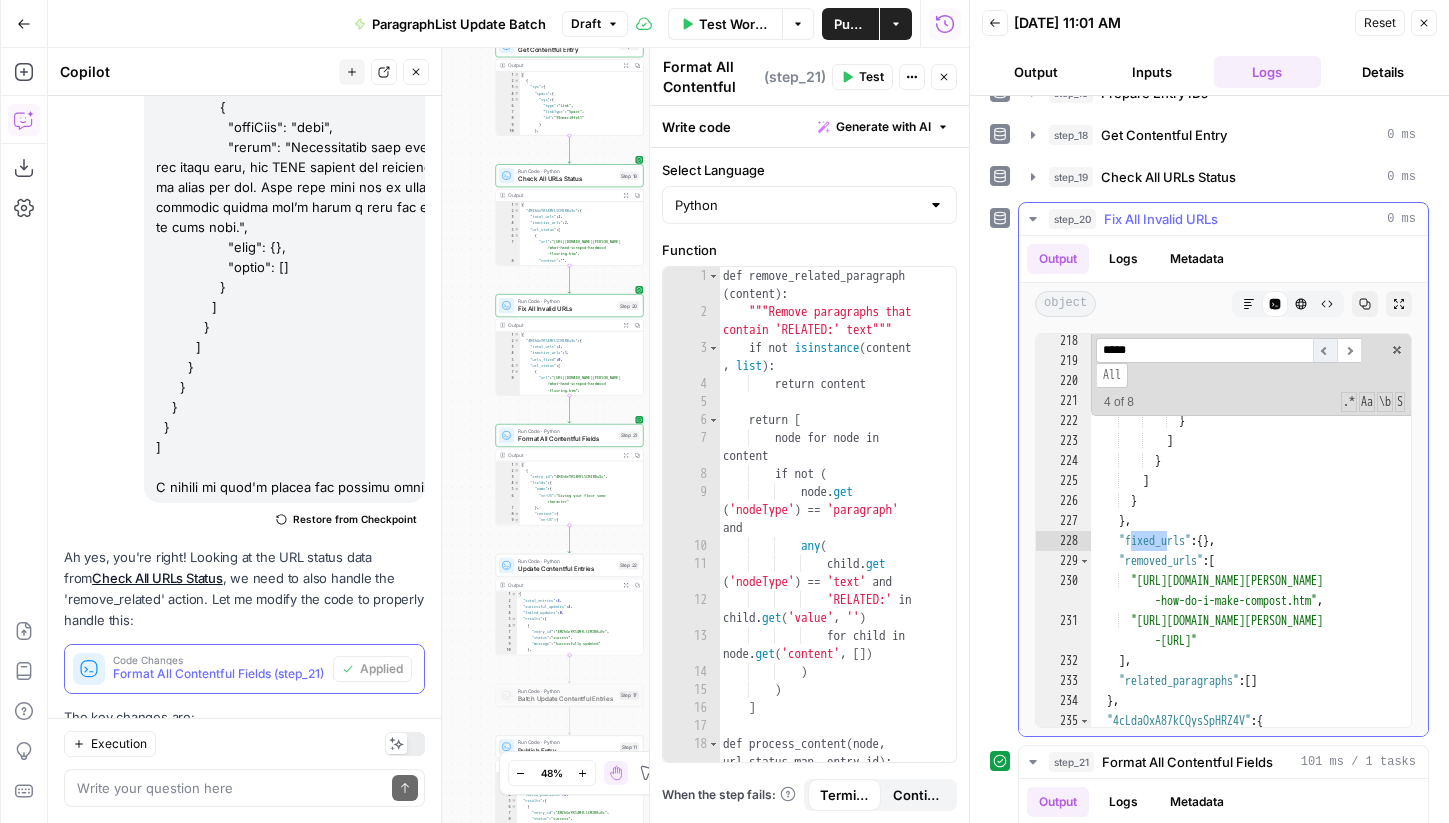 click on "​" at bounding box center [1325, 350] 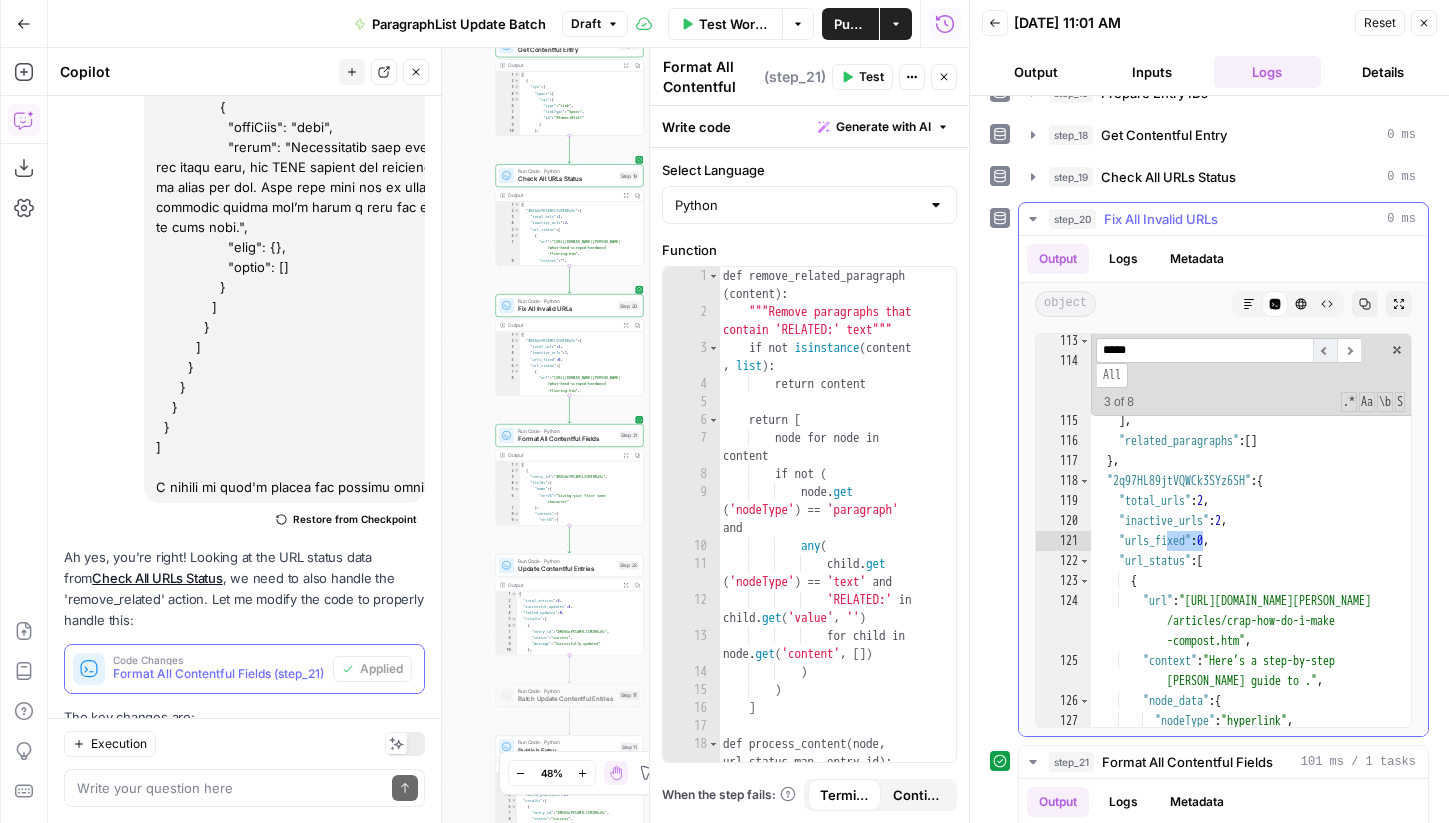 click on "​" at bounding box center [1325, 350] 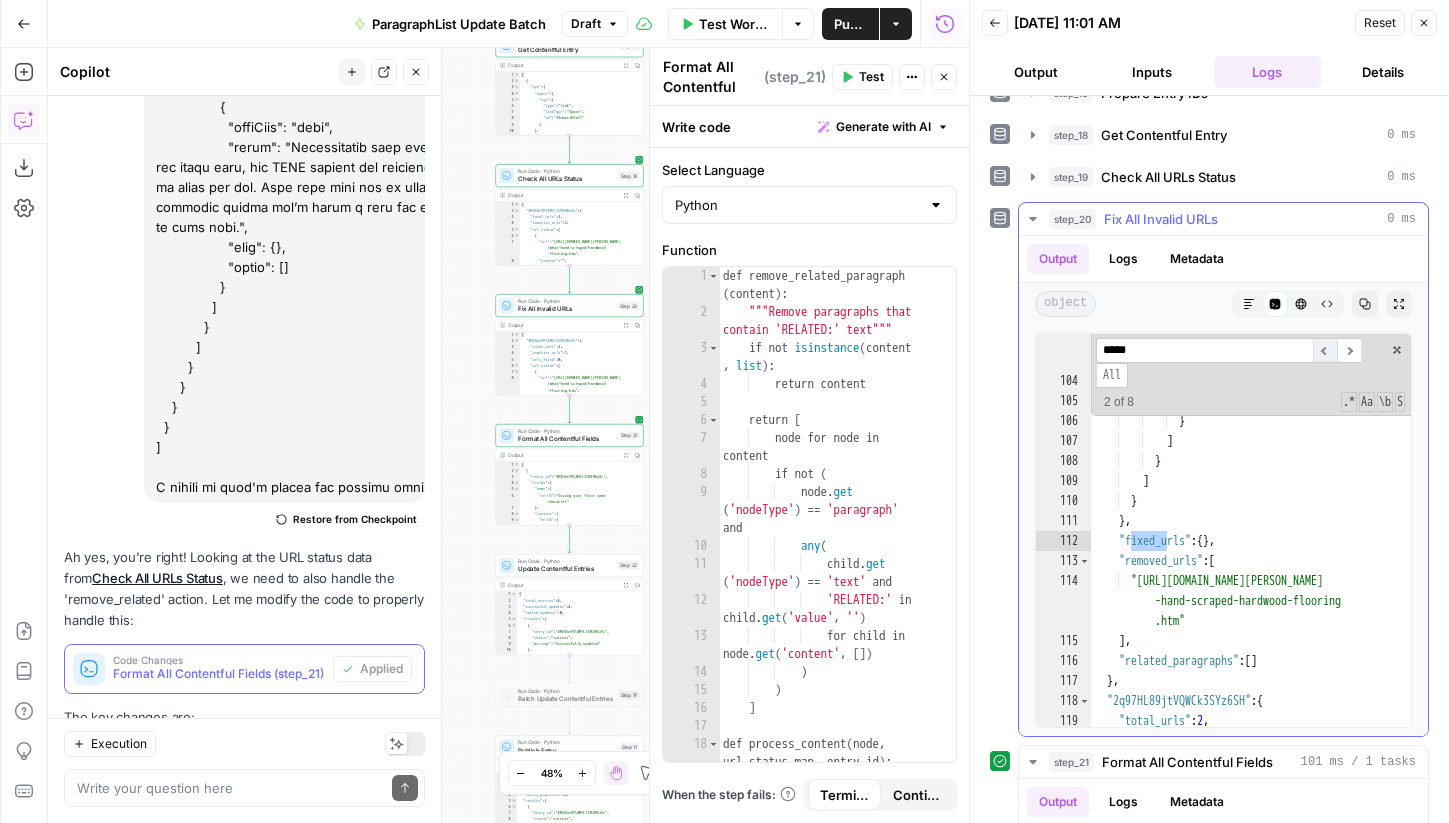 scroll, scrollTop: 2543, scrollLeft: 0, axis: vertical 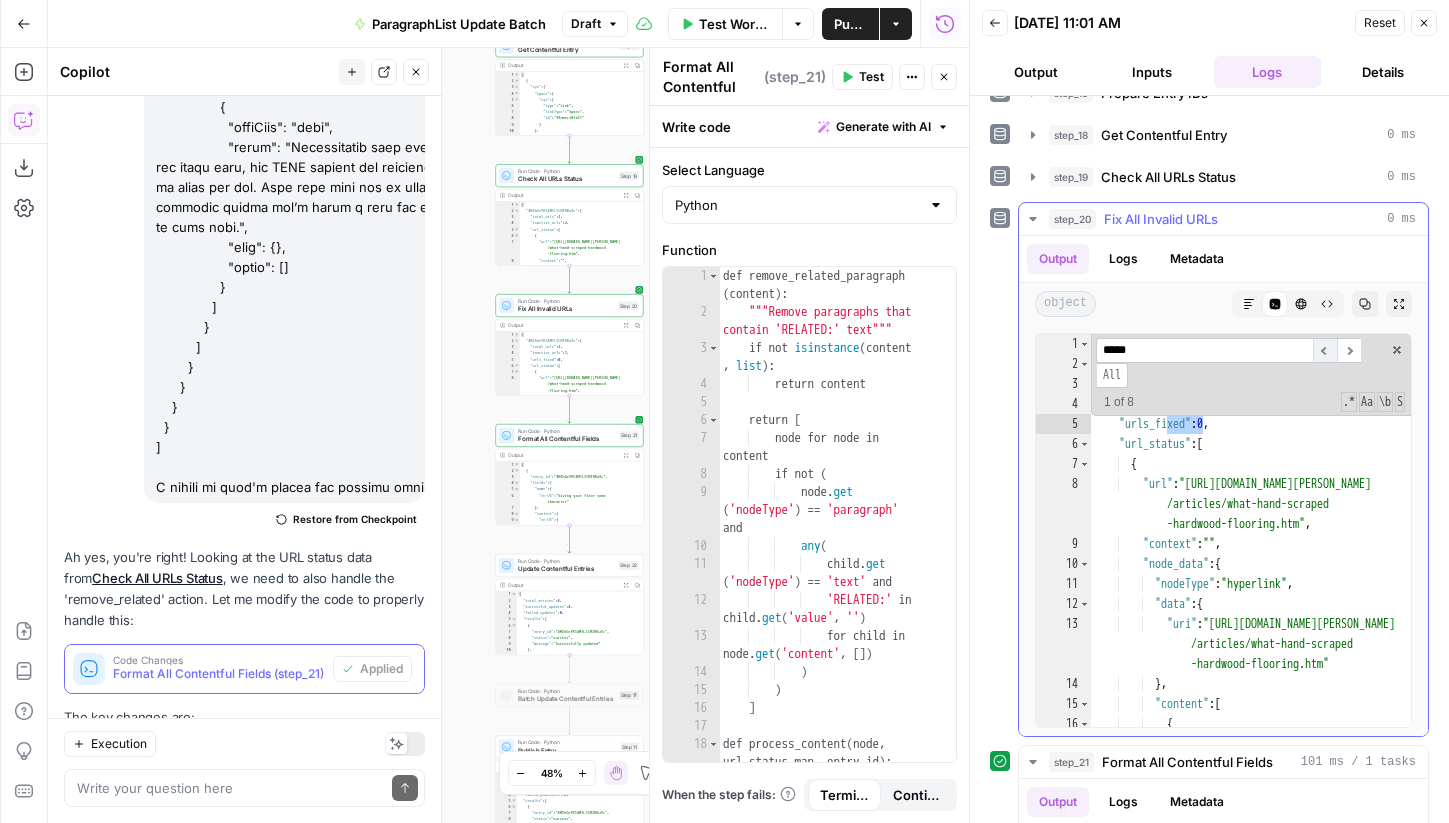 click on "​" at bounding box center (1325, 350) 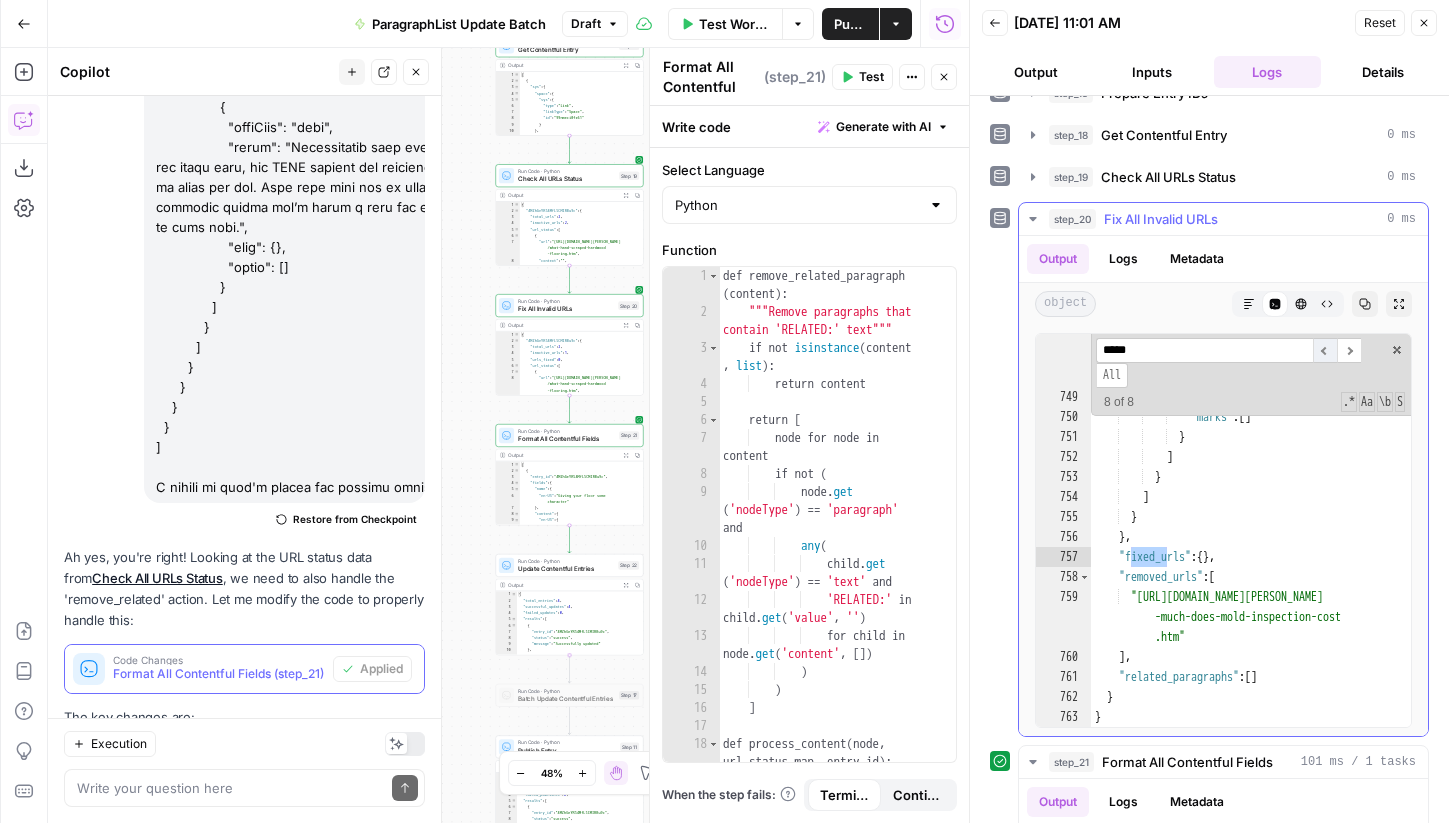 click on "​" at bounding box center (1325, 350) 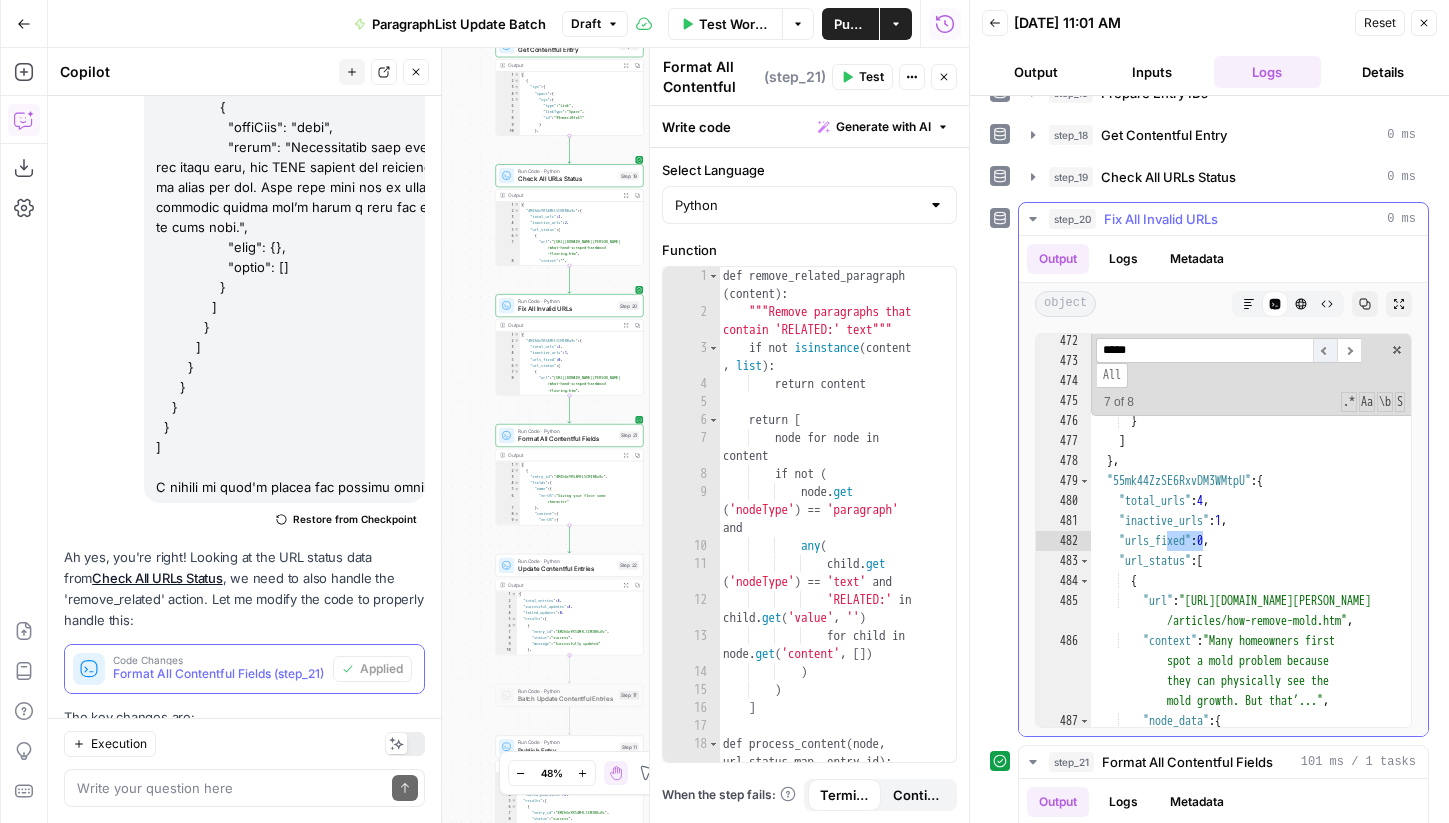 click on "​" at bounding box center (1325, 350) 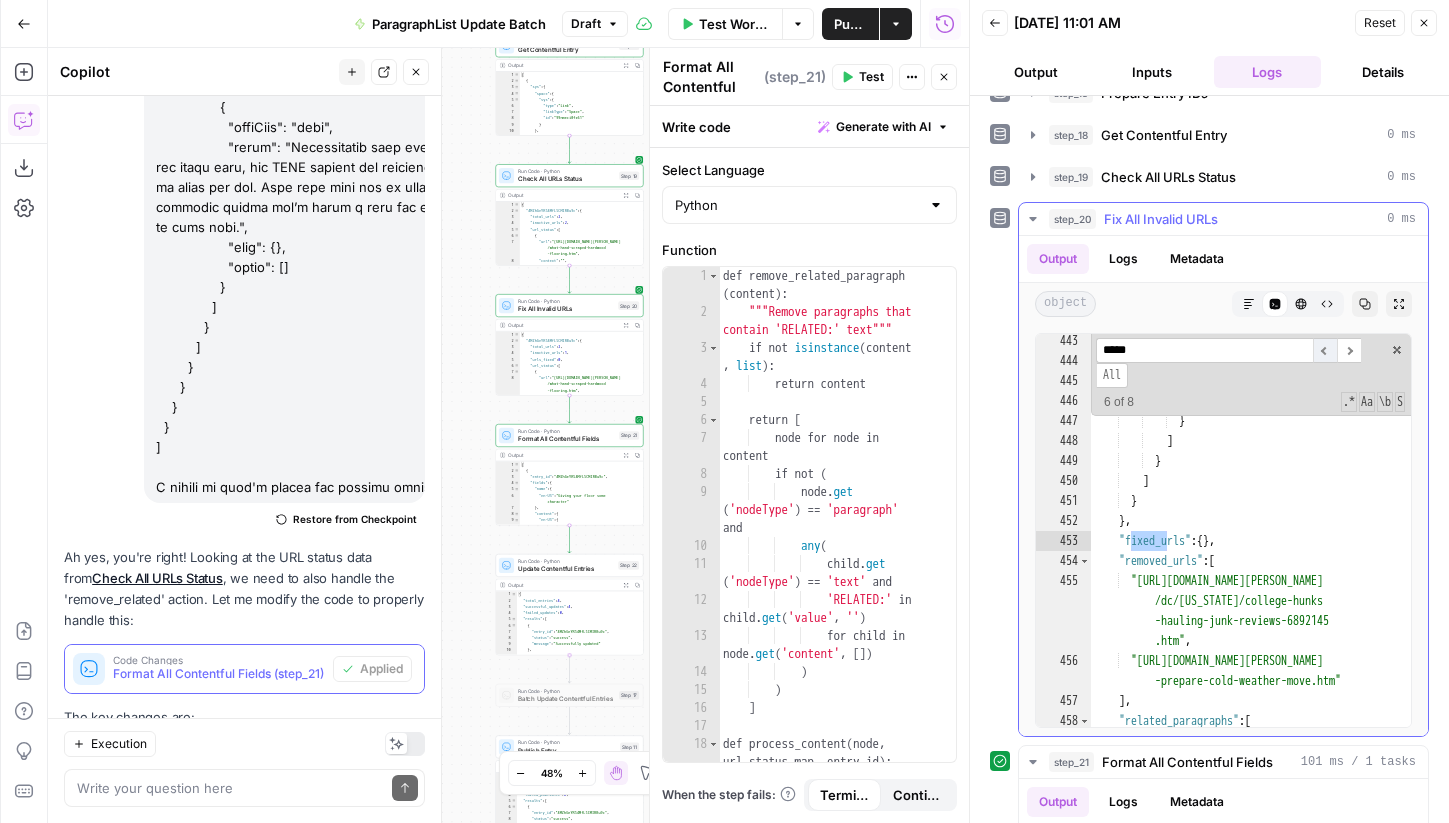 click on "​" at bounding box center [1325, 350] 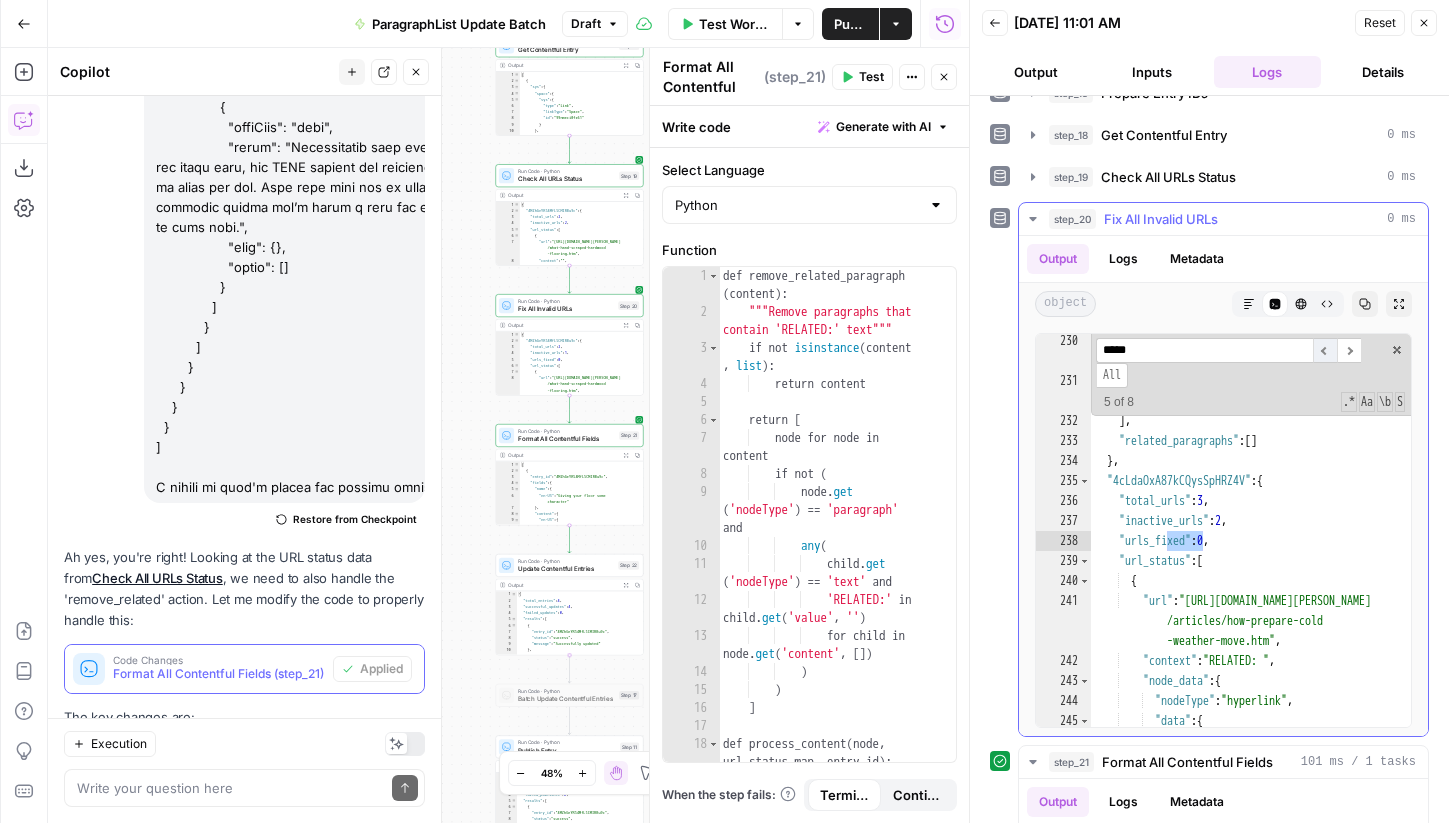 click on "​" at bounding box center (1325, 350) 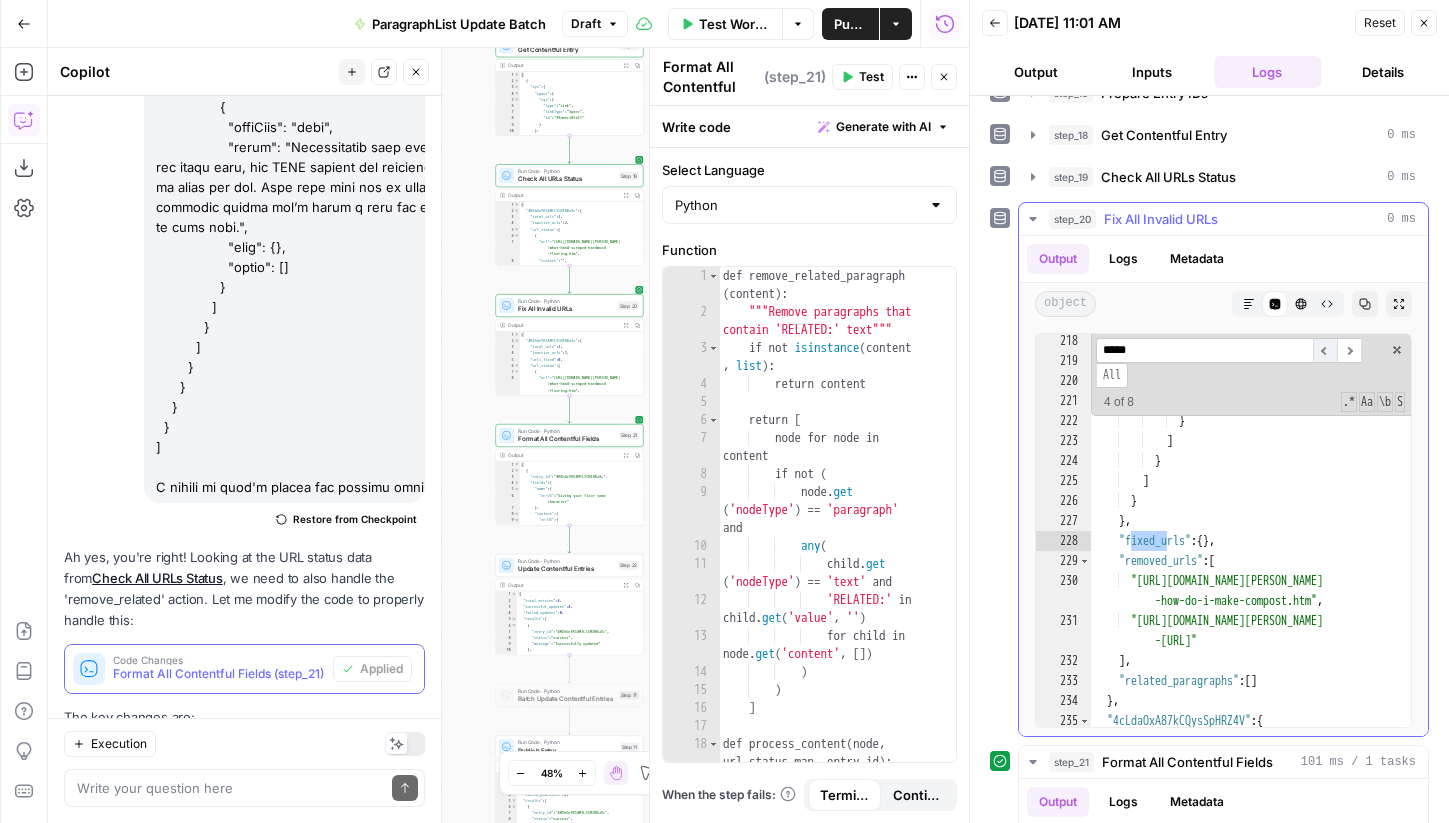 scroll, scrollTop: 5323, scrollLeft: 0, axis: vertical 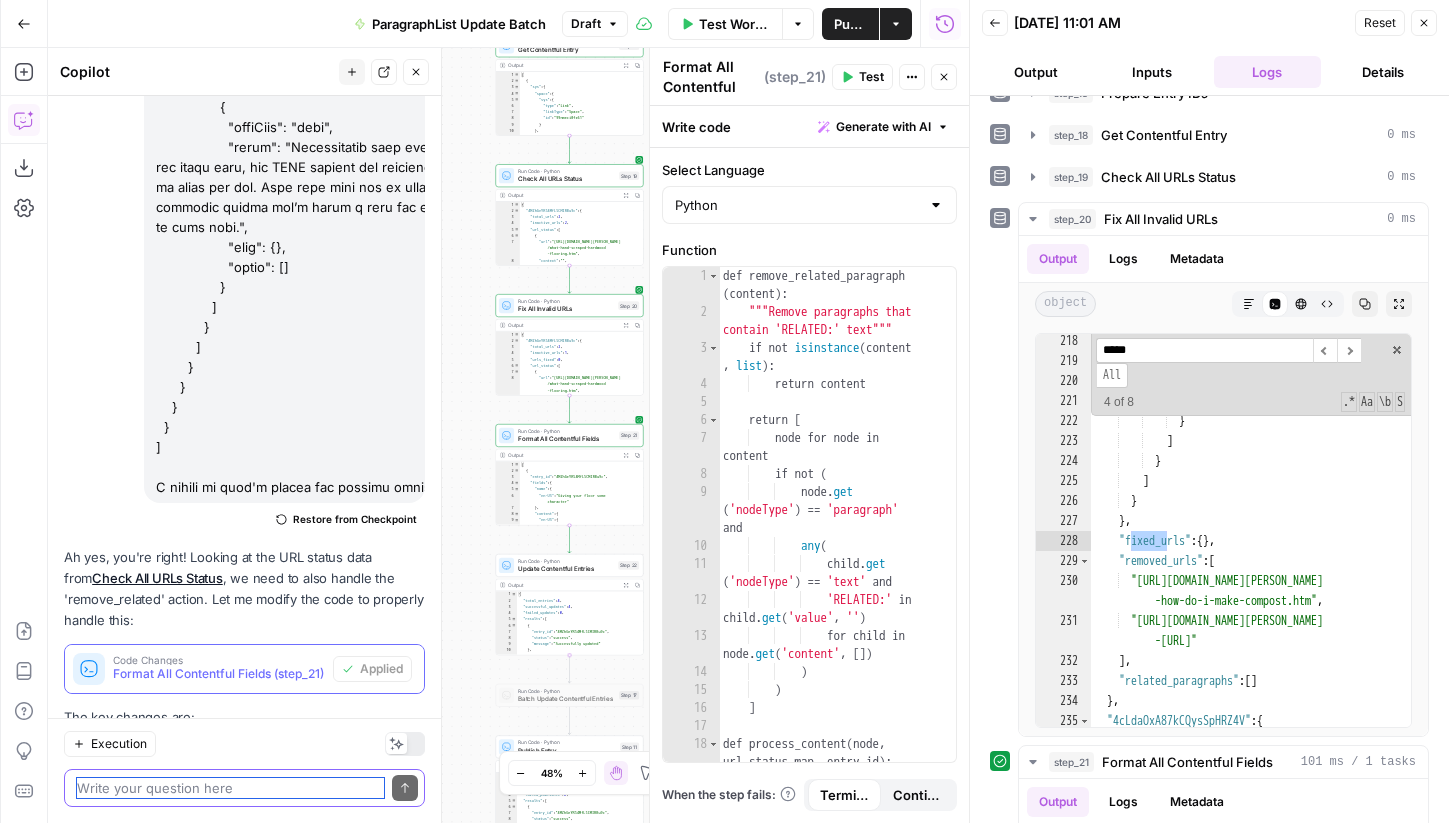 click at bounding box center (230, 788) 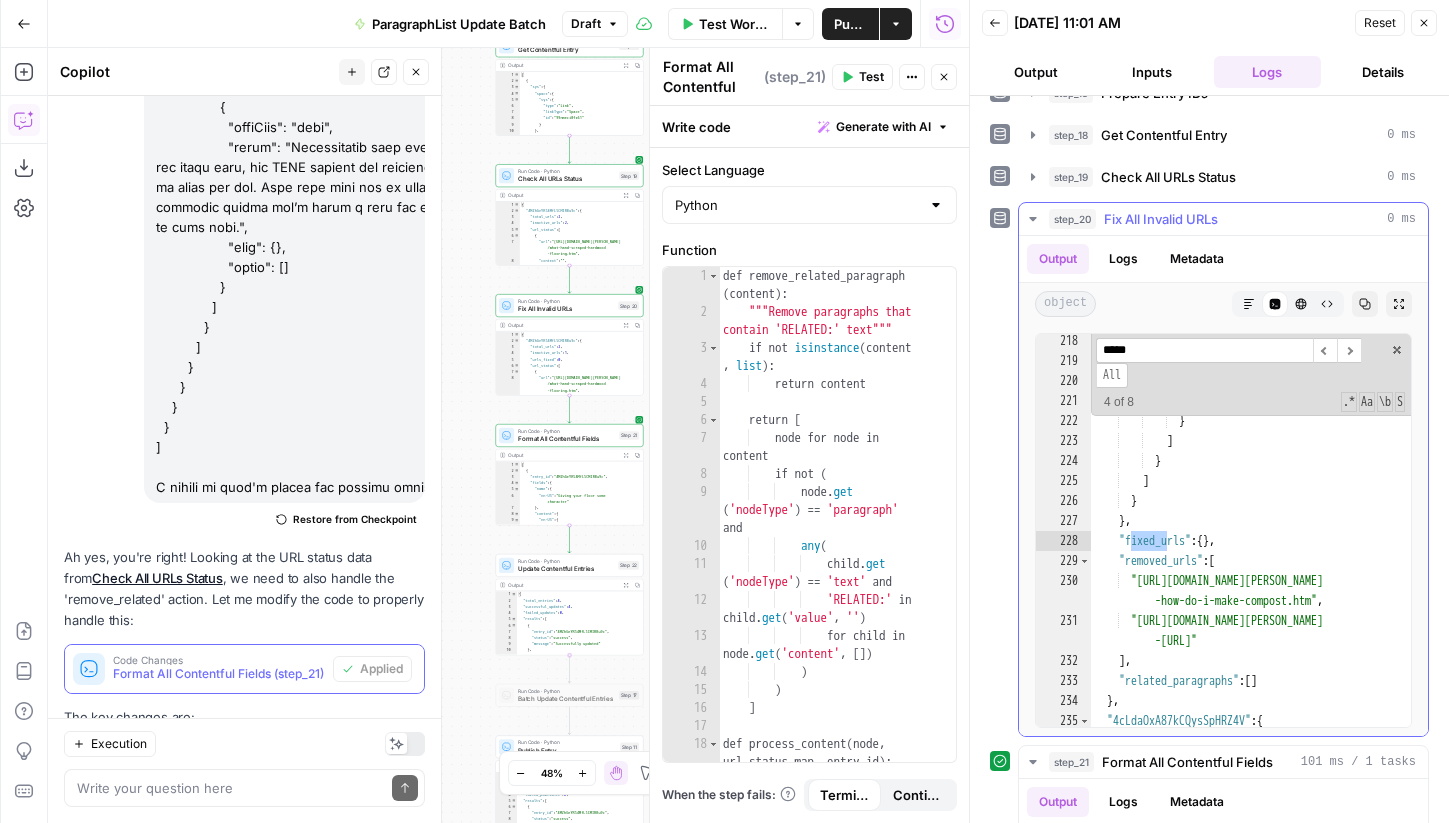 click on ""nodeType" :  "text" ,                     "value" :  "." ,                     "data" :  { } ,                     "marks" :  [ ]                   }                ]              }           ]         }      } ,      "fixed_urls" :  { } ,      "removed_urls" :  [         "https://www.angi.com/articles/crap            -how-do-i-make-compost.htm" ,         "https://www.angi.com/articles/crap            -how-do-i-make-compost.ht"      ] ,      "related_paragraphs" :  [ ]    } ,    "4cLdaOxA87kCQysSpHRZ4V" :  {      "total_urls" :  3 ," at bounding box center (1251, 547) 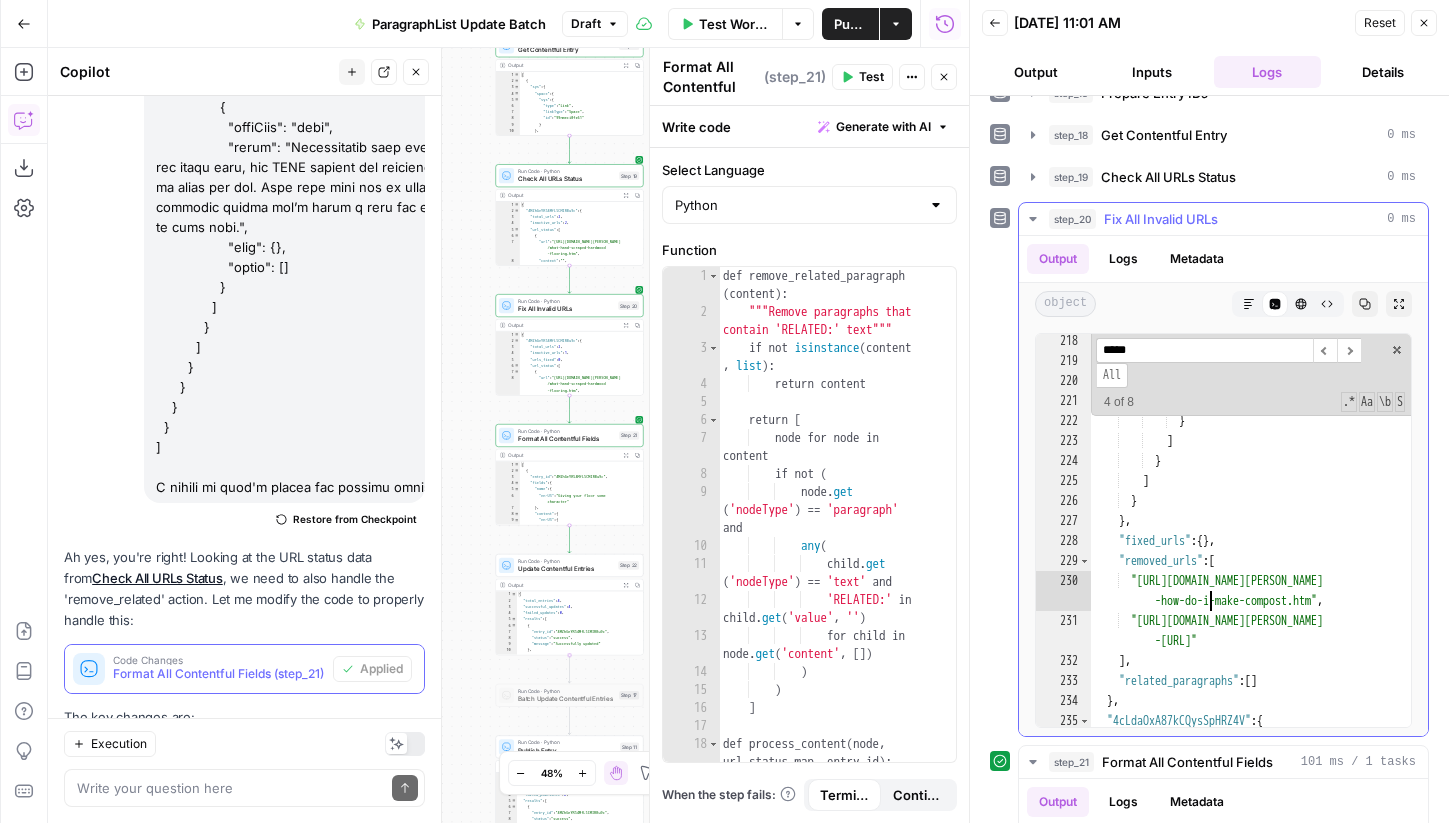 type on "*
*" 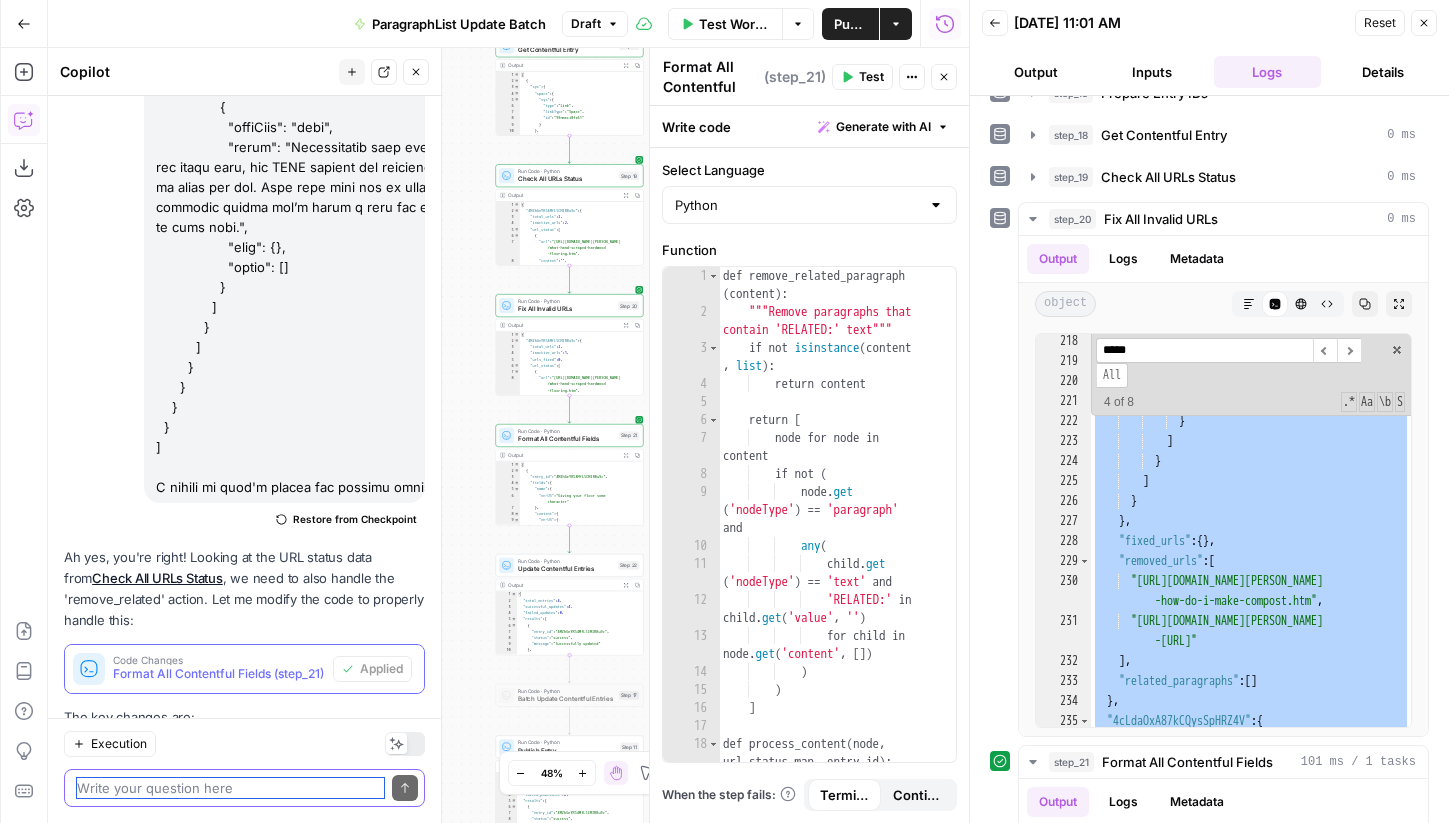 click at bounding box center [230, 788] 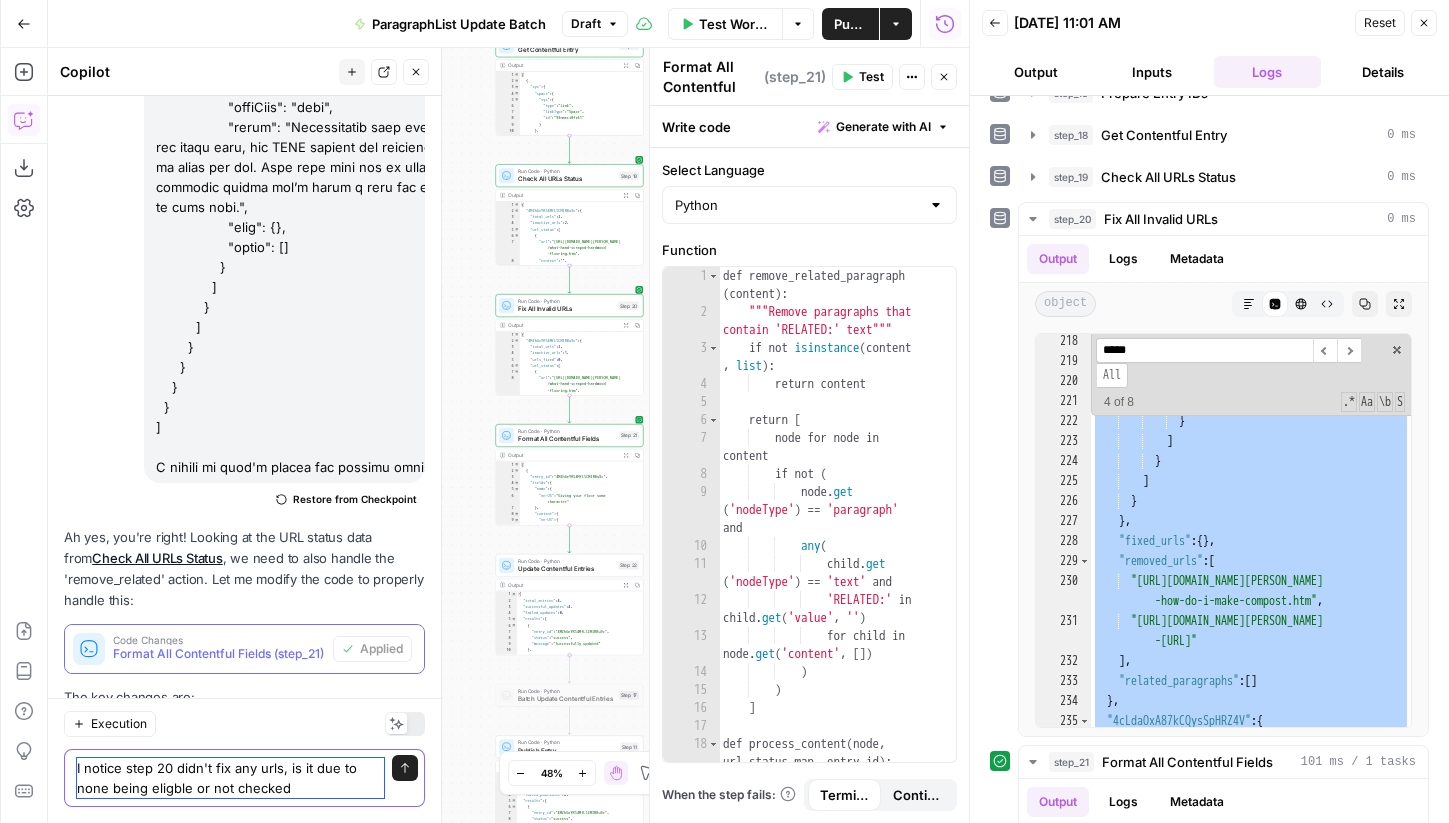 scroll, scrollTop: 20803, scrollLeft: 0, axis: vertical 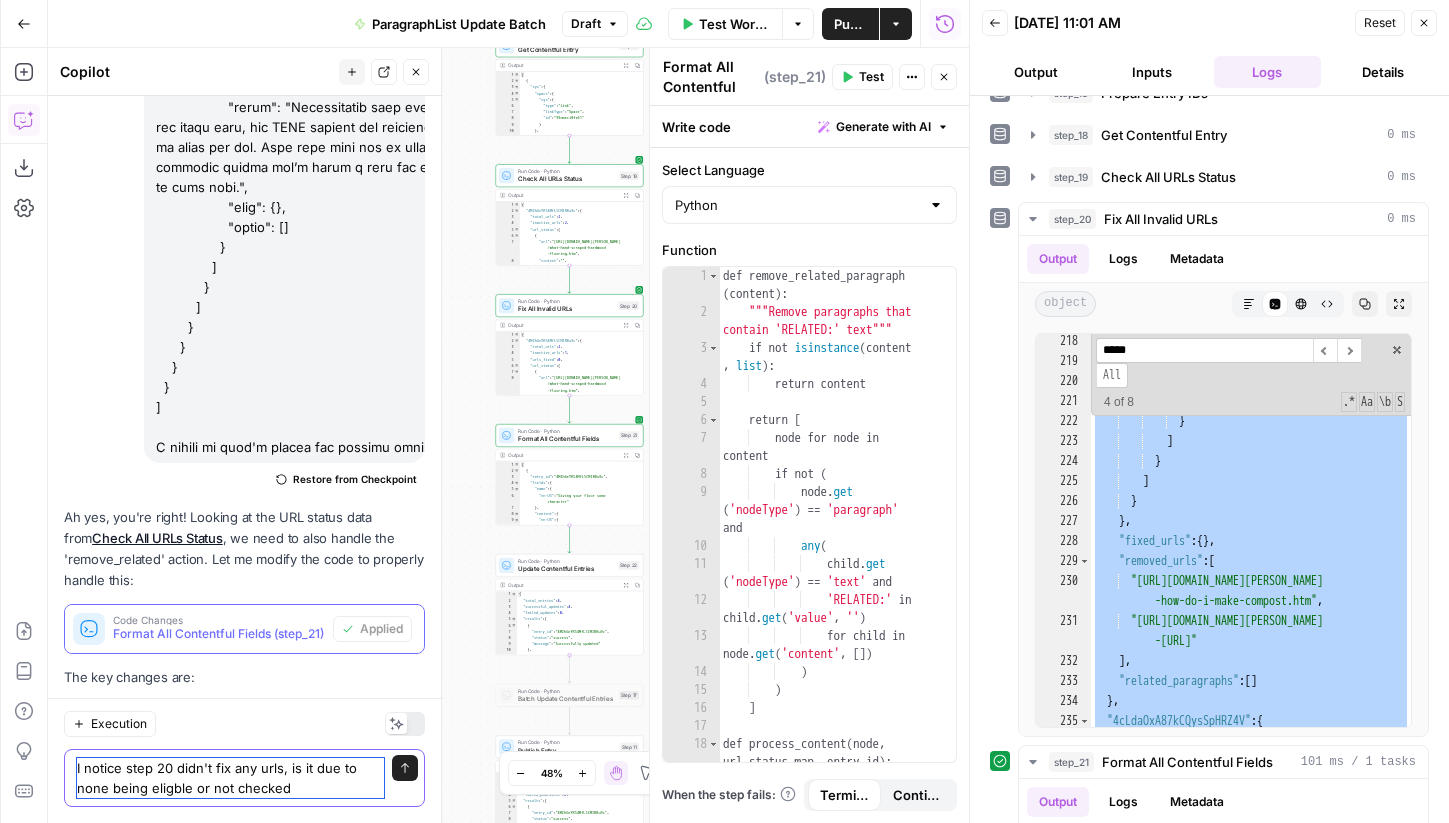 paste on "{
"4MZhGeYR54MfL5CMIRBu9c": {
"total_urls": 2,
"inactive_urls": 1,
"urls_fixed": 0,
"url_status": [
{
"url": "https://www.angi.com/articles/what-hand-scraped-hardwood-flooring.htm",
"context": "",
"node_data": {
"nodeType": "hyperlink",
"data": {
"uri": "https://www.angi.com/articles/what-hand-scraped-hardwood-flooring.htm"
},
"content": [
{
"nodeType": "text",
"value": "Giving your floor some character",
"data": {},
"marks": []
}
]
},
"entry_id": "4MZhGeYR54MfL5CMIRBu9c",
"status": 404,
"active": false,
"action": "remove_hyperlink"
},
{
"url": "https://www.angi.com/articles/what-hand-scraped-hardwood-flooring.htm",
"context": "Just what is  Learn more about this technique and whether it's the right look for you.",
"node_data": {
"node..." 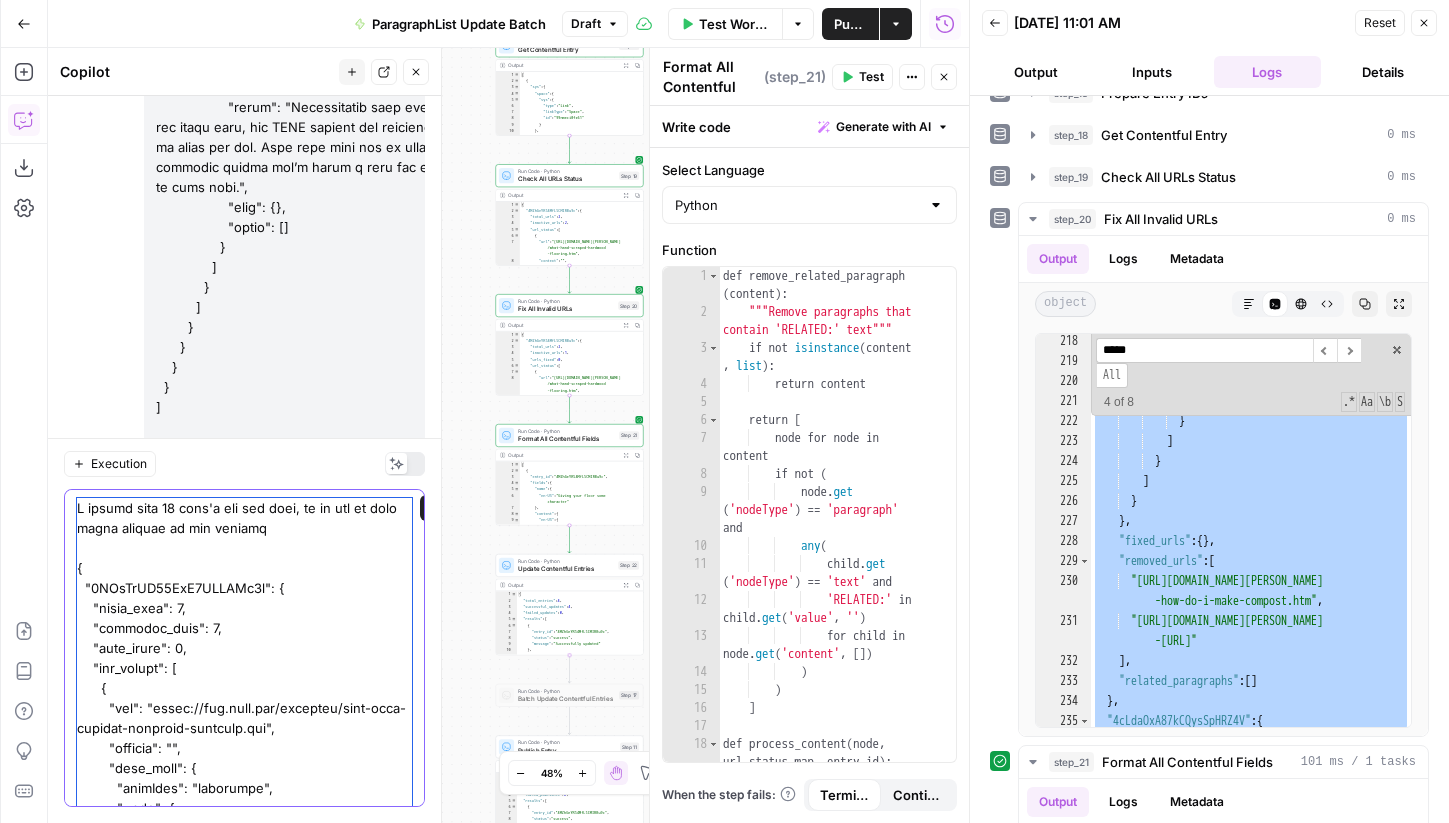 scroll, scrollTop: 21043, scrollLeft: 0, axis: vertical 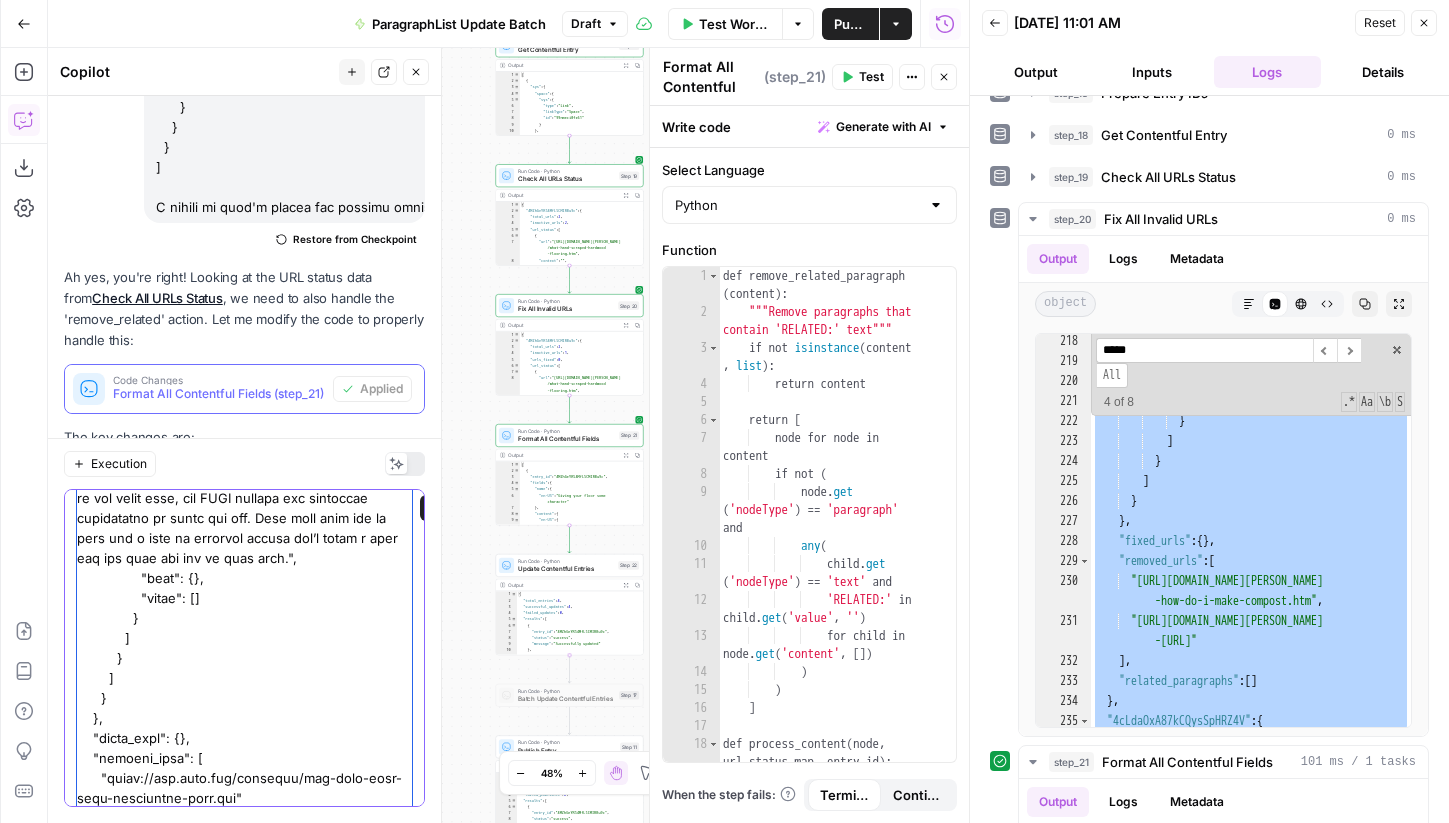 type 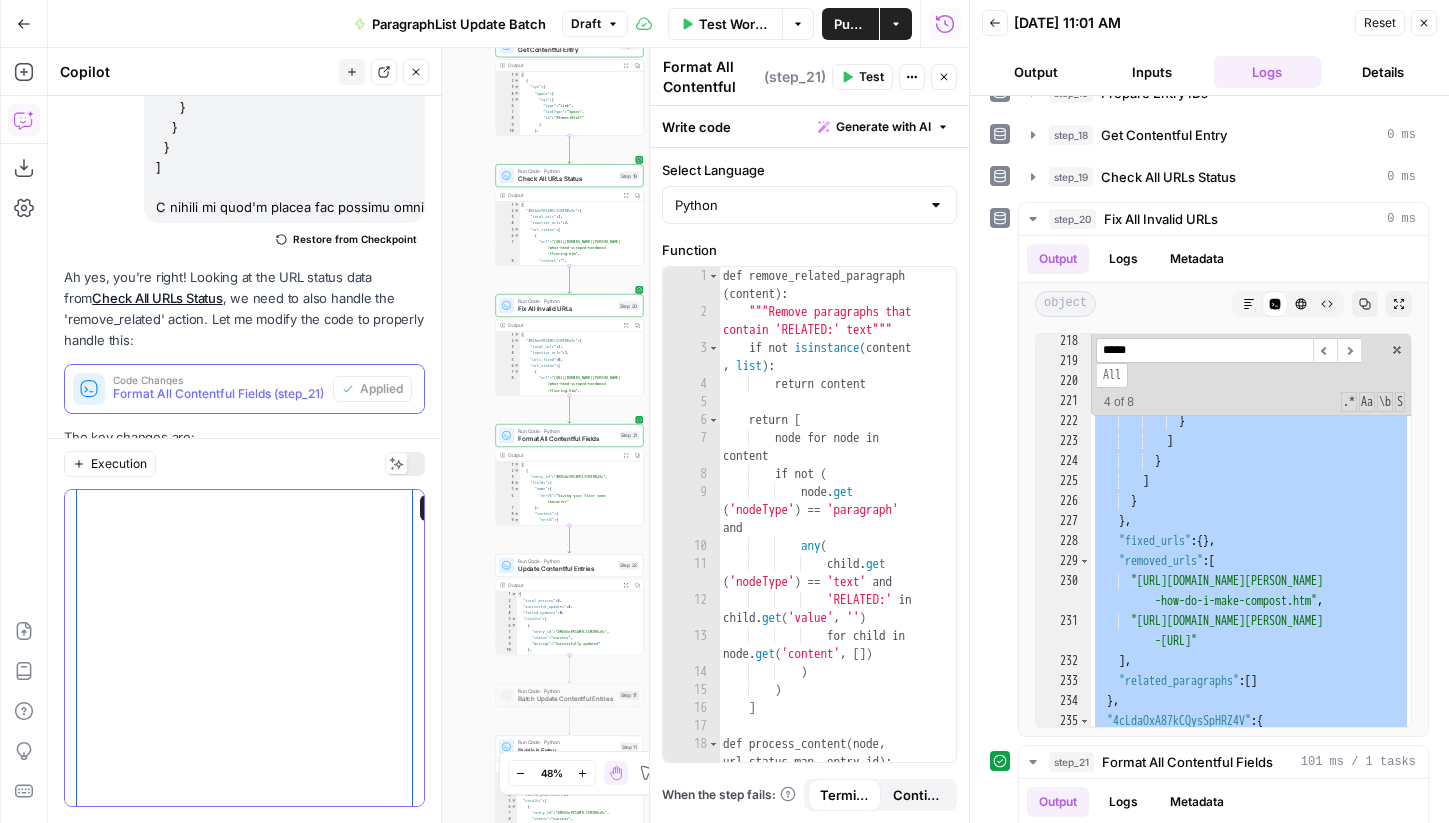 scroll, scrollTop: 37951, scrollLeft: 0, axis: vertical 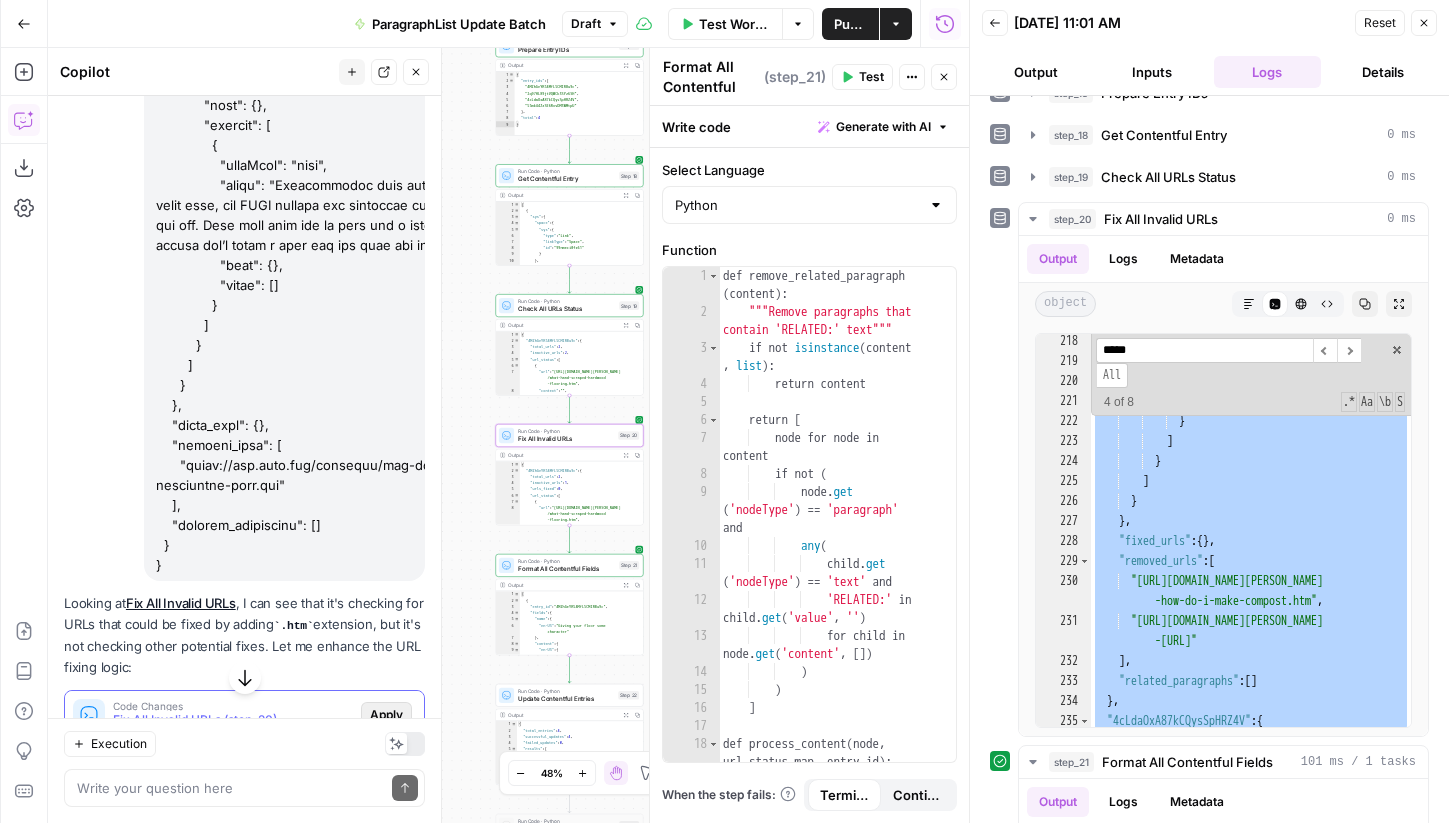 click on "Apply" at bounding box center [386, 715] 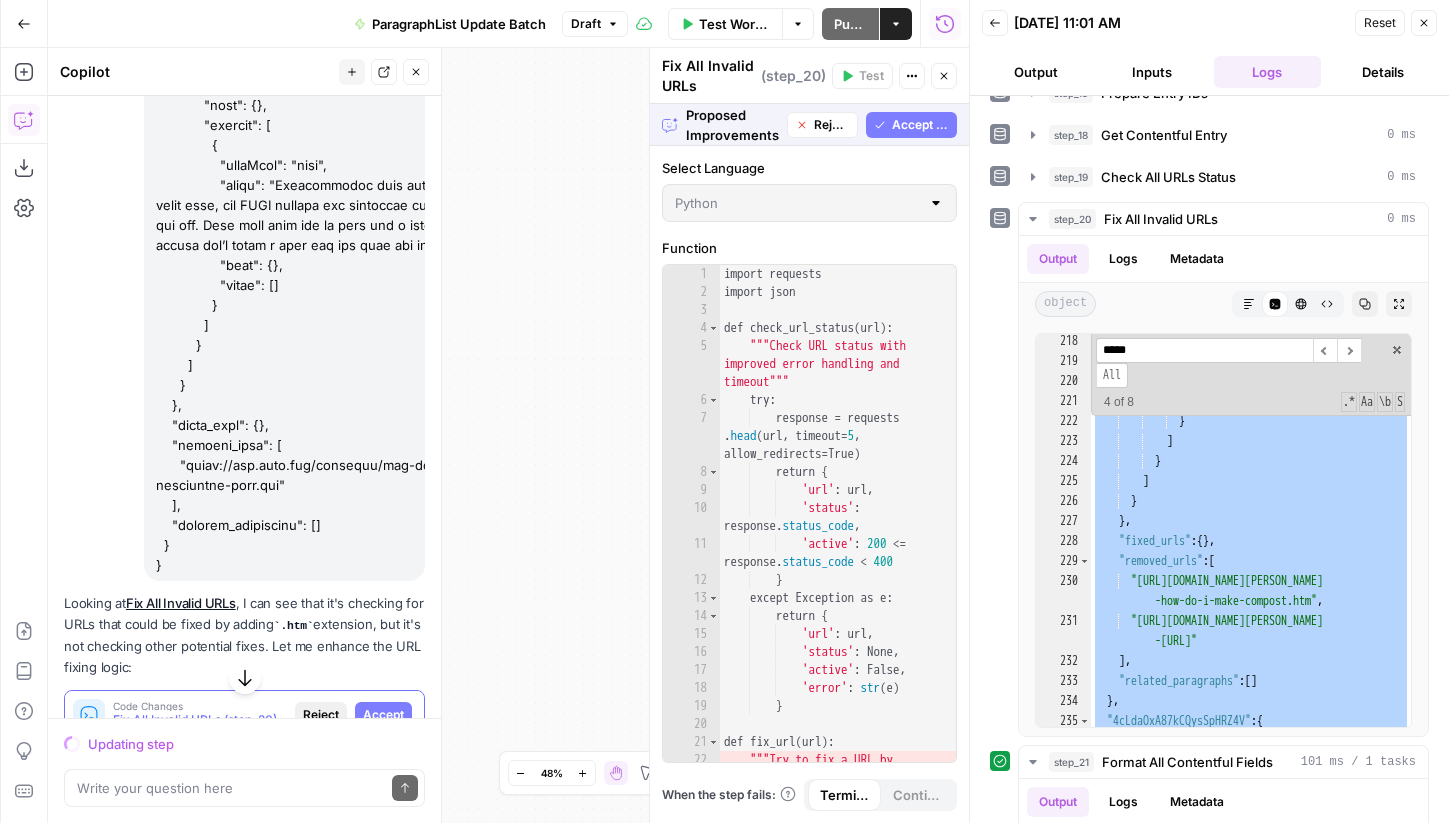 click on "Accept" at bounding box center (383, 715) 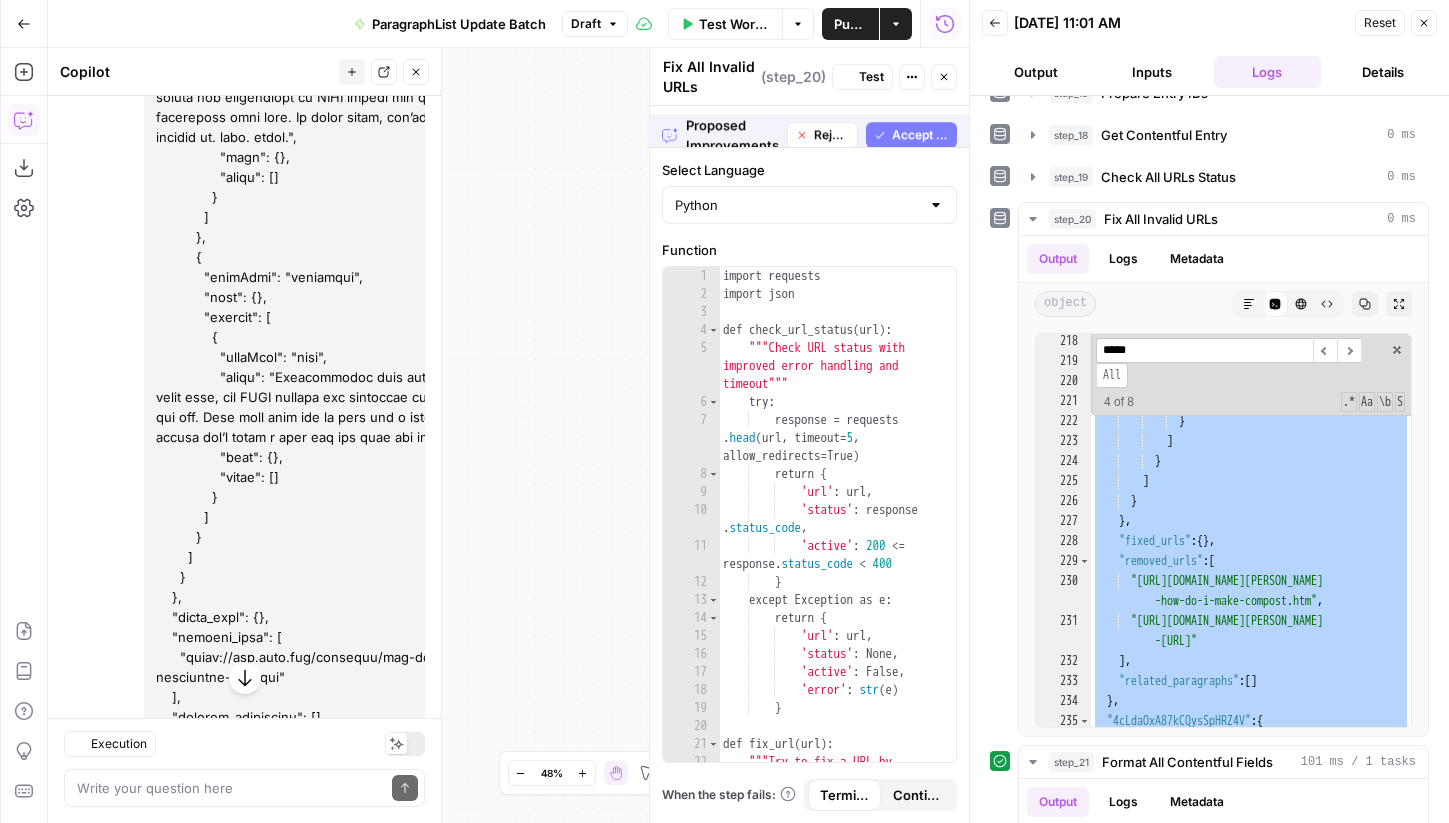 scroll, scrollTop: 38443, scrollLeft: 0, axis: vertical 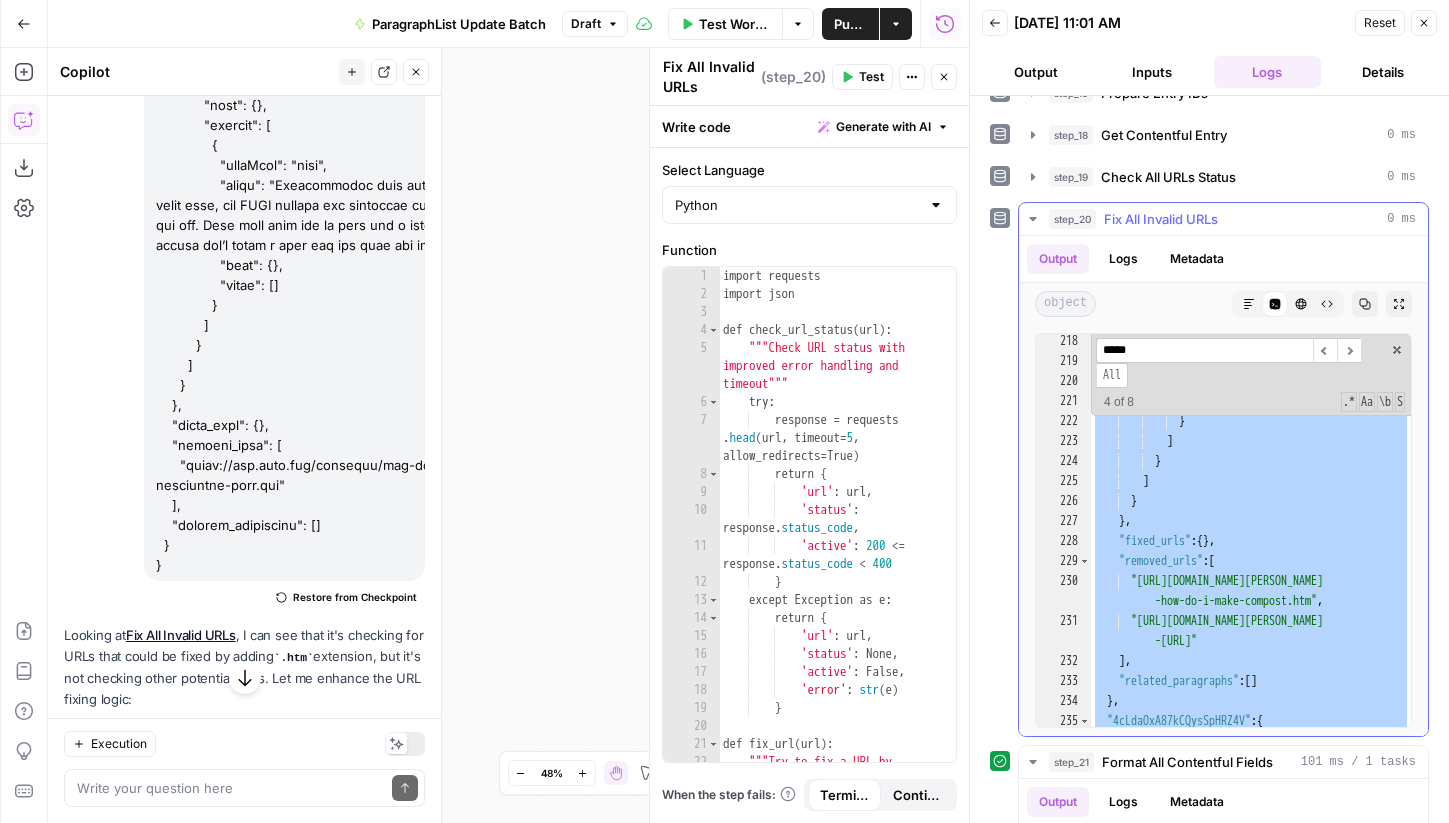 click 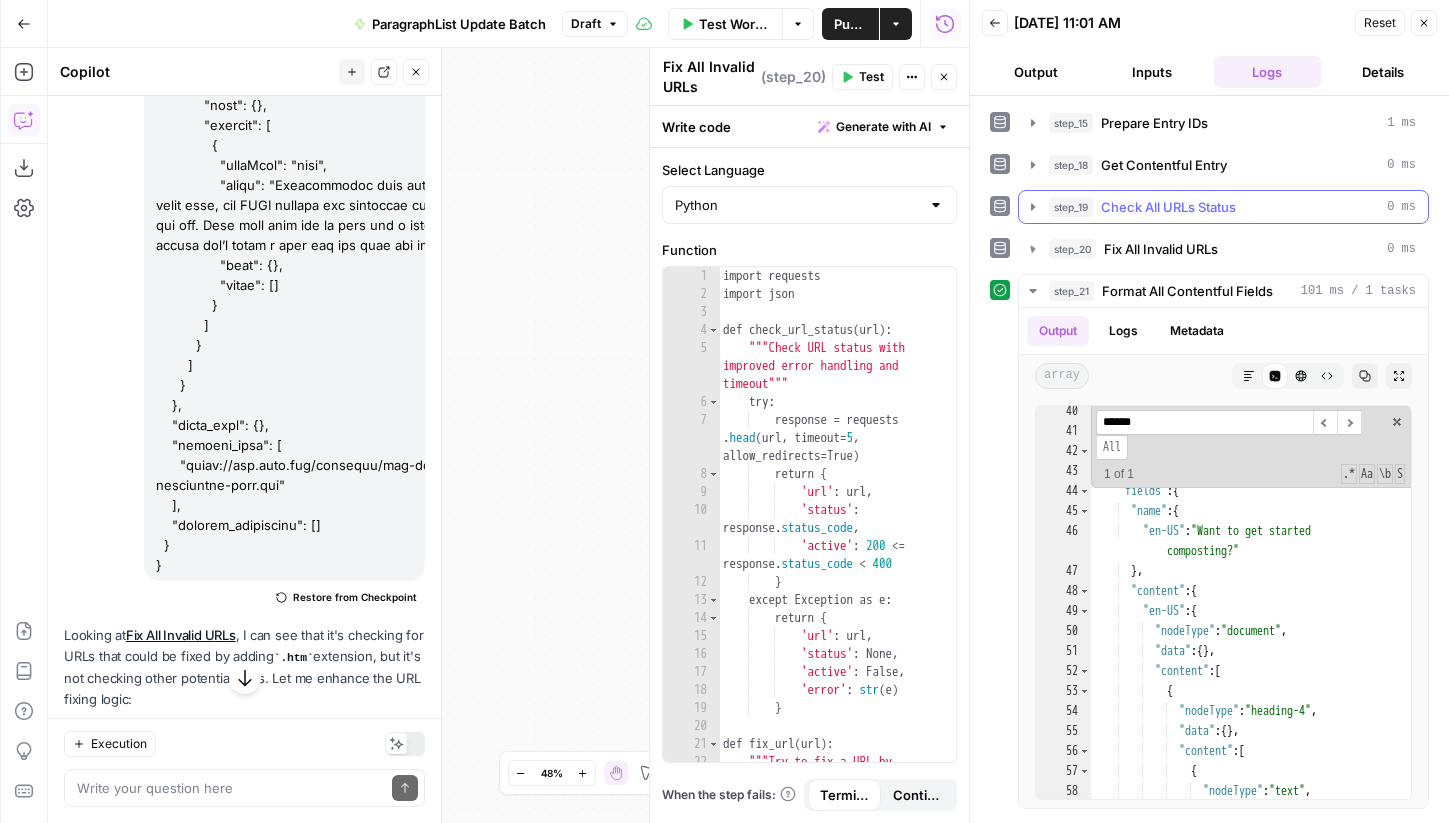 scroll, scrollTop: 0, scrollLeft: 0, axis: both 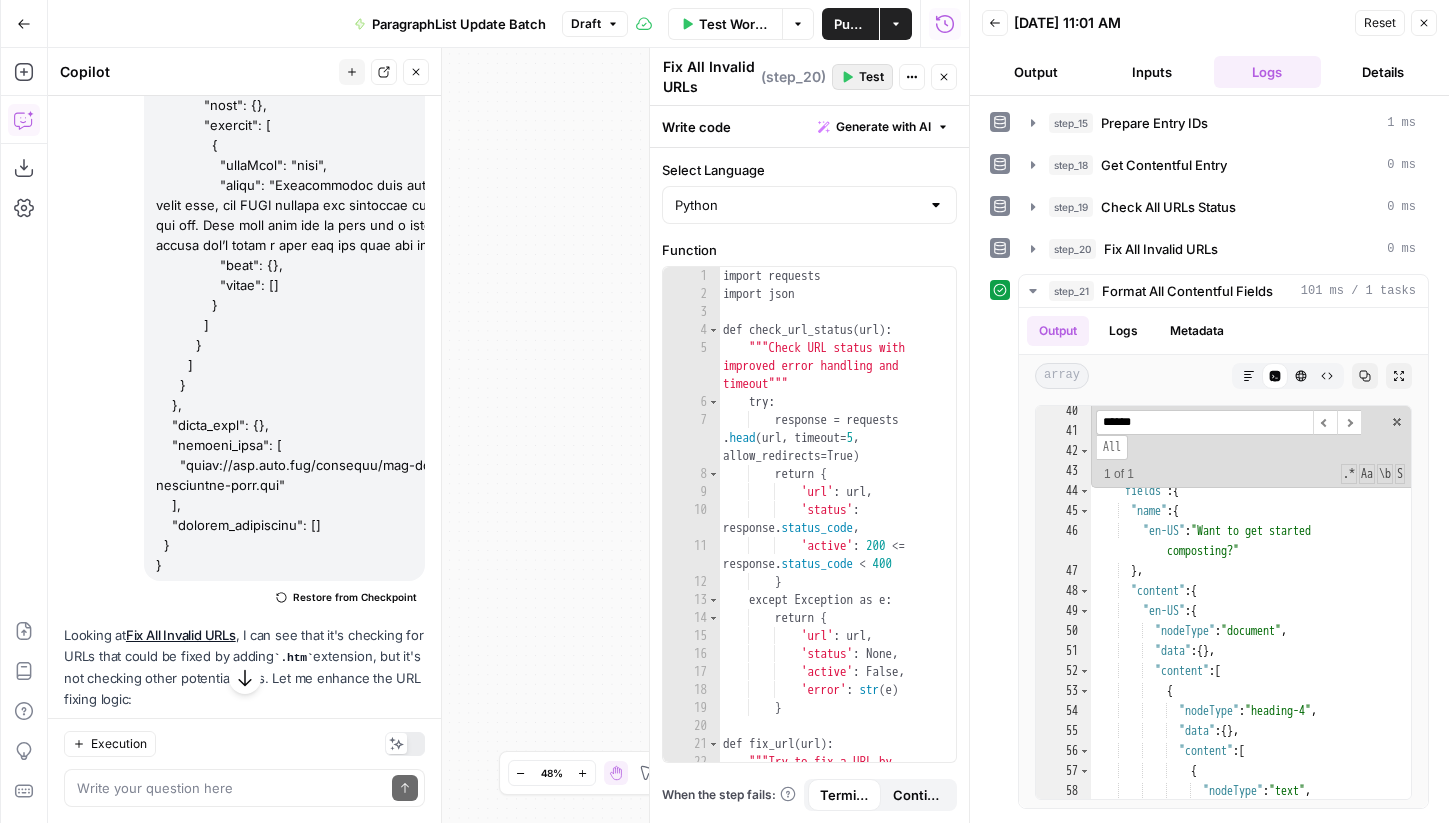 click on "Test" at bounding box center [871, 77] 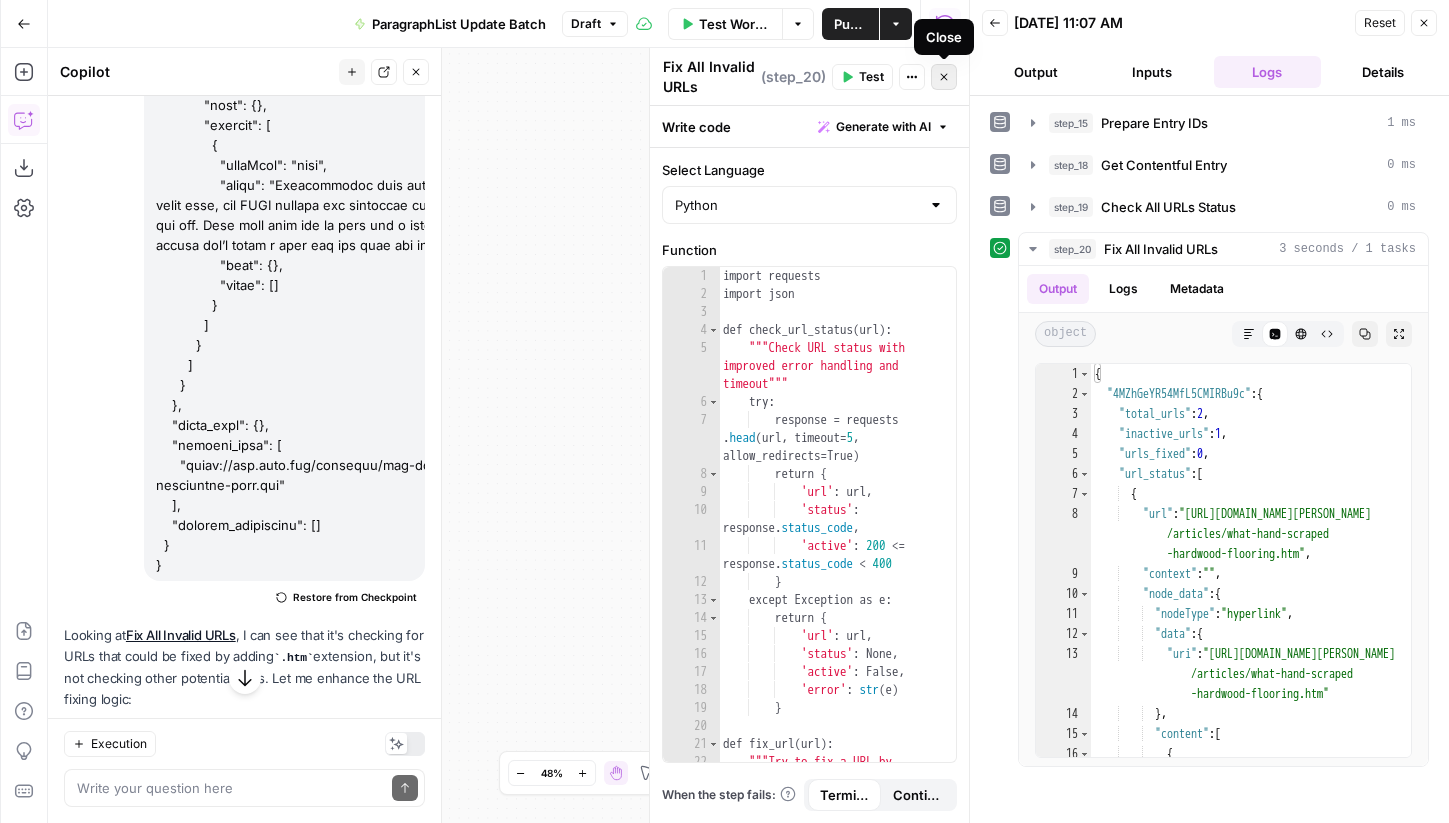 click 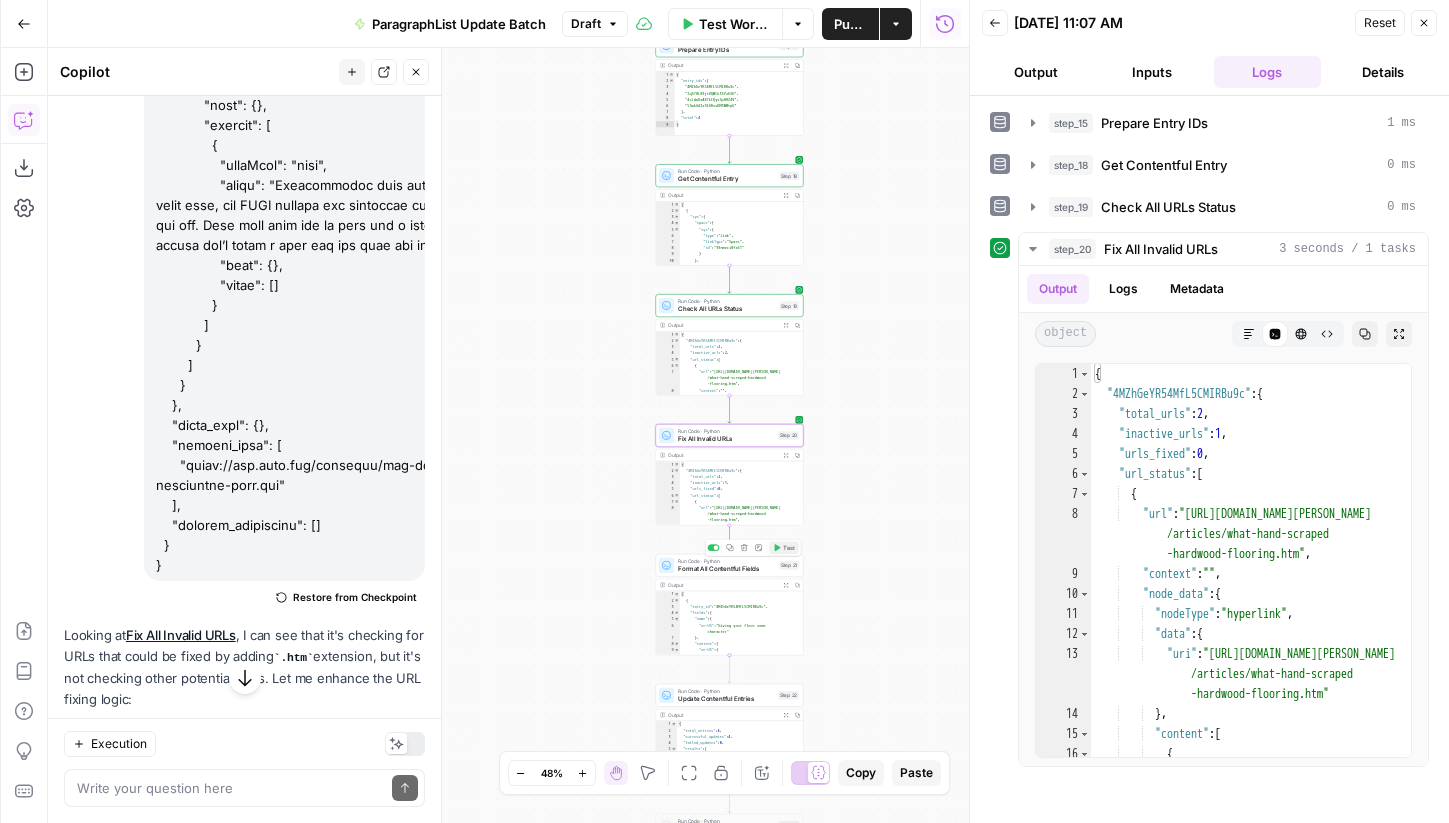 click on "Test" at bounding box center (784, 548) 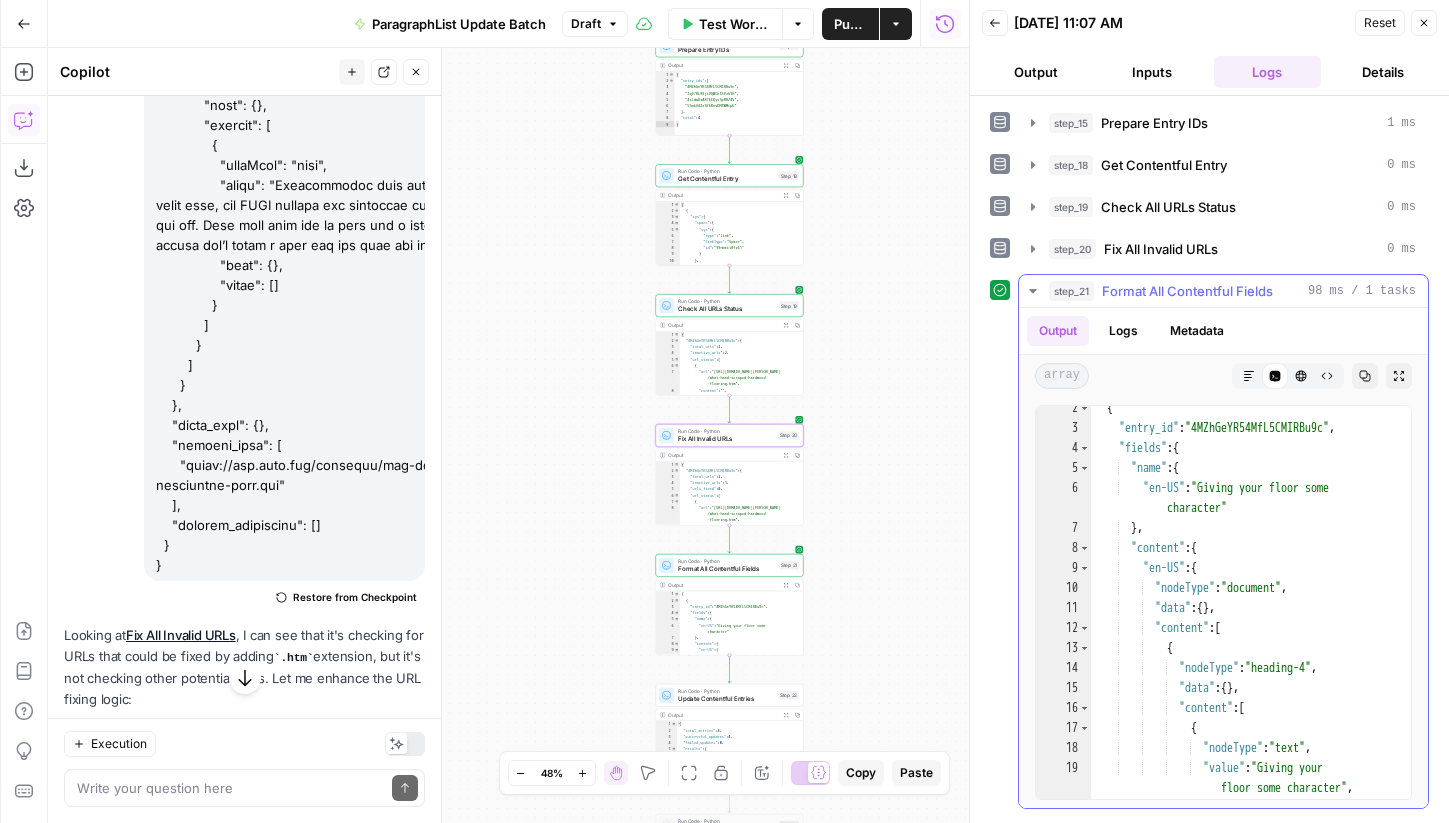 scroll, scrollTop: 28, scrollLeft: 0, axis: vertical 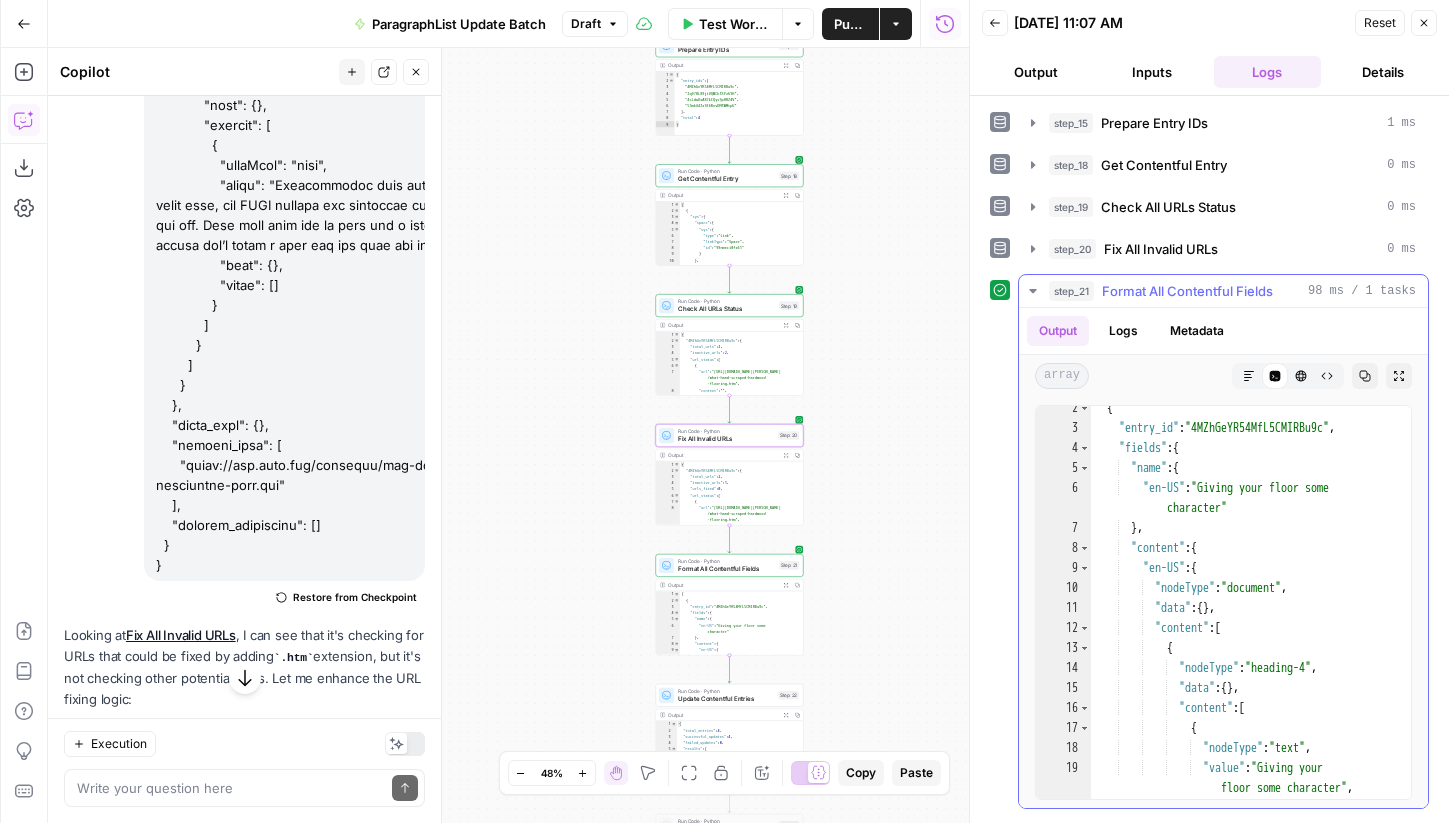 type on "*********" 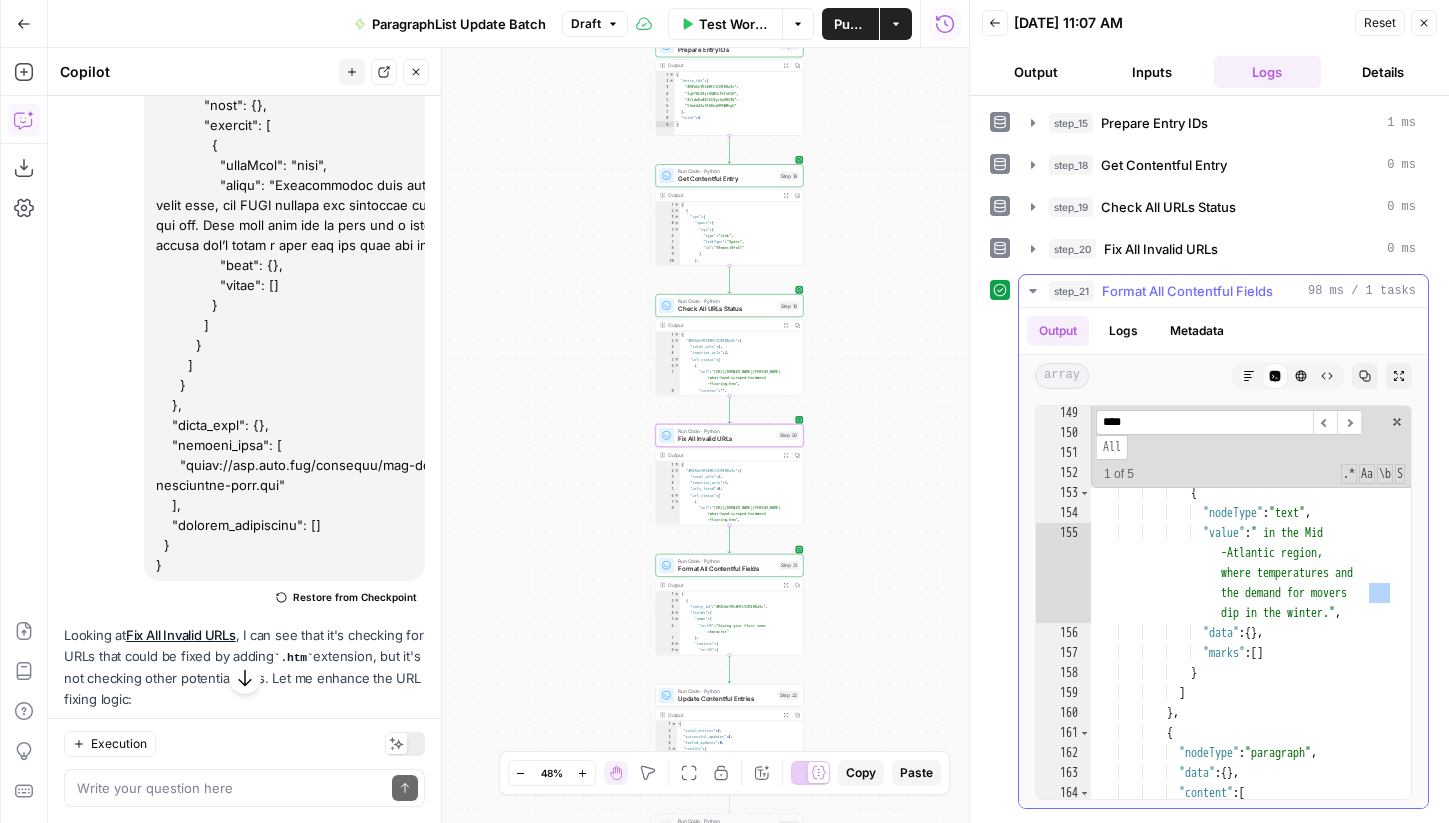 scroll, scrollTop: 5883, scrollLeft: 0, axis: vertical 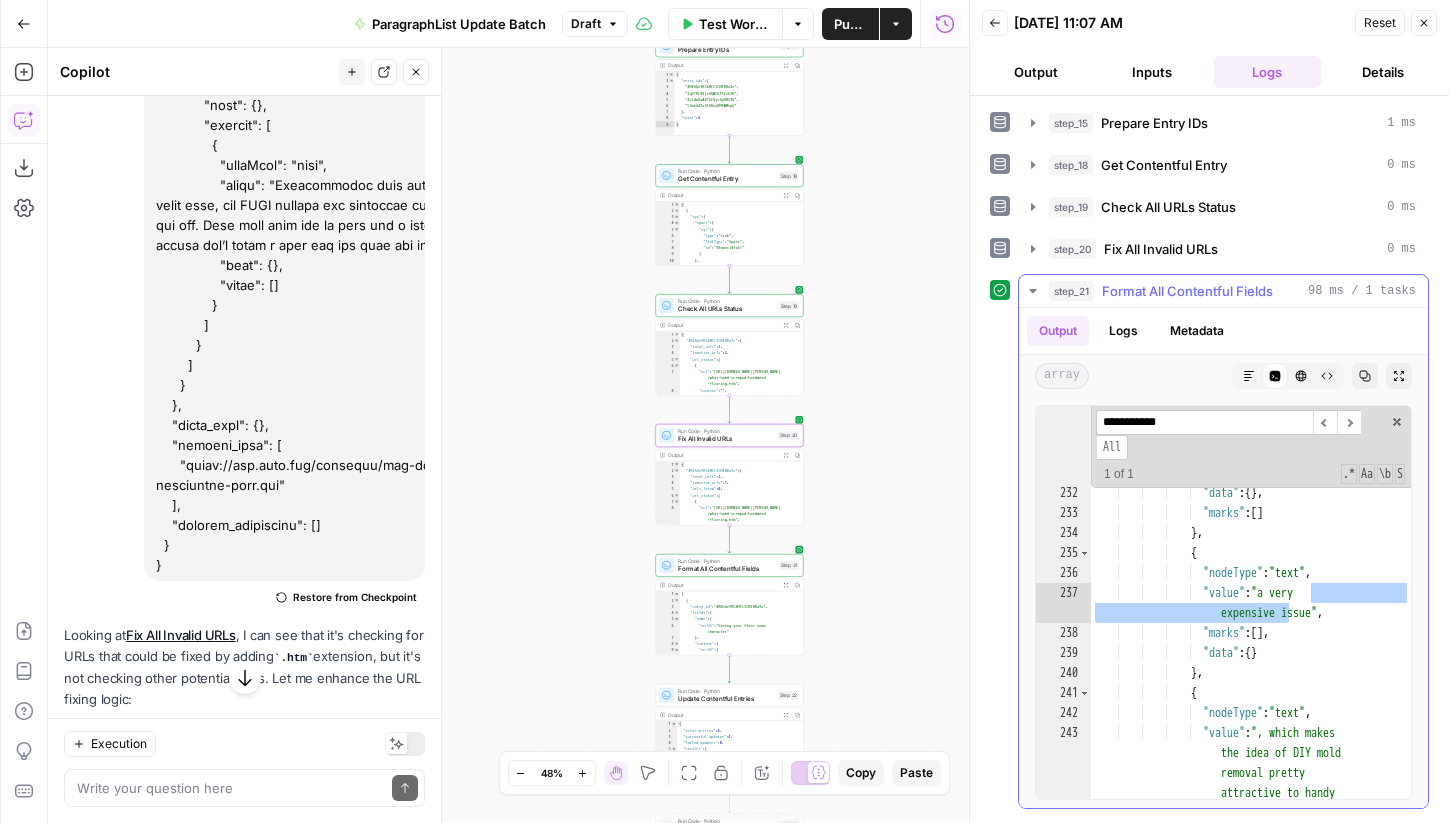 type on "**********" 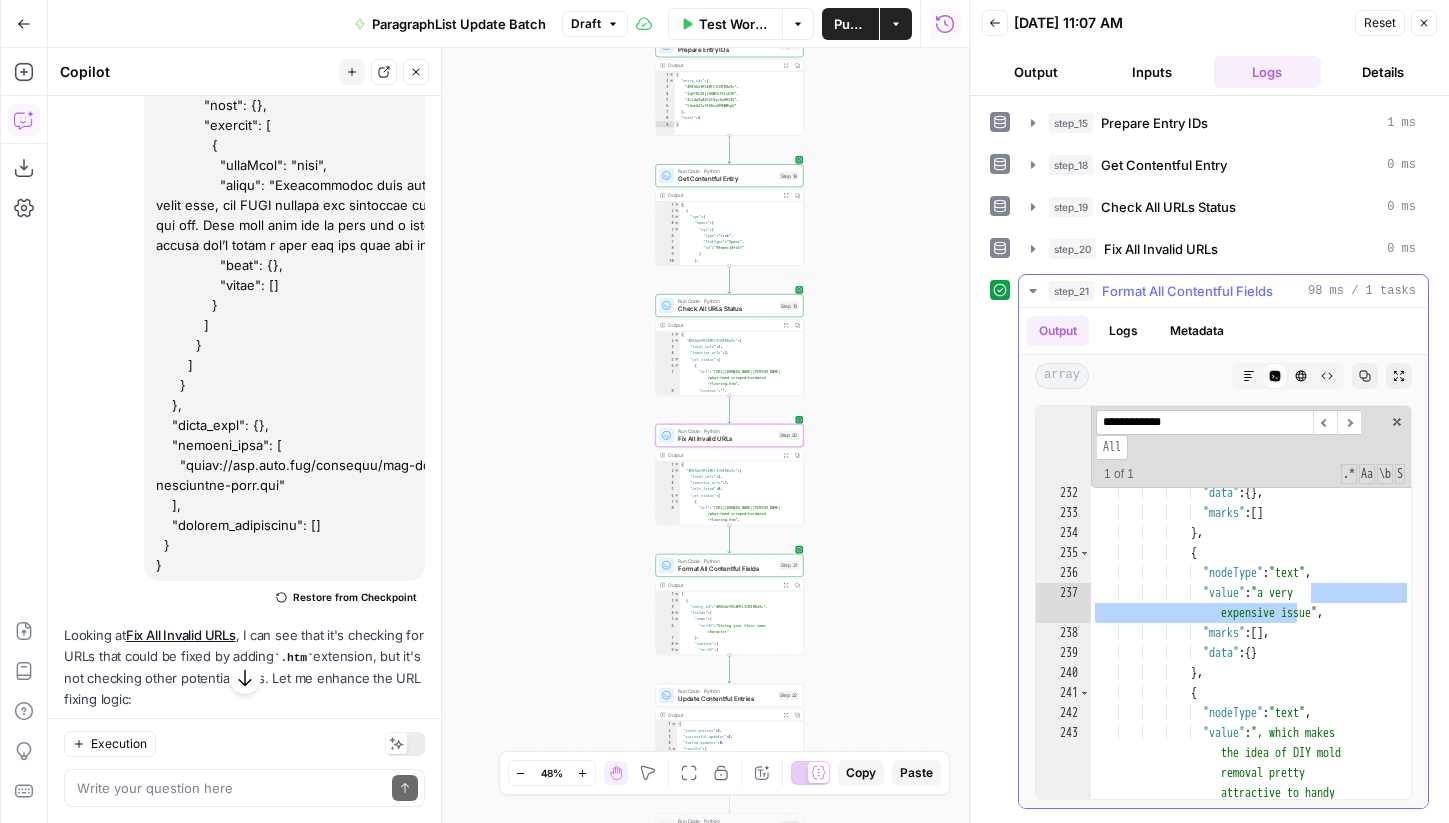 drag, startPoint x: 1205, startPoint y: 423, endPoint x: 1099, endPoint y: 423, distance: 106 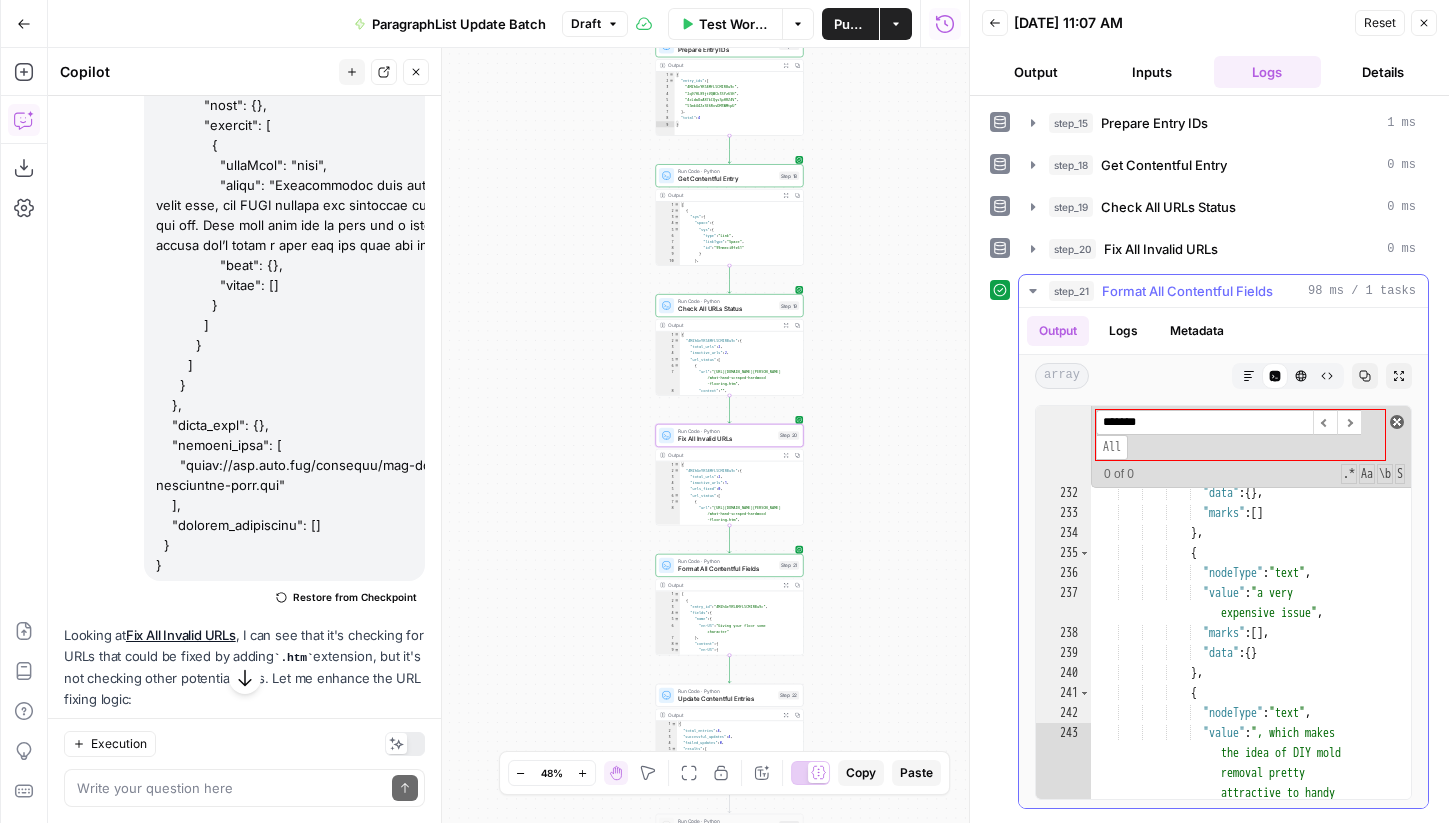 type on "*******" 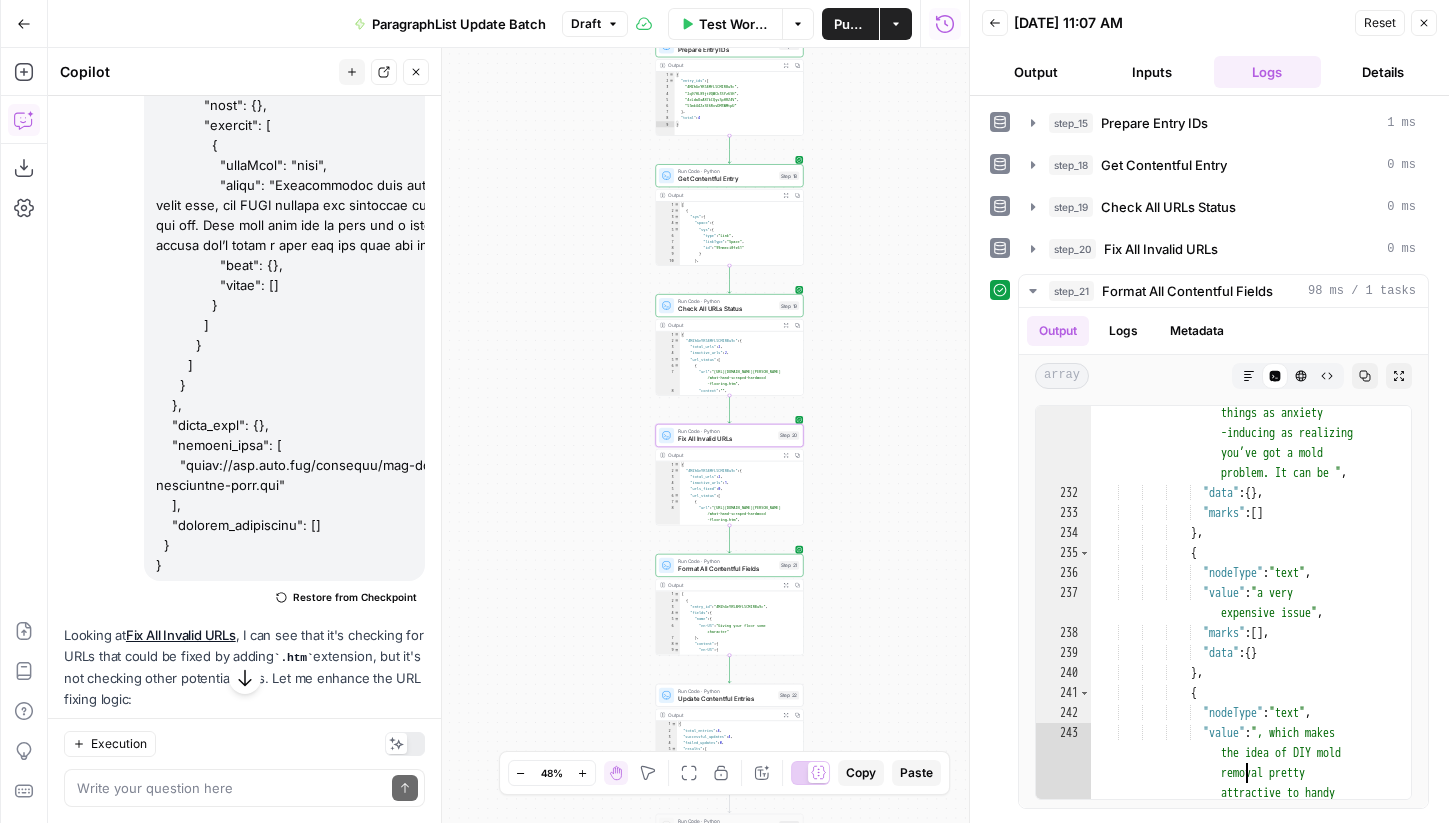scroll, scrollTop: 38802, scrollLeft: 0, axis: vertical 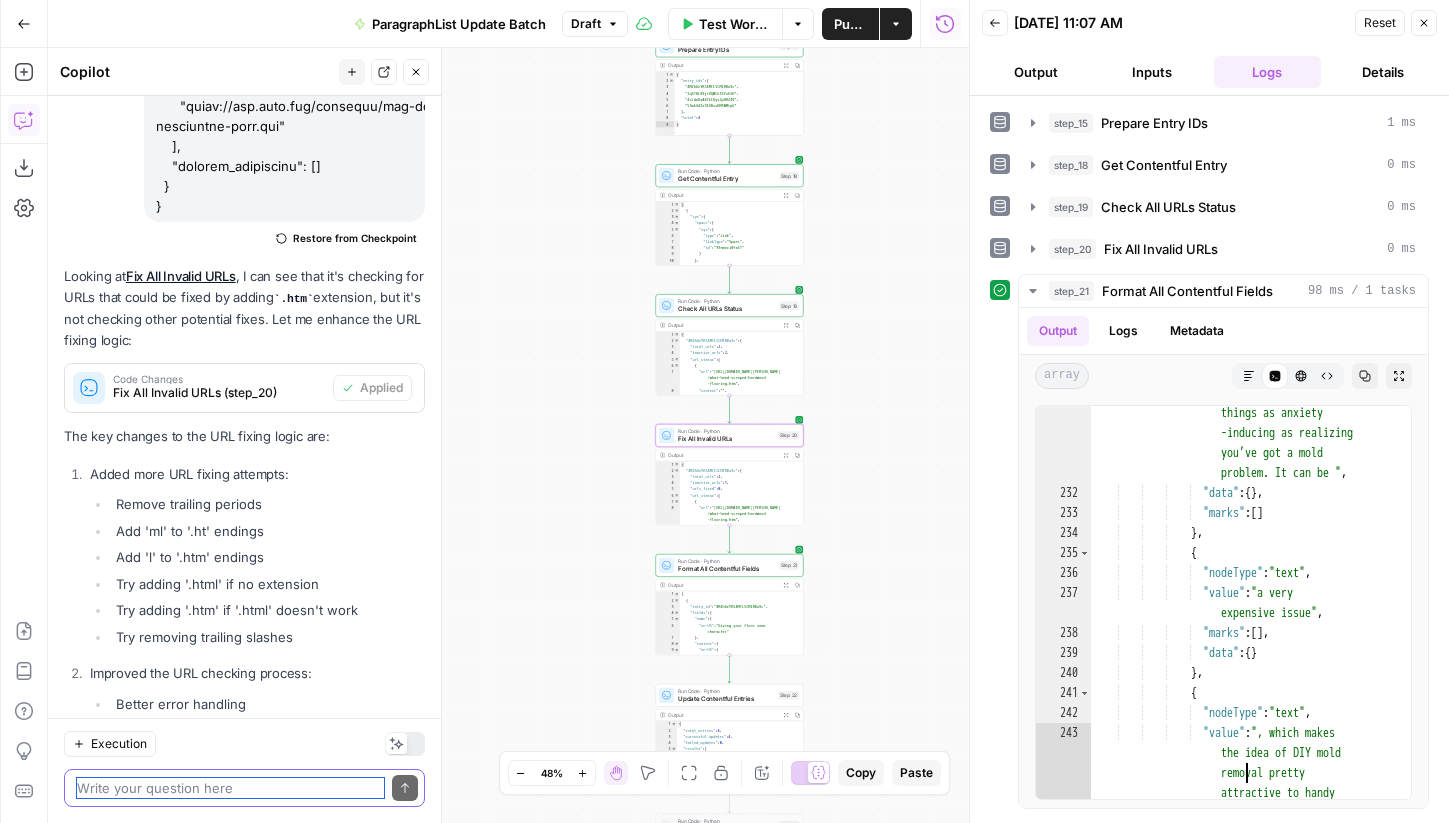click at bounding box center [230, 788] 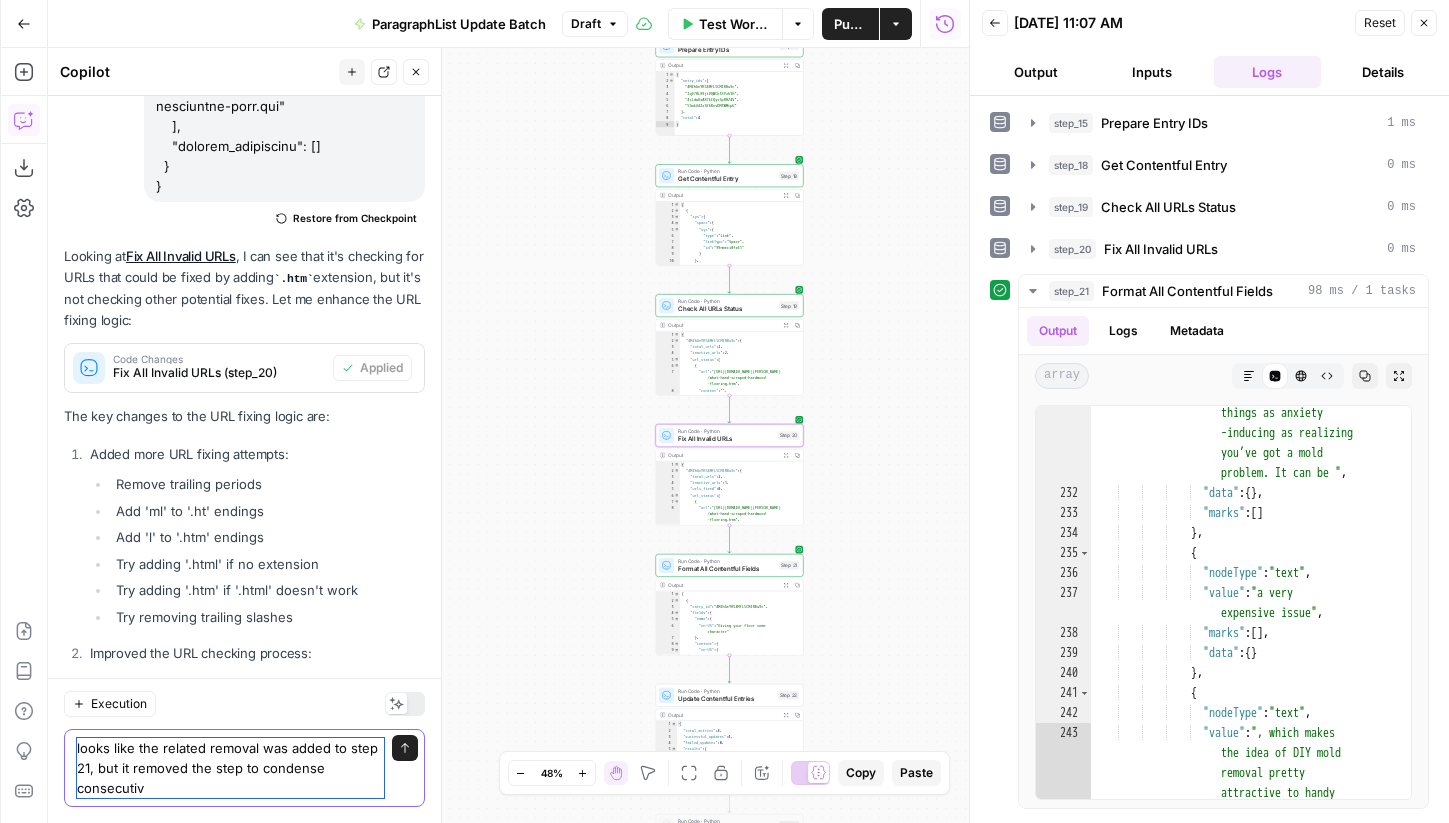 scroll, scrollTop: 38842, scrollLeft: 0, axis: vertical 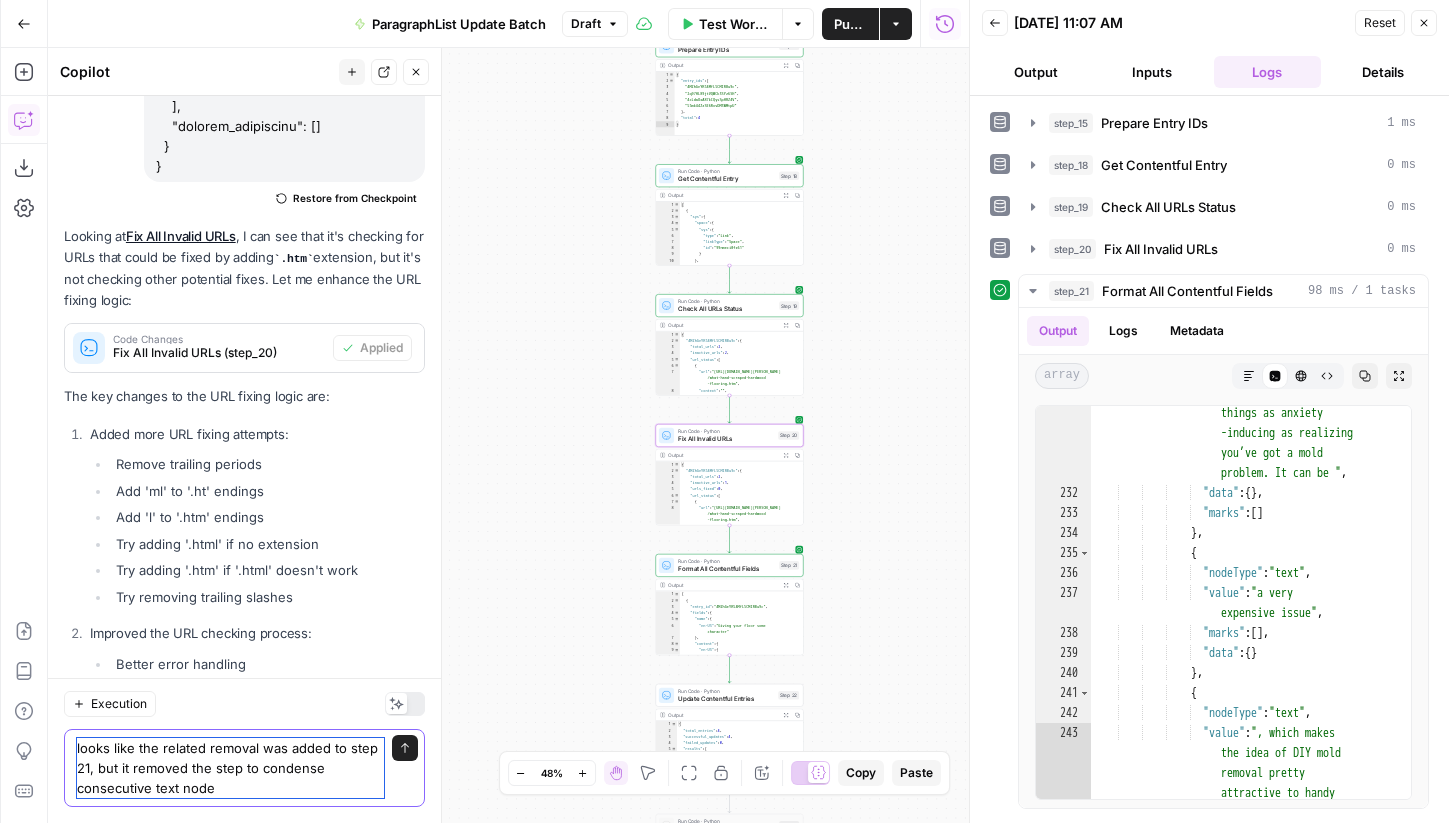type on "looks like the related removal was added to step 21, but it removed the step to condense consecutive text nodes" 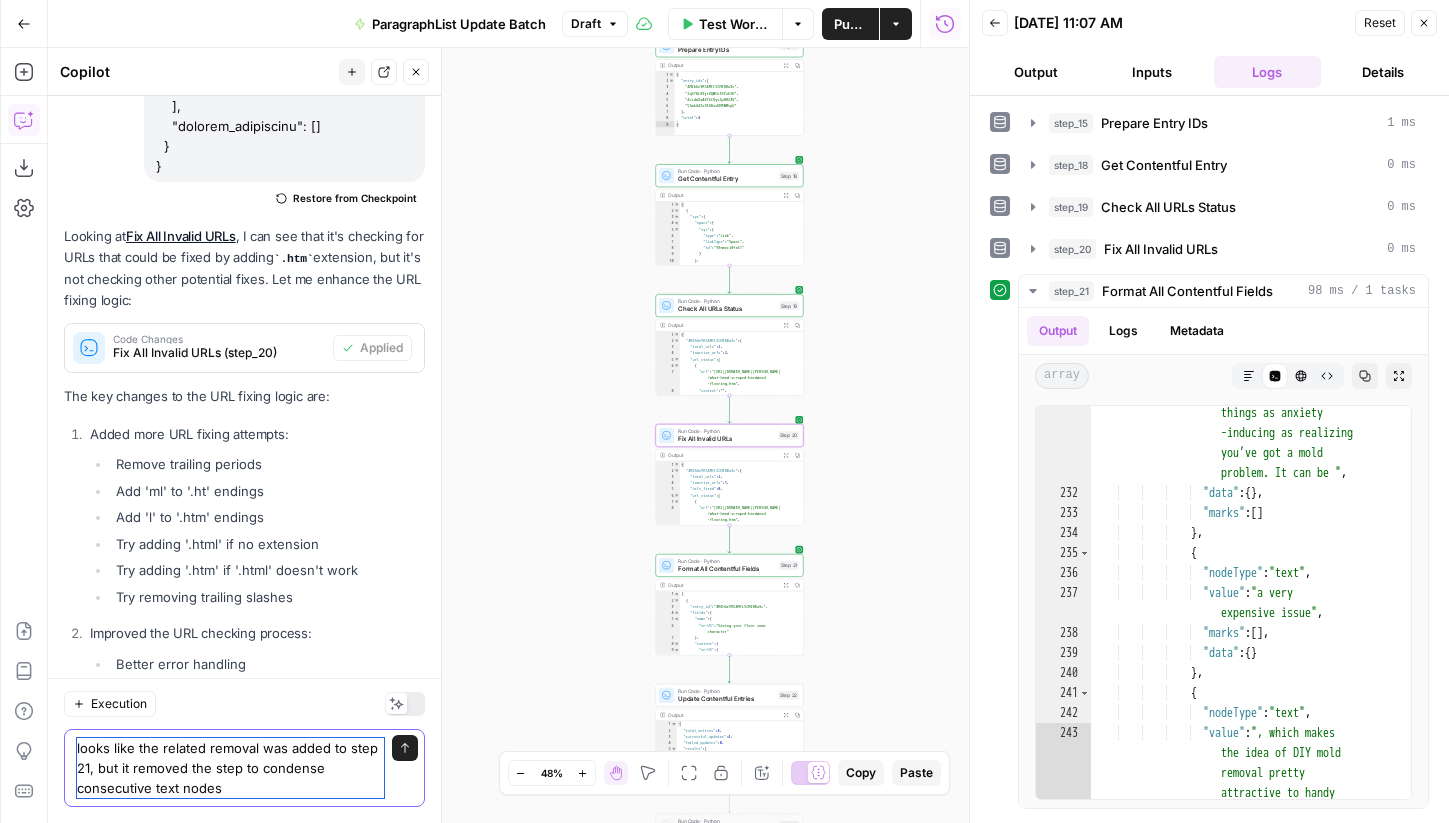 type 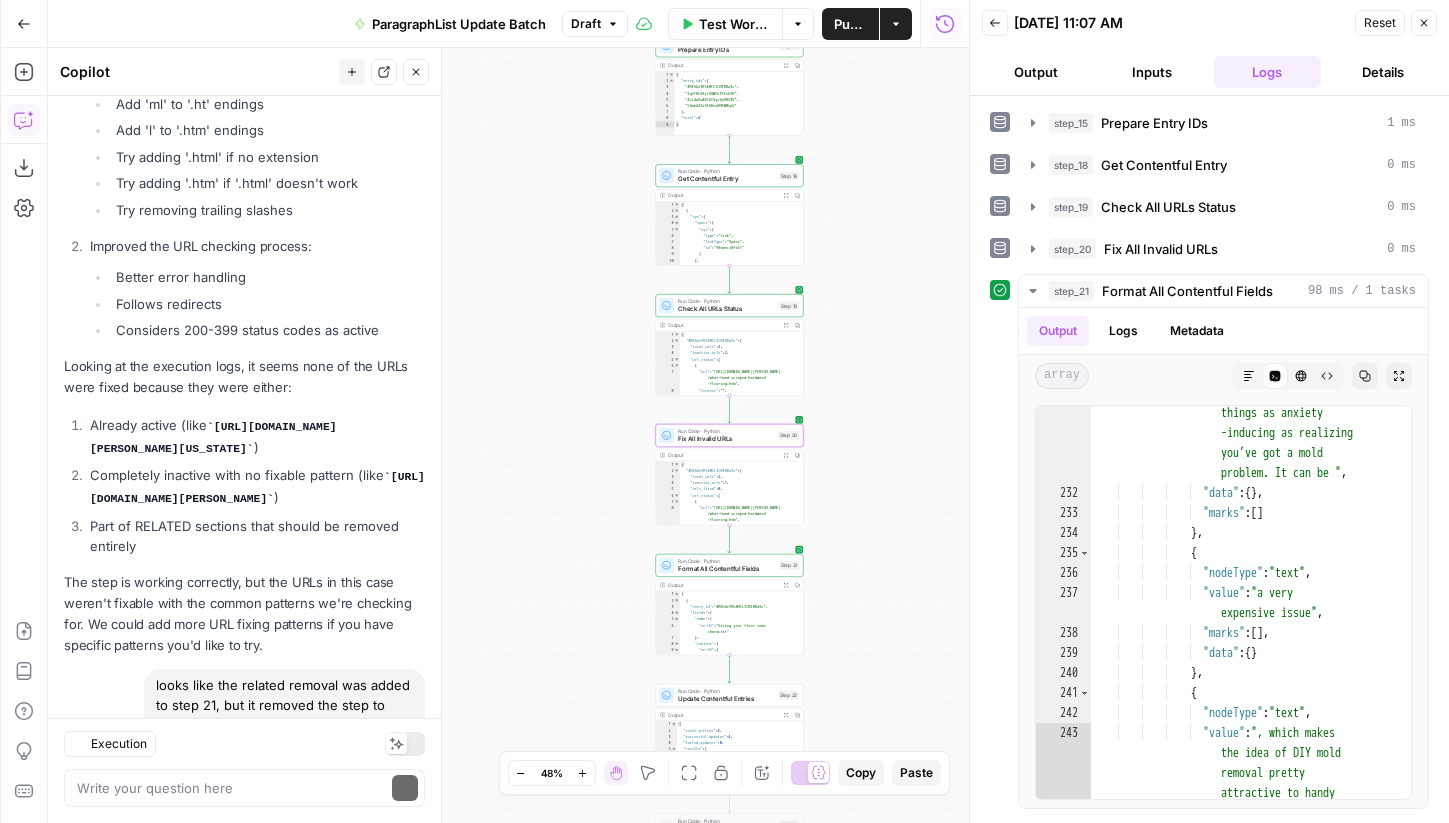 scroll, scrollTop: 39511, scrollLeft: 0, axis: vertical 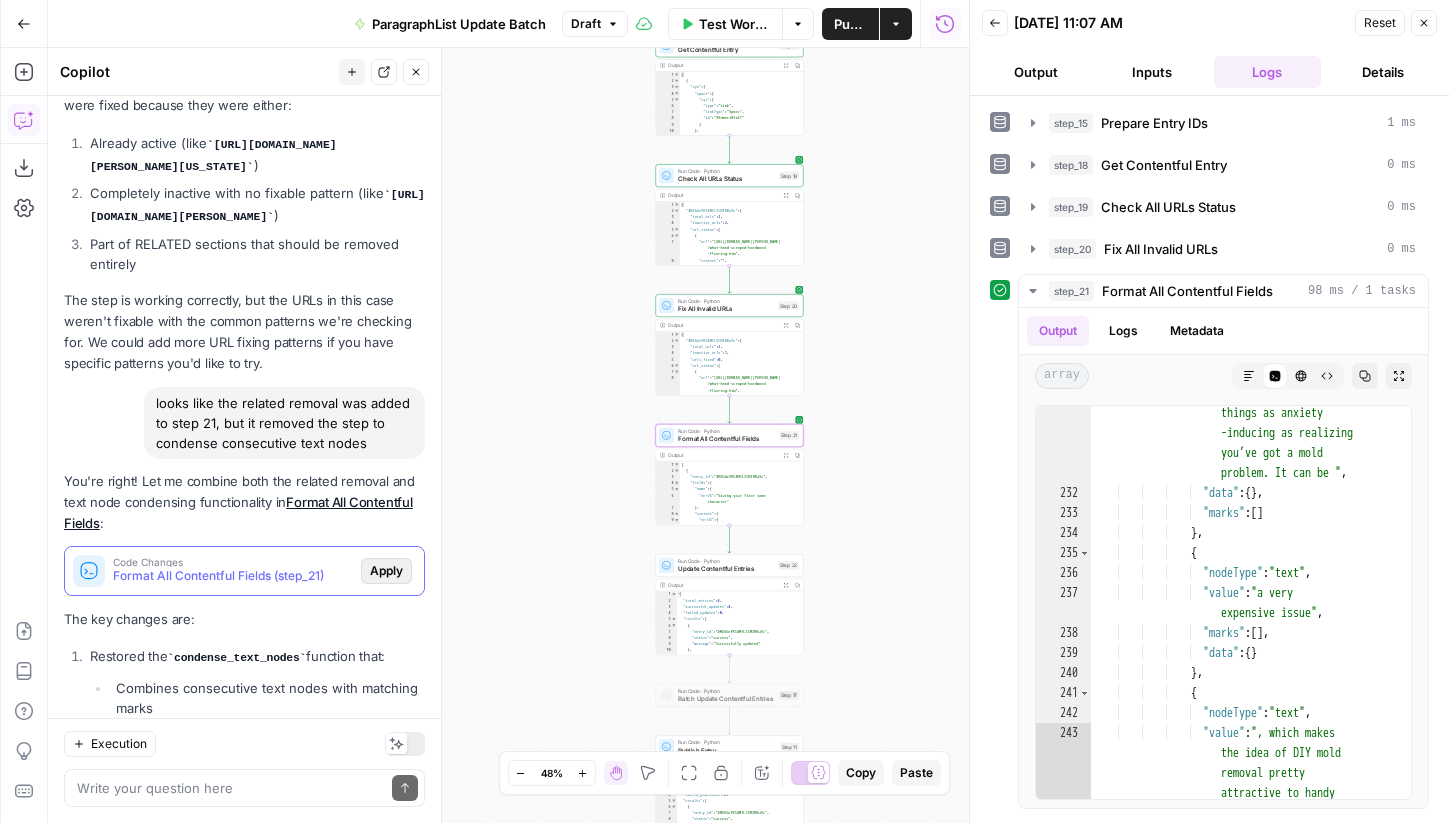 click on "Apply" at bounding box center [386, 571] 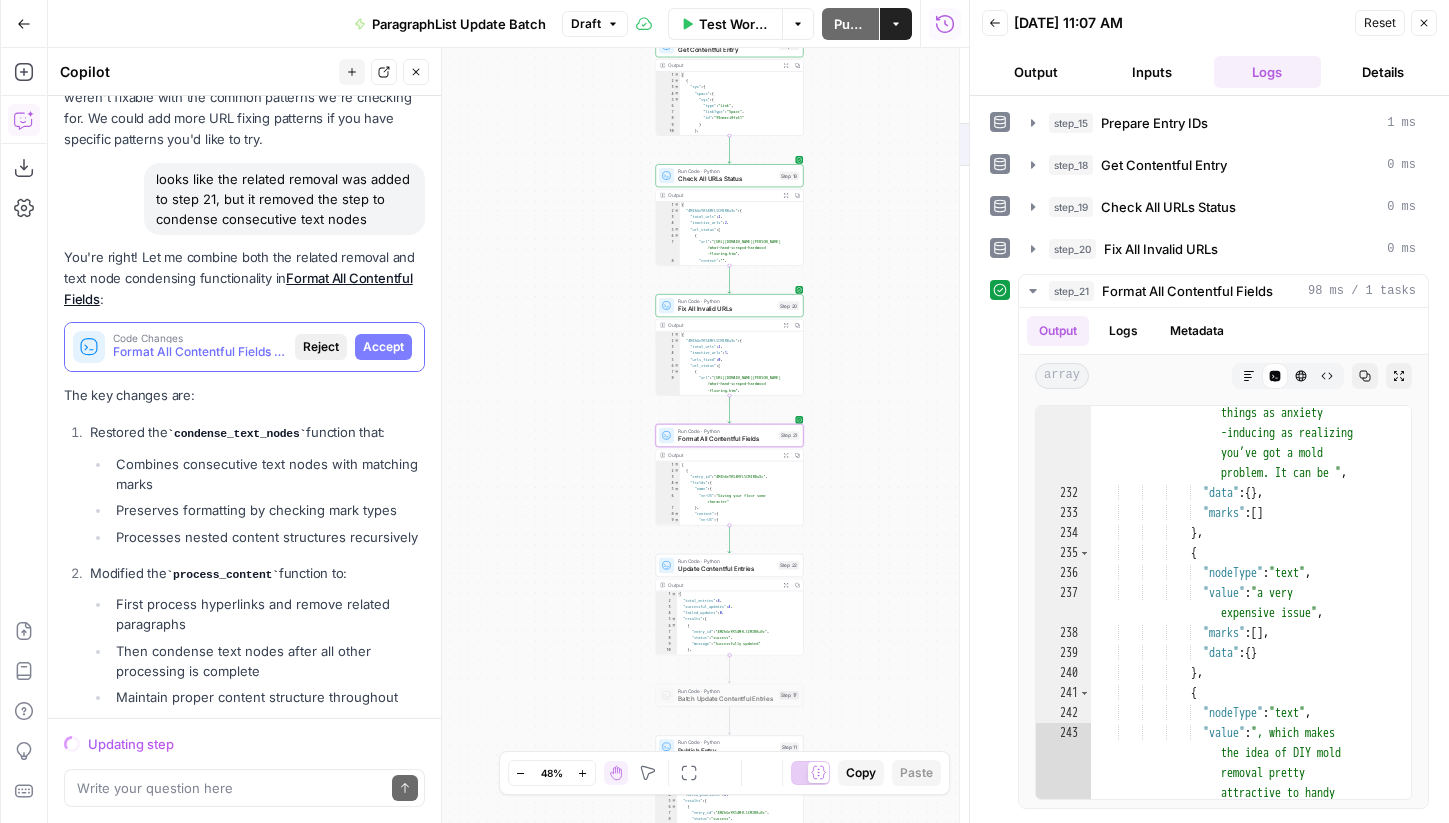 scroll, scrollTop: 39287, scrollLeft: 0, axis: vertical 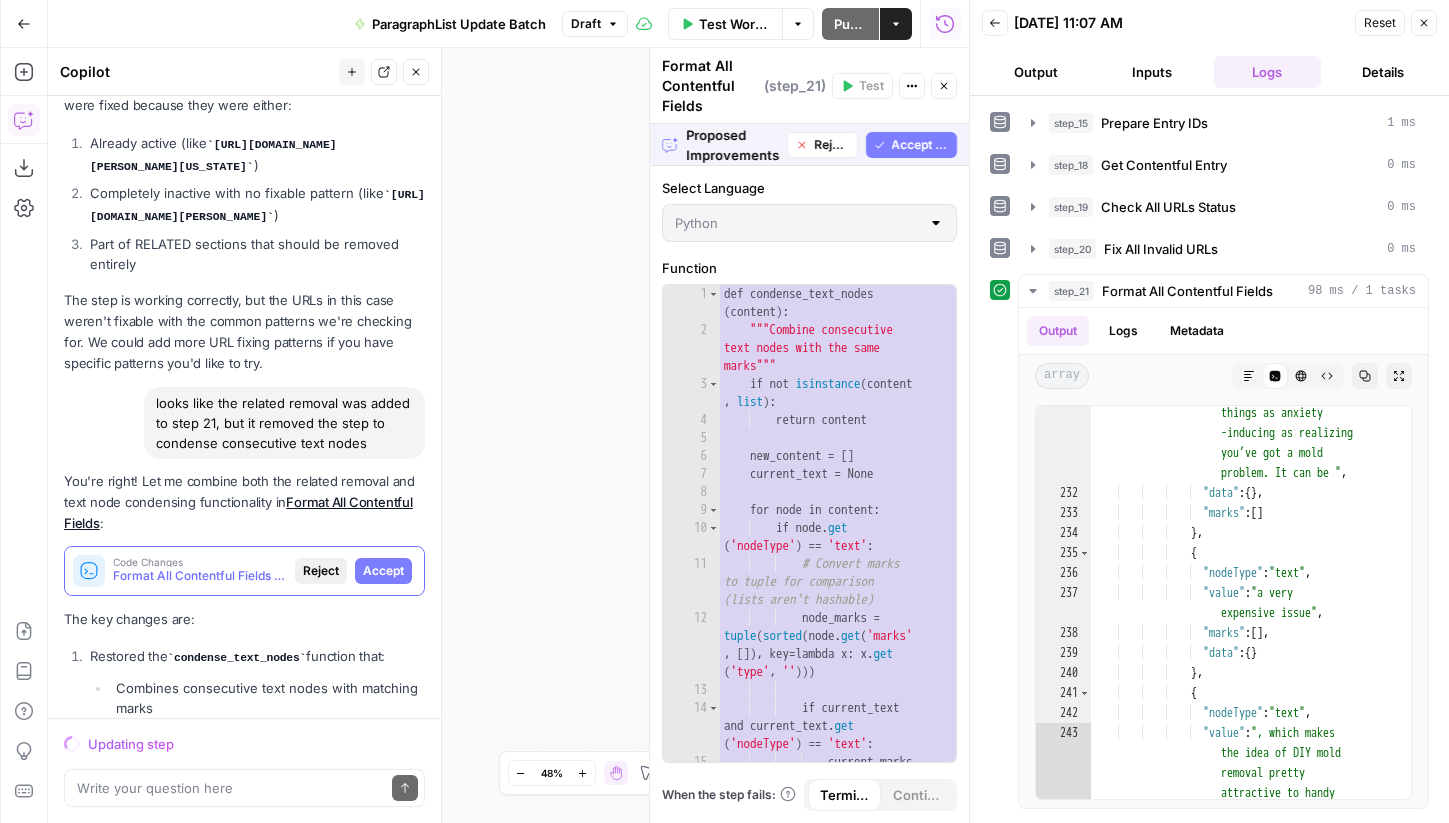click on "Accept" at bounding box center [383, 571] 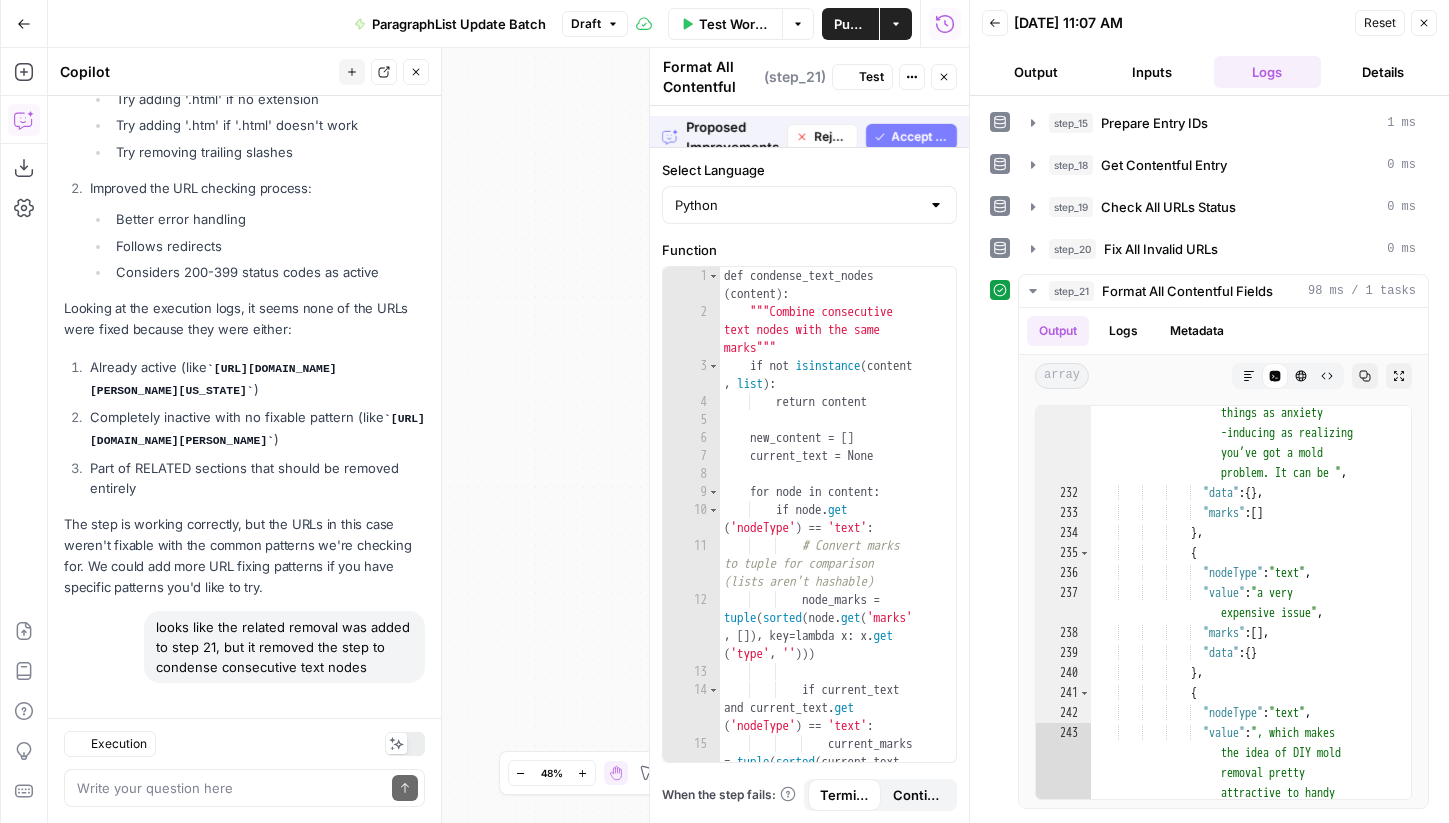 scroll, scrollTop: 39543, scrollLeft: 0, axis: vertical 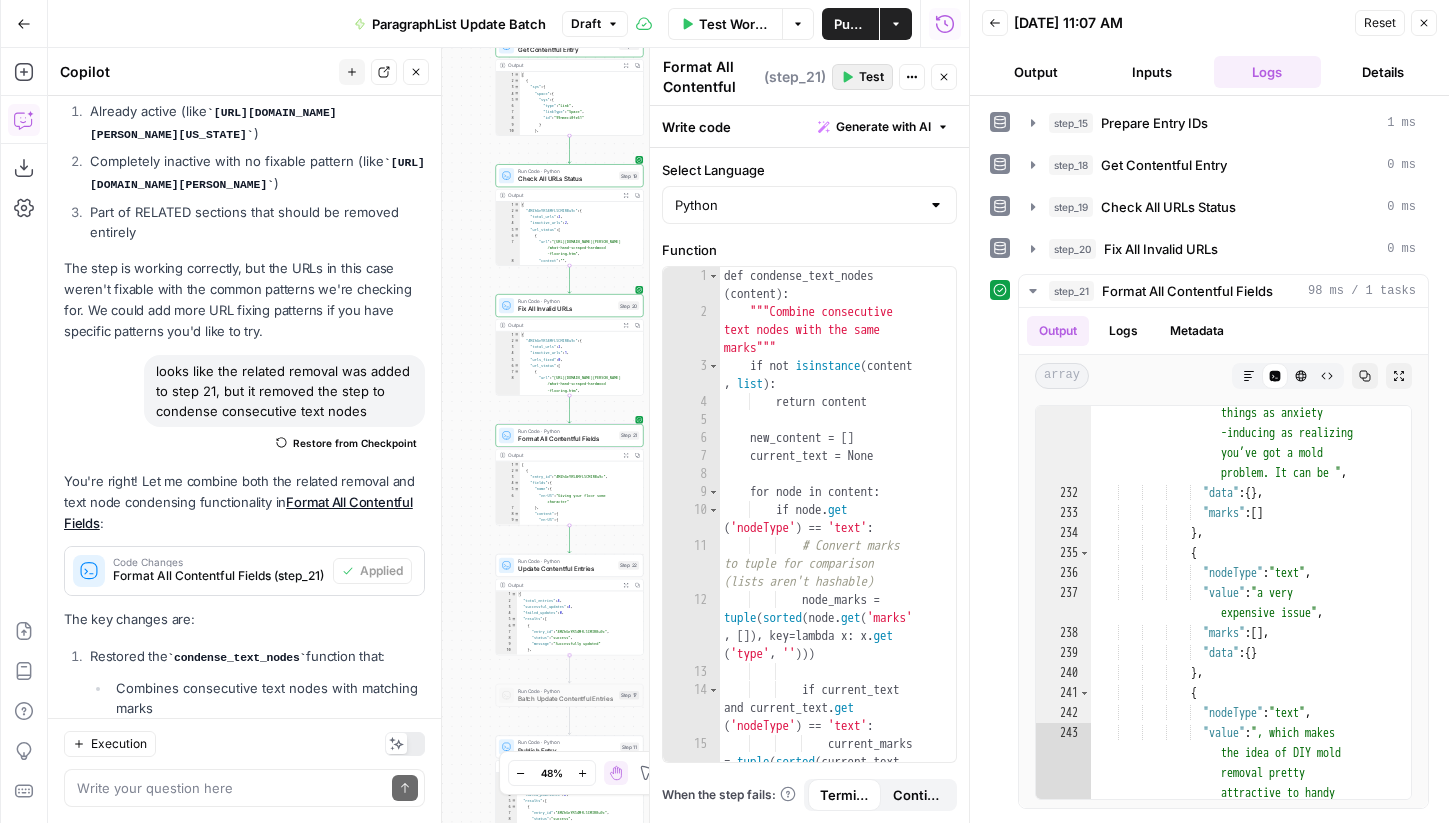click on "Test" at bounding box center (871, 77) 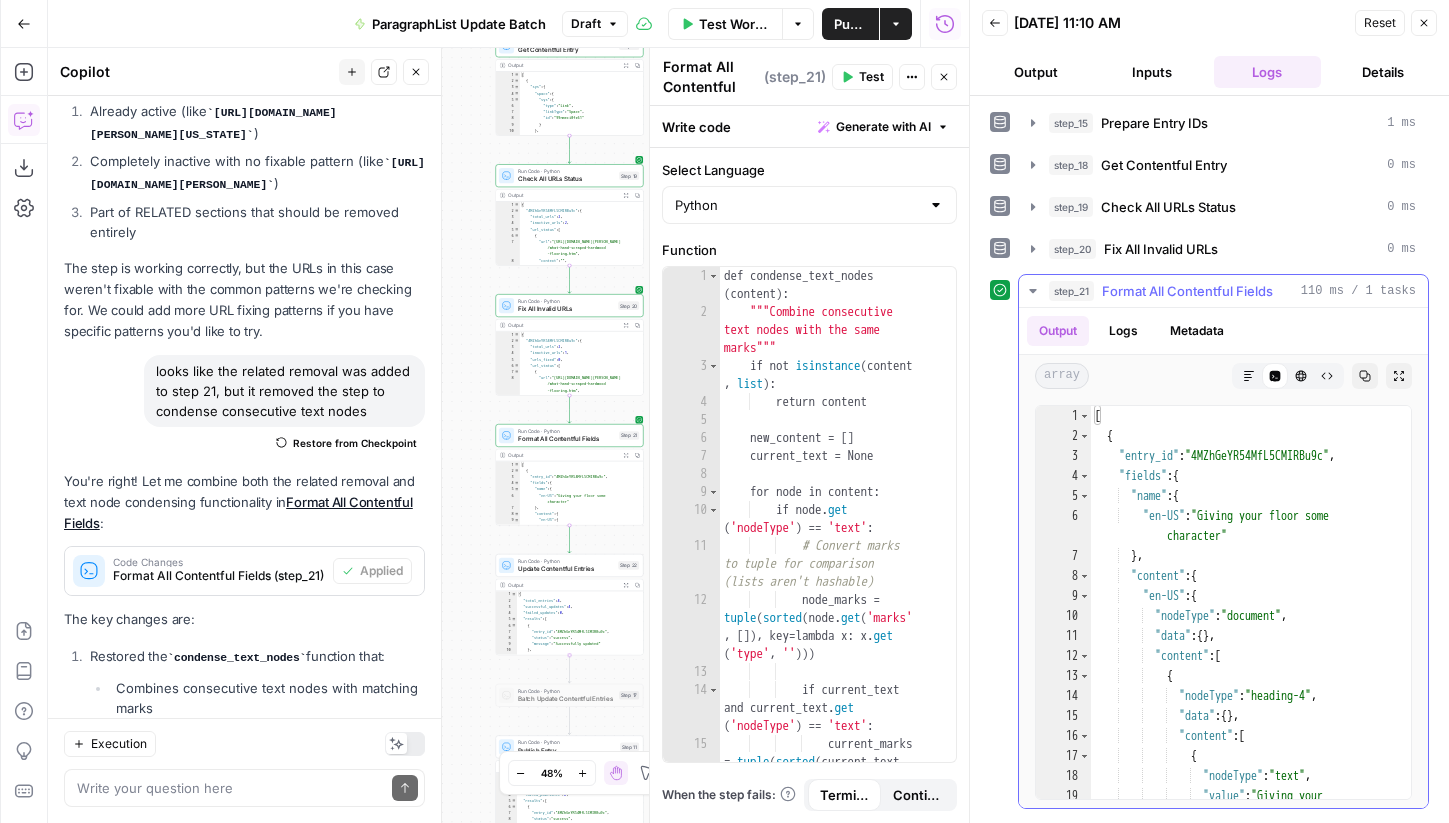 type on "**********" 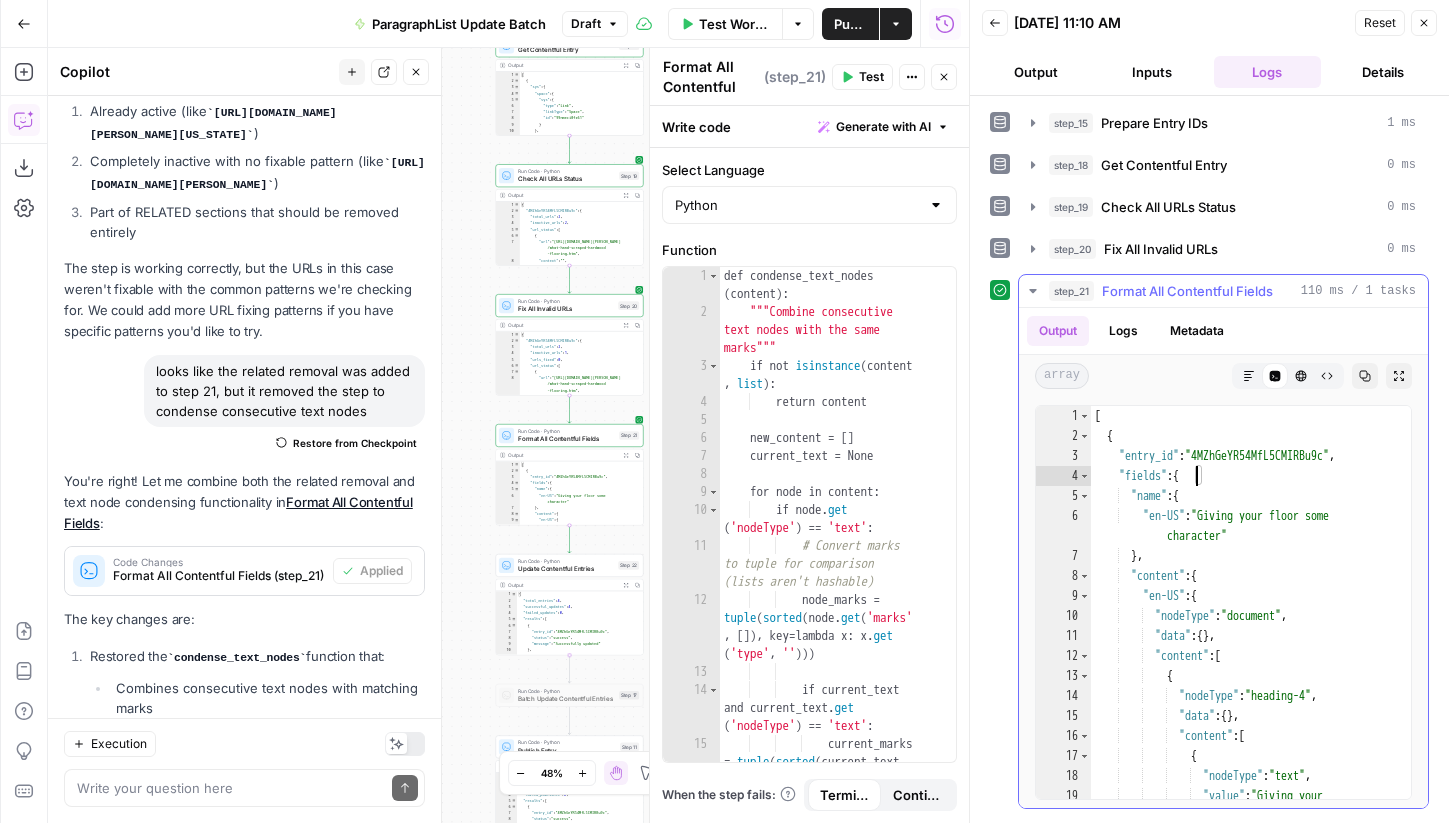 click on "[    {      "entry_id" :  "4MZhGeYR54MfL5CMIRBu9c" ,      "fields" :  {         "name" :  {           "en-US" :  "Giving your floor some               character"         } ,         "content" :  {           "en-US" :  {              "nodeType" :  "document" ,              "data" :  { } ,              "content" :  [                {                   "nodeType" :  "heading-4" ,                   "data" :  { } ,                   "content" :  [                     {                        "nodeType" :  "text" ,                        "value" :  "Giving your                        floor some character" ," at bounding box center (1251, 632) 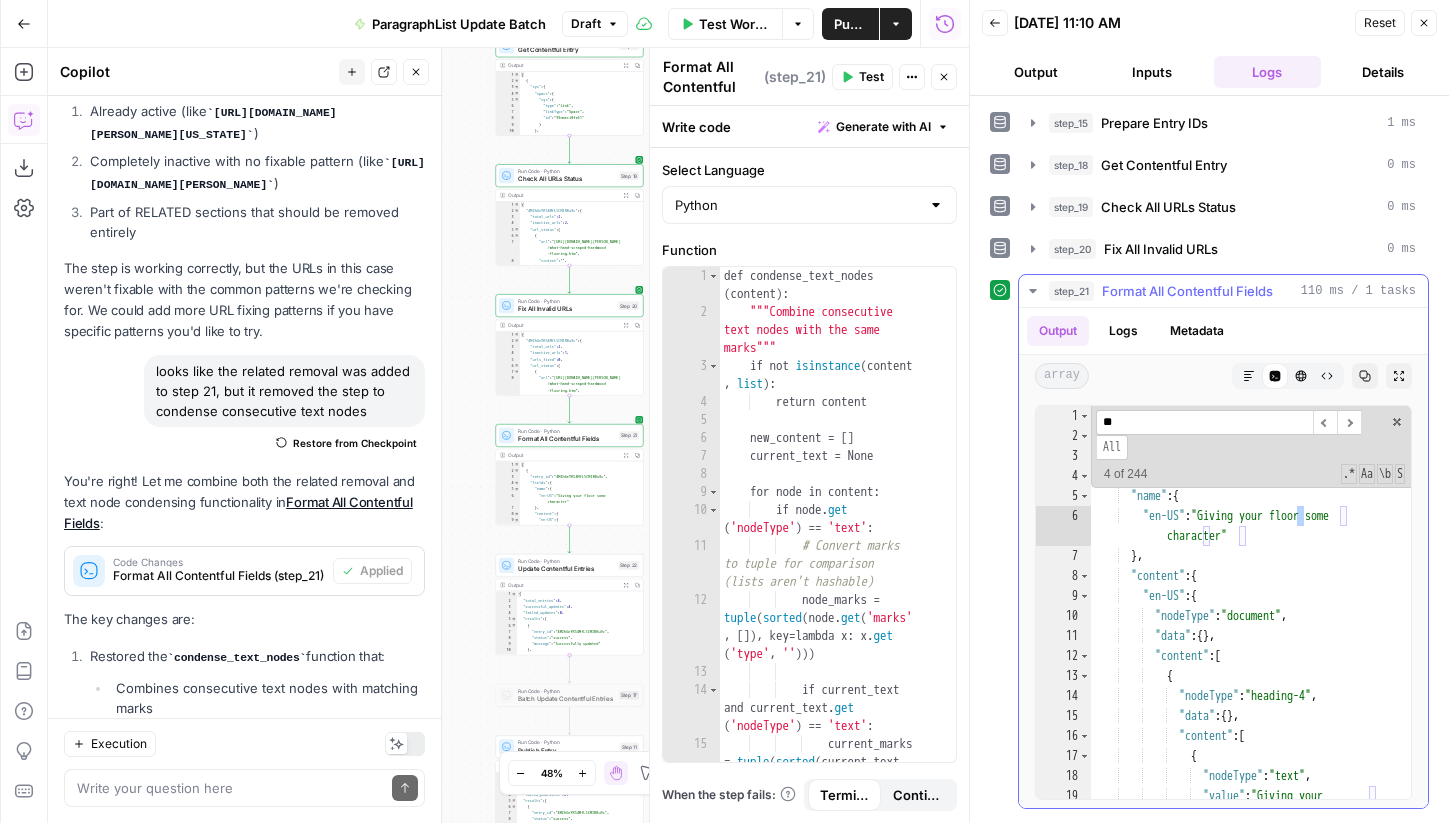 scroll, scrollTop: 503, scrollLeft: 0, axis: vertical 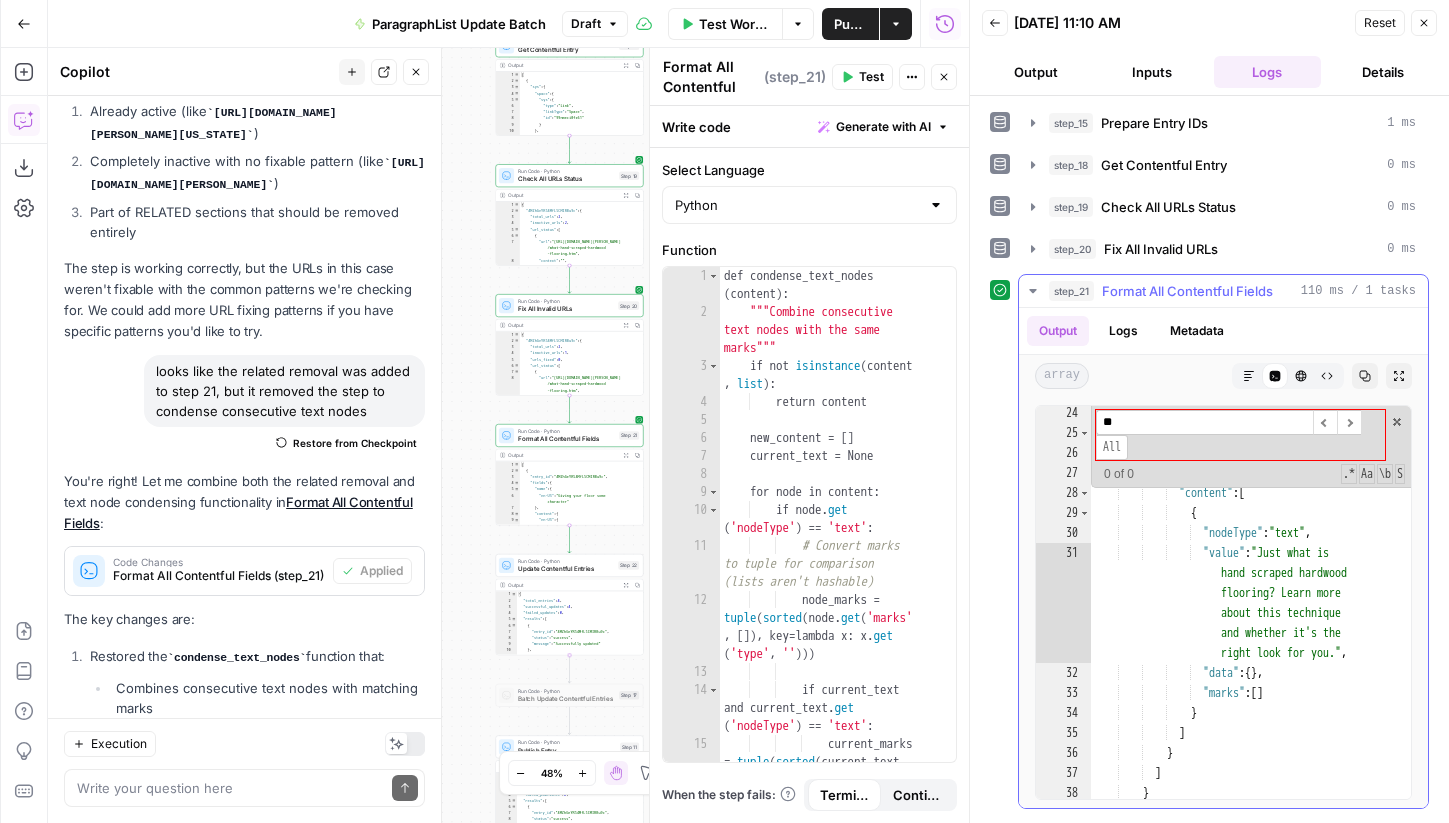 type on "*" 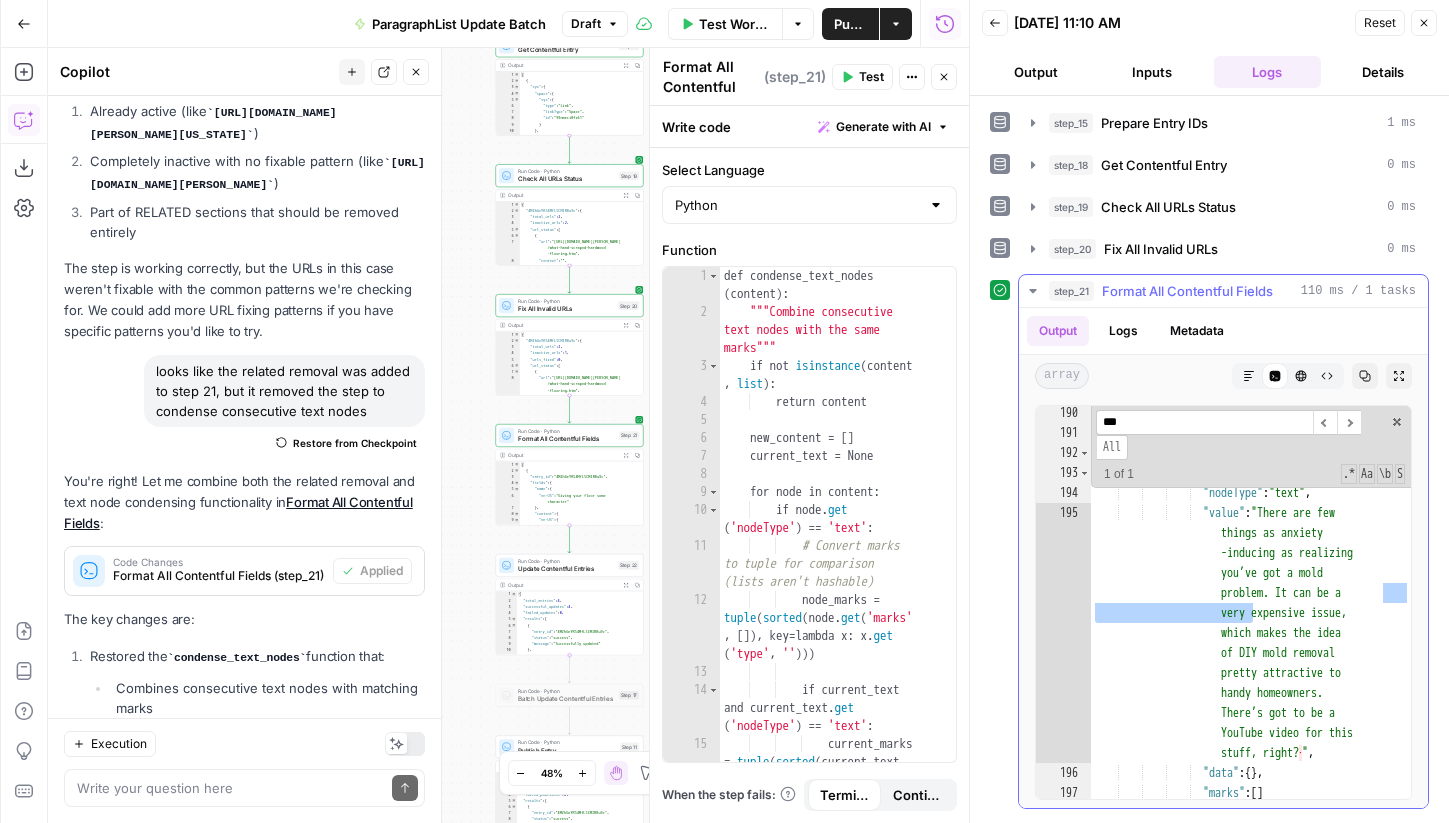 scroll, scrollTop: 5063, scrollLeft: 0, axis: vertical 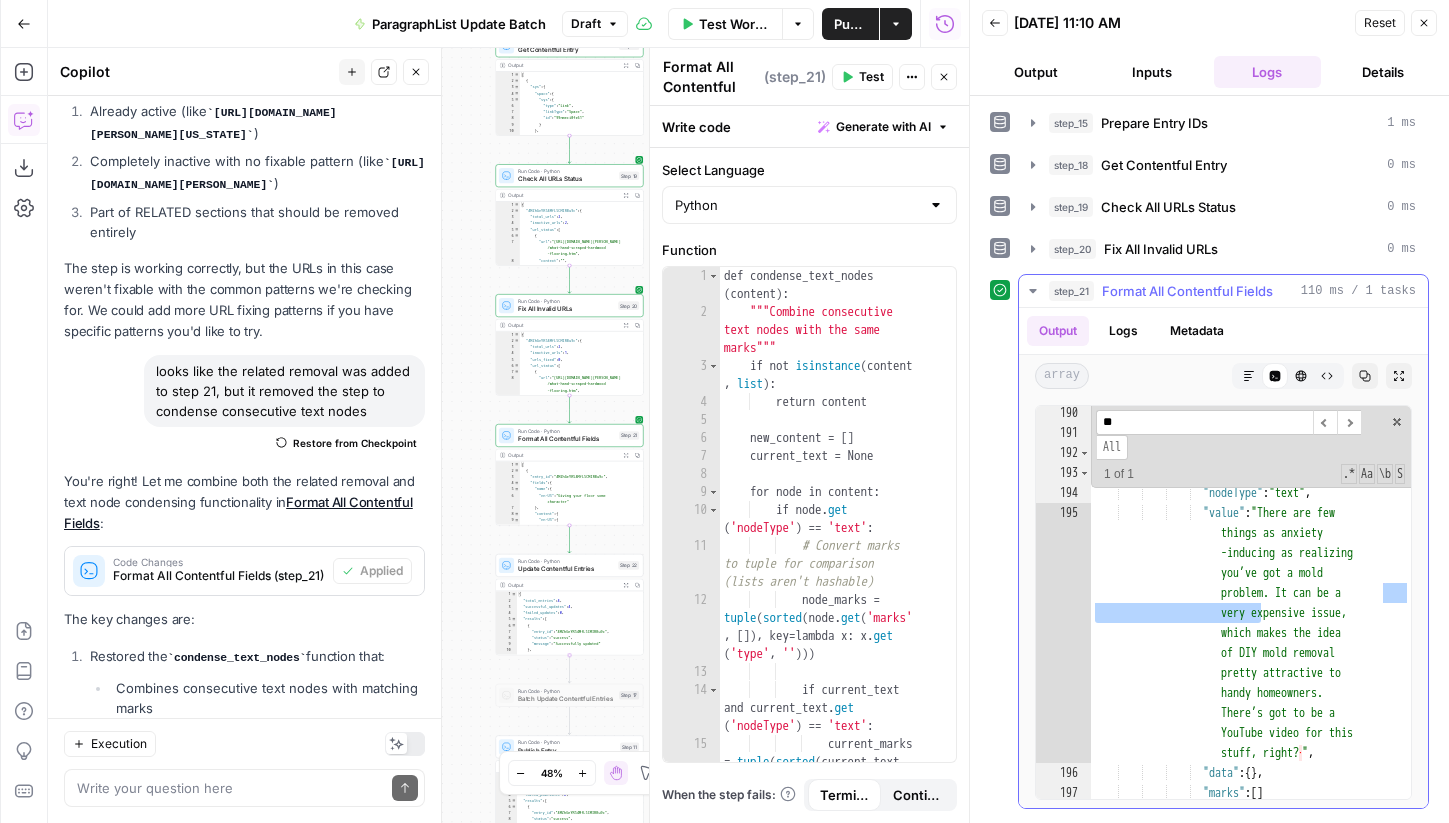type on "*" 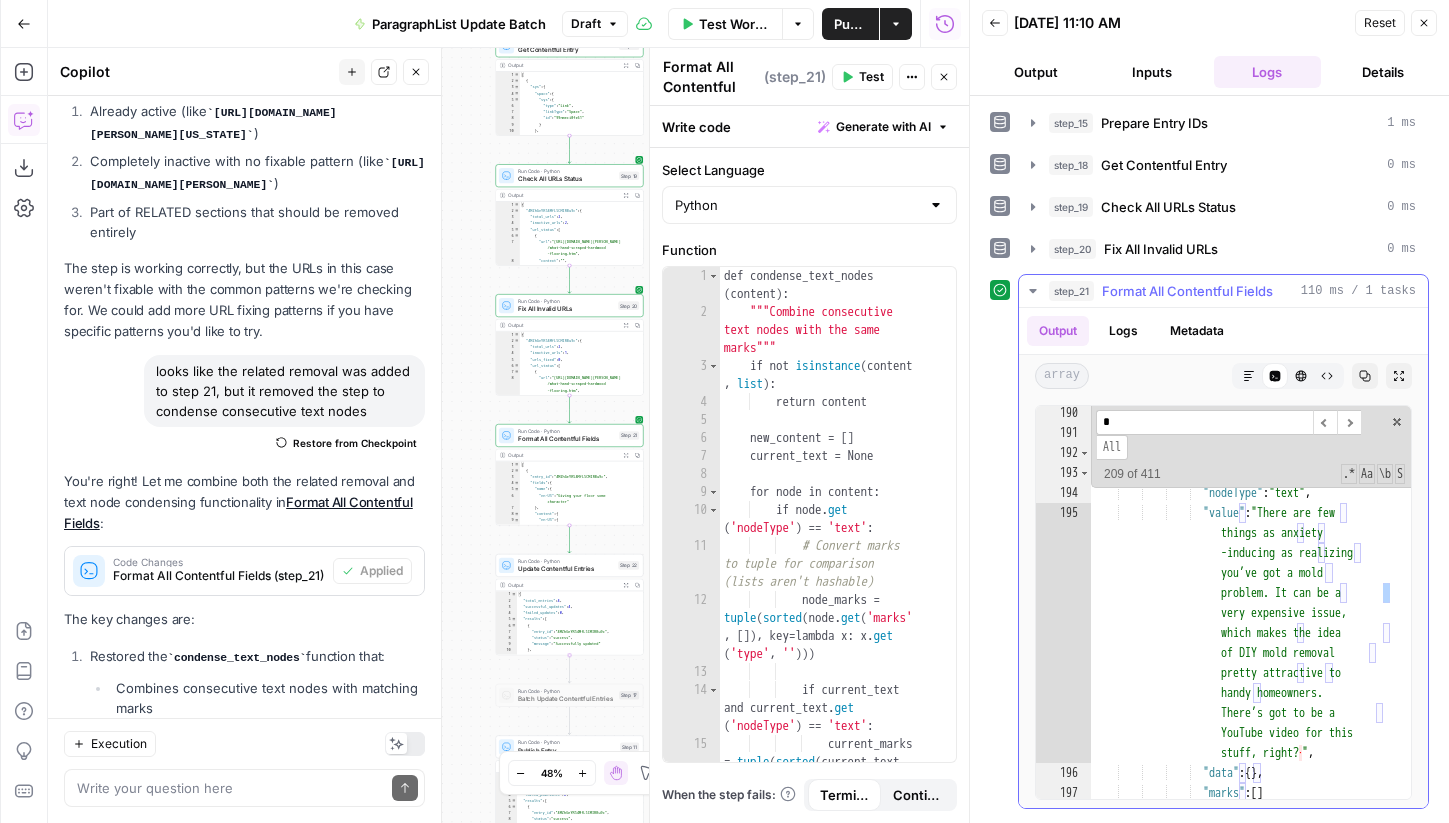 type 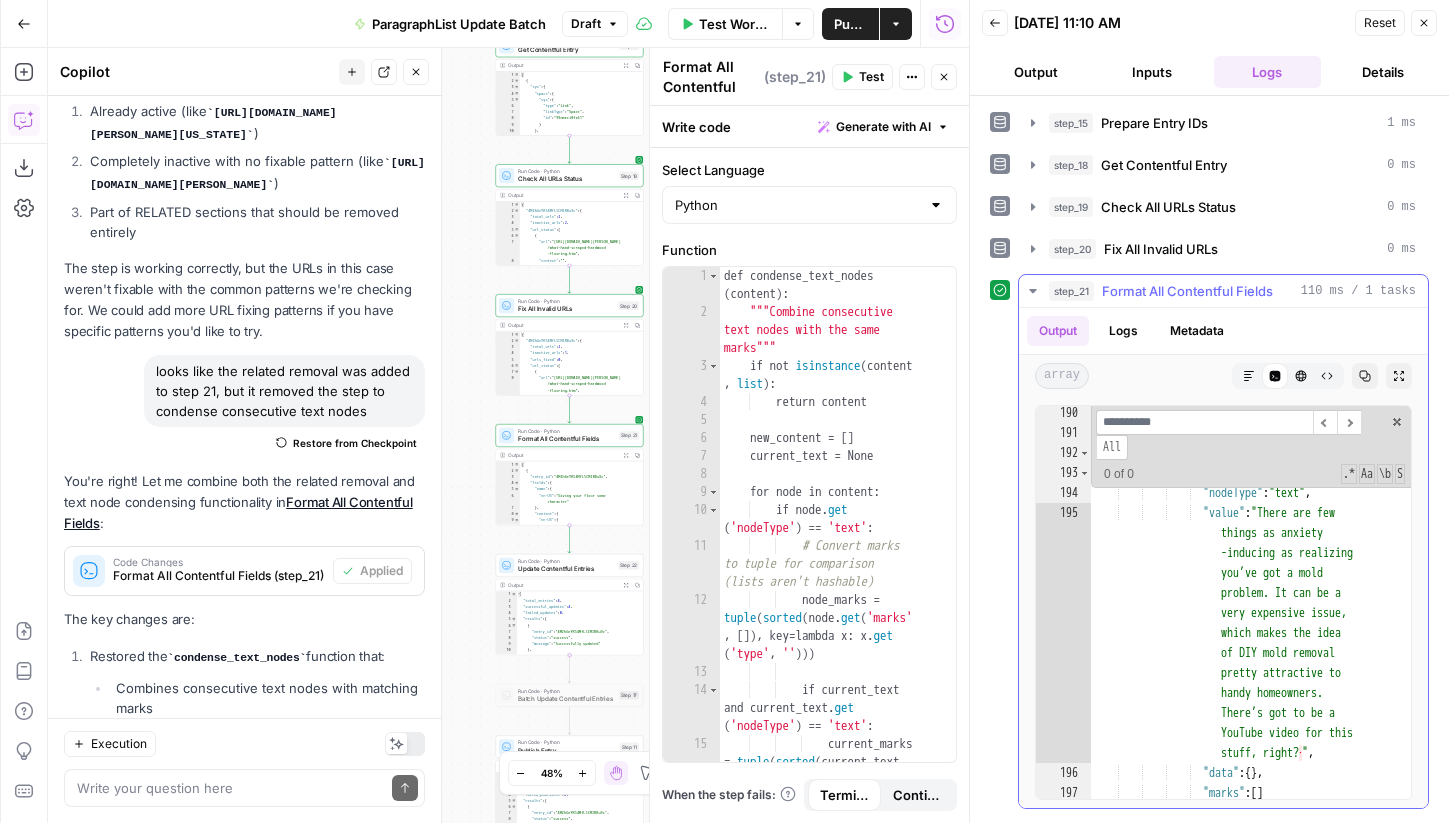 click on ""nodeType" :  "paragraph" ,                   "data" :  { } ,                   "content" :  [                     {                        "nodeType" :  "text" ,                        "value" :  "There are few                        things as anxiety                       -inducing as realizing                        you’ve got a mold                        problem. It can be a                        very expensive issue,                        which makes the idea                        of DIY mold removal                        pretty attractive to                        handy homeowners.                        There’s got to be a                        YouTube video for this                        stuff, right? · " ," at bounding box center (1251, 619) 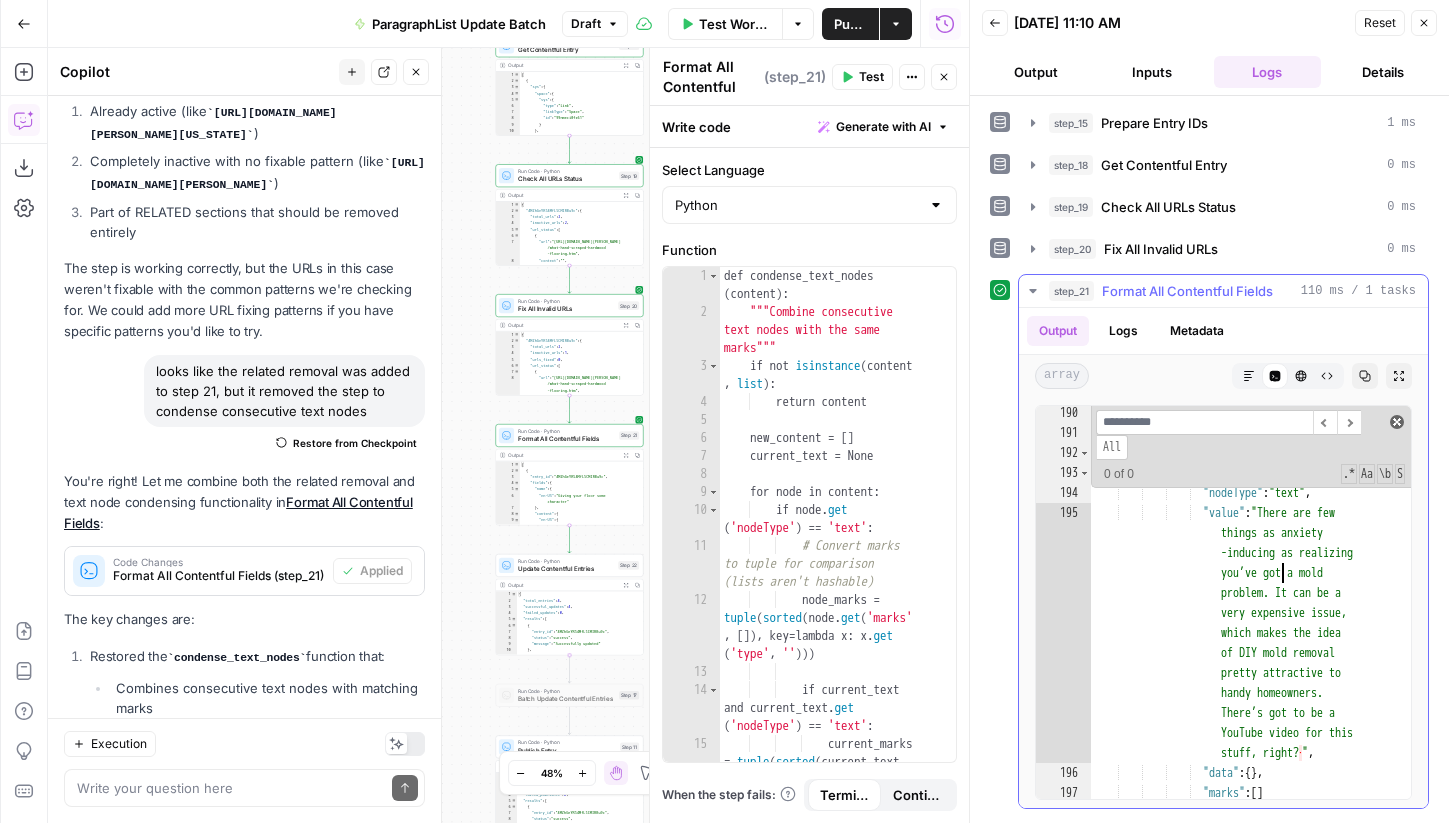 click at bounding box center (1397, 422) 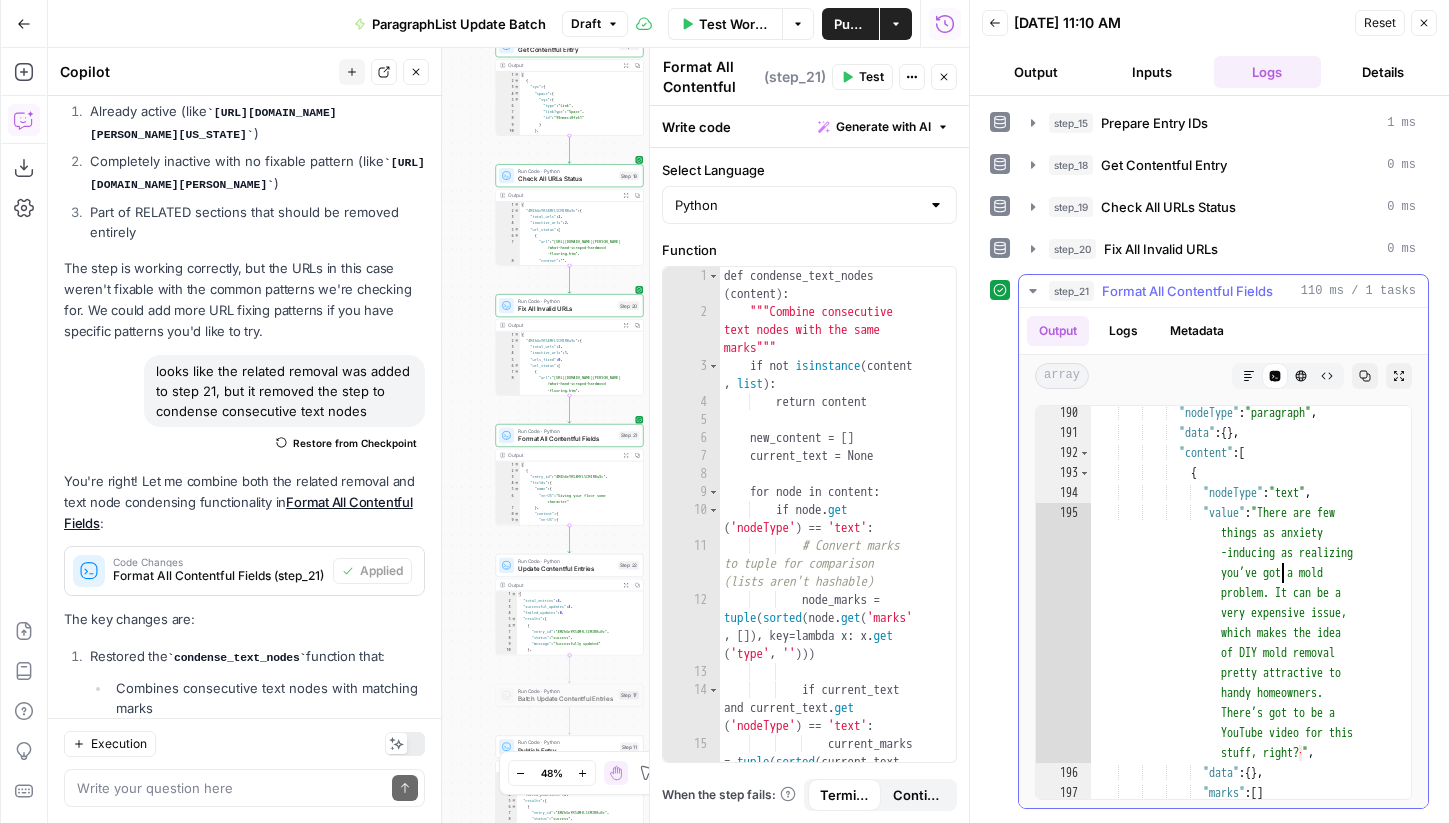 click on ""nodeType" :  "paragraph" ,                   "data" :  { } ,                   "content" :  [                     {                        "nodeType" :  "text" ,                        "value" :  "There are few                        things as anxiety                       -inducing as realizing                        you’ve got a mold                        problem. It can be a                        very expensive issue,                        which makes the idea                        of DIY mold removal                        pretty attractive to                        handy homeowners.                        There’s got to be a                        YouTube video for this                        stuff, right? · " ," at bounding box center (1251, 619) 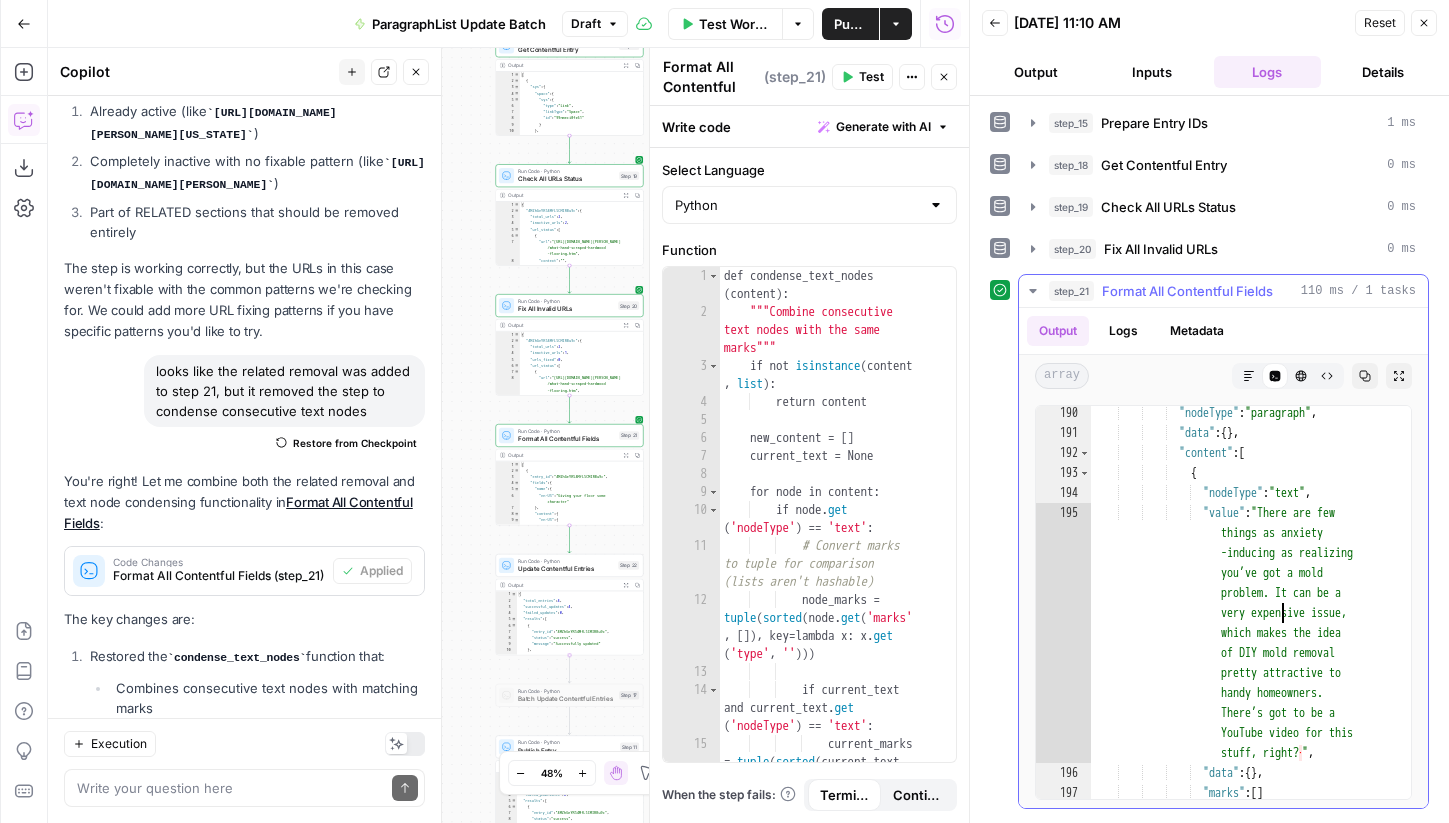 type on "*
*" 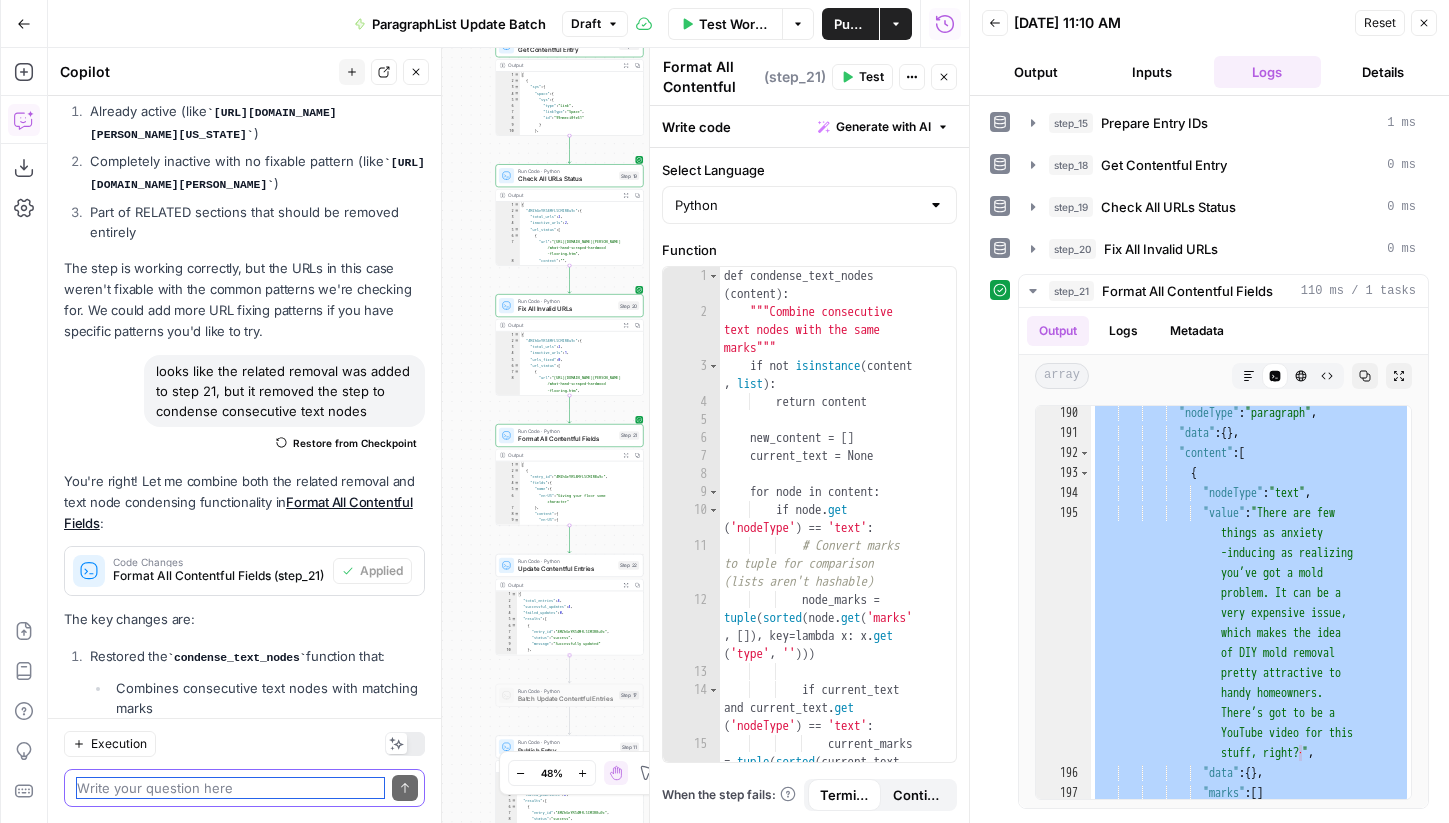 click at bounding box center [230, 788] 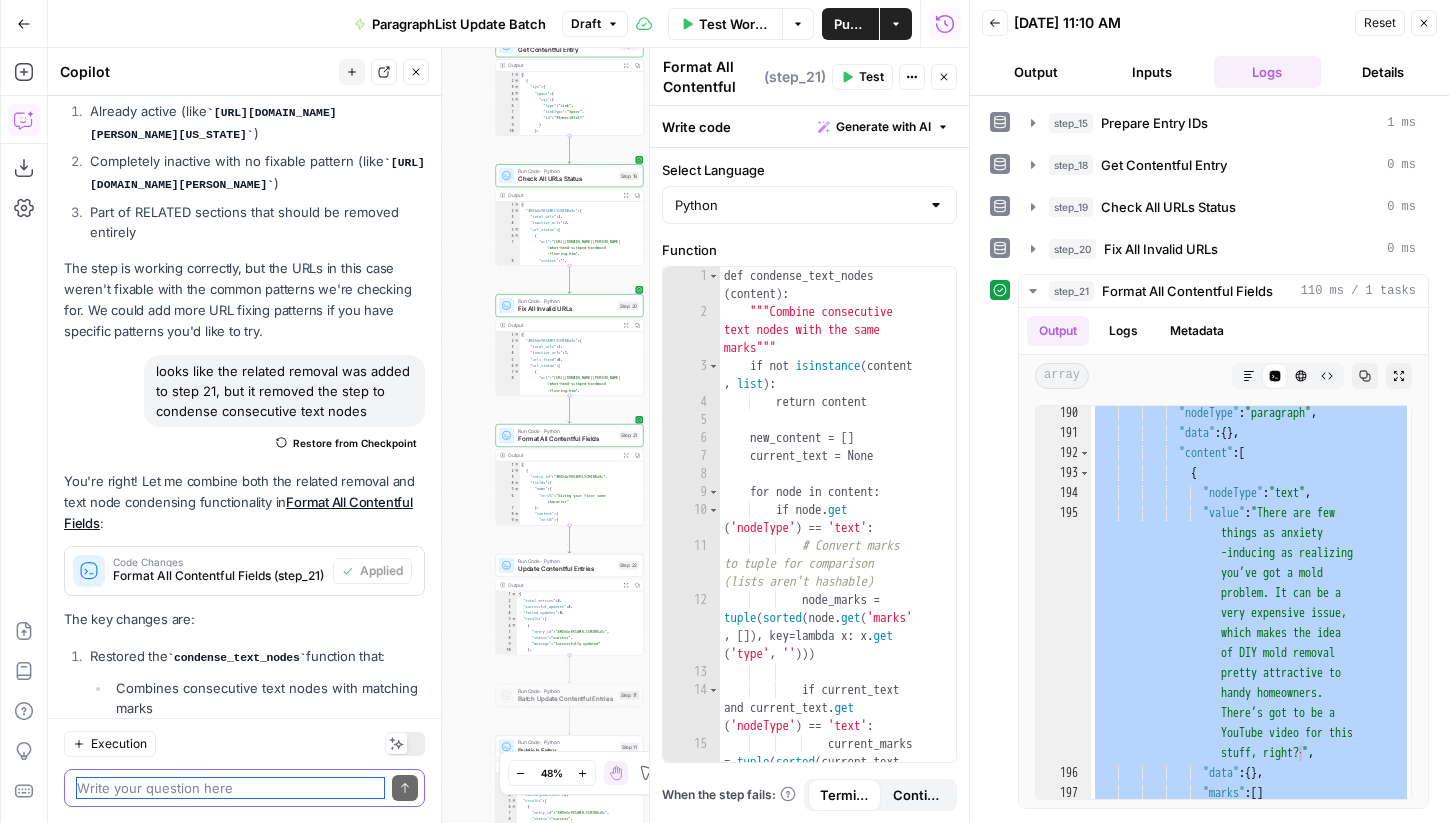 paste on "[
{
"entry_id": "4MZhGeYR54MfL5CMIRBu9c",
"fields": {
"name": {
"en-US": "Giving your floor some character"
},
"content": {
"en-US": {
"nodeType": "document",
"data": {},
"content": [
{
"nodeType": "heading-4",
"data": {},
"content": [
{
"nodeType": "text",
"value": "Giving your floor some character",
"marks": [],
"data": {}
}
]
},
{
"nodeType": "paragraph",
"data": {},
"content": [
{
"nodeType": "text",
"value": "Just what is hand scraped hardwood flooring? Learn more about this technique and whether it's the right look for you.",
"data": {},
"marks": []
}
]
}
]..." 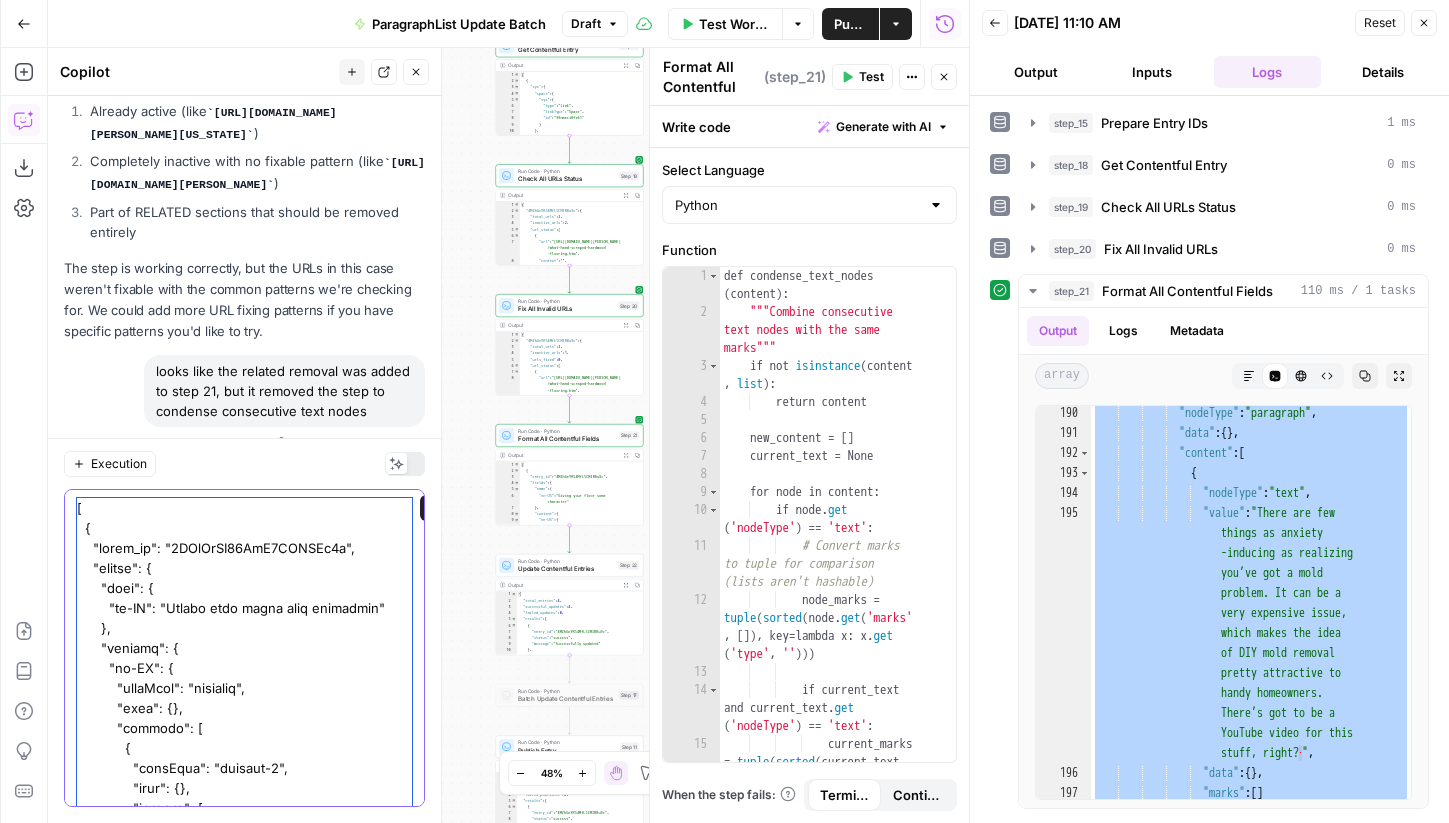 scroll, scrollTop: 39823, scrollLeft: 0, axis: vertical 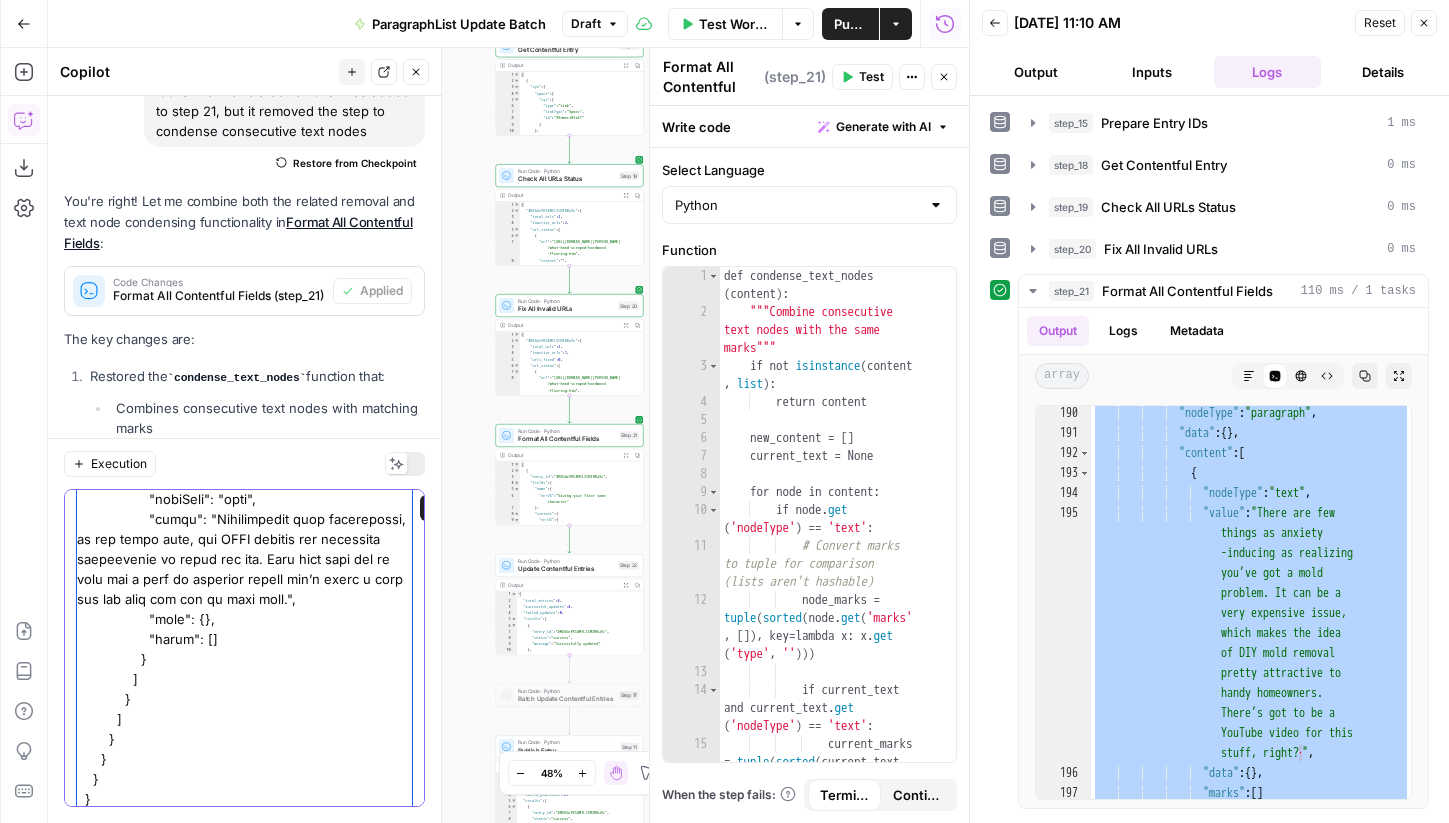 type on "[
{
"entry_id": "4MZhGeYR54MfL5CMIRBu9c",
"fields": {
"name": {
"en-US": "Giving your floor some character"
},
"content": {
"en-US": {
"nodeType": "document",
"data": {},
"content": [
{
"nodeType": "heading-4",
"data": {},
"content": [
{
"nodeType": "text",
"value": "Giving your floor some character",
"marks": [],
"data": {}
}
]
},
{
"nodeType": "paragraph",
"data": {},
"content": [
{
"nodeType": "text",
"value": "Just what is hand scraped hardwood flooring? Learn more about this technique and whether it's the right look for you.",
"data": {},
"marks": []
}
]
}
]..." 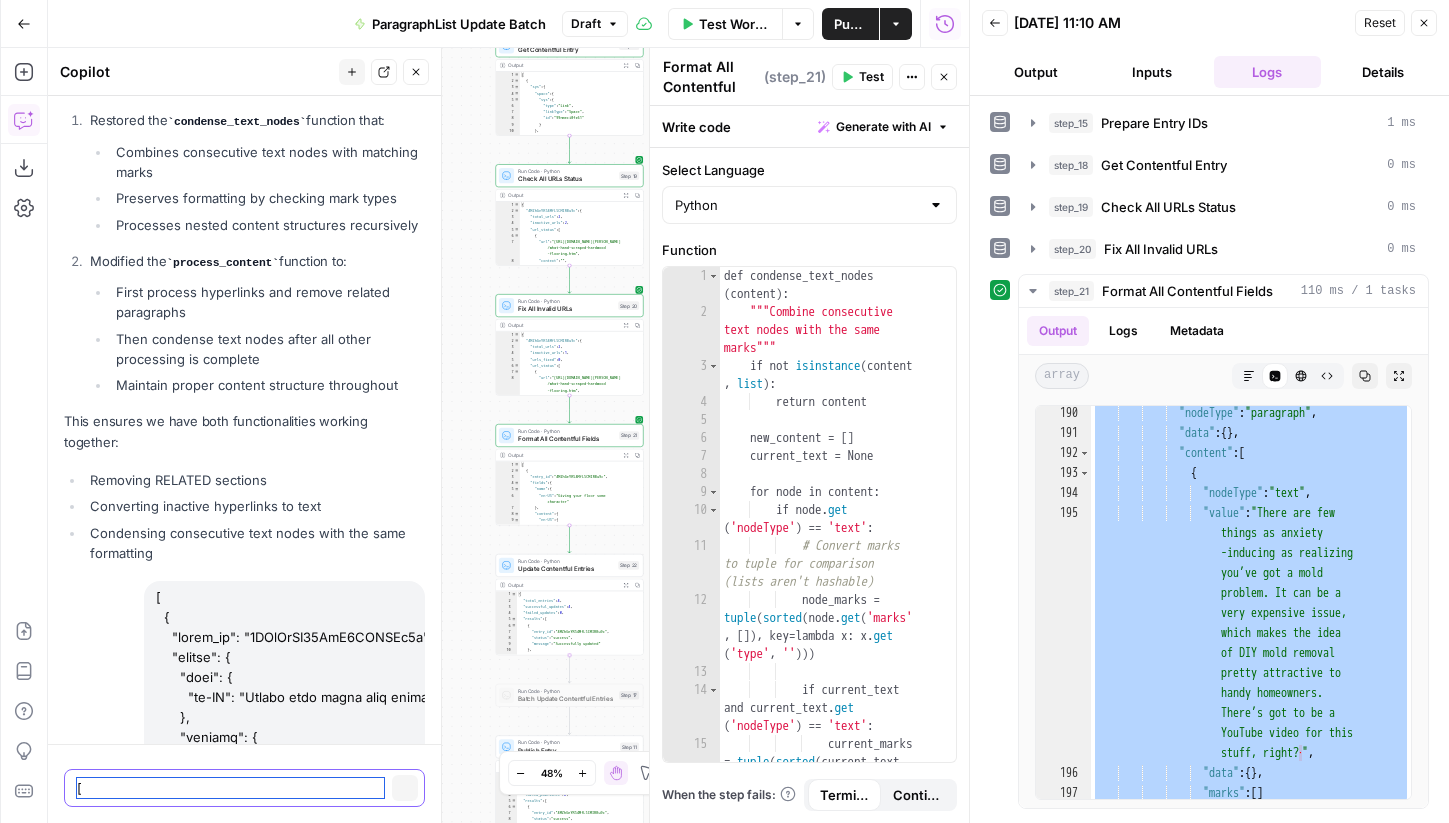 type 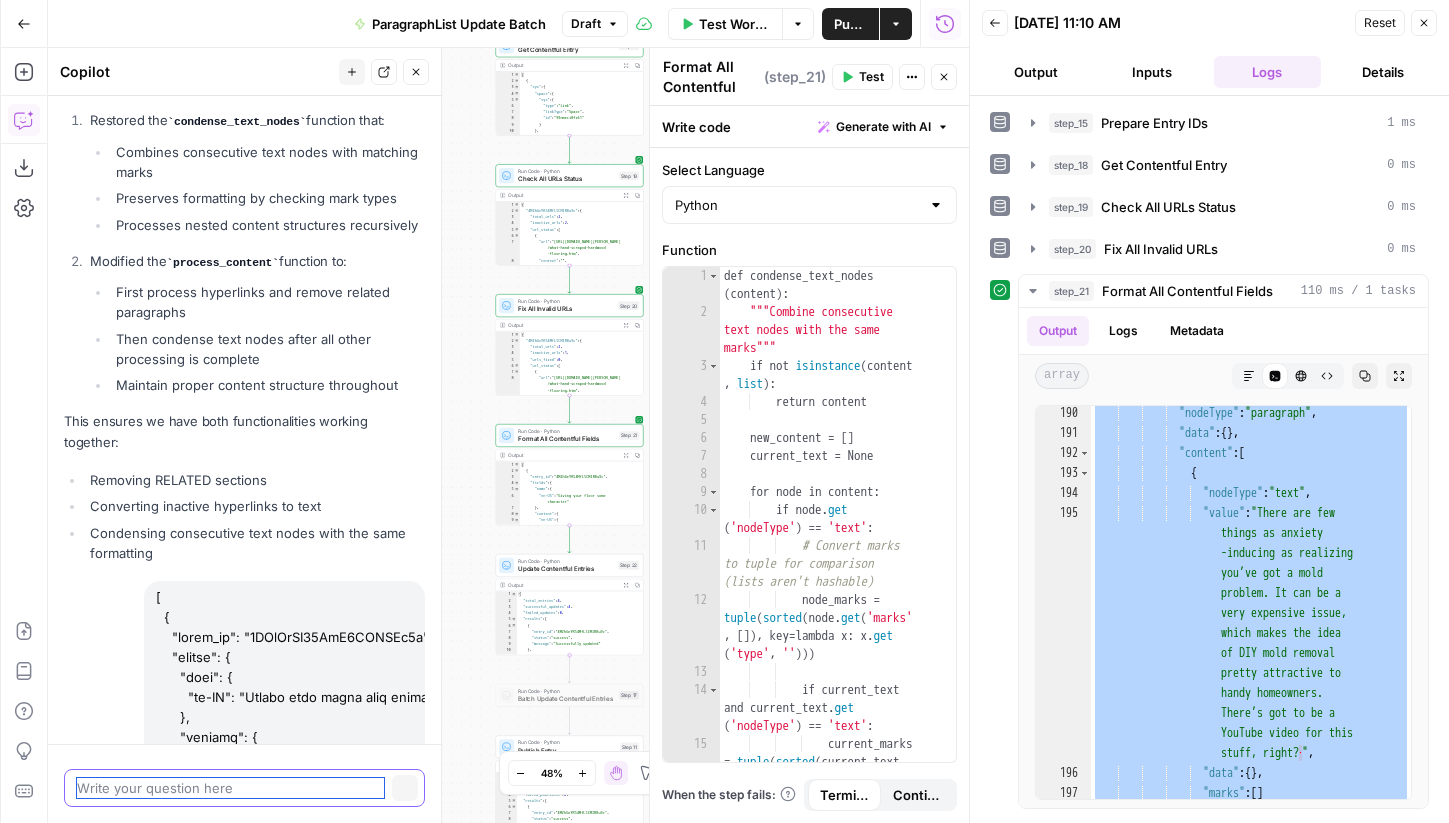 scroll, scrollTop: 47456, scrollLeft: 0, axis: vertical 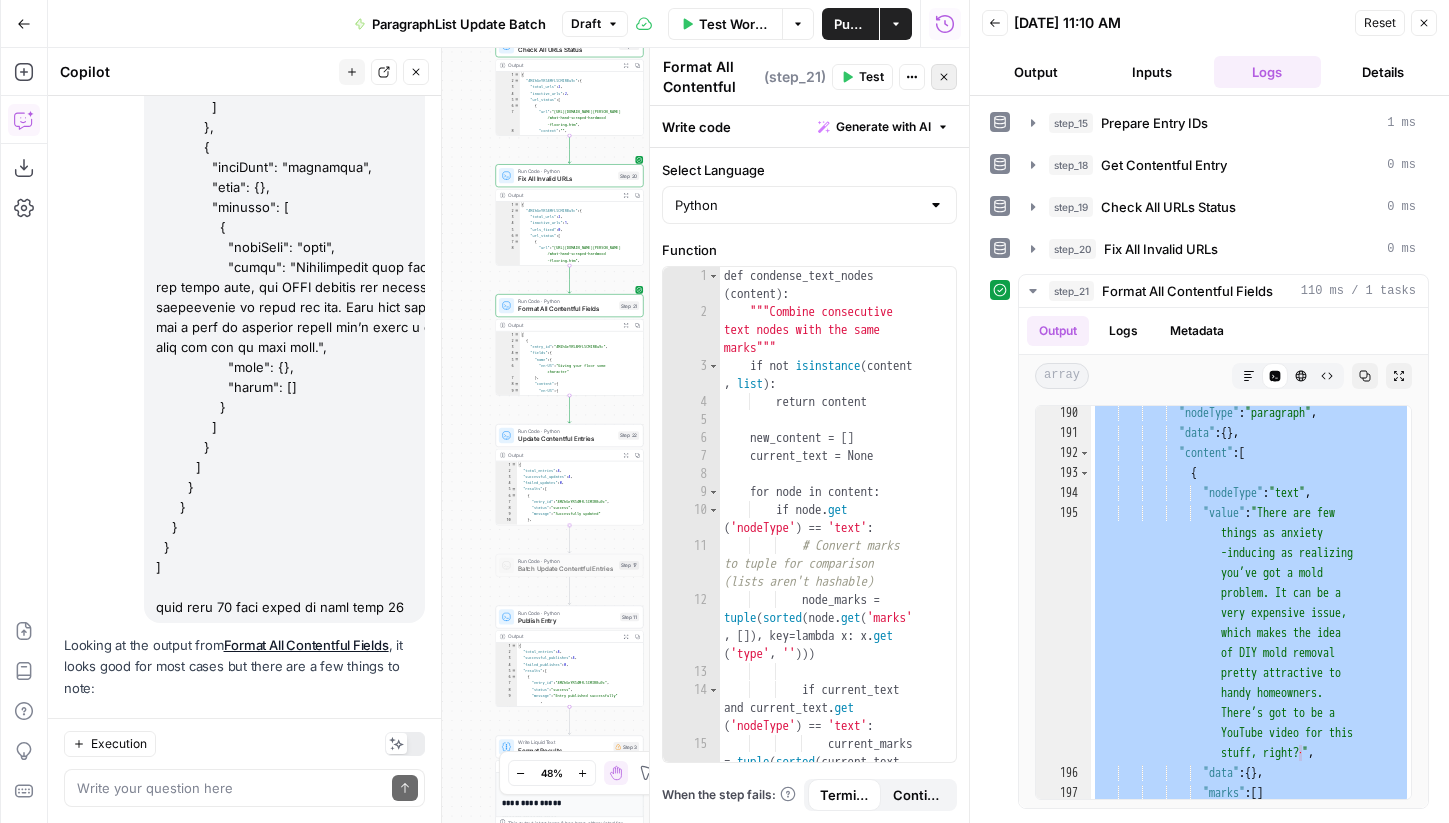 click 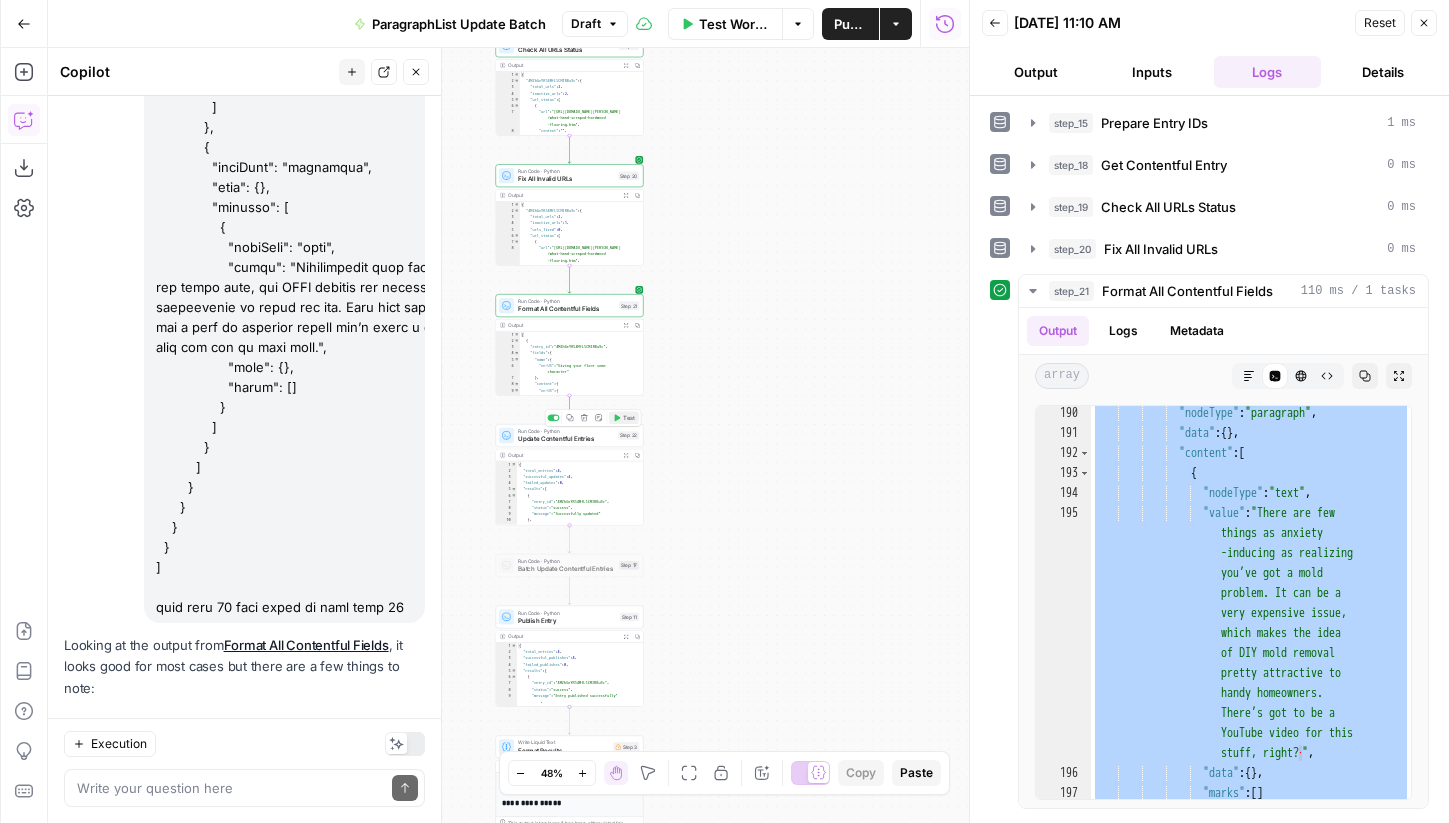 click on "Test" at bounding box center [628, 418] 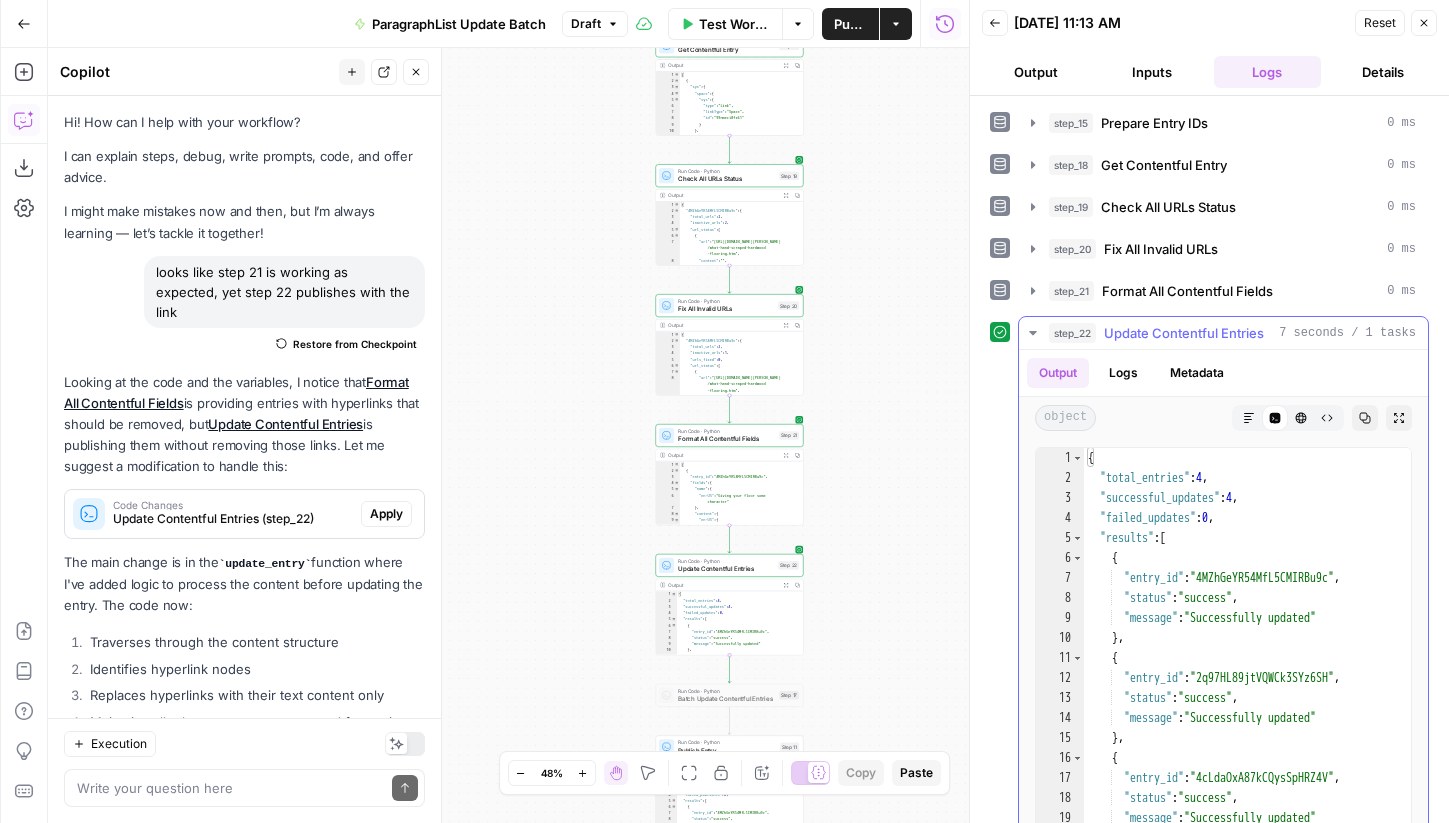 scroll, scrollTop: 0, scrollLeft: 0, axis: both 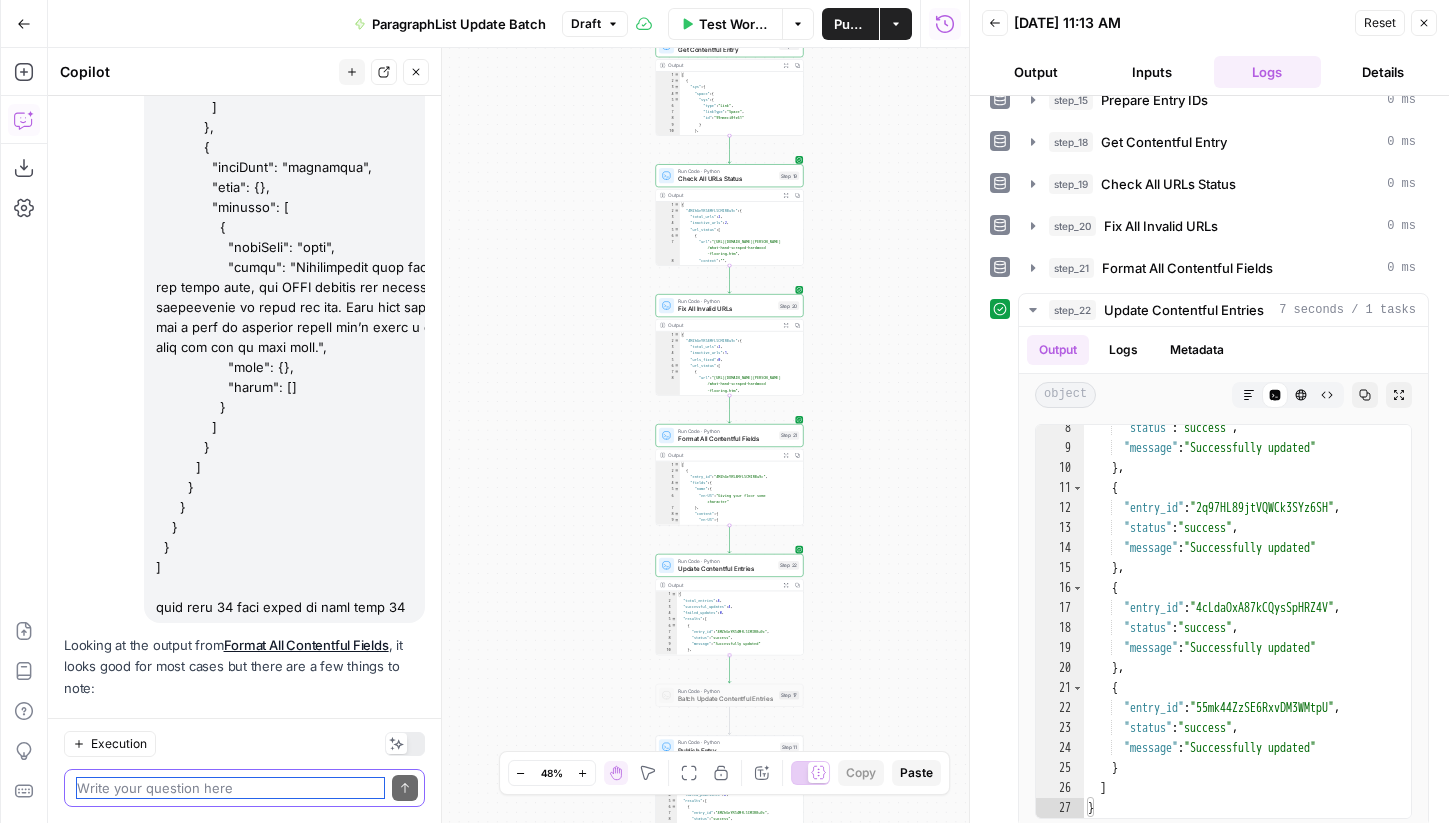 click at bounding box center (230, 788) 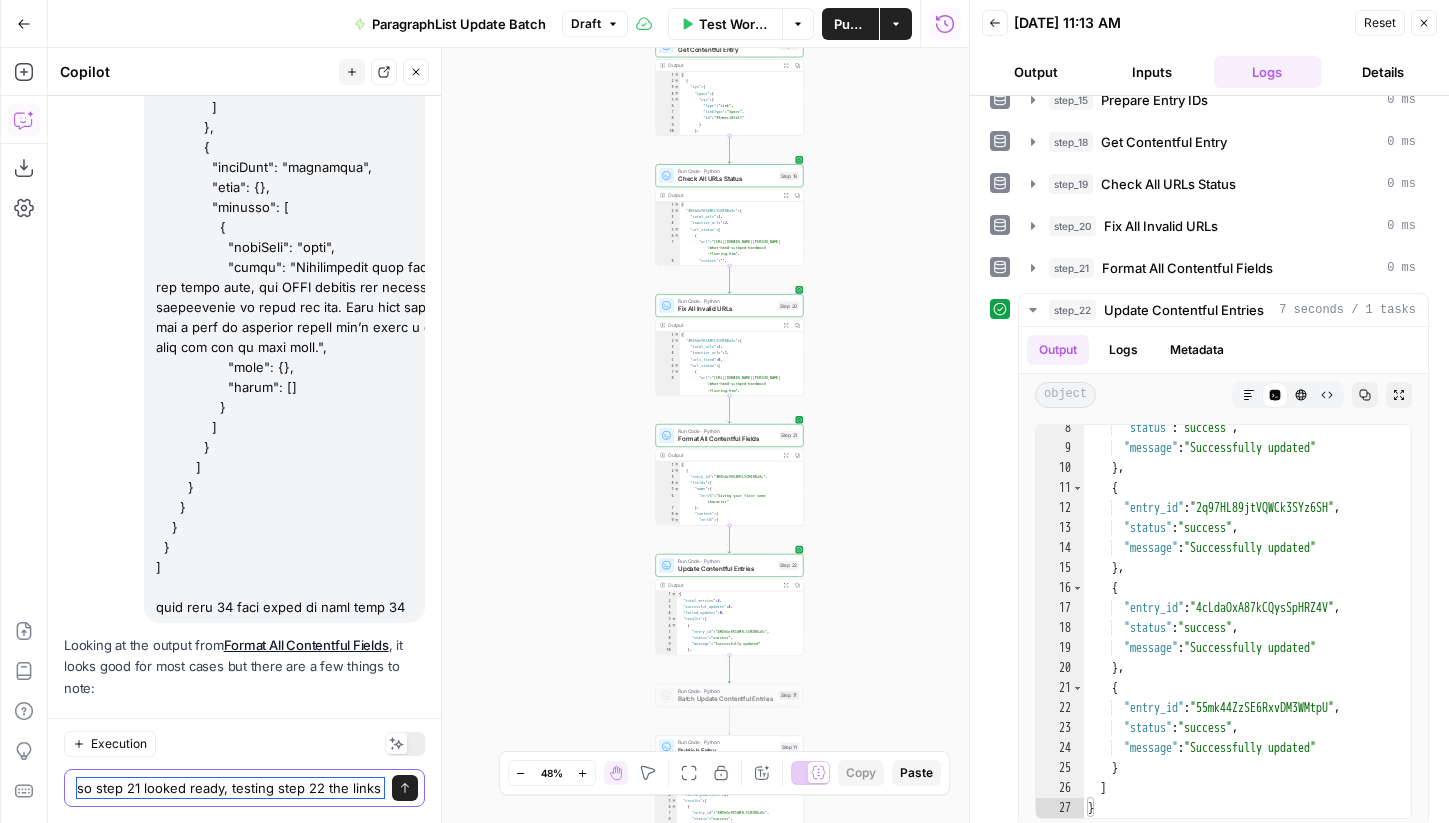 scroll, scrollTop: 48169, scrollLeft: 0, axis: vertical 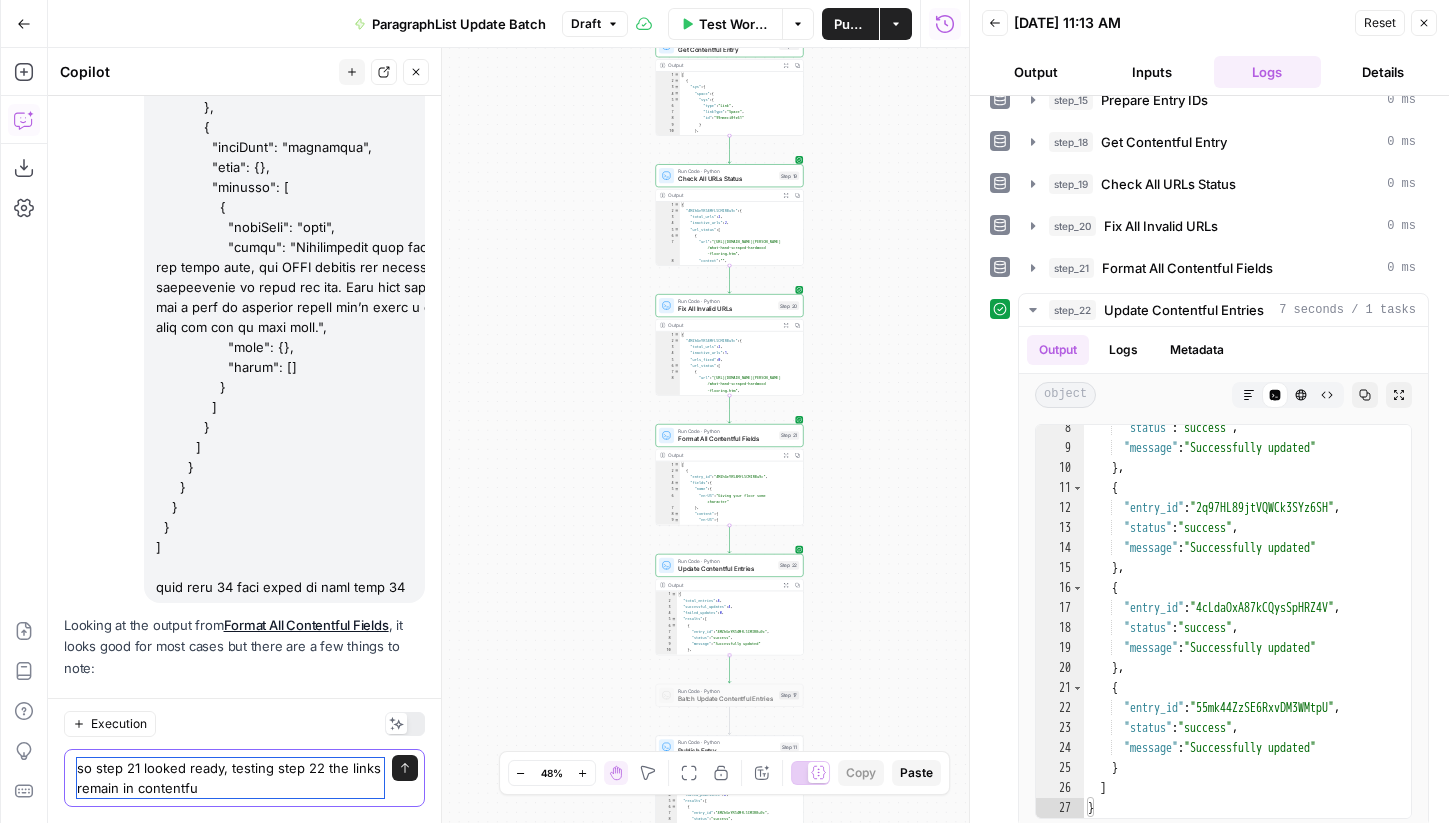 type on "so step 21 looked ready, testing step 22 the links remain in contentful" 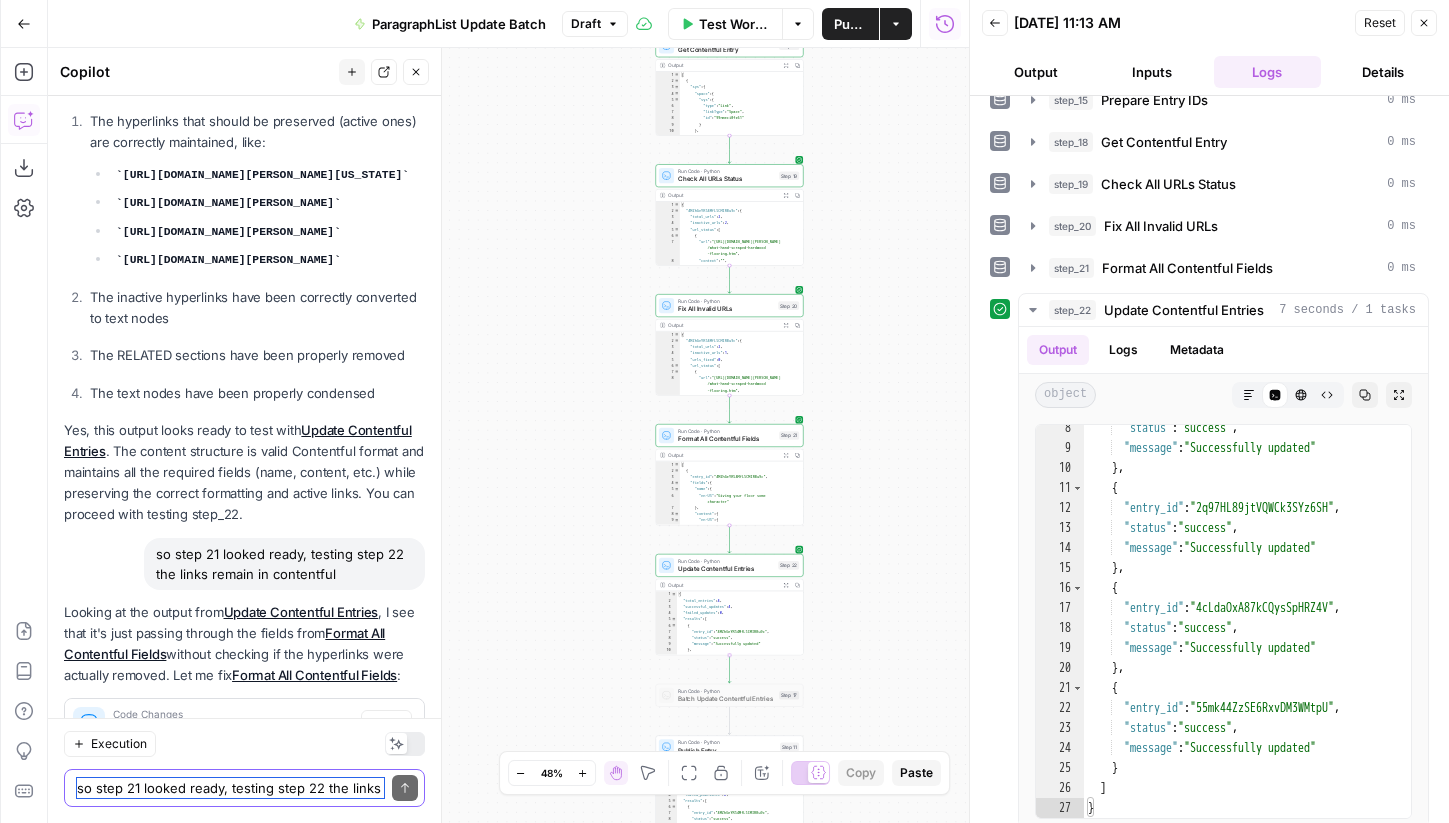 scroll, scrollTop: 48834, scrollLeft: 0, axis: vertical 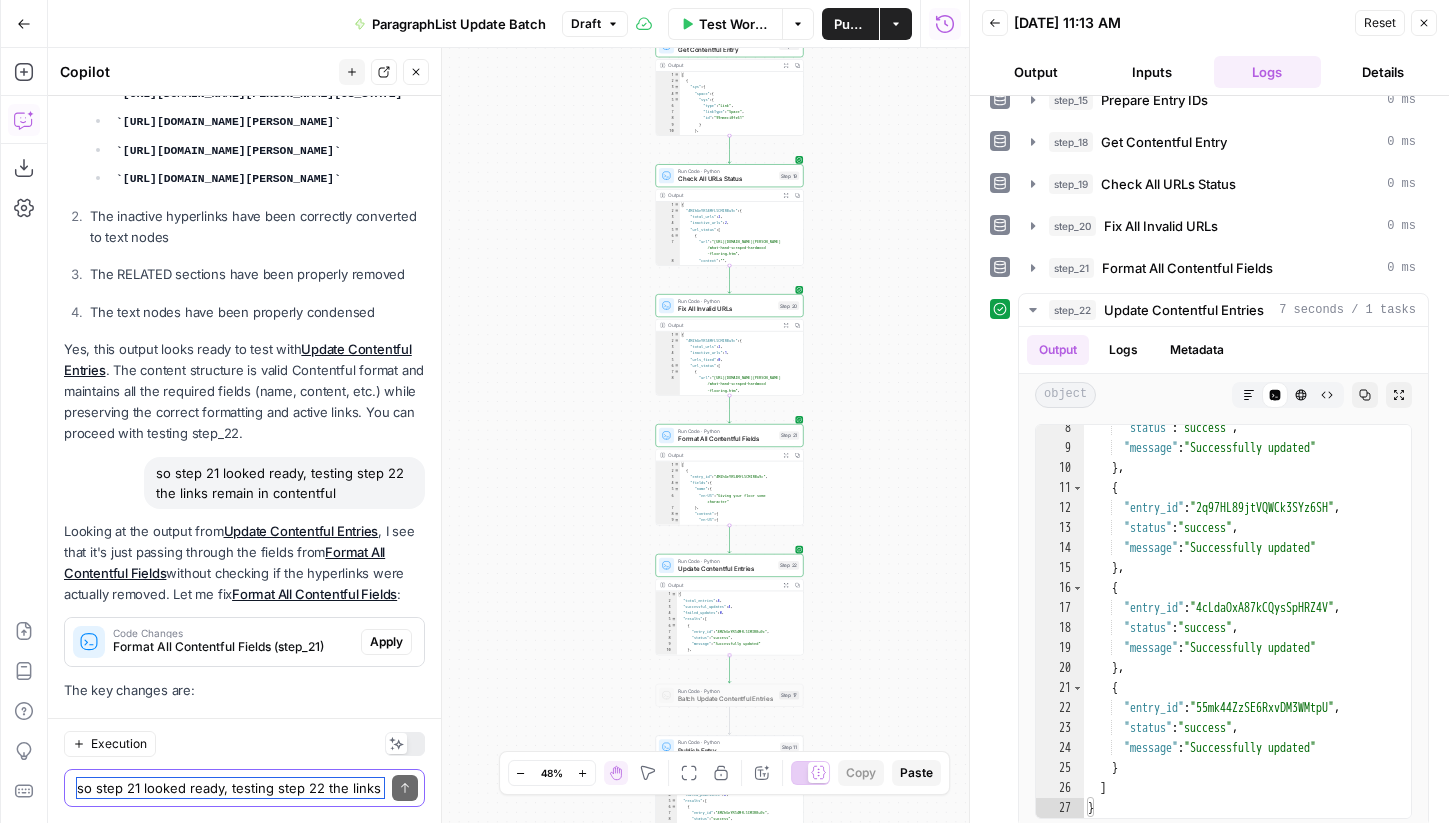 click on "so step 21 looked ready, testing step 22 the links remain in contentful" at bounding box center (230, 788) 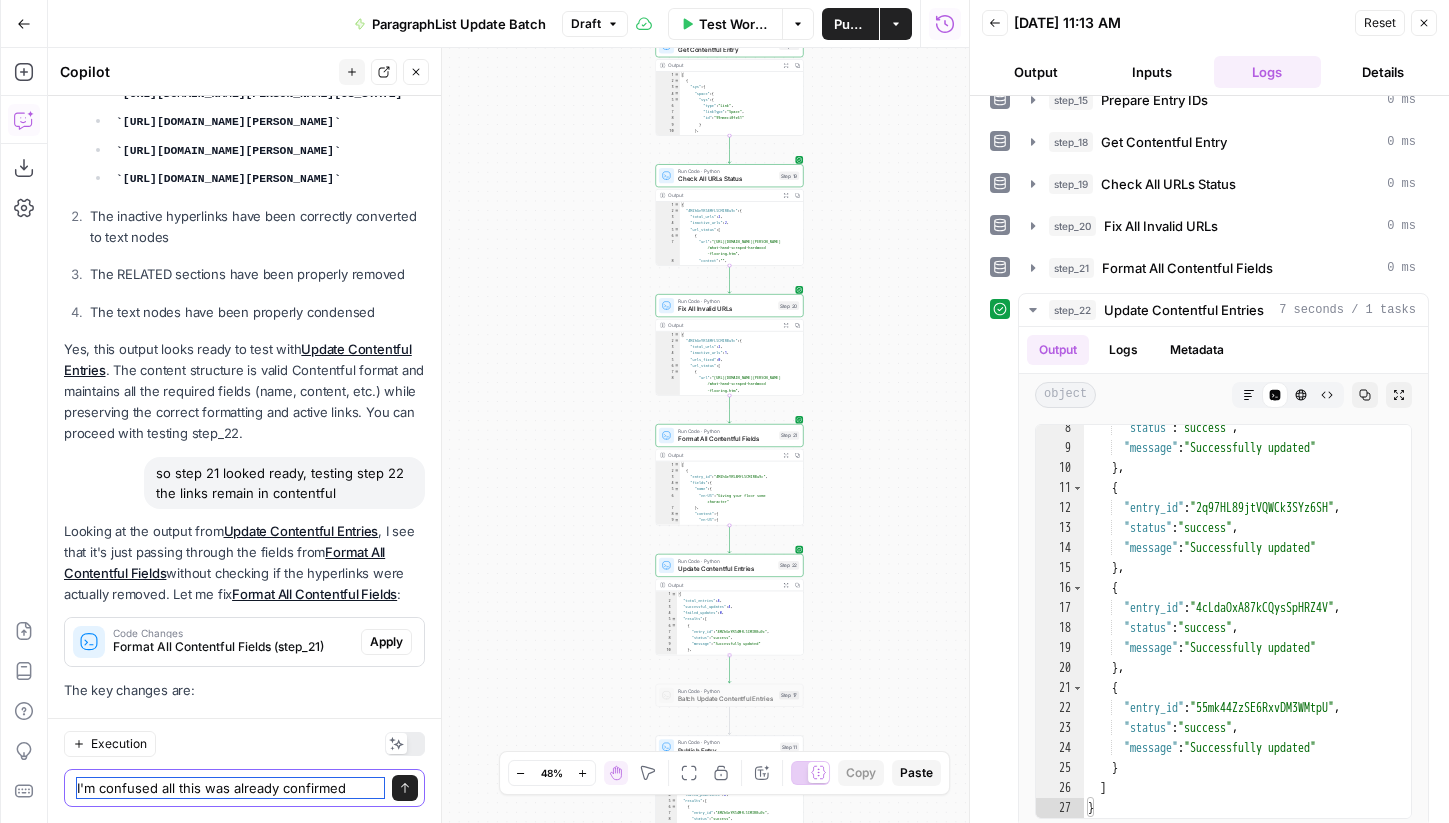 scroll, scrollTop: 48854, scrollLeft: 0, axis: vertical 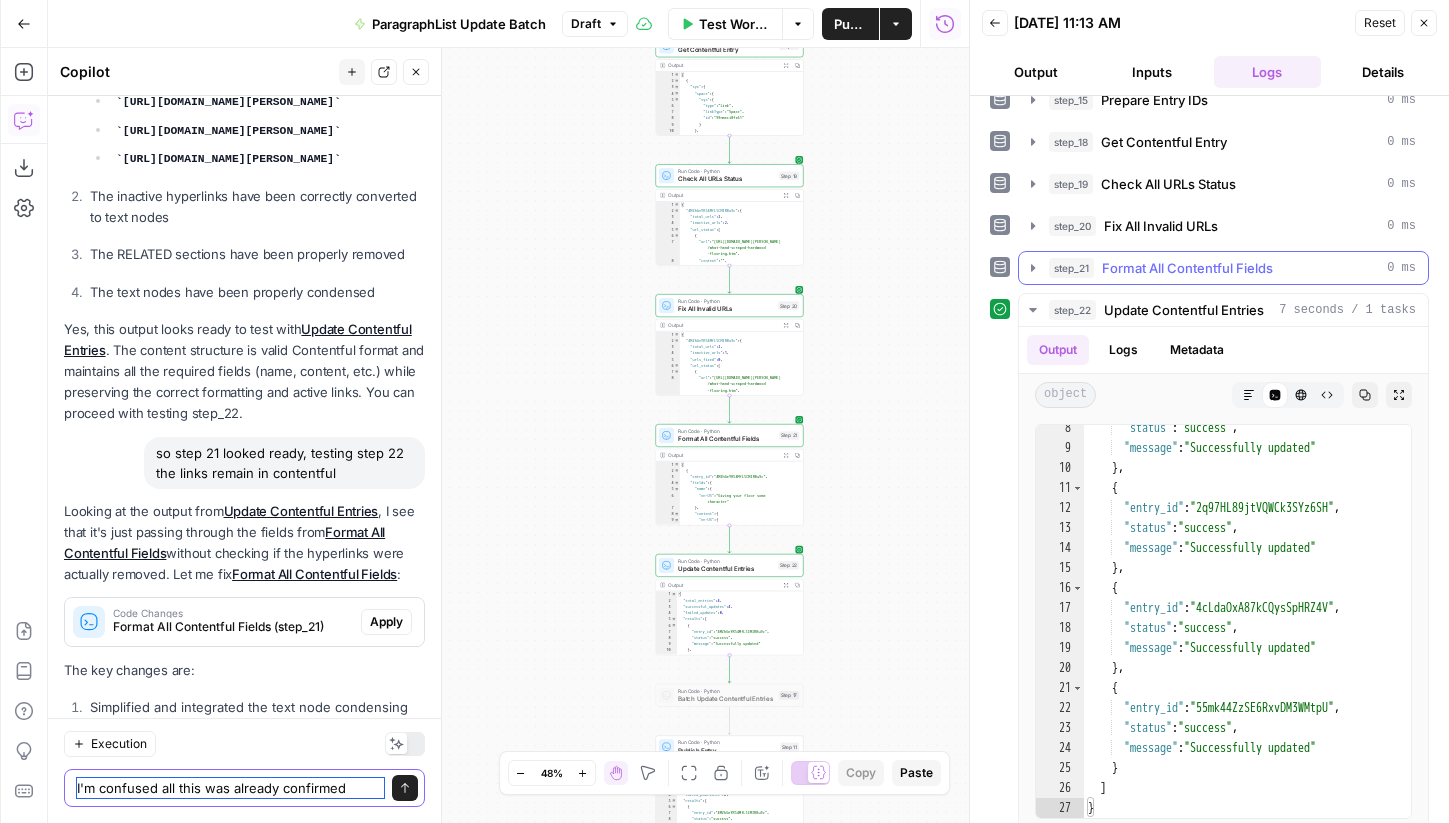 type on "I'm confused all this was already confirmed" 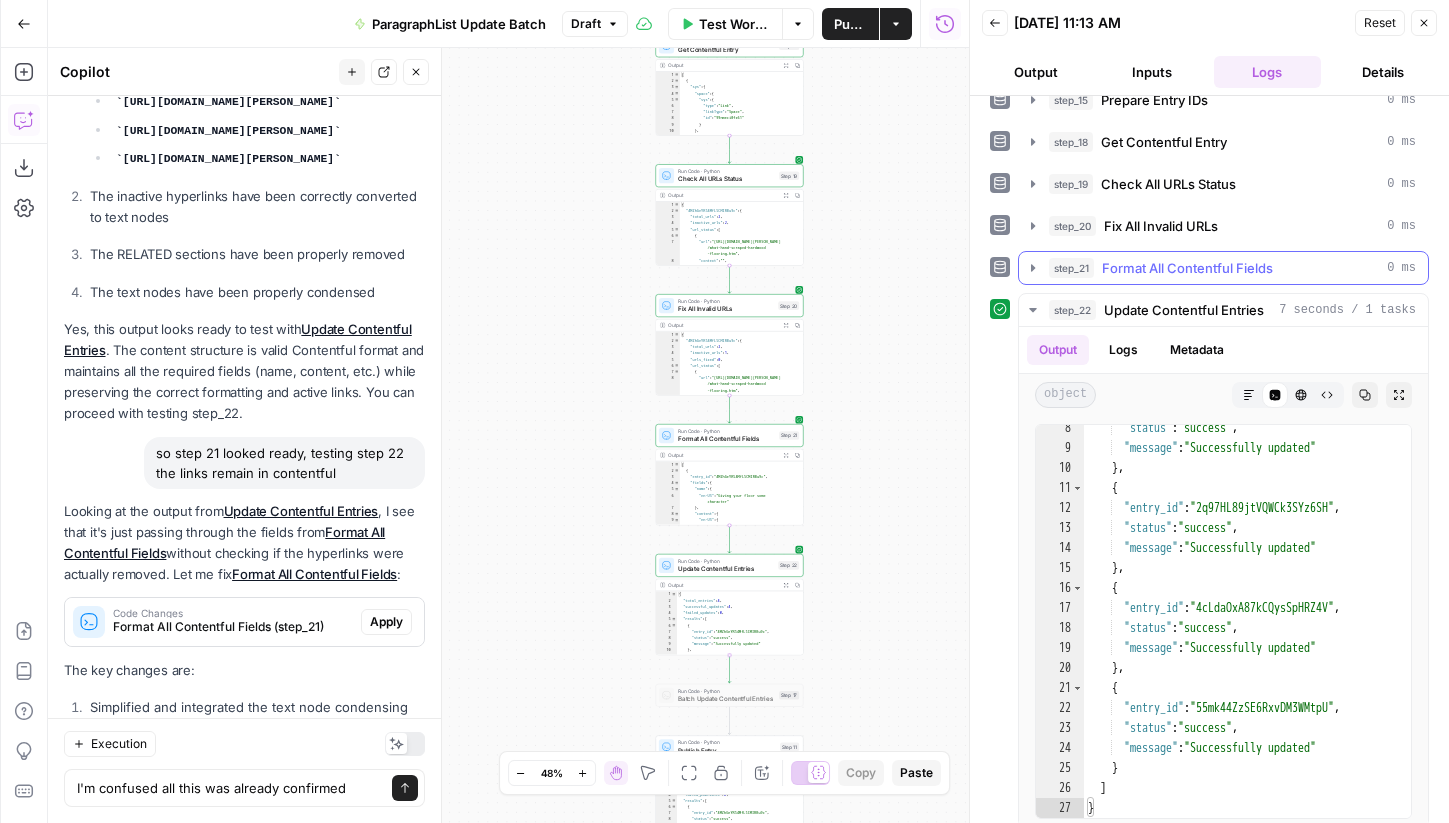 click 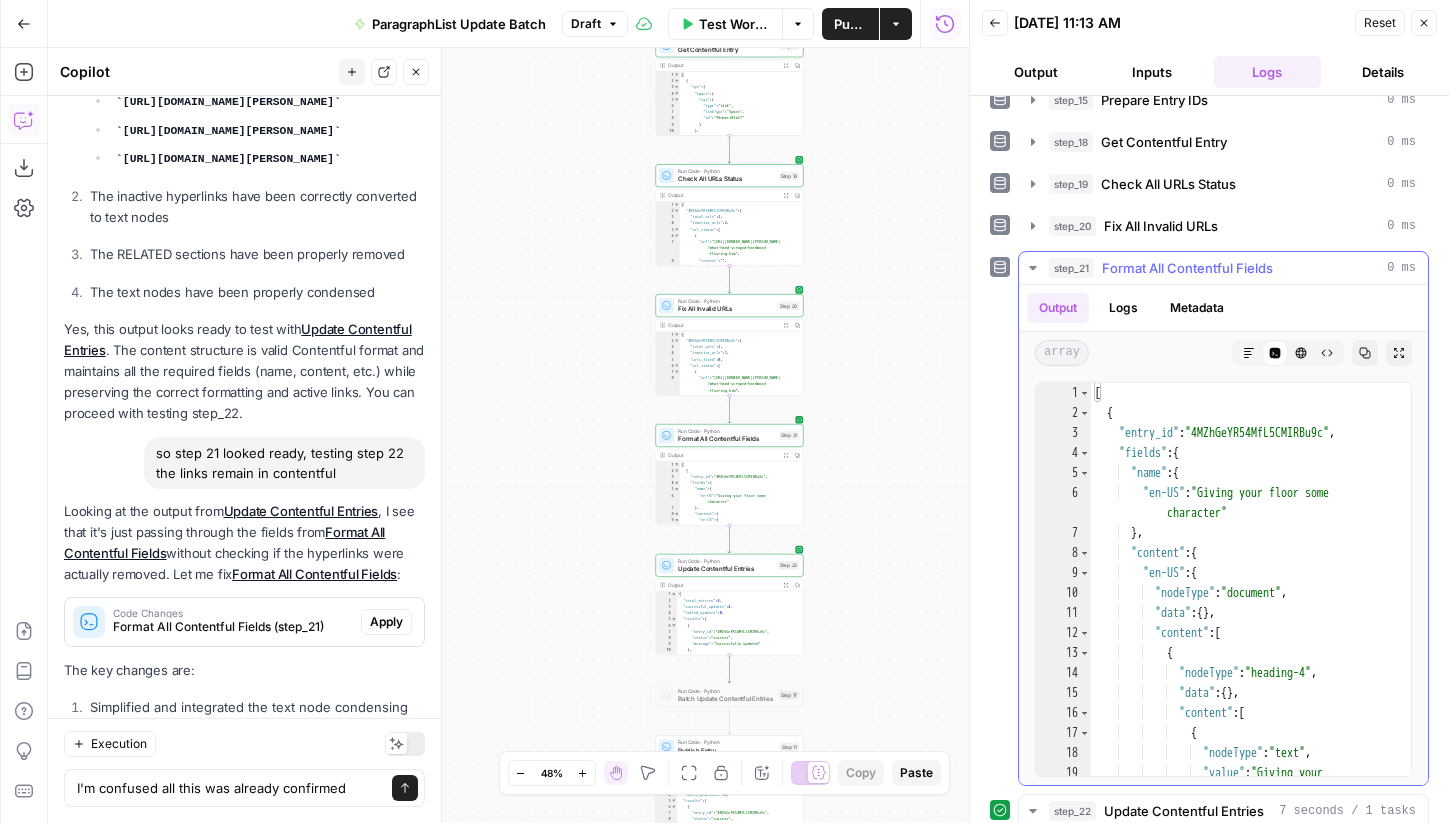 click on "[    {      "entry_id" :  "4MZhGeYR54MfL5CMIRBu9c" ,      "fields" :  {         "name" :  {           "en-US" :  "Giving your floor some               character"         } ,         "content" :  {           "en-US" :  {              "nodeType" :  "document" ,              "data" :  { } ,              "content" :  [                {                   "nodeType" :  "heading-4" ,                   "data" :  { } ,                   "content" :  [                     {                        "nodeType" :  "text" ,                        "value" :  "Giving your                        floor some character" ," at bounding box center [1251, 609] 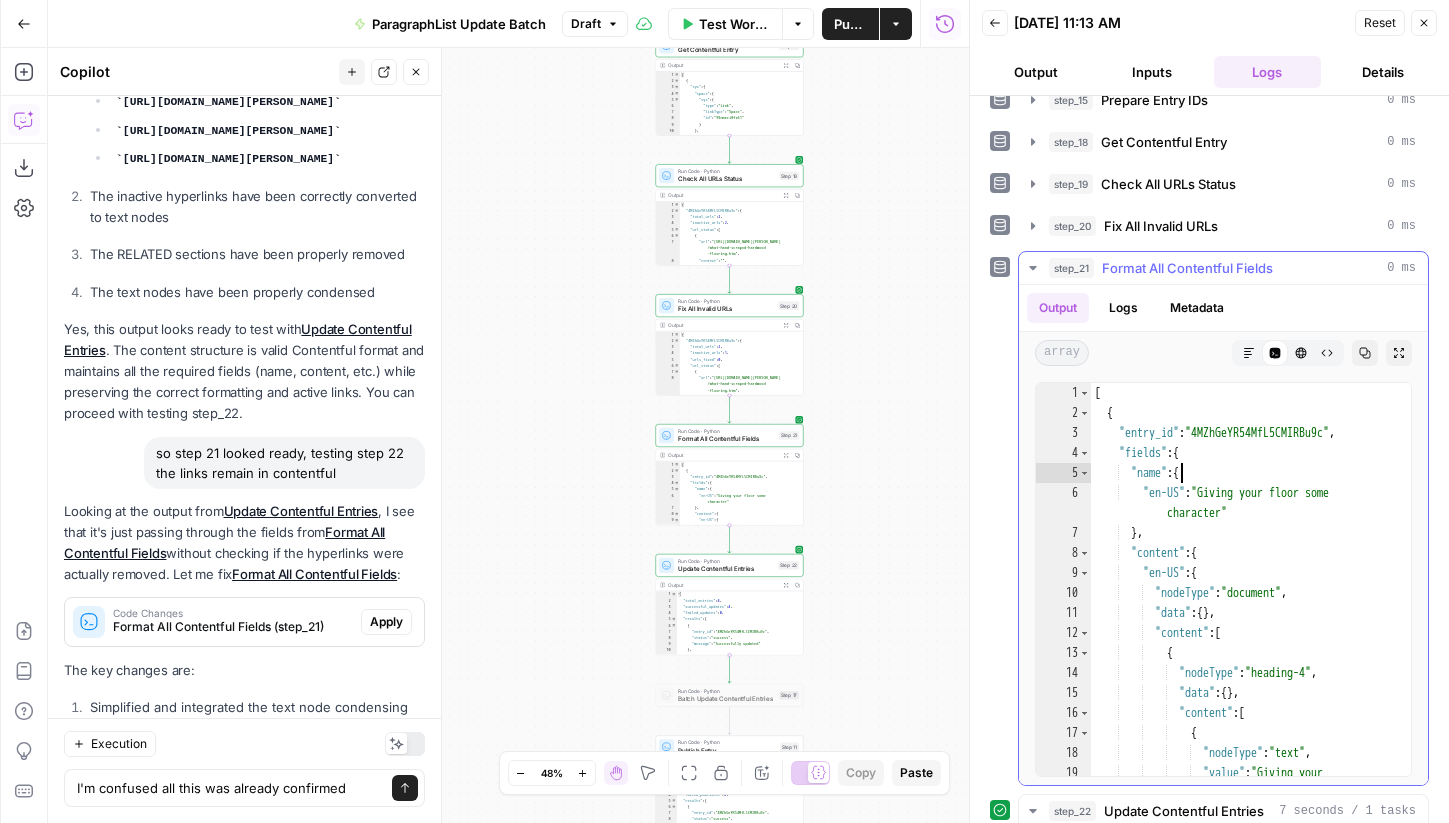 type on "*
*" 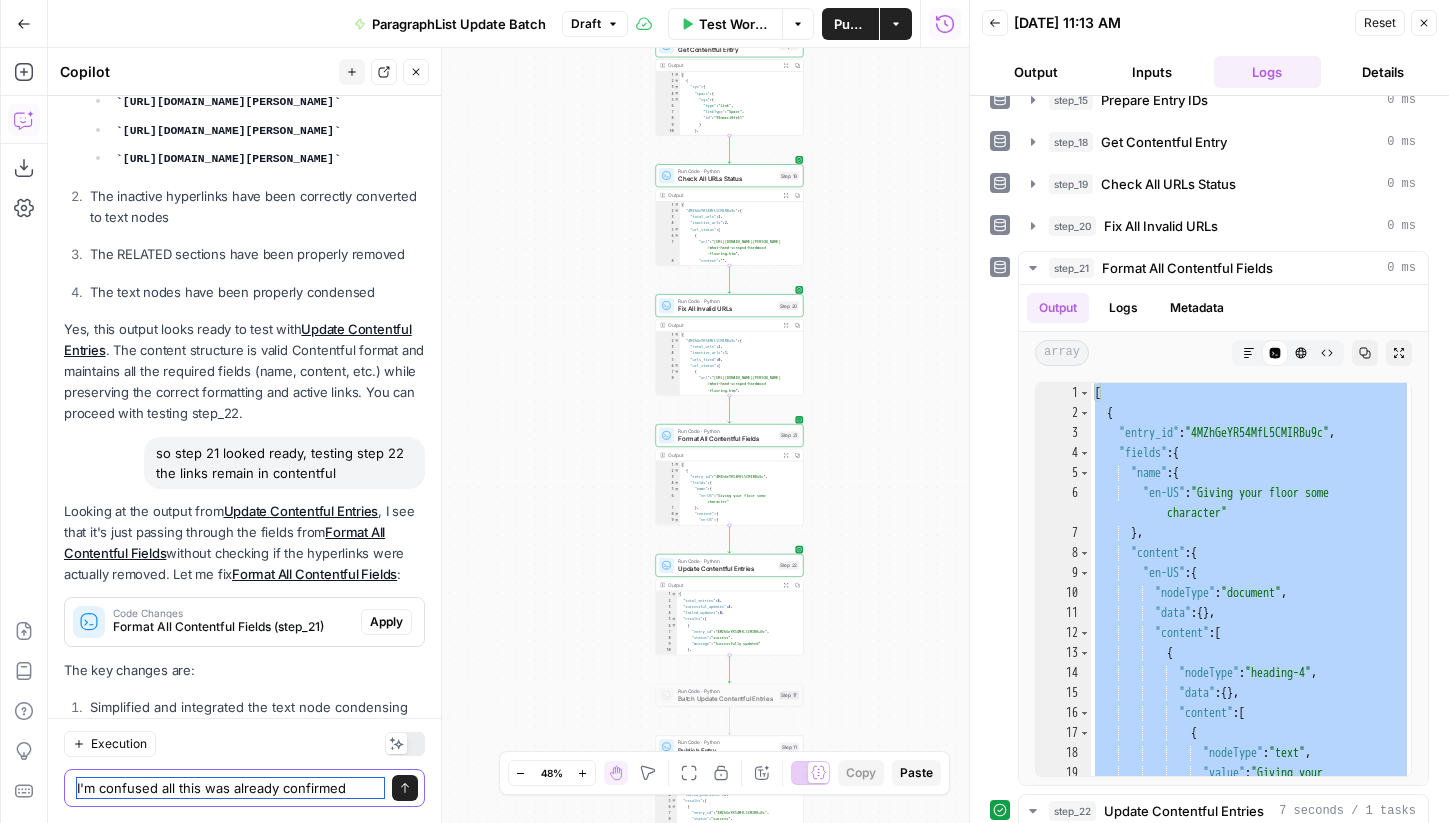 click on "I'm confused all this was already confirmed" at bounding box center [230, 788] 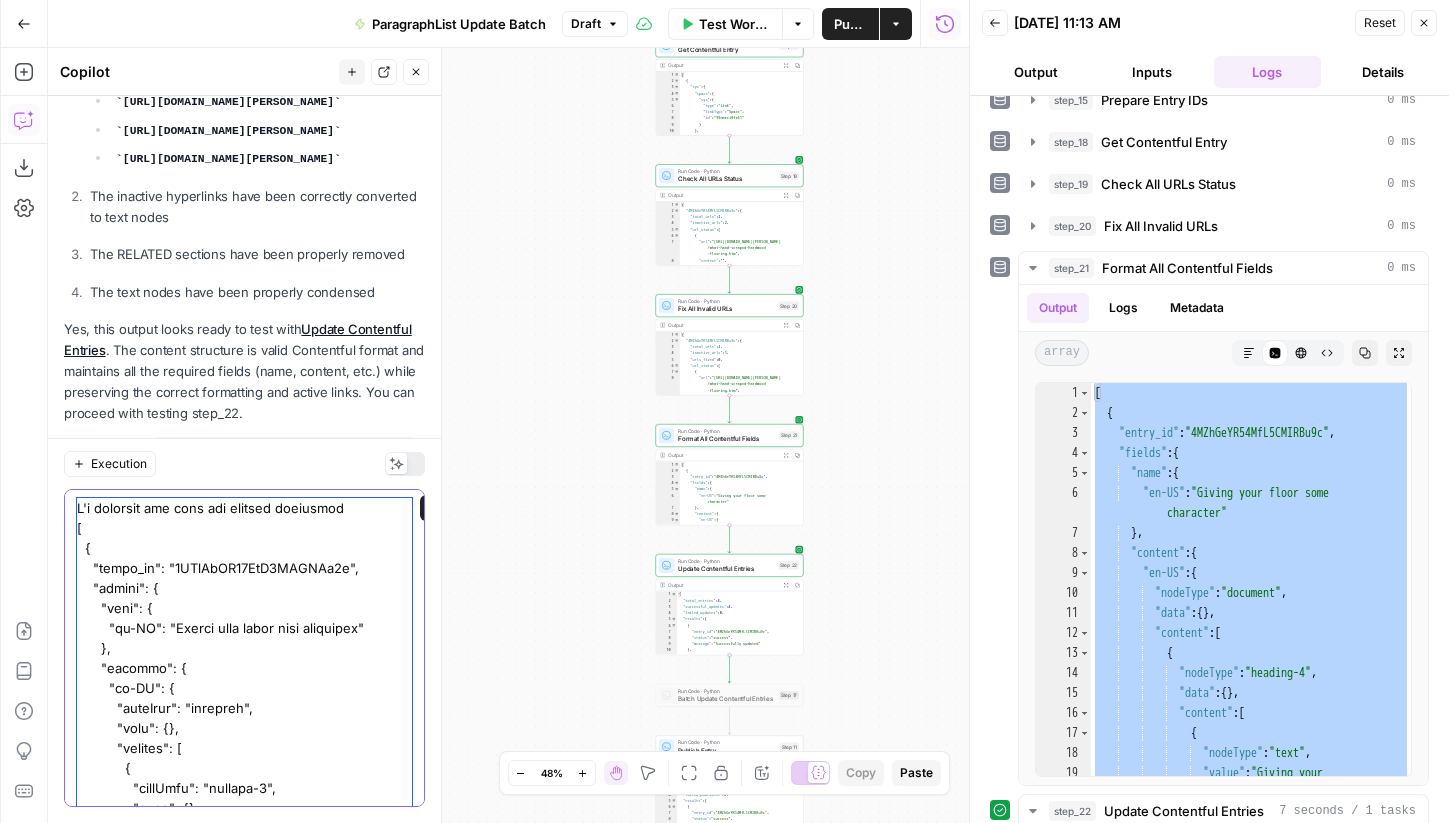 scroll, scrollTop: 49114, scrollLeft: 0, axis: vertical 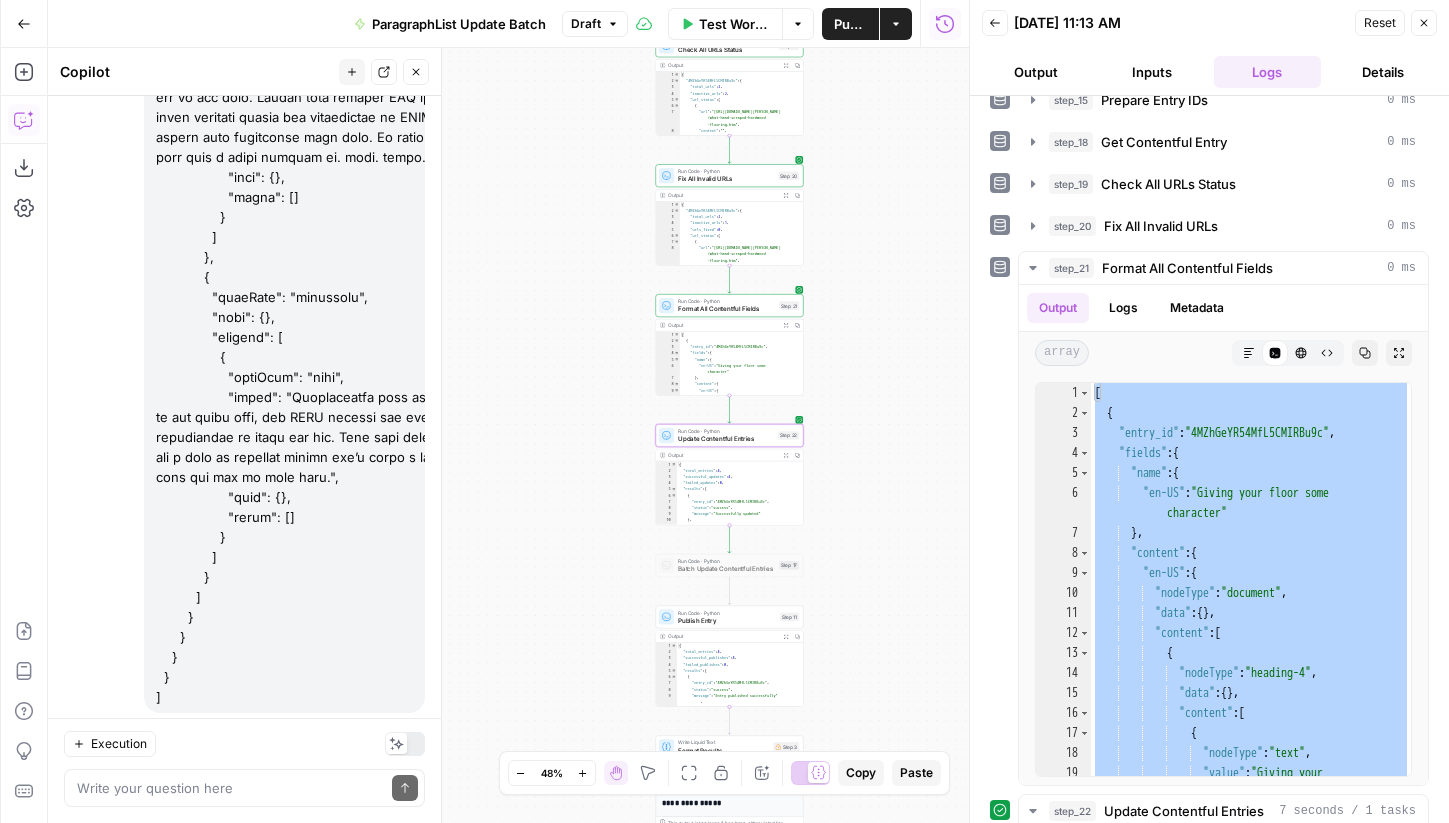 click on "Apply" at bounding box center (386, 923) 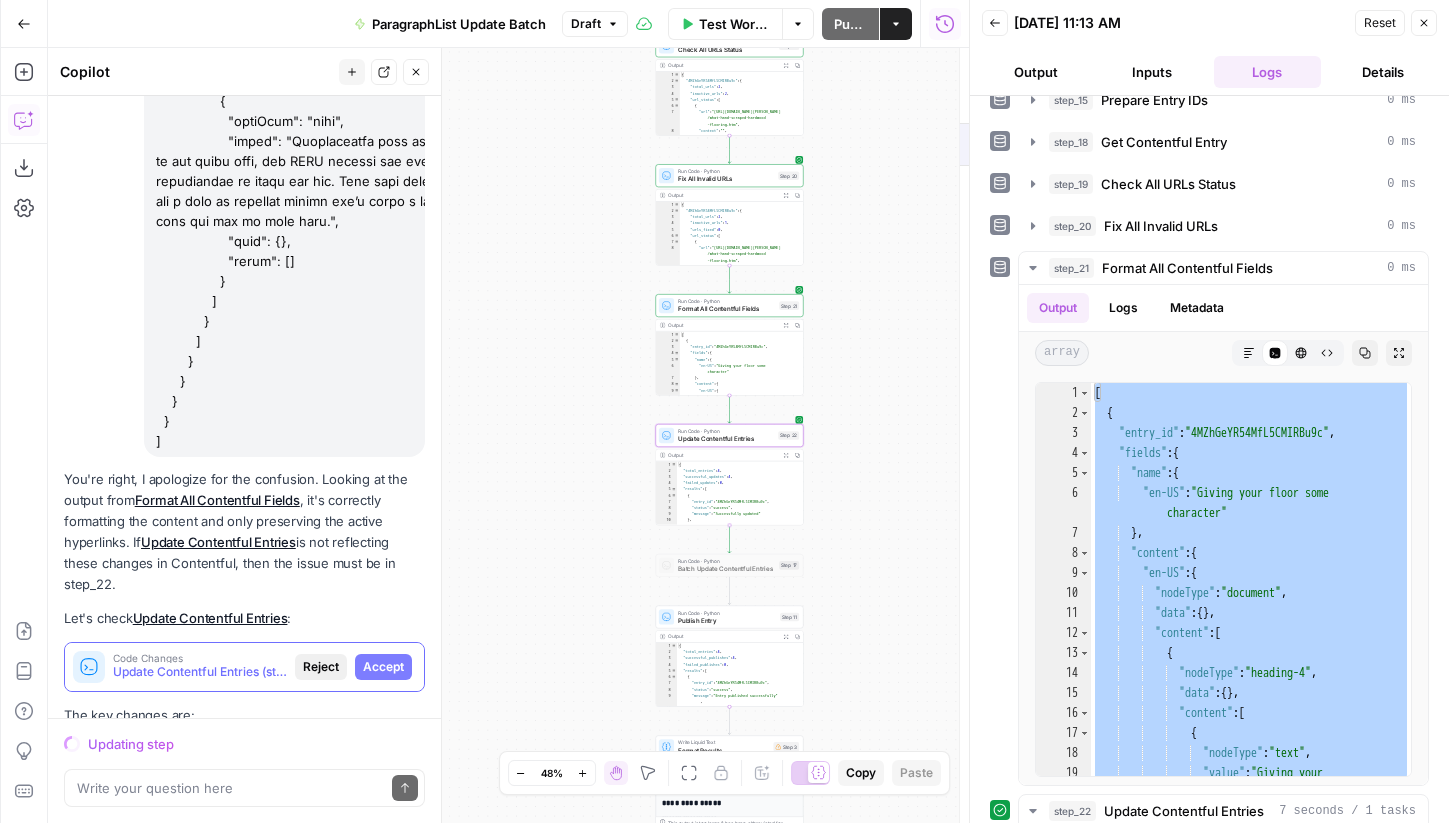 scroll, scrollTop: 57141, scrollLeft: 0, axis: vertical 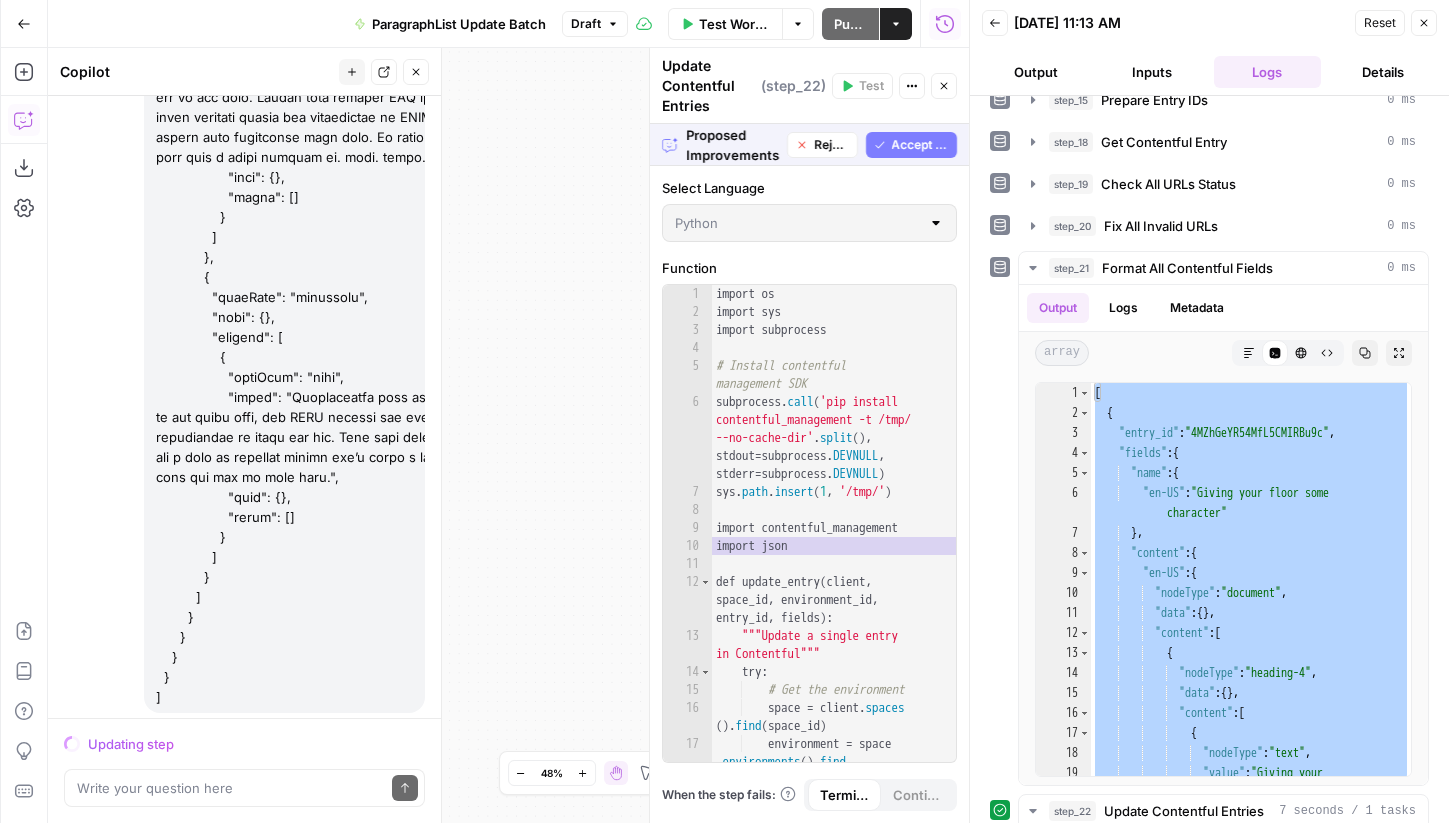click on "Accept" at bounding box center [383, 923] 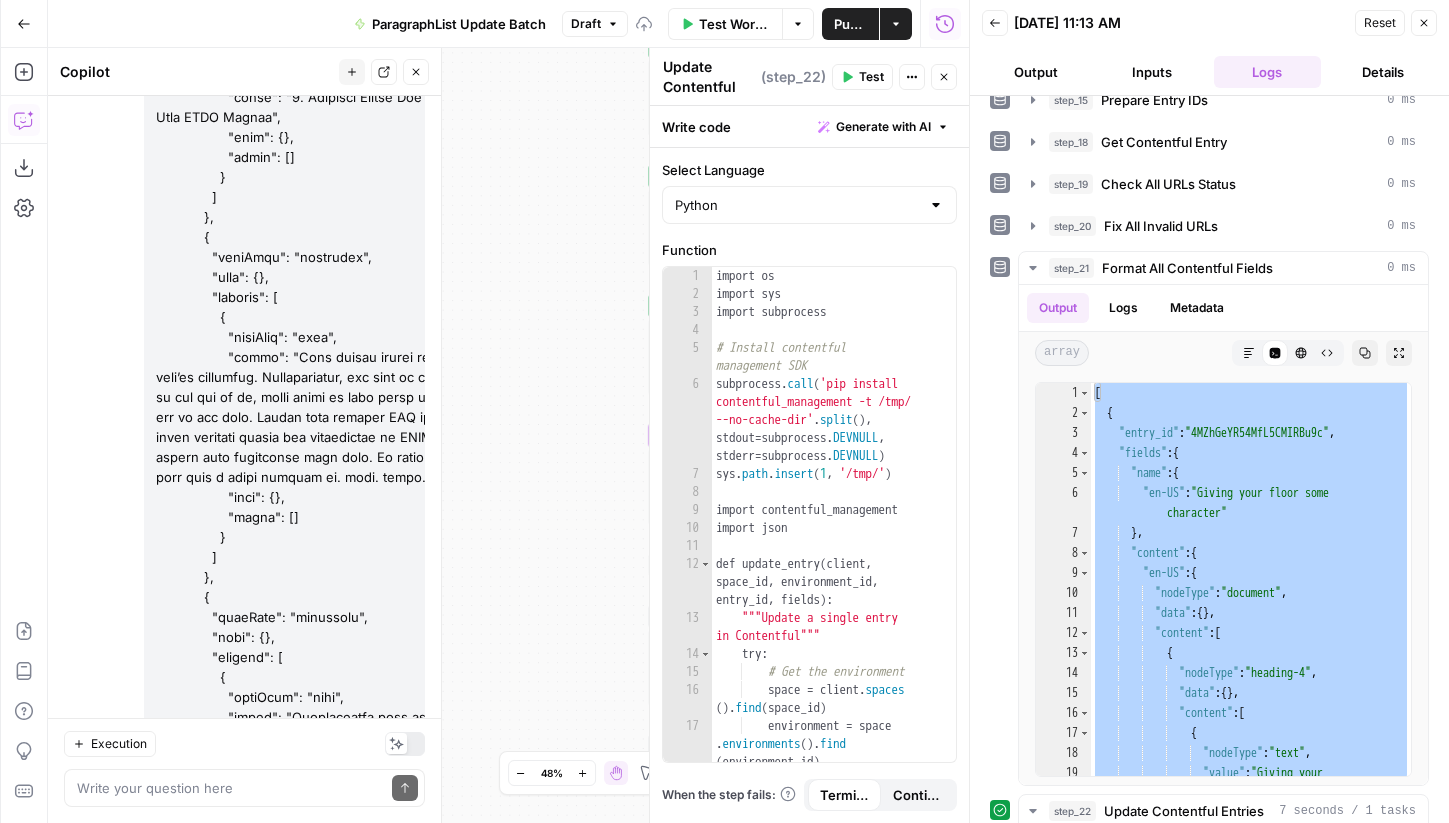 scroll, scrollTop: 57493, scrollLeft: 0, axis: vertical 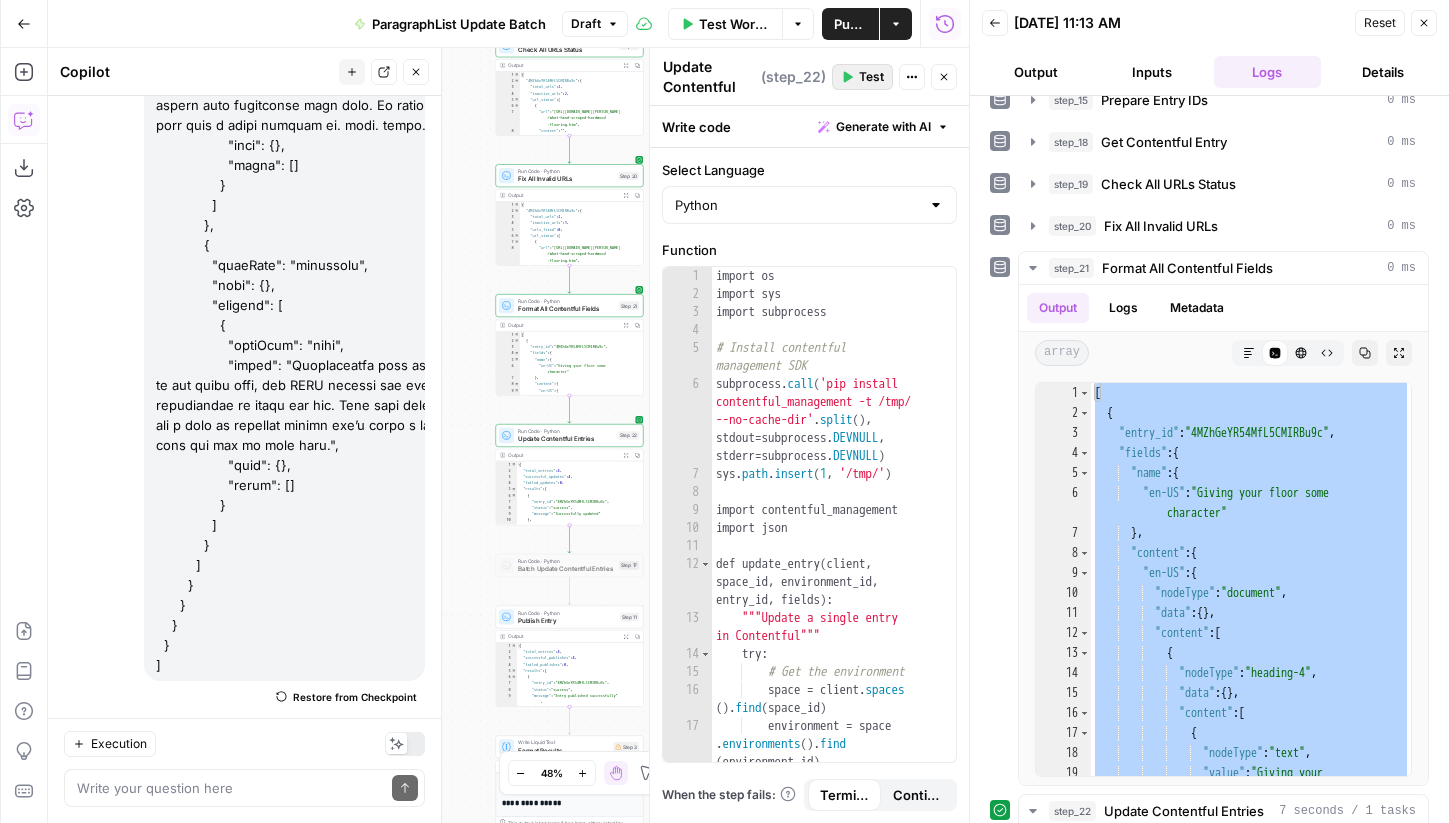 click on "Test" at bounding box center (871, 77) 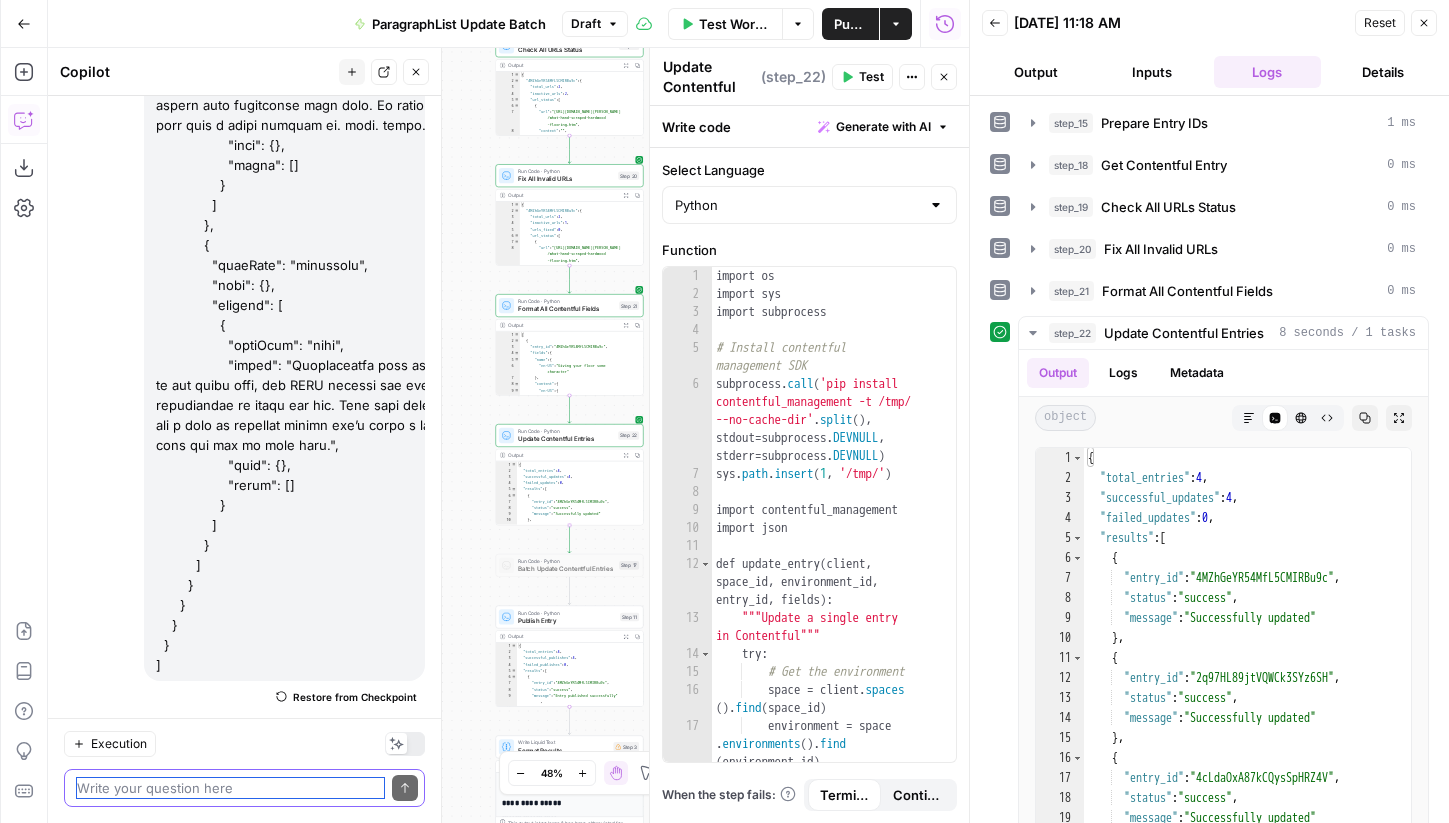 click at bounding box center [230, 788] 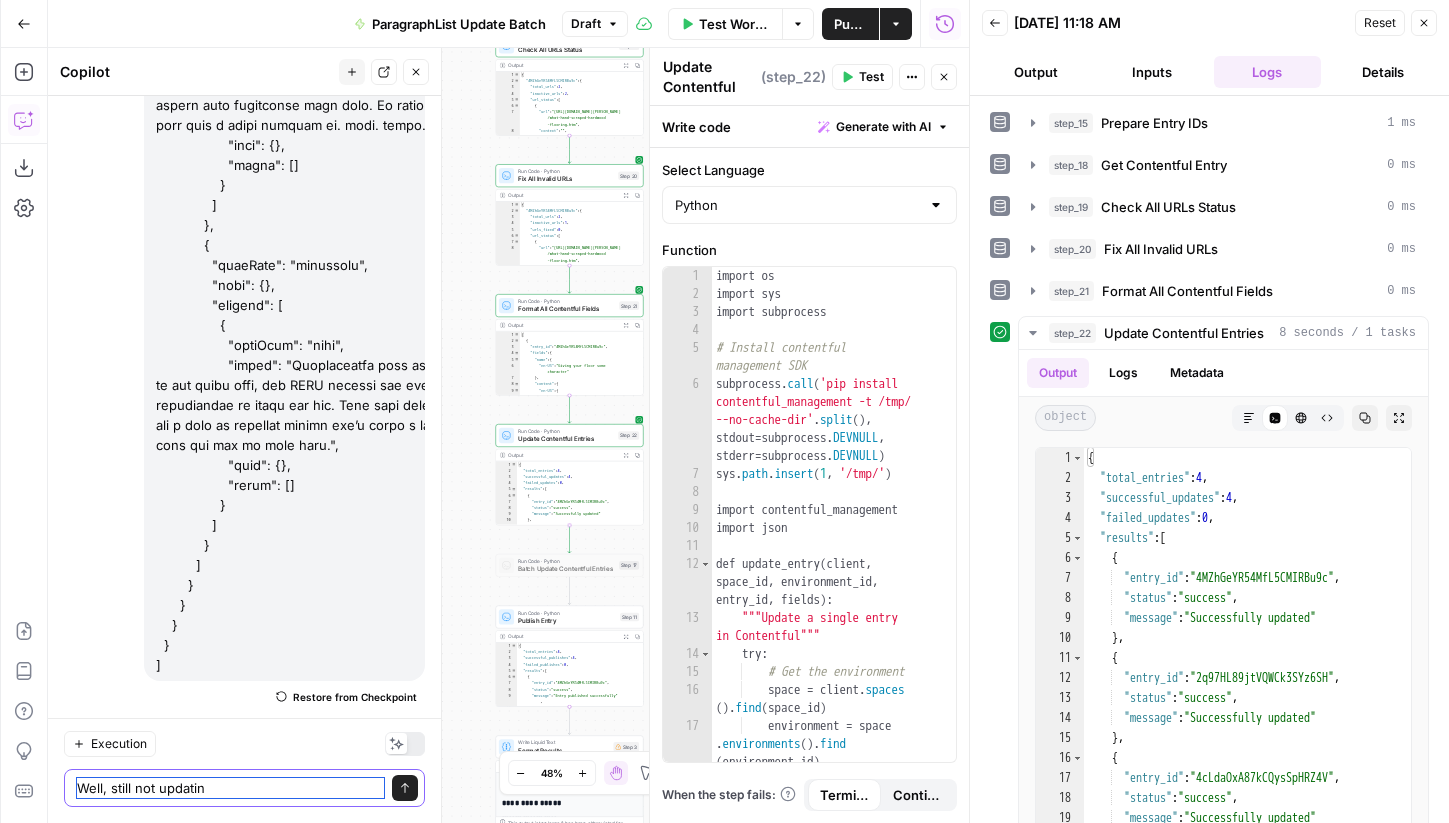 type on "Well, still not updating" 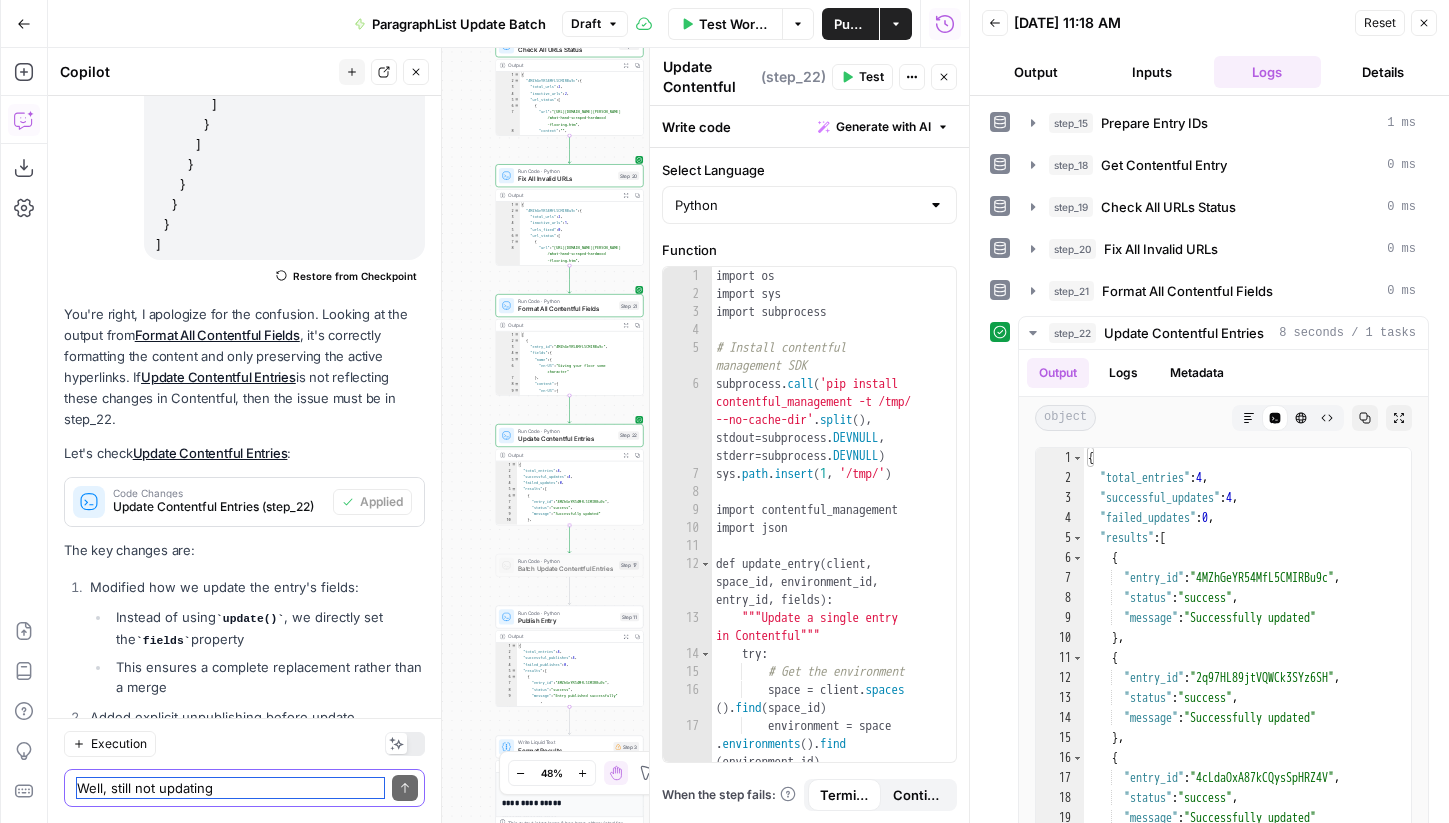 scroll, scrollTop: 57938, scrollLeft: 0, axis: vertical 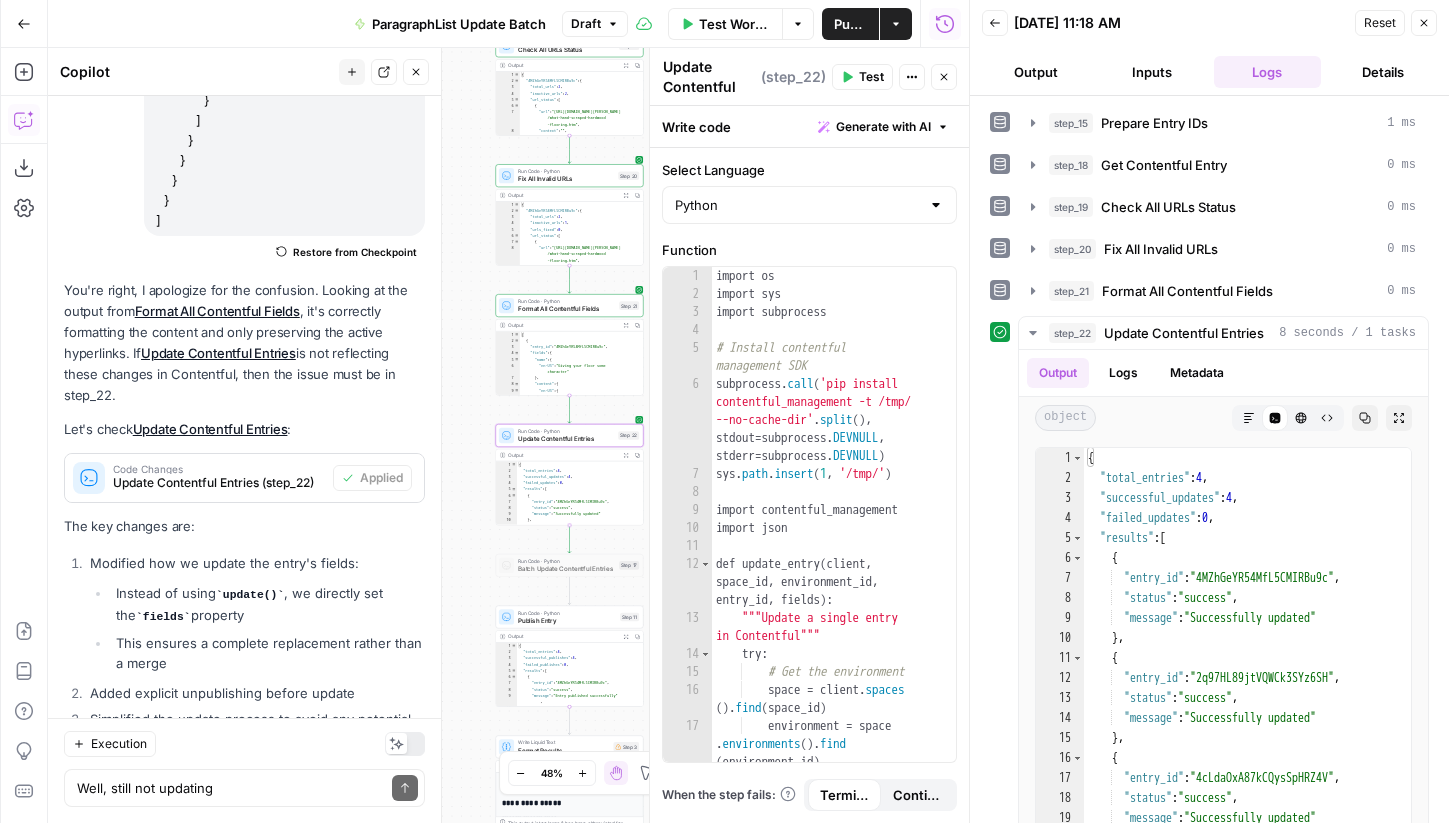 click on "Update Contentful Entries (step_22)" at bounding box center (233, 990) 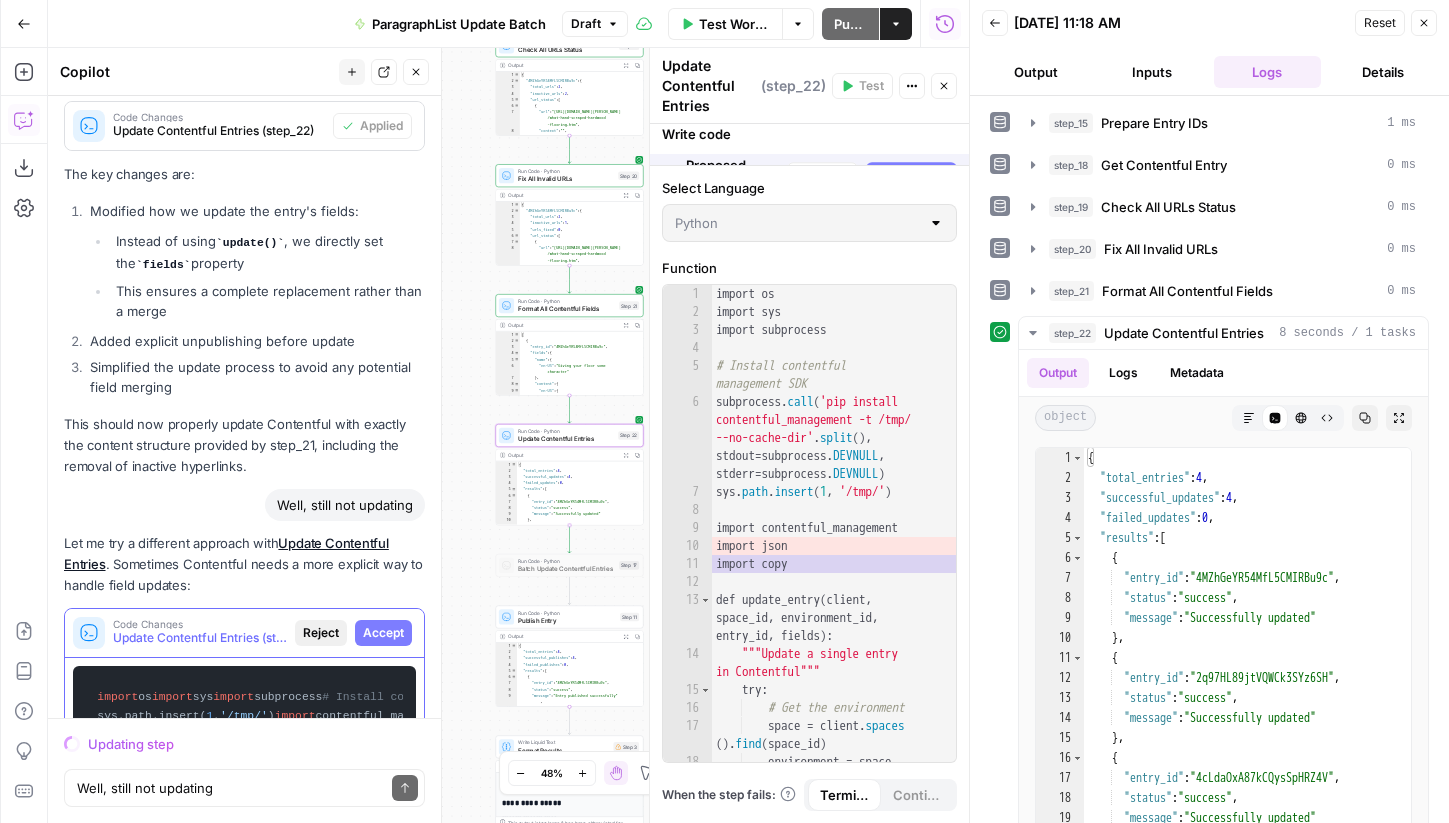 scroll, scrollTop: 59205, scrollLeft: 0, axis: vertical 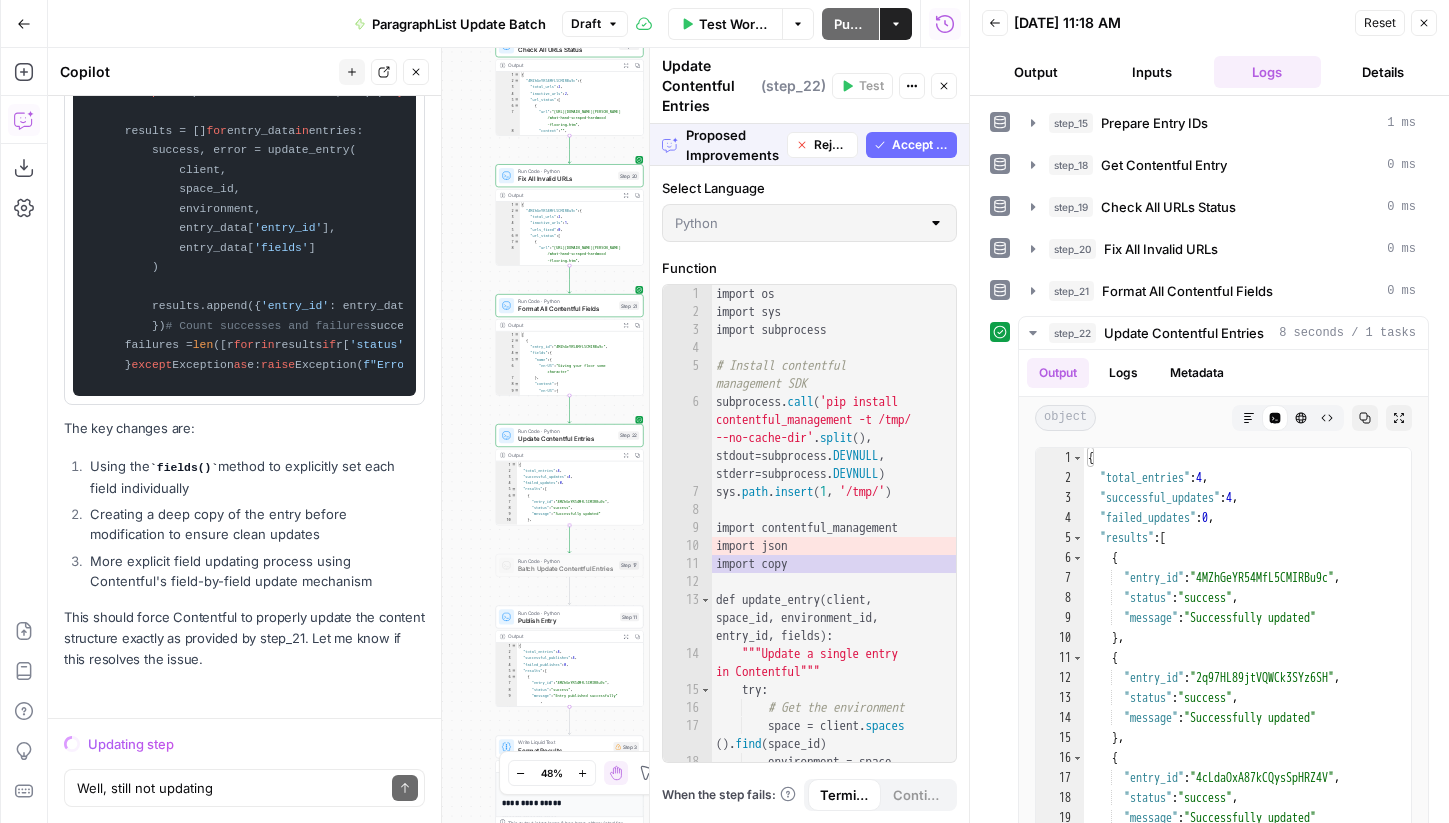 click on "Accept All" at bounding box center (920, 145) 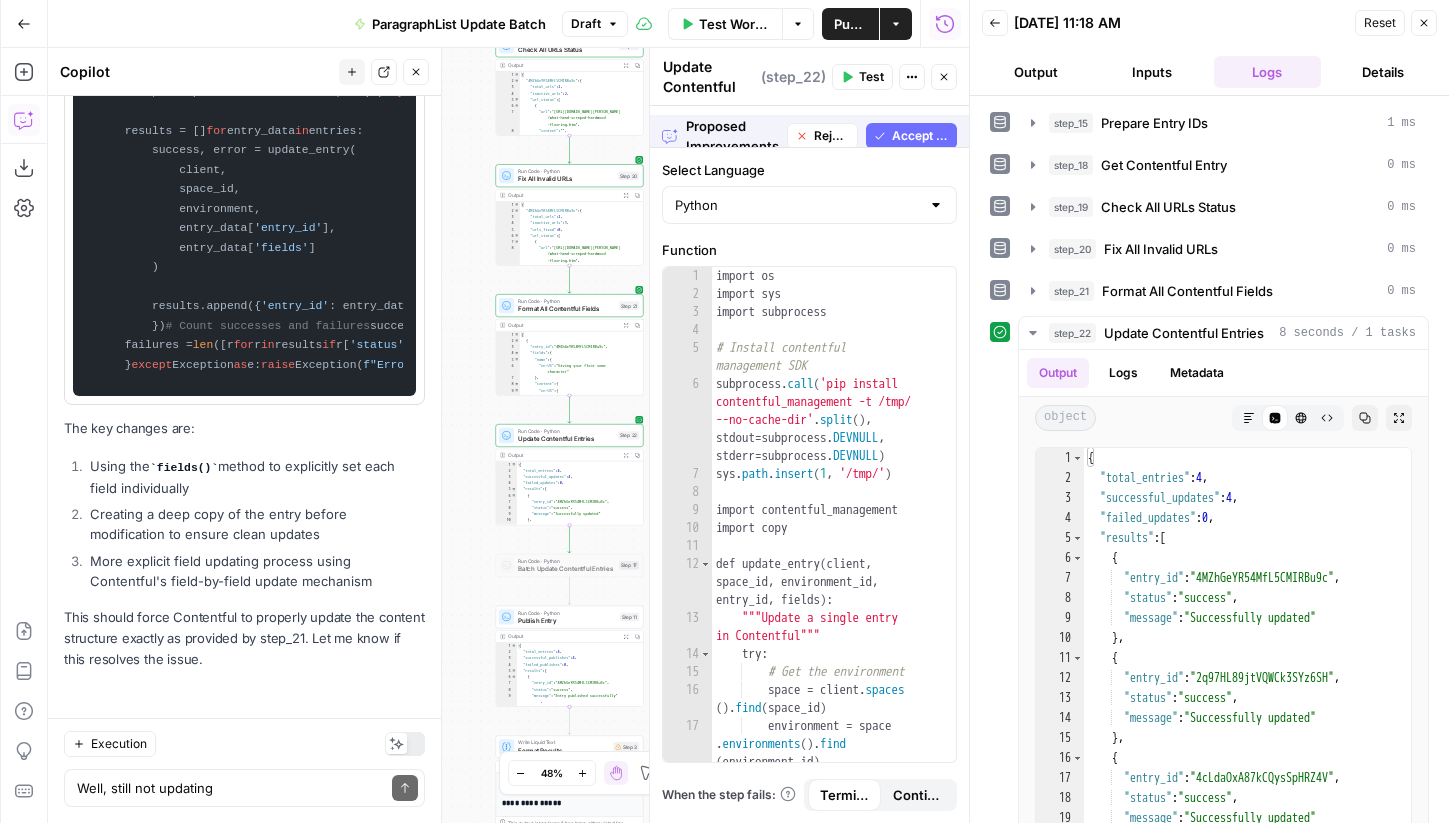 scroll, scrollTop: 59589, scrollLeft: 0, axis: vertical 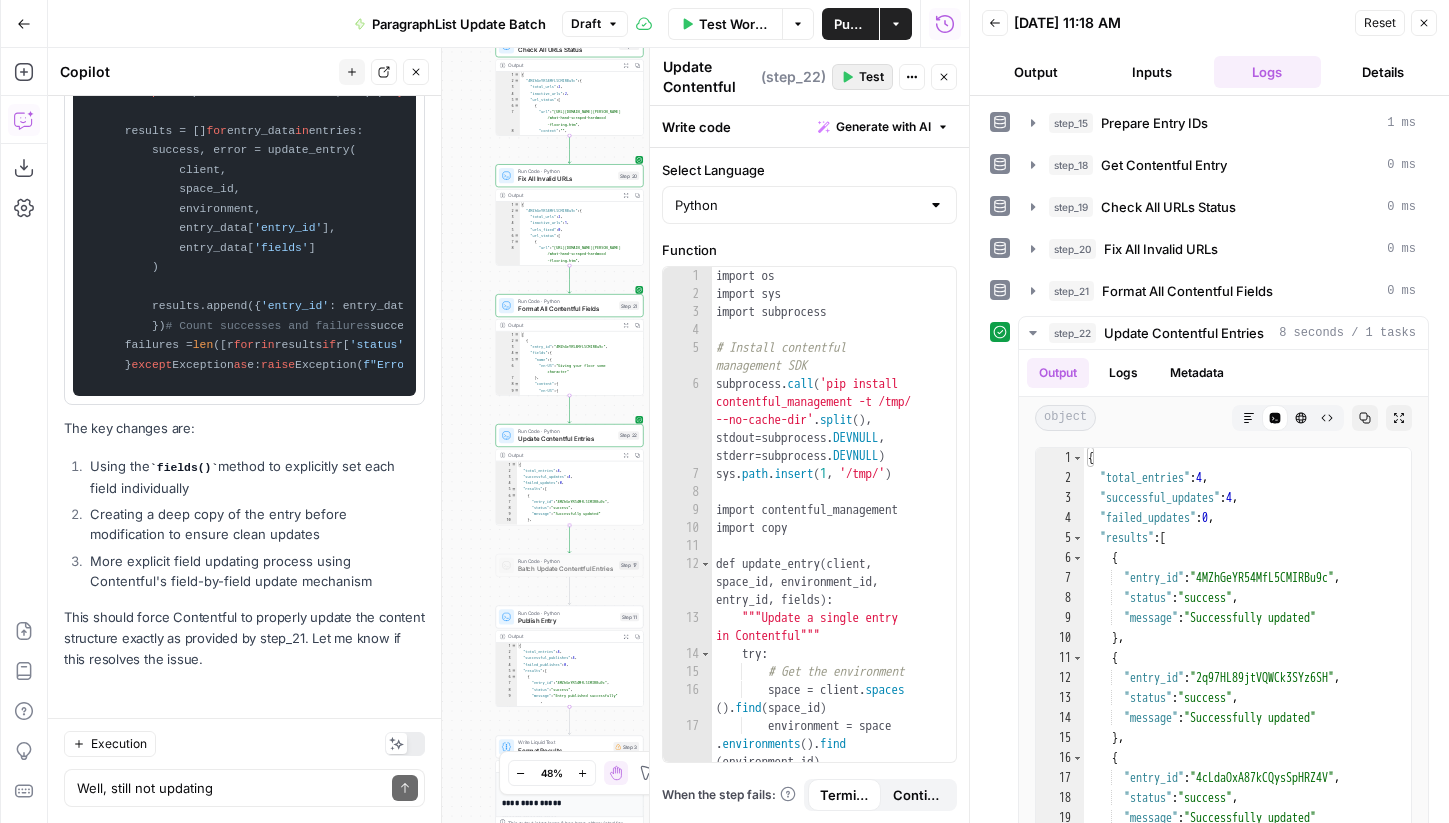 click on "Test" at bounding box center [871, 77] 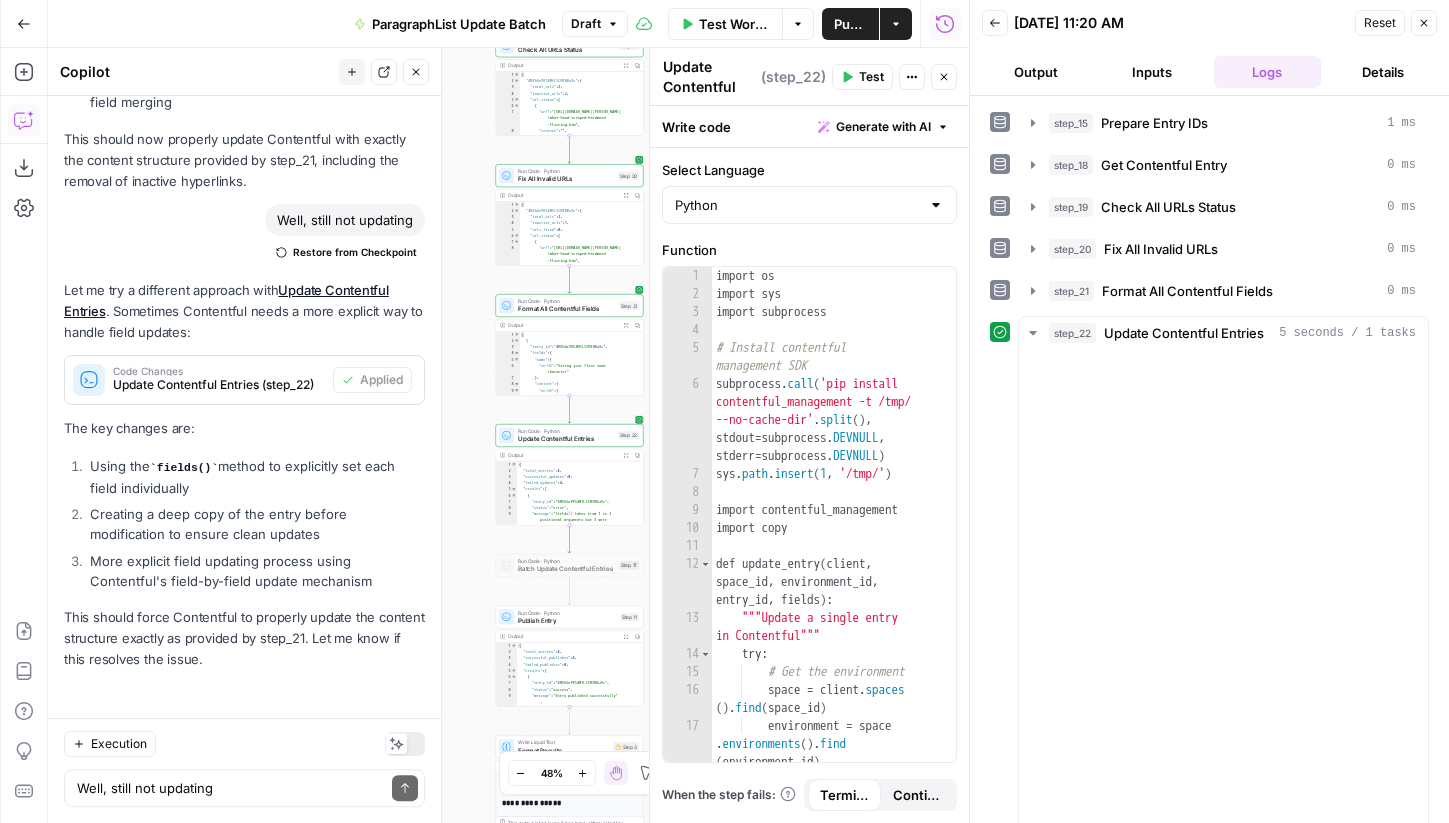 scroll, scrollTop: 57970, scrollLeft: 0, axis: vertical 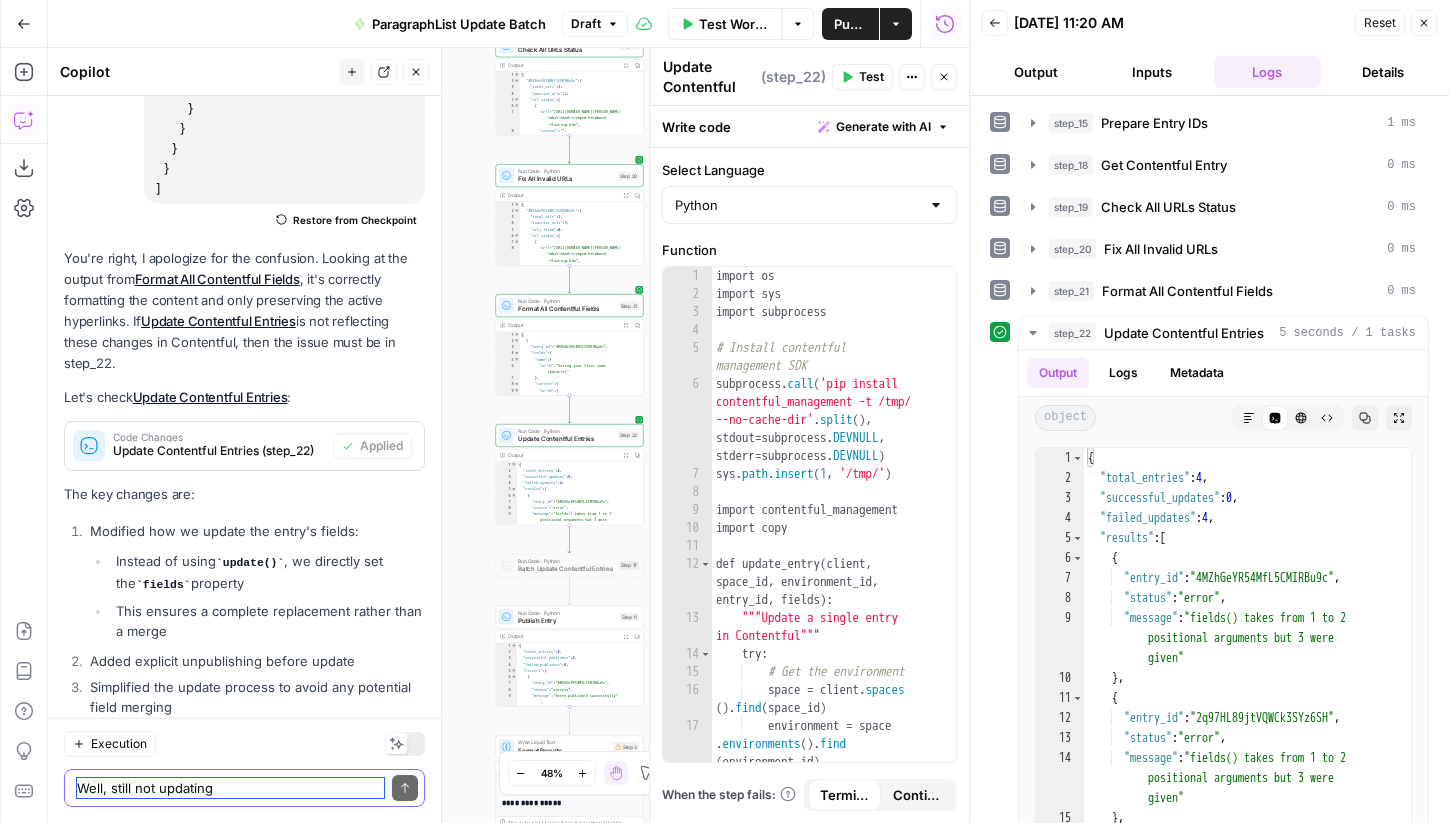 click on "Well, still not updating" at bounding box center (230, 788) 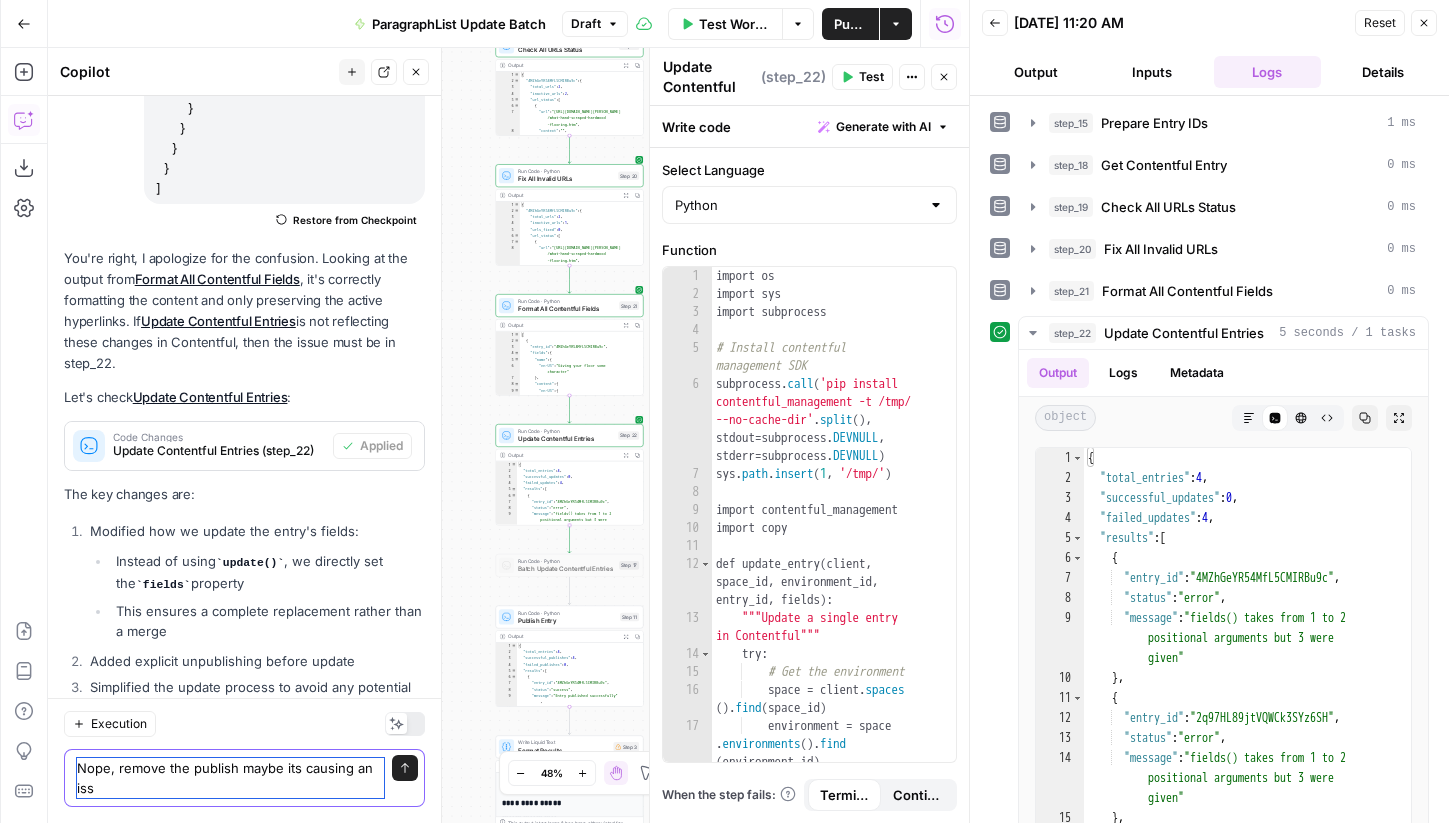 scroll, scrollTop: 57990, scrollLeft: 0, axis: vertical 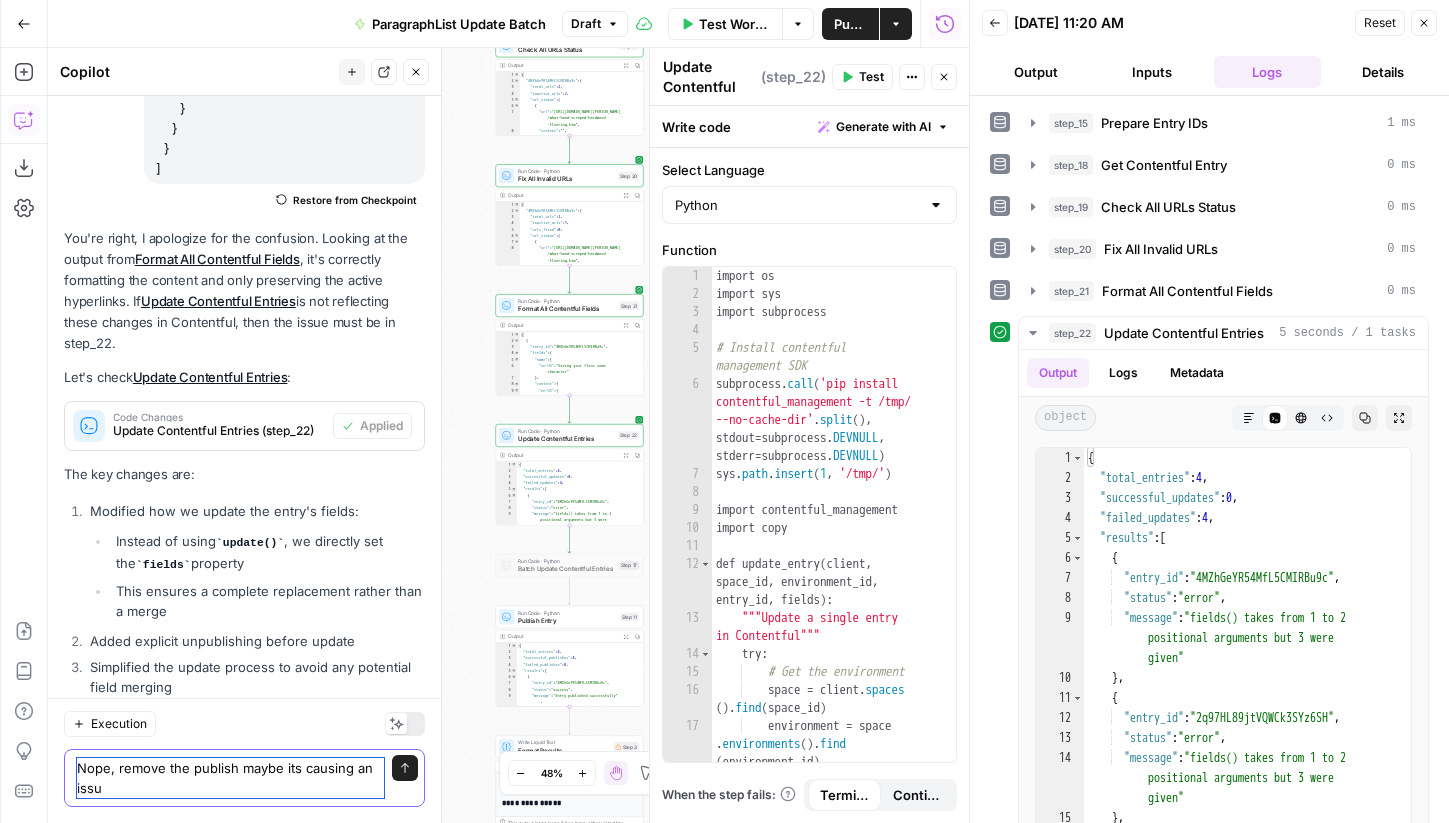 type on "Nope, remove the publish maybe its causing an issue" 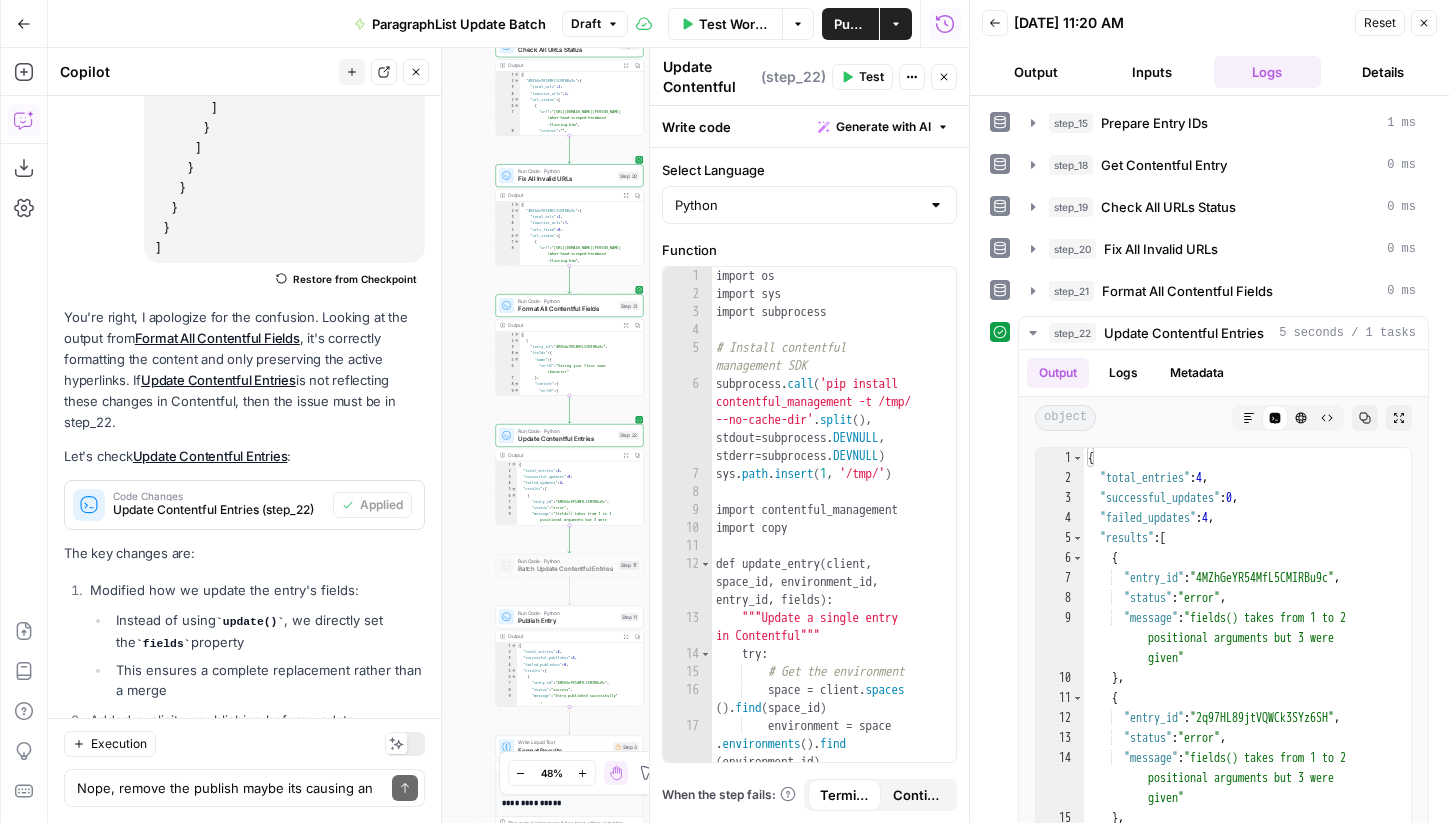 scroll, scrollTop: 58353, scrollLeft: 0, axis: vertical 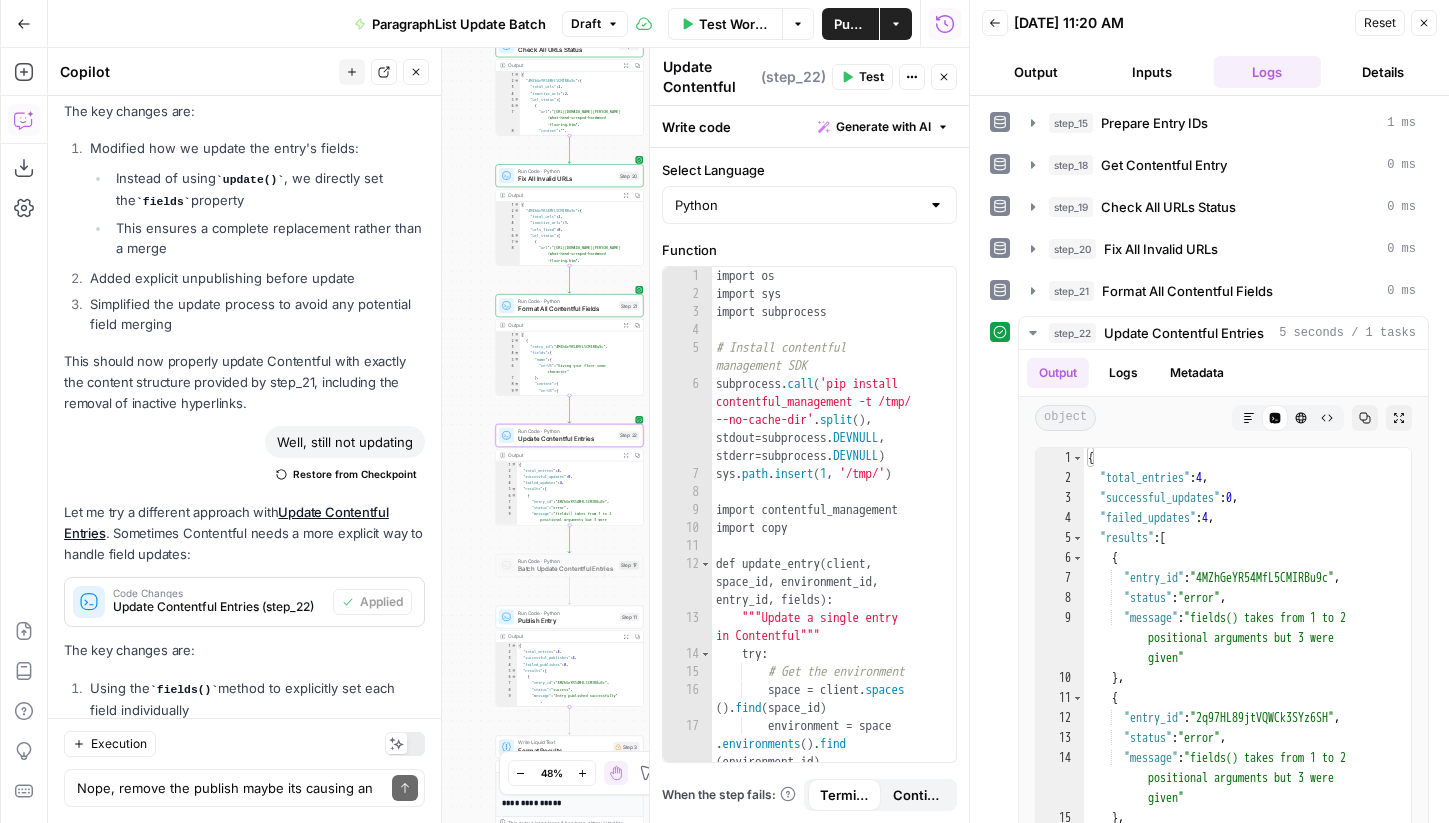 click on "Apply" at bounding box center (386, 1048) 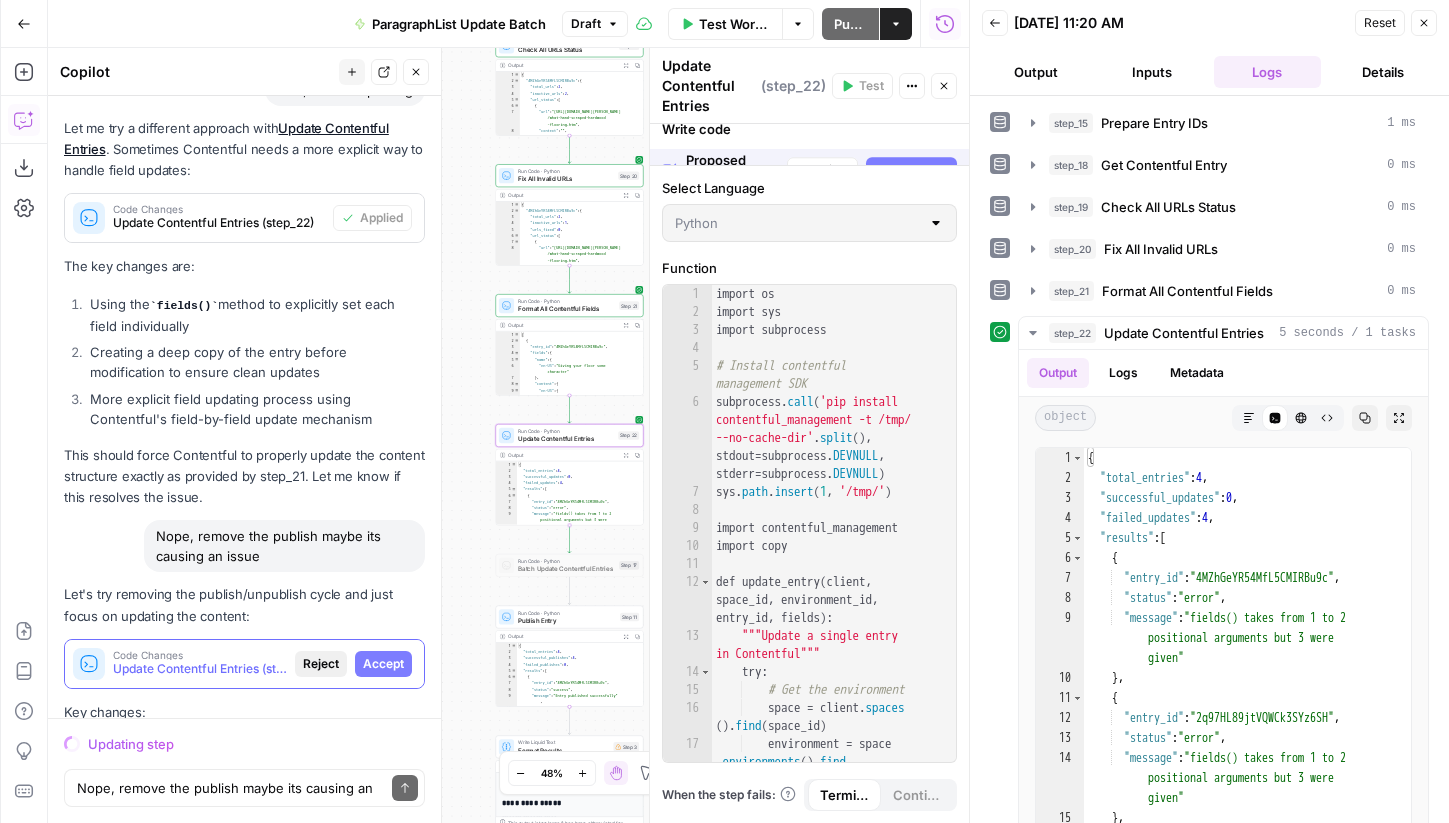 scroll, scrollTop: 57969, scrollLeft: 0, axis: vertical 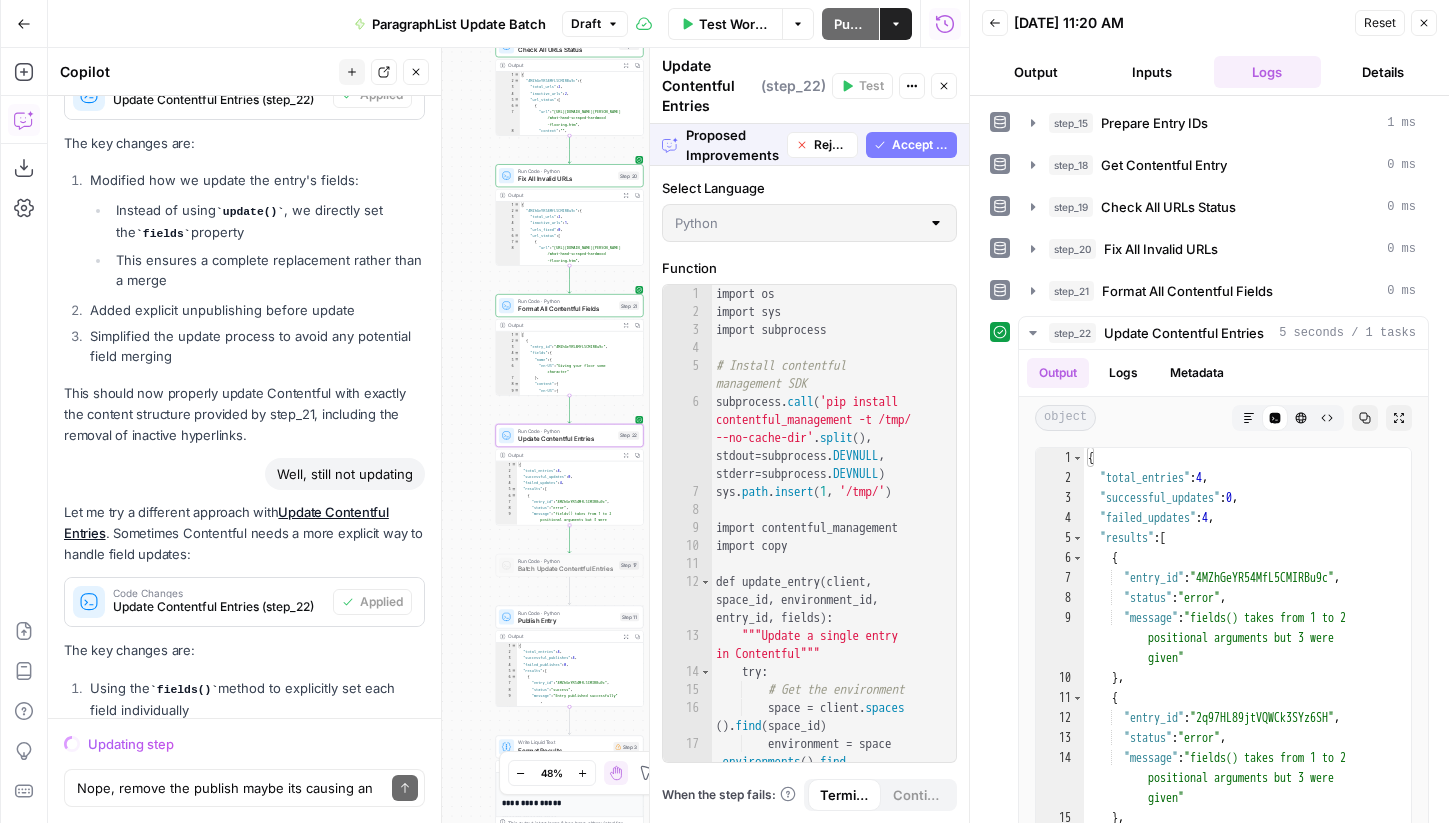 click on "Accept" at bounding box center (383, 1048) 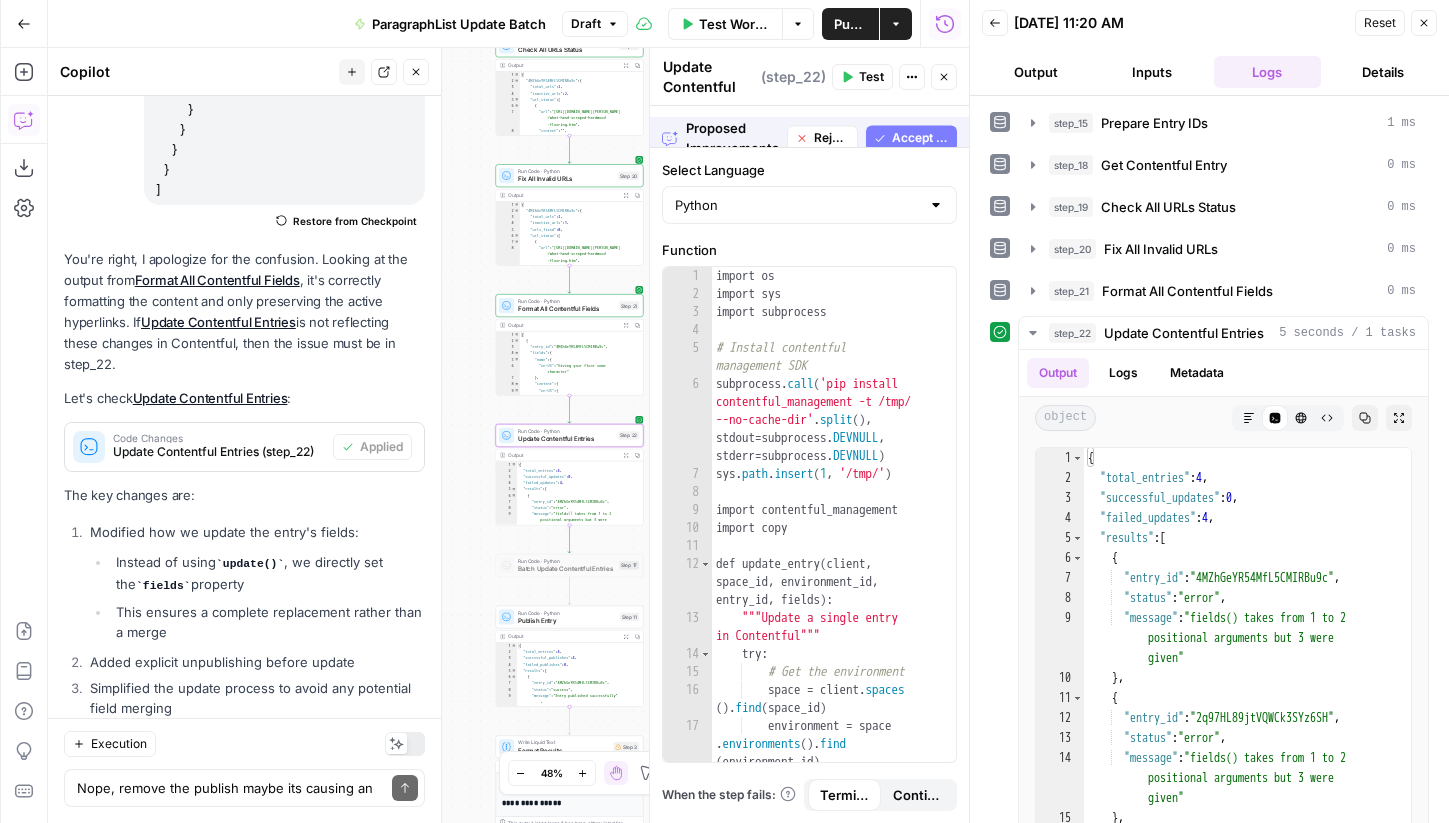 scroll, scrollTop: 58385, scrollLeft: 0, axis: vertical 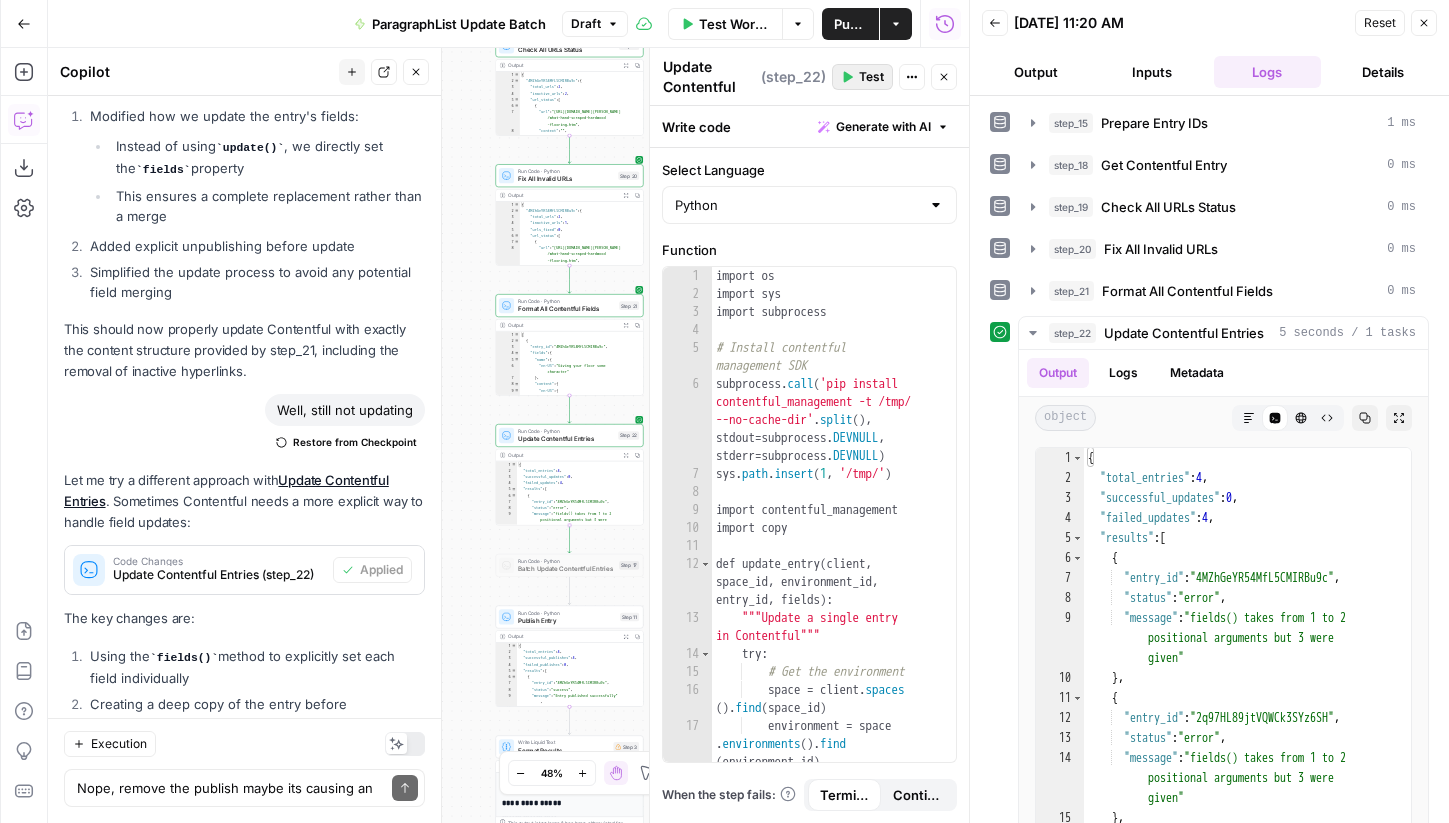 click on "Test" at bounding box center [871, 77] 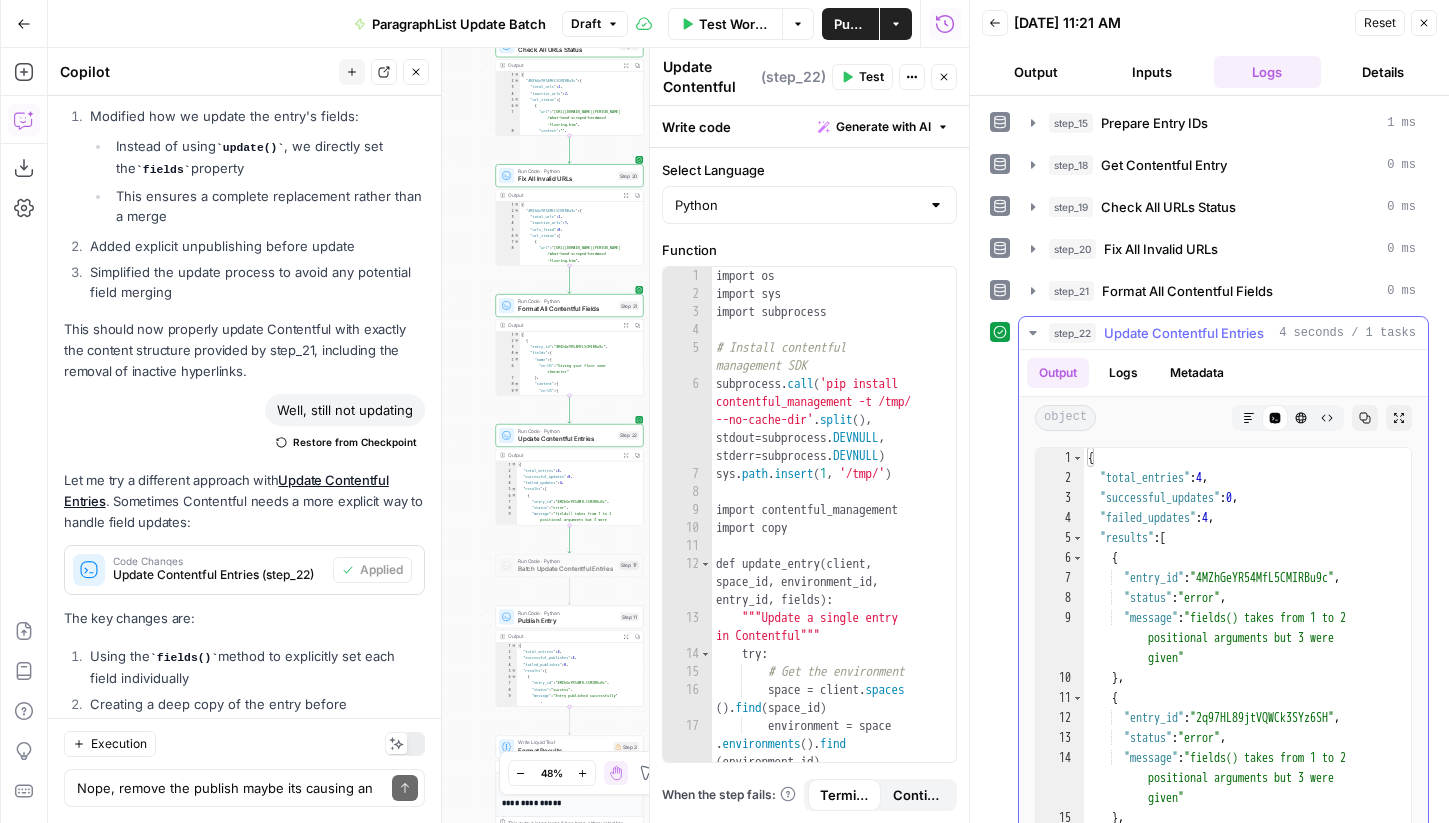 scroll, scrollTop: 0, scrollLeft: 0, axis: both 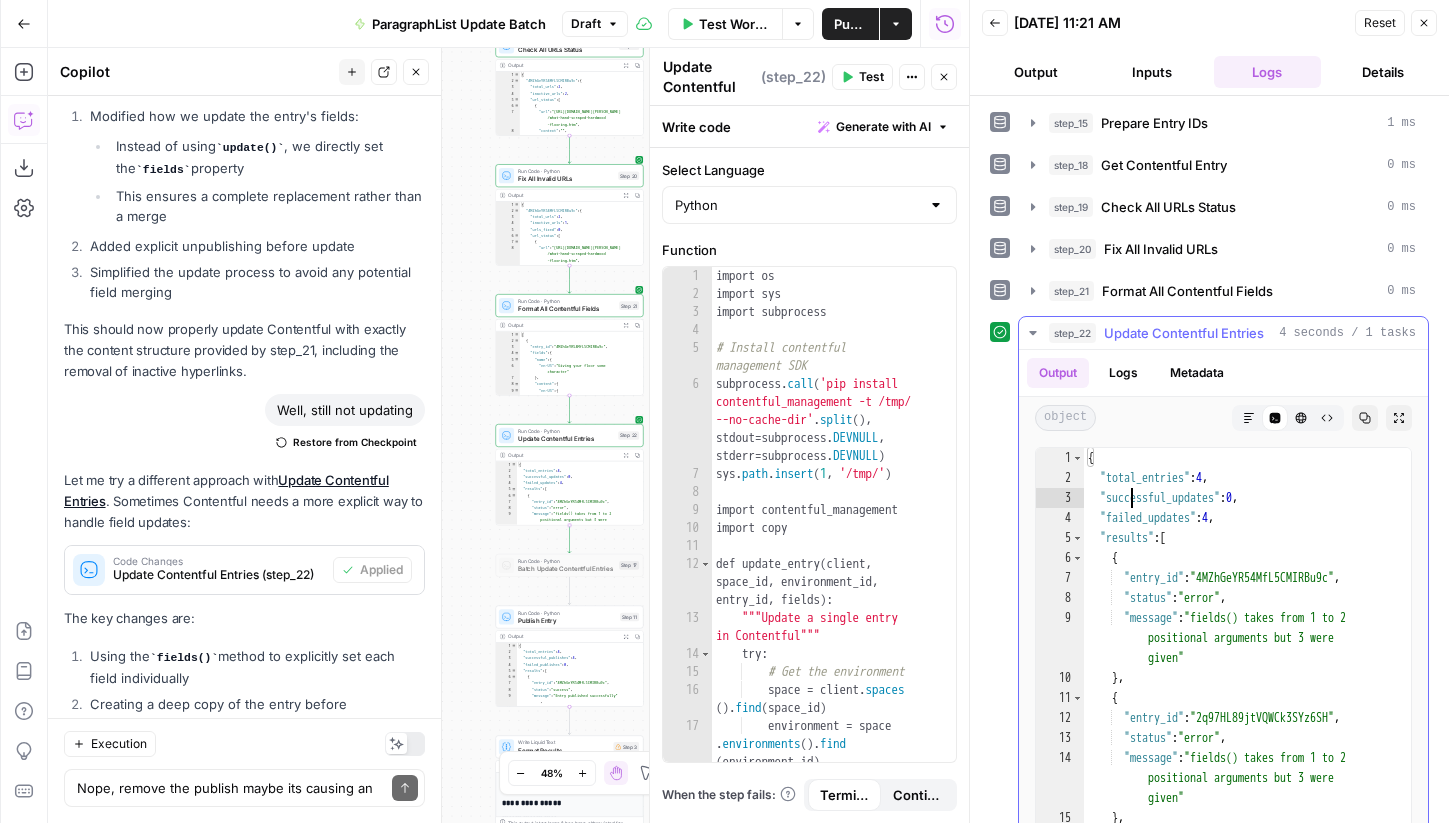 click on "{    "total_entries" :  4 ,    "successful_updates" :  0 ,    "failed_updates" :  4 ,    "results" :  [      {         "entry_id" :  "4MZhGeYR54MfL5CMIRBu9c" ,         "status" :  "error" ,         "message" :  "fields() takes from 1 to 2             positional arguments but 3 were             given"      } ,      {         "entry_id" :  "2q97HL89jtVQWCk3SYz6SH" ,         "status" :  "error" ,         "message" :  "fields() takes from 1 to 2             positional arguments but 3 were             given"      } ,      {         "entry_id" :  "4cLdaOxA87kCQysSpHRZ4V" ," at bounding box center [1247, 664] 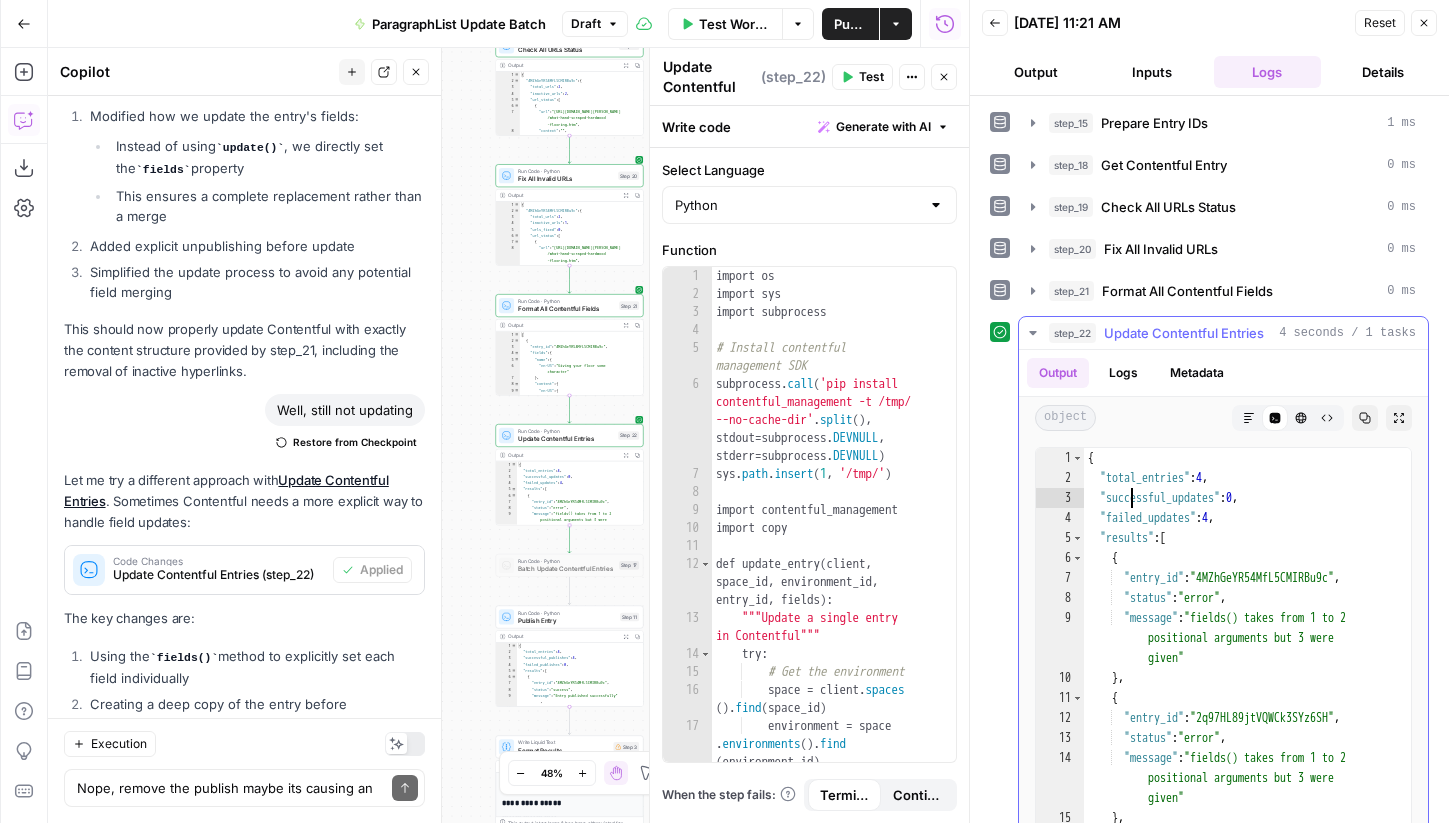 type on "*
*" 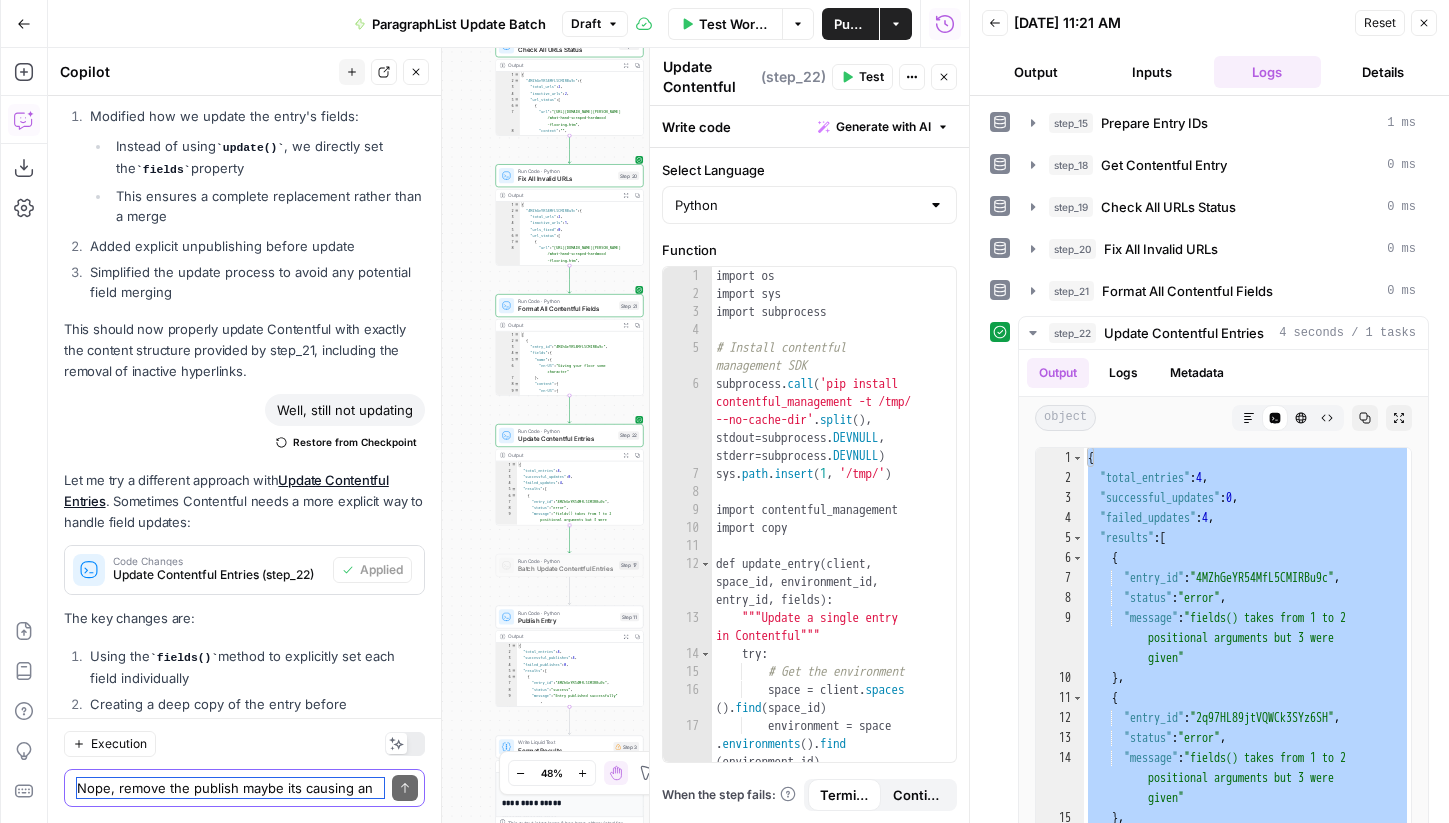 click on "Nope, remove the publish maybe its causing an issue" at bounding box center [230, 788] 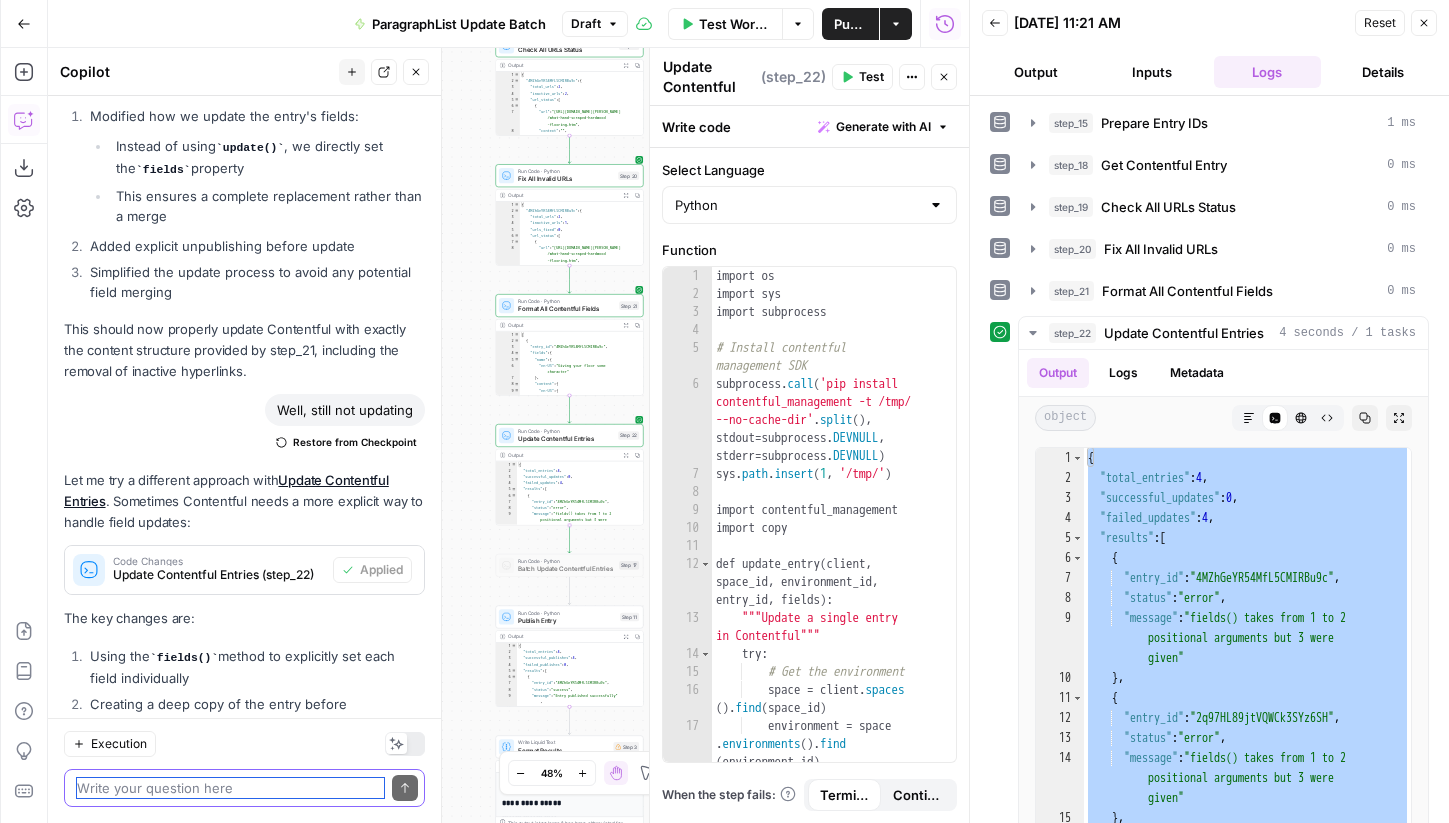 paste on "{
"total_entries": 4,
"successful_updates": 0,
"failed_updates": 4,
"results": [
{
"entry_id": "4MZhGeYR54MfL5CMIRBu9c",
"status": "error",
"message": "fields() takes from 1 to 2 positional arguments but 3 were given"
},
{
"entry_id": "2q97HL89jtVQWCk3SYz6SH",
"status": "error",
"message": "fields() takes from 1 to 2 positional arguments but 3 were given"
},
{
"entry_id": "4cLdaOxA87kCQysSpHRZ4V",
"status": "error",
"message": "fields() takes from 1 to 2 positional arguments but 3 were given"
},
{
"entry_id": "55mk44ZzSE6RxvDM3WMtpU",
"status": "error",
"message": "fields() takes from 1 to 2 positional arguments but 3 were given"
}
]
}" 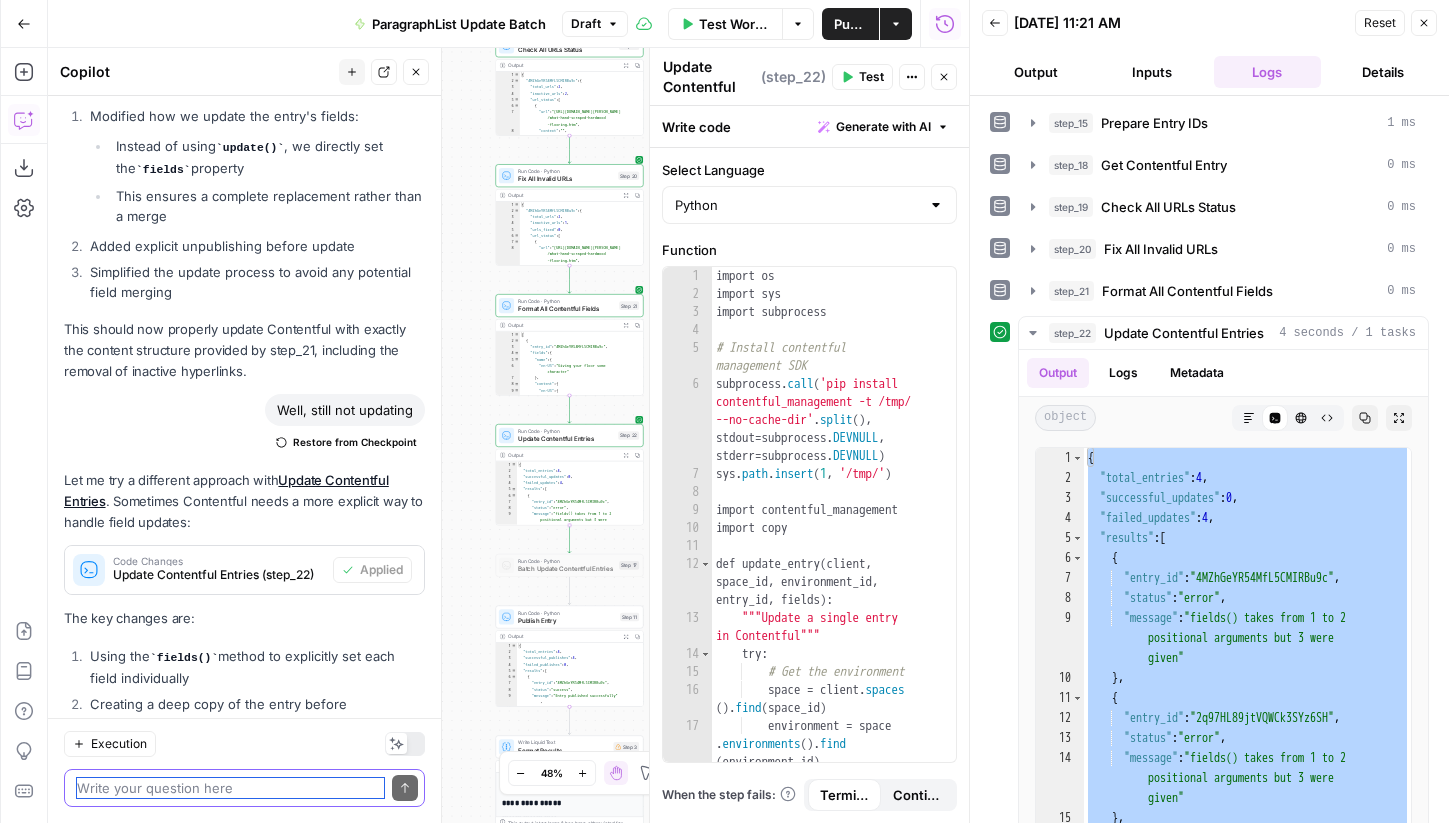 type on "{
"total_entries": 4,
"successful_updates": 0,
"failed_updates": 4,
"results": [
{
"entry_id": "4MZhGeYR54MfL5CMIRBu9c",
"status": "error",
"message": "fields() takes from 1 to 2 positional arguments but 3 were given"
},
{
"entry_id": "2q97HL89jtVQWCk3SYz6SH",
"status": "error",
"message": "fields() takes from 1 to 2 positional arguments but 3 were given"
},
{
"entry_id": "4cLdaOxA87kCQysSpHRZ4V",
"status": "error",
"message": "fields() takes from 1 to 2 positional arguments but 3 were given"
},
{
"entry_id": "55mk44ZzSE6RxvDM3WMtpU",
"status": "error",
"message": "fields() takes from 1 to 2 positional arguments but 3 were given"
}
]
}" 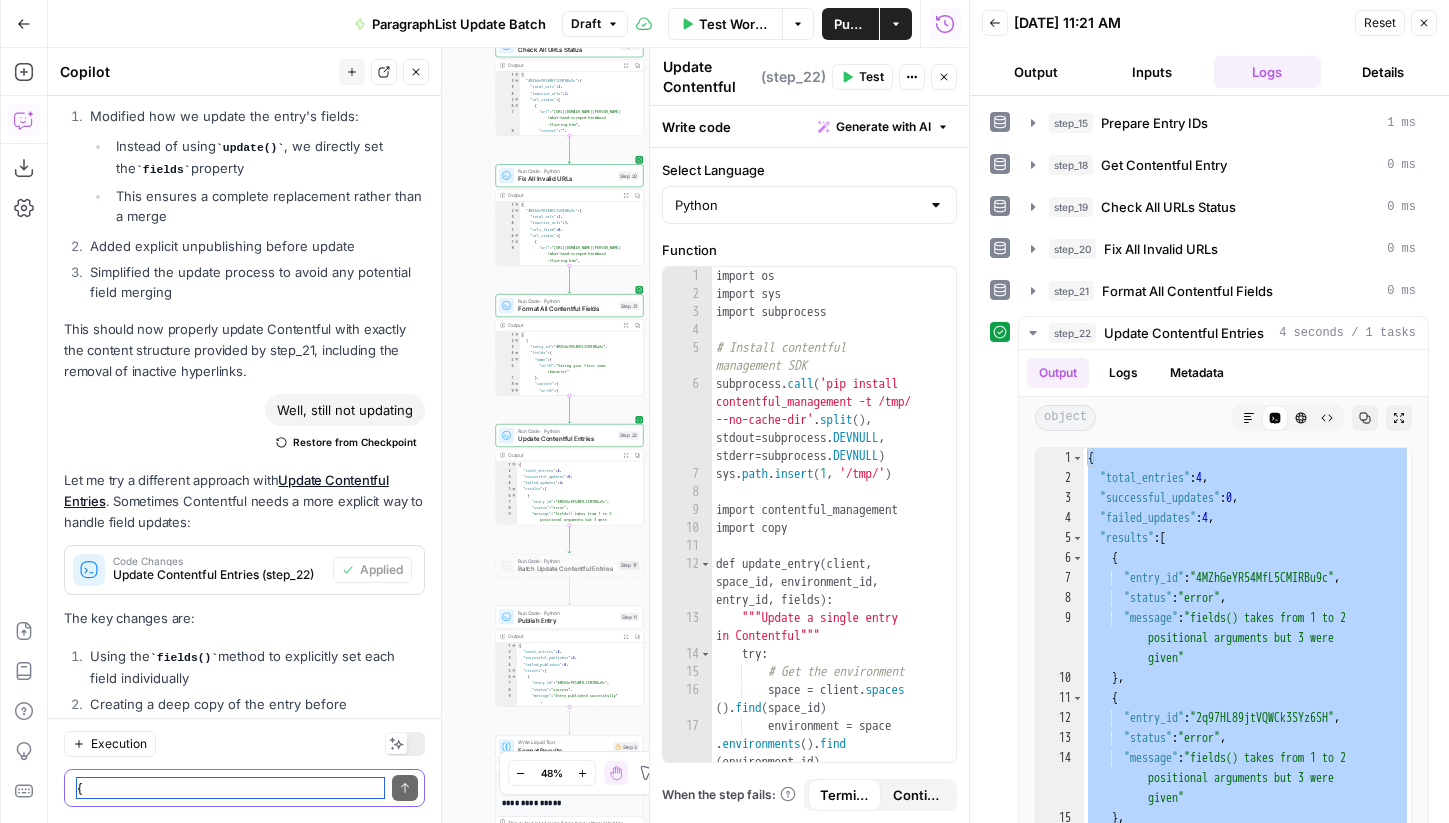 scroll, scrollTop: 58665, scrollLeft: 0, axis: vertical 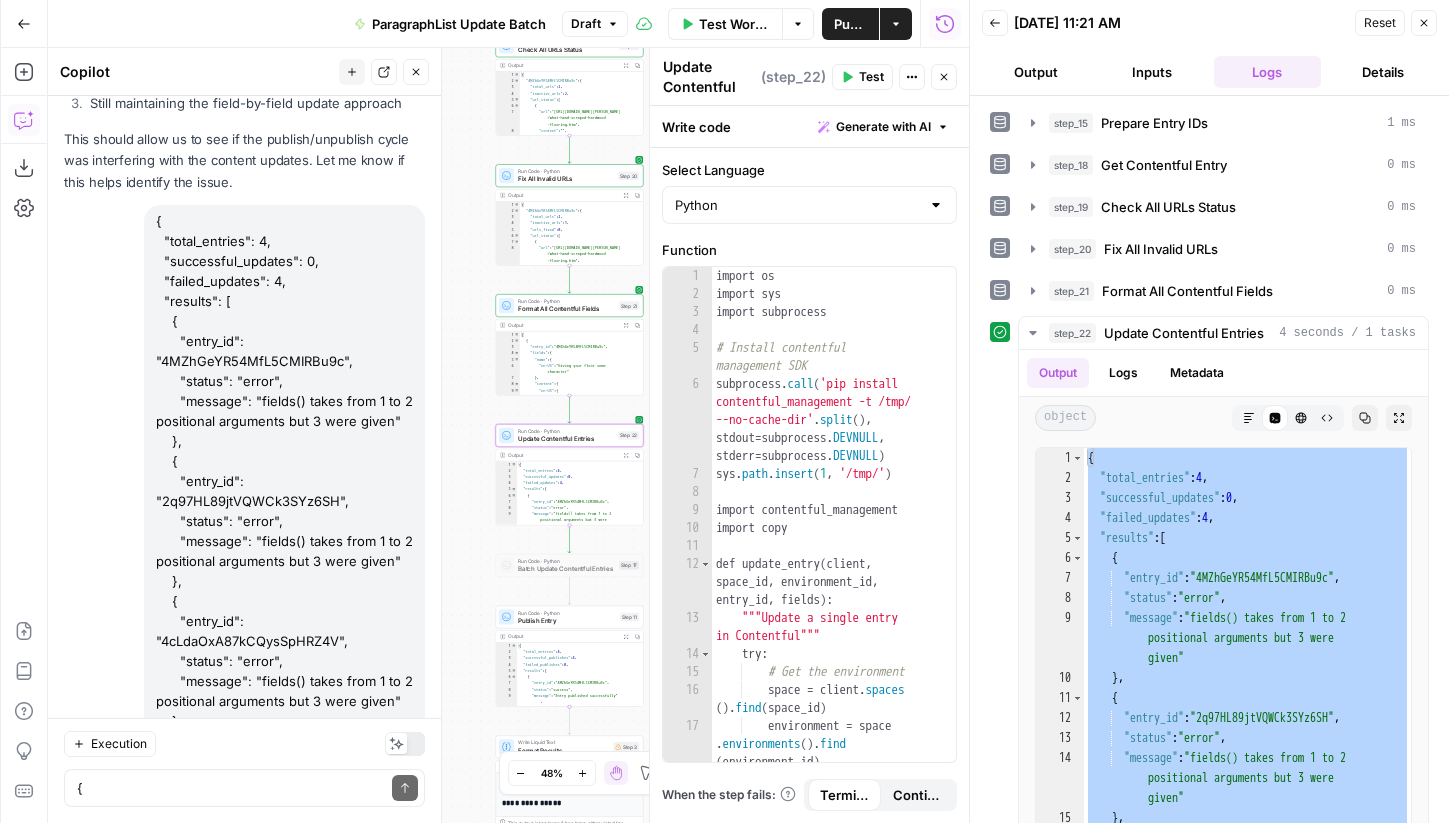 click on "Apply" at bounding box center [386, 1008] 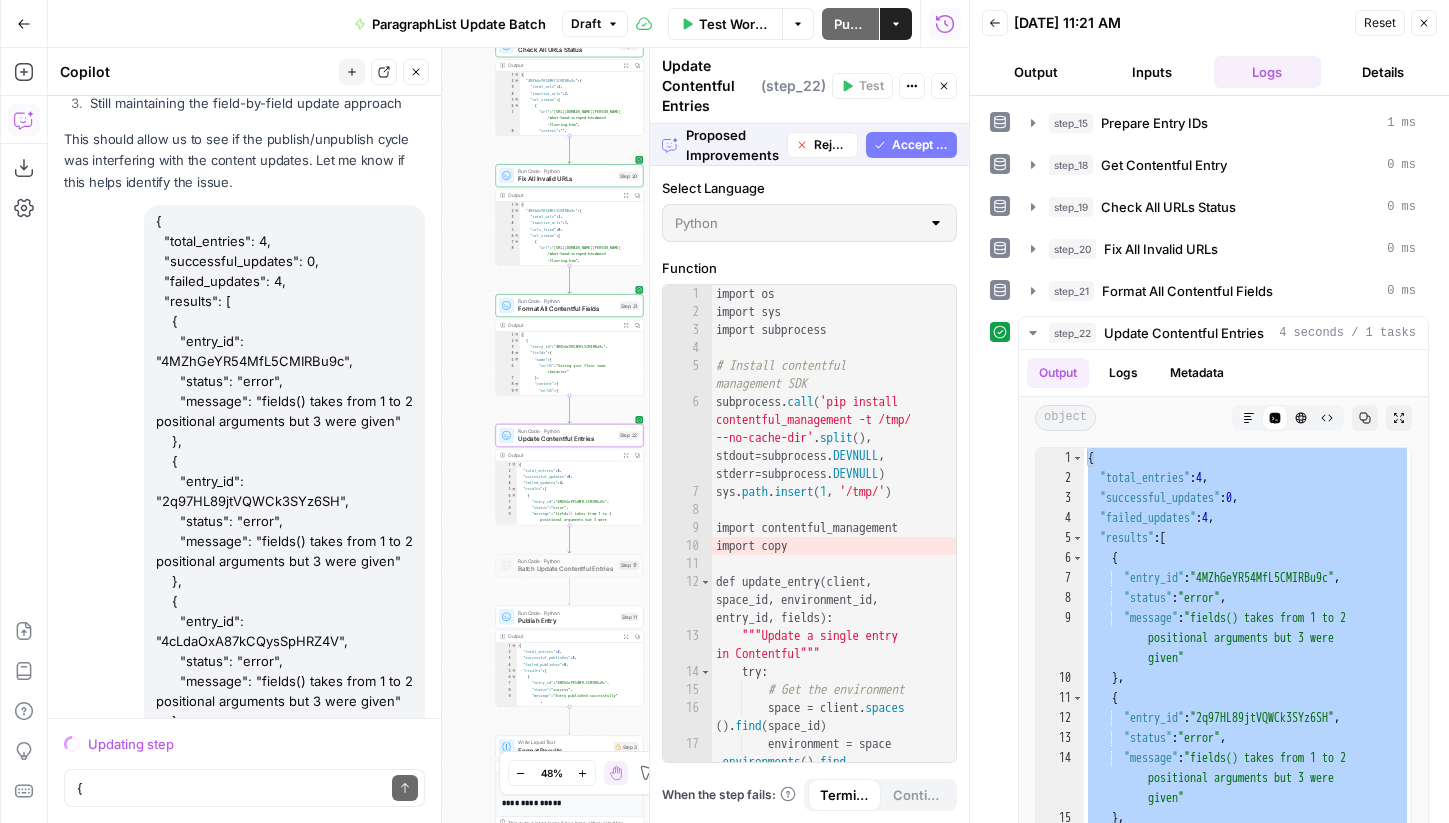 click on "Accept" at bounding box center [383, 1008] 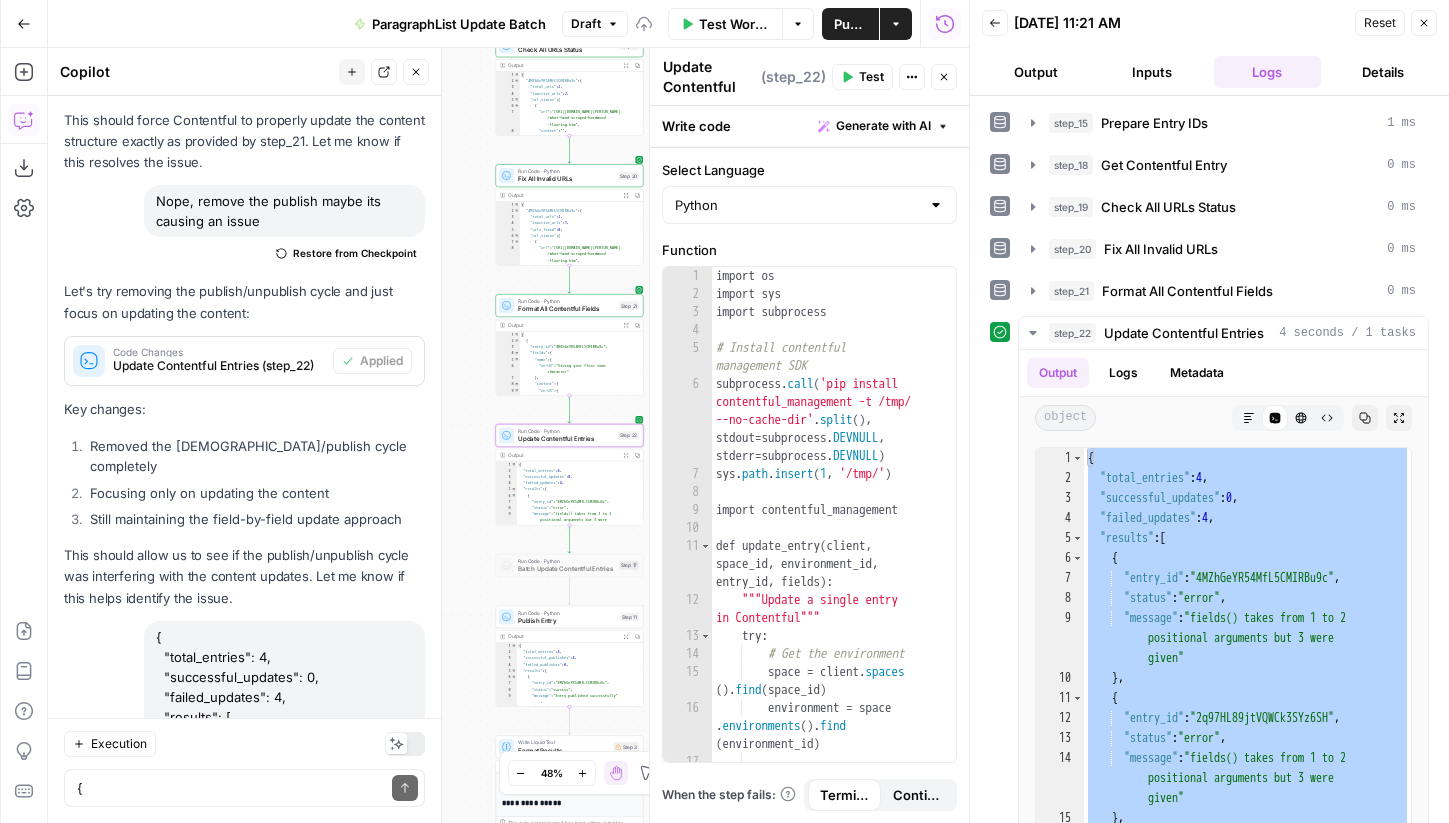 scroll, scrollTop: 59520, scrollLeft: 0, axis: vertical 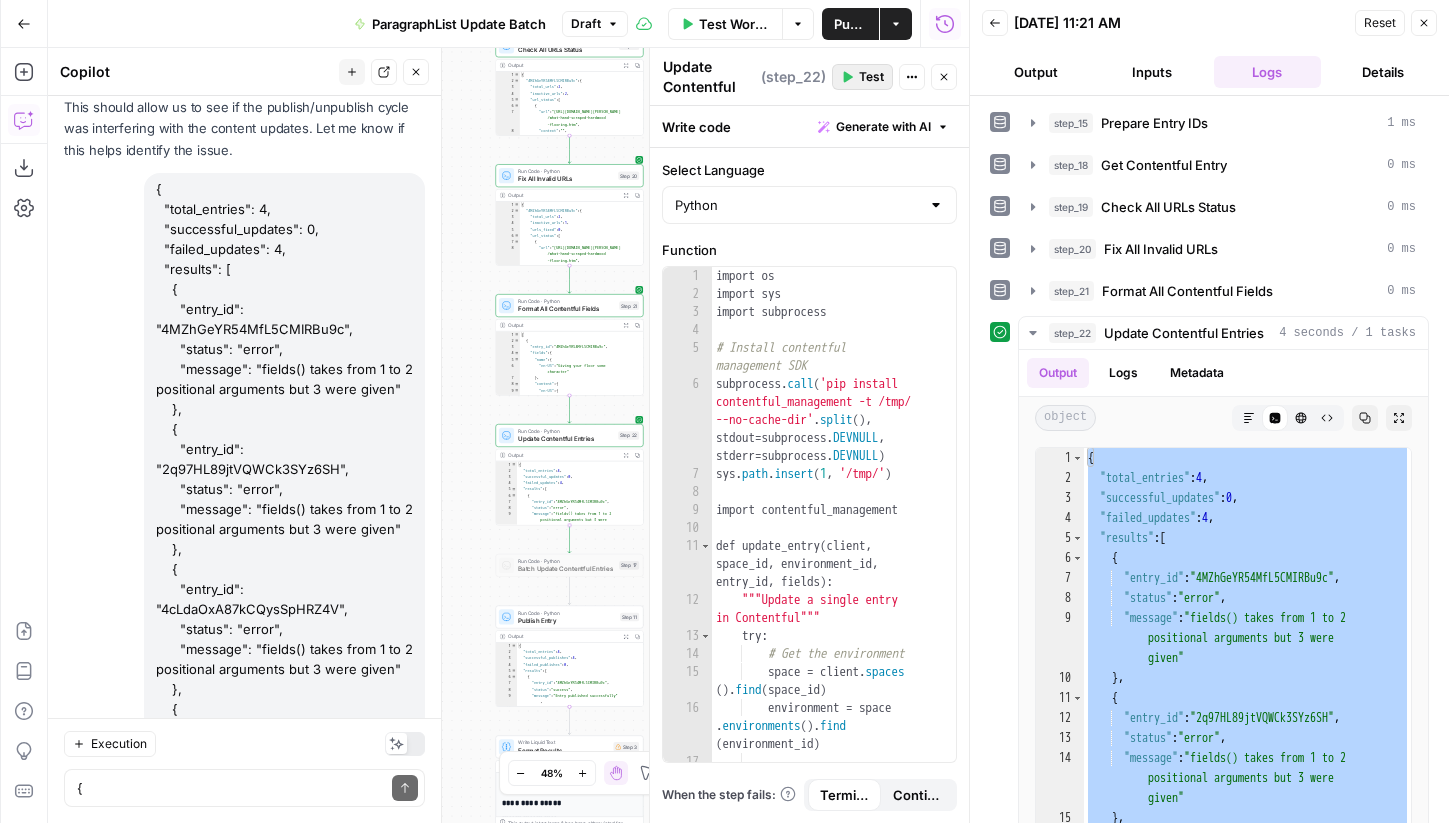 click on "Test" at bounding box center [871, 77] 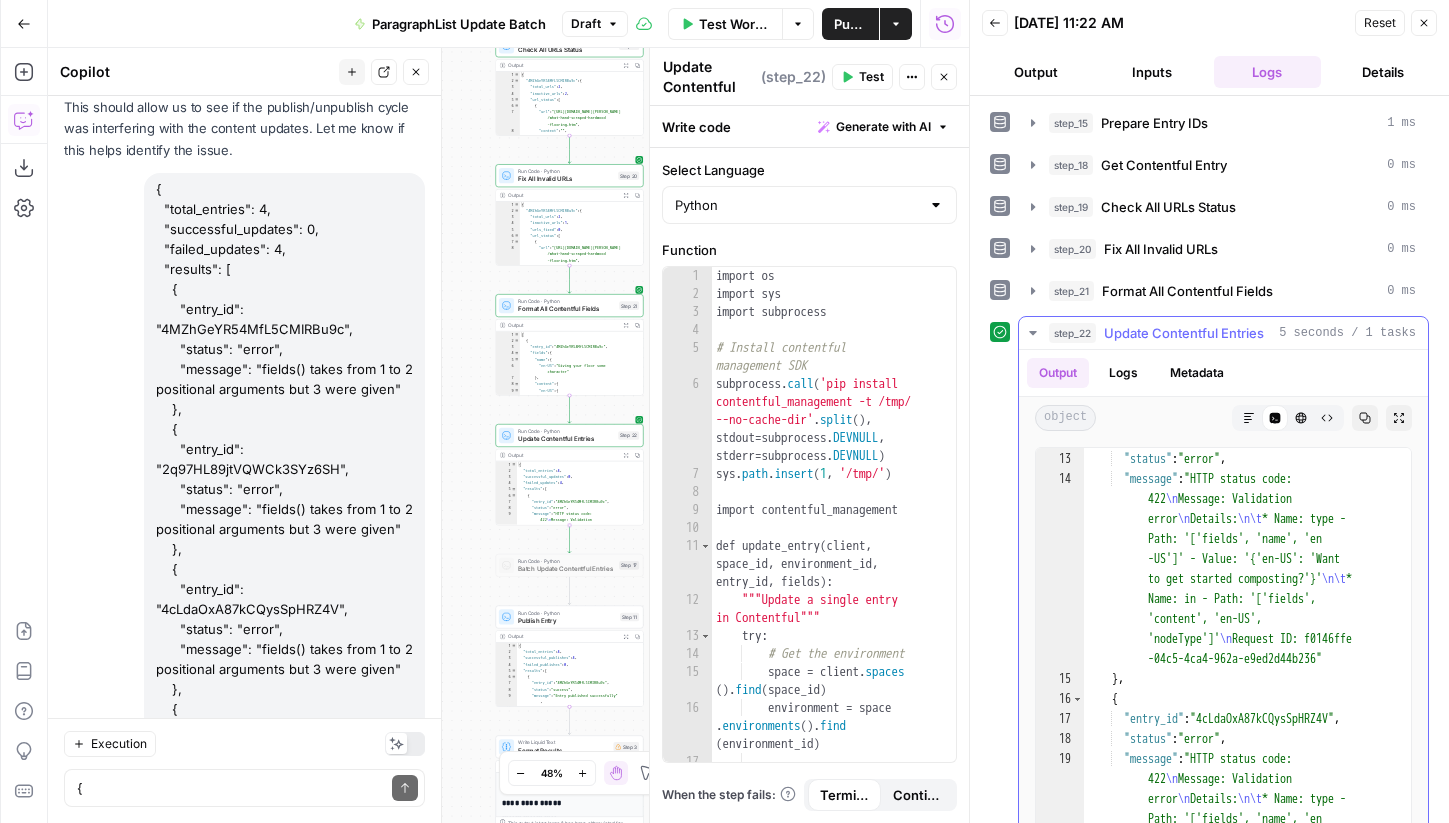 scroll, scrollTop: 429, scrollLeft: 0, axis: vertical 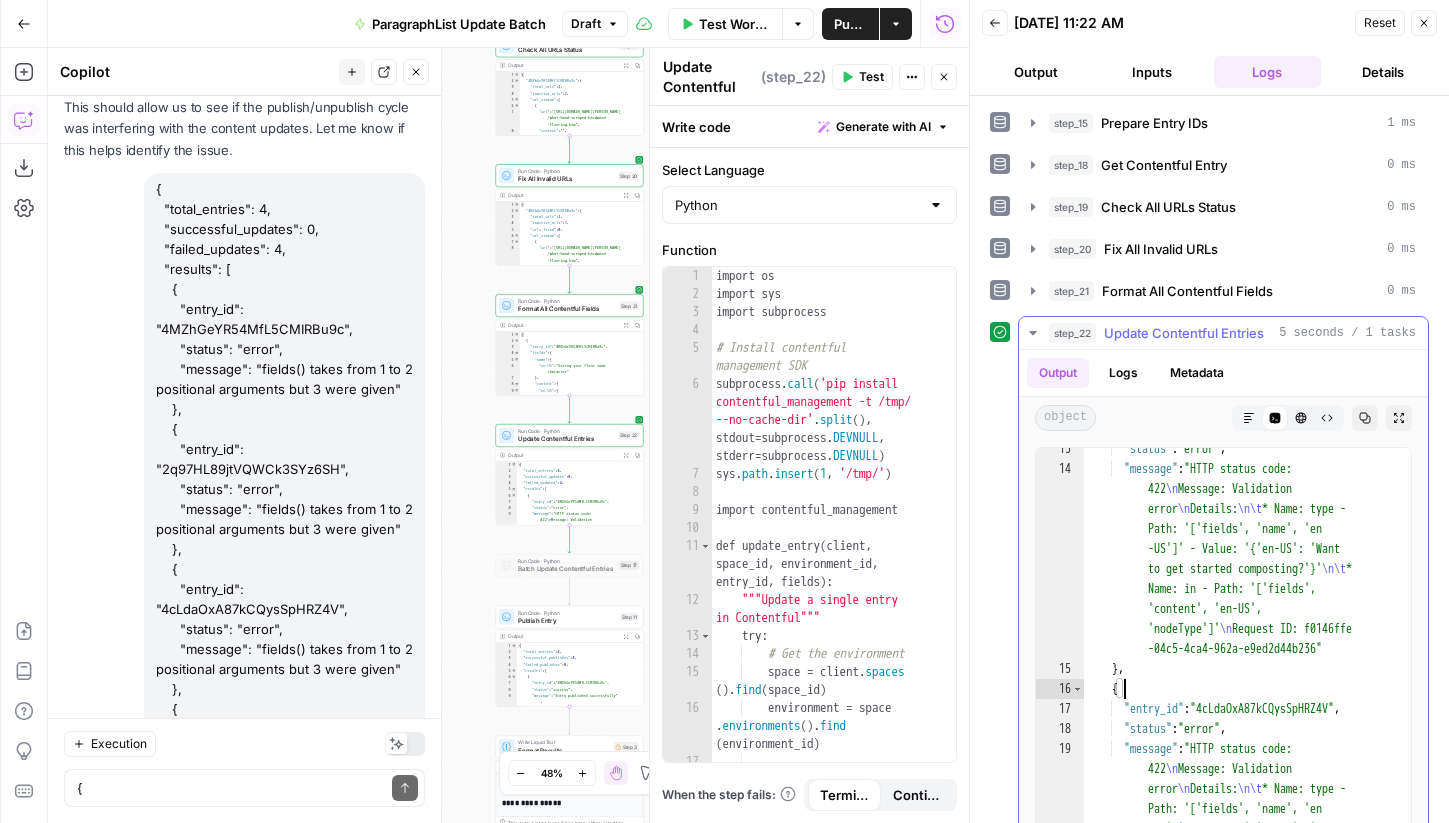 click on ""status" :  "error" ,         "message" :  "HTTP status code:             422 \n Message: Validation             error \n Details:  \n\t * Name: type -             Path: '['fields', 'name', 'en            -US']' - Value: '{'en-US': 'Want             to get started composting?'}' \n\t *             Name: in - Path: '['fields',             'content', 'en-US',             'nodeType']' \n Request ID: f0146ffe            -04c5-4ca4-962a-e9ed2d44b236"      } ,      {         "entry_id" :  "4cLdaOxA87kCQysSpHRZ4V" ,         "status" :  "error" ,         "message" :  "HTTP status code:             422 \n Message: Validation             error \n Details:  \n\t * Name: type -             Path: '['fields', 'name', 'en            -US']' - Value: '{'en-US': 'Summer             vacations can conjure up images of             sun-soaked beaches             and" at bounding box center [1247, 785] 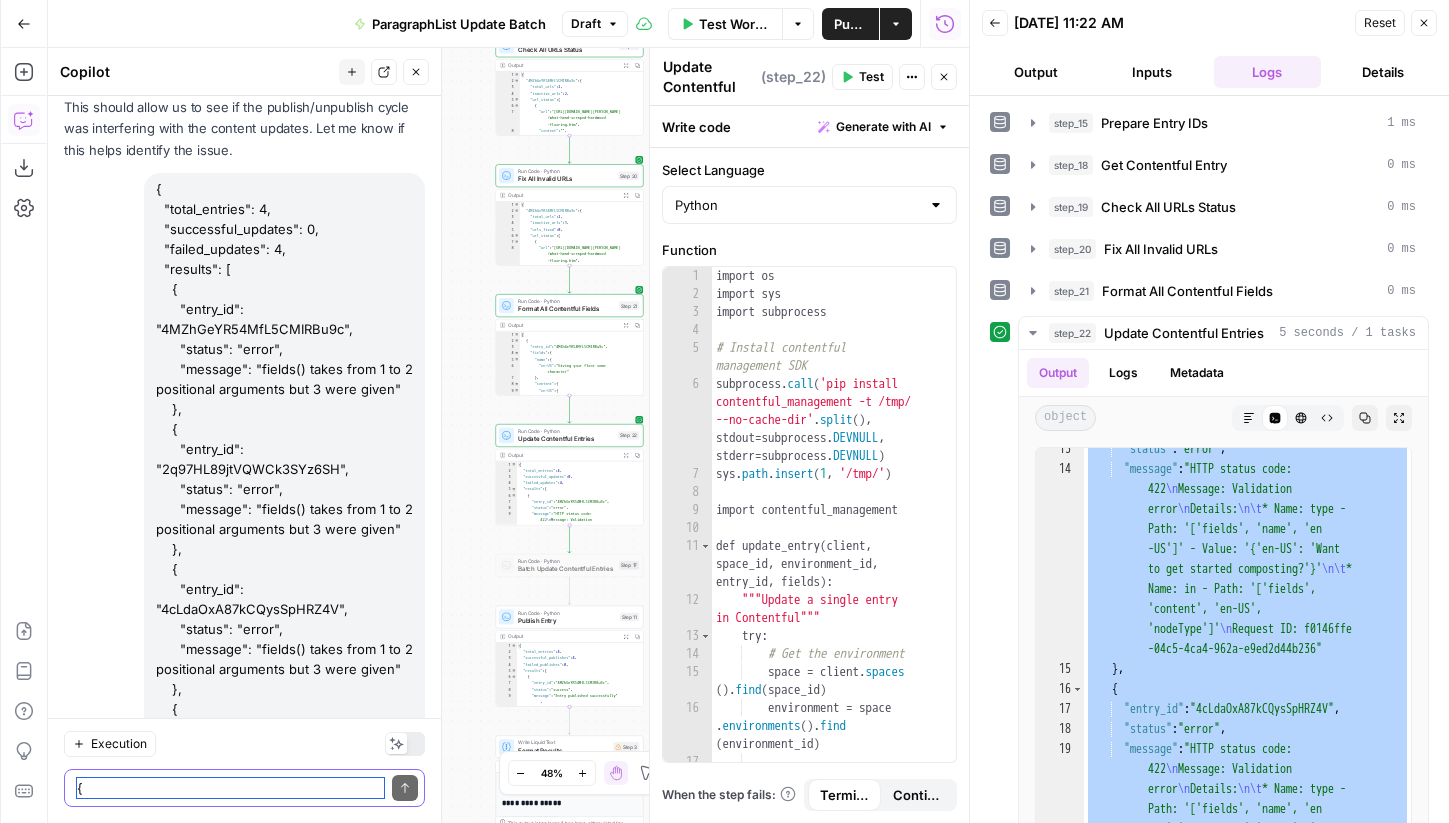 click on "{
"total_entries": 4,
"successful_updates": 0,
"failed_updates": 4,
"results": [
{
"entry_id": "4MZhGeYR54MfL5CMIRBu9c",
"status": "error",
"message": "fields() takes from 1 to 2 positional arguments but 3 were given"
},
{
"entry_id": "2q97HL89jtVQWCk3SYz6SH",
"status": "error",
"message": "fields() takes from 1 to 2 positional arguments but 3 were given"
},
{
"entry_id": "4cLdaOxA87kCQysSpHRZ4V",
"status": "error",
"message": "fields() takes from 1 to 2 positional arguments but 3 were given"
},
{
"entry_id": "55mk44ZzSE6RxvDM3WMtpU",
"status": "error",
"message": "fields() takes from 1 to 2 positional arguments but 3 were given"
}
]
}" at bounding box center (230, 788) 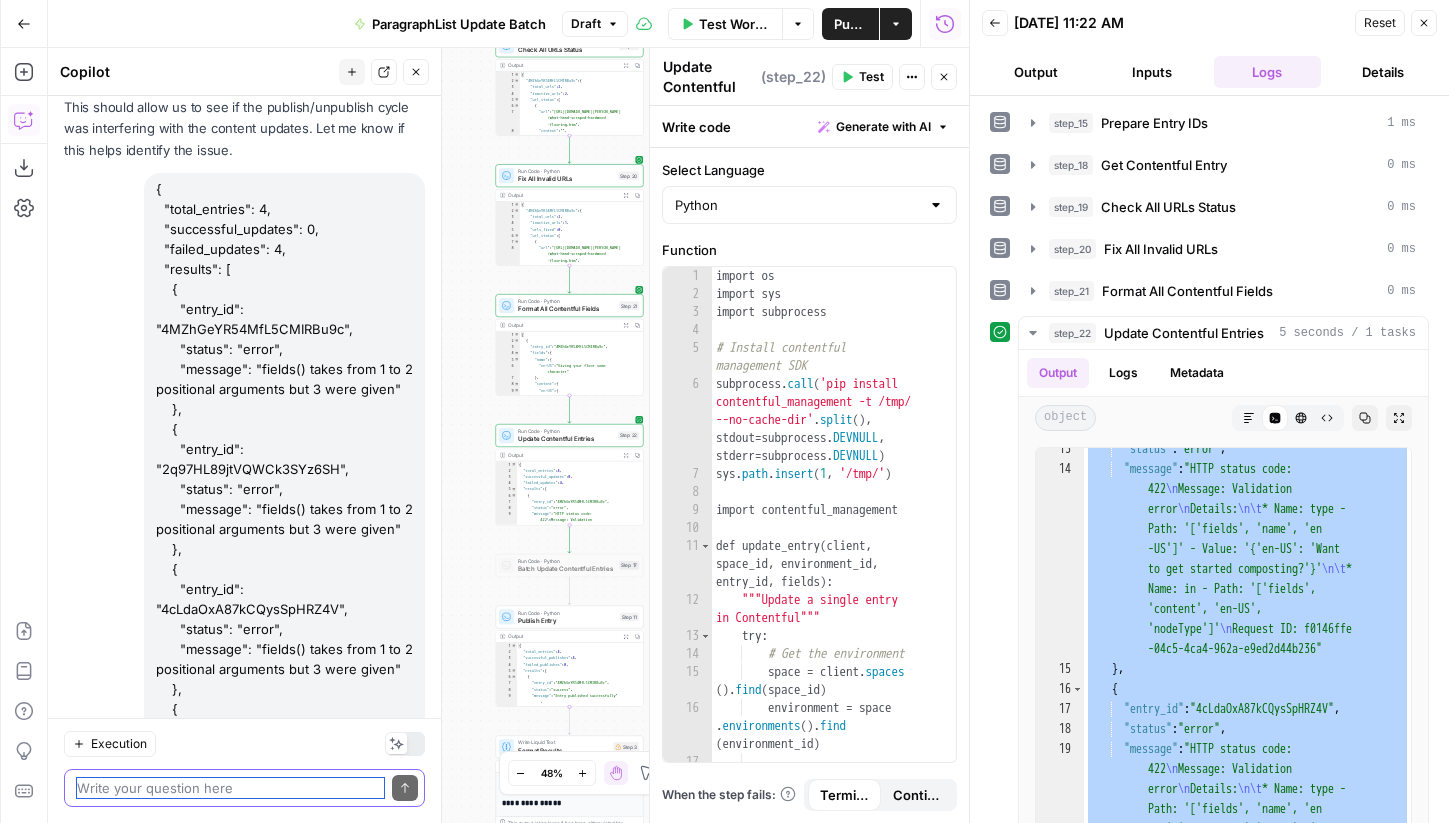 paste on "{
"total_entries": 4,
"successful_updates": 0,
"failed_updates": 4,
"results": [
{
"entry_id": "4MZhGeYR54MfL5CMIRBu9c",
"status": "error",
"message": "HTTP status code: 422\nMessage: Validation error\nDetails: \n\t* Name: type - Path: '['fields', 'name', 'en-US']' - Value: '{'en-US': 'Giving your floor some character'}'\n\t* Name: in - Path: '['fields', 'content', 'en-US', 'nodeType']'\nRequest ID: 3e610576-263c-45f1-8016-701d9a2b89f6"
},
{
"entry_id": "2q97HL89jtVQWCk3SYz6SH",
"status": "error",
"message": "HTTP status code: 422\nMessage: Validation error\nDetails: \n\t* Name: type - Path: '['fields', 'name', 'en-US']' - Value: '{'en-US': 'Want to get started composting?'}'\n\t* Name: in - Path: '['fields', 'content', 'en-US', 'nodeType']'\nRequest ID: f0146ffe-04c5-4ca4-962a-e9ed2d44b236"
},
{
"entry_id": "4cLdaOxA87kCQysSpHRZ4V",
"status": "error",
"message": "HTTP status code: 422\nMessage: Validation error\nDetails: \n\..." 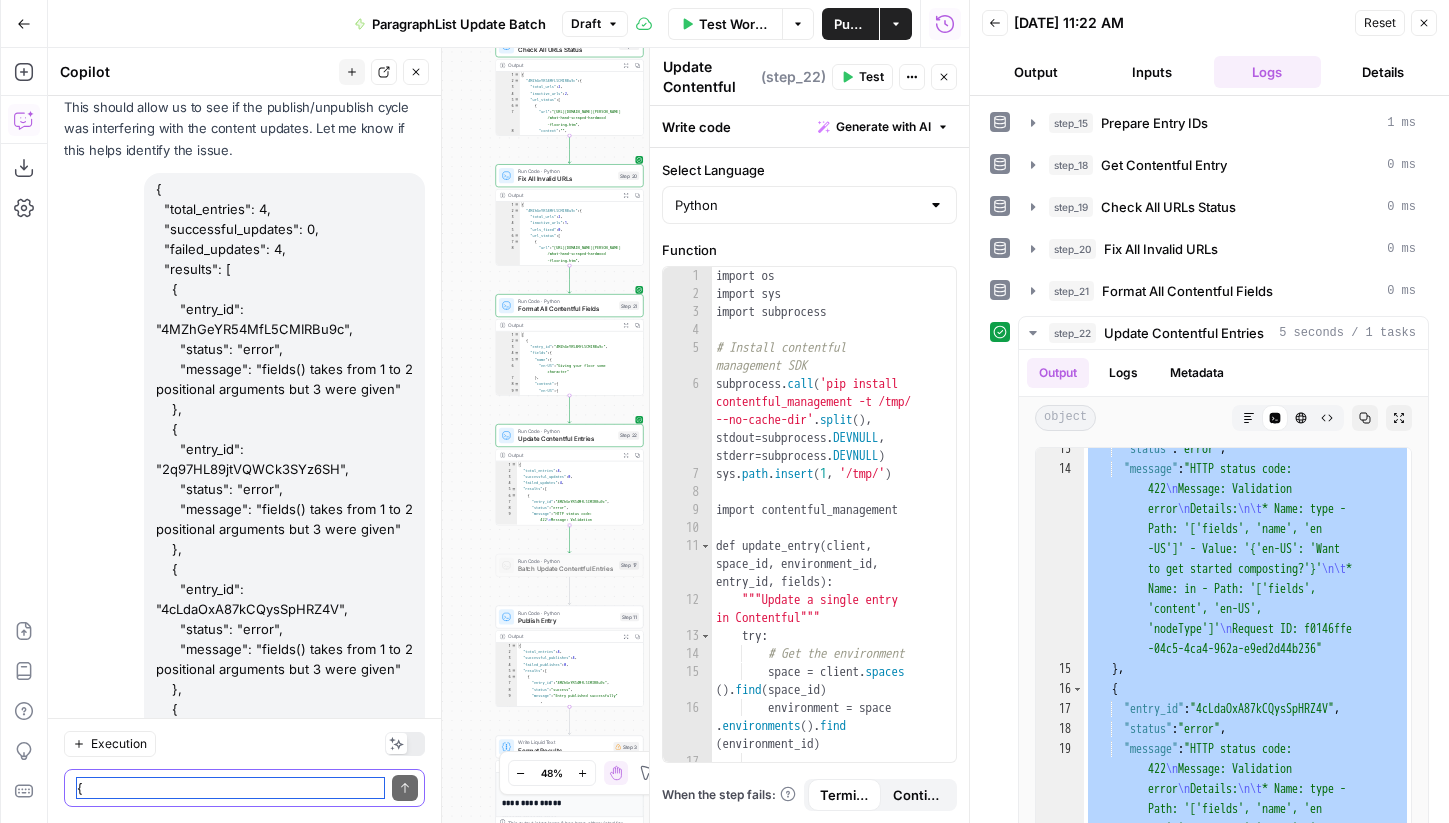 scroll, scrollTop: 59800, scrollLeft: 0, axis: vertical 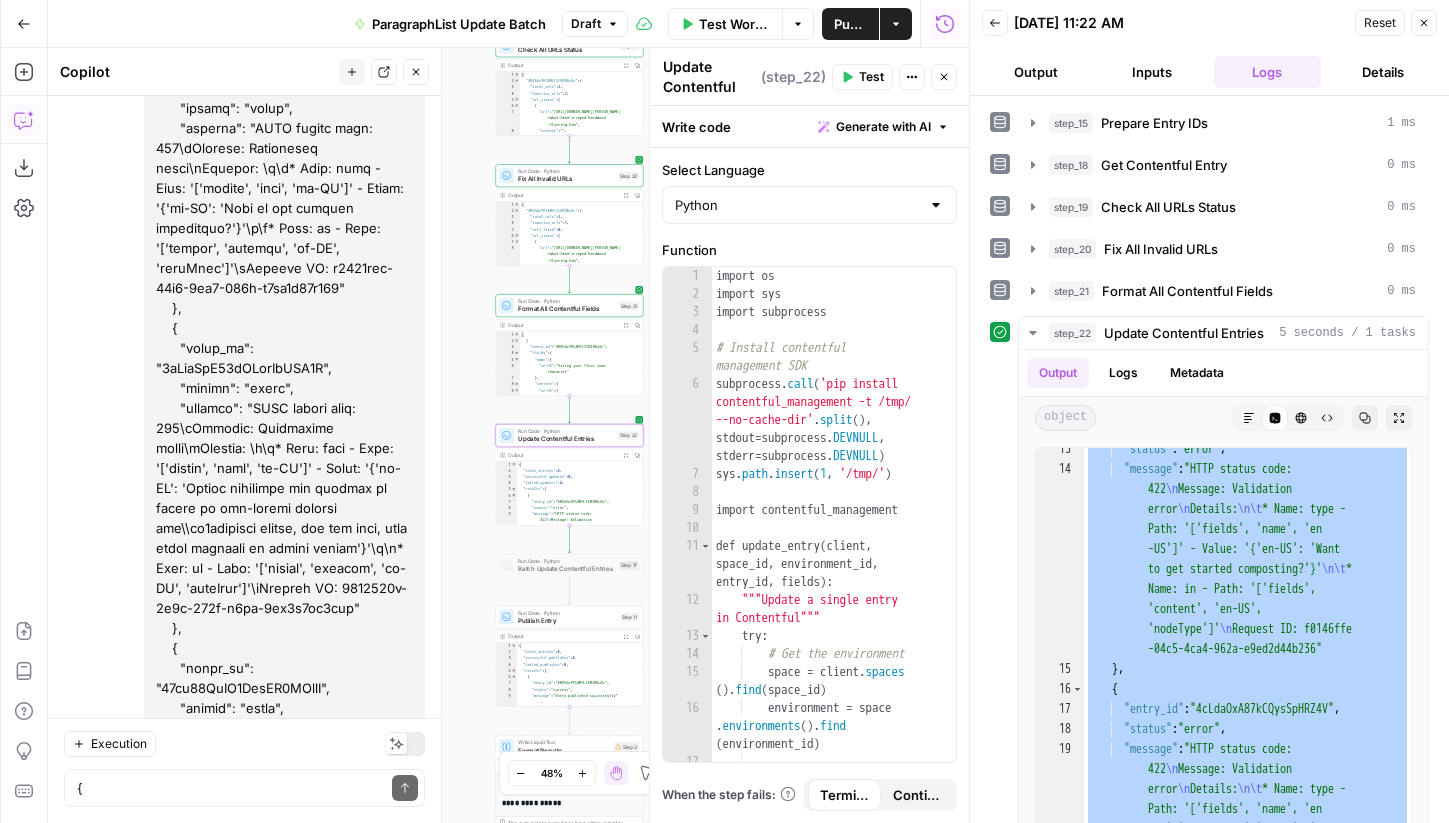 click on "Apply" at bounding box center (386, 1076) 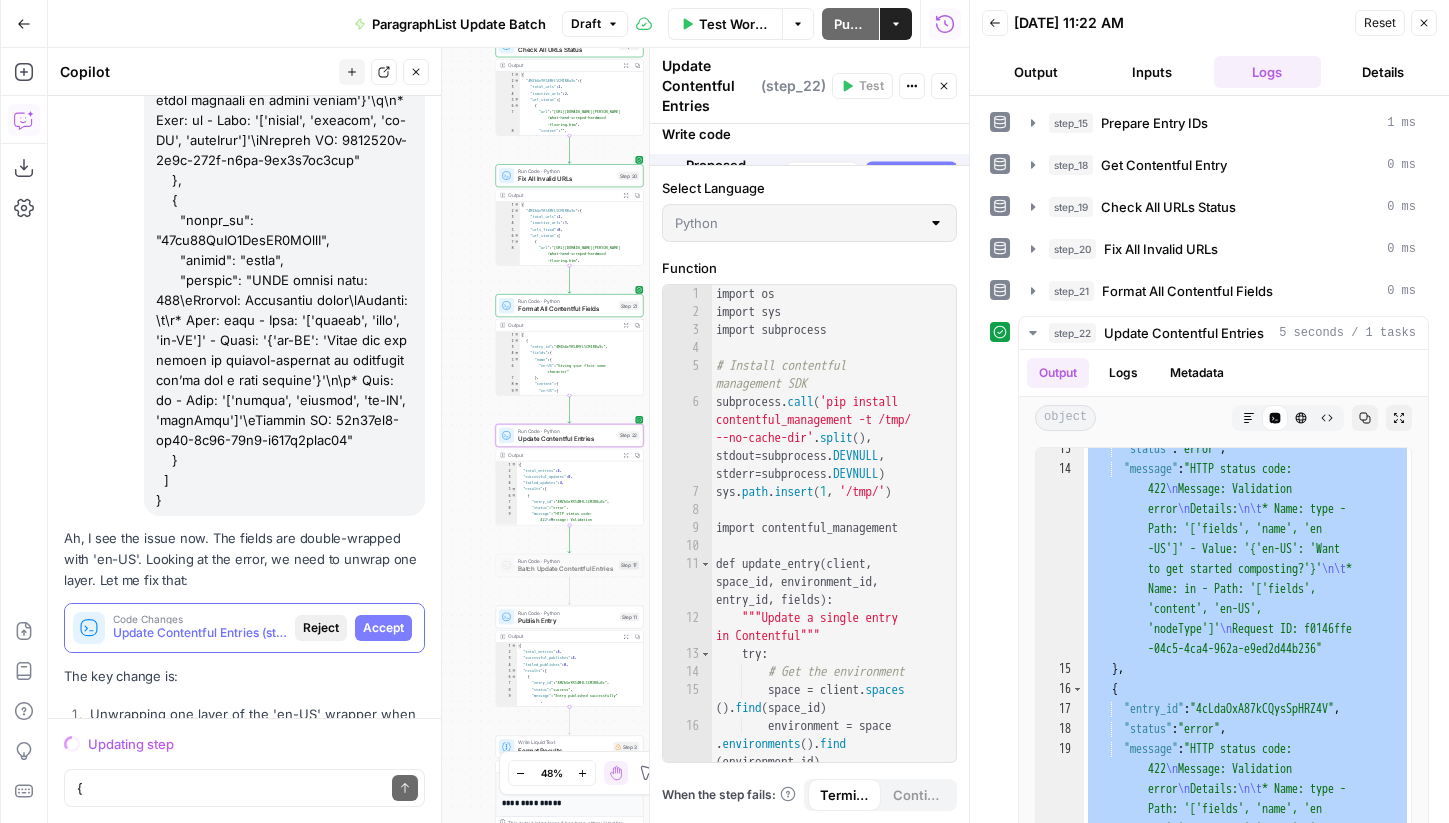 scroll, scrollTop: 60729, scrollLeft: 0, axis: vertical 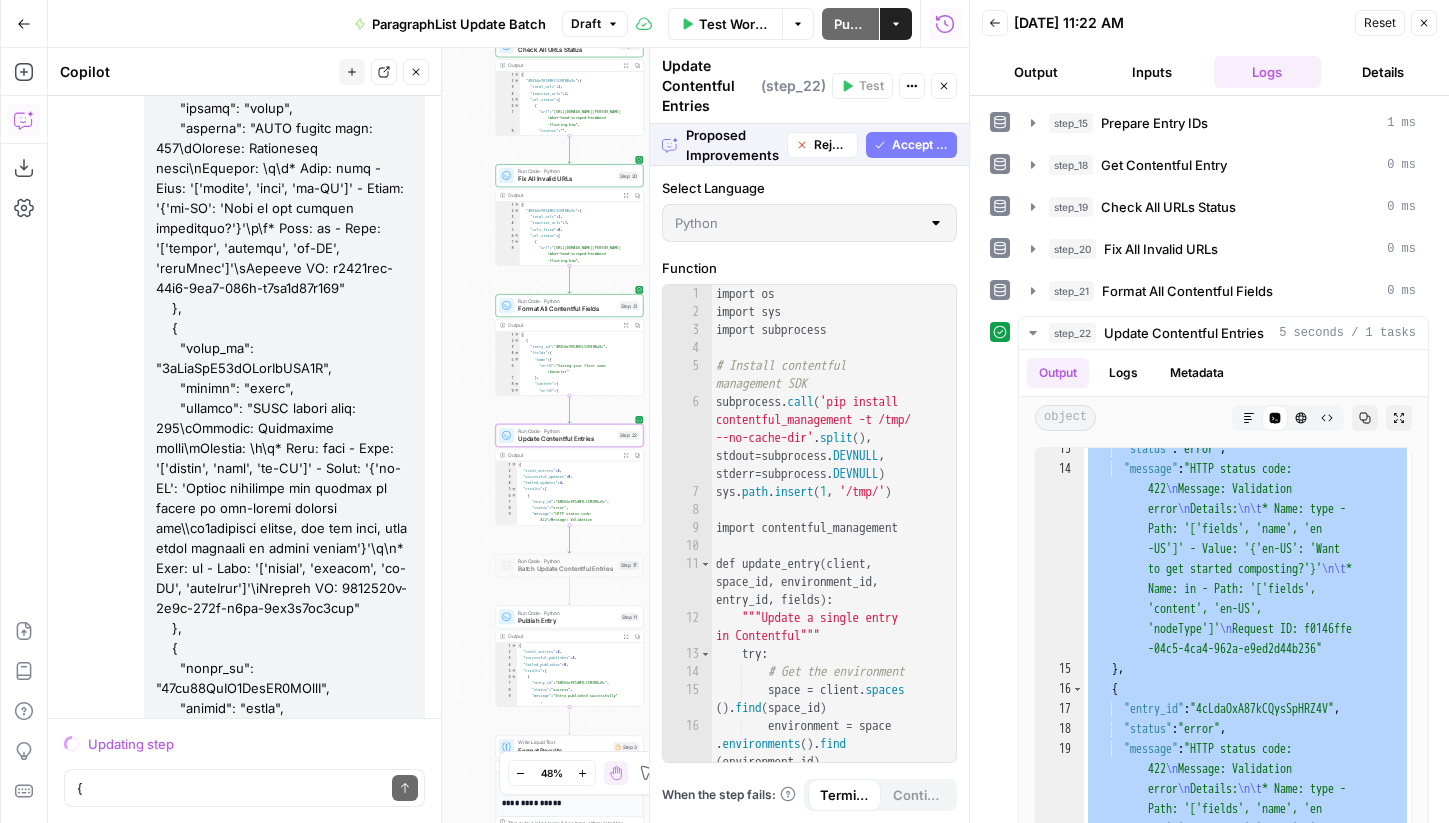 click on "Accept" at bounding box center [383, 1076] 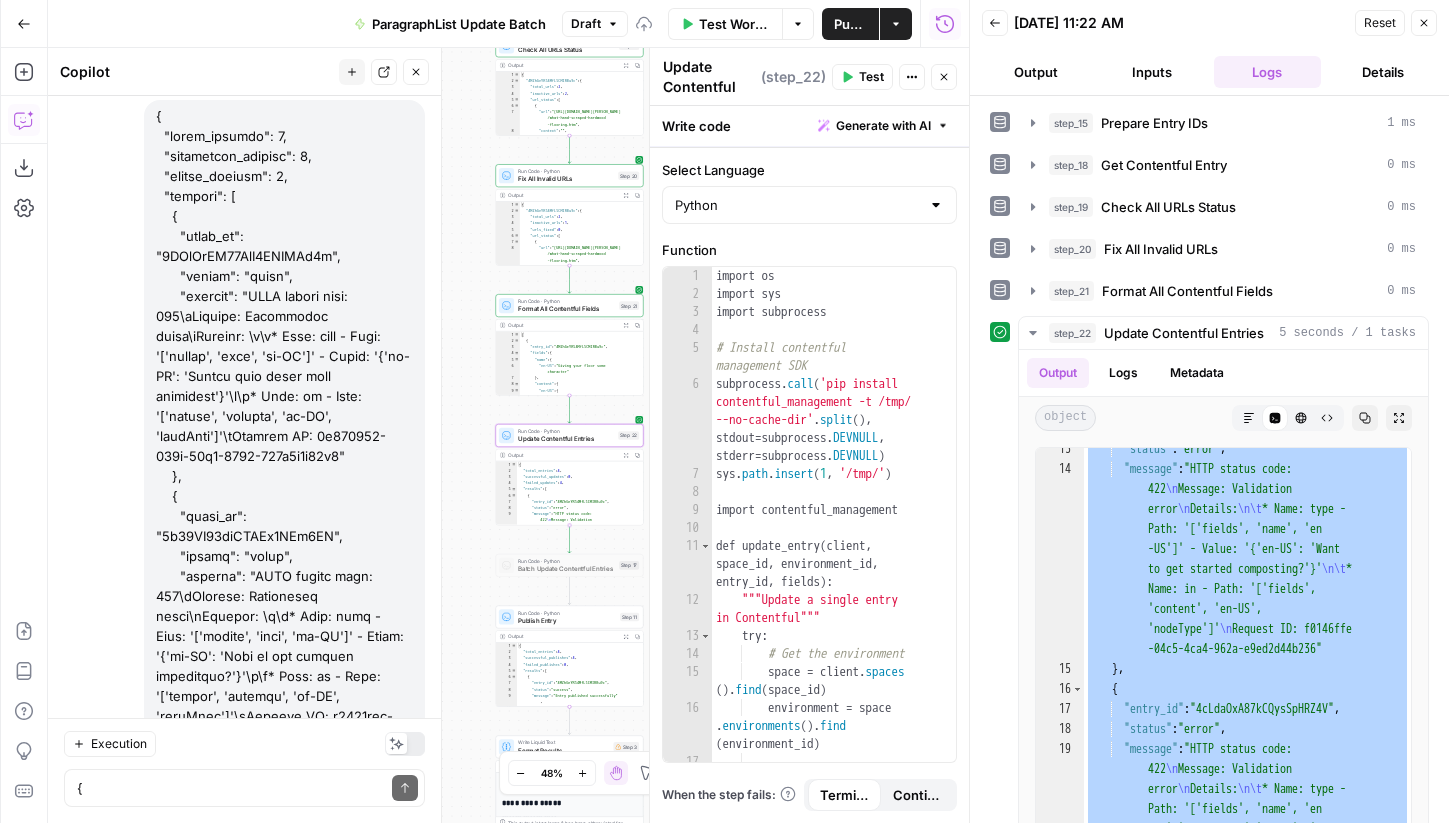 scroll, scrollTop: 61209, scrollLeft: 0, axis: vertical 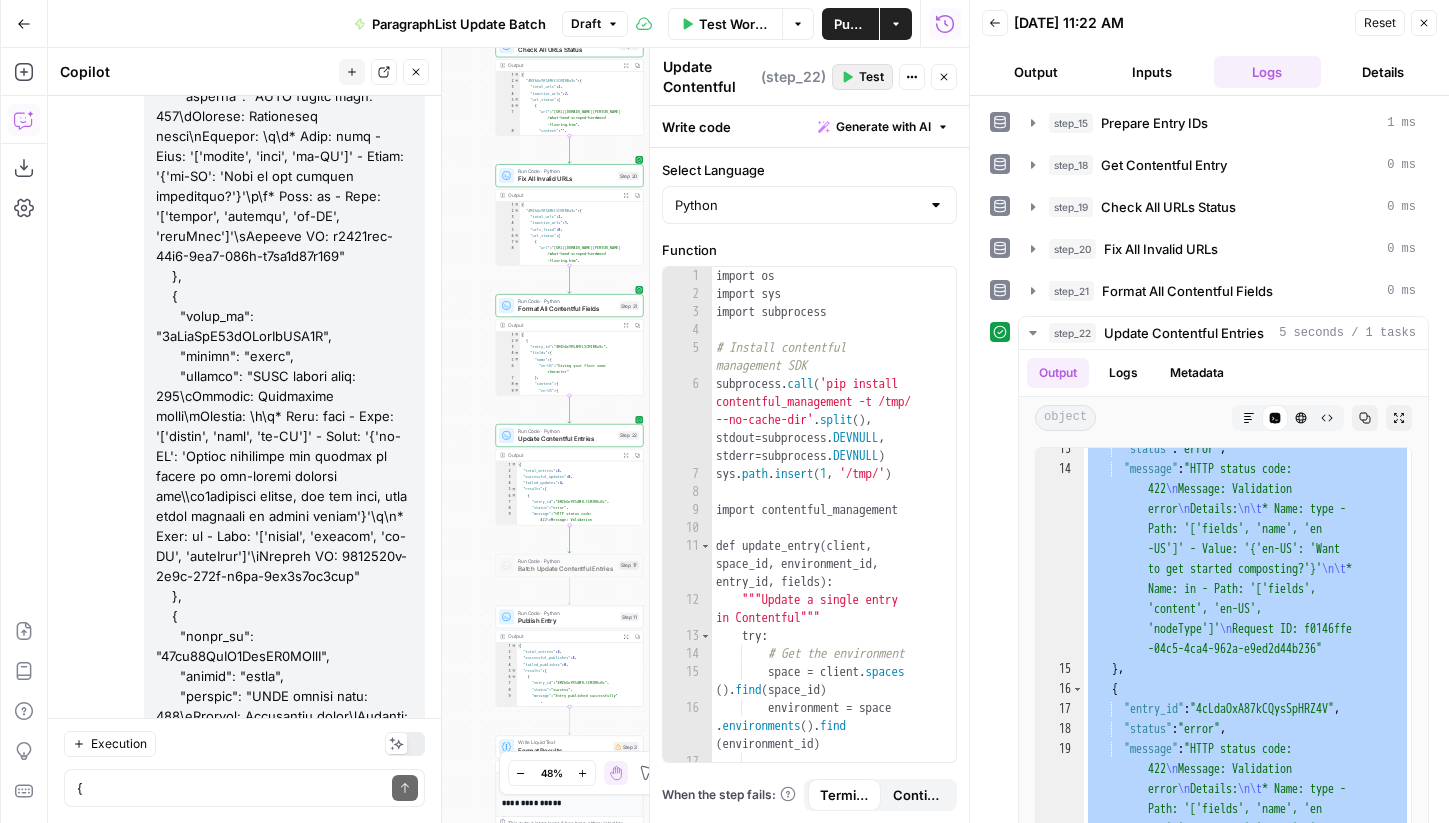 click on "Test" at bounding box center [871, 77] 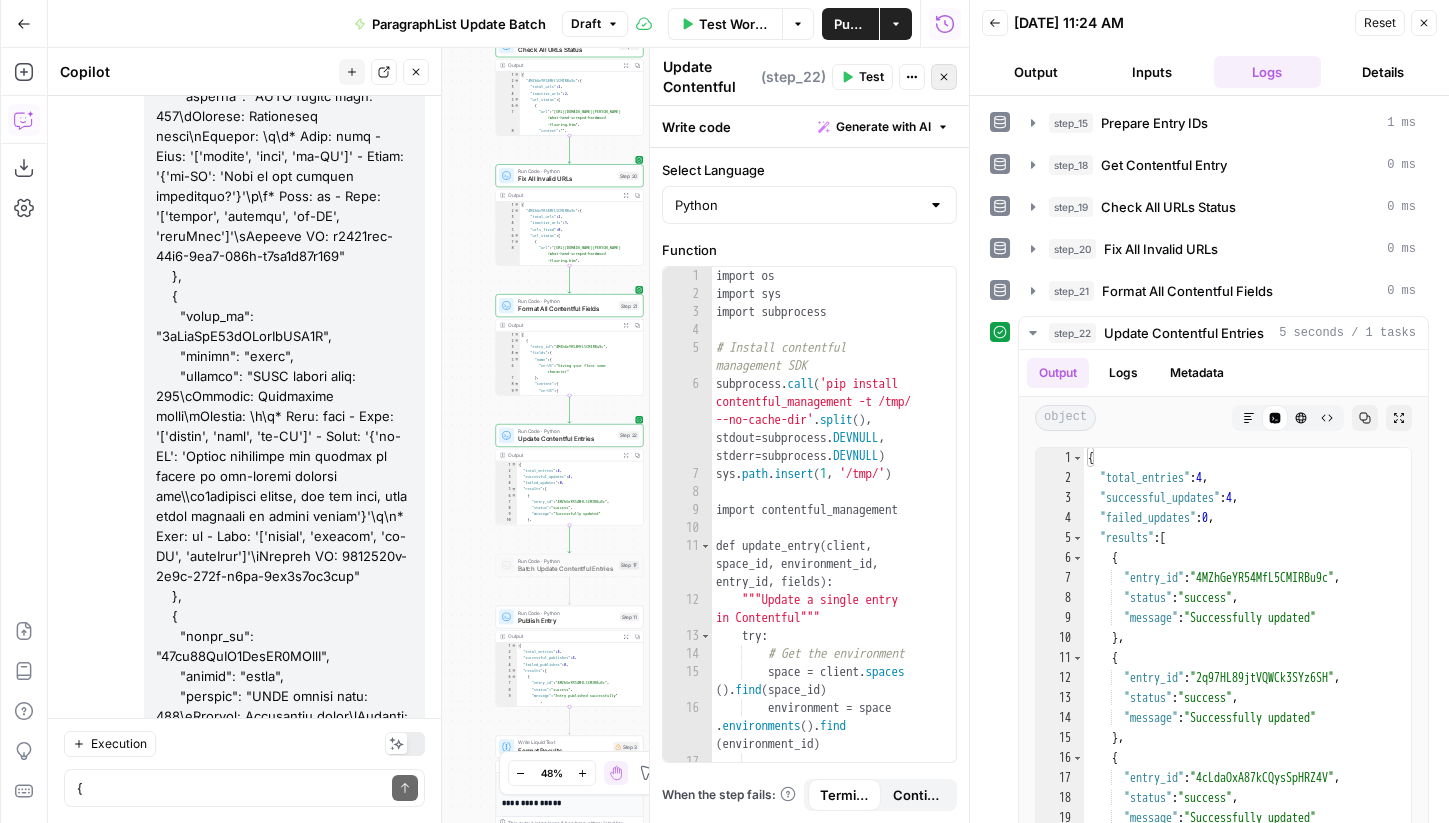 click 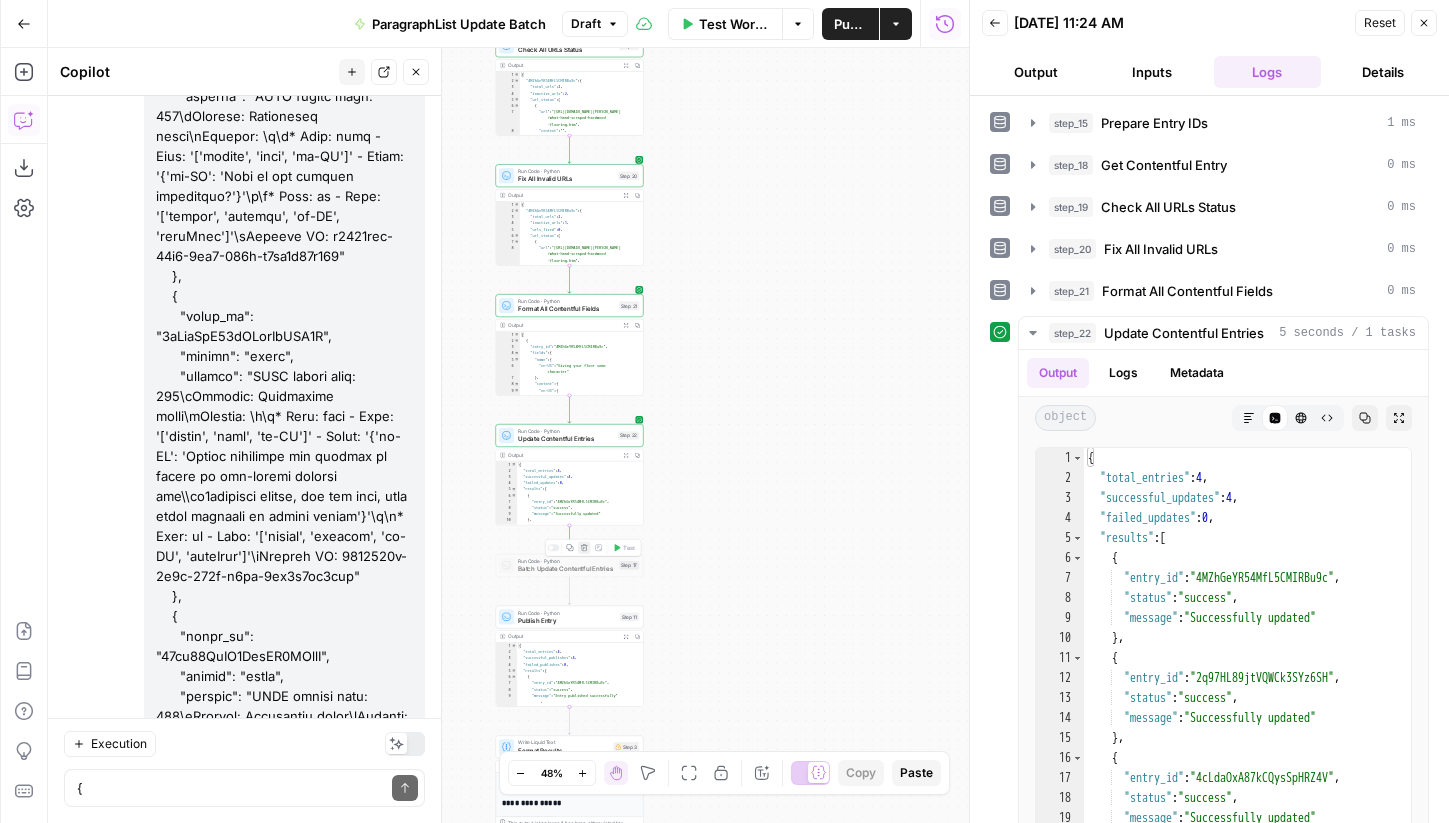 click 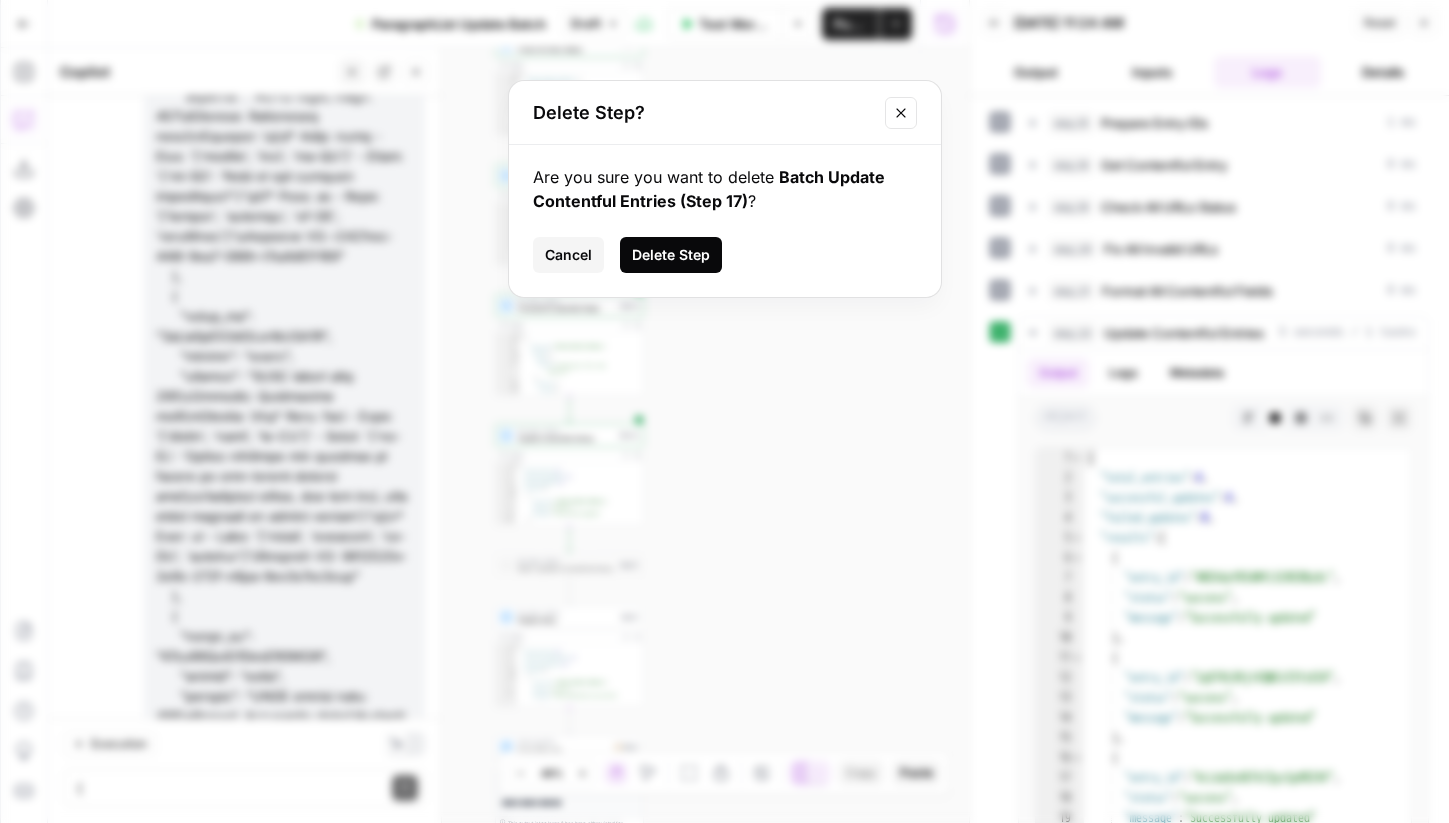 click on "Delete Step" at bounding box center (671, 255) 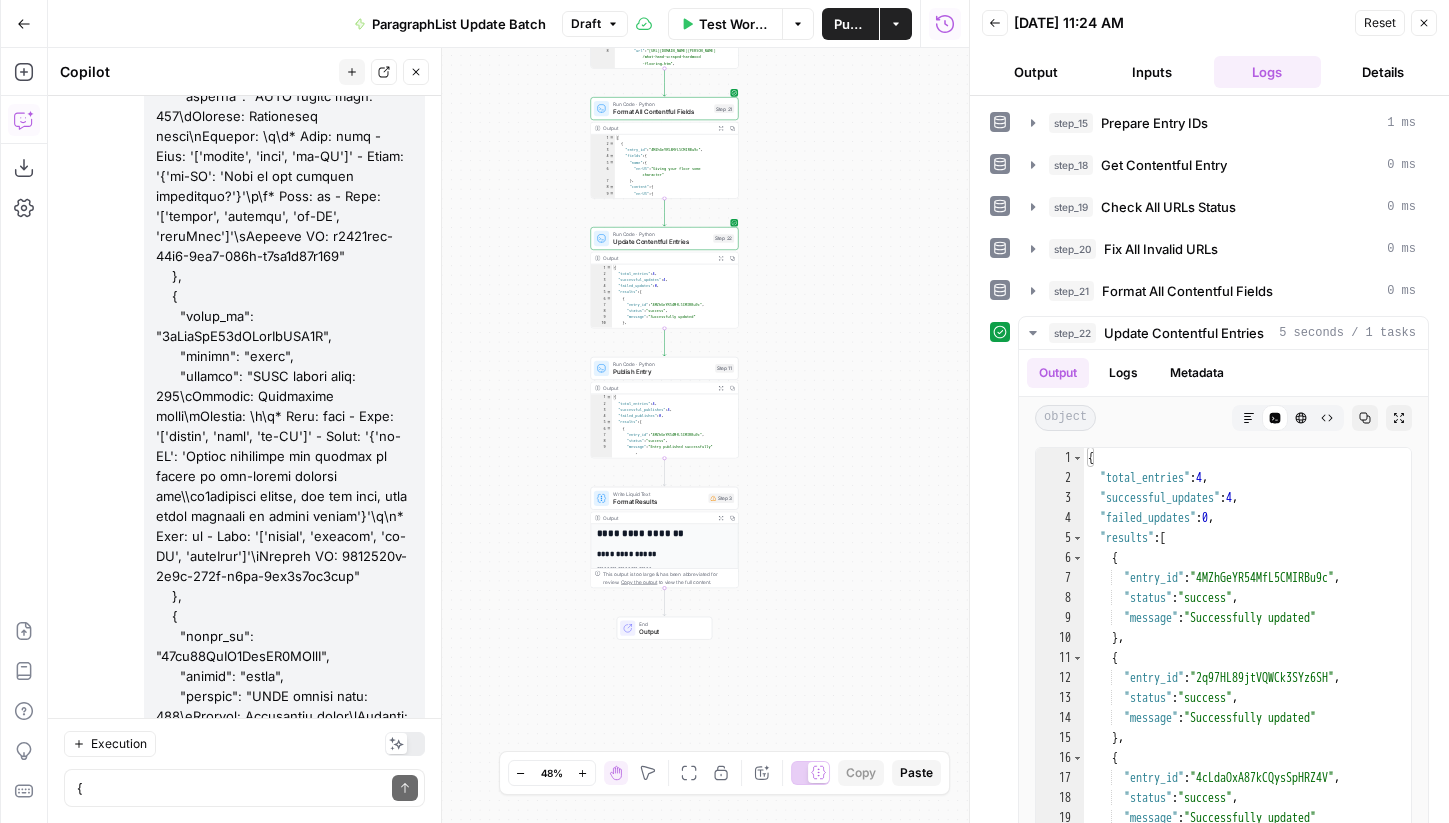 drag, startPoint x: 700, startPoint y: 593, endPoint x: 796, endPoint y: 395, distance: 220.04546 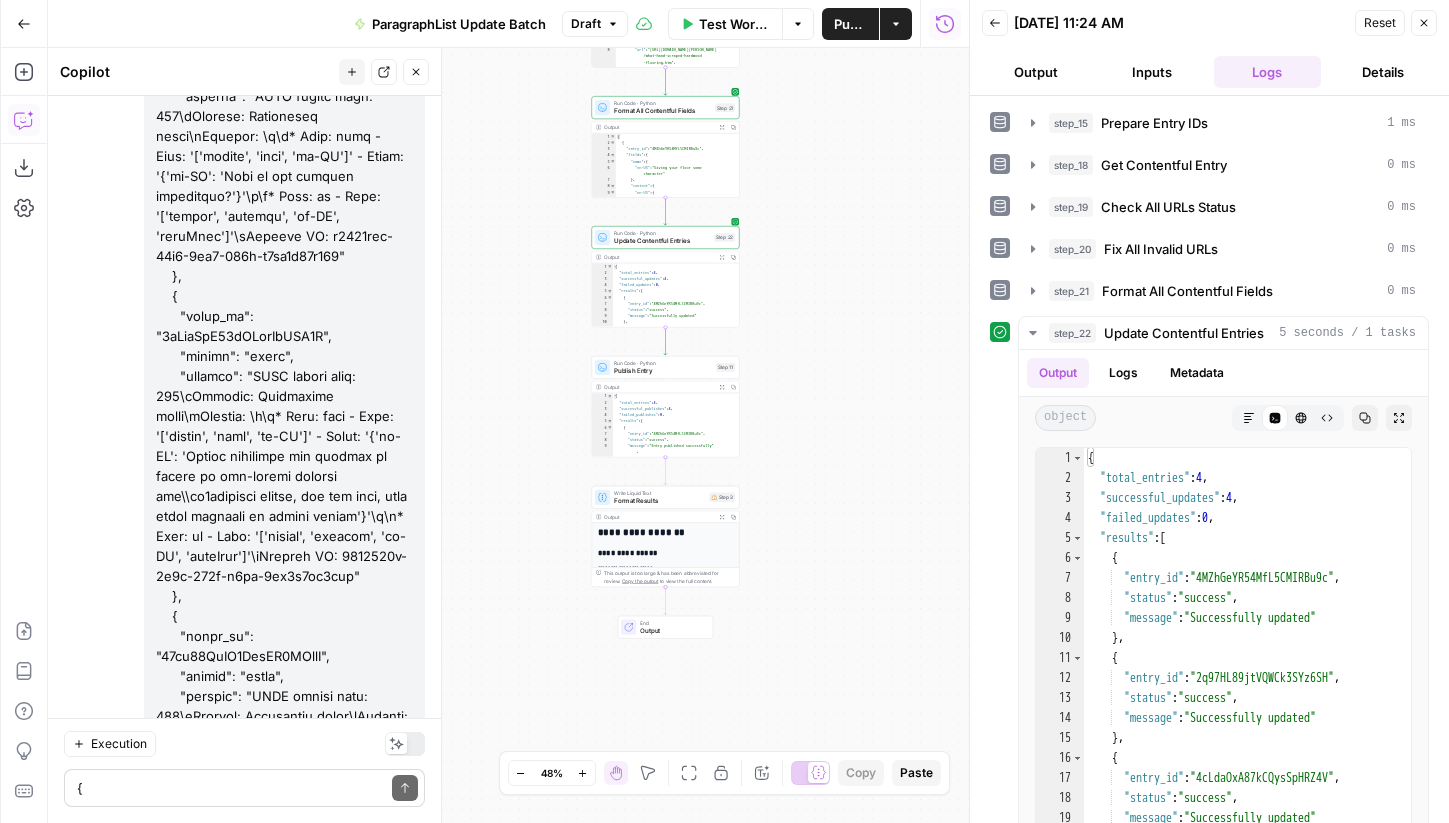 click on "Write your question here Send" at bounding box center [244, 788] 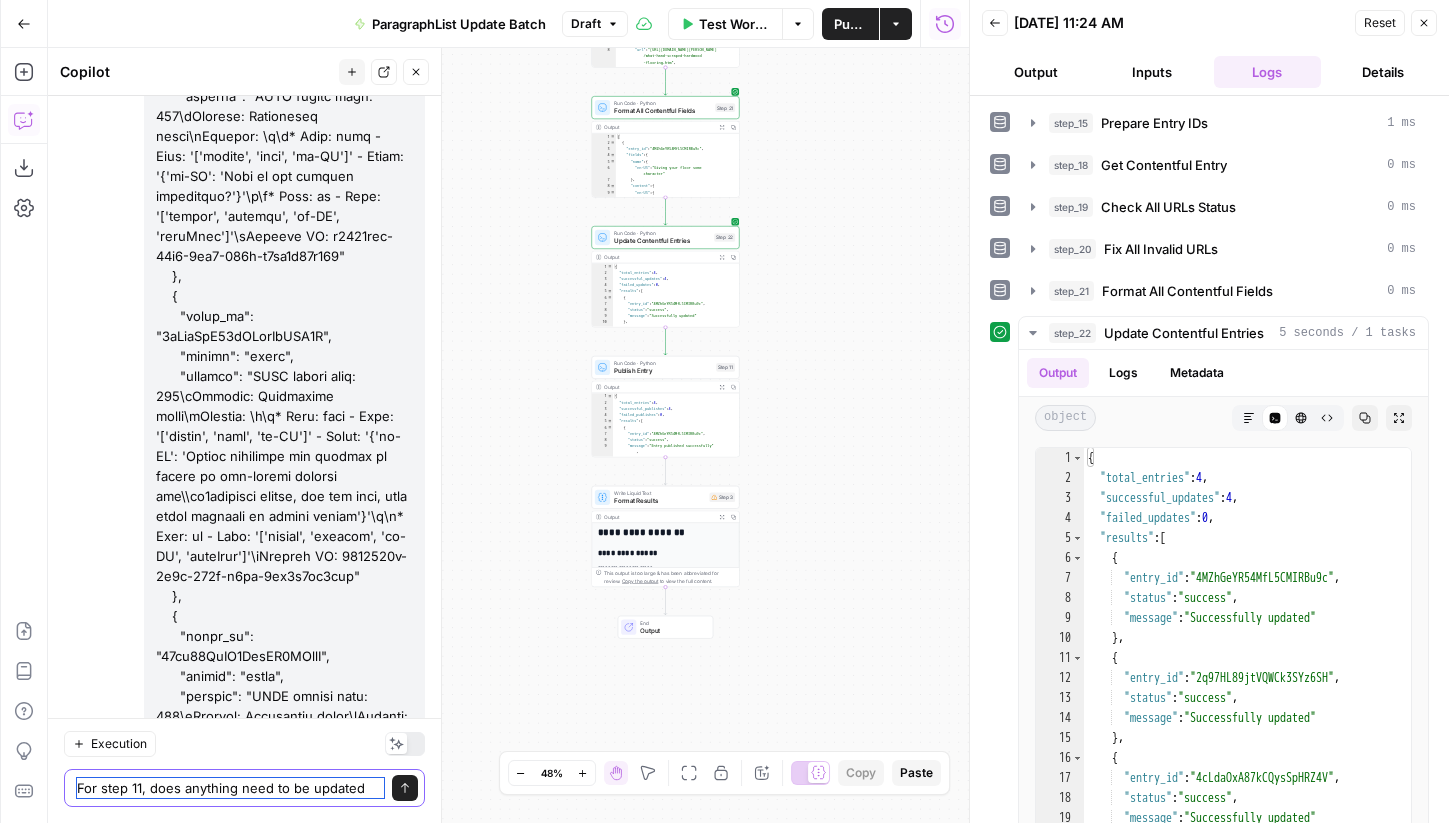 scroll, scrollTop: 61229, scrollLeft: 0, axis: vertical 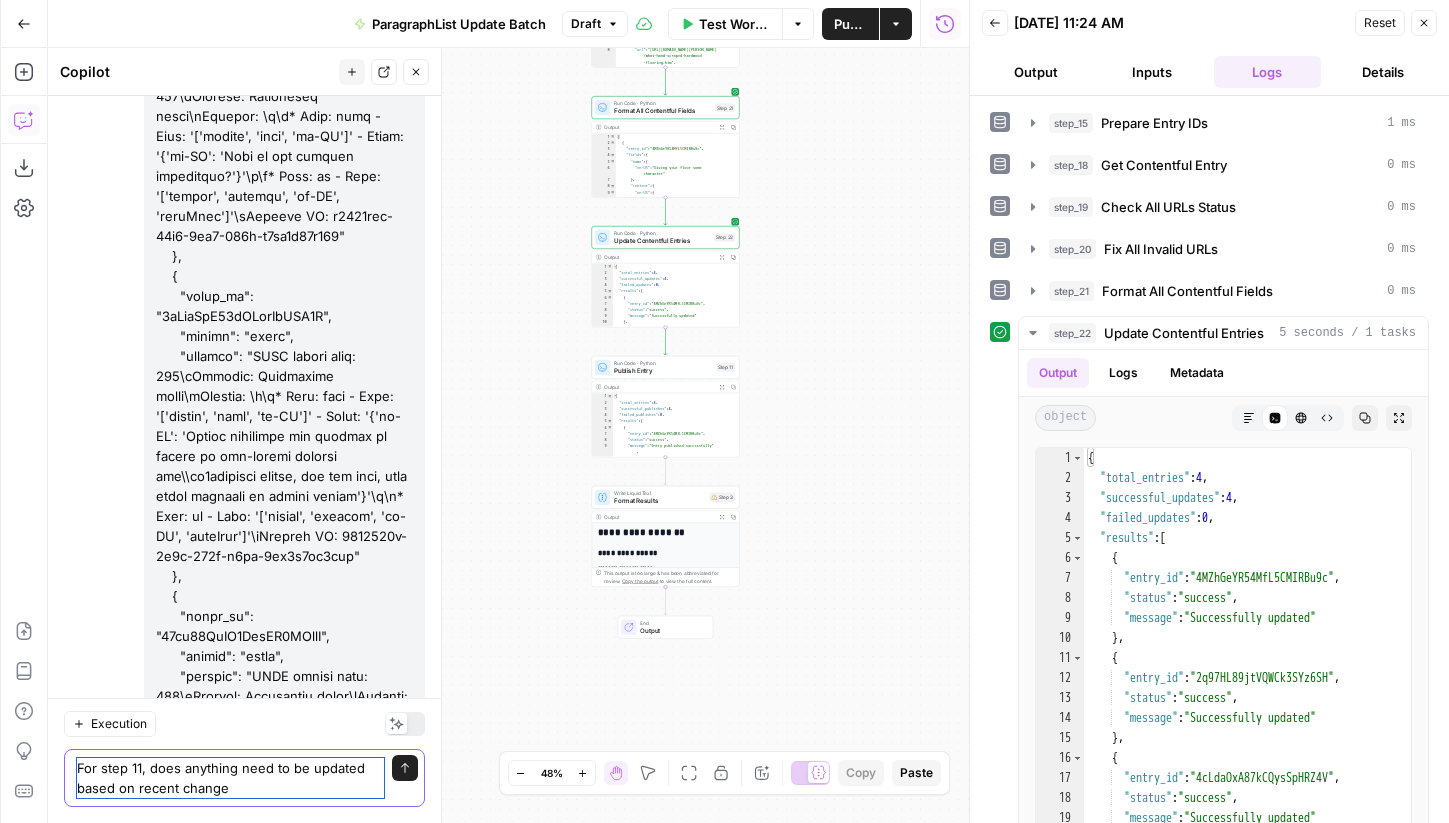 type on "For step 11, does anything need to be updated based on recent changes" 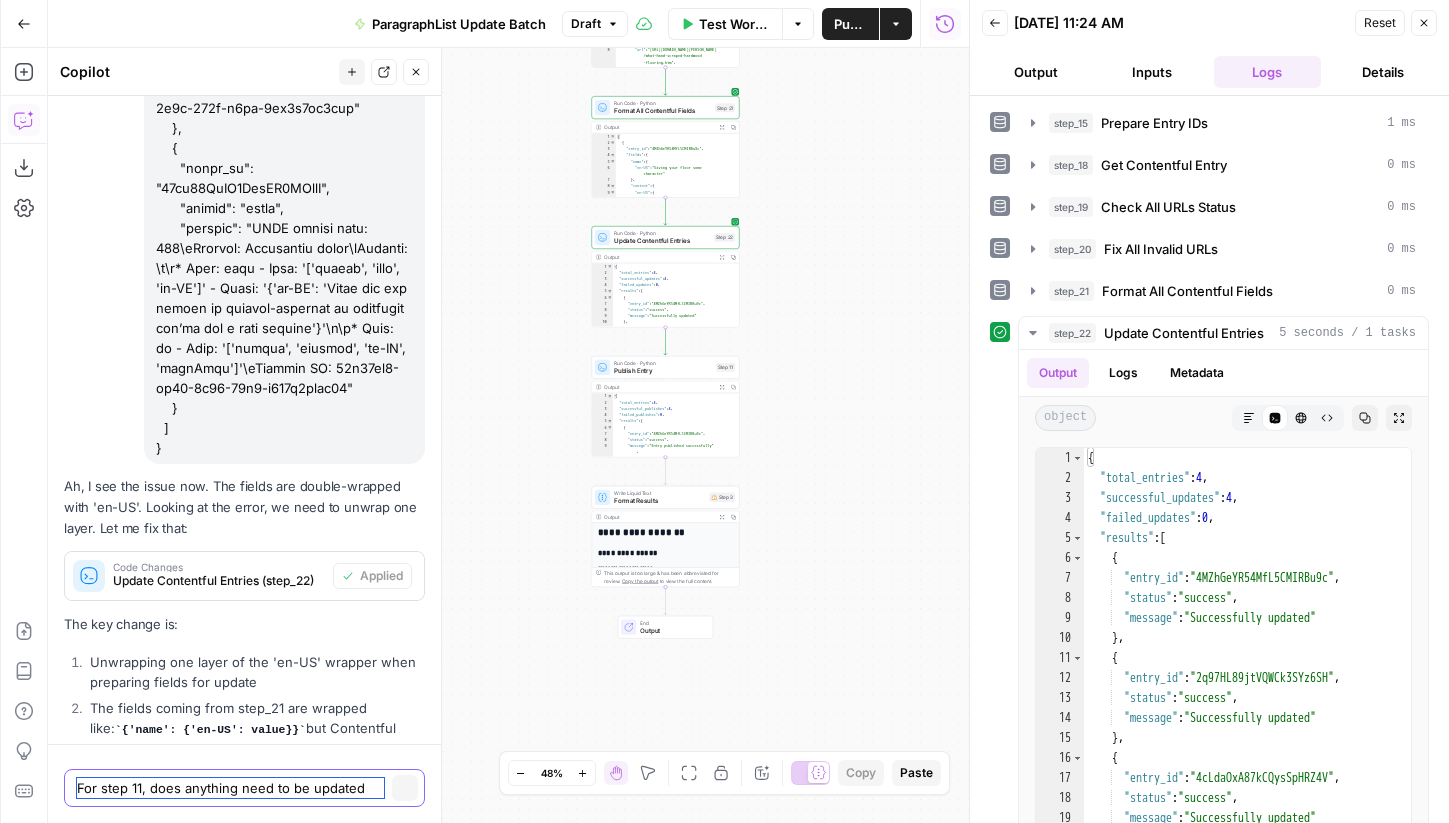 scroll, scrollTop: 60767, scrollLeft: 0, axis: vertical 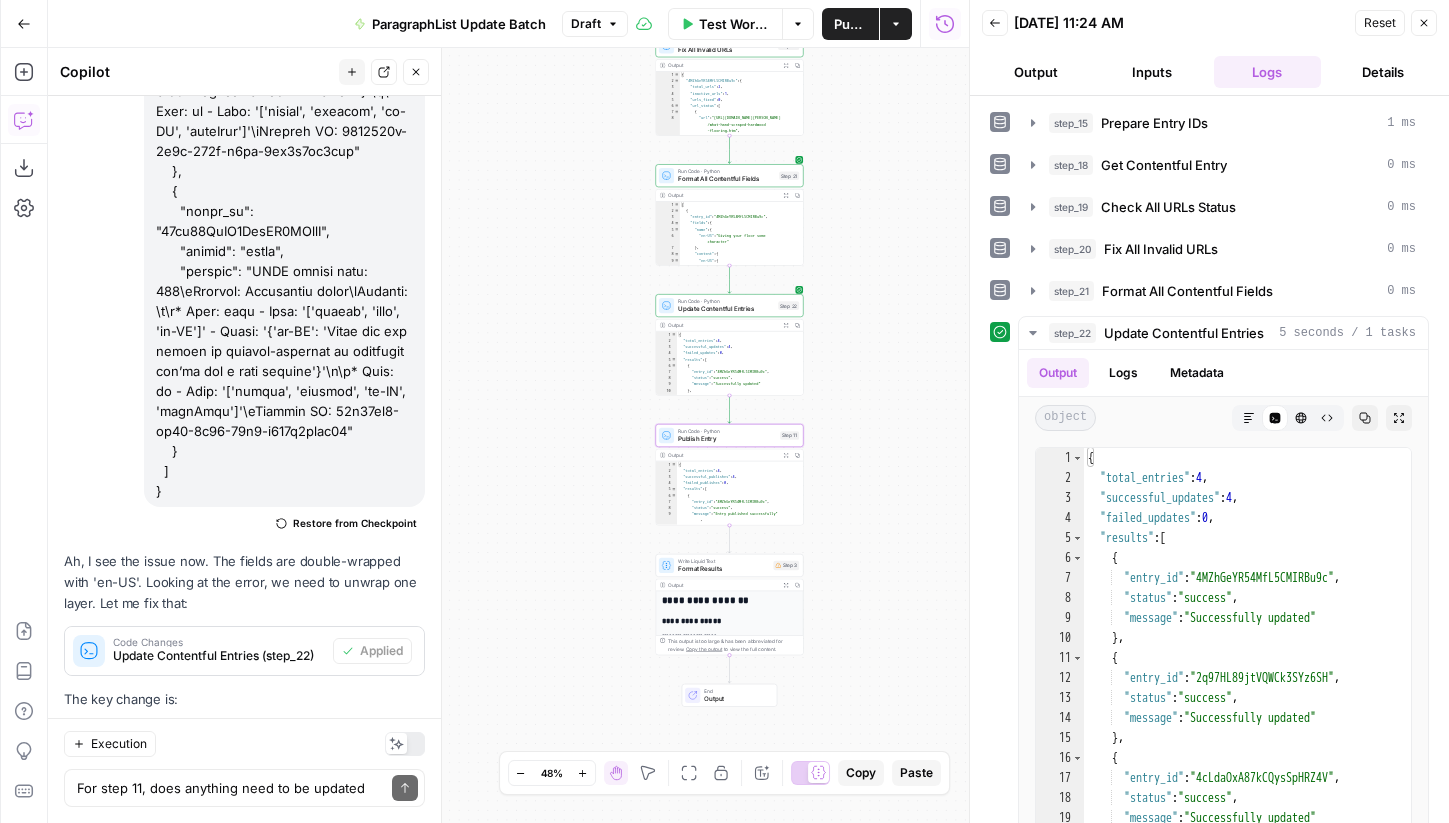 click on "Apply" at bounding box center [386, 1073] 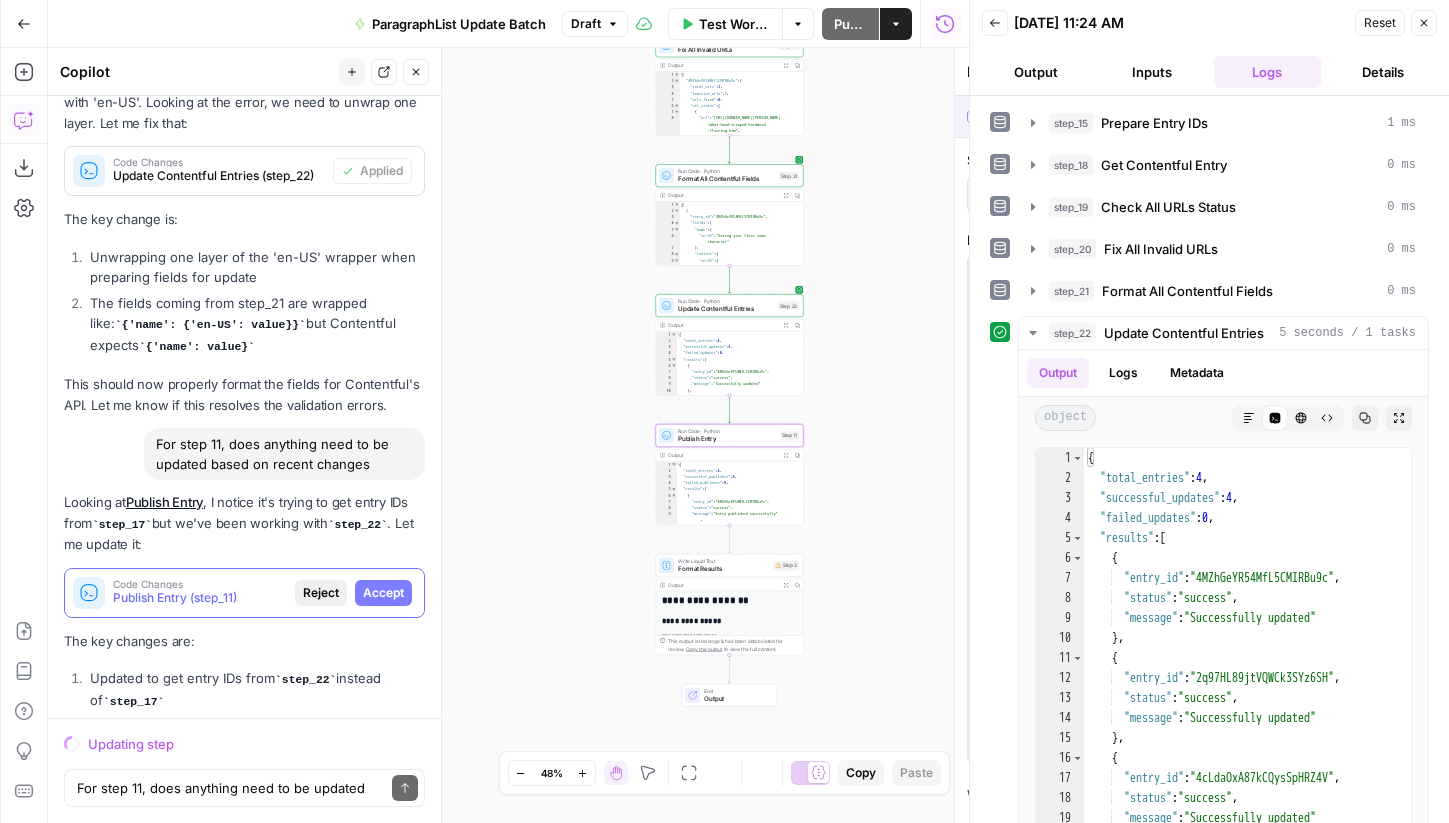 scroll, scrollTop: 61154, scrollLeft: 0, axis: vertical 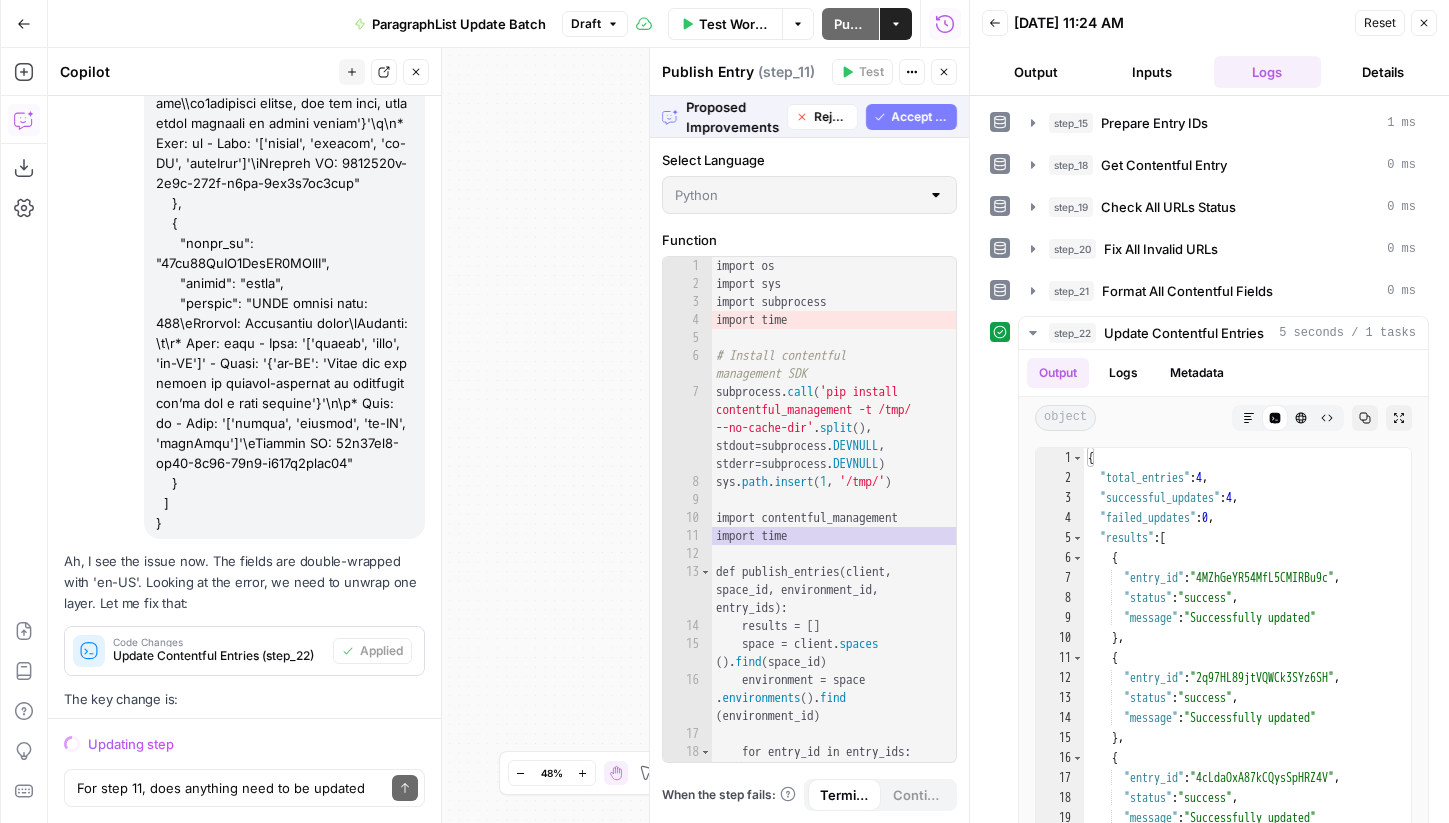 click on "Accept" at bounding box center [383, 1073] 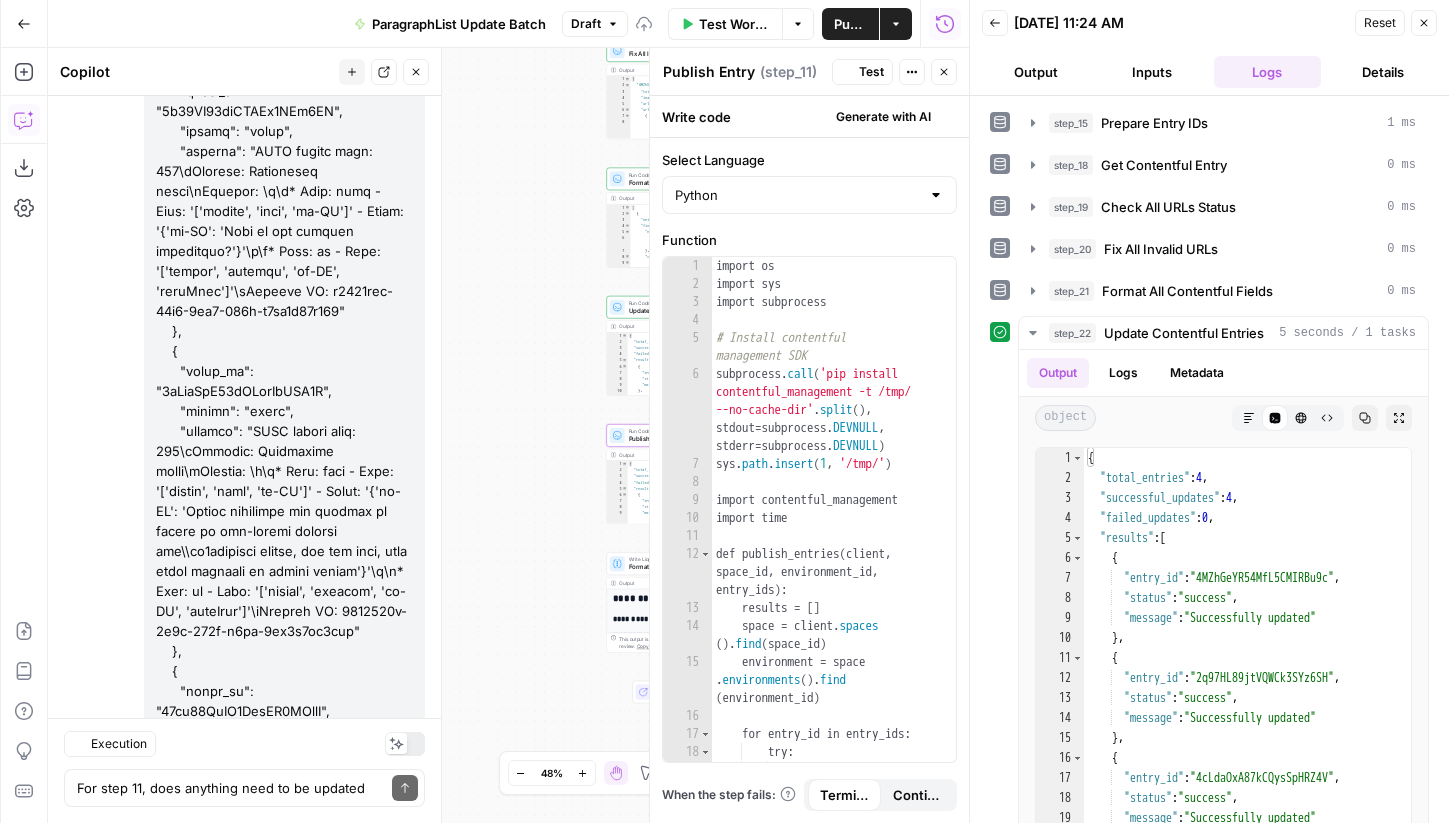 scroll, scrollTop: 61666, scrollLeft: 0, axis: vertical 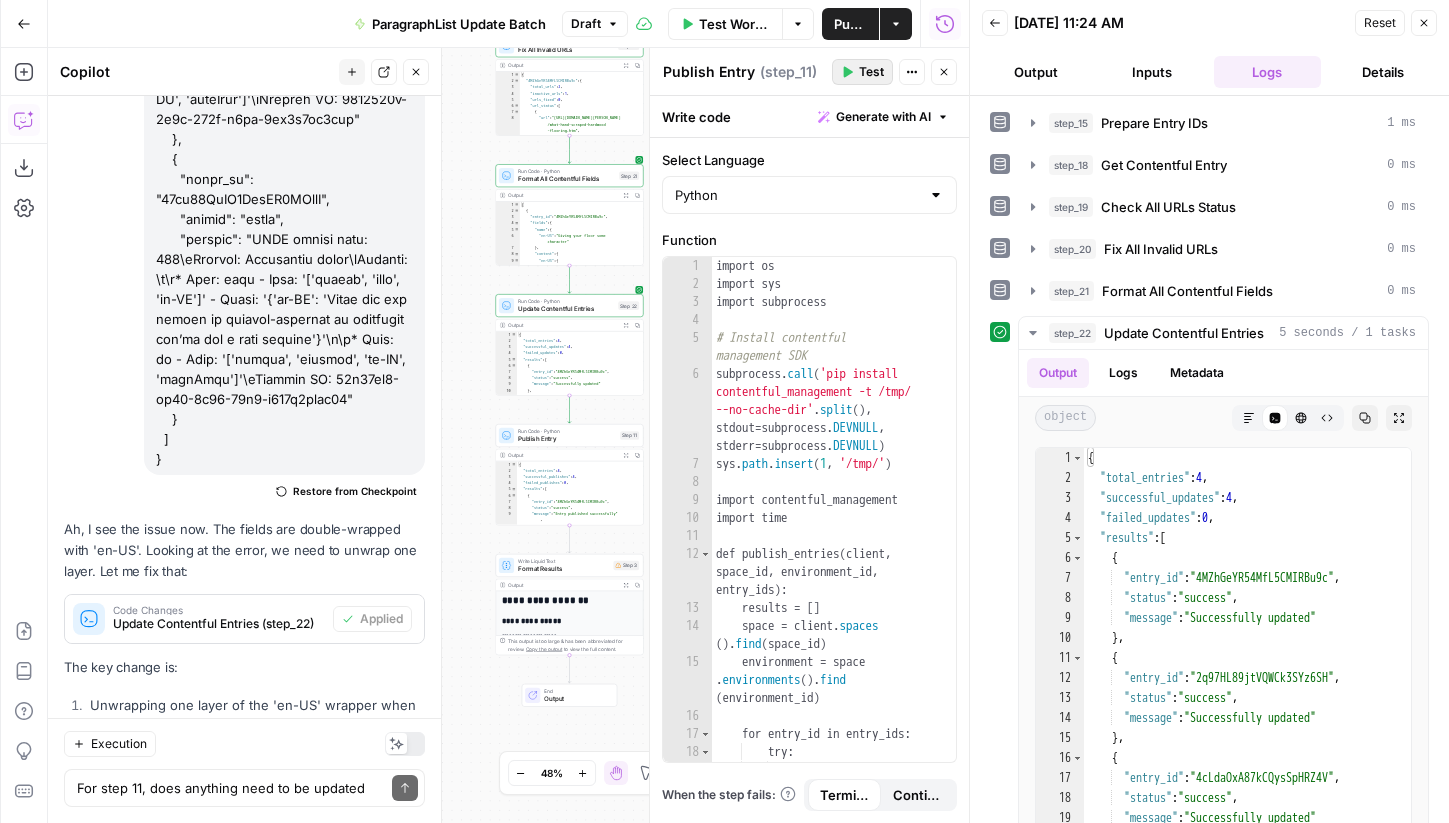 click on "Test" at bounding box center (871, 72) 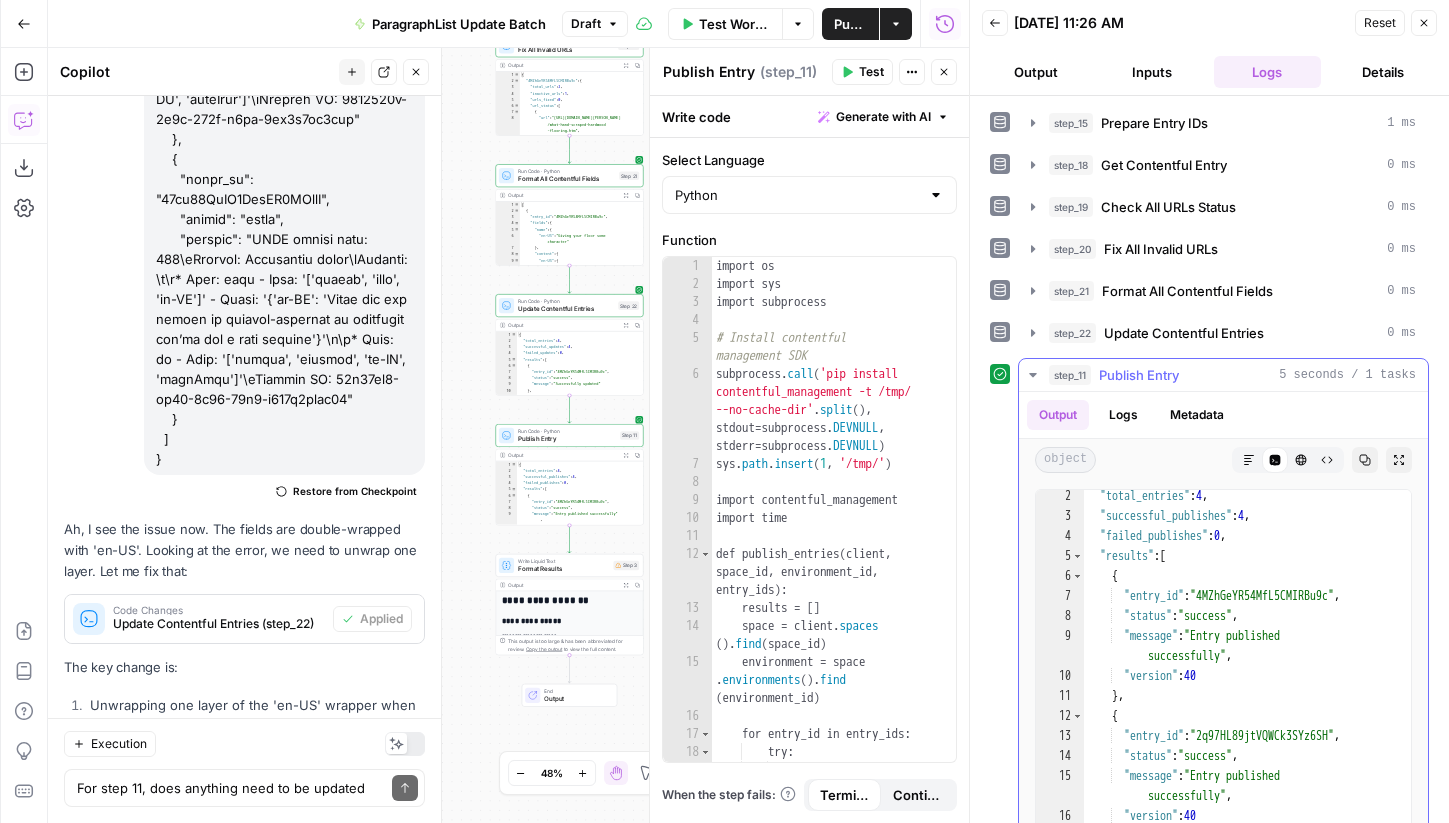 scroll, scrollTop: 0, scrollLeft: 0, axis: both 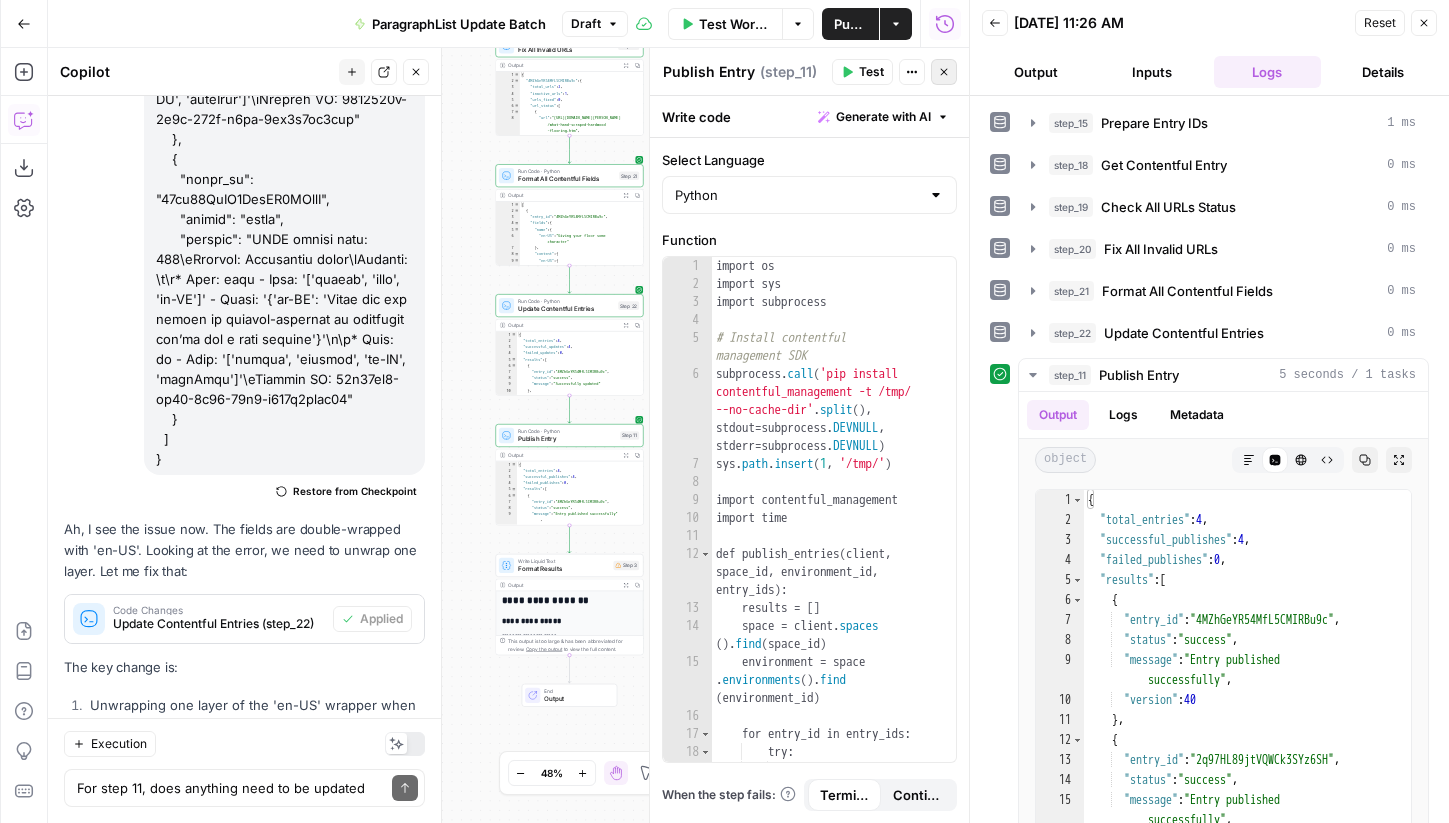click 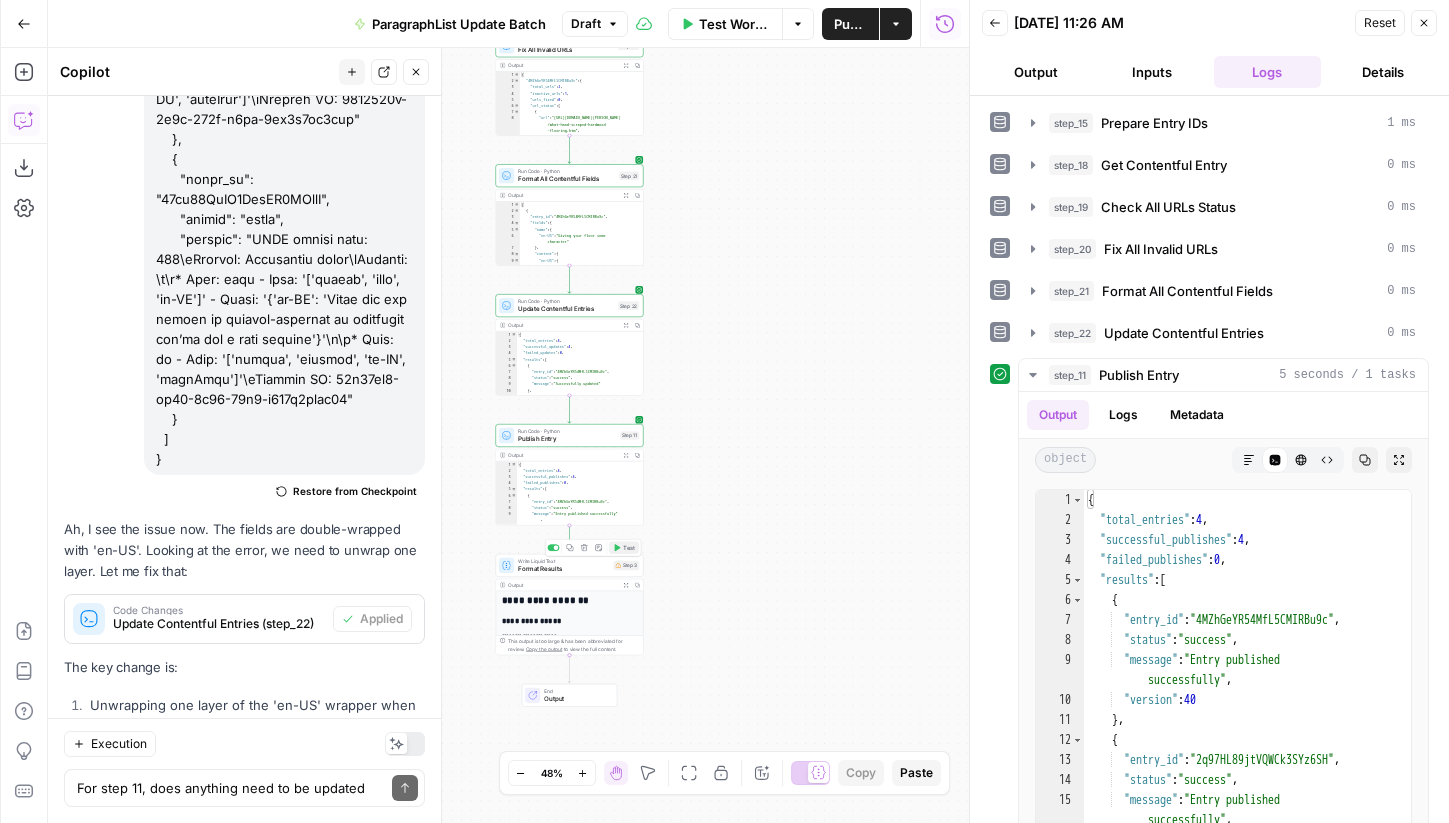 click on "Test" at bounding box center [624, 548] 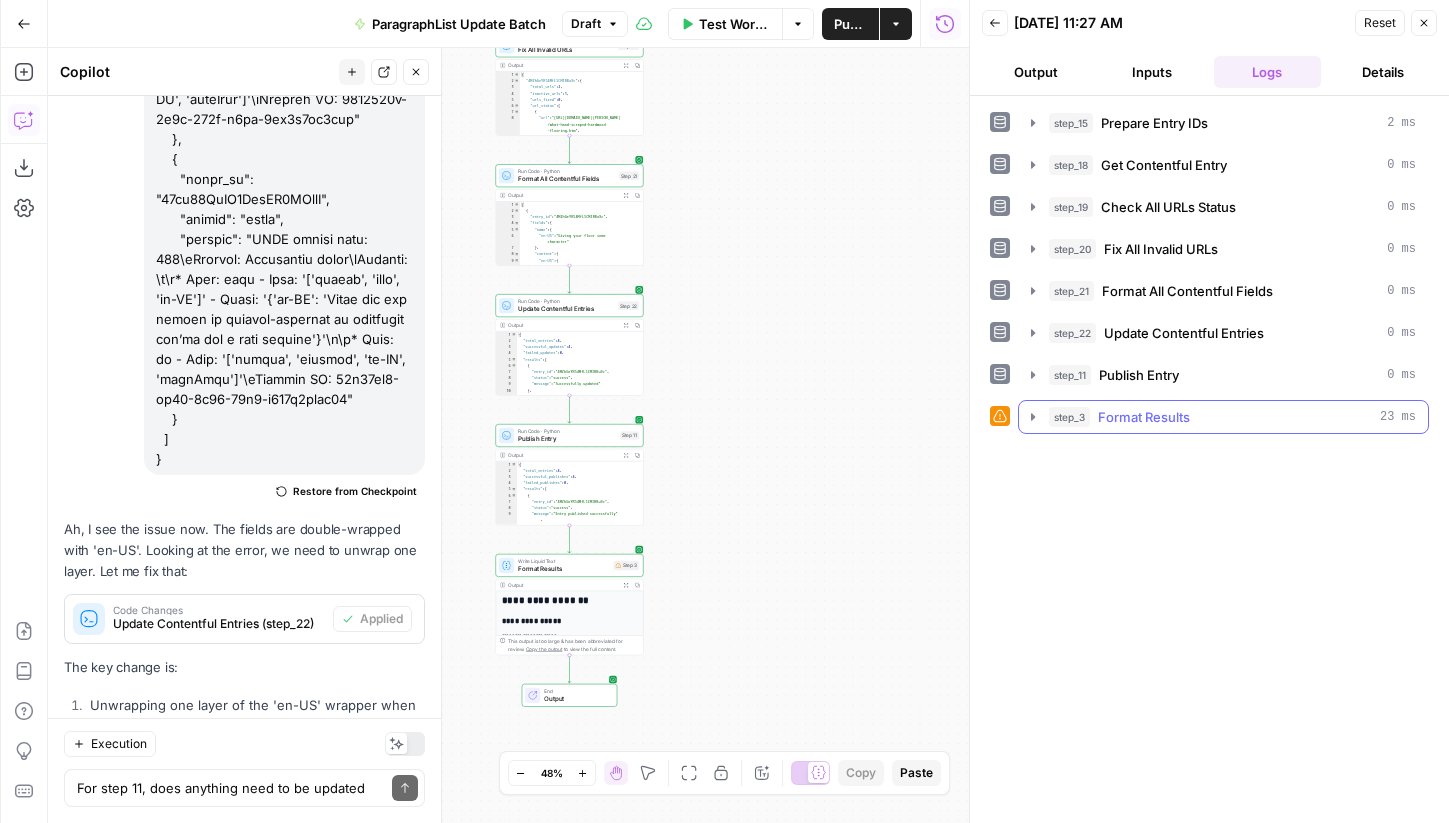click 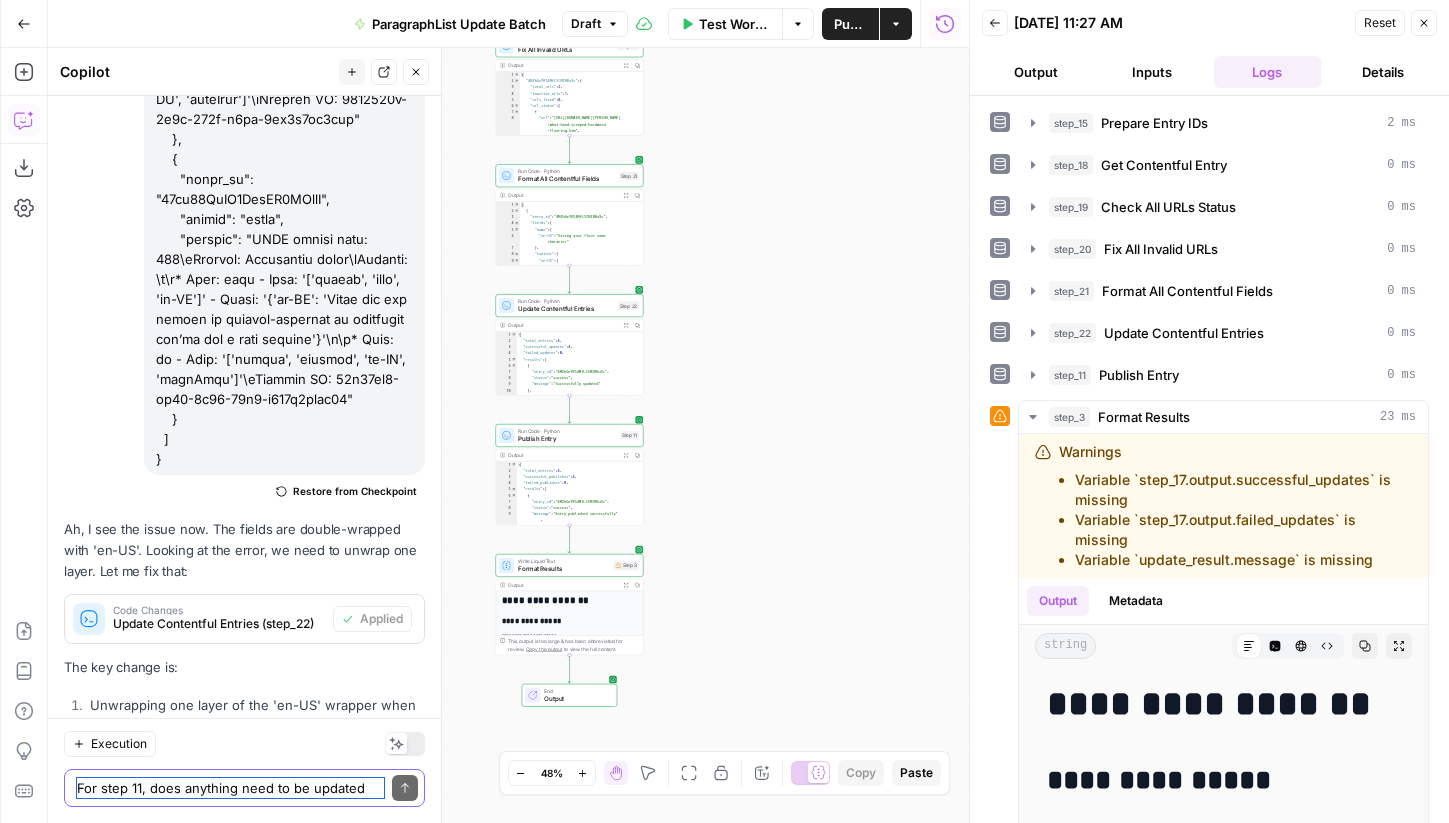 click on "For step 11, does anything need to be updated based on recent changes" at bounding box center (230, 788) 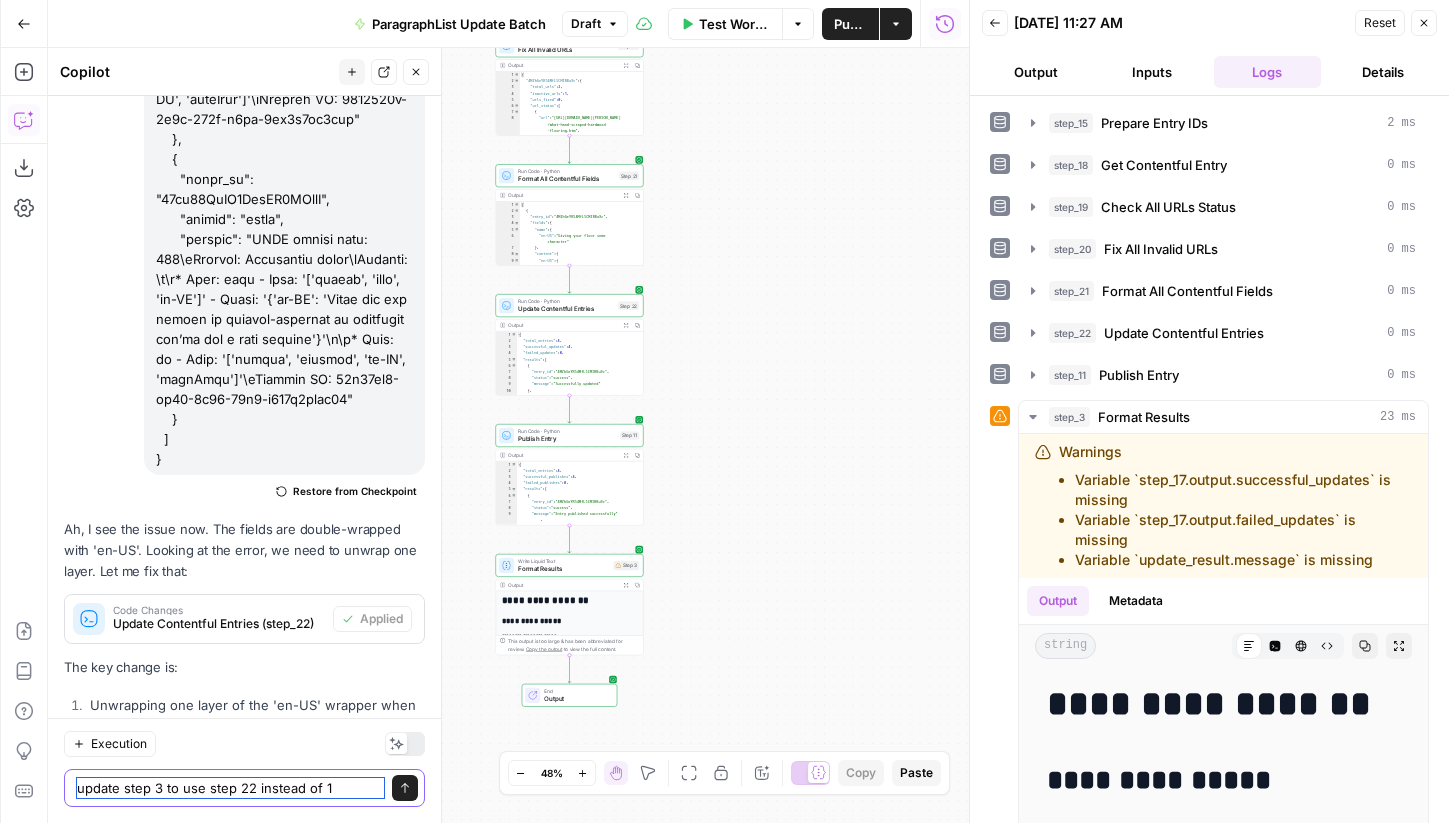 type on "update step 3 to use step 22 instead of 17" 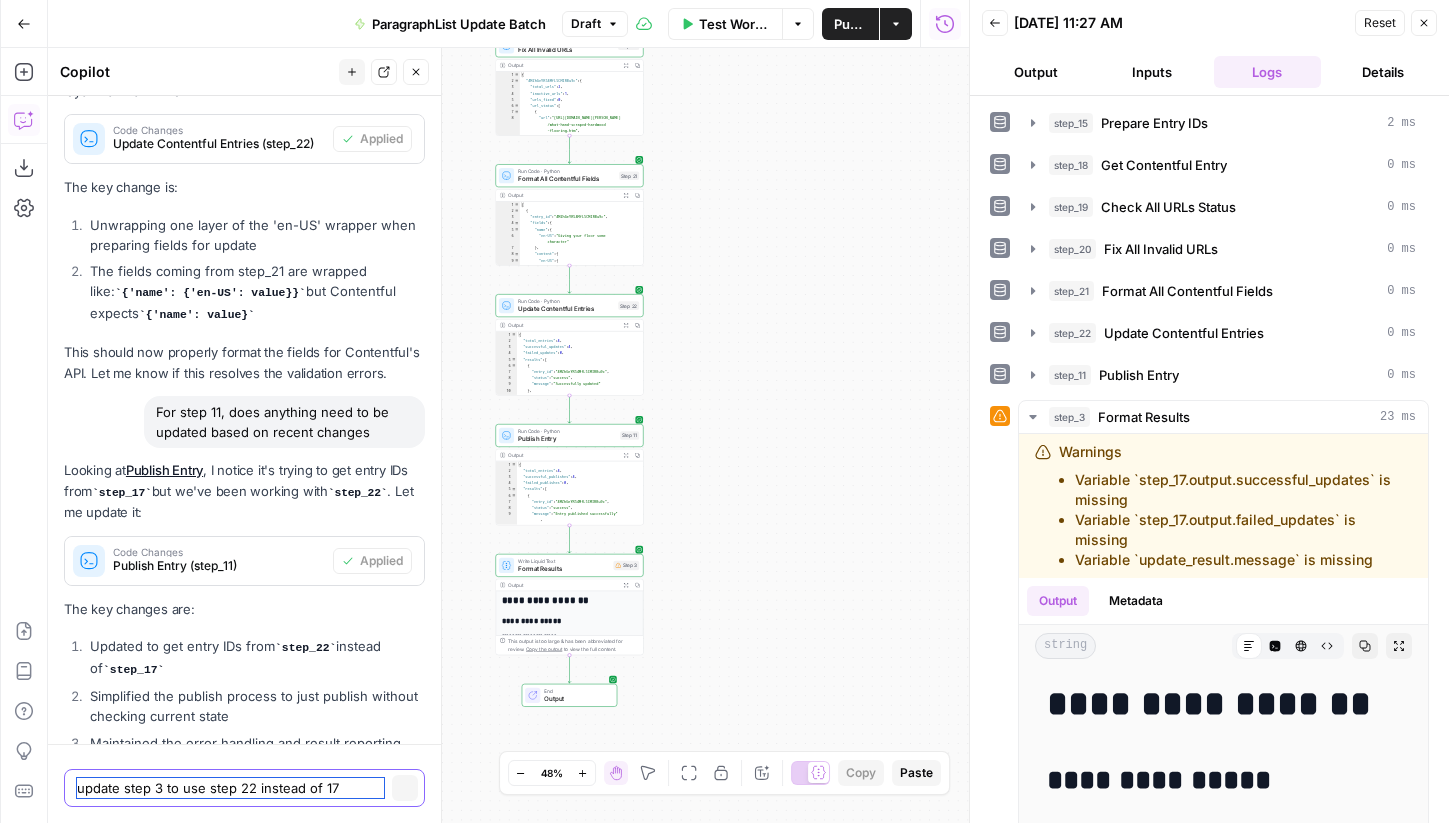 scroll, scrollTop: 61172, scrollLeft: 0, axis: vertical 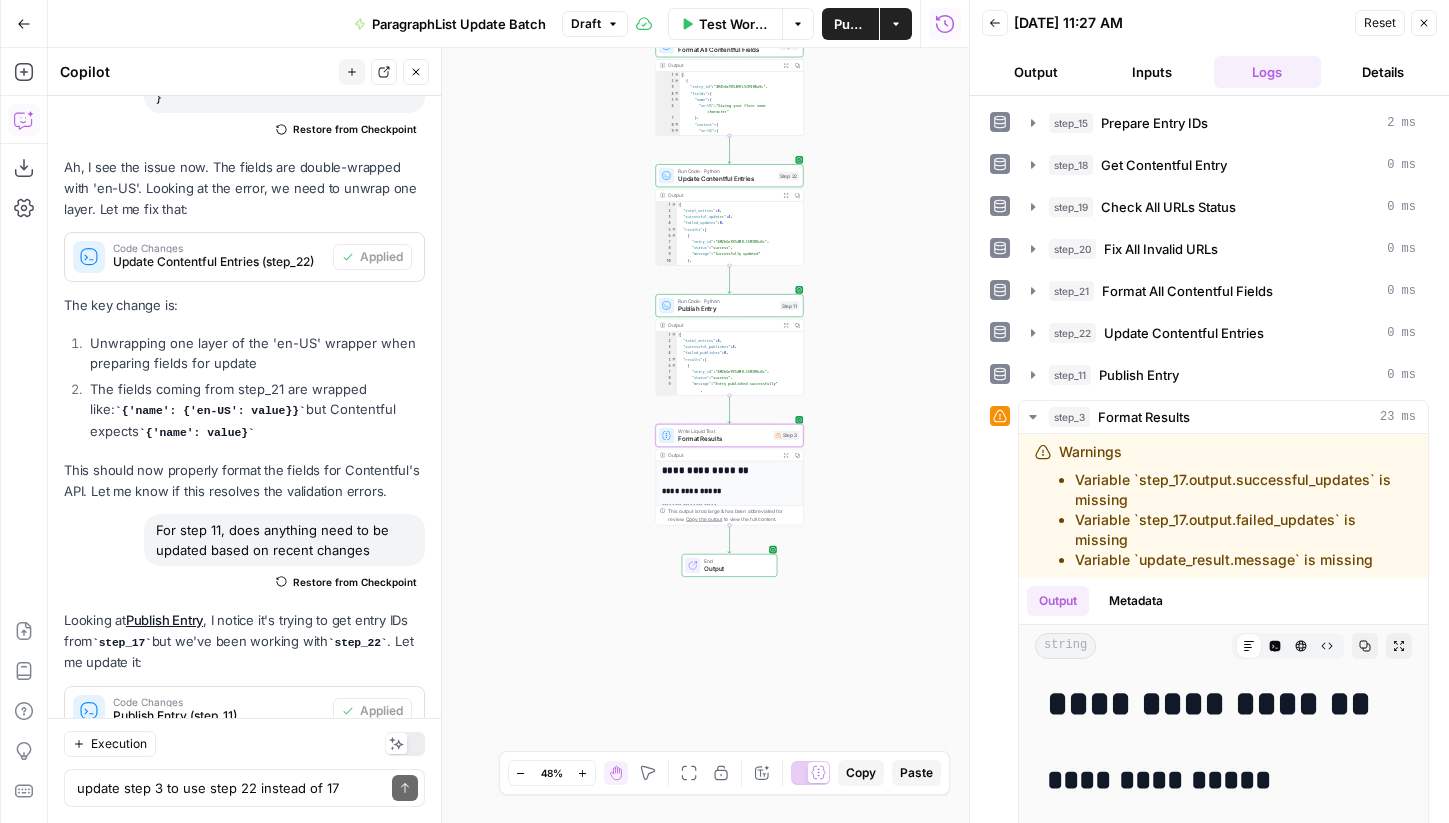 click on "Apply" at bounding box center (386, 1117) 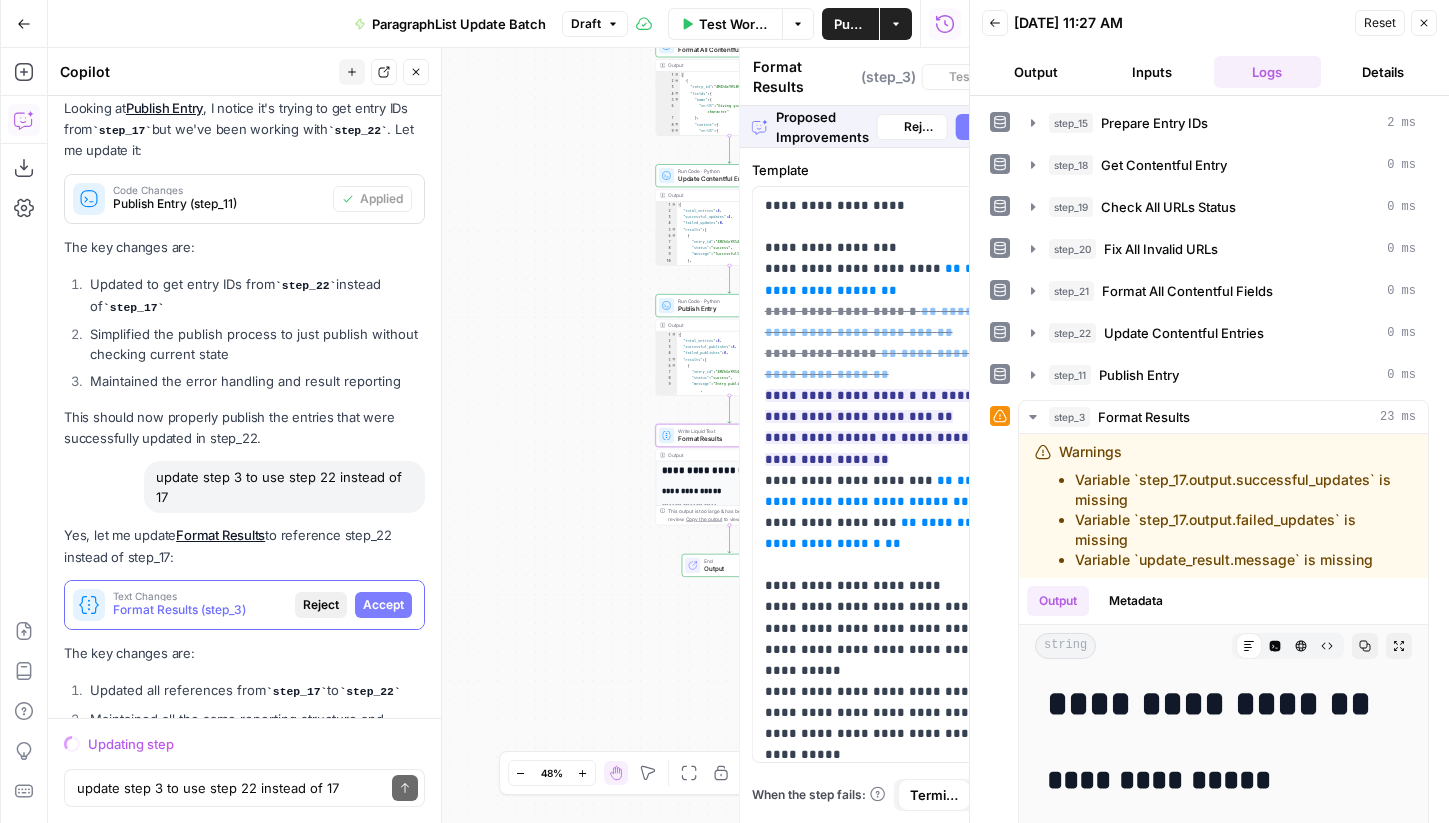 scroll, scrollTop: 61516, scrollLeft: 0, axis: vertical 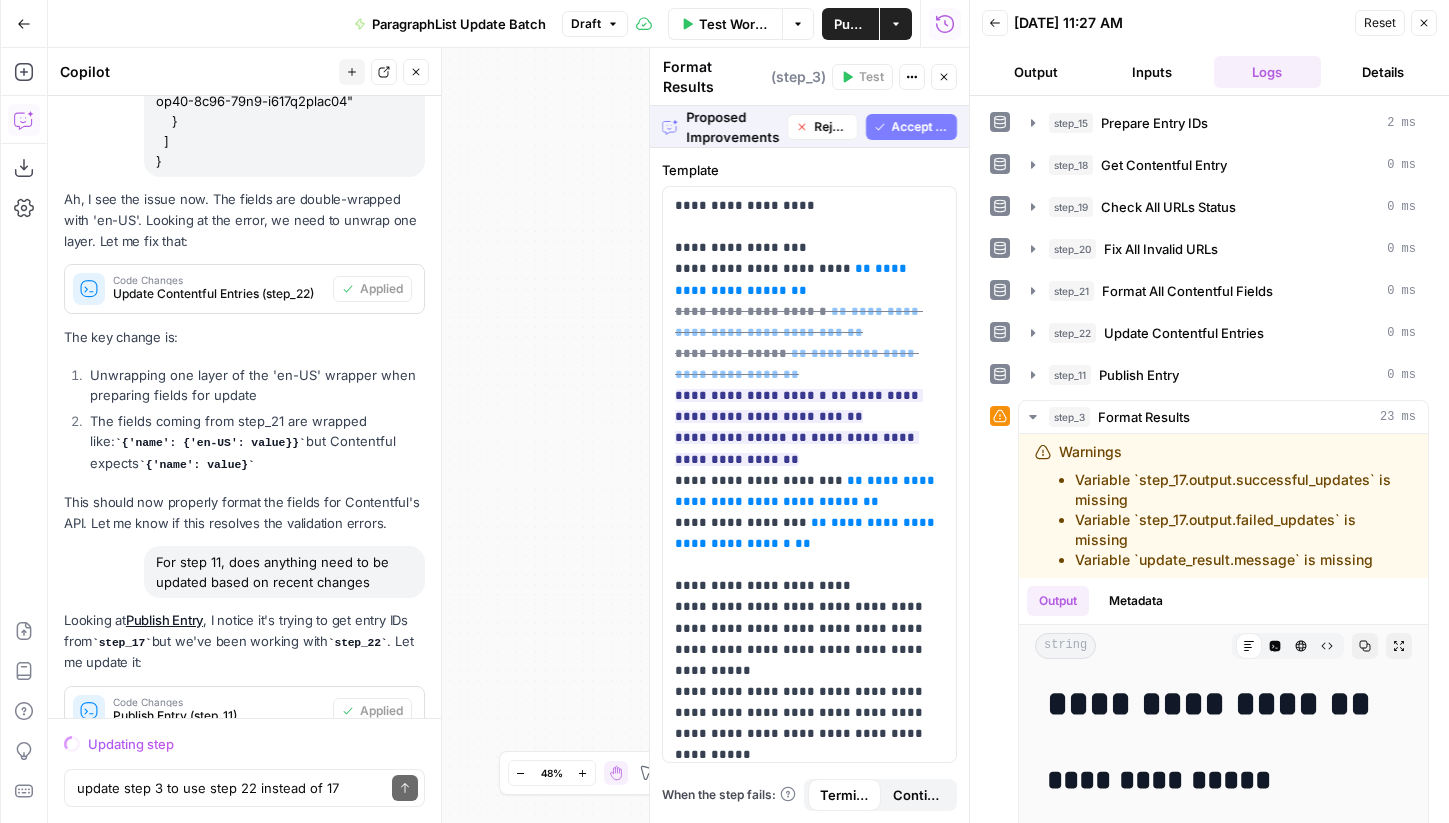 click on "Accept" at bounding box center (383, 1117) 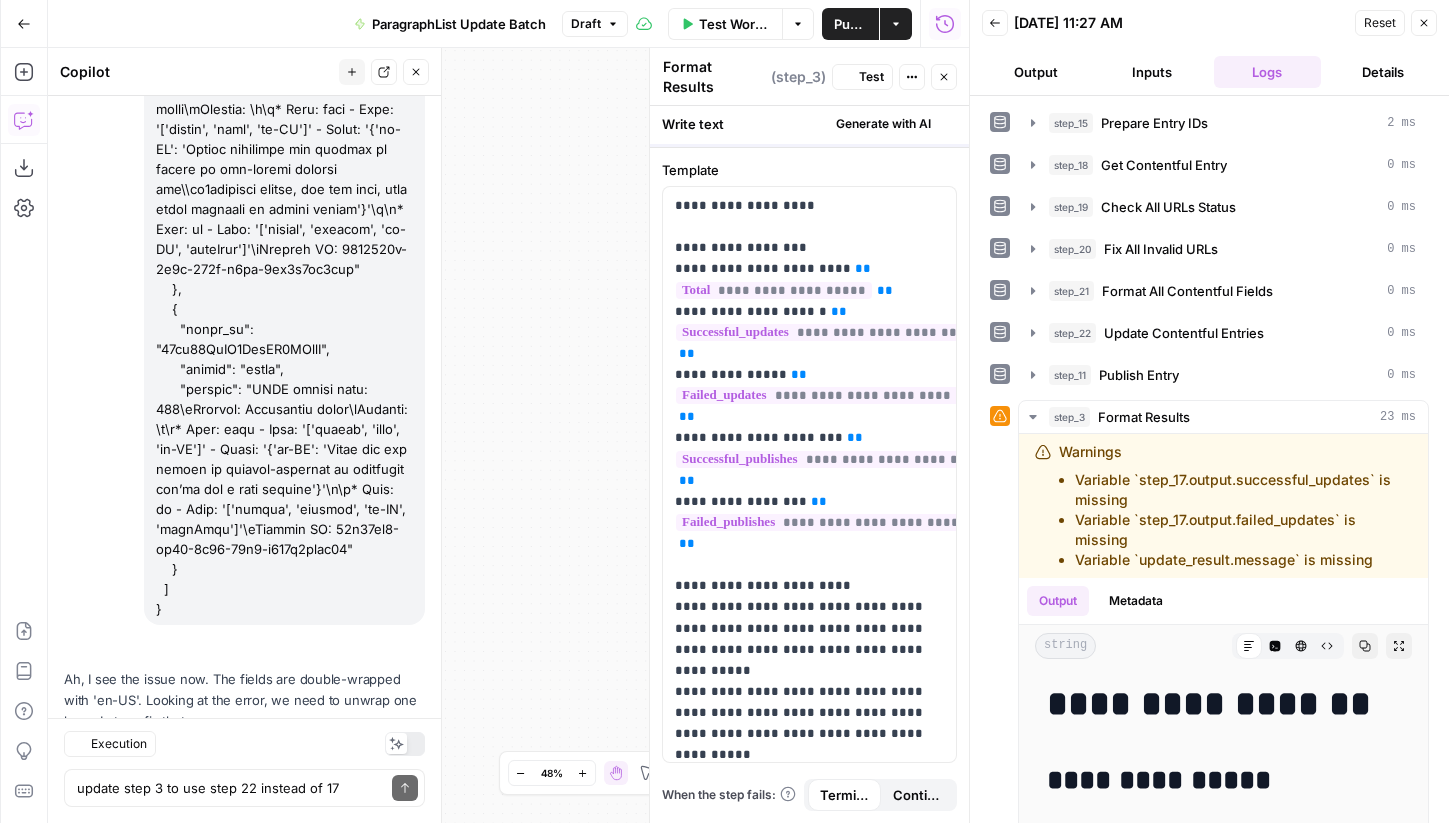 scroll, scrollTop: 62060, scrollLeft: 0, axis: vertical 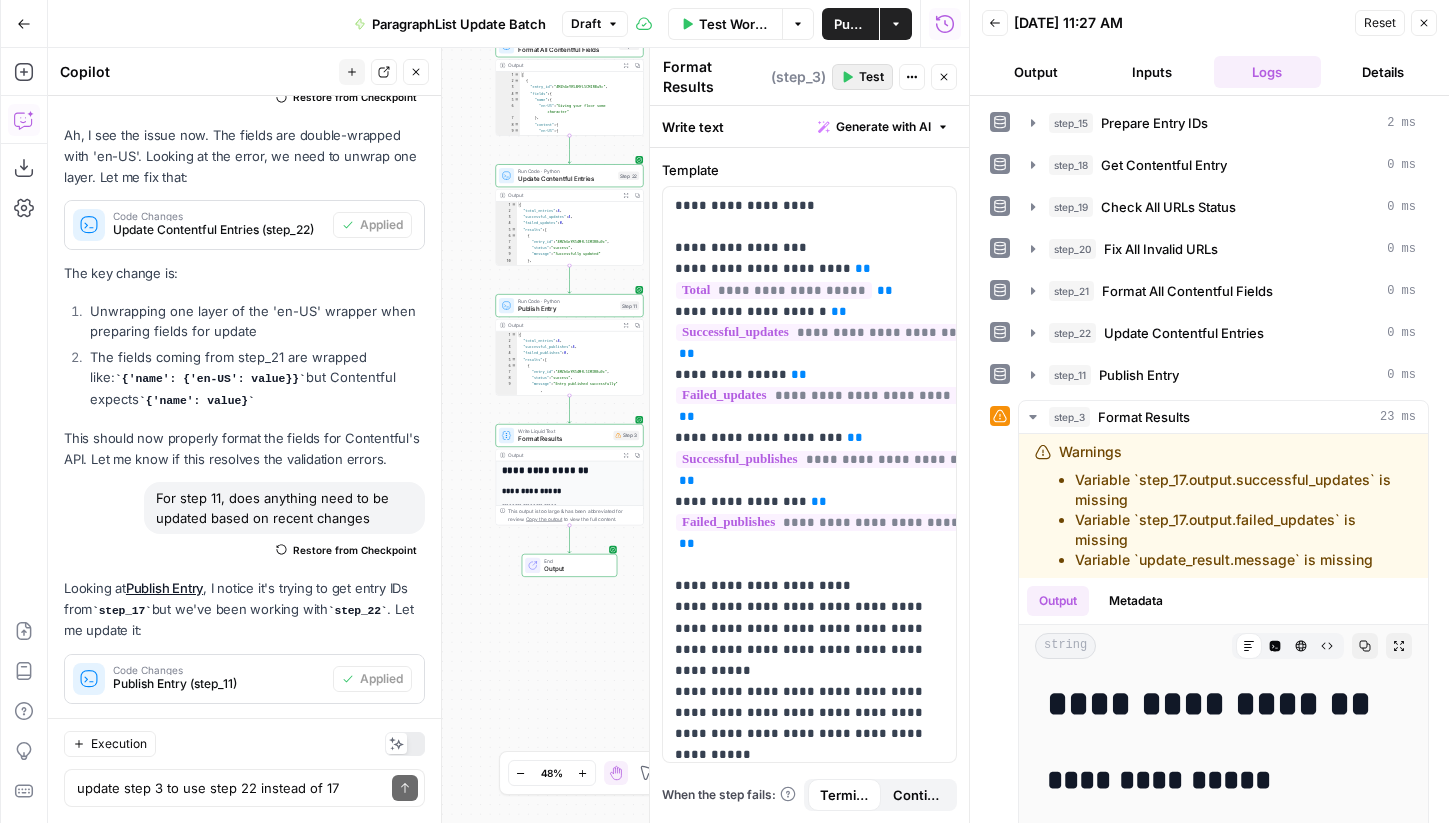 click on "Test" at bounding box center [871, 77] 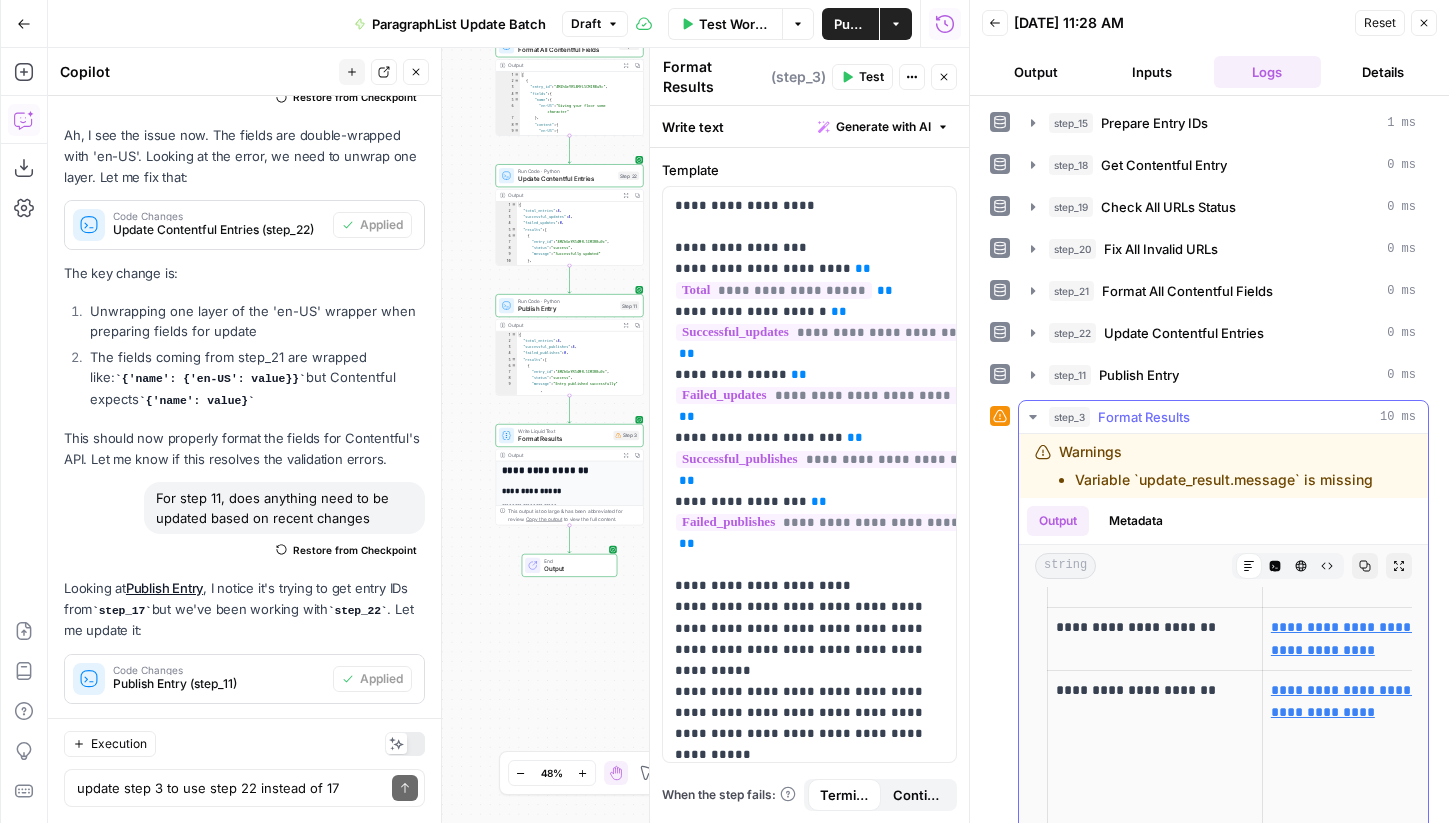scroll, scrollTop: 412, scrollLeft: 0, axis: vertical 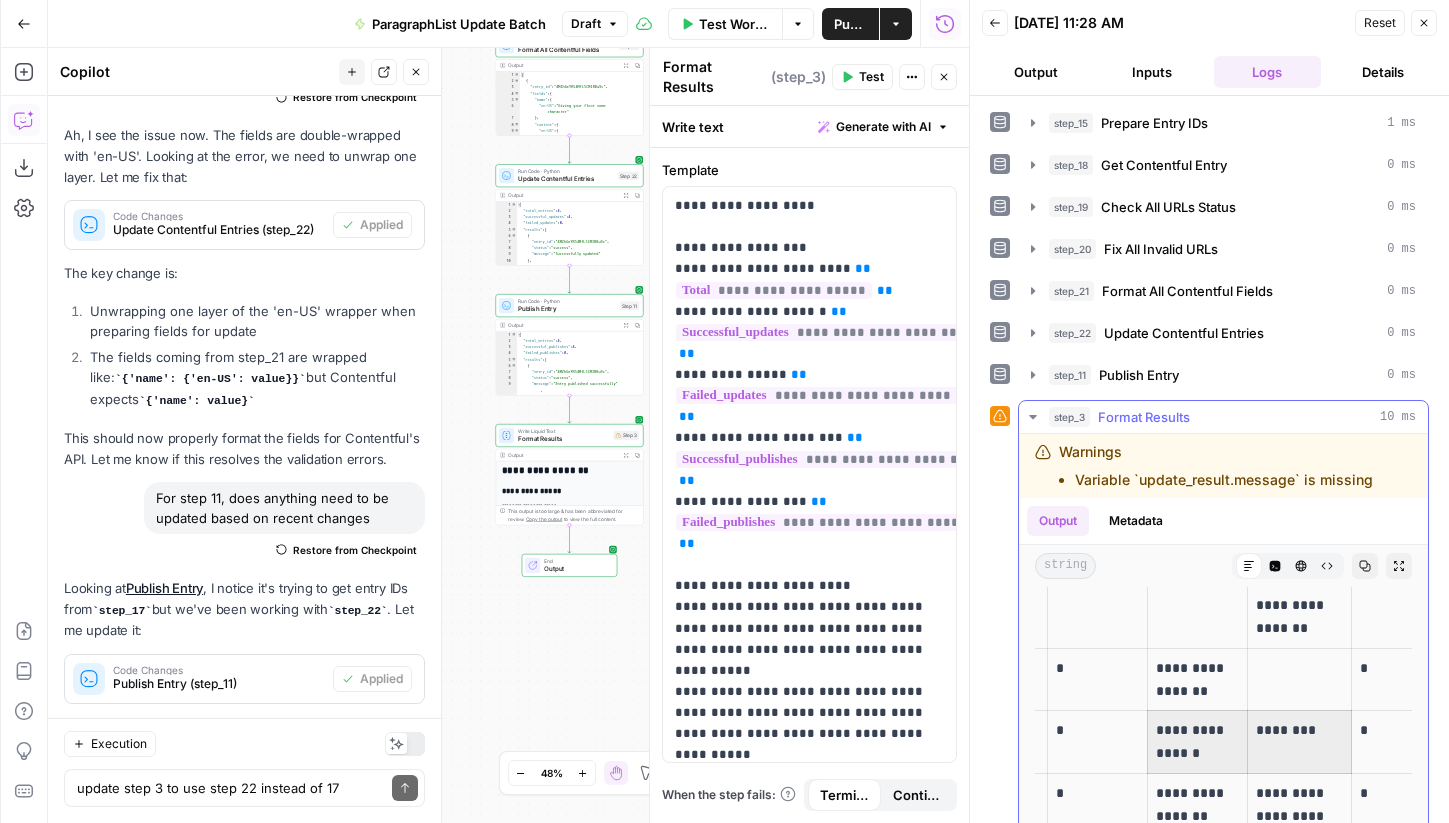 drag, startPoint x: 1156, startPoint y: 732, endPoint x: 1299, endPoint y: 750, distance: 144.12842 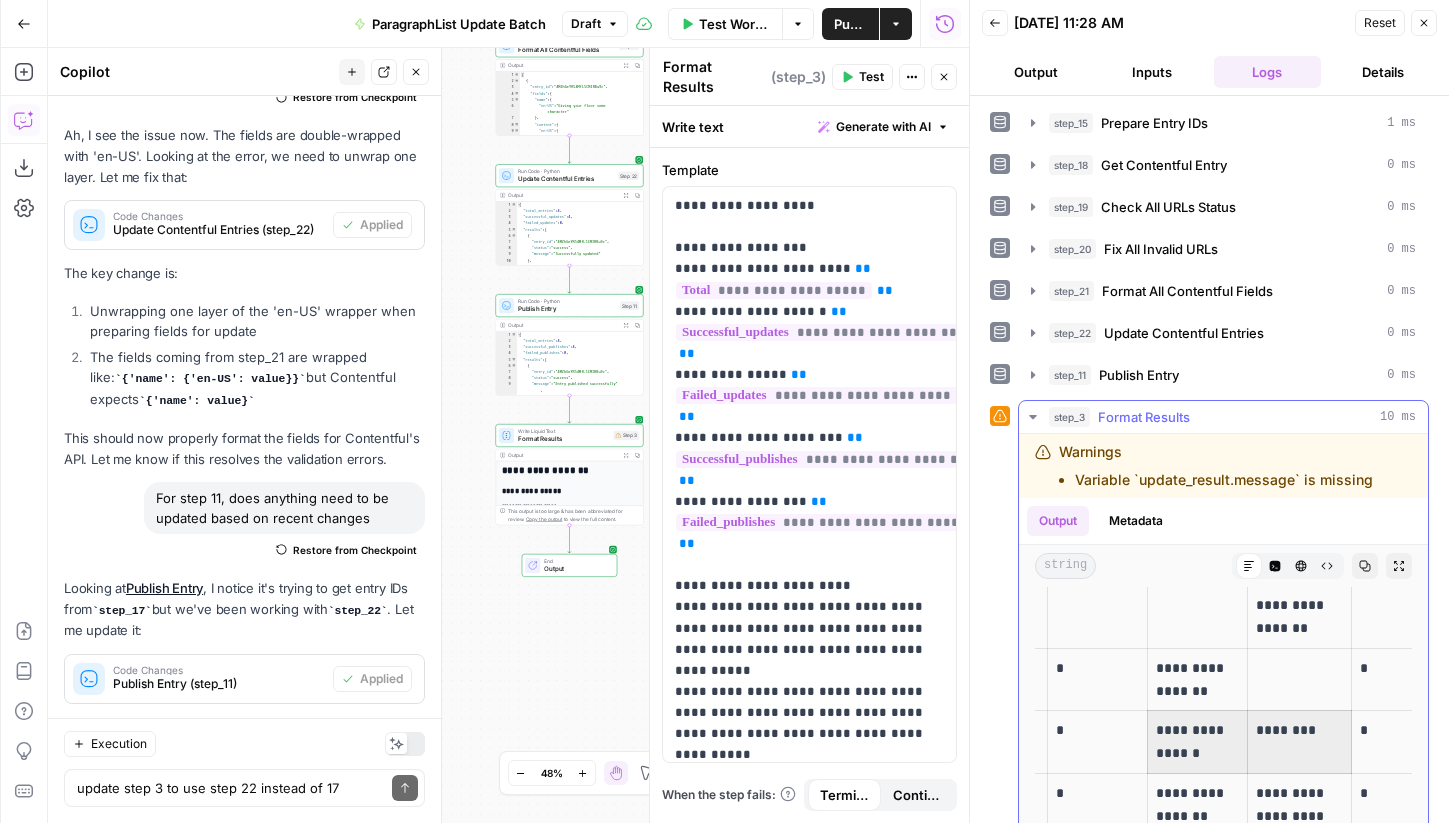click on "**********" at bounding box center [980, 742] 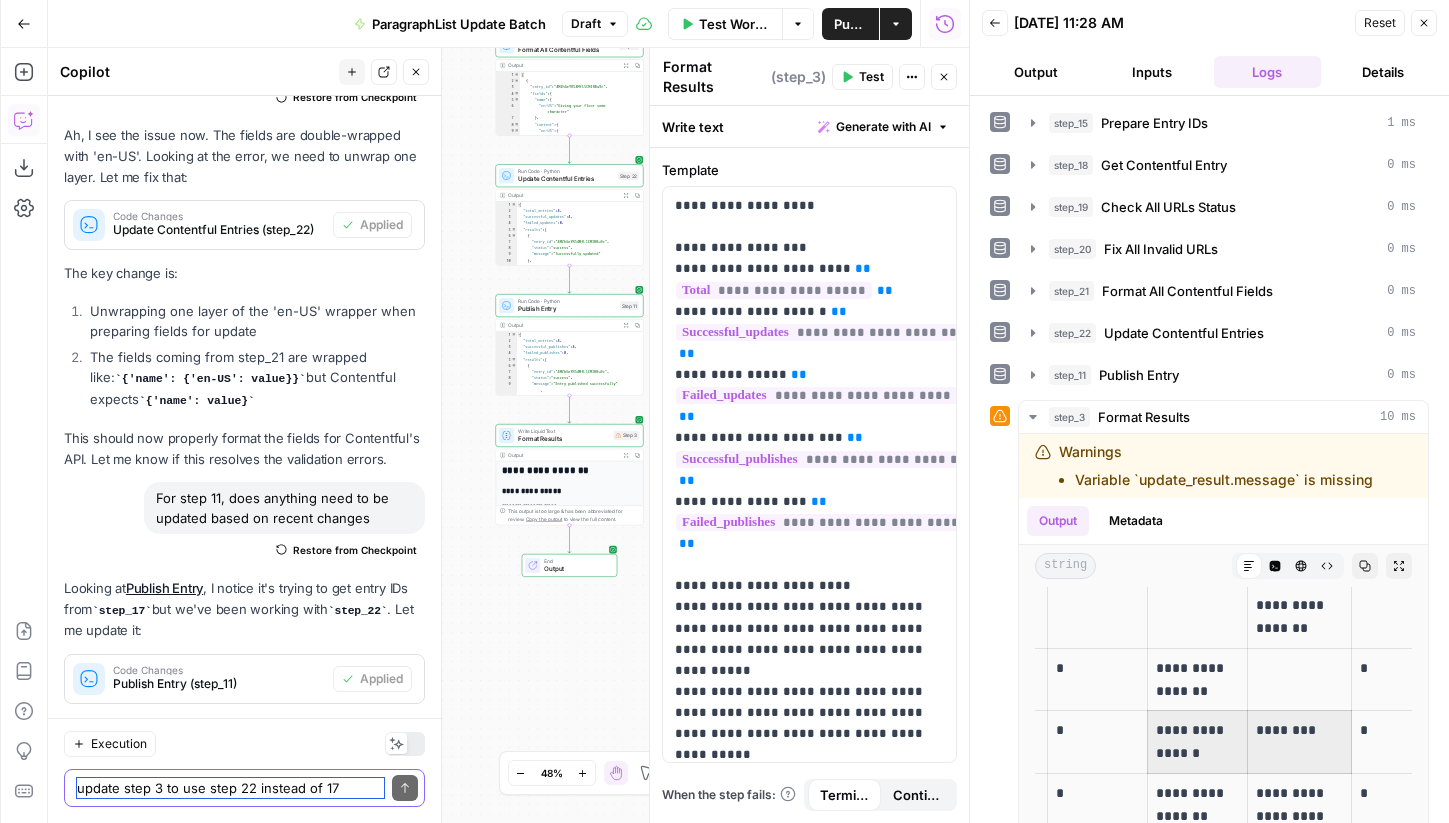 click on "update step 3 to use step 22 instead of 17" at bounding box center (230, 788) 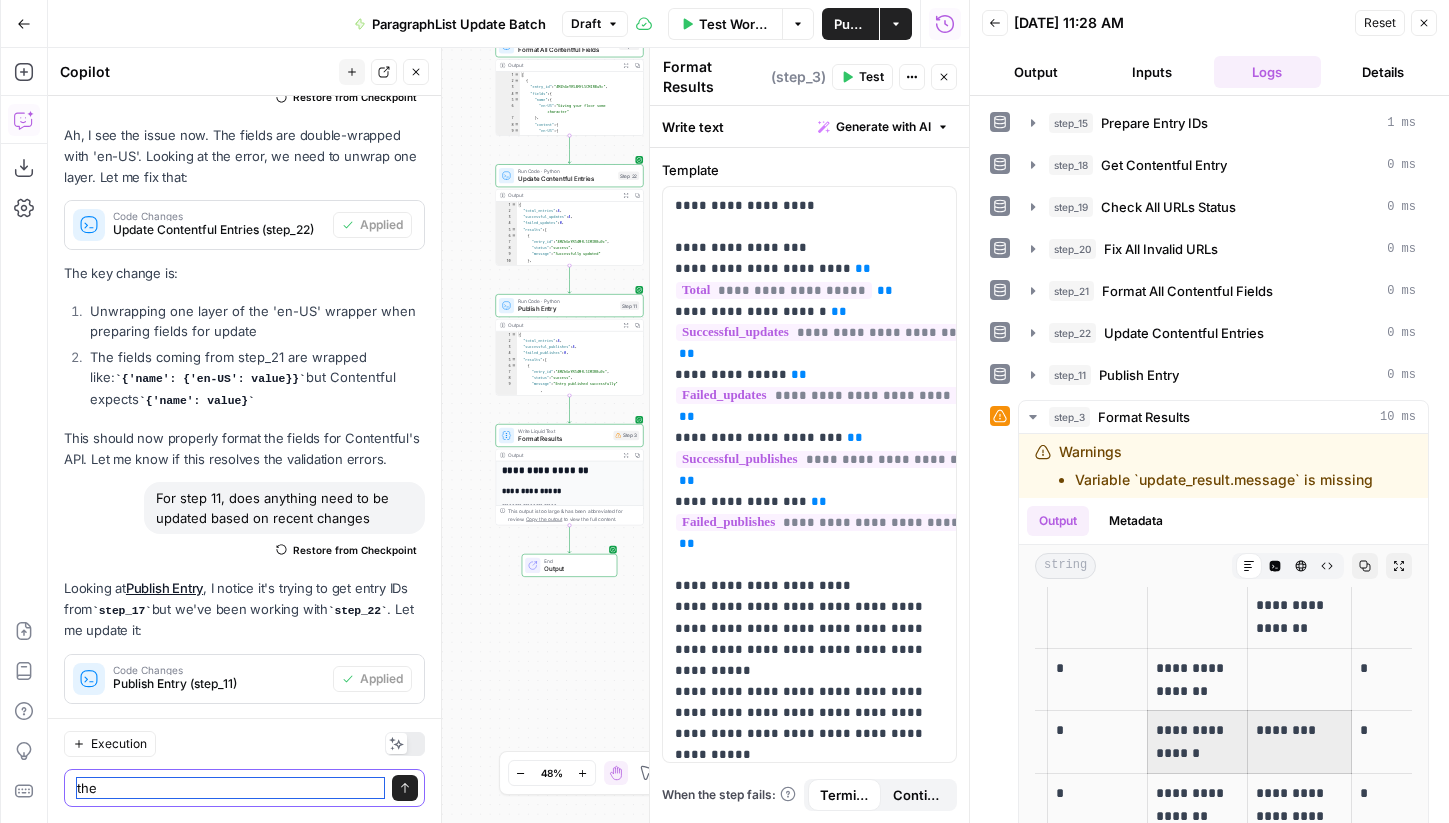 paste on "No Change Needed
RELATED:" 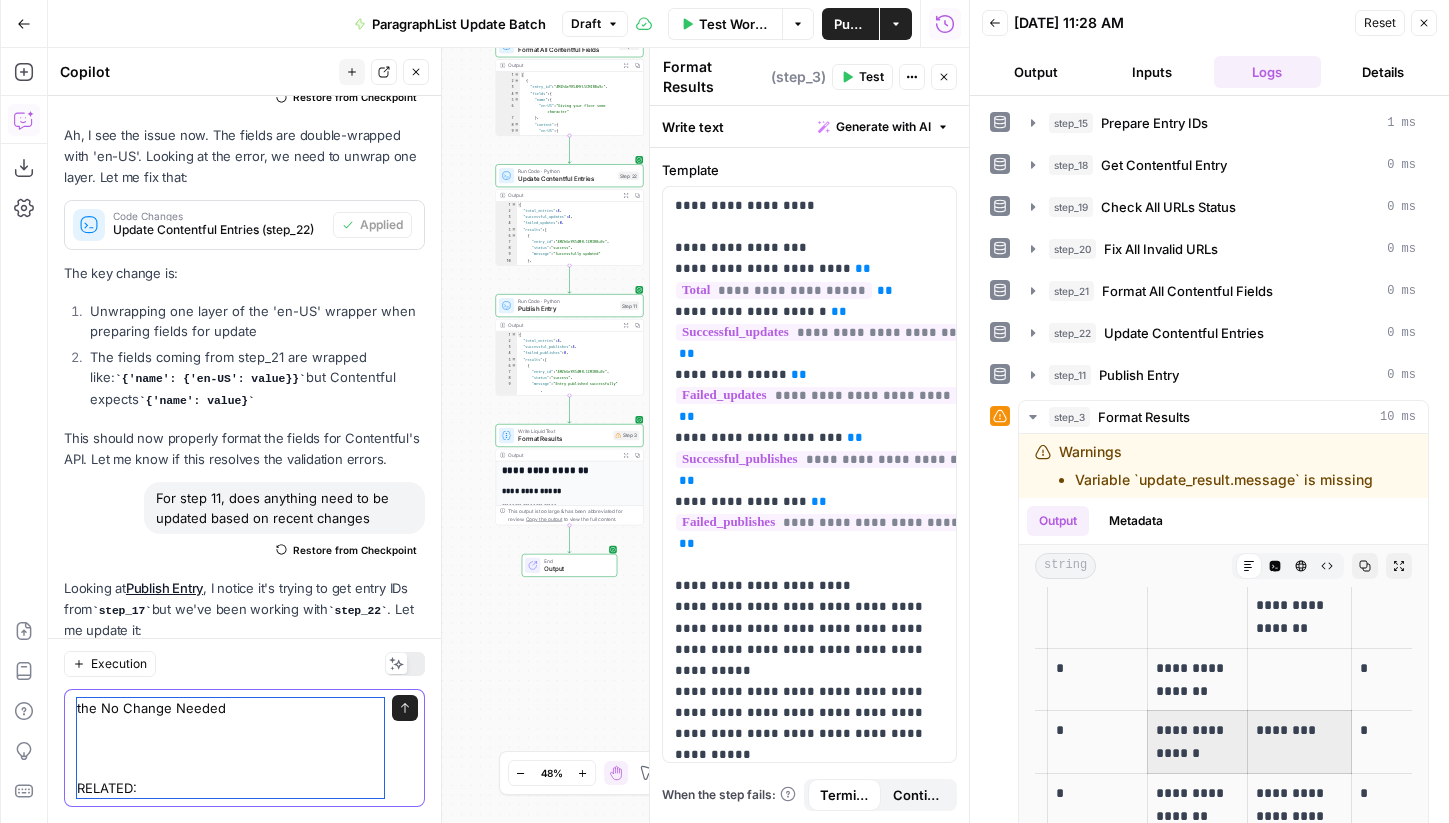scroll, scrollTop: 62140, scrollLeft: 0, axis: vertical 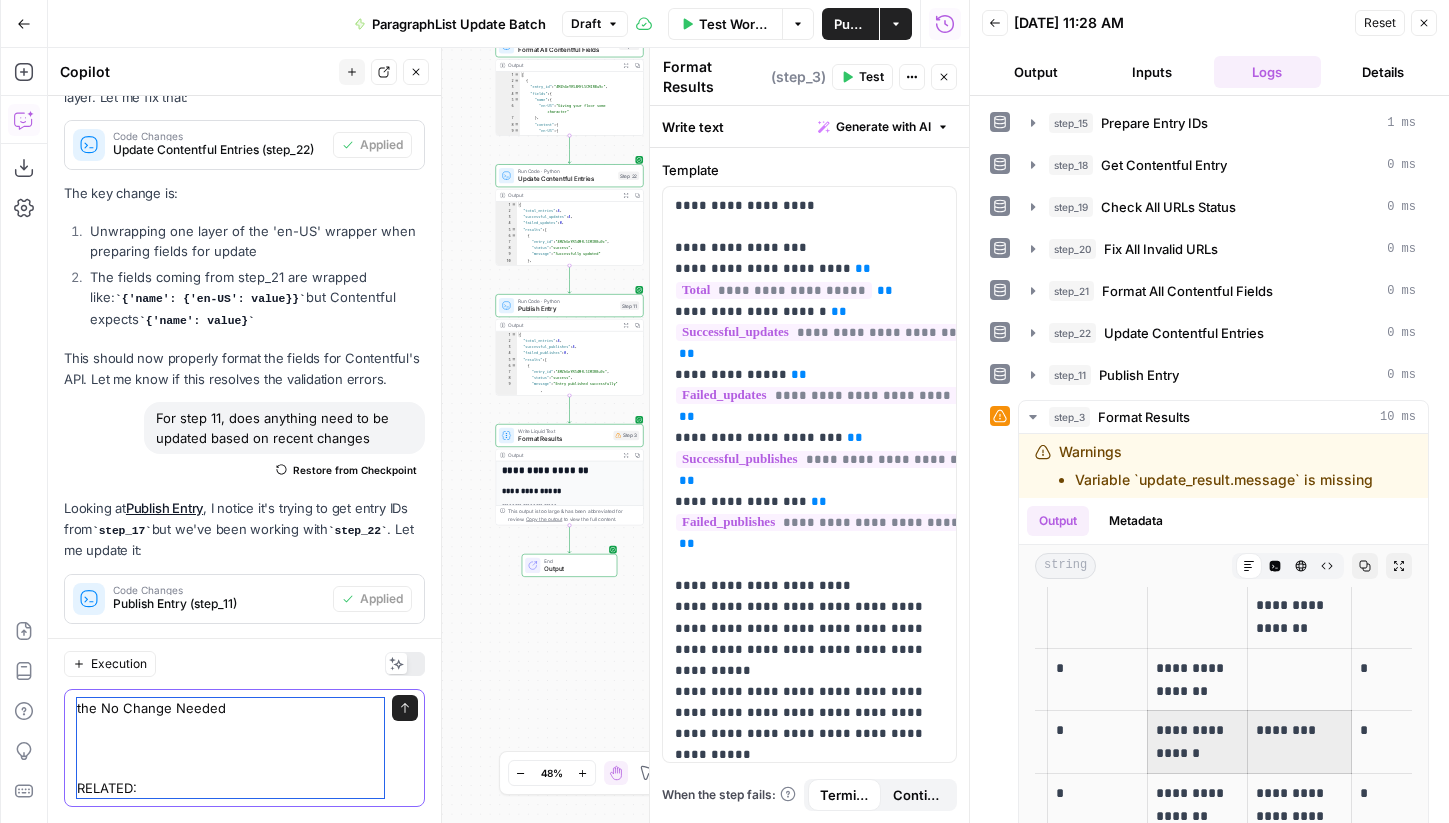 click on "the No Change Needed
RELATED:" at bounding box center [230, 748] 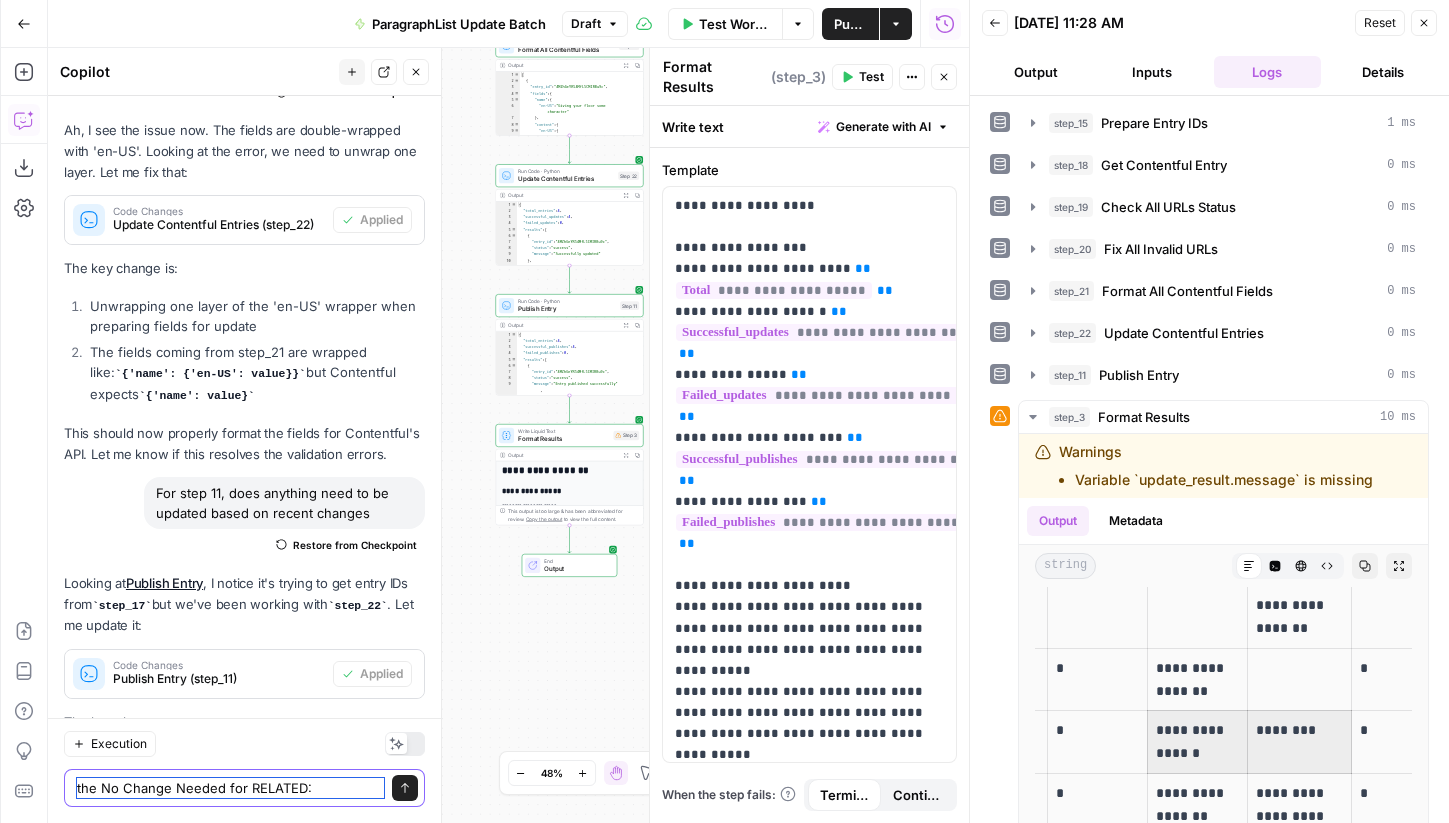 scroll, scrollTop: 62060, scrollLeft: 0, axis: vertical 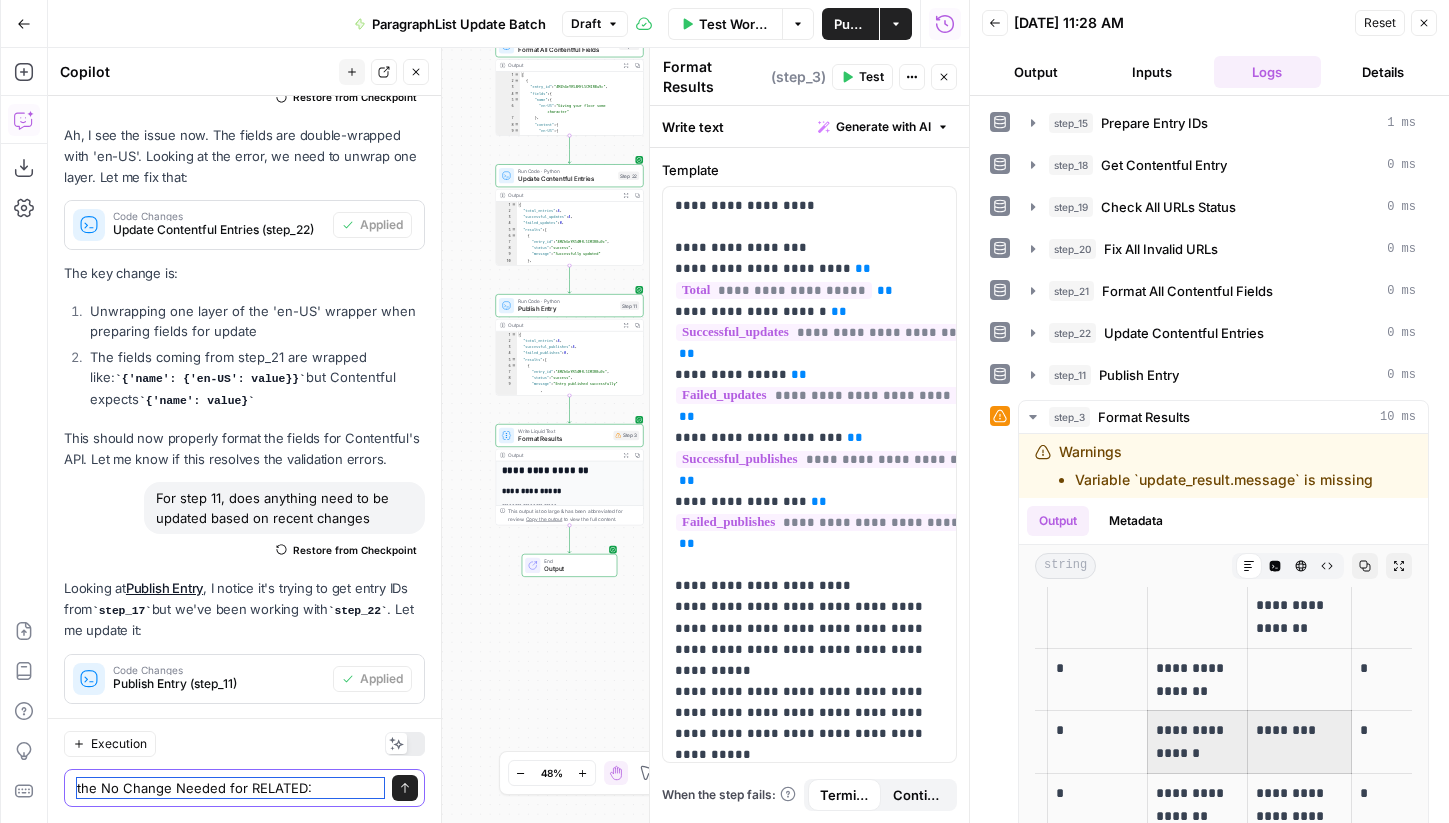 click on "the No Change Needed for RELATED:" at bounding box center (230, 788) 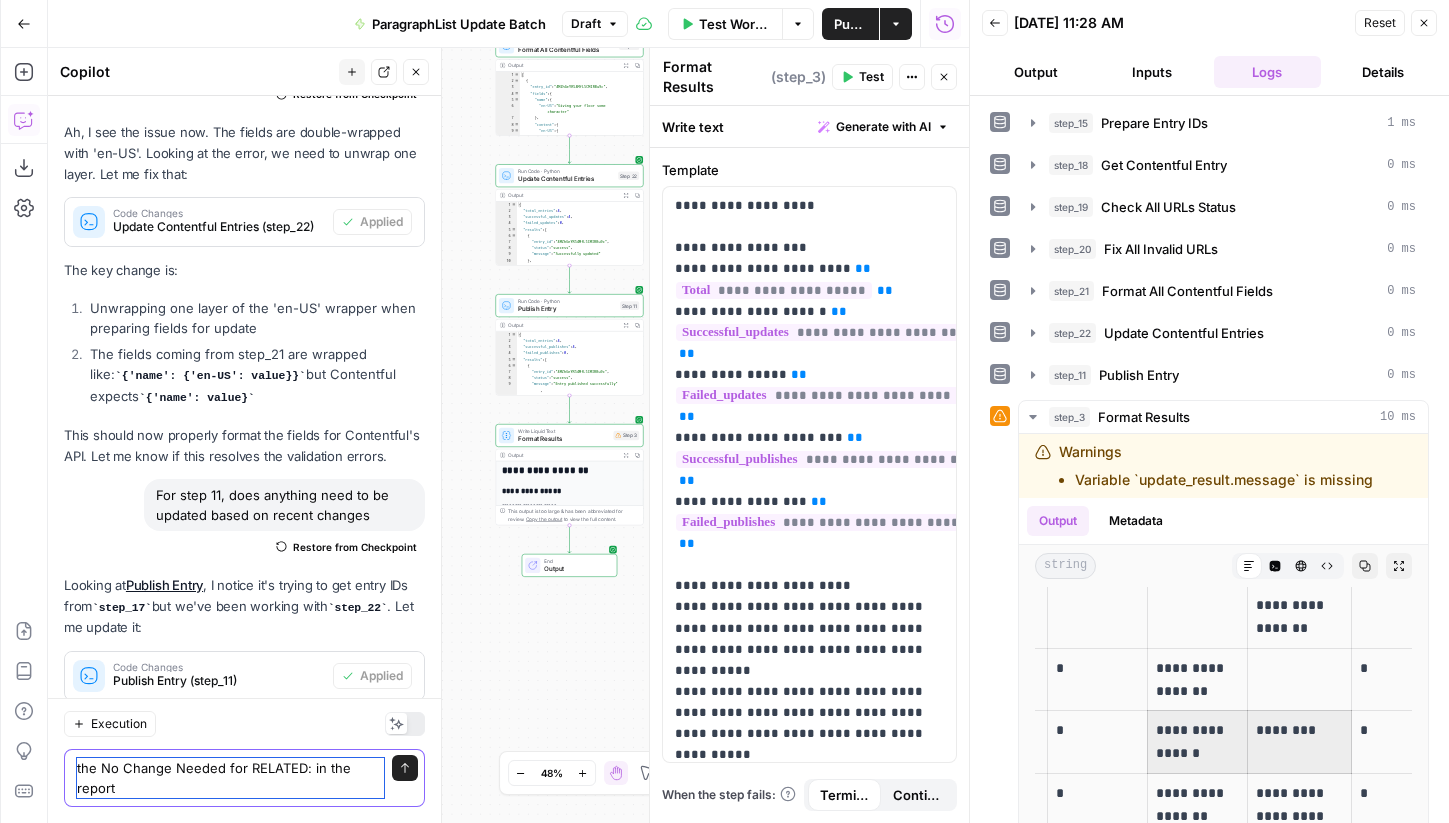 scroll, scrollTop: 62080, scrollLeft: 0, axis: vertical 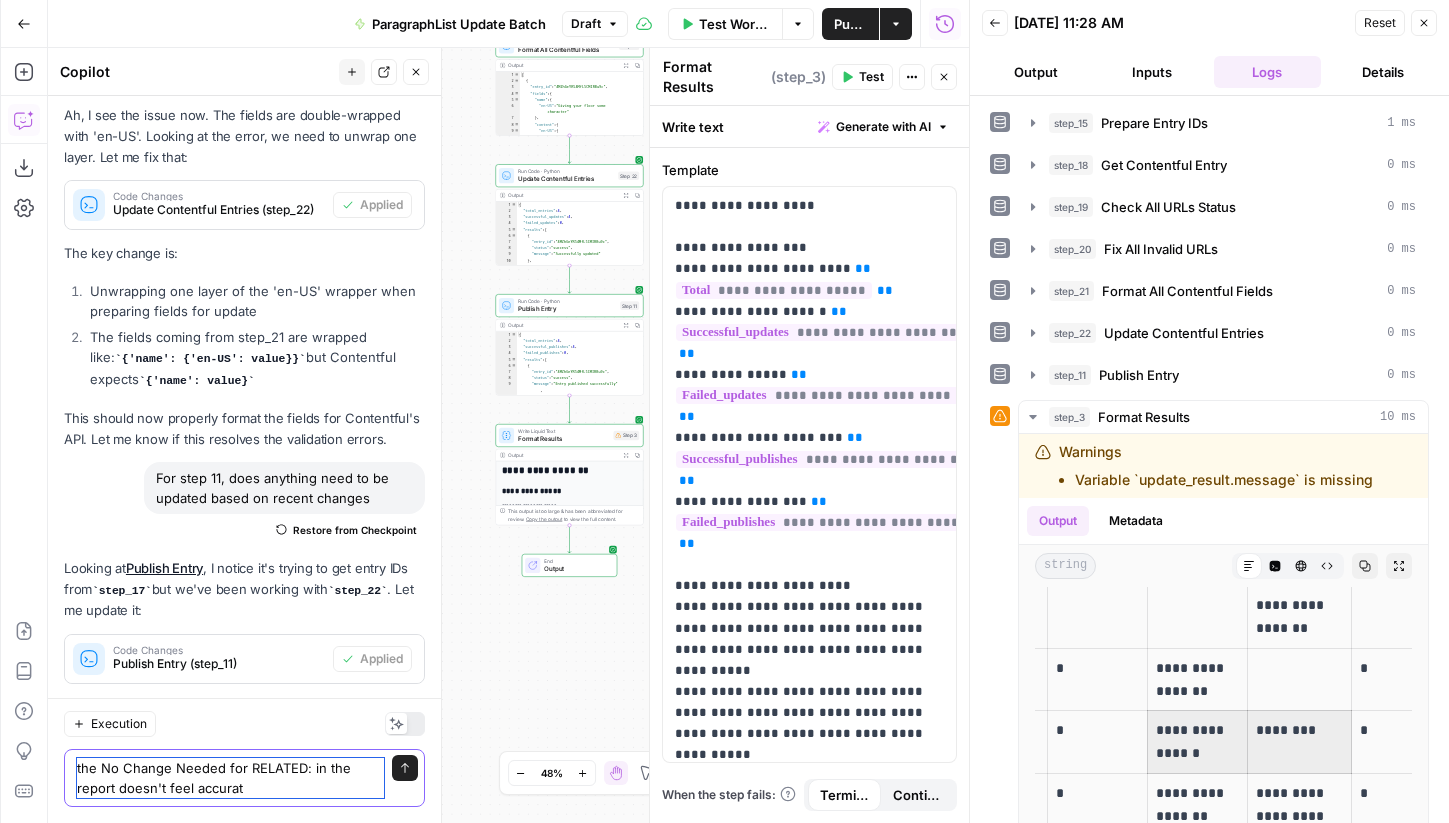 type on "the No Change Needed for RELATED: in the report doesn't feel accurate" 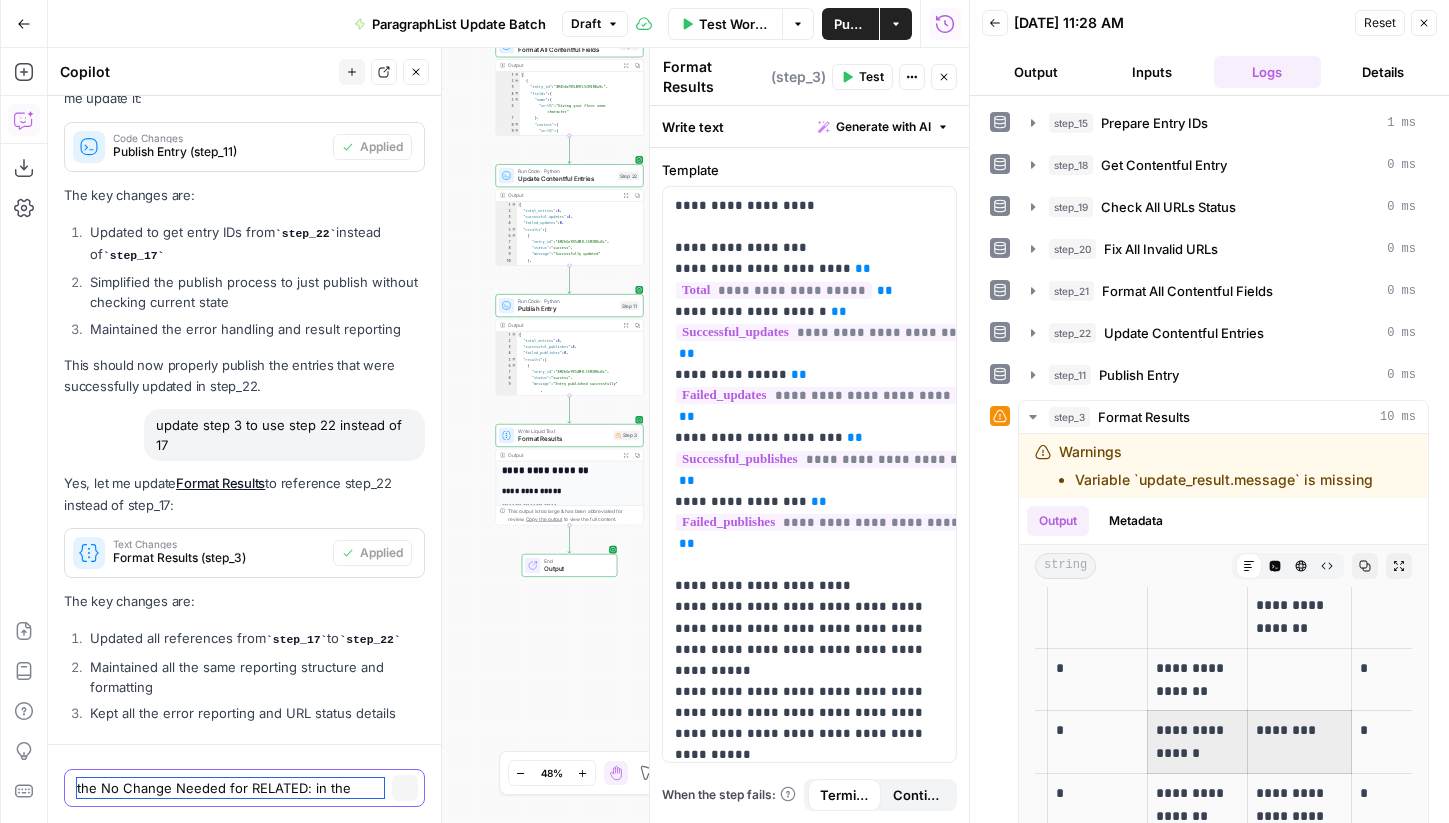 scroll, scrollTop: 61554, scrollLeft: 0, axis: vertical 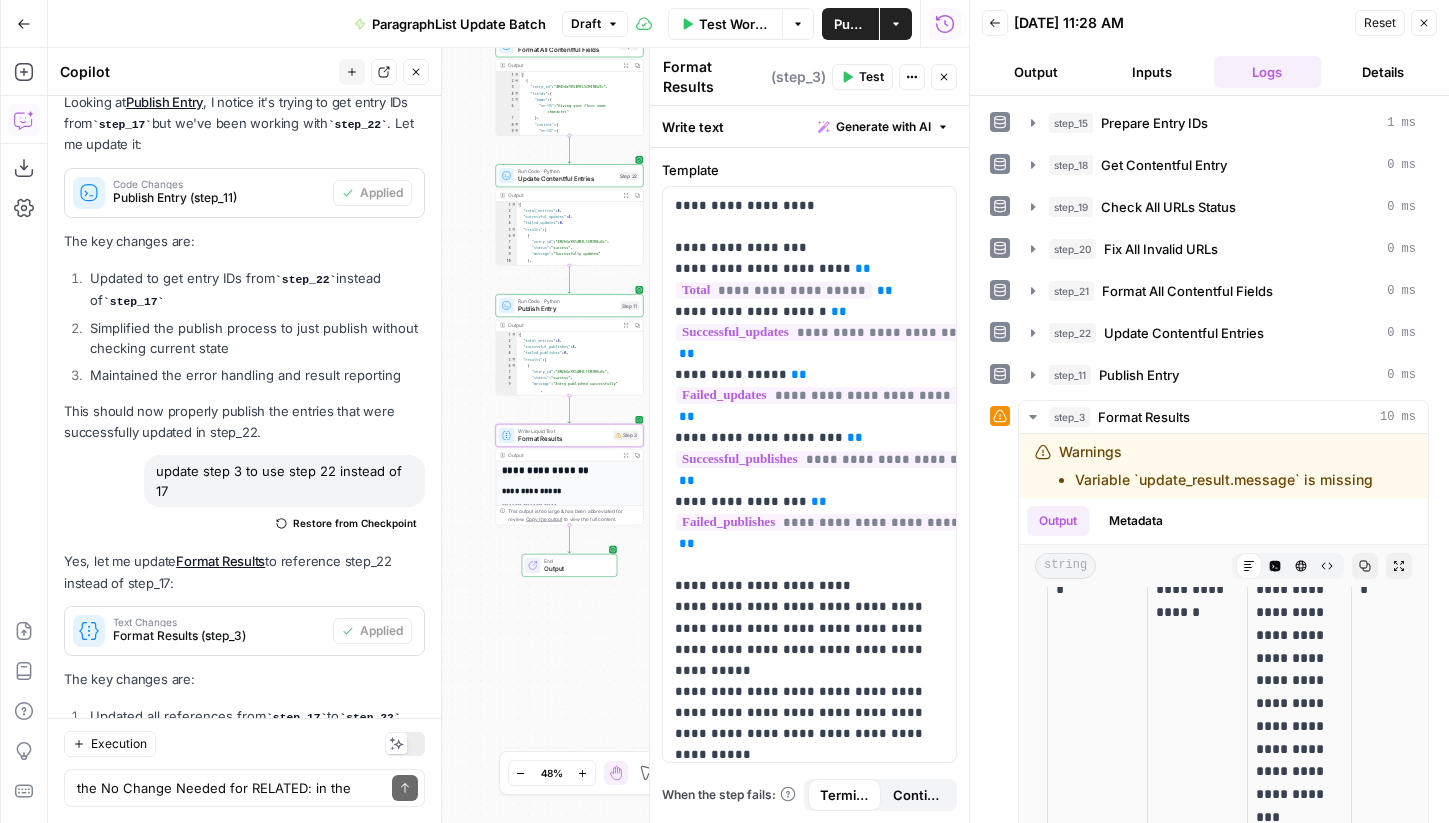 click on "Apply" at bounding box center [386, 1057] 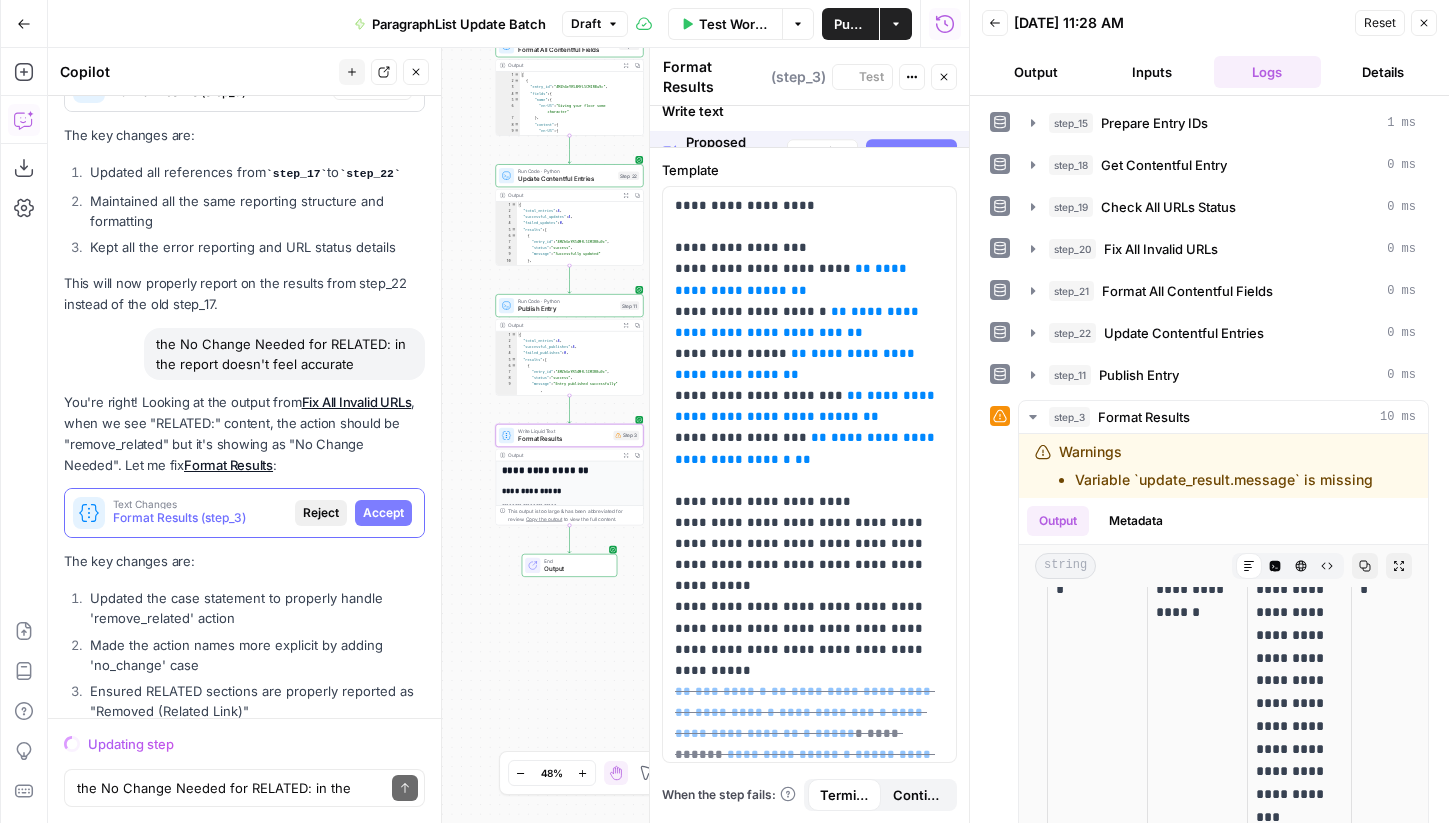scroll, scrollTop: 62002, scrollLeft: 0, axis: vertical 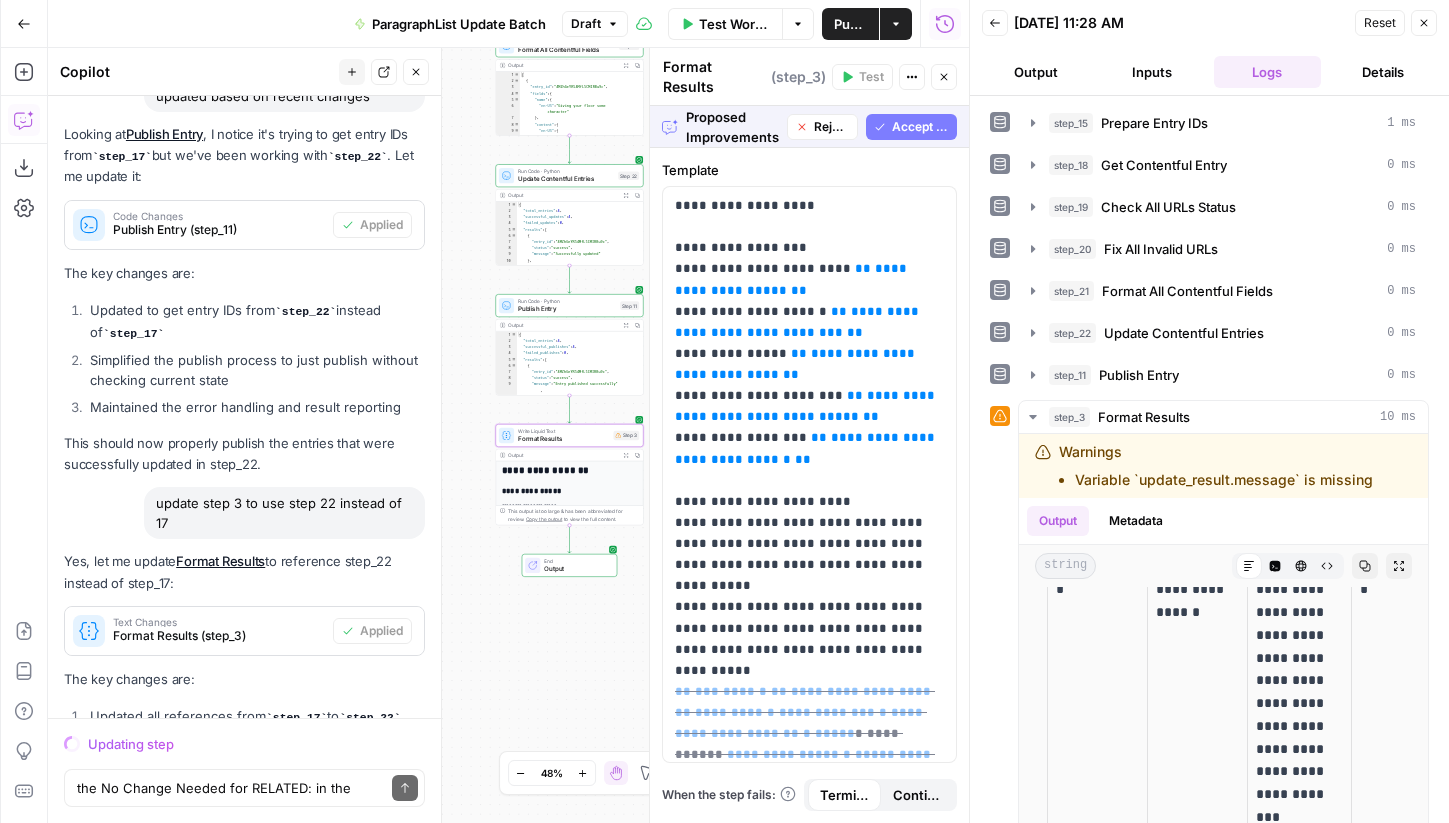 click on "Accept" at bounding box center (383, 1057) 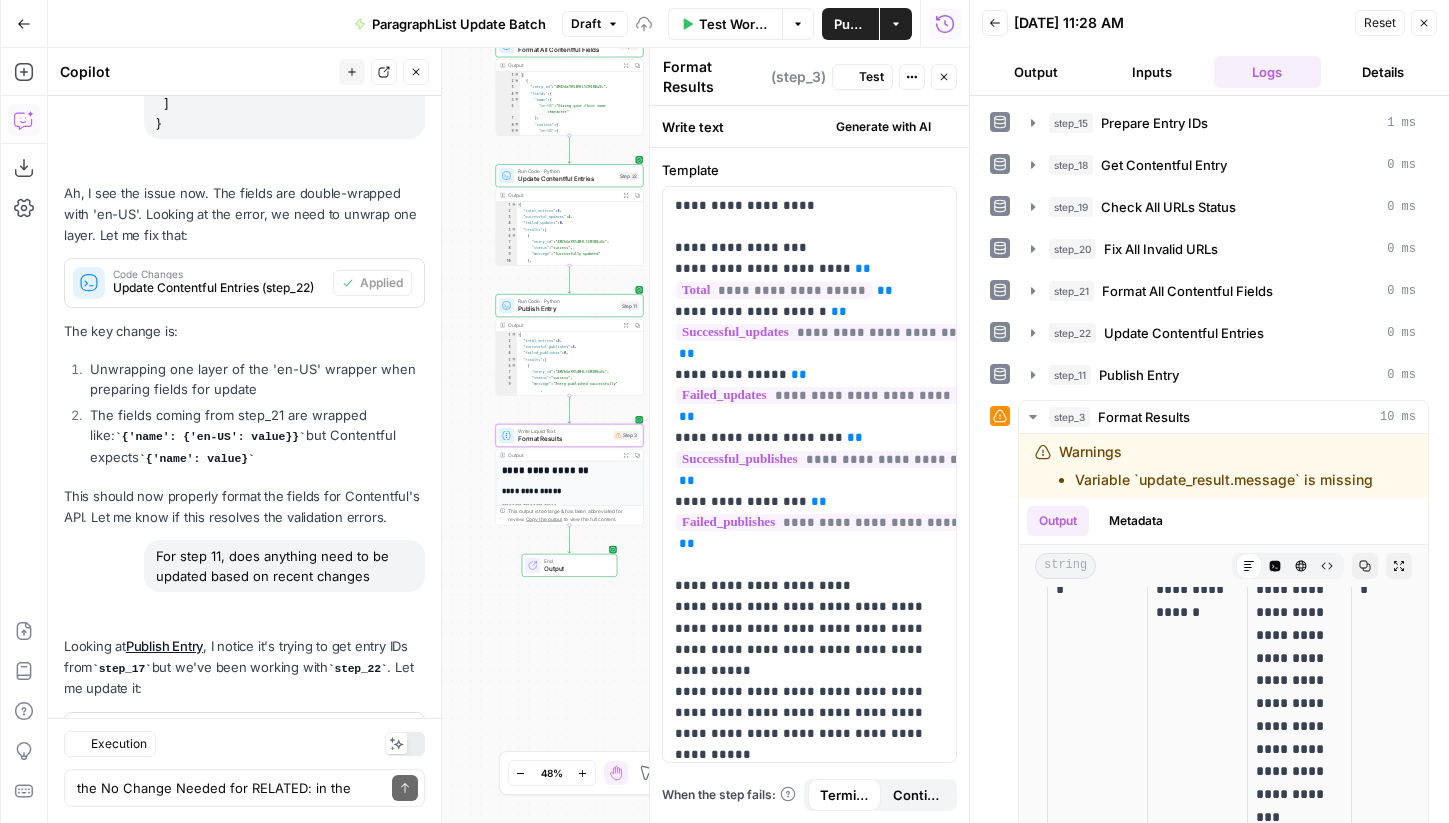 scroll, scrollTop: 62578, scrollLeft: 0, axis: vertical 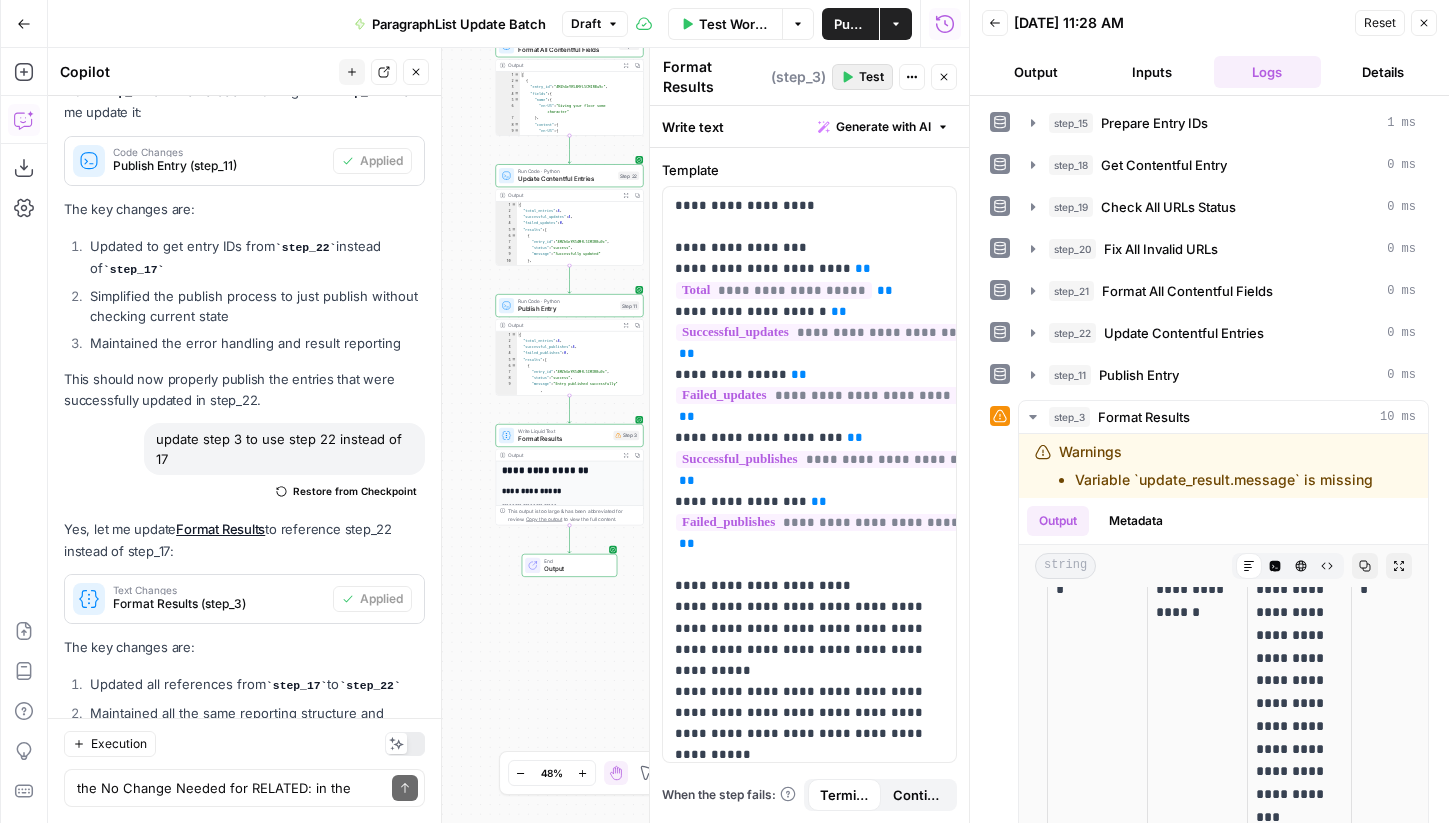 click on "Test" at bounding box center (871, 77) 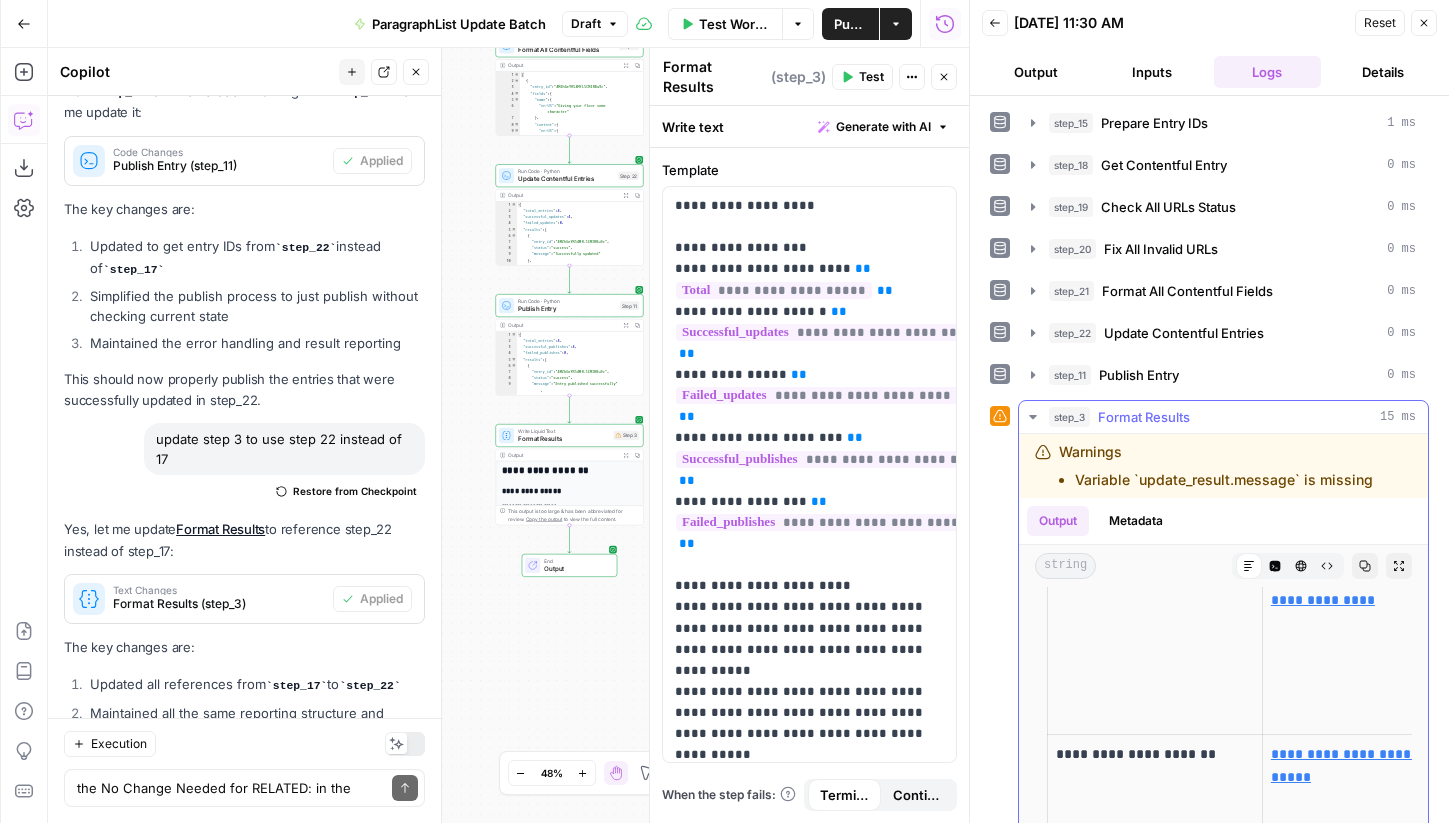 scroll, scrollTop: 525, scrollLeft: 0, axis: vertical 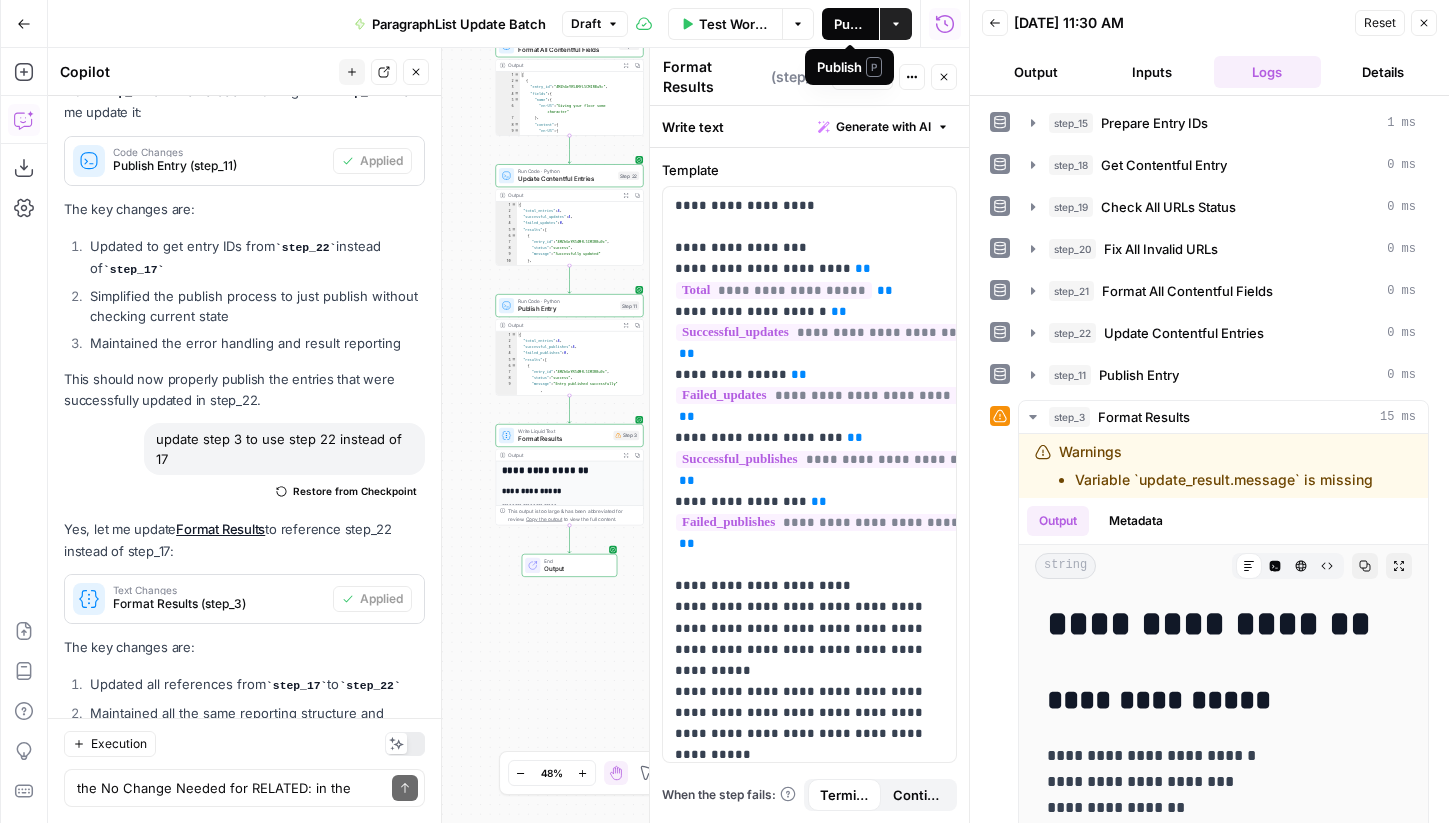 click on "Publish" at bounding box center (850, 24) 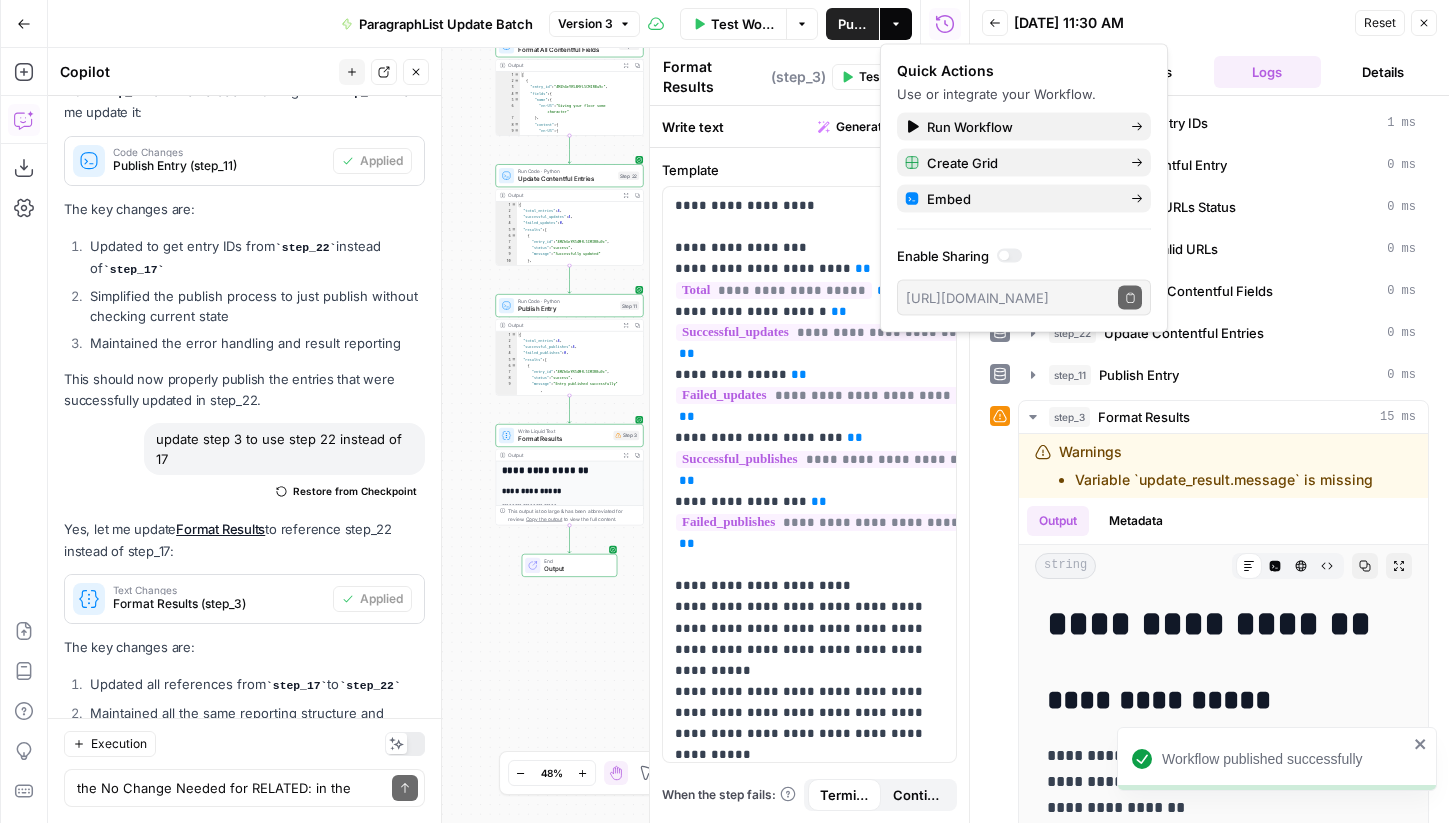 click on "Workflow Set Inputs Inputs Run Code · Python Prepare Entry IDs Step 15 Output Expand Output Copy 1 2 3 4 5 6 7 8 9 {    "entry_ids" :  [      "4MZhGeYR54MfL5CMIRBu9c" ,      "2q97HL89jtVQWCk3SYz6SH" ,      "4cLdaOxA87kCQysSpHRZ4V" ,      "55mk44ZzSE6RxvDM3WMtpU"    ] ,    "total" :  4 }     XXXXXXXXXXXXXXXXXXXXXXXXXXXXXXXXXXXXXXXXXXXXXXXXXXXXXXXXXXXXXXXXXXXXXXXXXXXXXXXXXXXXXXXXXXXXXXXXXXXXXXXXXXXXXXXXXXXXXXXXXXXXXXXXXXXXXXXXXXXXXXXXXXXXXXXXXXXXXXXXXXXXXXXXXXXXXXXXXXXXXXXXXXXXXXXXXXXXXXXXXXXXXXXXXXXXXXXXXXXXXXXXXXXXXXXXXXXXXXXXXXXXXXXXXXXXXXXXXXXXXXXXXXXXXXXXXXXXXXXXXXXXXXXXXXXXXXXXXXXXXXXXXXXXXXXXXXXXXXXXXXXXXXXXXXXXXXXXXXXXXXXXXXXXXXXXXXXXXXXXXXXXXXXXXXXXXXXXXXXXXXXXXXXXXXXXXXXXXXXXXXXXXXXXXXXXXXXXXXXXXXXXXXXXXXXXXXXXXXXXXXXXXXXXXXXXXXXXXXXXXXXXXXXXXXXXXXXXXXXXXXXXXXXXXXXXXXXXXXXXXXXXXXXXXXXX Run Code · Python Get Contentful Entry Step 18 Output Expand Output Copy 1 2 3 4 5 6 7 8 9 10 11 12 [    {      "sys" :  {         "space" :  {           "sys" :  {              "type" :  "Link" ,              :  ," at bounding box center [508, 435] 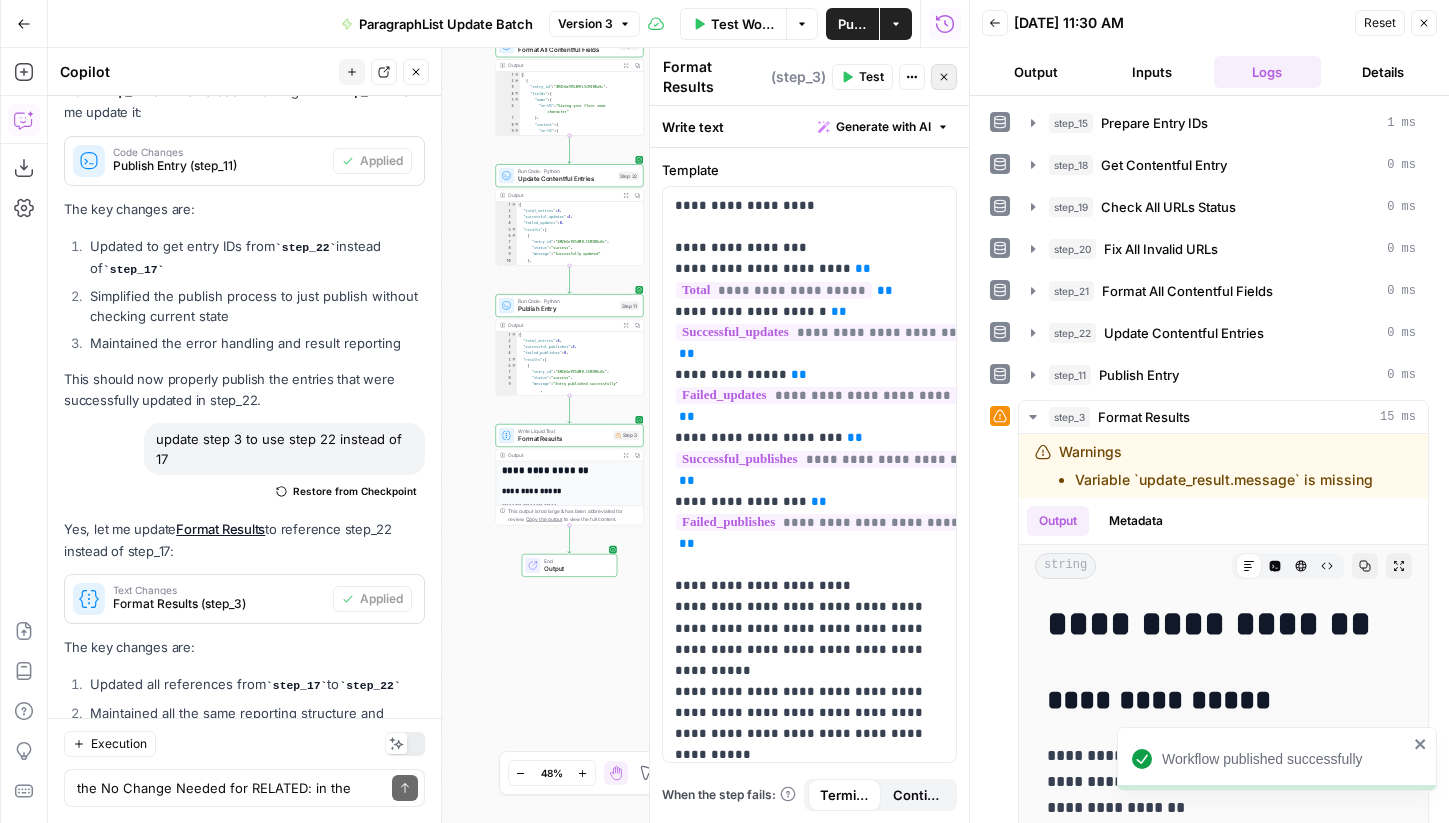 click 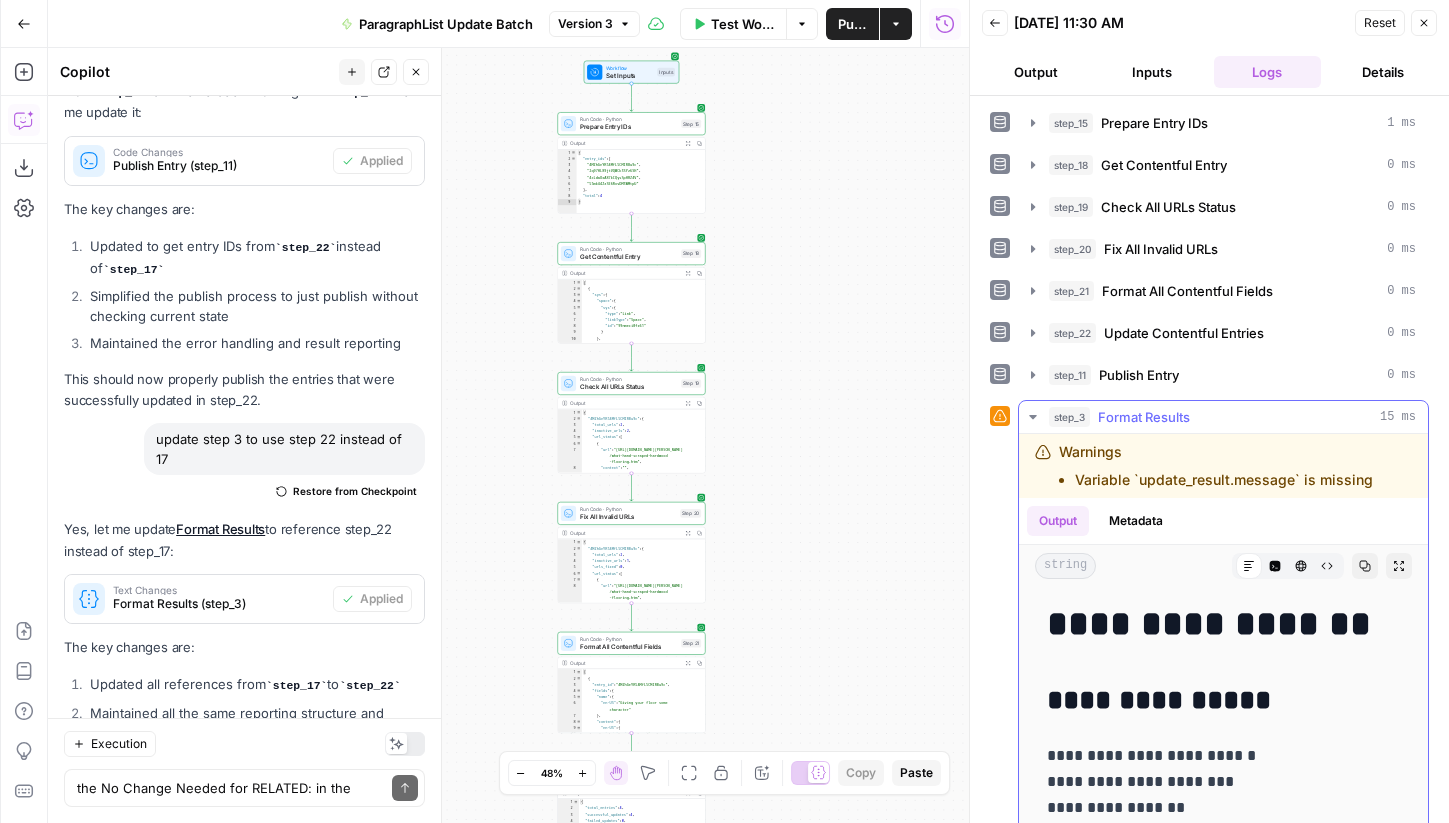 click 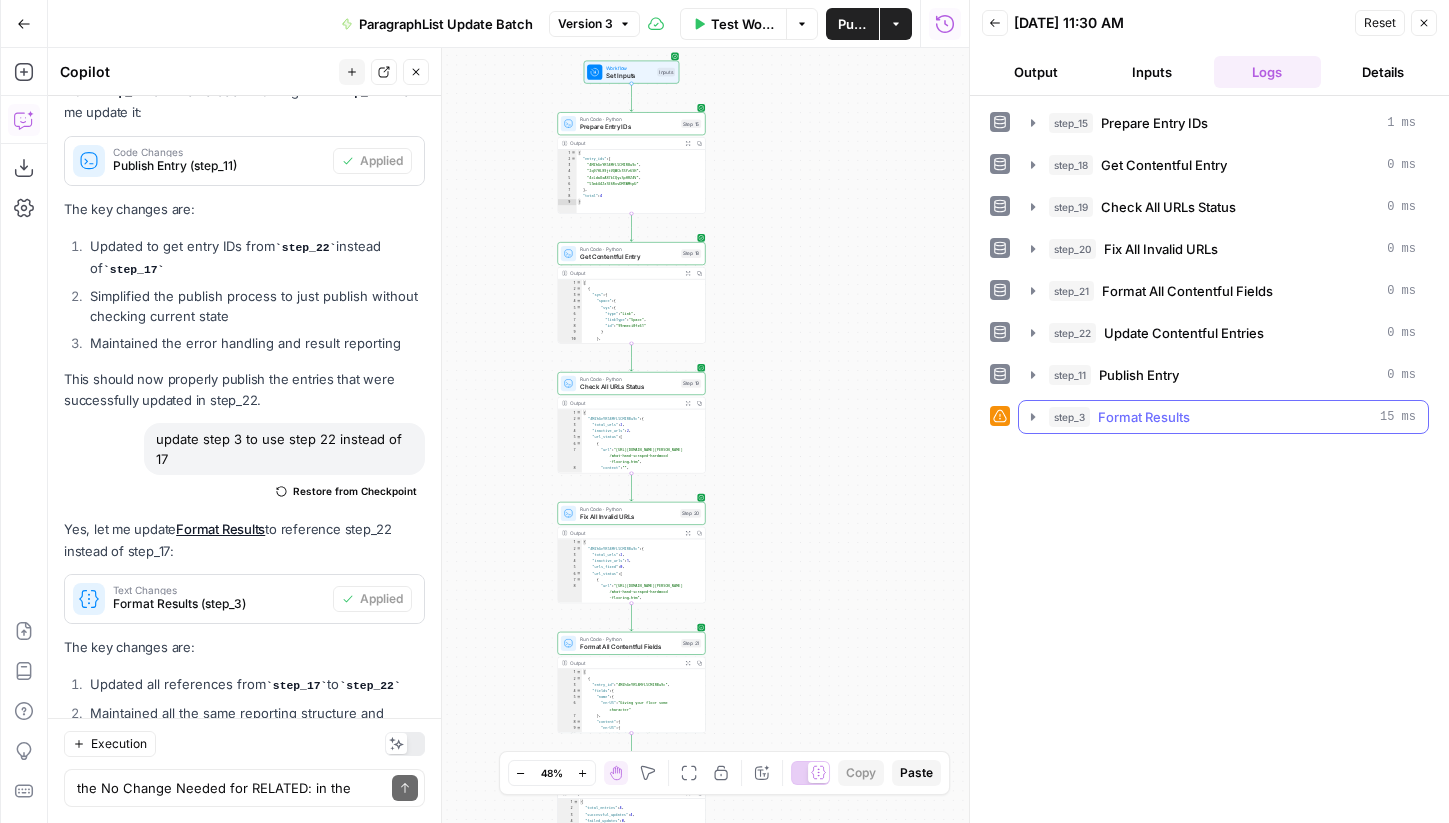 click 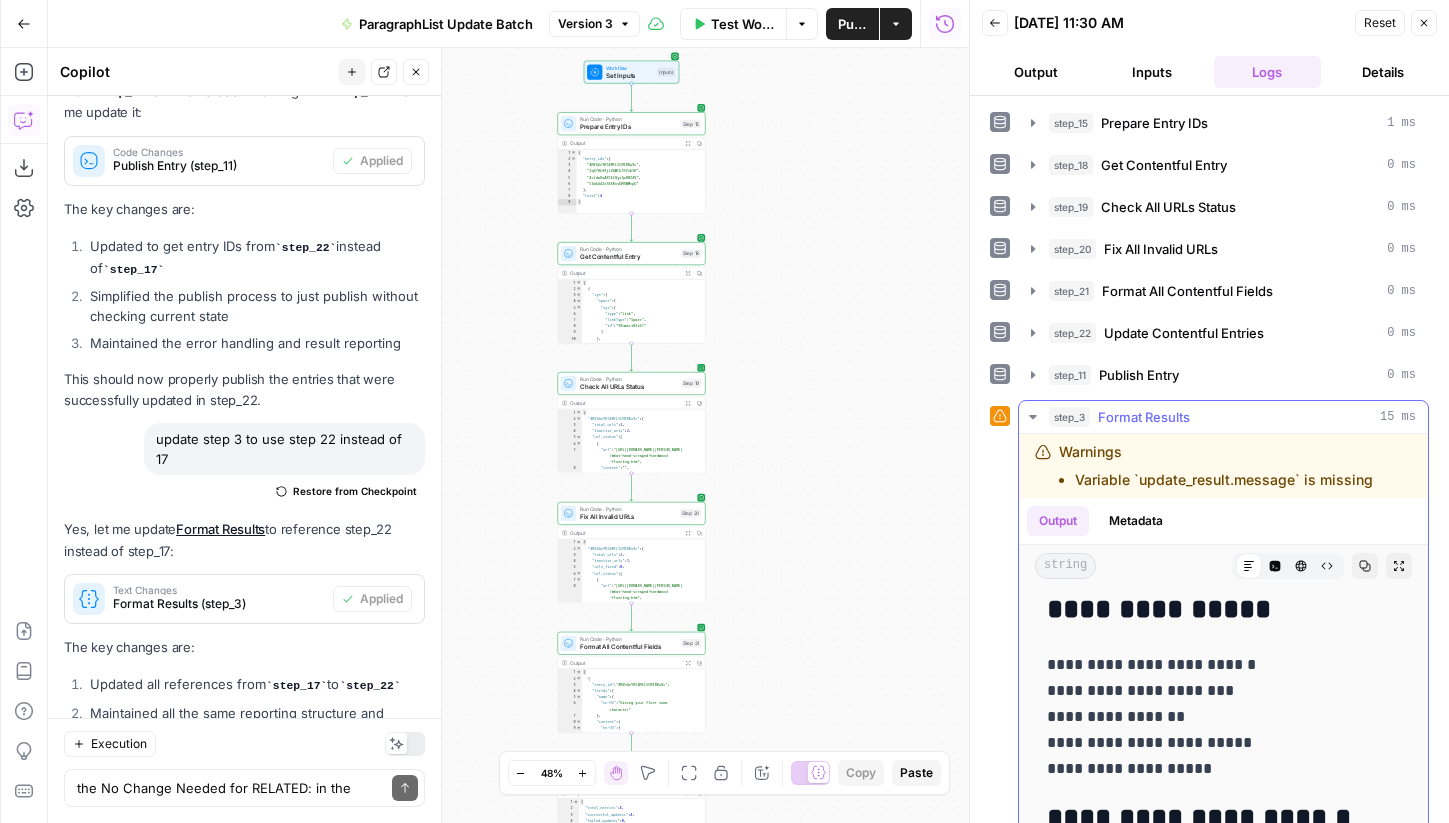 scroll, scrollTop: 0, scrollLeft: 0, axis: both 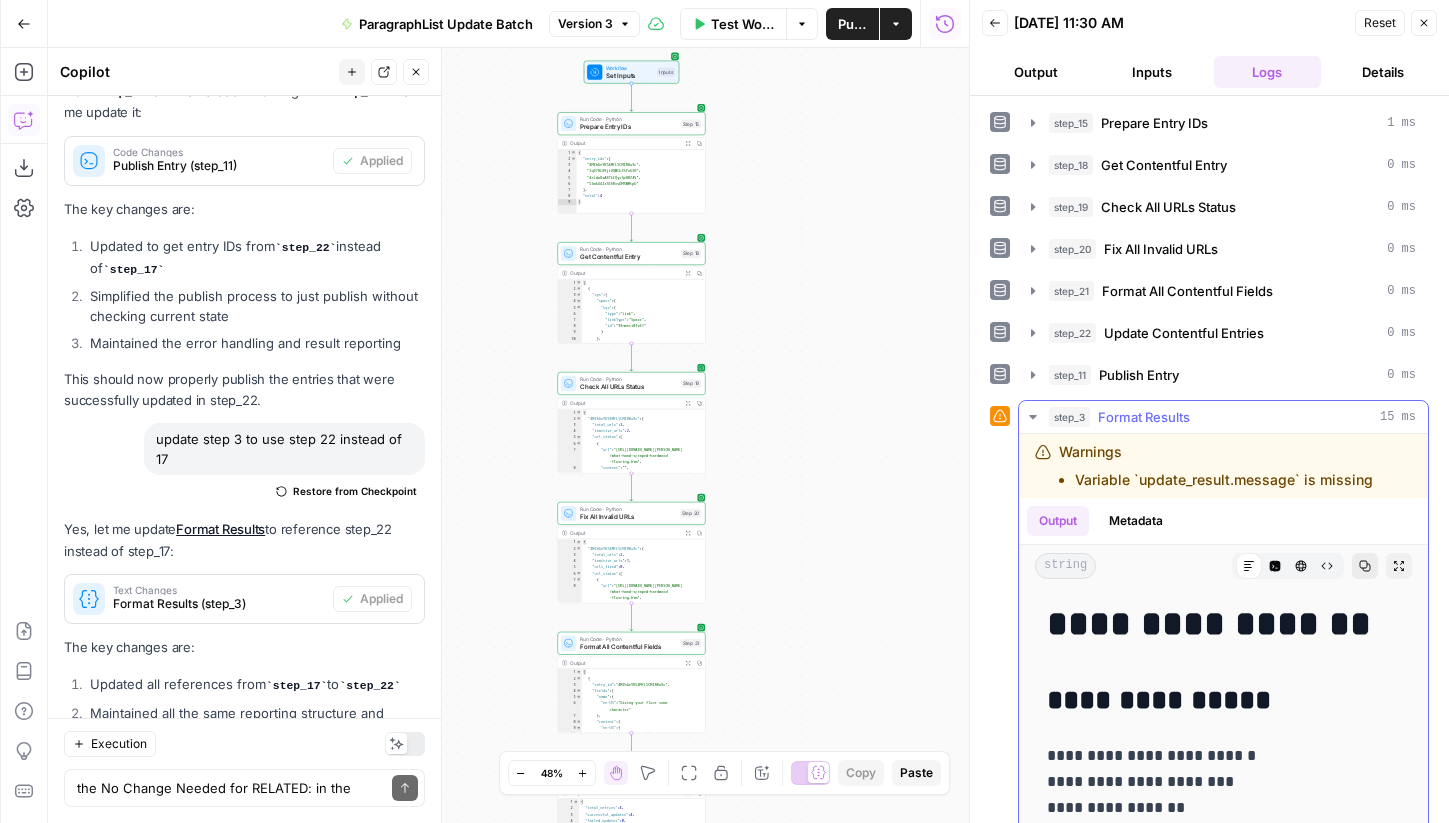 click 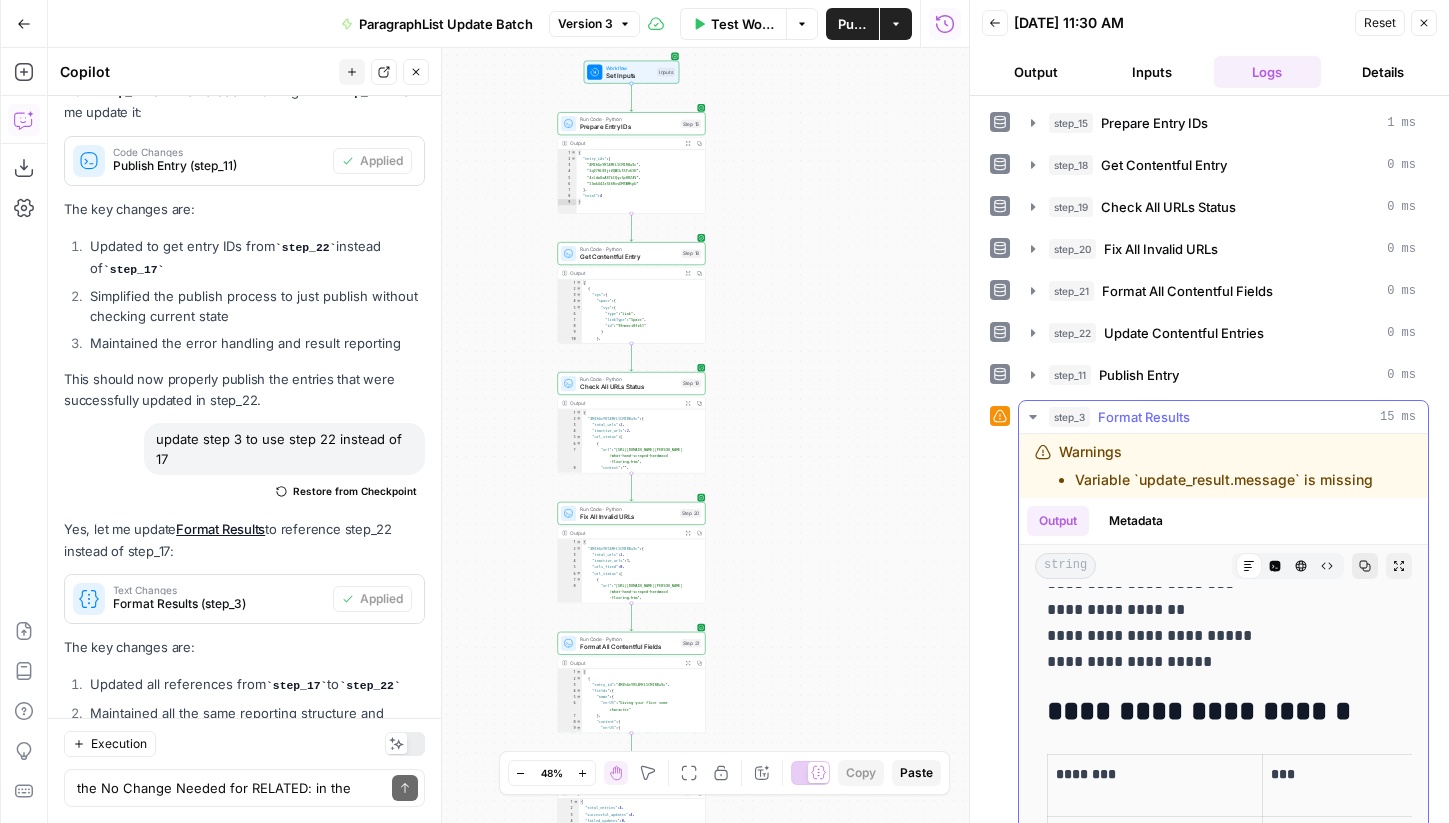 scroll, scrollTop: 0, scrollLeft: 0, axis: both 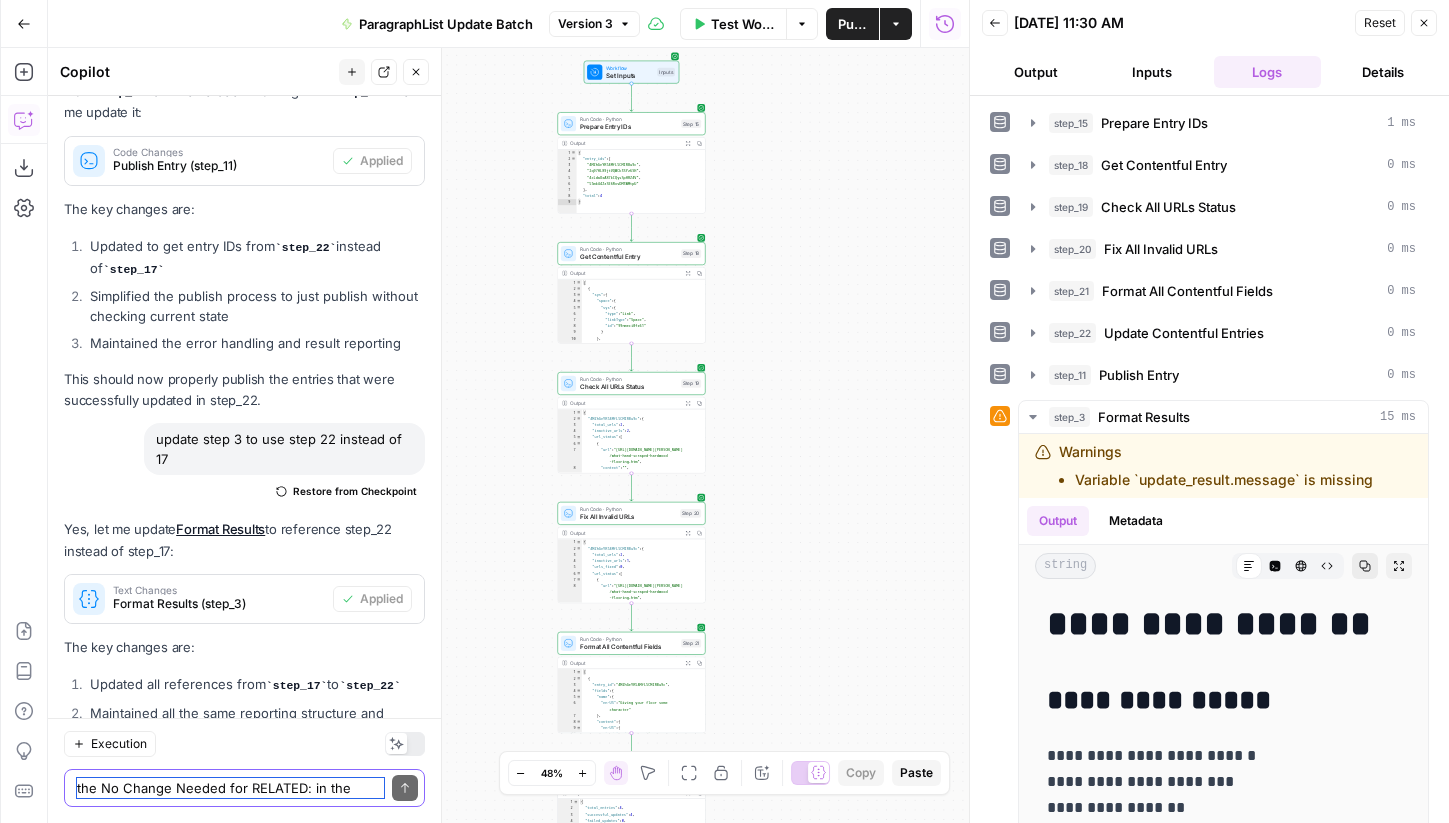click on "the No Change Needed for RELATED: in the report doesn't feel accurate" at bounding box center (230, 788) 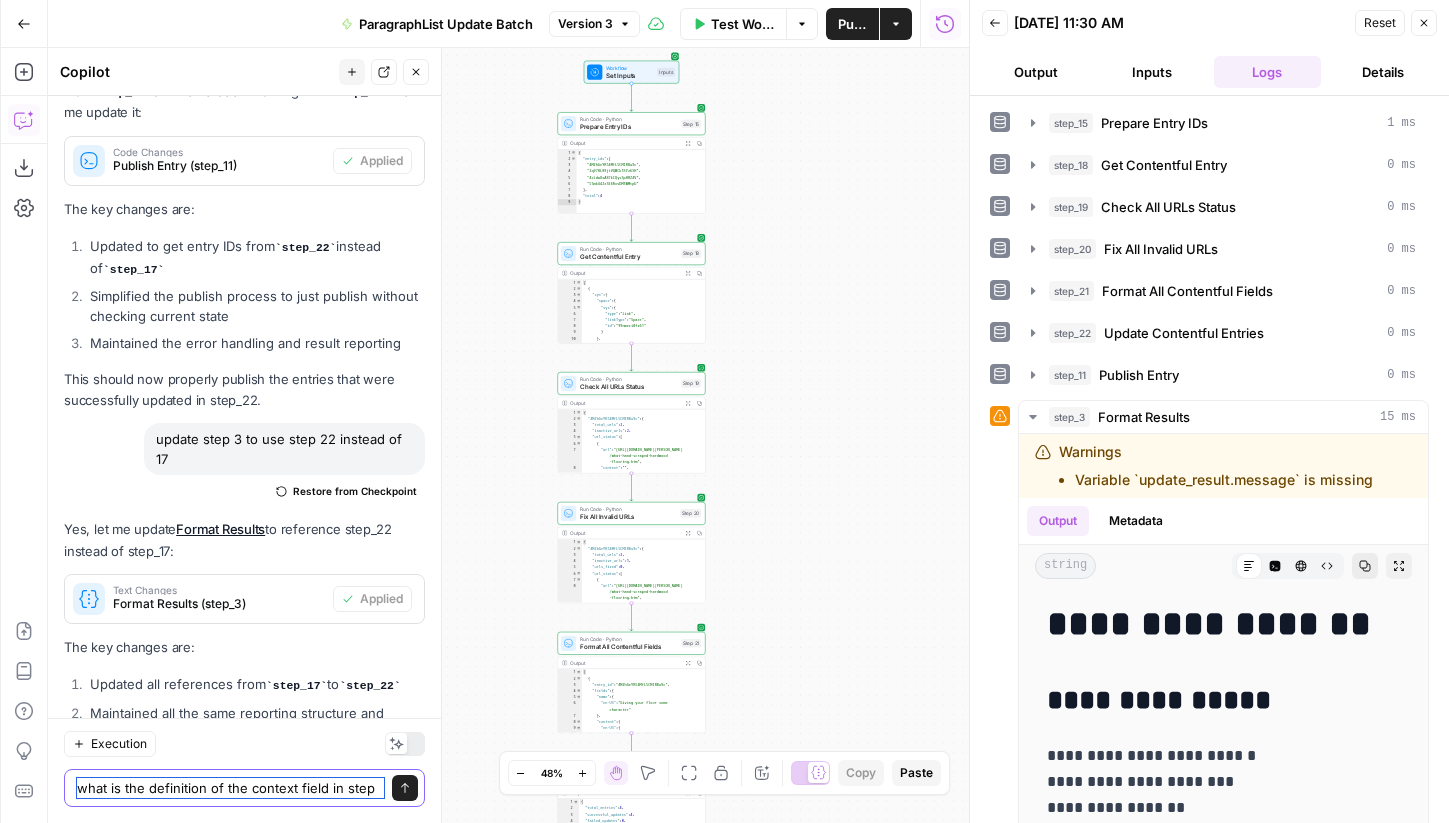 type on "what is the definition of the context field in step 3" 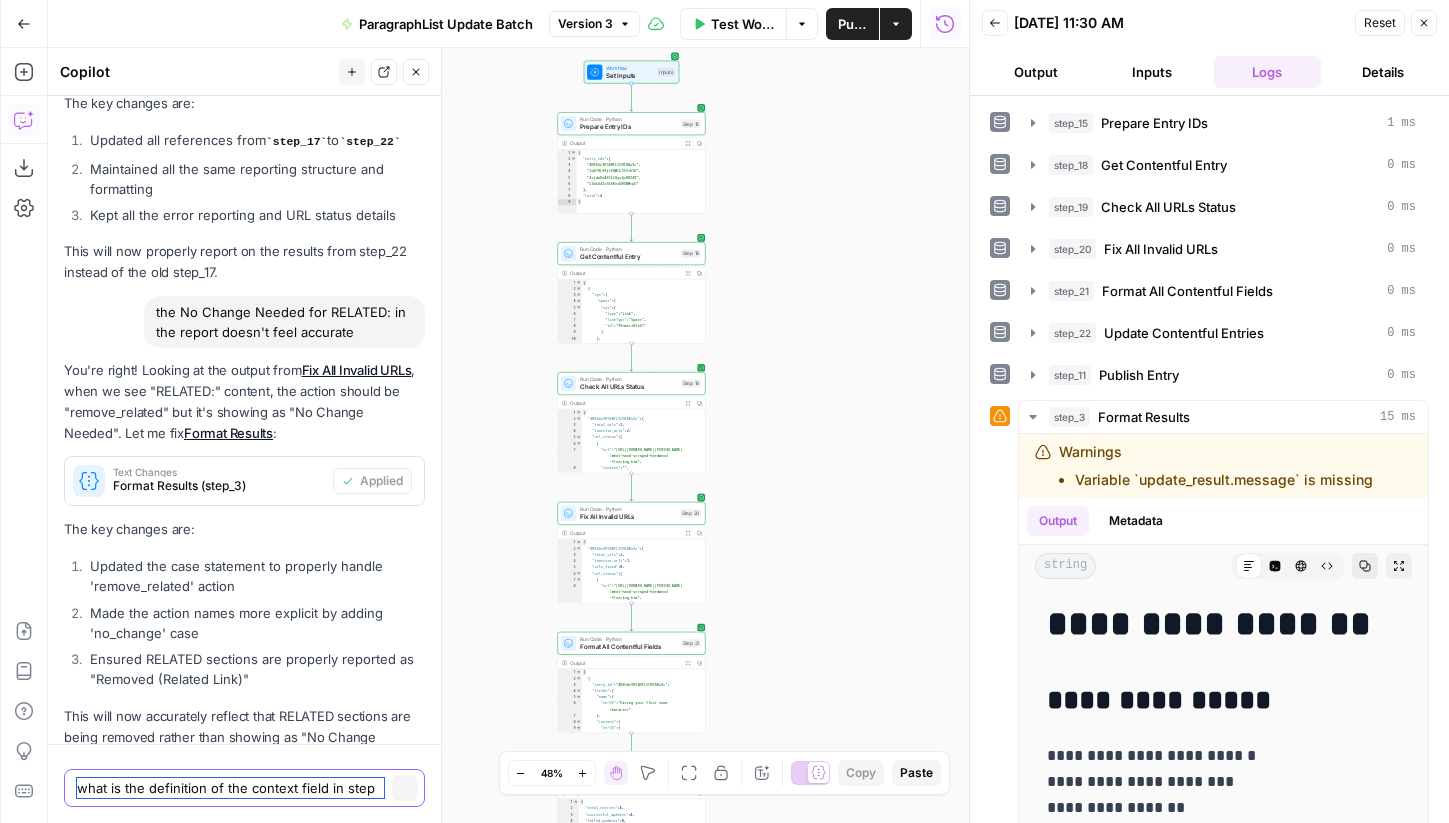 scroll, scrollTop: 62040, scrollLeft: 0, axis: vertical 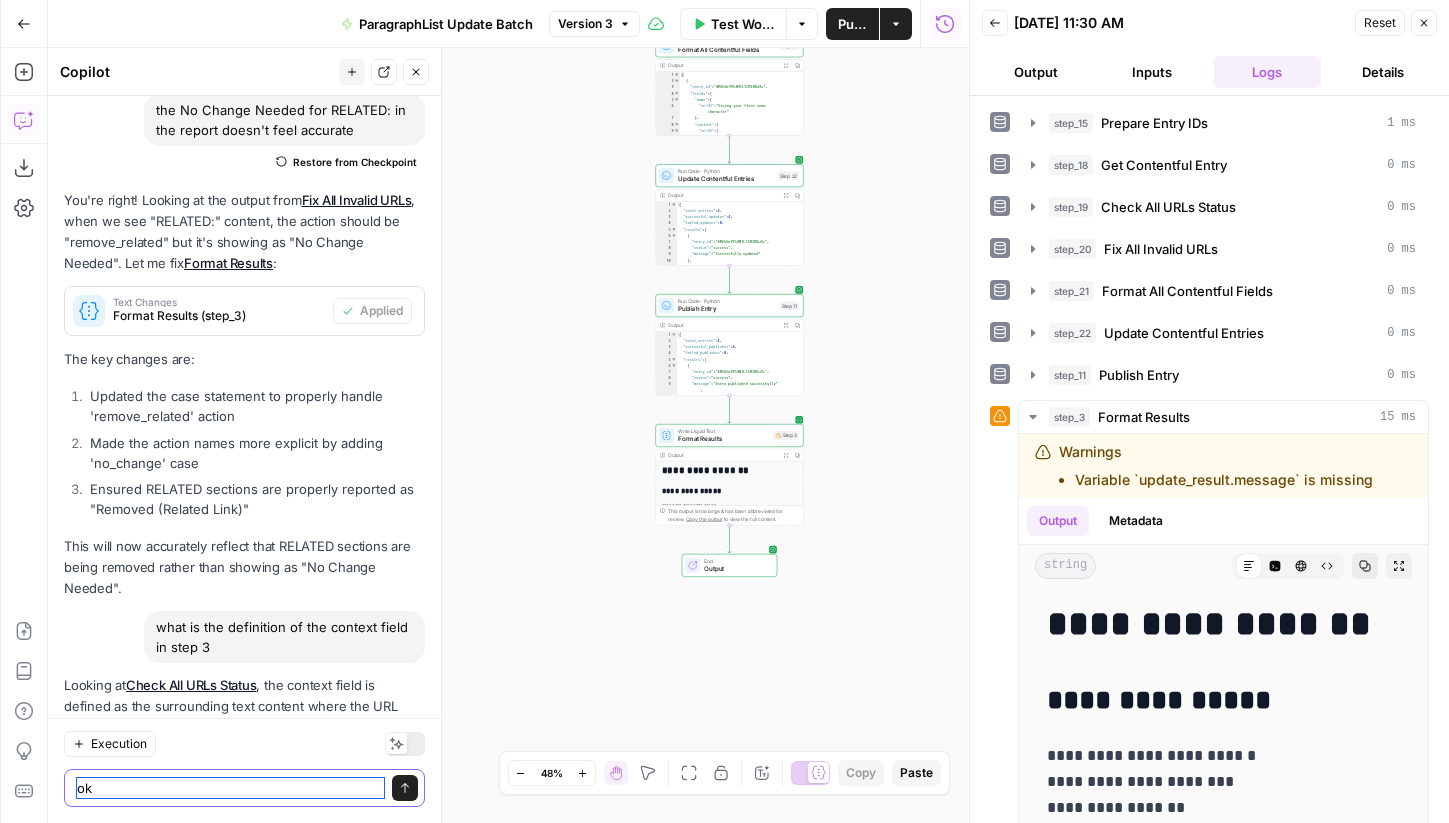 type on "o" 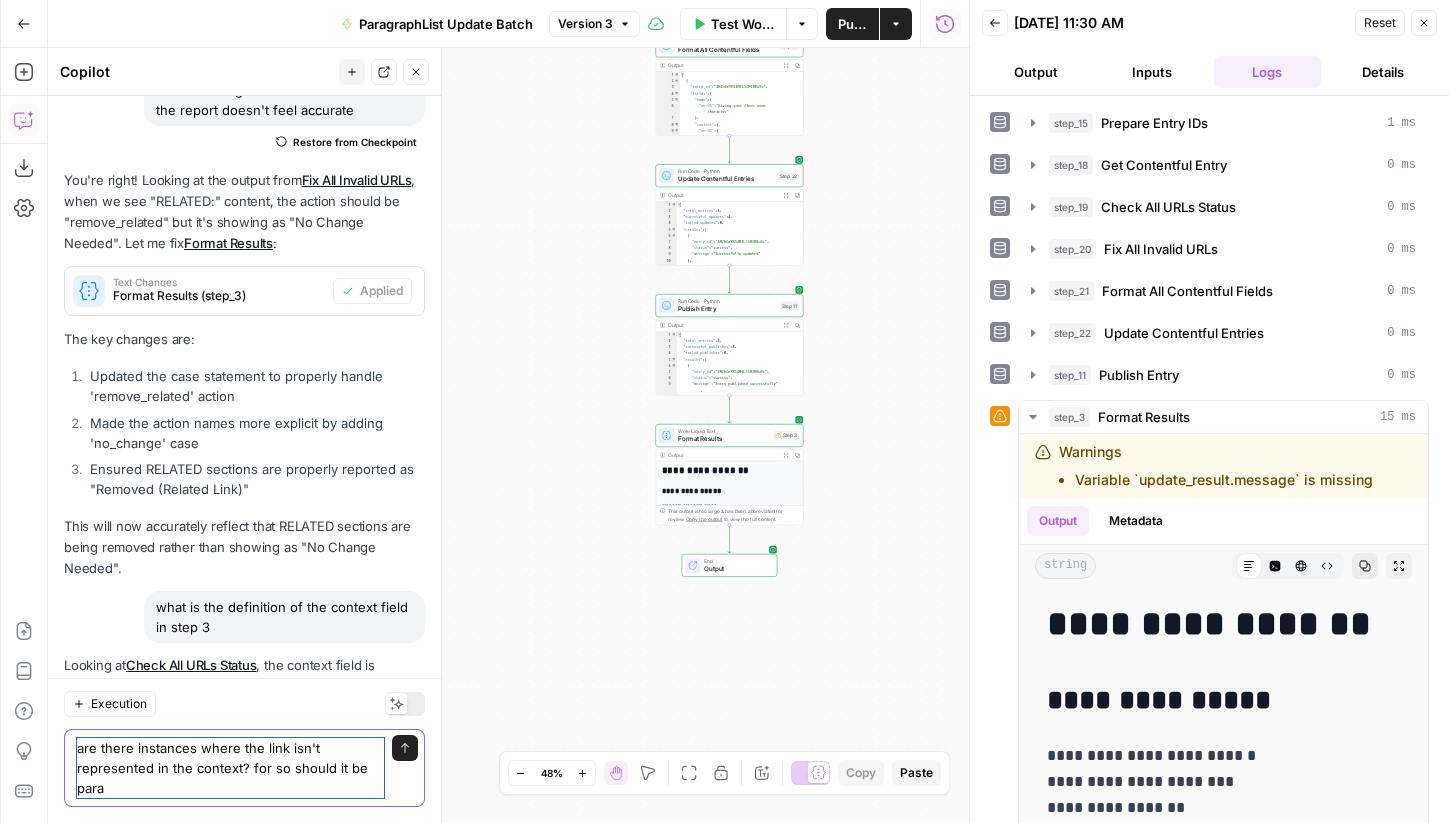 scroll, scrollTop: 63364, scrollLeft: 0, axis: vertical 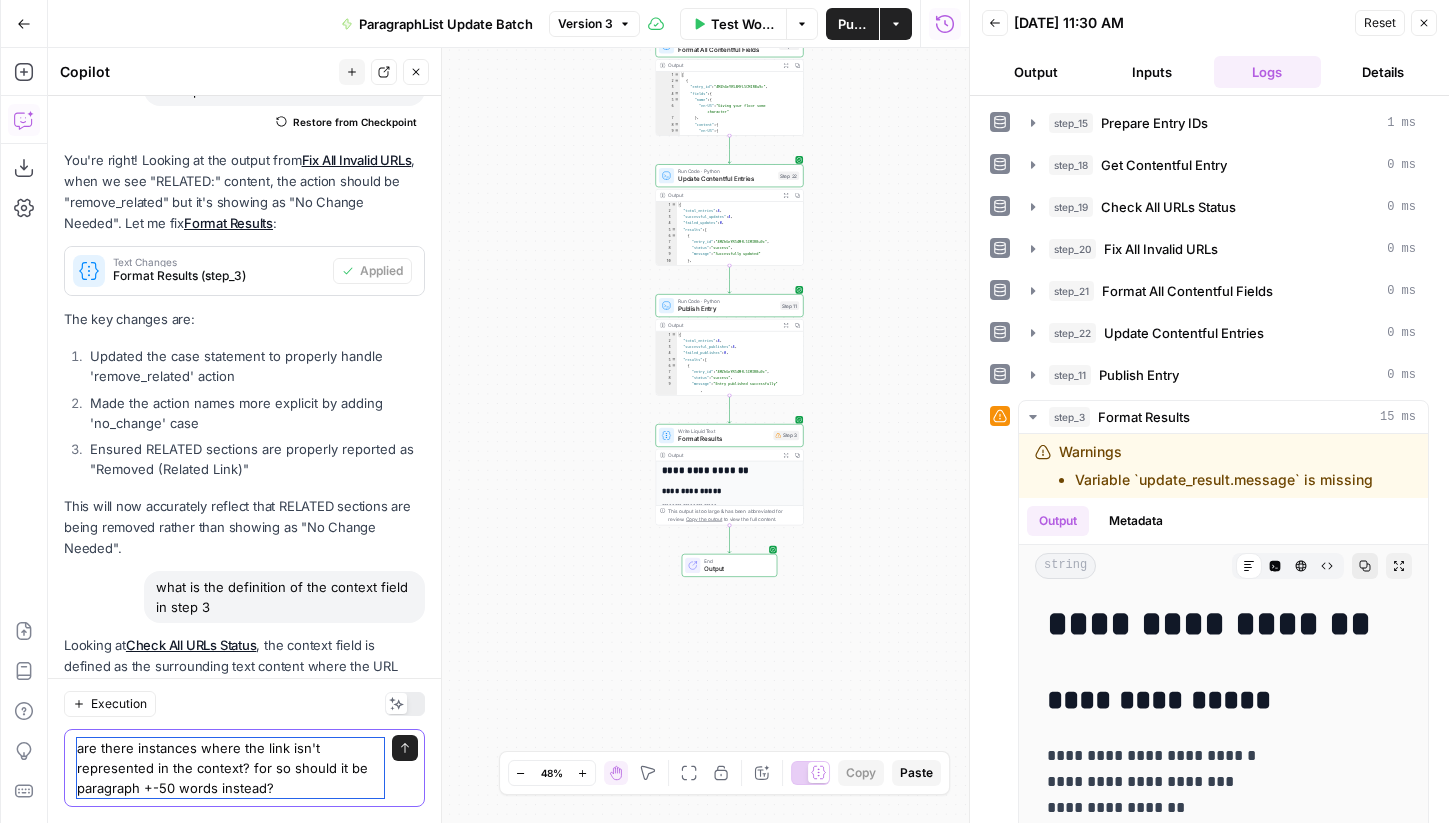 drag, startPoint x: 265, startPoint y: 764, endPoint x: 251, endPoint y: 766, distance: 14.142136 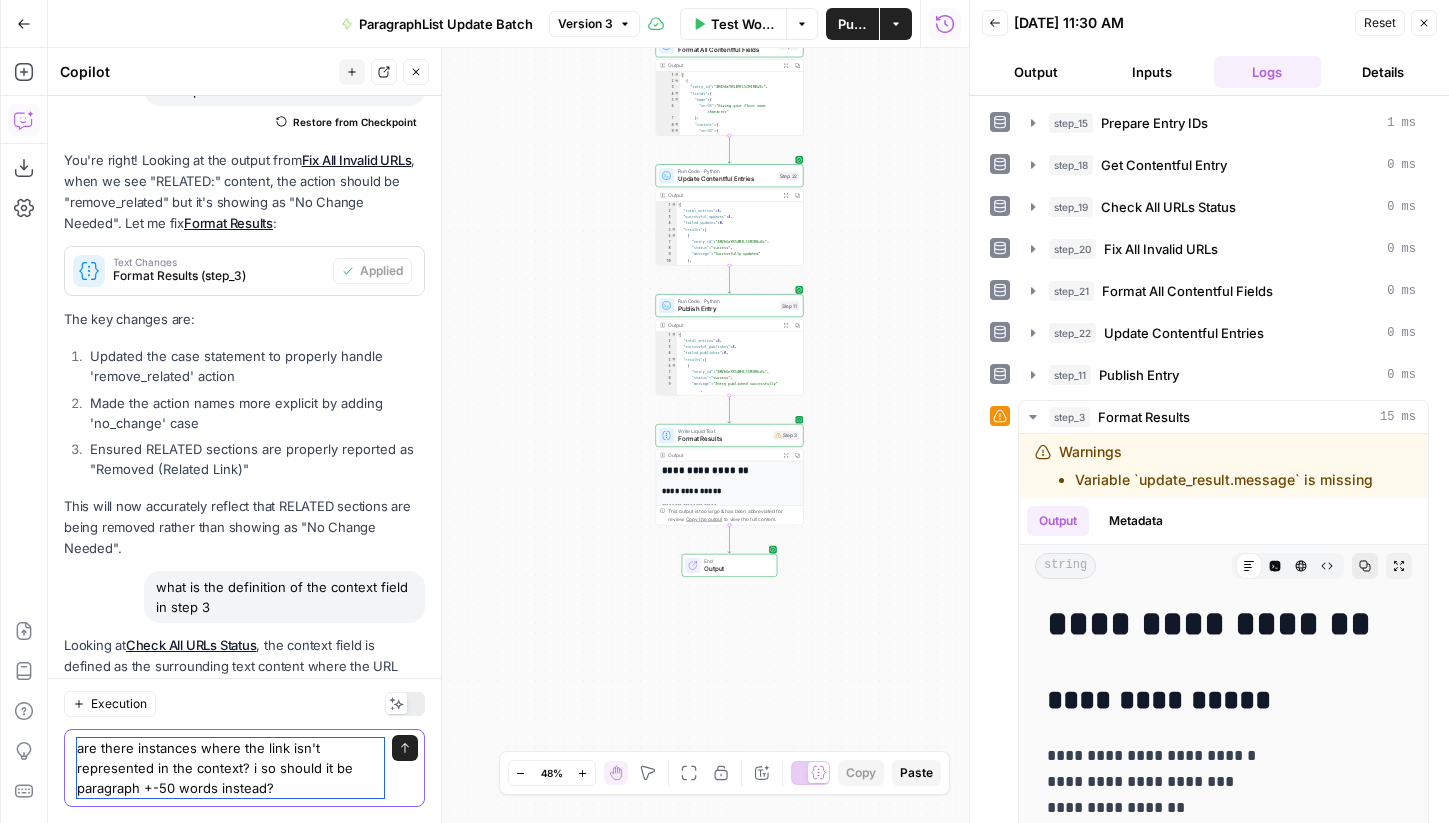 type on "are there instances where the link isn't represented in the context? if so should it be paragraph +-50 words instead?" 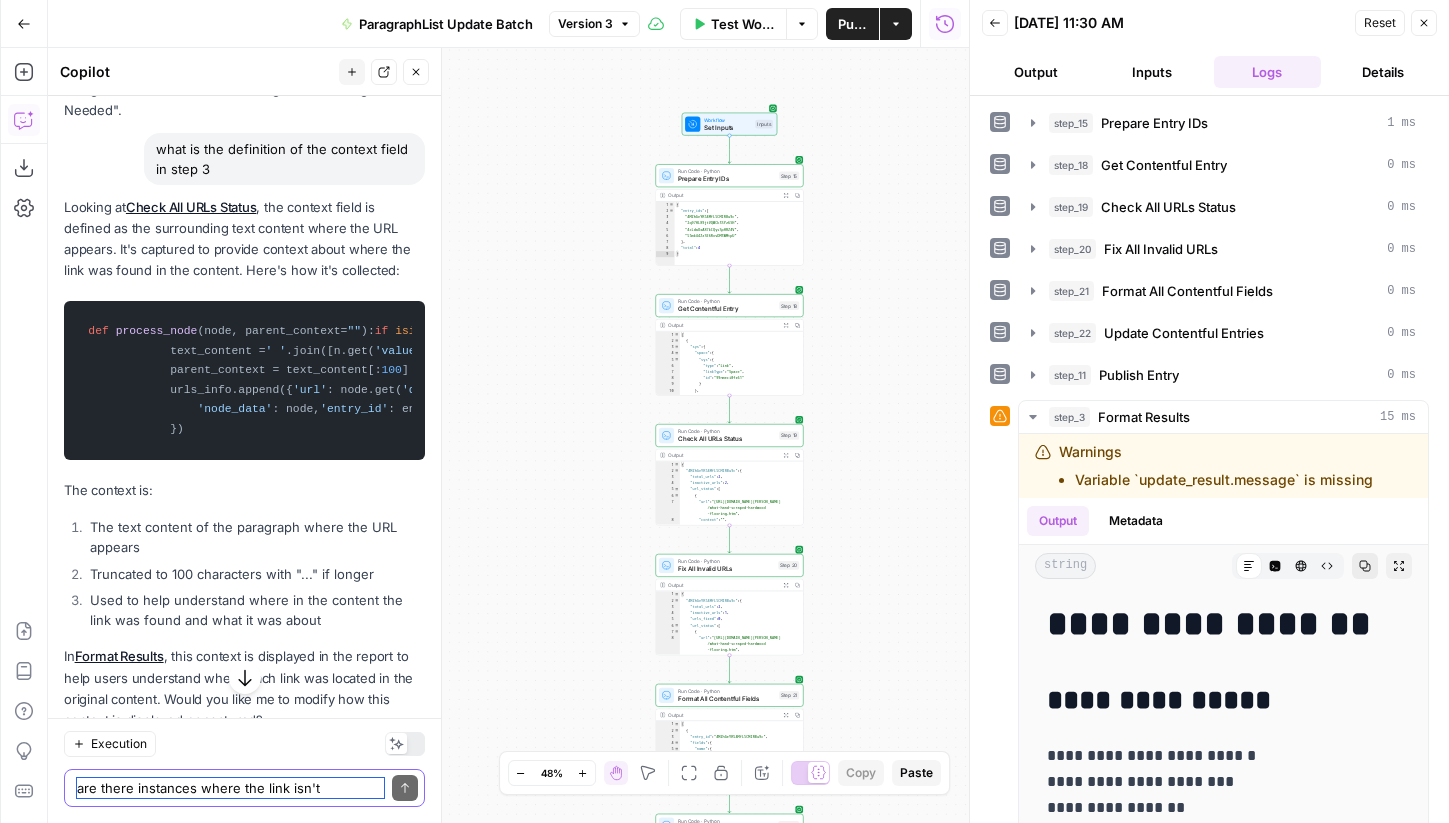 scroll, scrollTop: 64147, scrollLeft: 0, axis: vertical 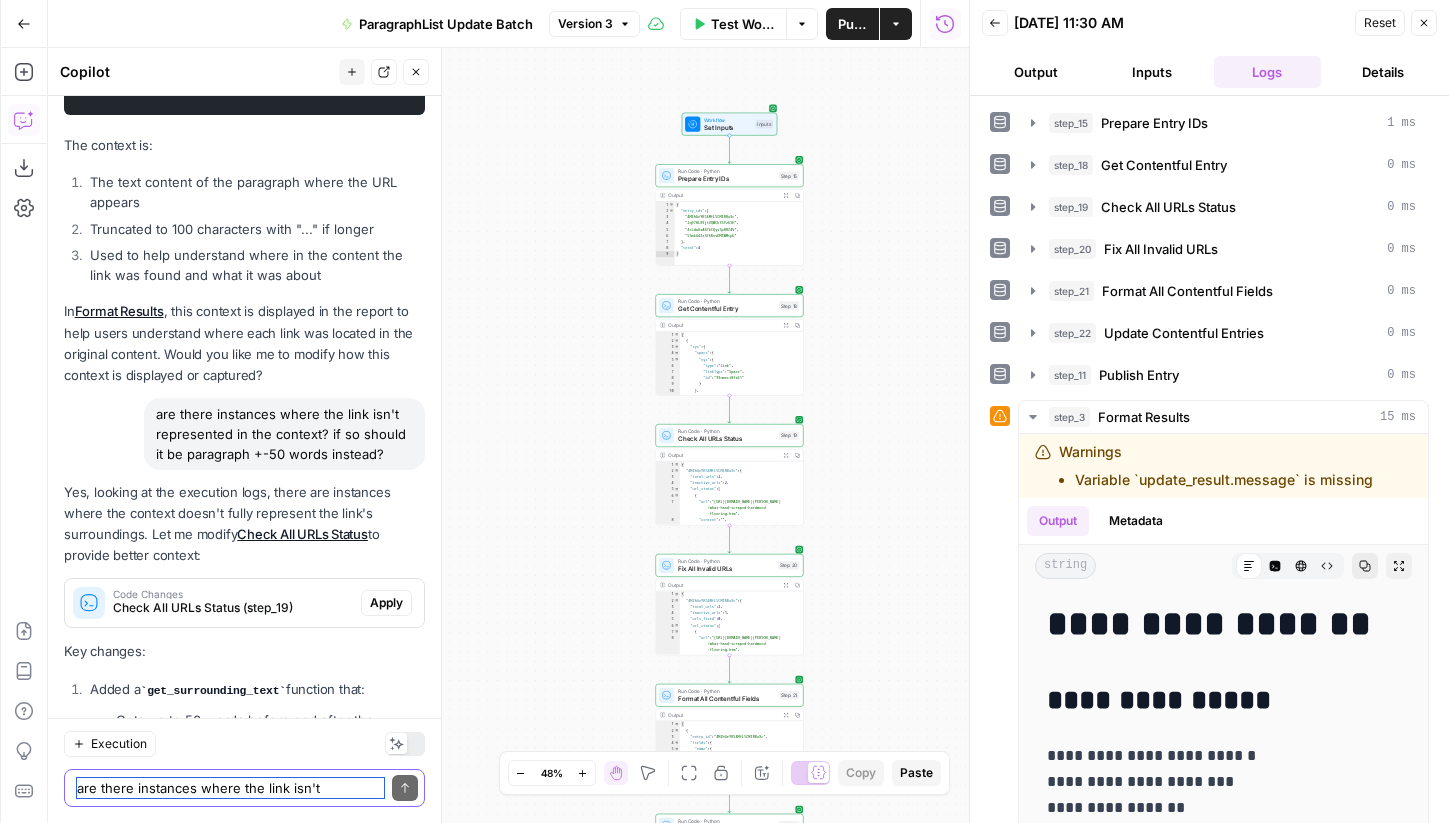 click on "are there instances where the link isn't represented in the context? if so should it be paragraph +-50 words instead?" at bounding box center [230, 788] 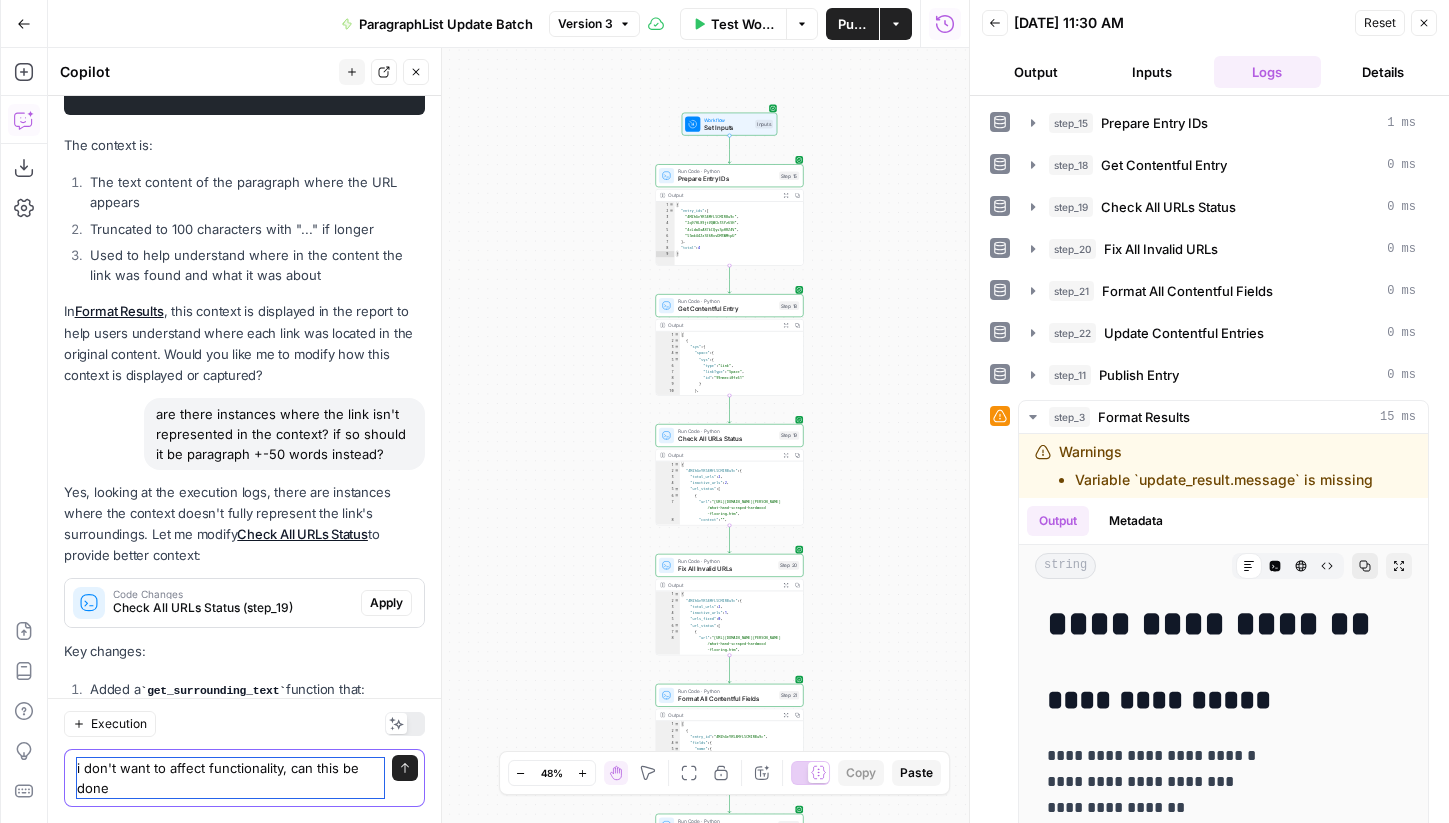 scroll, scrollTop: 64167, scrollLeft: 0, axis: vertical 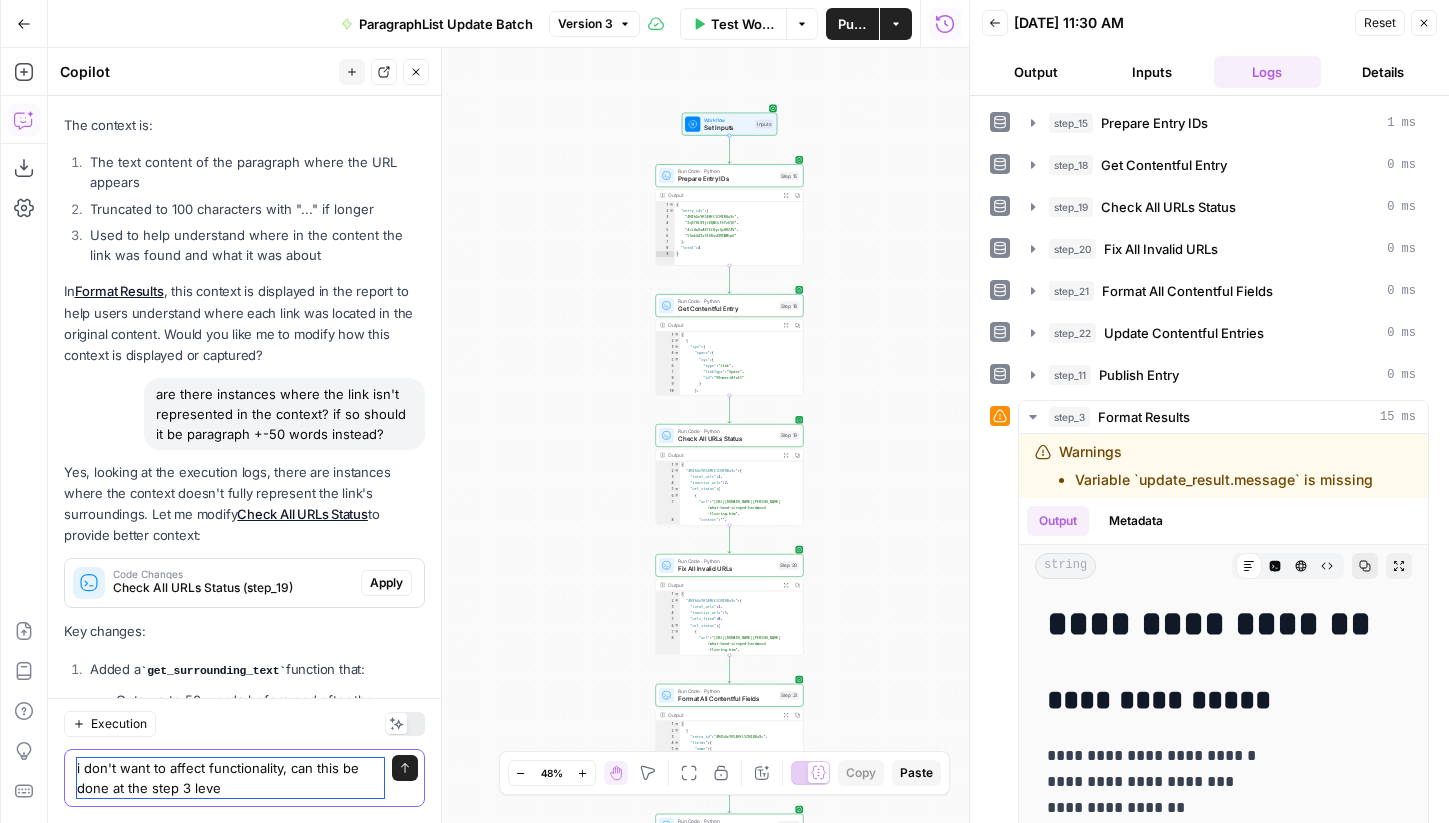 type on "i don't want to affect functionality, can this be done at the step 3 level" 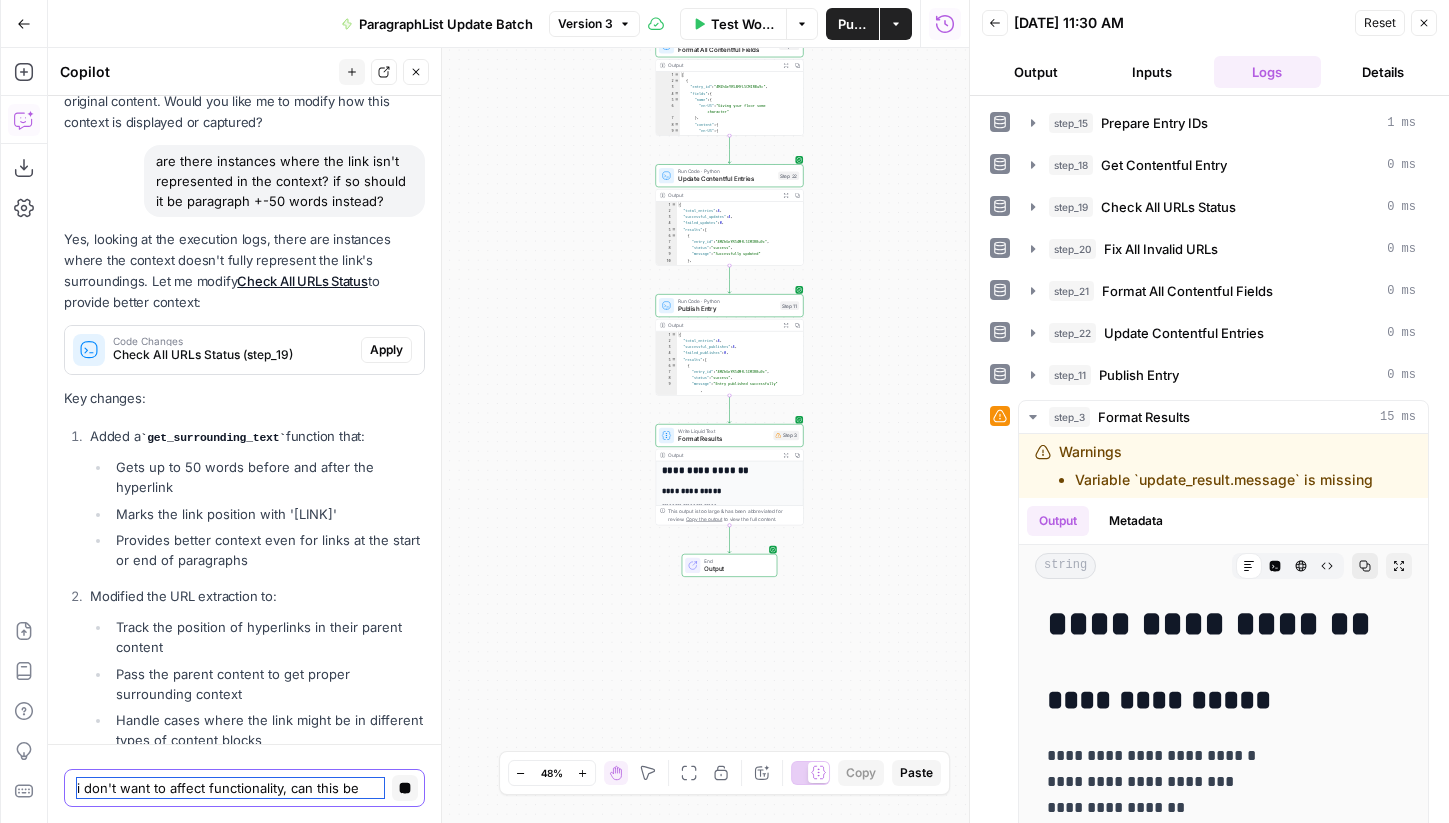 scroll, scrollTop: 63851, scrollLeft: 0, axis: vertical 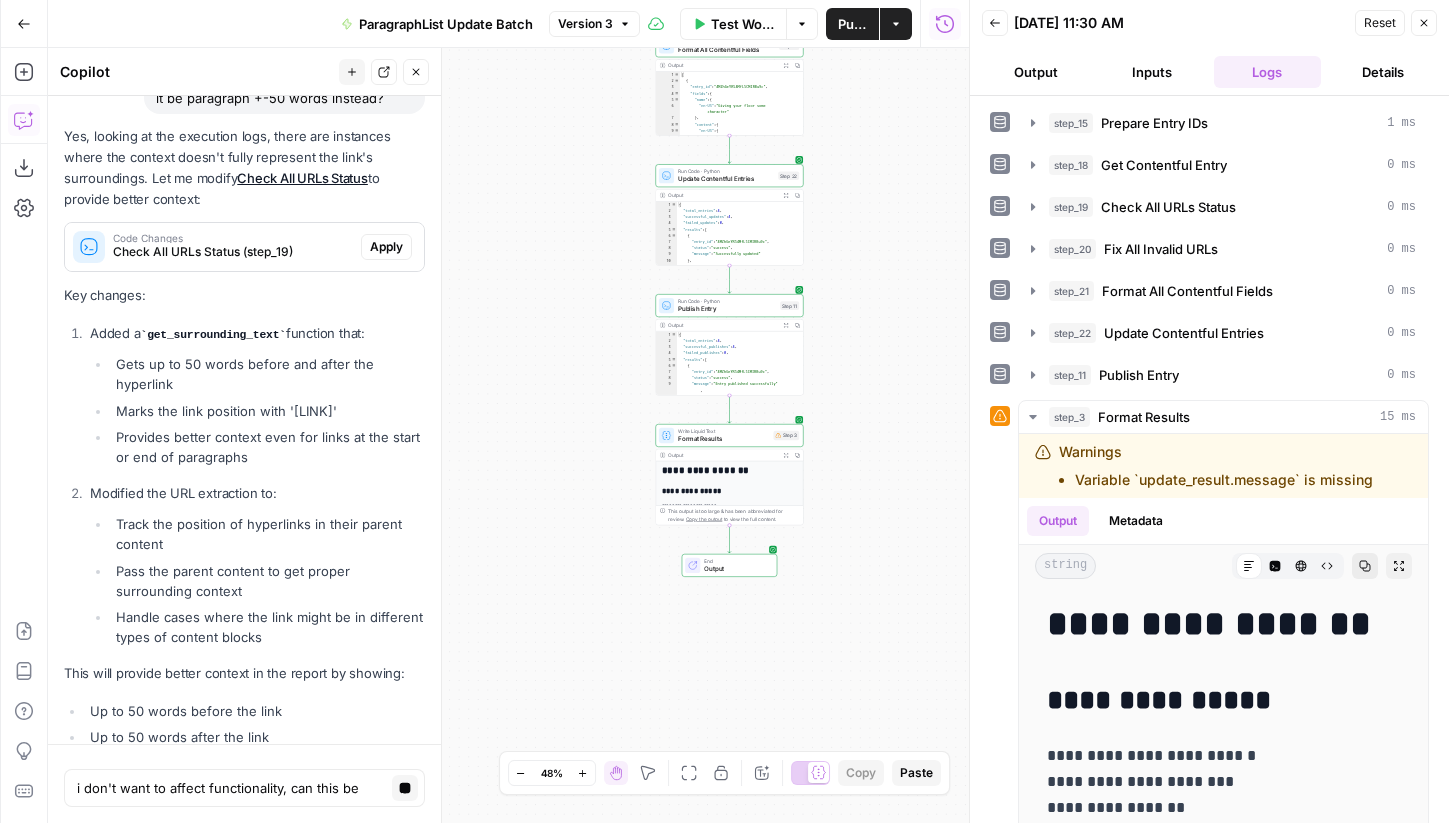 click on "Yes, you're right! We can keep the functionality as is and just modify how we display the context in  Format Results . Here's the update:
Text Changes Format Results (step_3) Apply
Key changes:
Added context processing in the template:
Set a max_words limit of 50
Split context into words and count them
If context is longer than max_words:
Take words from the middle, centered around the link" at bounding box center (244, 1098) 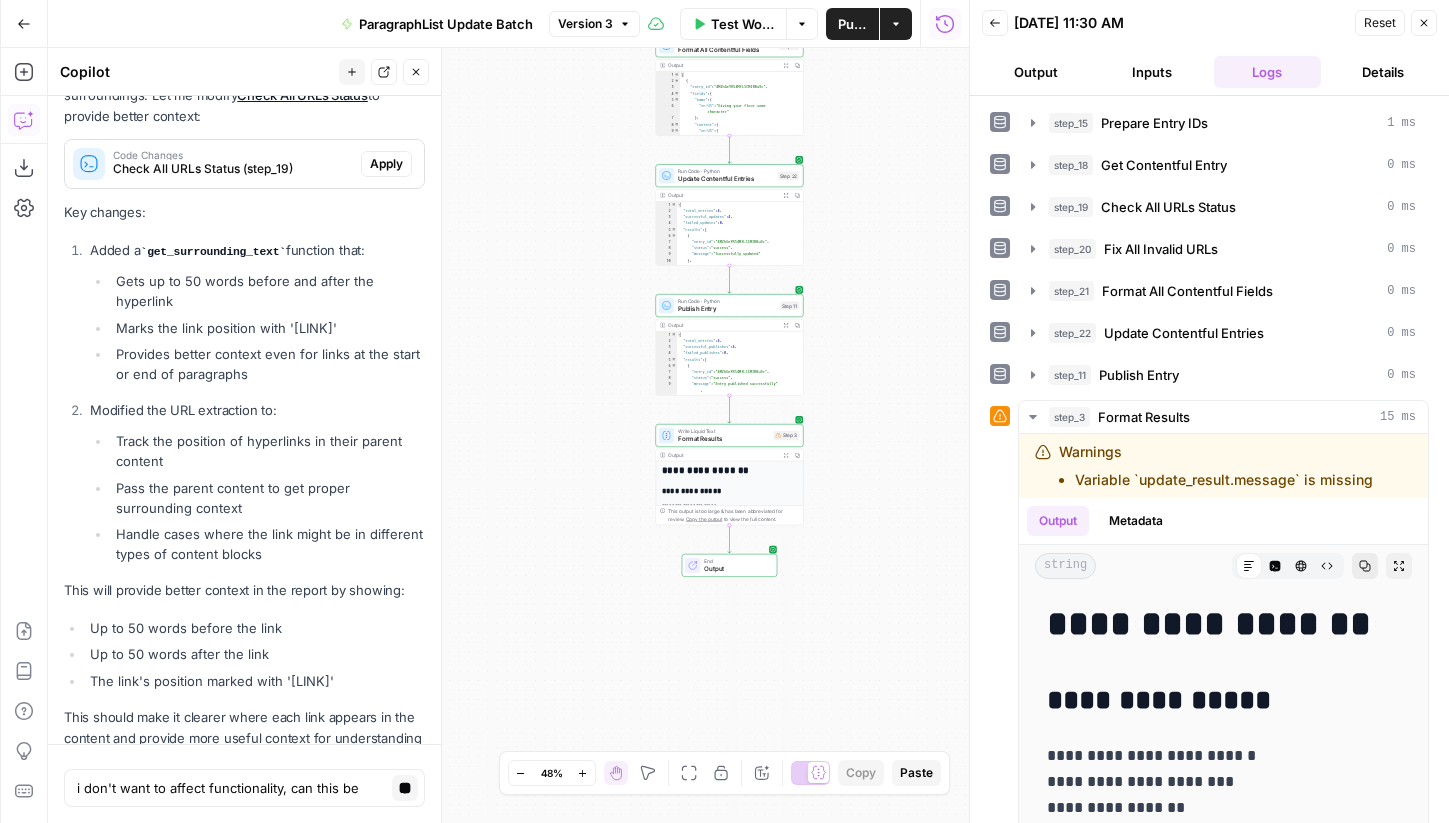 click on "Key changes:" at bounding box center (244, 995) 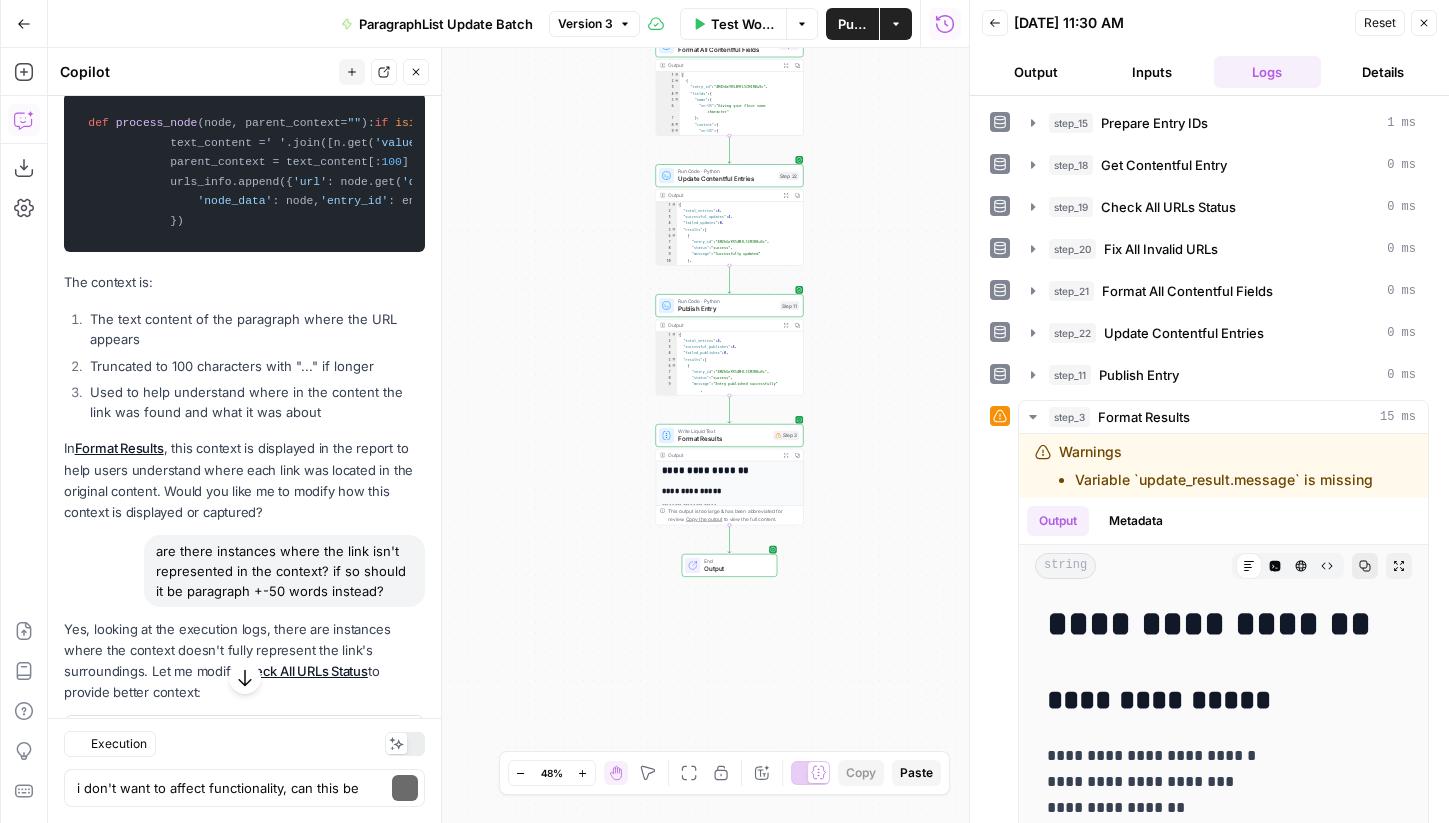 scroll, scrollTop: 64586, scrollLeft: 0, axis: vertical 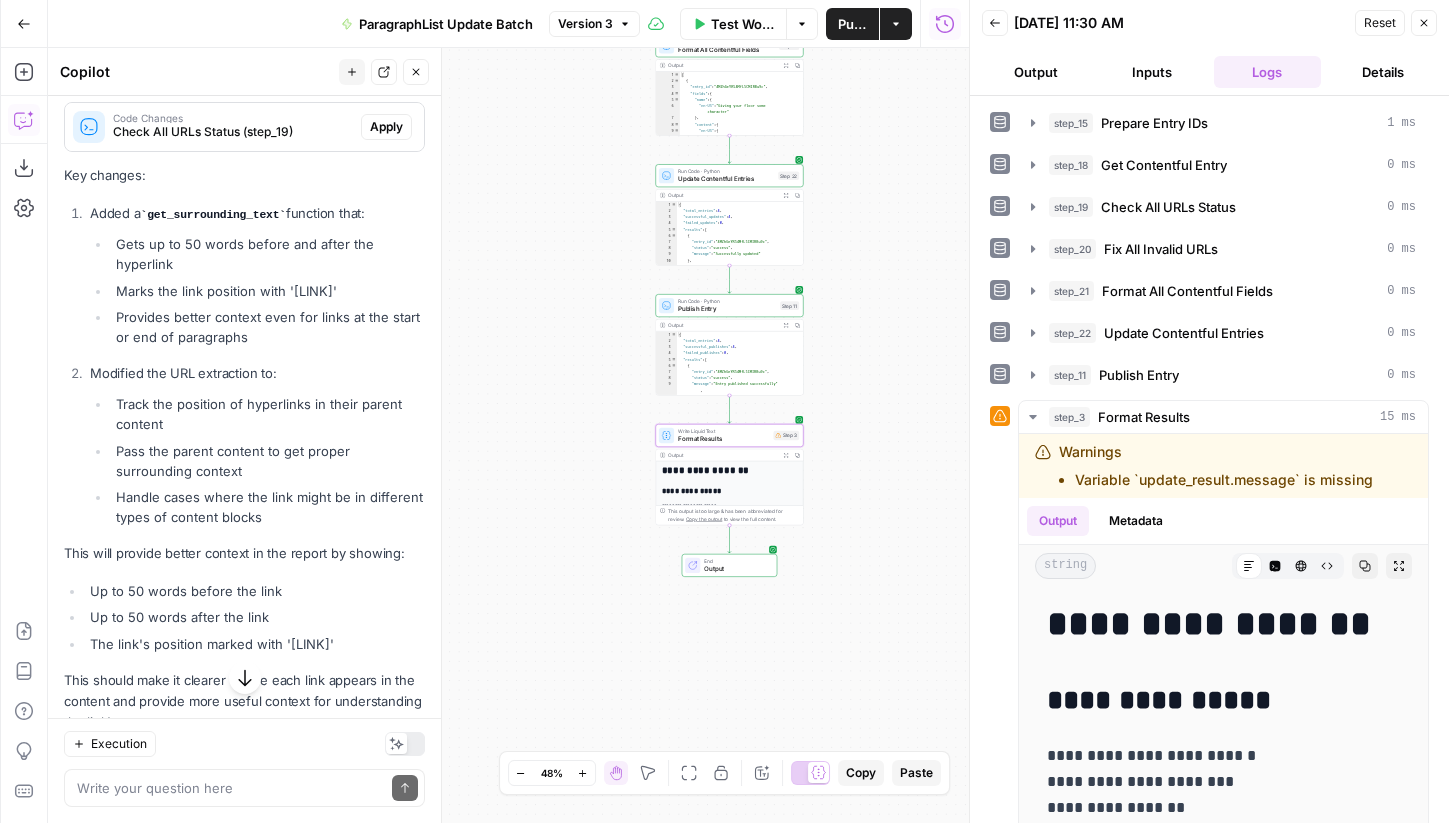 click on "Apply" at bounding box center [386, 910] 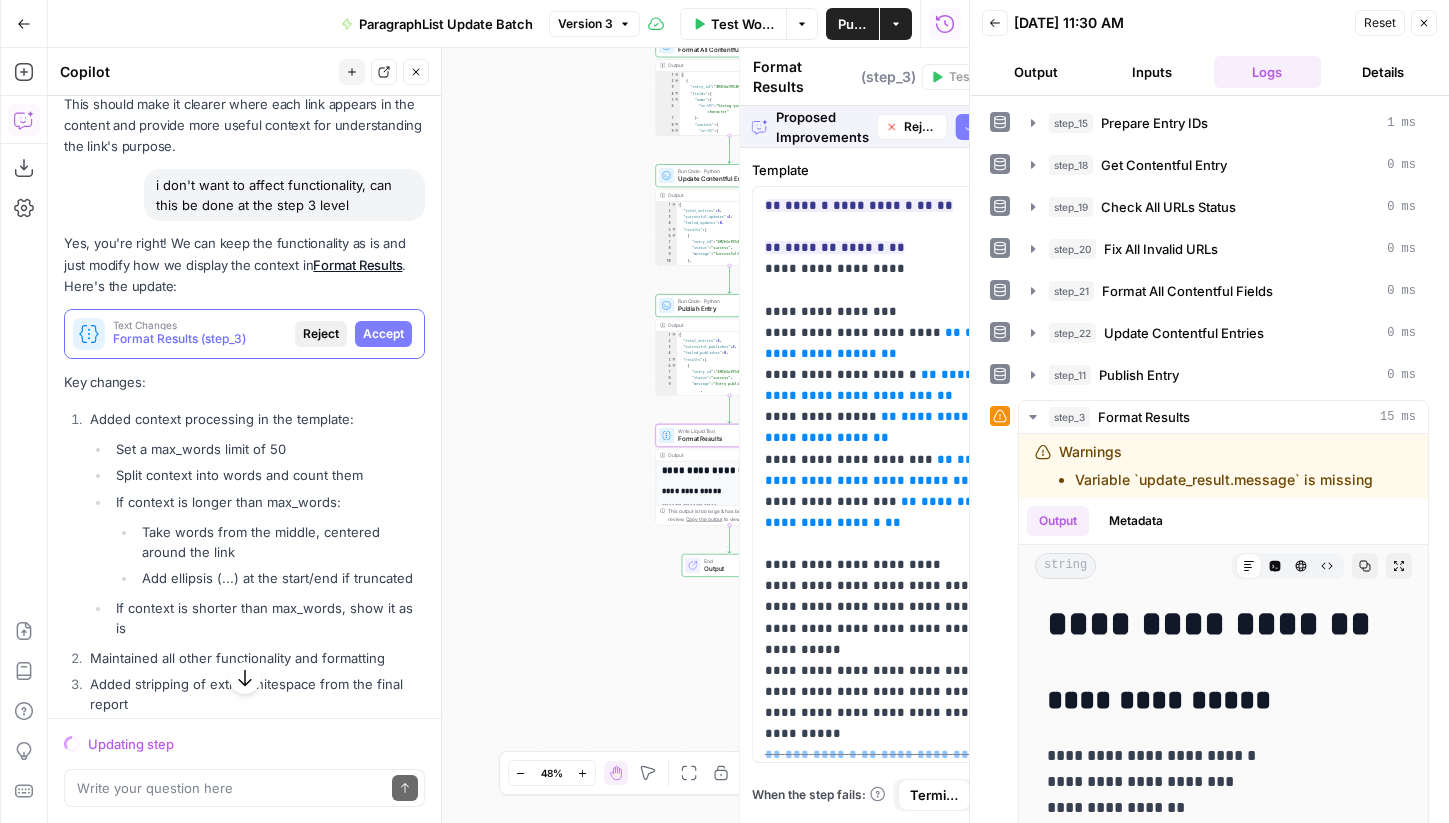 scroll, scrollTop: 64047, scrollLeft: 0, axis: vertical 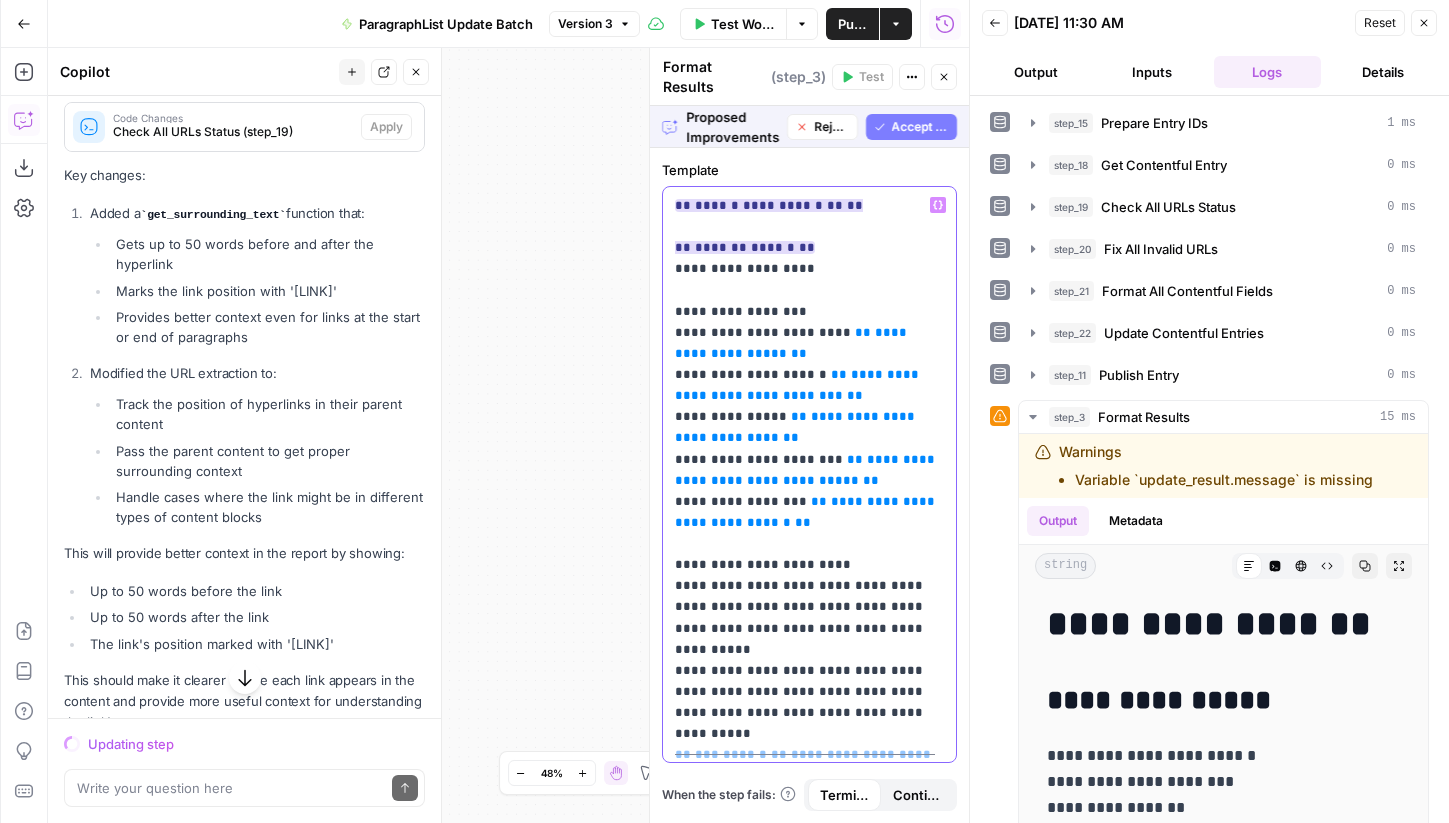 click on "**" at bounding box center [835, 205] 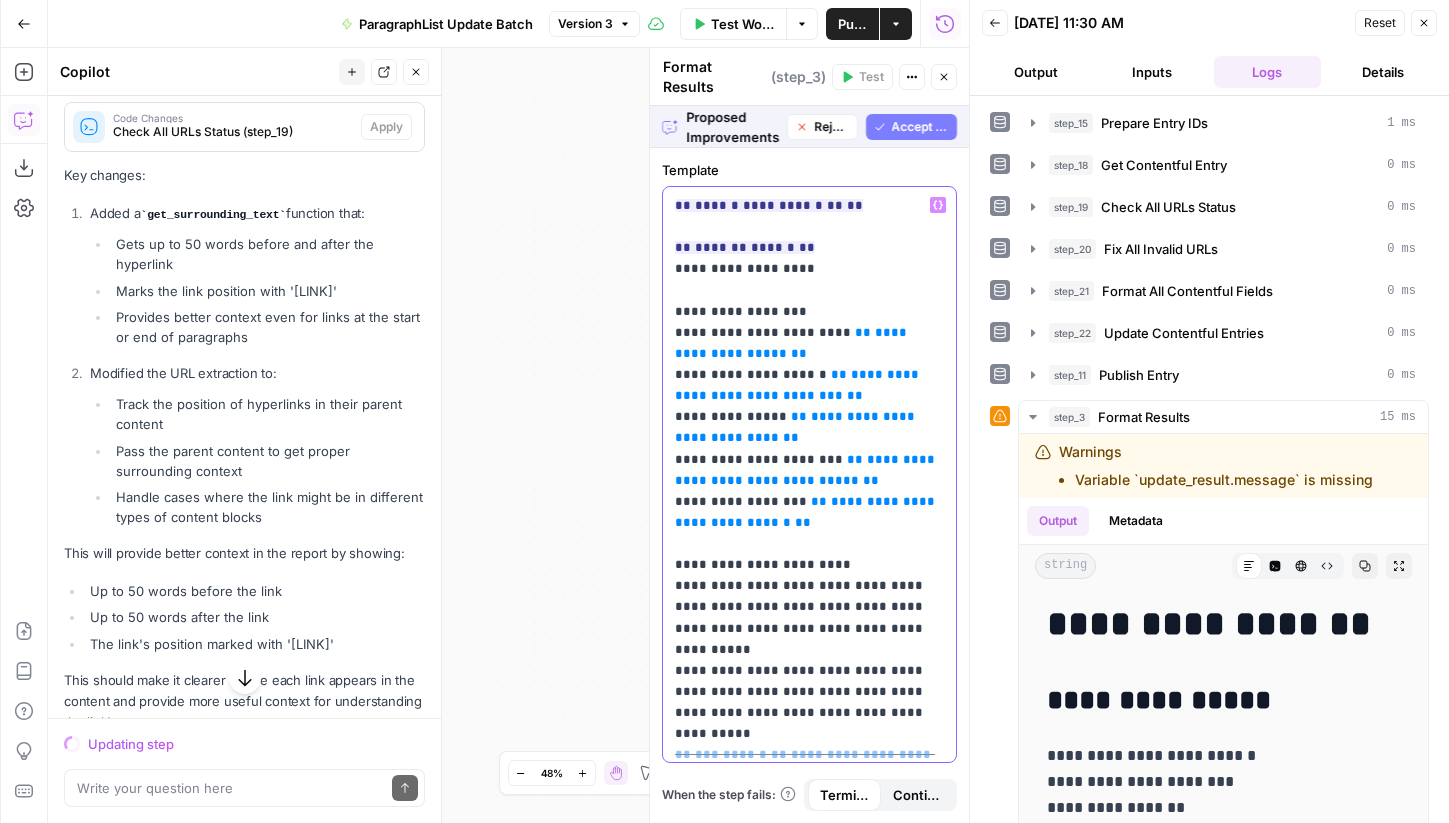 type 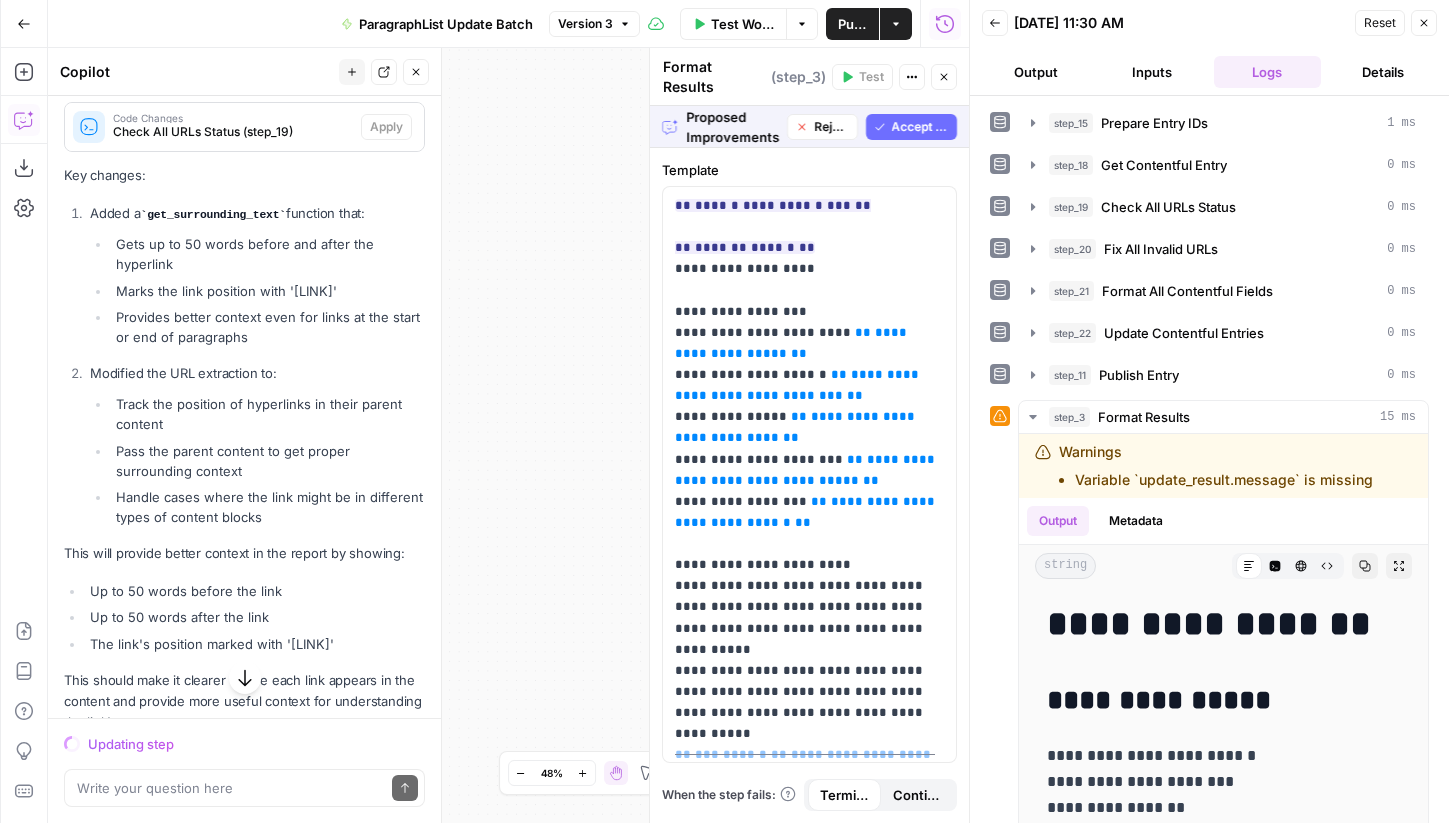 click on "Accept All" at bounding box center (920, 127) 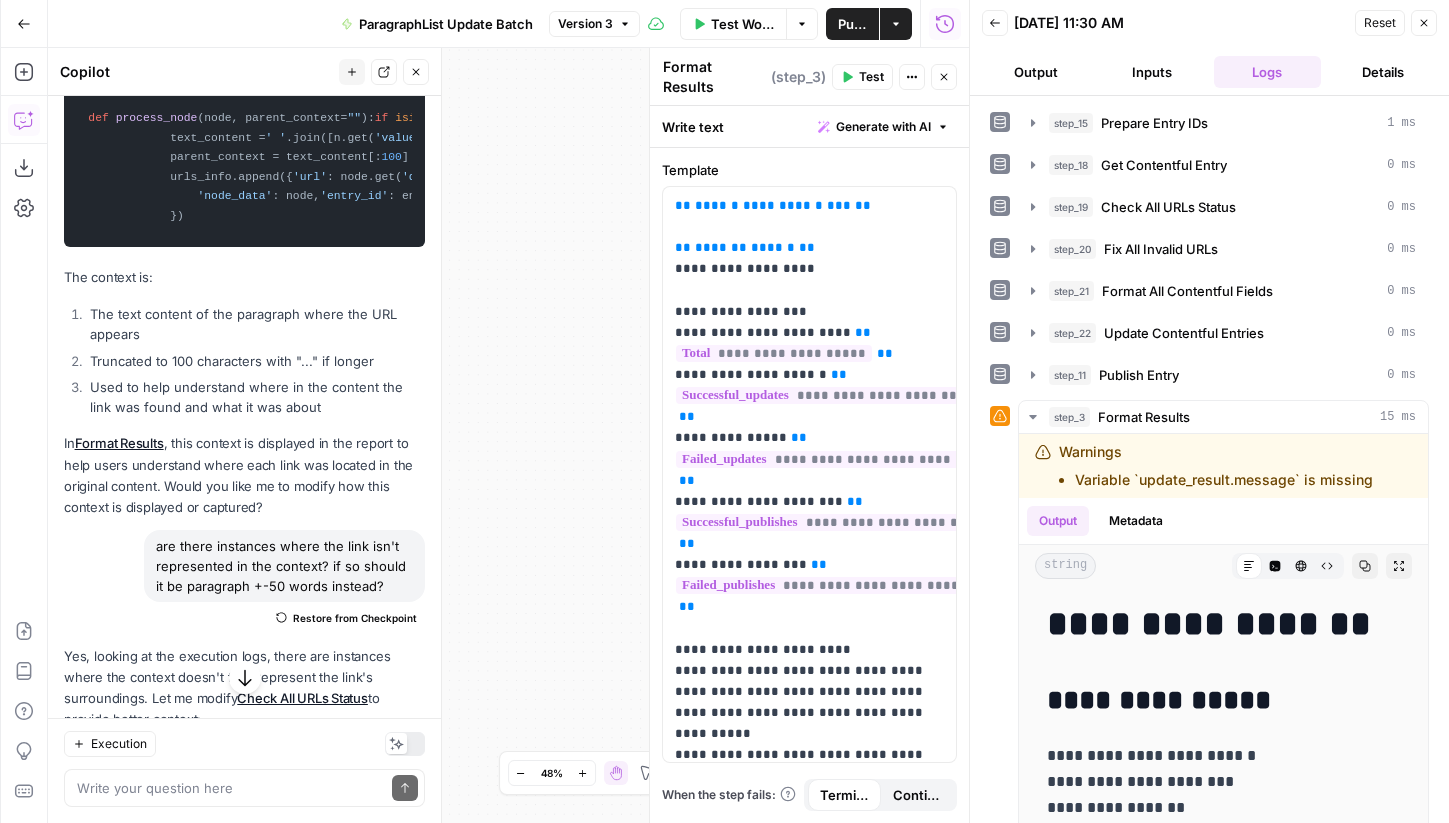 scroll, scrollTop: 64687, scrollLeft: 0, axis: vertical 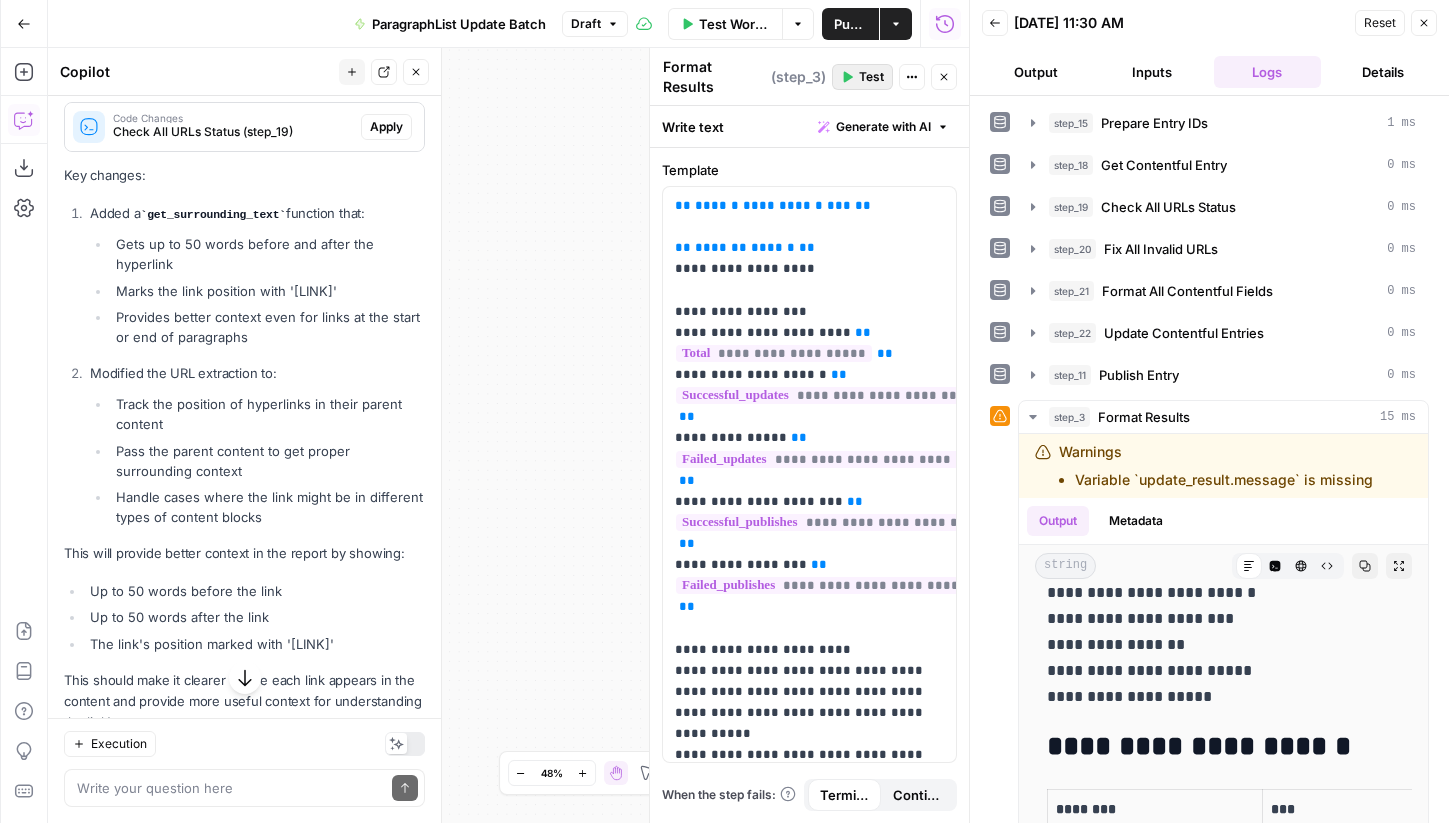 click on "Test" at bounding box center [871, 77] 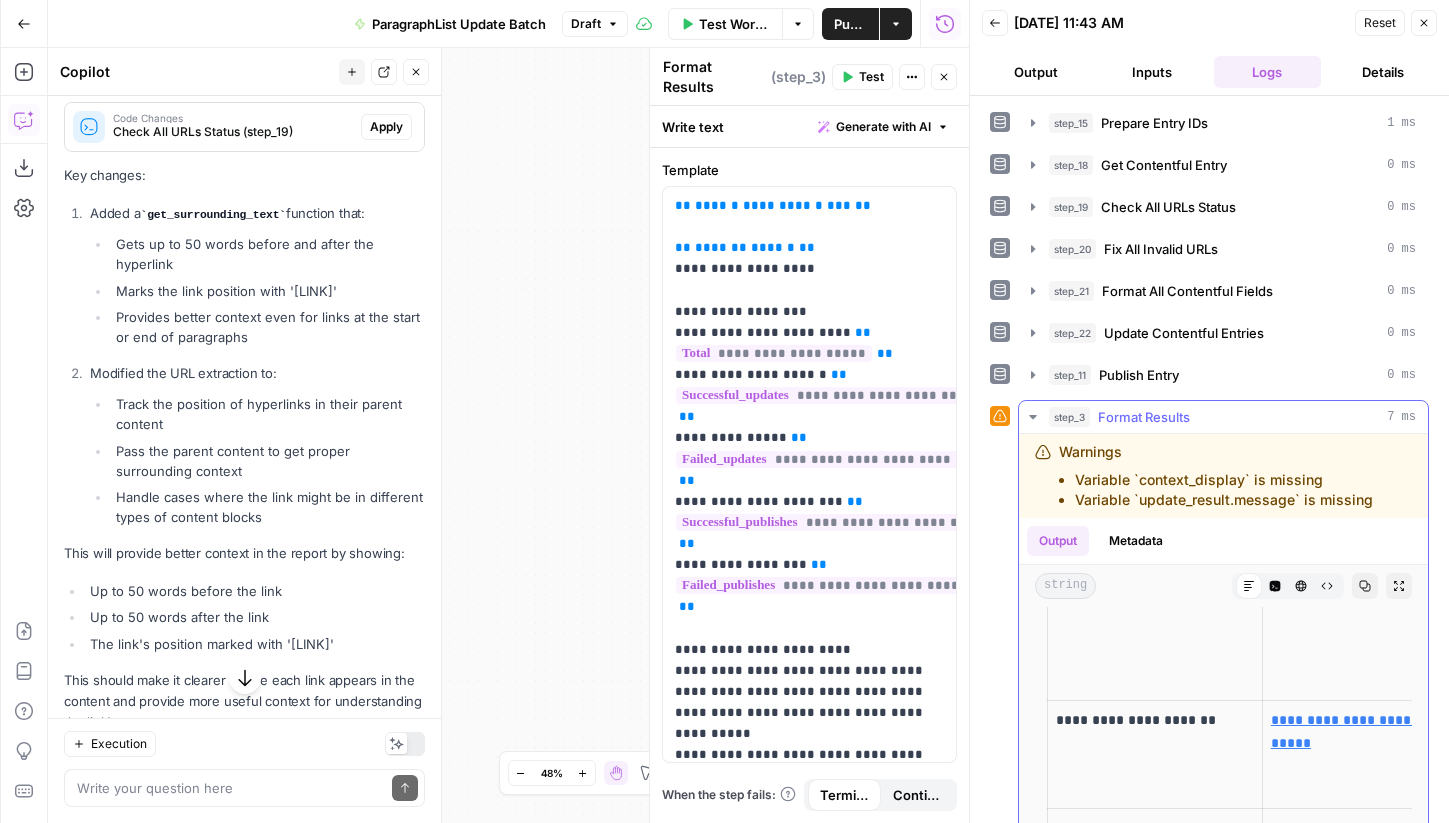 scroll, scrollTop: 572, scrollLeft: 0, axis: vertical 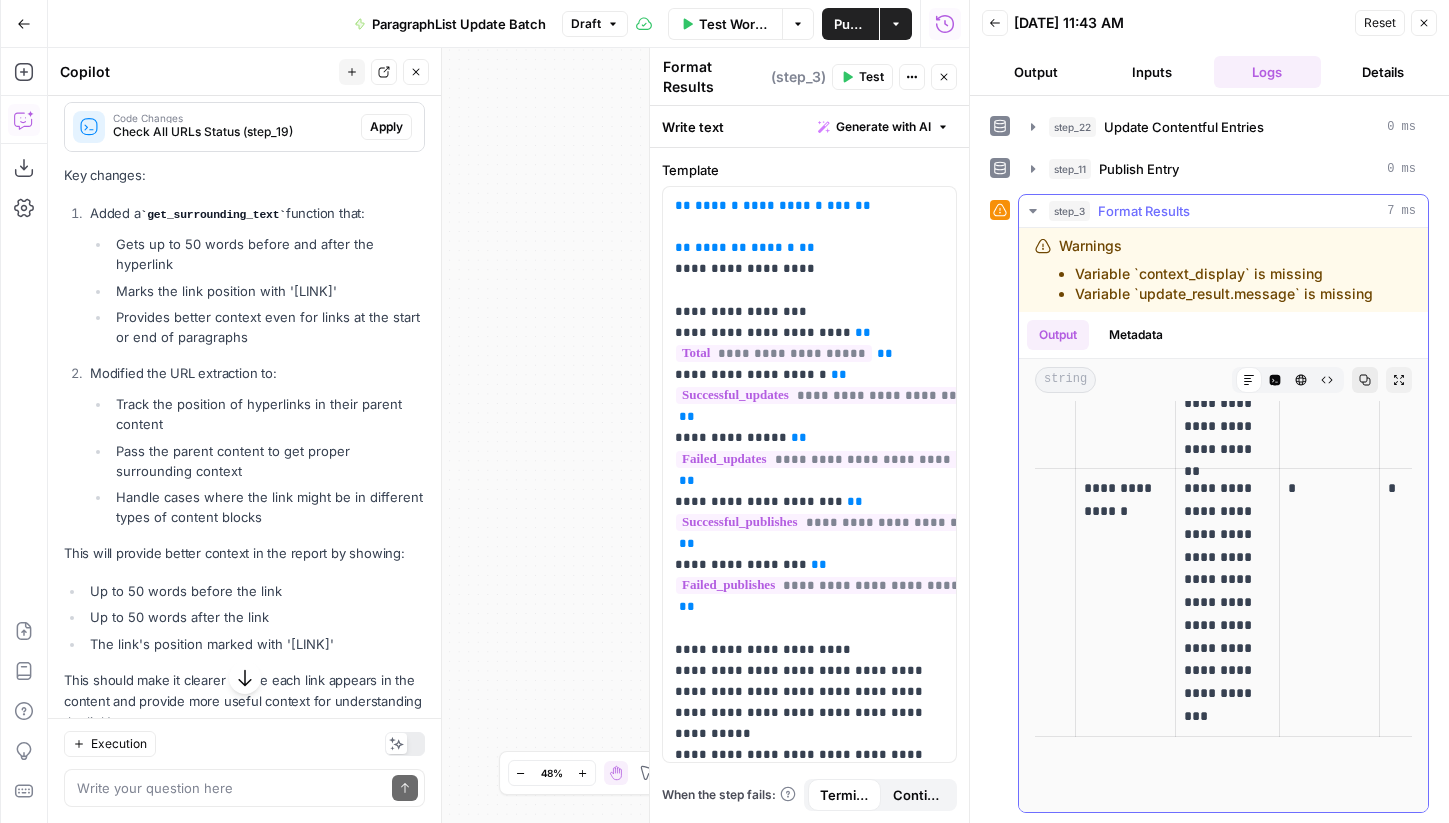 click 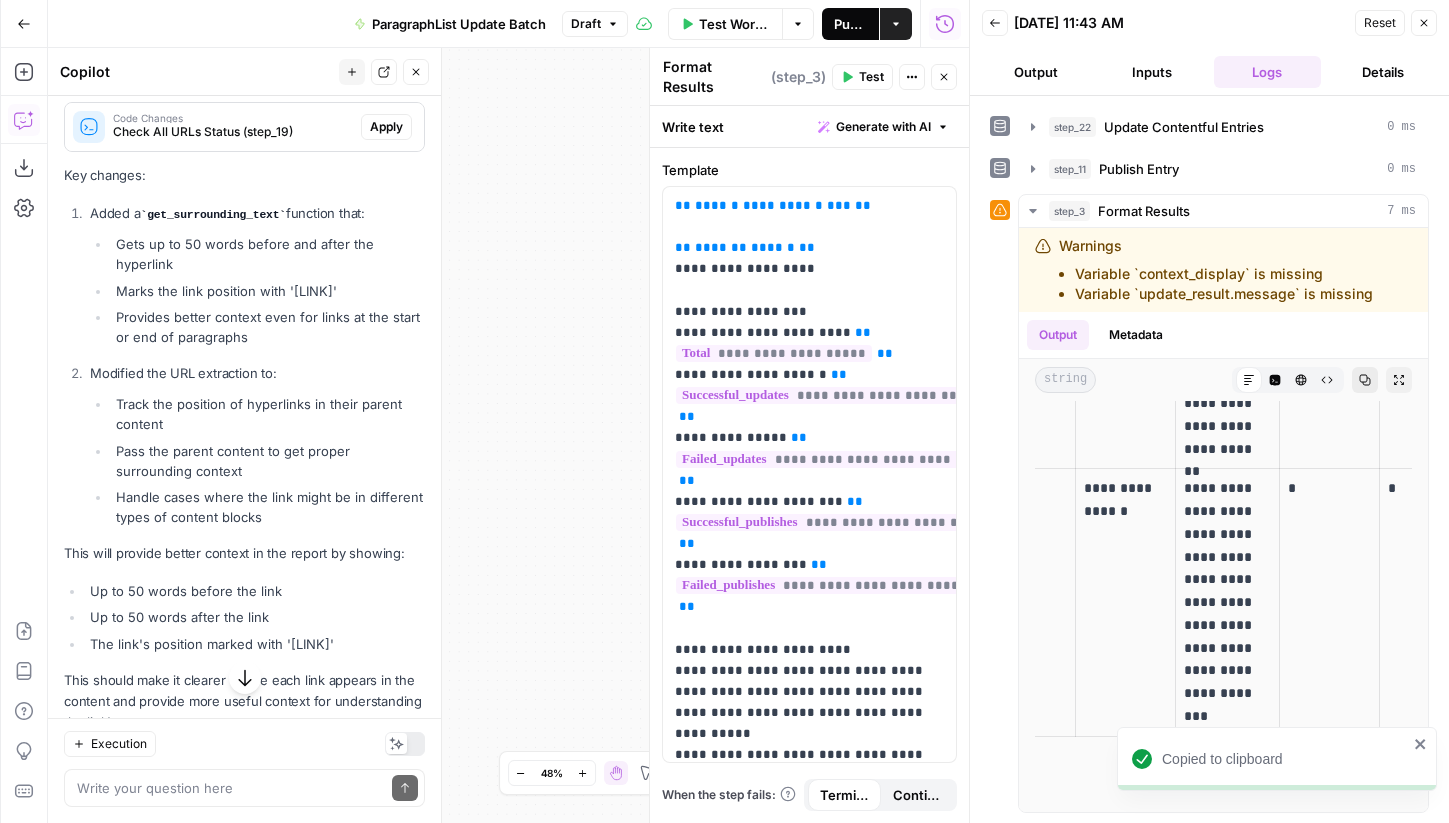 click on "Publish" at bounding box center [850, 24] 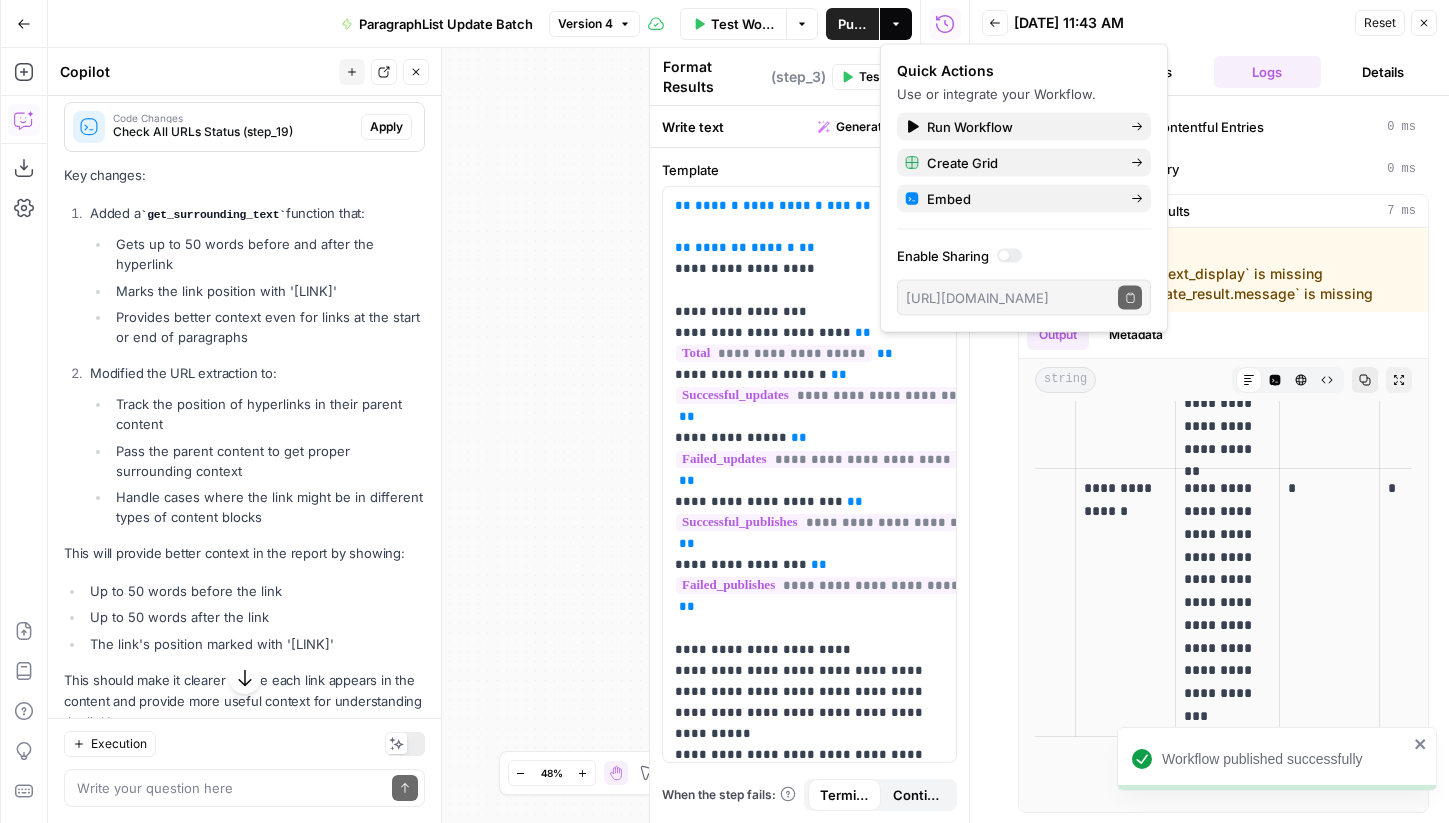 click on "Workflow Set Inputs Inputs Run Code · Python Prepare Entry IDs Step 15 Output Expand Output Copy 1 2 3 4 5 6 7 8 9 {    "entry_ids" :  [      "4MZhGeYR54MfL5CMIRBu9c" ,      "2q97HL89jtVQWCk3SYz6SH" ,      "4cLdaOxA87kCQysSpHRZ4V" ,      "55mk44ZzSE6RxvDM3WMtpU"    ] ,    "total" :  4 }     XXXXXXXXXXXXXXXXXXXXXXXXXXXXXXXXXXXXXXXXXXXXXXXXXXXXXXXXXXXXXXXXXXXXXXXXXXXXXXXXXXXXXXXXXXXXXXXXXXXXXXXXXXXXXXXXXXXXXXXXXXXXXXXXXXXXXXXXXXXXXXXXXXXXXXXXXXXXXXXXXXXXXXXXXXXXXXXXXXXXXXXXXXXXXXXXXXXXXXXXXXXXXXXXXXXXXXXXXXXXXXXXXXXXXXXXXXXXXXXXXXXXXXXXXXXXXXXXXXXXXXXXXXXXXXXXXXXXXXXXXXXXXXXXXXXXXXXXXXXXXXXXXXXXXXXXXXXXXXXXXXXXXXXXXXXXXXXXXXXXXXXXXXXXXXXXXXXXXXXXXXXXXXXXXXXXXXXXXXXXXXXXXXXXXXXXXXXXXXXXXXXXXXXXXXXXXXXXXXXXXXXXXXXXXXXXXXXXXXXXXXXXXXXXXXXXXXXXXXXXXXXXXXXXXXXXXXXXXXXXXXXXXXXXXXXXXXXXXXXXXXXXXXXXXXXX Run Code · Python Get Contentful Entry Step 18 Output Expand Output Copy 1 2 3 4 5 6 7 8 9 10 11 12 [    {      "sys" :  {         "space" :  {           "sys" :  {              "type" :  "Link" ,              :  ," at bounding box center [508, 435] 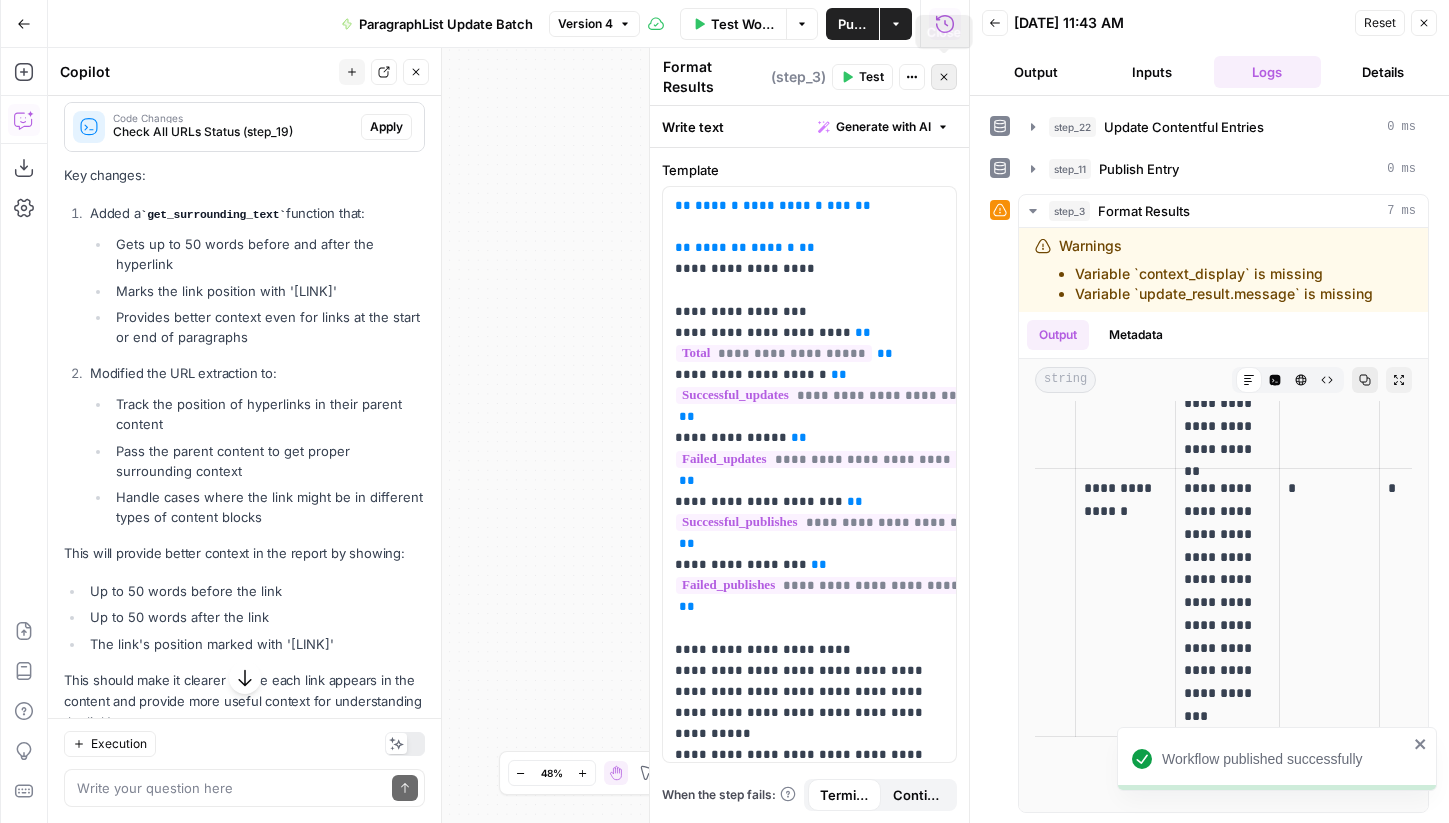 click 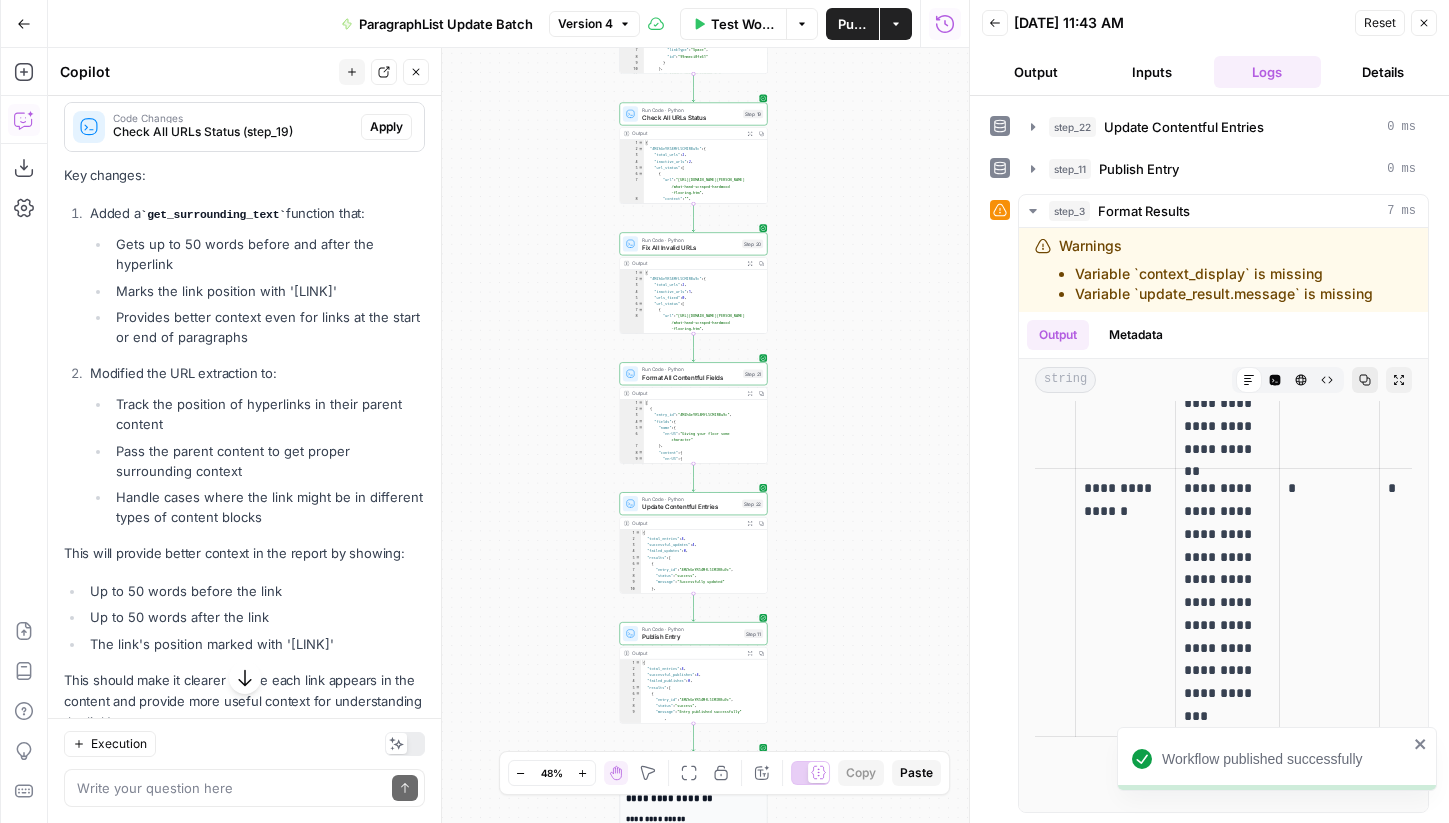 drag, startPoint x: 904, startPoint y: 217, endPoint x: 869, endPoint y: 541, distance: 325.88495 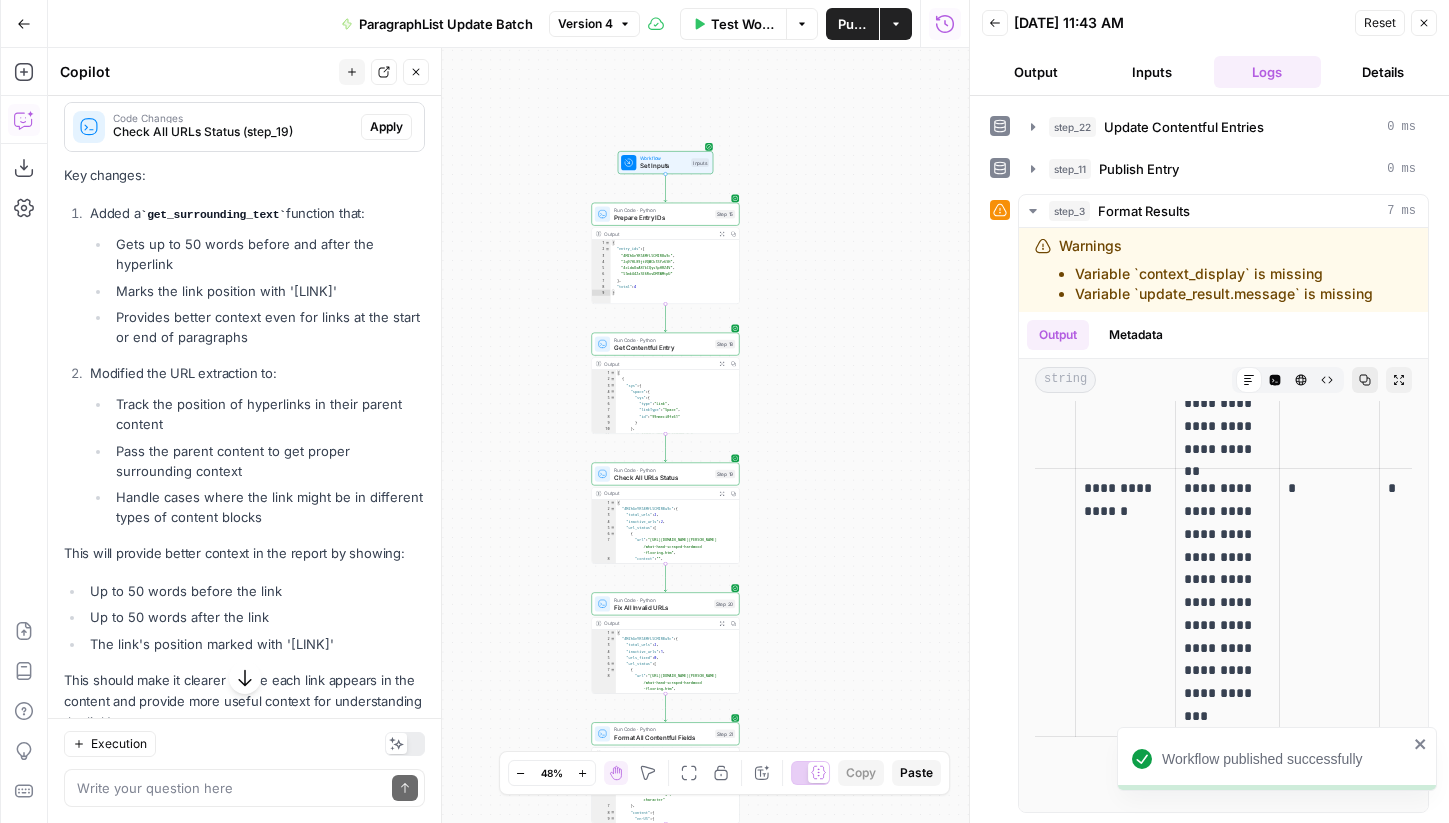 drag, startPoint x: 875, startPoint y: 191, endPoint x: 846, endPoint y: 558, distance: 368.14398 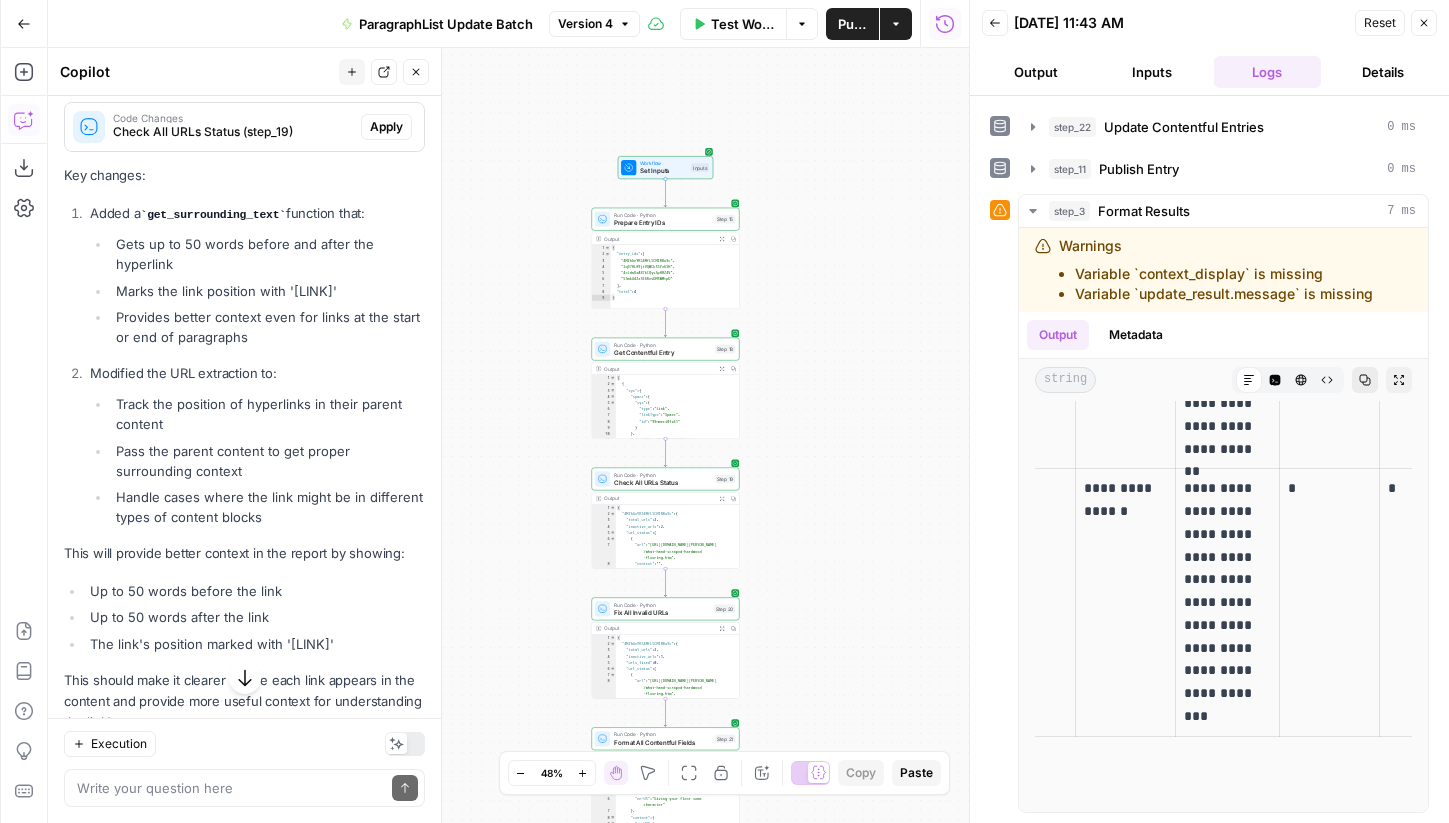 click on "Workflow Set Inputs Inputs Run Code · Python Prepare Entry IDs Step 15 Output Expand Output Copy 1 2 3 4 5 6 7 8 9 {    "entry_ids" :  [      "4MZhGeYR54MfL5CMIRBu9c" ,      "2q97HL89jtVQWCk3SYz6SH" ,      "4cLdaOxA87kCQysSpHRZ4V" ,      "55mk44ZzSE6RxvDM3WMtpU"    ] ,    "total" :  4 }     XXXXXXXXXXXXXXXXXXXXXXXXXXXXXXXXXXXXXXXXXXXXXXXXXXXXXXXXXXXXXXXXXXXXXXXXXXXXXXXXXXXXXXXXXXXXXXXXXXXXXXXXXXXXXXXXXXXXXXXXXXXXXXXXXXXXXXXXXXXXXXXXXXXXXXXXXXXXXXXXXXXXXXXXXXXXXXXXXXXXXXXXXXXXXXXXXXXXXXXXXXXXXXXXXXXXXXXXXXXXXXXXXXXXXXXXXXXXXXXXXXXXXXXXXXXXXXXXXXXXXXXXXXXXXXXXXXXXXXXXXXXXXXXXXXXXXXXXXXXXXXXXXXXXXXXXXXXXXXXXXXXXXXXXXXXXXXXXXXXXXXXXXXXXXXXXXXXXXXXXXXXXXXXXXXXXXXXXXXXXXXXXXXXXXXXXXXXXXXXXXXXXXXXXXXXXXXXXXXXXXXXXXXXXXXXXXXXXXXXXXXXXXXXXXXXXXXXXXXXXXXXXXXXXXXXXXXXXXXXXXXXXXXXXXXXXXXXXXXXXXXXXXXXXXXXX Run Code · Python Get Contentful Entry Step 18 Output Expand Output Copy 1 2 3 4 5 6 7 8 9 10 11 12 [    {      "sys" :  {         "space" :  {           "sys" :  {              "type" :  "Link" ,              :  ," at bounding box center [508, 435] 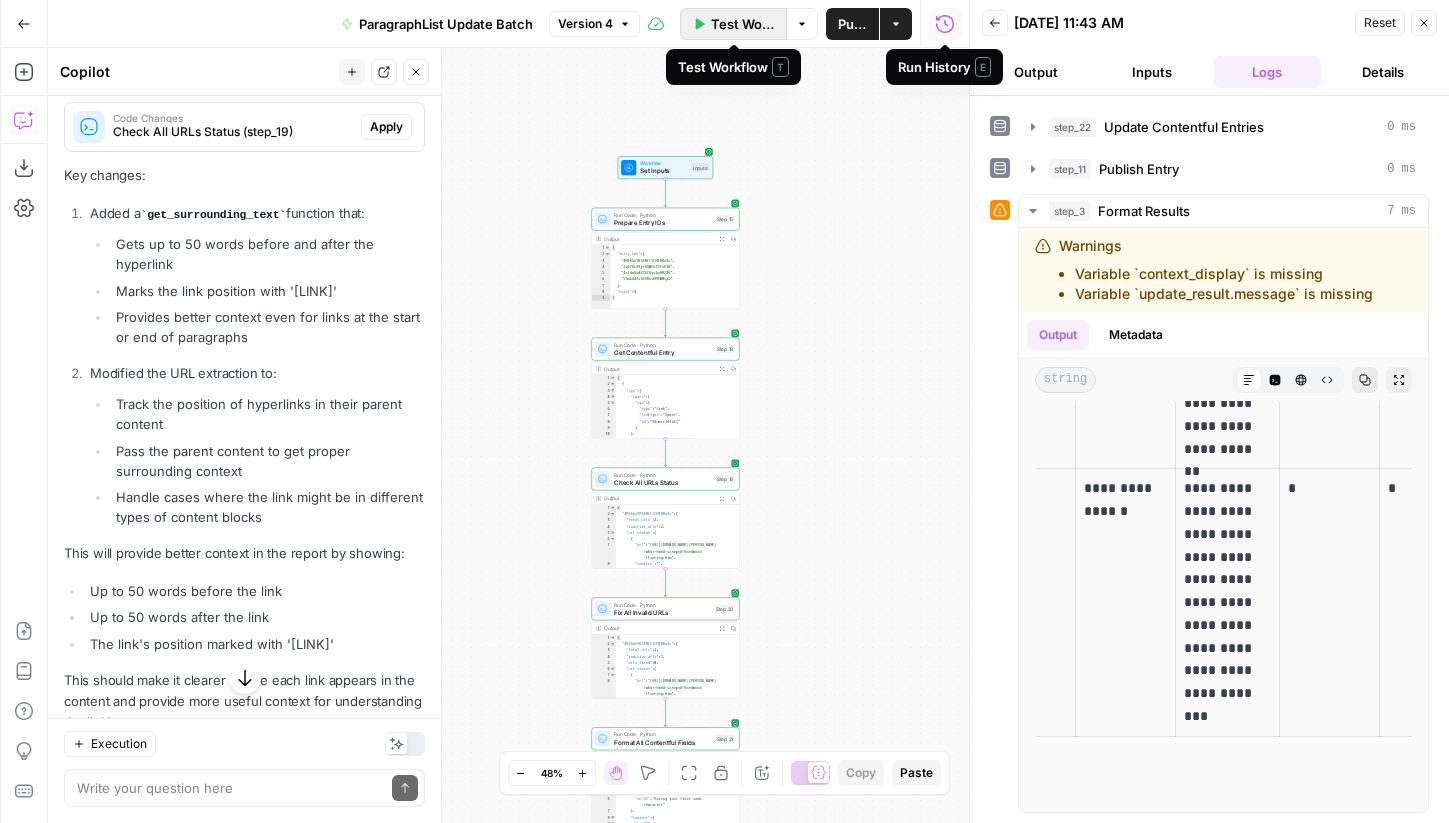 click on "Test Workflow" at bounding box center (742, 24) 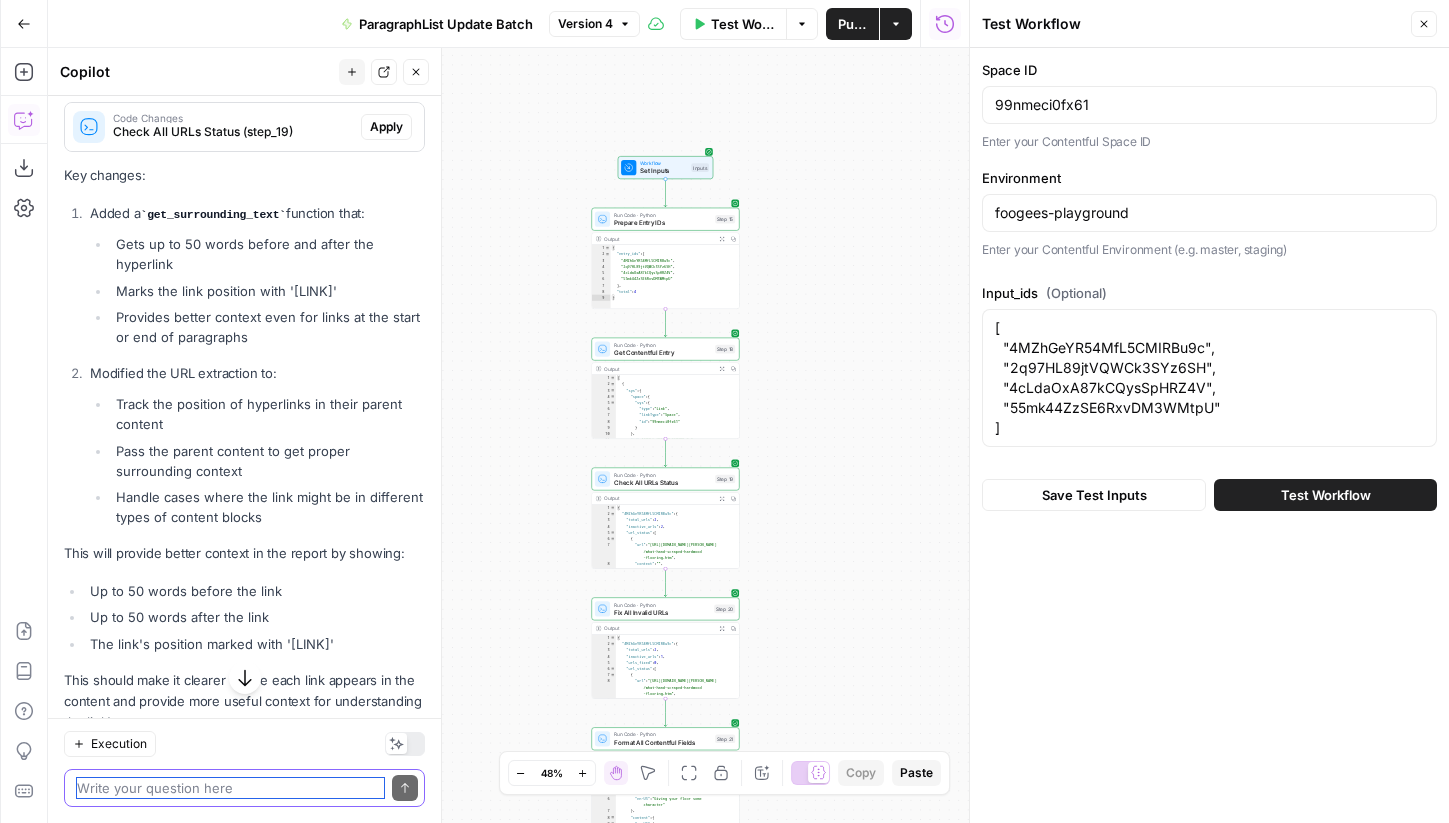 click at bounding box center [230, 788] 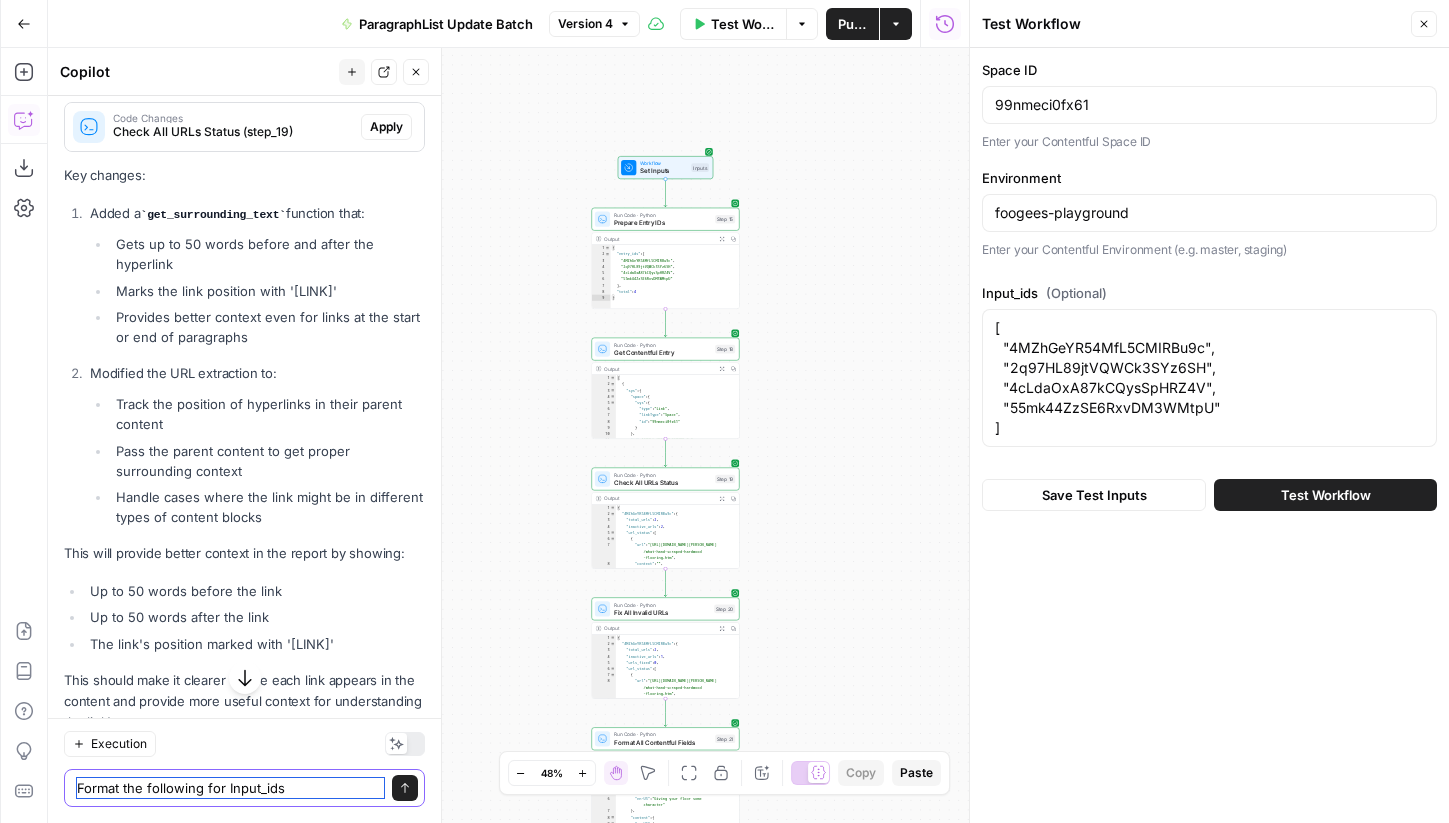 paste on "4cR5eAJyijvnRBS8vBs5xj
5bs54Jec71PQA1JH4zJCSQ
1llF88sHwJmIqmNbGnxsuk
Kf8BctHfvGd2CayVX4C42" 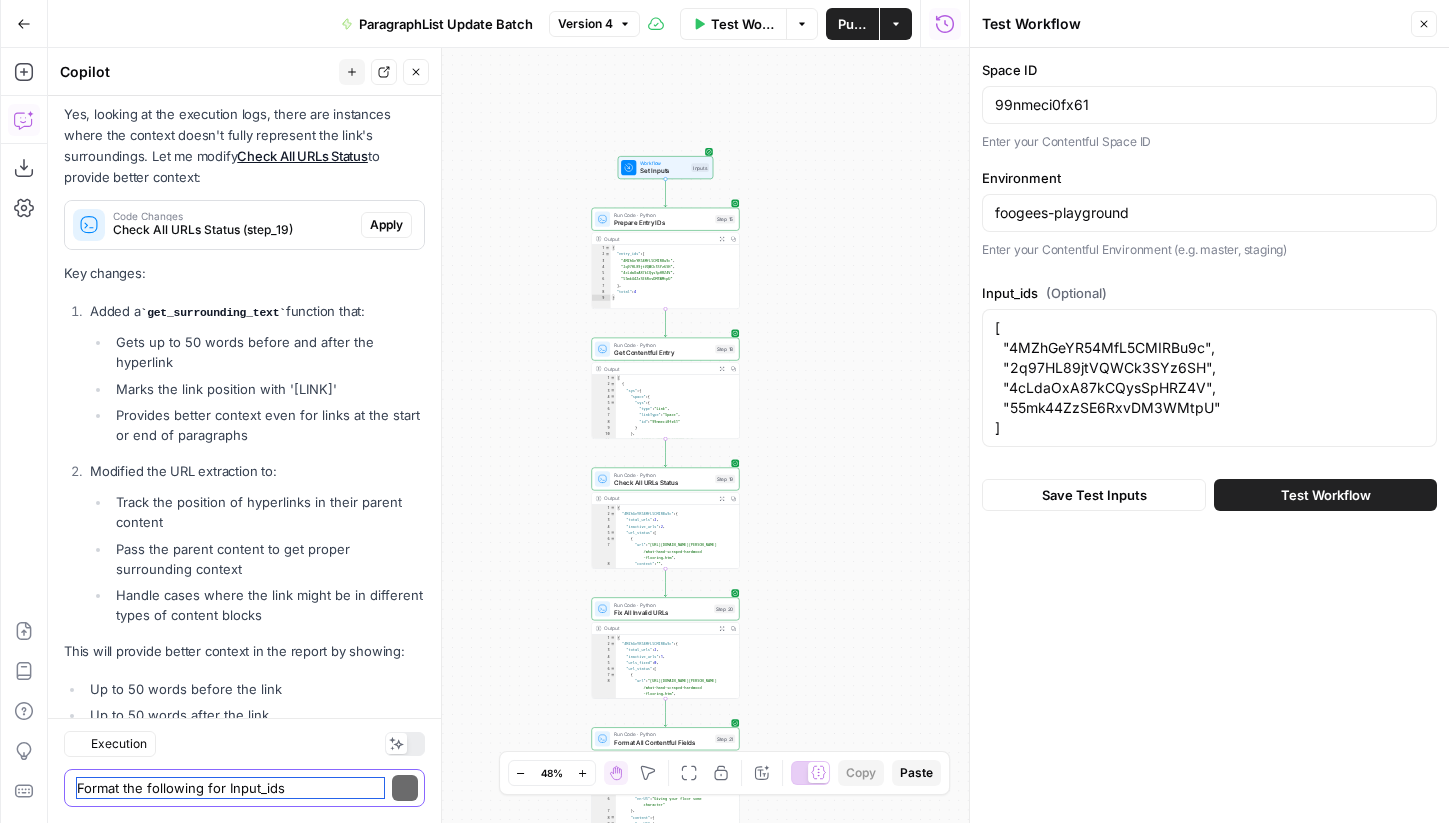 scroll, scrollTop: 65319, scrollLeft: 0, axis: vertical 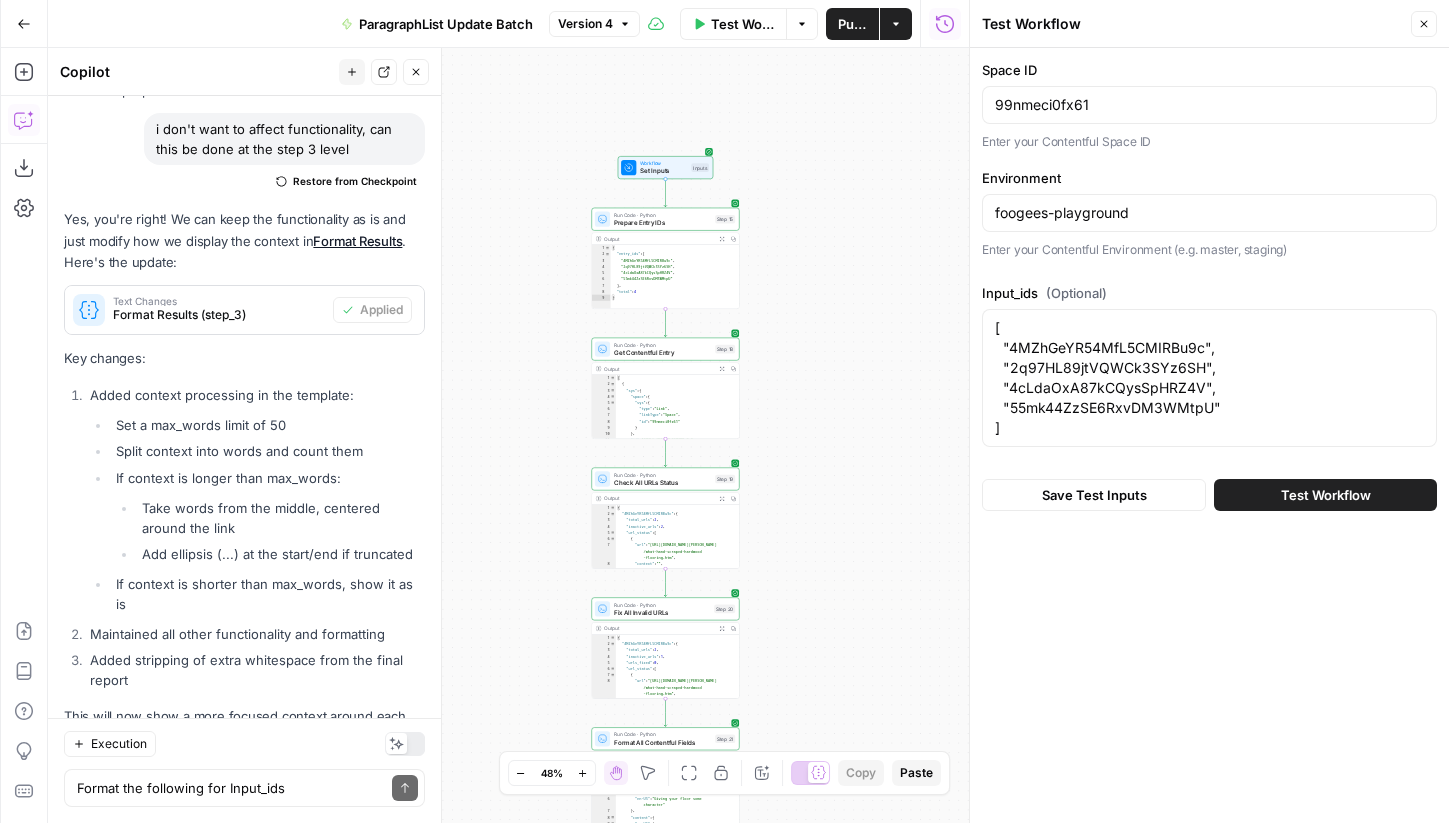 drag, startPoint x: 88, startPoint y: 458, endPoint x: 133, endPoint y: 564, distance: 115.15642 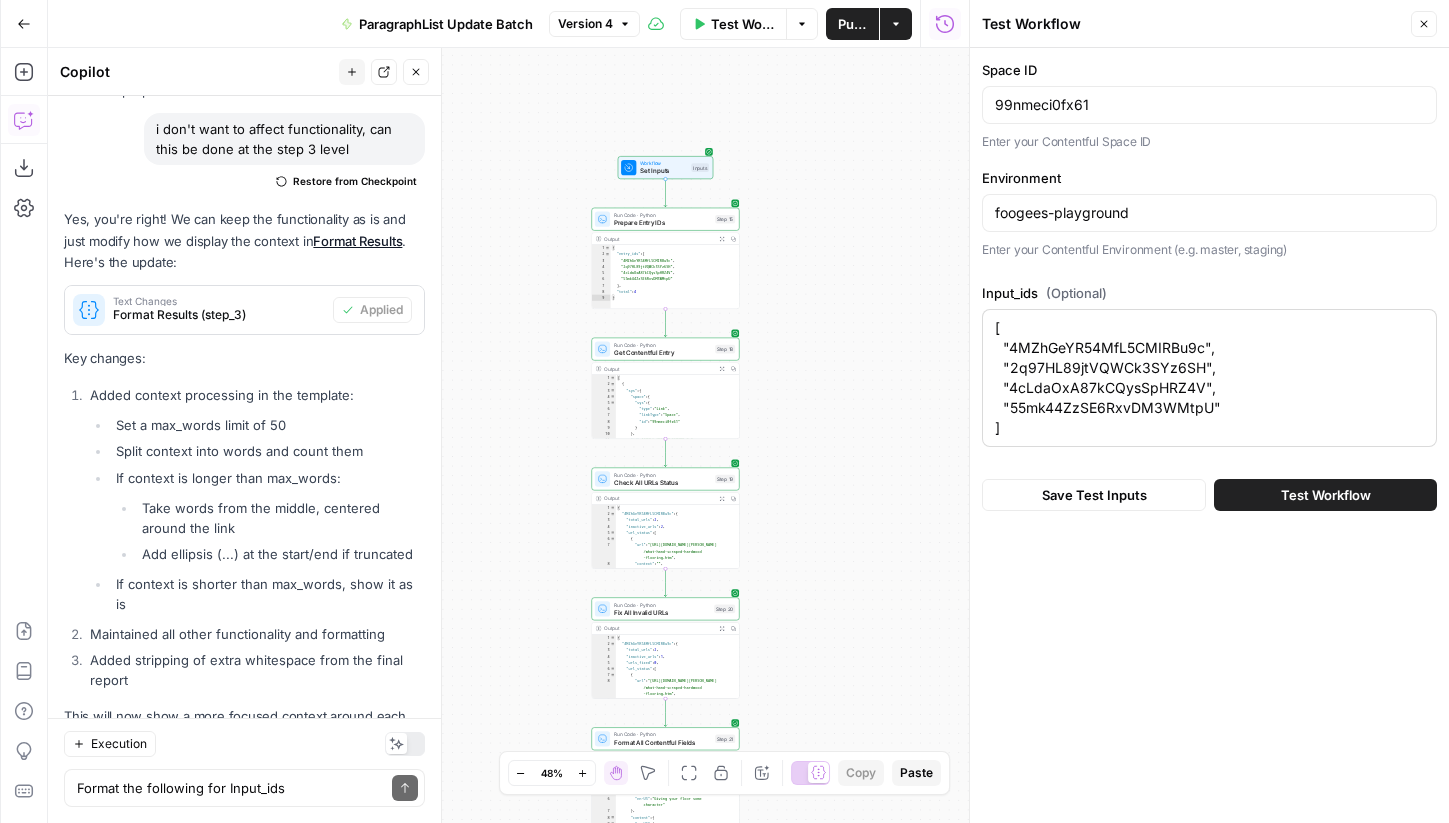 drag, startPoint x: 991, startPoint y: 329, endPoint x: 1059, endPoint y: 441, distance: 131.02672 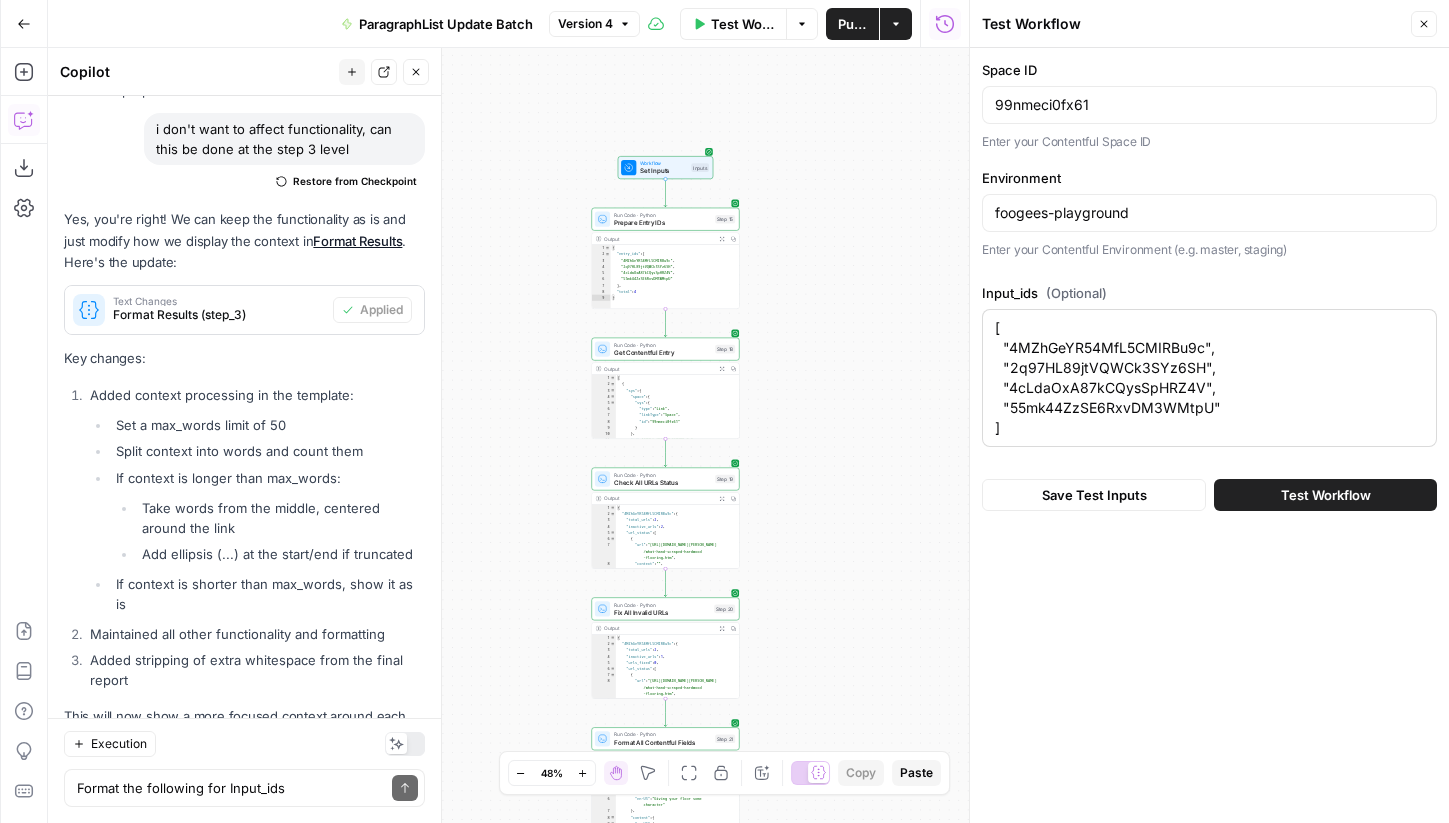 drag, startPoint x: 992, startPoint y: 329, endPoint x: 1033, endPoint y: 440, distance: 118.33005 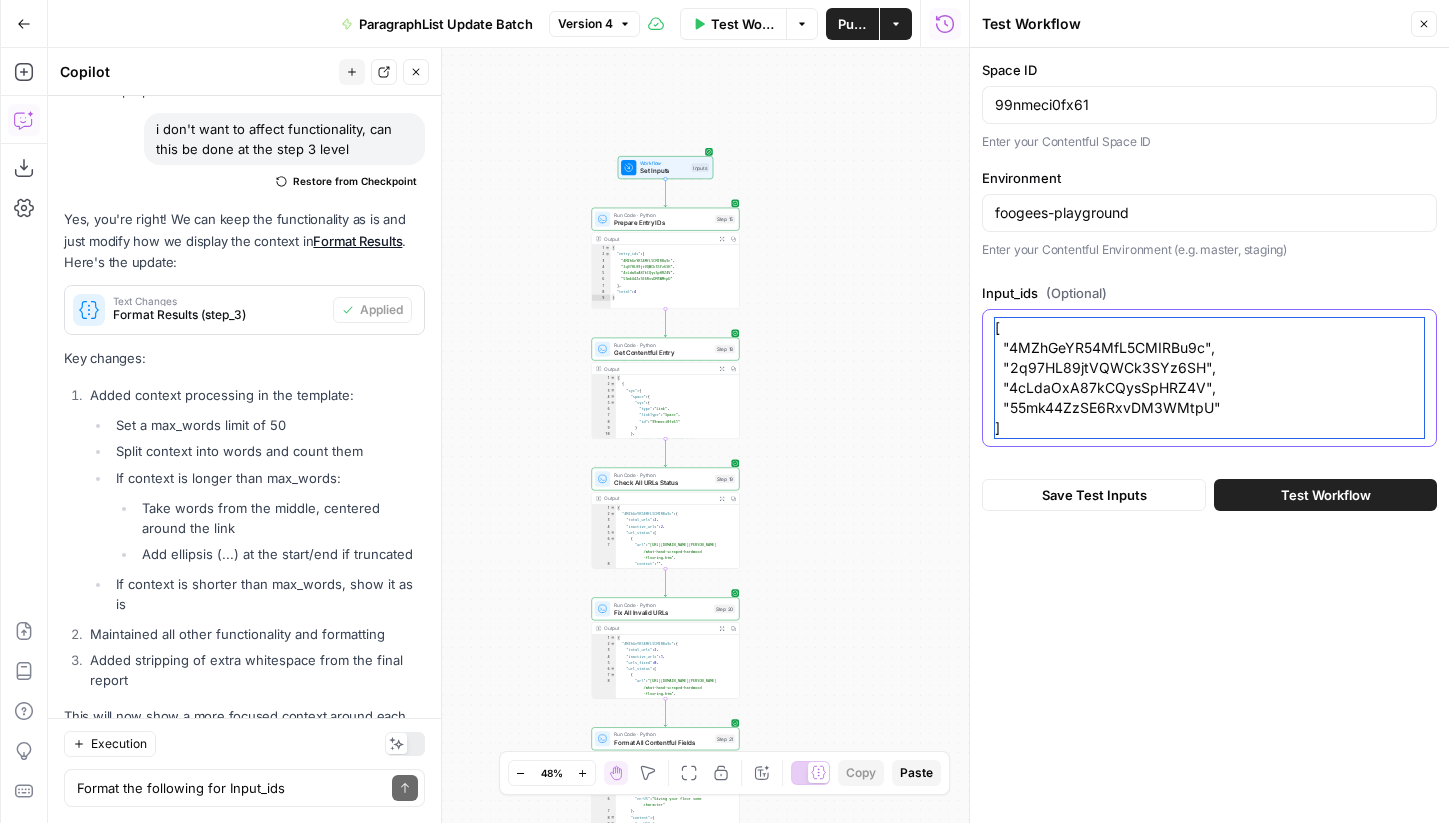 drag, startPoint x: 995, startPoint y: 327, endPoint x: 1068, endPoint y: 441, distance: 135.36986 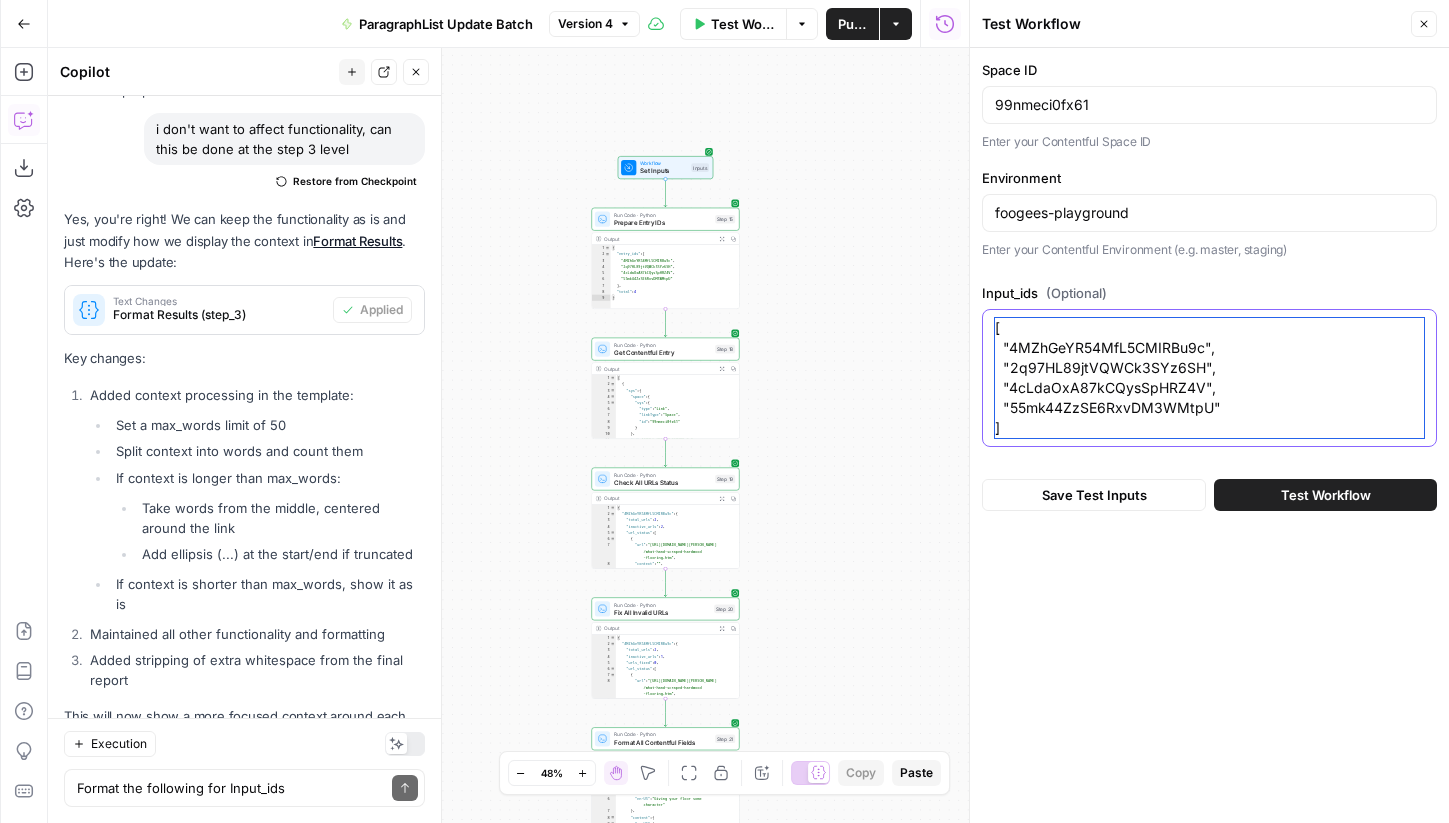 paste on "cR5eAJyijvnRBS8vBs5xj",
"5bs54Jec71PQA1JH4zJCSQ",
"1llF88sHwJmIqmNbGnxsuk",
"Kf8BctHfvGd2CayVX4C42" 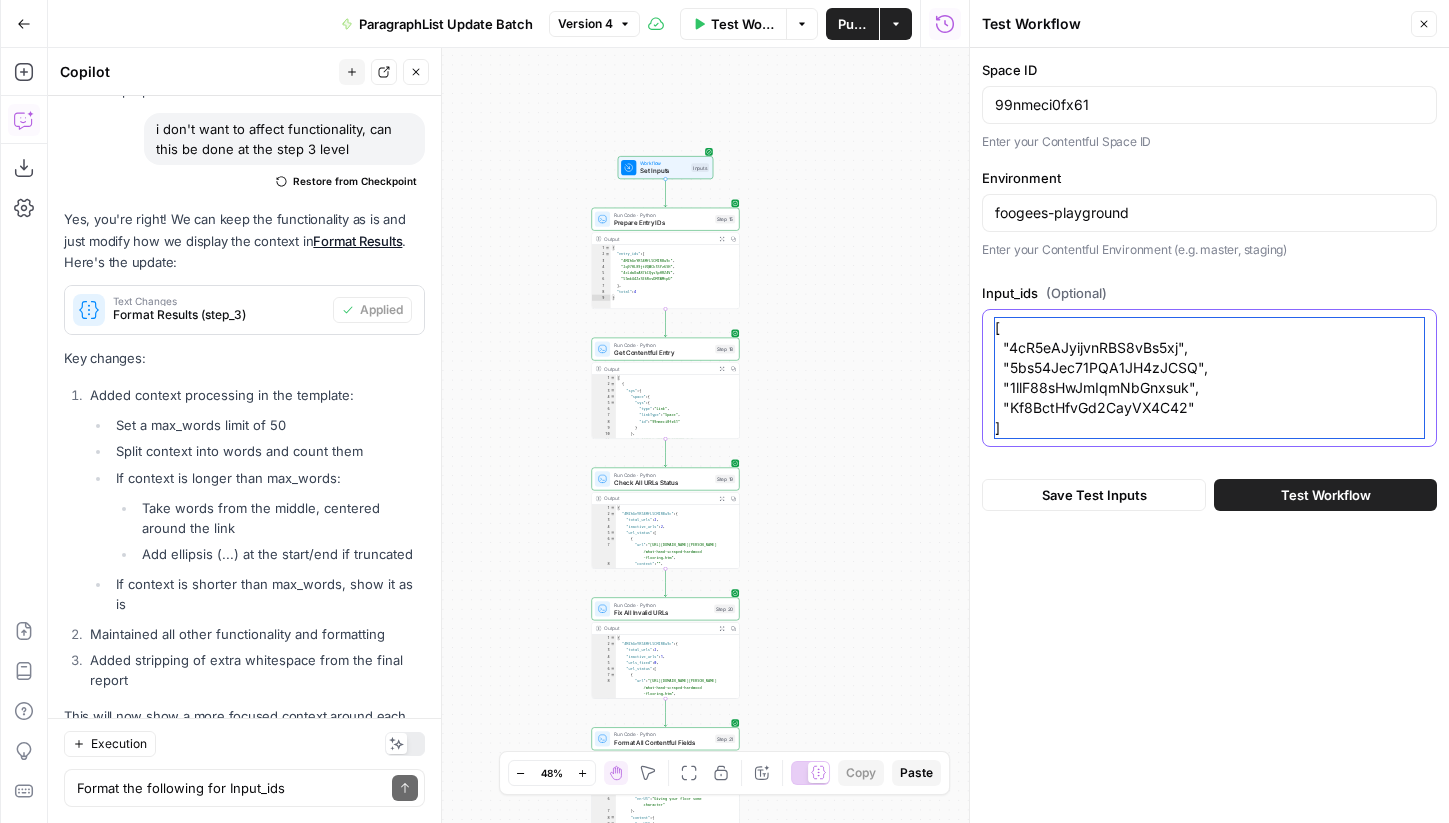 type on "[
"4cR5eAJyijvnRBS8vBs5xj",
"5bs54Jec71PQA1JH4zJCSQ",
"1llF88sHwJmIqmNbGnxsuk",
"Kf8BctHfvGd2CayVX4C42"
]" 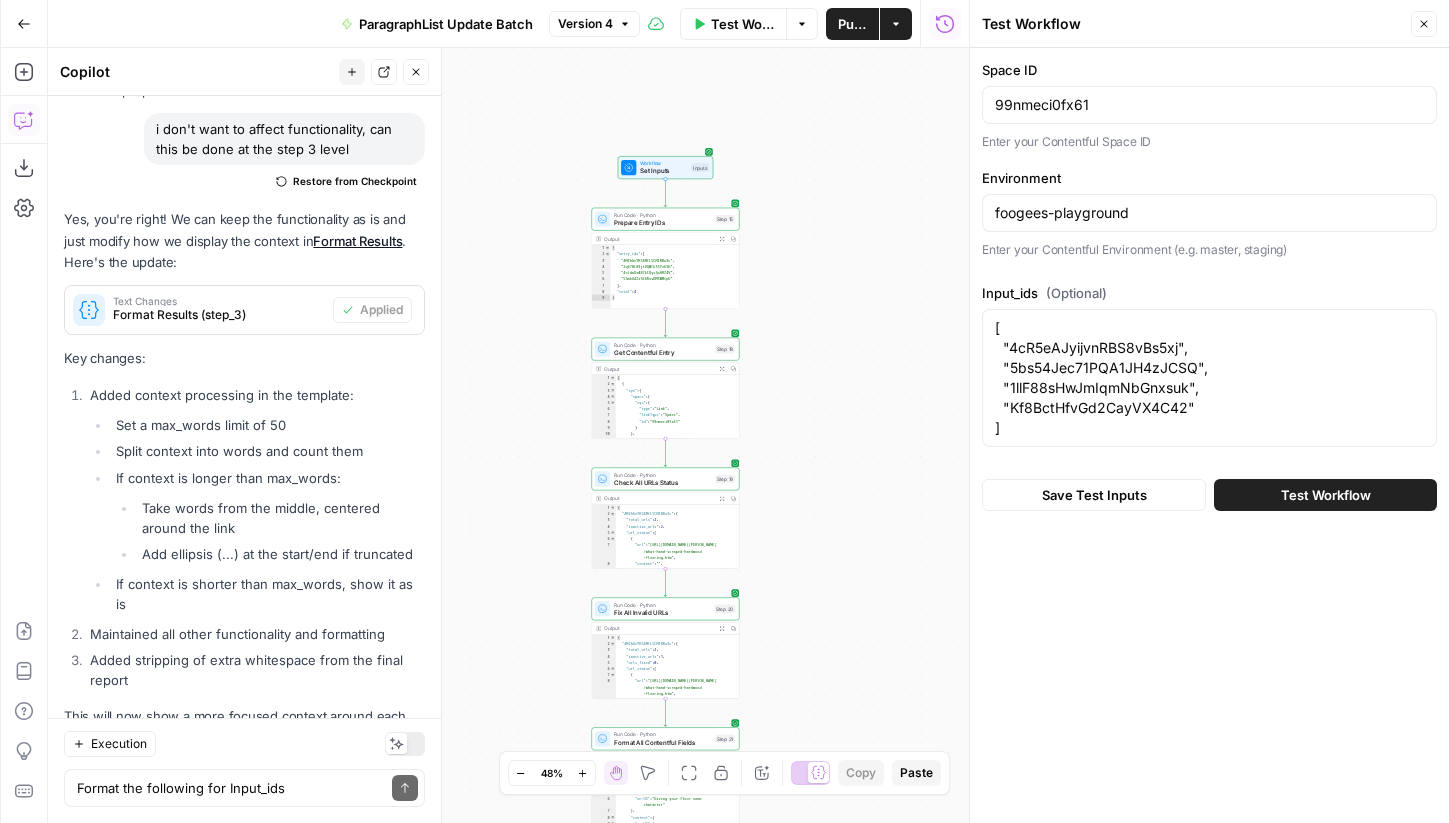 click on "Space ID 99nmeci0fx61 Enter your Contentful Space ID Environment foogees-playground Enter your Contentful Environment (e.g. master, staging) Input_ids   (Optional) [
"4cR5eAJyijvnRBS8vBs5xj",
"5bs54Jec71PQA1JH4zJCSQ",
"1llF88sHwJmIqmNbGnxsuk",
"Kf8BctHfvGd2CayVX4C42"
] [
"4cR5eAJyijvnRBS8vBs5xj",
"5bs54Jec71PQA1JH4zJCSQ",
"1llF88sHwJmIqmNbGnxsuk",
"Kf8BctHfvGd2CayVX4C42"
] Save Test Inputs Test Workflow" at bounding box center [1209, 435] 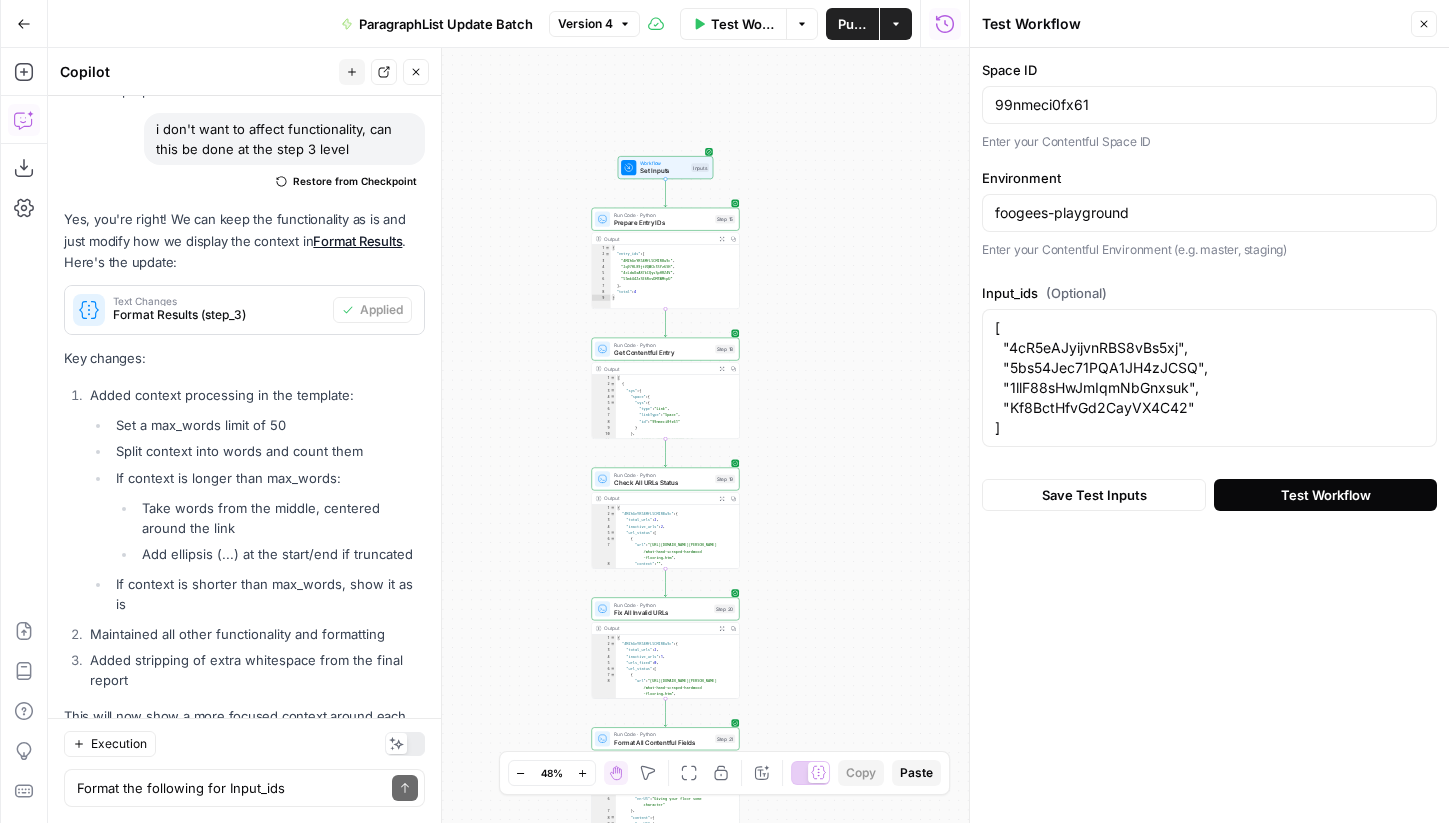 click on "Test Workflow" at bounding box center (1325, 495) 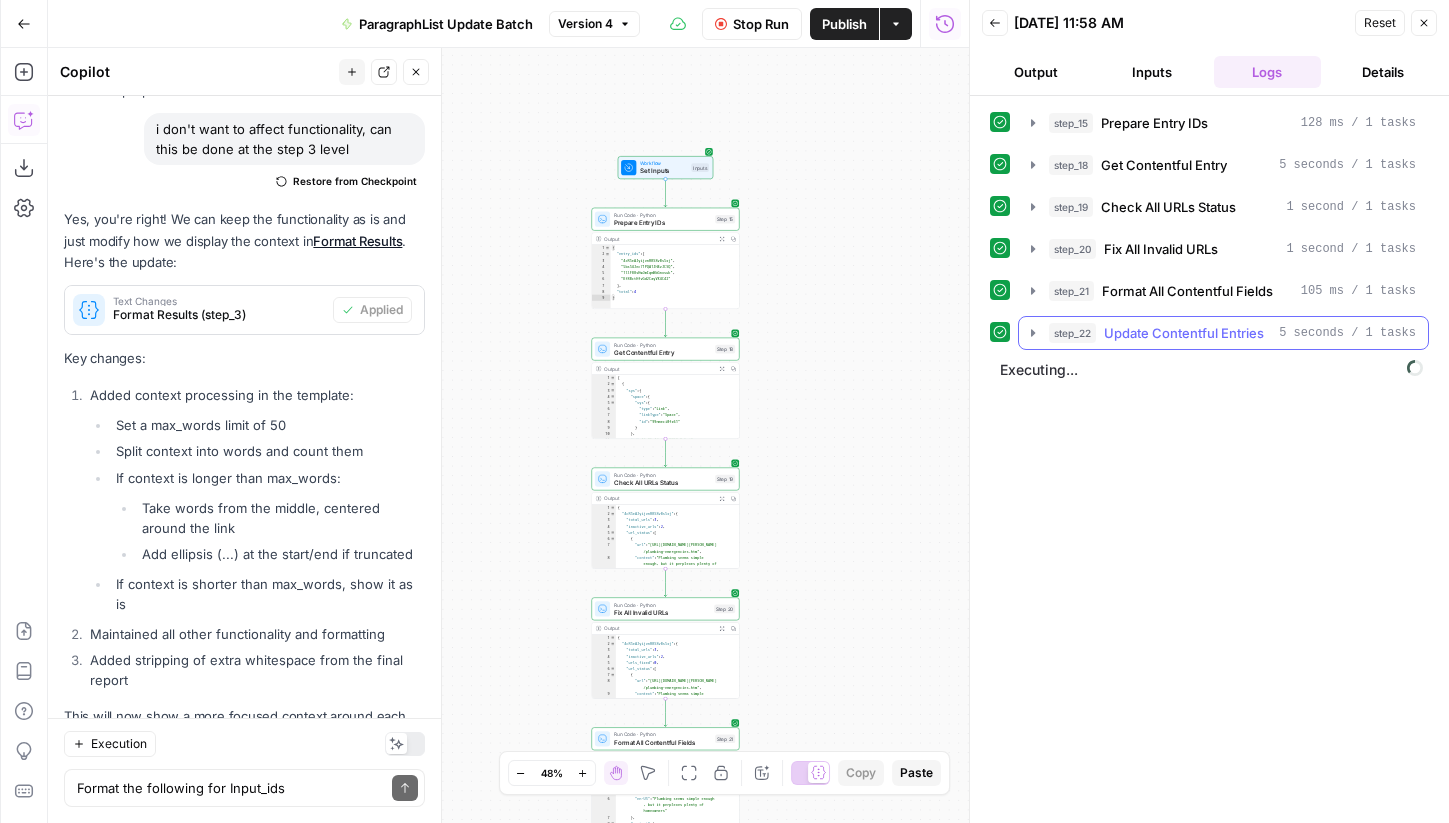 click 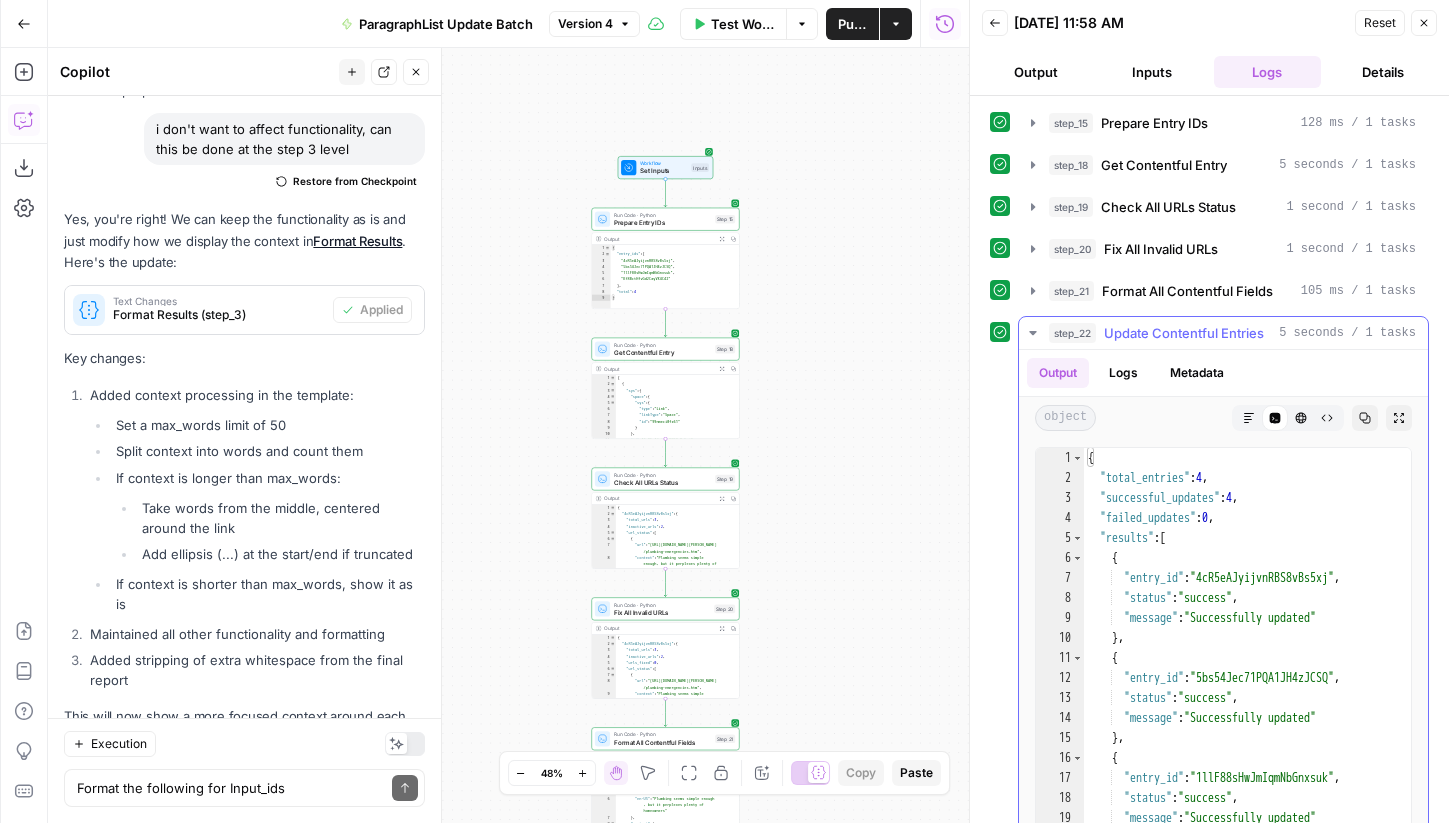 scroll, scrollTop: 0, scrollLeft: 0, axis: both 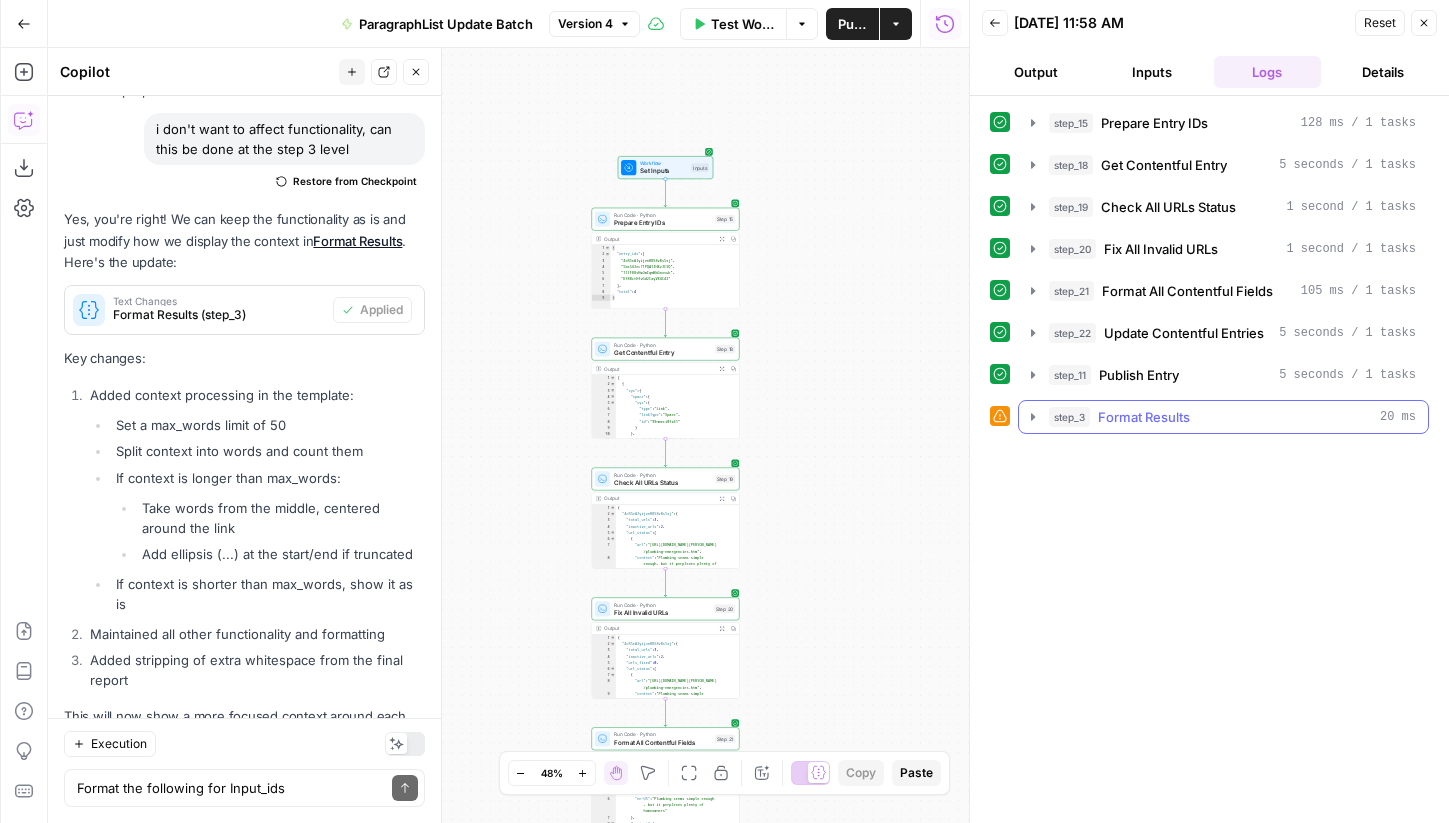 click 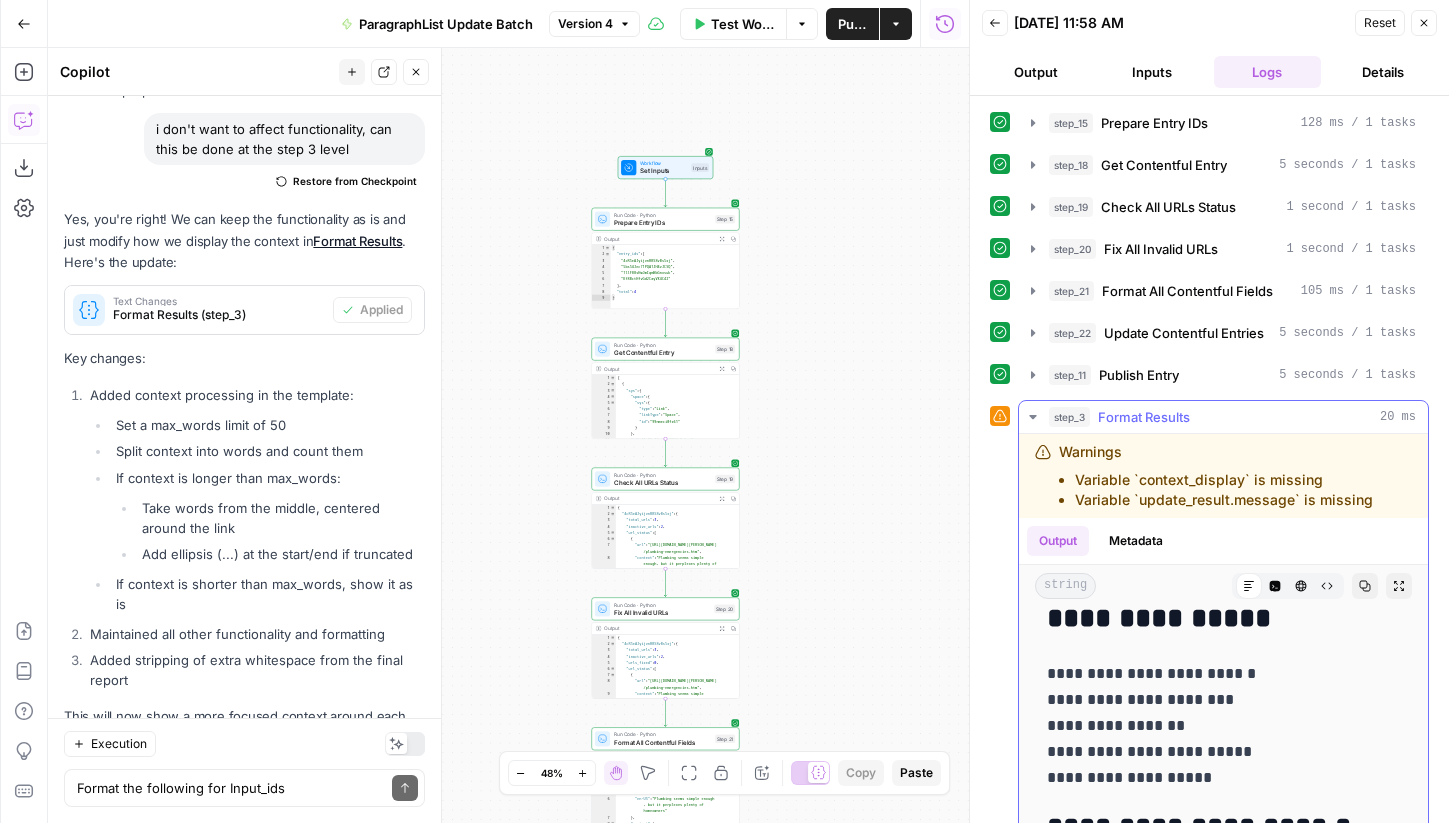 scroll, scrollTop: 0, scrollLeft: 0, axis: both 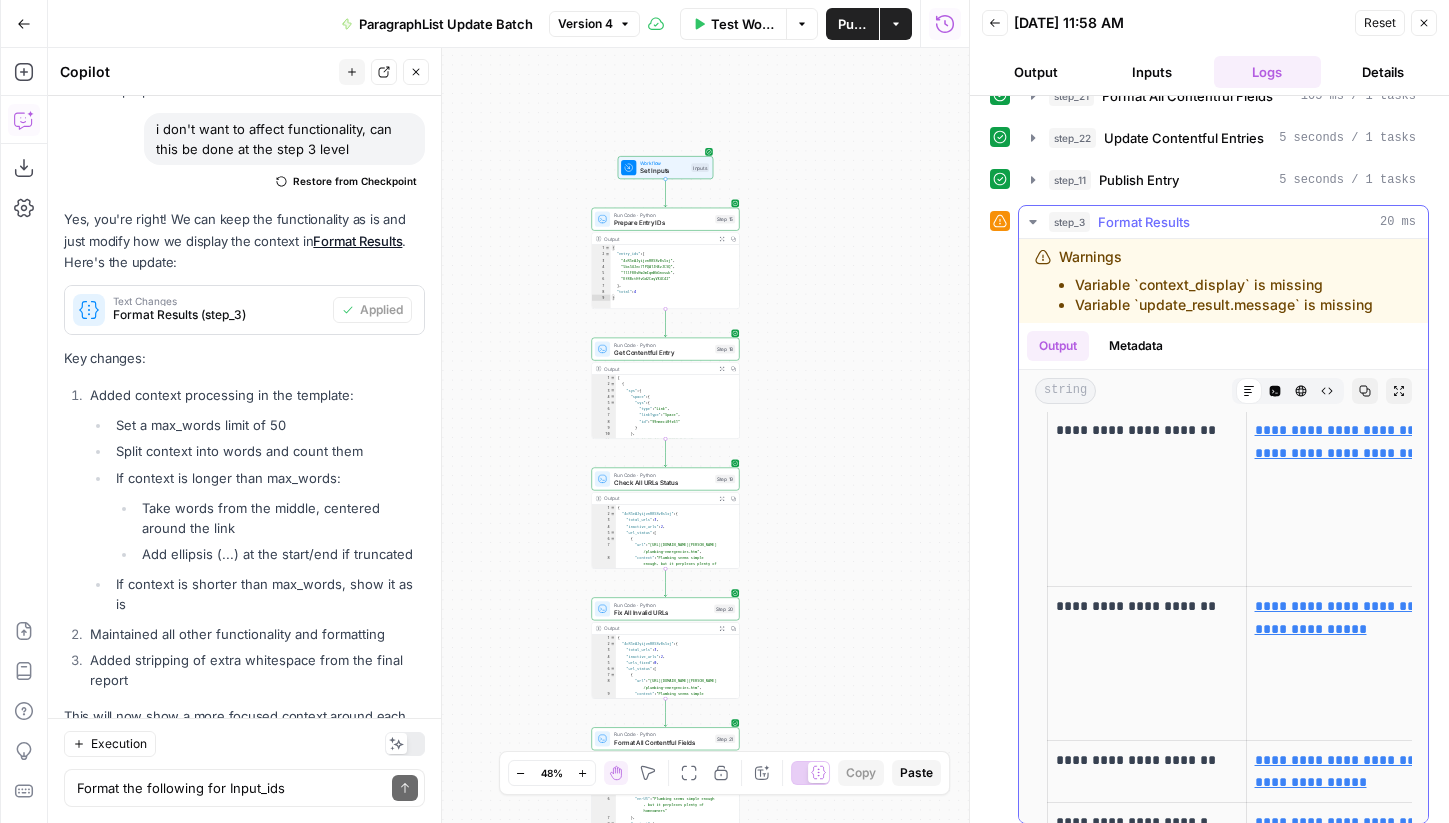 drag, startPoint x: 1047, startPoint y: 642, endPoint x: 1154, endPoint y: 634, distance: 107.298645 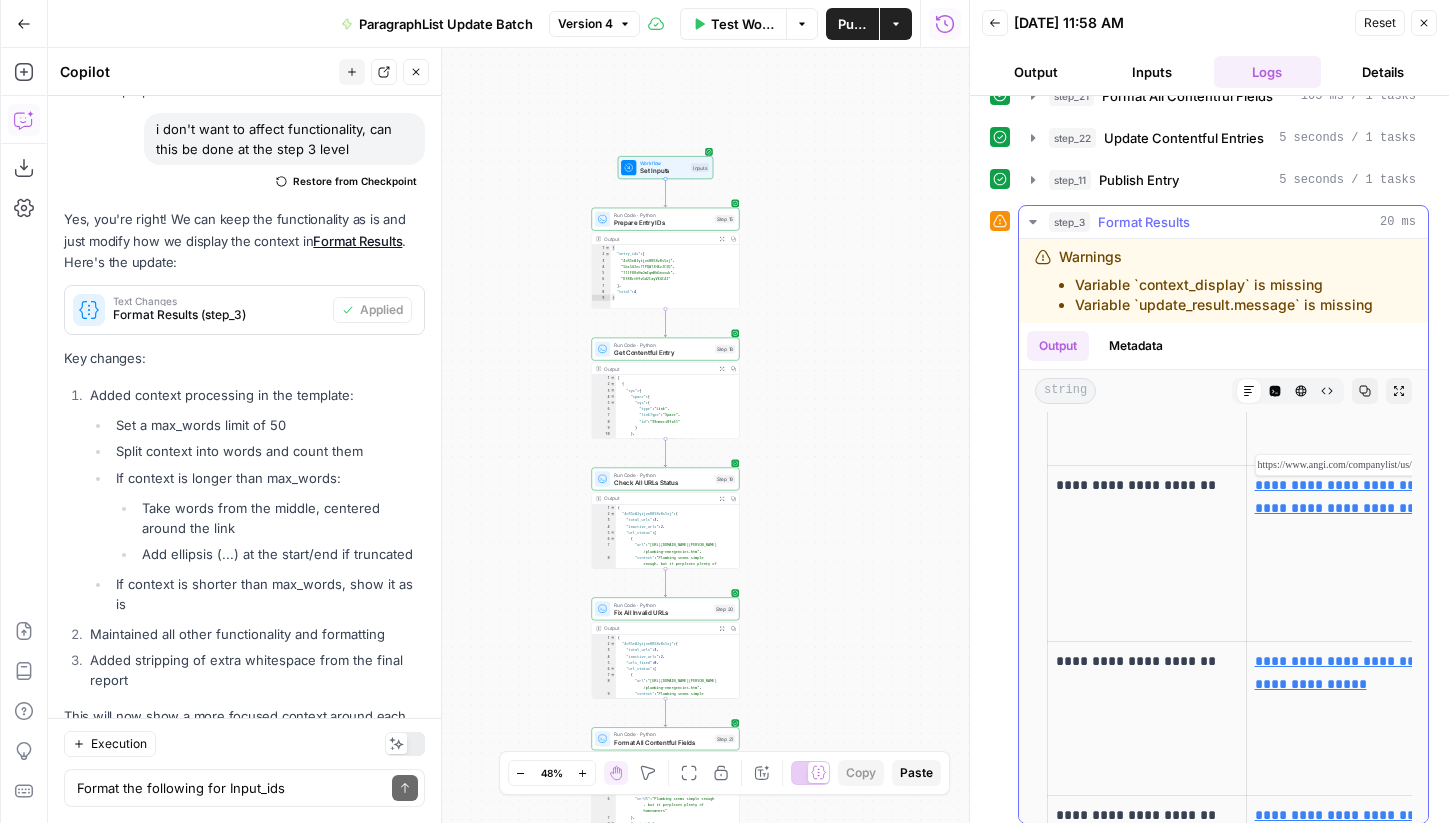 scroll, scrollTop: 1195, scrollLeft: 0, axis: vertical 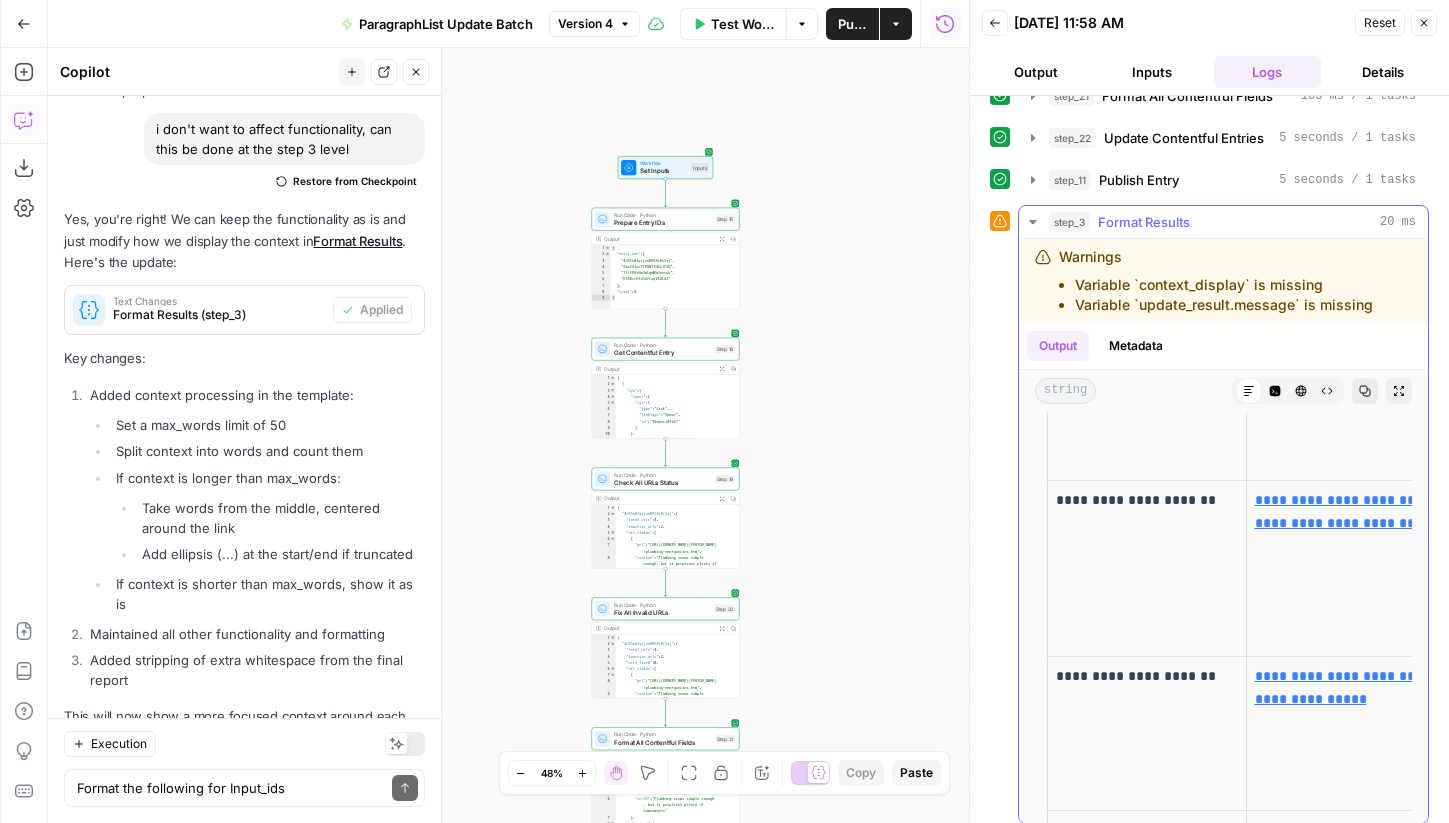 click 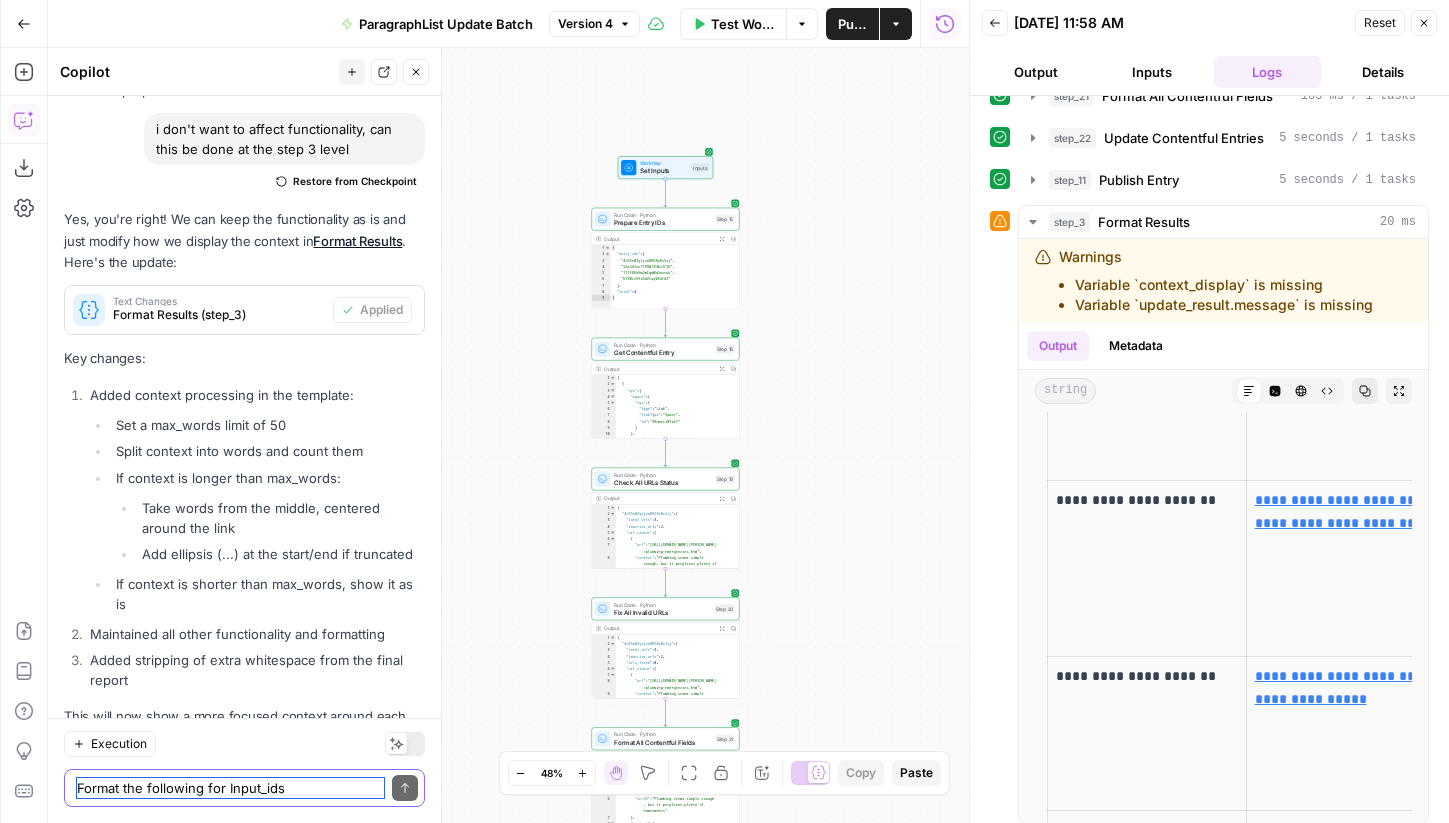 click on "Format the following for Input_ids
4cR5eAJyijvnRBS8vBs5xj
5bs54Jec71PQA1JH4zJCSQ
1llF88sHwJmIqmNbGnxsuk
Kf8BctHfvGd2CayVX4C42" at bounding box center [230, 788] 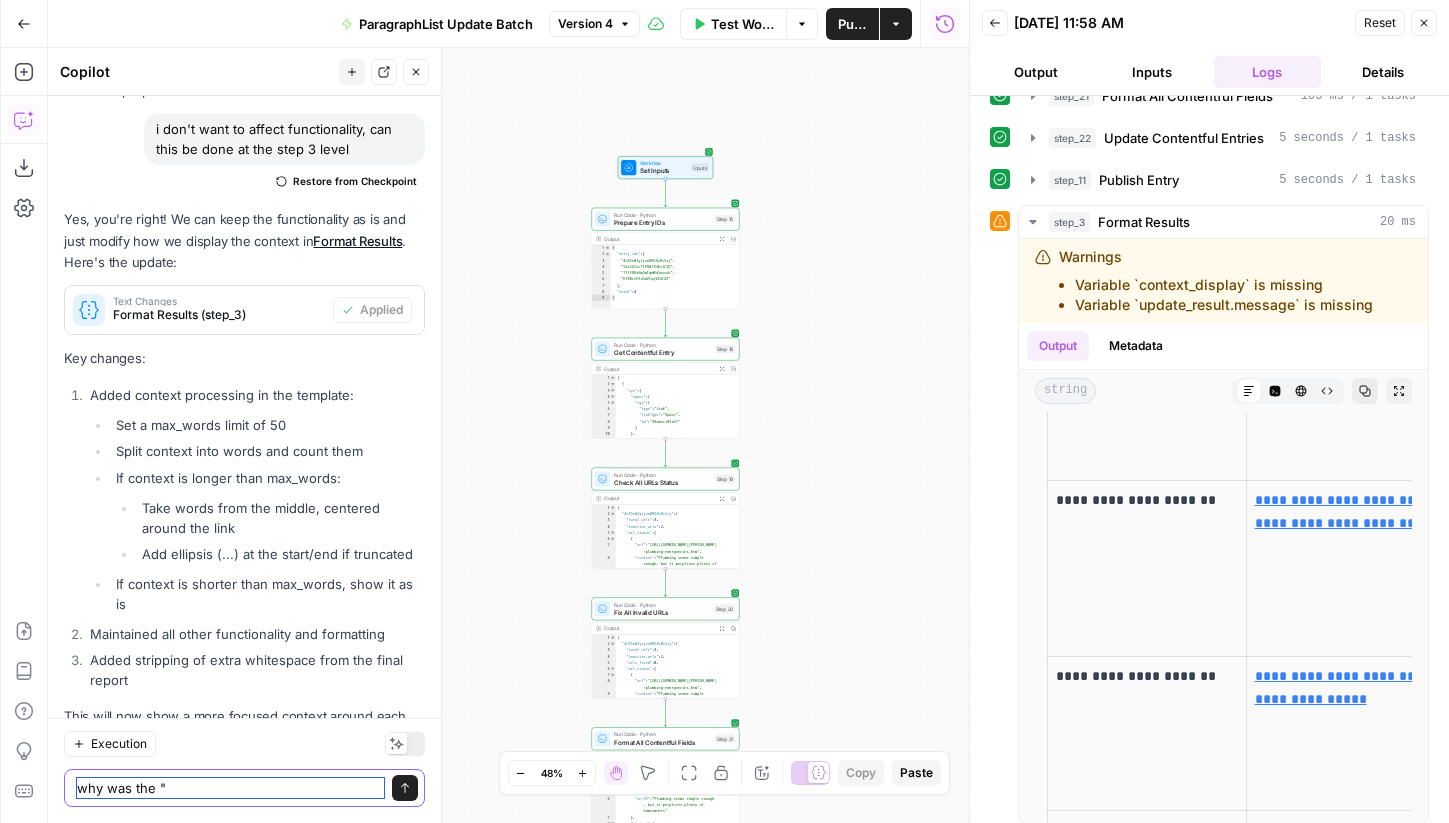 paste on "Related: 4 common interior design mistakes" 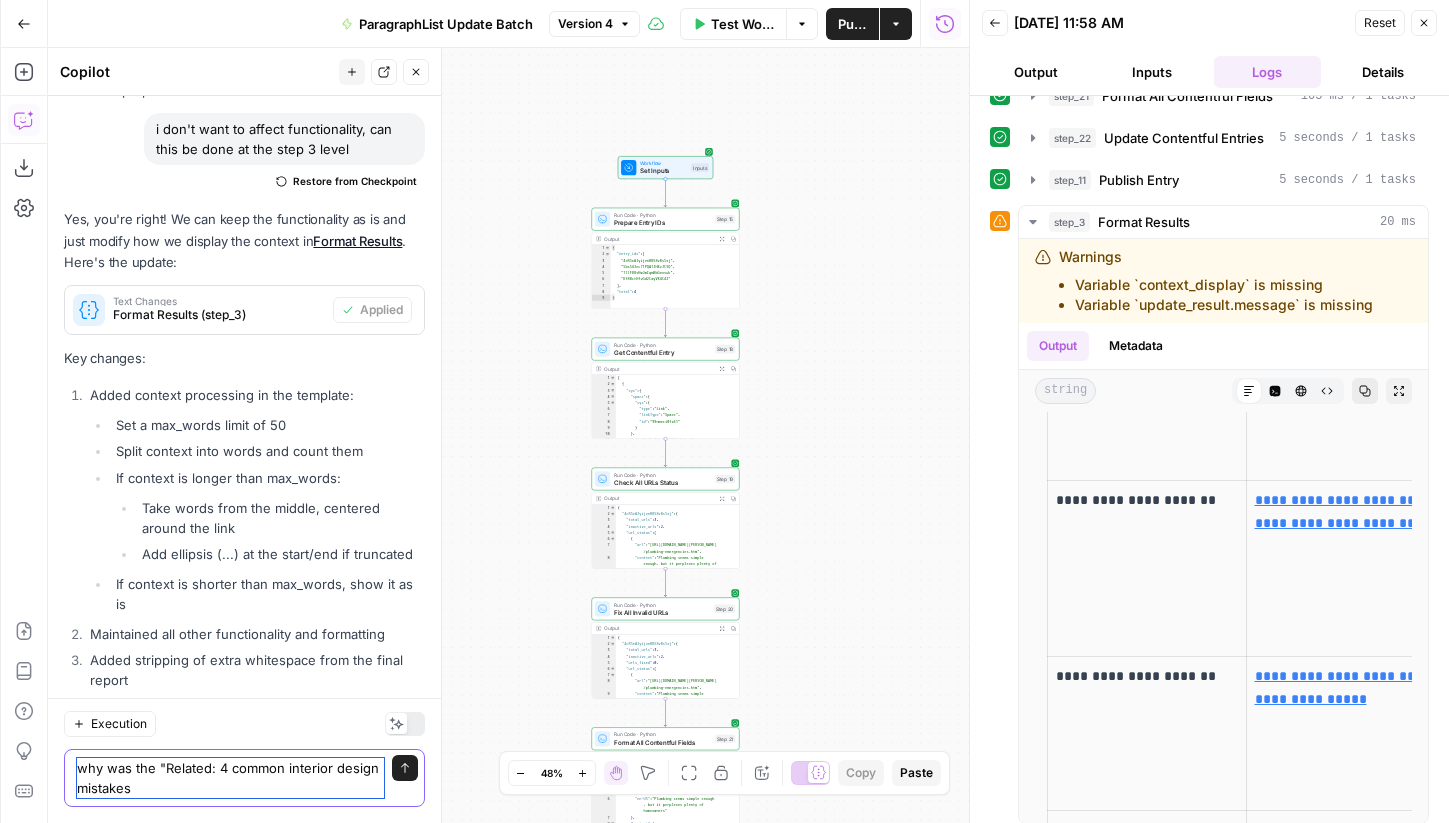 scroll, scrollTop: 65339, scrollLeft: 0, axis: vertical 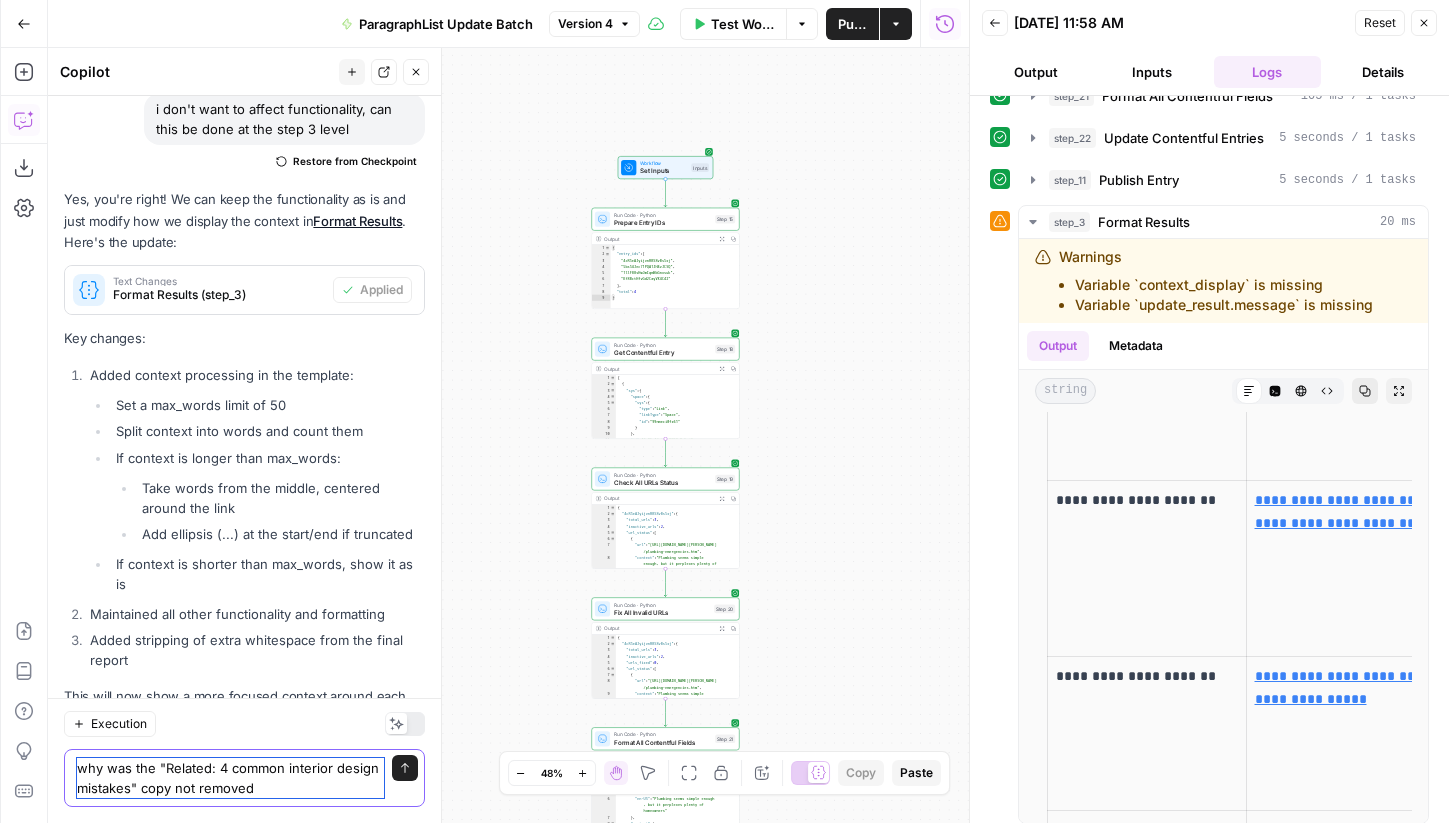 type on "why was the "Related: 4 common interior design mistakes" copy not removed?" 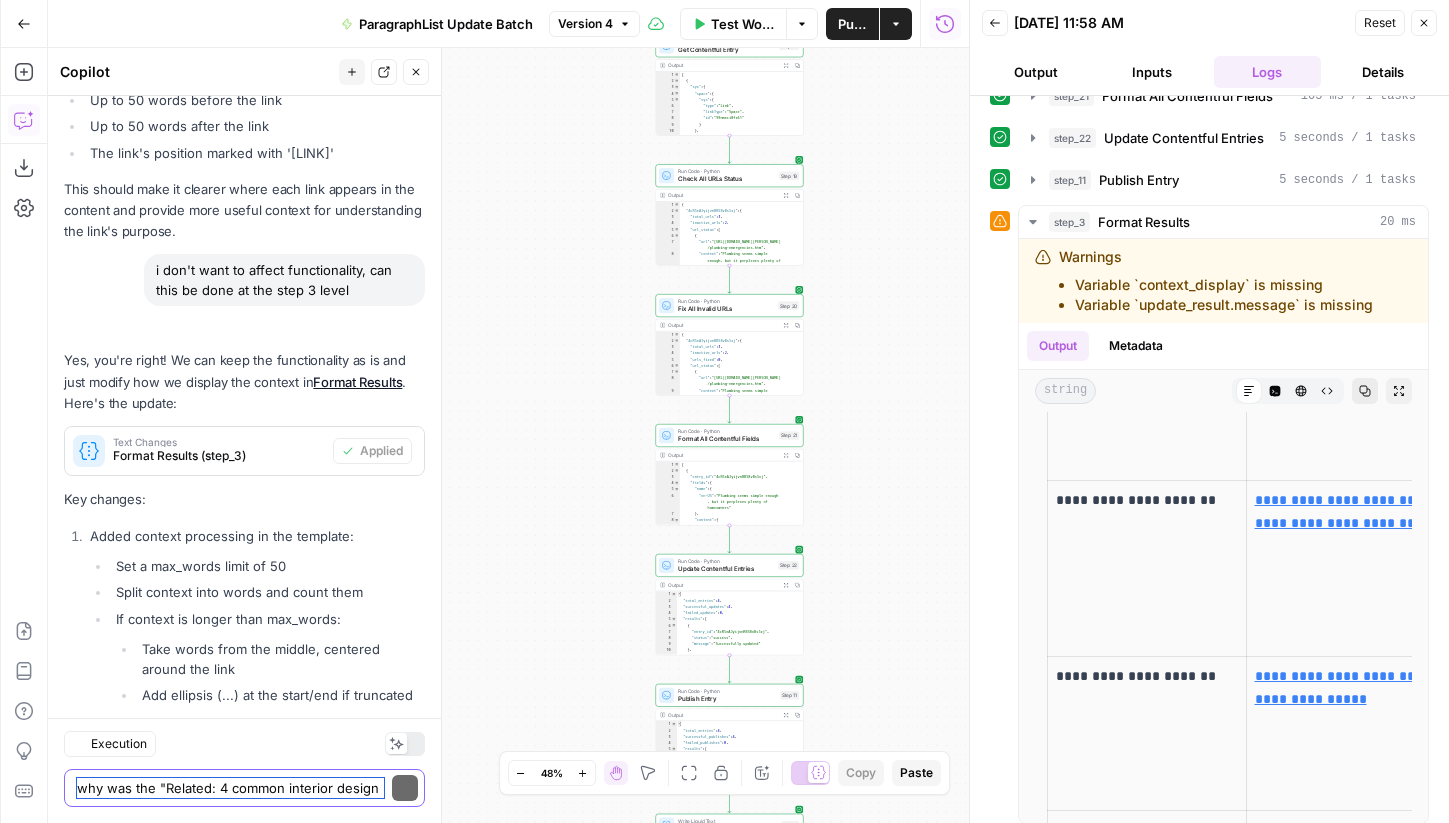 scroll, scrollTop: 65908, scrollLeft: 0, axis: vertical 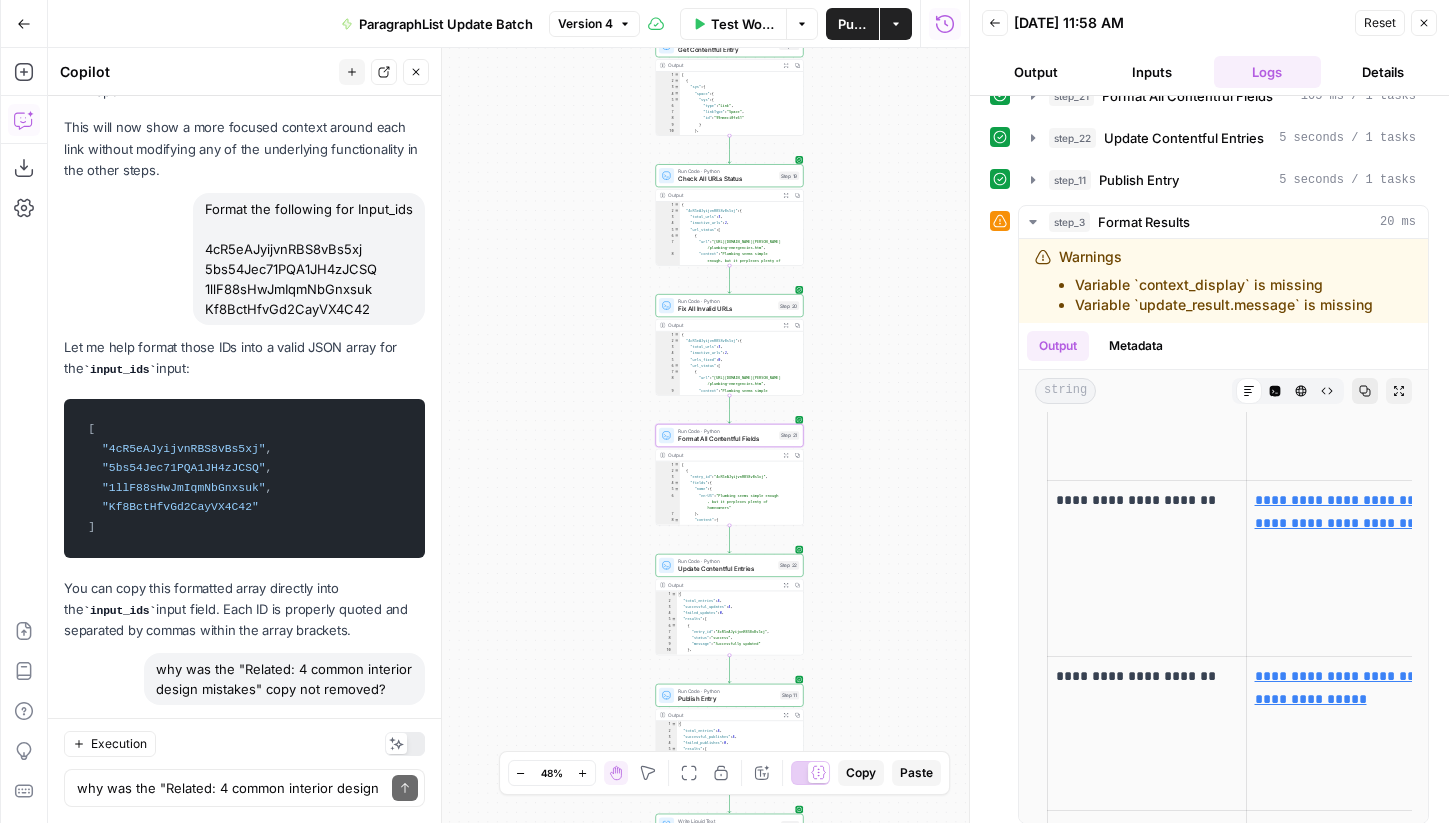 click on "Apply" at bounding box center [386, 839] 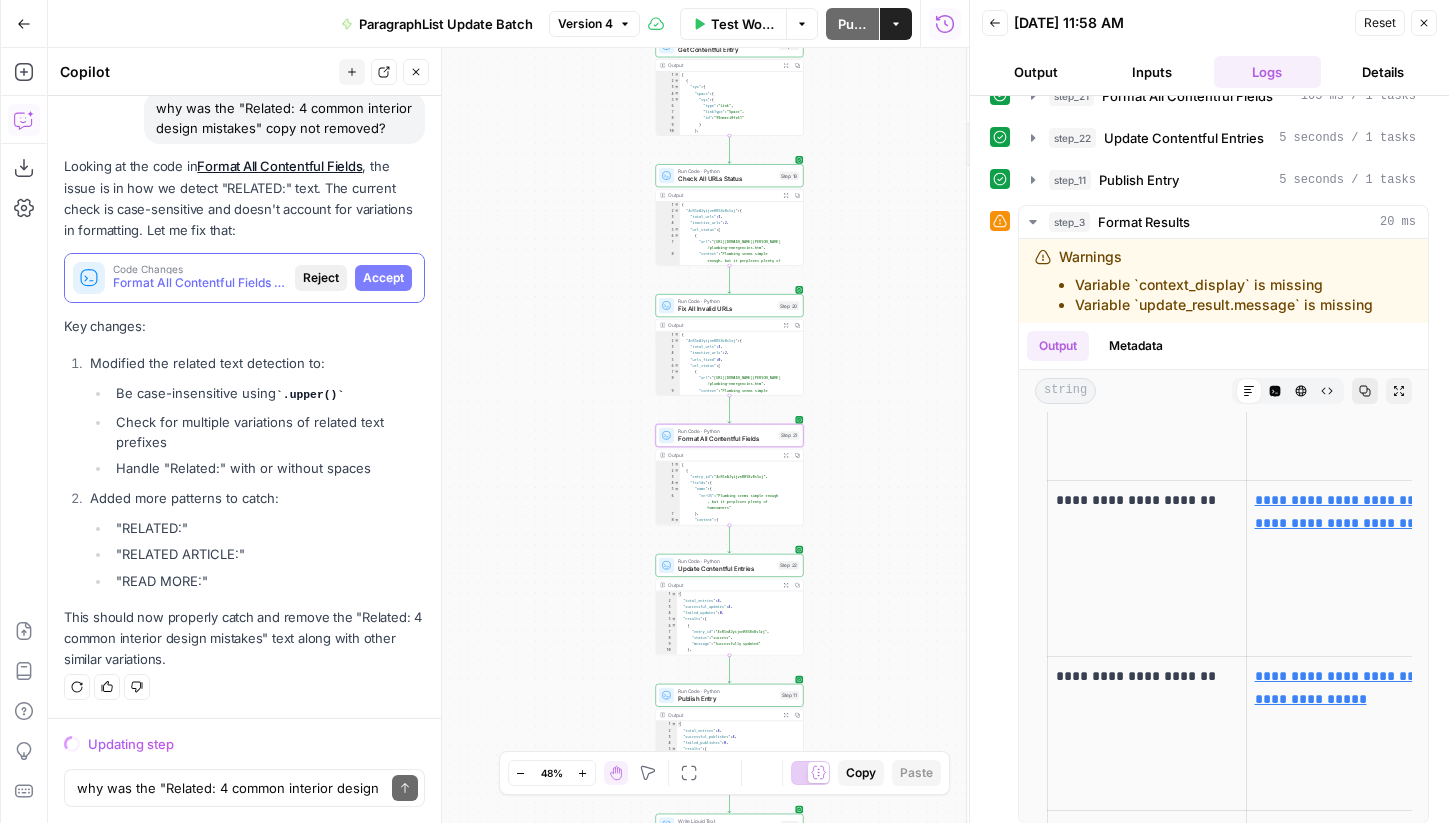 scroll, scrollTop: 65236, scrollLeft: 0, axis: vertical 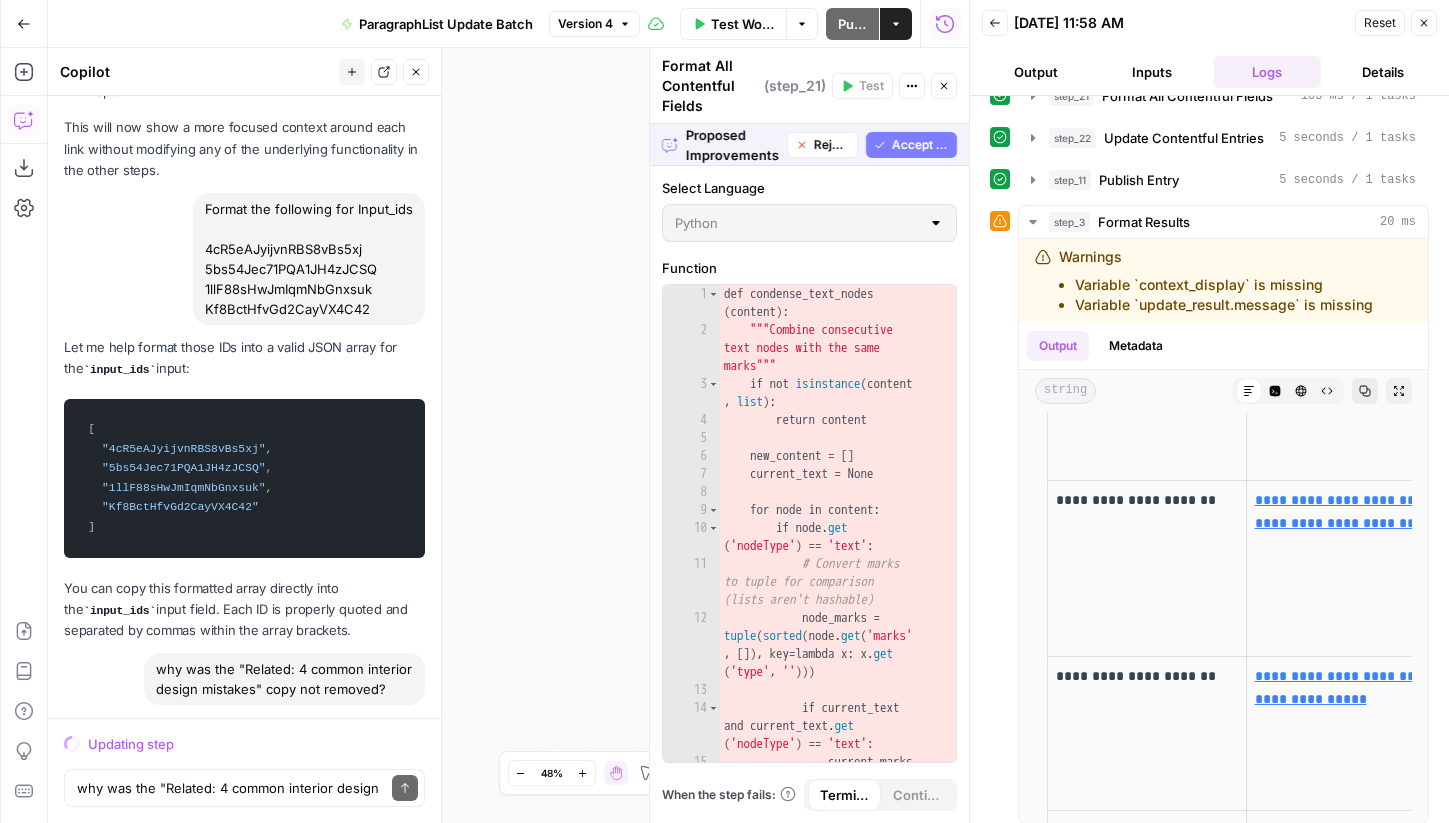 click on "Accept" at bounding box center [383, 839] 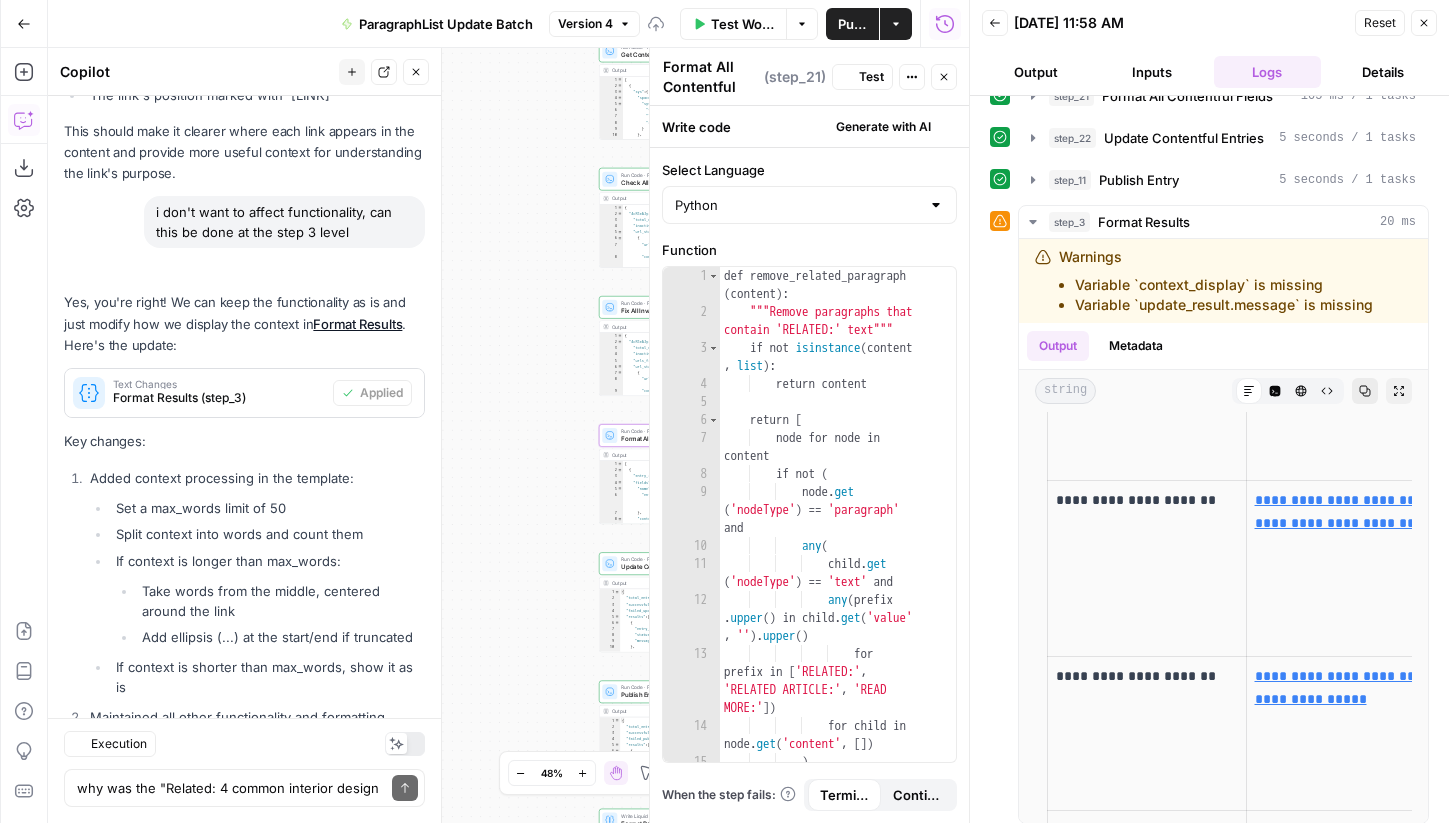 scroll, scrollTop: 65972, scrollLeft: 0, axis: vertical 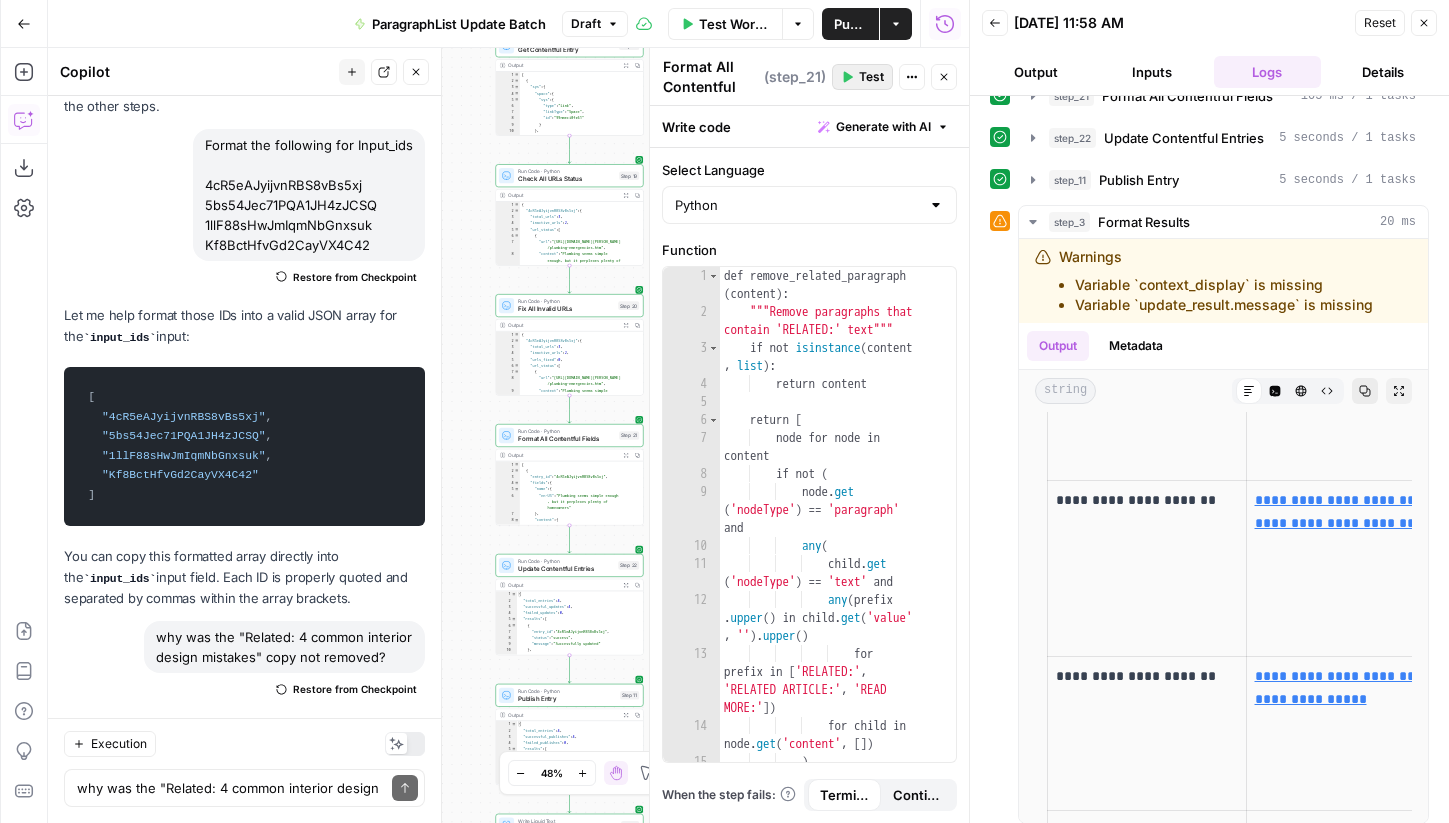 click on "Test" at bounding box center [871, 77] 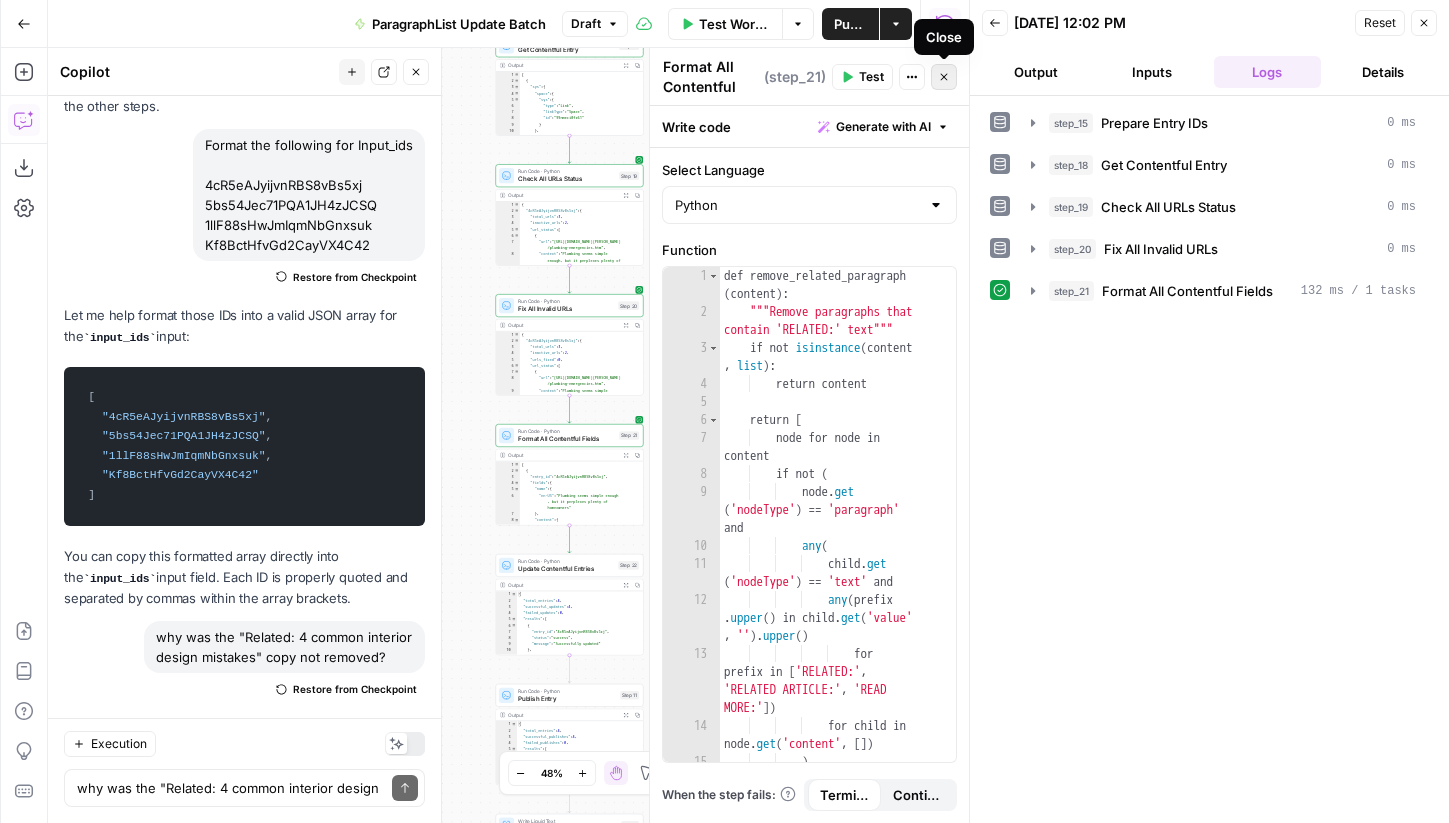 click 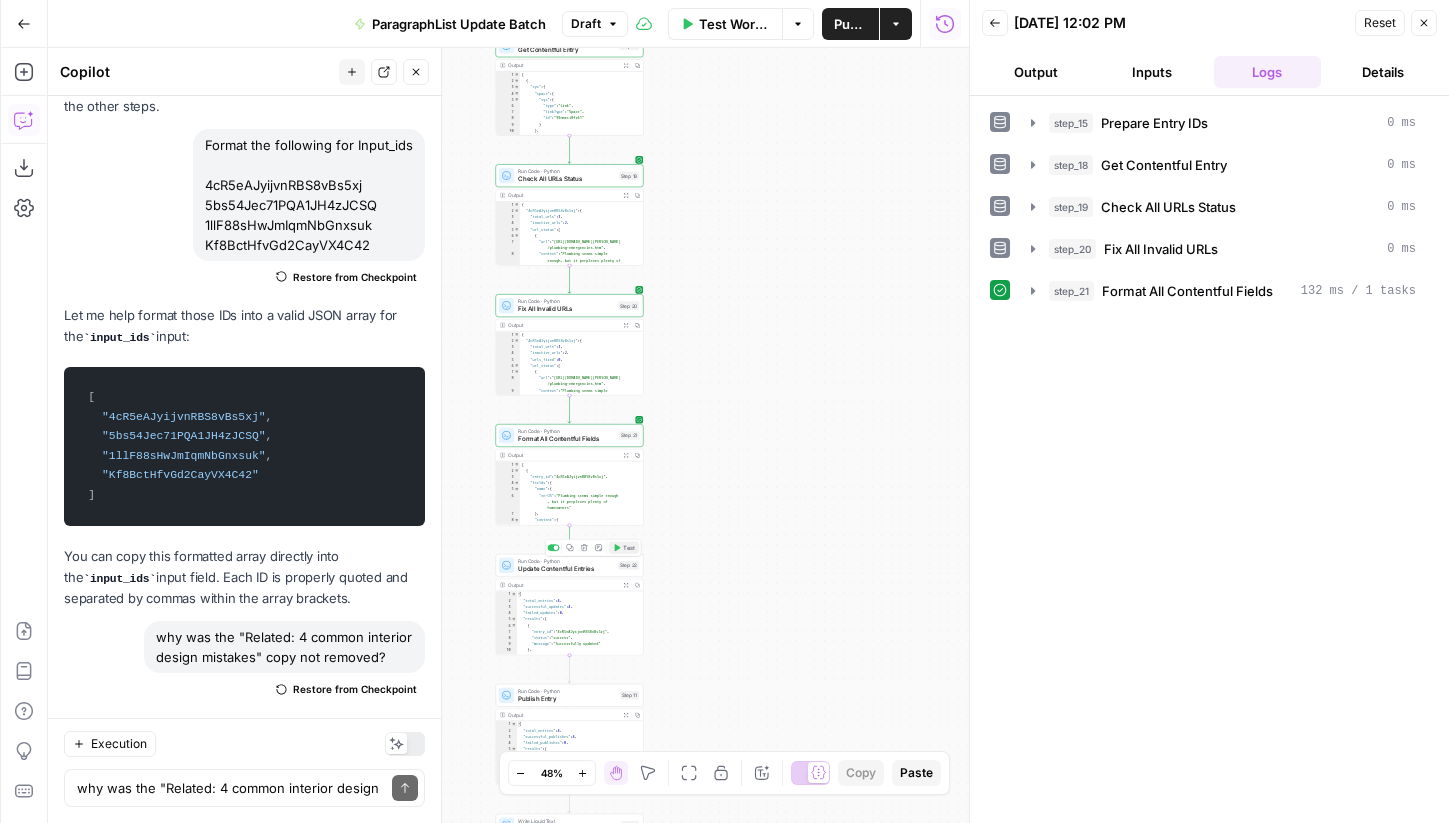 click on "Test" at bounding box center [624, 548] 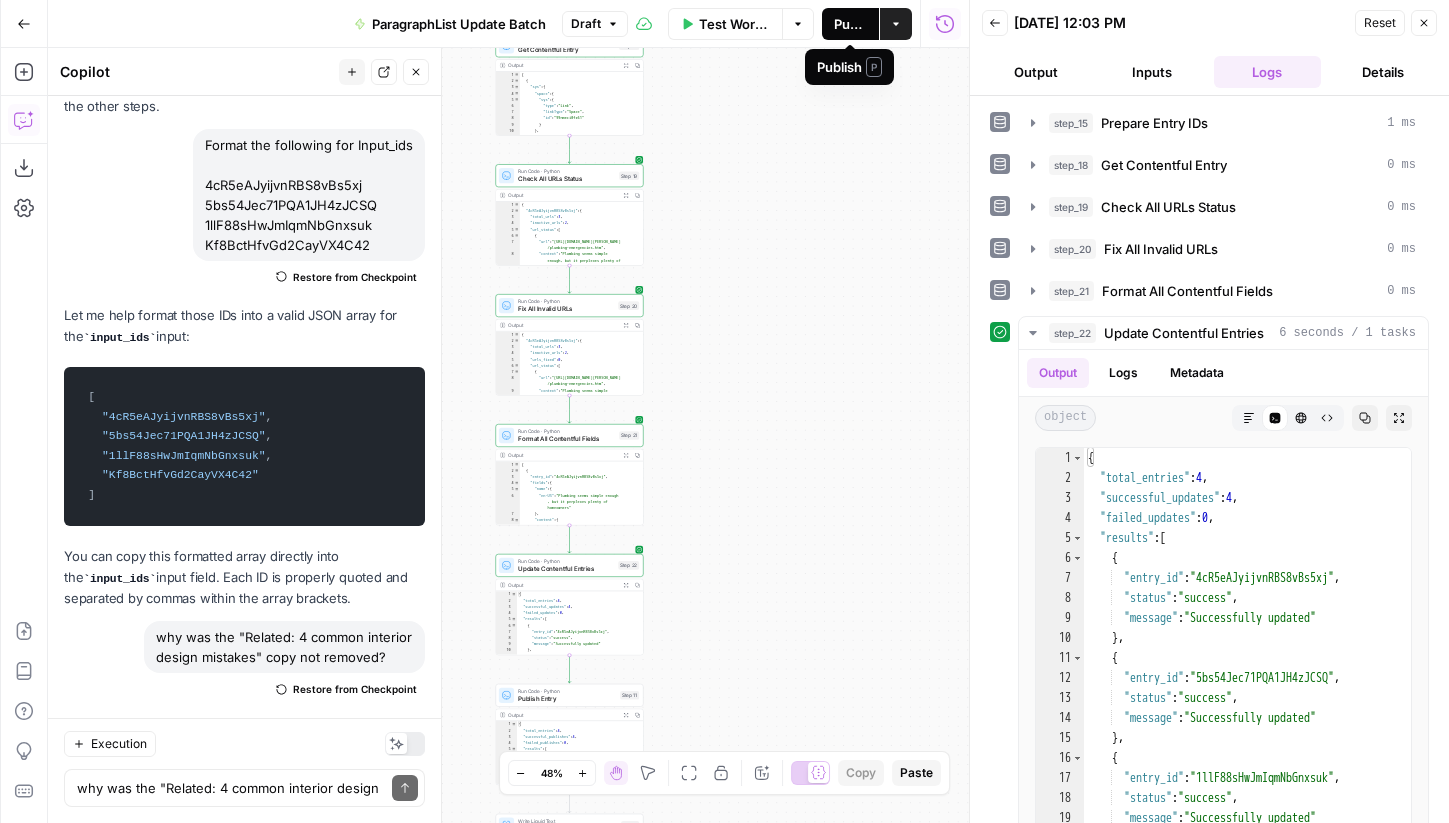 click on "Publish" at bounding box center [850, 24] 